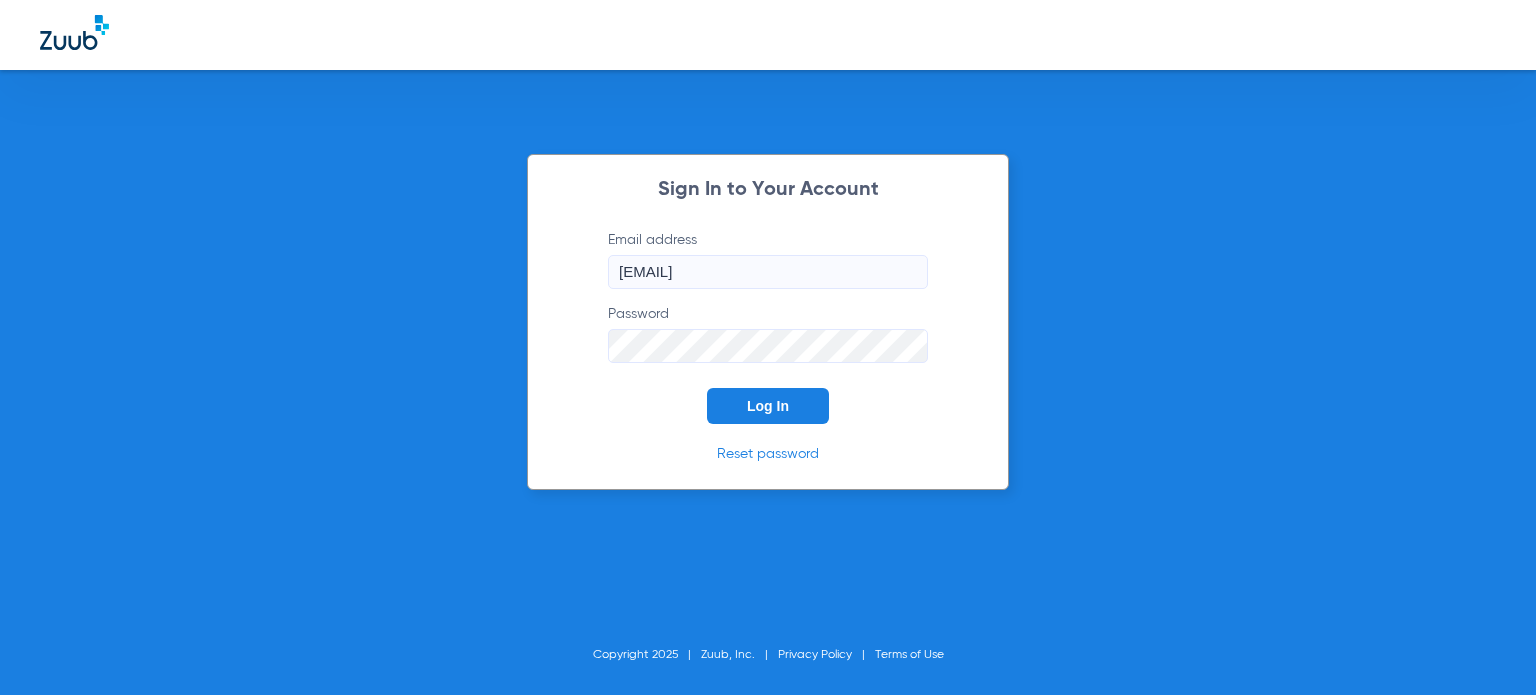 scroll, scrollTop: 0, scrollLeft: 0, axis: both 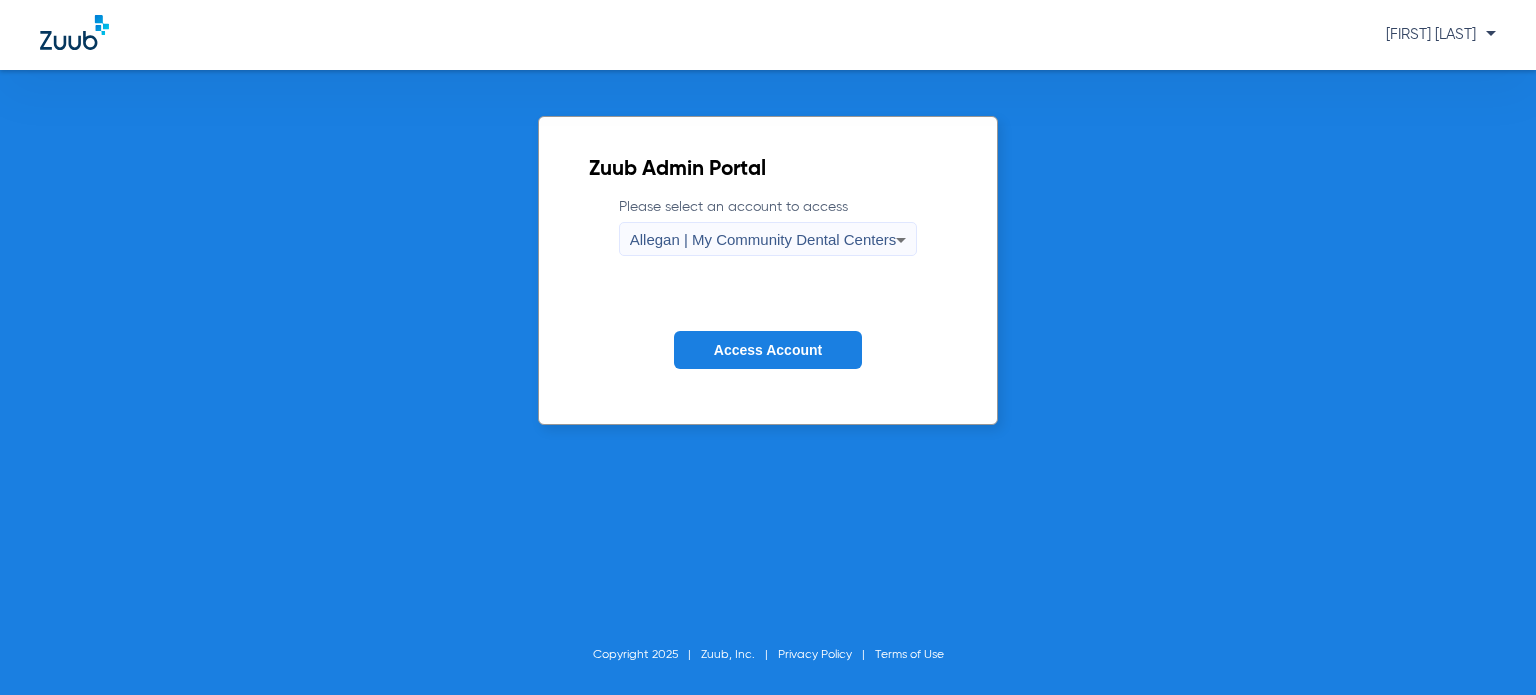 click on "Allegan | My Community Dental Centers" at bounding box center [763, 240] 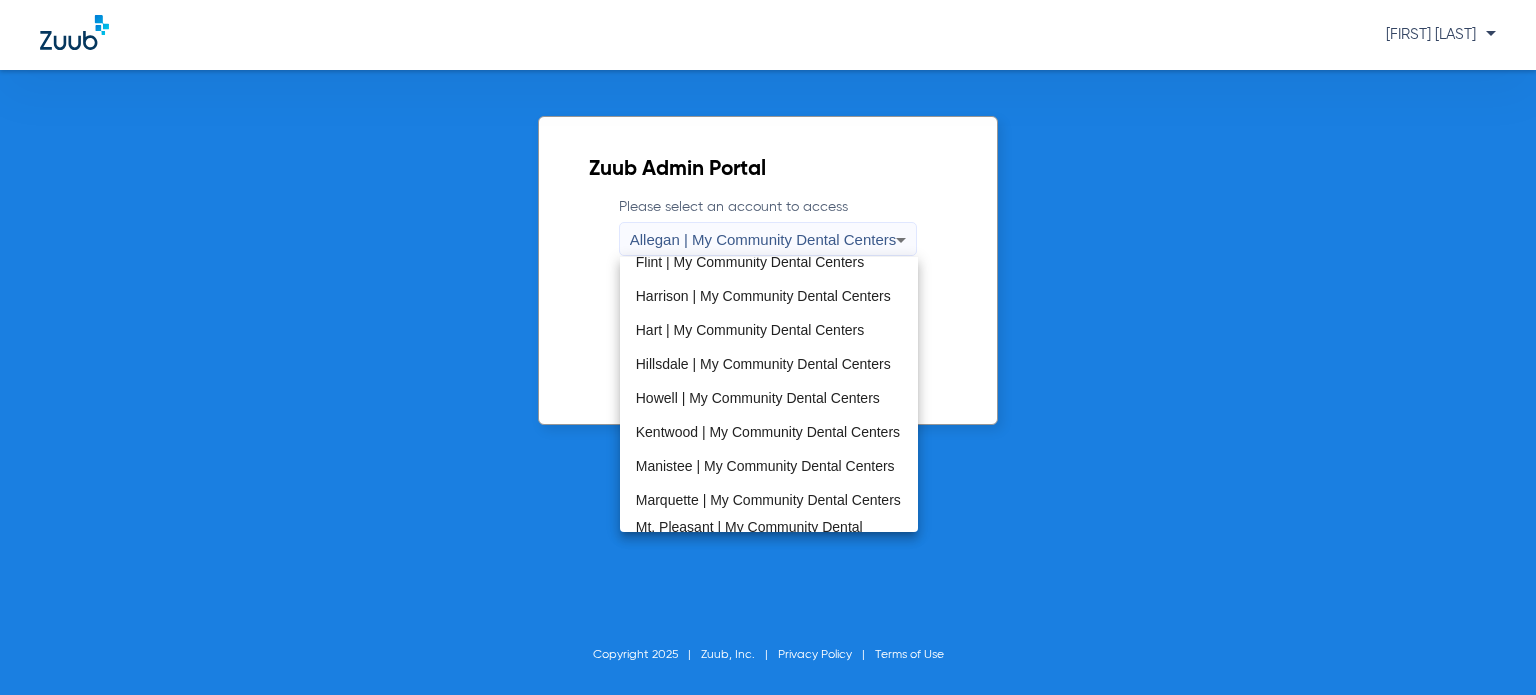 scroll, scrollTop: 643, scrollLeft: 0, axis: vertical 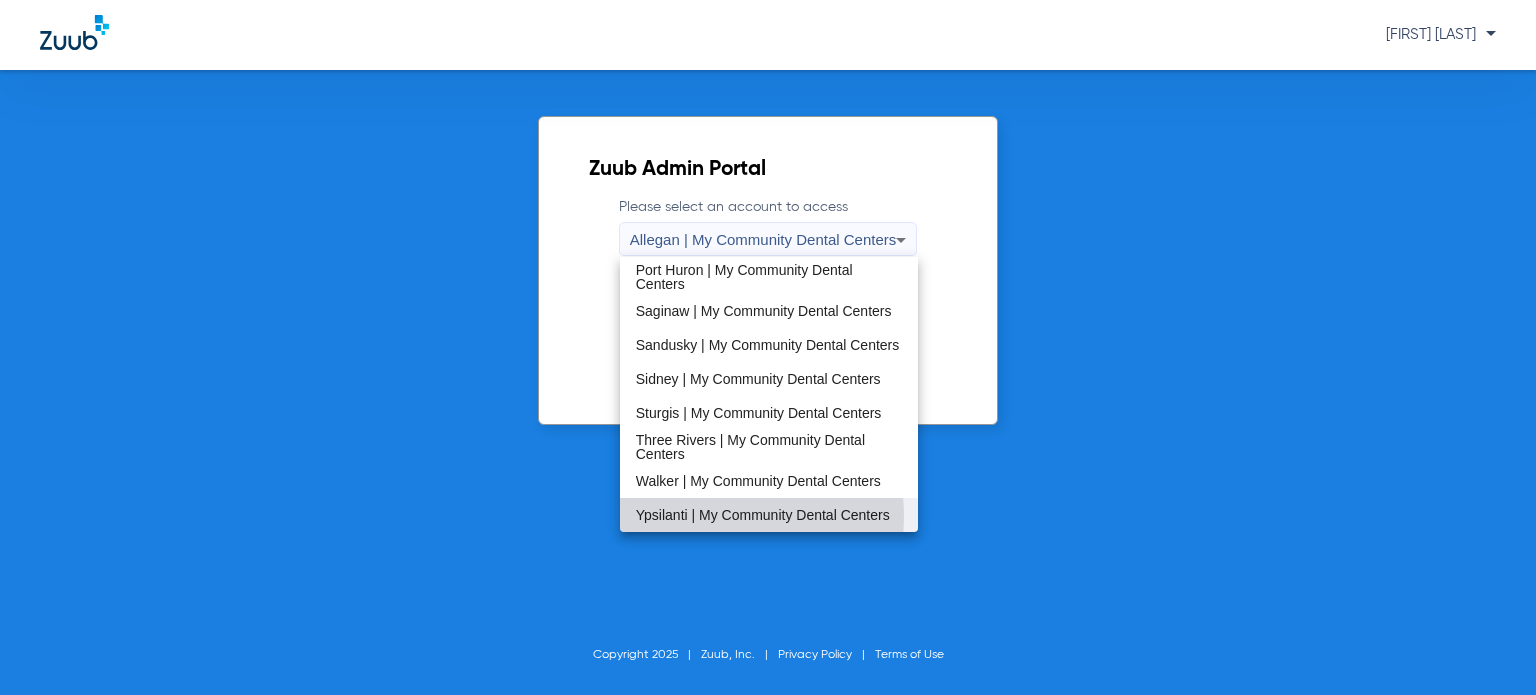 click on "Ypsilanti | My Community Dental Centers" at bounding box center [763, 515] 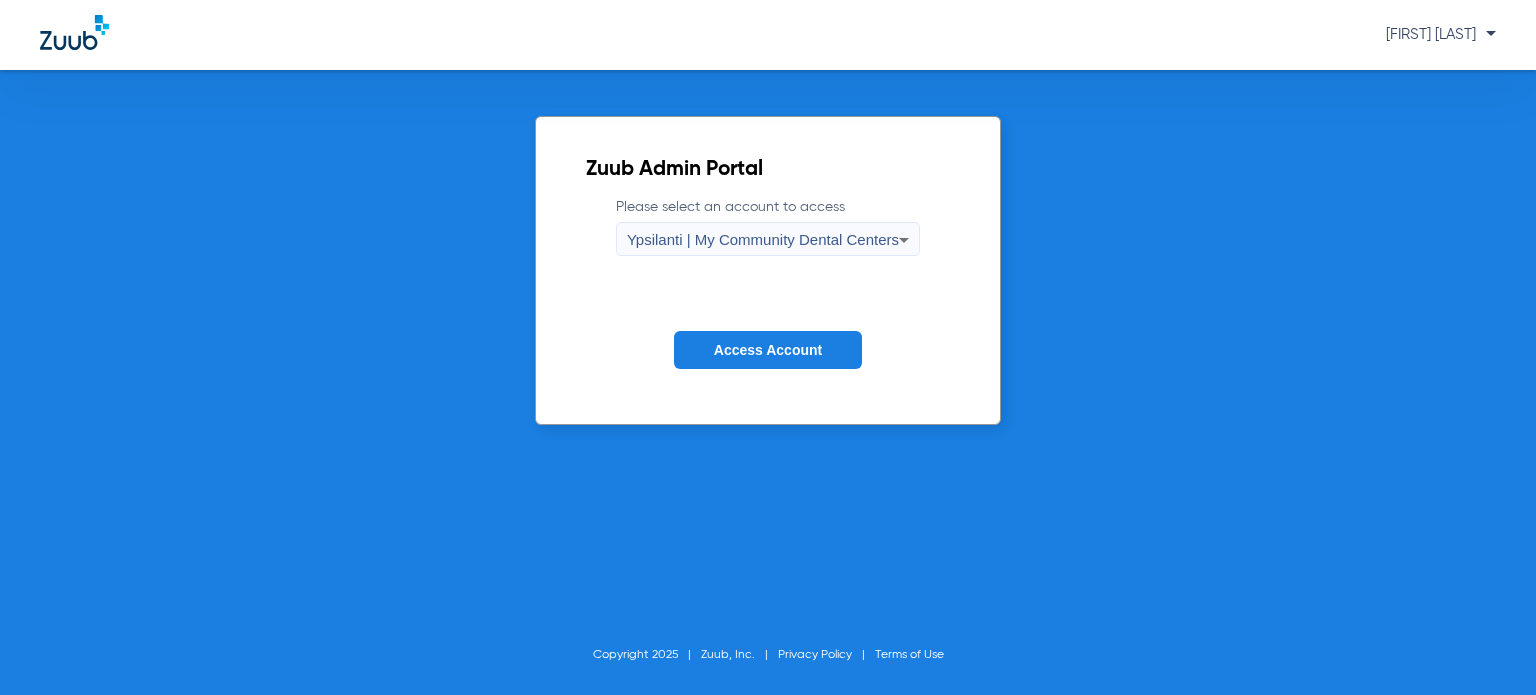 click on "Access Account" 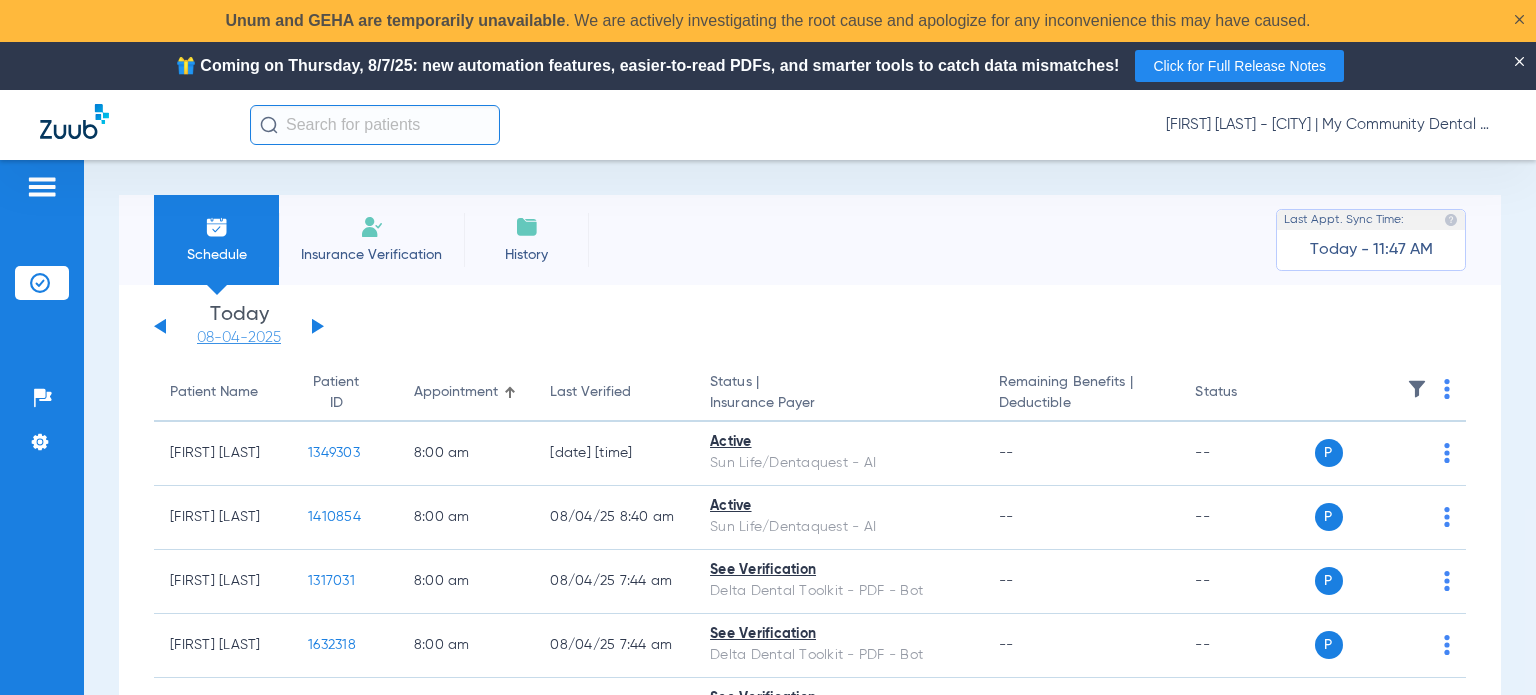 click on "08-04-2025" 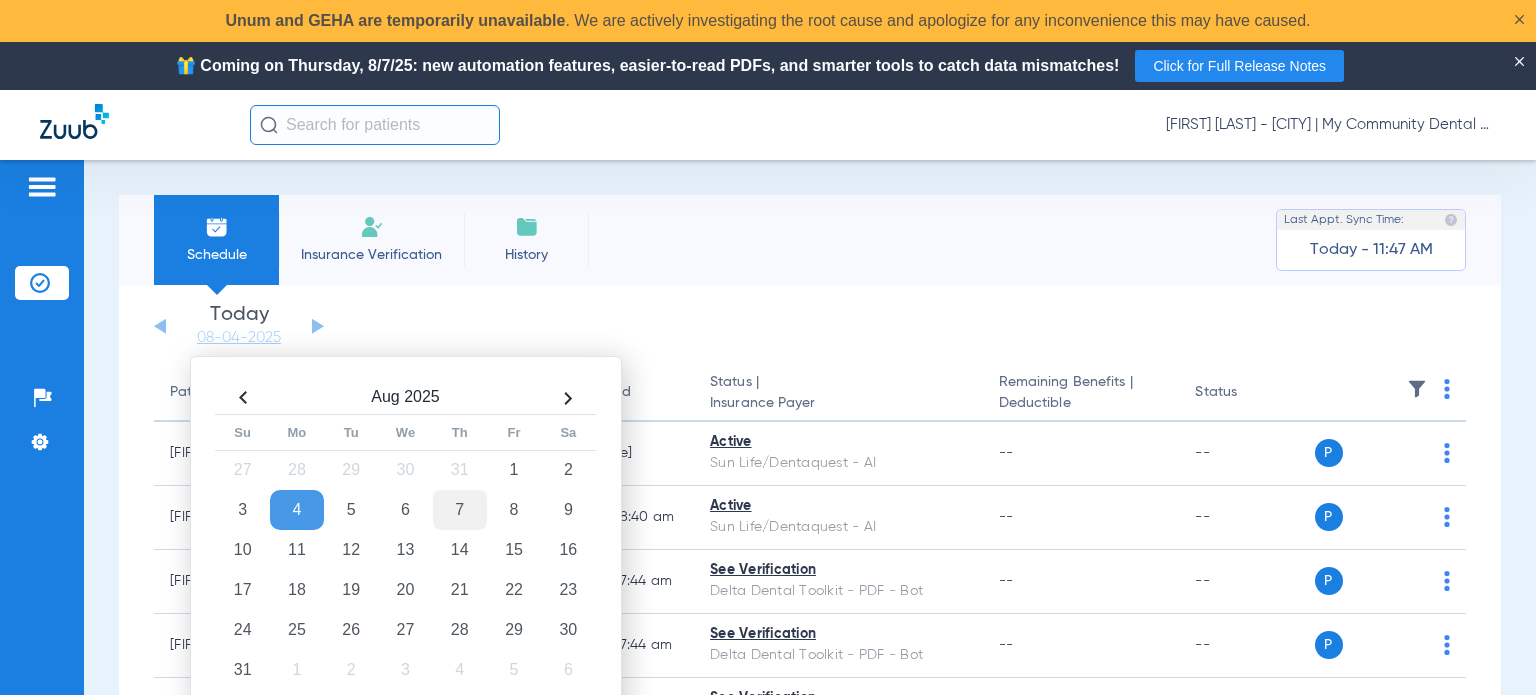 click on "7" 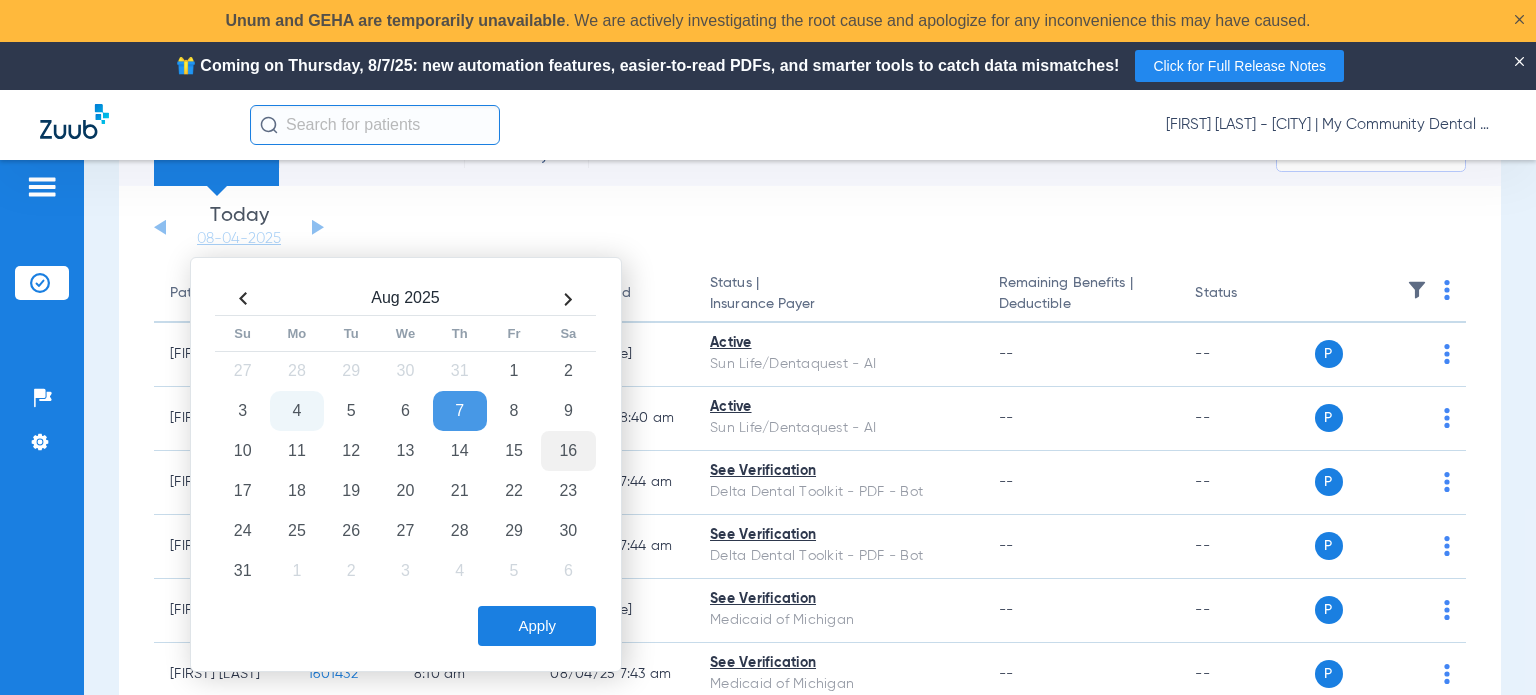 scroll, scrollTop: 100, scrollLeft: 0, axis: vertical 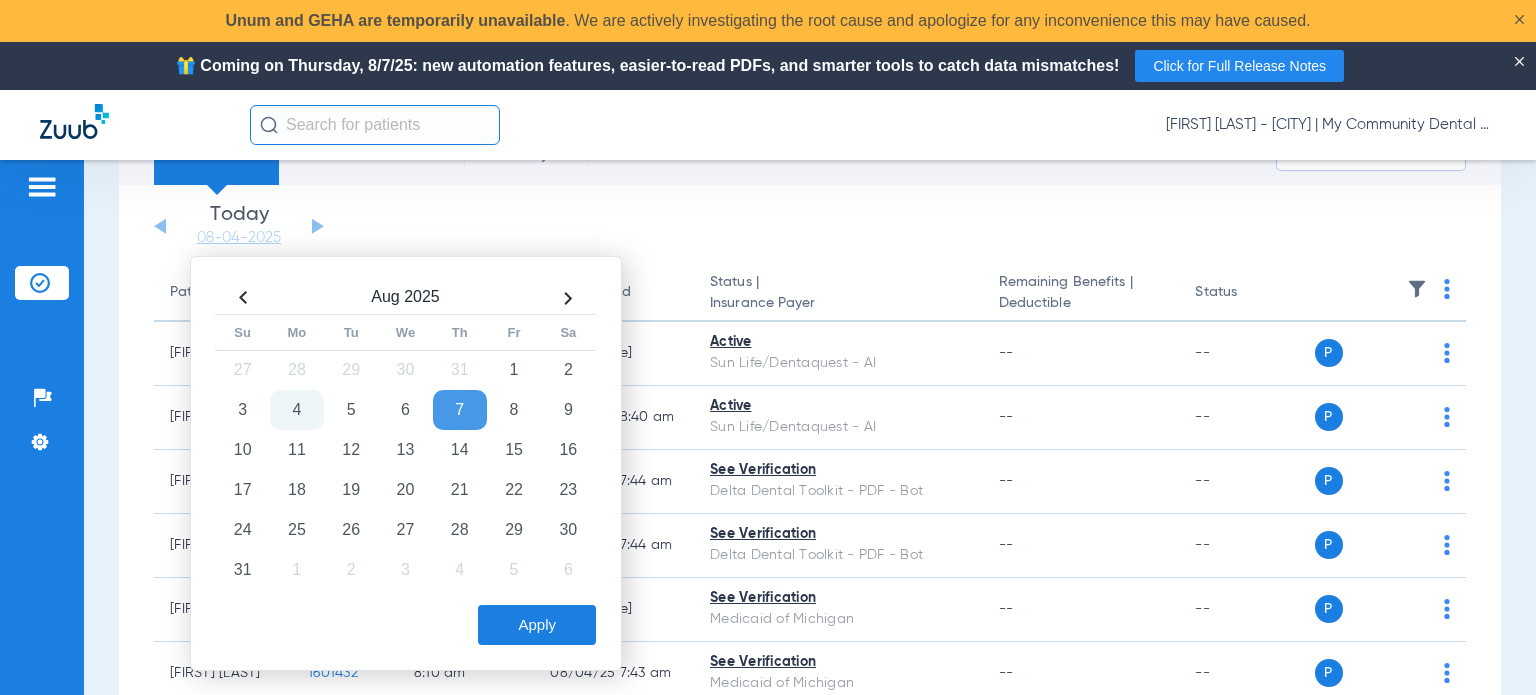 click on "Apply" 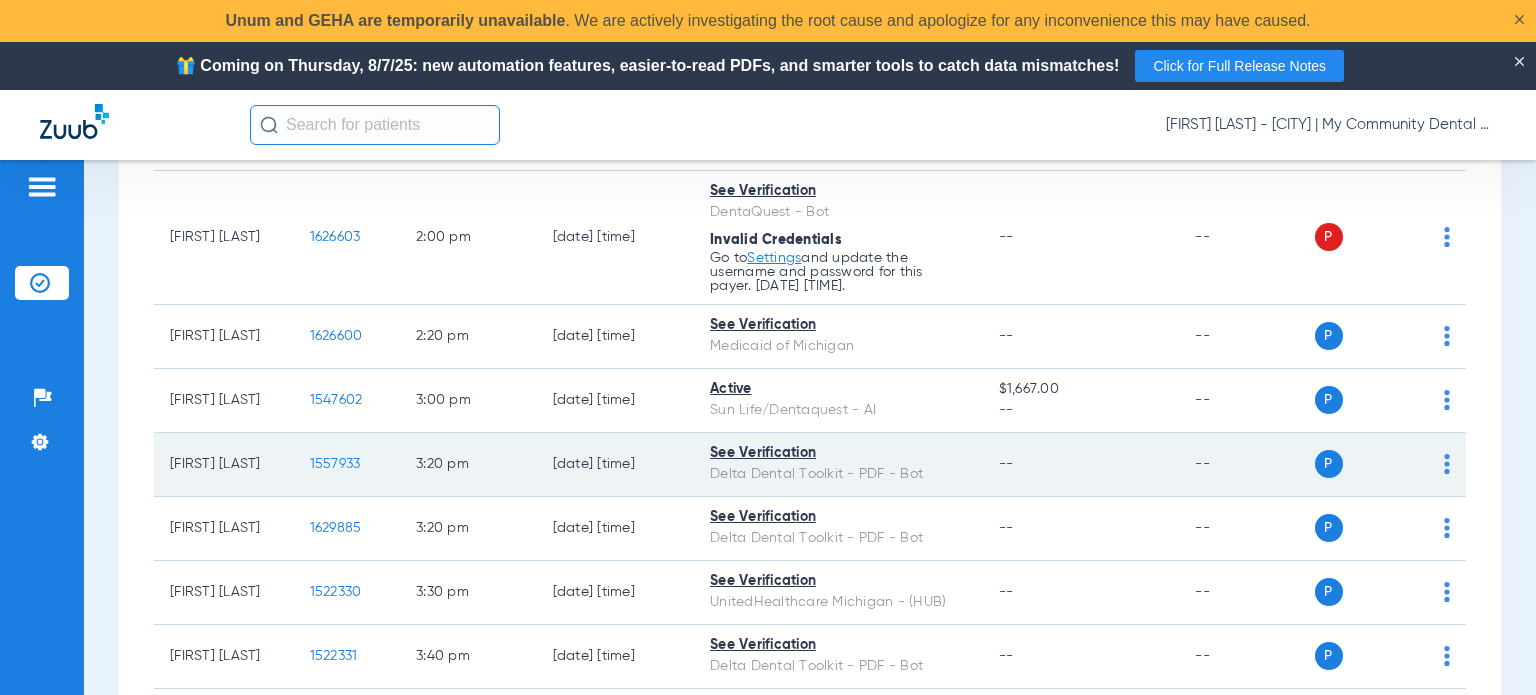 scroll, scrollTop: 1950, scrollLeft: 0, axis: vertical 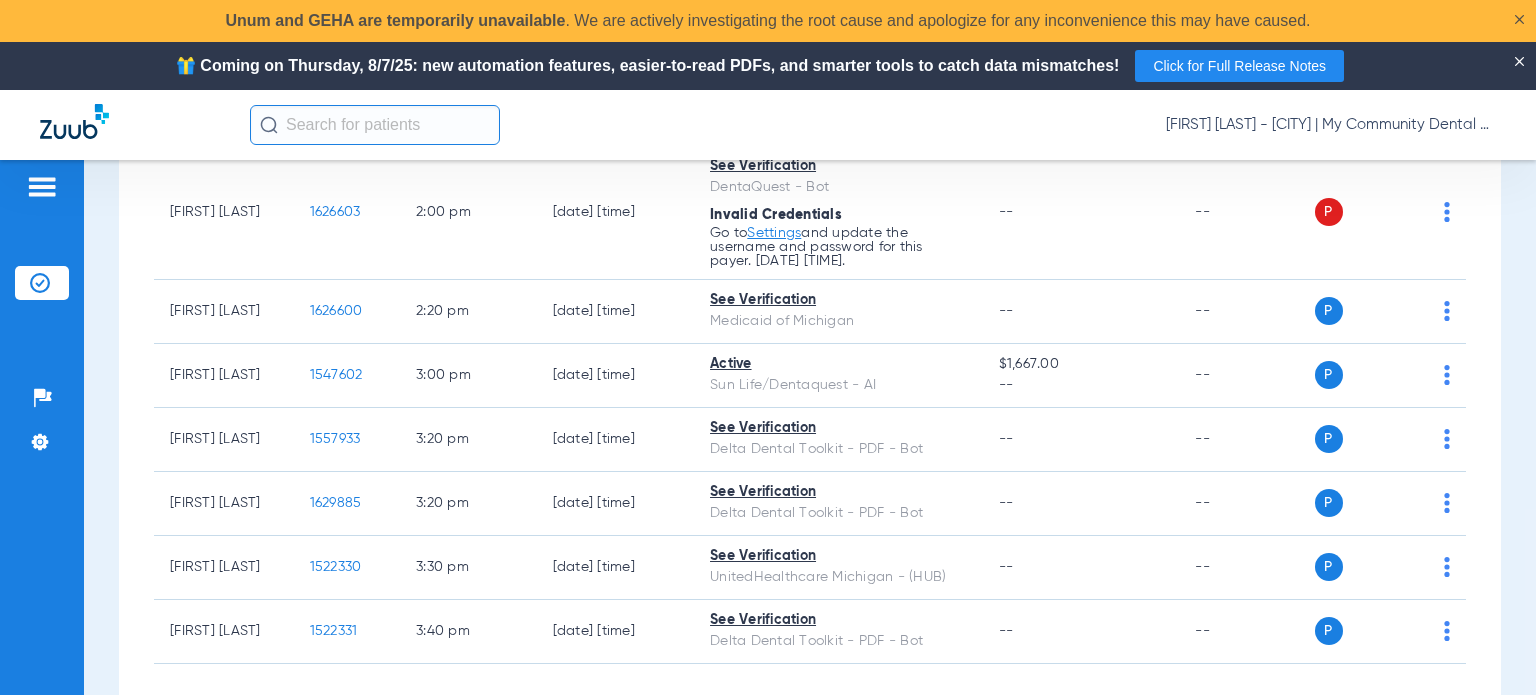 click on "Schedule Insurance Verification History  Last Appt. Sync Time:   Today - 12:06 PM   Saturday   05-31-2025   Sunday   06-01-2025   Monday   06-02-2025   Tuesday   06-03-2025   Wednesday   06-04-2025   Thursday   06-05-2025   Friday   06-06-2025   Saturday   06-07-2025   Sunday   06-08-2025   Monday   06-09-2025   Tuesday   06-10-2025   Wednesday   06-11-2025   Thursday   06-12-2025   Friday   06-13-2025   Saturday   06-14-2025   Sunday   06-15-2025   Monday   06-16-2025   Tuesday   06-17-2025   Wednesday   06-18-2025   Thursday   06-19-2025   Friday   06-20-2025   Saturday   06-21-2025   Sunday   06-22-2025   Monday   06-23-2025   Tuesday   06-24-2025   Wednesday   06-25-2025   Thursday   06-26-2025   Friday   06-27-2025   Saturday   06-28-2025   Sunday   06-29-2025   Monday   06-30-2025   Tuesday   07-01-2025   Wednesday   07-02-2025   Thursday   07-03-2025   Friday   07-04-2025   Saturday   07-05-2025   Sunday   07-06-2025   Monday   07-07-2025   Tuesday   07-08-2025   Wednesday   07-09-2025   Thursday  Su 1" at bounding box center [810, 472] 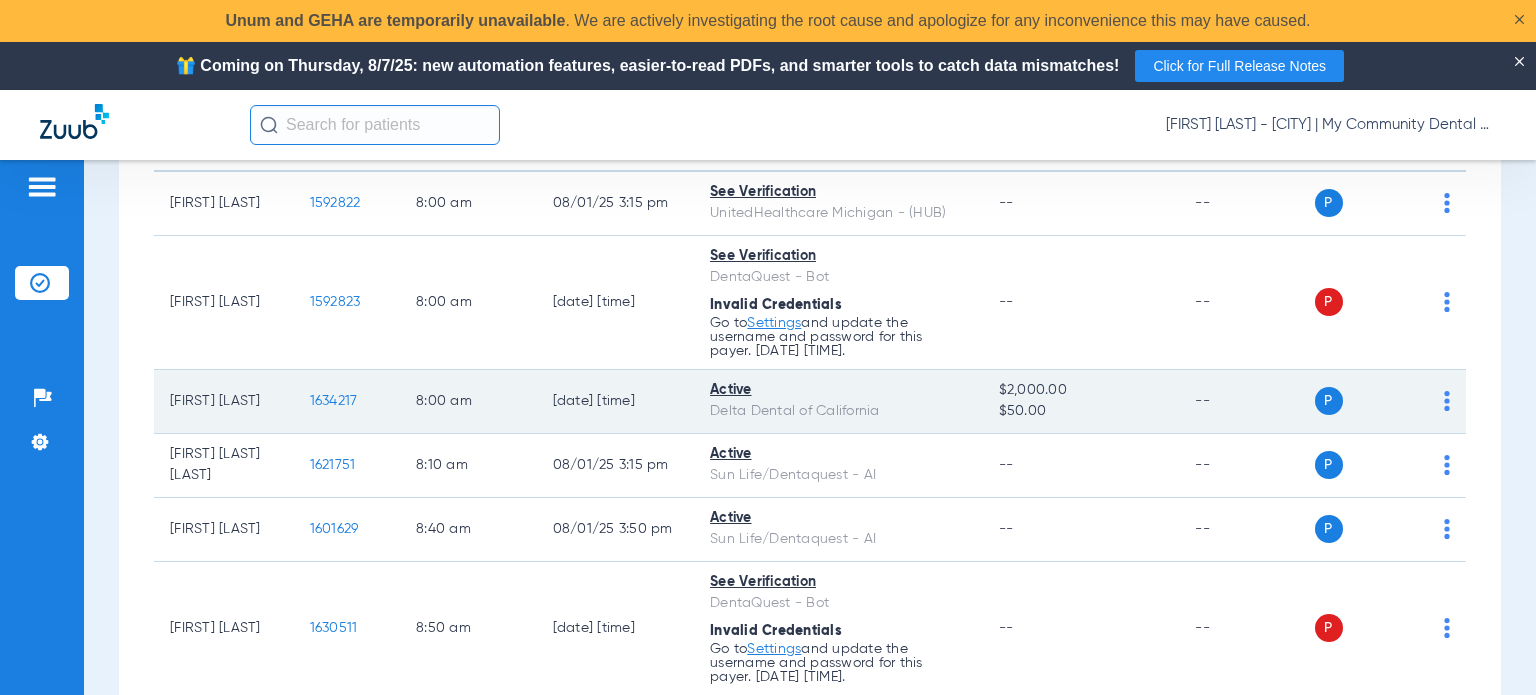 scroll, scrollTop: 0, scrollLeft: 0, axis: both 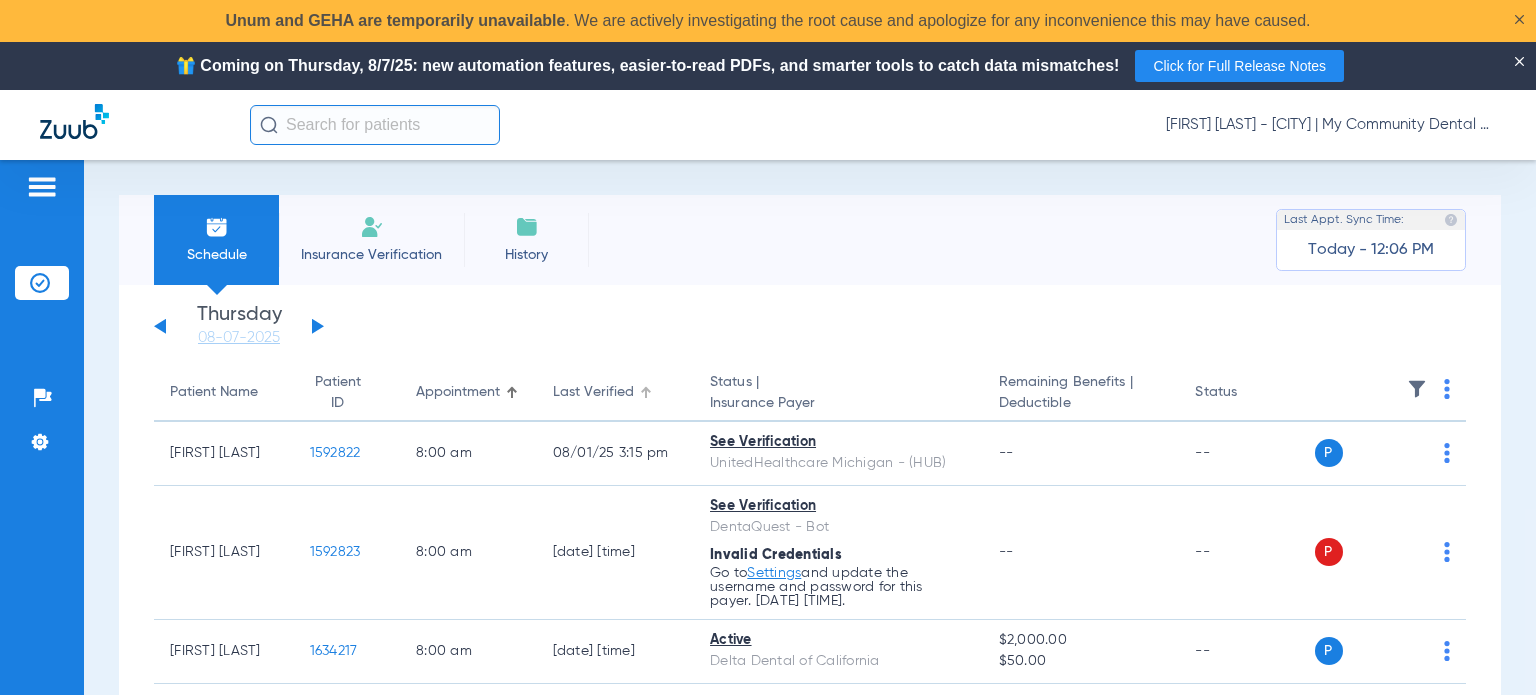 click on "Last Verified" 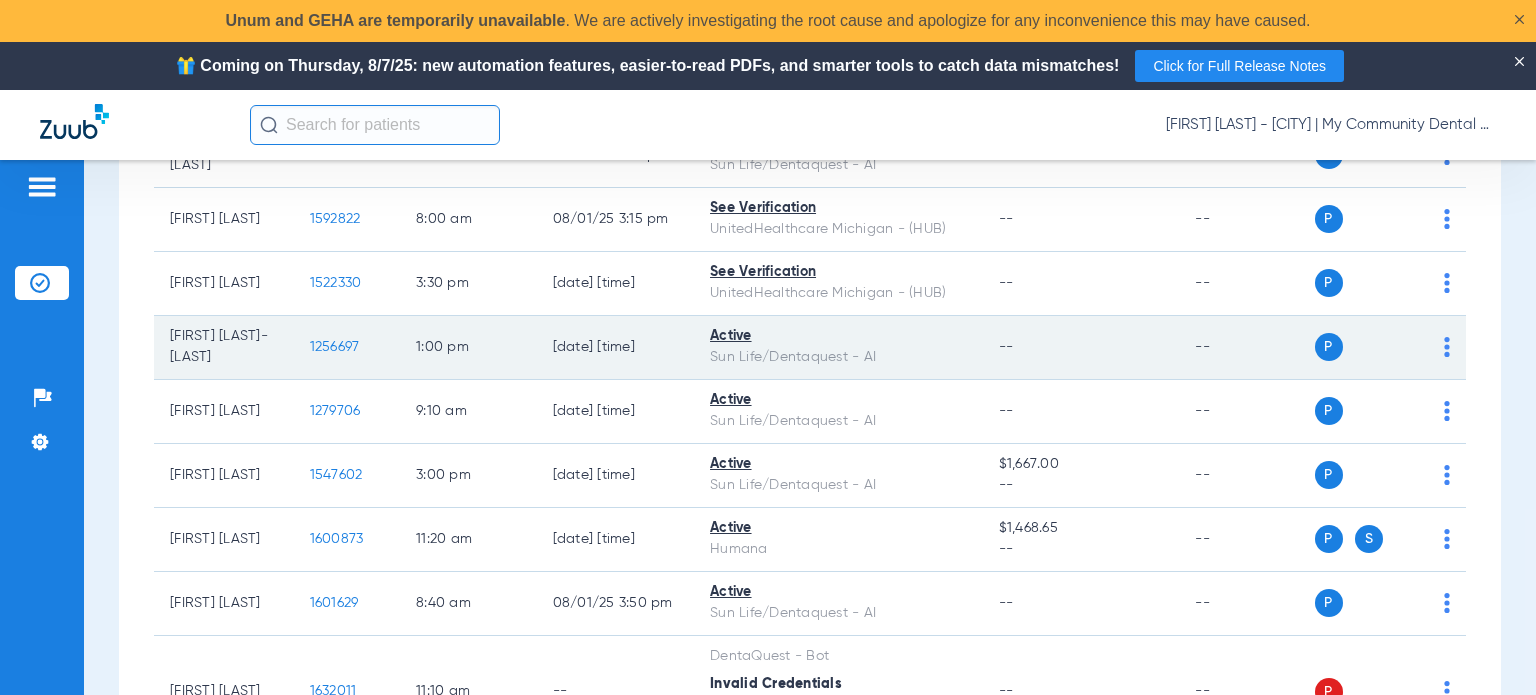 scroll, scrollTop: 1950, scrollLeft: 0, axis: vertical 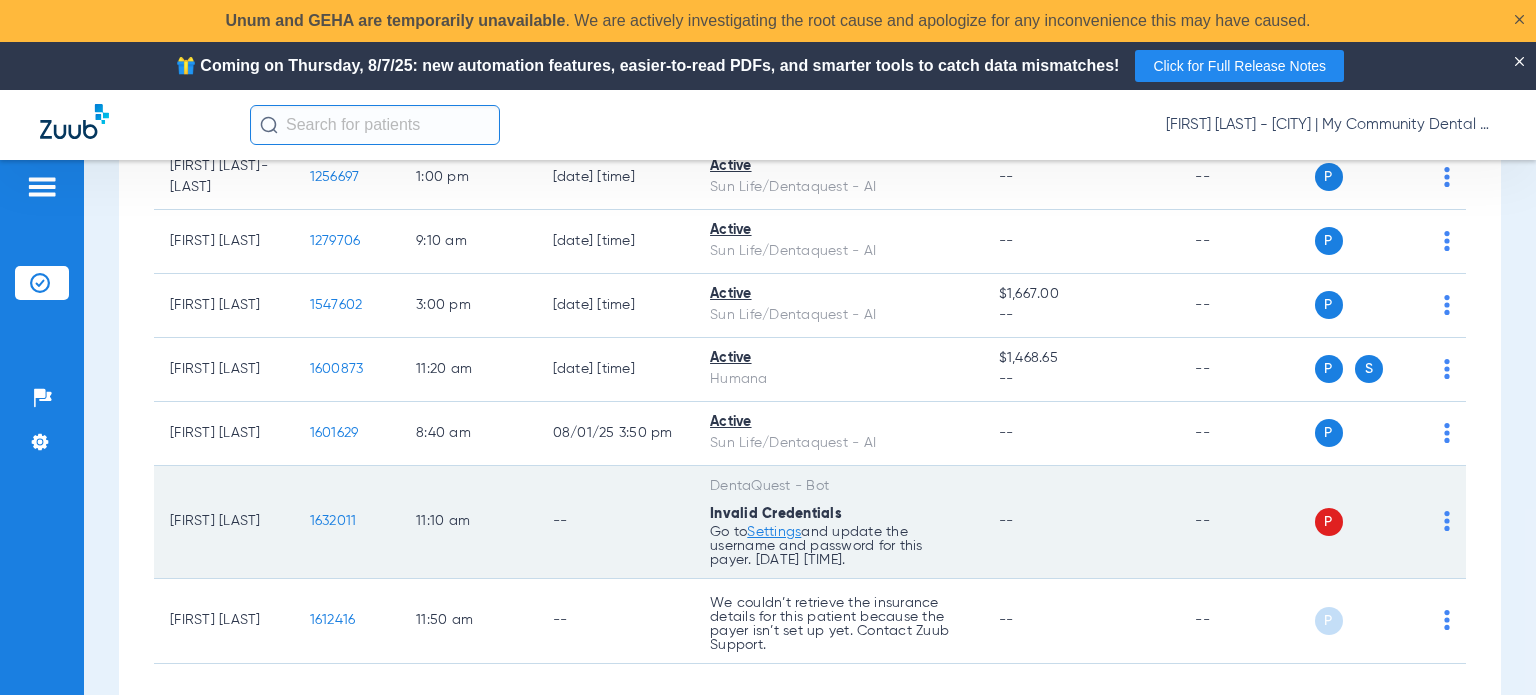 click 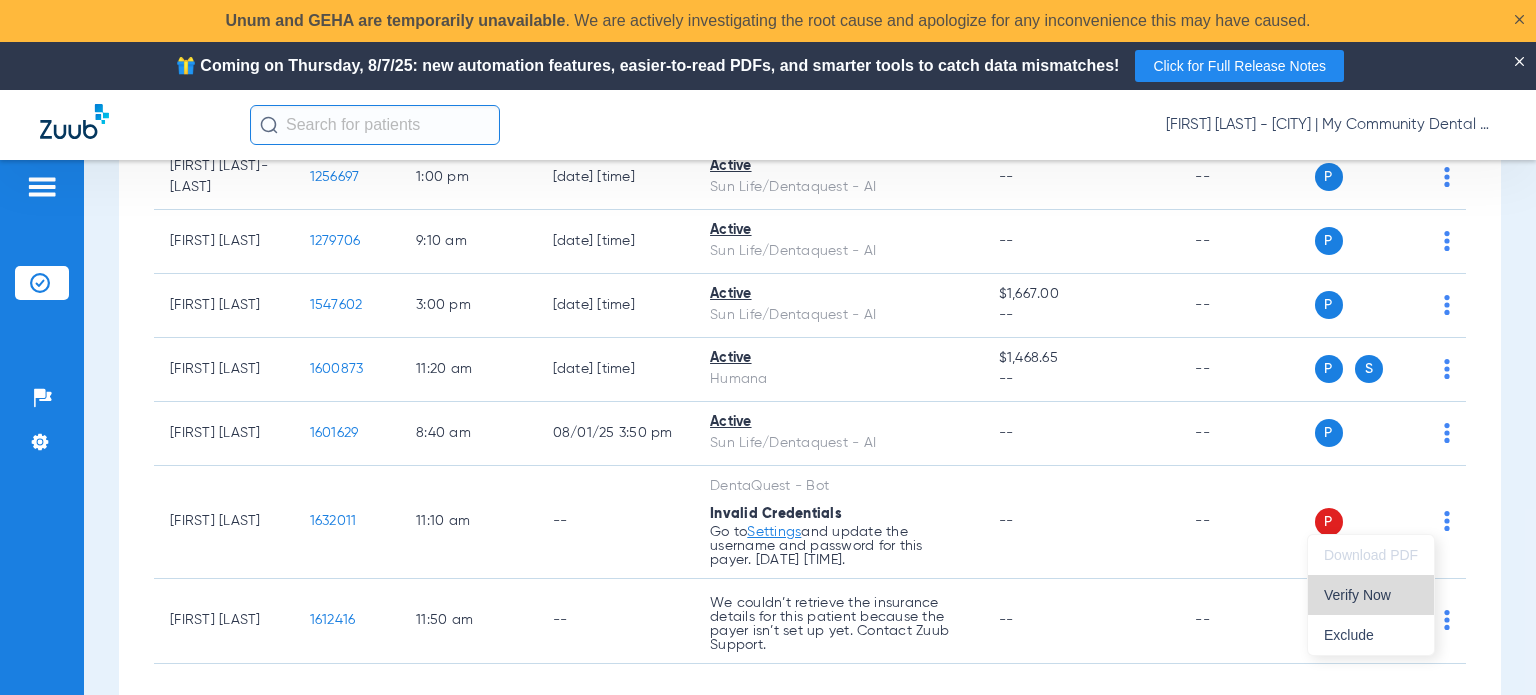 click on "Verify Now" at bounding box center (1371, 595) 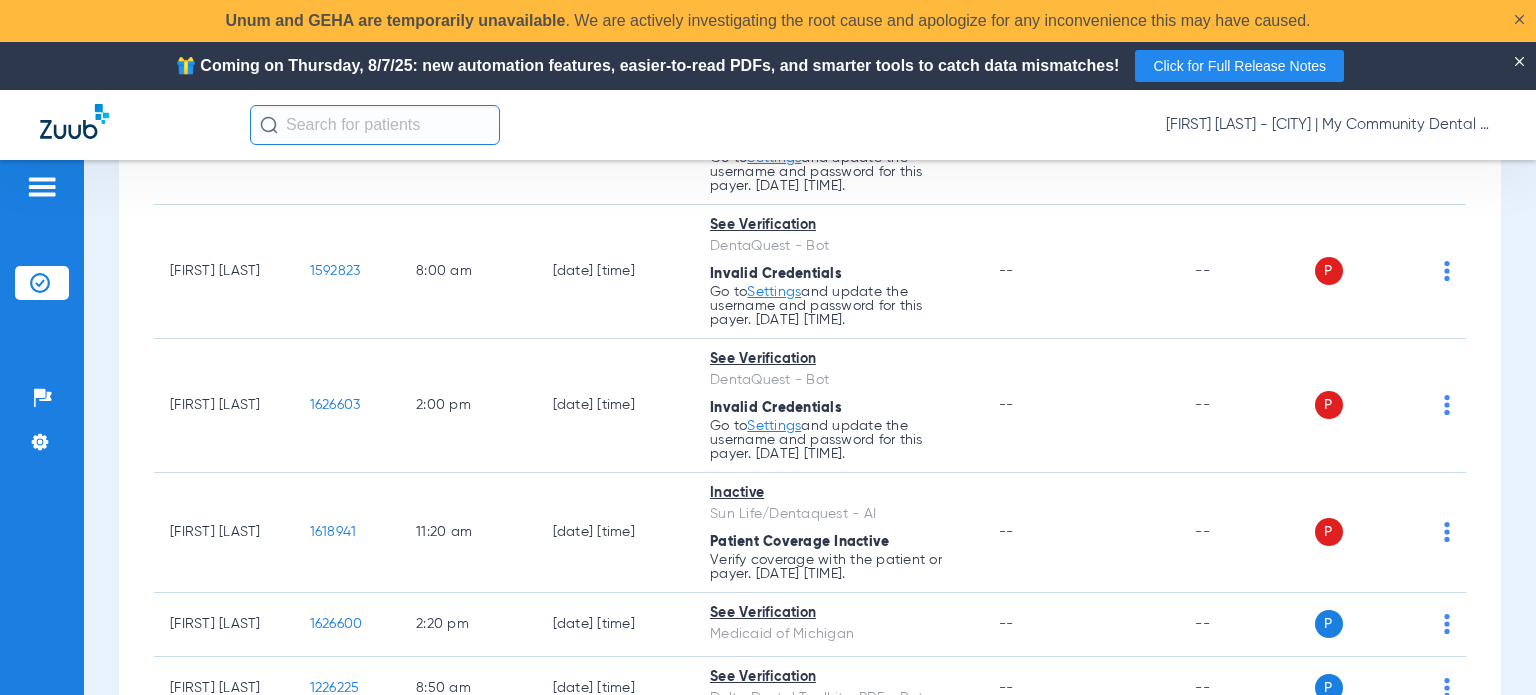 scroll, scrollTop: 350, scrollLeft: 0, axis: vertical 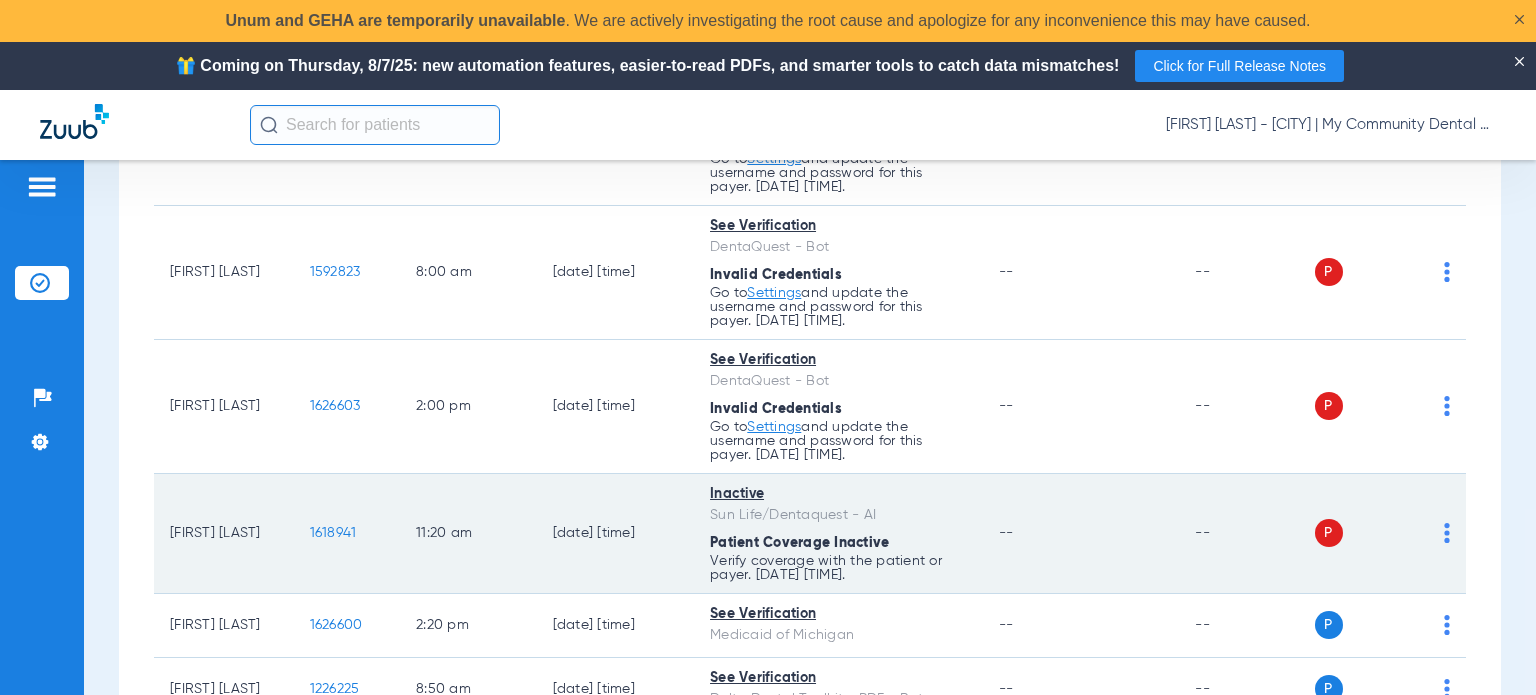 click 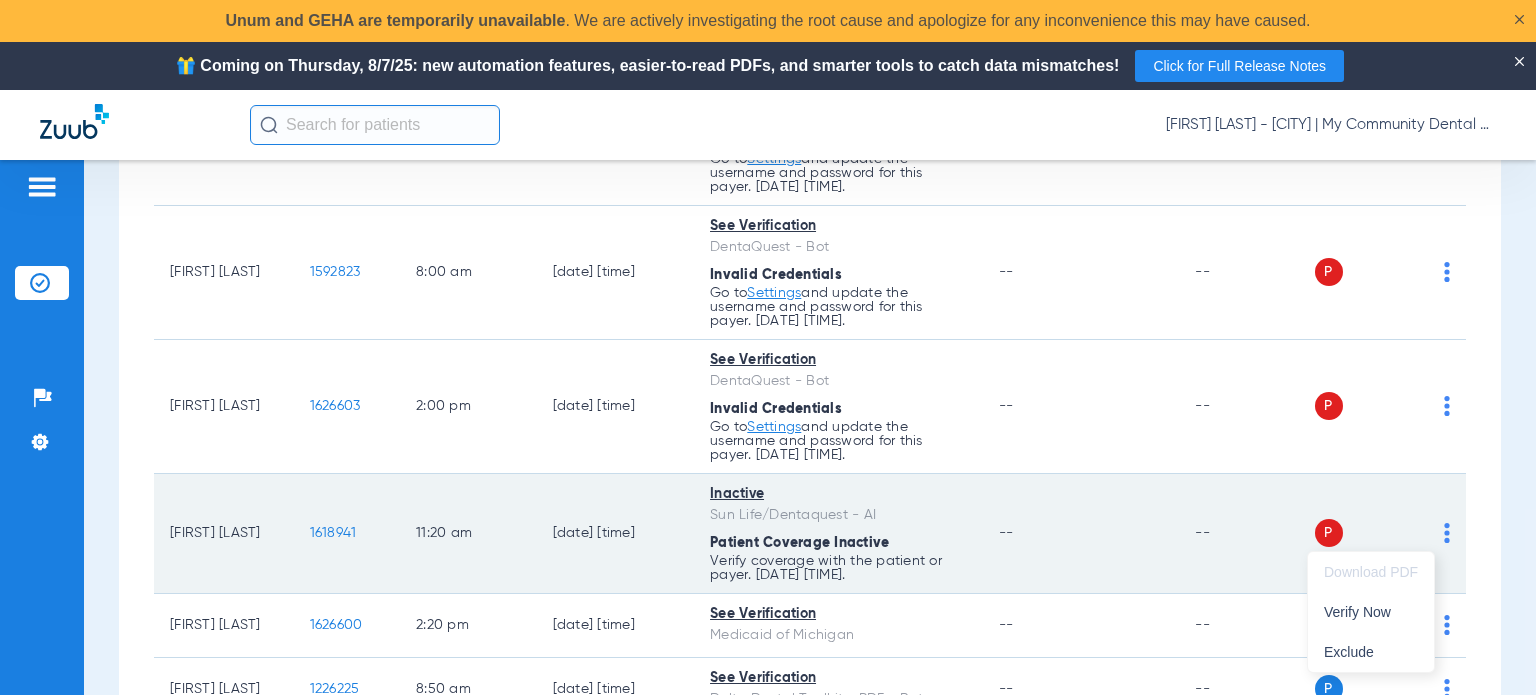 click on "Verify Now" at bounding box center [1371, 612] 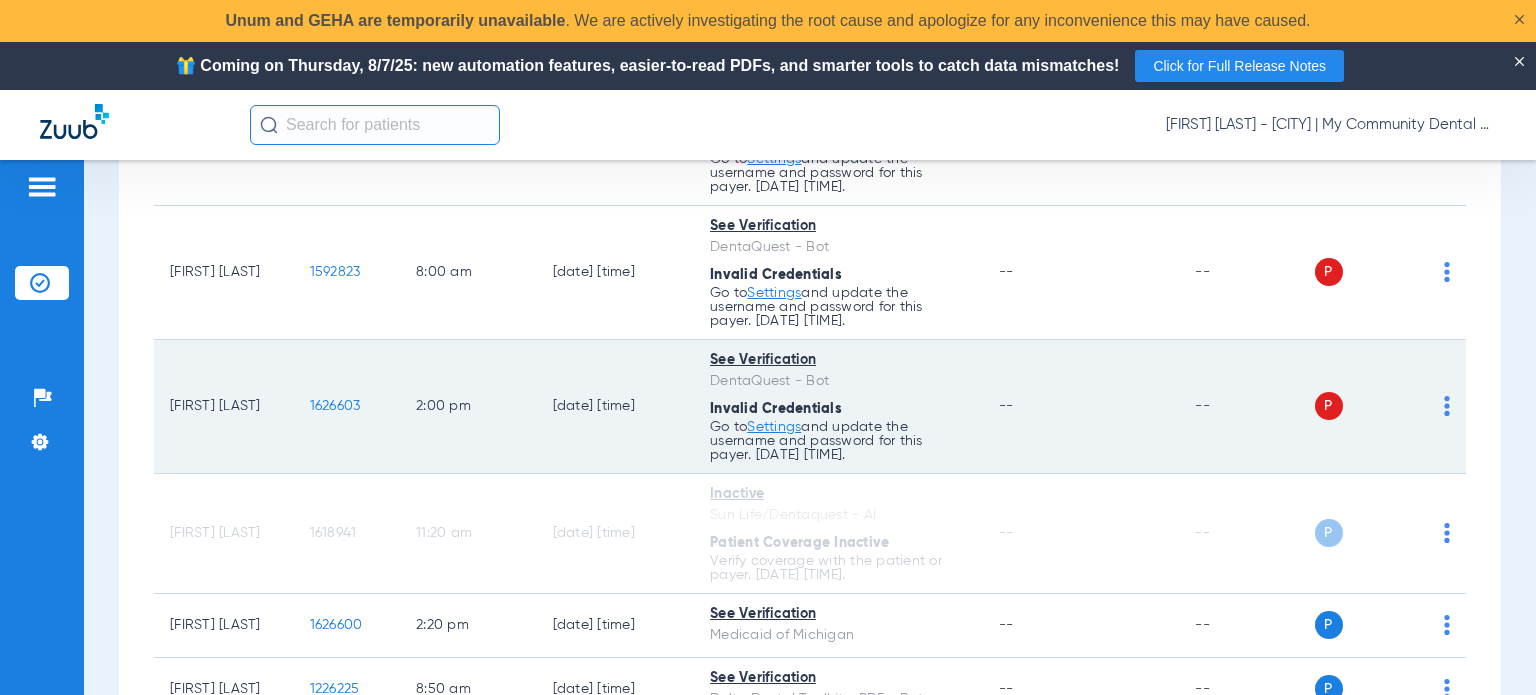 click 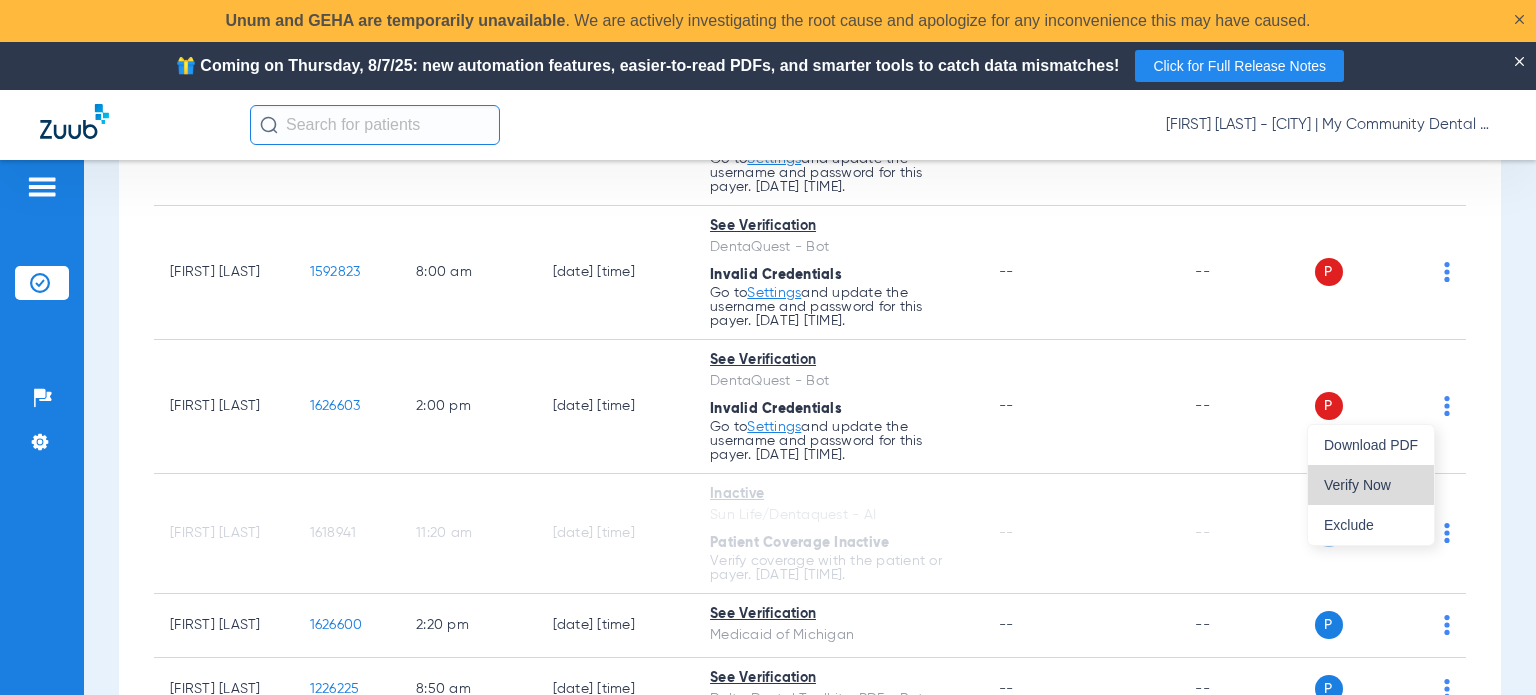 click on "Verify Now" at bounding box center (1371, 485) 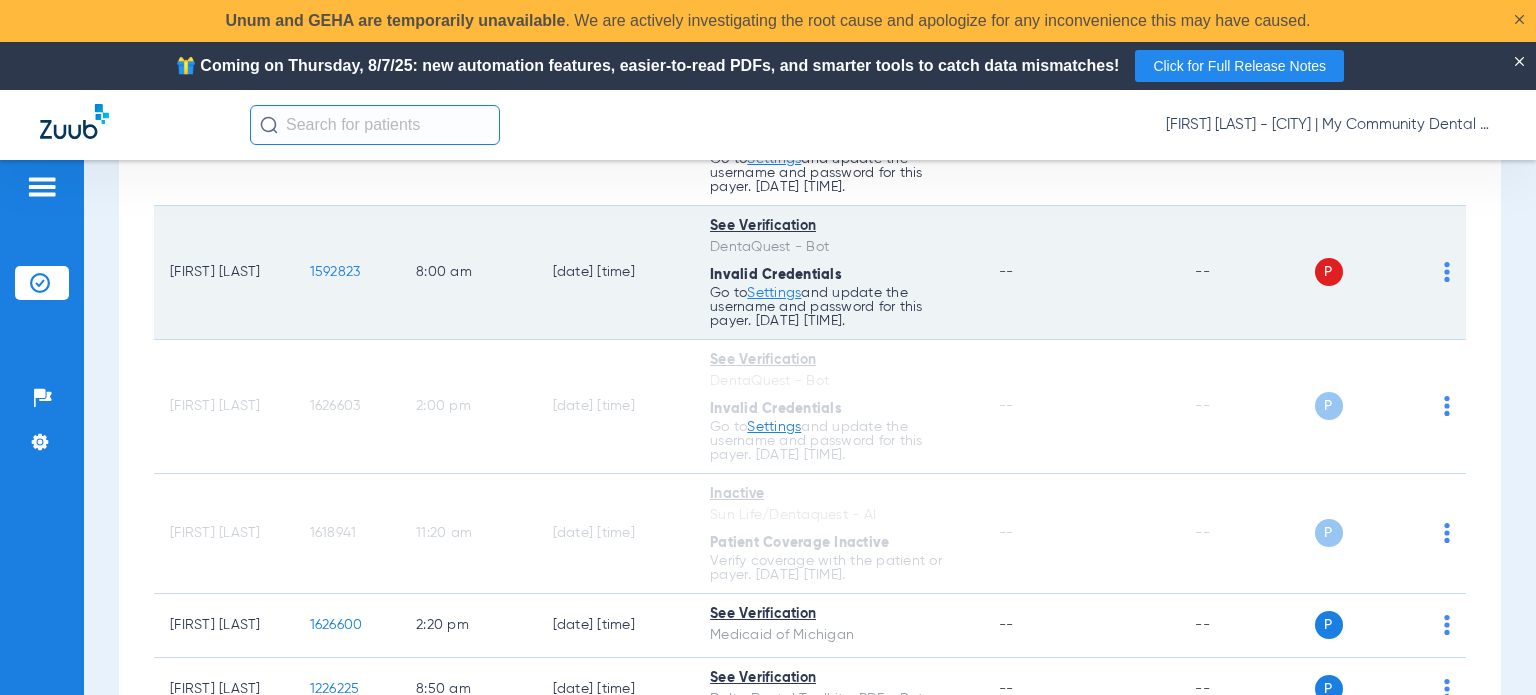 click 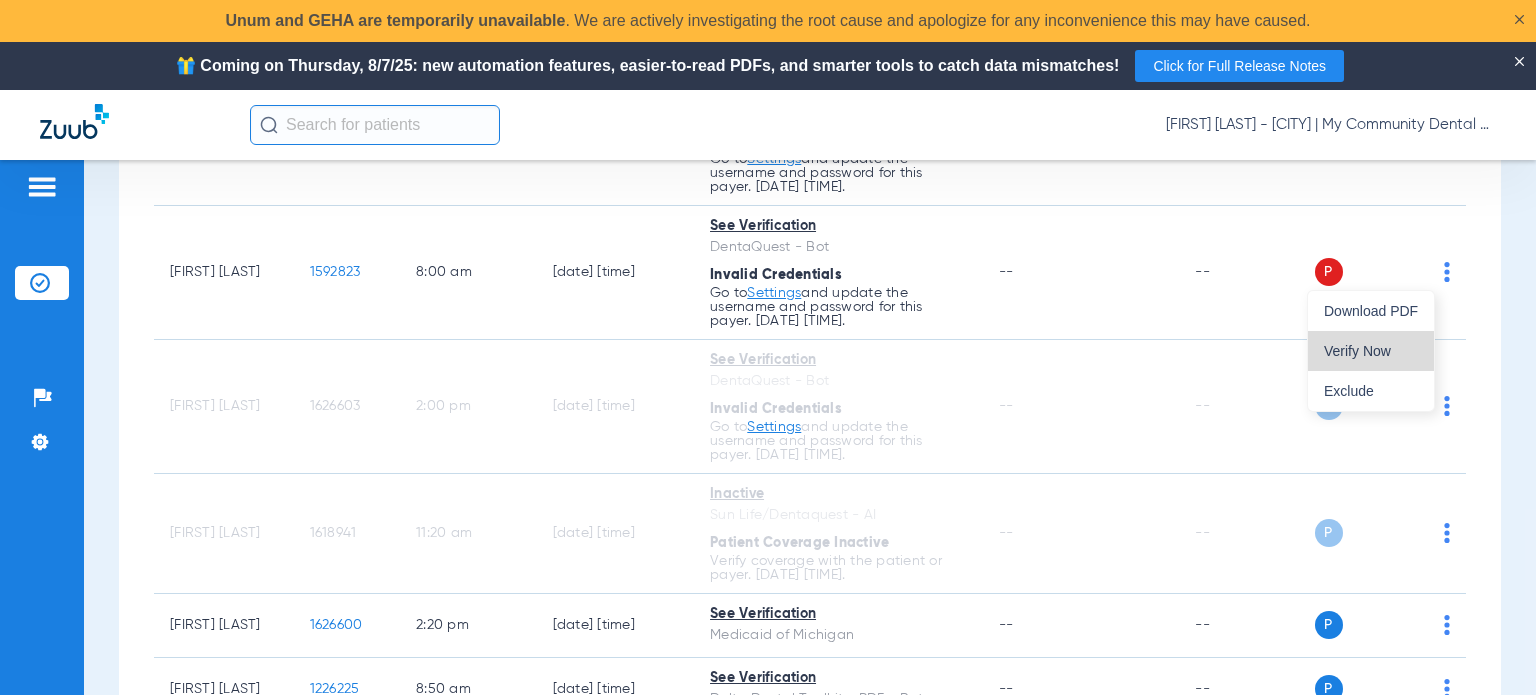 click on "Verify Now" at bounding box center (1371, 351) 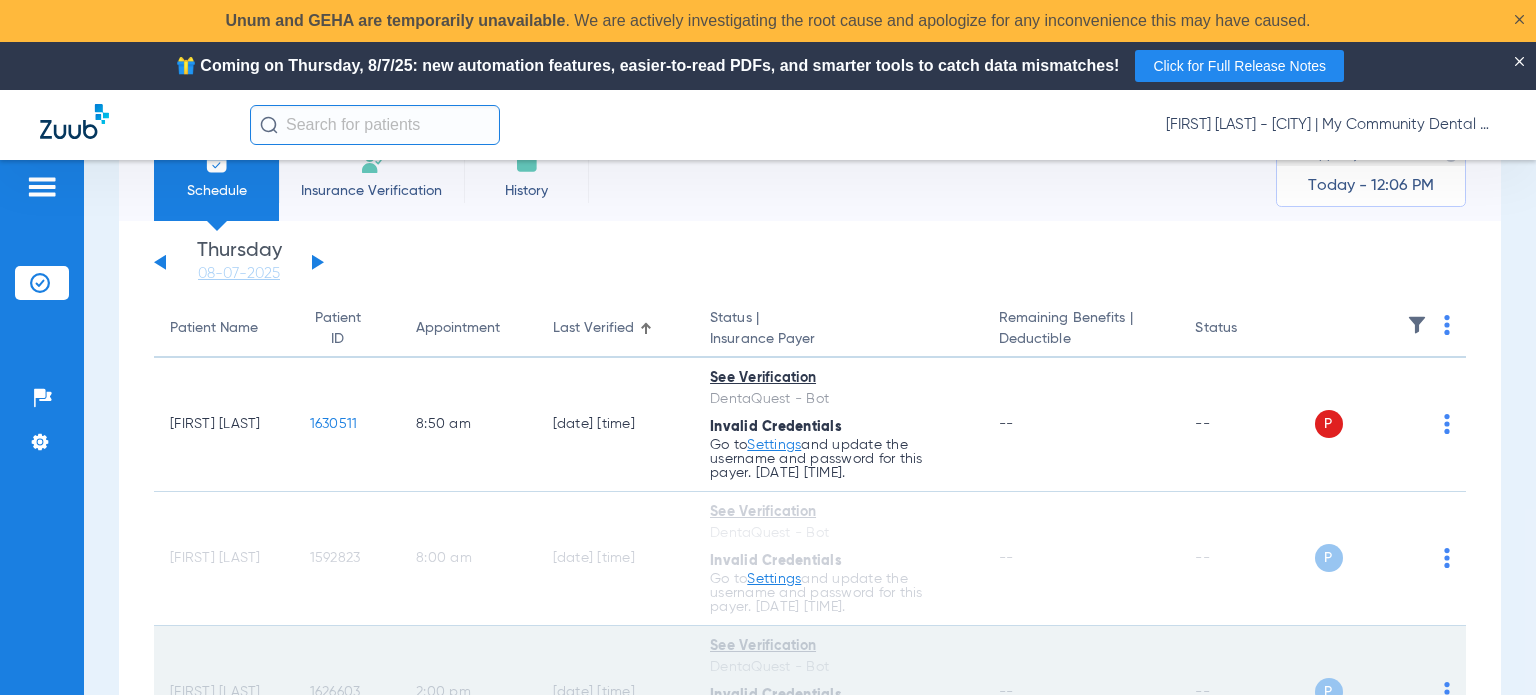 scroll, scrollTop: 0, scrollLeft: 0, axis: both 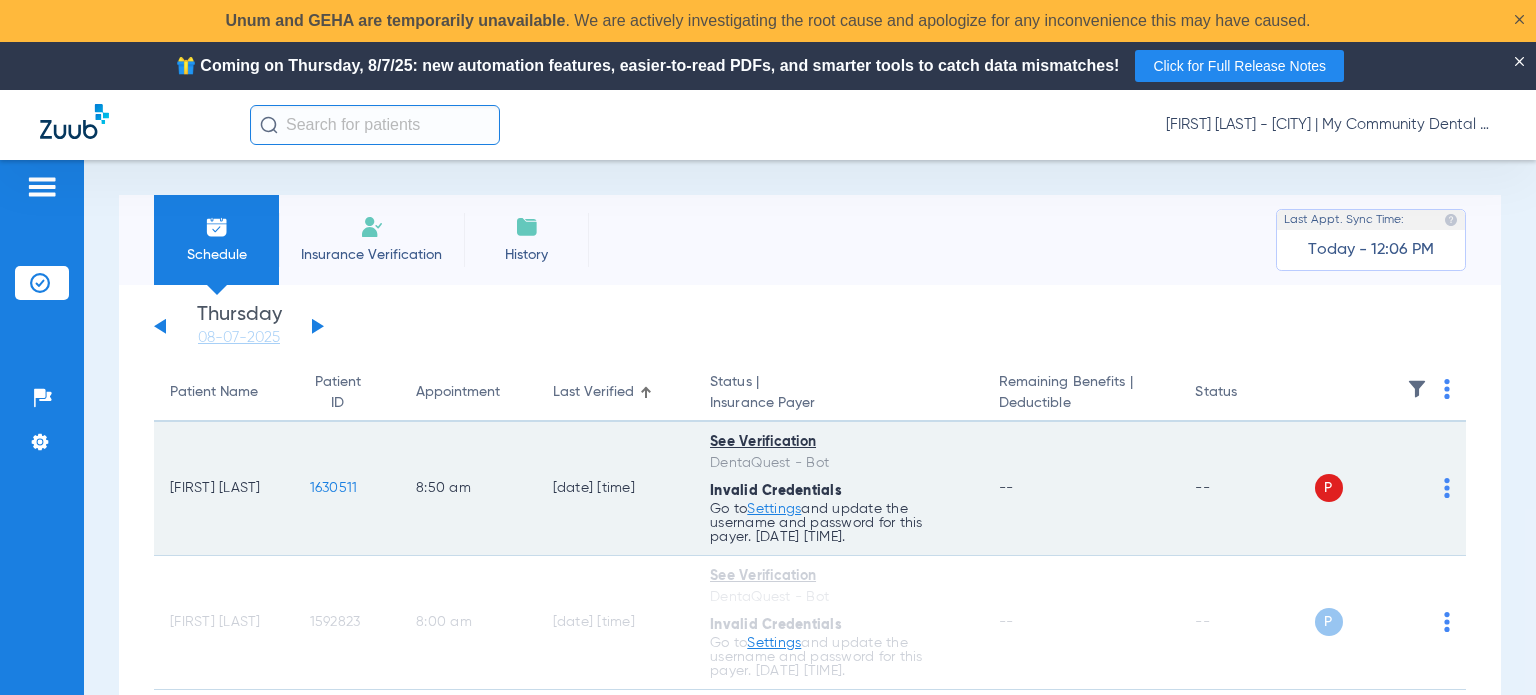 click 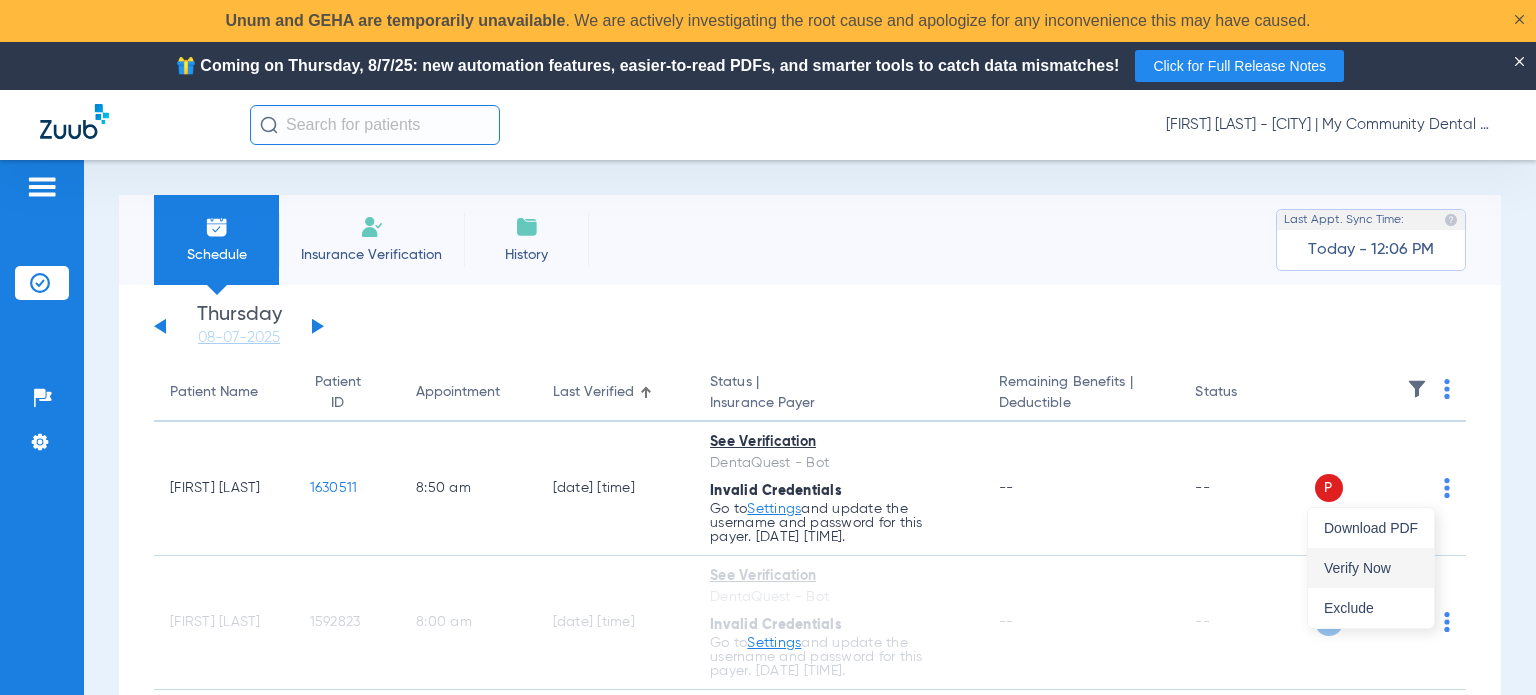 click on "Verify Now" at bounding box center [1371, 568] 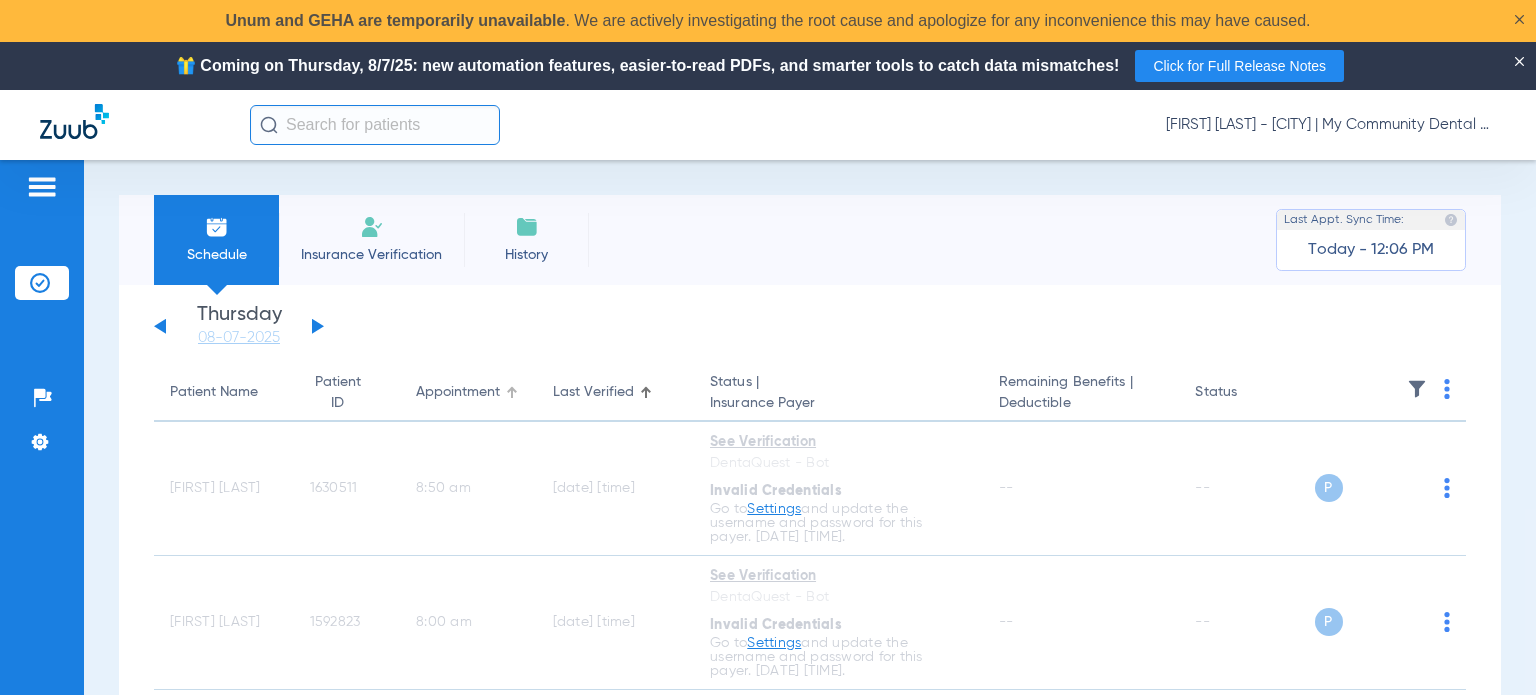 click on "Appointment" 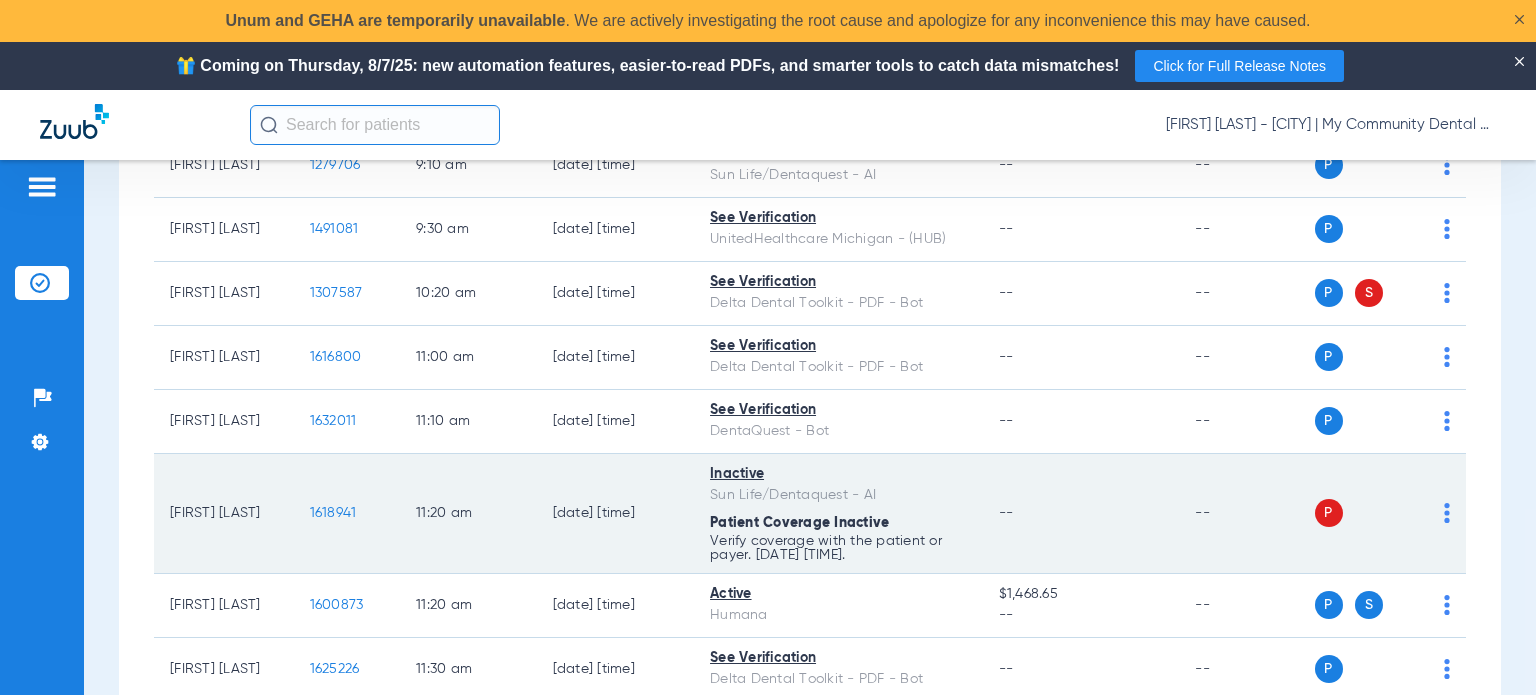 scroll, scrollTop: 1500, scrollLeft: 0, axis: vertical 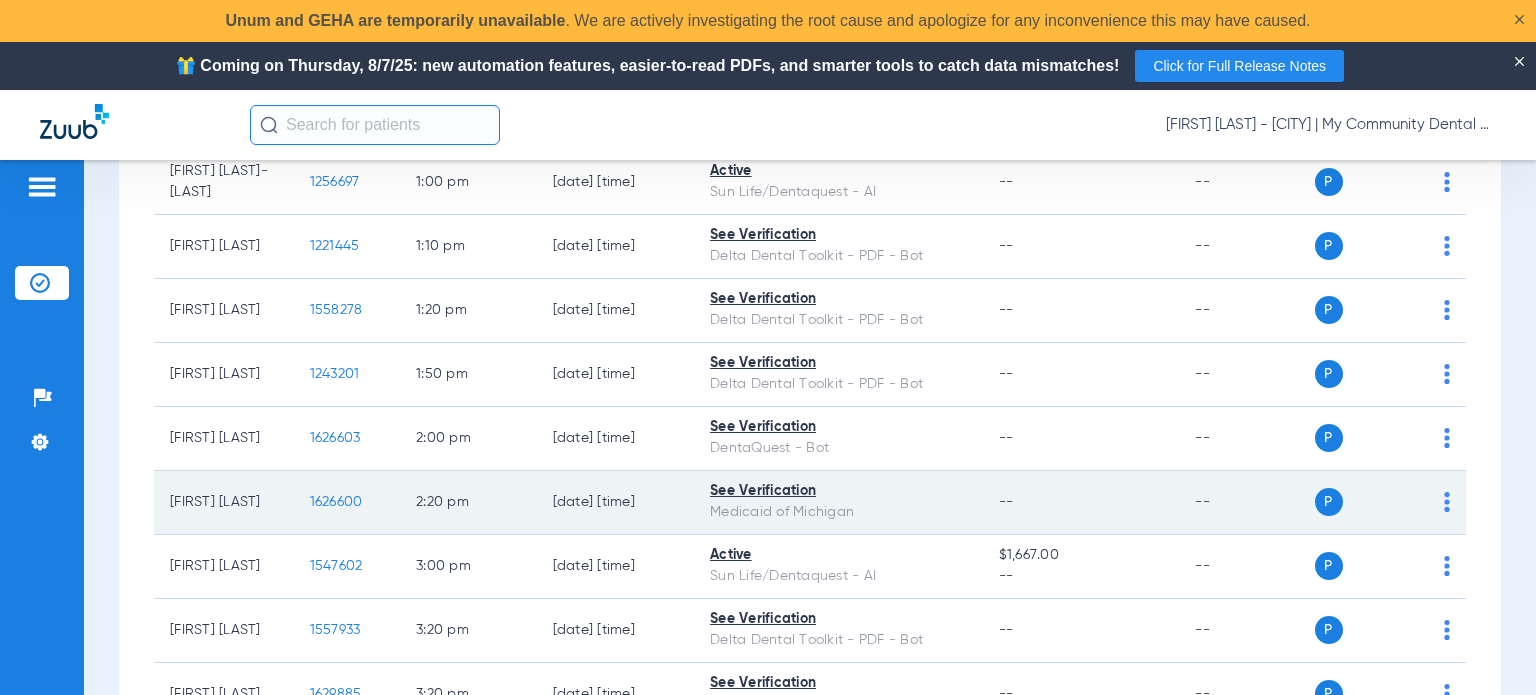 click on "1626600" 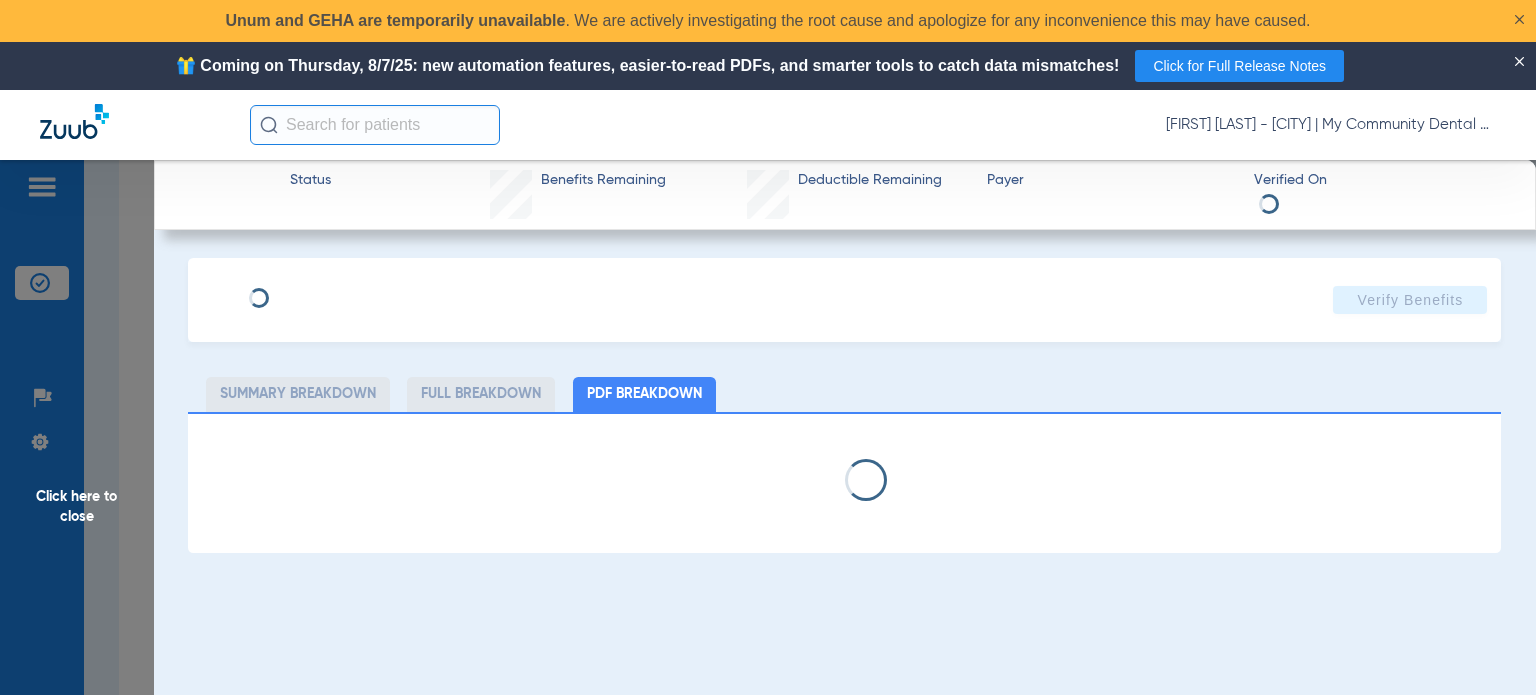 select on "page-width" 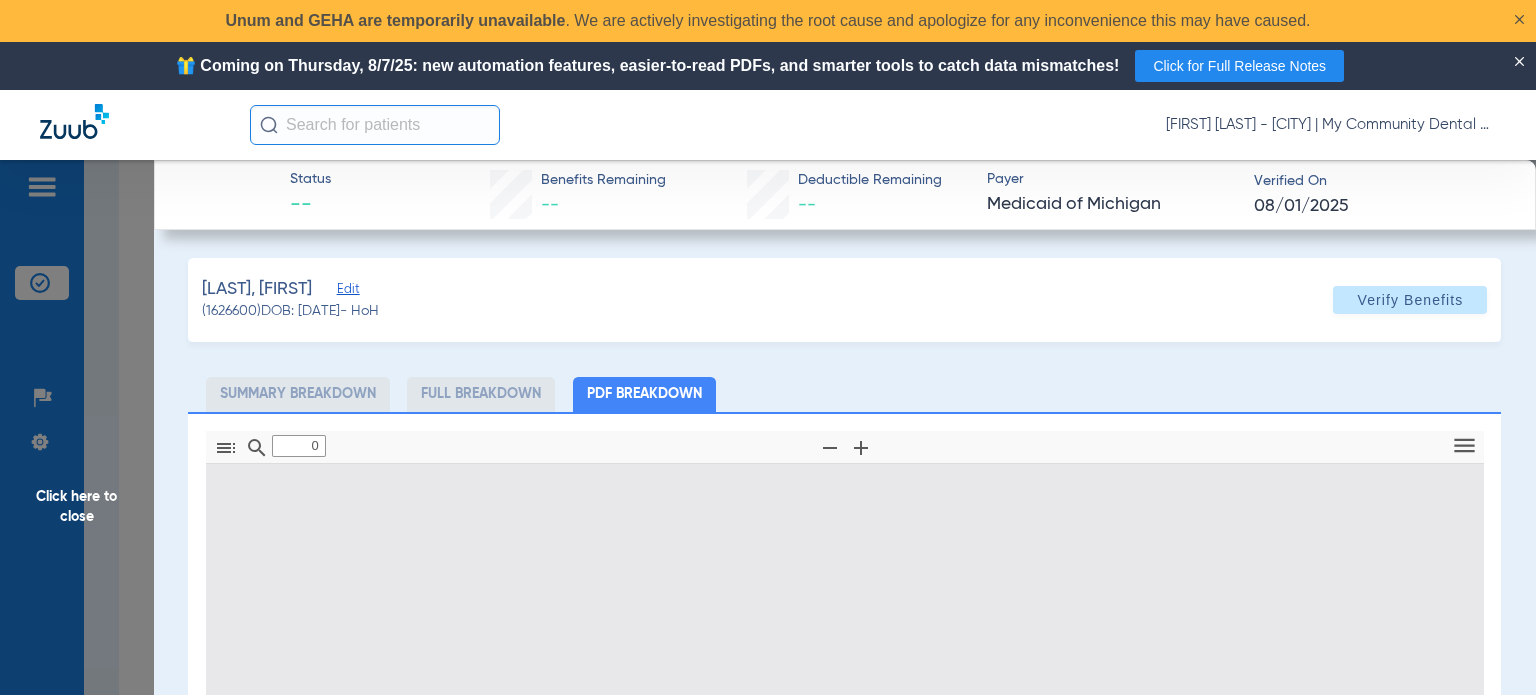 type on "1" 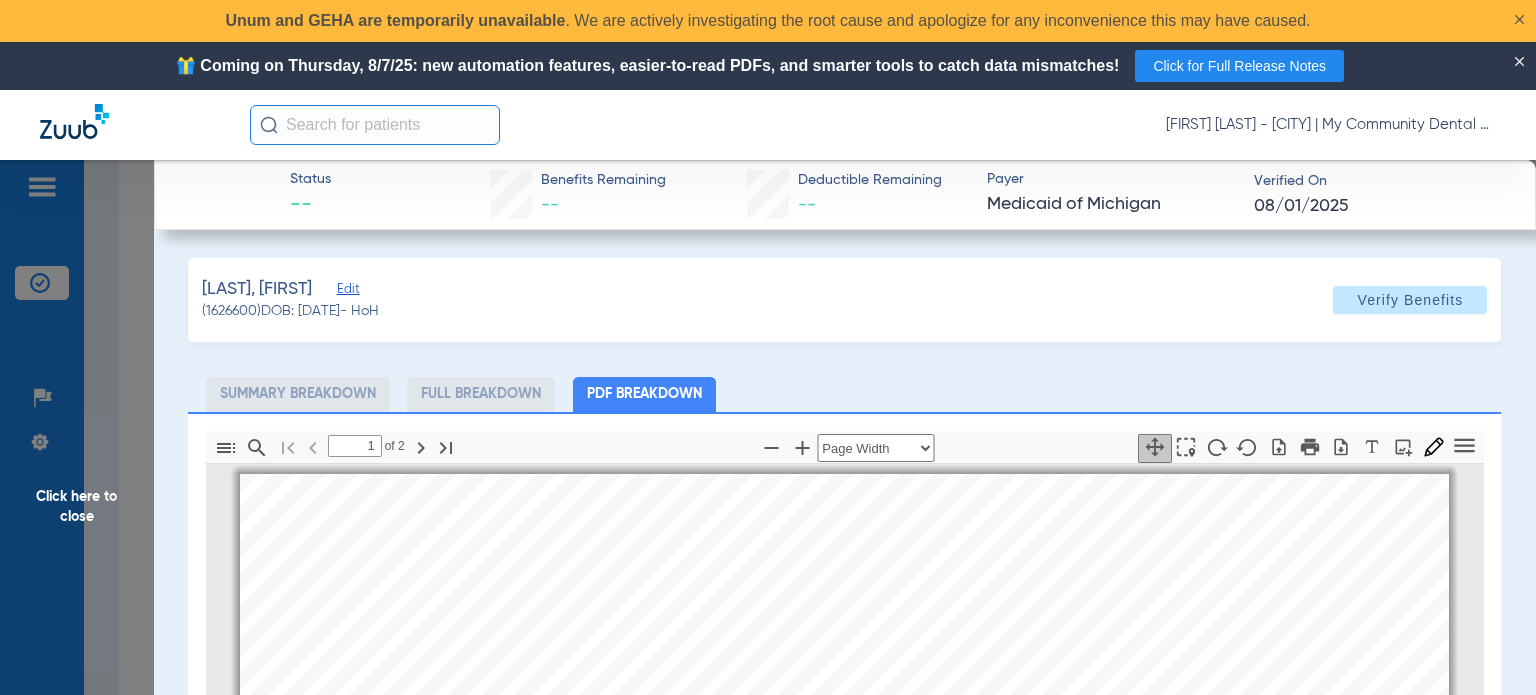 scroll, scrollTop: 10, scrollLeft: 0, axis: vertical 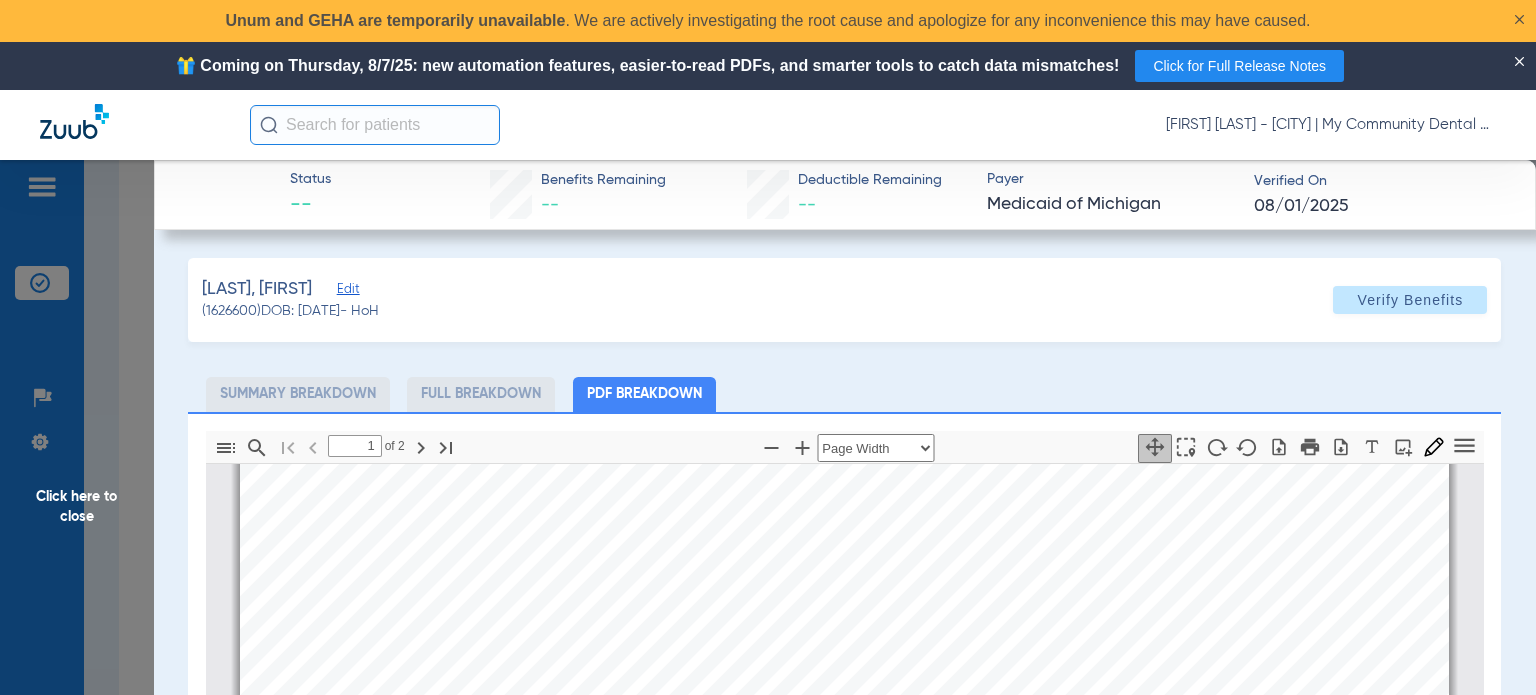 click on "Info   :   Fee for Service Dental Coverage (Note: Refer to Medicaid Provider Manual / MDHHS website for details on covered services including PA, copay and other requirements. Some services may not be covered if age 21 and older.) MEMBER ID:   1006612783   NAME:   NAPIER, RICHARD ALAN INQUIRY DATE RANGE:   08/01/2025 - 08/01/2025   COMMERCIAL / OTHER:   Y GENDER:   MALE   CSHCS RESTRICTIONS:   N DATE OF BIRTH:   08/07/1988   MHP PCP:   N CASE NUMBER:   132656623   BMP PROVIDER RESTRICTION:   N CELL PHONE:   HOME PHONE: CASE EMAIL:   big06rich@yahoo.com   INDICATORS:   Y COUNTY OF RESIDENCE:   81-WASHTENAW   COST SHARE MET:   N MAGI CATEGORY:   CAP AMOUNT REMAINING($):   1,019.10 MA PROGRAM CODE:   N   PHONE: MDHHS   (734) 481-2000 TOA:   TP07   COUNTY: MDHHS   81-WASHTENAW CITIZENSHIP:   U.S. Citizen   DISTRICT CODE:   20 REDETERMINATION DATE:   11/30/2025 BENEFIT PLANS Benefit Plan Id   PET   Benefit Plan Type   CHAMPS Provider Id   Created Date   Transaction Date   Start Date End Date ▽ MA     04/19/2025" at bounding box center [844, 1318] 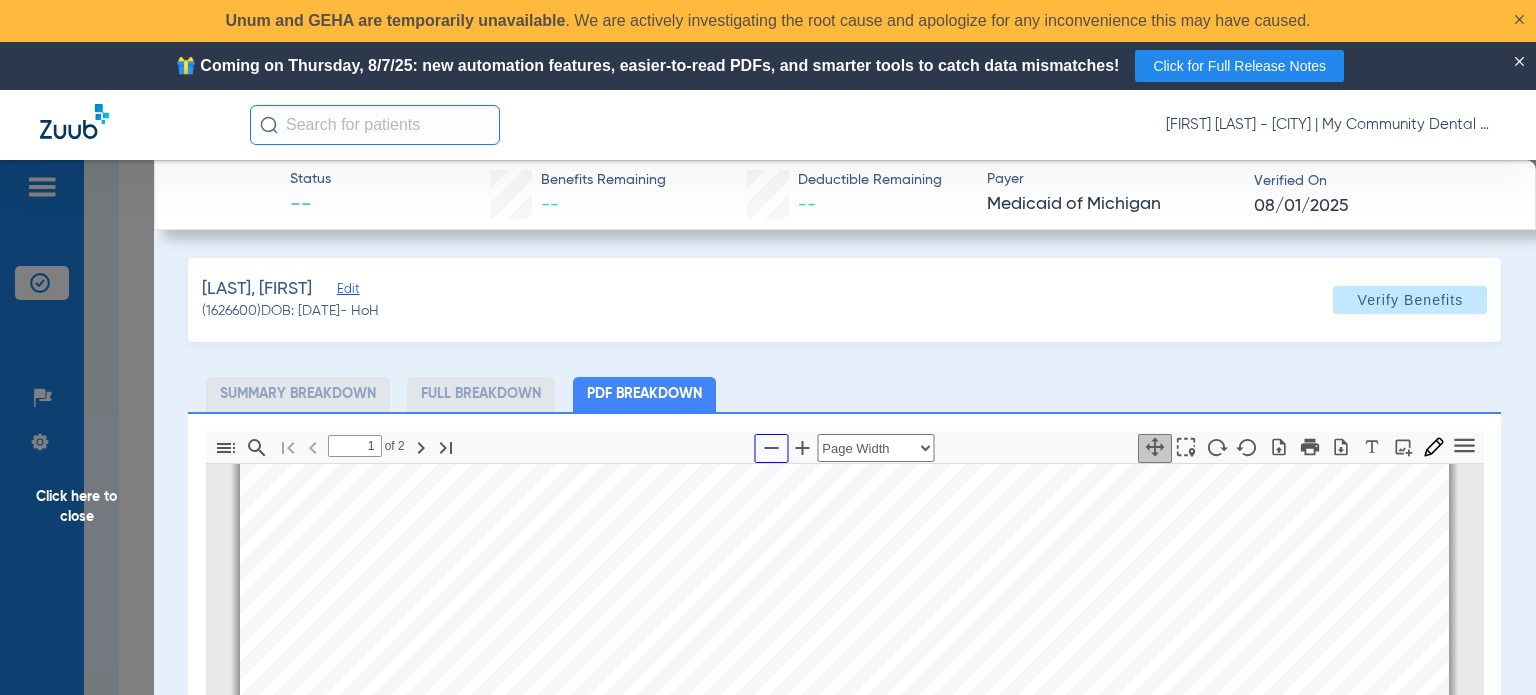 click 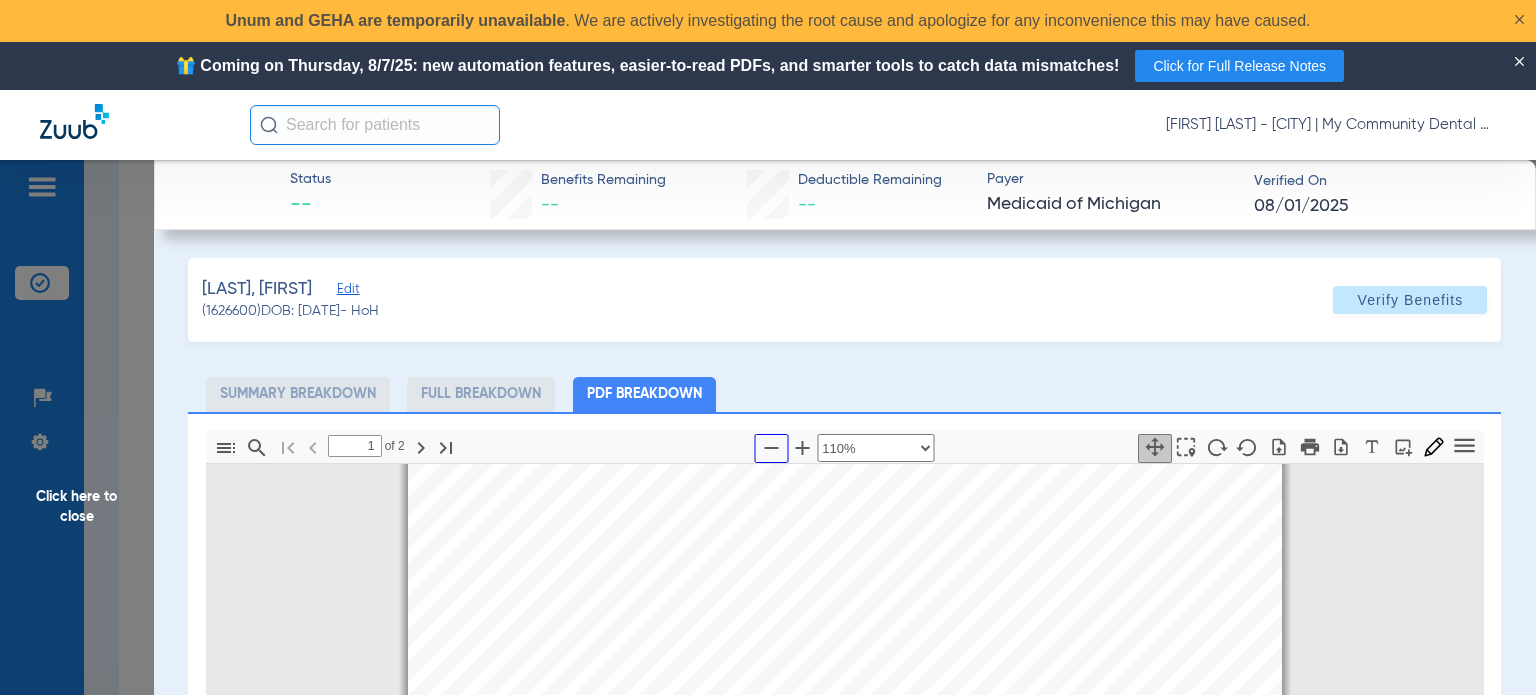 scroll, scrollTop: 9, scrollLeft: 0, axis: vertical 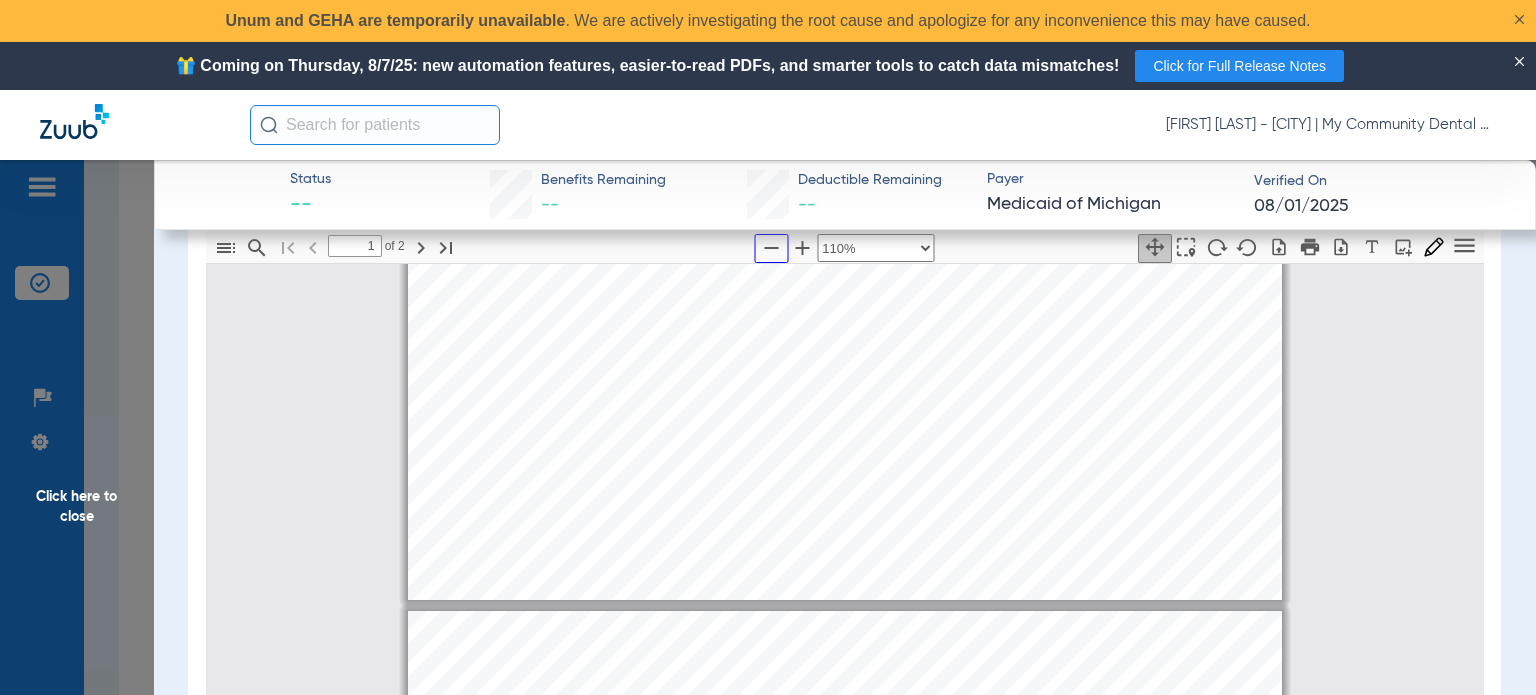 type on "2" 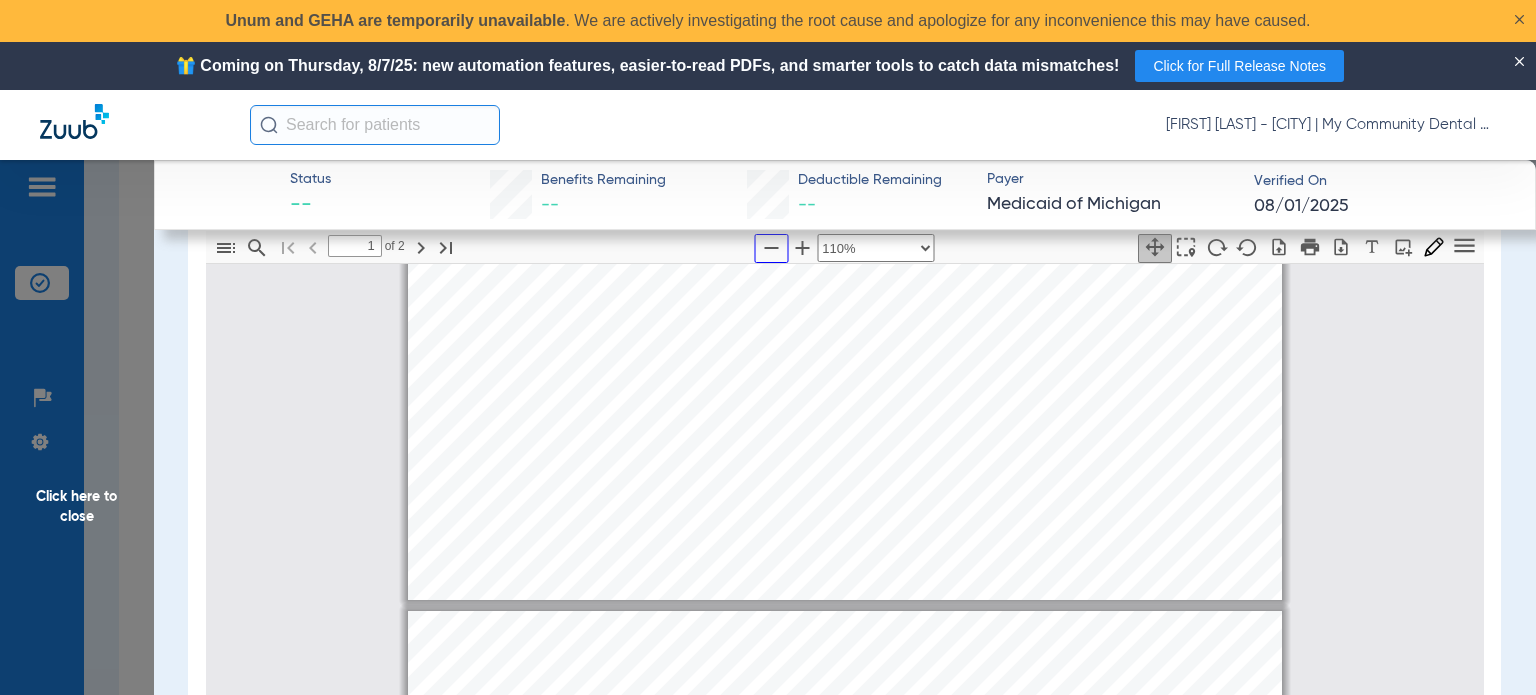 select on "custom" 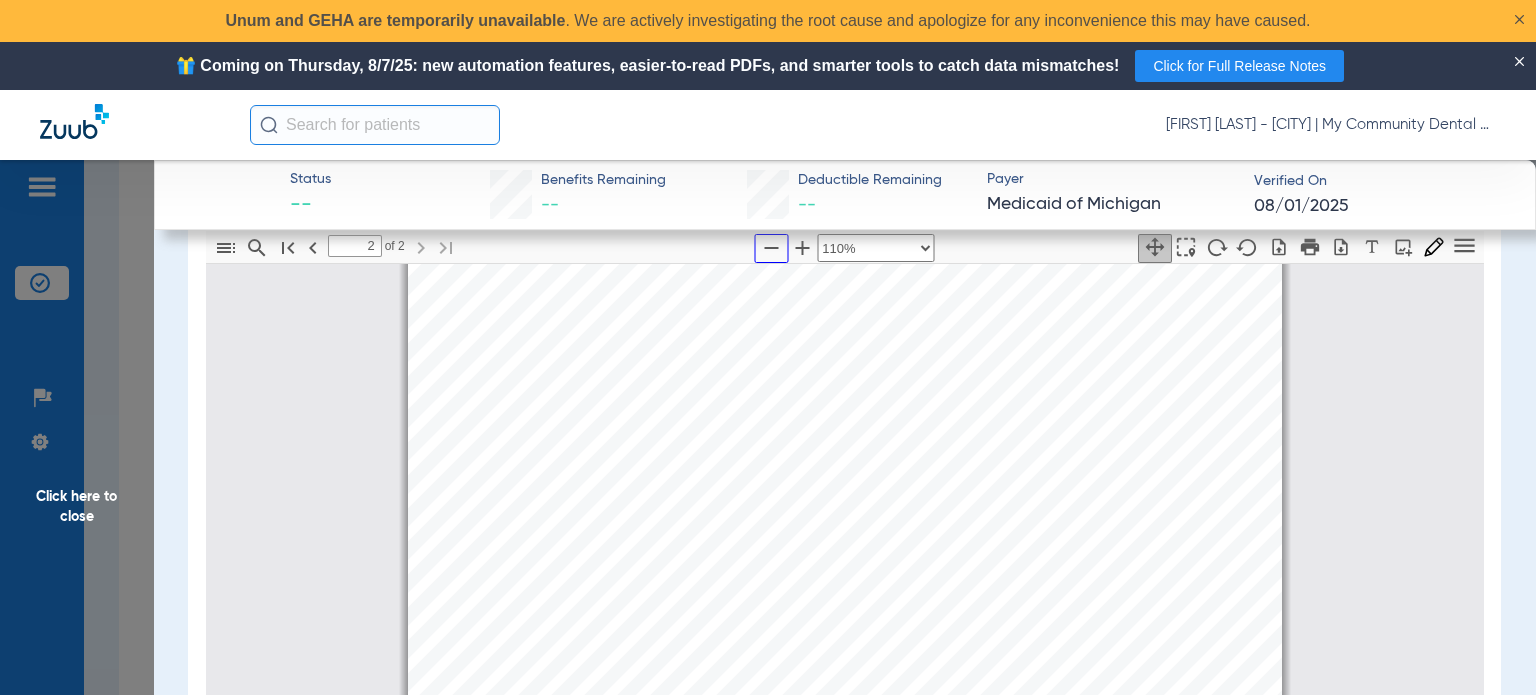 scroll, scrollTop: 1409, scrollLeft: 0, axis: vertical 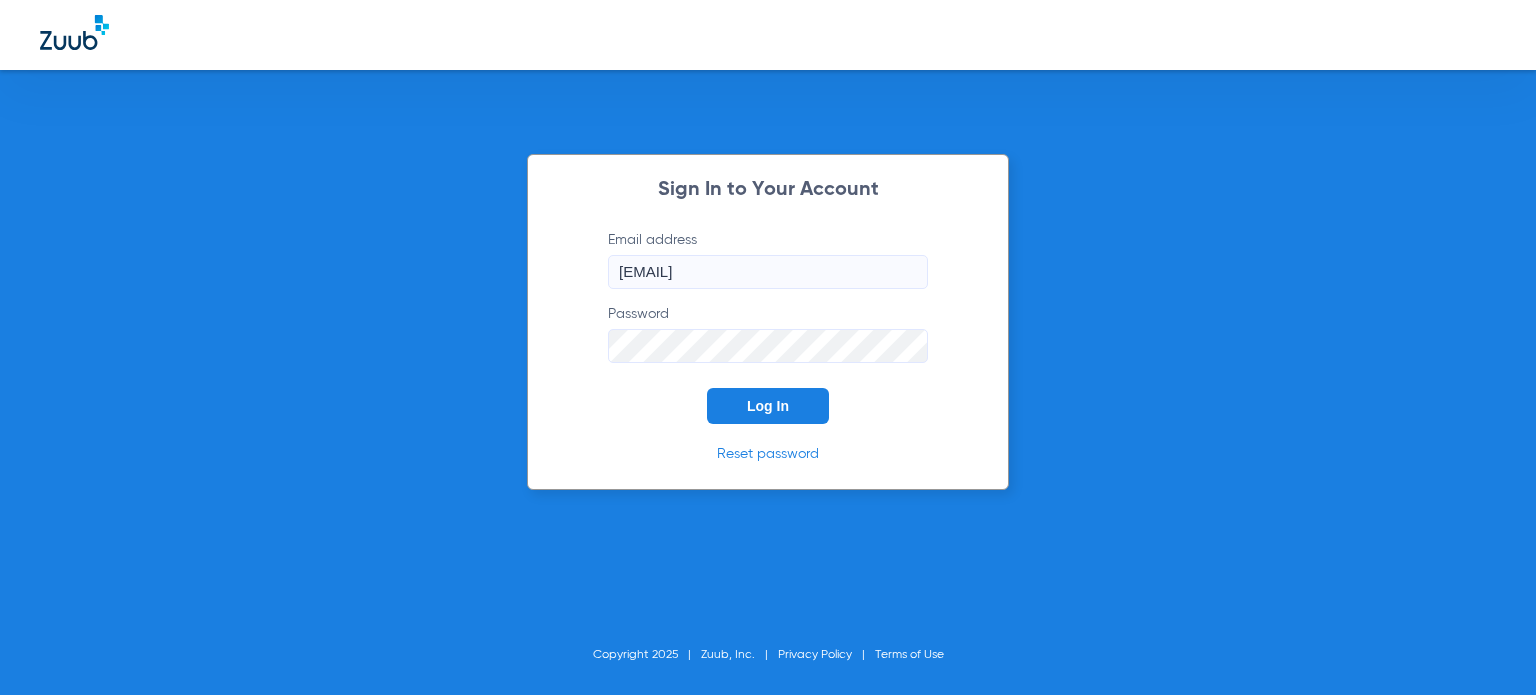click on "Log In" 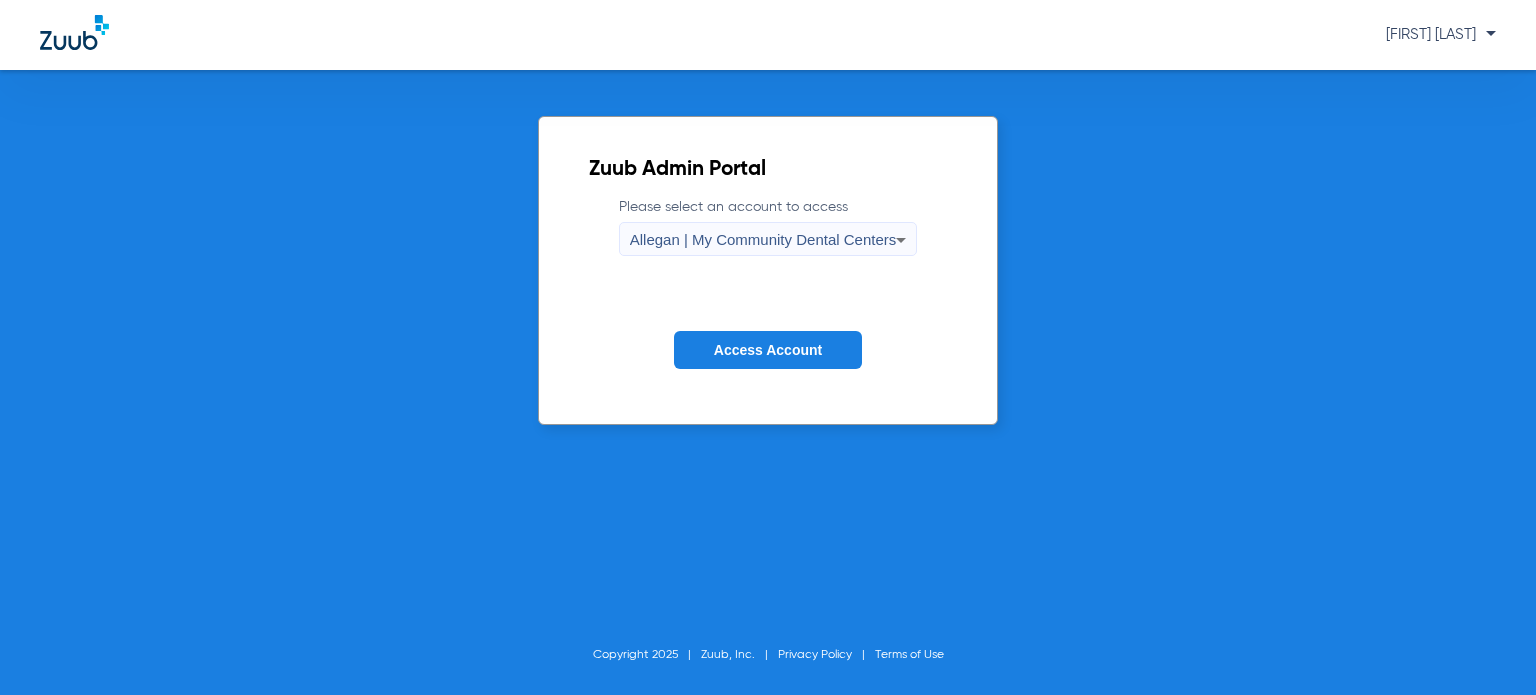 click on "Allegan | My Community Dental Centers" at bounding box center [763, 239] 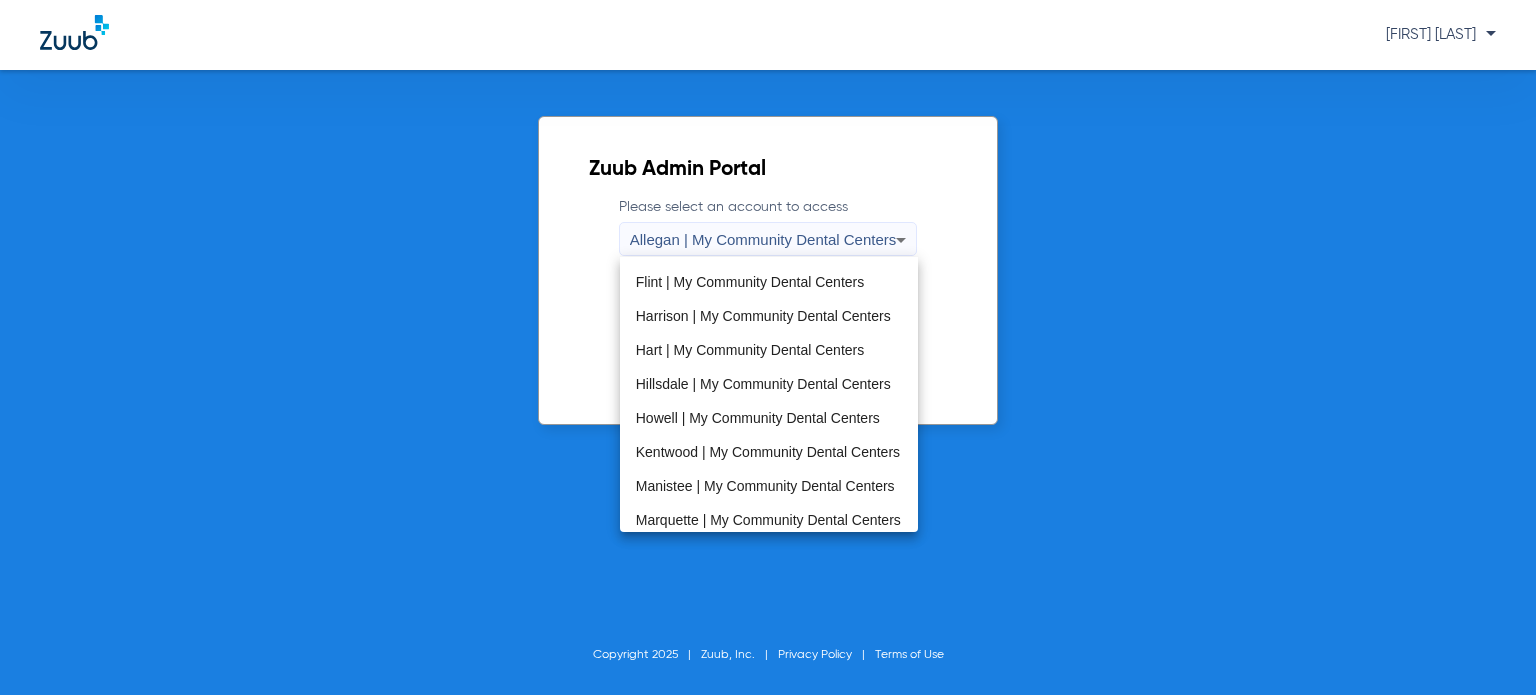 scroll, scrollTop: 643, scrollLeft: 0, axis: vertical 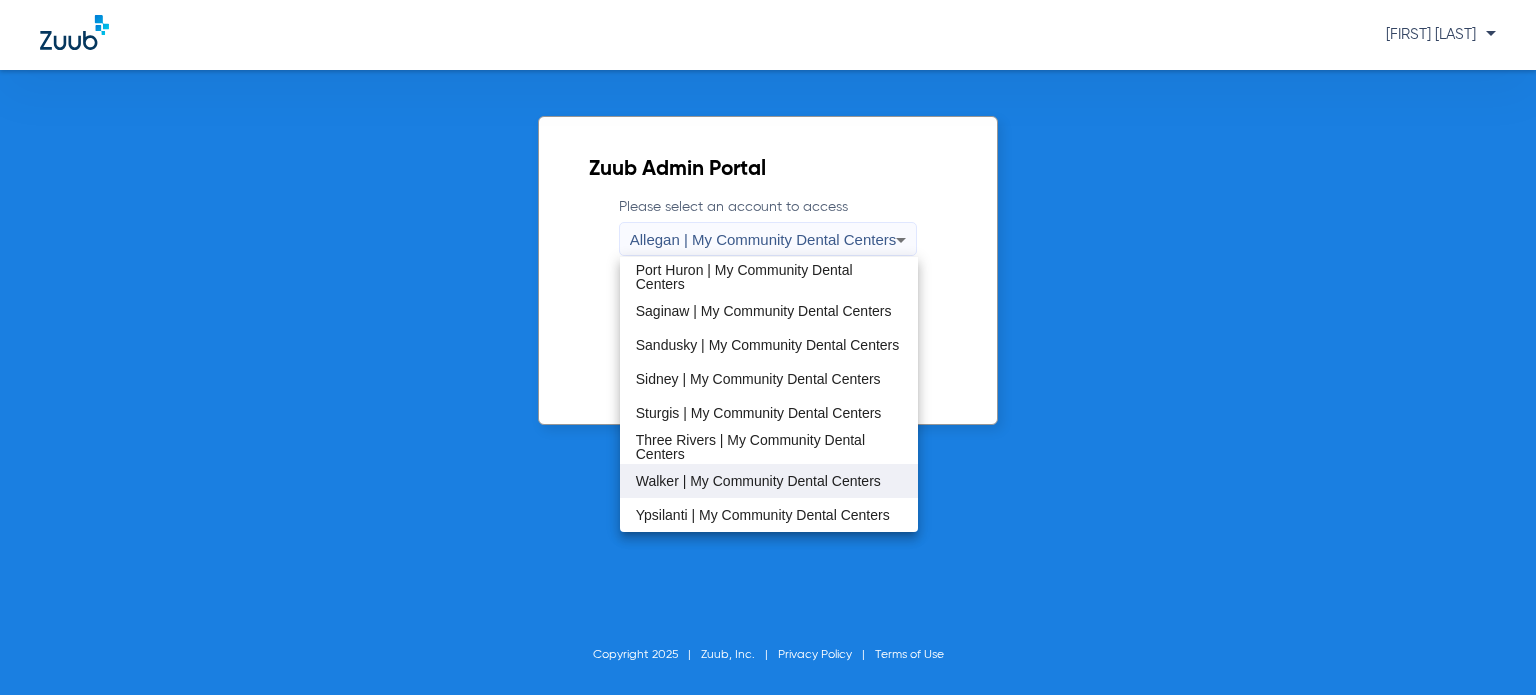 click on "Walker | My Community Dental Centers" at bounding box center [758, 481] 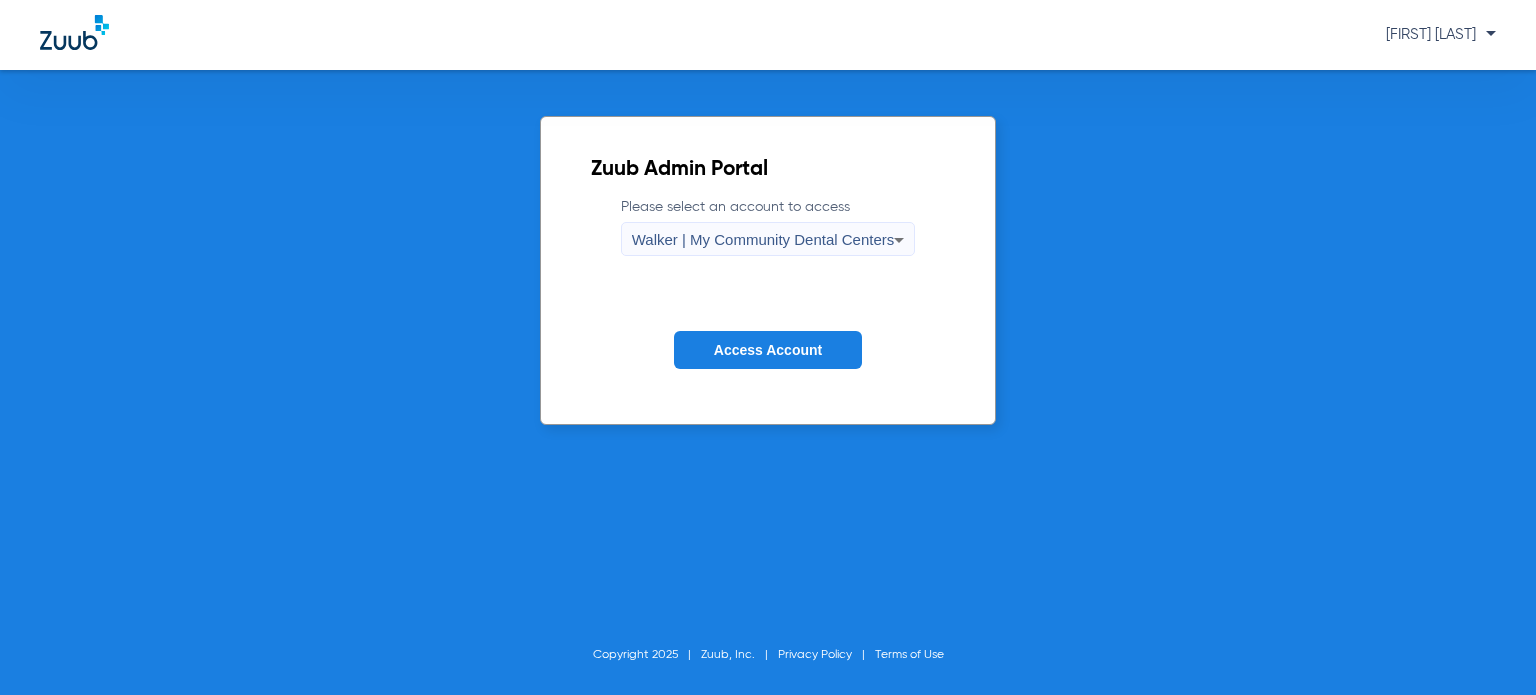 click on "Access Account" 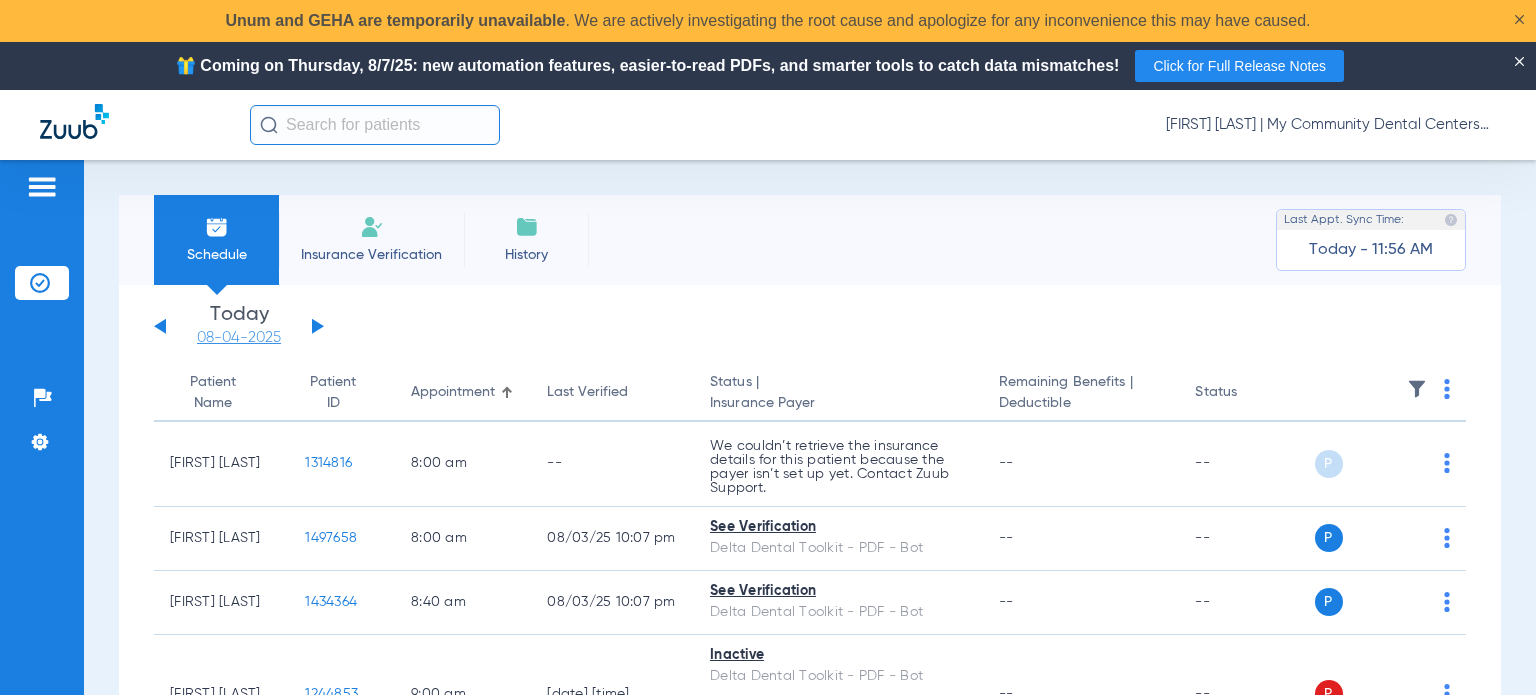 click on "08-04-2025" 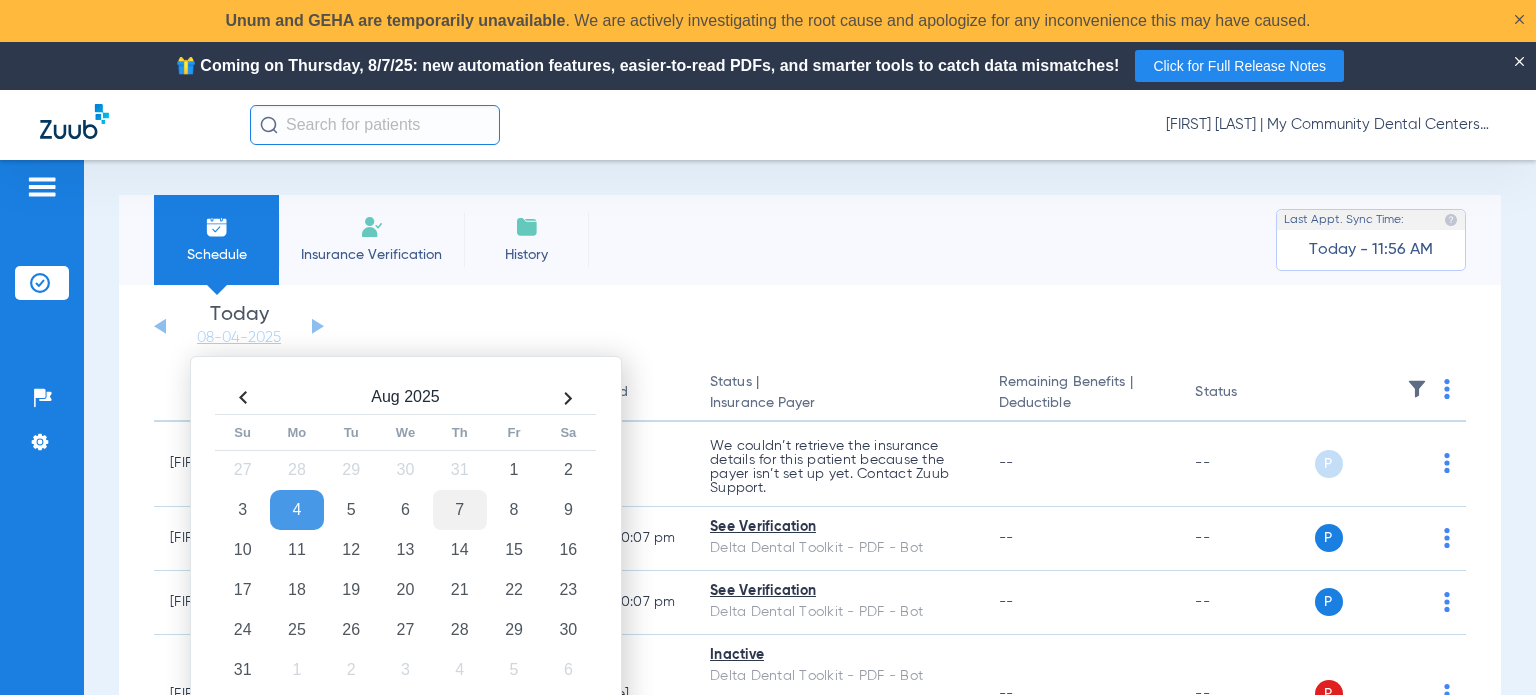 click on "7" 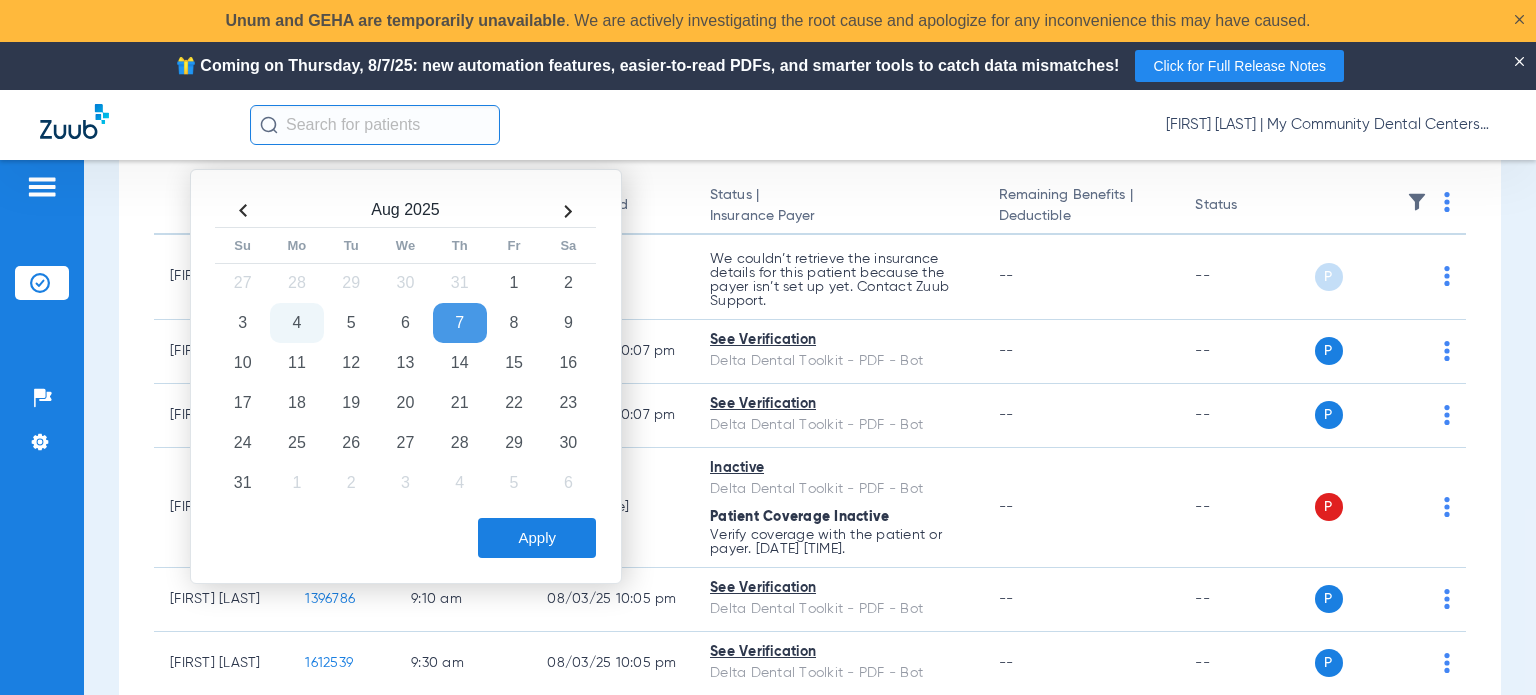 scroll, scrollTop: 200, scrollLeft: 0, axis: vertical 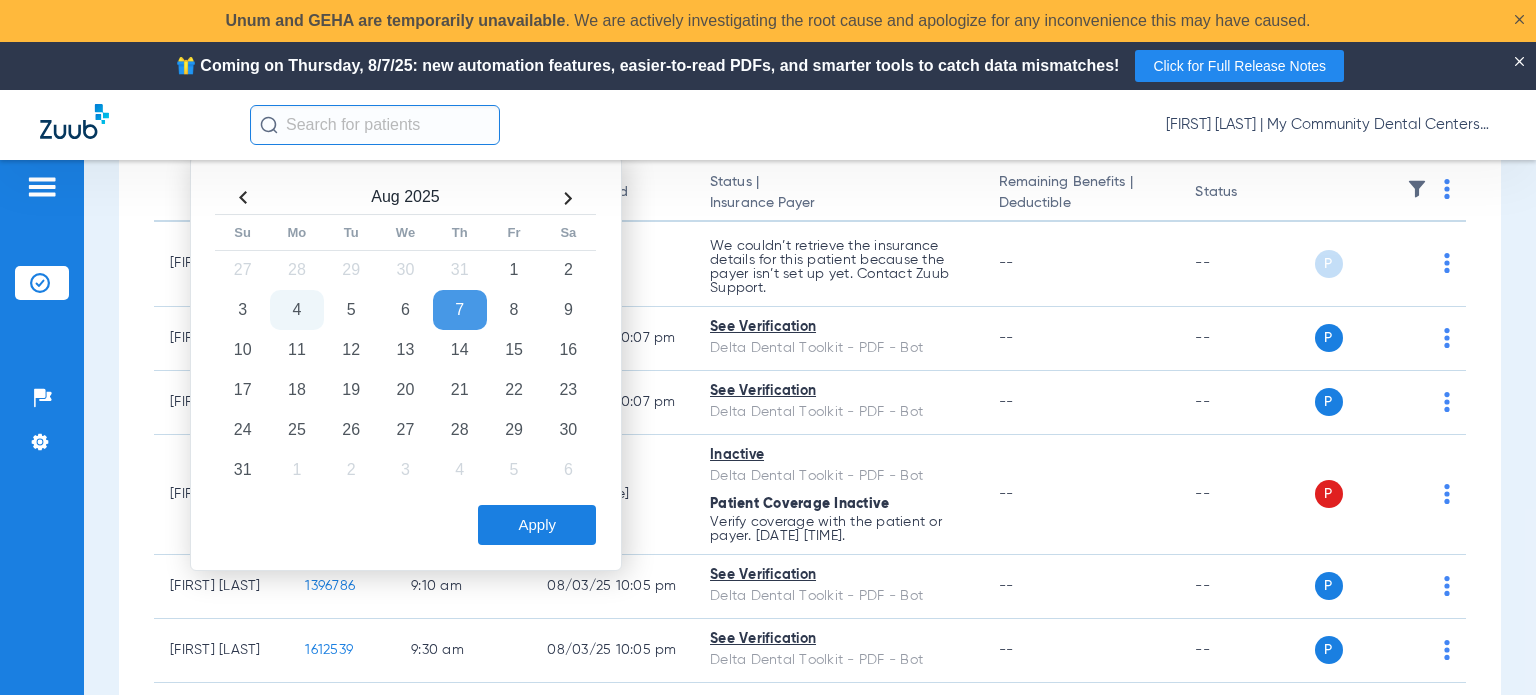 click on "Apply" 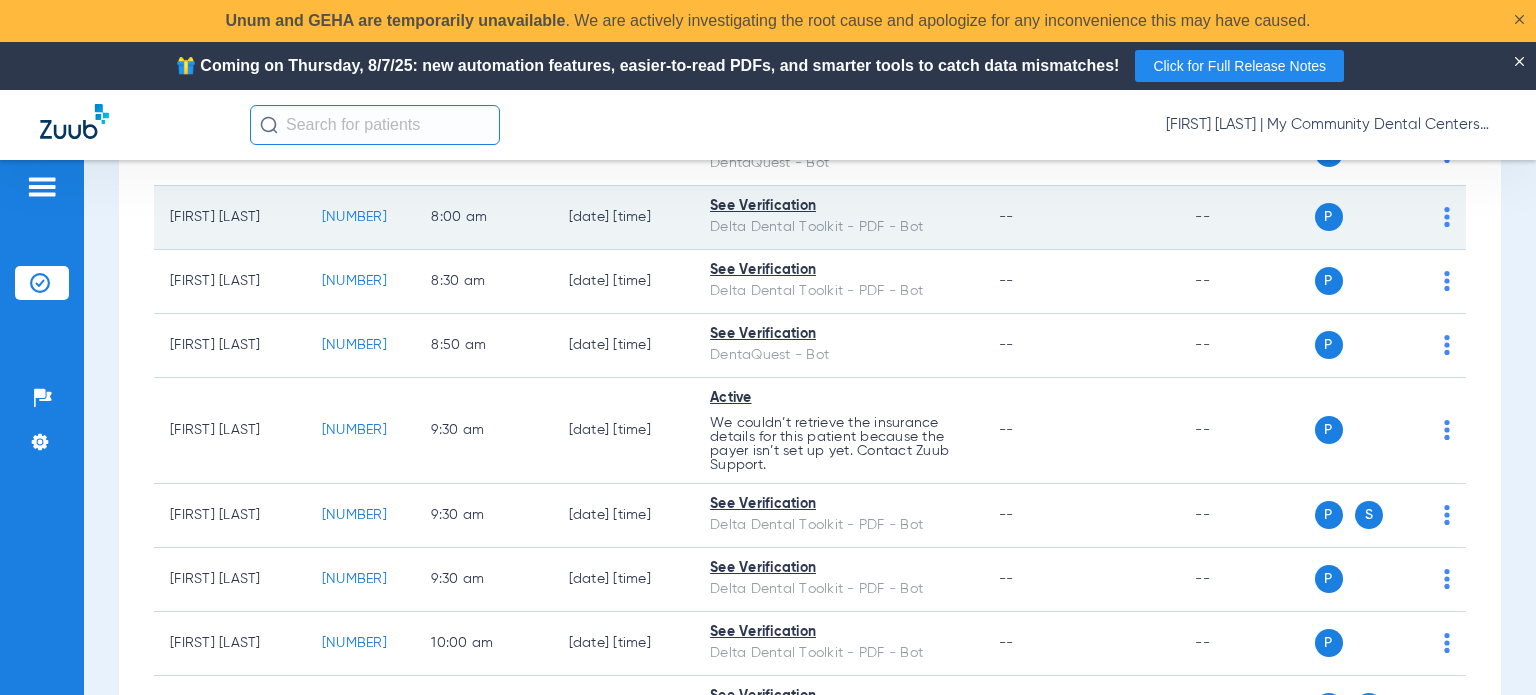scroll, scrollTop: 200, scrollLeft: 0, axis: vertical 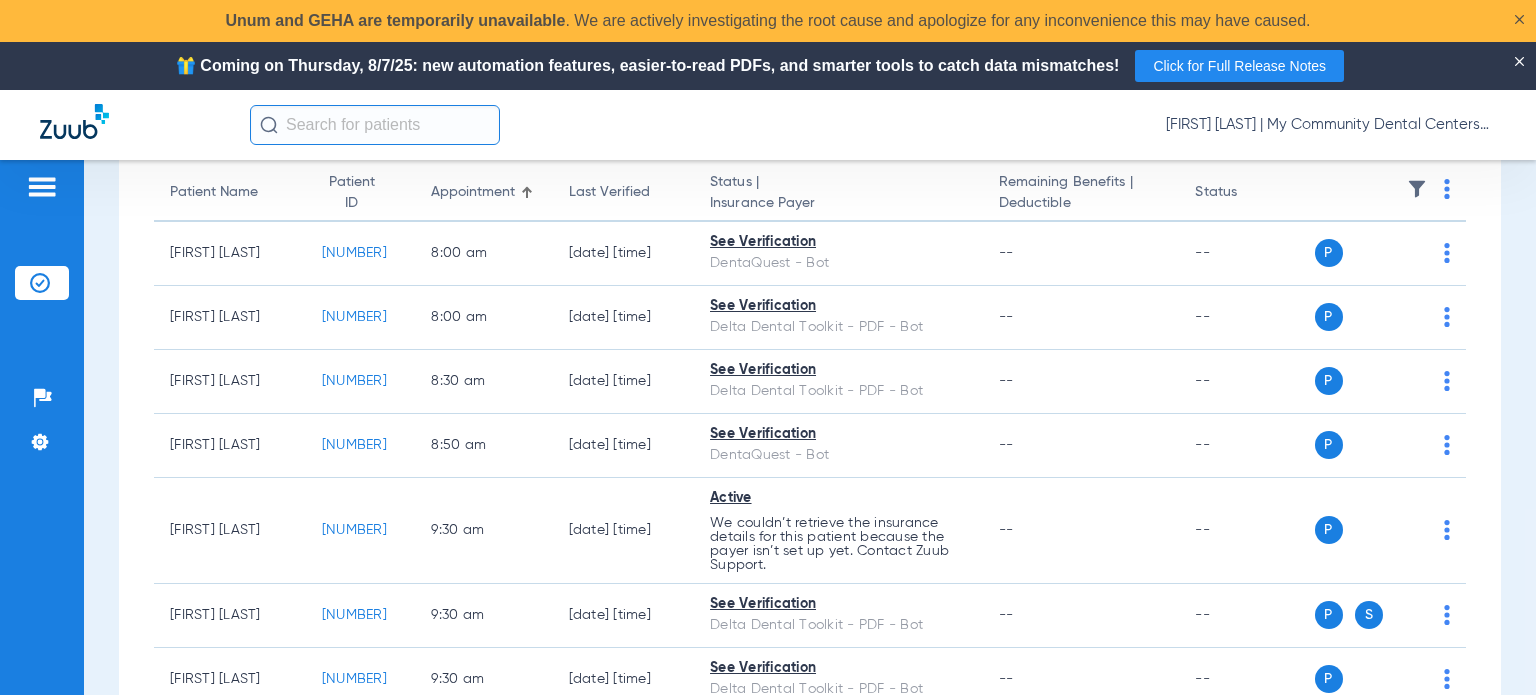 click on "Last Verified" 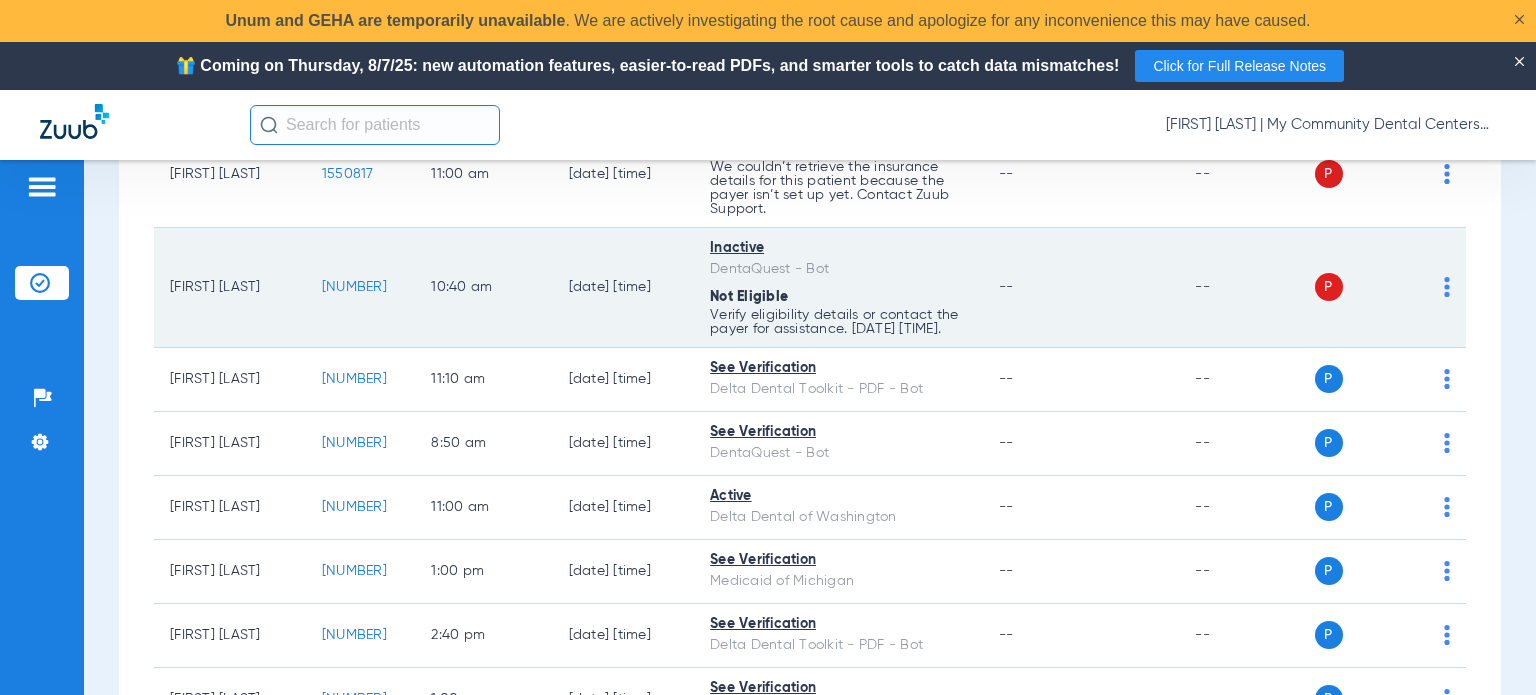 scroll, scrollTop: 400, scrollLeft: 0, axis: vertical 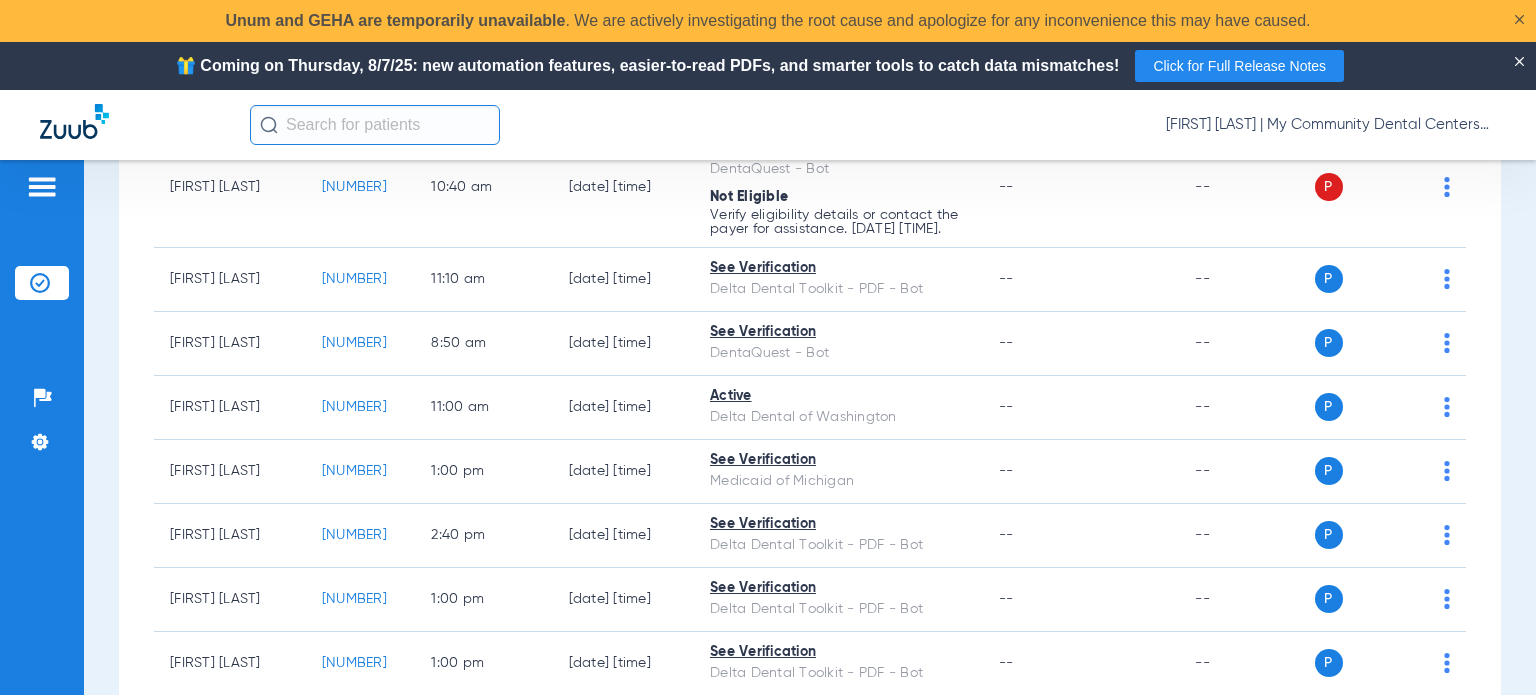 click on "Schedule Insurance Verification History  Last Appt. Sync Time:   Today - 12:06 PM   Saturday   05-31-2025   Sunday   06-01-2025   Monday   06-02-2025   Tuesday   06-03-2025   Wednesday   06-04-2025   Thursday   06-05-2025   Friday   06-06-2025   Saturday   06-07-2025   Sunday   06-08-2025   Monday   06-09-2025   Tuesday   06-10-2025   Wednesday   06-11-2025   Thursday   06-12-2025   Friday   06-13-2025   Saturday   06-14-2025   Sunday   06-15-2025   Monday   06-16-2025   Tuesday   06-17-2025   Wednesday   06-18-2025   Thursday   06-19-2025   Friday   06-20-2025   Saturday   06-21-2025   Sunday   06-22-2025   Monday   06-23-2025   Tuesday   06-24-2025   Wednesday   06-25-2025   Thursday   06-26-2025   Friday   06-27-2025   Saturday   06-28-2025   Sunday   06-29-2025   Monday   06-30-2025   Tuesday   07-01-2025   Wednesday   07-02-2025   Thursday   07-03-2025   Friday   07-04-2025   Saturday   07-05-2025   Sunday   07-06-2025   Monday   07-07-2025   Tuesday   07-08-2025   Wednesday   07-09-2025   Thursday  Su 1" at bounding box center (810, 472) 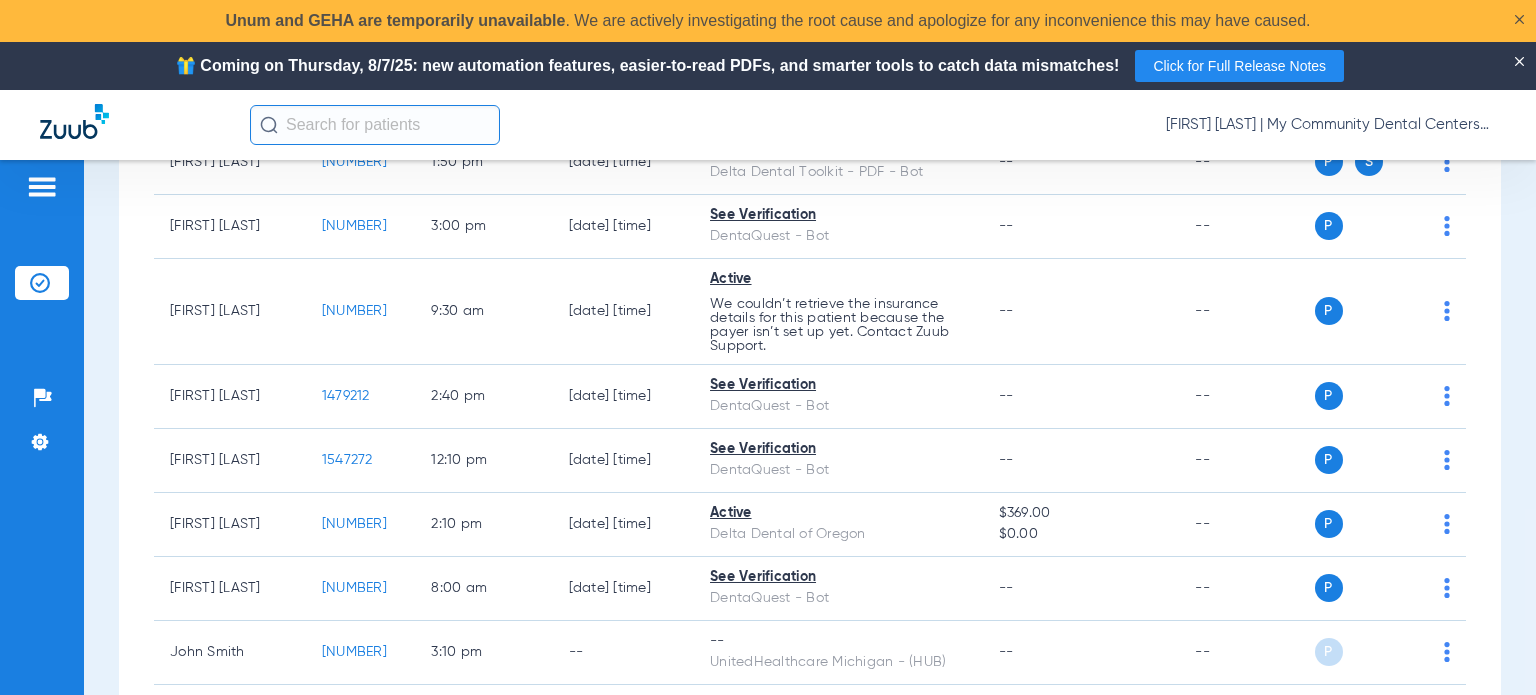 scroll, scrollTop: 1768, scrollLeft: 0, axis: vertical 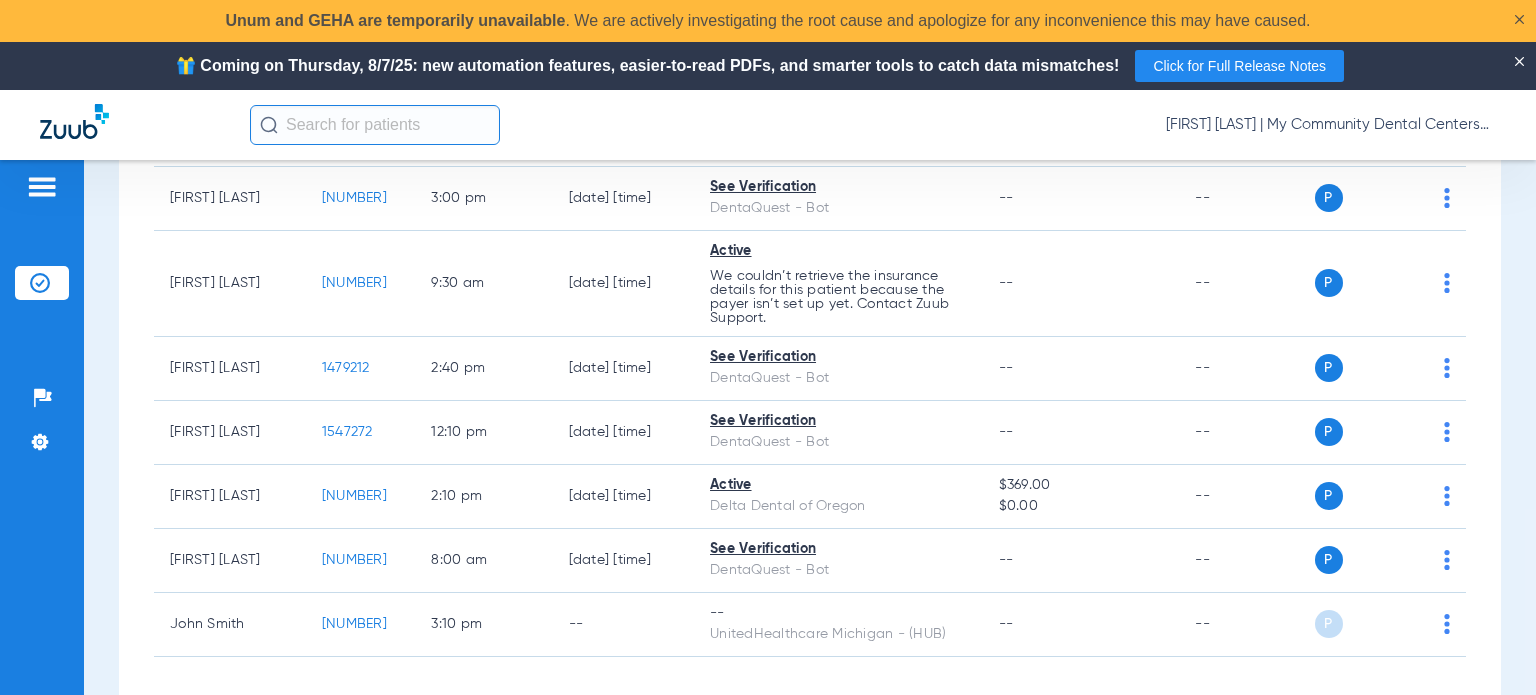 click on "Saturday   05-31-2025   Sunday   06-01-2025   Monday   06-02-2025   Tuesday   06-03-2025   Wednesday   06-04-2025   Thursday   06-05-2025   Friday   06-06-2025   Saturday   06-07-2025   Sunday   06-08-2025   Monday   06-09-2025   Tuesday   06-10-2025   Wednesday   06-11-2025   Thursday   06-12-2025   Friday   06-13-2025   Saturday   06-14-2025   Sunday   06-15-2025   Monday   06-16-2025   Tuesday   06-17-2025   Wednesday   06-18-2025   Thursday   06-19-2025   Friday   06-20-2025   Saturday   06-21-2025   Sunday   06-22-2025   Monday   06-23-2025   Tuesday   06-24-2025   Wednesday   06-25-2025   Thursday   06-26-2025   Friday   06-27-2025   Saturday   06-28-2025   Sunday   06-29-2025   Monday   06-30-2025   Tuesday   07-01-2025   Wednesday   07-02-2025   Thursday   07-03-2025   Friday   07-04-2025   Saturday   07-05-2025   Sunday   07-06-2025   Monday   07-07-2025   Tuesday   07-08-2025   Wednesday   07-09-2025   Thursday   07-10-2025   Friday   07-11-2025   Saturday   07-12-2025   Sunday   07-13-2025  Su Mo" 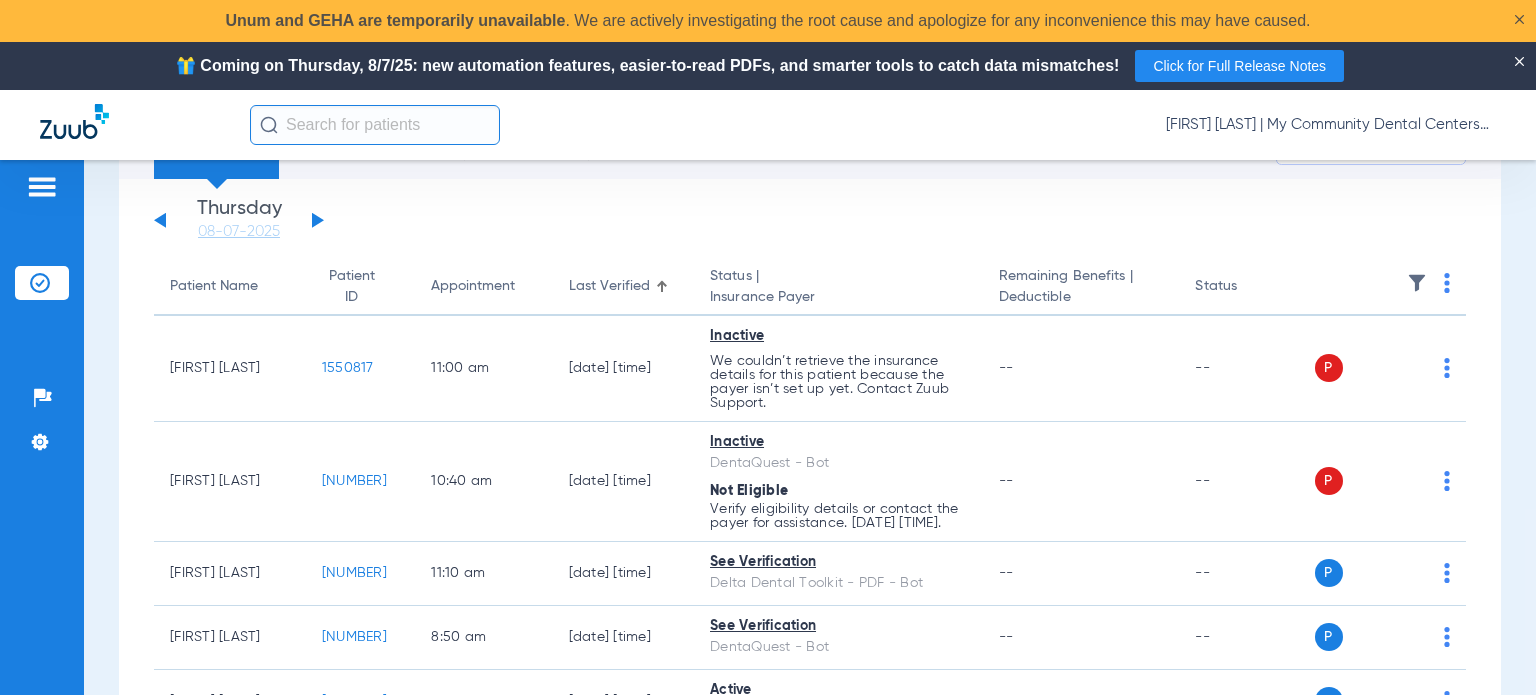 scroll, scrollTop: 0, scrollLeft: 0, axis: both 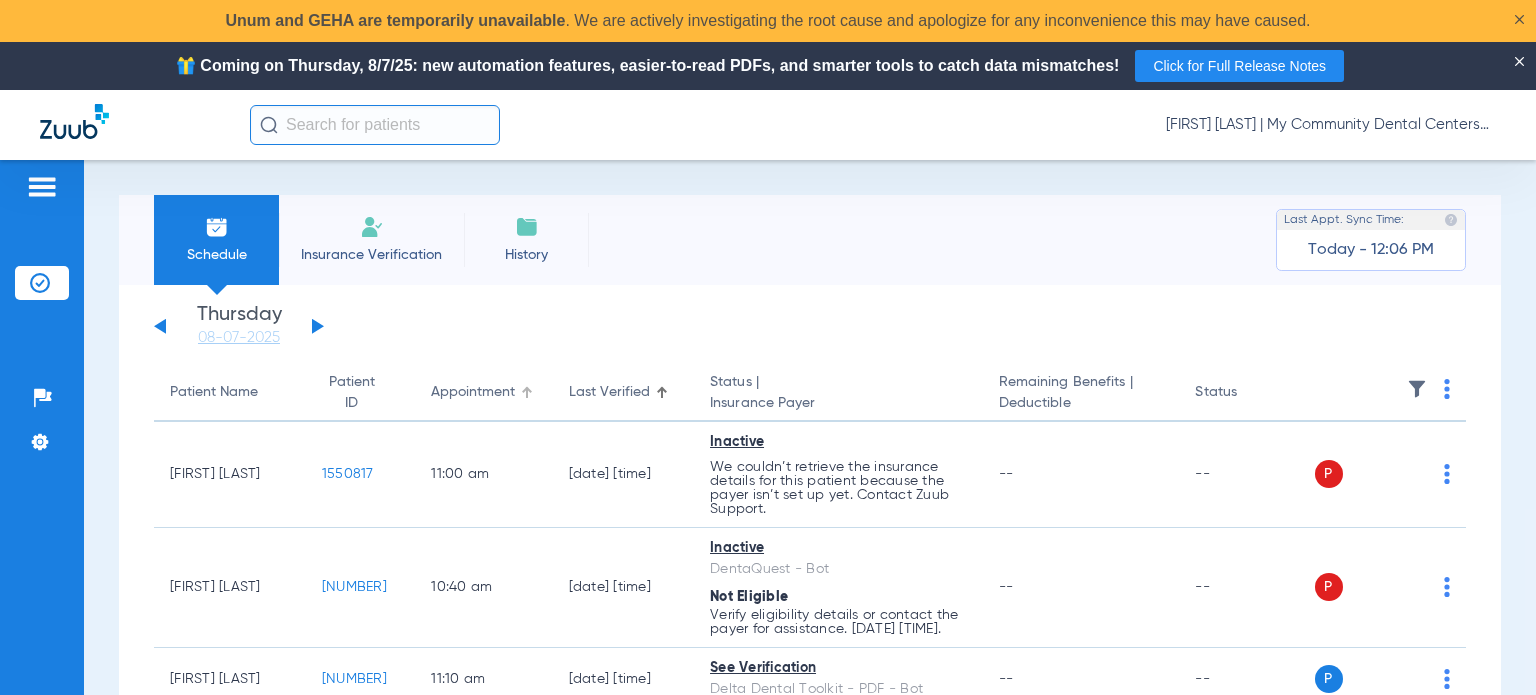 click on "Appointment" 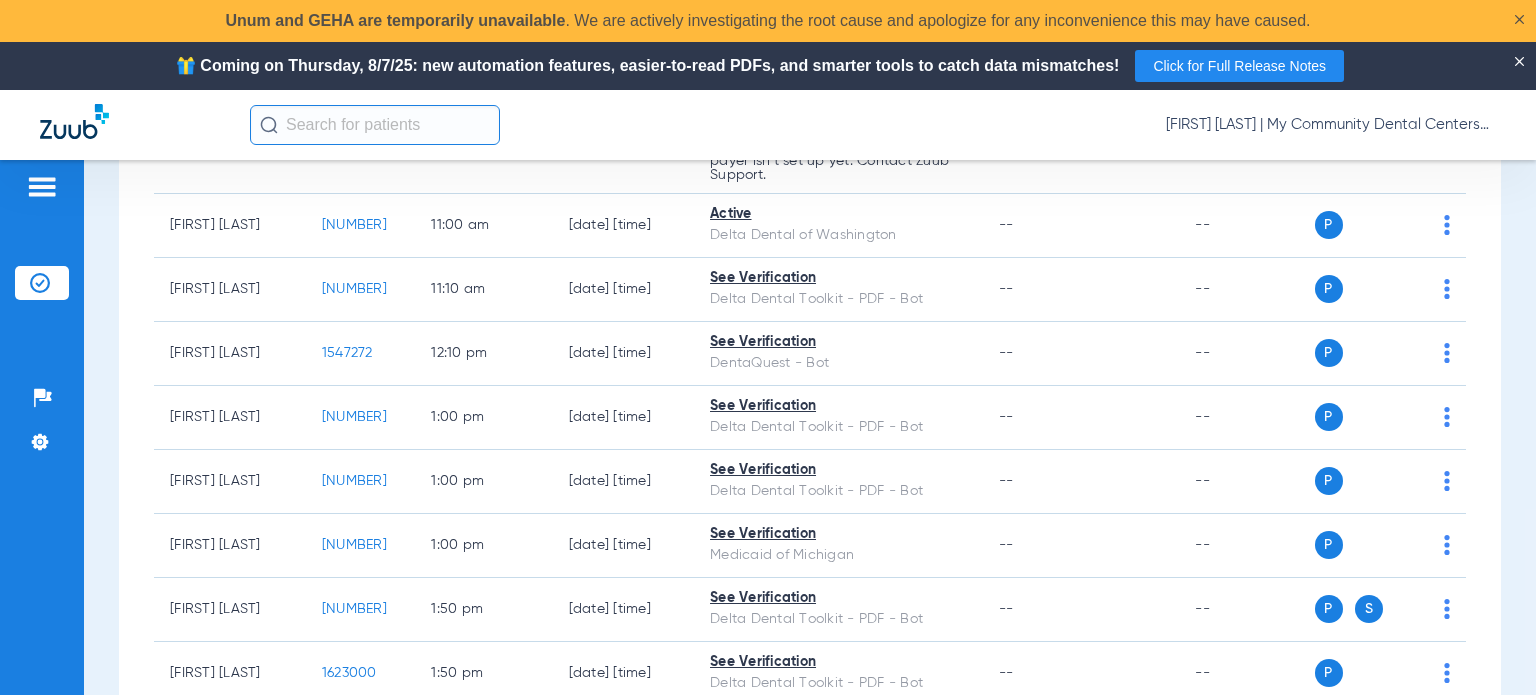 scroll, scrollTop: 1400, scrollLeft: 0, axis: vertical 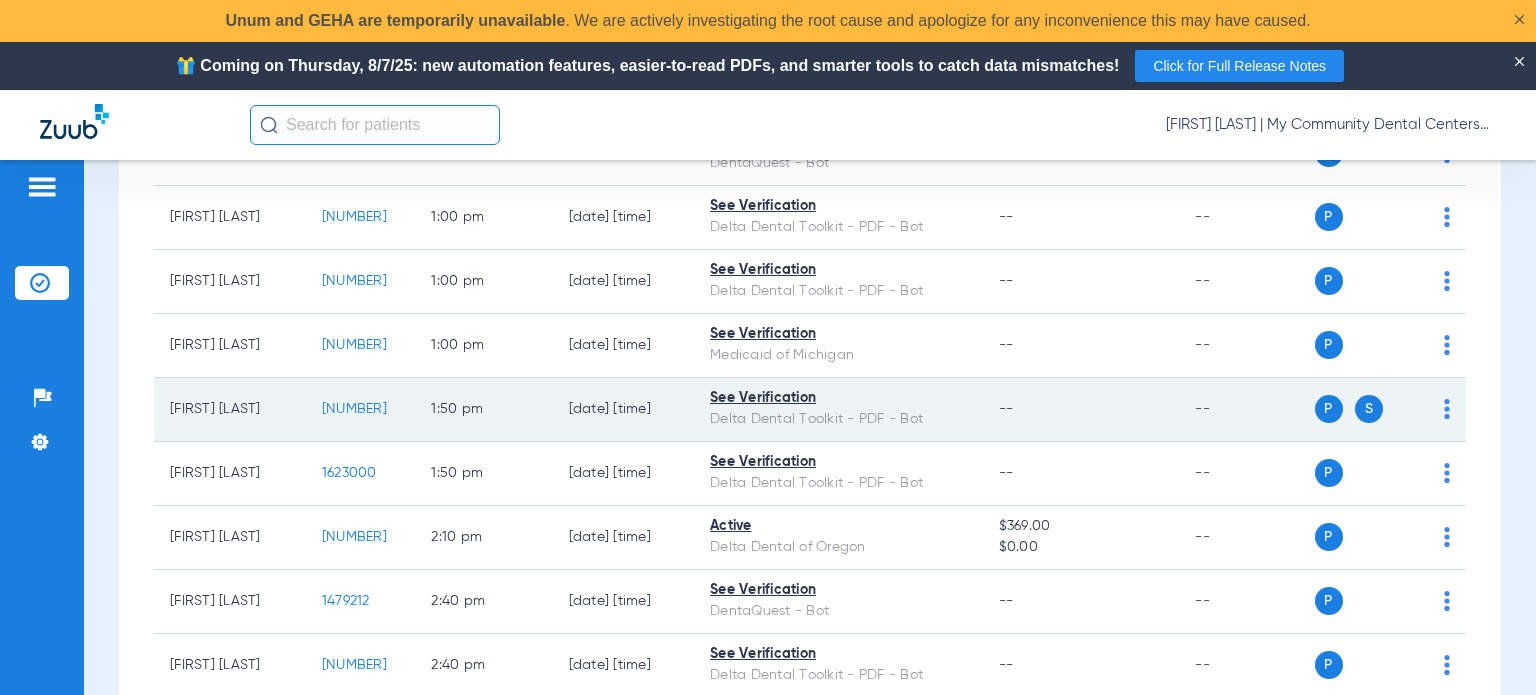 click on "--" 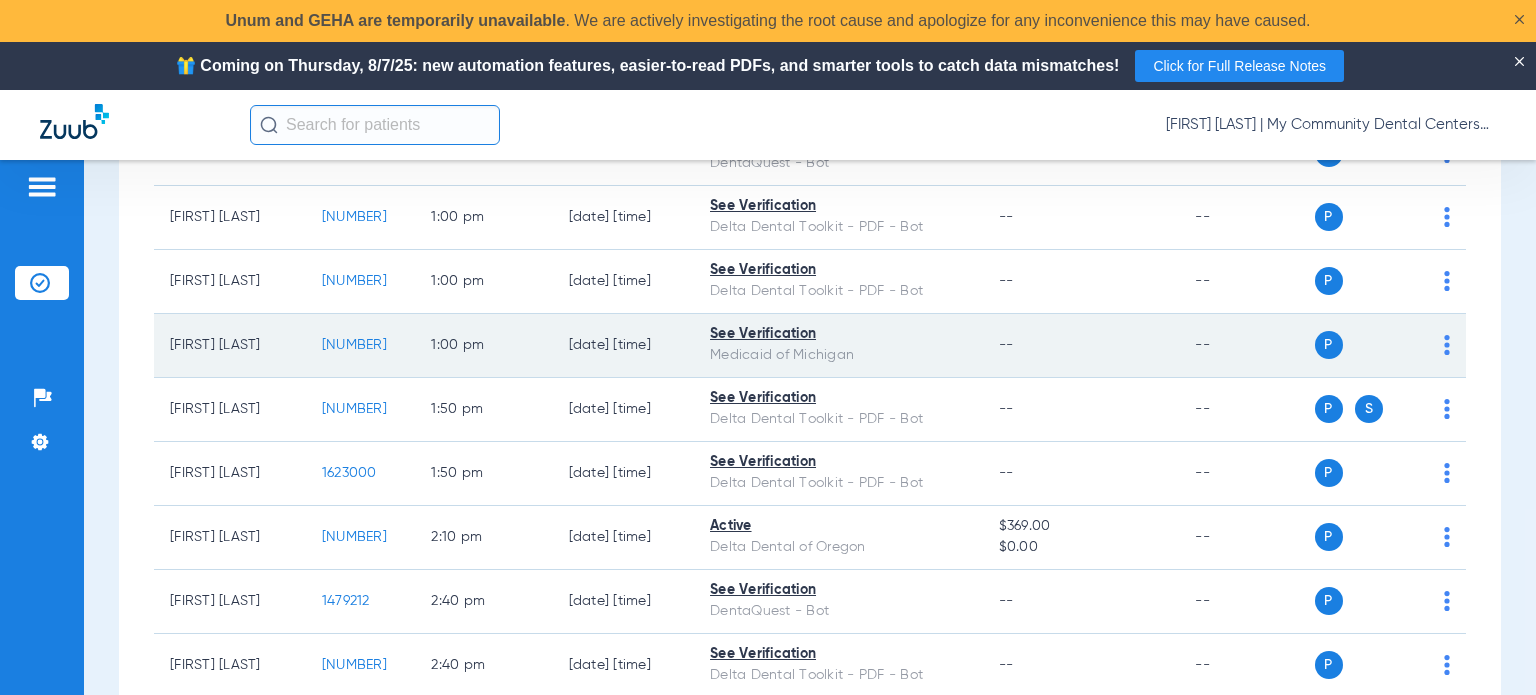 click on "1439186" 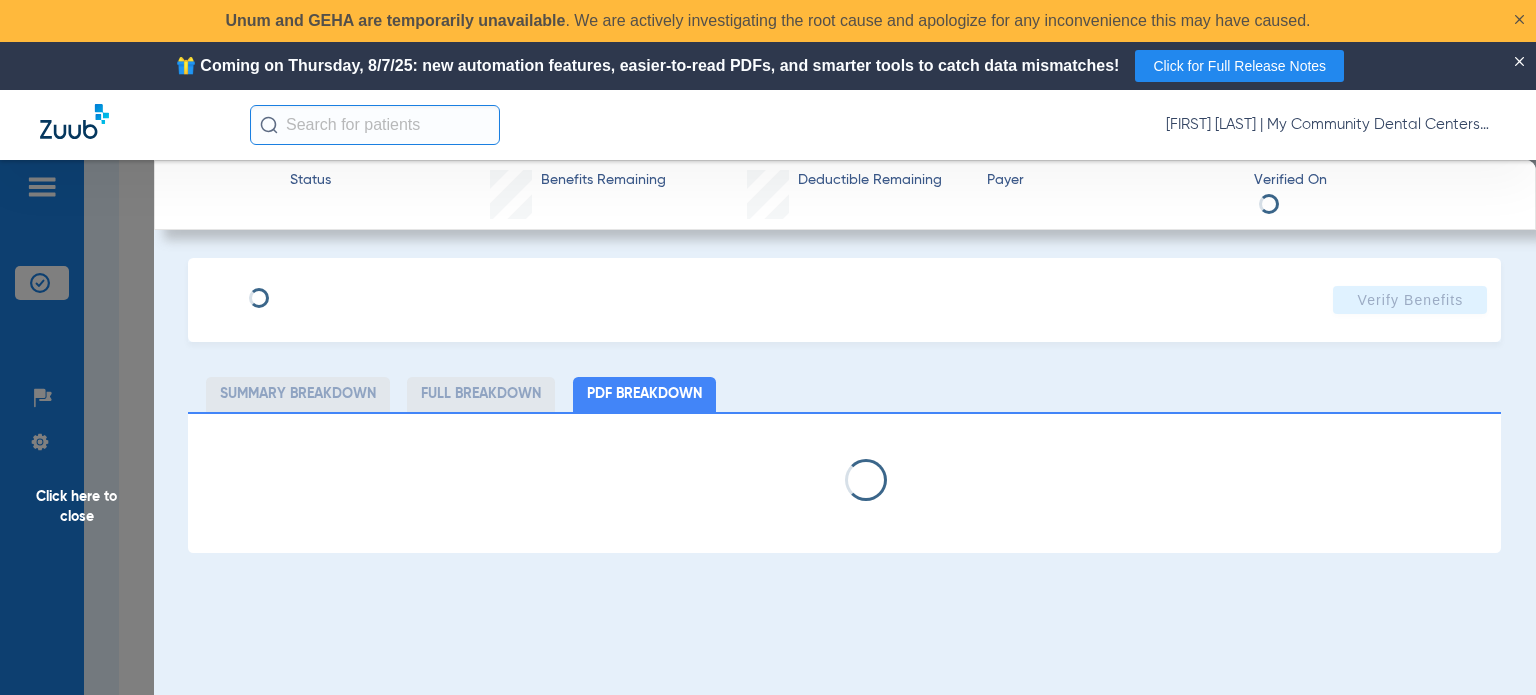 select on "page-width" 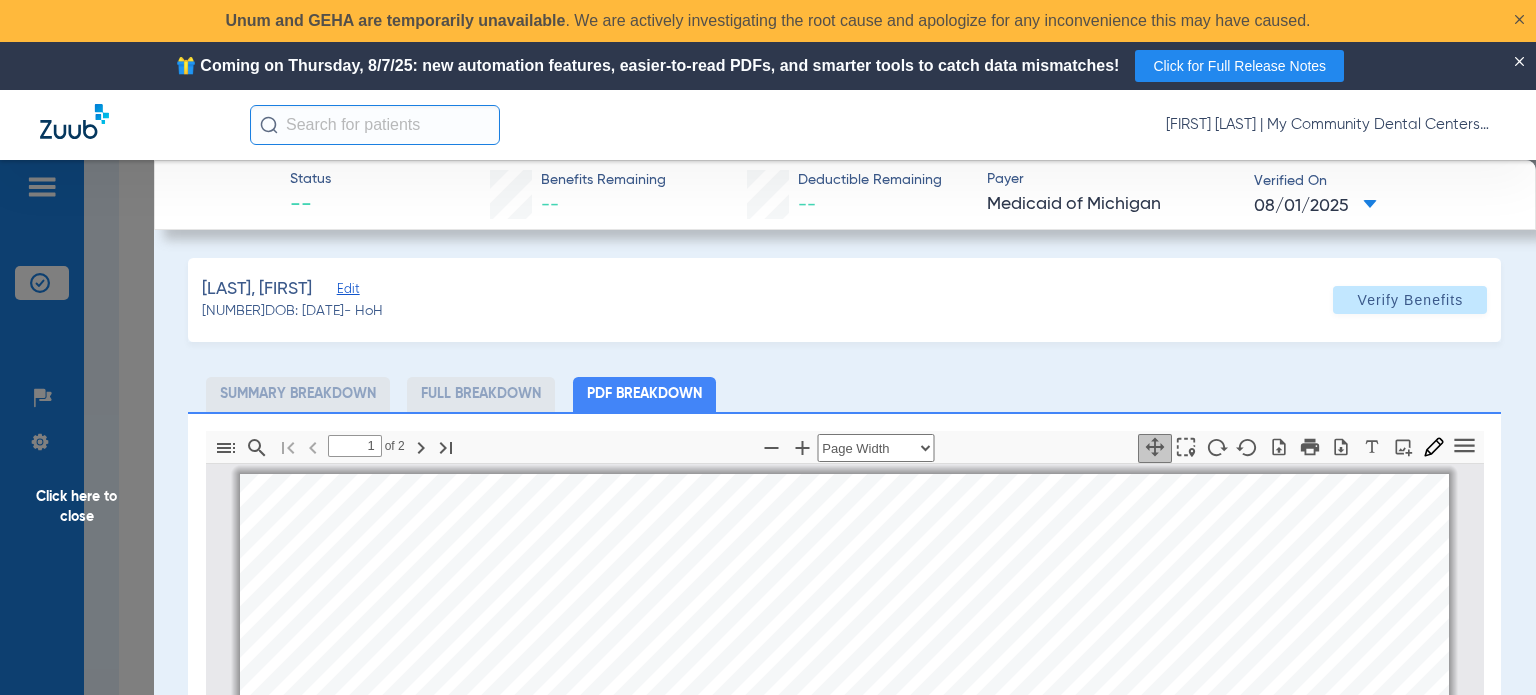 scroll, scrollTop: 10, scrollLeft: 0, axis: vertical 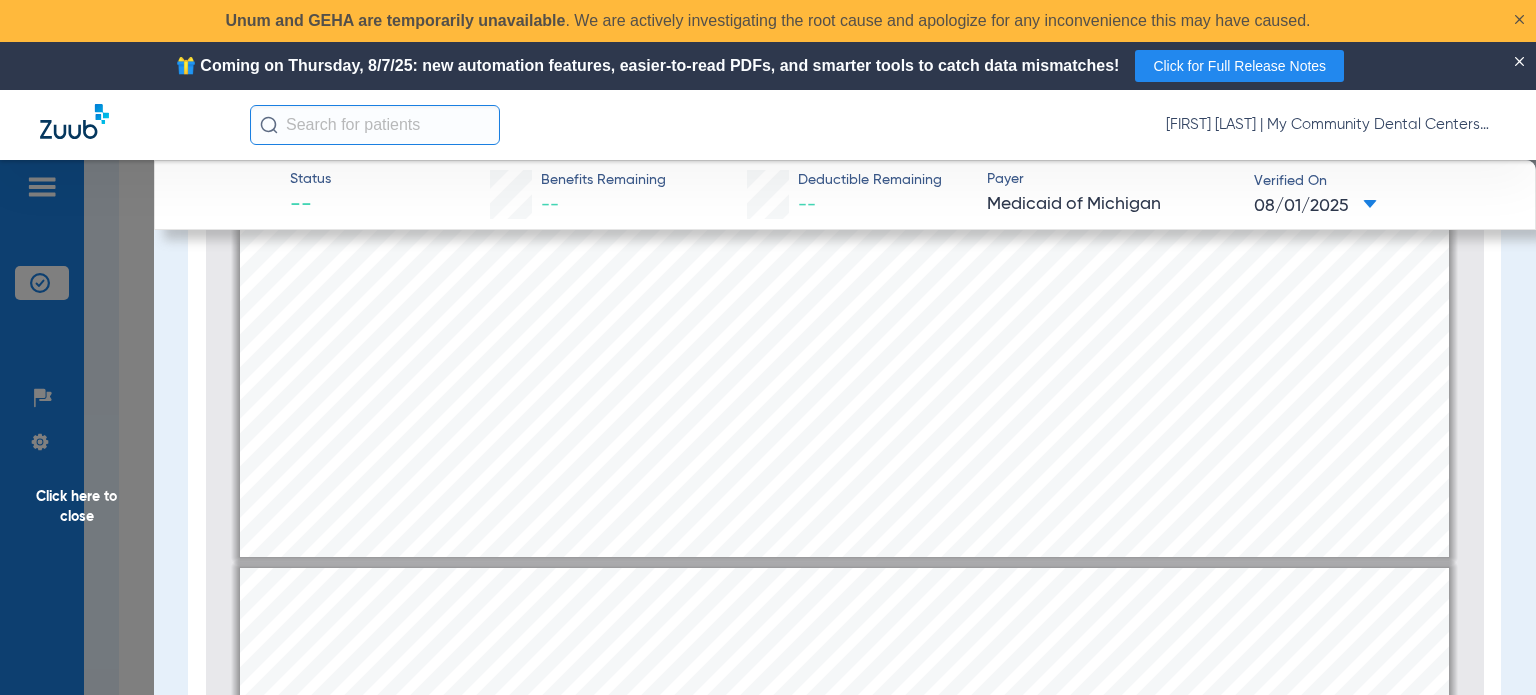 type on "2" 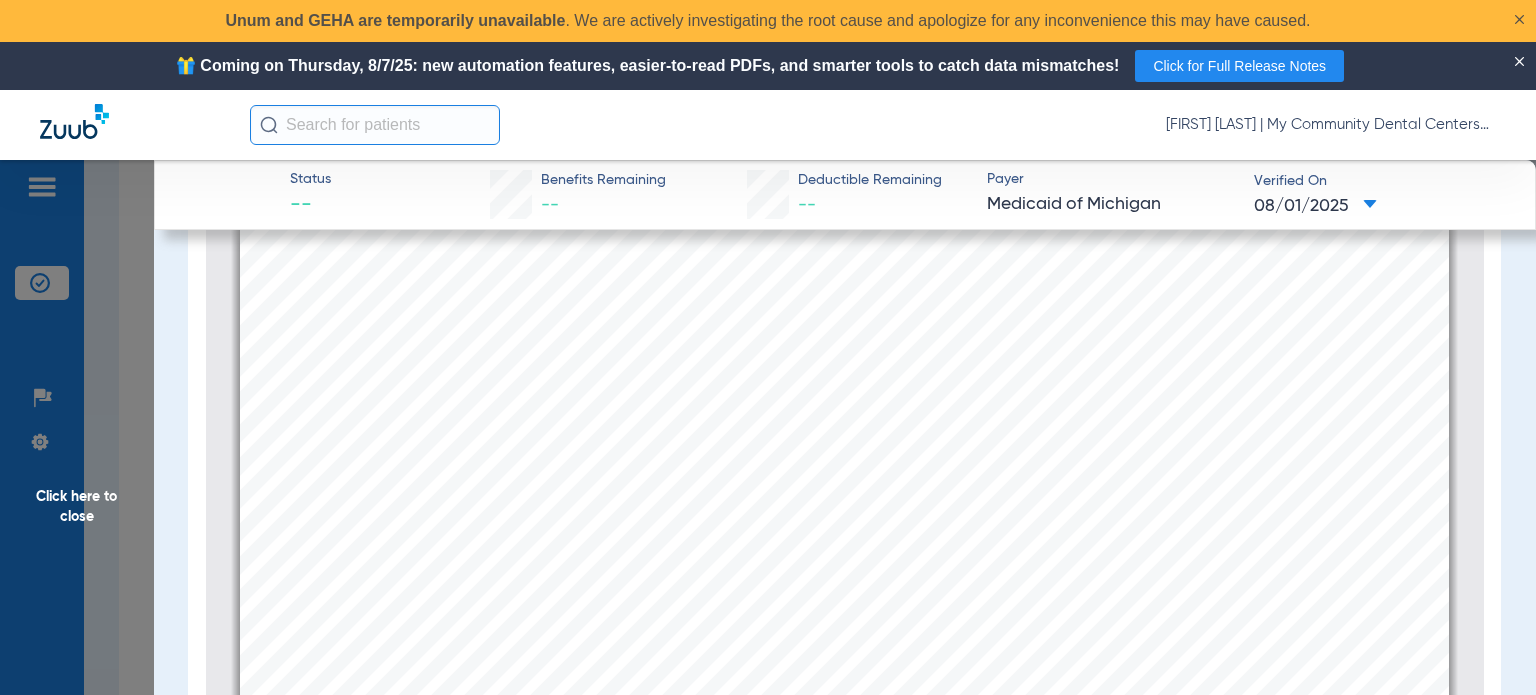 scroll, scrollTop: 2010, scrollLeft: 0, axis: vertical 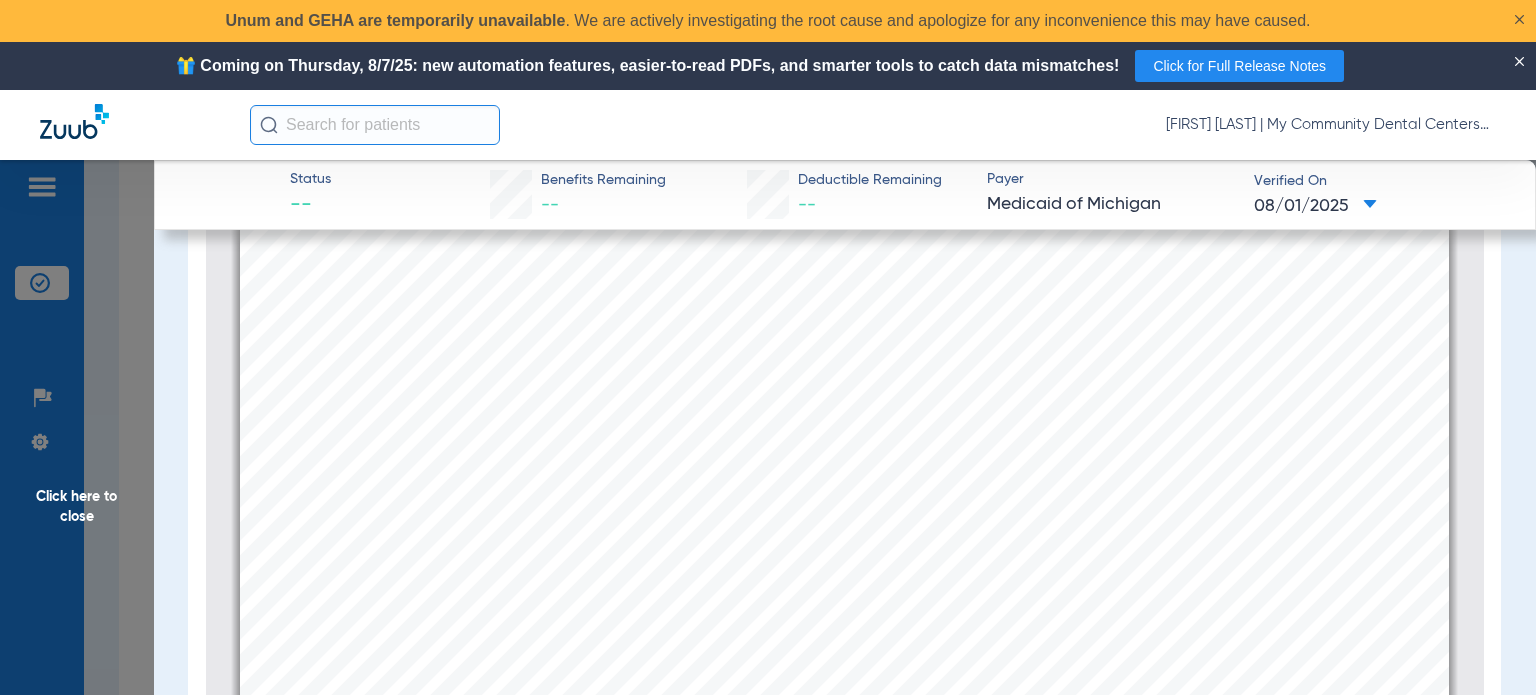 click on "Click here to close" 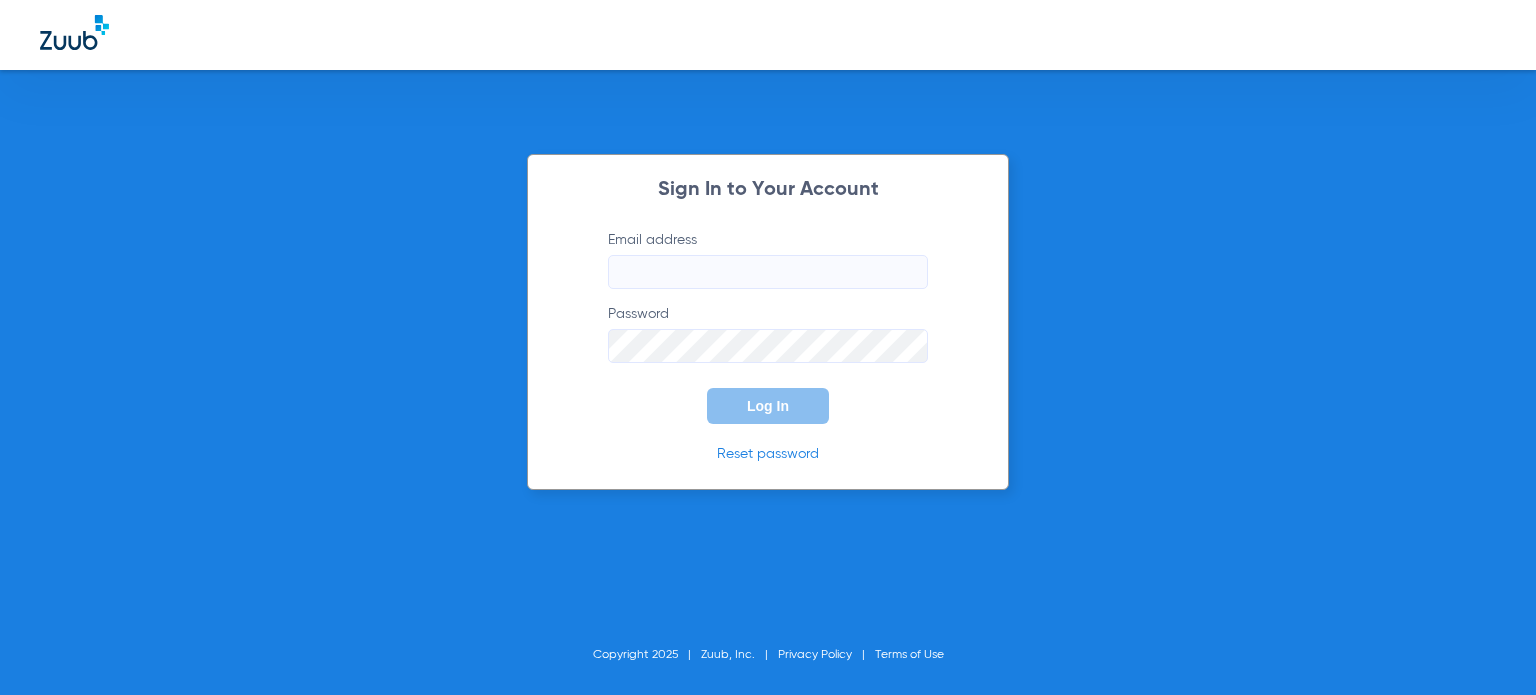 scroll, scrollTop: 0, scrollLeft: 0, axis: both 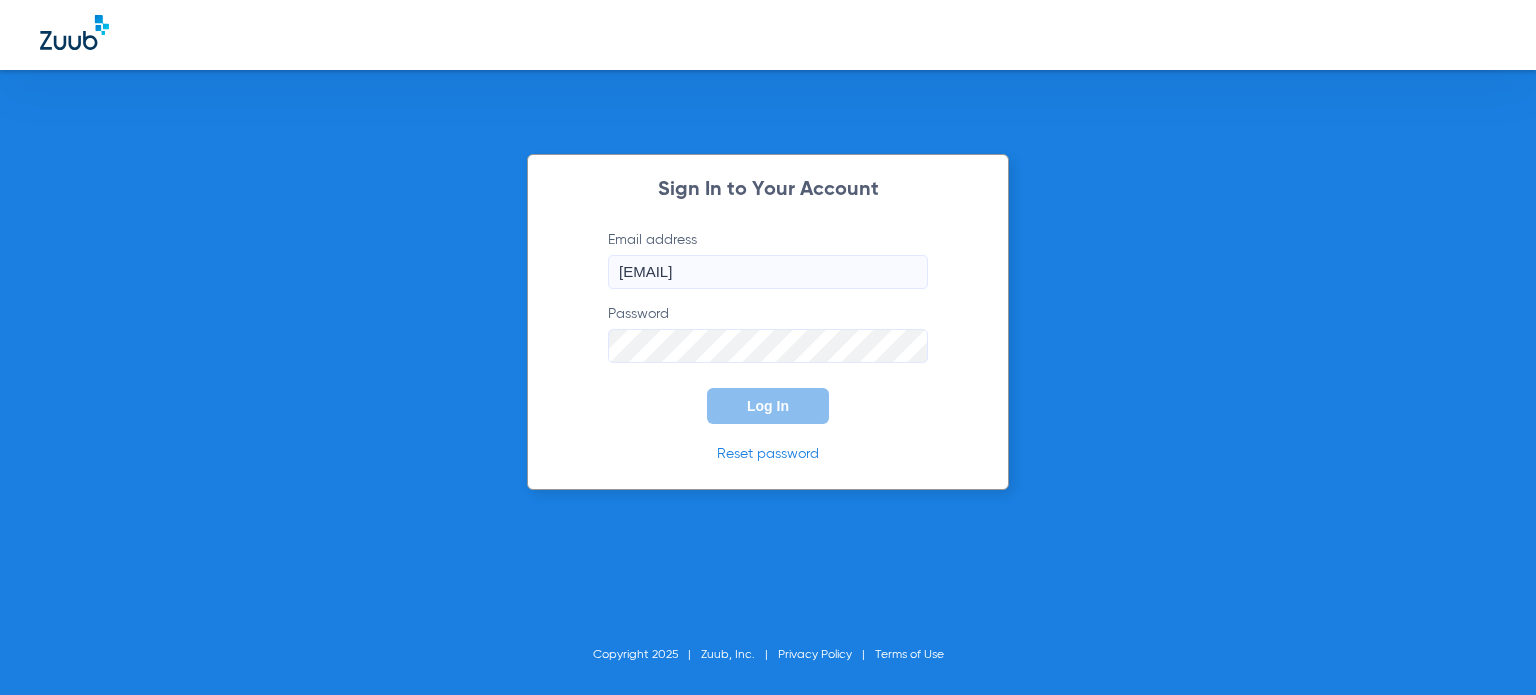 click on "Log In" 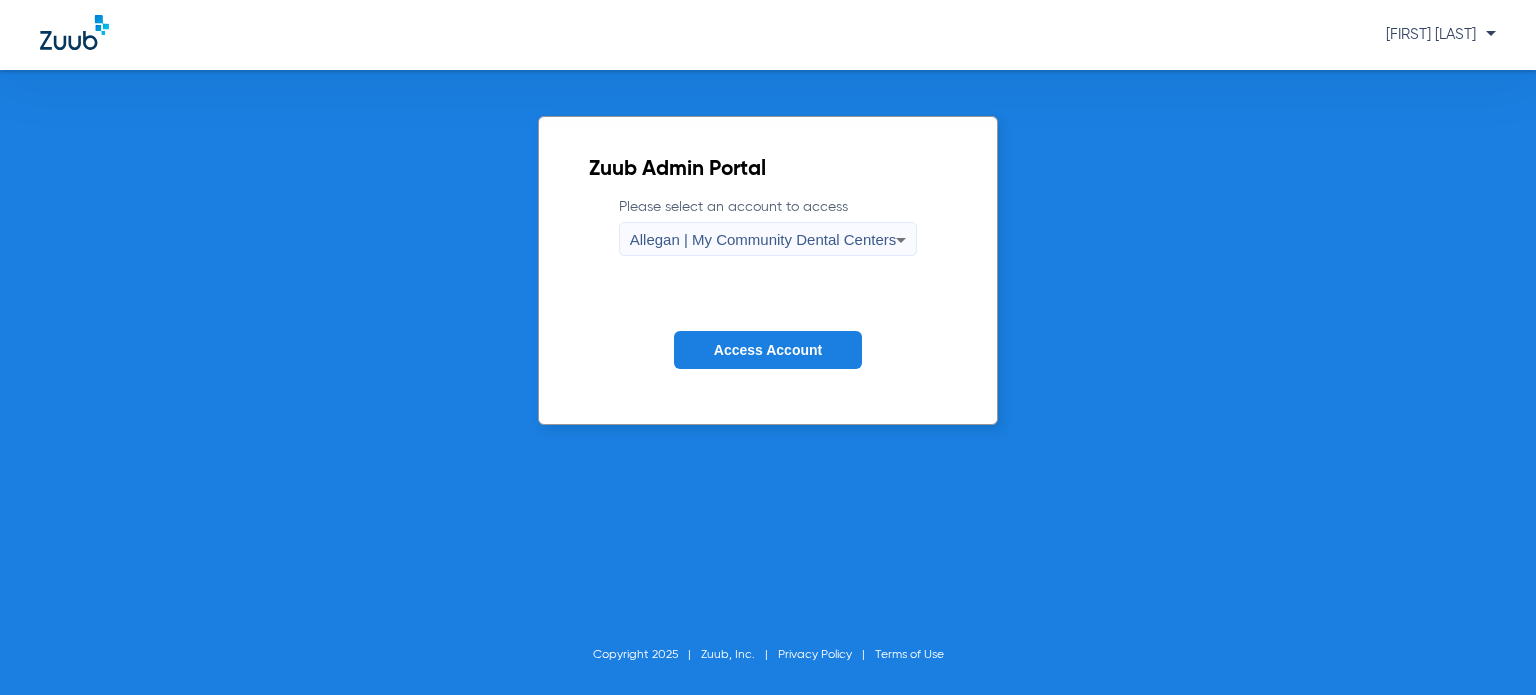 click on "Allegan | My Community Dental Centers" at bounding box center [763, 239] 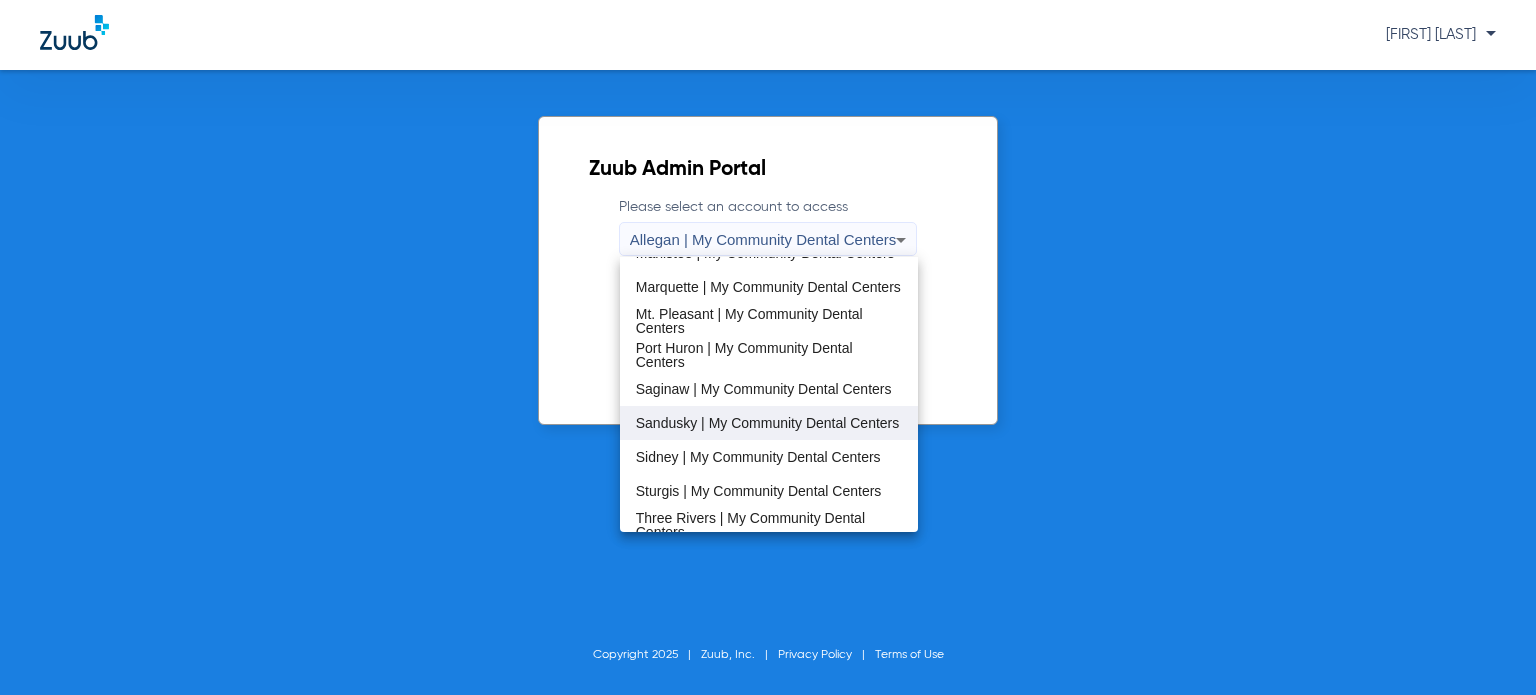 scroll, scrollTop: 600, scrollLeft: 0, axis: vertical 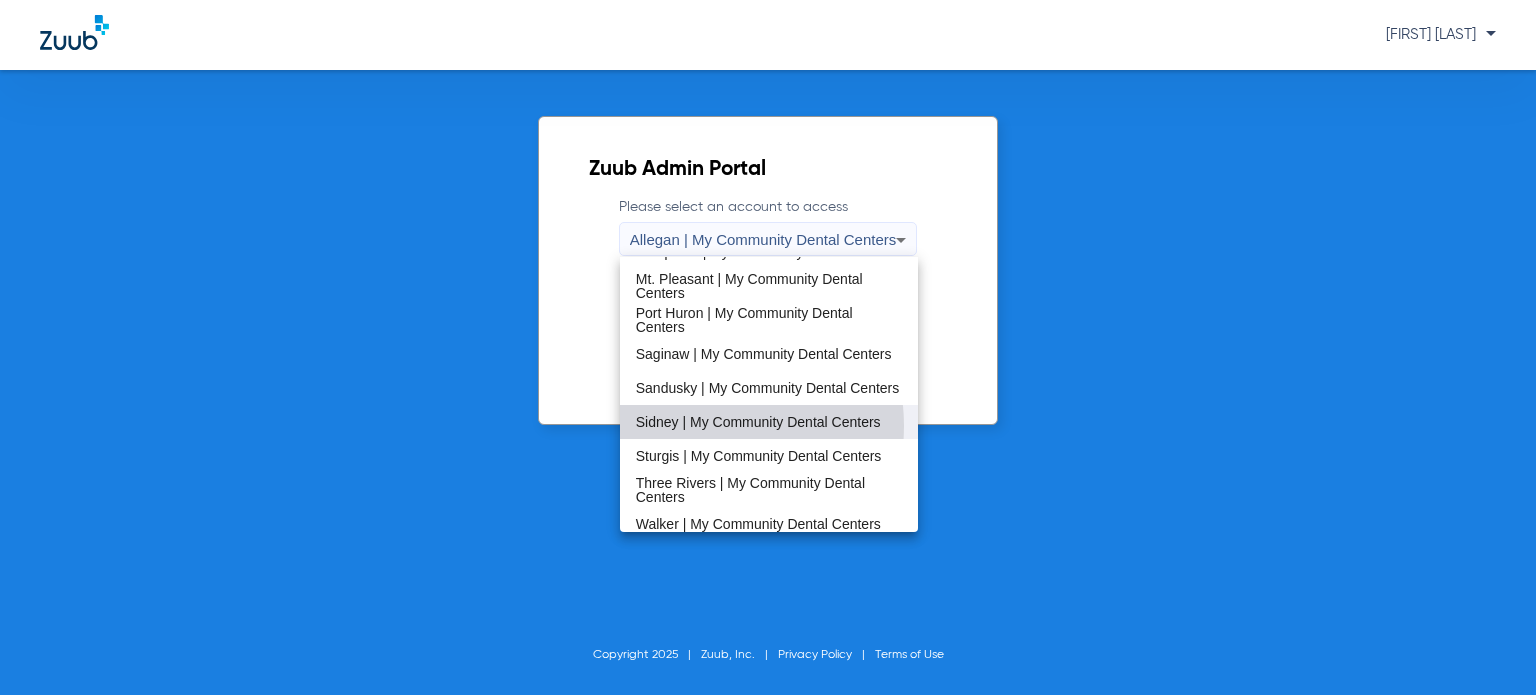 click on "Sidney | My Community Dental Centers" at bounding box center [758, 422] 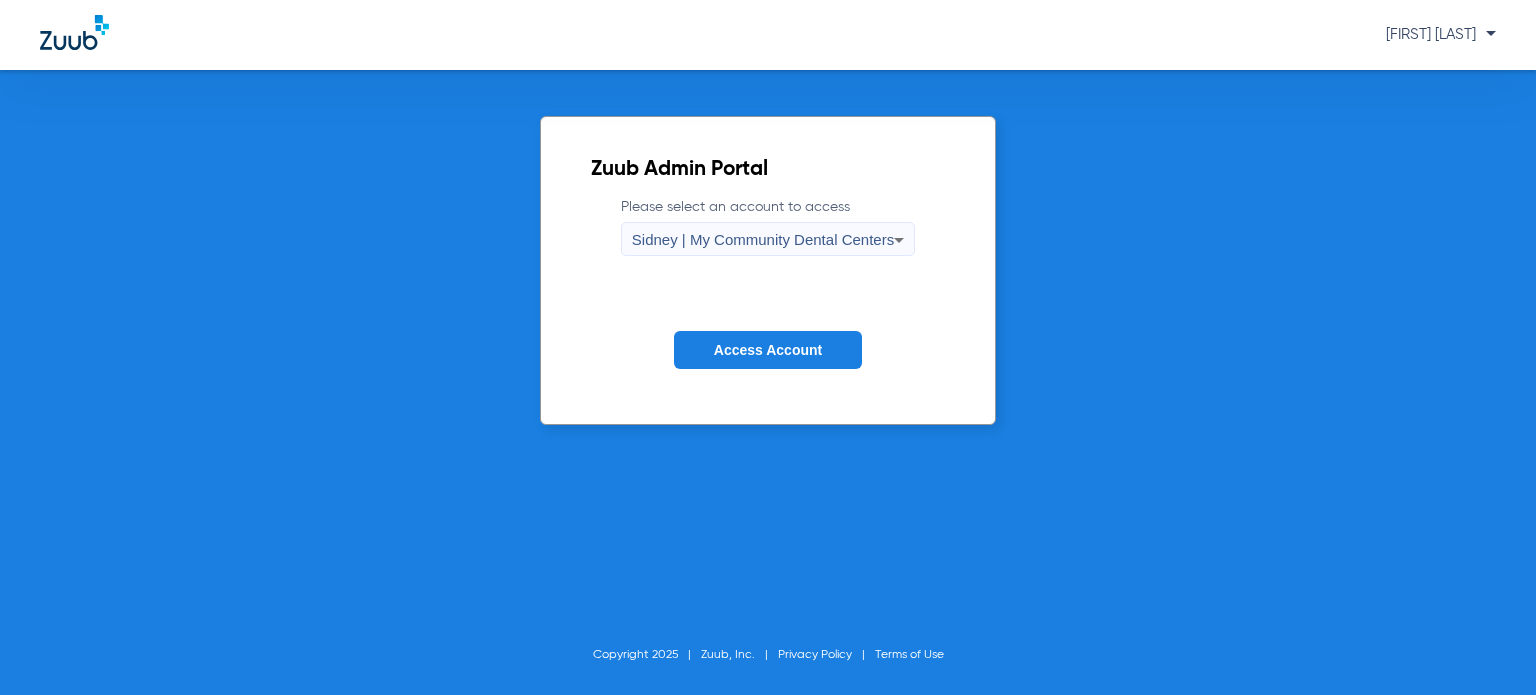 click on "Access Account" 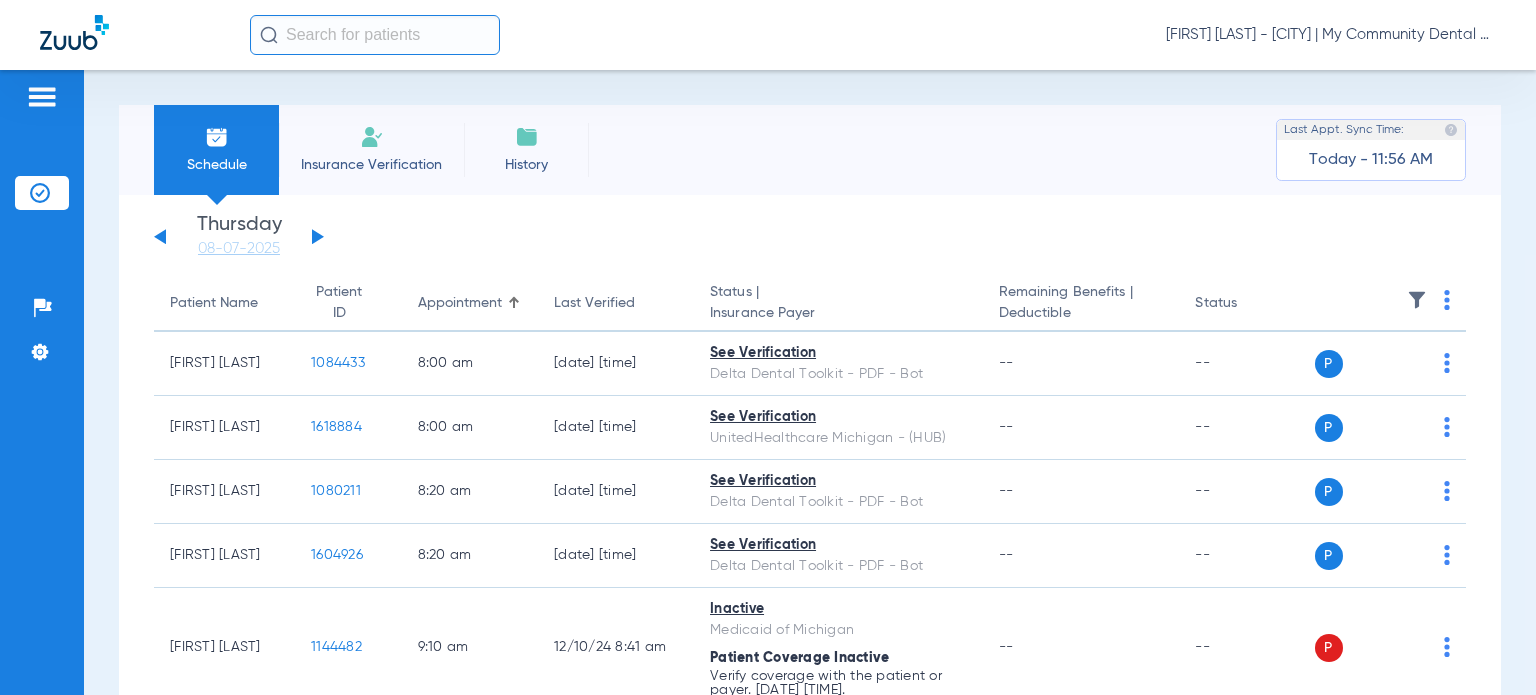 click on "Saturday   05-31-2025   Sunday   06-01-2025   Monday   06-02-2025   Tuesday   06-03-2025   Wednesday   06-04-2025   Thursday   06-05-2025   Friday   06-06-2025   Saturday   06-07-2025   Sunday   06-08-2025   Monday   06-09-2025   Tuesday   06-10-2025   Wednesday   06-11-2025   Thursday   06-12-2025   Friday   06-13-2025   Saturday   06-14-2025   Sunday   06-15-2025   Monday   06-16-2025   Tuesday   06-17-2025   Wednesday   06-18-2025   Thursday   06-19-2025   Friday   06-20-2025   Saturday   06-21-2025   Sunday   06-22-2025   Monday   06-23-2025   Tuesday   06-24-2025   Wednesday   06-25-2025   Thursday   06-26-2025   Friday   06-27-2025   Saturday   06-28-2025   Sunday   06-29-2025   Monday   06-30-2025   Tuesday   07-01-2025   Wednesday   07-02-2025   Thursday   07-03-2025   Friday   07-04-2025   Saturday   07-05-2025   Sunday   07-06-2025   Monday   07-07-2025   Tuesday   07-08-2025   Wednesday   07-09-2025   Thursday   07-10-2025   Friday   07-11-2025   Saturday   07-12-2025   Sunday   07-13-2025  Su Mo" 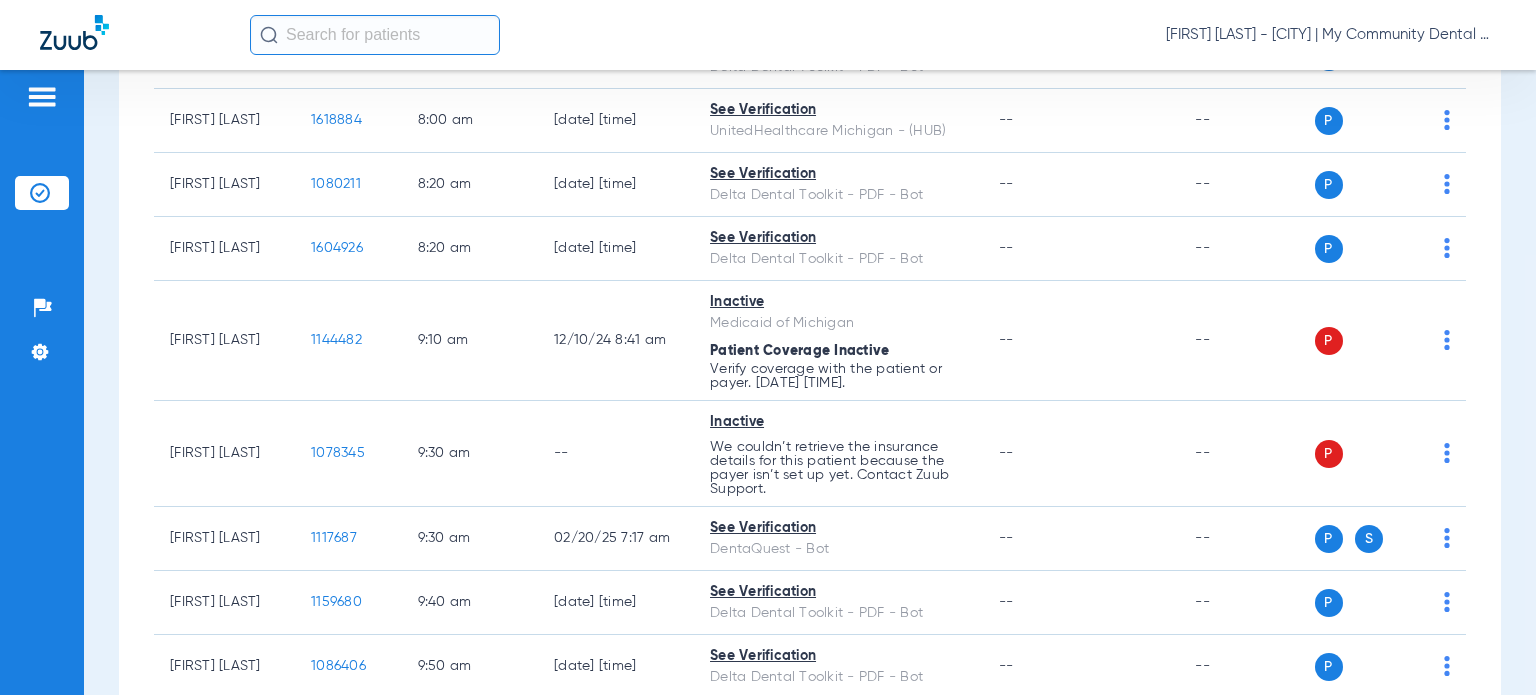 scroll, scrollTop: 118, scrollLeft: 0, axis: vertical 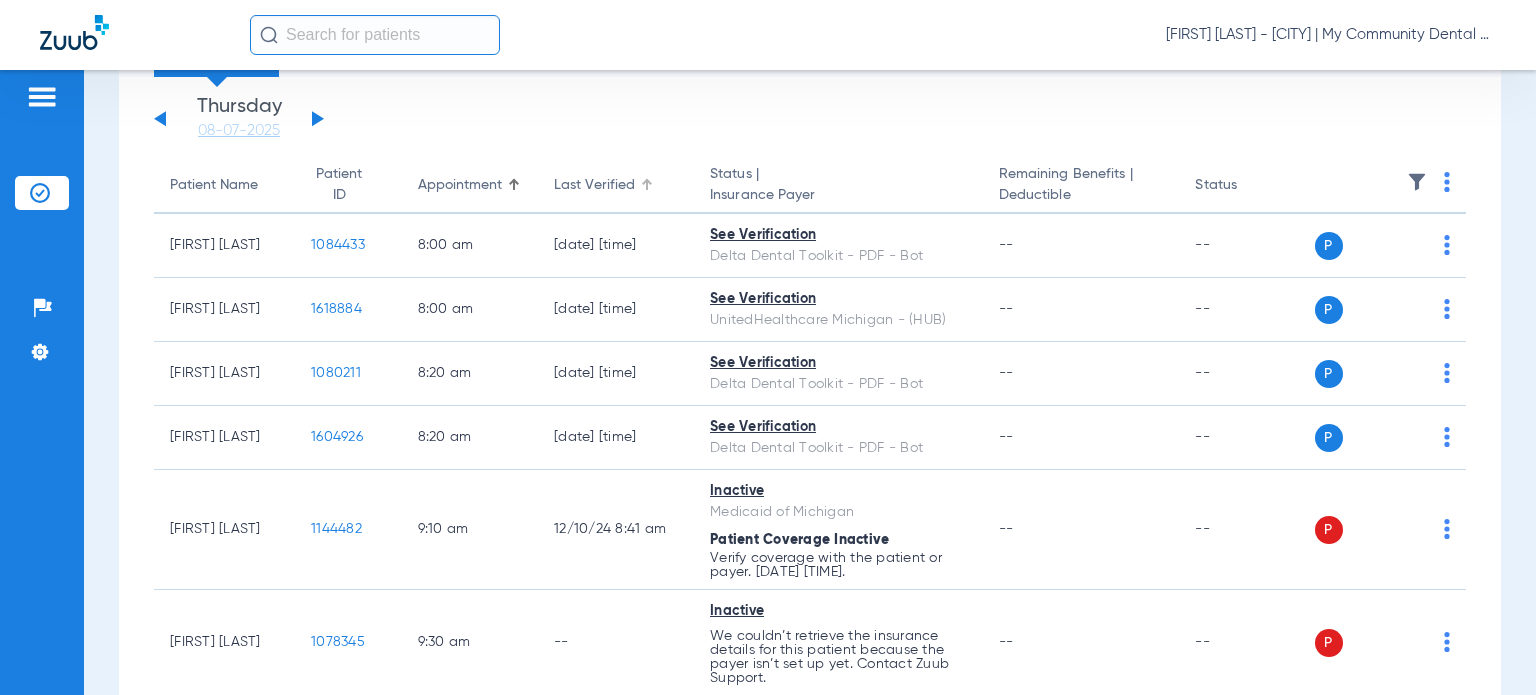 click on "Last Verified" 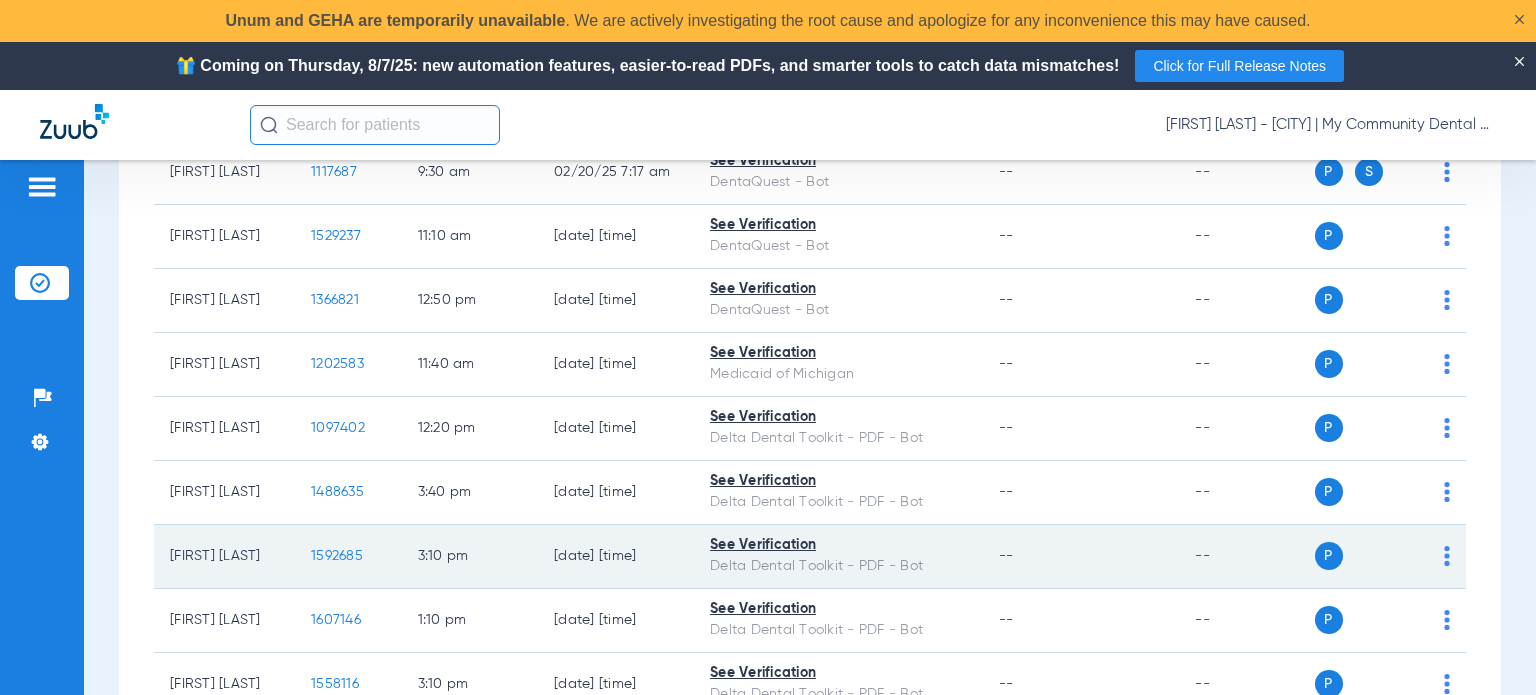 scroll, scrollTop: 600, scrollLeft: 0, axis: vertical 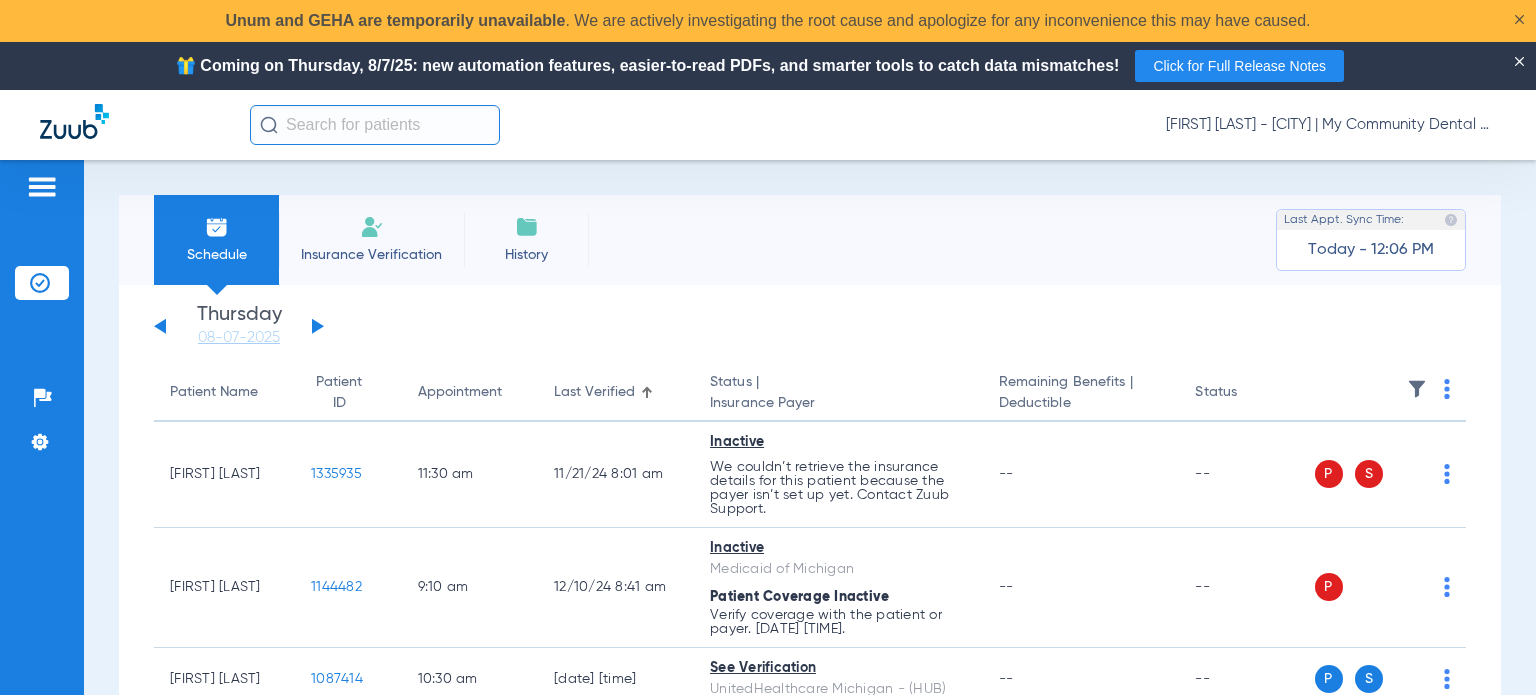 click on "Appointment" 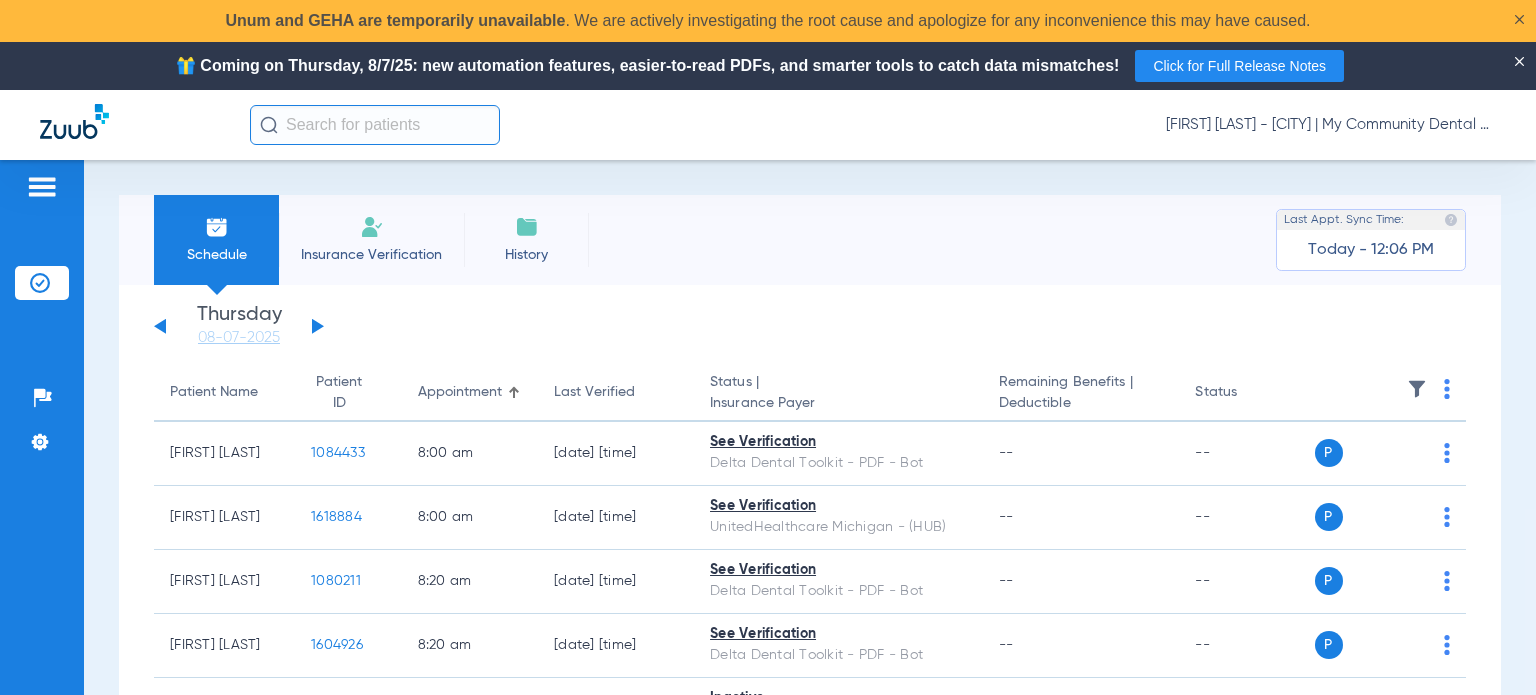 click on "Saturday   05-31-2025   Sunday   06-01-2025   Monday   06-02-2025   Tuesday   06-03-2025   Wednesday   06-04-2025   Thursday   06-05-2025   Friday   06-06-2025   Saturday   06-07-2025   Sunday   06-08-2025   Monday   06-09-2025   Tuesday   06-10-2025   Wednesday   06-11-2025   Thursday   06-12-2025   Friday   06-13-2025   Saturday   06-14-2025   Sunday   06-15-2025   Monday   06-16-2025   Tuesday   06-17-2025   Wednesday   06-18-2025   Thursday   06-19-2025   Friday   06-20-2025   Saturday   06-21-2025   Sunday   06-22-2025   Monday   06-23-2025   Tuesday   06-24-2025   Wednesday   06-25-2025   Thursday   06-26-2025   Friday   06-27-2025   Saturday   06-28-2025   Sunday   06-29-2025   Monday   06-30-2025   Tuesday   07-01-2025   Wednesday   07-02-2025   Thursday   07-03-2025   Friday   07-04-2025   Saturday   07-05-2025   Sunday   07-06-2025   Monday   07-07-2025   Tuesday   07-08-2025   Wednesday   07-09-2025   Thursday   07-10-2025   Friday   07-11-2025   Saturday   07-12-2025   Sunday   07-13-2025  Su Mo" 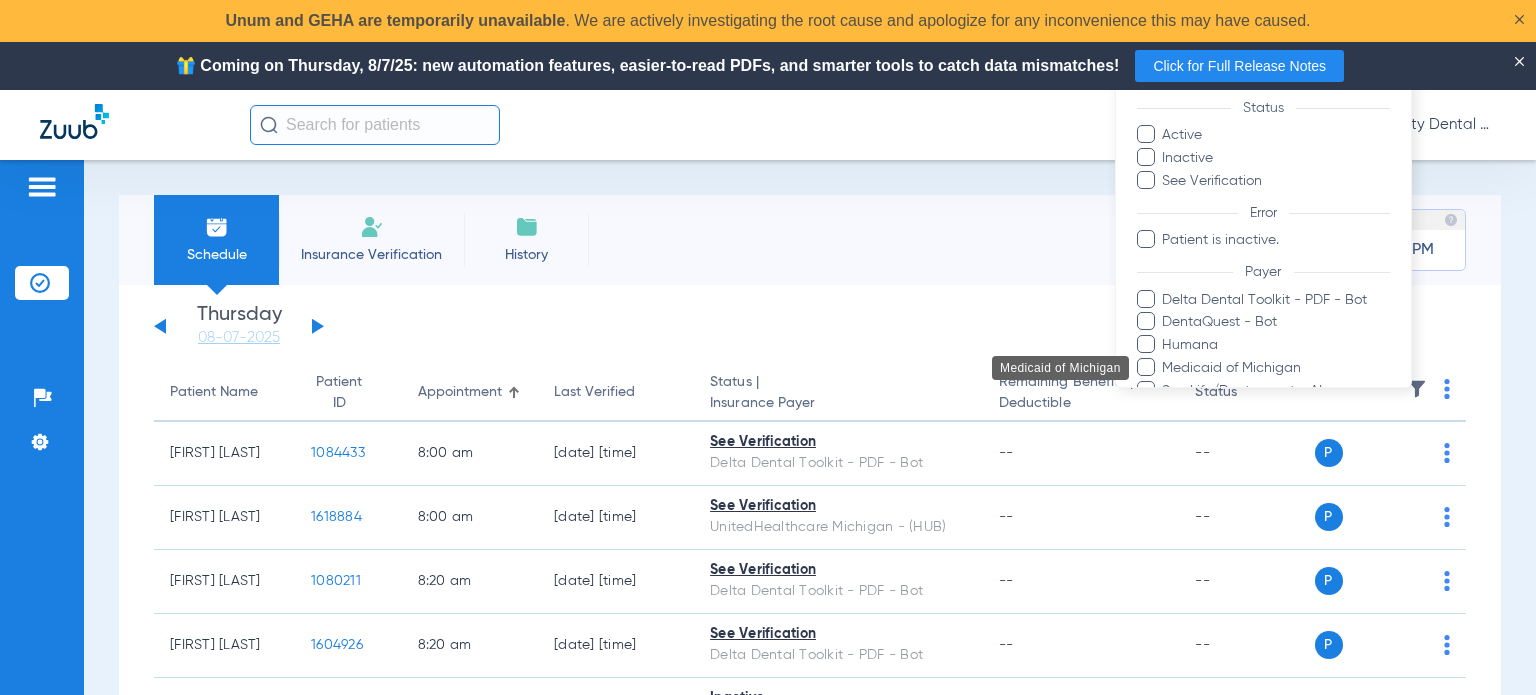 click on "Medicaid of Michigan" at bounding box center (1275, 367) 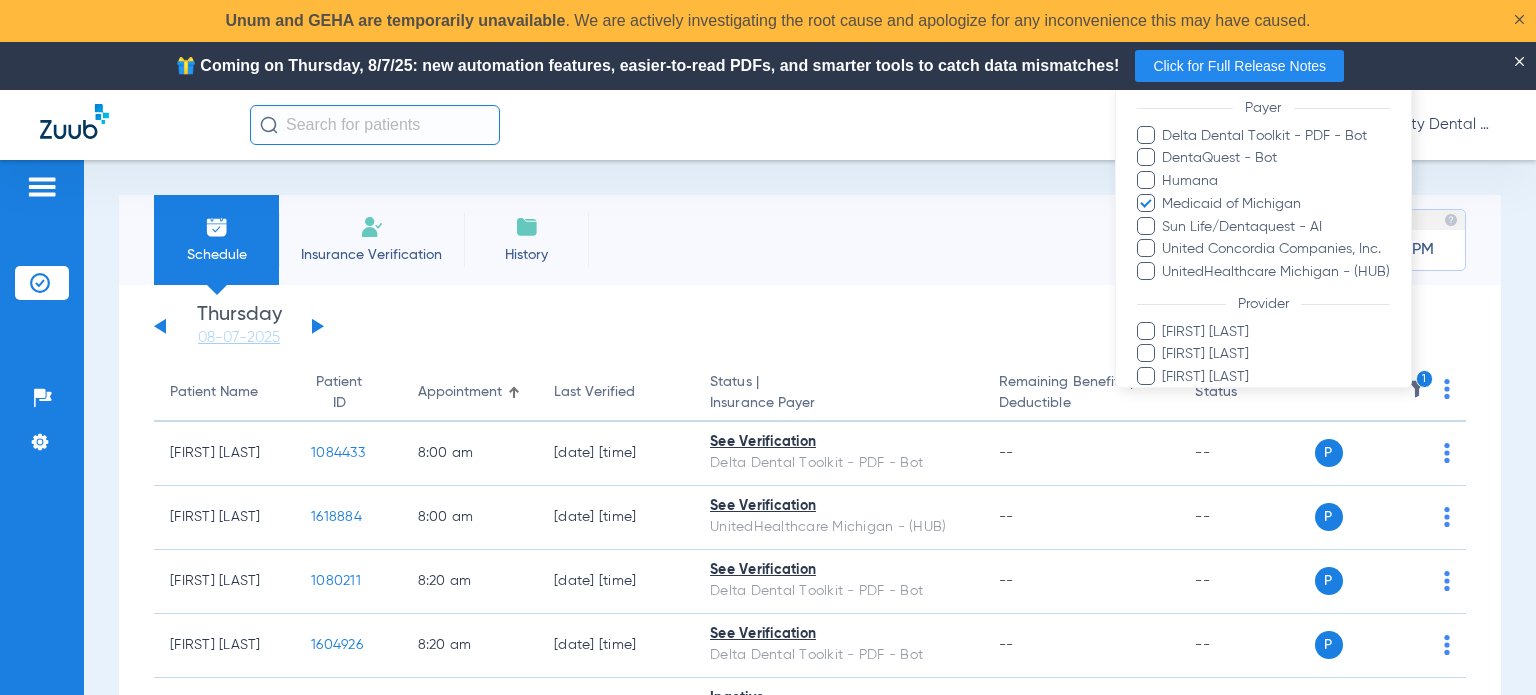 scroll, scrollTop: 200, scrollLeft: 0, axis: vertical 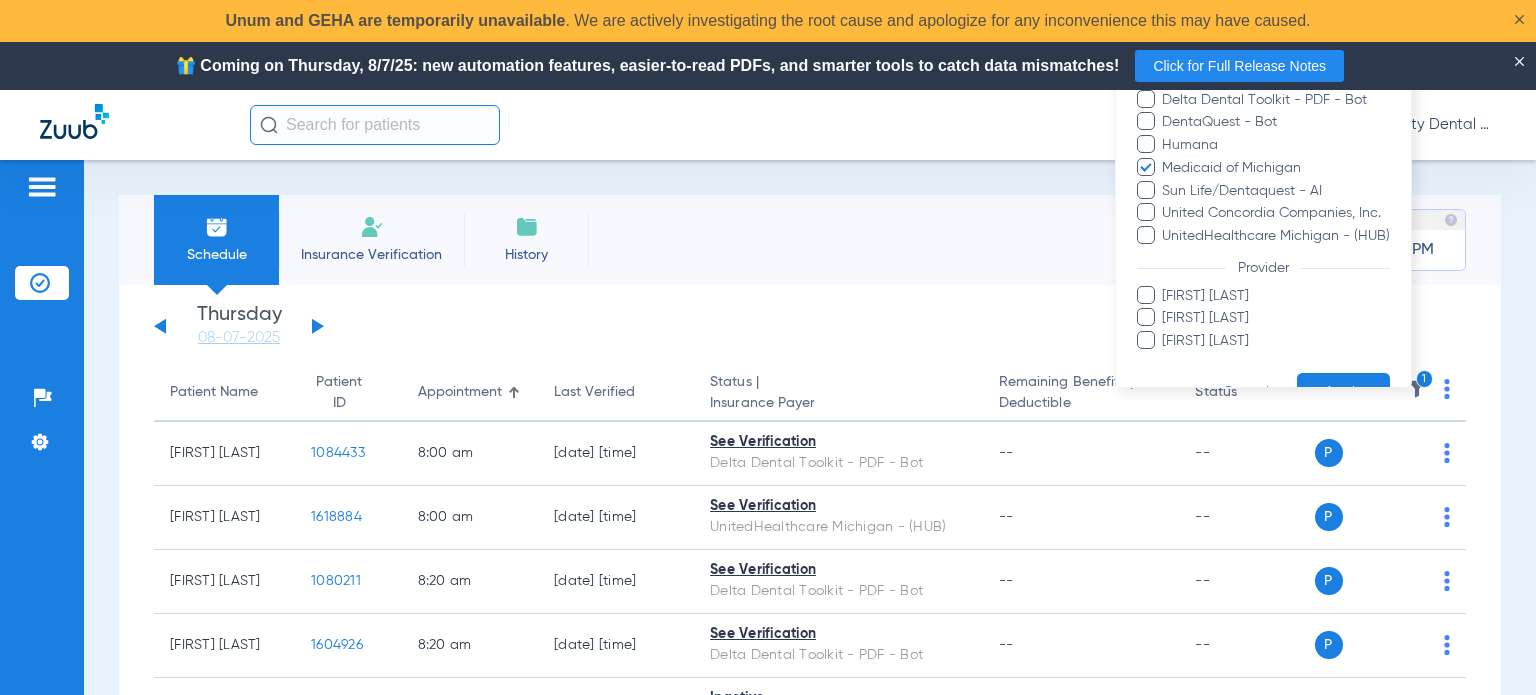 click on "Apply" at bounding box center [1342, 392] 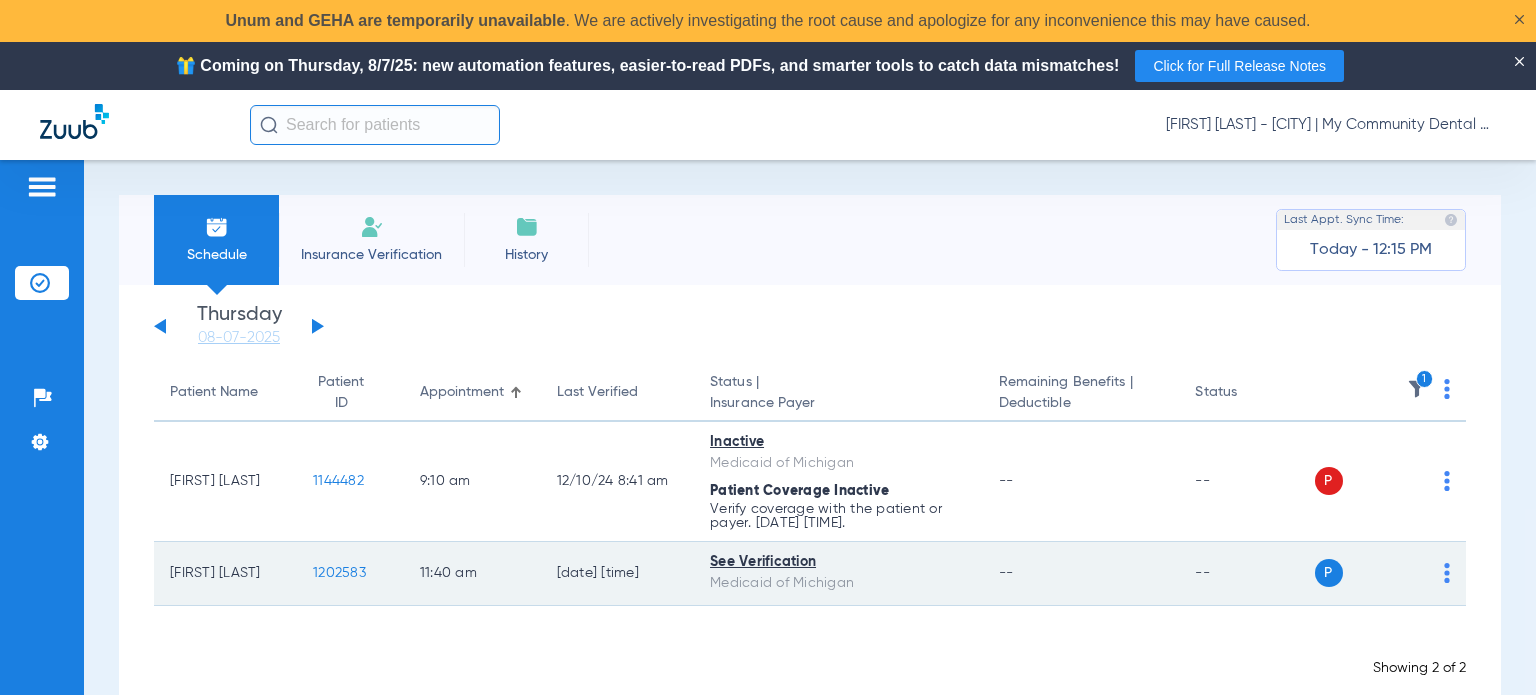 click on "1202583" 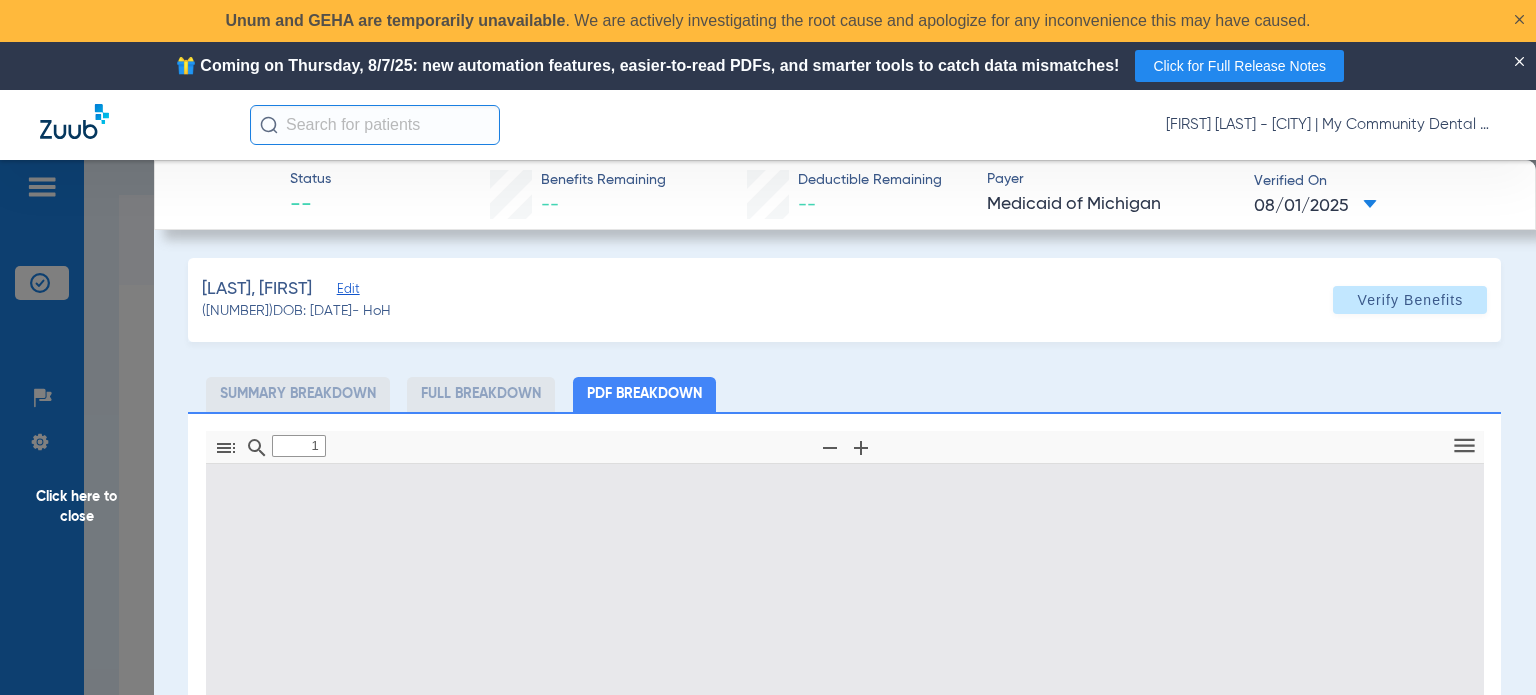 type on "0" 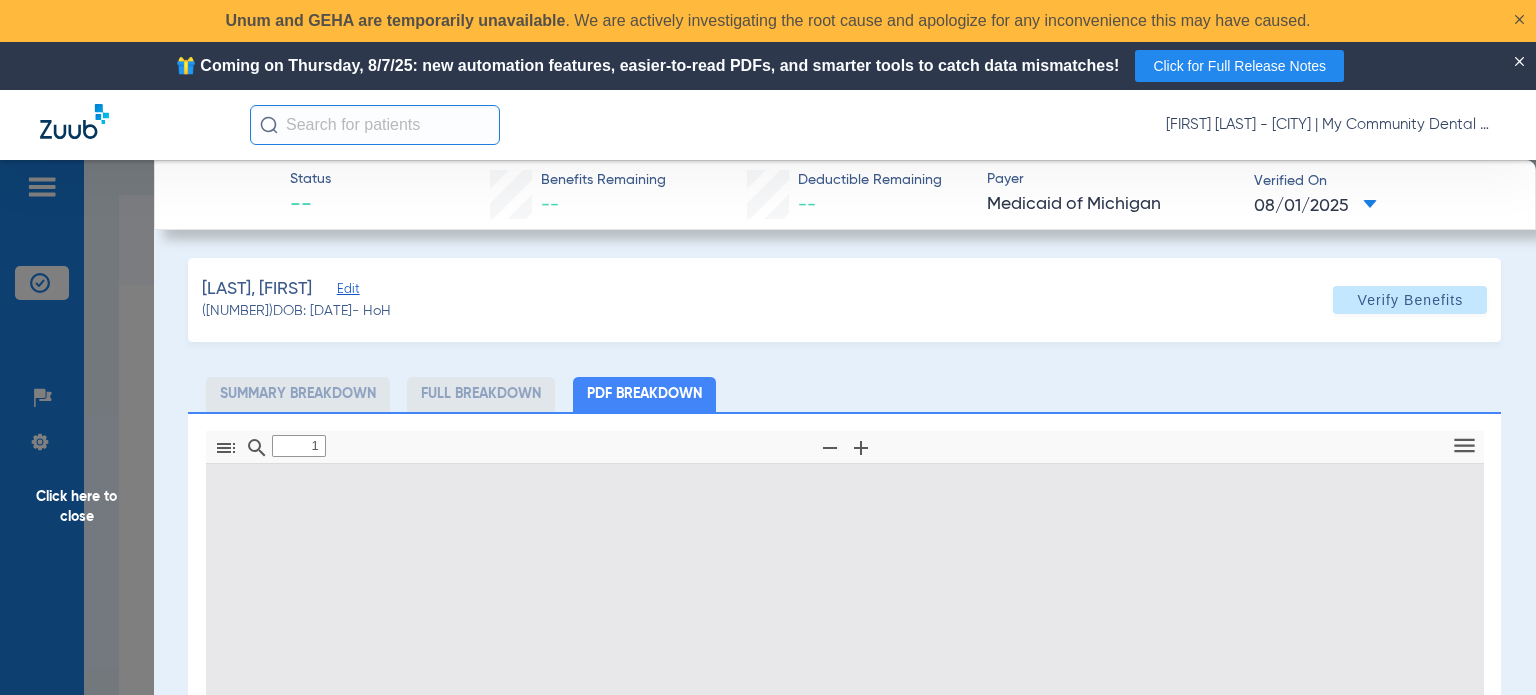 select on "page-width" 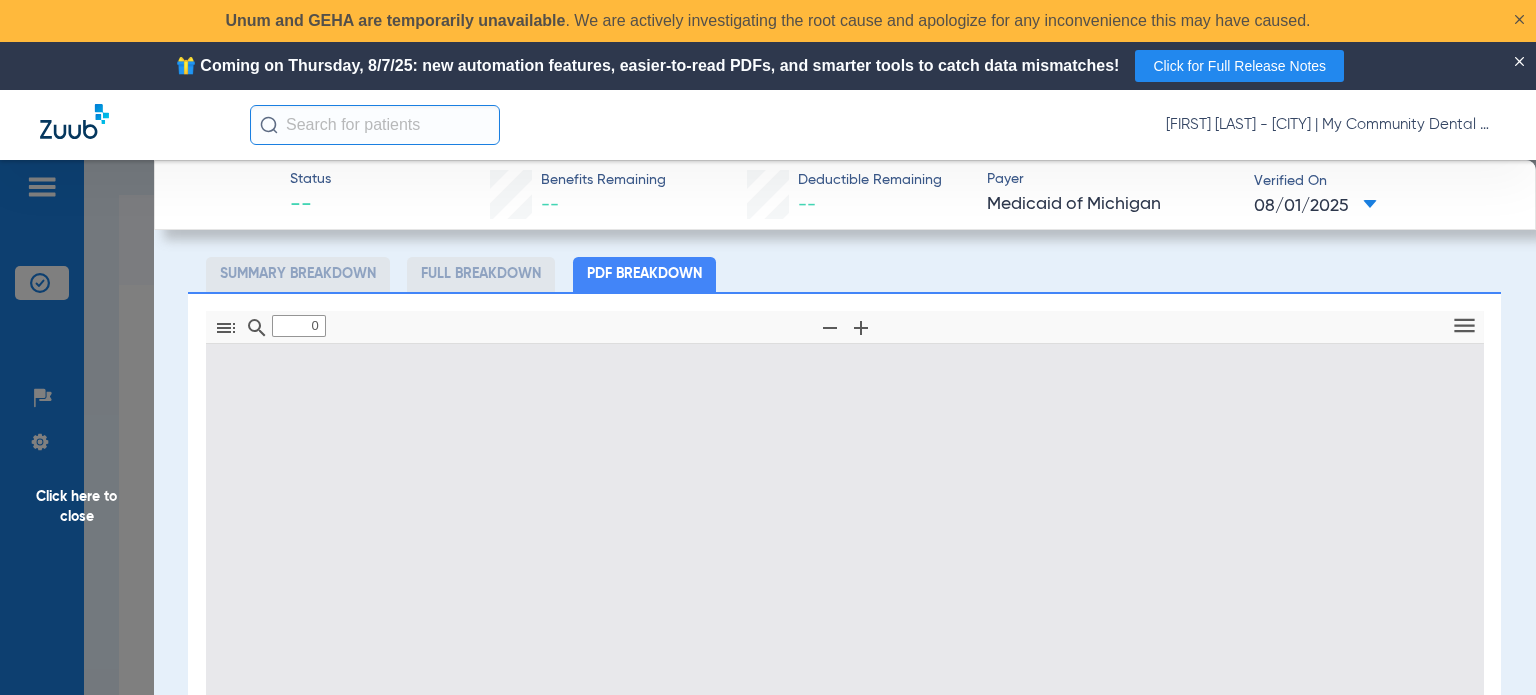 type on "1" 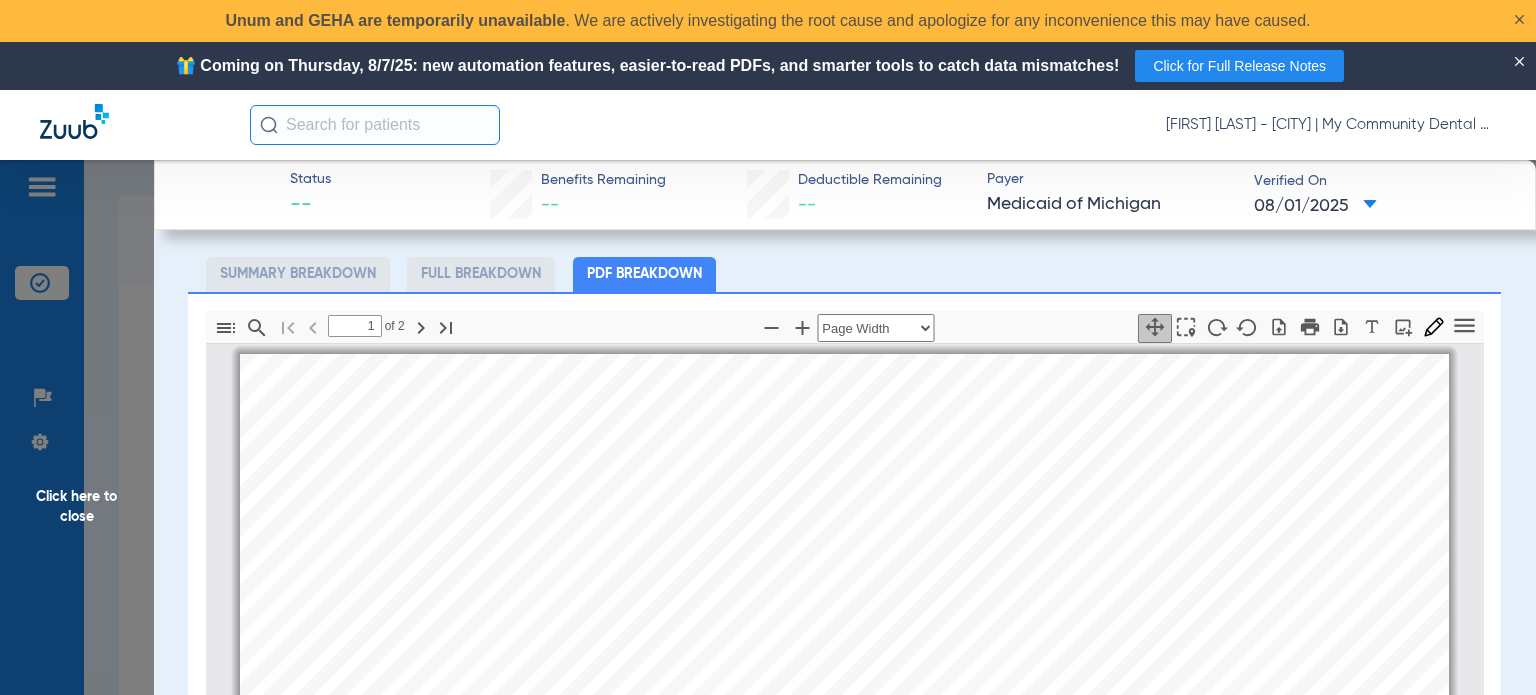 scroll, scrollTop: 200, scrollLeft: 0, axis: vertical 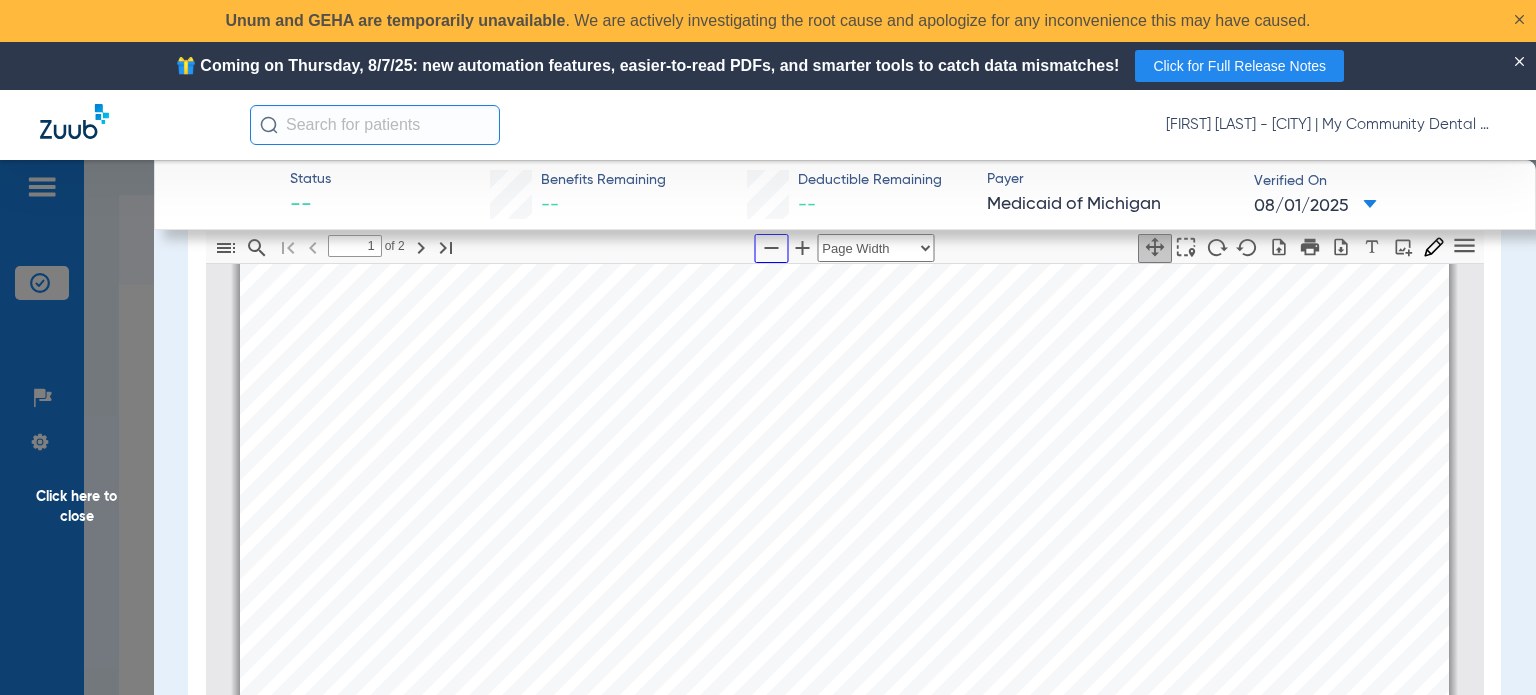 click 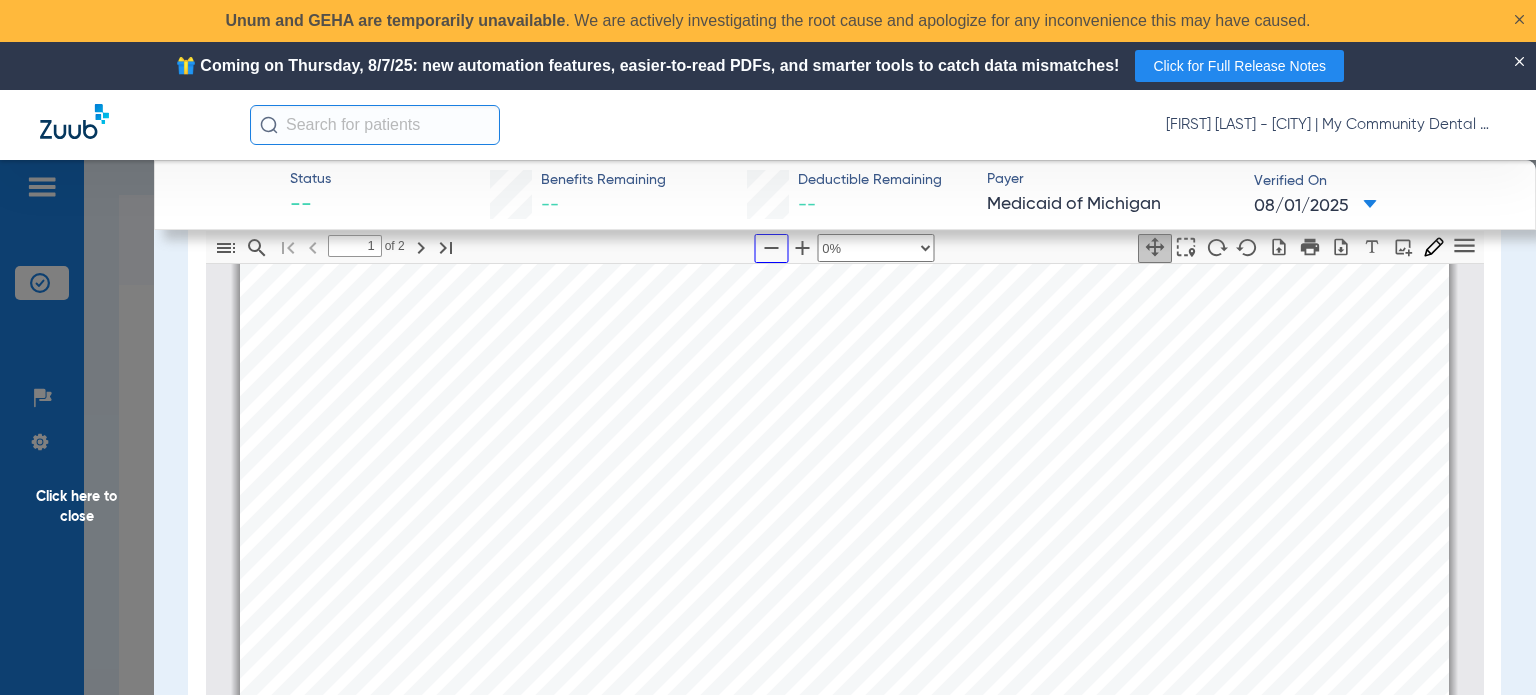 scroll, scrollTop: 9, scrollLeft: 0, axis: vertical 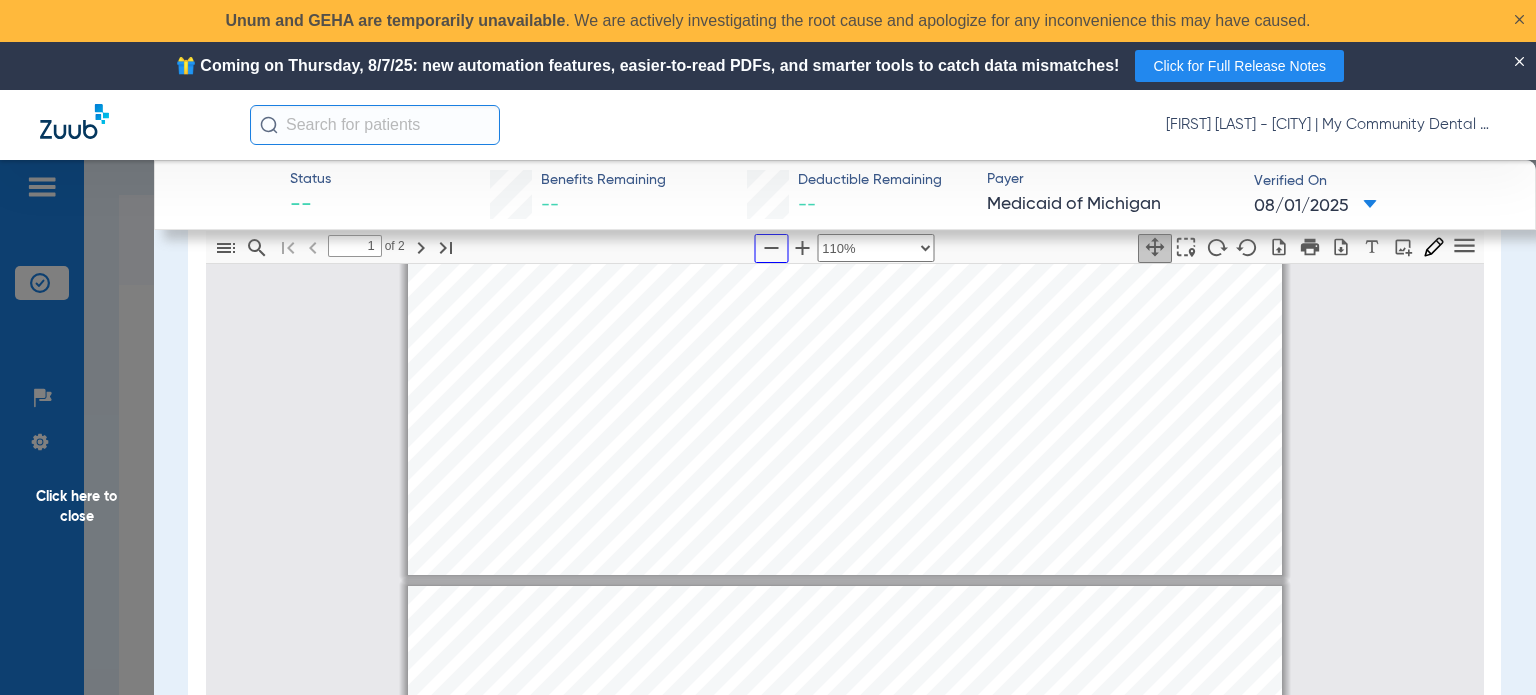 type on "2" 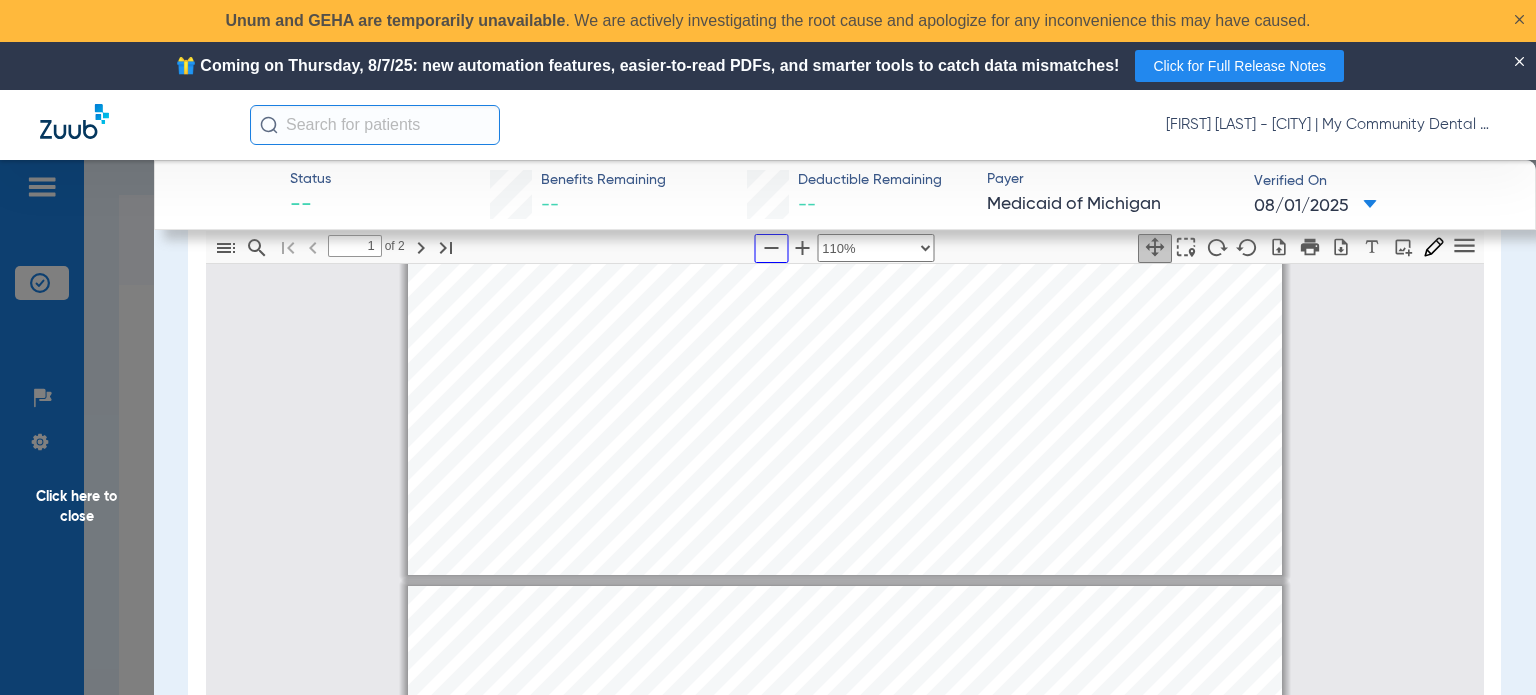 select on "custom" 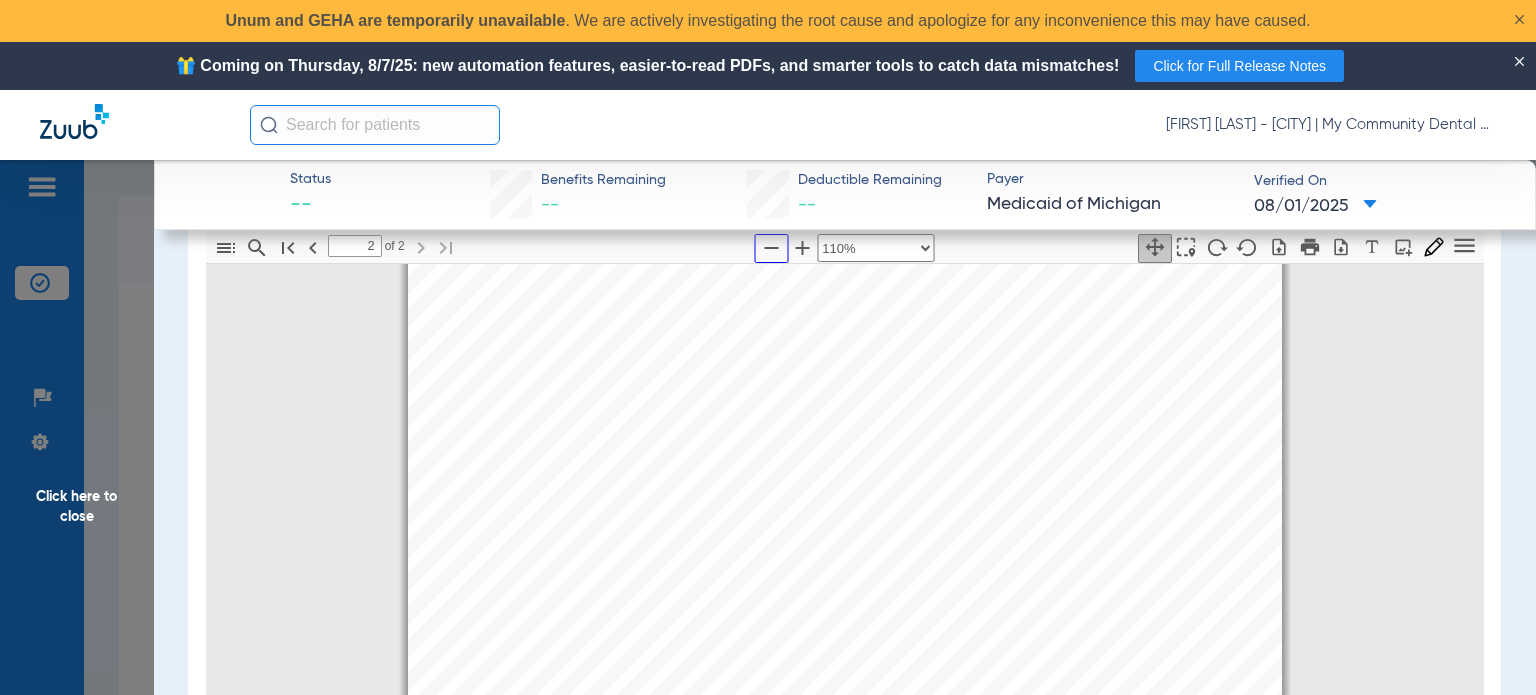 scroll, scrollTop: 1509, scrollLeft: 0, axis: vertical 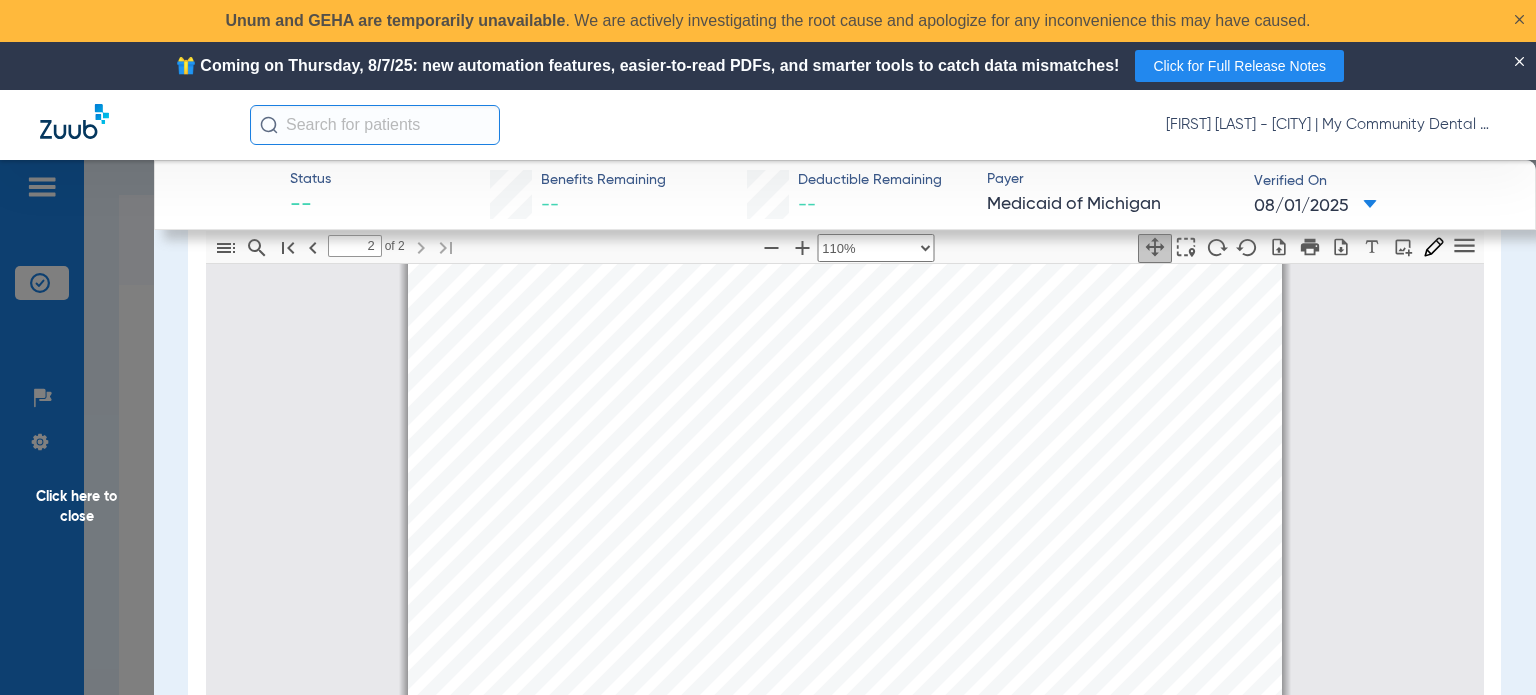click on "No Records Found ! Diagnosis Code   Sequence   Created Date   Transaction Date   Start Date End Date ▽ AUTHORIZED PROVIDERS LIST No Records Found ! Source Provider Id   NPI CHAMPS Provider Id Provider Type Provider Specialty Provider Subspecialty   PCCM Diagnosis Code Created Date Transaction Date Start Date End Date ▽ INSURANCE DETAILS INSURANCE NAME PAYER ID COVERAGE TYPE GROUP NUMBER POLICY NUMBER POLICY HOLDER ID POLICY HOLDER NAME DATE LAST UPDATED BEGIN DATE END DATE MEDICARE-ENROLLED IN PART A 33333333   AA   3C06AT2DK87   3C06AT2DK87   SHANNON GUERNSEY 07/27/2015   08/01/2003   12/31/2999 MEDICARE-ENROLLED IN PART B 44444444   BB   3C06AT2DK87   3C06AT2DK87   SHANNON GUERNSEY 07/27/2015   08/01/2003   12/31/2999 MEDICARE-ENROLLED IN MEDICARE PART D 66666666   DD   S5617221   3C06AT2DK87   SHANNON GUERNSEY 07/27/2015   01/01/2011   12/31/2999 EXPRESS SCRIPTS   30592020   RX   UXS000015873633   13095178301   07/11/2025   01/01/2019   12/31/2026 TPL Medicare Plan Info   Plan ID   Plan Name   S5617221" at bounding box center [845, 628] 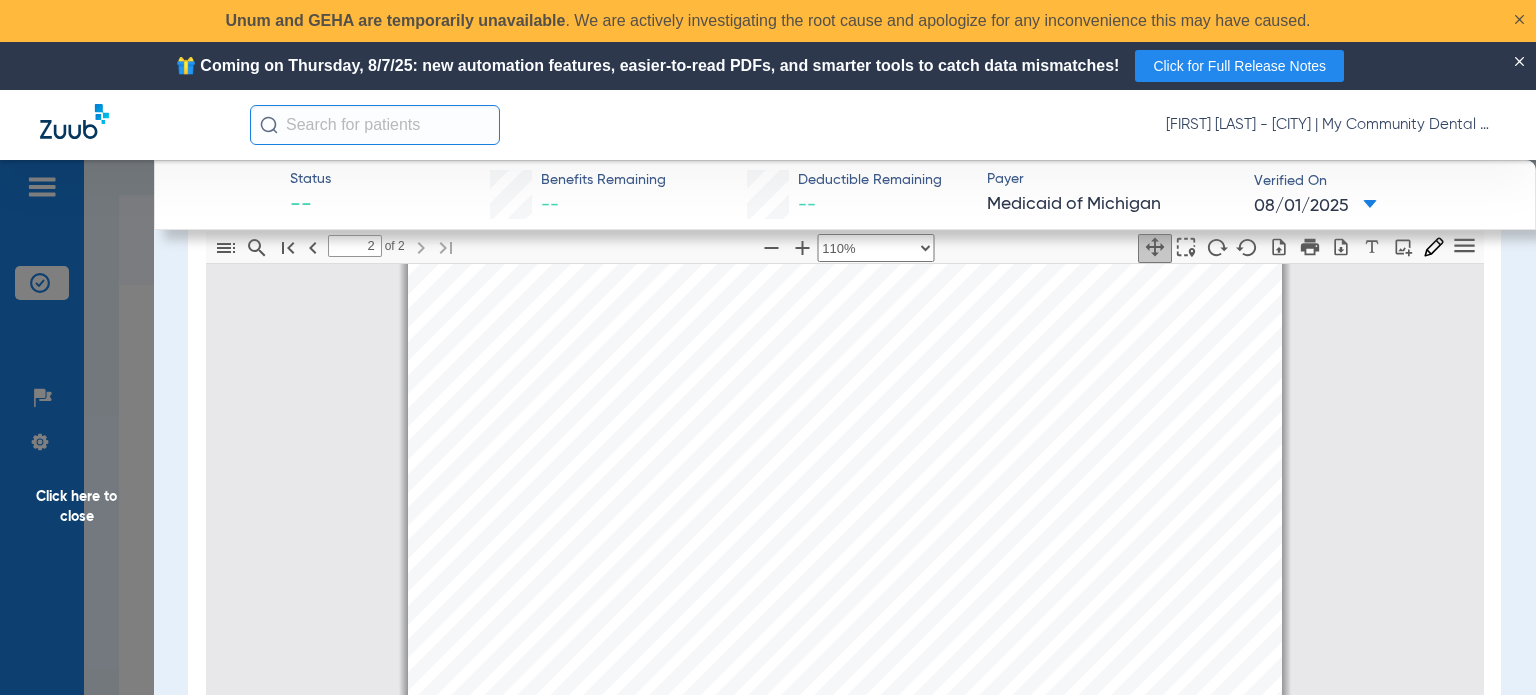 drag, startPoint x: 88, startPoint y: 498, endPoint x: 135, endPoint y: 424, distance: 87.66413 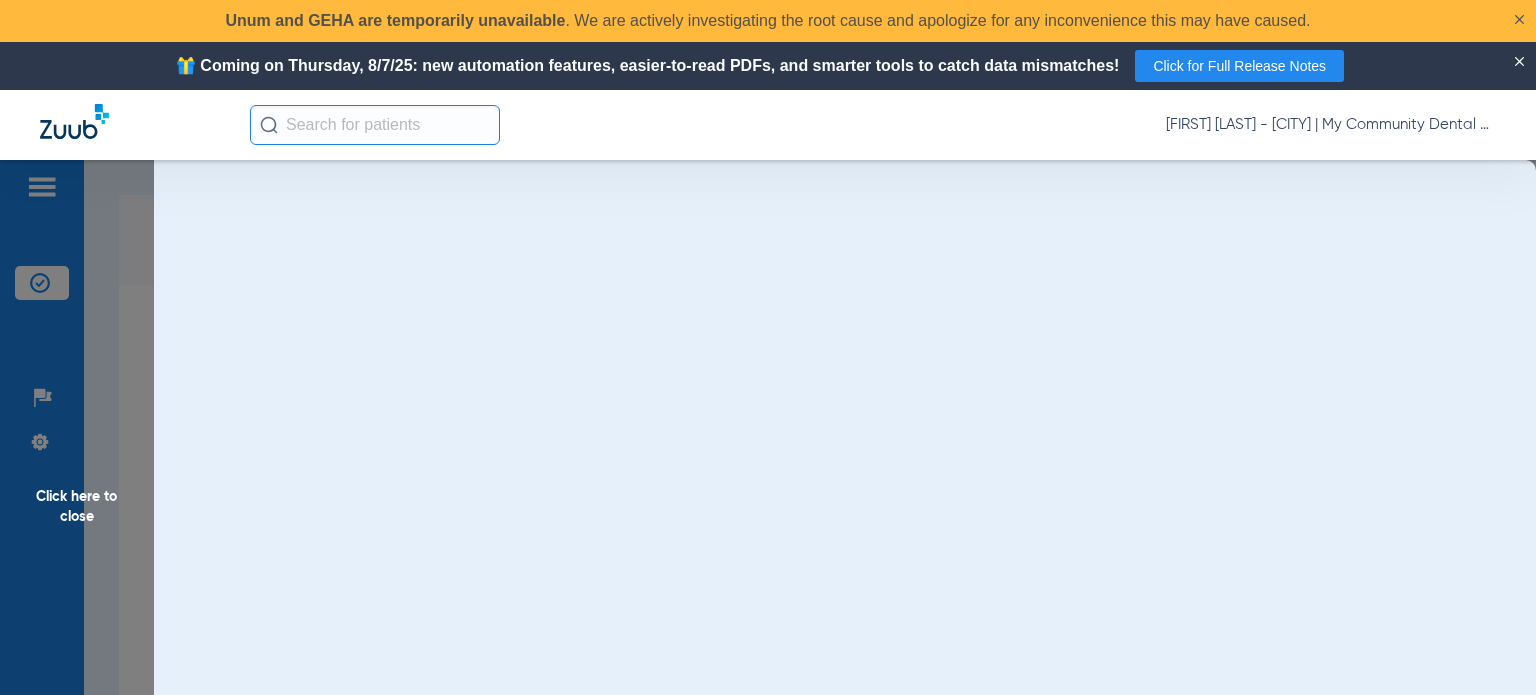 scroll, scrollTop: 0, scrollLeft: 0, axis: both 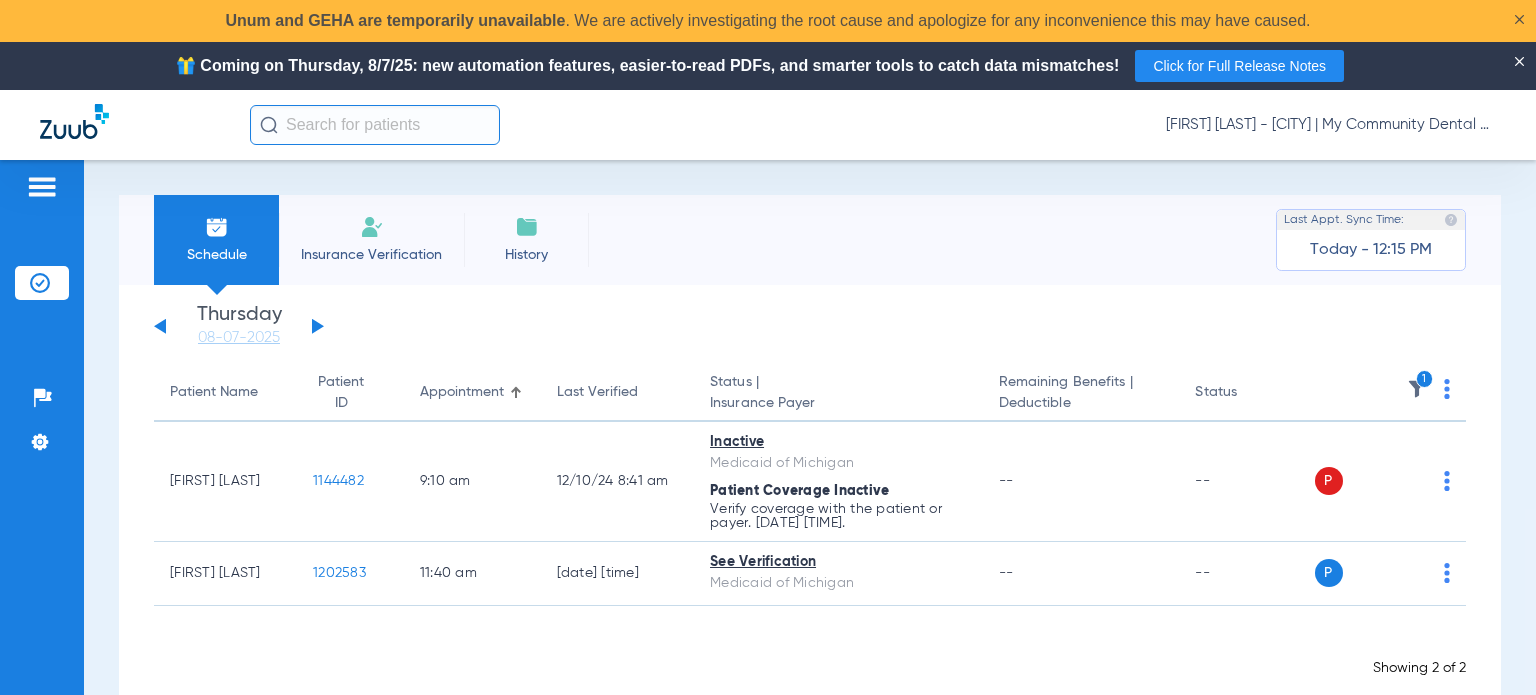click on "1" 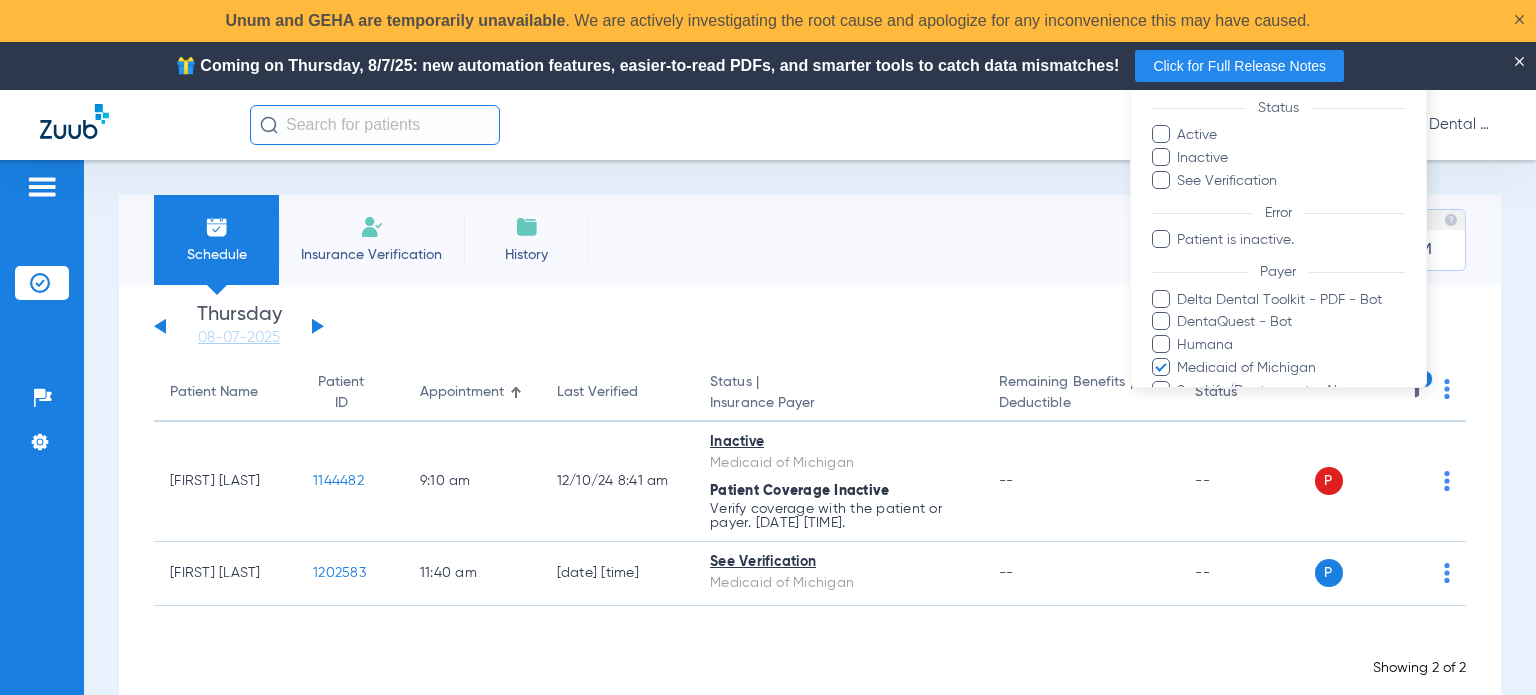 scroll, scrollTop: 100, scrollLeft: 0, axis: vertical 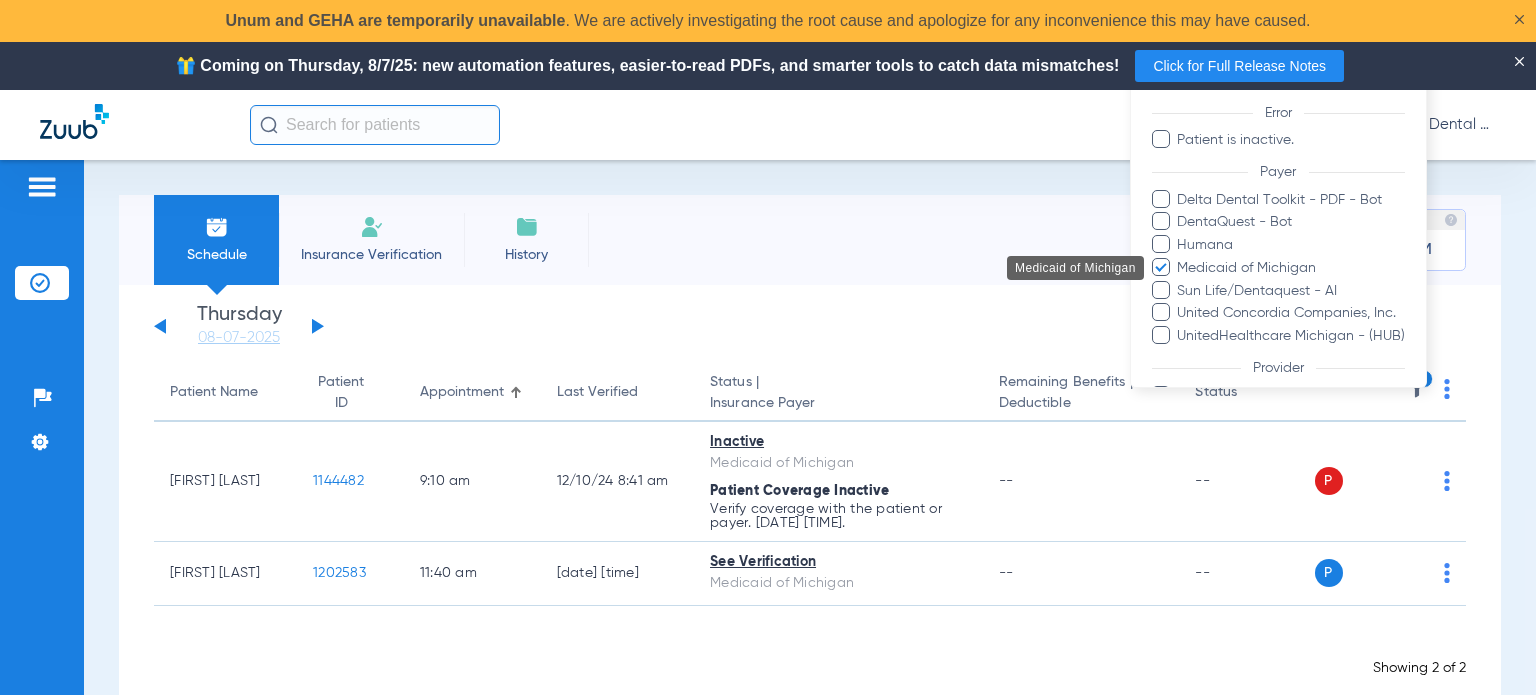 click on "Medicaid of Michigan" at bounding box center [1291, 267] 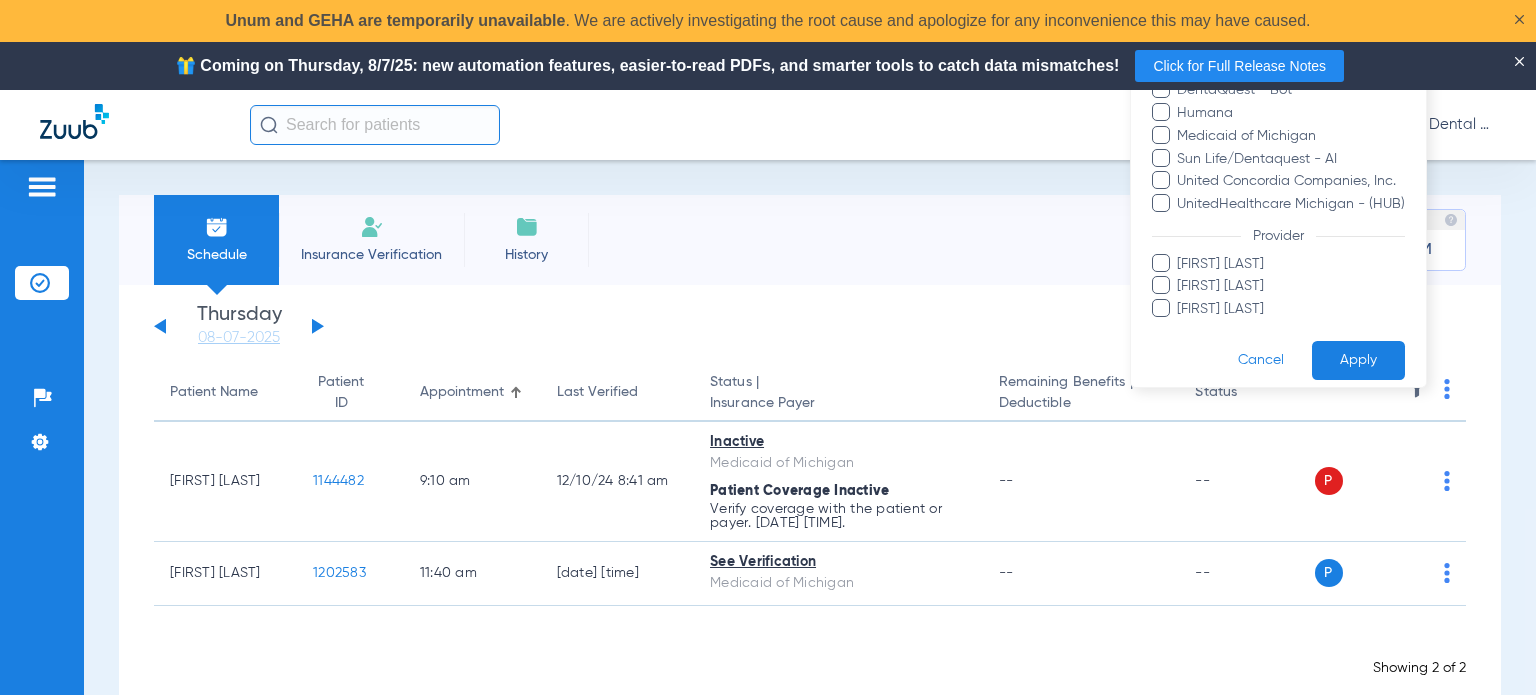 scroll, scrollTop: 244, scrollLeft: 0, axis: vertical 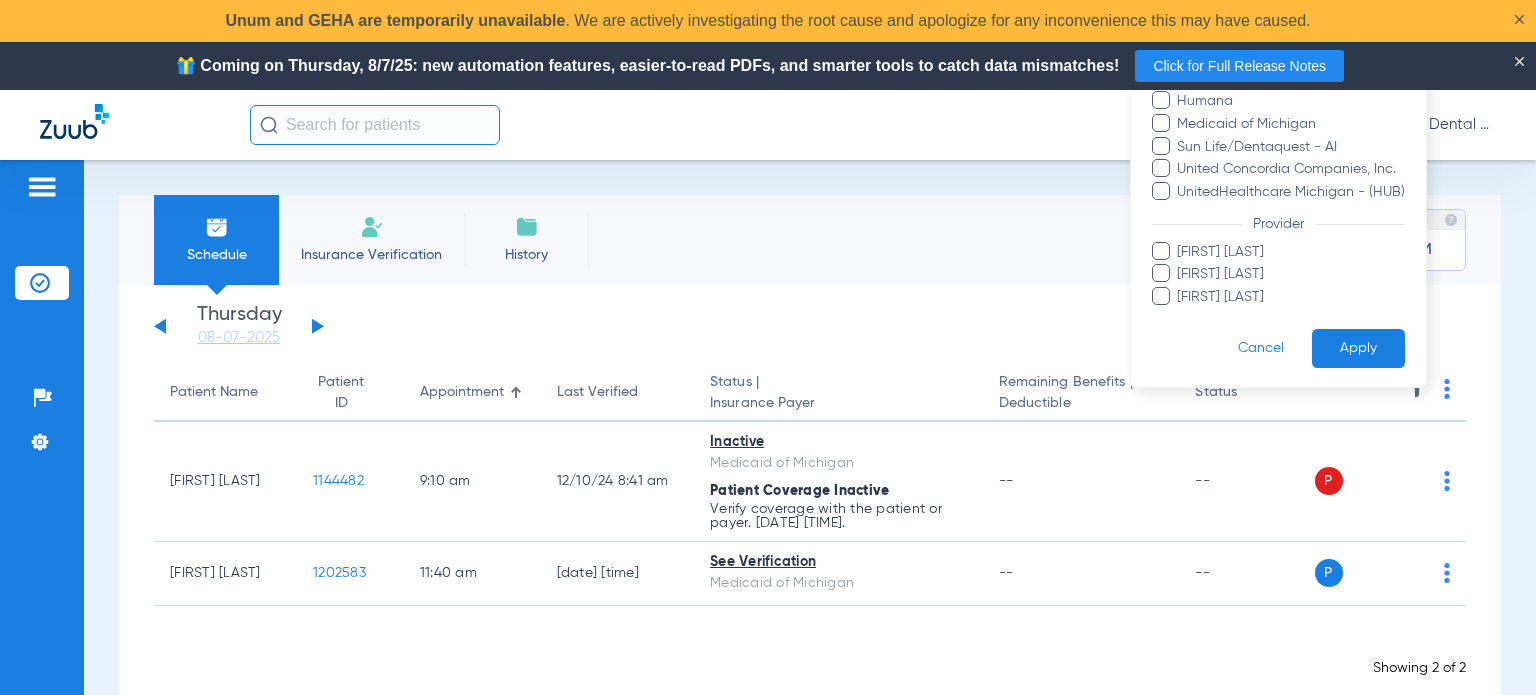 click on "Apply" at bounding box center [1358, 348] 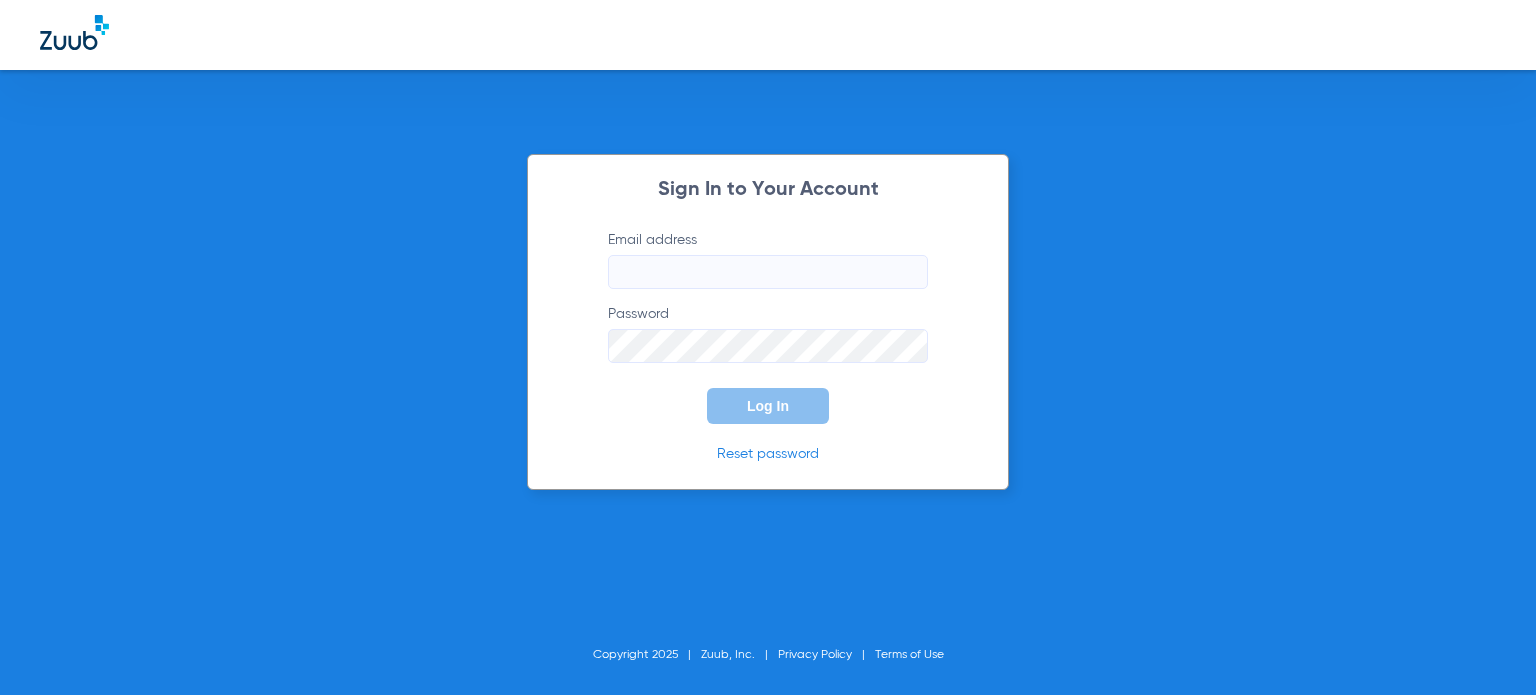 scroll, scrollTop: 0, scrollLeft: 0, axis: both 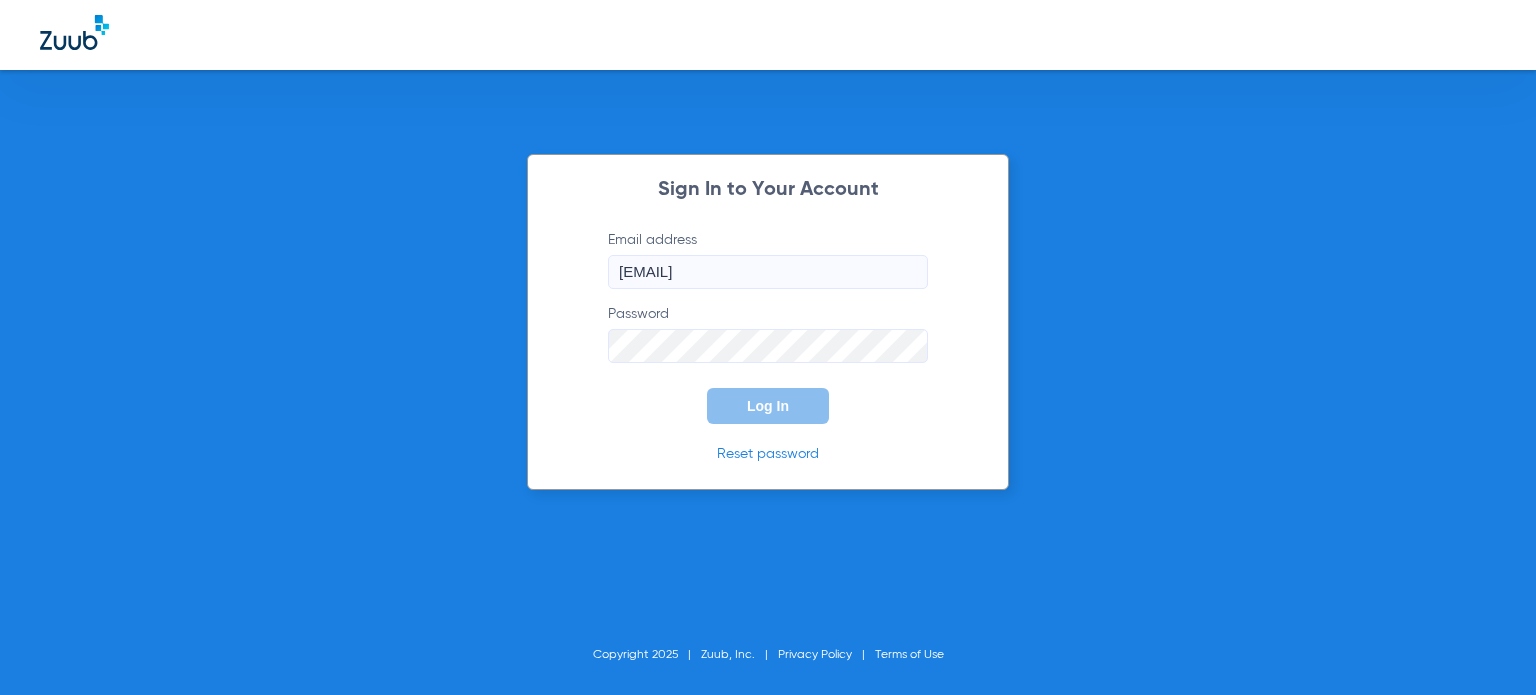 click on "Log In" 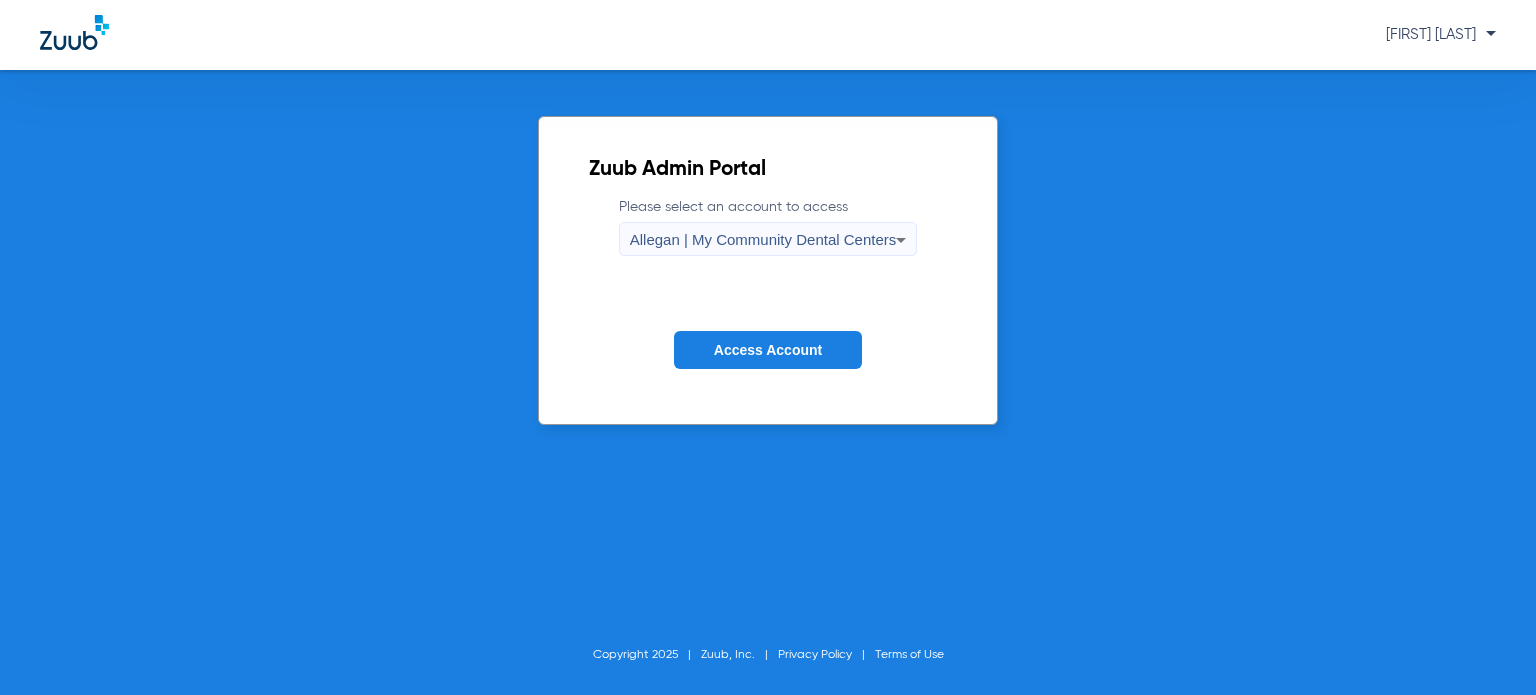 click on "Allegan | My Community Dental Centers" at bounding box center (763, 239) 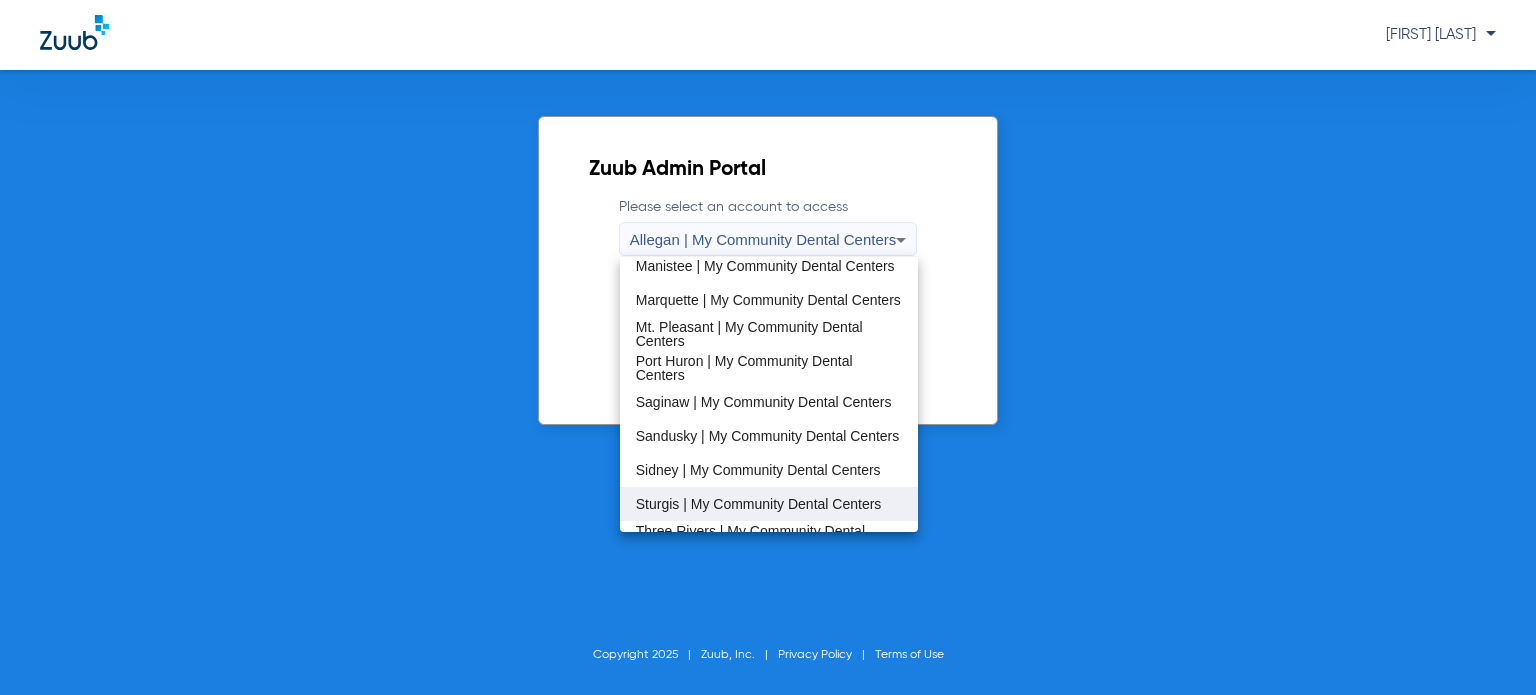 scroll, scrollTop: 600, scrollLeft: 0, axis: vertical 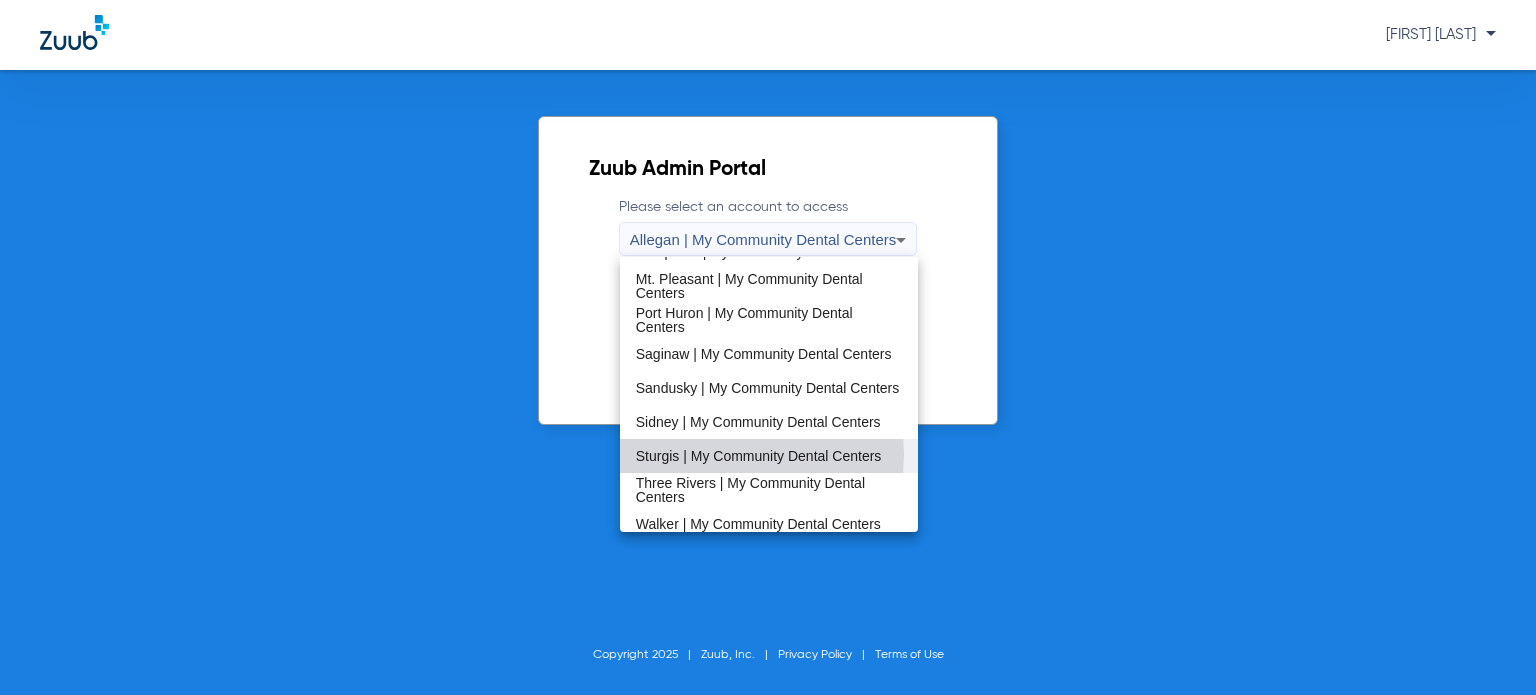 click on "Sturgis | My Community Dental Centers" at bounding box center (759, 456) 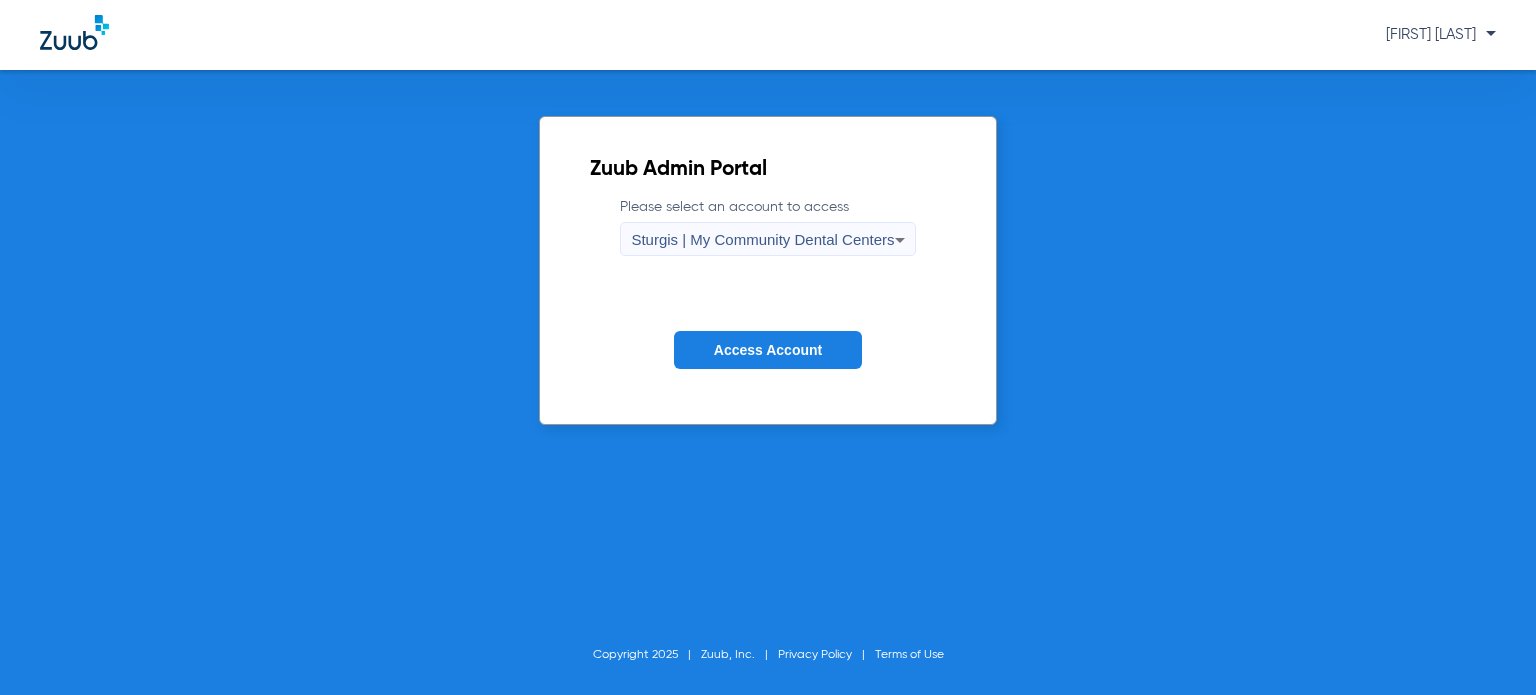 click on "Access Account" 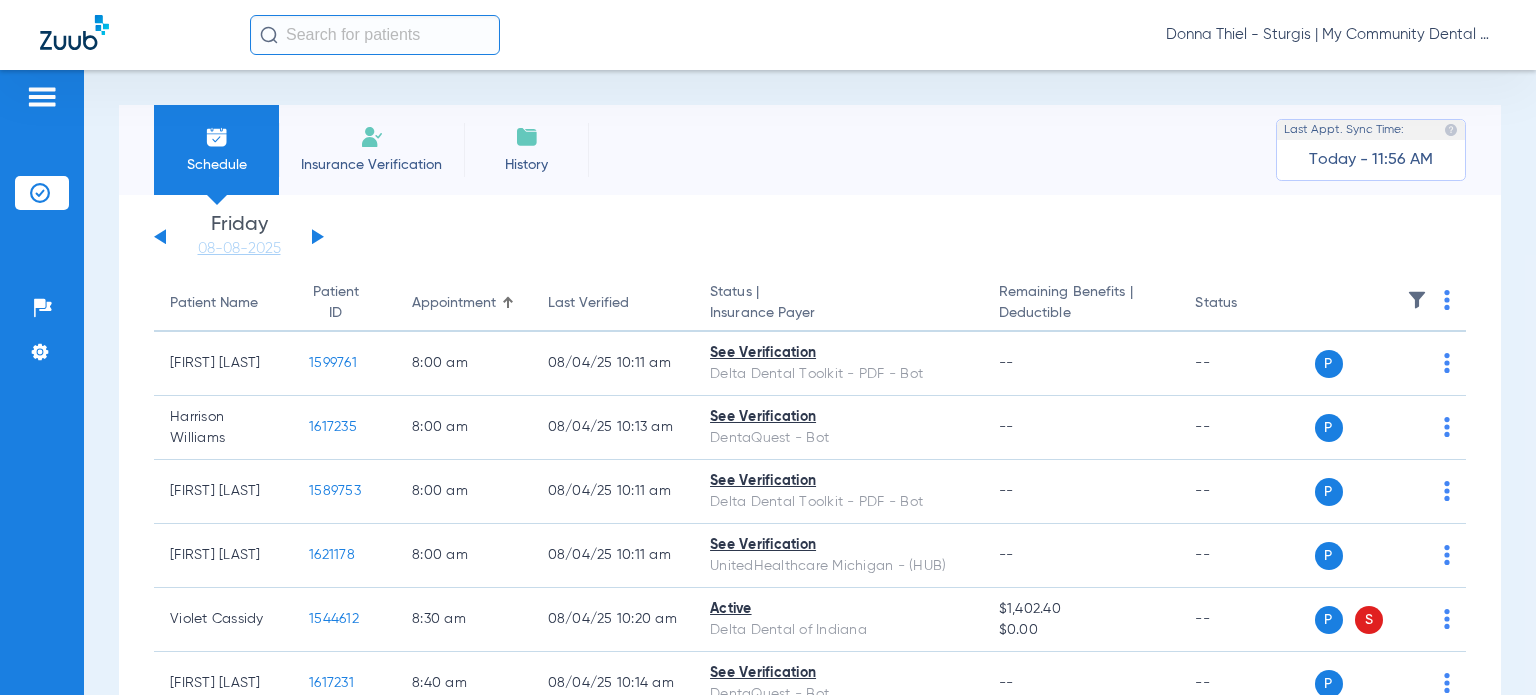 click 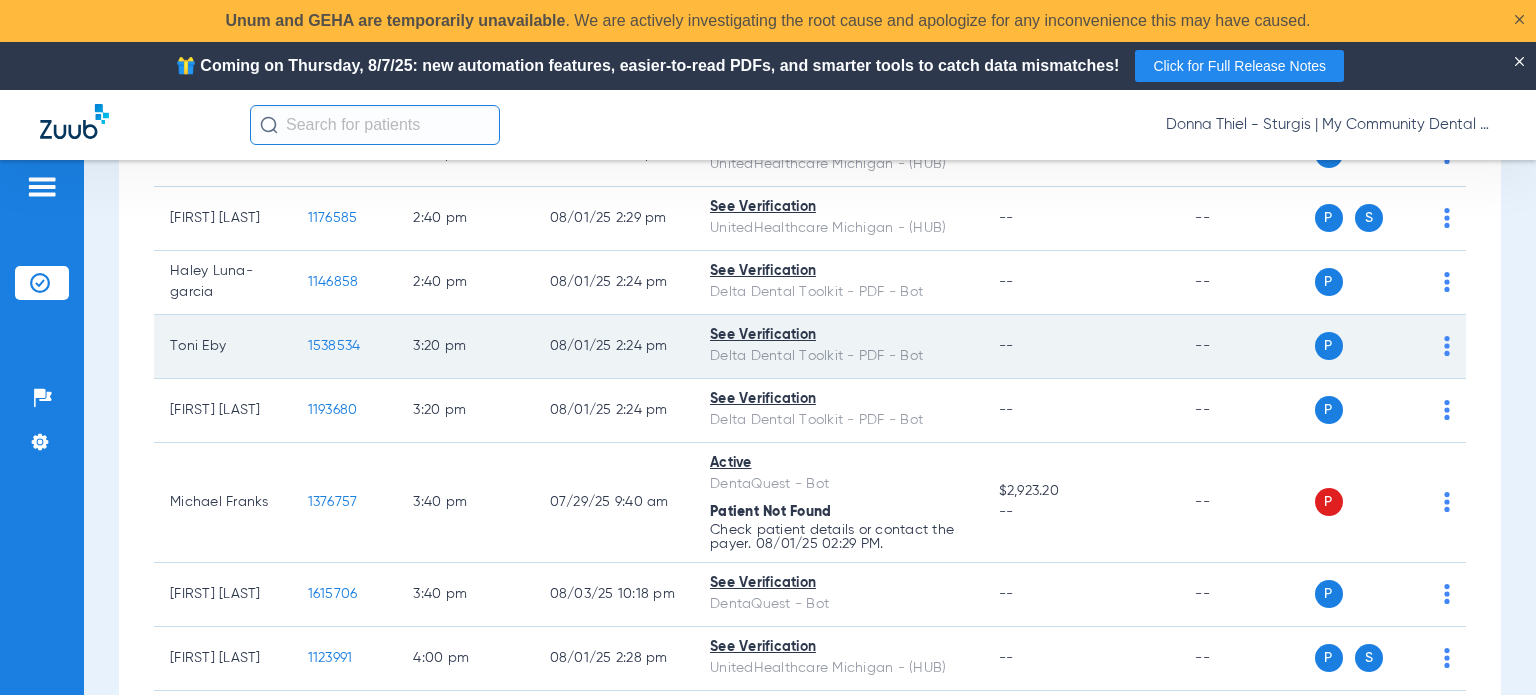 scroll, scrollTop: 2257, scrollLeft: 0, axis: vertical 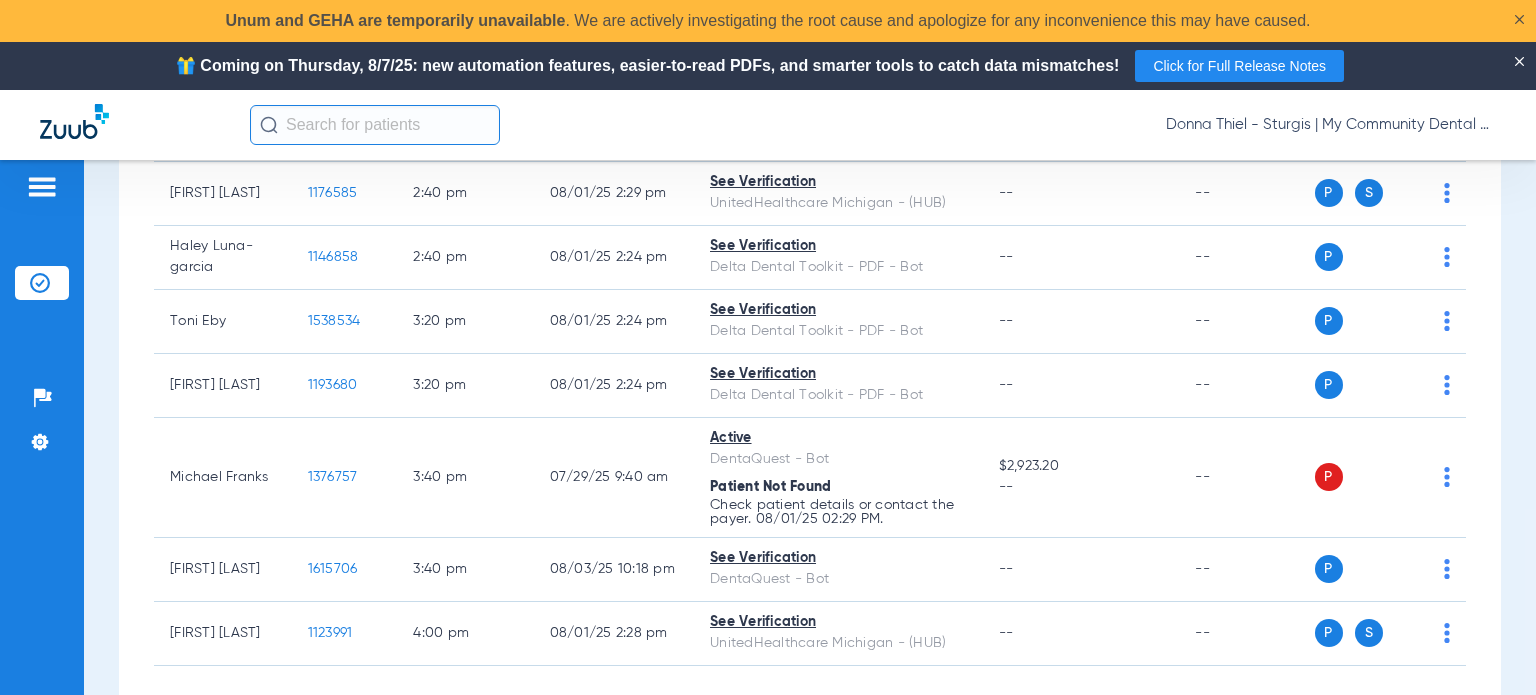 click on "Schedule Insurance Verification History  Last Appt. Sync Time:   Today - 12:06 PM   Saturday   05-31-2025   Sunday   06-01-2025   Monday   06-02-2025   Tuesday   06-03-2025   Wednesday   06-04-2025   Thursday   06-05-2025   Friday   06-06-2025   Saturday   06-07-2025   Sunday   06-08-2025   Monday   06-09-2025   Tuesday   06-10-2025   Wednesday   06-11-2025   Thursday   06-12-2025   Friday   06-13-2025   Saturday   06-14-2025   Sunday   06-15-2025   Monday   06-16-2025   Tuesday   06-17-2025   Wednesday   06-18-2025   Thursday   06-19-2025   Friday   06-20-2025   Saturday   06-21-2025   Sunday   06-22-2025   Monday   06-23-2025   Tuesday   06-24-2025   Wednesday   06-25-2025   Thursday   06-26-2025   Friday   06-27-2025   Saturday   06-28-2025   Sunday   06-29-2025   Monday   06-30-2025   Tuesday   07-01-2025   Wednesday   07-02-2025   Thursday   07-03-2025   Friday   07-04-2025   Saturday   07-05-2025   Sunday   07-06-2025   Monday   07-07-2025   Tuesday   07-08-2025   Wednesday   07-09-2025   Thursday  Su 1" at bounding box center [810, 472] 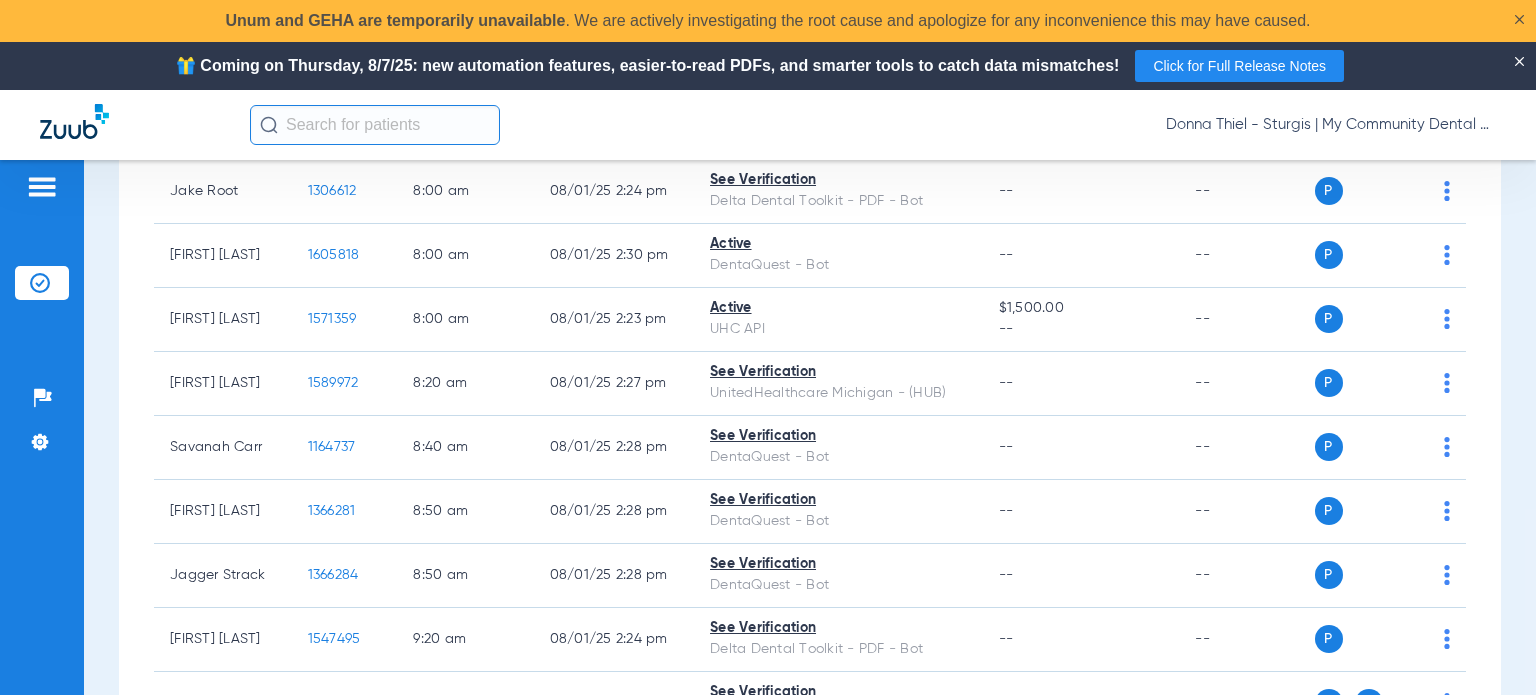 scroll, scrollTop: 0, scrollLeft: 0, axis: both 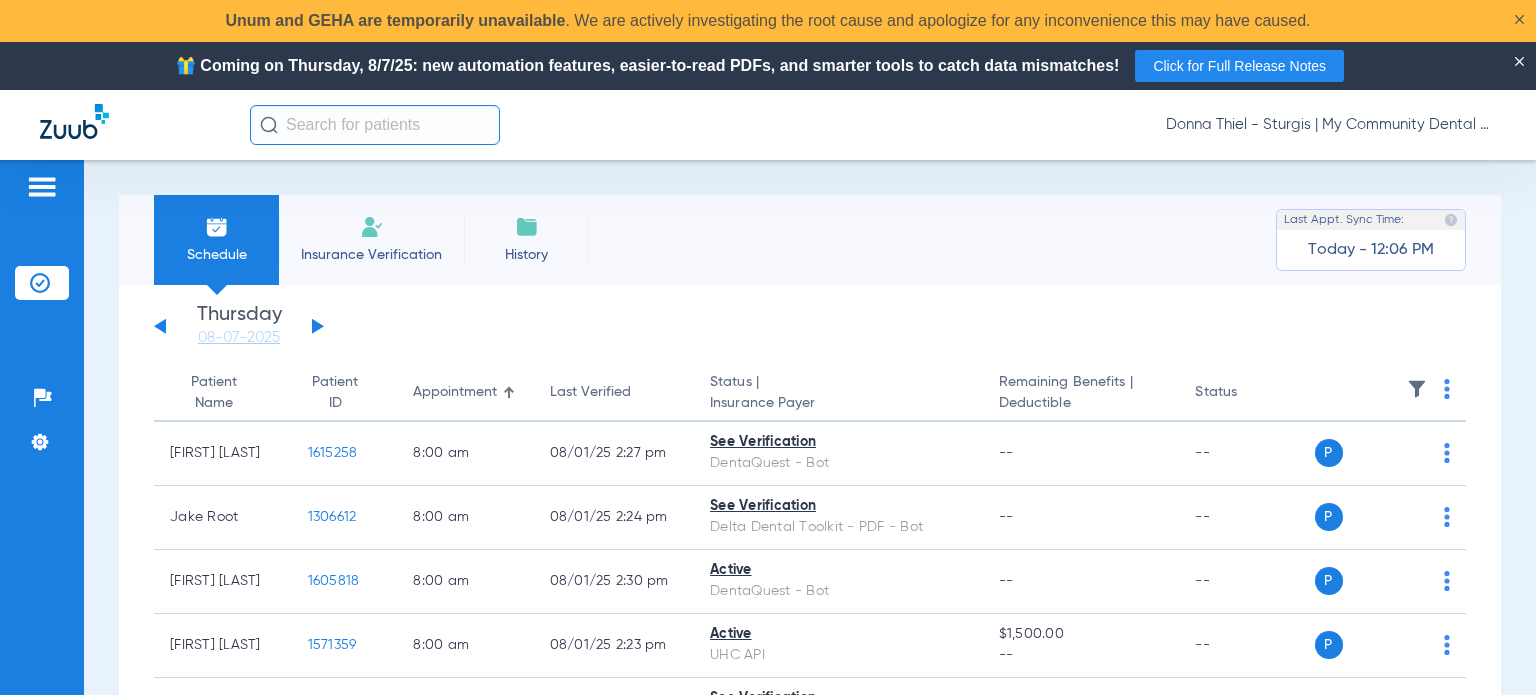 click on "Last Verified" 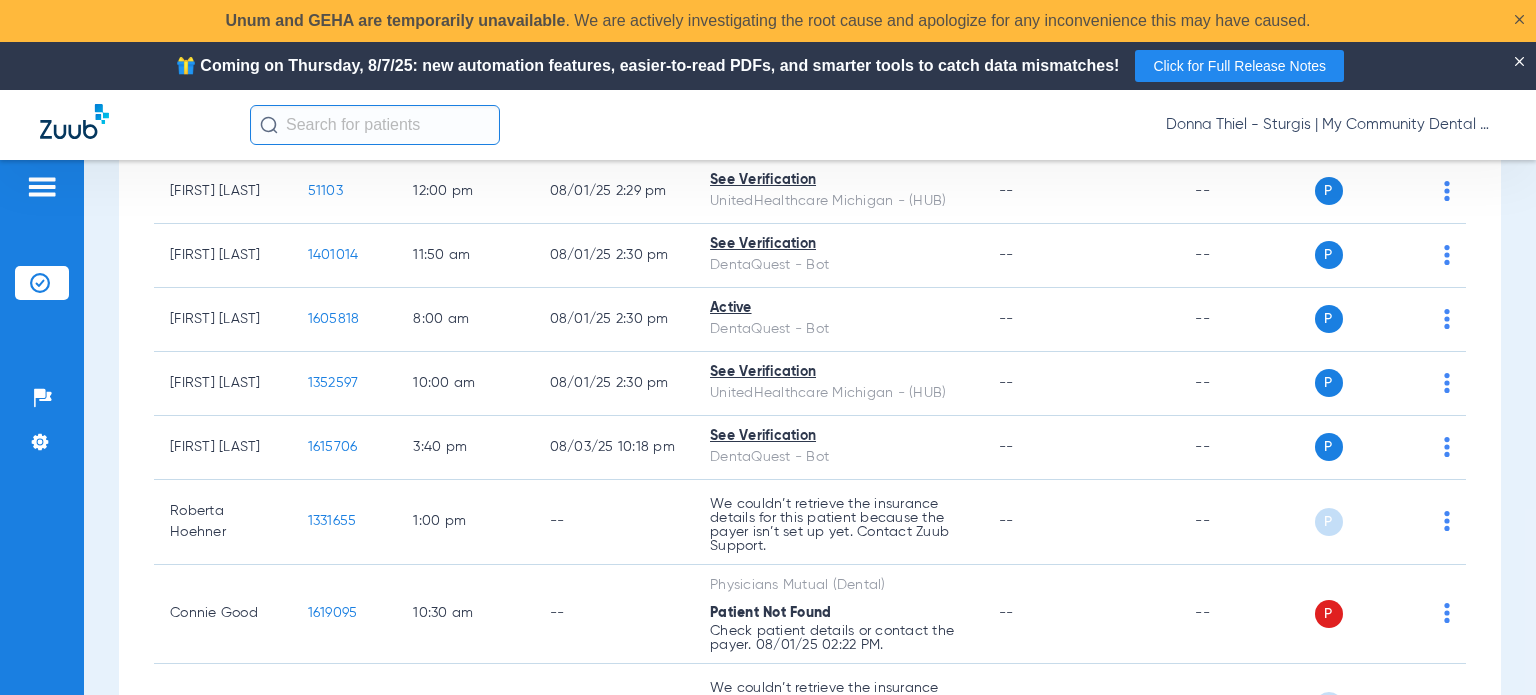 scroll, scrollTop: 2257, scrollLeft: 0, axis: vertical 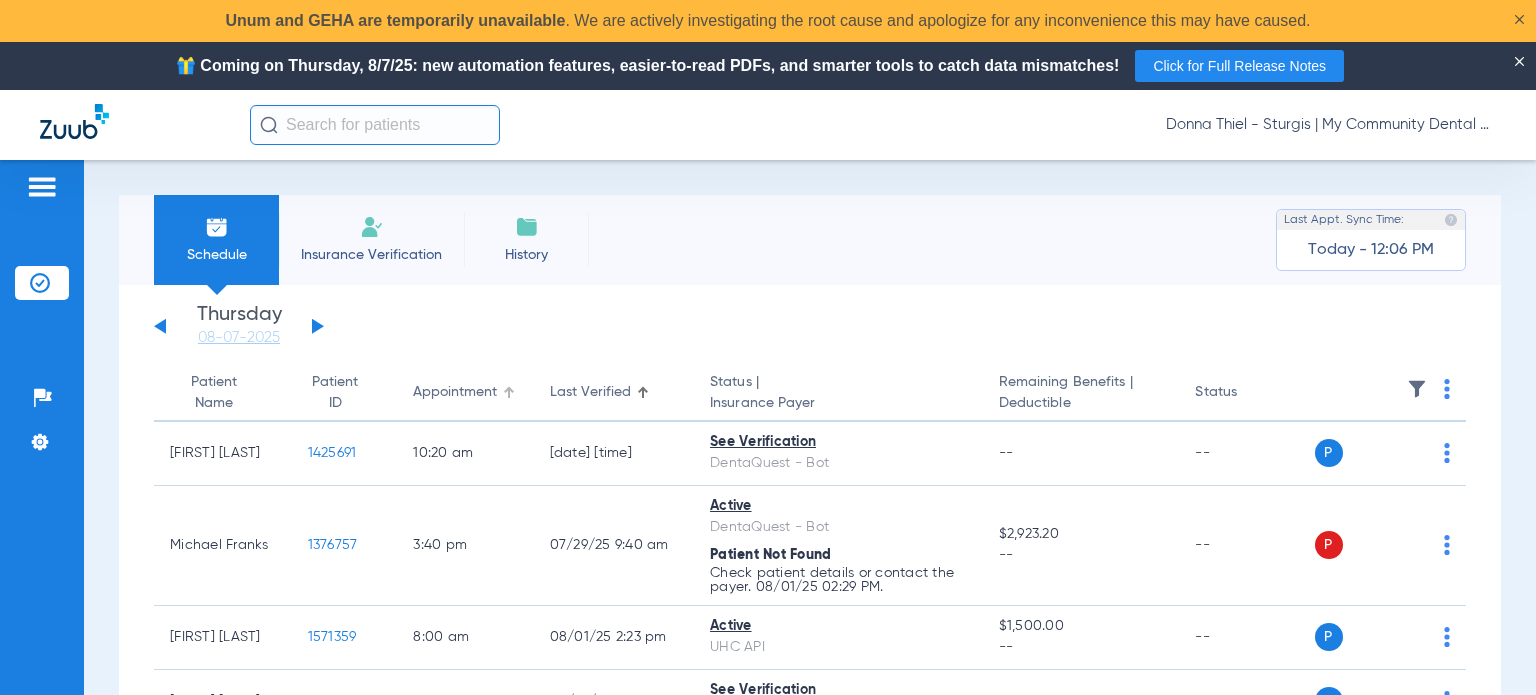 click on "Appointment" 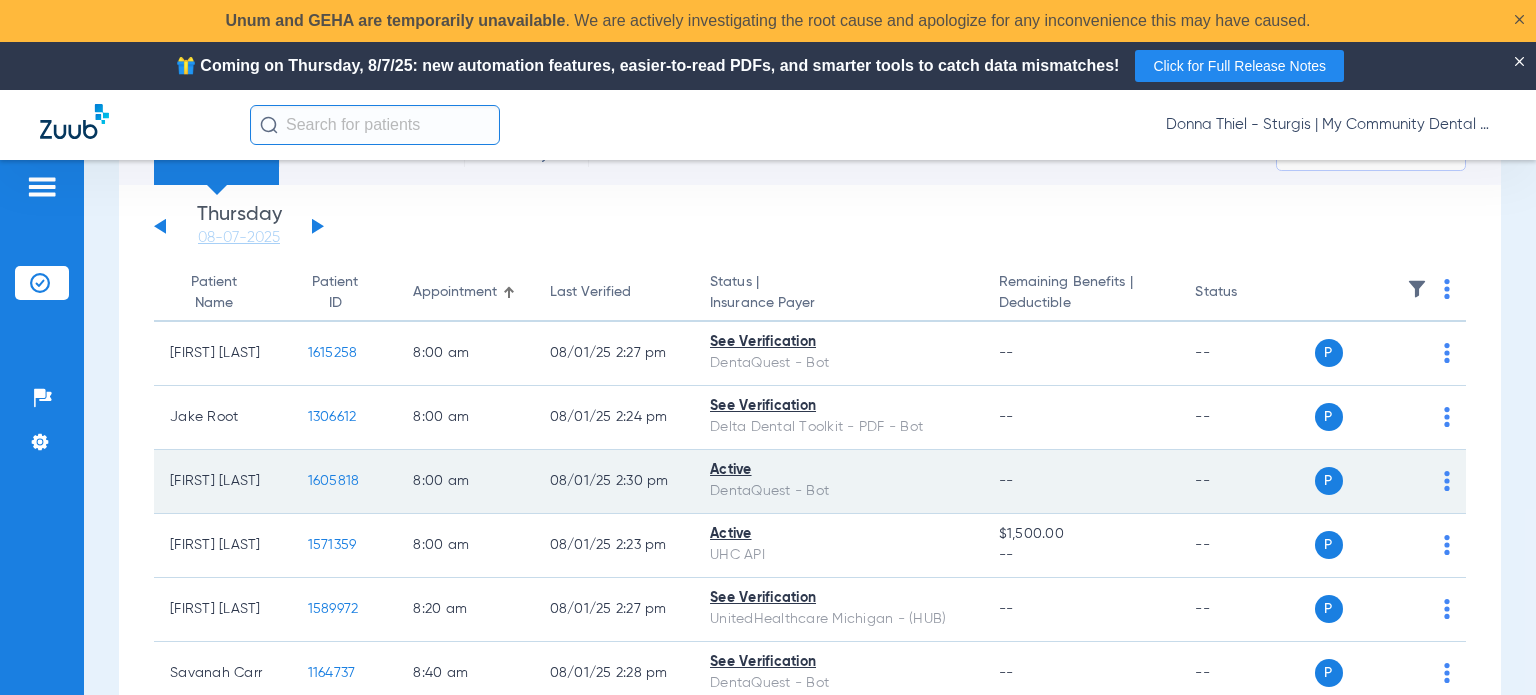 click on "Gary Cox" 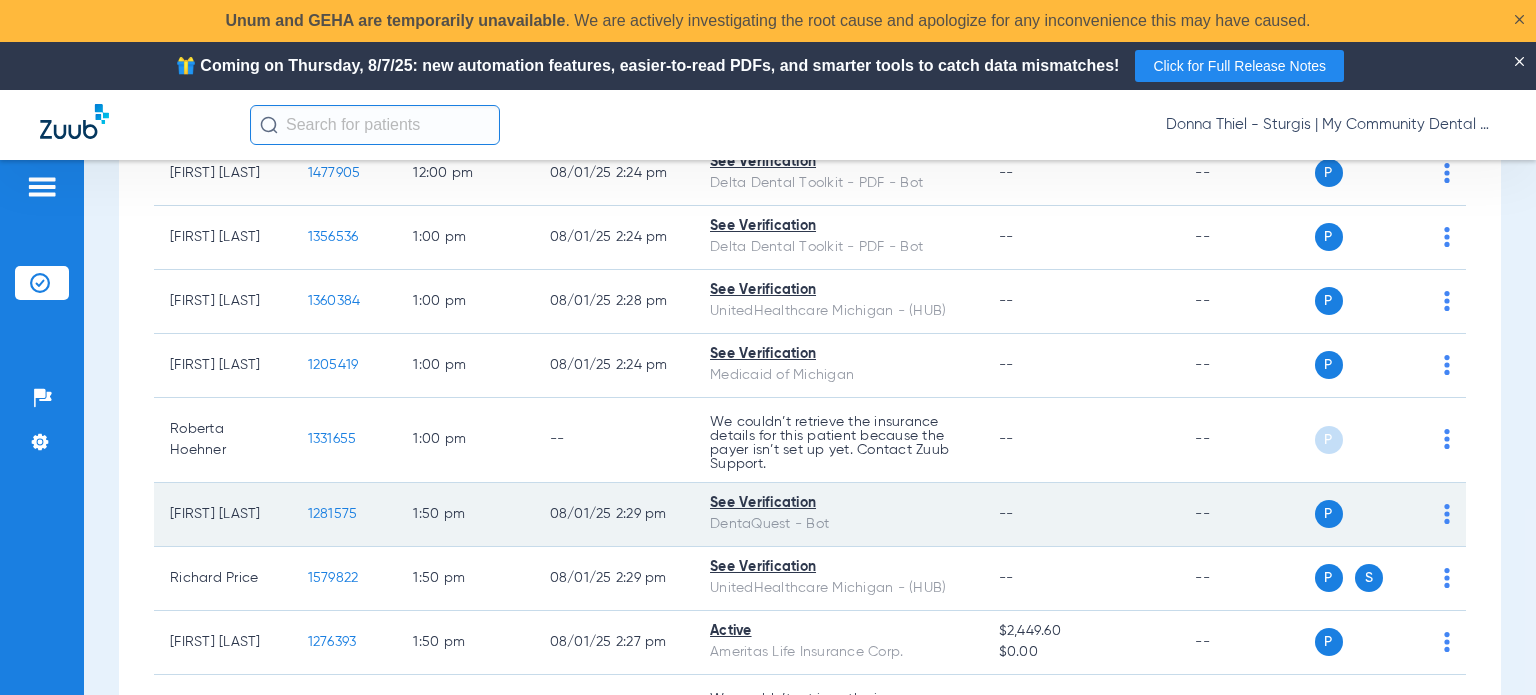scroll, scrollTop: 1600, scrollLeft: 0, axis: vertical 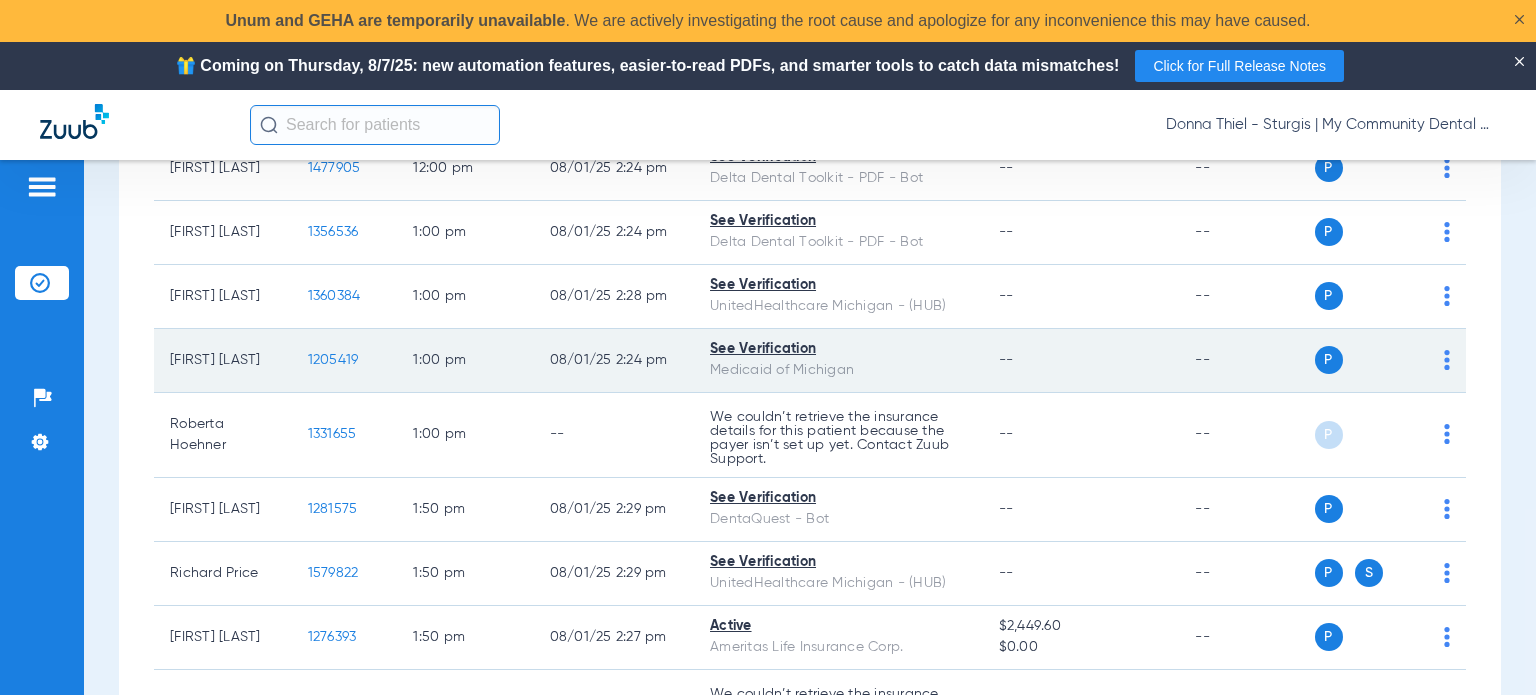 click on "1205419" 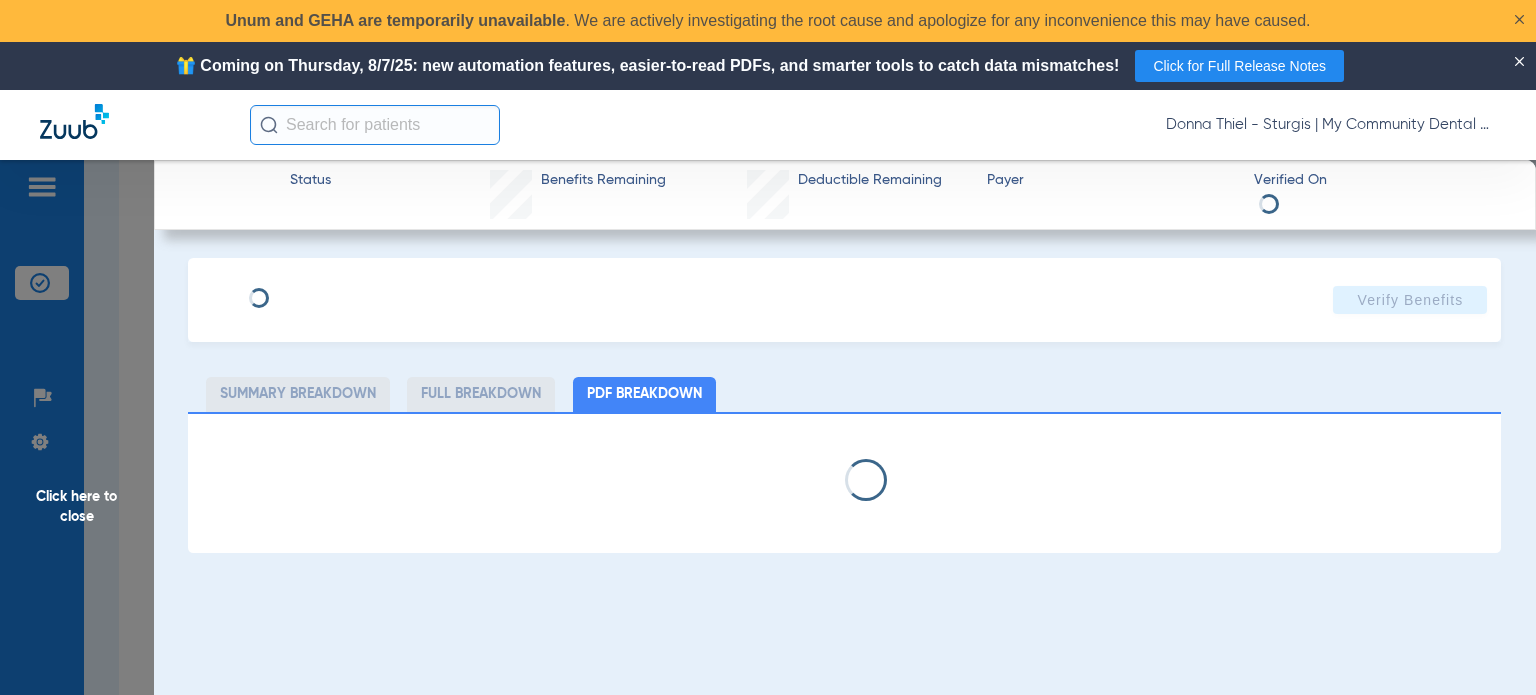select on "page-width" 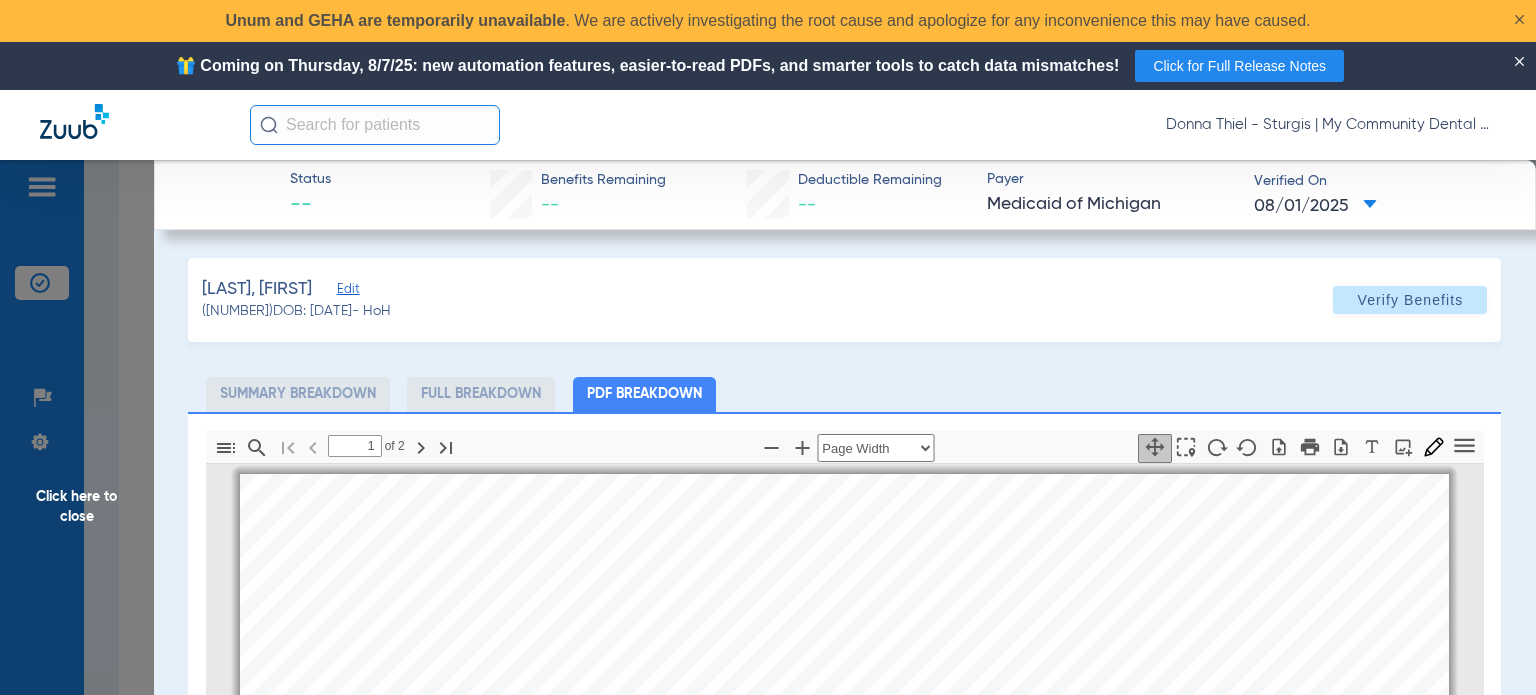 scroll, scrollTop: 10, scrollLeft: 0, axis: vertical 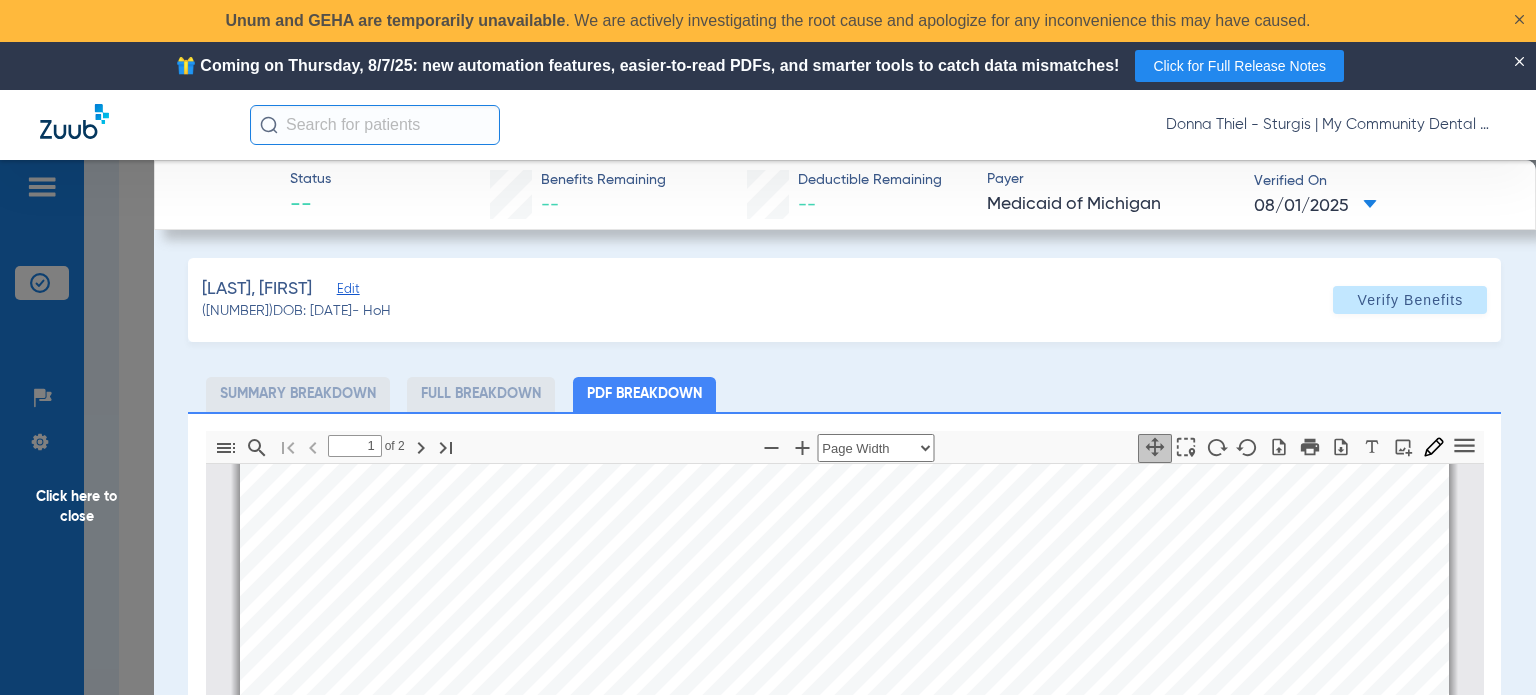 click on "Smith, Stephen   Edit   (1205419)   DOB: 09/20/1999   - HoH   Verify Benefits   Subscriber Information   First name  Stephen  Last name  Smith  DOB  mm / dd / yyyy 09/20/1999  Member ID  0009760890  Group ID (optional)   Insurance Payer   Insurance
Medicaid Of Michigan  Provider   Dentist
Aloysius Redding  1114620432  Summary Breakdown   Full Breakdown   PDF Breakdown  Thumbnails Document Outline Attachments Layers Current Outline Item         1 of ⁨2⁩ Automatic Zoom Actual Size Page Fit Page Width ⁨50⁩% ⁨100⁩% ⁨125⁩% ⁨150⁩% ⁨200⁩% ⁨300⁩% ⁨400⁩% ⁨0⁩%       Highlight         Add image              Tools Highlight color Thickness Color #000000 Size Color #000000 Thickness Opacity Presentation Mode Open Print Save Go to First Page Previous Next Go to Last Page Rotate Clockwise Rotate Counterclockwise Text Selection Tool   Hand Tool     Find Zoom Out Zoom In No Spreads Odd Spreads Even Spreads Page Scrolling Vertical Scrolling     Horizontal Scrolling Wrapped Scrolling" 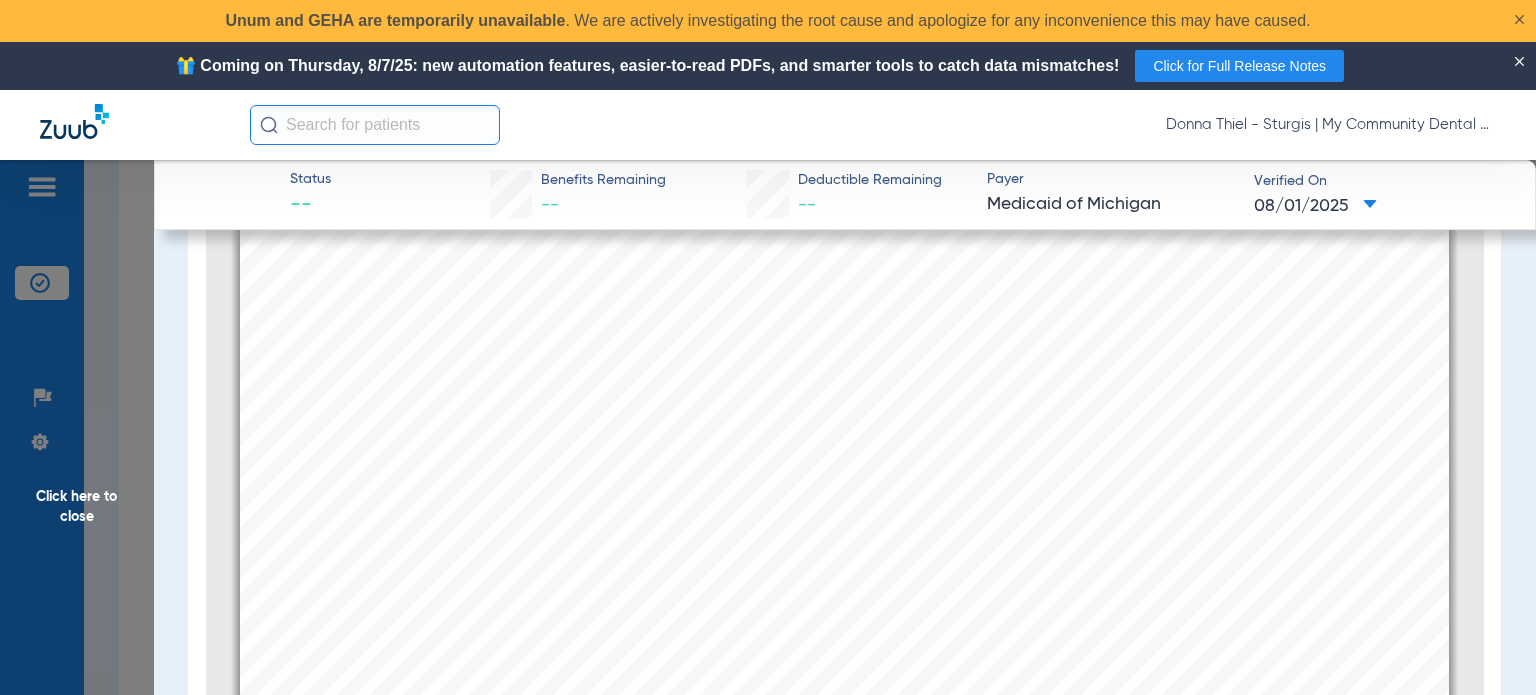 scroll, scrollTop: 288, scrollLeft: 0, axis: vertical 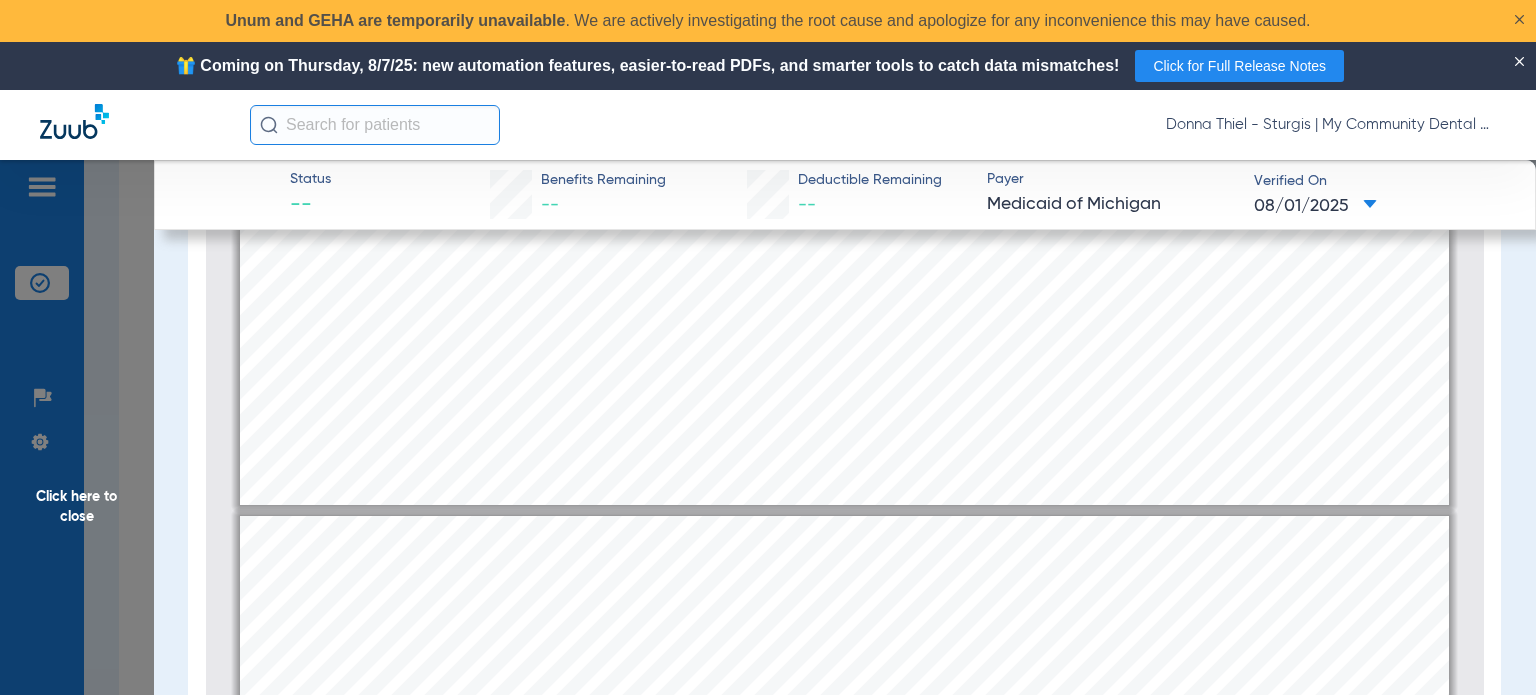 type on "2" 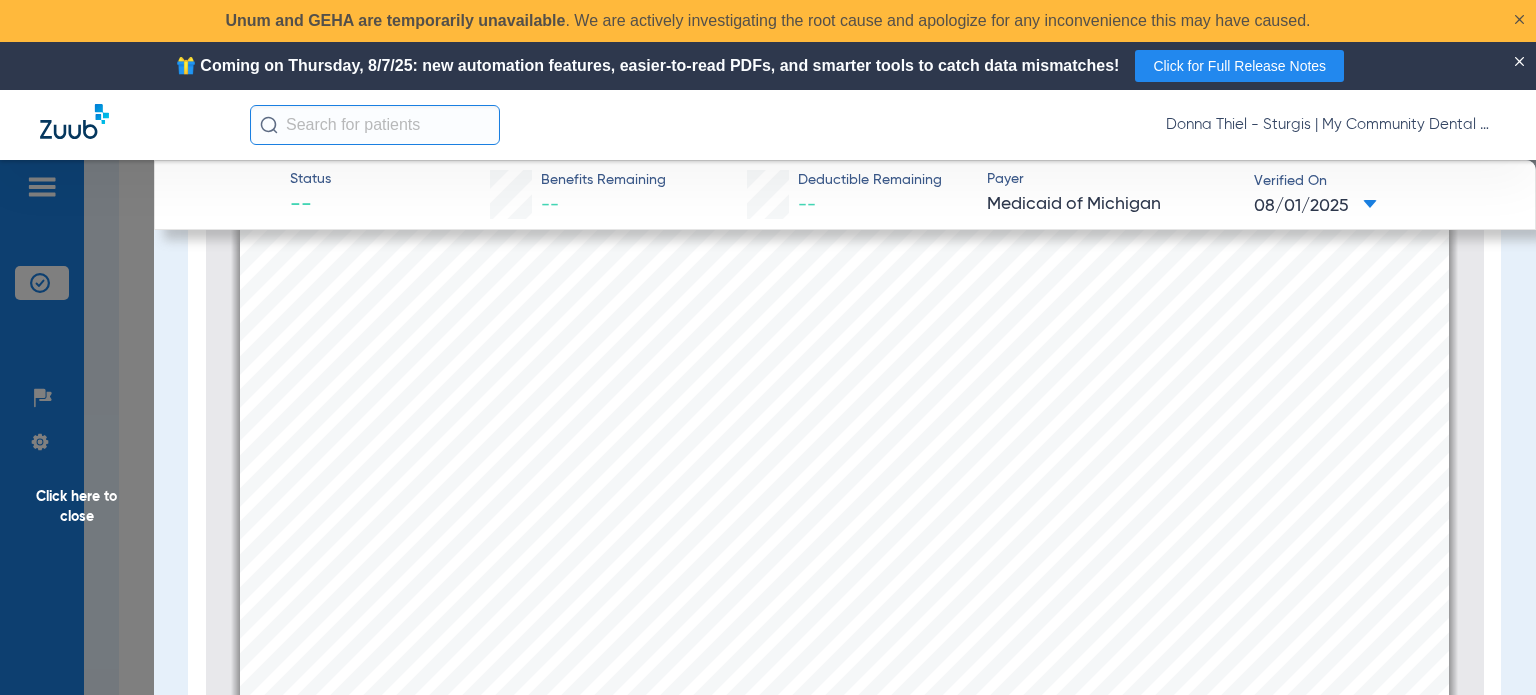 scroll, scrollTop: 2110, scrollLeft: 0, axis: vertical 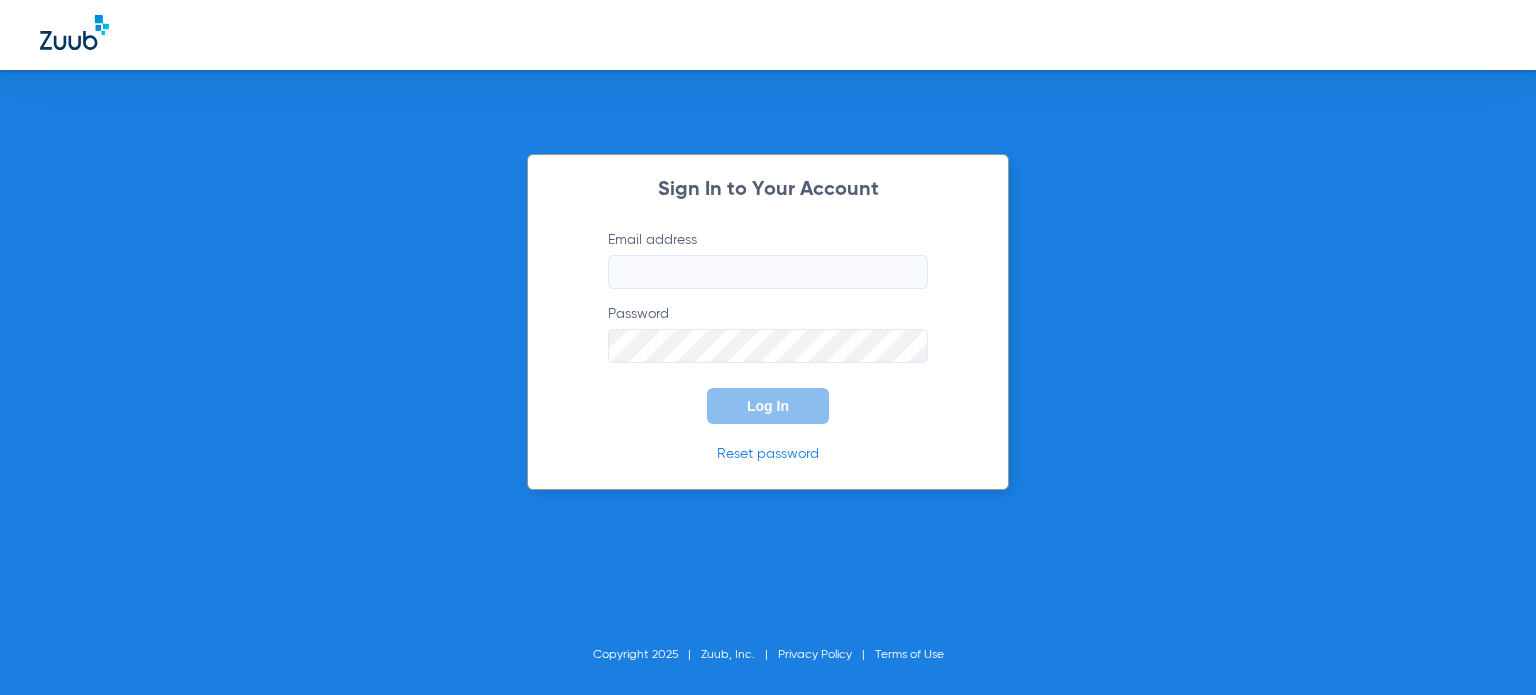 type on "[EMAIL]" 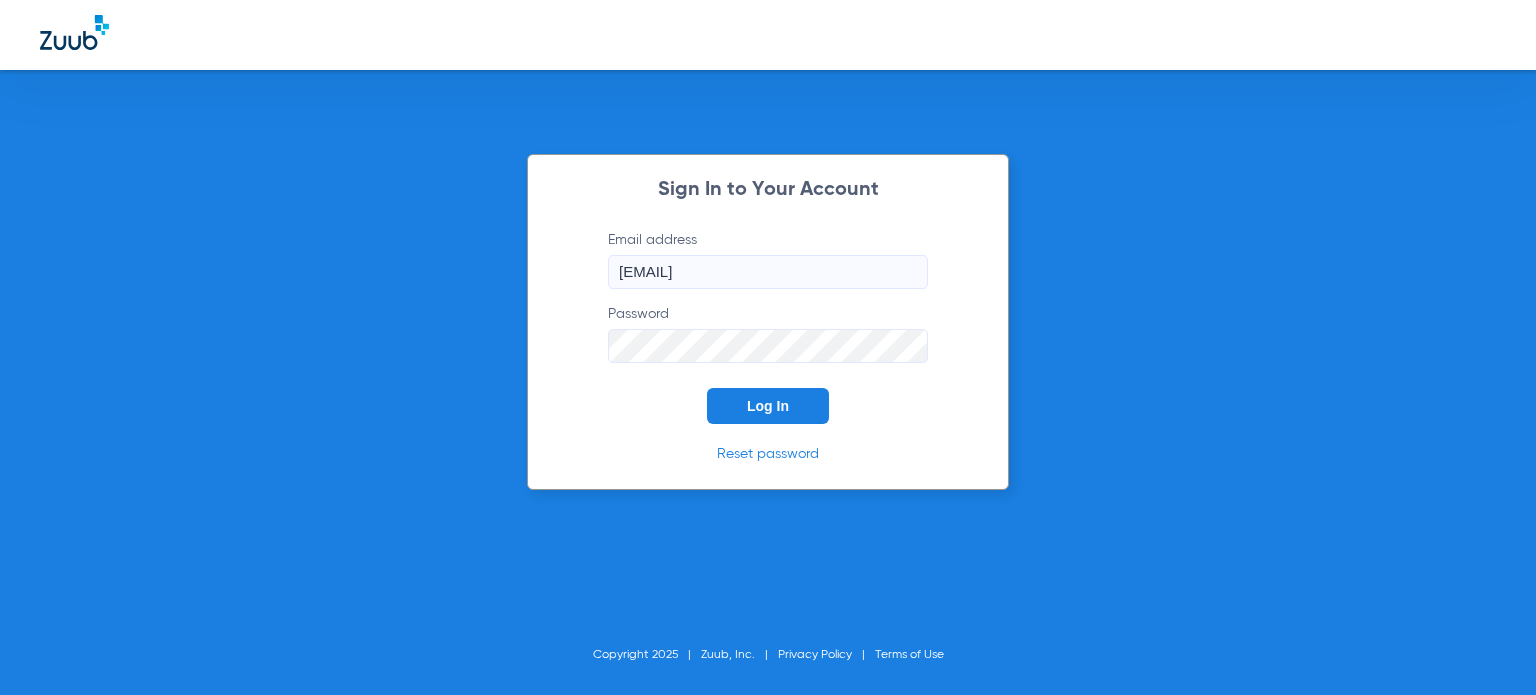 click on "Log In" 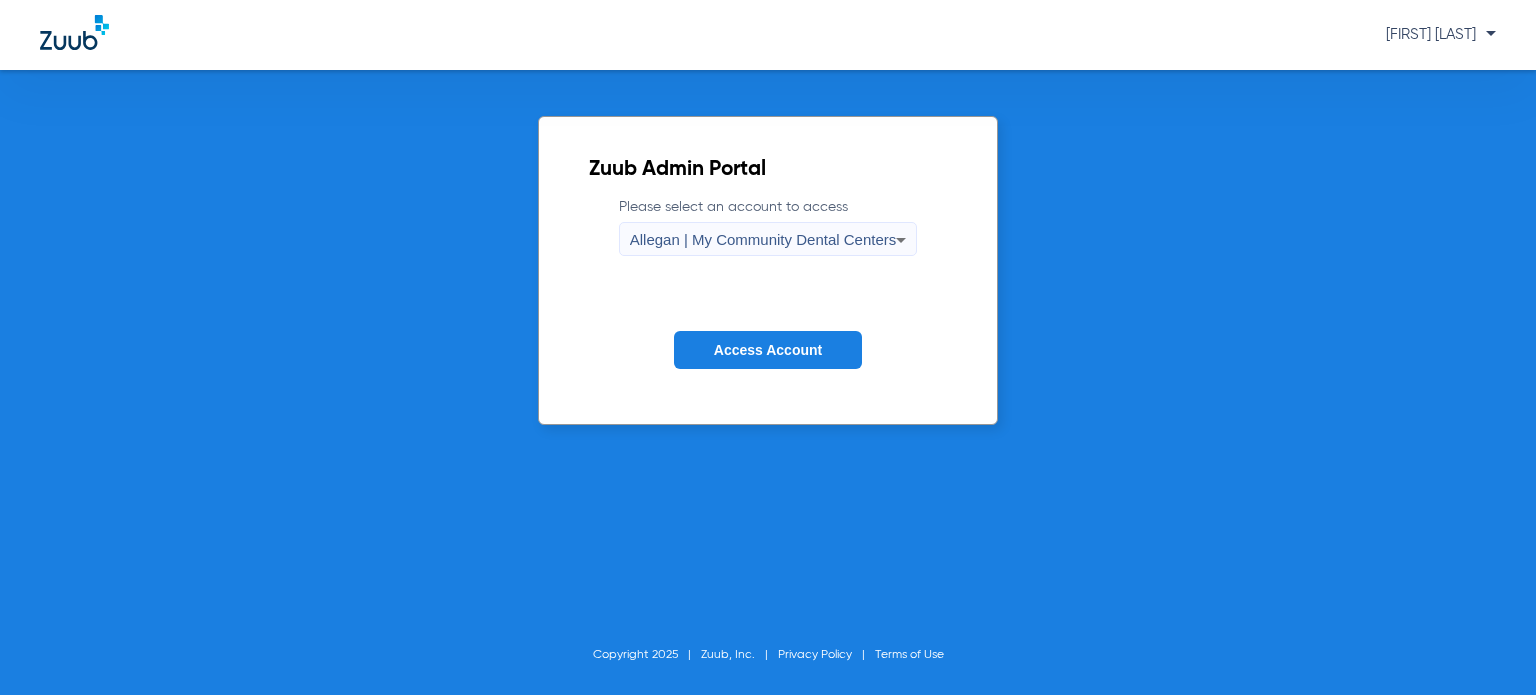 click on "Allegan | My Community Dental Centers" at bounding box center [763, 239] 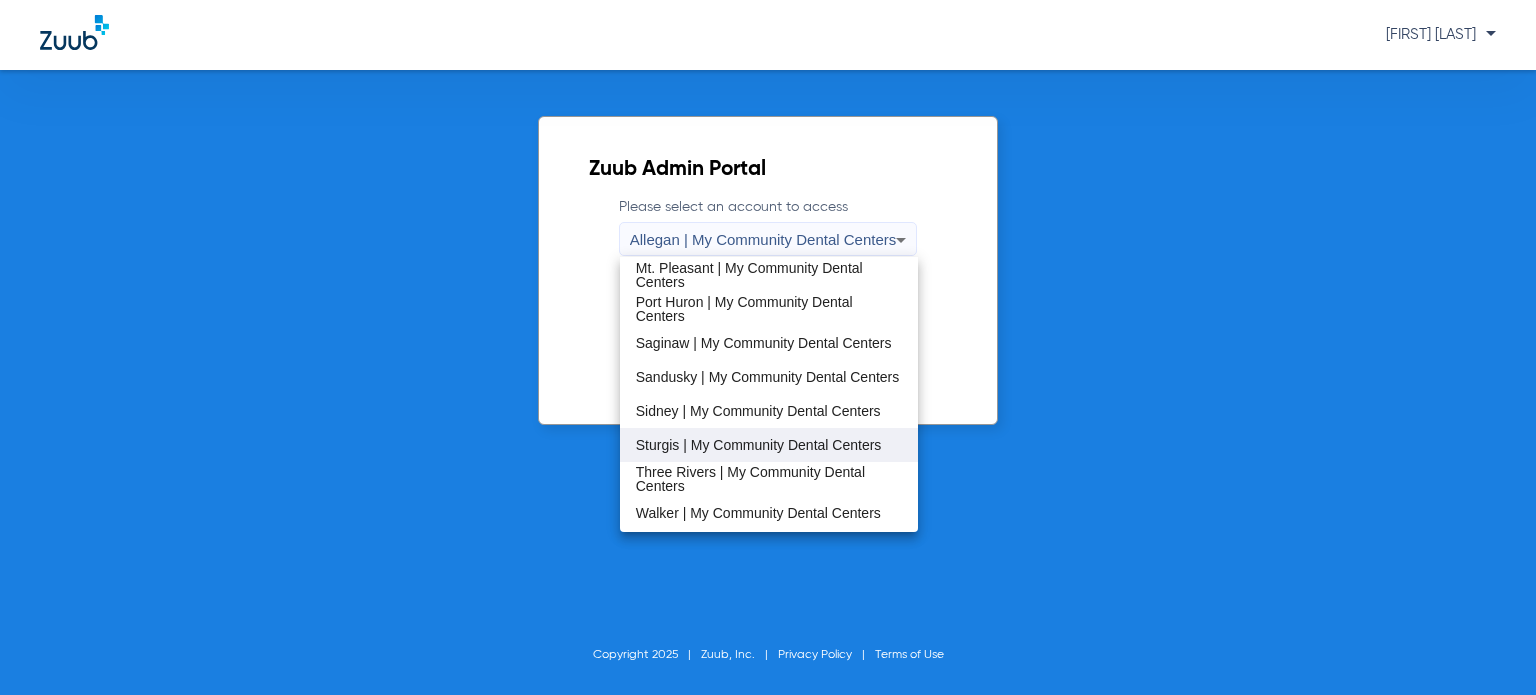 scroll, scrollTop: 643, scrollLeft: 0, axis: vertical 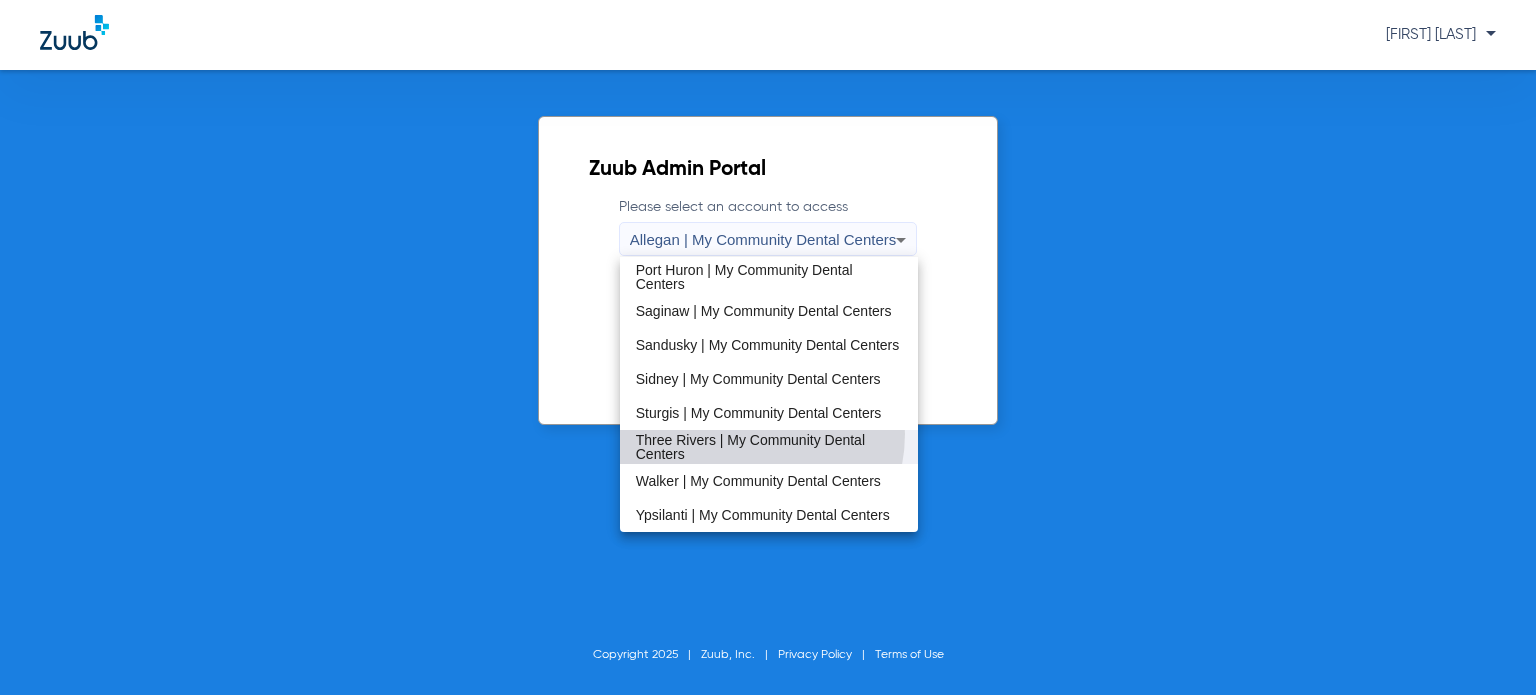 click on "Three Rivers | My Community Dental Centers" at bounding box center [769, 447] 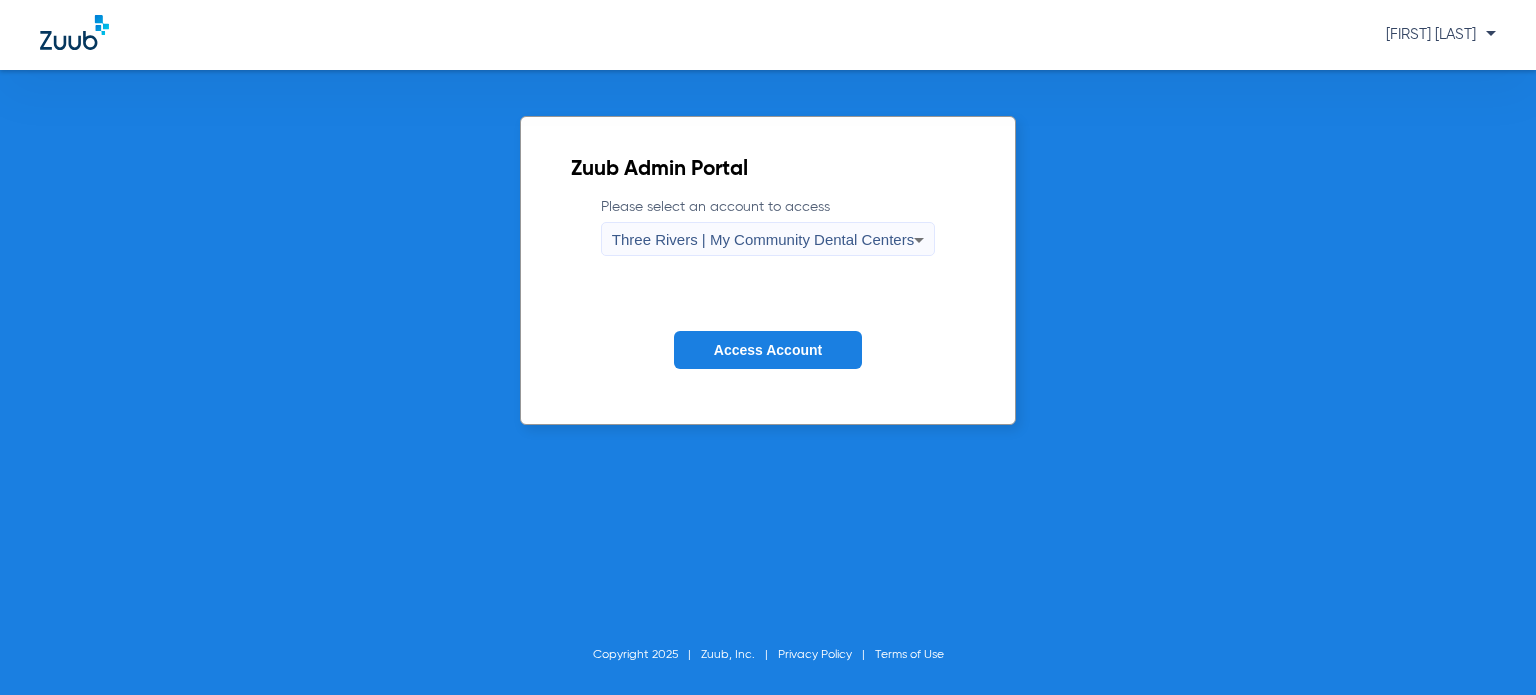 click on "Access Account" 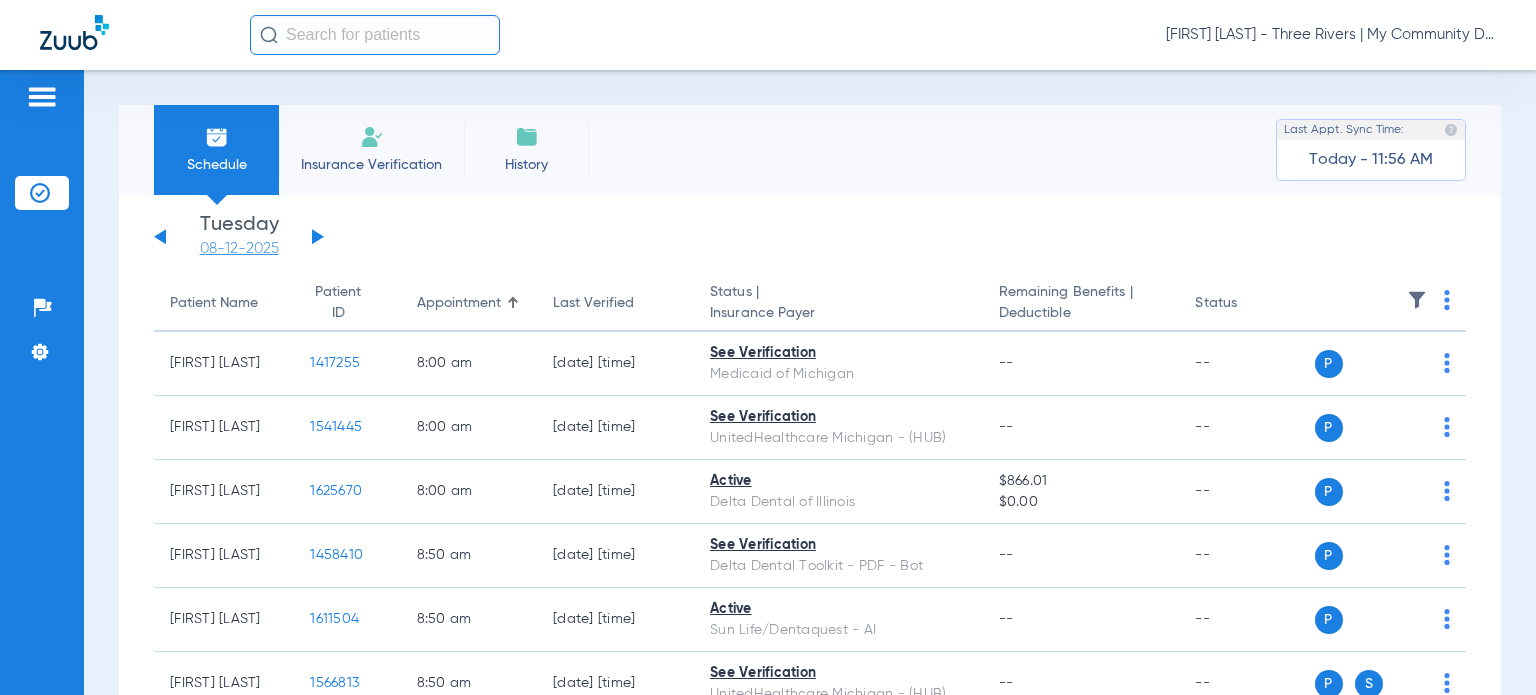 click on "08-12-2025" 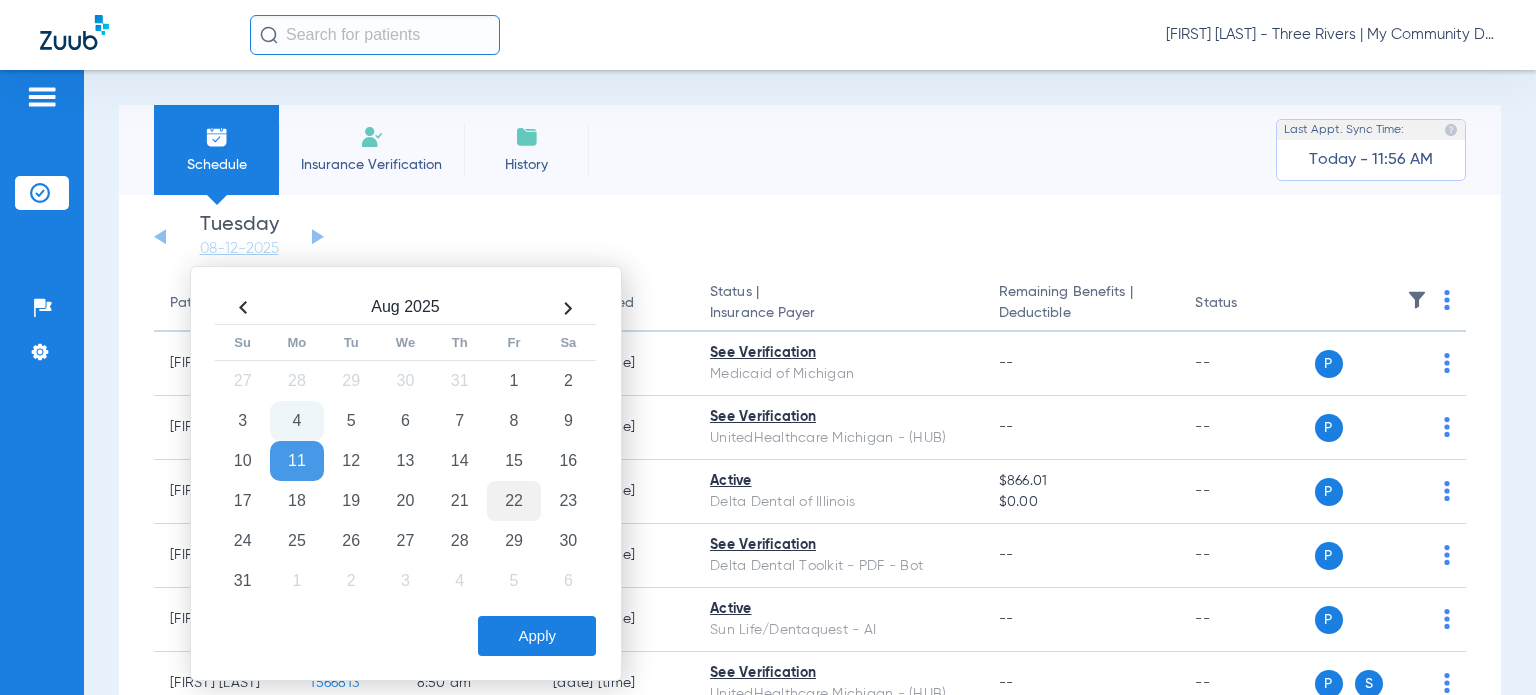 drag, startPoint x: 467, startPoint y: 409, endPoint x: 499, endPoint y: 488, distance: 85.23497 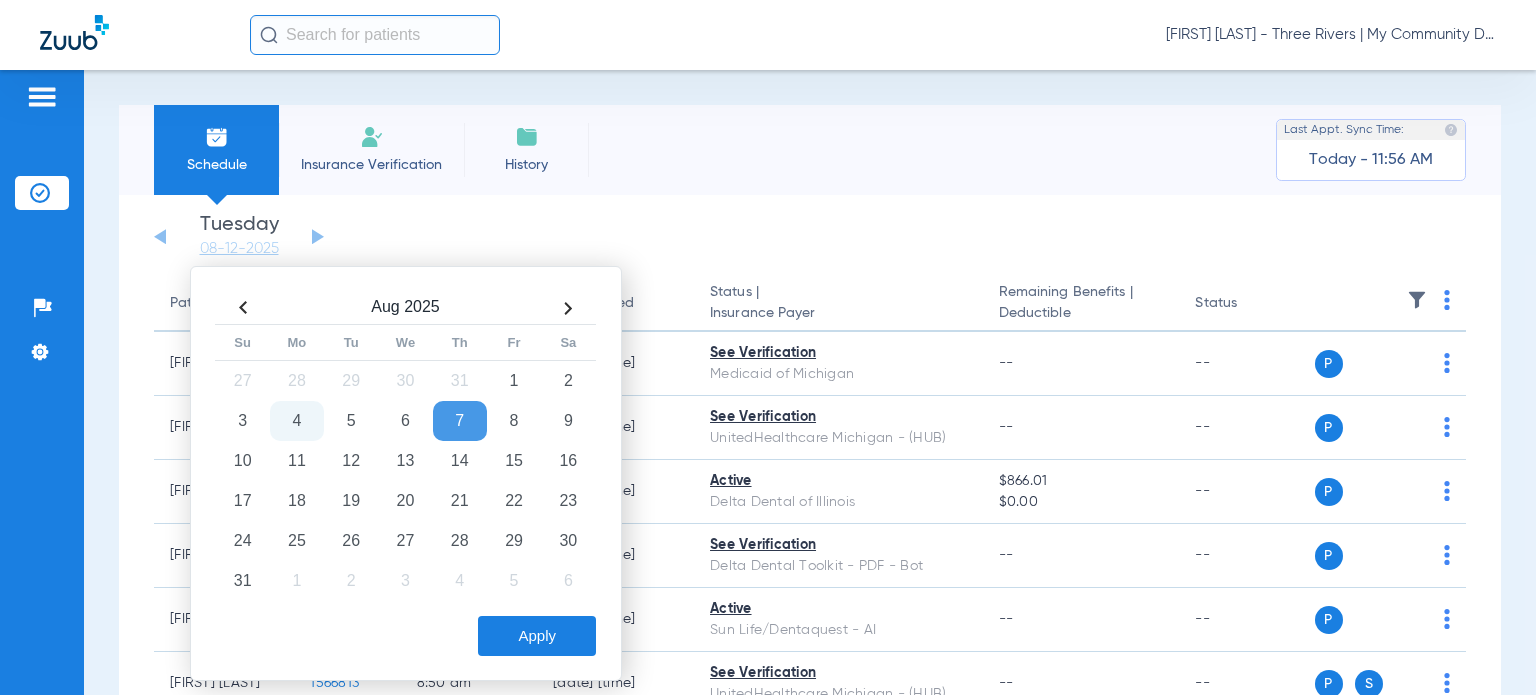 click on "Apply" 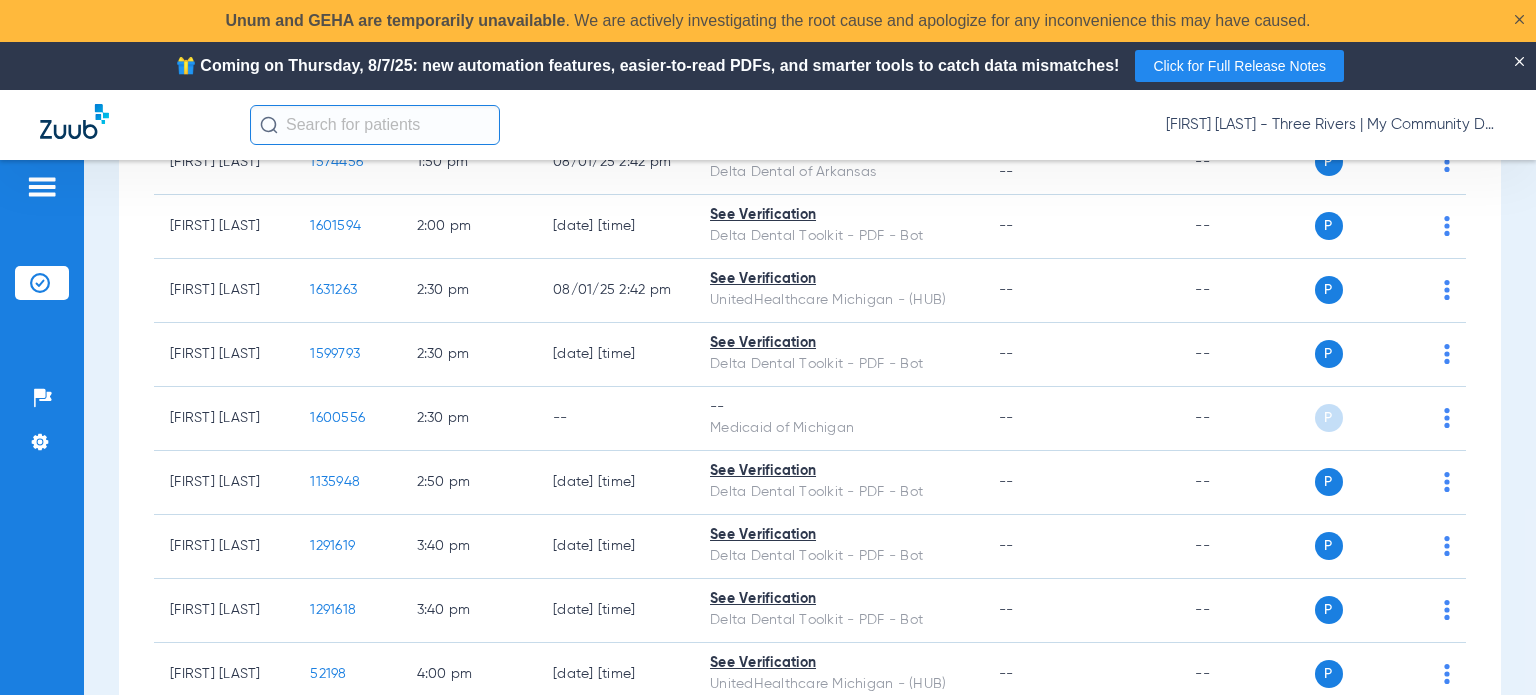 scroll, scrollTop: 1392, scrollLeft: 0, axis: vertical 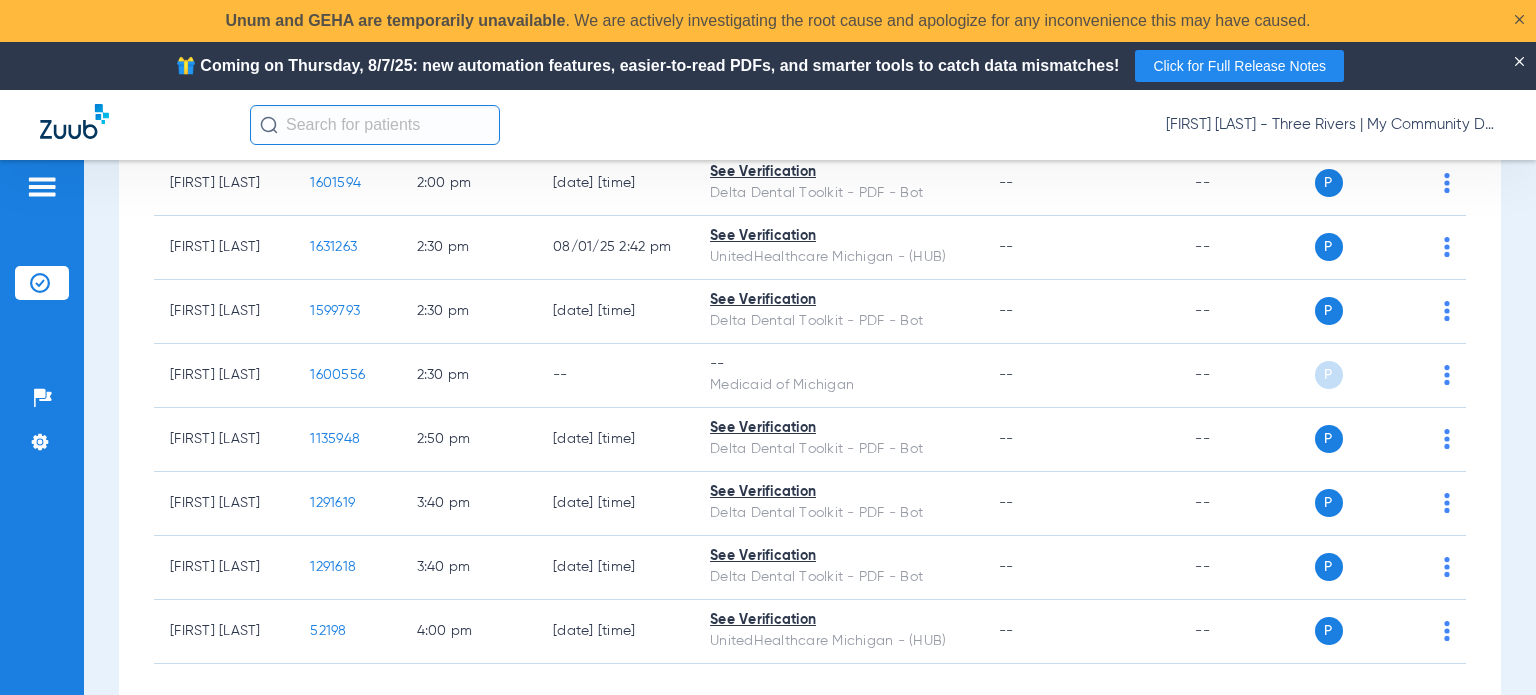 click on "Saturday   05-31-2025   Sunday   06-01-2025   Monday   06-02-2025   Tuesday   06-03-2025   Wednesday   06-04-2025   Thursday   06-05-2025   Friday   06-06-2025   Saturday   06-07-2025   Sunday   06-08-2025   Monday   06-09-2025   Tuesday   06-10-2025   Wednesday   06-11-2025   Thursday   06-12-2025   Friday   06-13-2025   Saturday   06-14-2025   Sunday   06-15-2025   Monday   06-16-2025   Tuesday   06-17-2025   Wednesday   06-18-2025   Thursday   06-19-2025   Friday   06-20-2025   Saturday   06-21-2025   Sunday   06-22-2025   Monday   06-23-2025   Tuesday   06-24-2025   Wednesday   06-25-2025   Thursday   06-26-2025   Friday   06-27-2025   Saturday   06-28-2025   Sunday   06-29-2025   Monday   06-30-2025   Tuesday   07-01-2025   Wednesday   07-02-2025   Thursday   07-03-2025   Friday   07-04-2025   Saturday   07-05-2025   Sunday   07-06-2025   Monday   07-07-2025   Tuesday   07-08-2025   Wednesday   07-09-2025   Thursday   07-10-2025   Friday   07-11-2025   Saturday   07-12-2025   Sunday   07-13-2025  Su Mo" 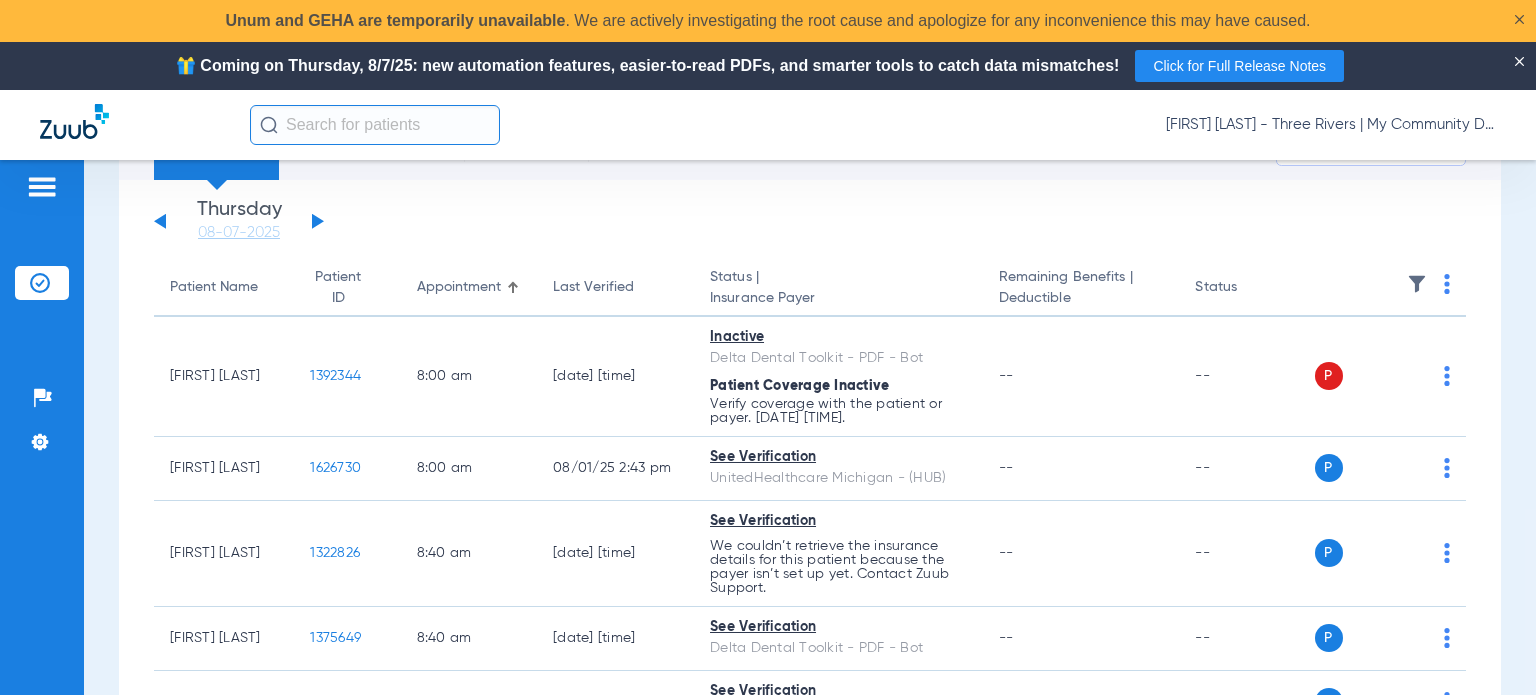 scroll, scrollTop: 0, scrollLeft: 0, axis: both 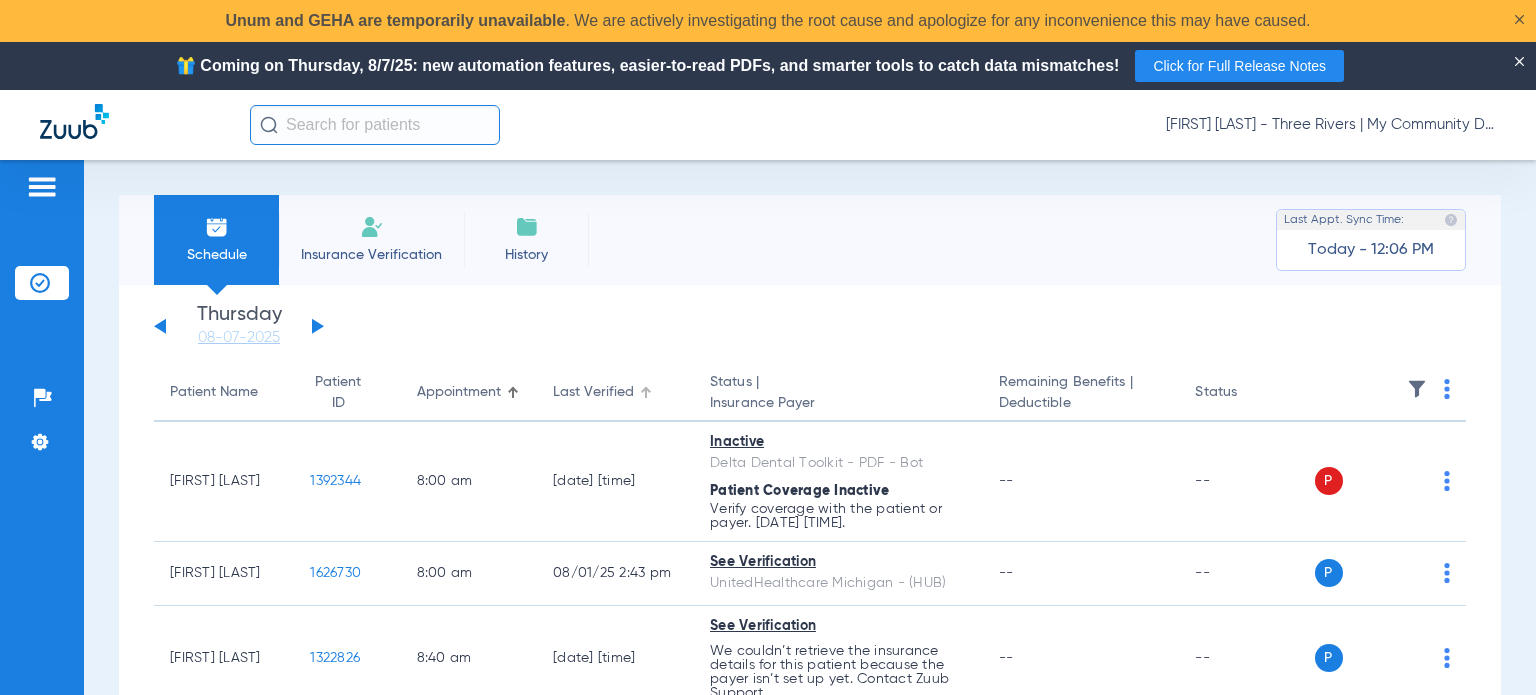 click on "Last Verified" 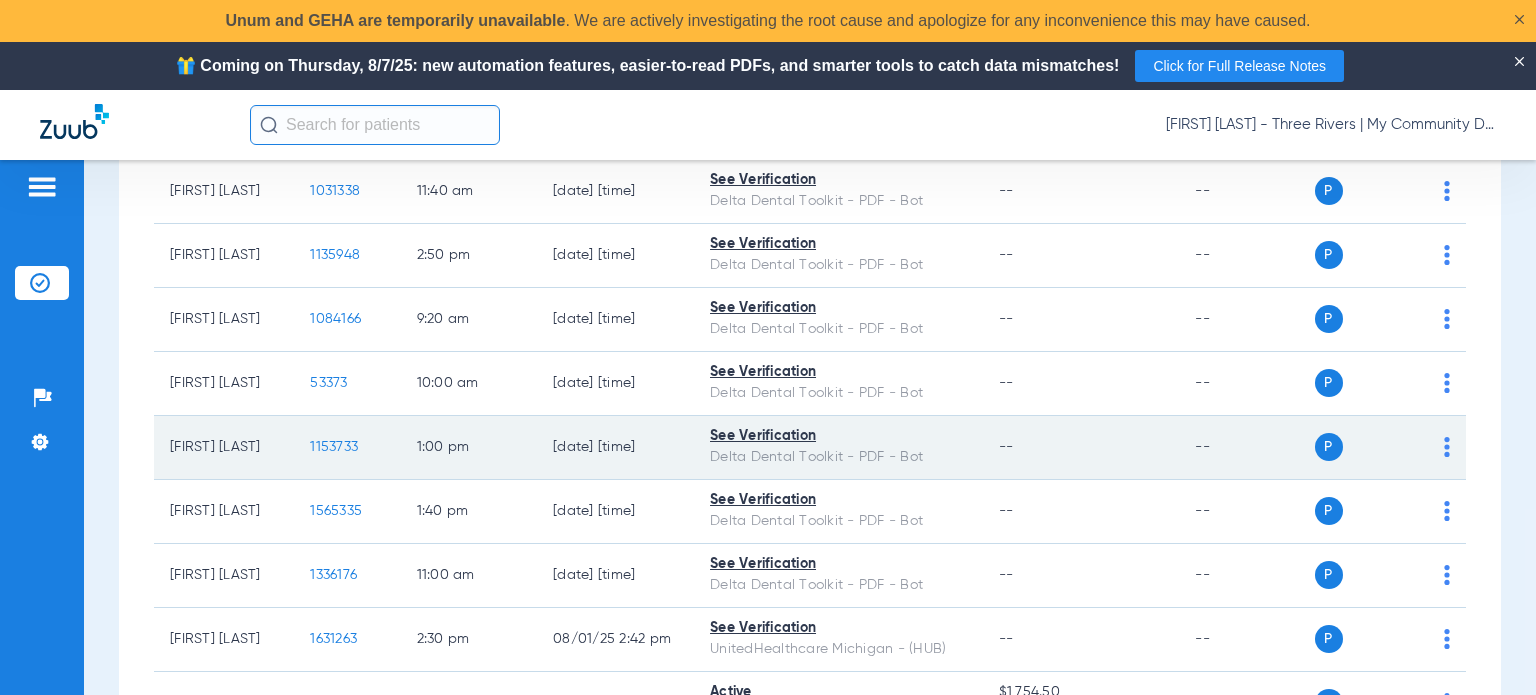 scroll, scrollTop: 1392, scrollLeft: 0, axis: vertical 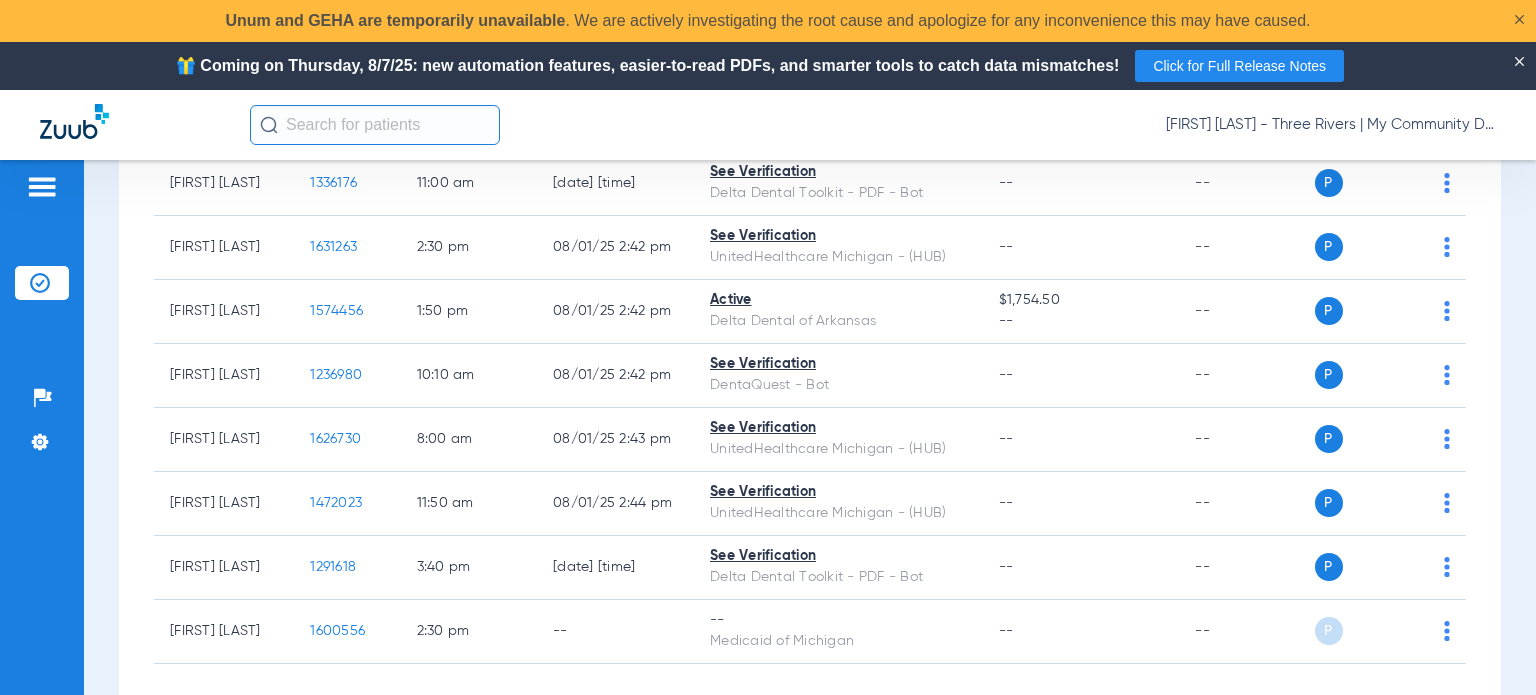 click on "Schedule Insurance Verification History  Last Appt. Sync Time:   Today - 12:06 PM   Saturday   05-31-2025   Sunday   06-01-2025   Monday   06-02-2025   Tuesday   06-03-2025   Wednesday   06-04-2025   Thursday   06-05-2025   Friday   06-06-2025   Saturday   06-07-2025   Sunday   06-08-2025   Monday   06-09-2025   Tuesday   06-10-2025   Wednesday   06-11-2025   Thursday   06-12-2025   Friday   06-13-2025   Saturday   06-14-2025   Sunday   06-15-2025   Monday   06-16-2025   Tuesday   06-17-2025   Wednesday   06-18-2025   Thursday   06-19-2025   Friday   06-20-2025   Saturday   06-21-2025   Sunday   06-22-2025   Monday   06-23-2025   Tuesday   06-24-2025   Wednesday   06-25-2025   Thursday   06-26-2025   Friday   06-27-2025   Saturday   06-28-2025   Sunday   06-29-2025   Monday   06-30-2025   Tuesday   07-01-2025   Wednesday   07-02-2025   Thursday   07-03-2025   Friday   07-04-2025   Saturday   07-05-2025   Sunday   07-06-2025   Monday   07-07-2025   Tuesday   07-08-2025   Wednesday   07-09-2025   Thursday  Su 1" at bounding box center (810, 472) 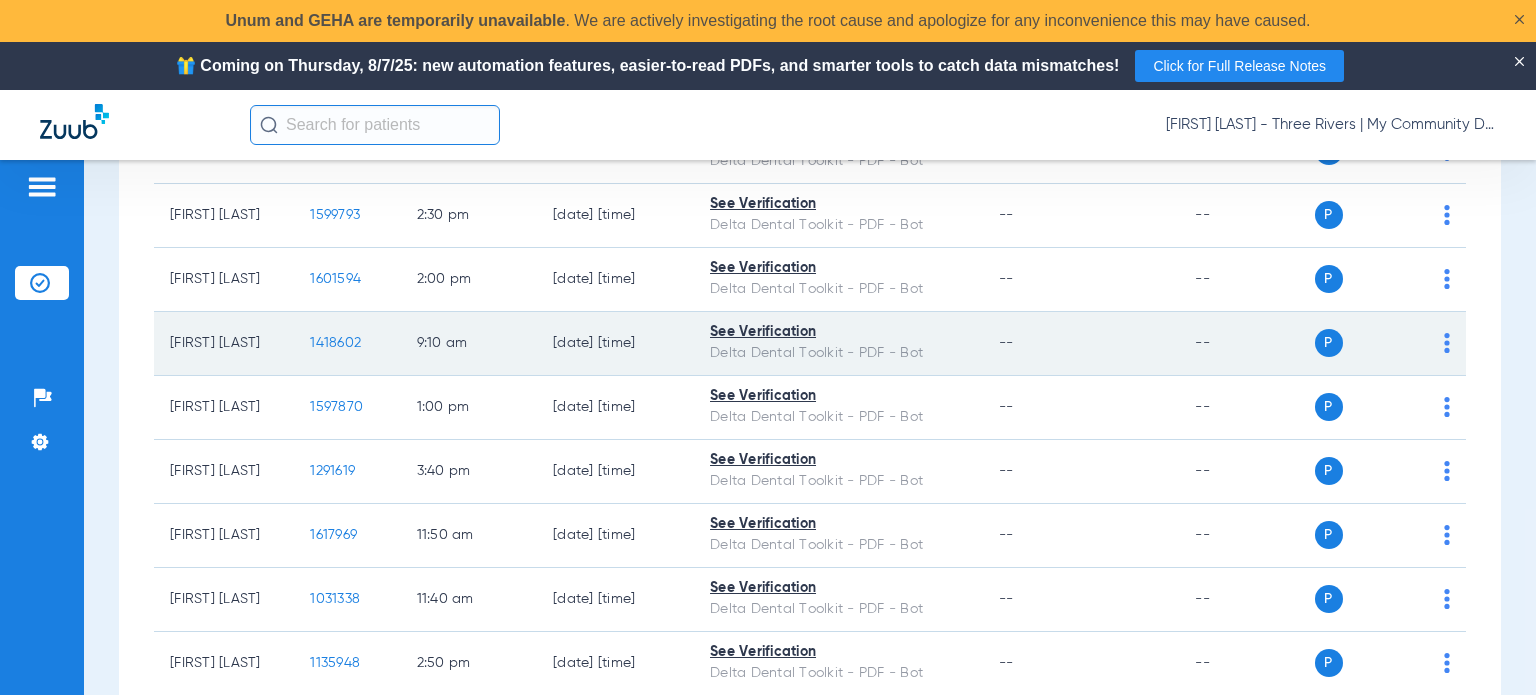 scroll, scrollTop: 0, scrollLeft: 0, axis: both 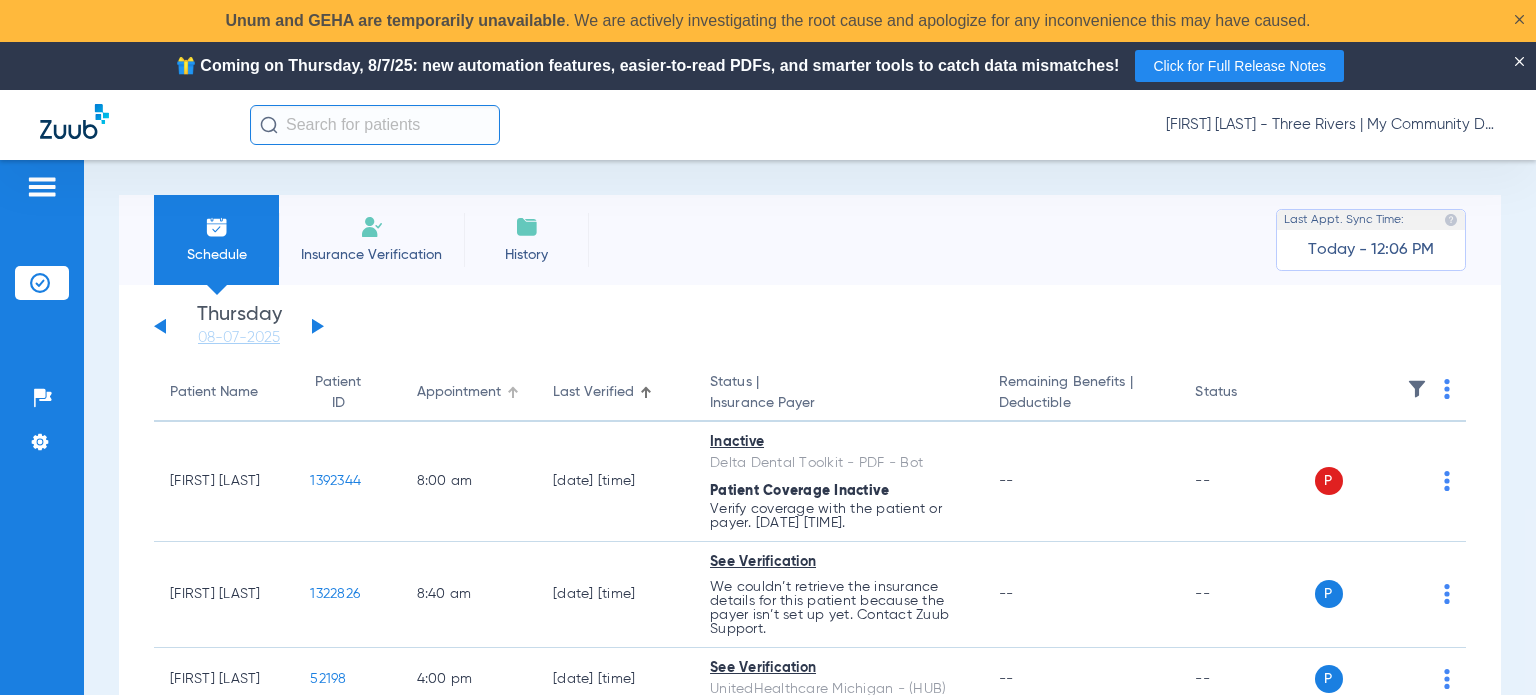 click on "Appointment" 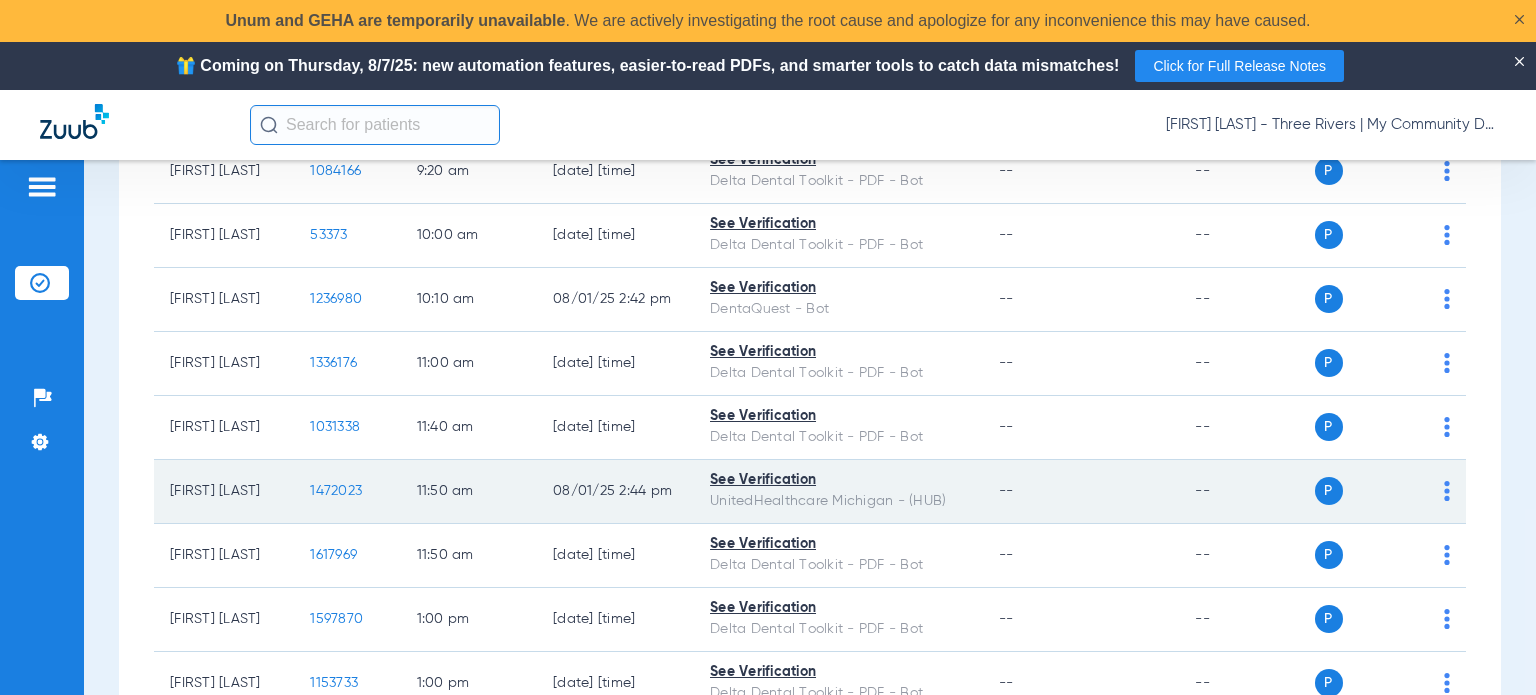 scroll, scrollTop: 600, scrollLeft: 0, axis: vertical 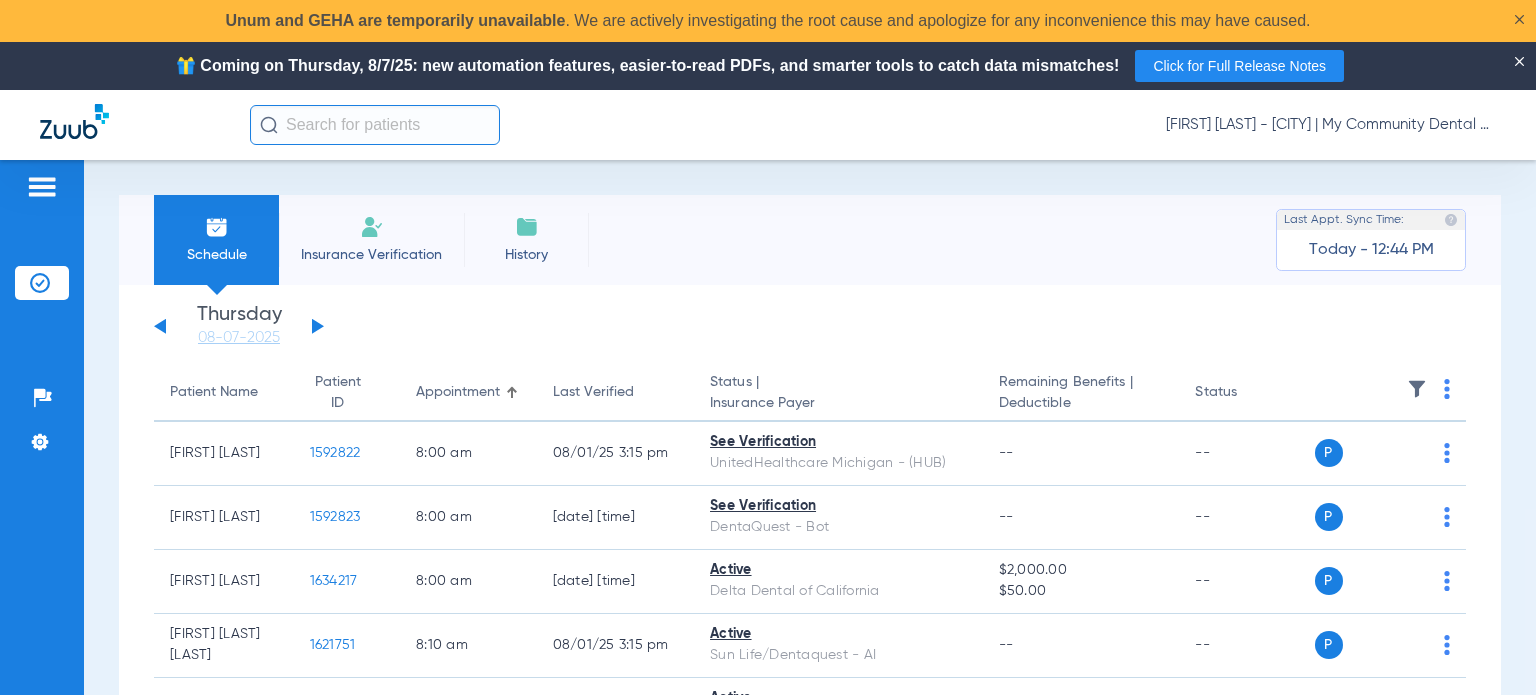 click on "[FIRST] [LAST] - [CITY] | My Community Dental Centers" 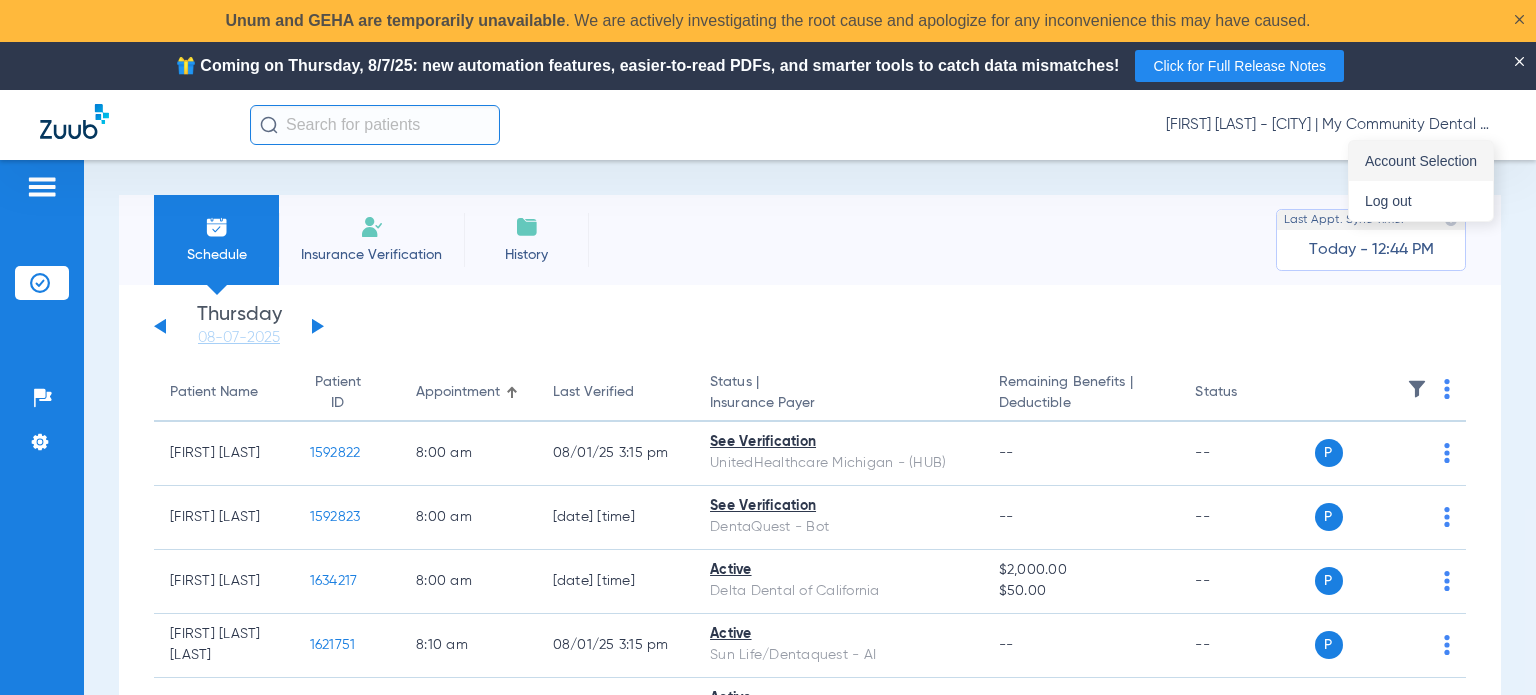 click on "Account Selection" at bounding box center [1421, 161] 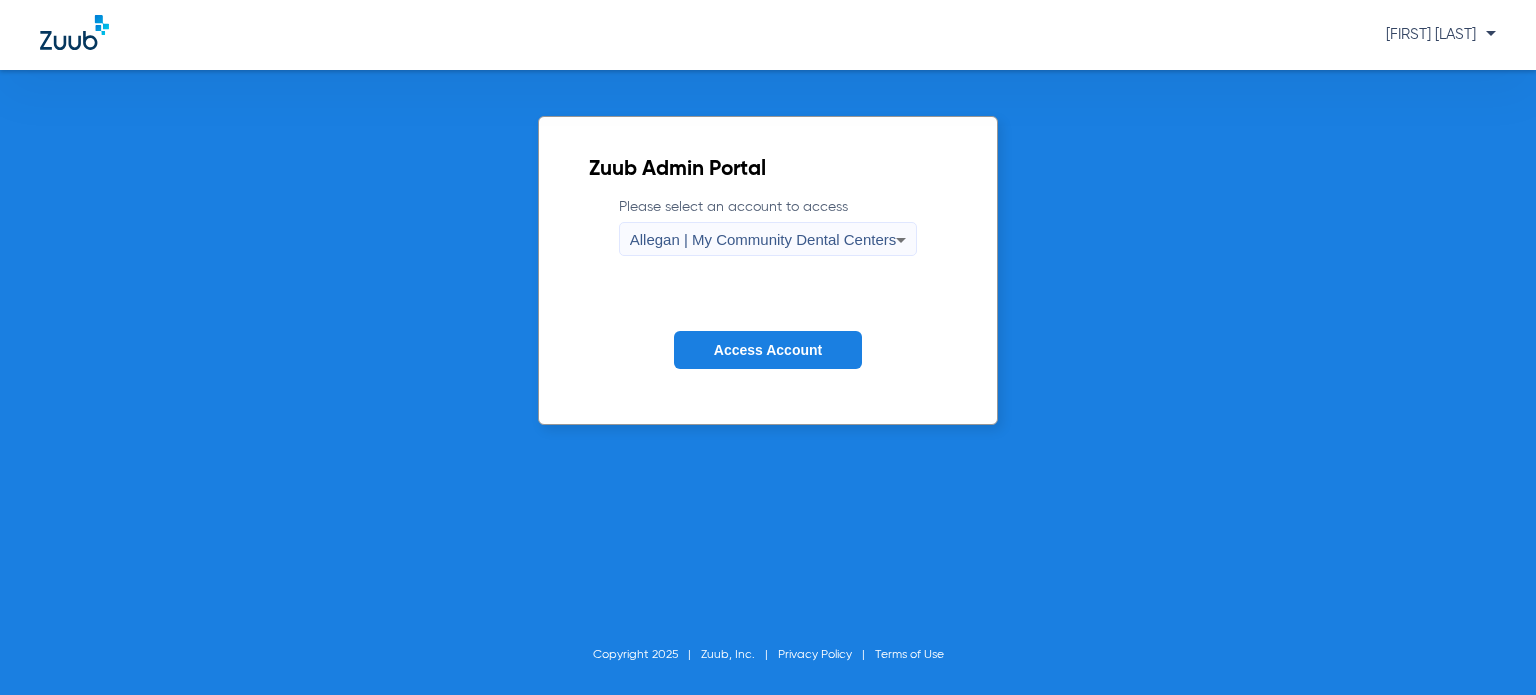click on "Allegan | My Community Dental Centers" at bounding box center (763, 240) 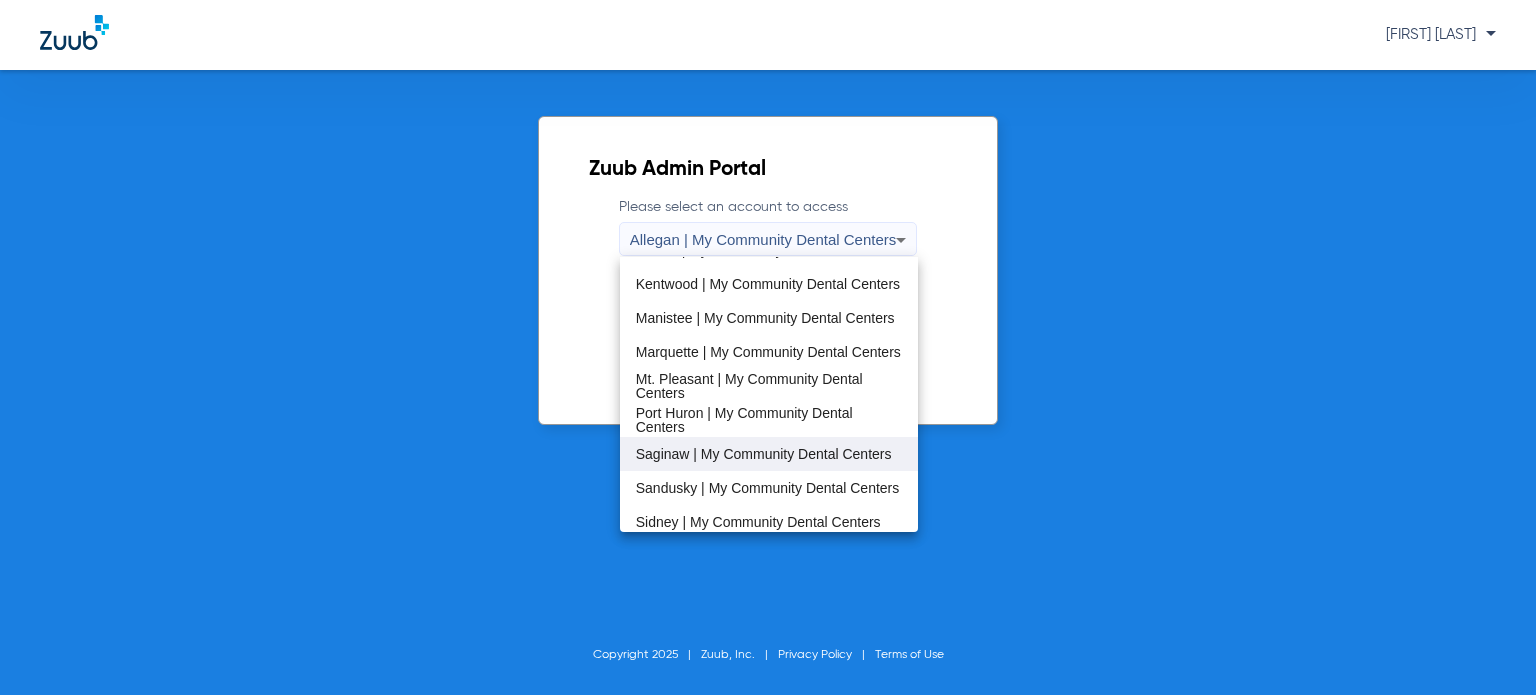 scroll, scrollTop: 600, scrollLeft: 0, axis: vertical 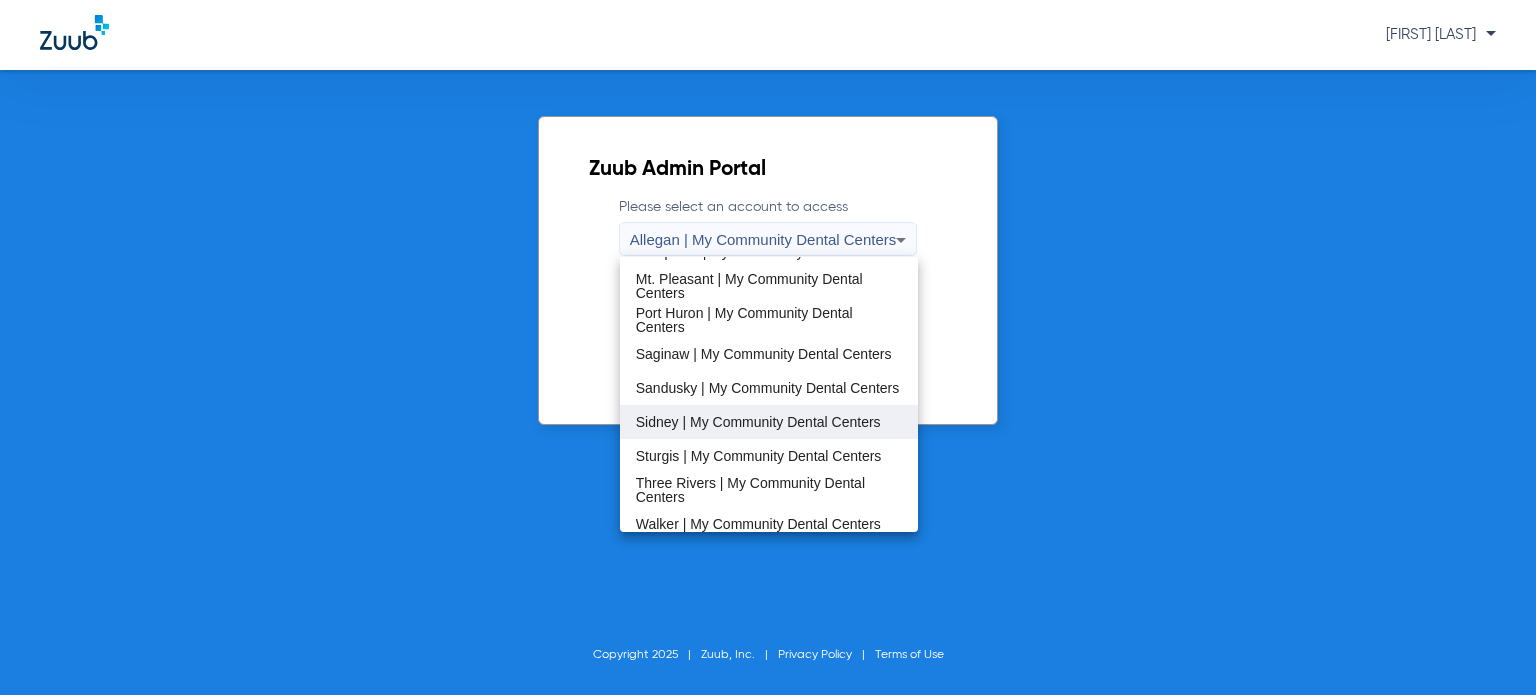 click on "Sidney | My Community Dental Centers" at bounding box center (758, 422) 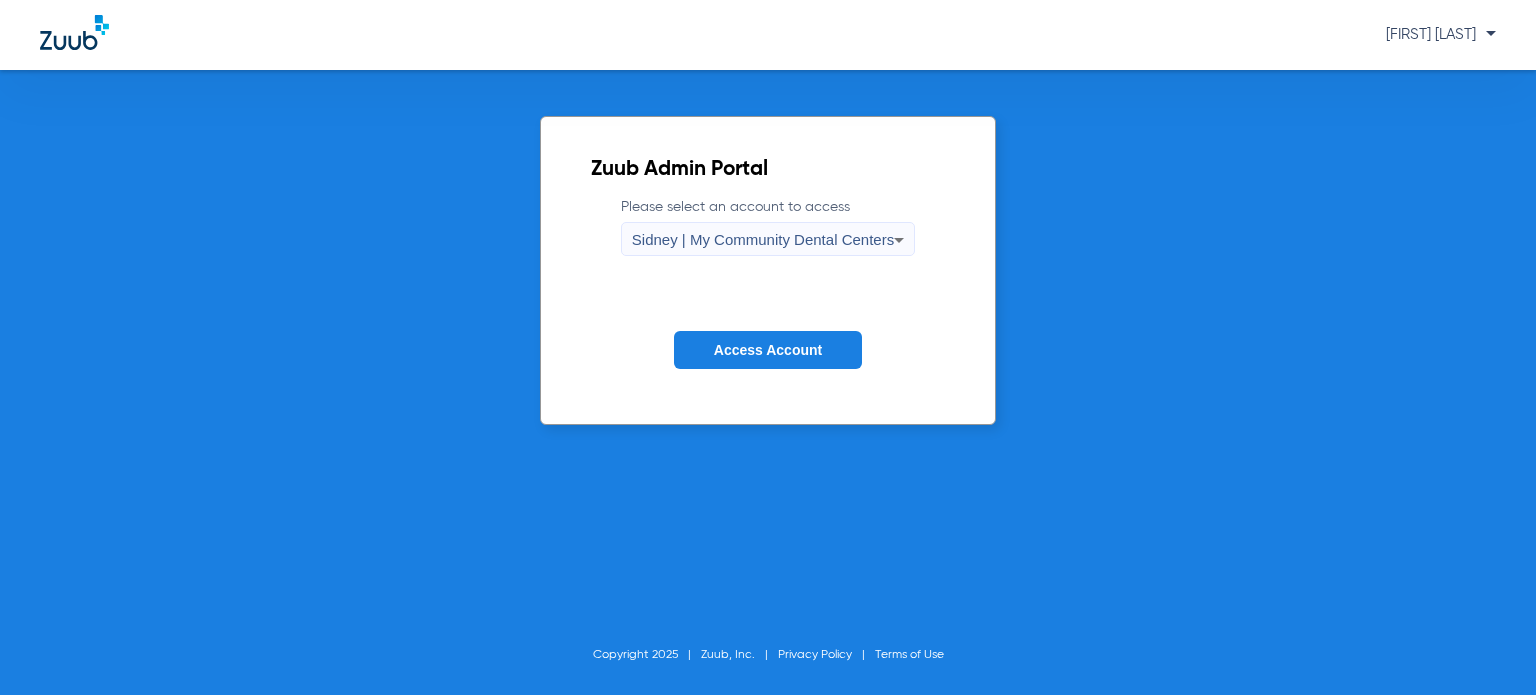 drag, startPoint x: 752, startPoint y: 354, endPoint x: 741, endPoint y: 357, distance: 11.401754 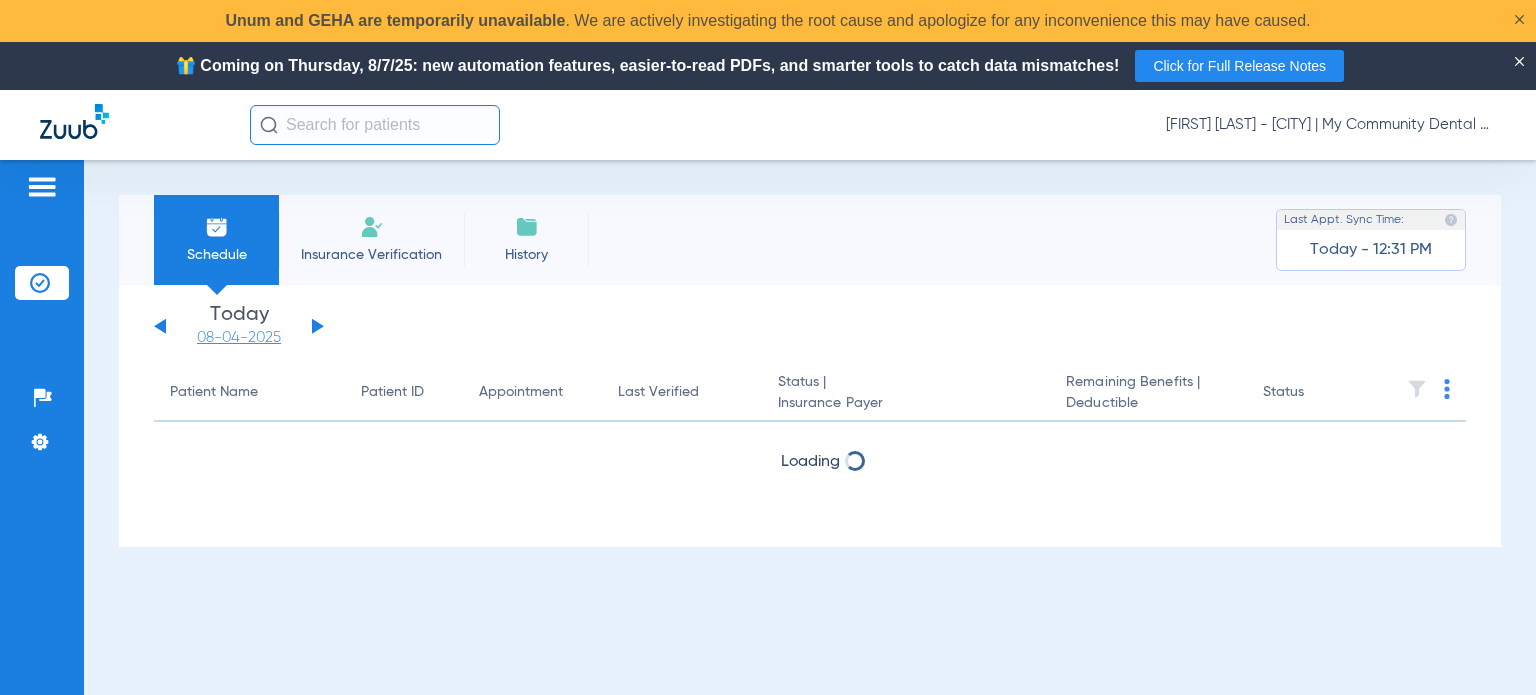 click on "08-04-2025" 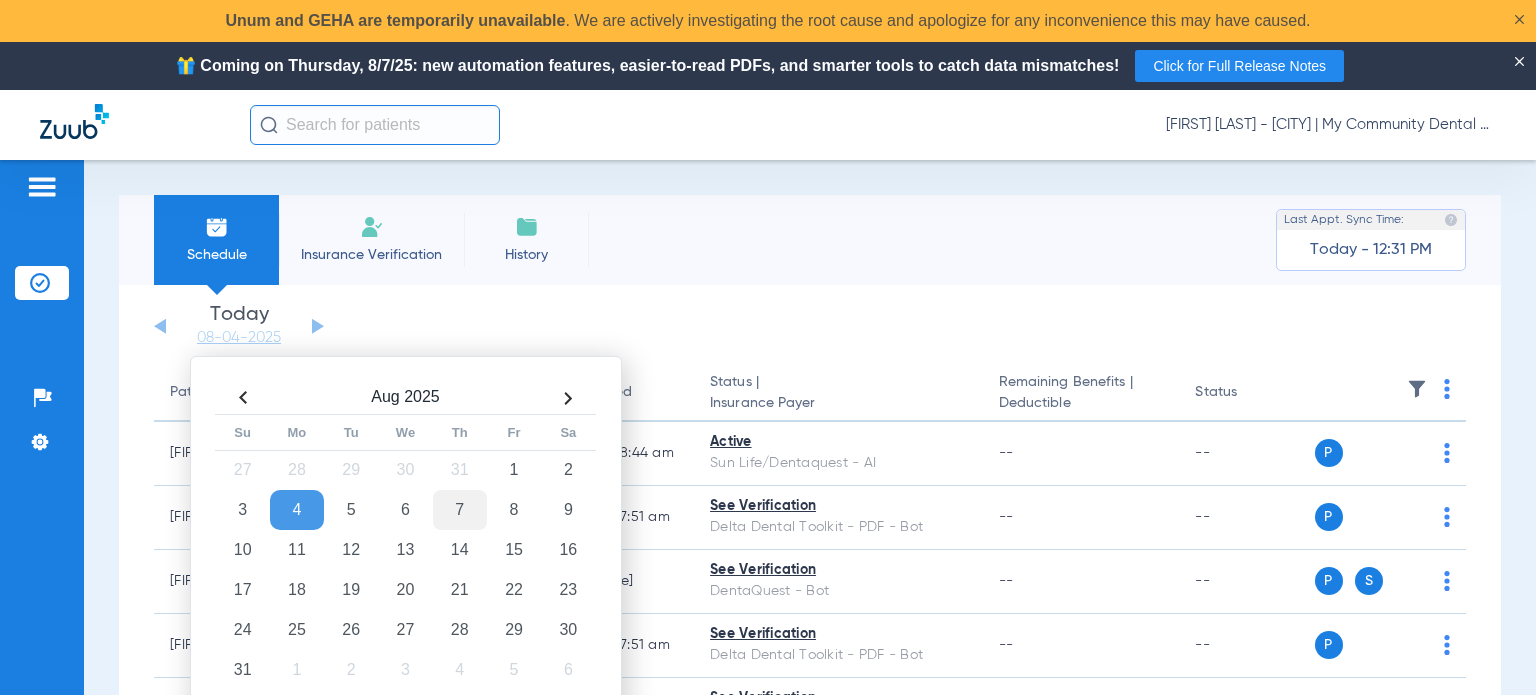 click on "7" 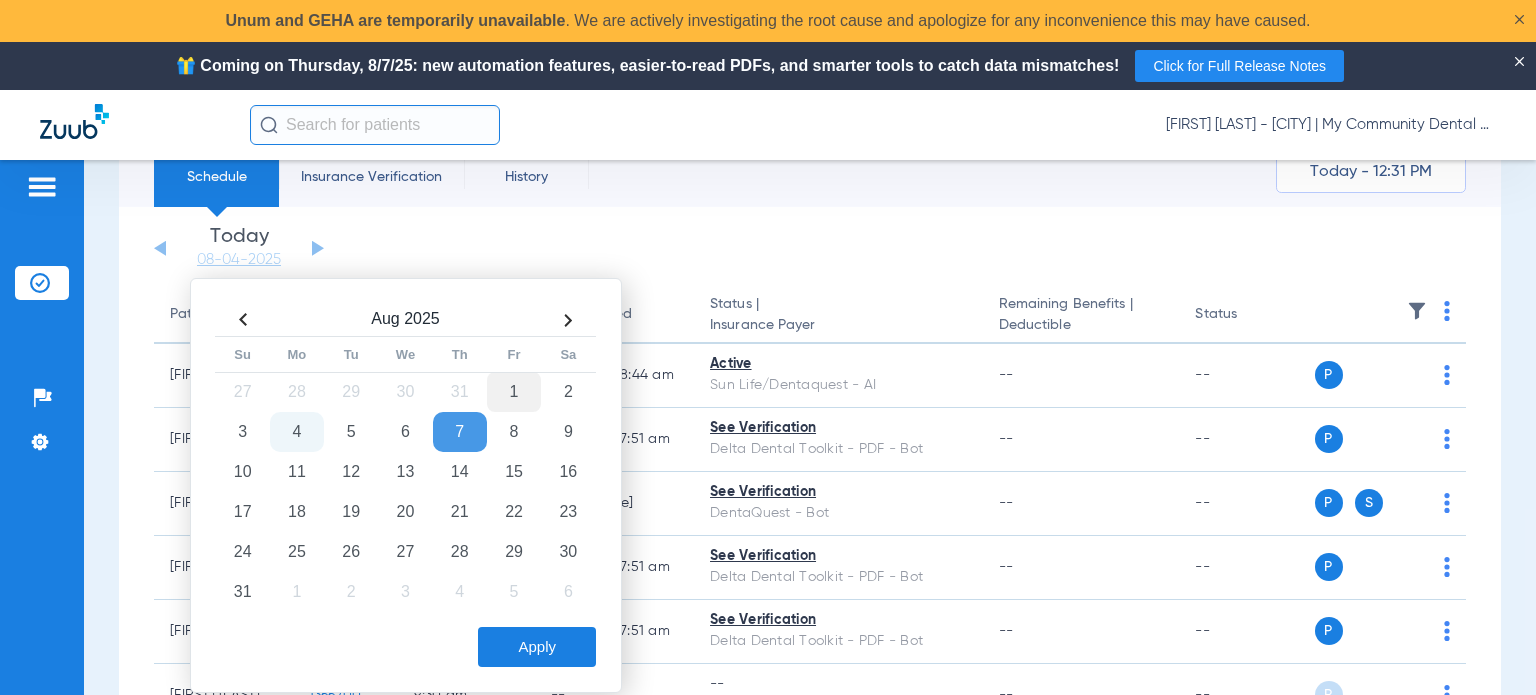 scroll, scrollTop: 200, scrollLeft: 0, axis: vertical 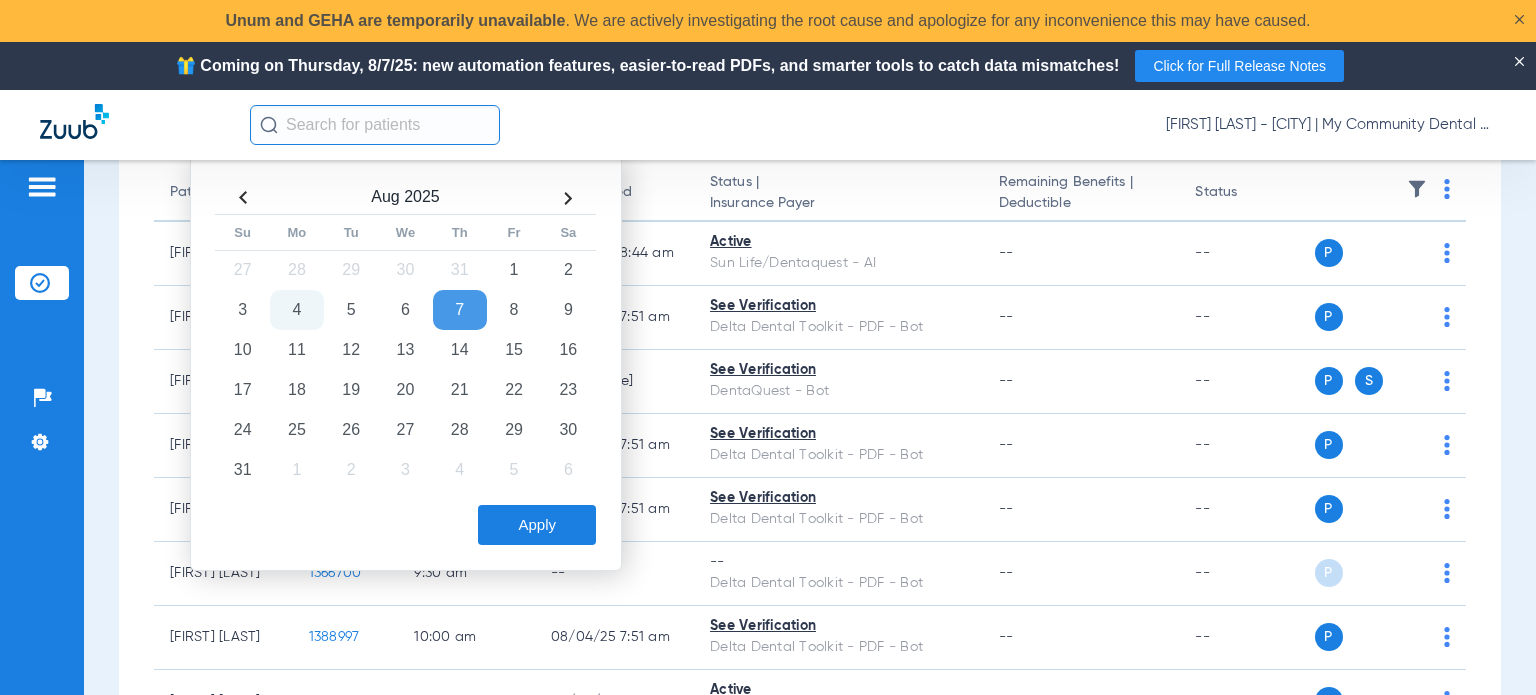 click on "Apply" 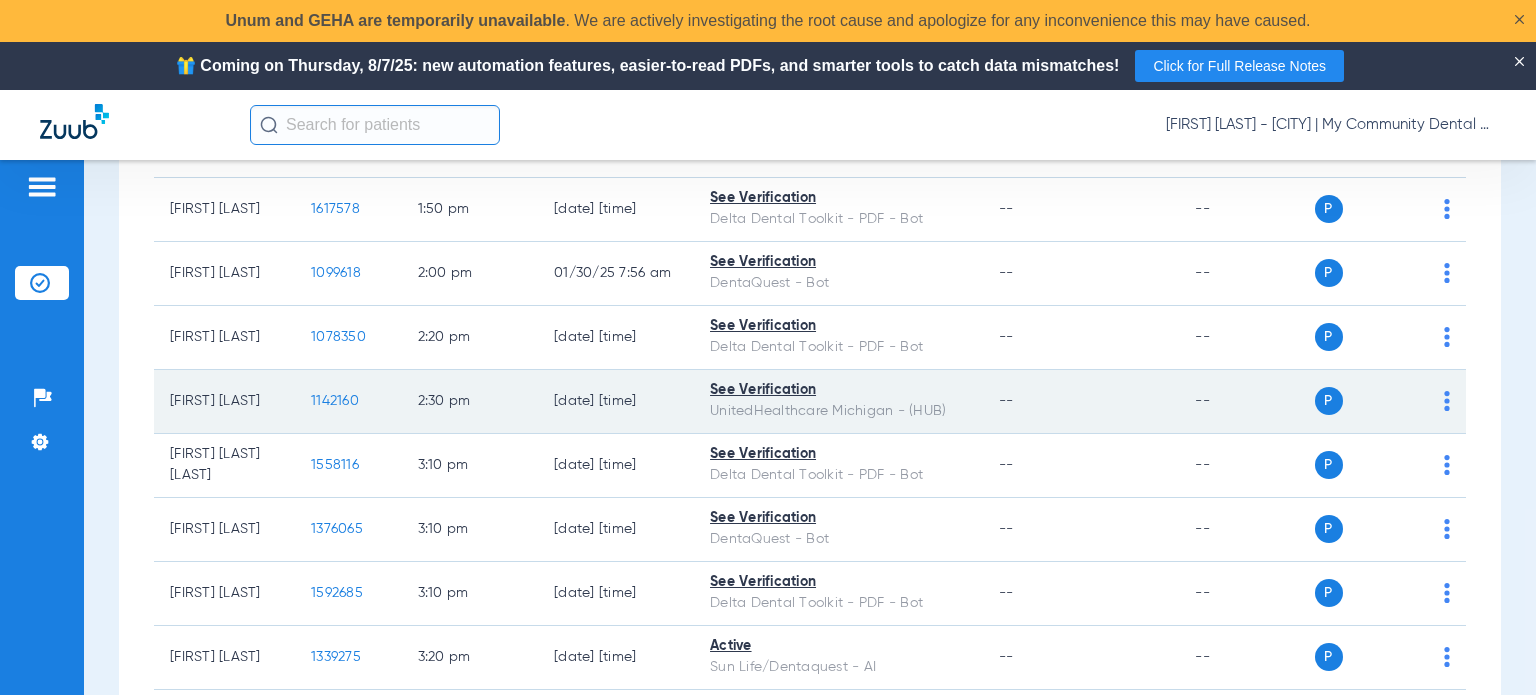 scroll, scrollTop: 1817, scrollLeft: 0, axis: vertical 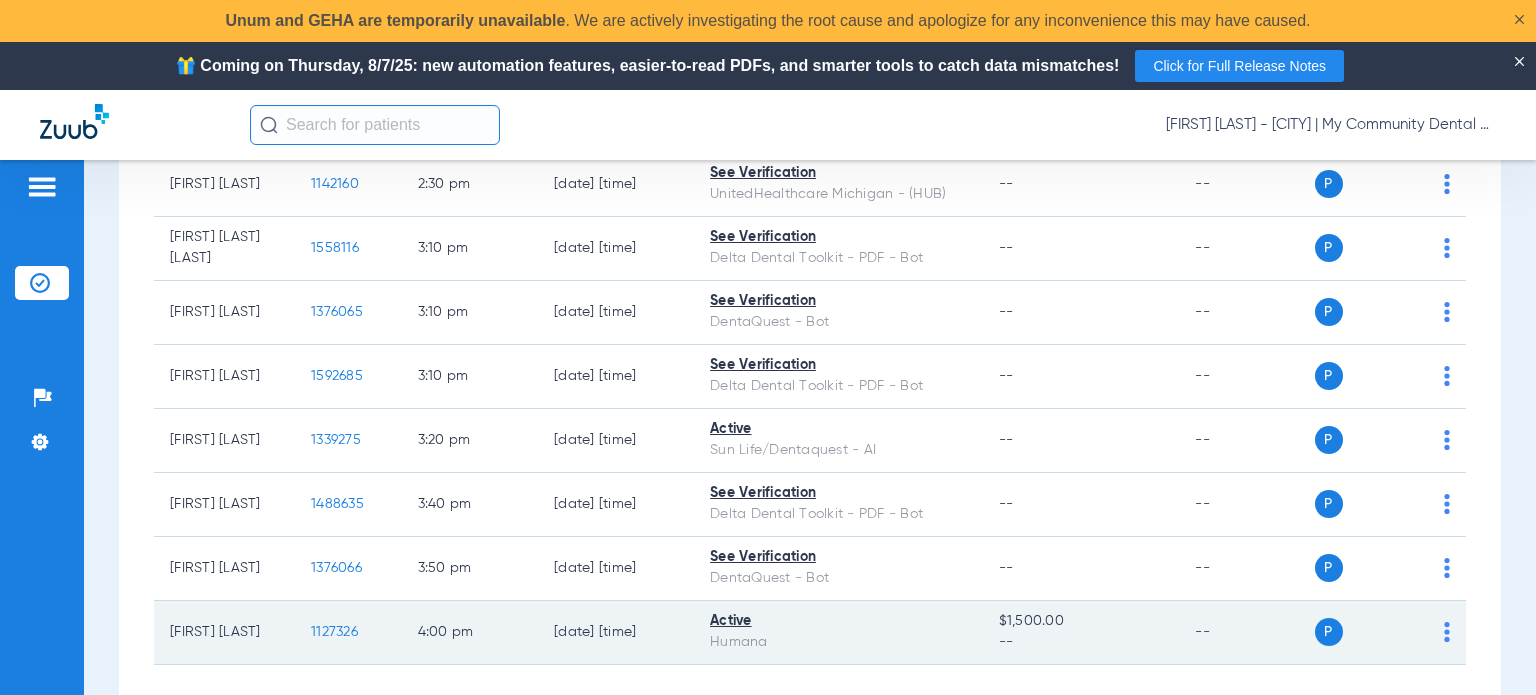 click on "1127326" 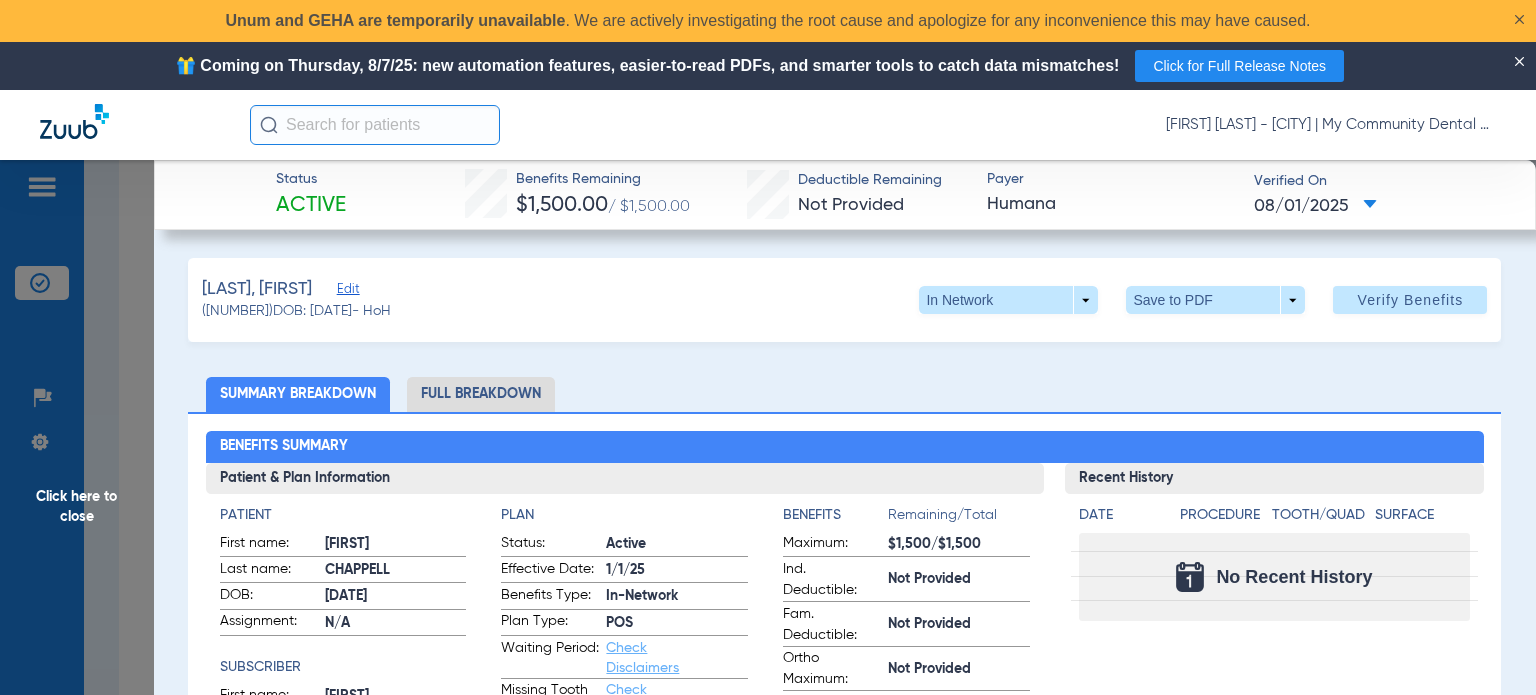 click on "Chappell, Karen   Edit   (1127326)   DOB: 06/29/1959   - HoH   In Network  arrow_drop_down  Save to PDF  arrow_drop_down  Verify Benefits   Subscriber Information   First name  Karen  Last name  Chappell  DOB  mm / dd / yyyy 06/29/1959  Member ID  126721914  Group ID (optional)  DEN245  Insurance Payer   Insurance
Humana  Provider   Dentist
Ammar Houssein  1942295209  Summary Breakdown   Full Breakdown  Benefits Summary Patient & Plan Information Patient First name:  KAREN  Last name:  CHAPPELL  DOB:  06/29/1959  Assignment:  N/A  Subscriber First name:  KAREN  Last name:  CHAPPELL  DOB:  06/29/1959  Plan Status:  Active  Effective Date:  1/1/25  Benefits Type:  In-Network  Plan Type:  POS  Waiting Period:  Check Disclaimers  Missing Tooth Clause:  Check Disclaimers  Downgrades:  Check Disclaimers  Plan Name:  MDCR HUM DEN 245 HIC LPPO 2025  Benefits  Remaining/Total  Maximum:  $1,500/$1,500  Ind. Deductible:  Not Provided  Fam. Deductible:  Not Provided  Ortho Maximum:  Not Provided  Recent History Date" 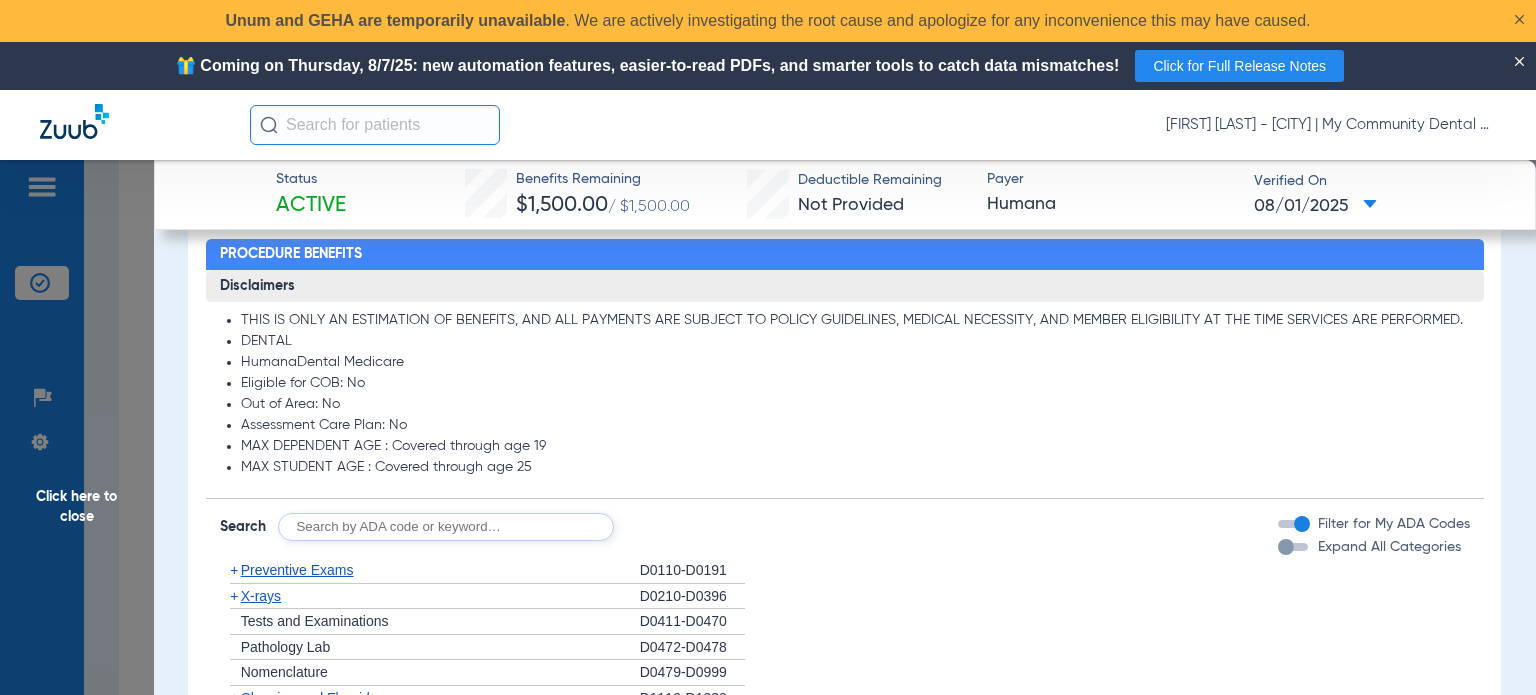 scroll, scrollTop: 1100, scrollLeft: 0, axis: vertical 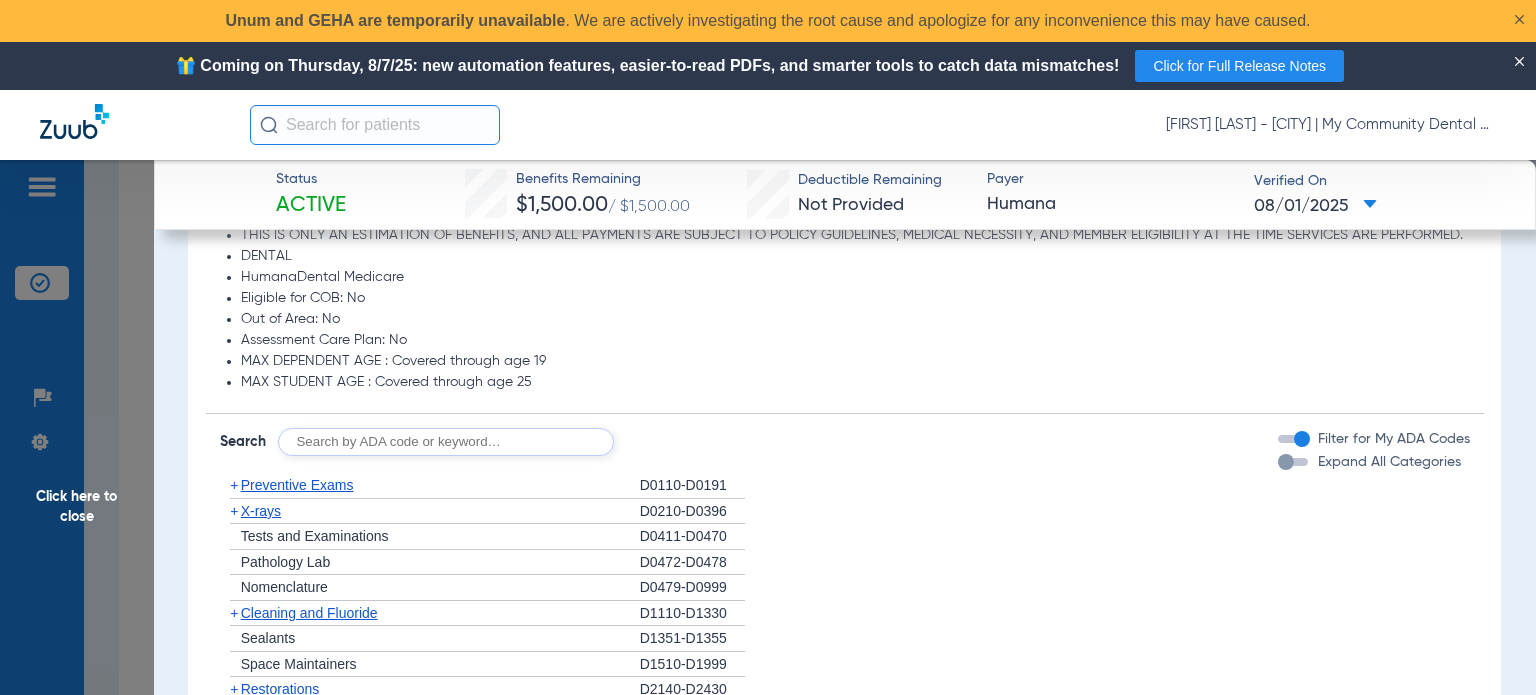 click on "Preventive Exams" 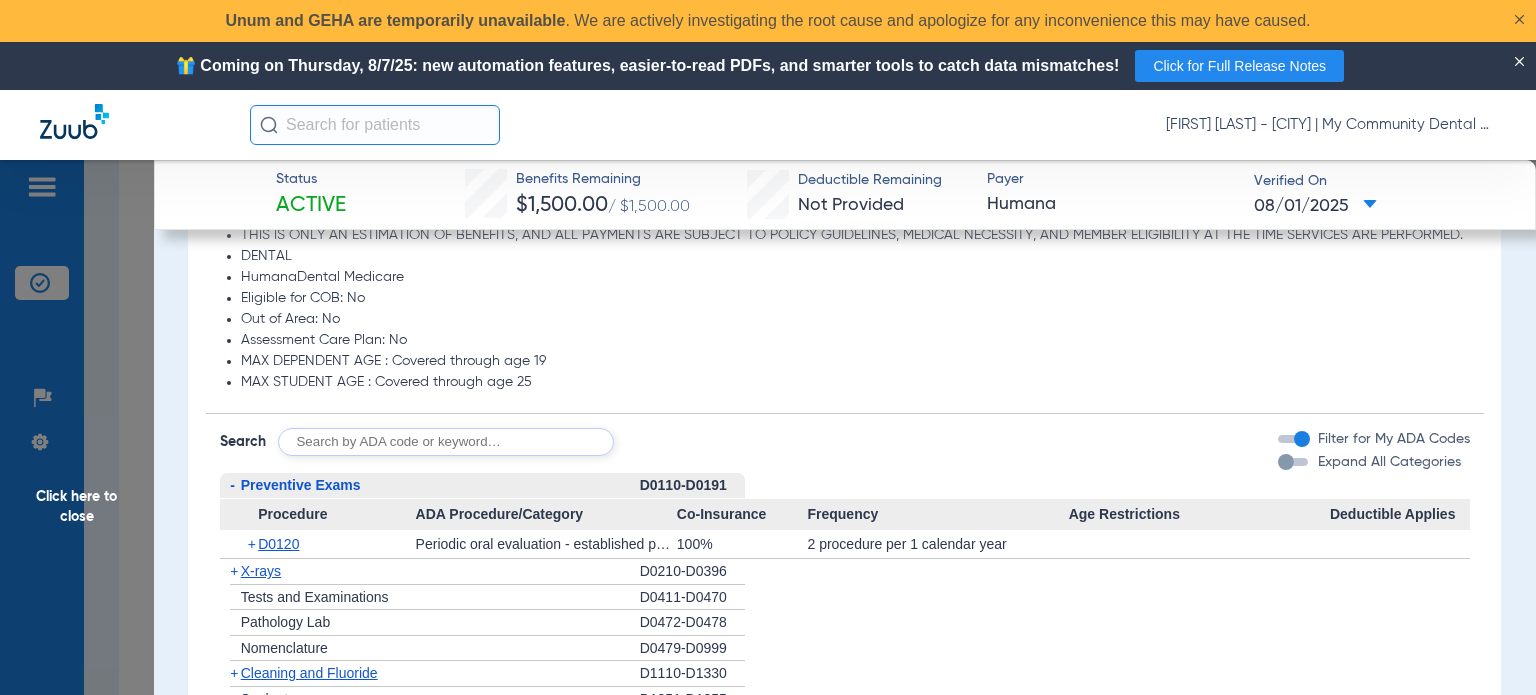 click on "Preventive Exams" 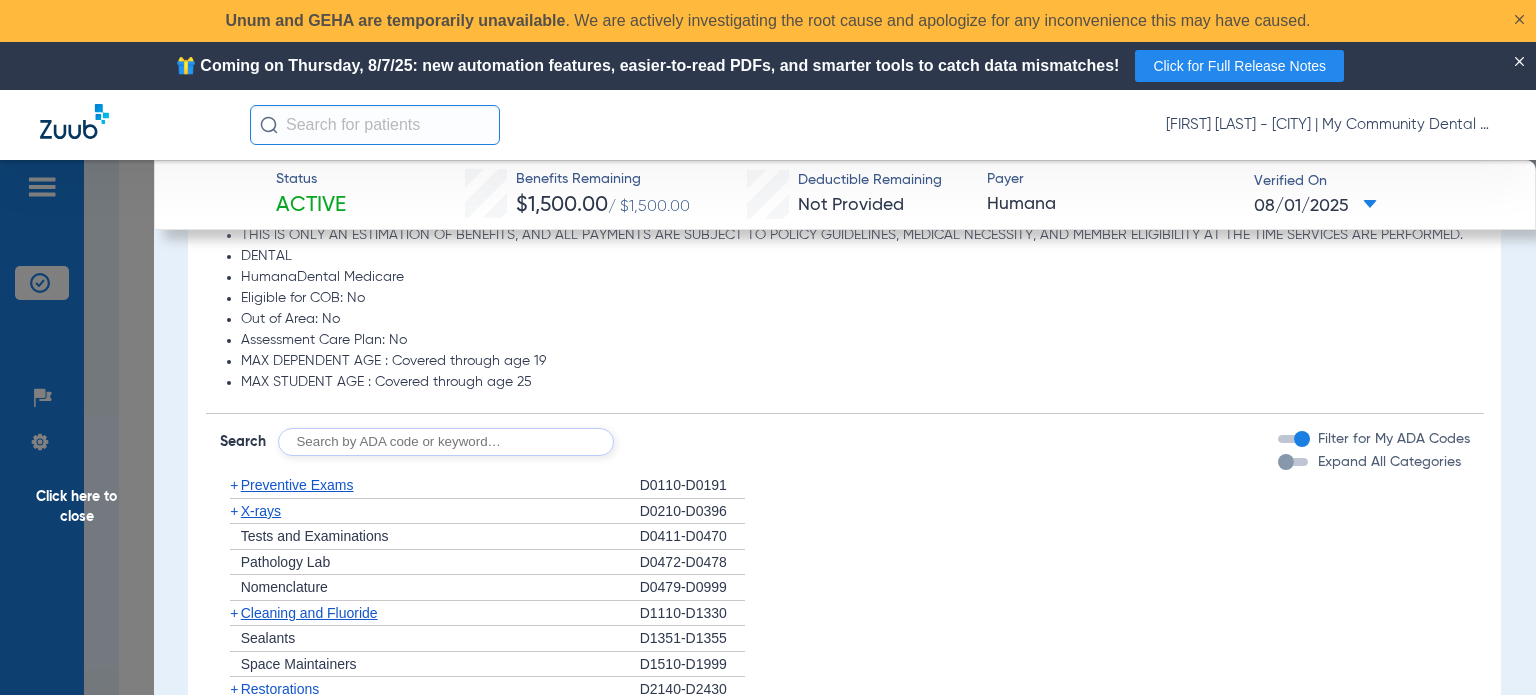 click on "X-rays" 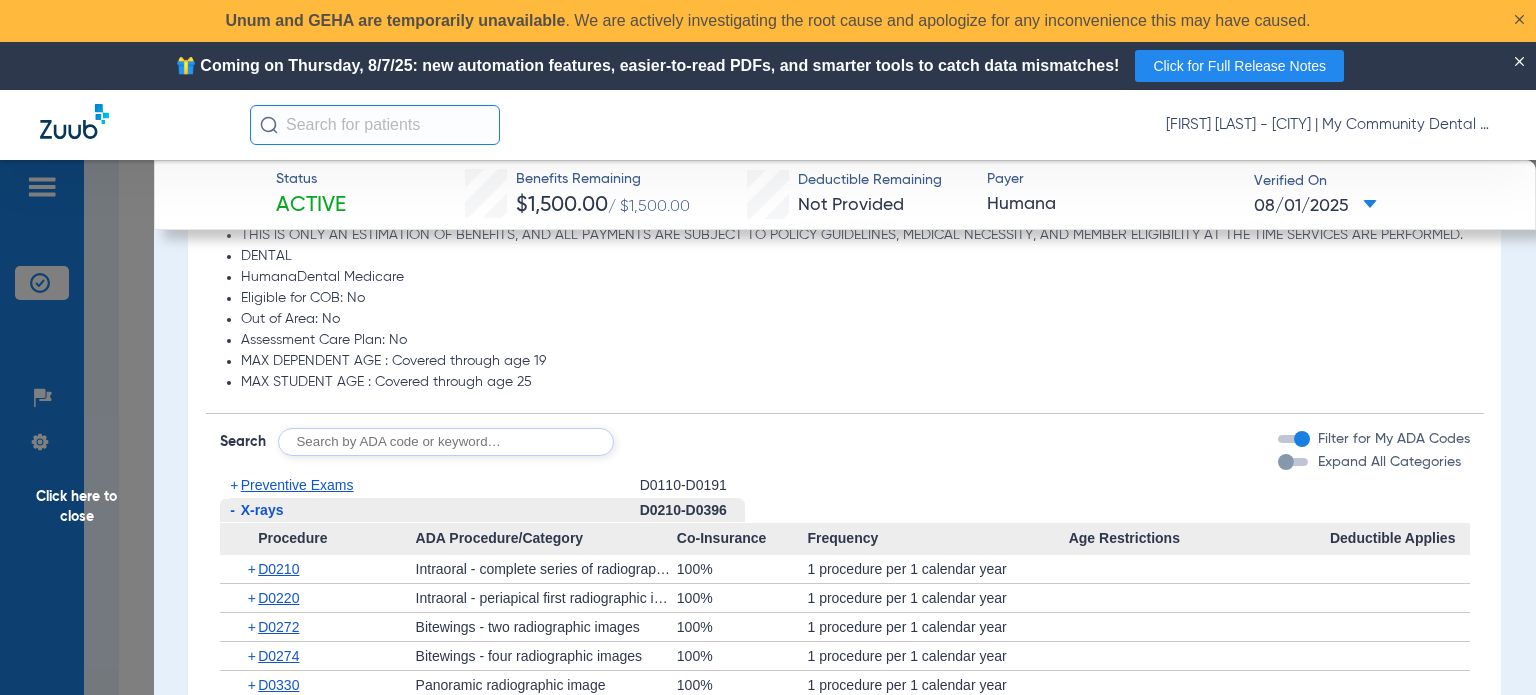 click on "X-rays" 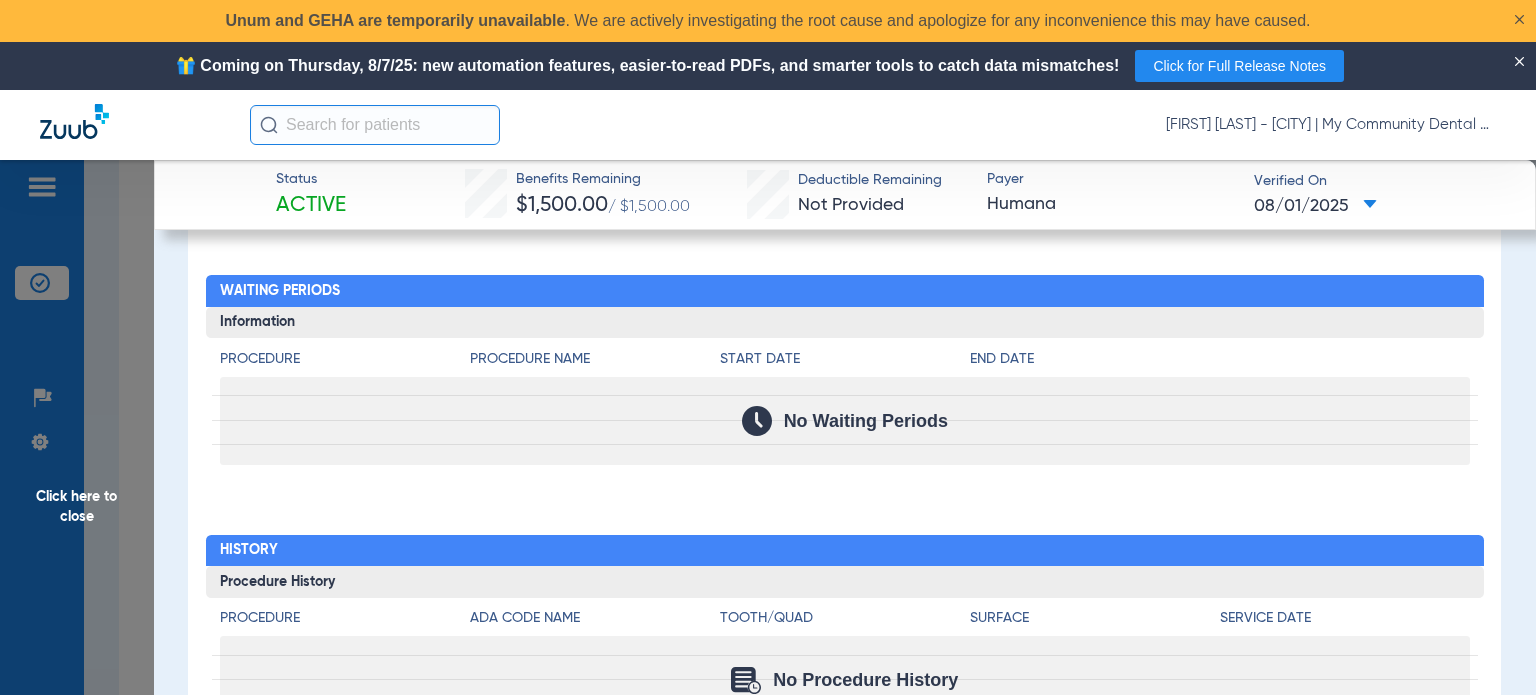 scroll, scrollTop: 2032, scrollLeft: 0, axis: vertical 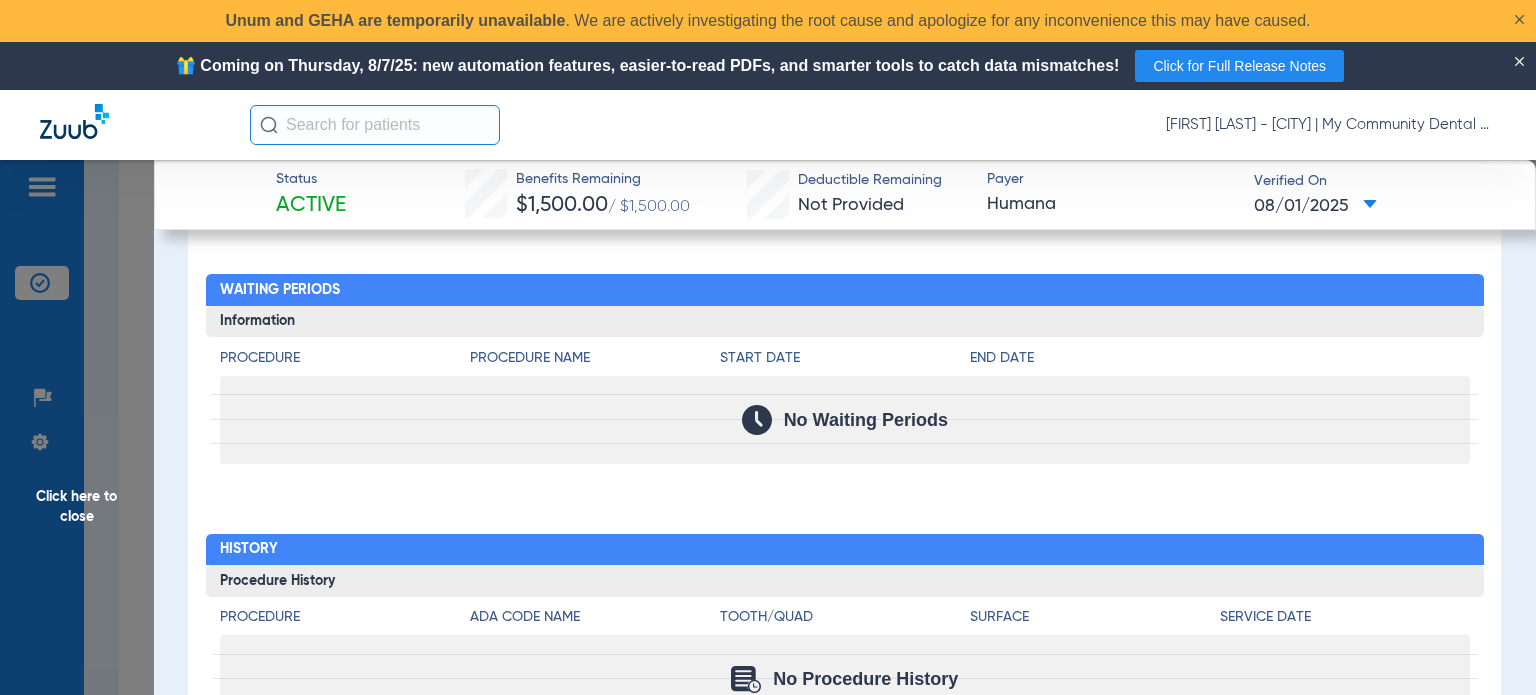 drag, startPoint x: 88, startPoint y: 493, endPoint x: 269, endPoint y: 15, distance: 511.1213 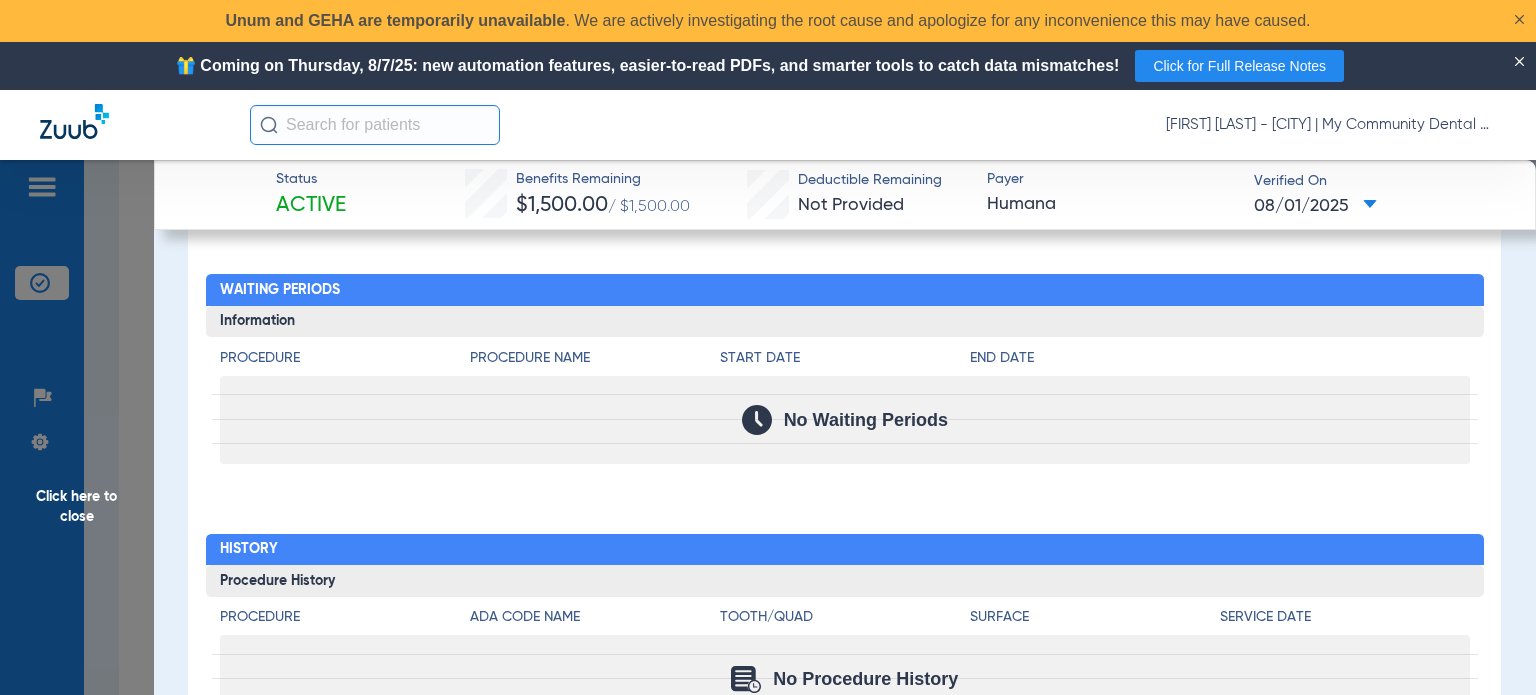 click on "Click here to close" 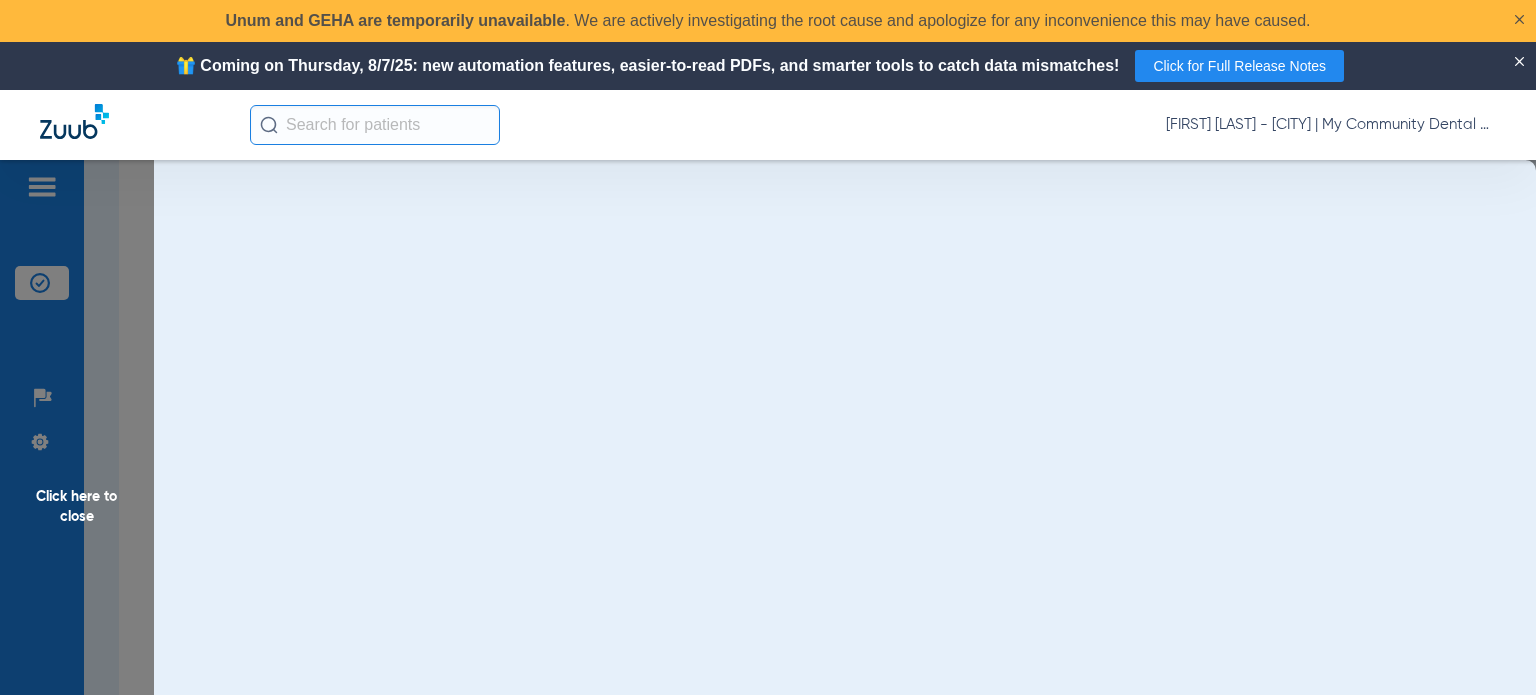 scroll, scrollTop: 0, scrollLeft: 0, axis: both 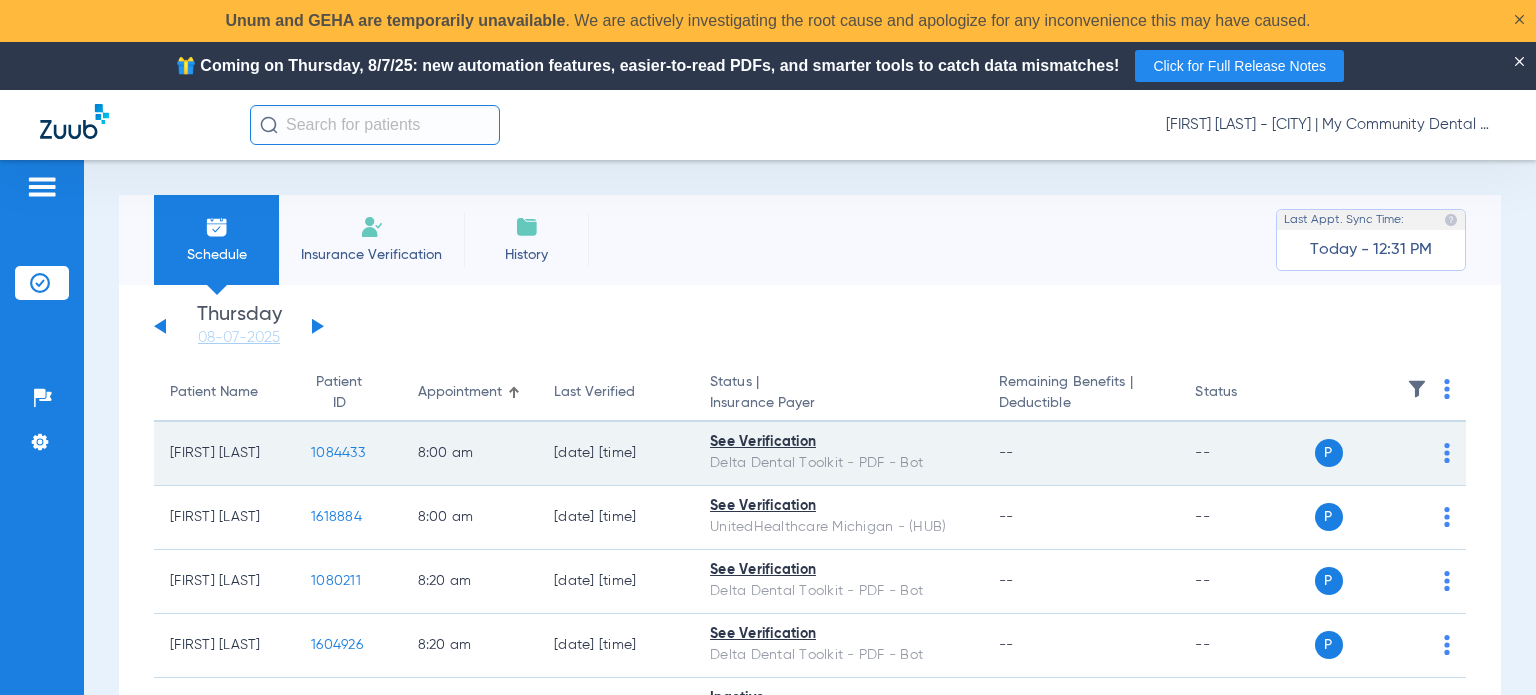 click on "1084433" 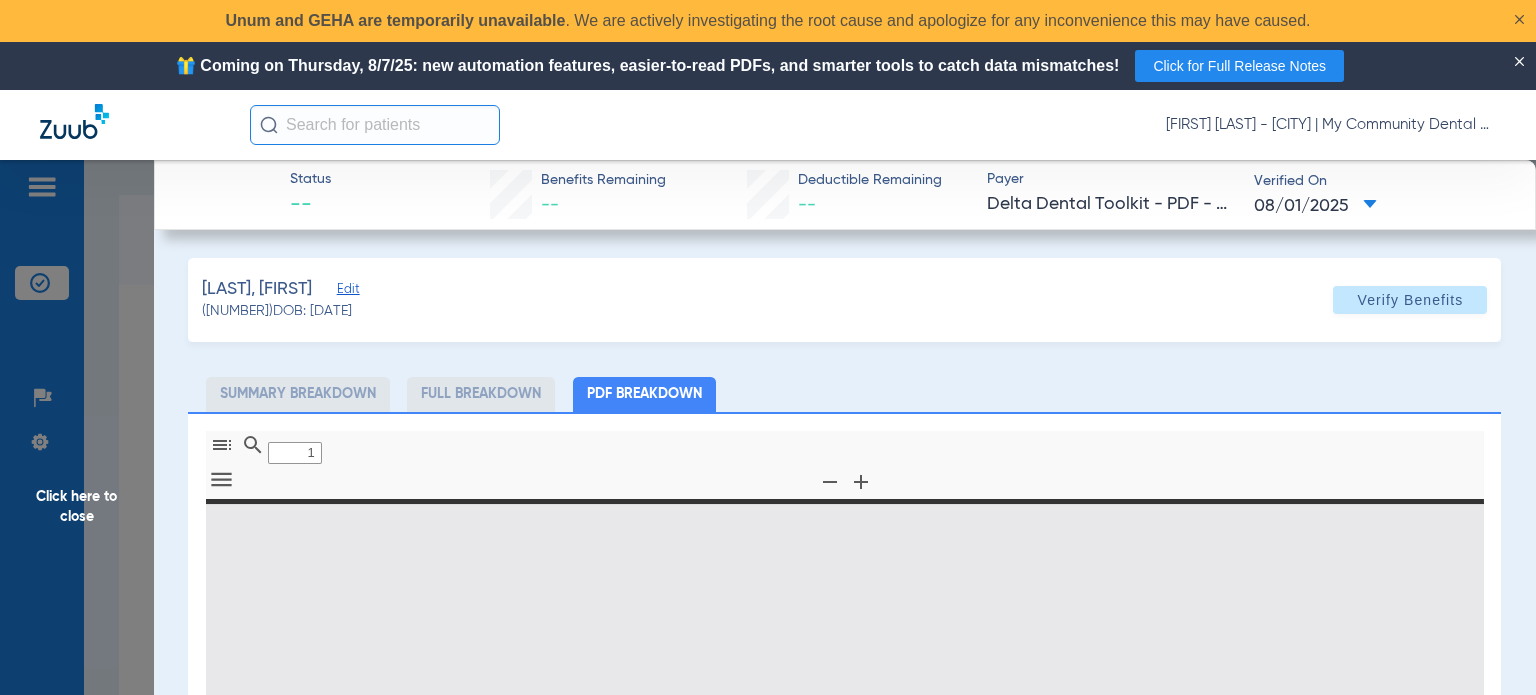 type on "0" 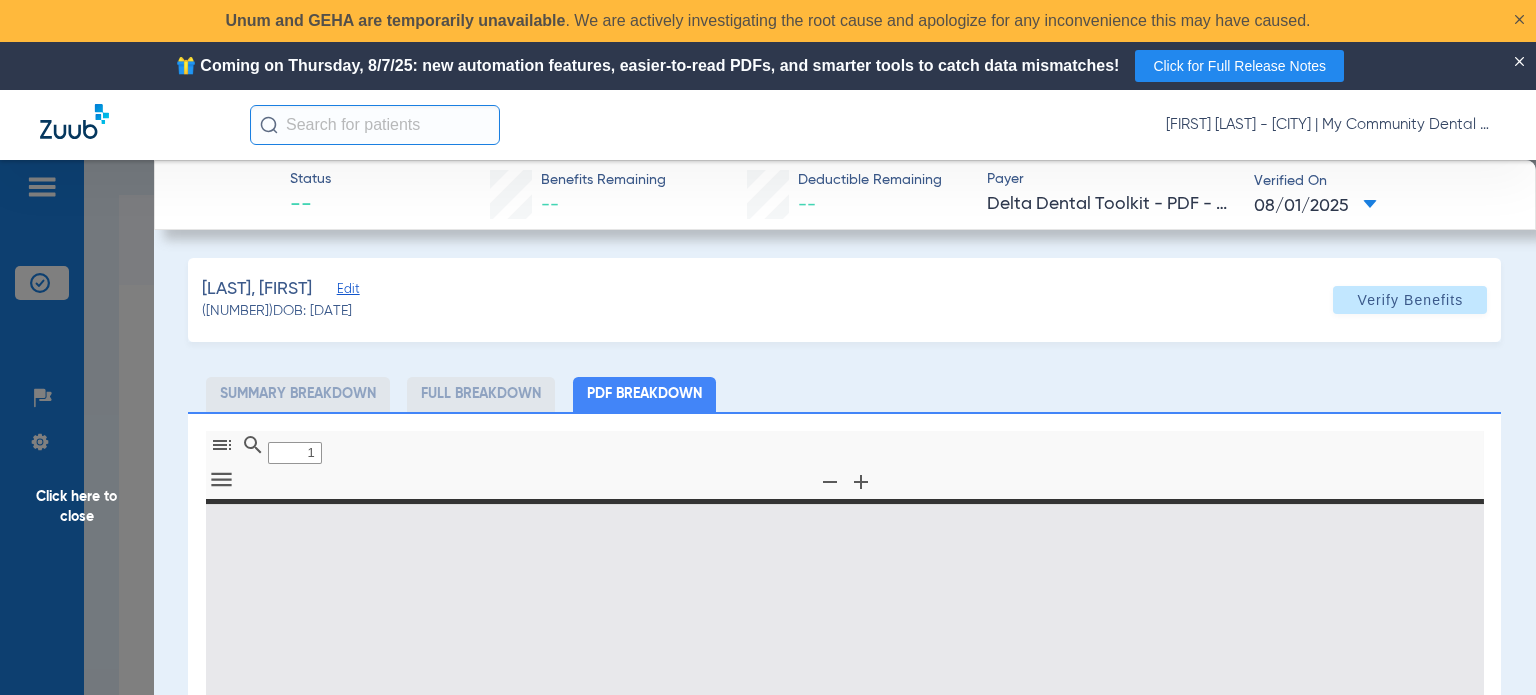select on "page-width" 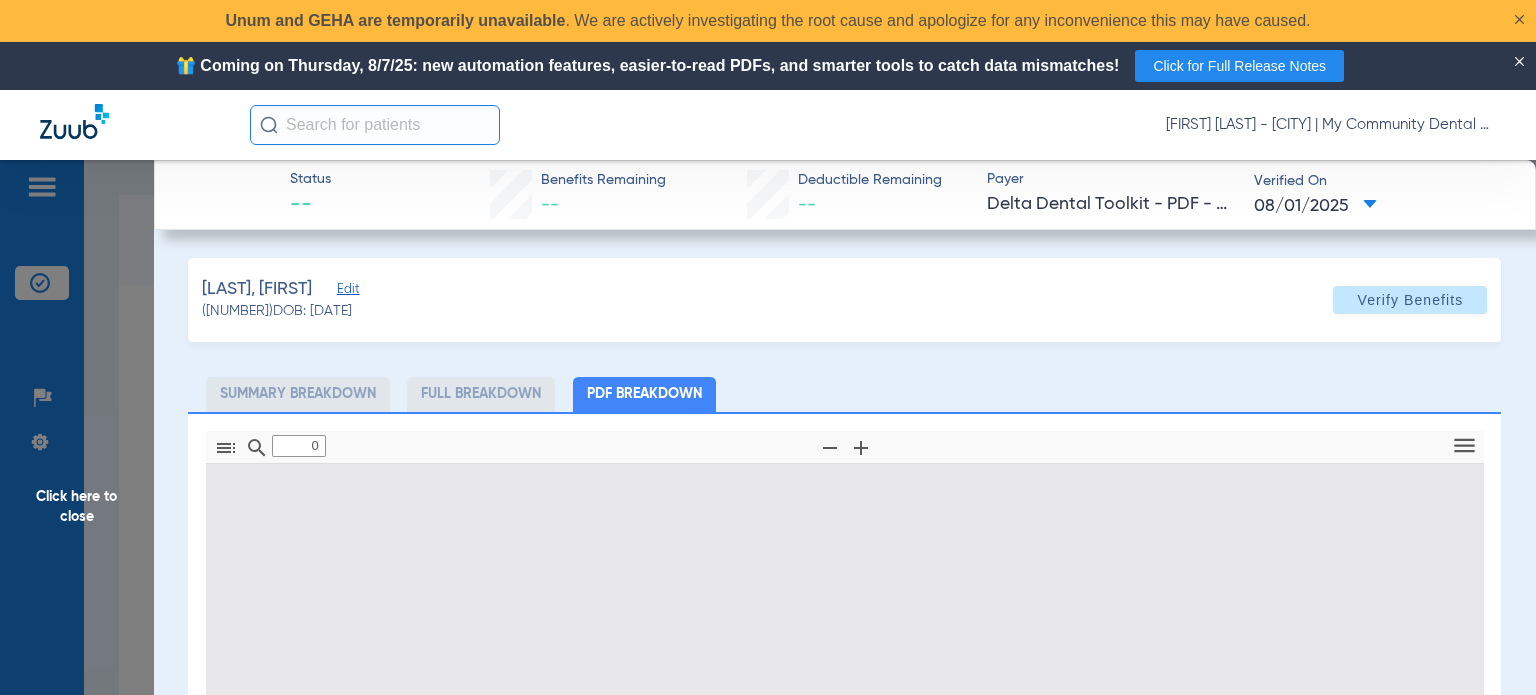 type on "1" 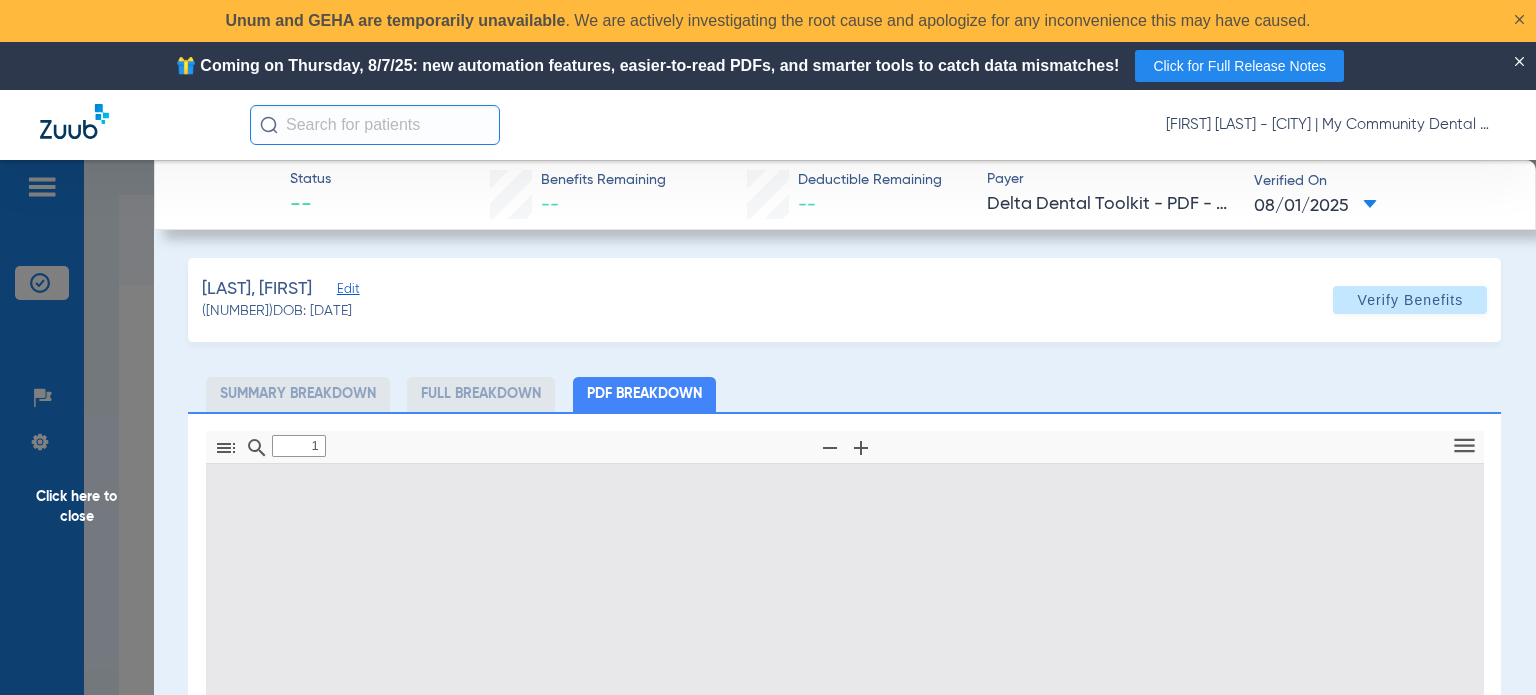 scroll, scrollTop: 10, scrollLeft: 0, axis: vertical 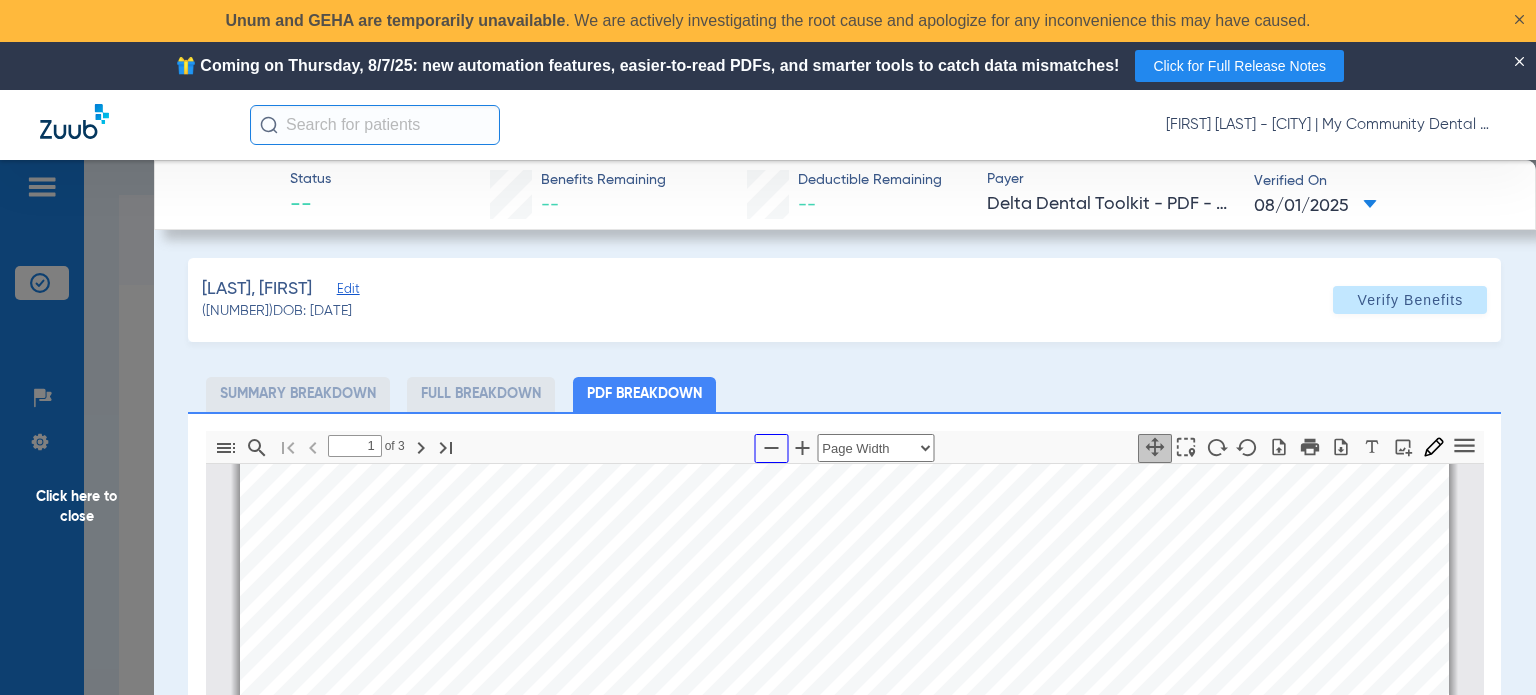 drag, startPoint x: 768, startPoint y: 445, endPoint x: 792, endPoint y: 427, distance: 30 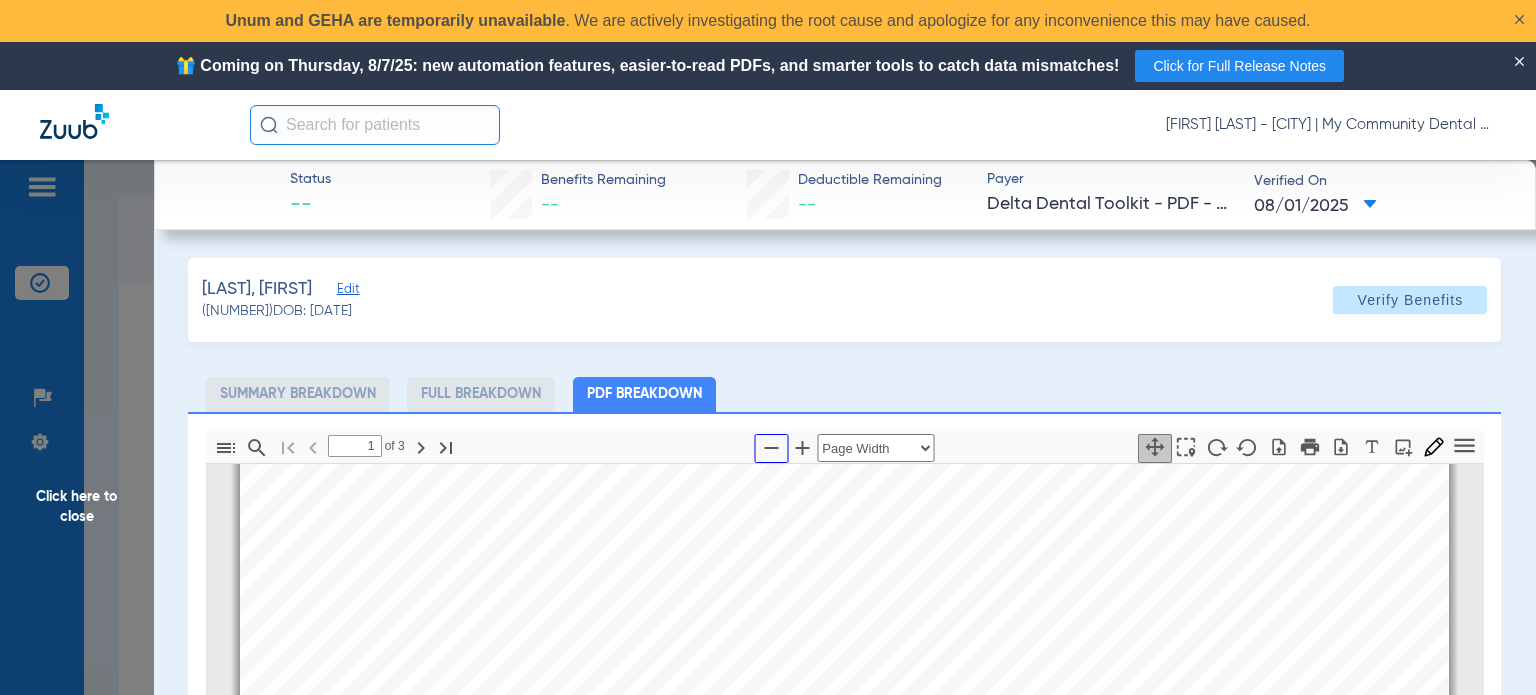 click 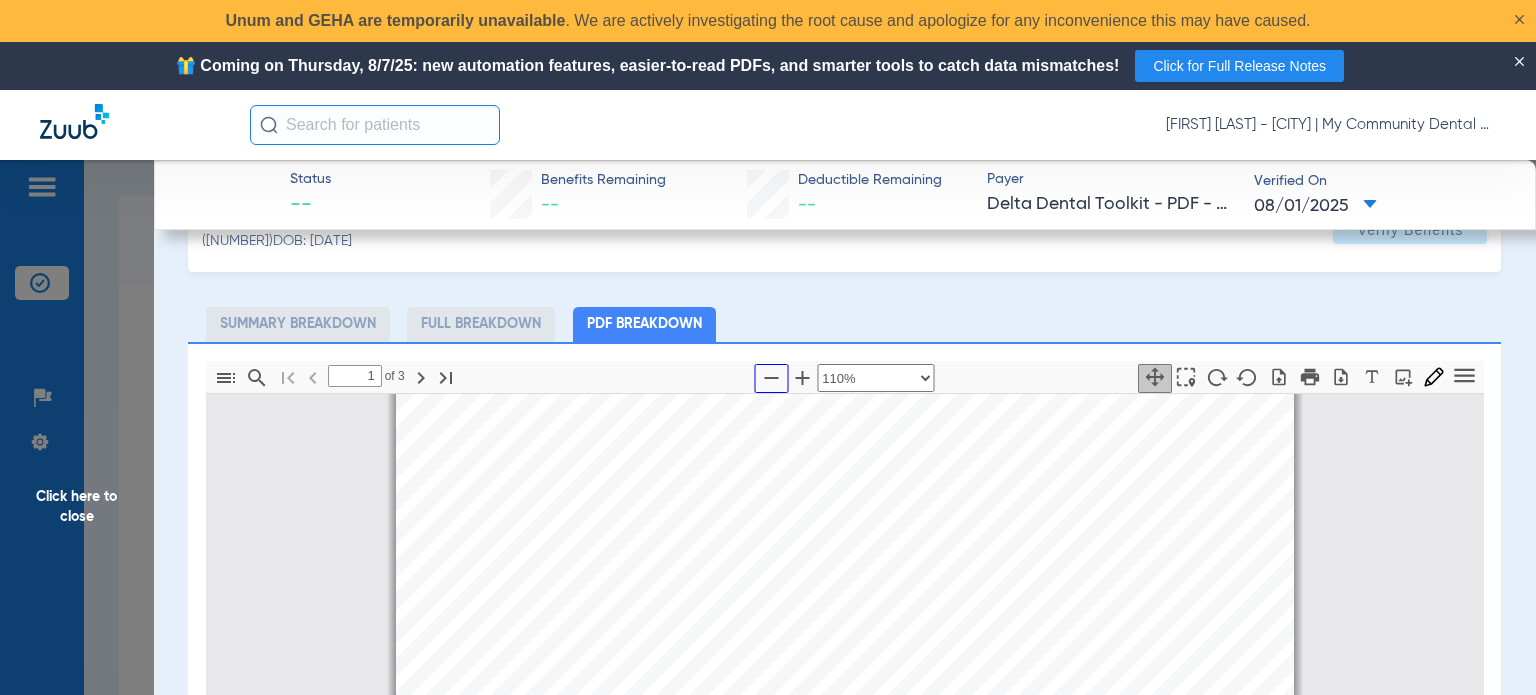 scroll, scrollTop: 200, scrollLeft: 0, axis: vertical 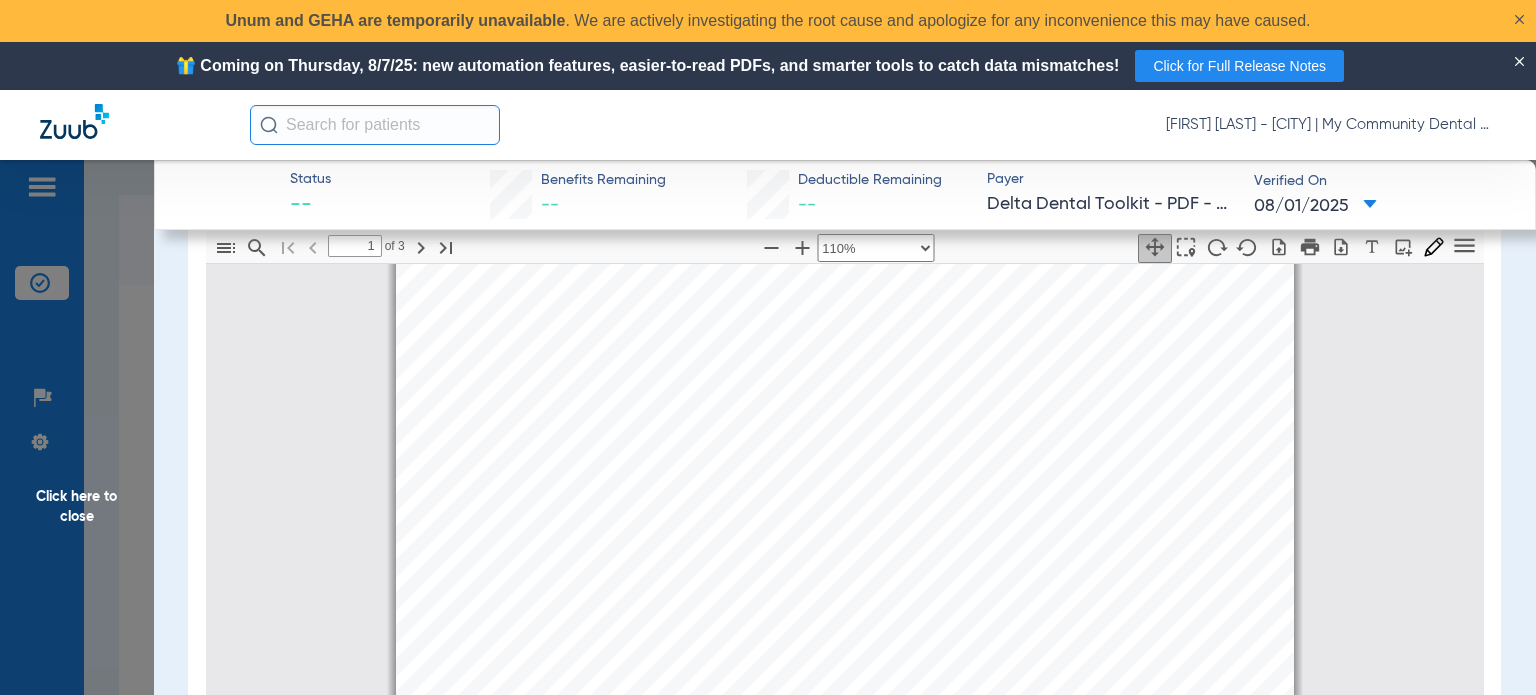 click on "mbb_20250801140208_1326295_DOT   Page 1 Eligibility and Benefits are based on information available on 08/01/2025 . This is an overview of benefits that should be reviewed in its entirety, and not a guarantee of payment. Refer to the patient's summary plan description (SPD) for detailed benefits, limitations, and exclusions. Estimated patient out of pocket expenses can be determined by the submission of a pre-treatment estimate. Eligibility Member Name:   KELSEA E RINGLEKA Patient Name:   KELSEA E RINGLEKA Relationship:   Subscriber Client Name:   Michigan Delta Individual Graduated Low Plan Client Number:   91000-1000 Product:   Delta Dental PPO (Point-of-Service) Currently Eligible:   Yes as of 11/01/2024 Claims Mailing Address Delta Dental P.O. Box 9085 Farmington Hills, MI 48333-9085 Payer ID   DDPMI, DDPIN, DDPOH Contact your clearing house if you have any issues with these payer IDs Client Information:   determined only when a claim is processed. Coordination of Benefits Internal:   Yes External:   Yes" at bounding box center [845, 645] 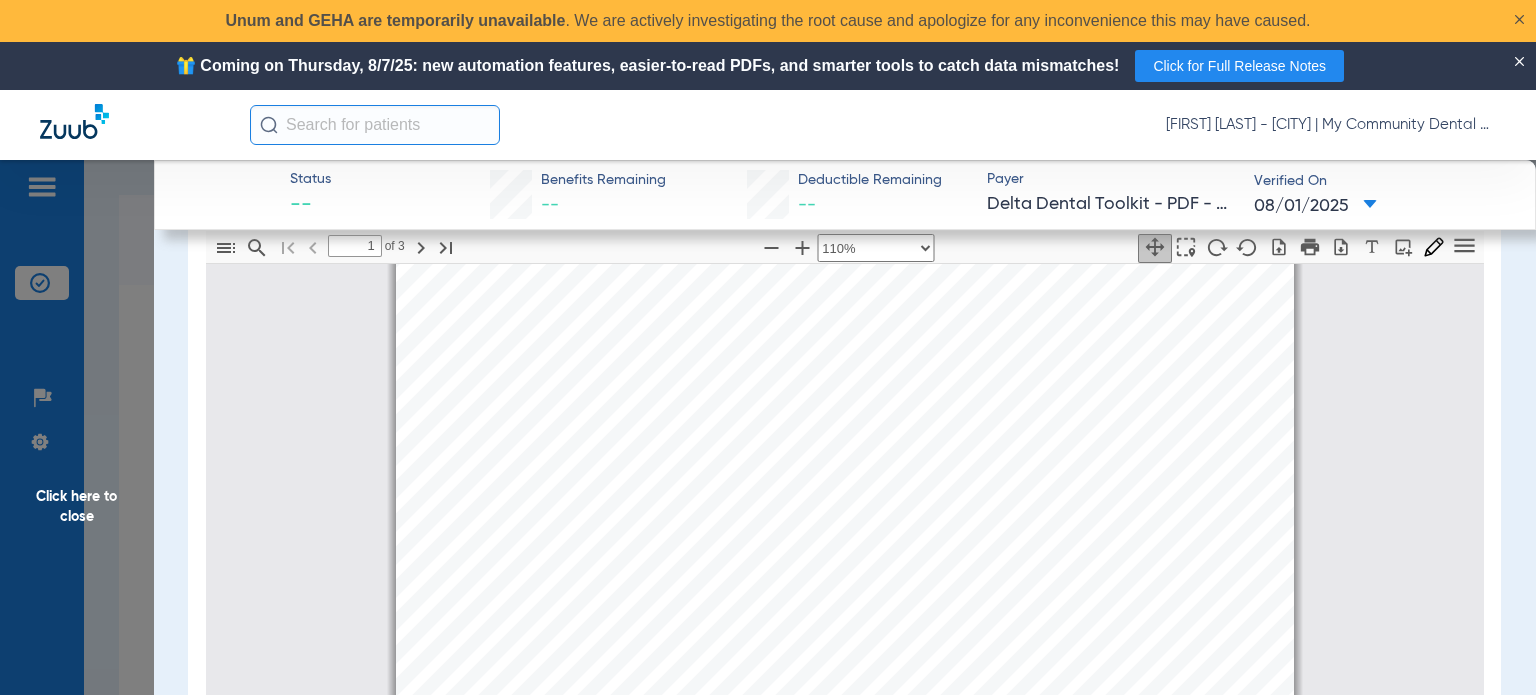 scroll, scrollTop: 305, scrollLeft: 0, axis: vertical 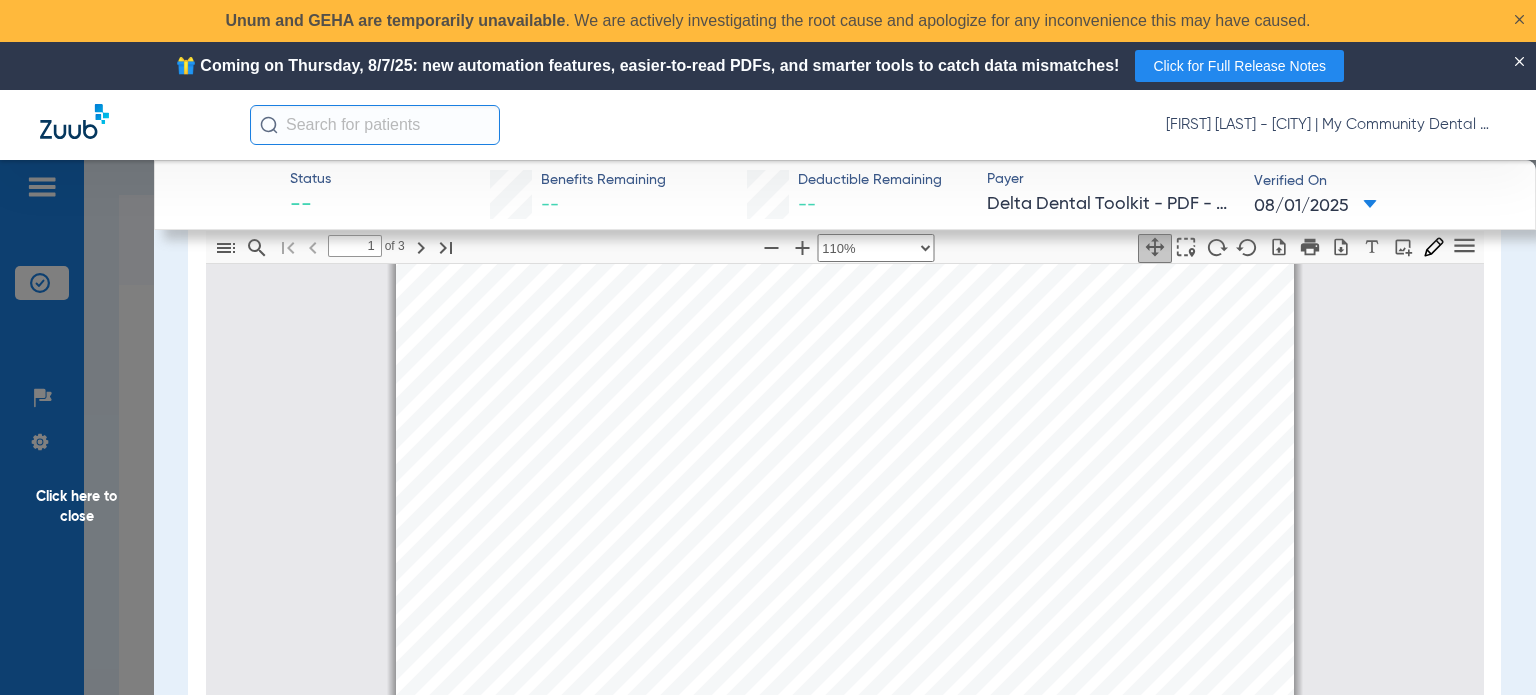 click on "mbb_20250801140208_1326295_DOT   Page 1 Eligibility and Benefits are based on information available on 08/01/2025 . This is an overview of benefits that should be reviewed in its entirety, and not a guarantee of payment. Refer to the patient's summary plan description (SPD) for detailed benefits, limitations, and exclusions. Estimated patient out of pocket expenses can be determined by the submission of a pre-treatment estimate. Eligibility Member Name:   KELSEA E RINGLEKA Patient Name:   KELSEA E RINGLEKA Relationship:   Subscriber Client Name:   Michigan Delta Individual Graduated Low Plan Client Number:   91000-1000 Product:   Delta Dental PPO (Point-of-Service) Currently Eligible:   Yes as of 11/01/2024 Claims Mailing Address Delta Dental P.O. Box 9085 Farmington Hills, MI 48333-9085 Payer ID   DDPMI, DDPIN, DDPOH Contact your clearing house if you have any issues with these payer IDs Client Information:   determined only when a claim is processed. Coordination of Benefits Internal:   Yes External:   Yes" at bounding box center (845, 550) 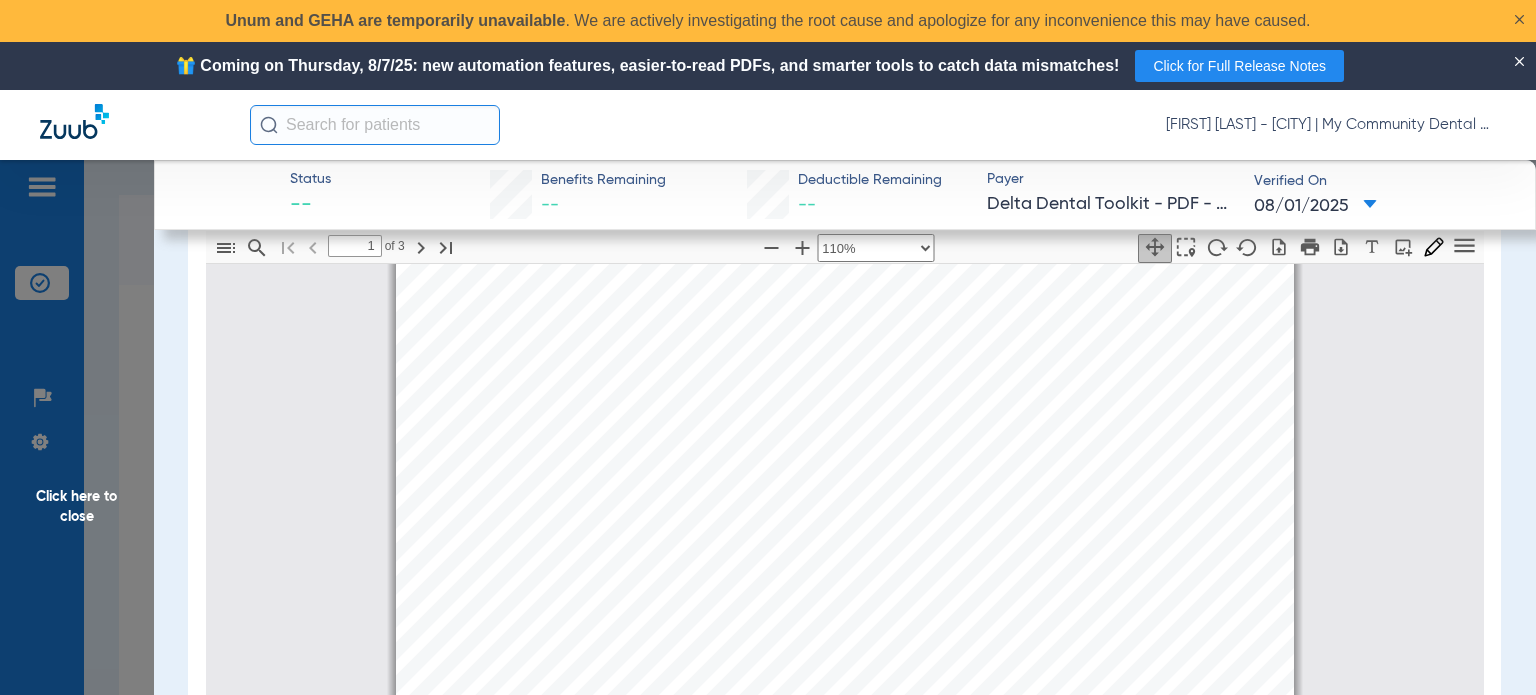 scroll, scrollTop: 505, scrollLeft: 0, axis: vertical 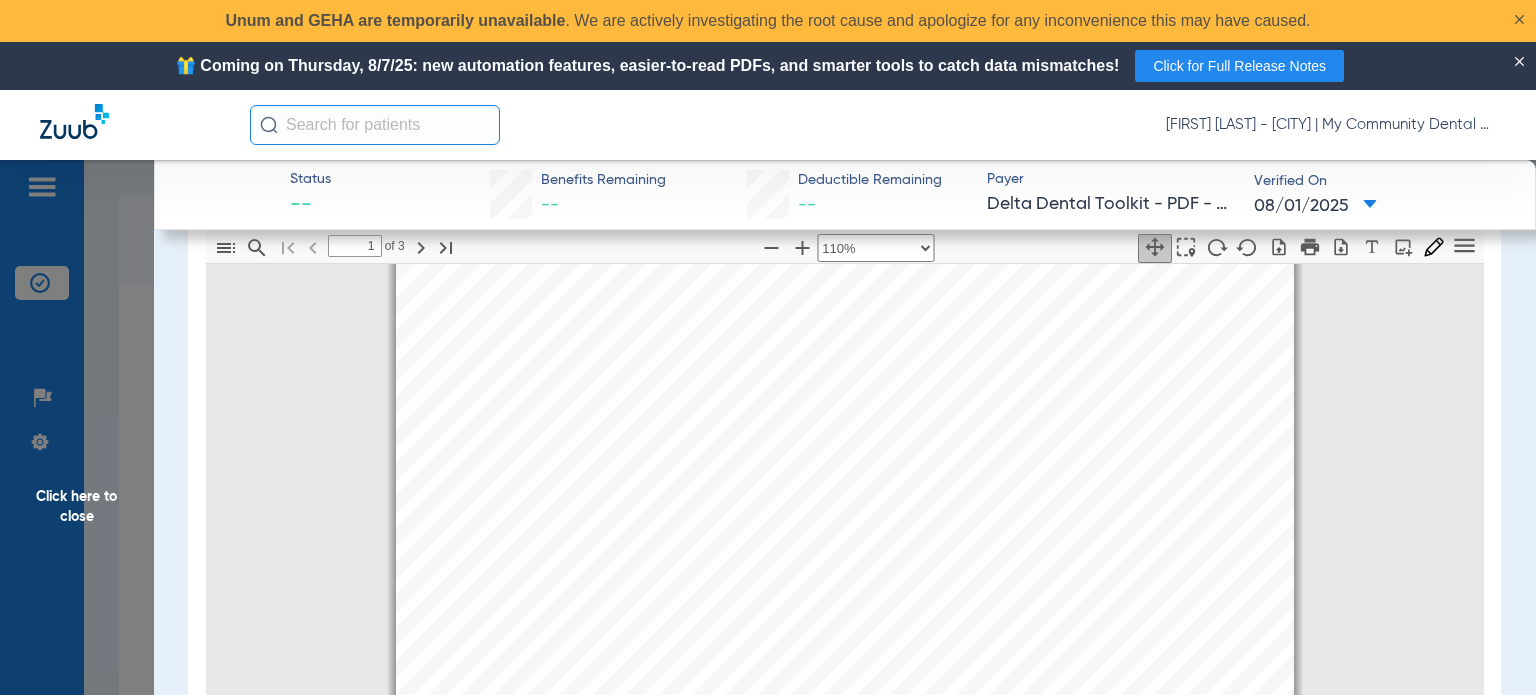 click on "Click here to close" 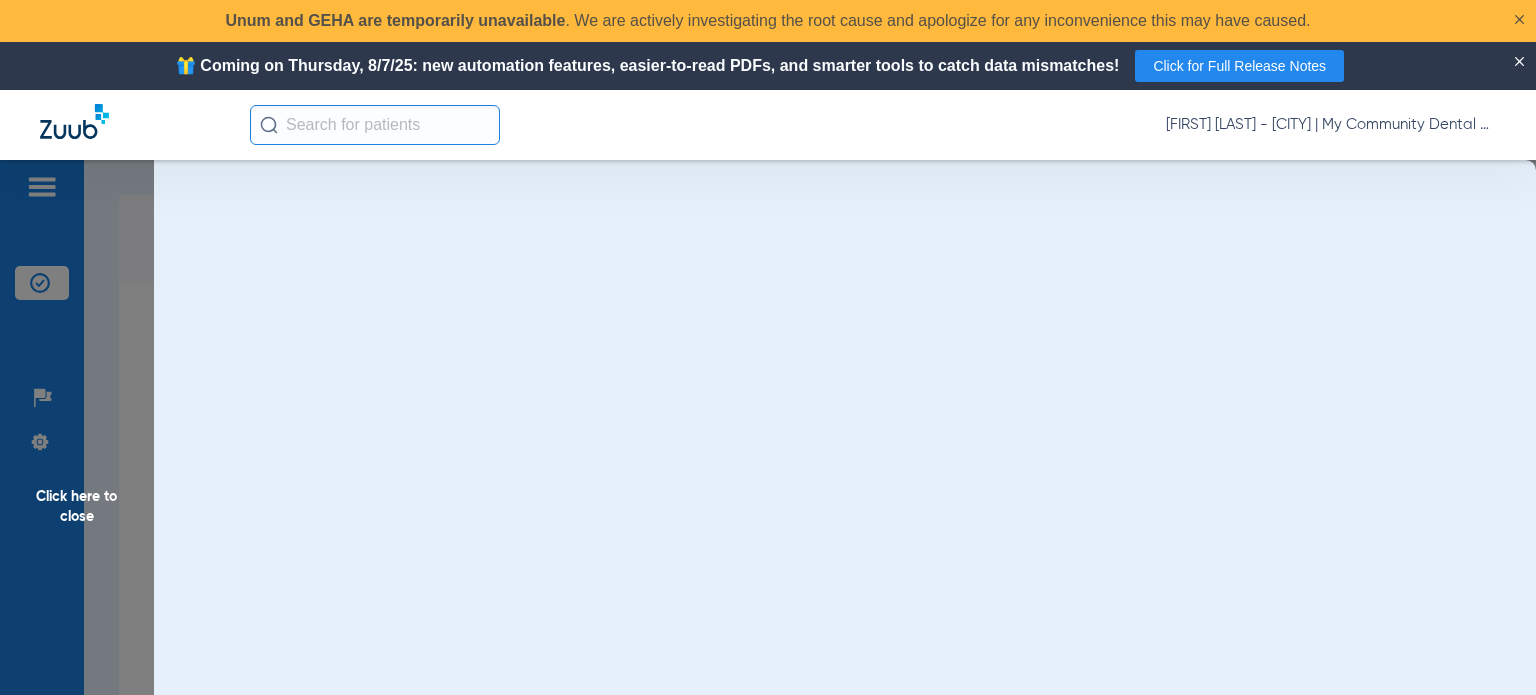 scroll, scrollTop: 0, scrollLeft: 0, axis: both 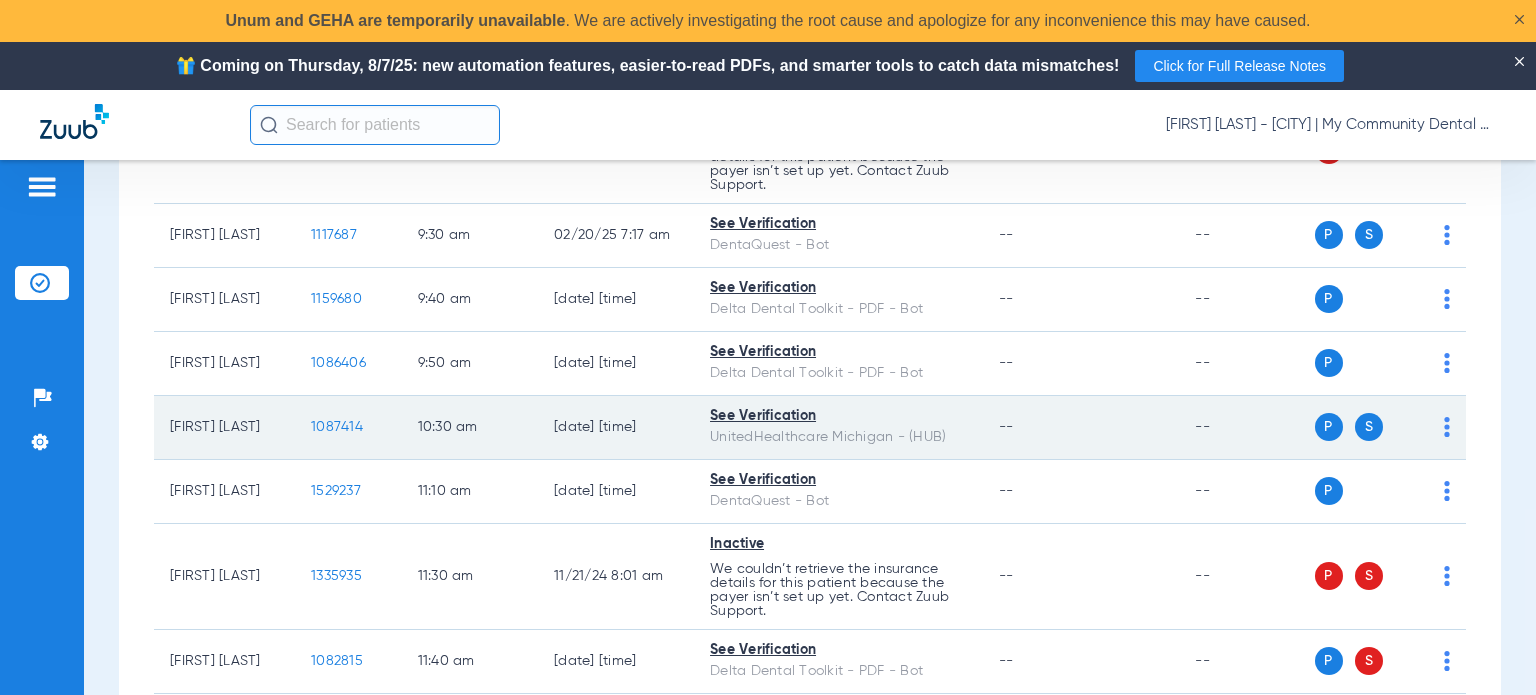 click on "1087414" 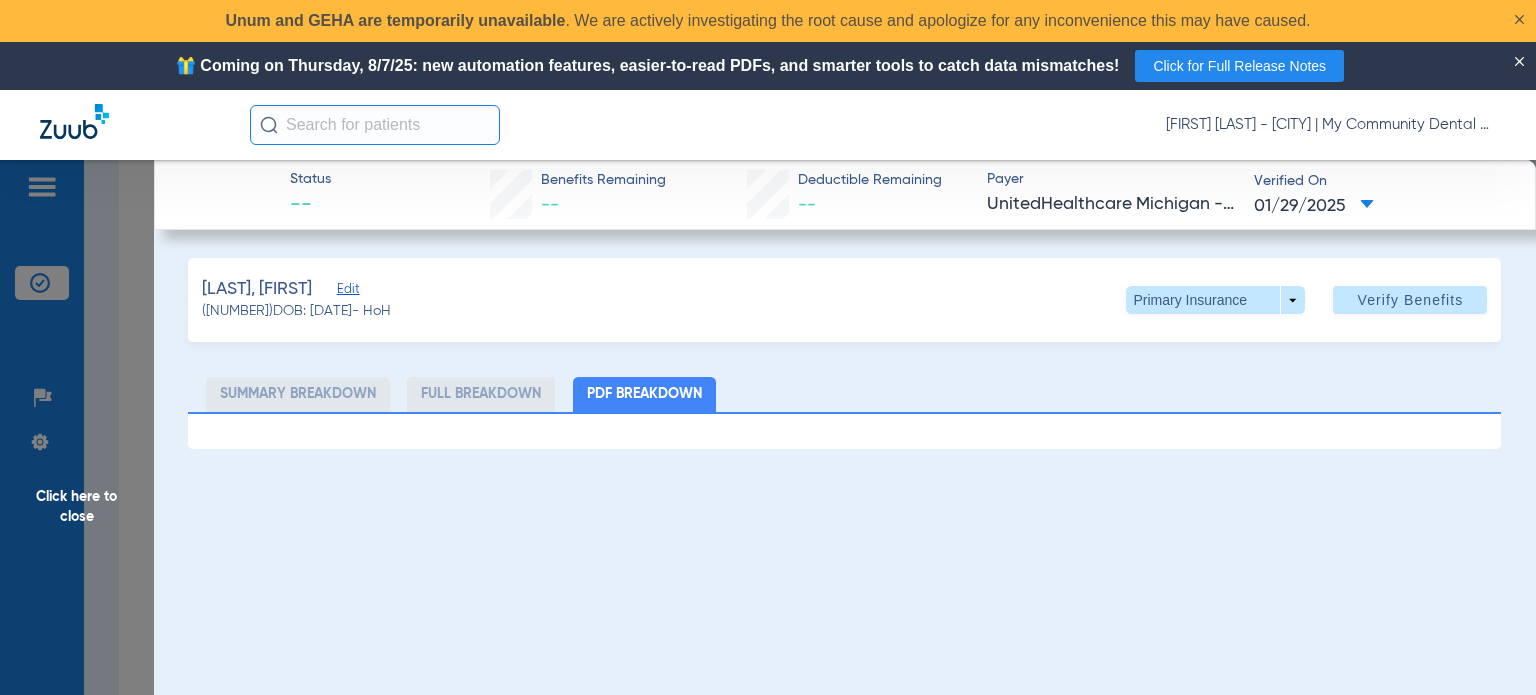 click on "Click here to close" 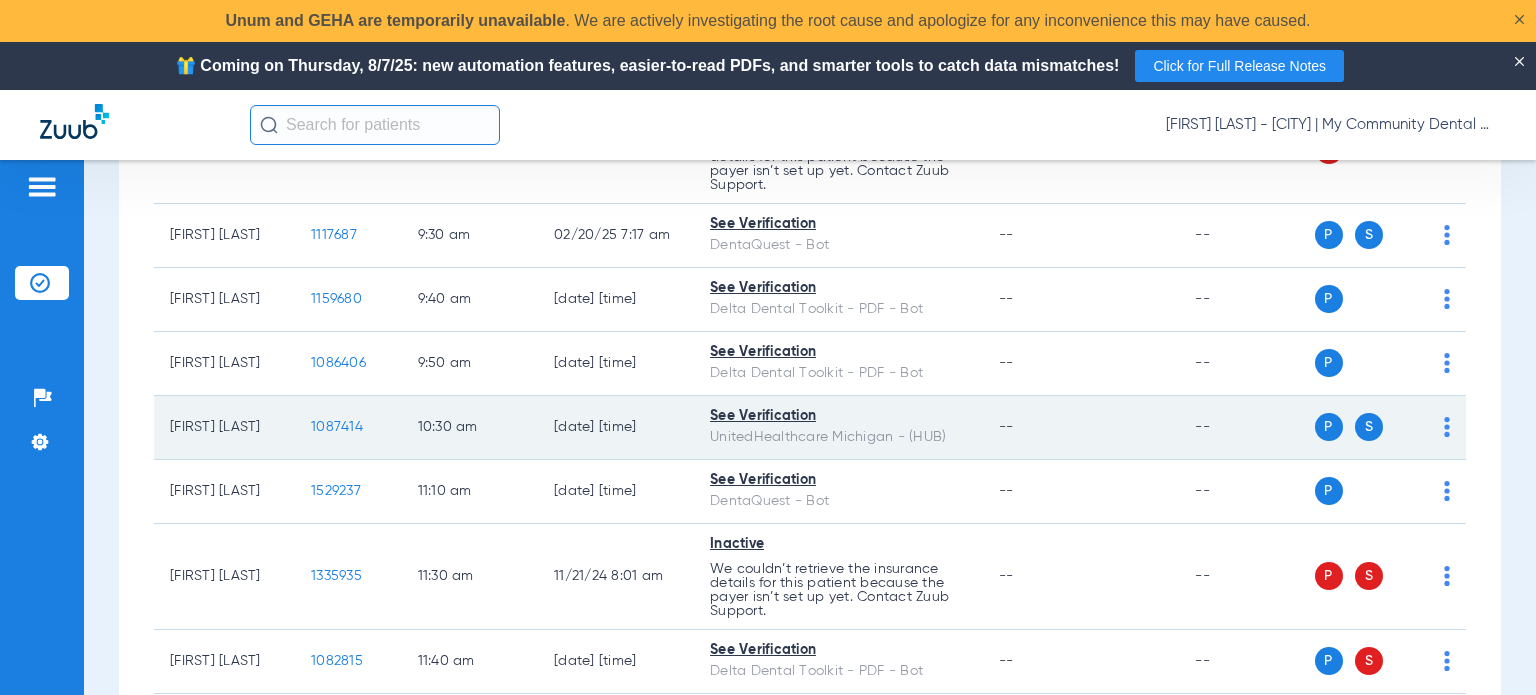 click on "1087414" 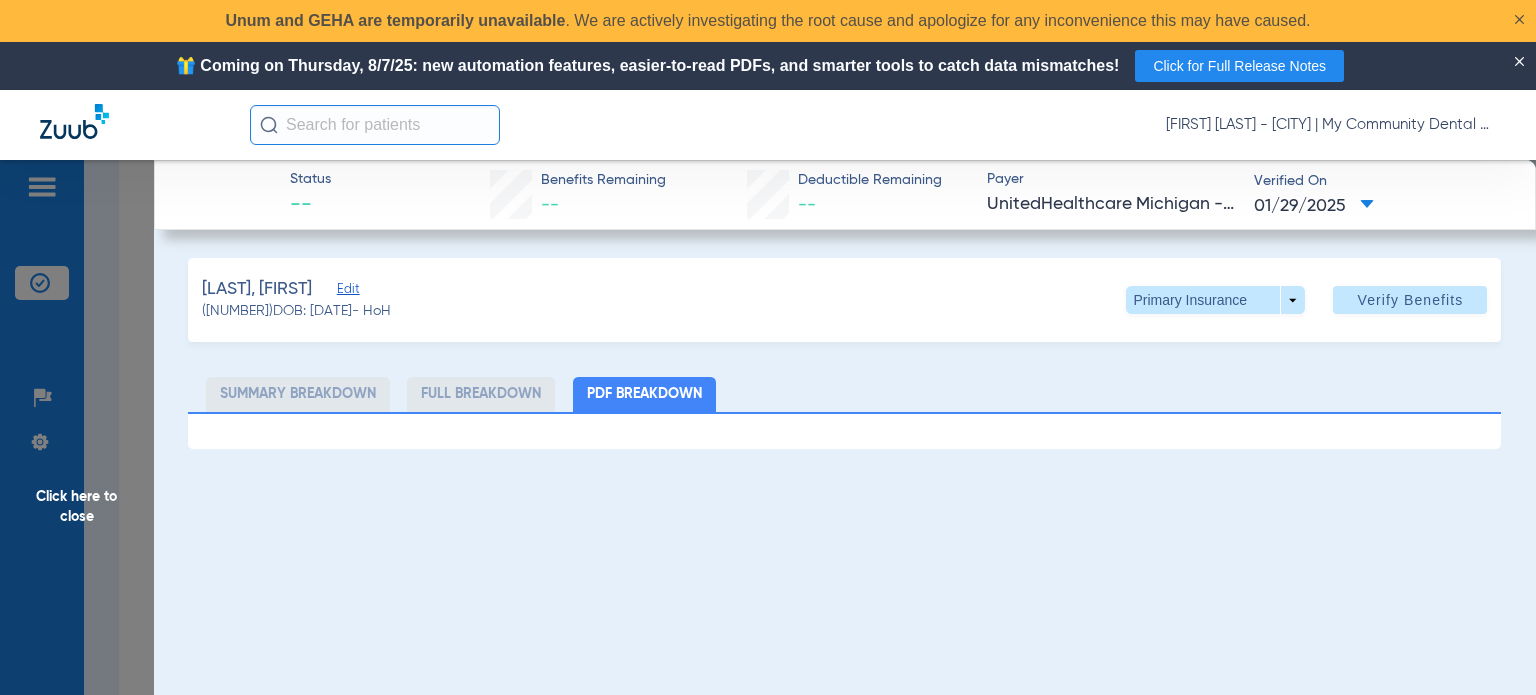 click on "Montgomery, Terri   Edit   (1087414)   DOB: 05/28/1962   - HoH   Primary Insurance  arrow_drop_down  Verify Benefits   Subscriber Information   First name  Terri  Last name  Montgomery  DOB  mm / dd / yyyy 05/28/1962  Member ID  124476795  Group ID (optional)  1234  Insurance Payer   Insurance
Unitedhealthcare Michigan - (Hub)  Provider   Dentist
Ammar Houssein  1942295209  Summary Breakdown   Full Breakdown   PDF Breakdown" 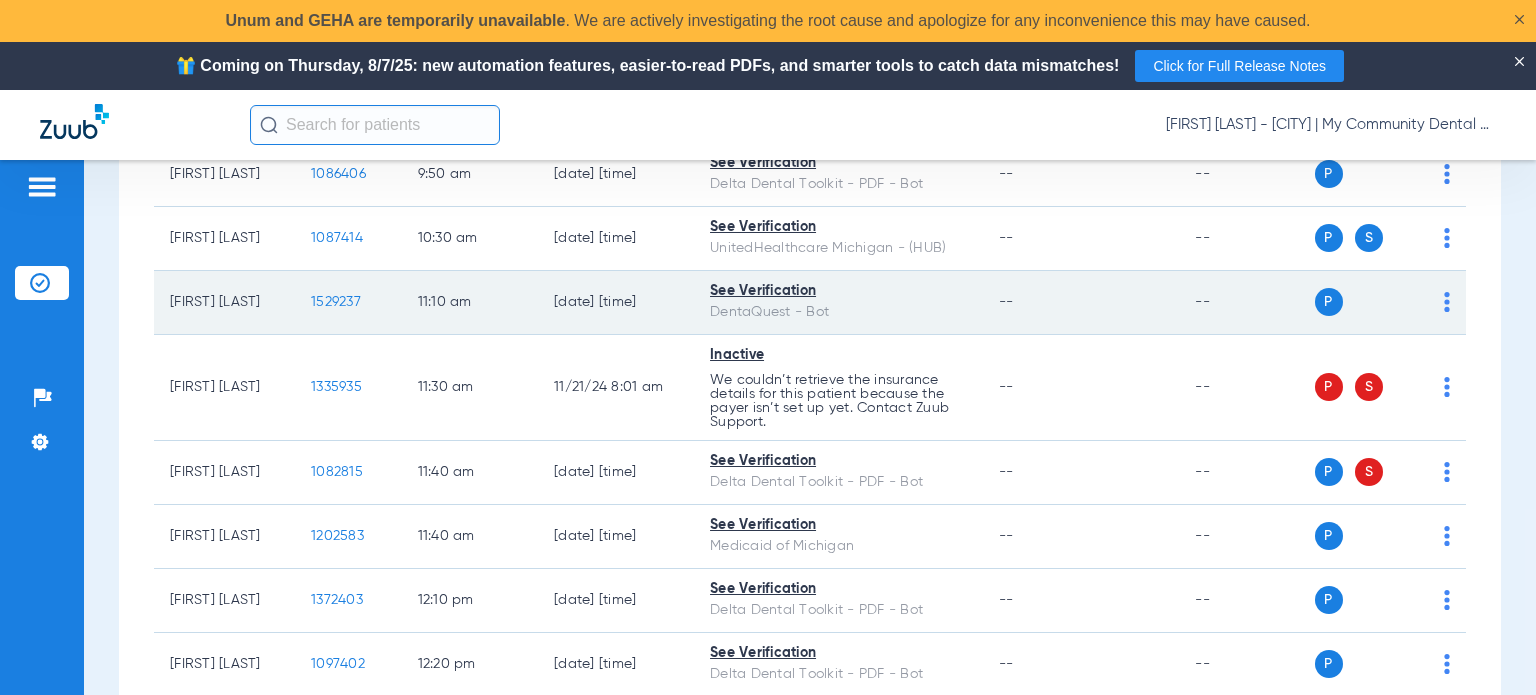 scroll, scrollTop: 900, scrollLeft: 0, axis: vertical 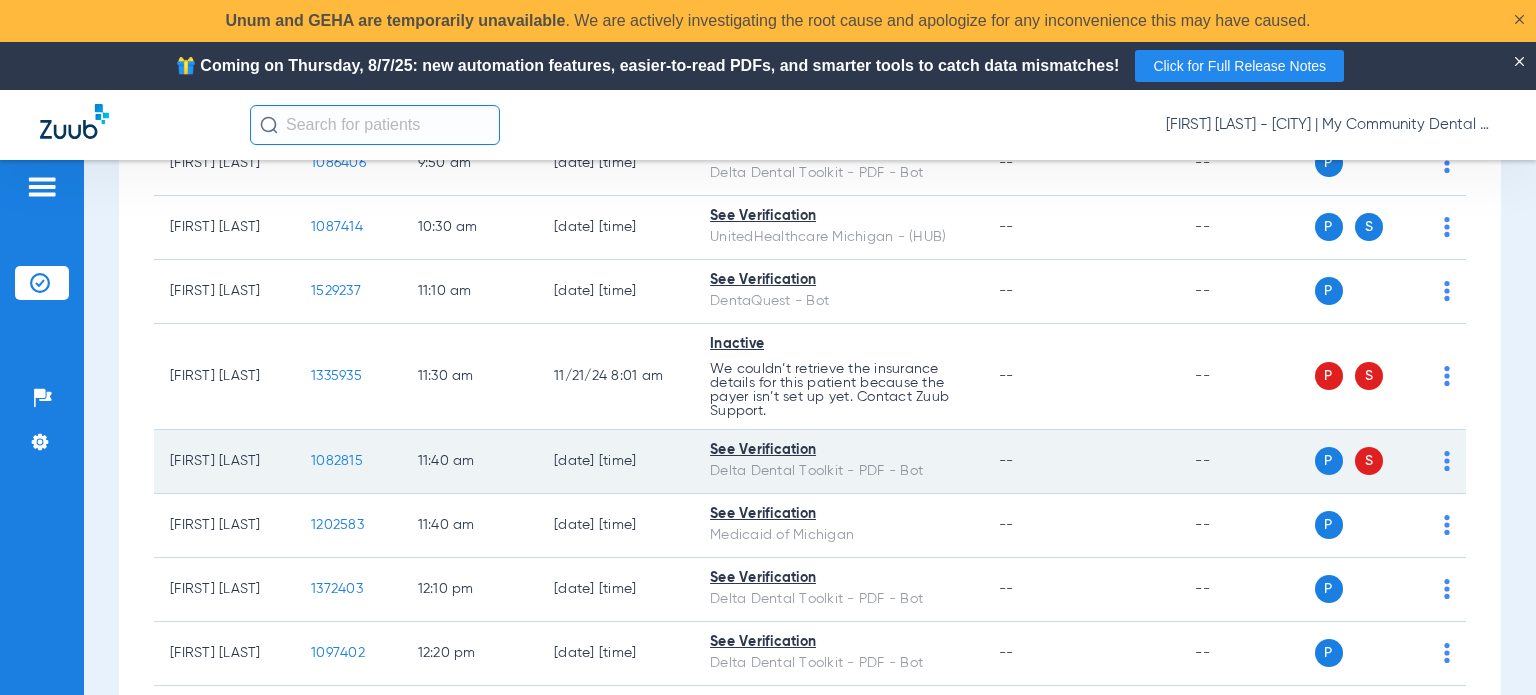 click on "1082815" 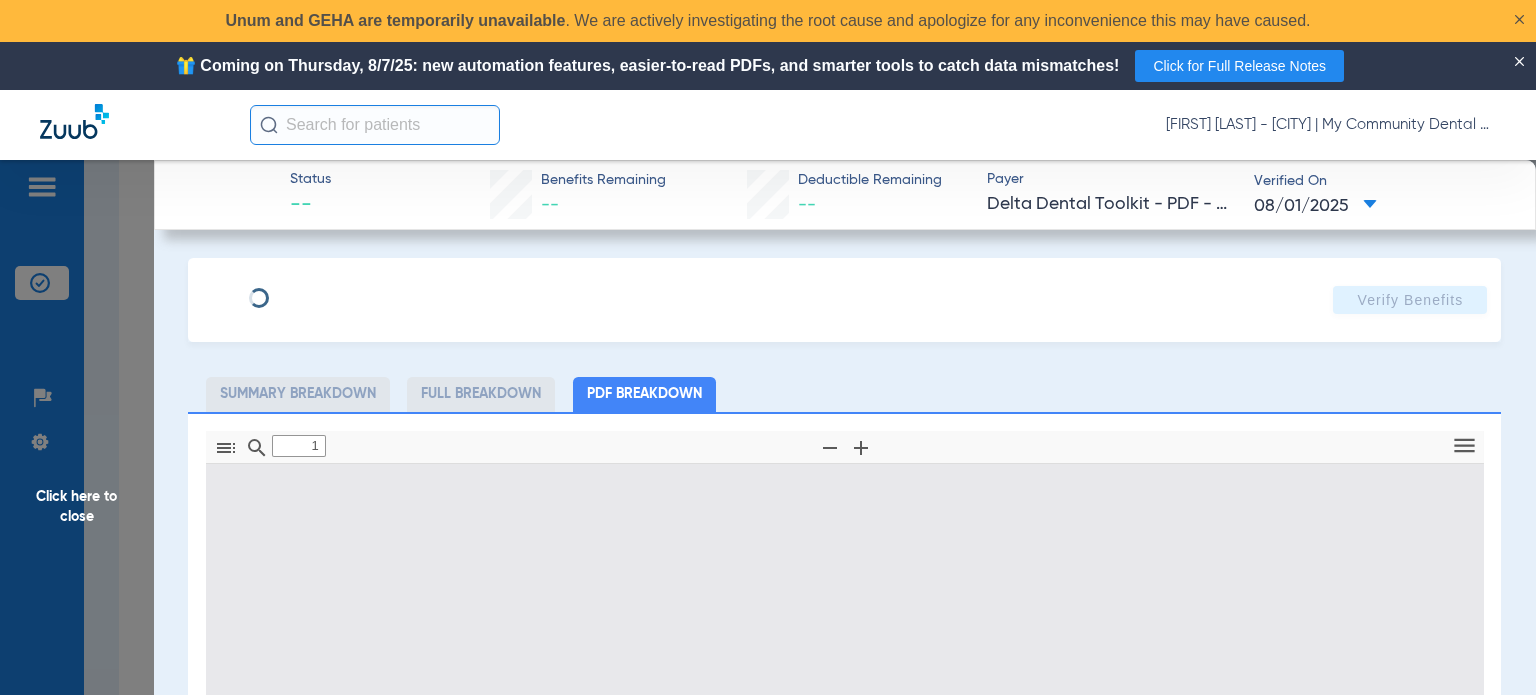 type on "0" 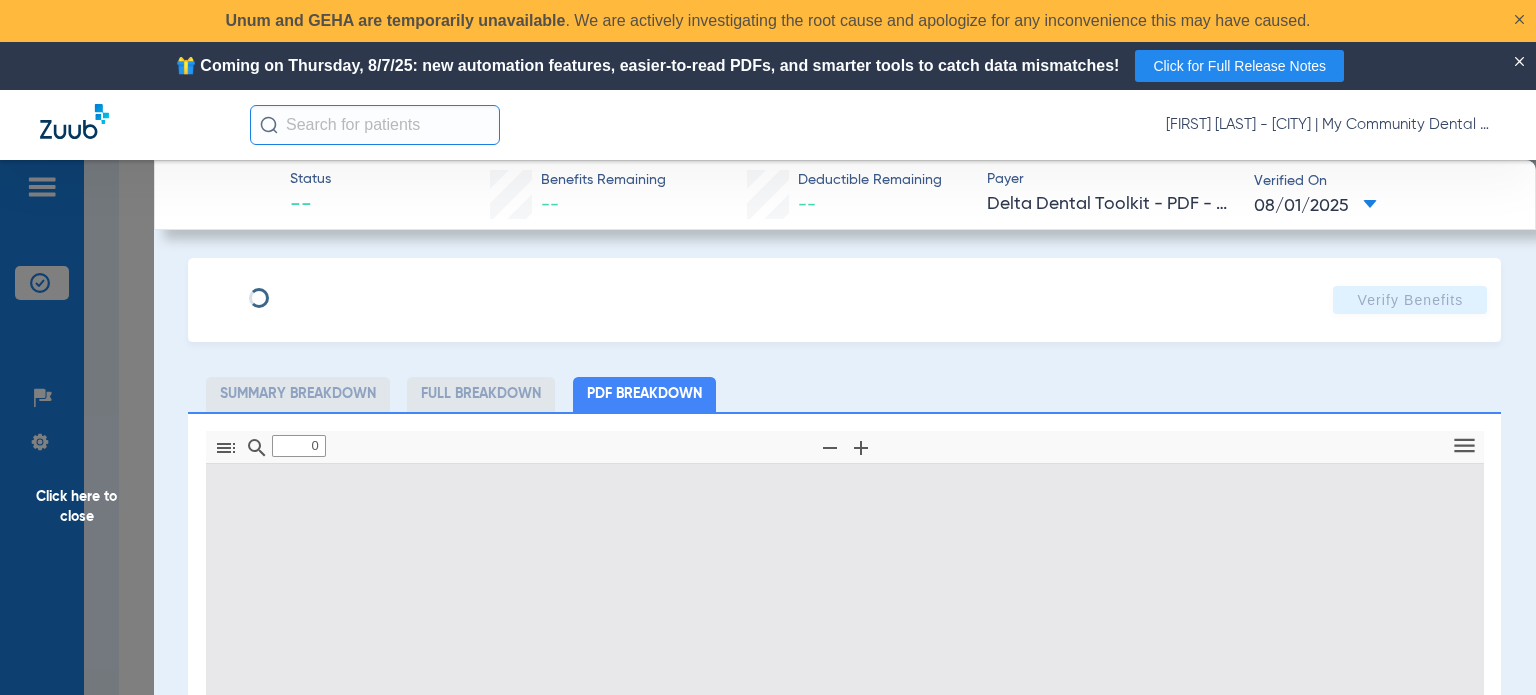 select on "page-width" 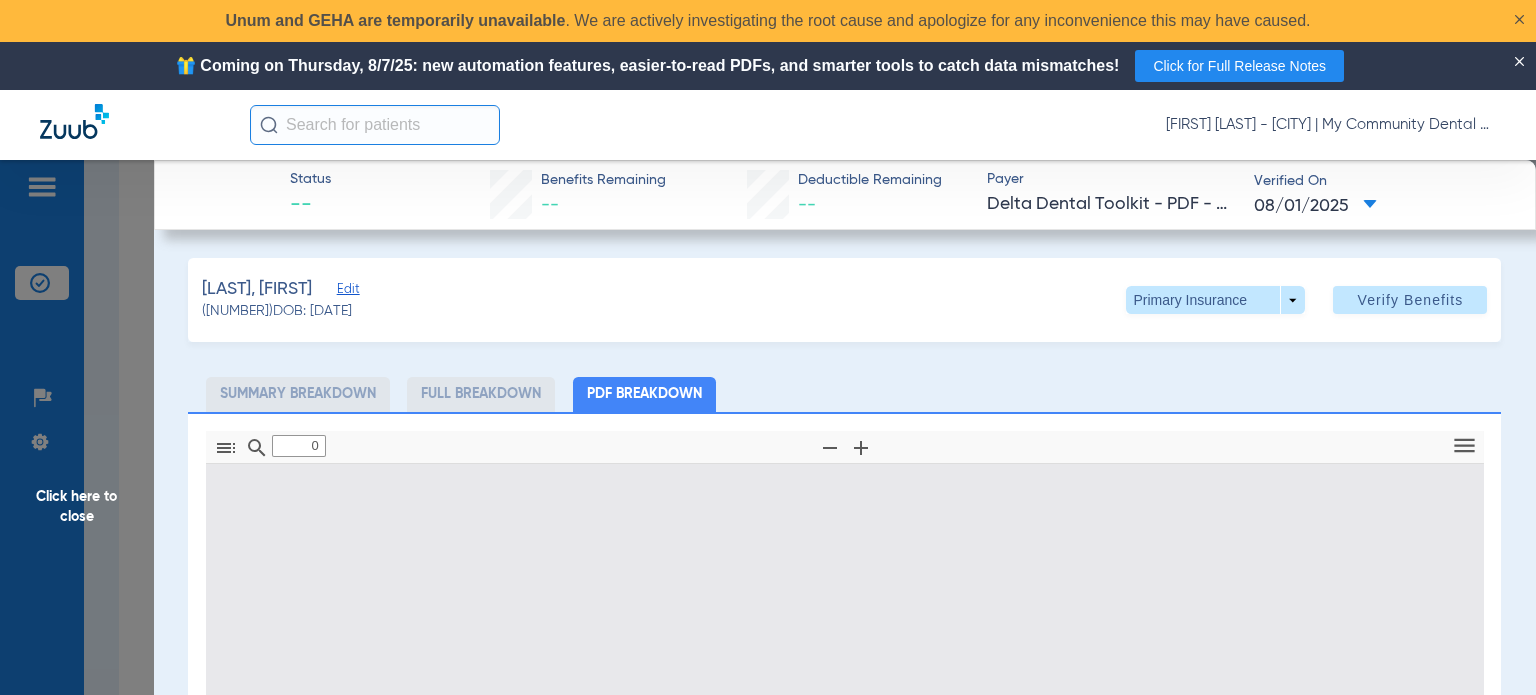 type on "1" 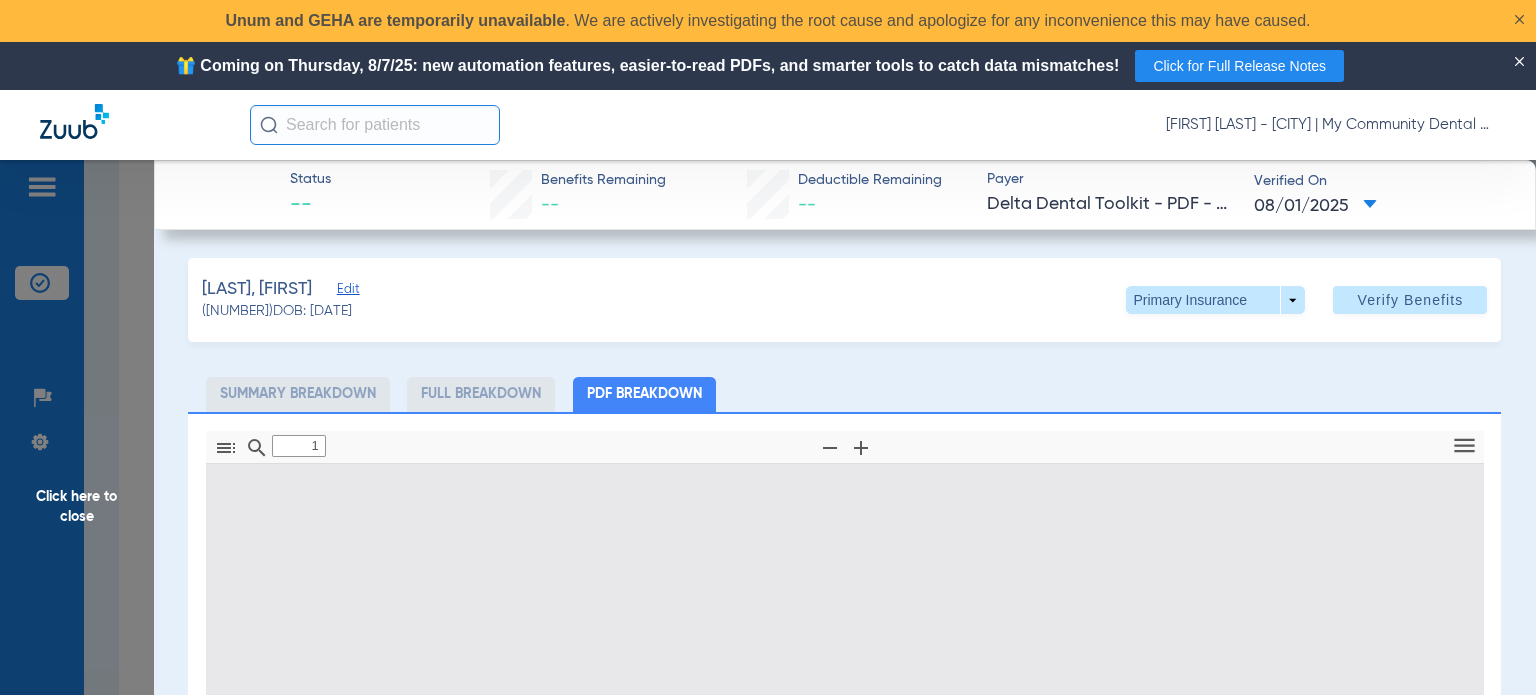 scroll, scrollTop: 10, scrollLeft: 0, axis: vertical 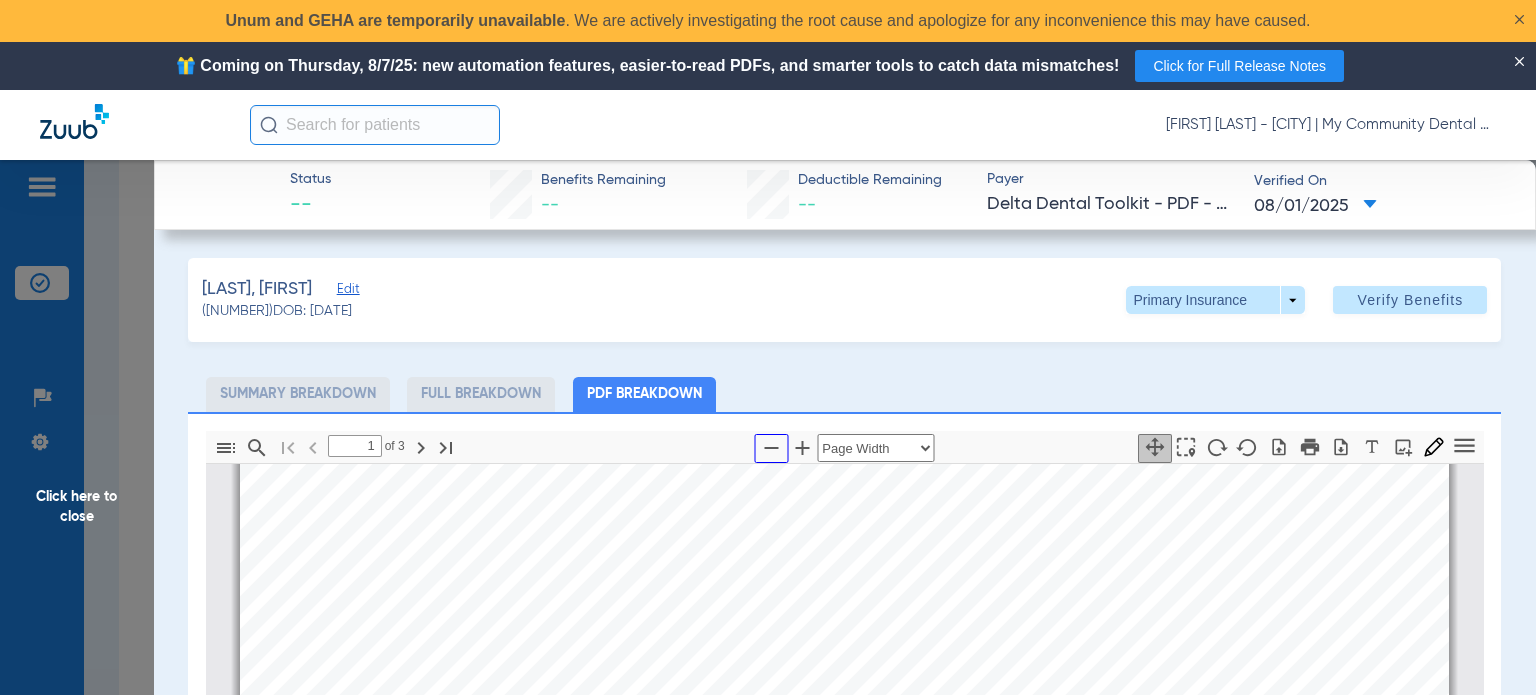 click 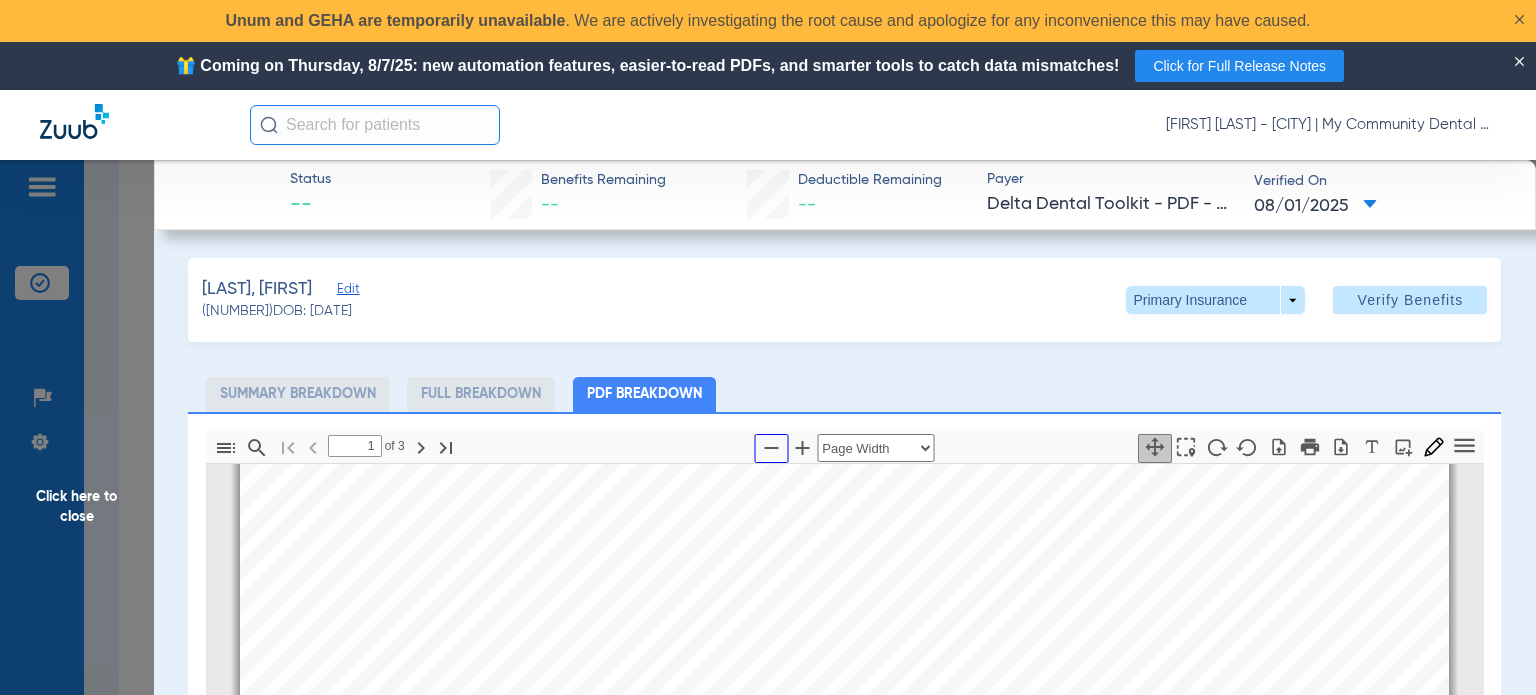 select on "custom" 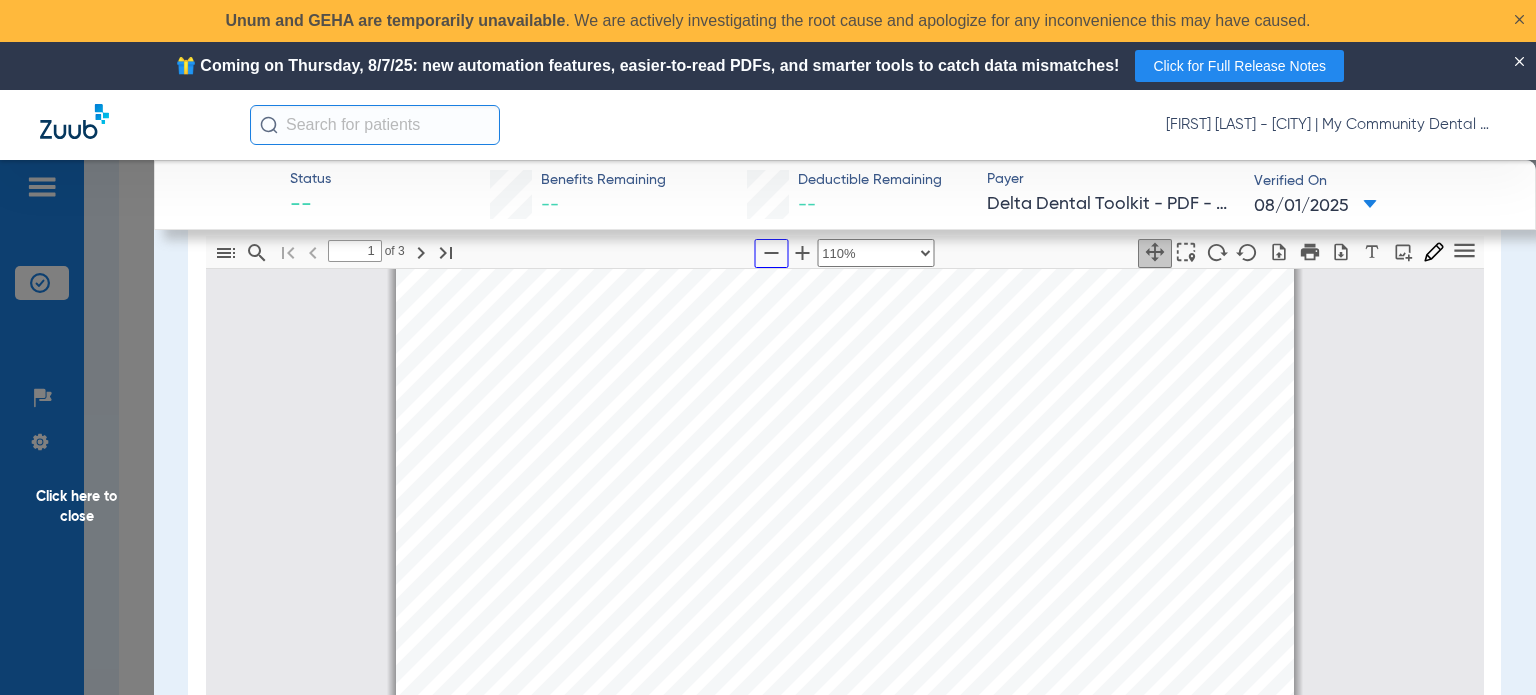 scroll, scrollTop: 200, scrollLeft: 0, axis: vertical 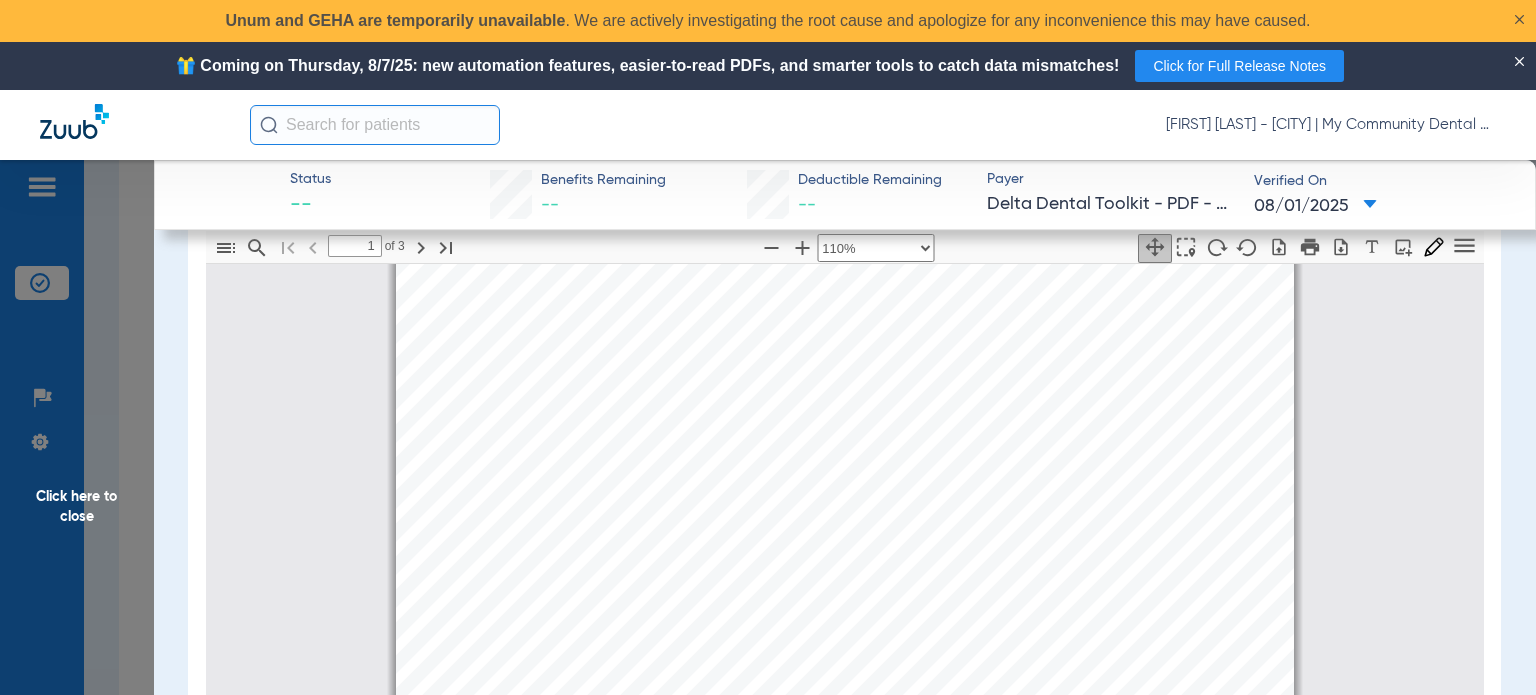 click on "Click here to close" 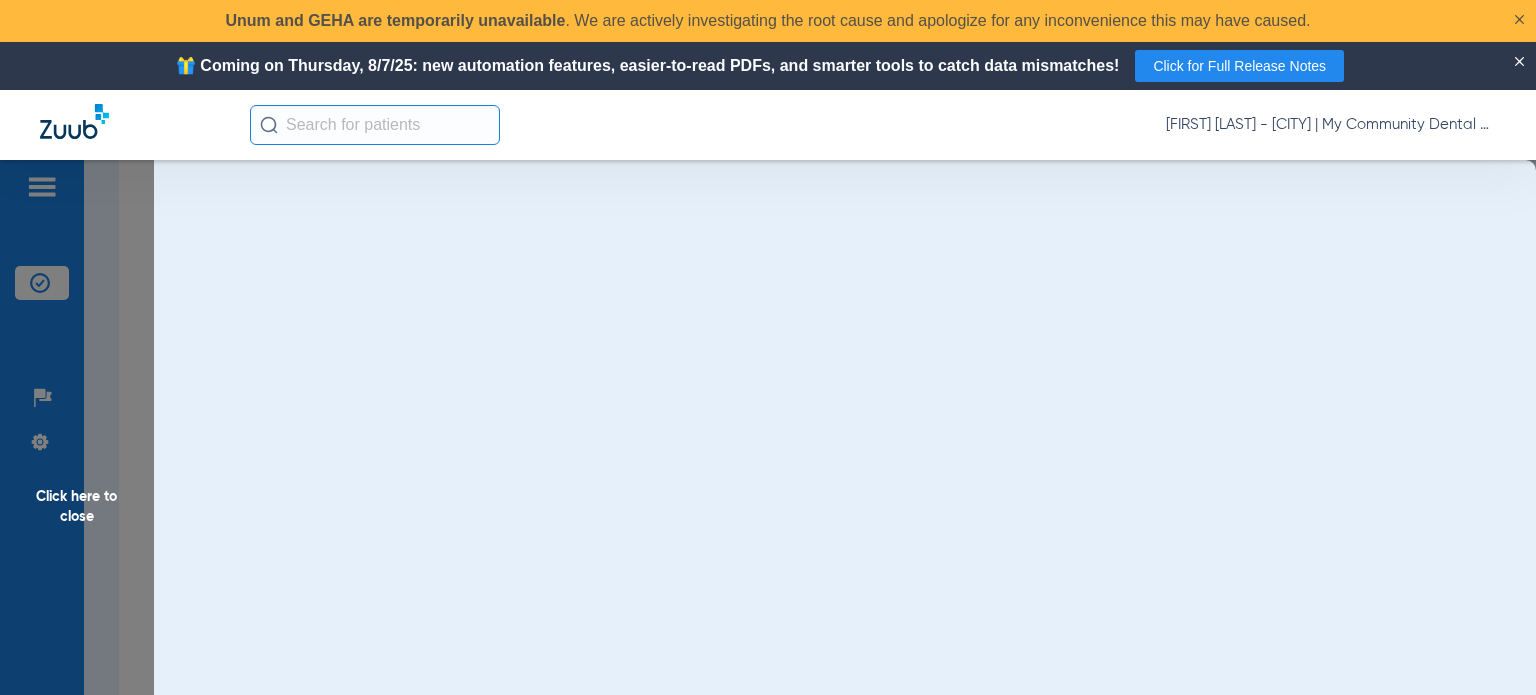 scroll, scrollTop: 0, scrollLeft: 0, axis: both 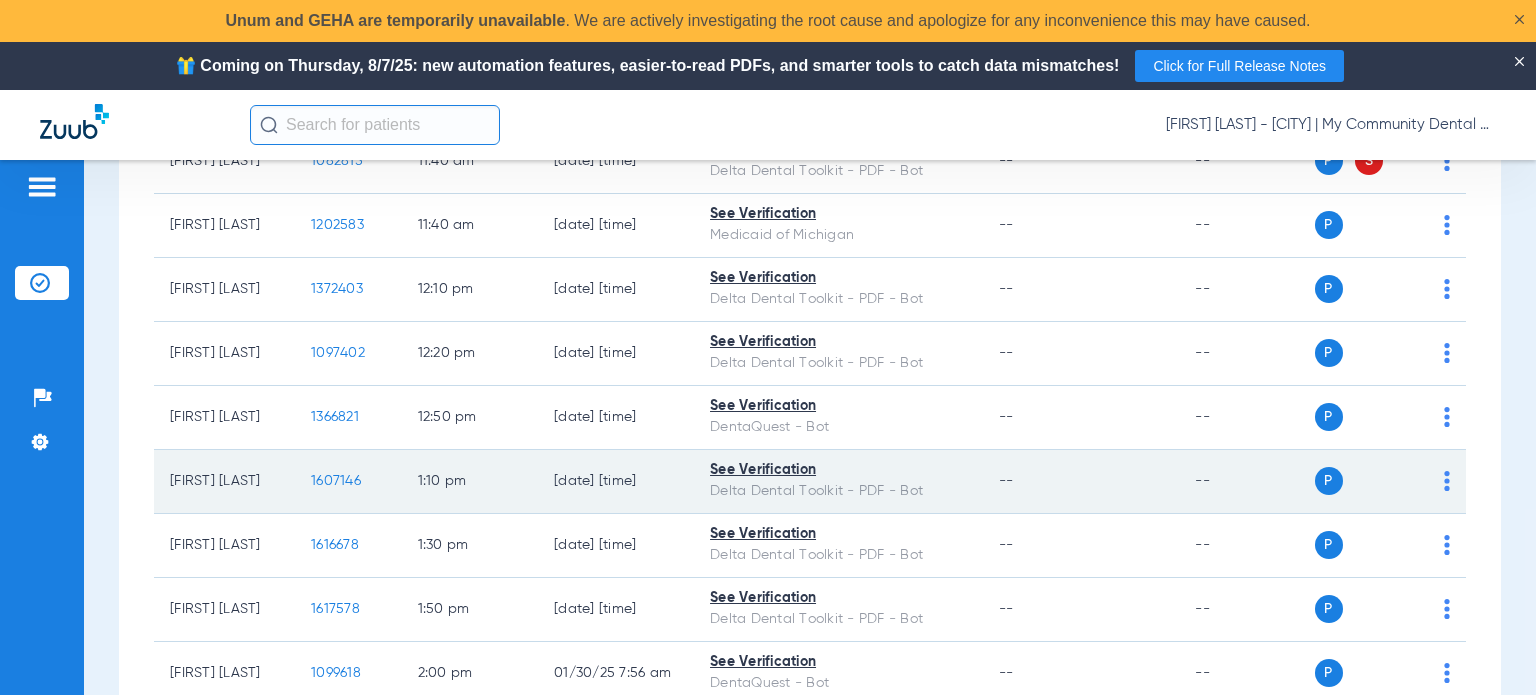 click on "1607146" 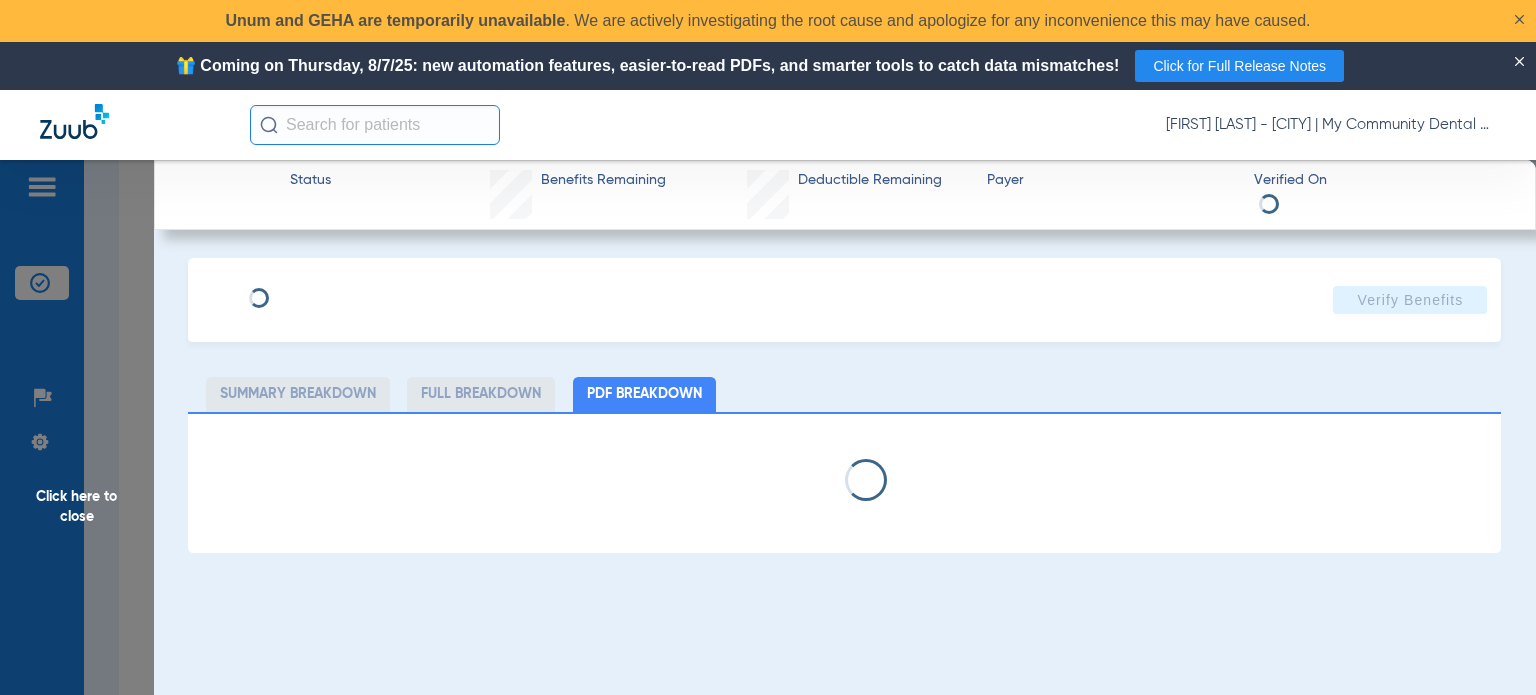 select on "page-width" 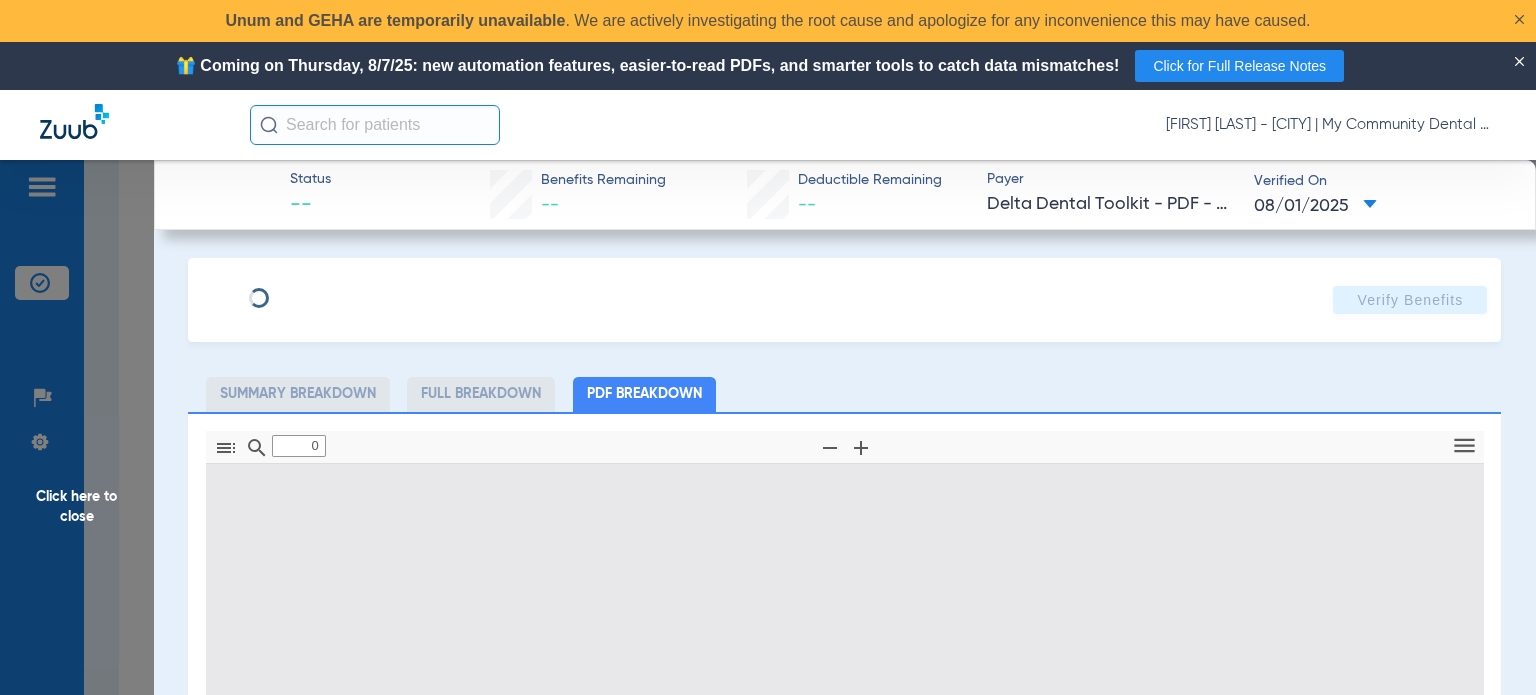 type on "1" 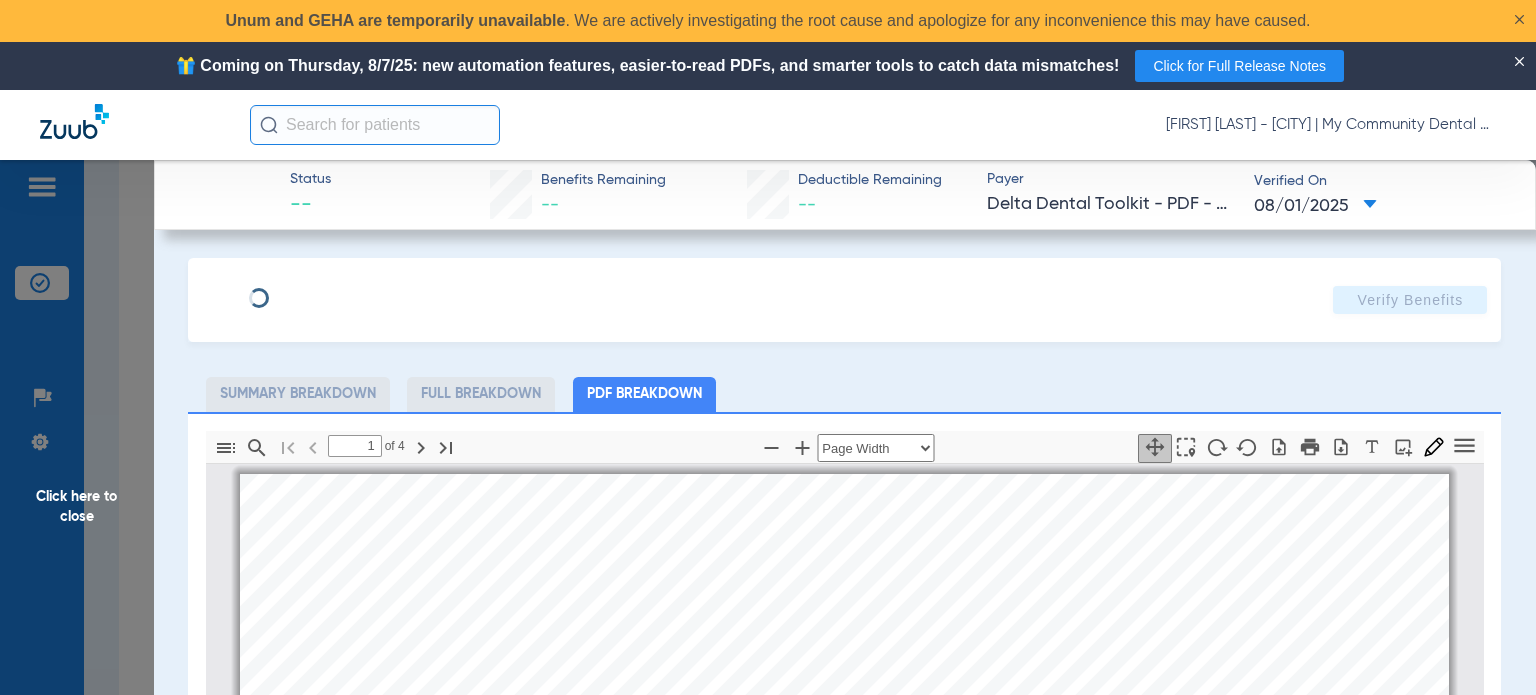 scroll, scrollTop: 10, scrollLeft: 0, axis: vertical 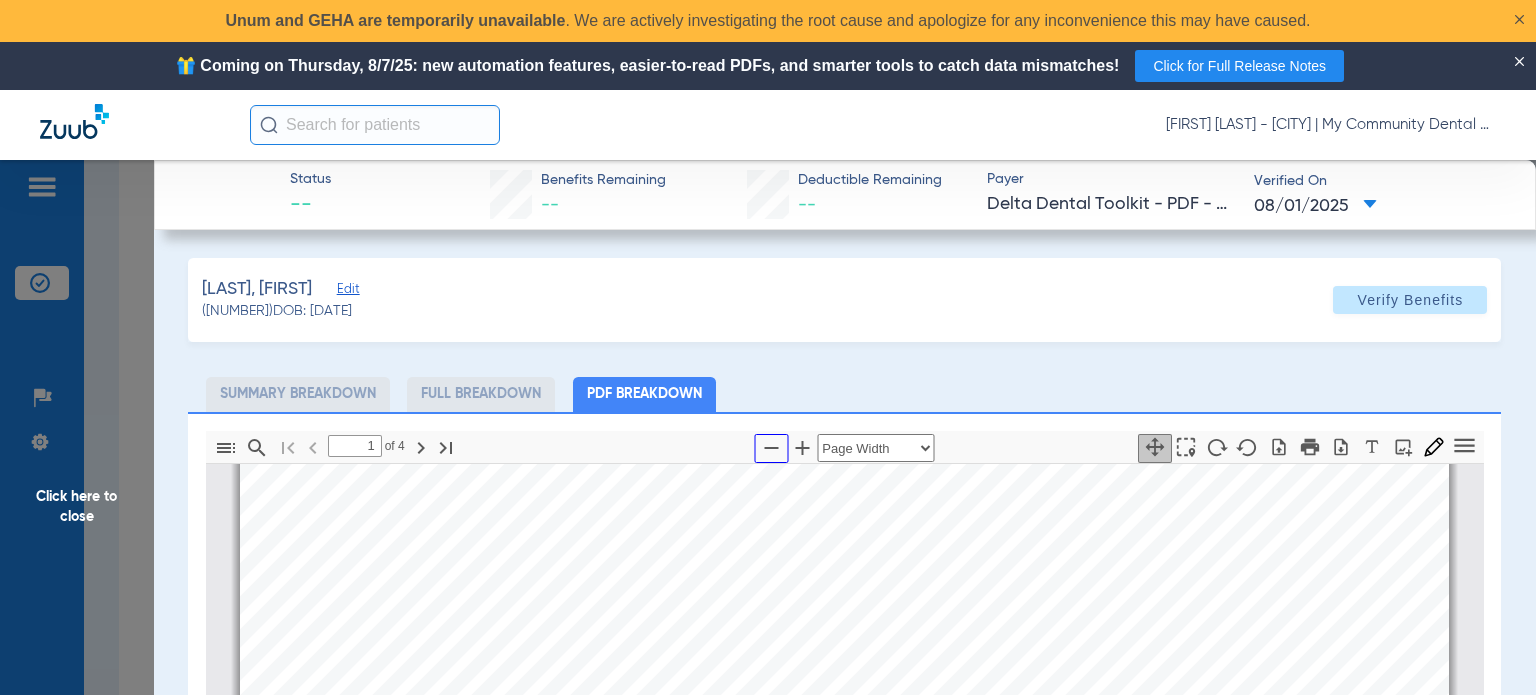 click 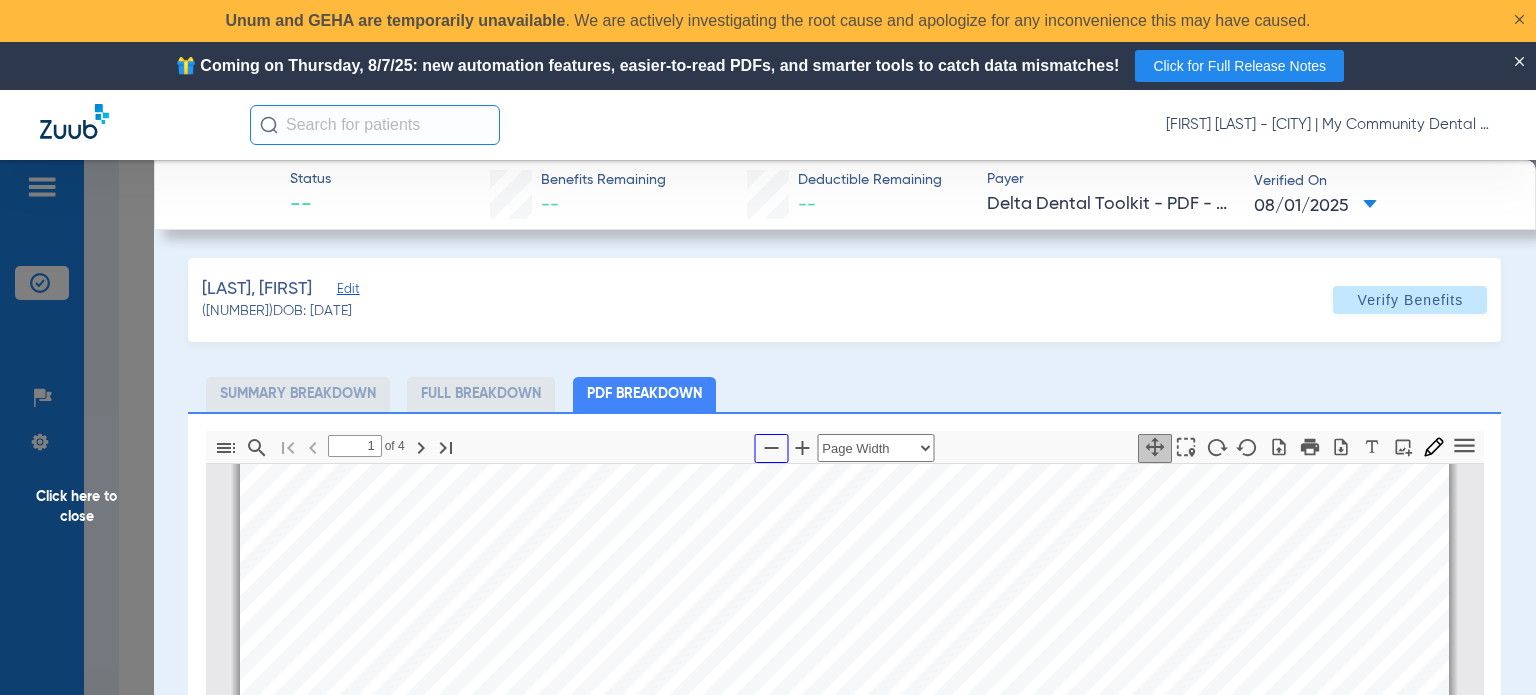 select on "custom" 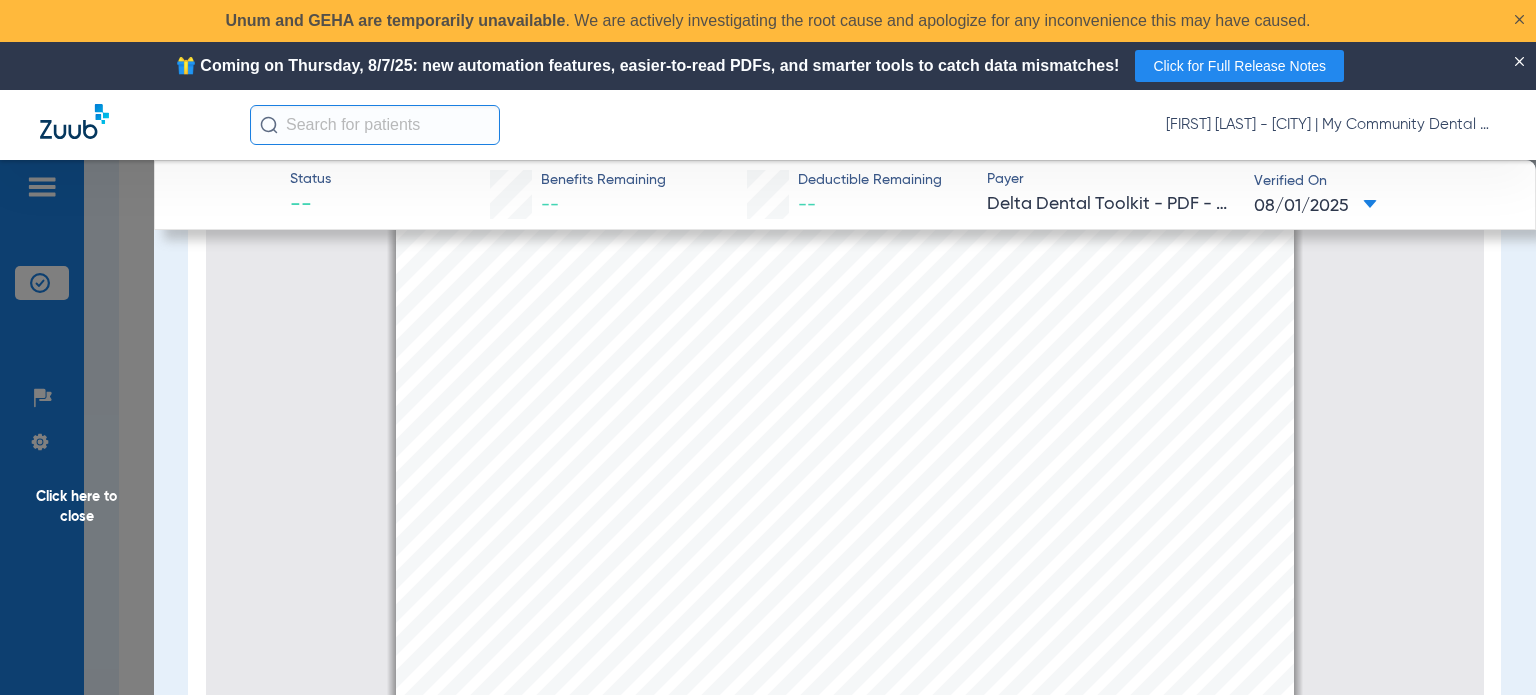 scroll, scrollTop: 288, scrollLeft: 0, axis: vertical 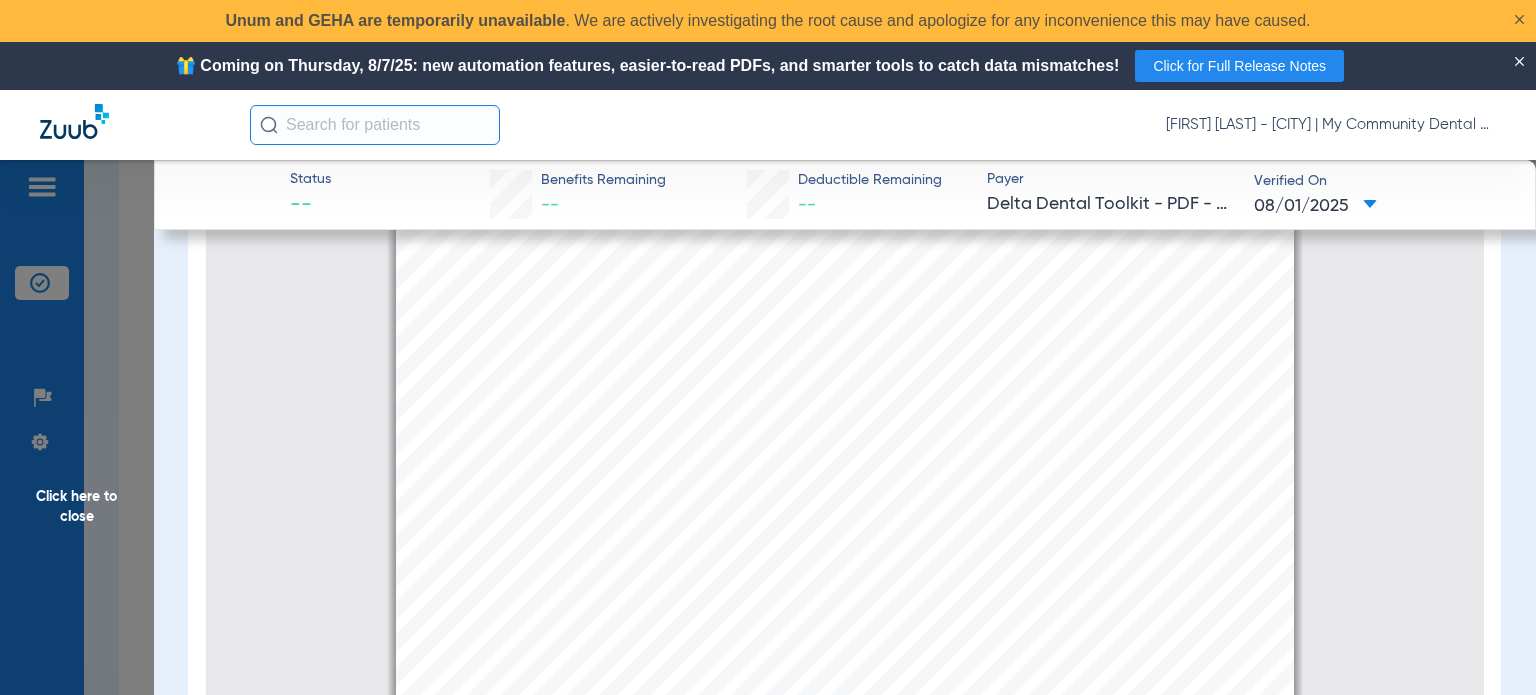 click on "Click here to close" 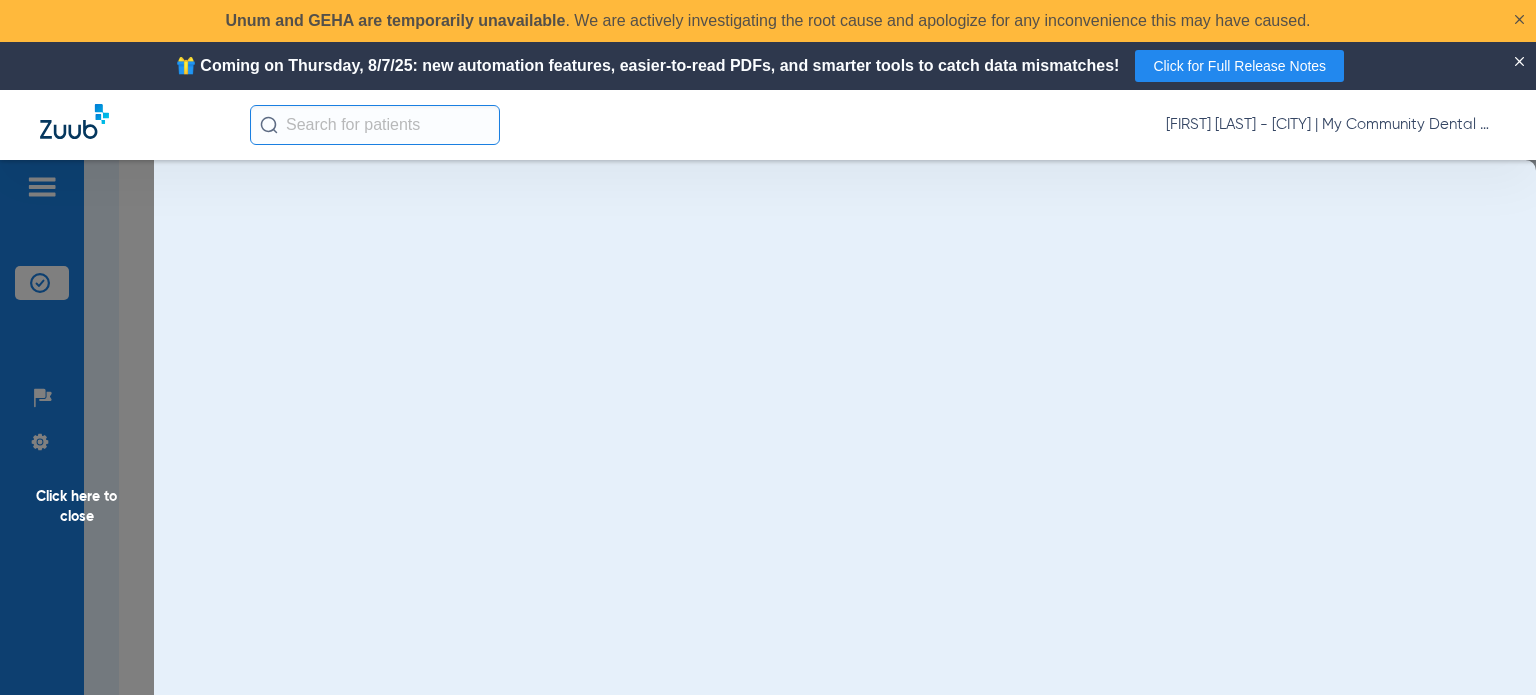 scroll, scrollTop: 0, scrollLeft: 0, axis: both 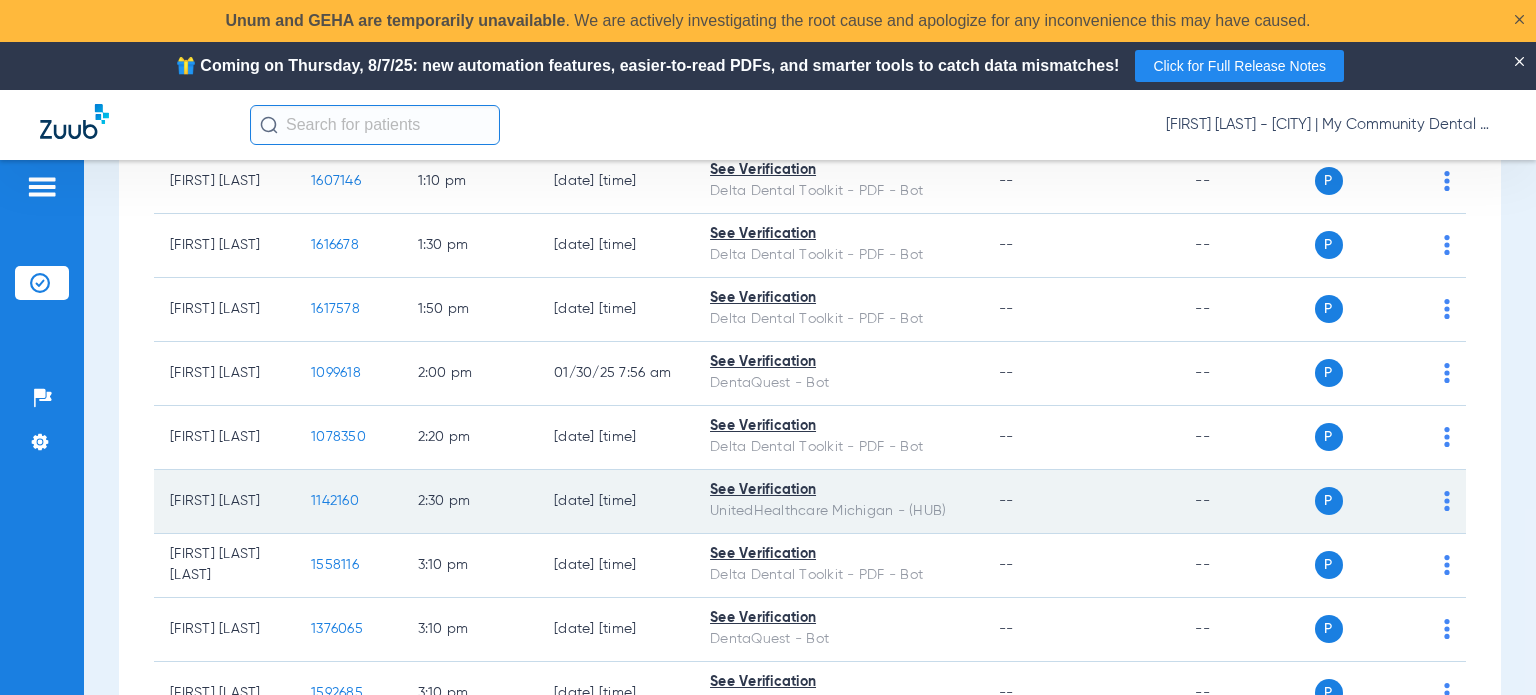 click on "1142160" 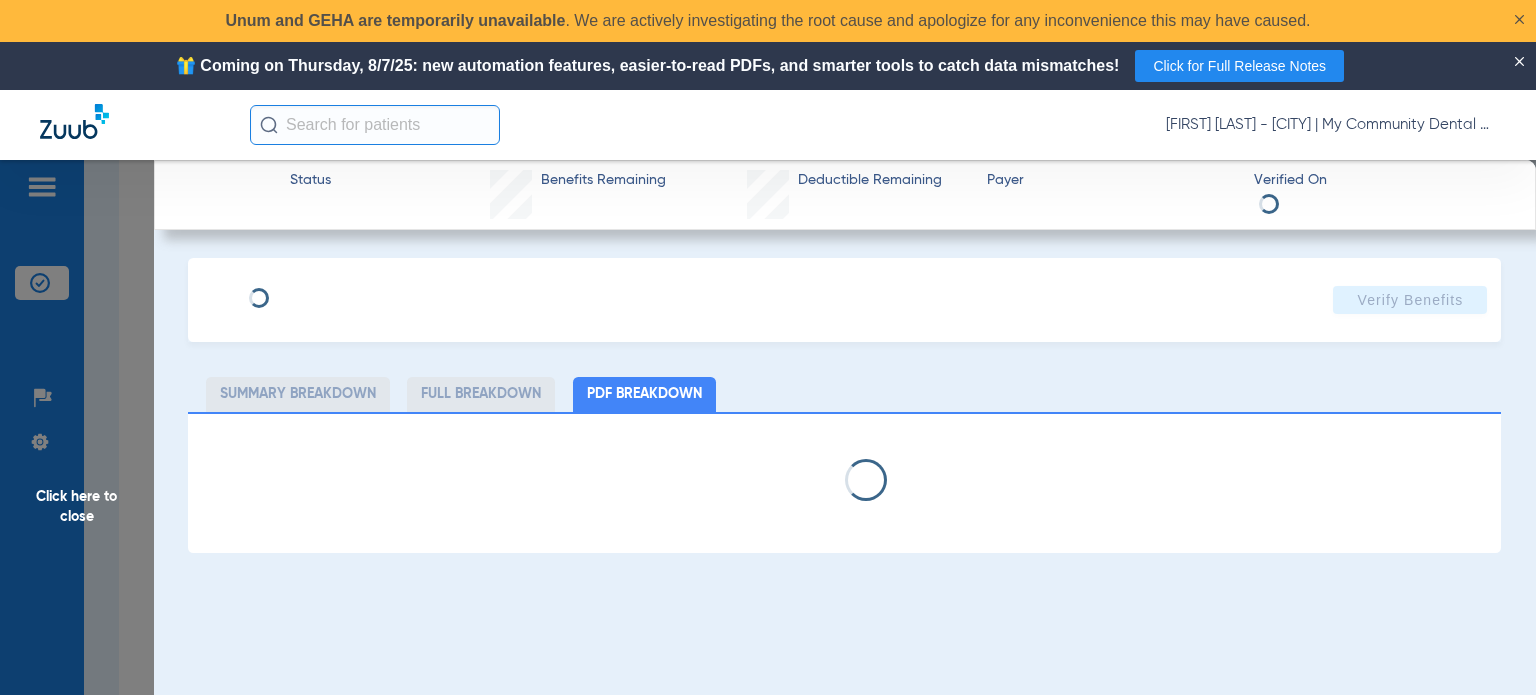 select on "page-width" 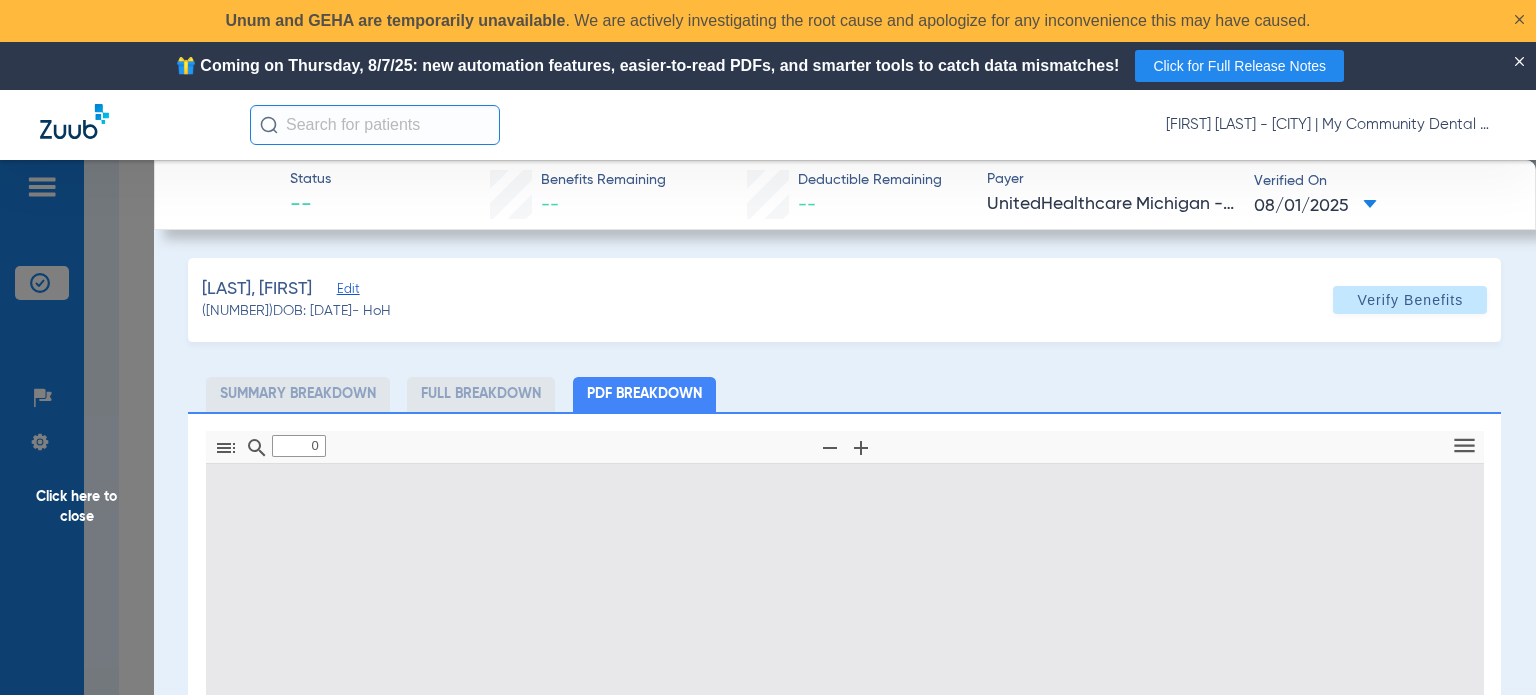 type on "1" 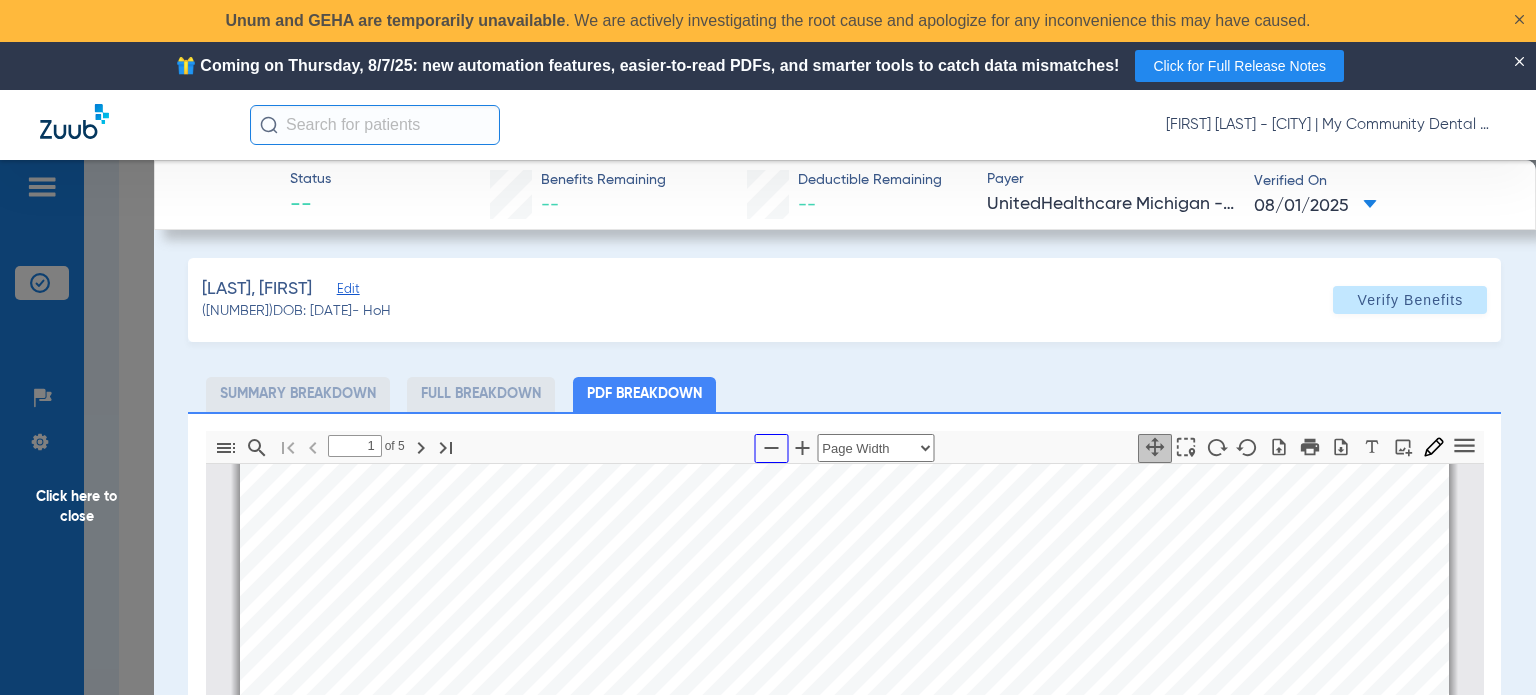 click 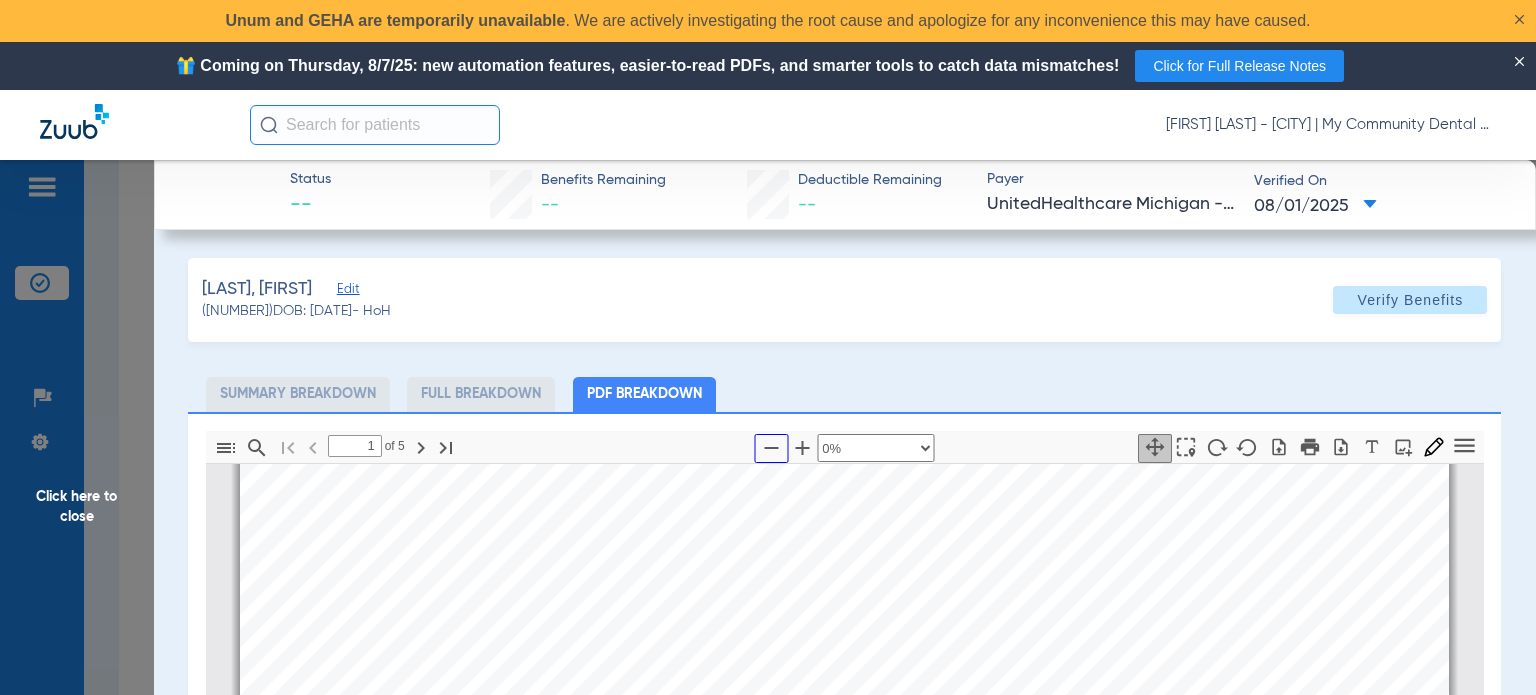click 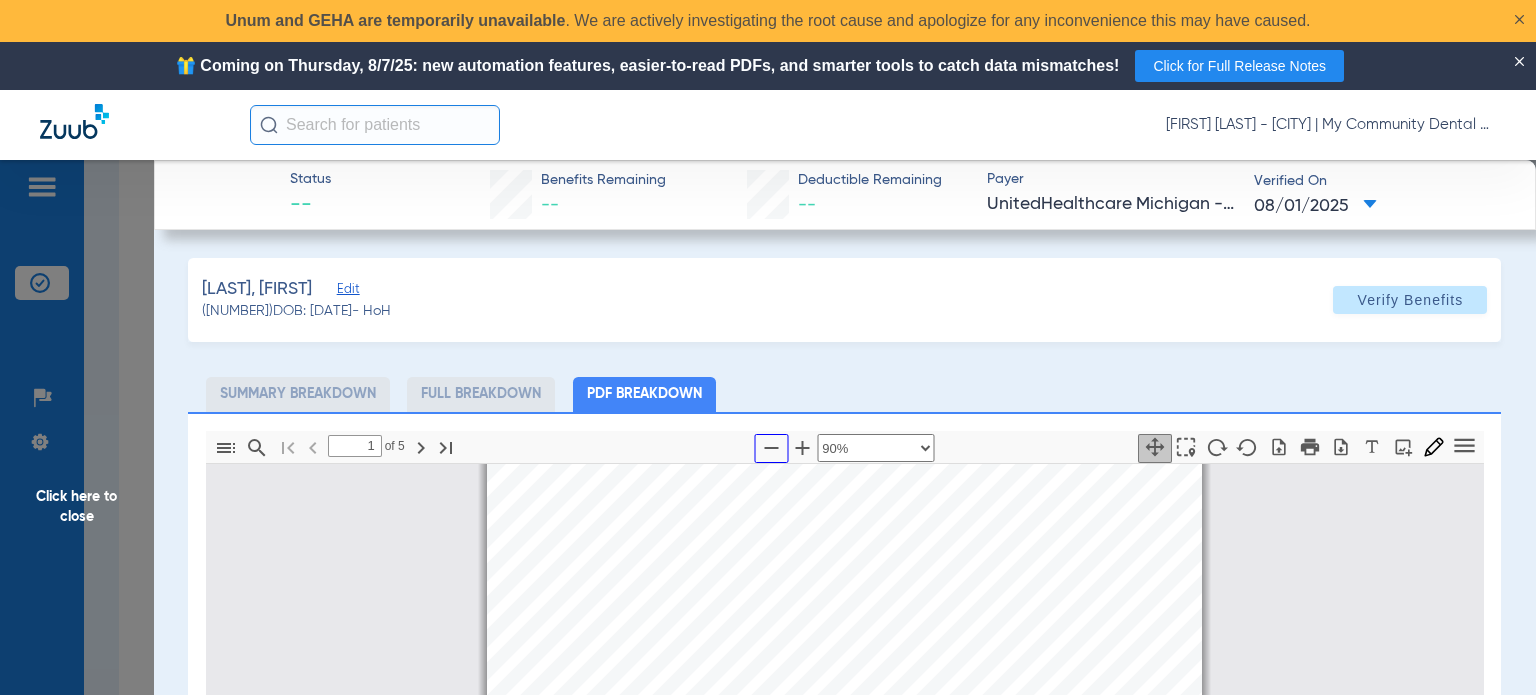 scroll, scrollTop: 9, scrollLeft: 0, axis: vertical 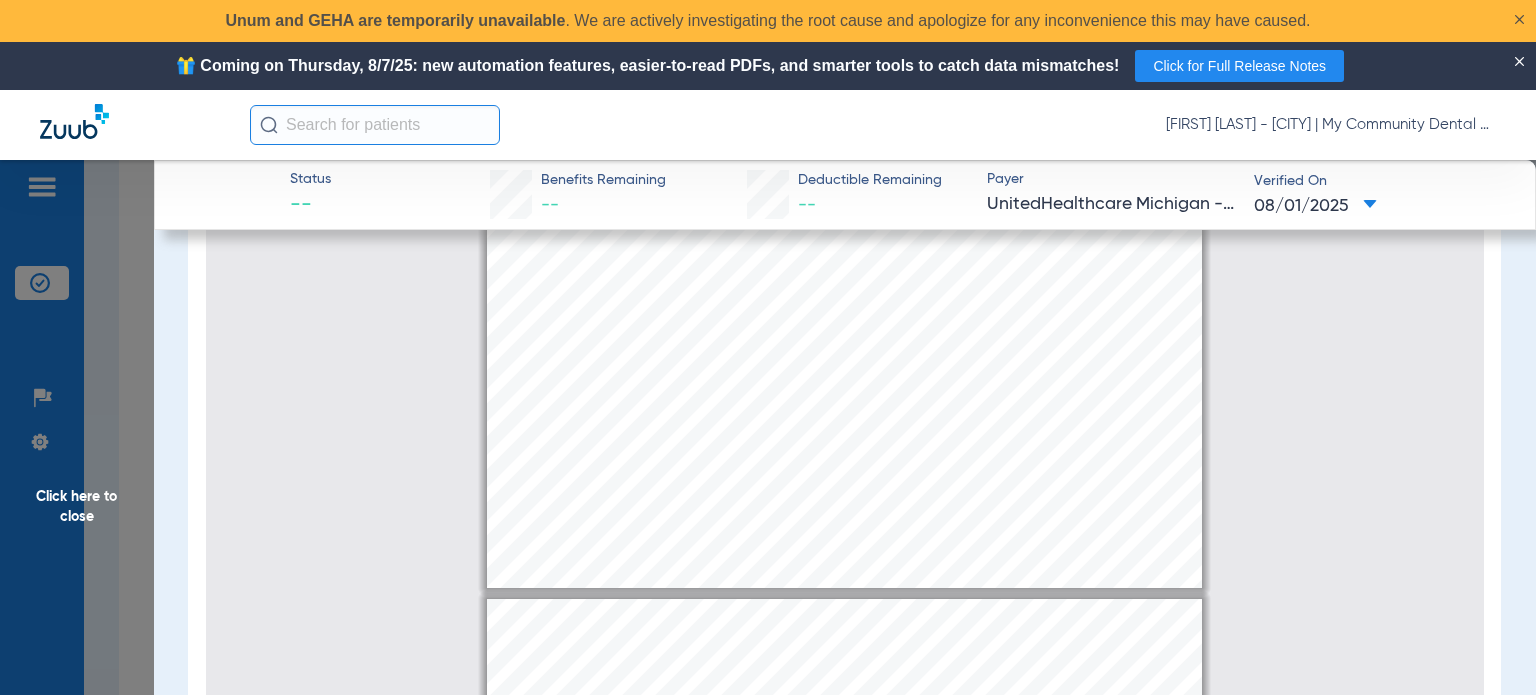 type on "2" 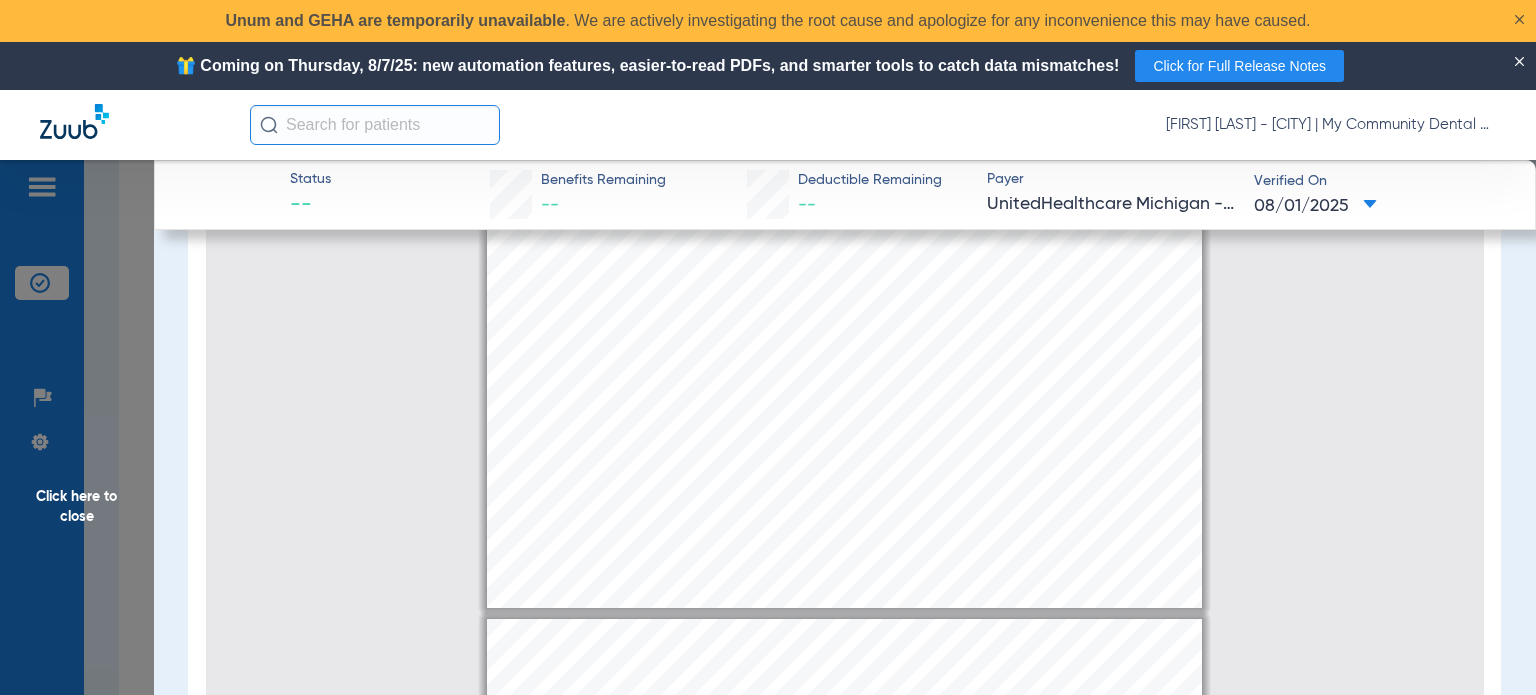 type on "3" 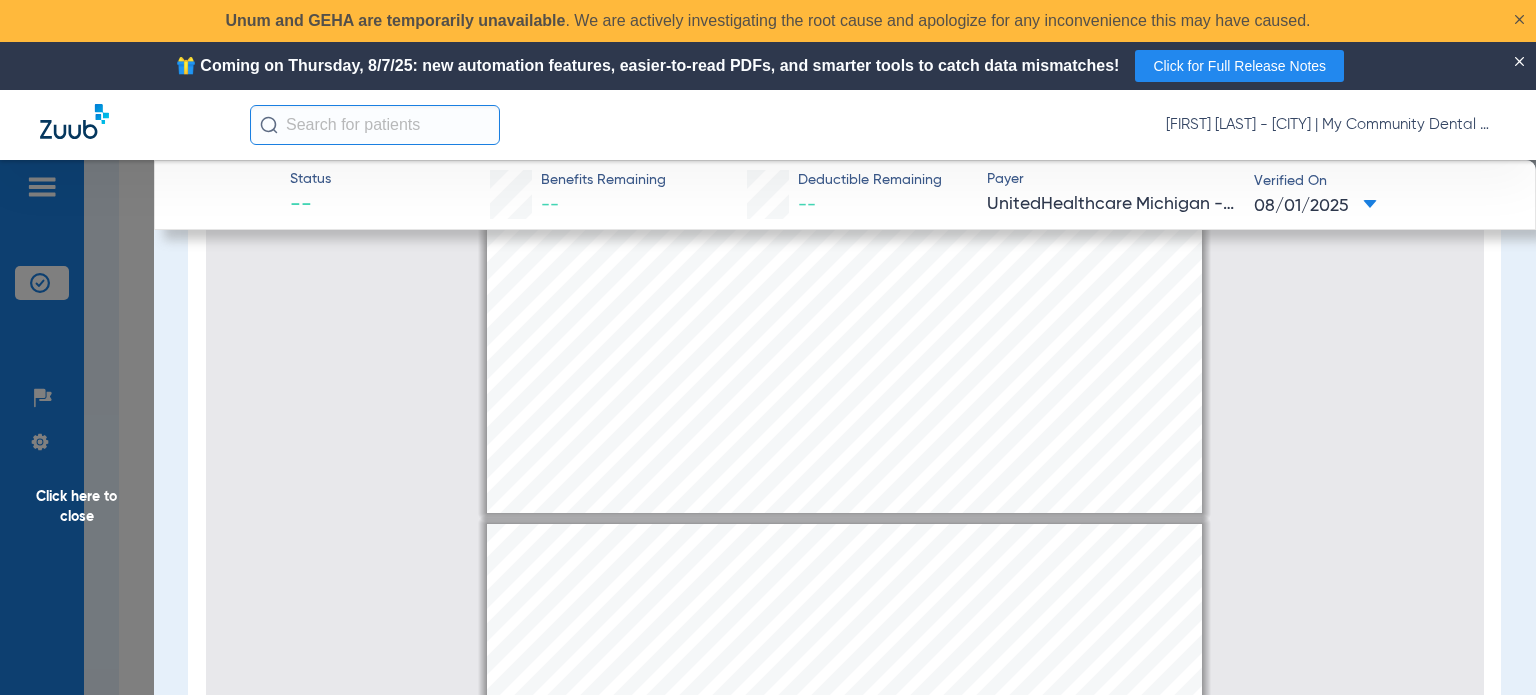 type on "4" 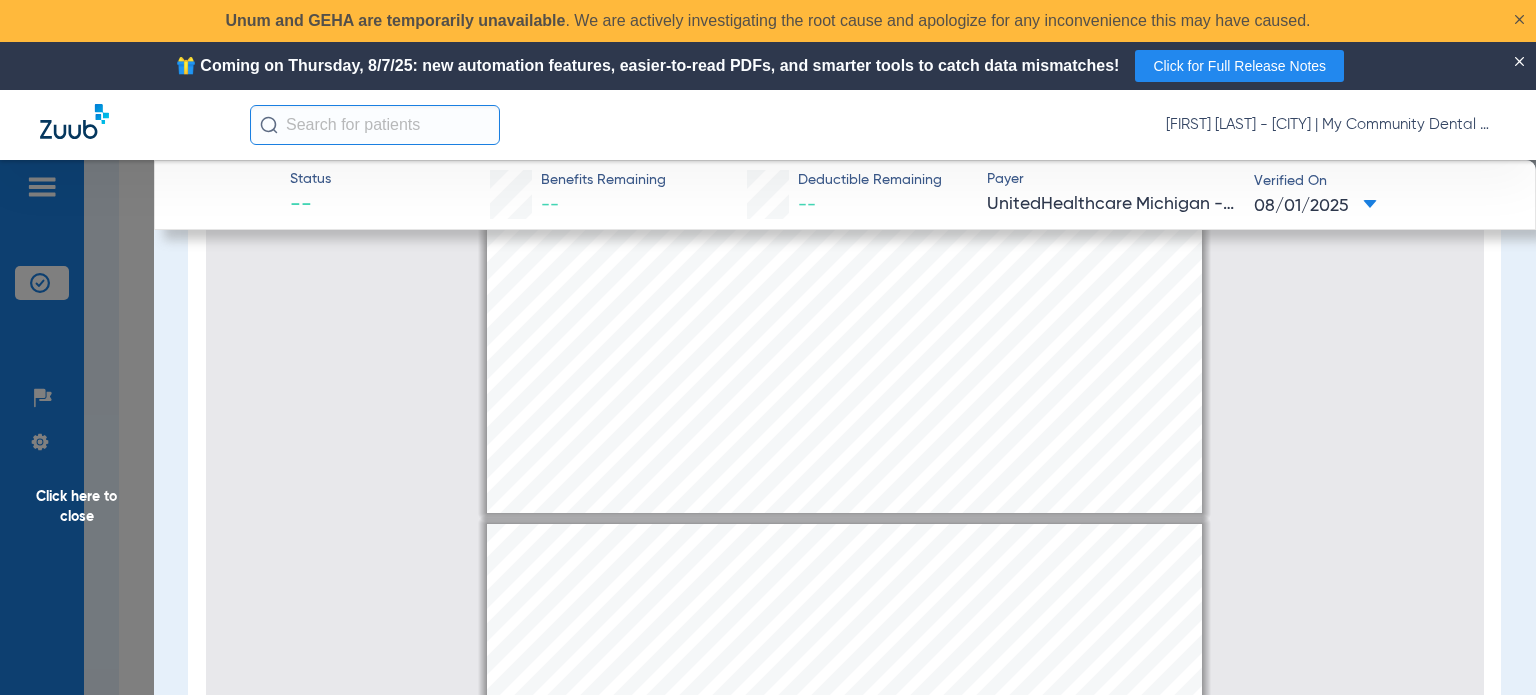select on "custom" 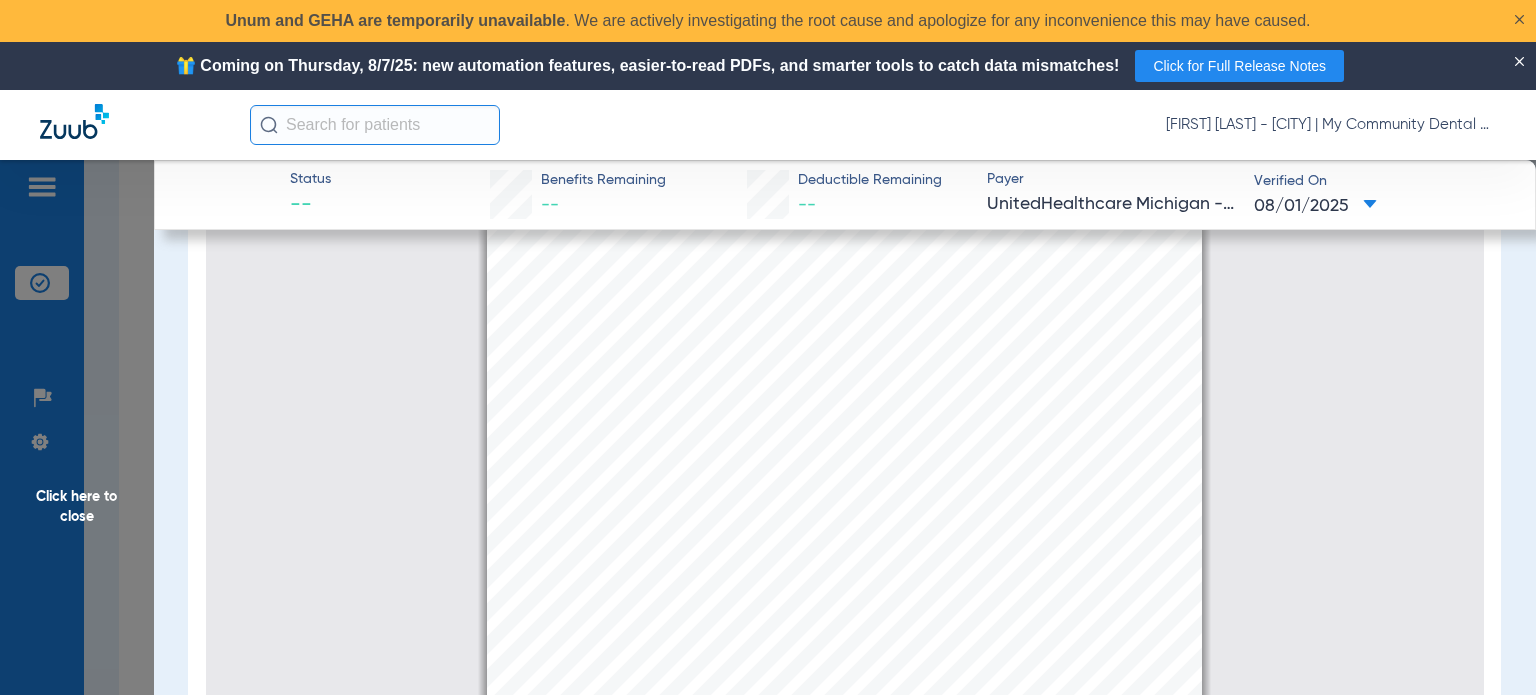 scroll, scrollTop: 3109, scrollLeft: 0, axis: vertical 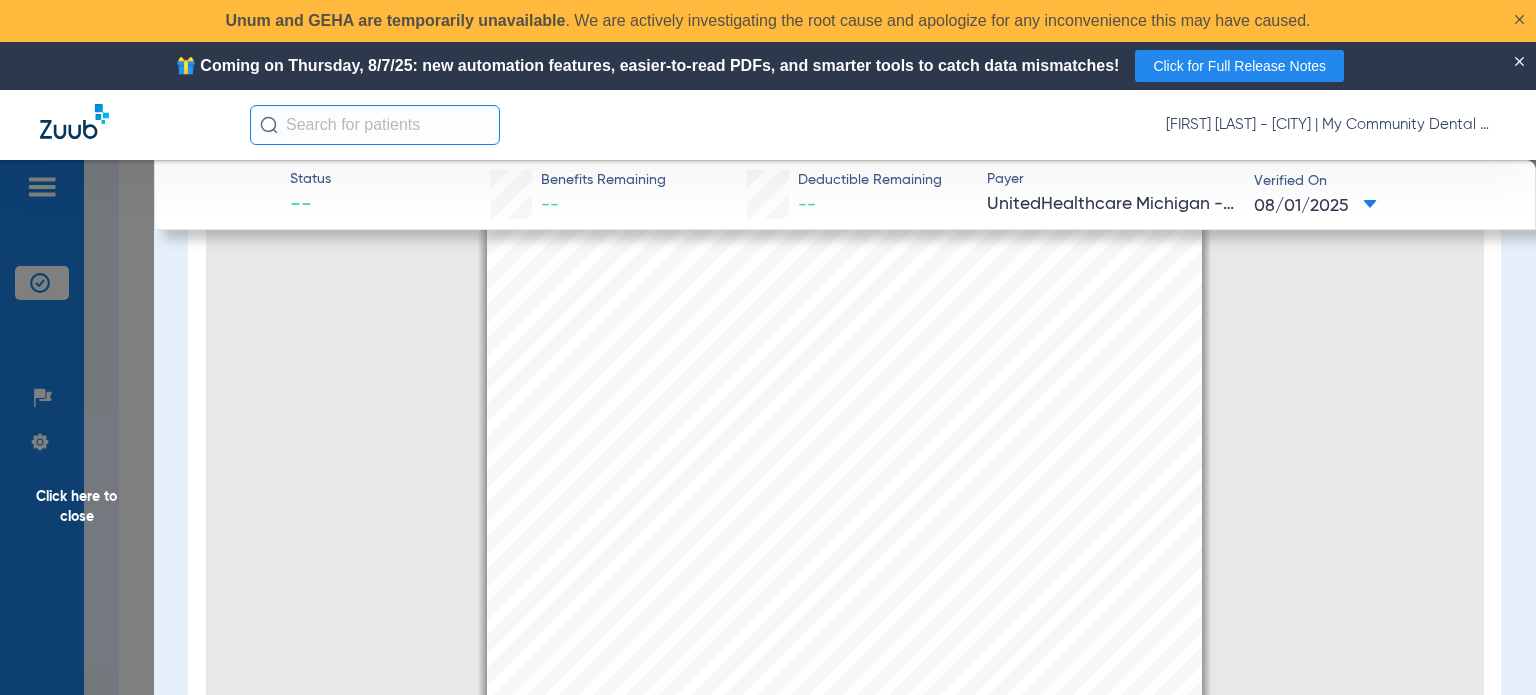 click on "Click here to close" 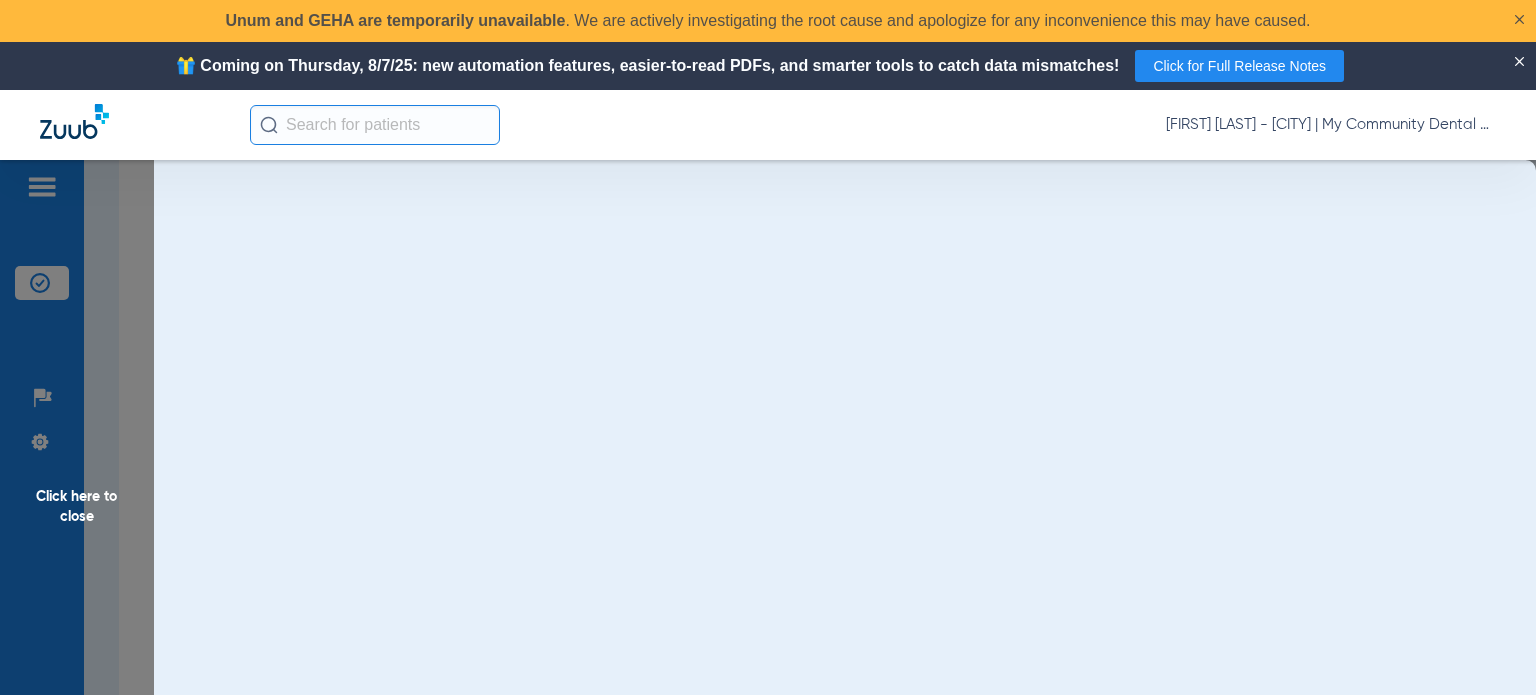 scroll, scrollTop: 0, scrollLeft: 0, axis: both 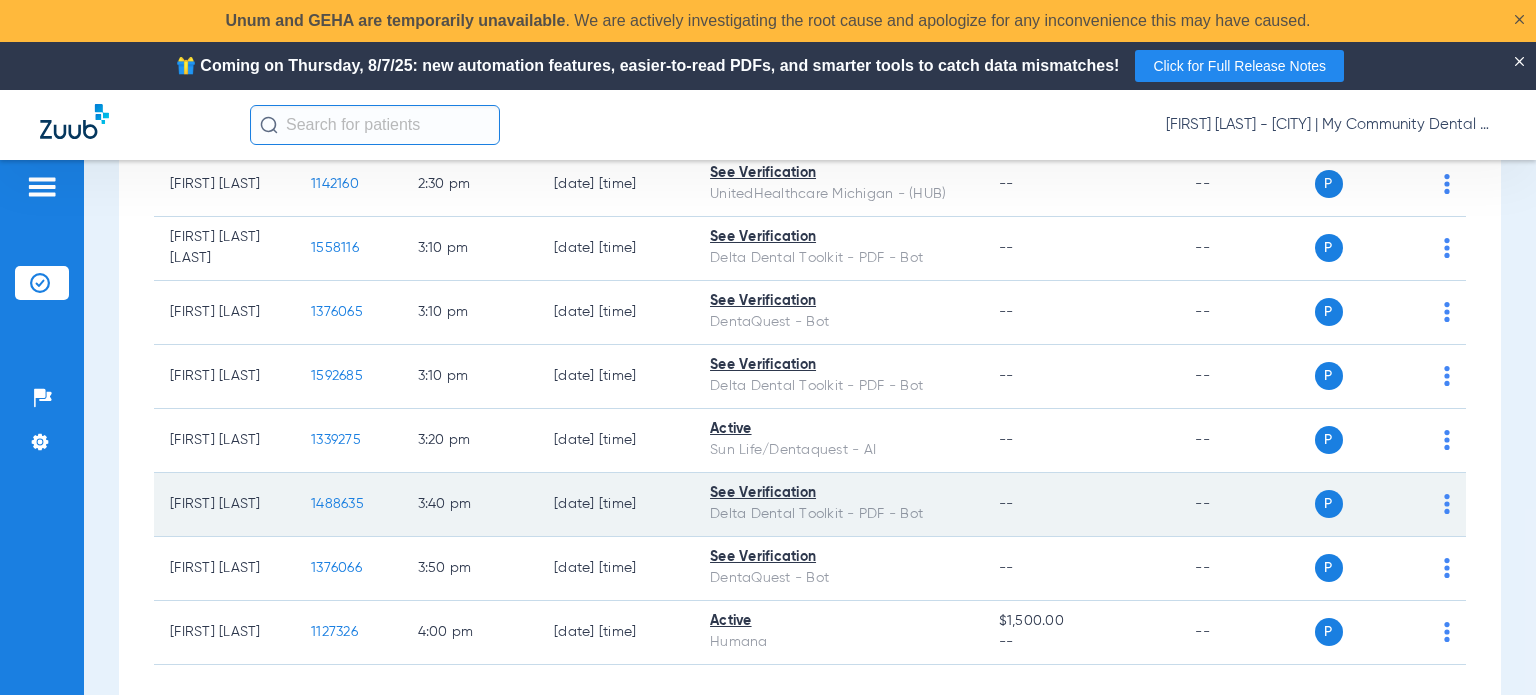 click on "1488635" 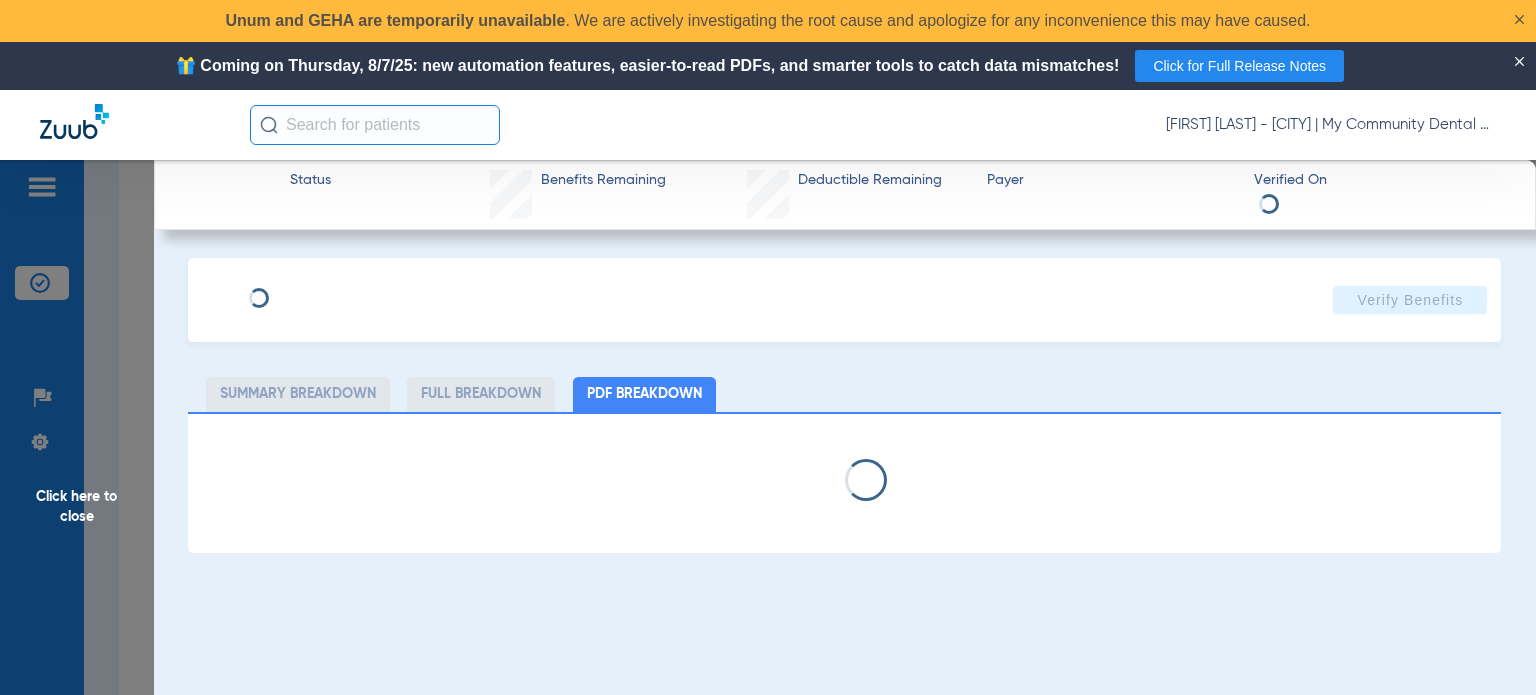 select on "page-width" 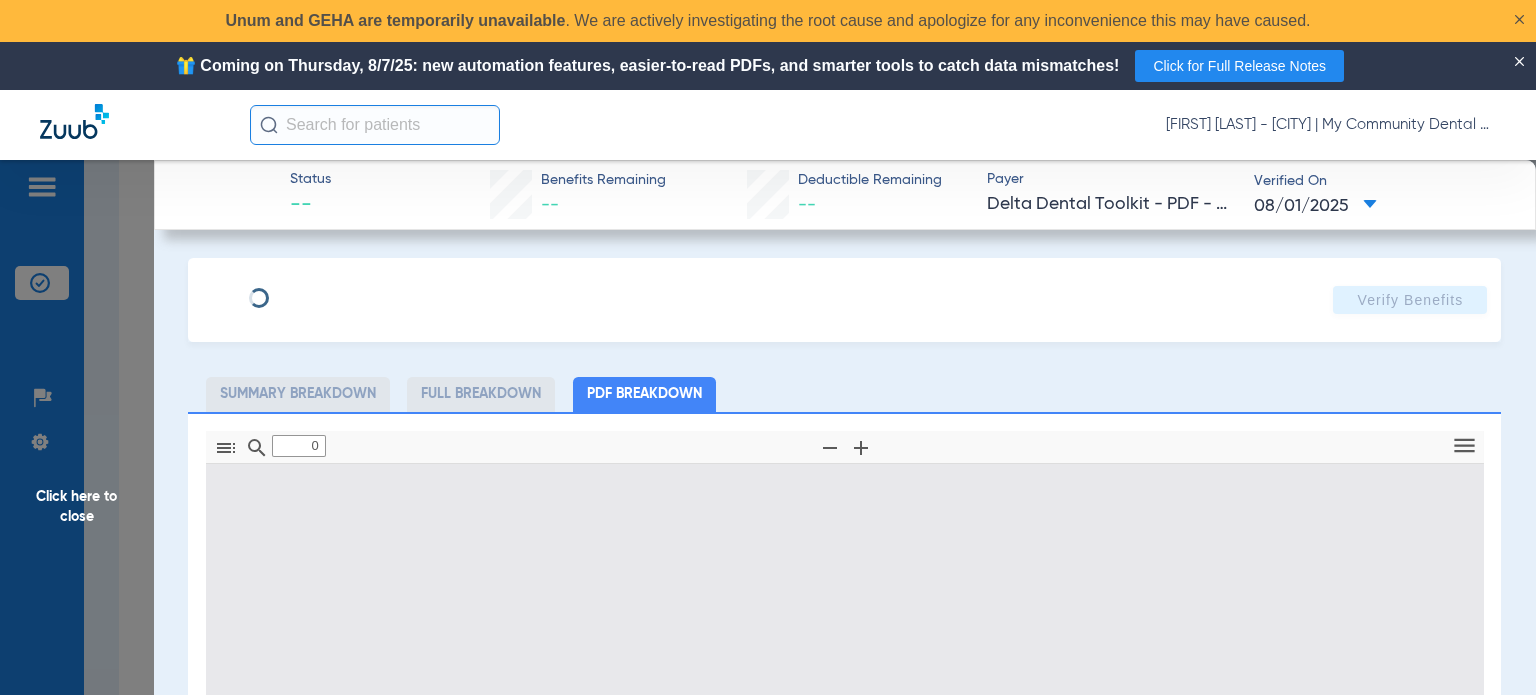 type on "1" 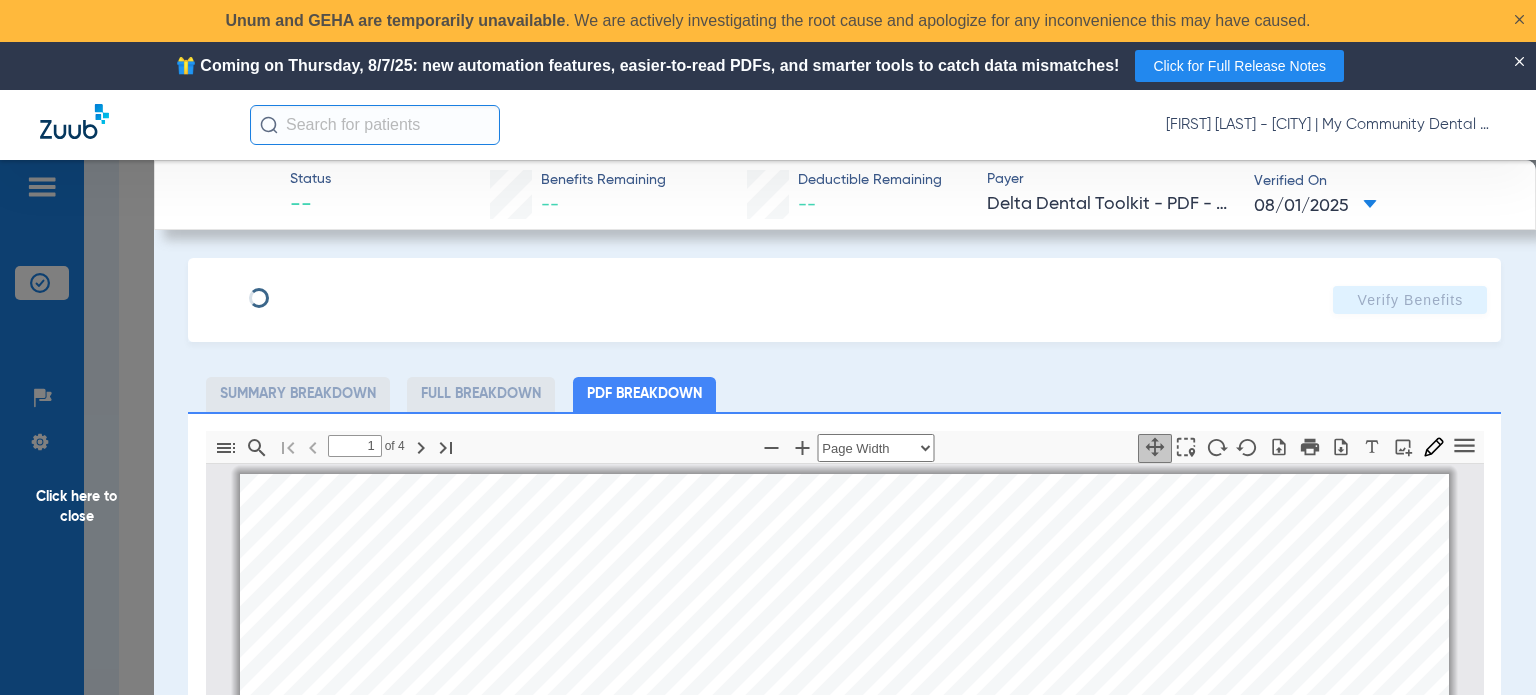 scroll, scrollTop: 10, scrollLeft: 0, axis: vertical 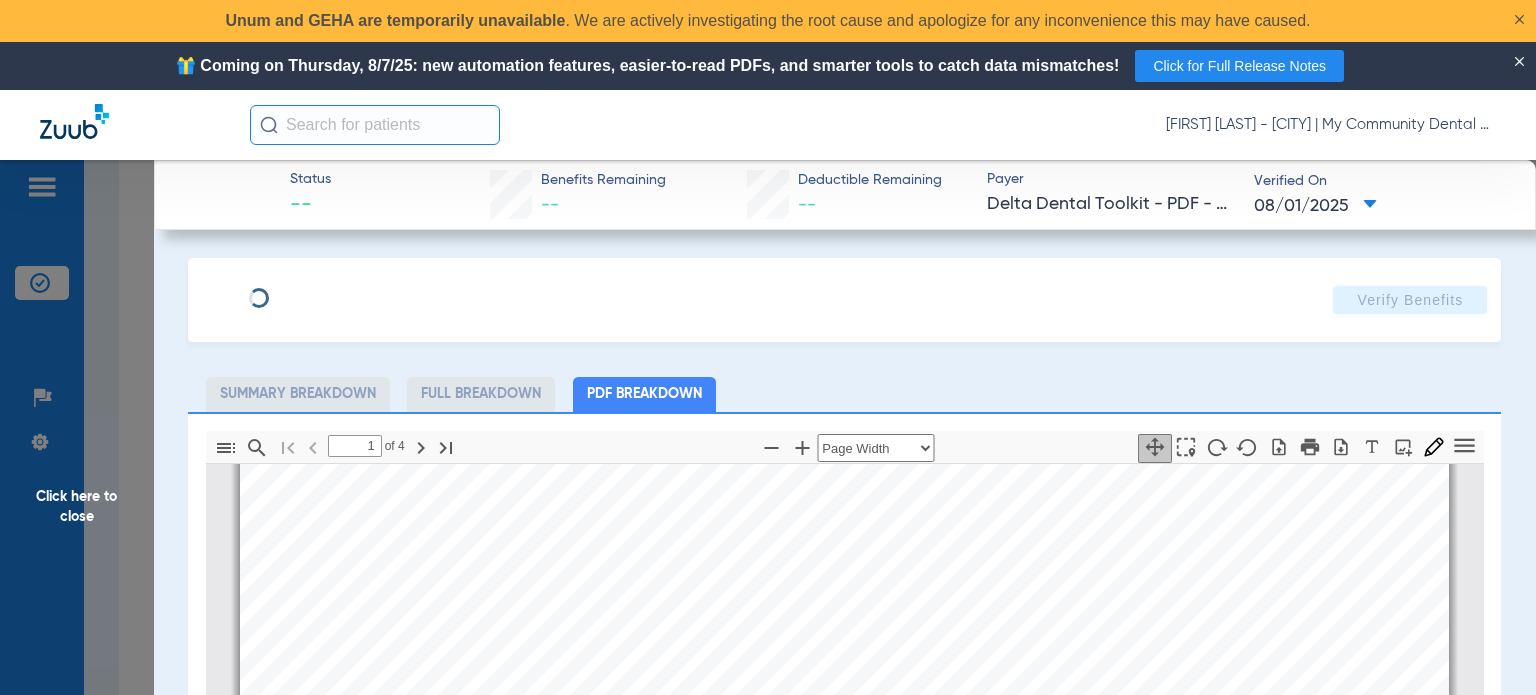 drag, startPoint x: 1338, startPoint y: 390, endPoint x: 1313, endPoint y: 401, distance: 27.313 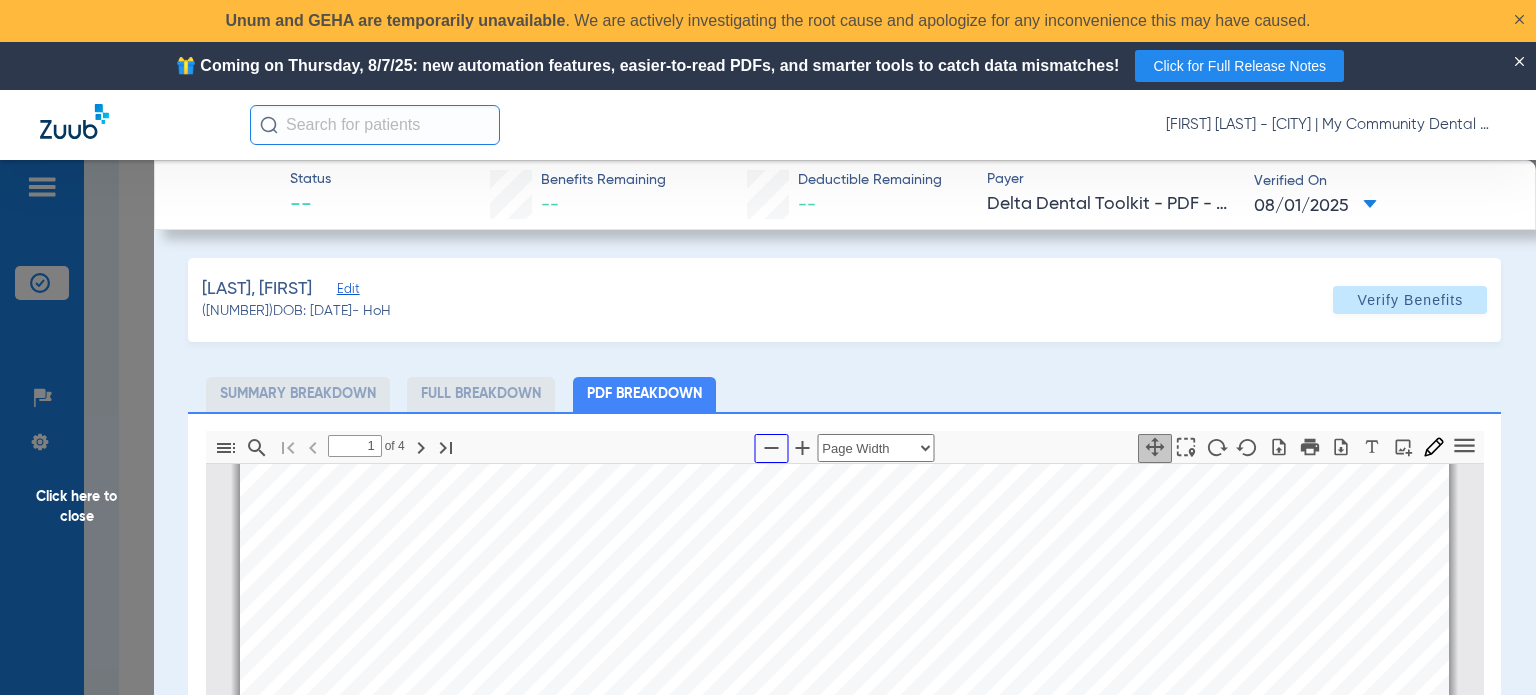 click 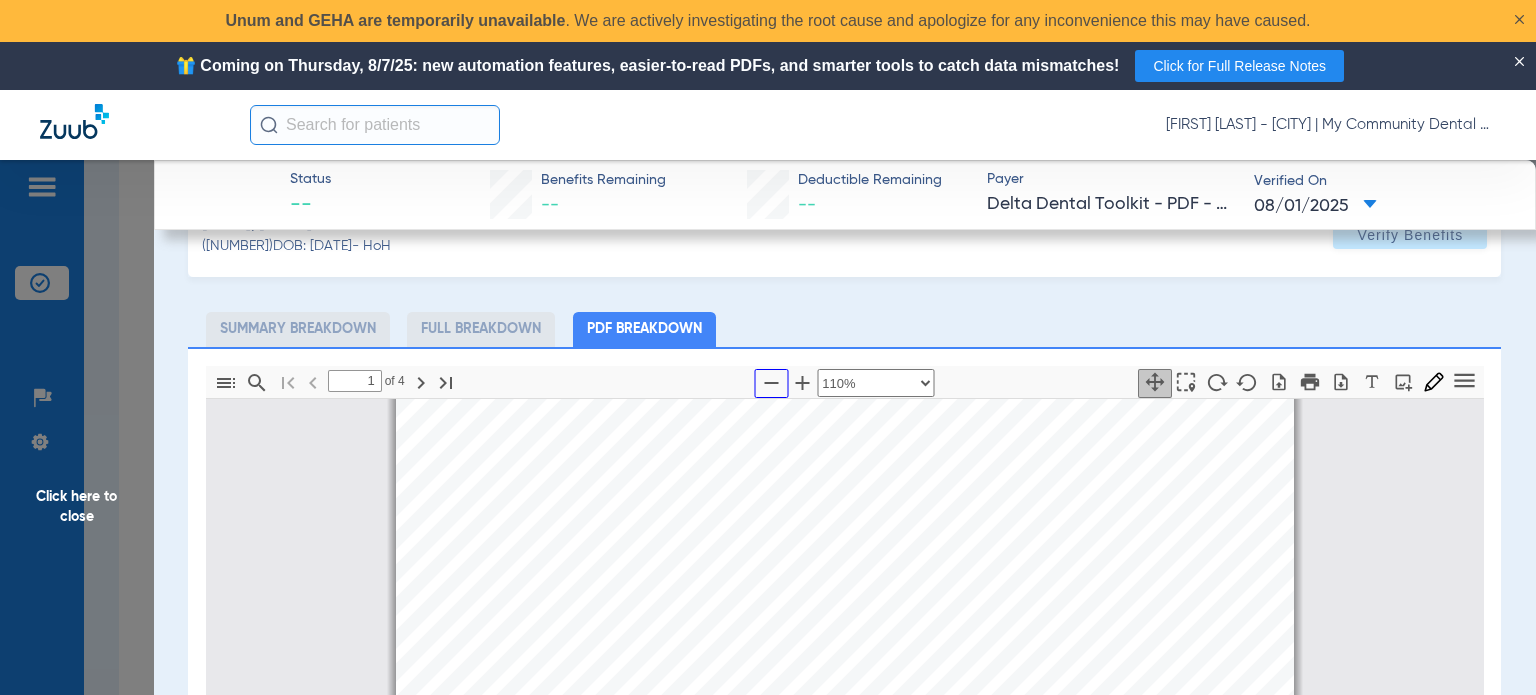 scroll, scrollTop: 100, scrollLeft: 0, axis: vertical 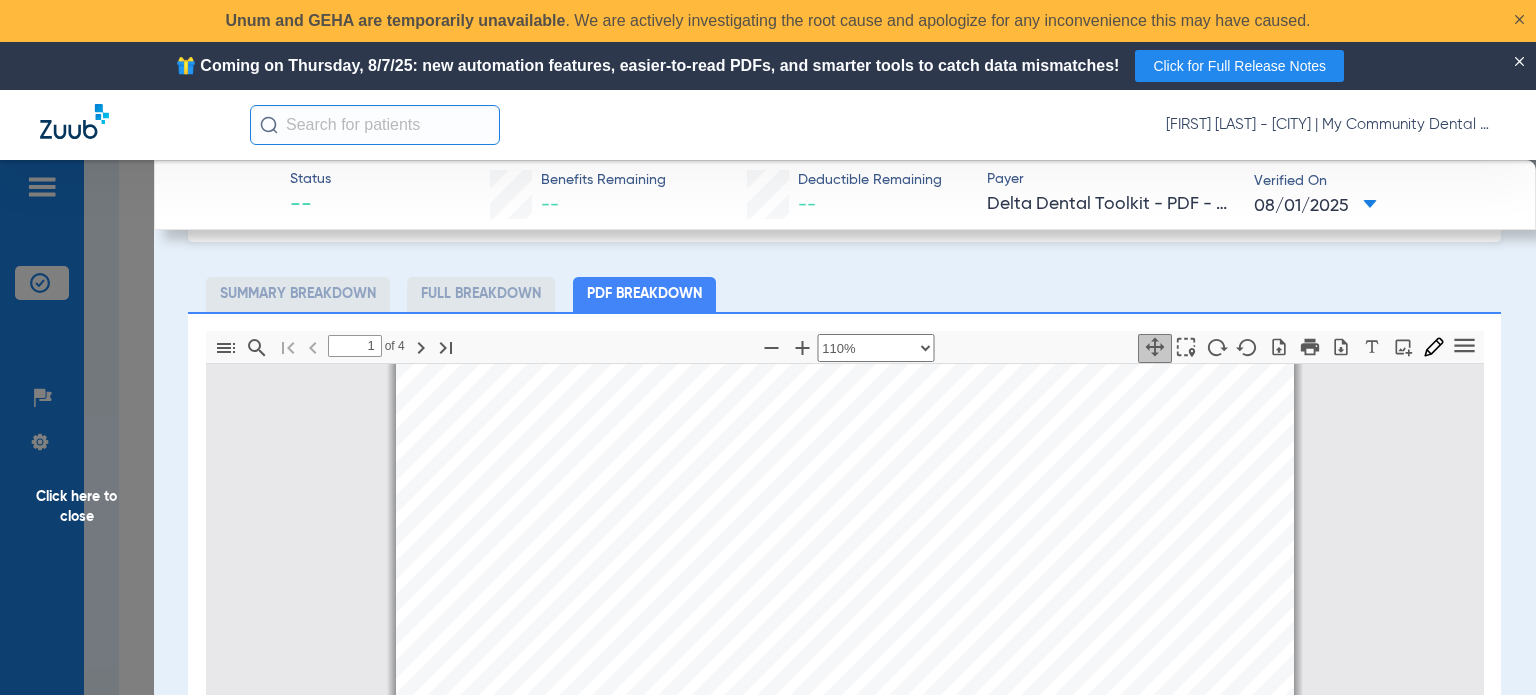 click on "mbb_20250801140205_2999196_DOT   Page 1 Eligibility and Benefits are based on information available on 08/01/2025 . This is an overview of benefits that should be reviewed in its entirety, and not a guarantee of payment. Refer to the patient's summary plan description (SPD) for detailed benefits, limitations, and exclusions. Estimated patient out of pocket expenses can be determined by the submission of a pre-treatment estimate. Eligibility Member Name:   CATHY L COOK Patient Name:   CATHY L COOK Relationship:   Subscriber Client Name:   McLaren Health Plan, Inc. Client Number:   42480-0001 Product:   Healthy Michigan Plan Currently Eligible:   Yes as of 04/01/2015 Claims Mailing Address Delta Dental P.O. Box 9085 Farmington Hills, MI 48333-9085 Payer ID   DDPMI, DDPIN, DDPOH Contact your clearing house if you have any issues with these payer IDs Client Information:   The Employer has selected the following benefit plan. Eligibility is not a guarantee of coverage as actual benefit payments are Internal:   No" at bounding box center [845, 845] 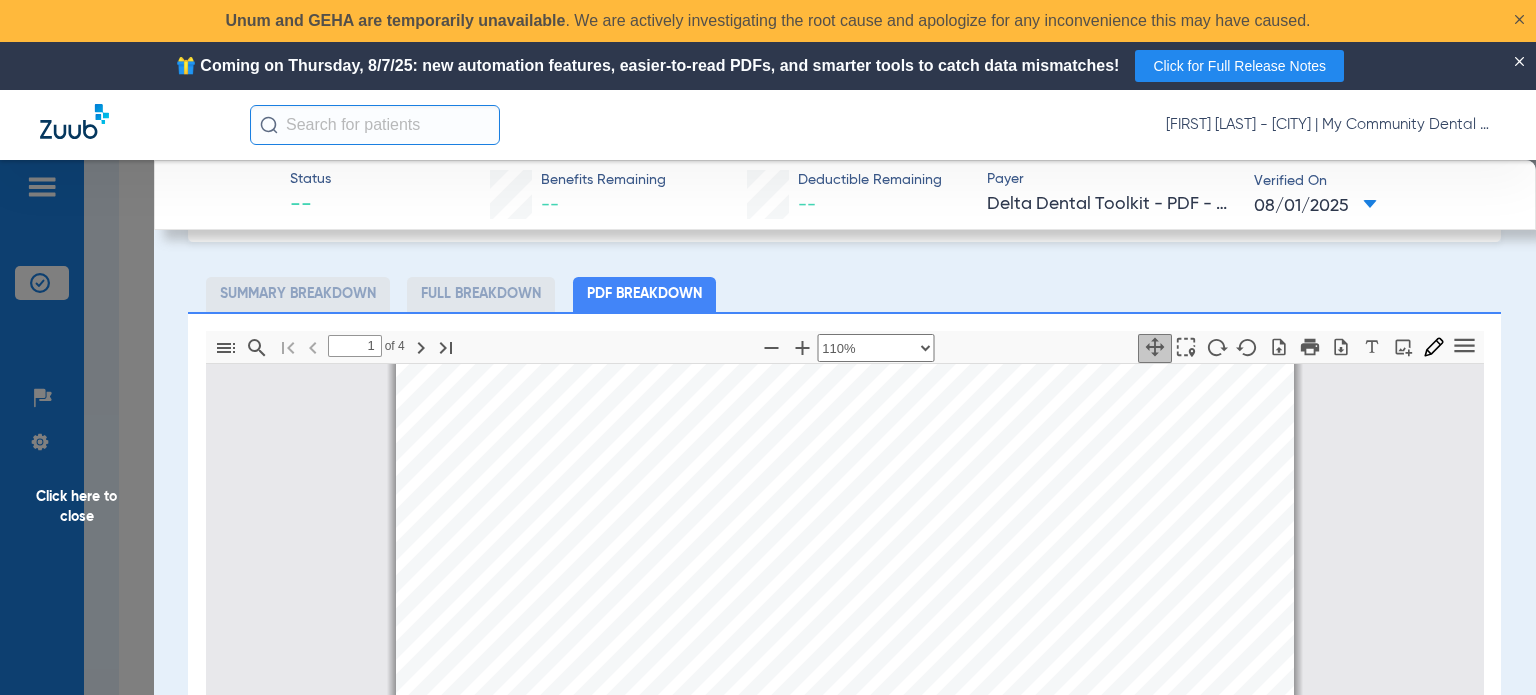scroll, scrollTop: 310, scrollLeft: 0, axis: vertical 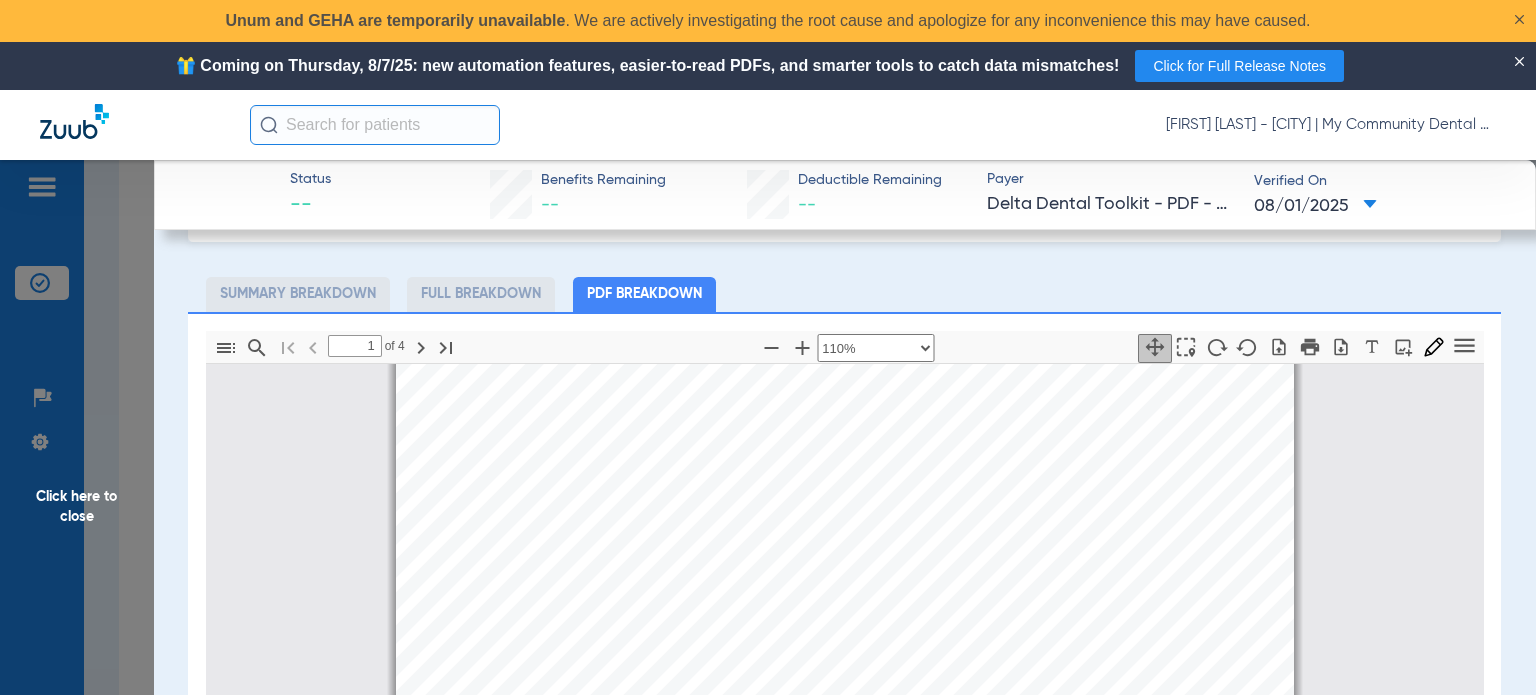click on "Click here to close" 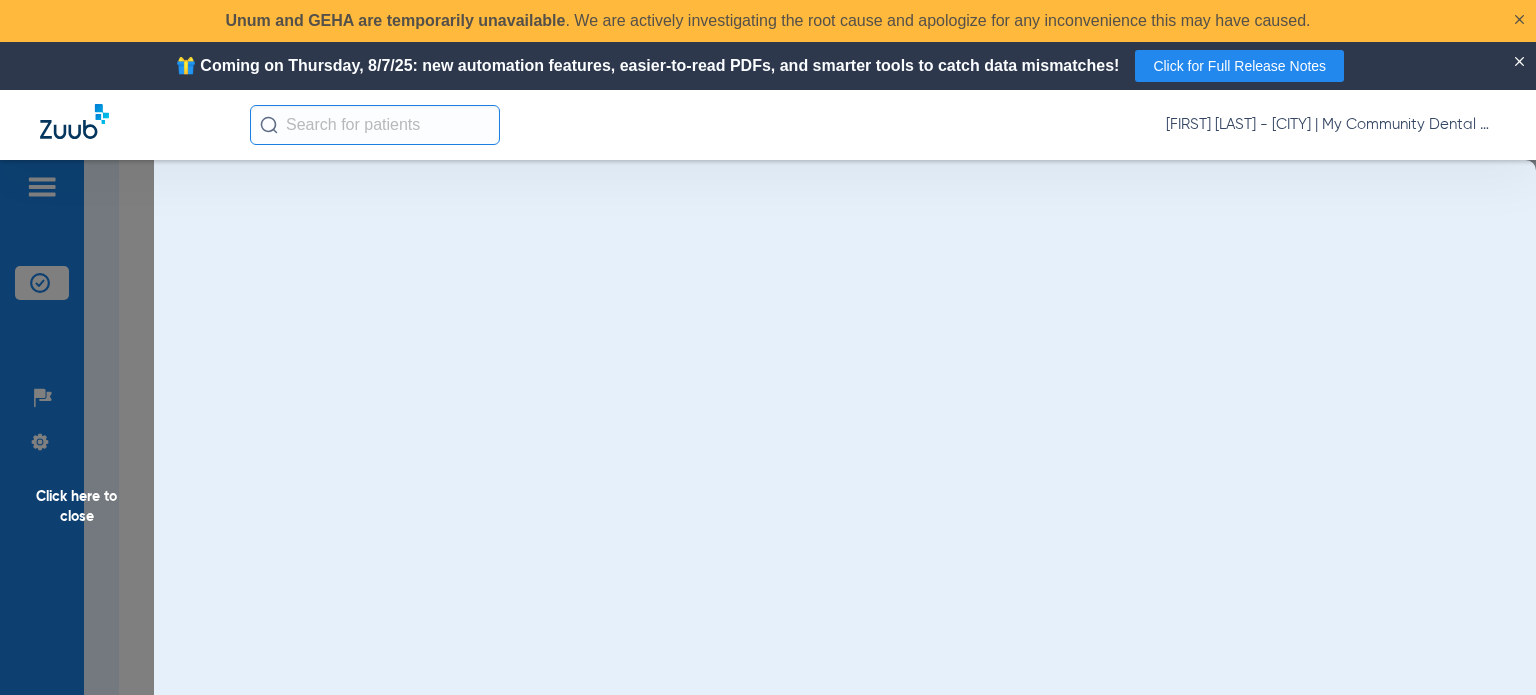 scroll, scrollTop: 0, scrollLeft: 0, axis: both 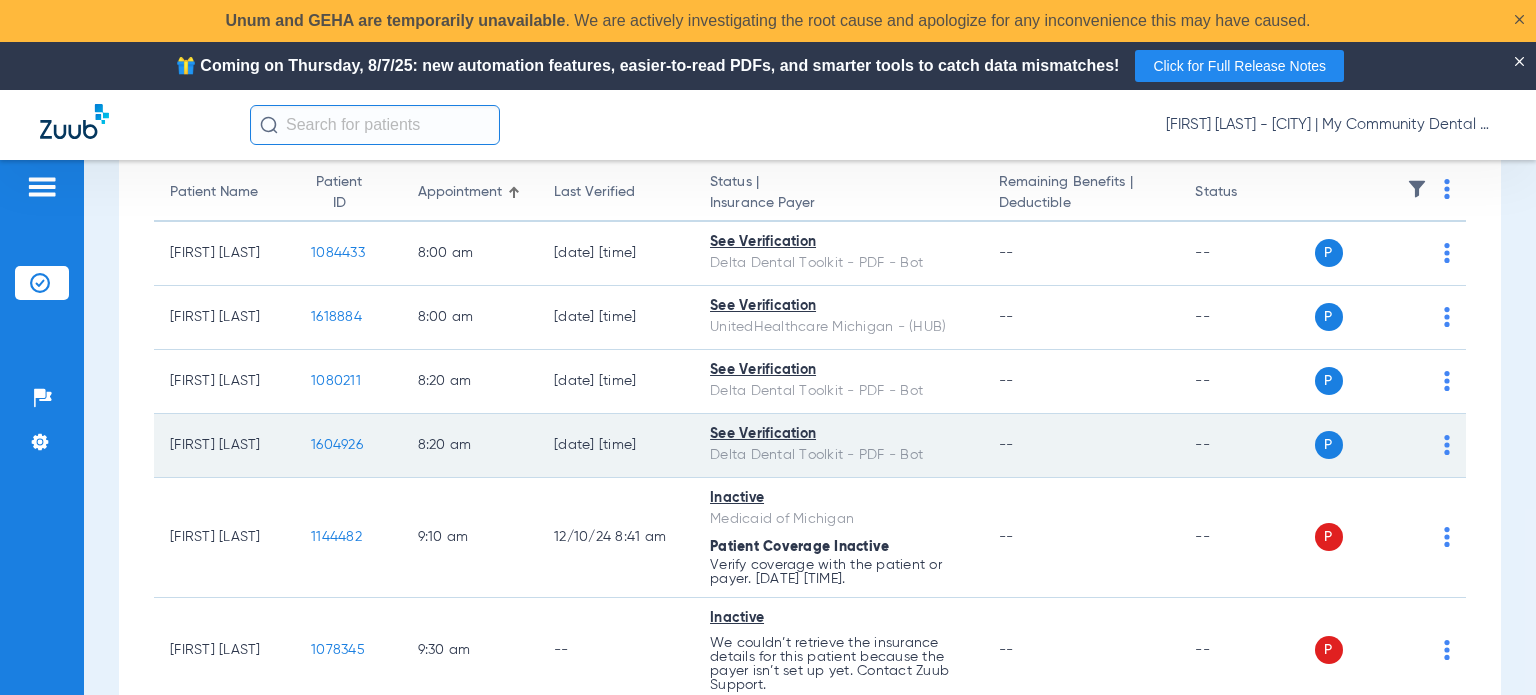 click on "1604926" 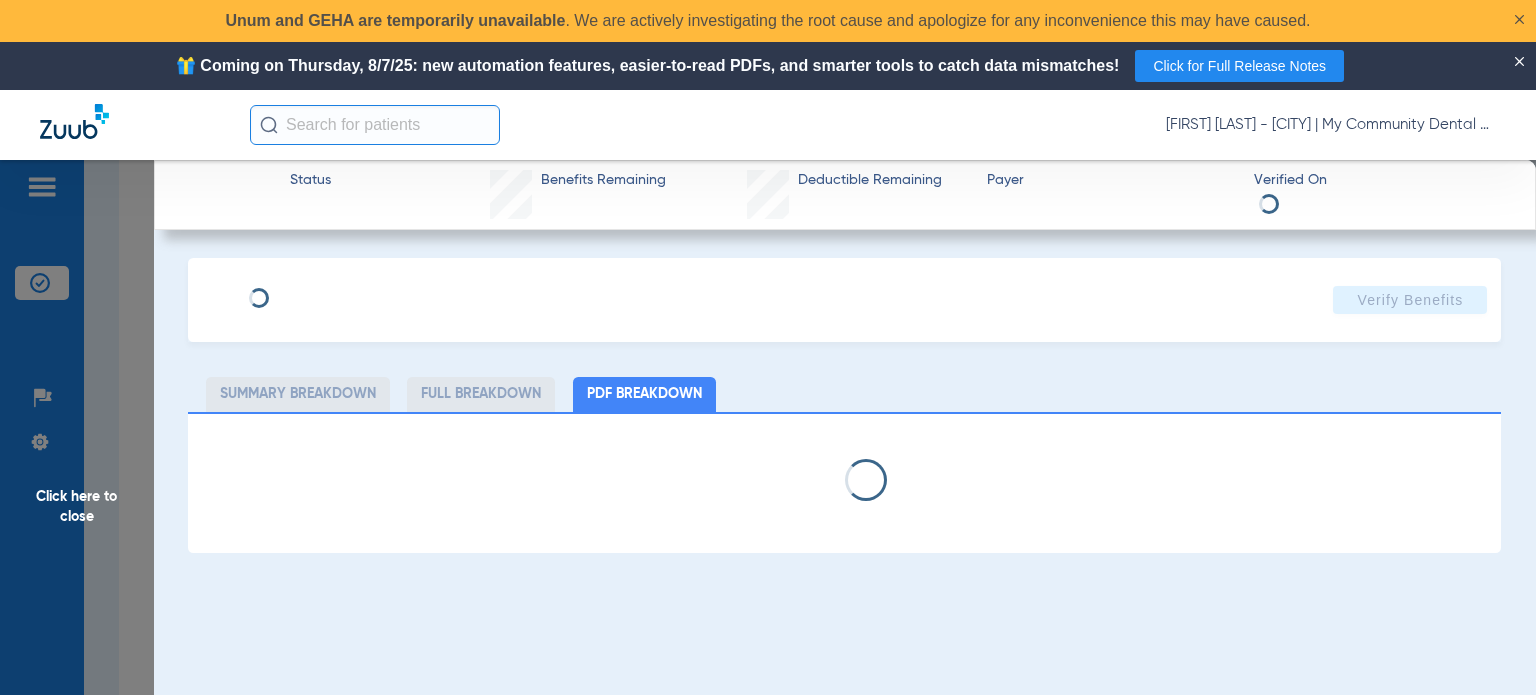 select on "page-width" 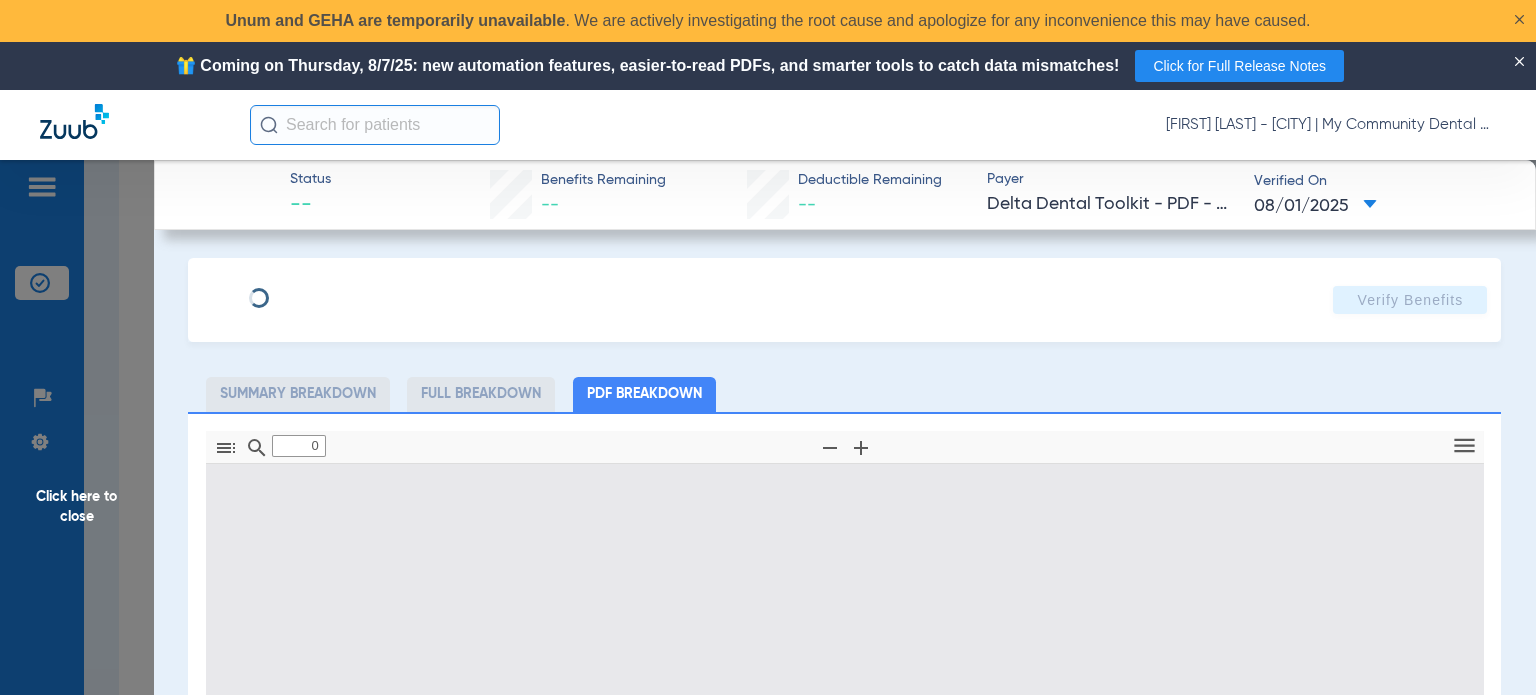 type on "1" 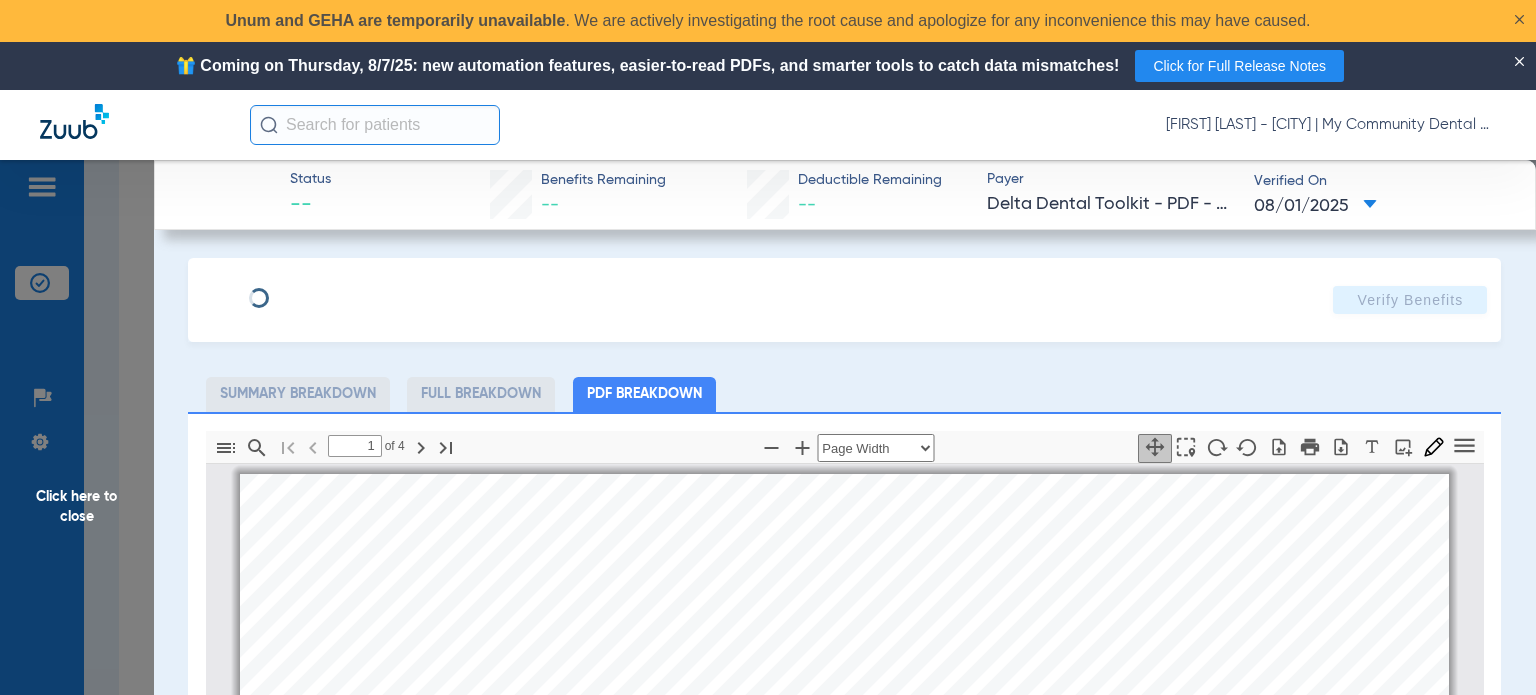 scroll, scrollTop: 10, scrollLeft: 0, axis: vertical 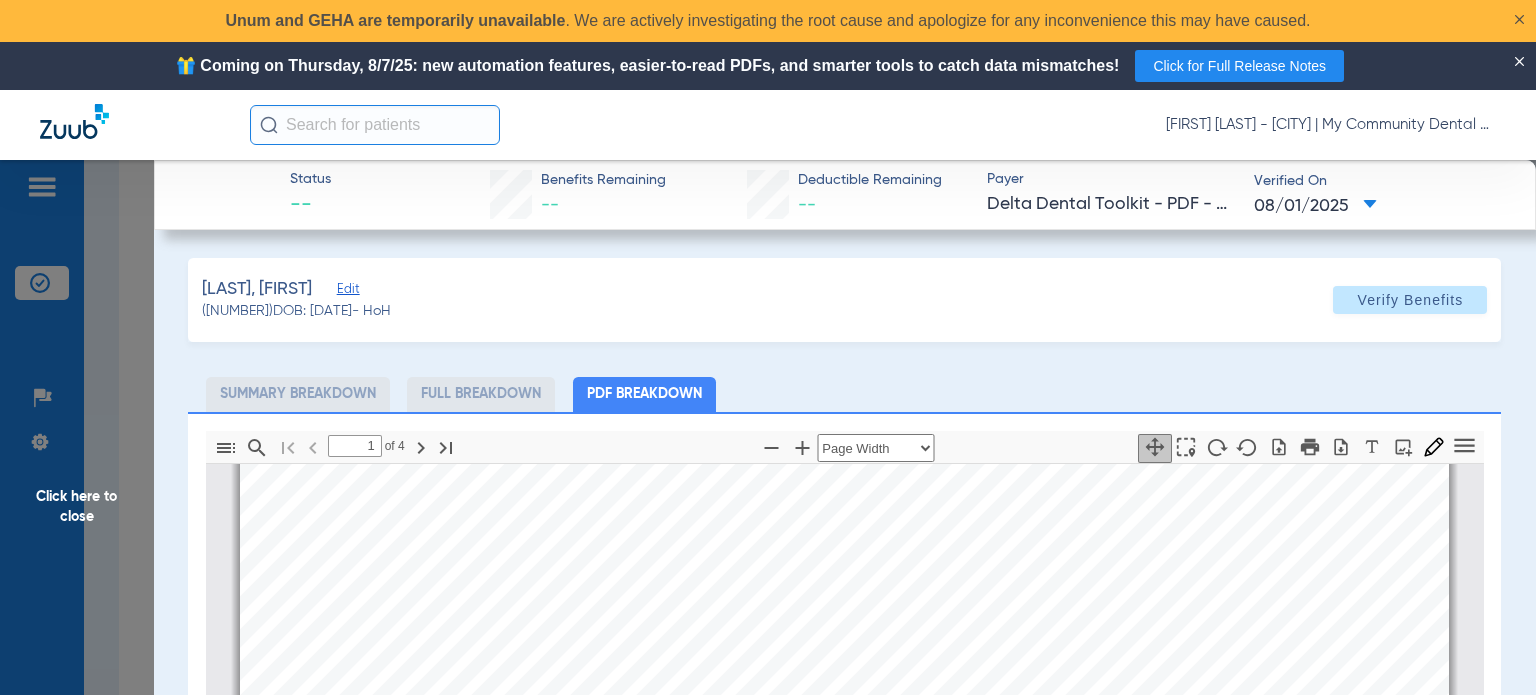 click on "Denean, Caral   Edit   (1604926)   DOB: 12/25/1970   - HoH   Verify Benefits   Subscriber Information   First name  Caral  Last name  Denean  DOB  mm / dd / yyyy 12/25/1970  Member ID  1232022417  Group ID (optional)  424800001  Insurance Payer   Insurance
Delta Dental Toolkit - Pdf - Bot  Provider   Dentist
Ammar Houssein  1942295209  Summary Breakdown   Full Breakdown   PDF Breakdown  Thumbnails Document Outline Attachments Layers Current Outline Item         1 of ⁨4⁩ Automatic Zoom Actual Size Page Fit Page Width ⁨50⁩% ⁨100⁩% ⁨125⁩% ⁨150⁩% ⁨200⁩% ⁨300⁩% ⁨400⁩% ⁨0⁩%       Highlight         Add image              Tools Highlight color Thickness Color #000000 Size Color #000000 Thickness Opacity Presentation Mode Open Print Save Go to First Page Previous Next Go to Last Page Rotate Clockwise Rotate Counterclockwise Text Selection Tool   Hand Tool     Find Zoom Out Zoom In No Spreads Odd Spreads Even Spreads Page Scrolling Vertical Scrolling     Horizontal Scrolling" 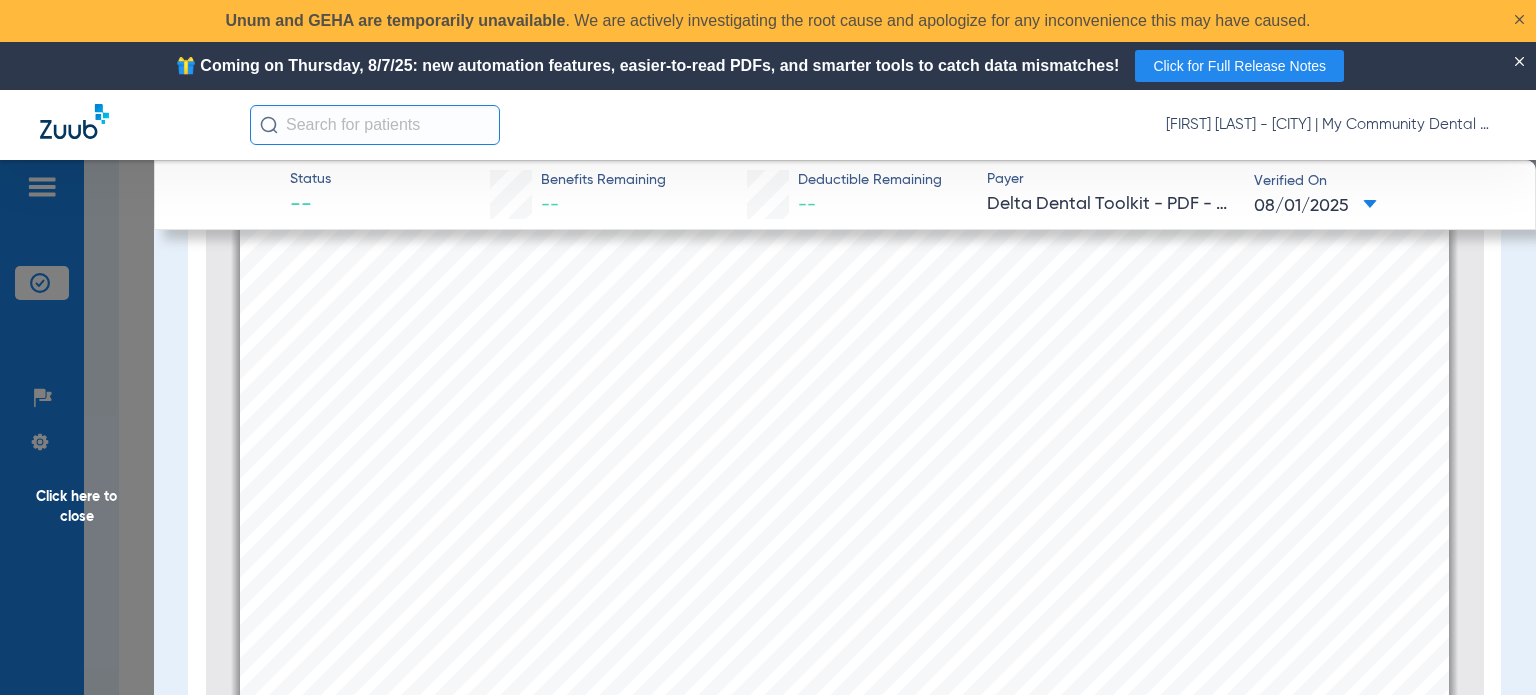 scroll, scrollTop: 288, scrollLeft: 0, axis: vertical 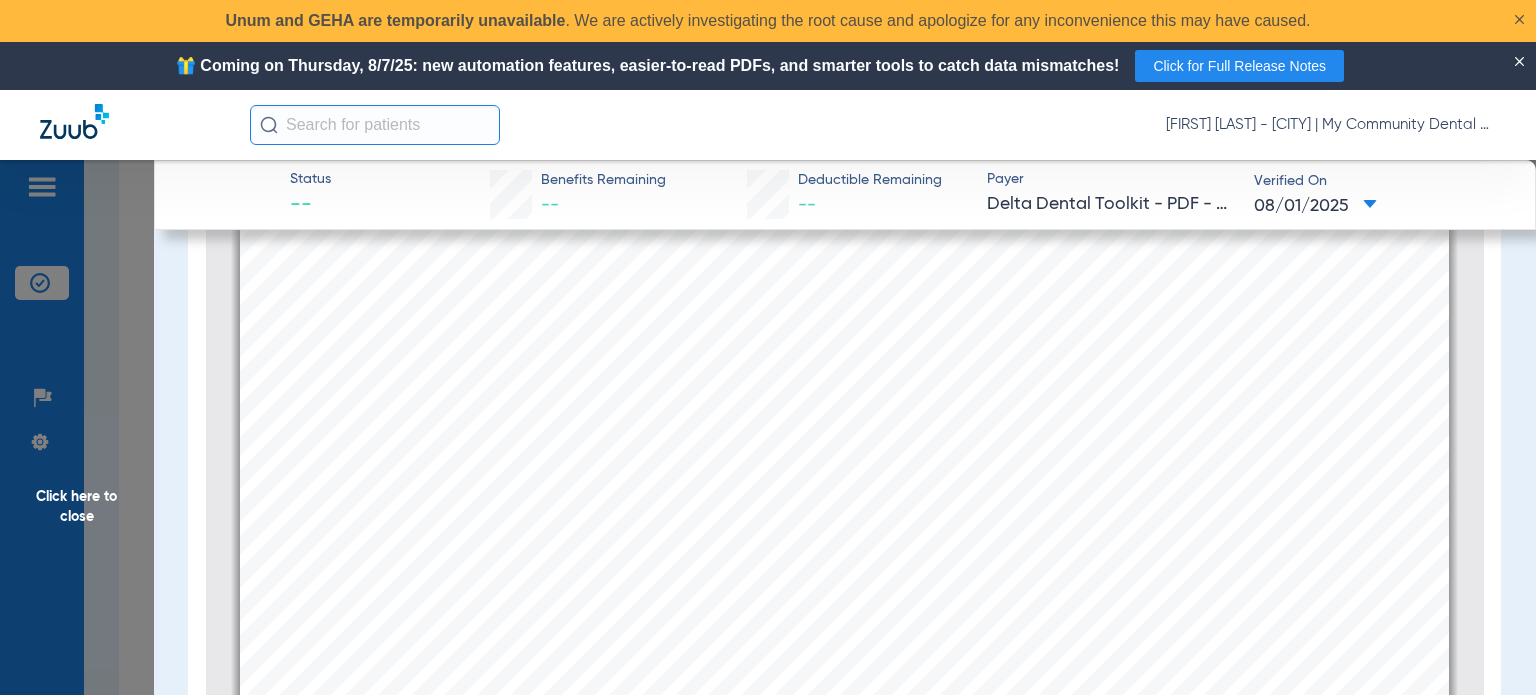click on "Click here to close" 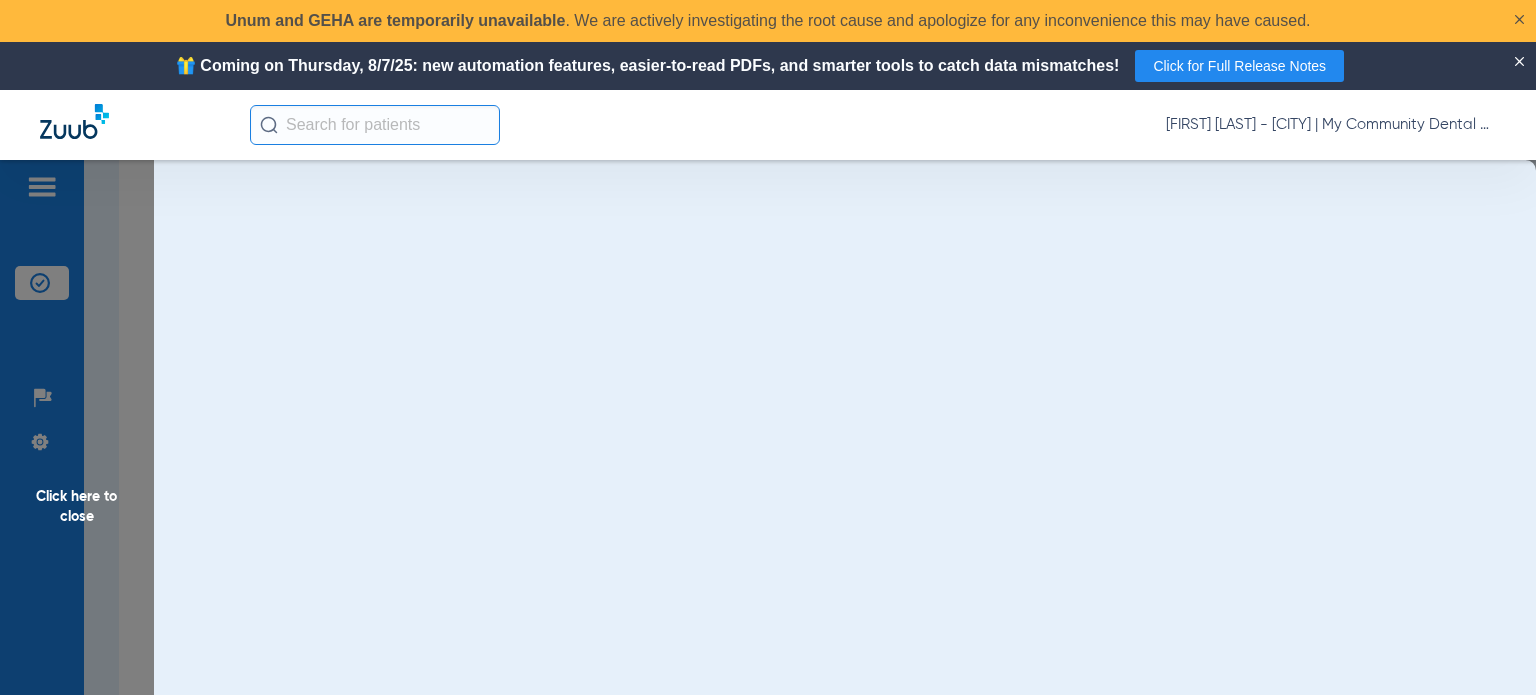 scroll, scrollTop: 0, scrollLeft: 0, axis: both 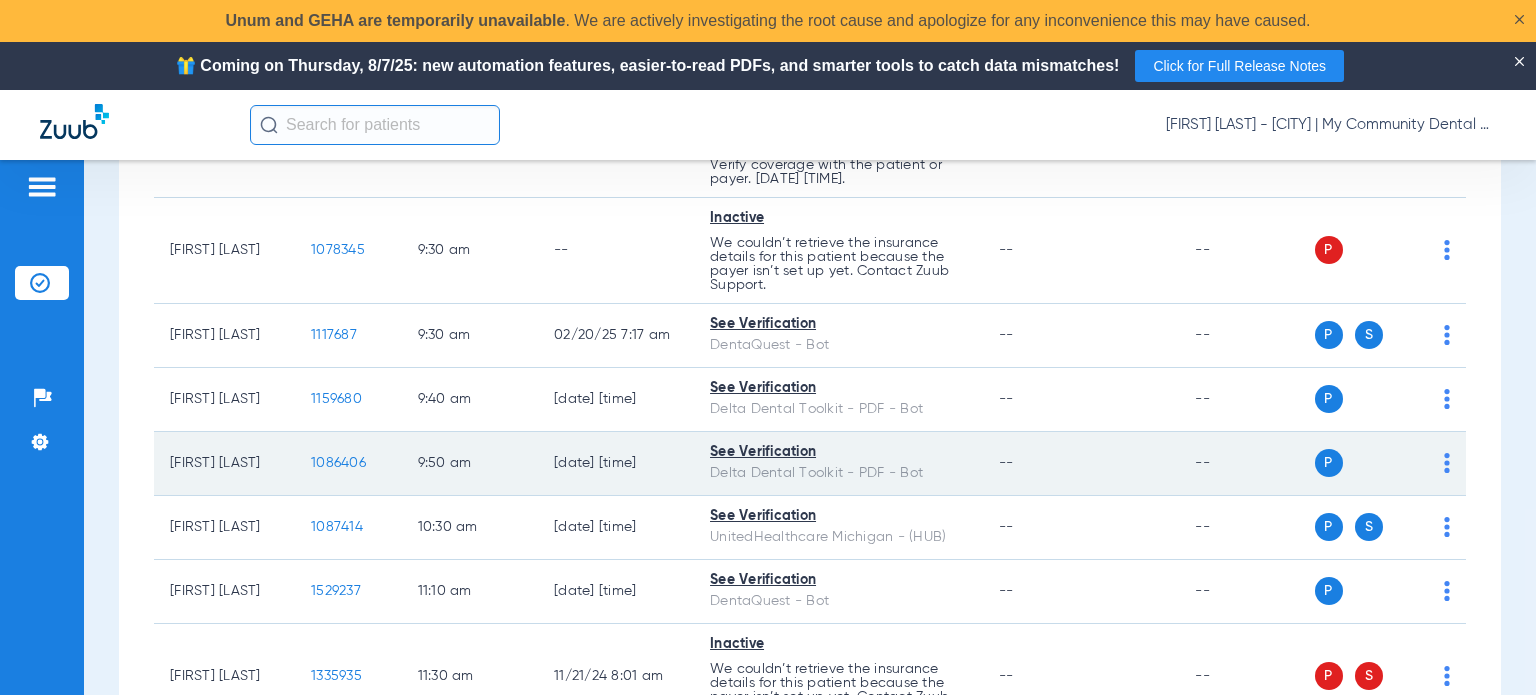 click on "1086406" 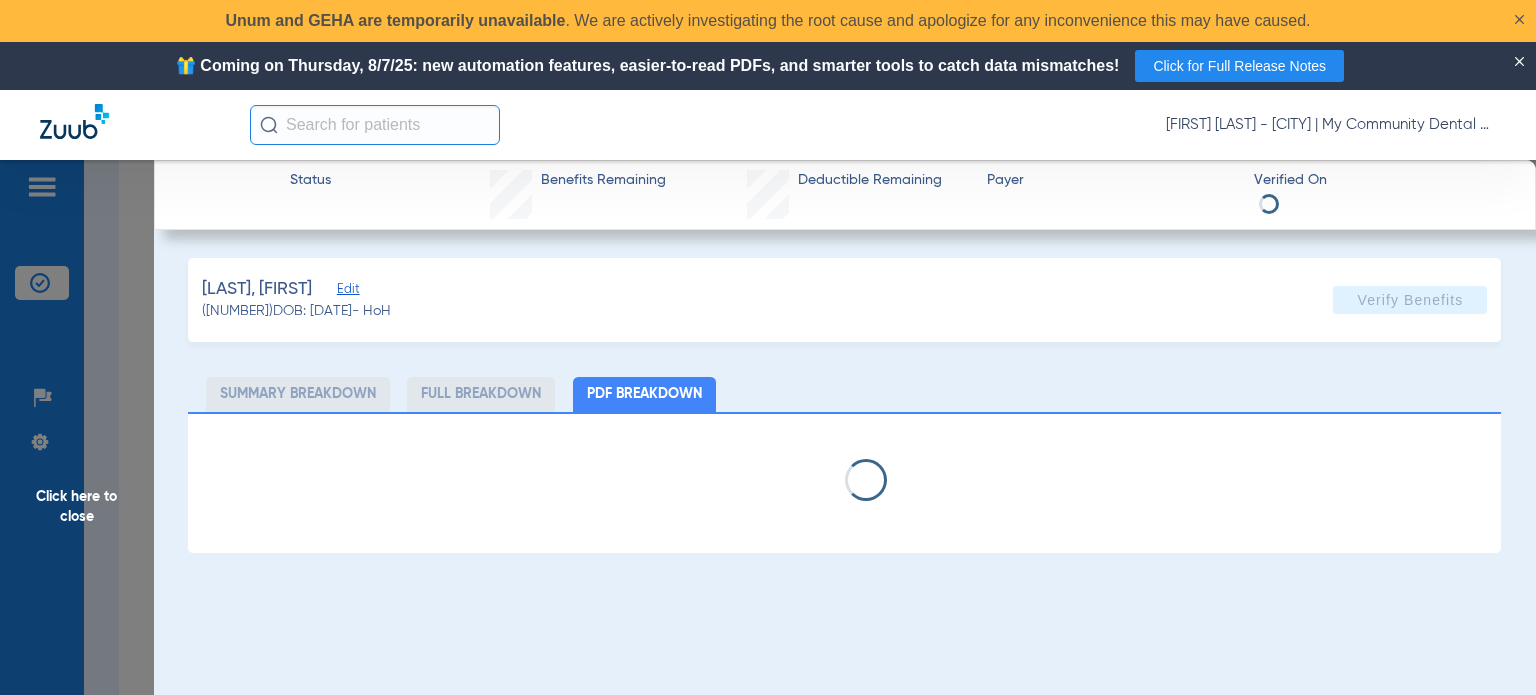 select on "page-width" 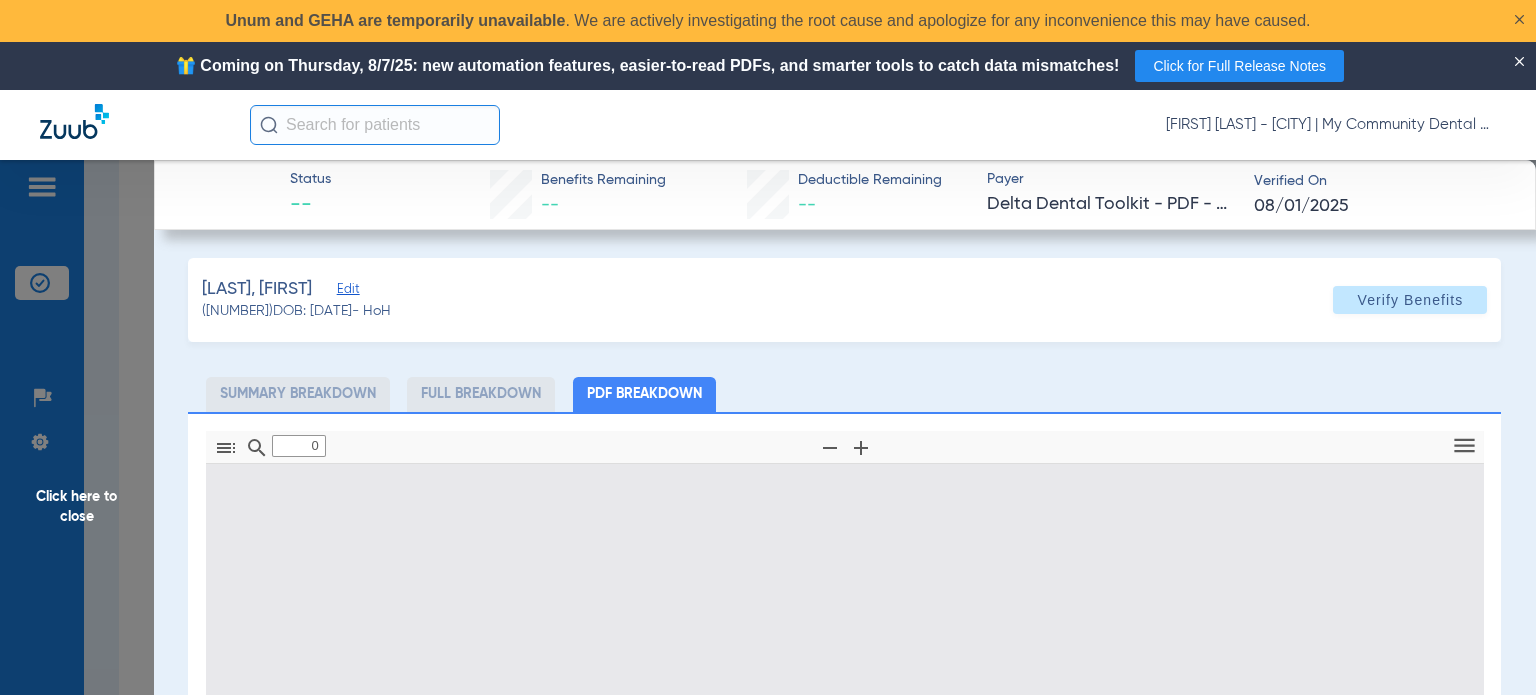 type on "1" 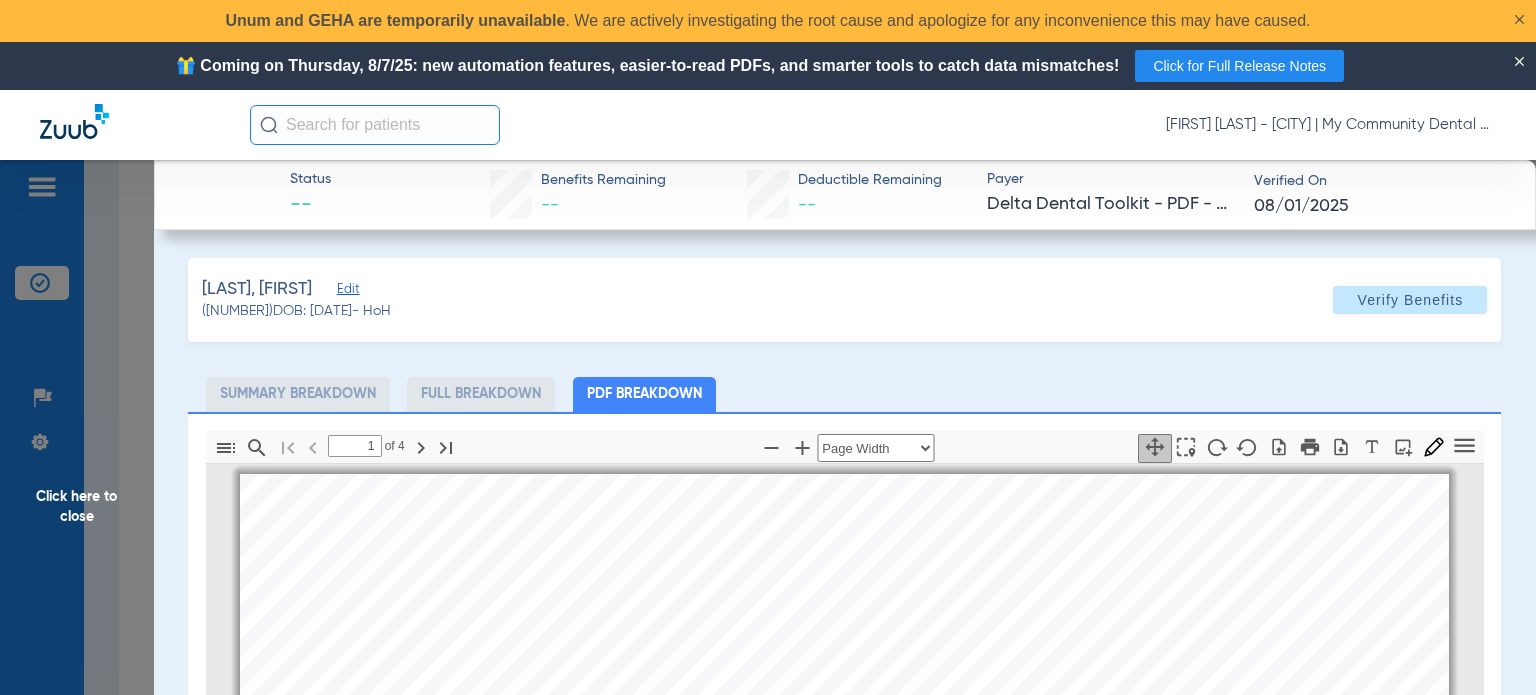 scroll, scrollTop: 10, scrollLeft: 0, axis: vertical 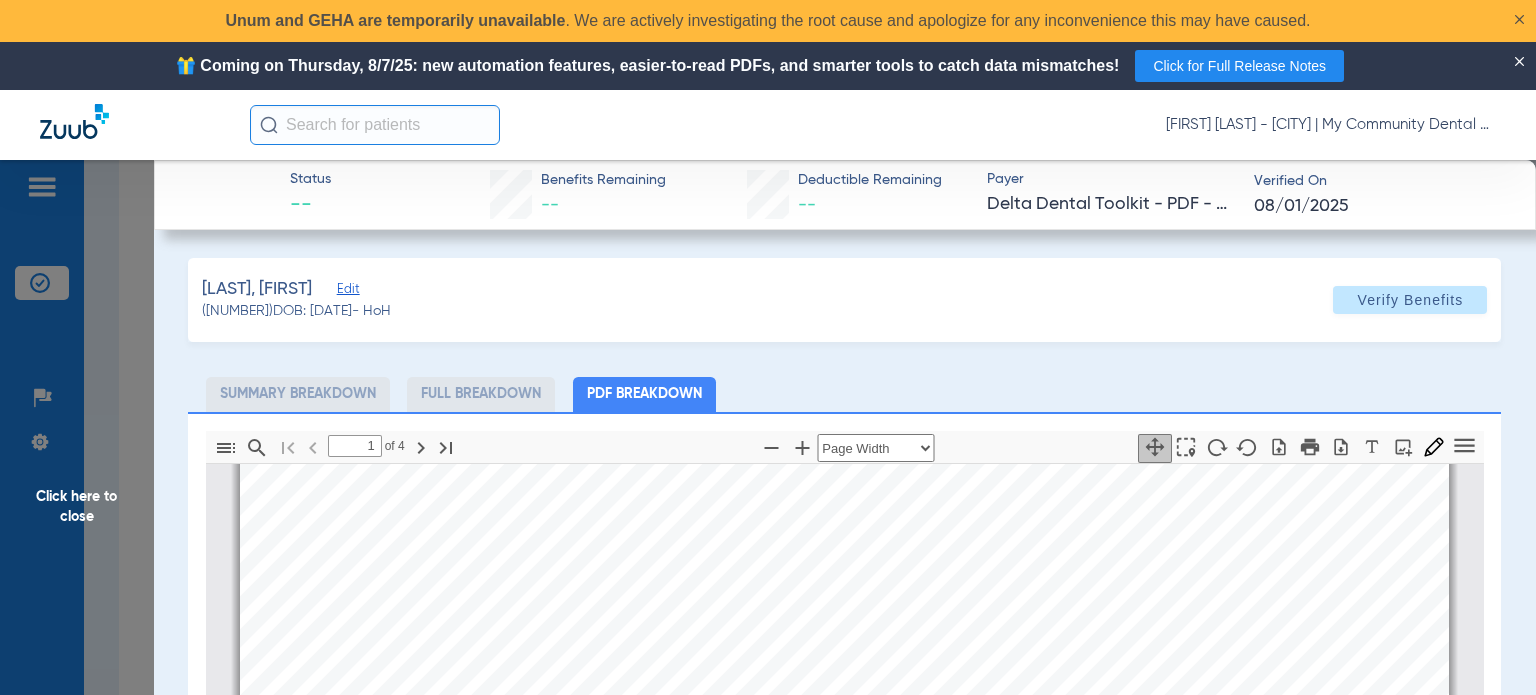 click on "Maroulis, Amber   Edit   (1086406)   DOB: 06/12/1986   - HoH   Verify Benefits" 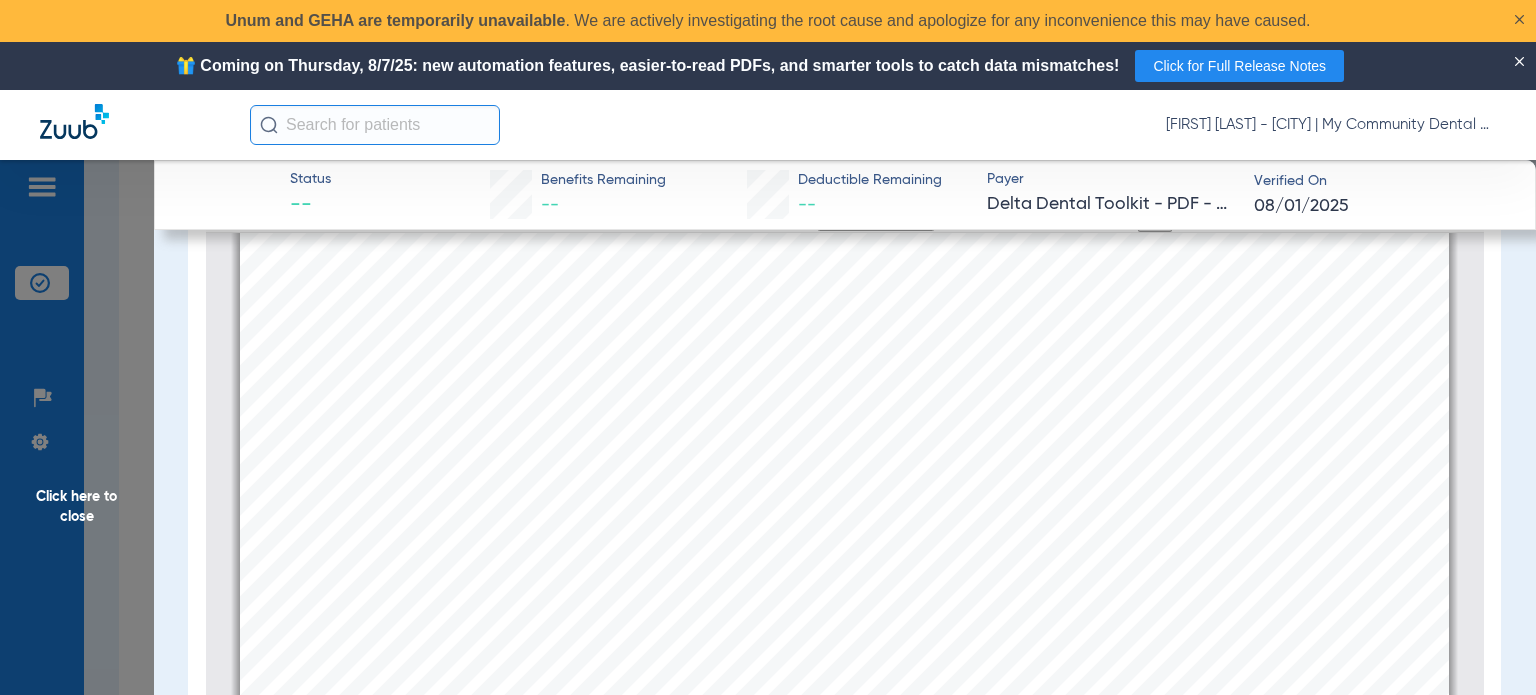 scroll, scrollTop: 288, scrollLeft: 0, axis: vertical 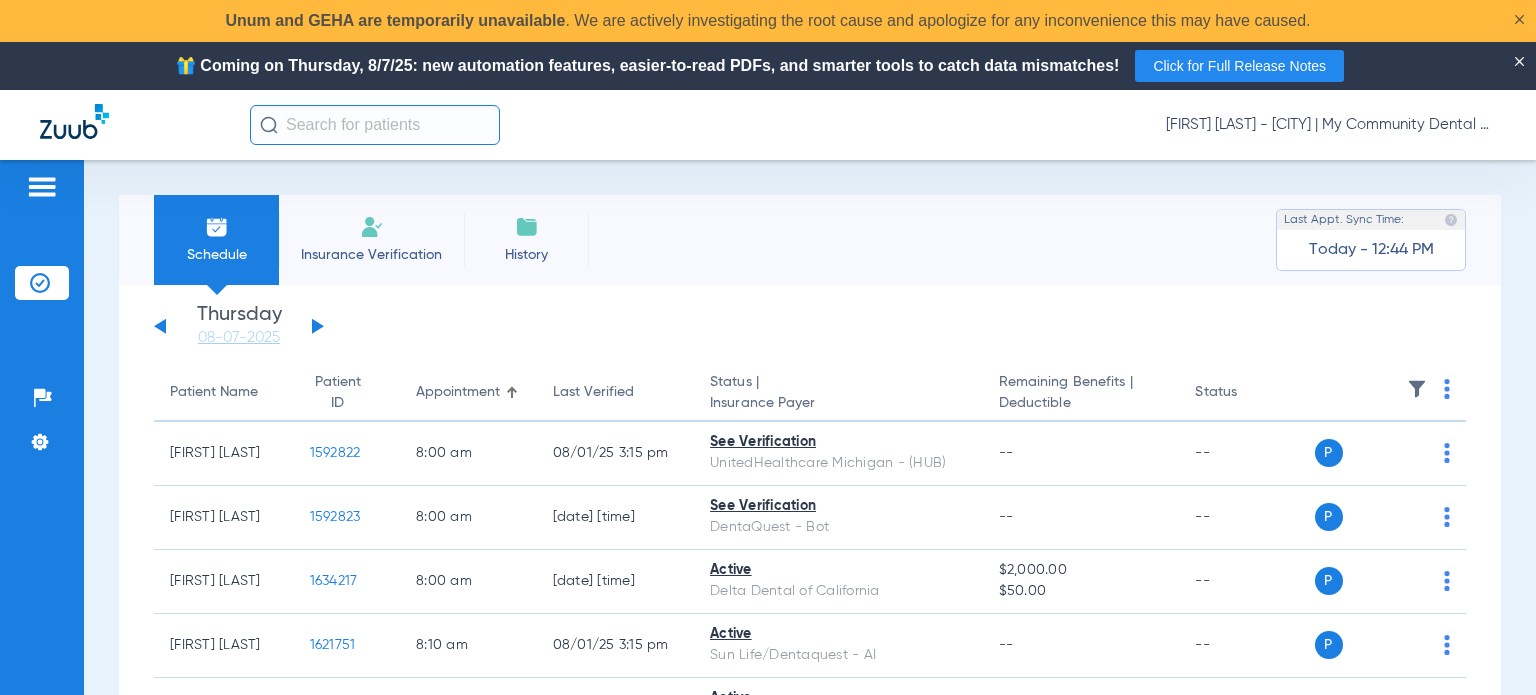 click on "[FIRST] [LAST] - [CITY] | My Community Dental Centers" 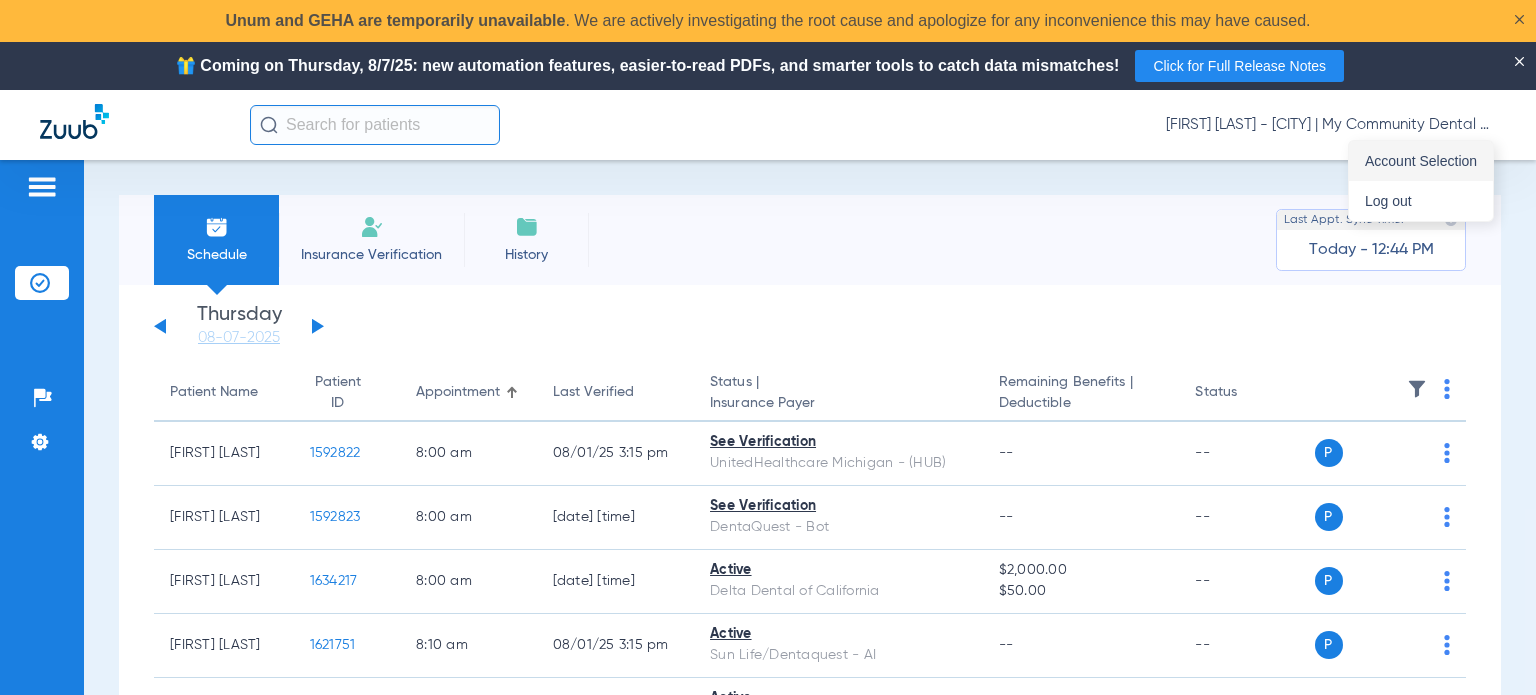 click on "Account Selection" at bounding box center [1421, 161] 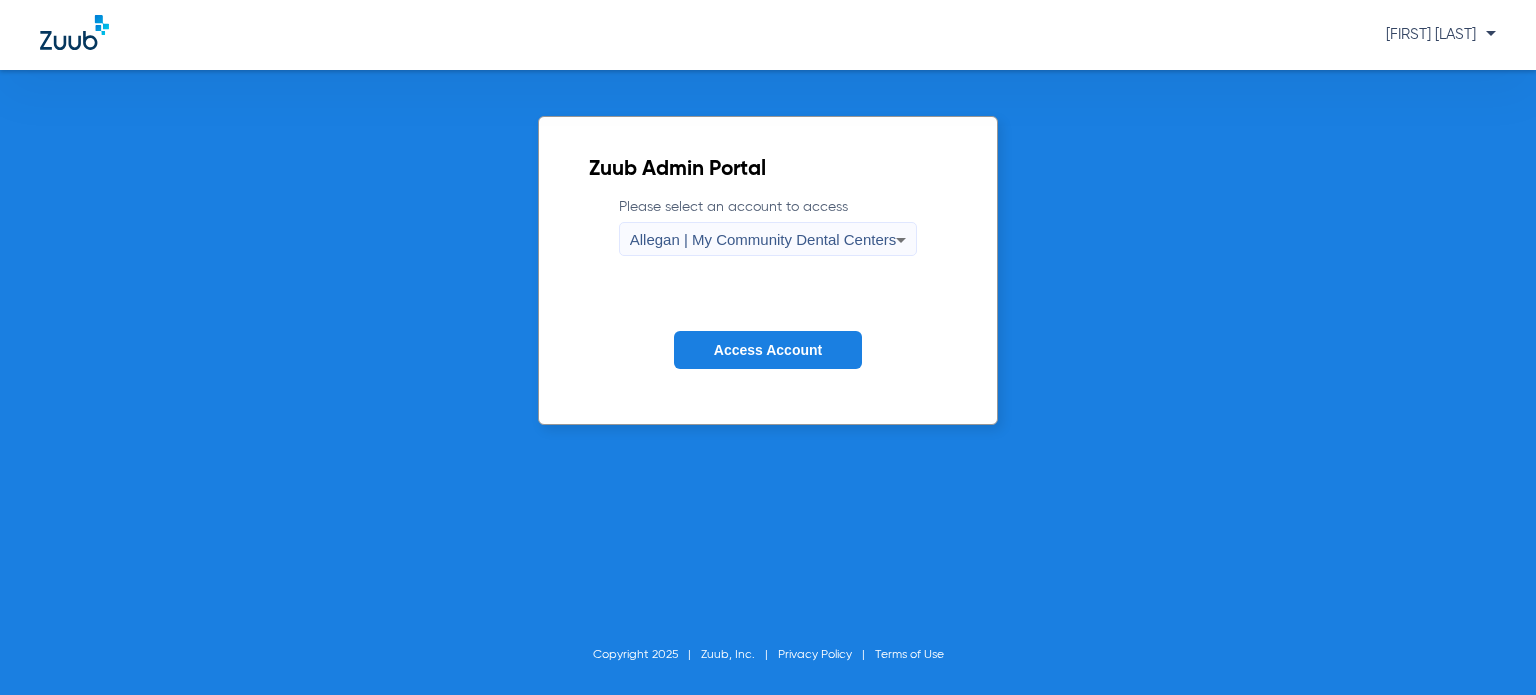 click on "Allegan | My Community Dental Centers" at bounding box center [763, 239] 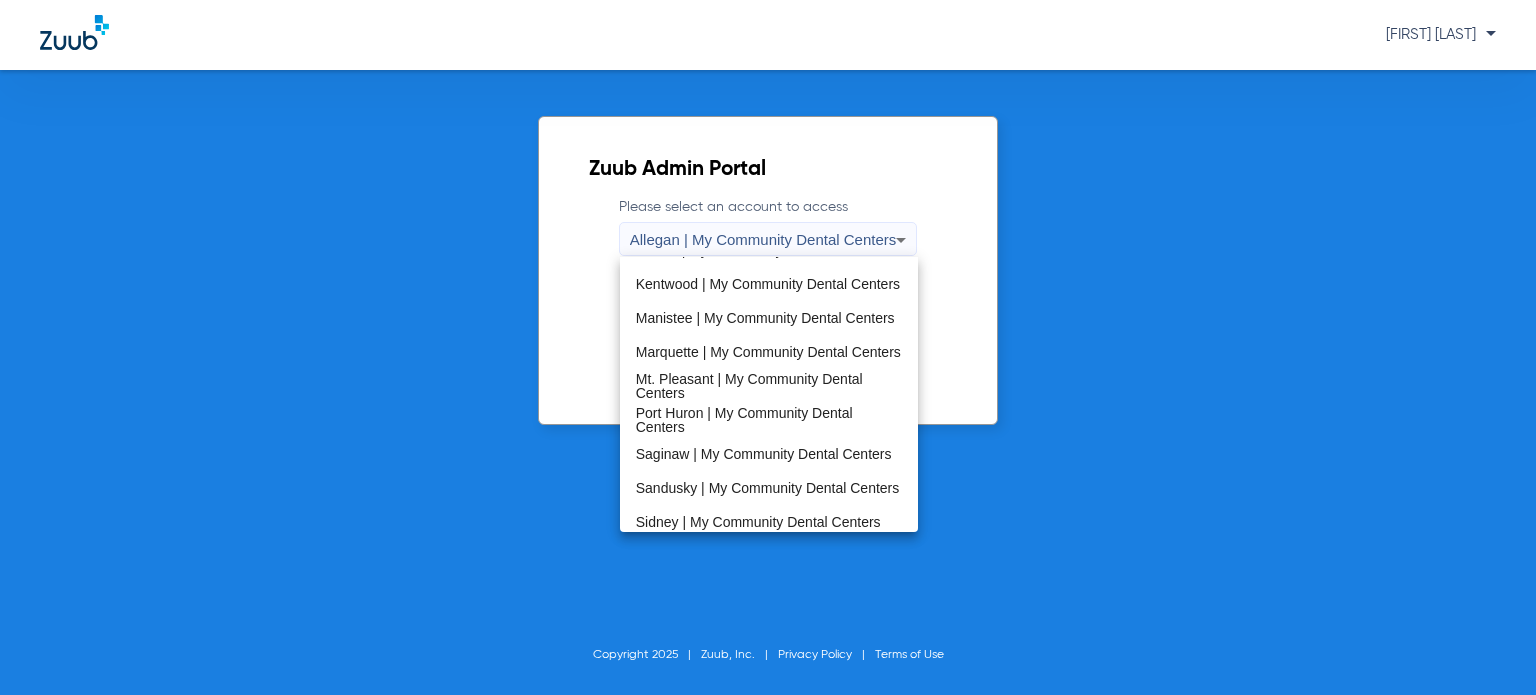scroll, scrollTop: 600, scrollLeft: 0, axis: vertical 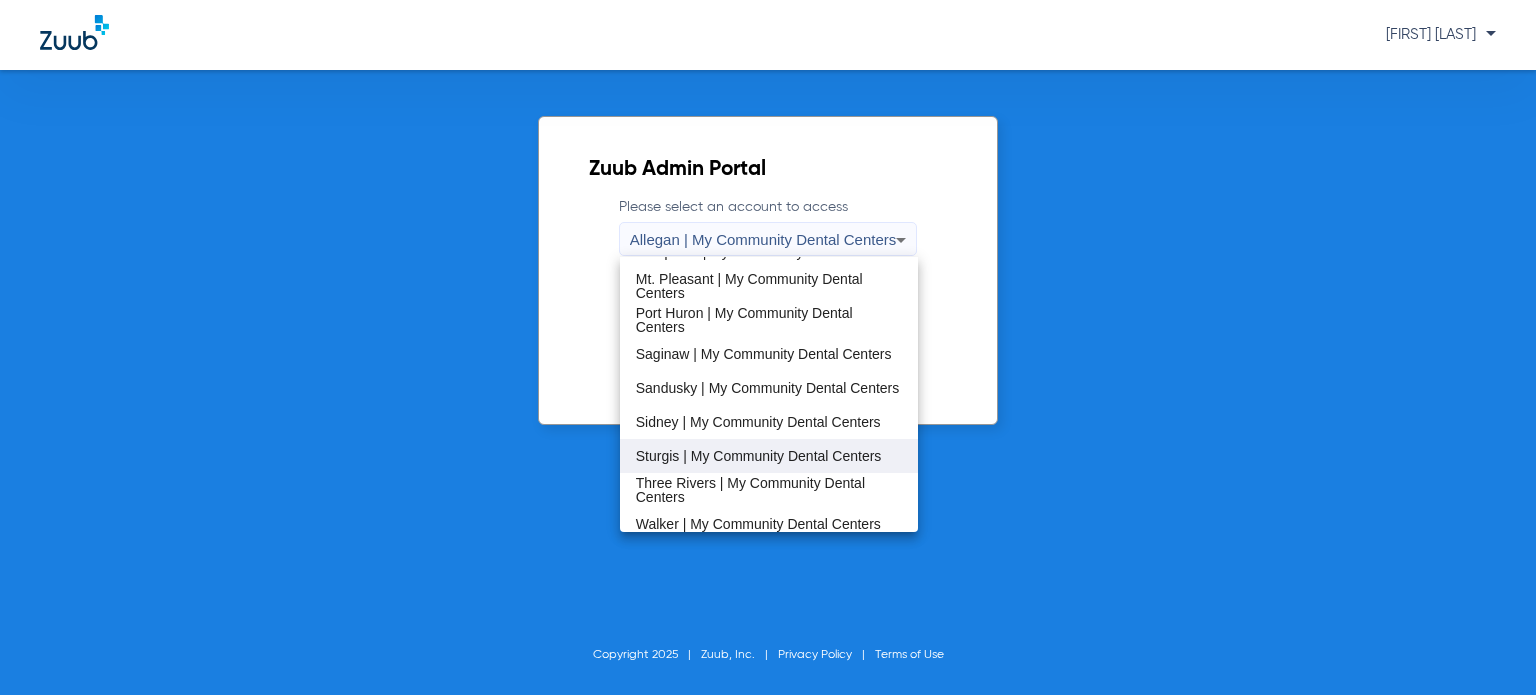 click on "Sturgis | My Community Dental Centers" at bounding box center [759, 456] 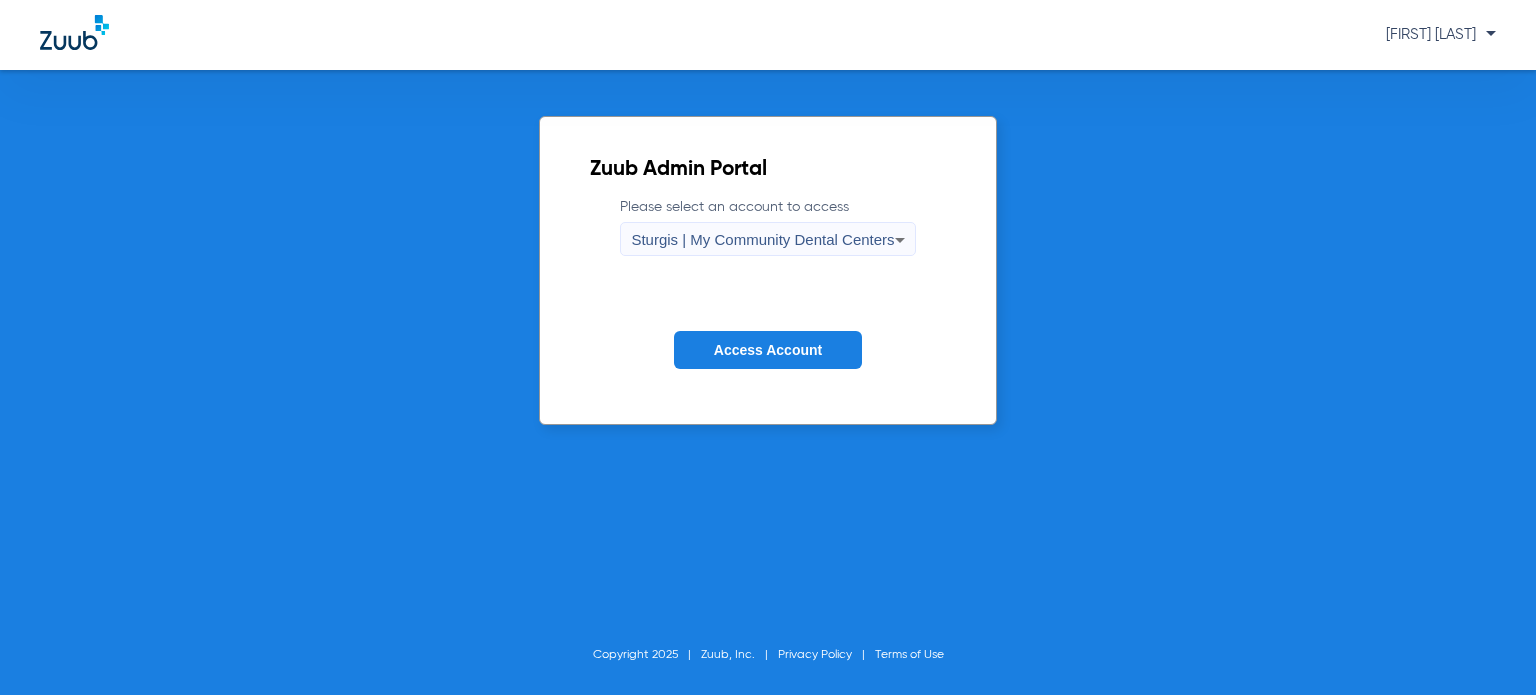 click on "Access Account" 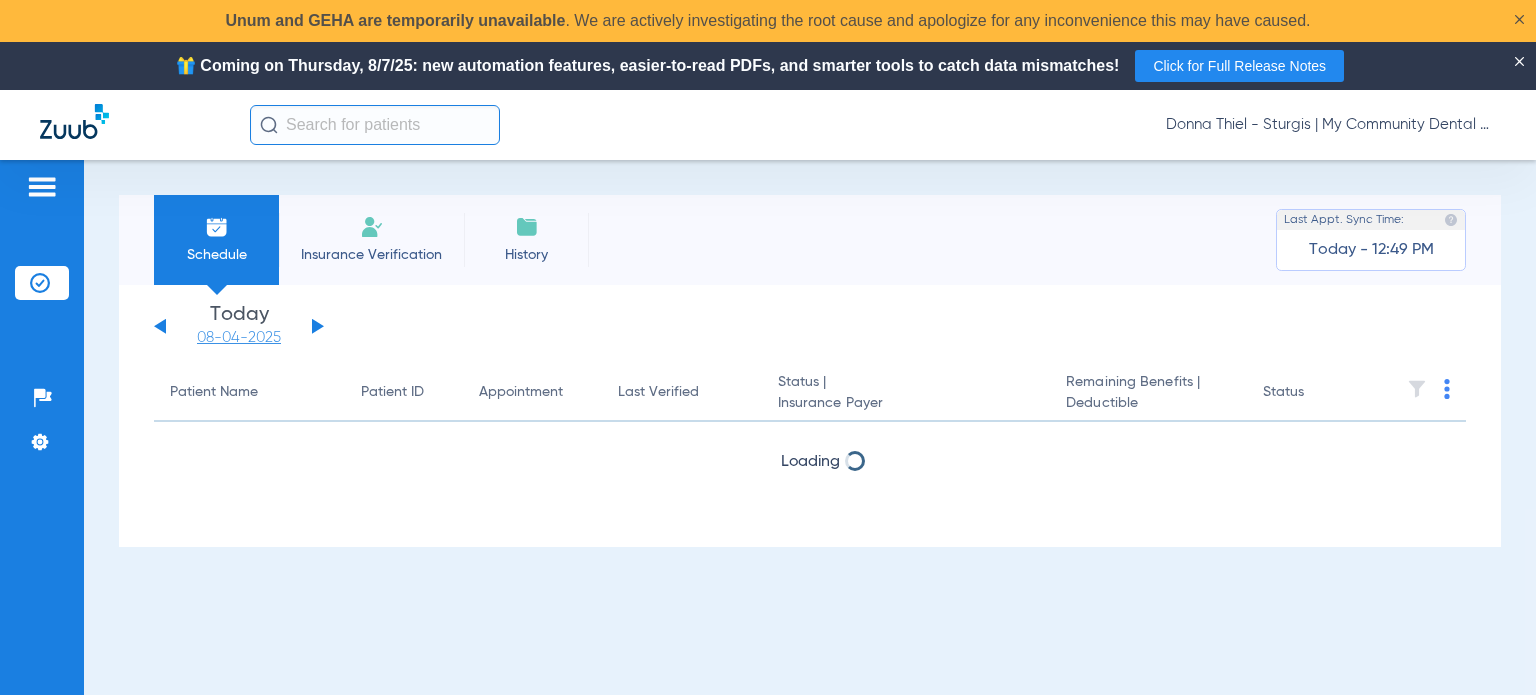 click on "08-04-2025" 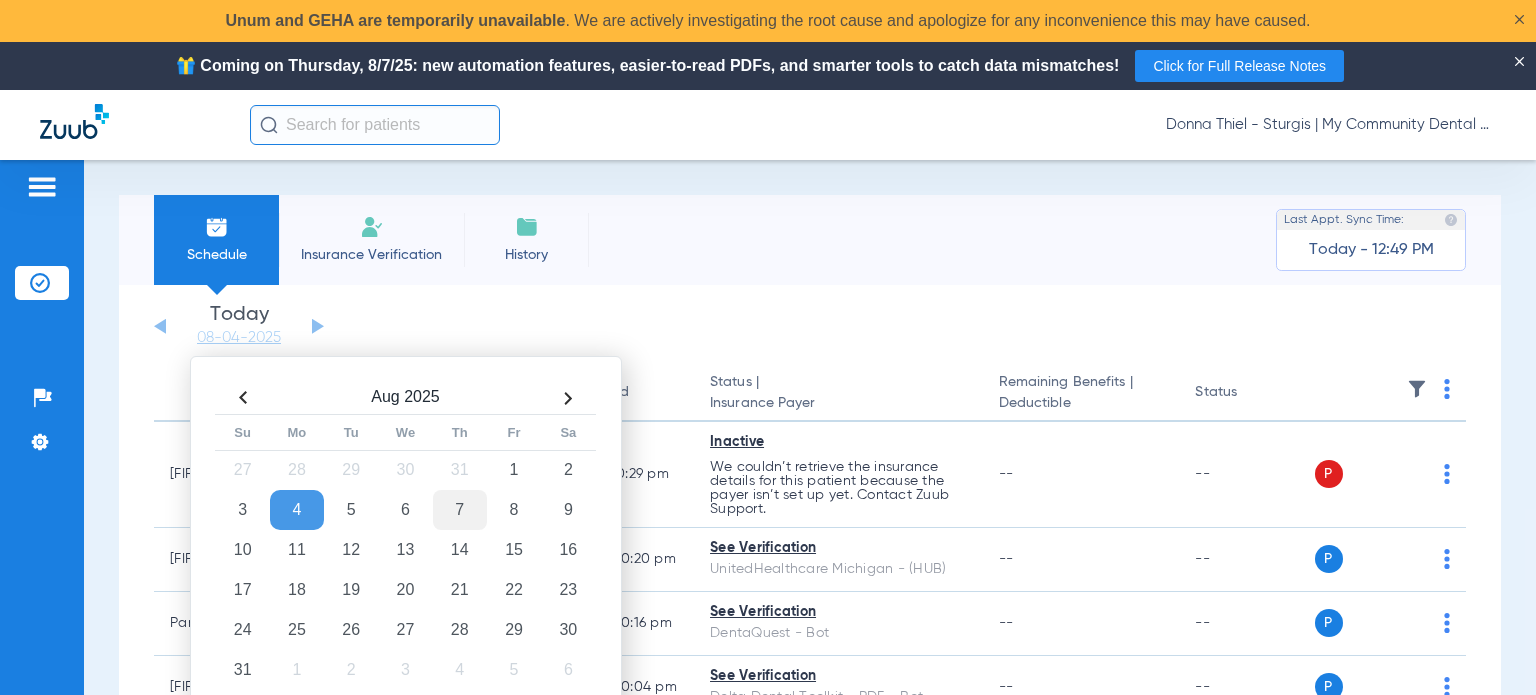 click on "7" 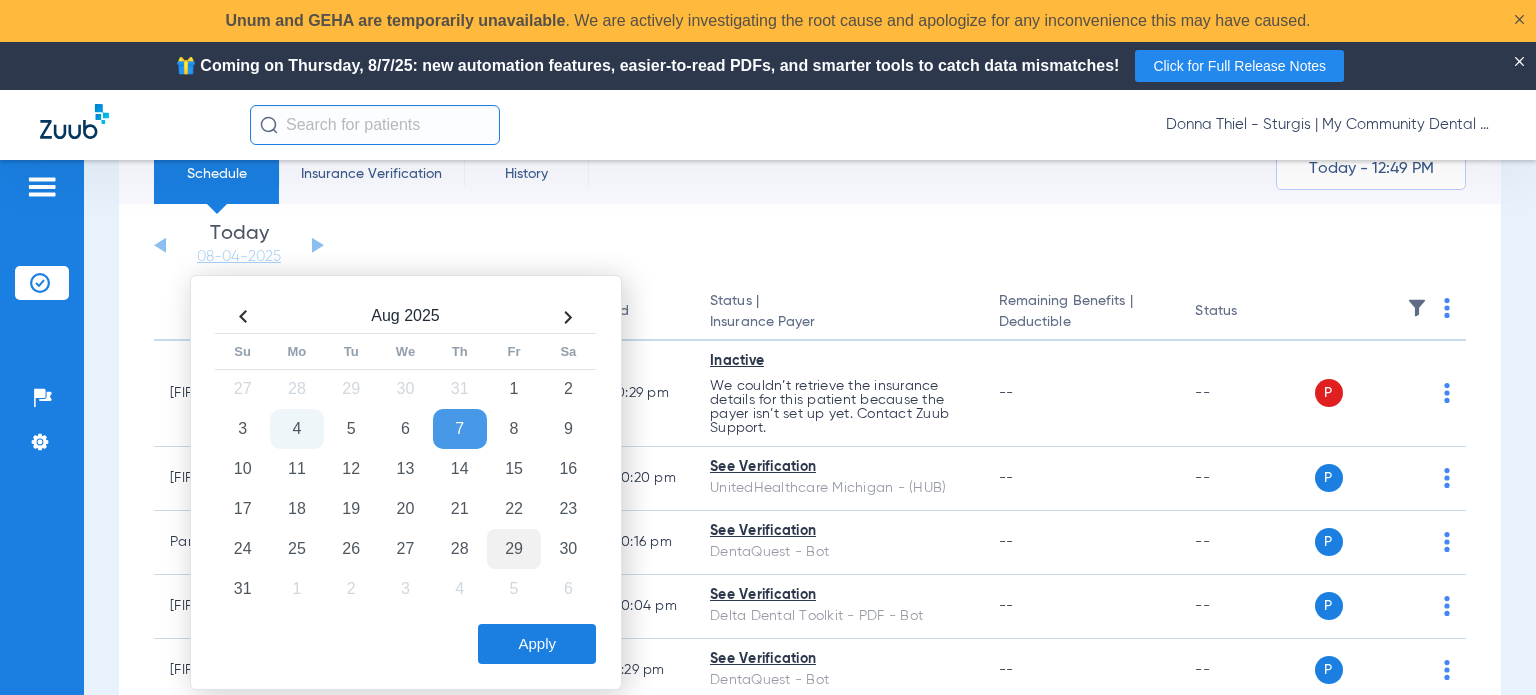 scroll, scrollTop: 300, scrollLeft: 0, axis: vertical 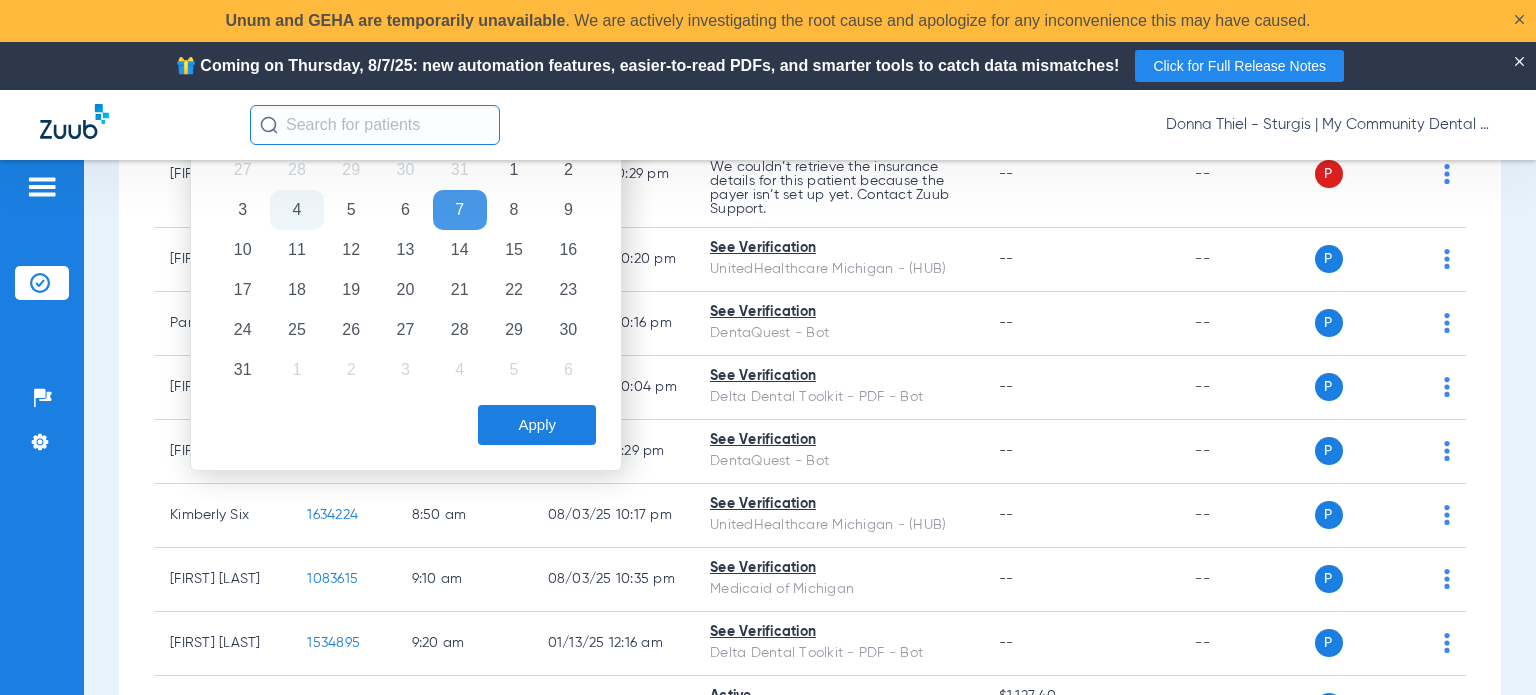 click on "Apply" 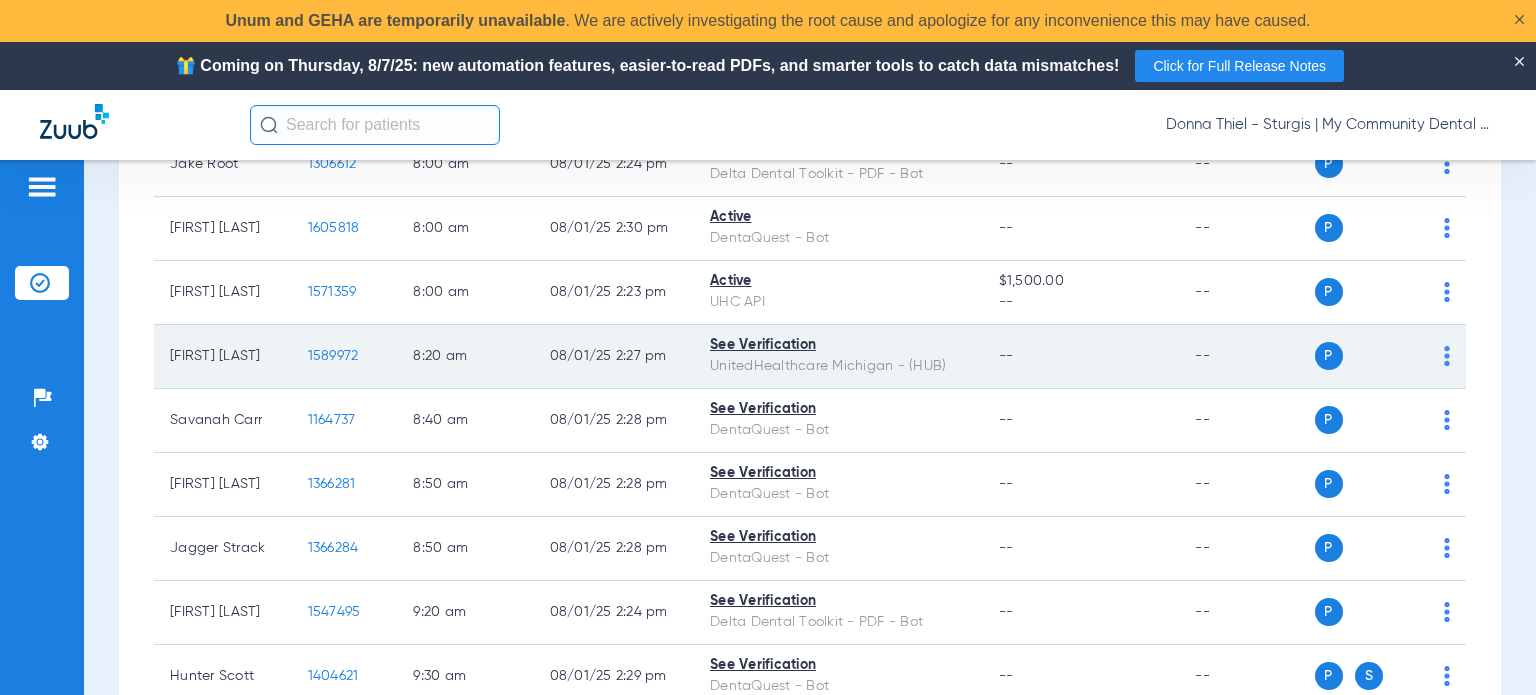 scroll, scrollTop: 400, scrollLeft: 0, axis: vertical 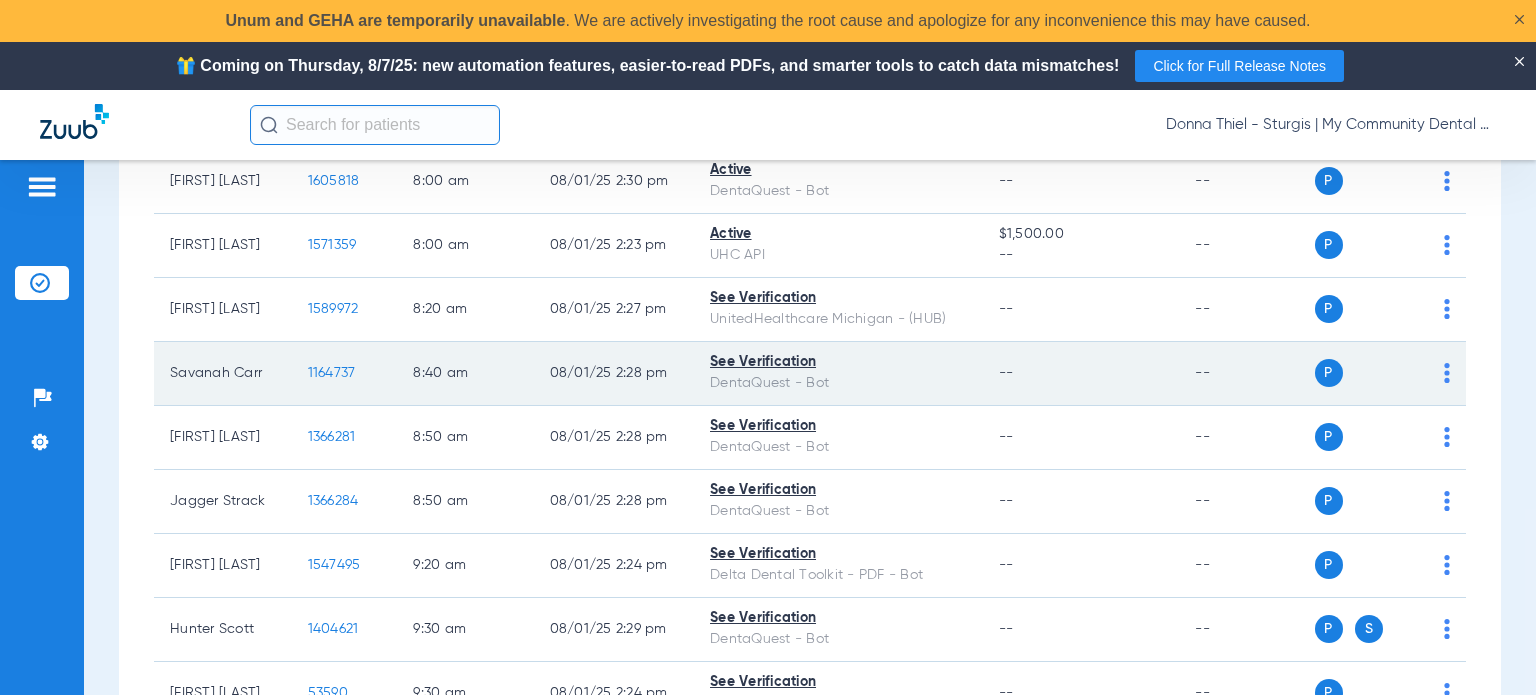 click on "1164737" 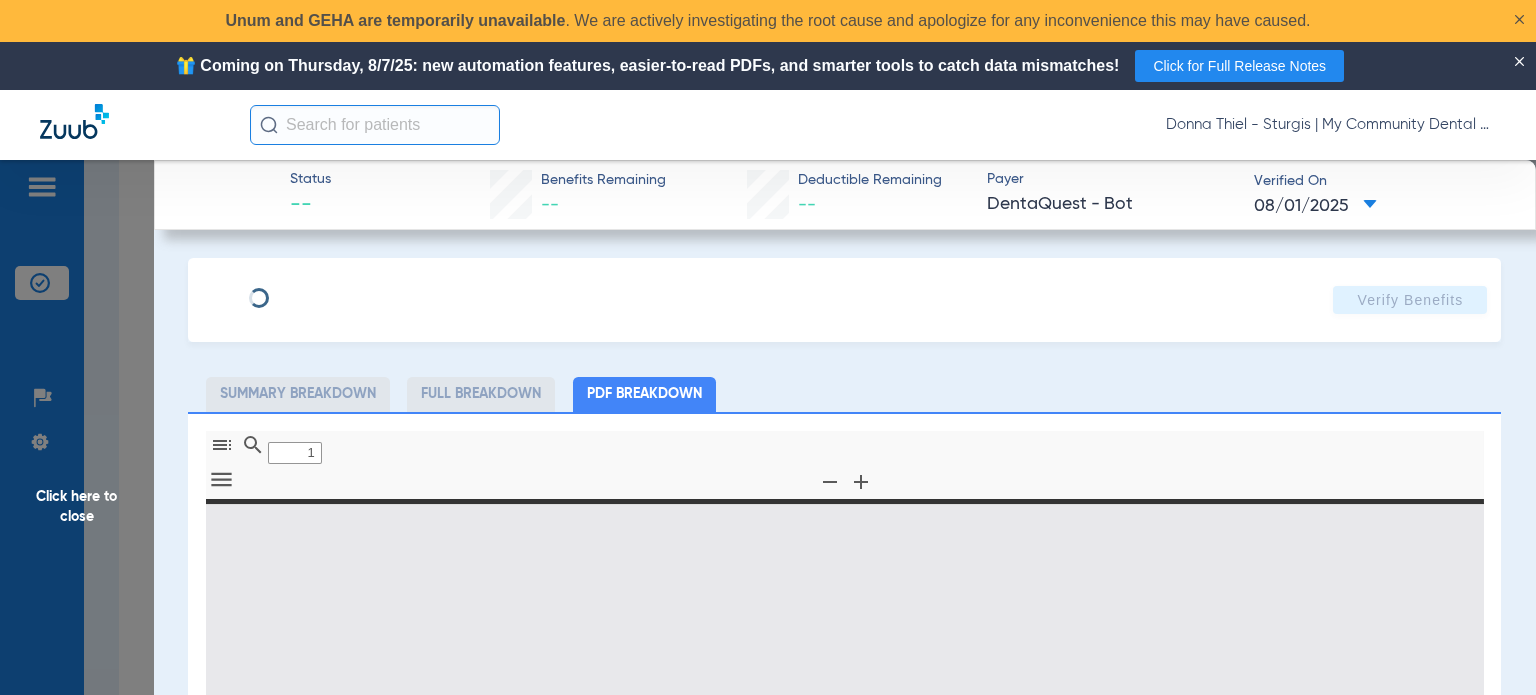 type on "0" 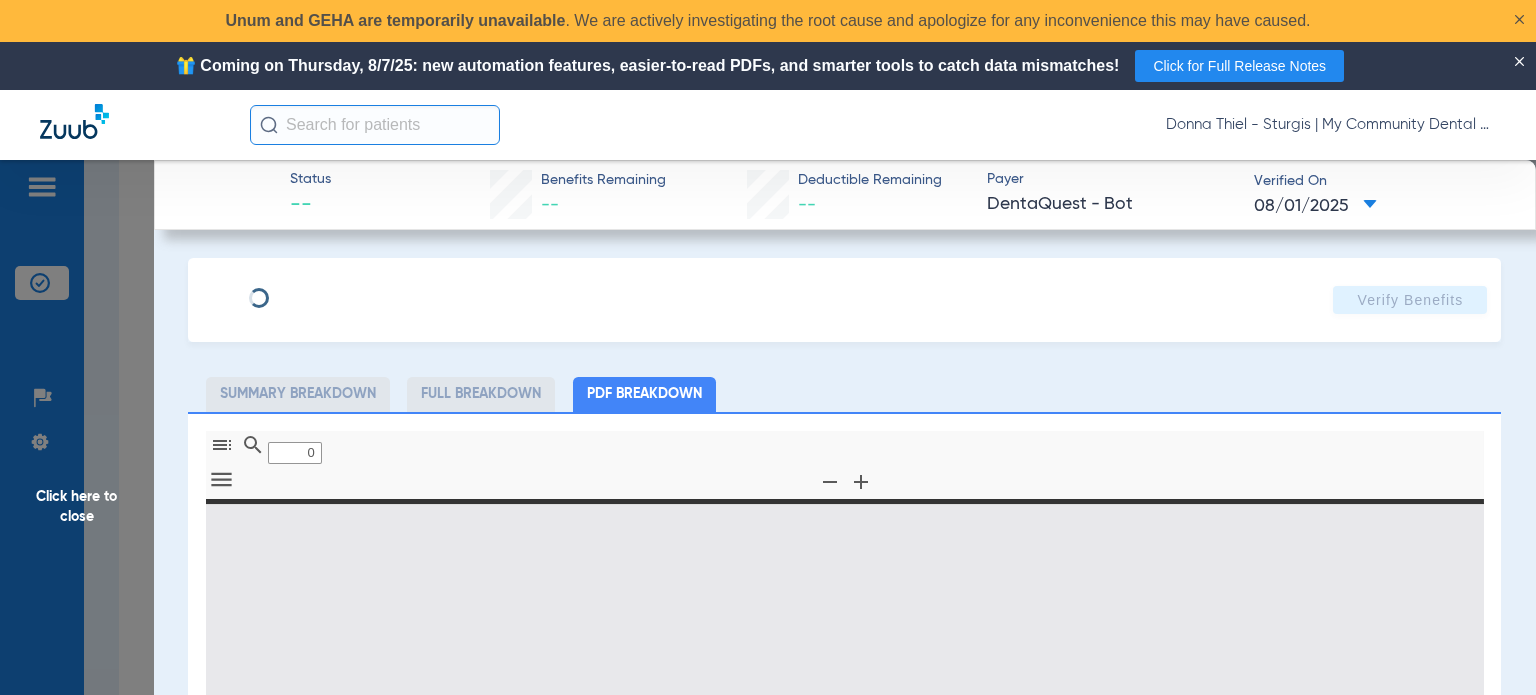 select on "page-width" 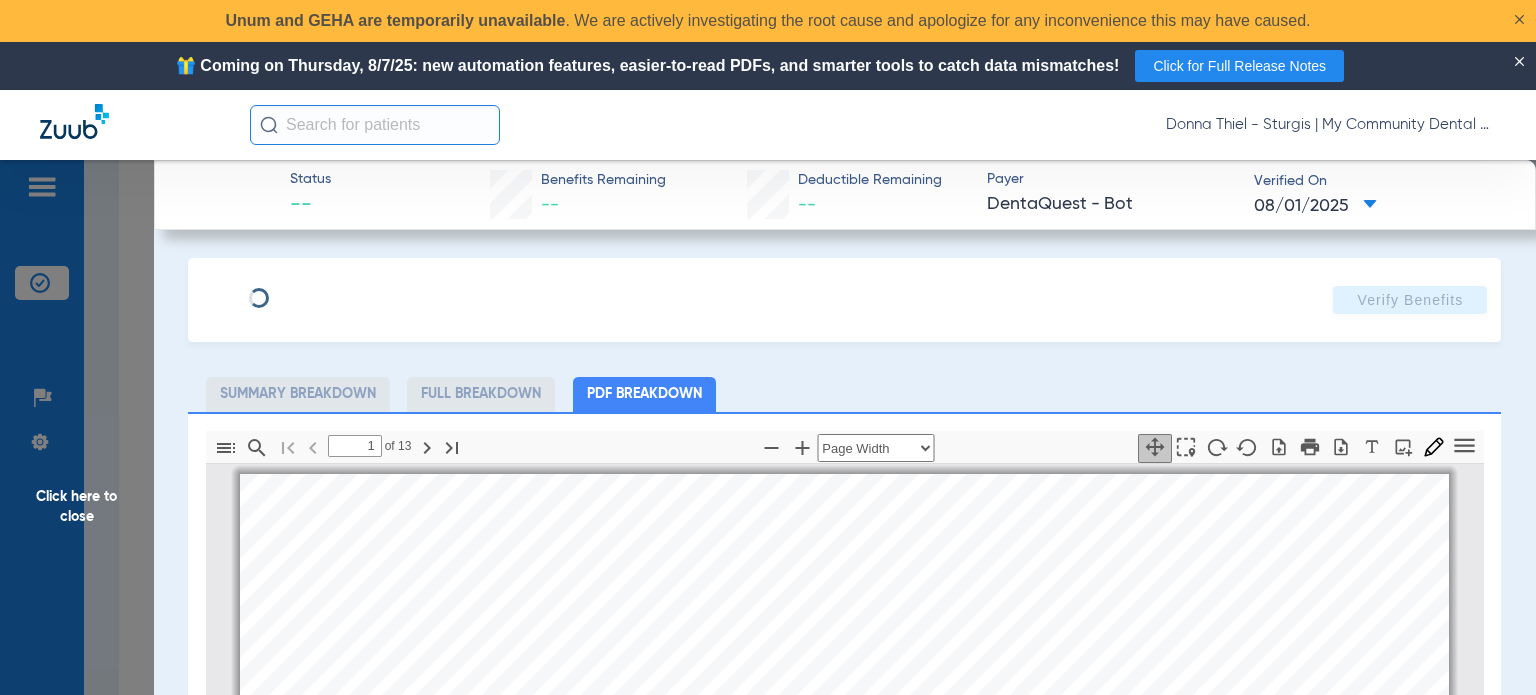 scroll, scrollTop: 10, scrollLeft: 0, axis: vertical 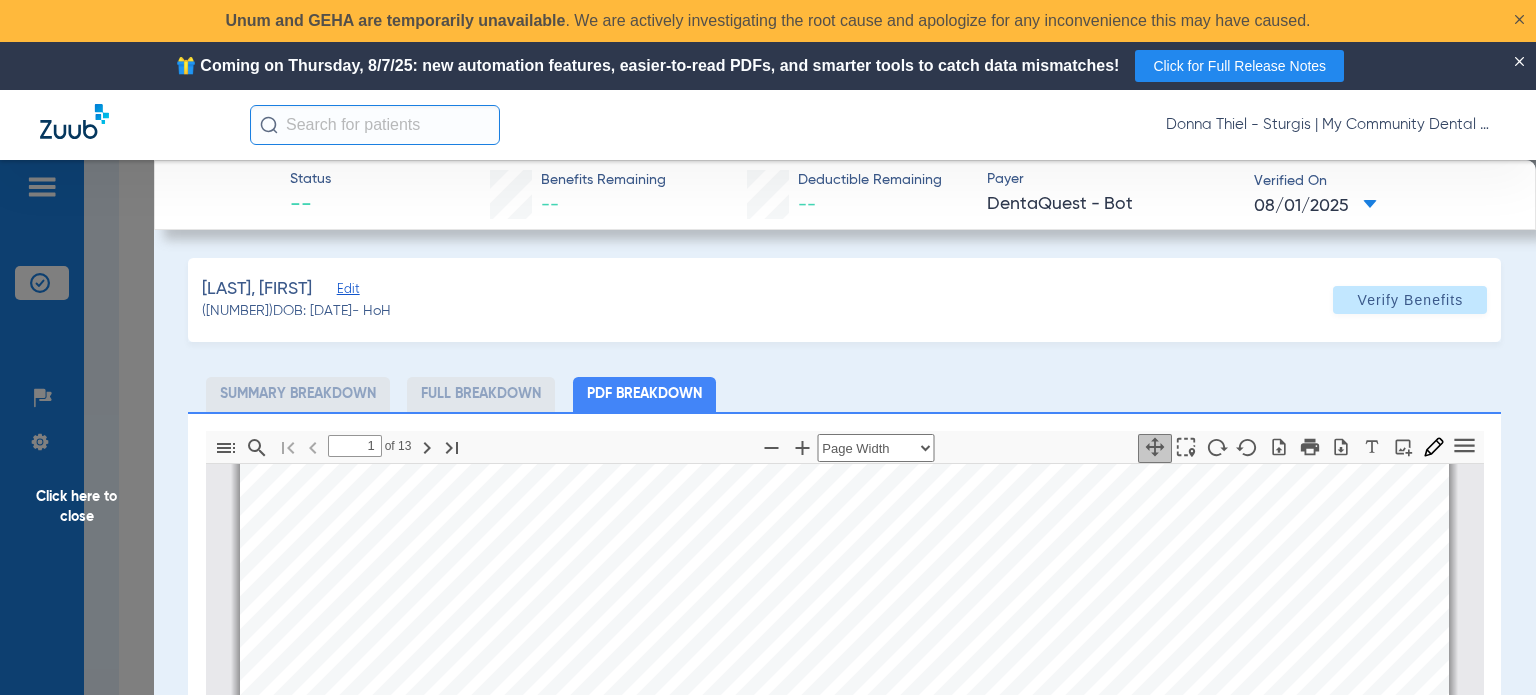 click on "Summary Breakdown   Full Breakdown   PDF Breakdown" 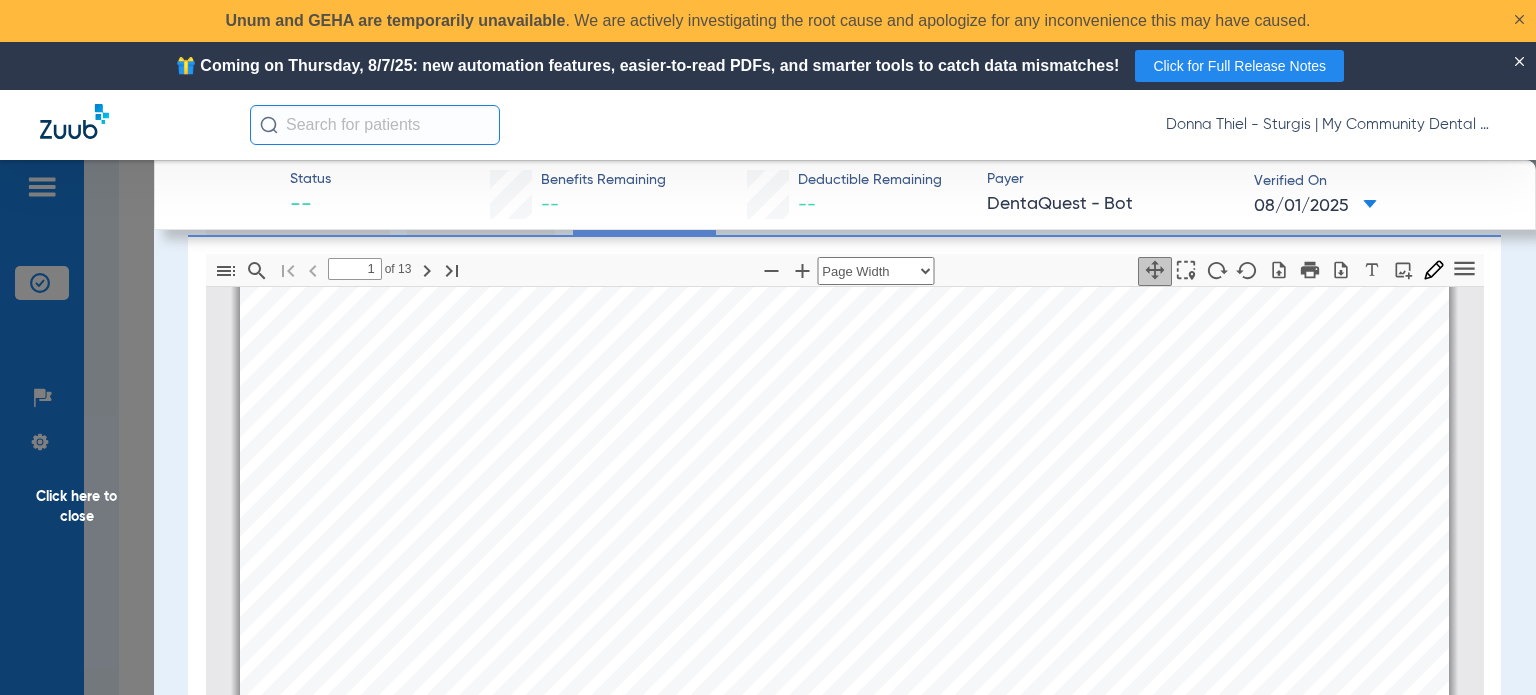 scroll, scrollTop: 200, scrollLeft: 0, axis: vertical 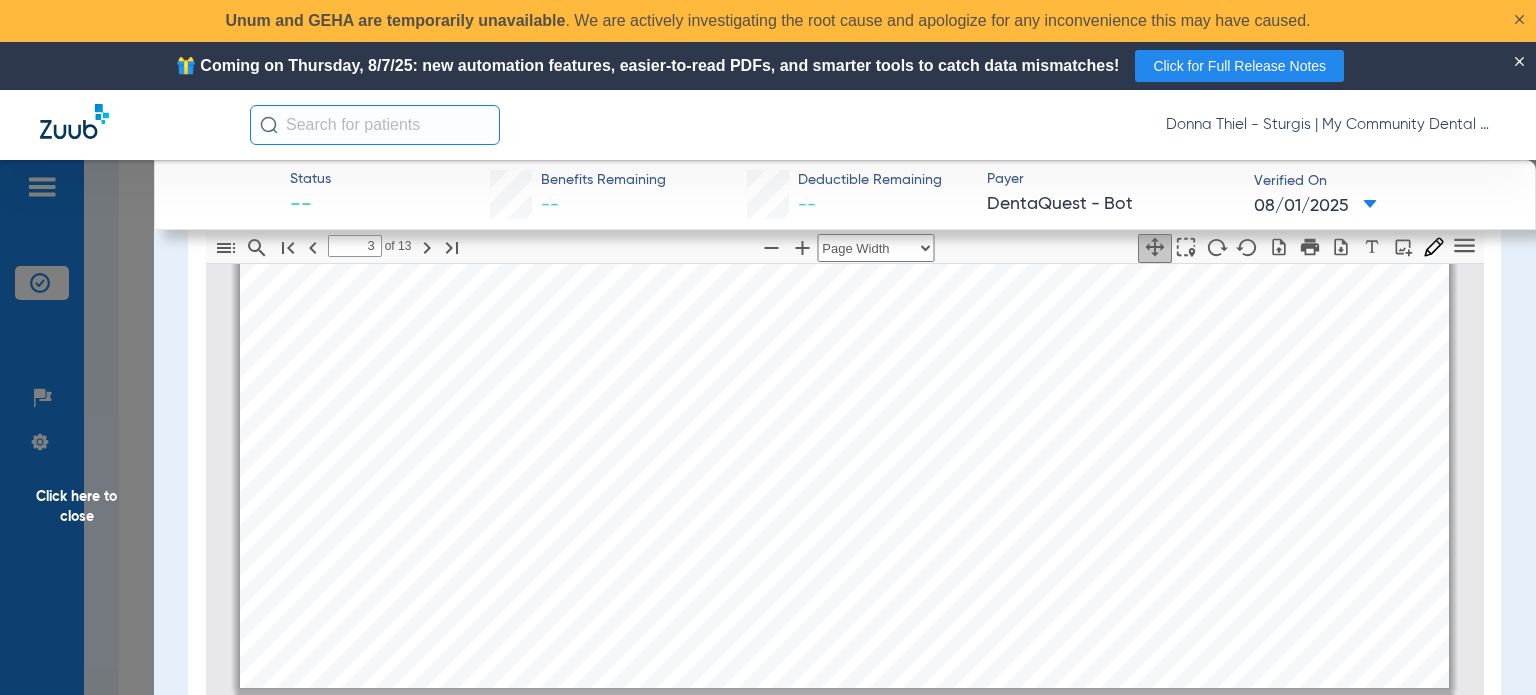 type on "4" 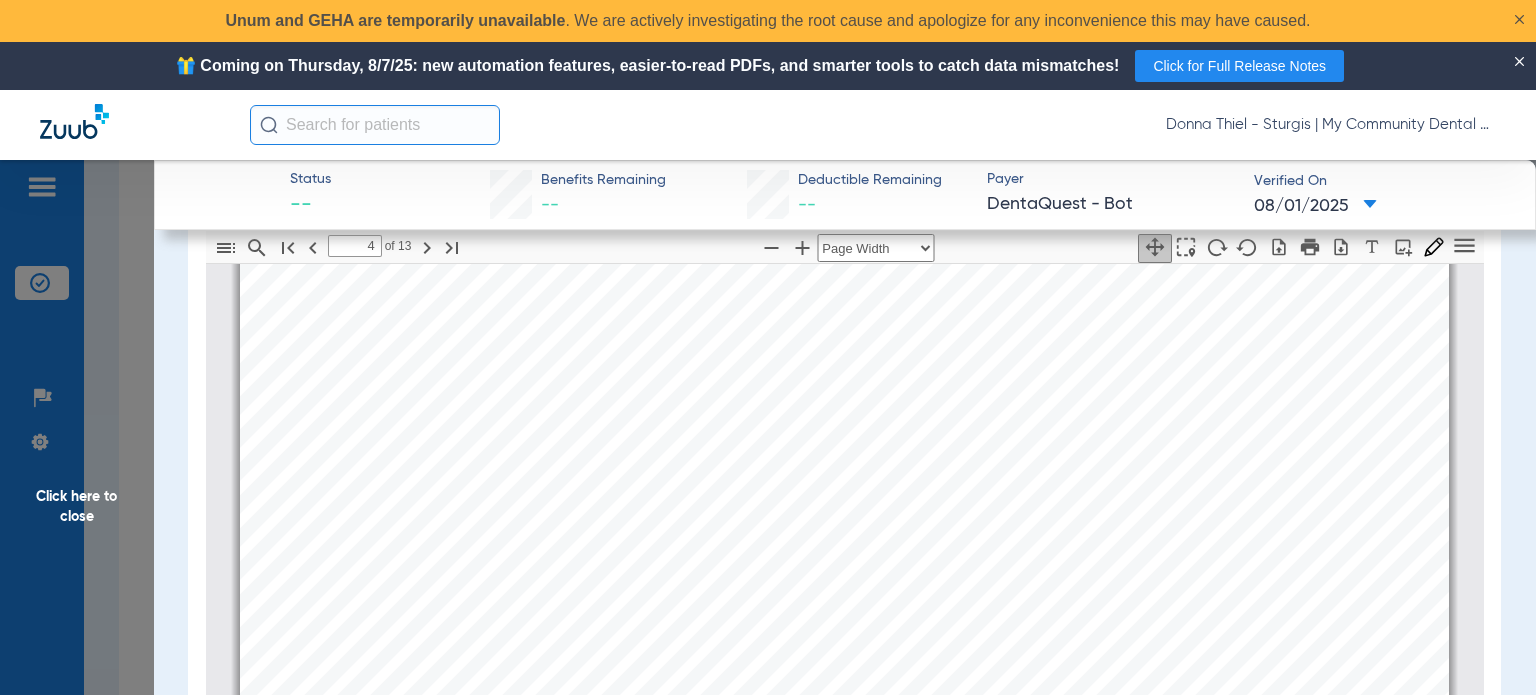 scroll, scrollTop: 2910, scrollLeft: 0, axis: vertical 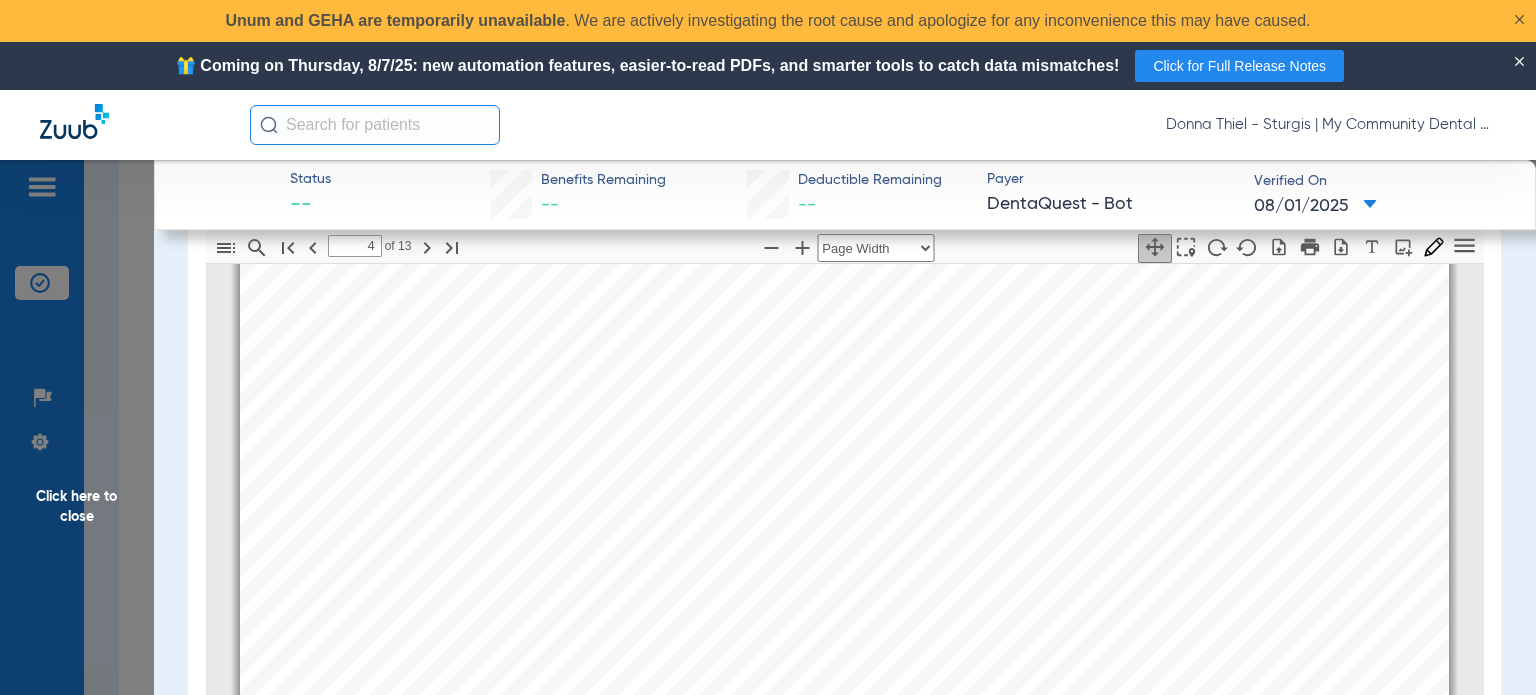 click on "Click here to close" 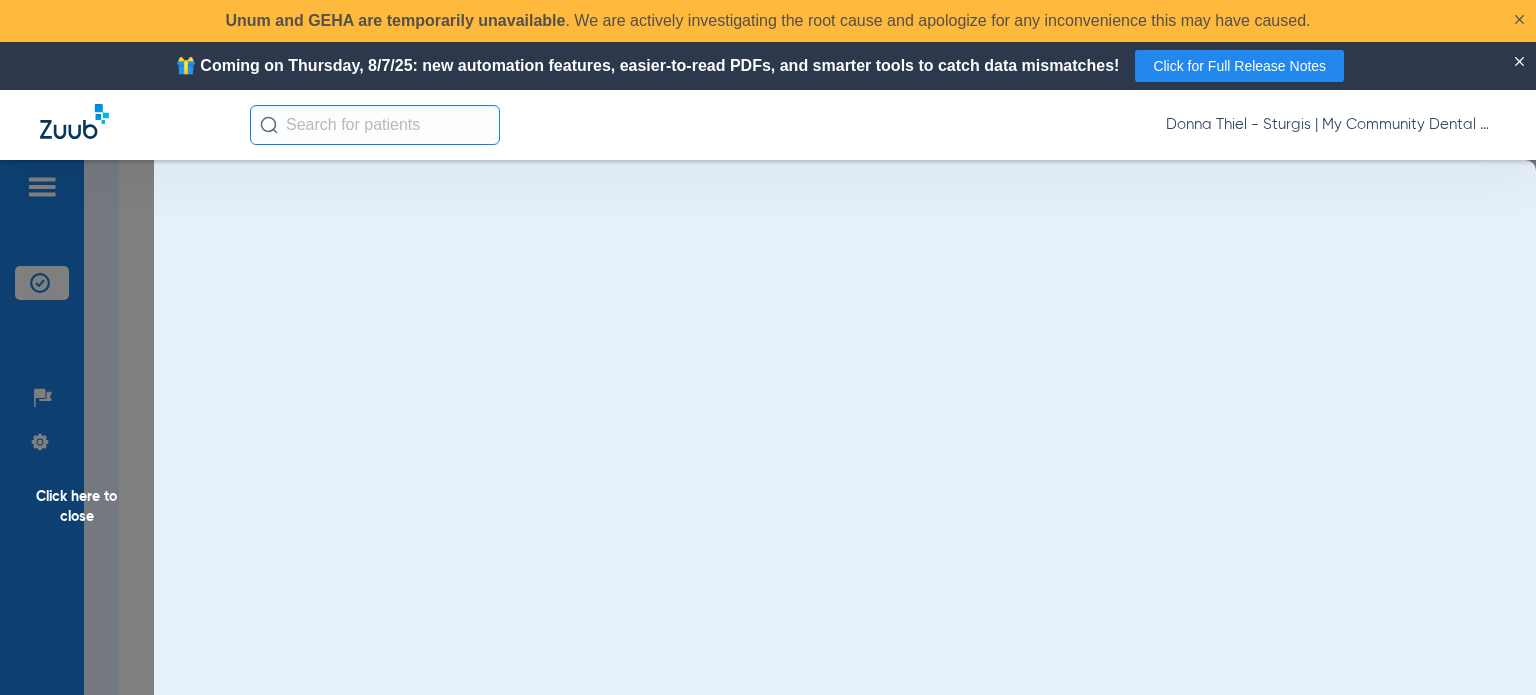 scroll, scrollTop: 0, scrollLeft: 0, axis: both 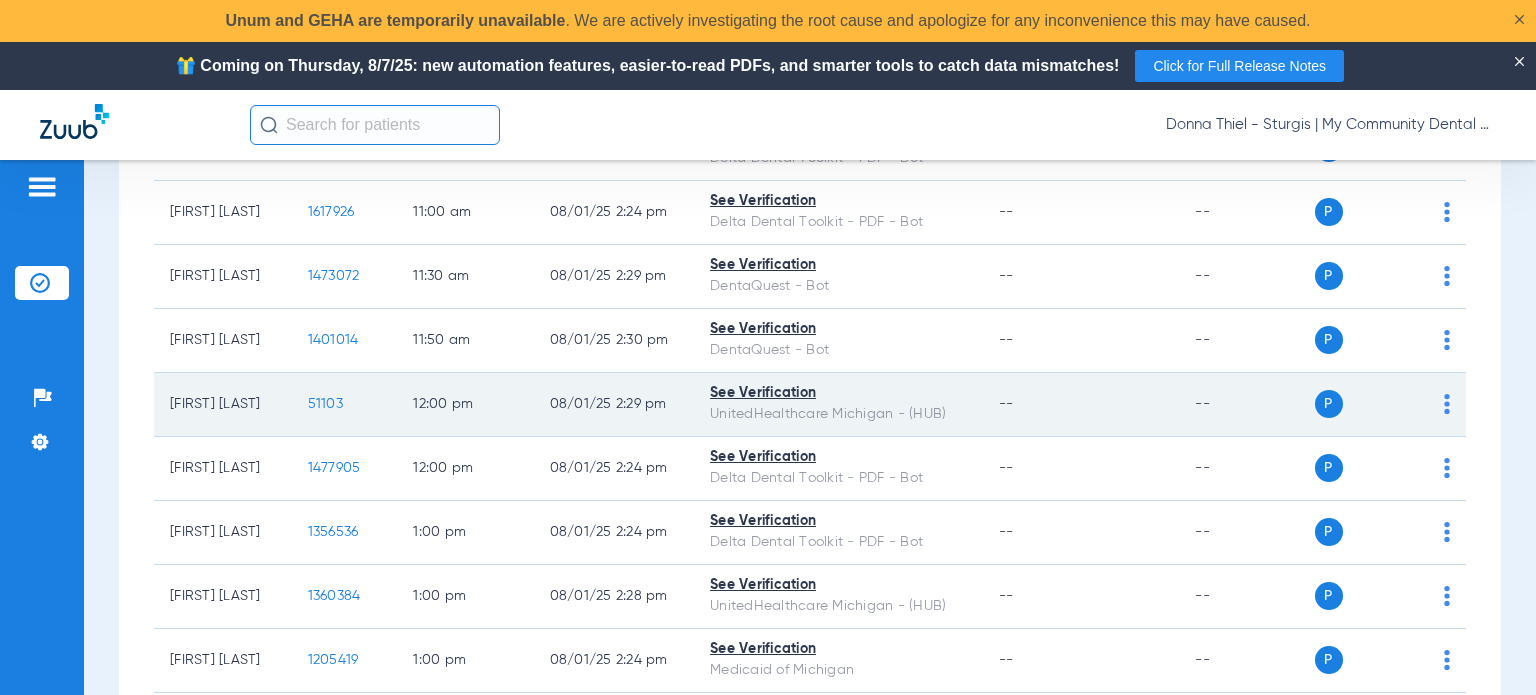 click on "51103" 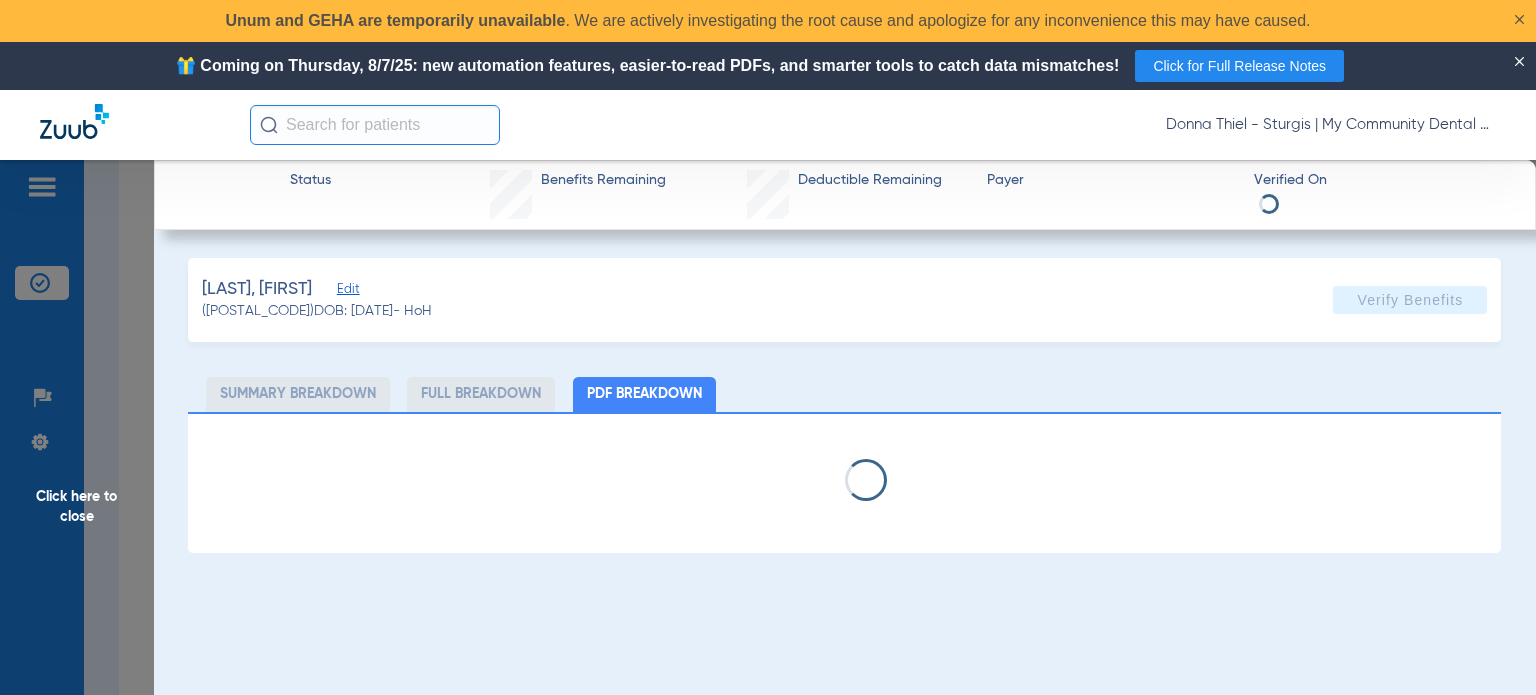 select on "page-width" 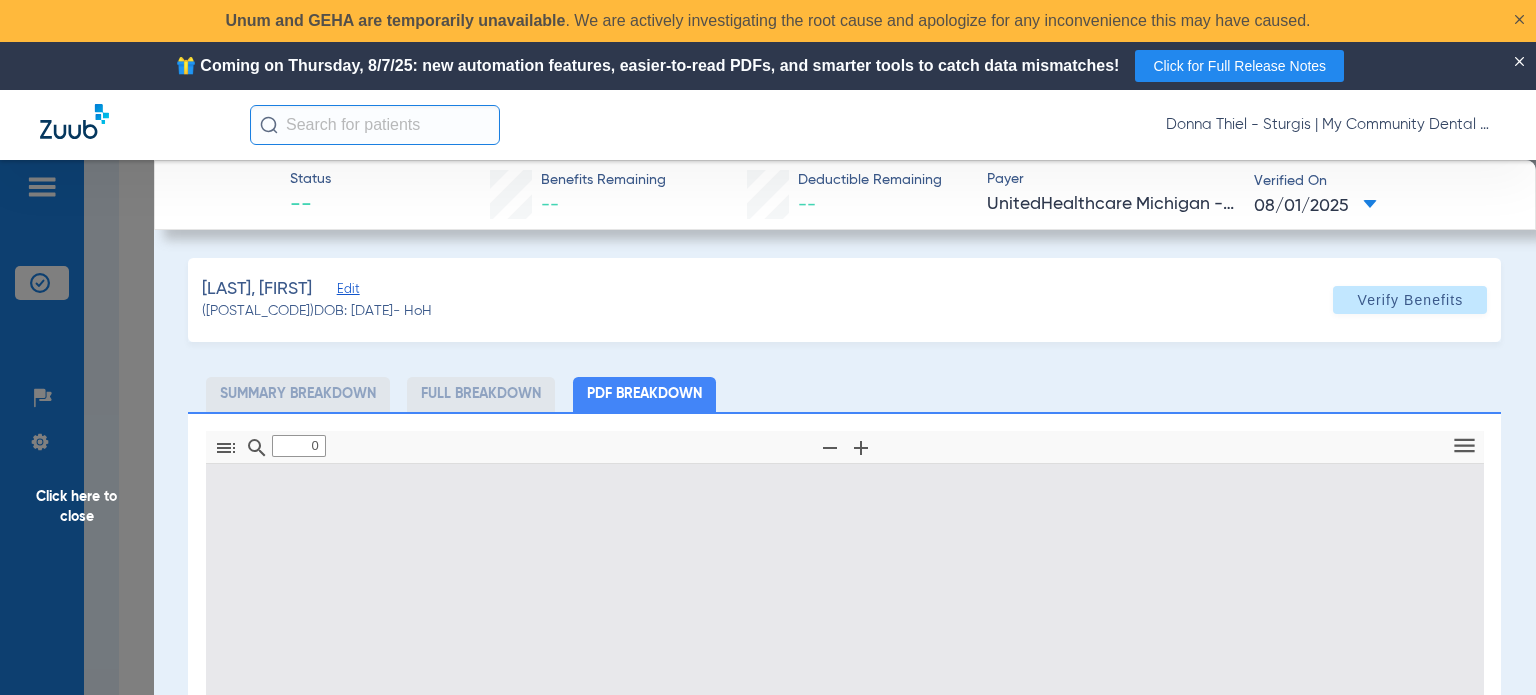 type on "1" 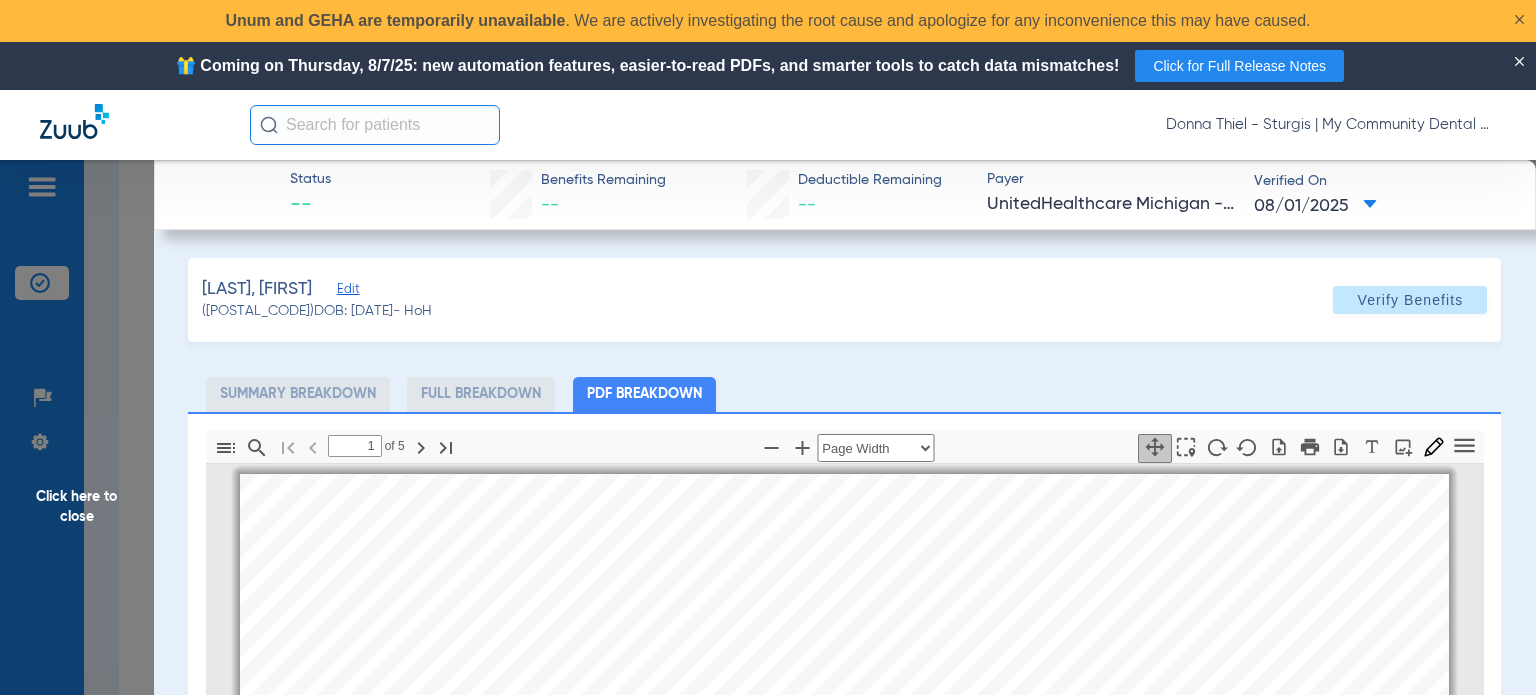 scroll, scrollTop: 10, scrollLeft: 0, axis: vertical 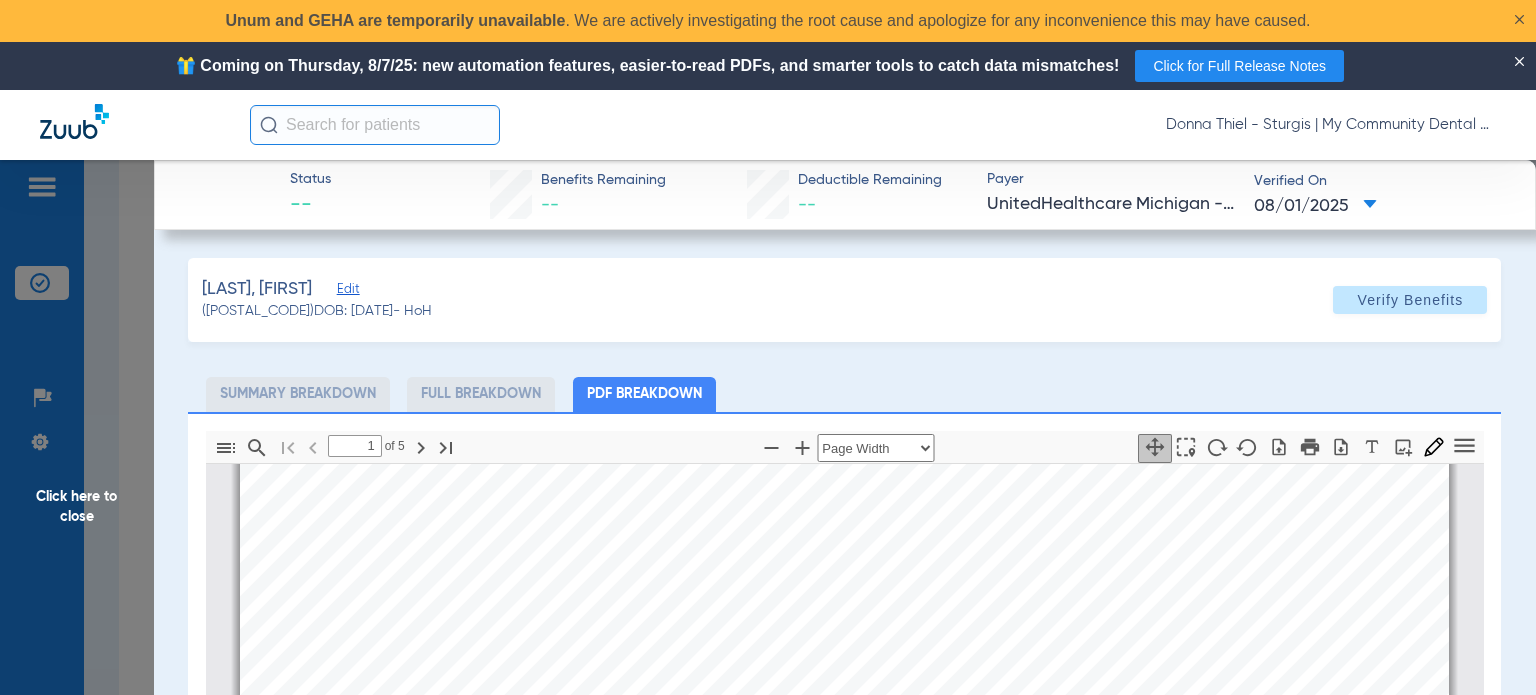 click on "Ware, April   Edit   (51103)   DOB: 05/26/1975   - HoH   Verify Benefits   Subscriber Information   First name  April  Last name  Ware  DOB  mm / dd / yyyy 05/26/1975  Member ID  103534595  Group ID (optional)  1234  Insurance Payer   Insurance
Unitedhealthcare Michigan - (Hub)  Provider   Dentist
Aloysius Redding  1114620432  Summary Breakdown   Full Breakdown   PDF Breakdown  Thumbnails Document Outline Attachments Layers Current Outline Item         1 of ⁨5⁩ Automatic Zoom Actual Size Page Fit Page Width ⁨50⁩% ⁨100⁩% ⁨125⁩% ⁨150⁩% ⁨200⁩% ⁨300⁩% ⁨400⁩% ⁨0⁩%       Highlight         Add image              Tools Highlight color Thickness Color #000000 Size Color #000000 Thickness Opacity Presentation Mode Open Print Save Go to First Page Previous Next Go to Last Page Rotate Clockwise Rotate Counterclockwise Text Selection Tool   Hand Tool     Find Zoom Out Zoom In No Spreads Odd Spreads Even Spreads Page Scrolling Vertical Scrolling     Horizontal Scrolling Book mode" 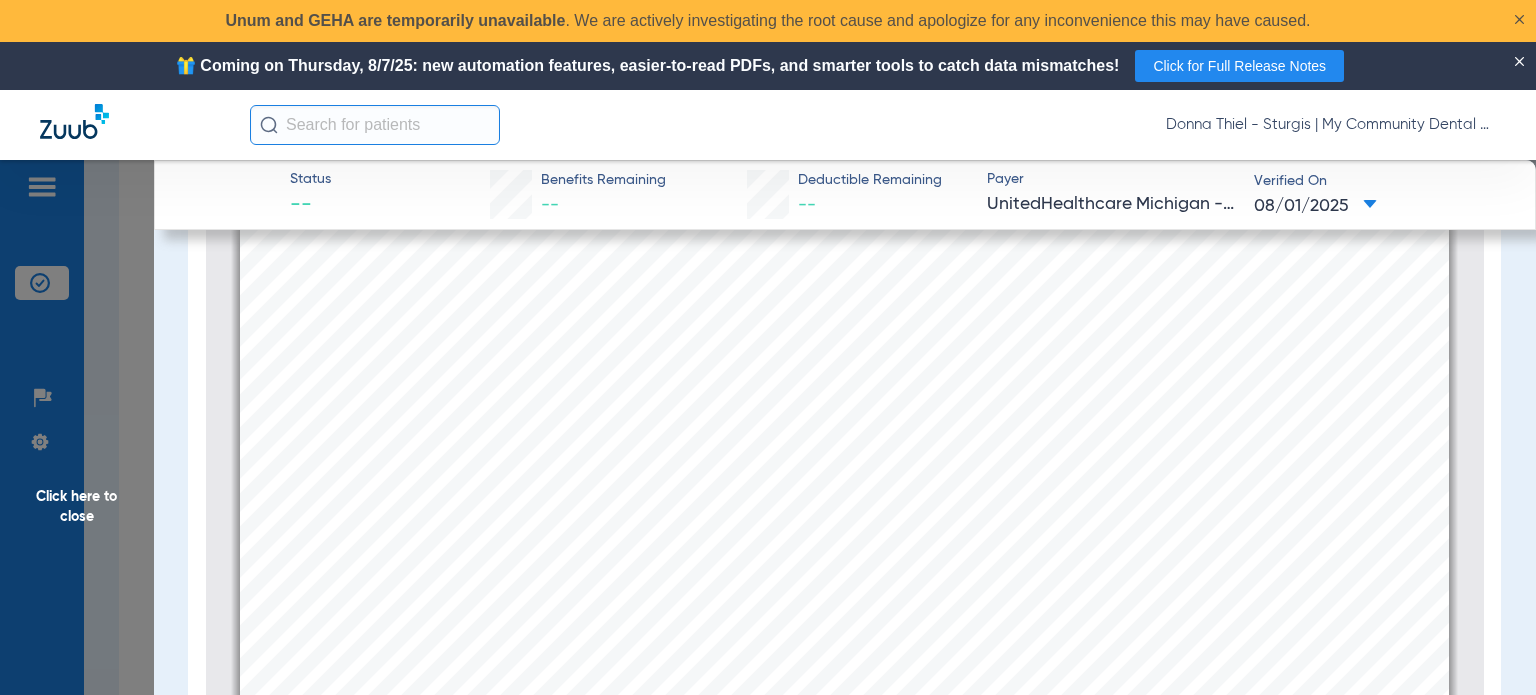 scroll, scrollTop: 288, scrollLeft: 0, axis: vertical 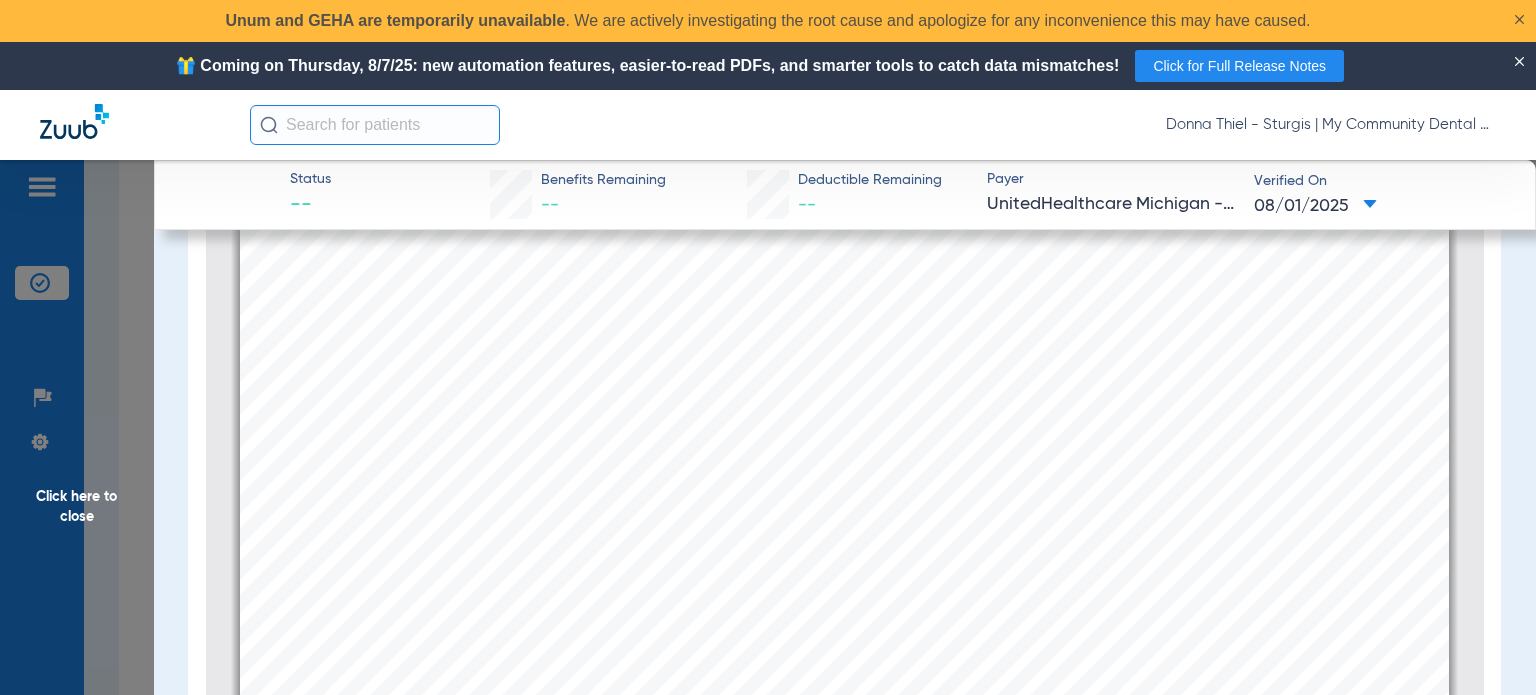 click on "Patient Eligibility *This report is only accurate on the date and time it is rendered (08/01/2025). The patient's information may have changed after this report was generated. UnitedHealthcare Michigan Member APRIL WARE Selected Insurance  Eligible In Network This patient is   Eligible   for services on   08/07/2025   from: Aloysius Redding Sturgis   (1525 East Chicago Road Sturgis, MI 49091) Eligibility Verified on 08/01/2025. Benefit Plan   UnitedHealthcare Comm … Plan/Group Name UnitedHealthcare Michig … Plan/Group Number United MI Member ID   103534595 DOB   05/26/1975 Relationship   Self Type   Medicaid Effective Date   09/01/2024 Term Date   - Primary Care Provider Mona Patel   Primary Care Location My Community Dental Centers 1525 E Chicago Rd Sturgis, MI 49091 Other Insurance IMPORTANT: This information was retrieved from   UnitedHealthcare Michigan   and reflects their current records. Note that this information may differ from information entered into SKYGEN DENTAL HUB." at bounding box center (844, -70) 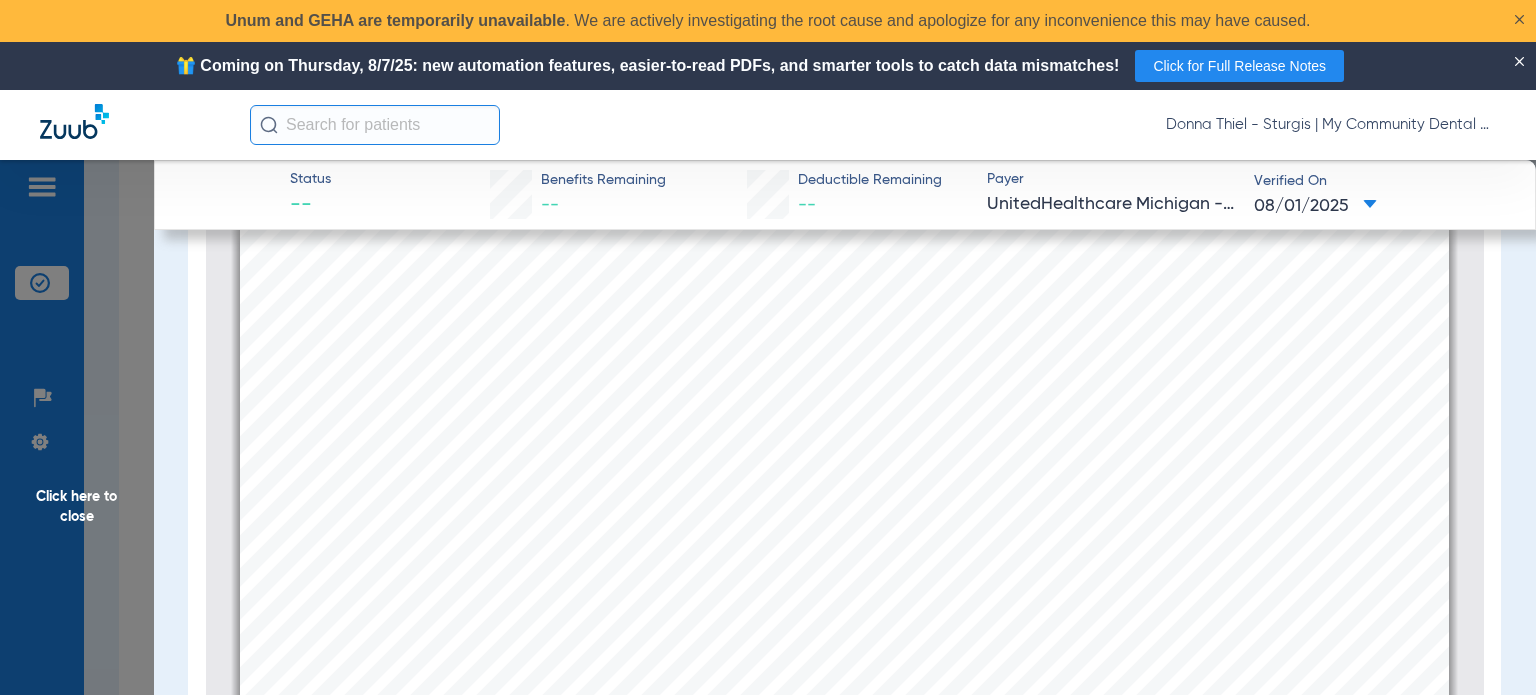 scroll, scrollTop: 0, scrollLeft: 0, axis: both 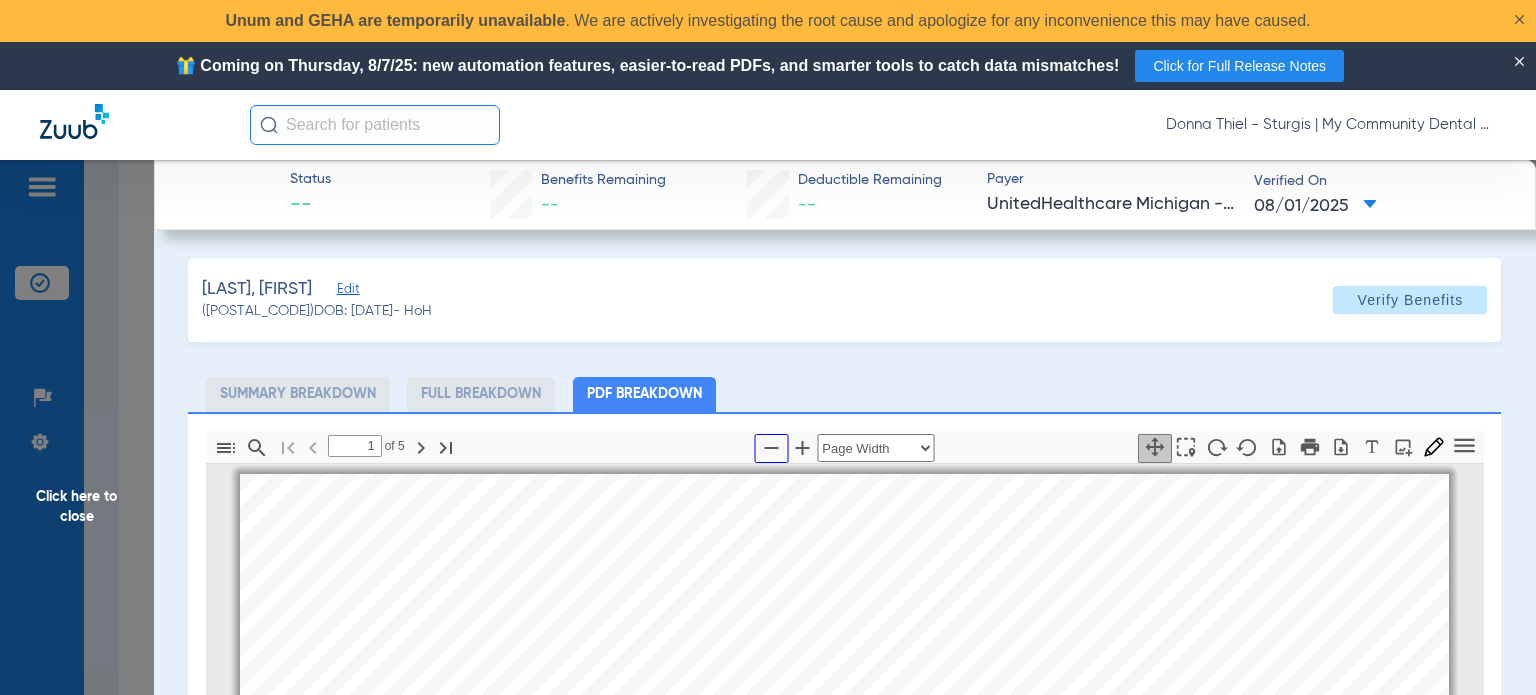 click 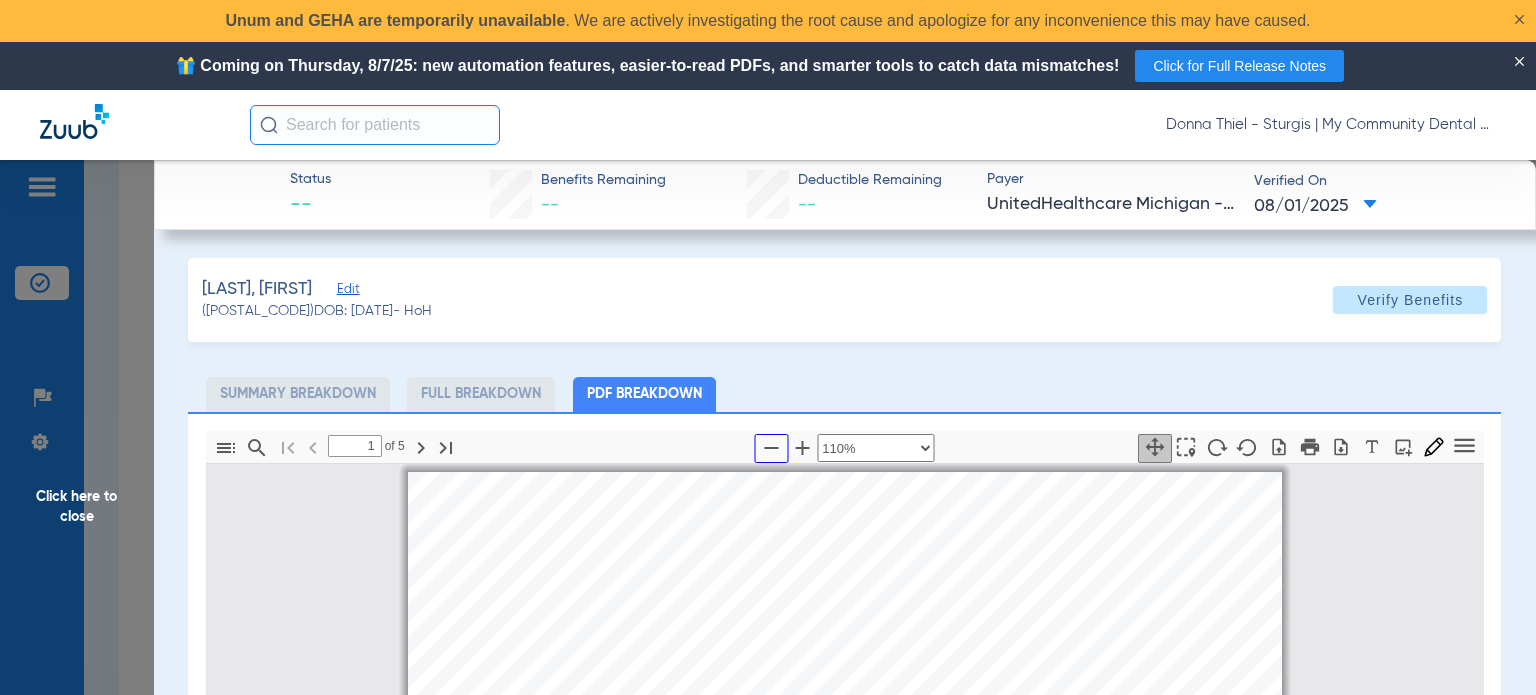 click 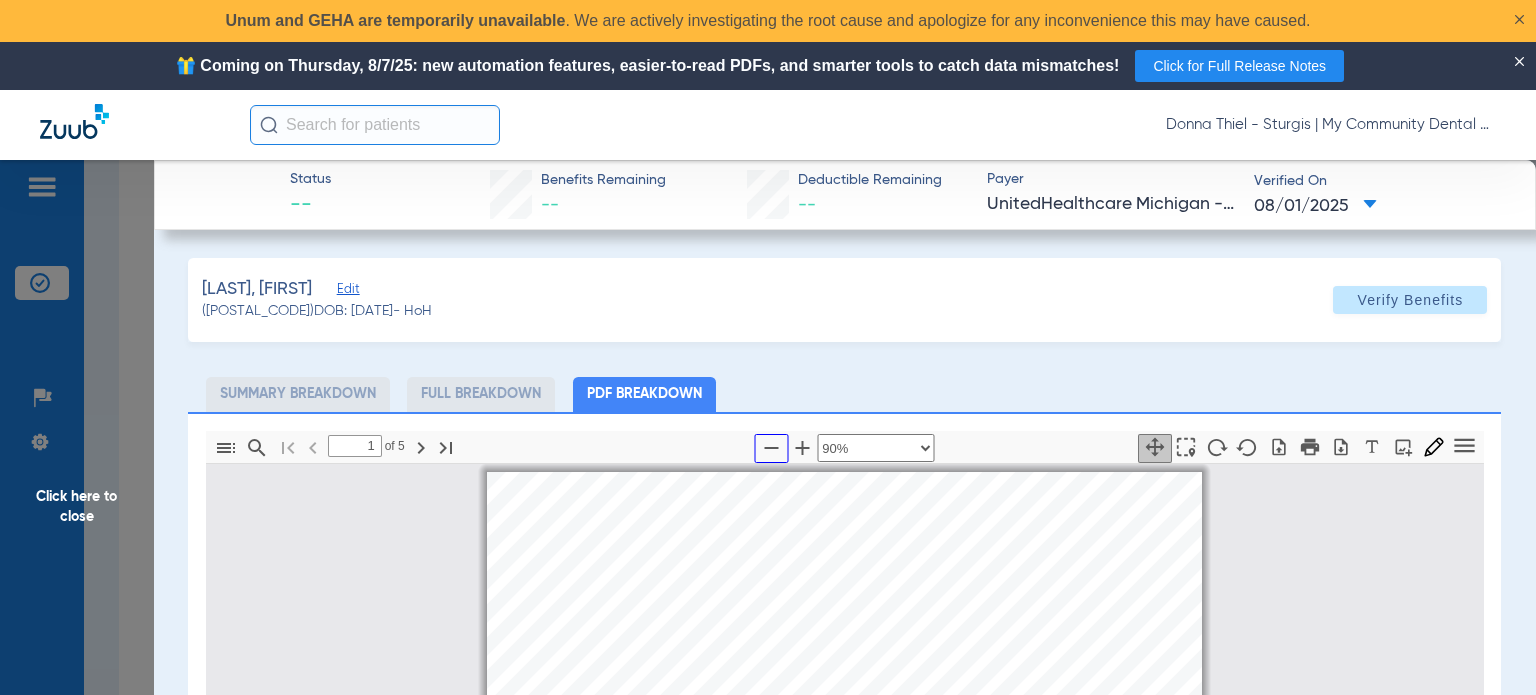 scroll, scrollTop: 4, scrollLeft: 0, axis: vertical 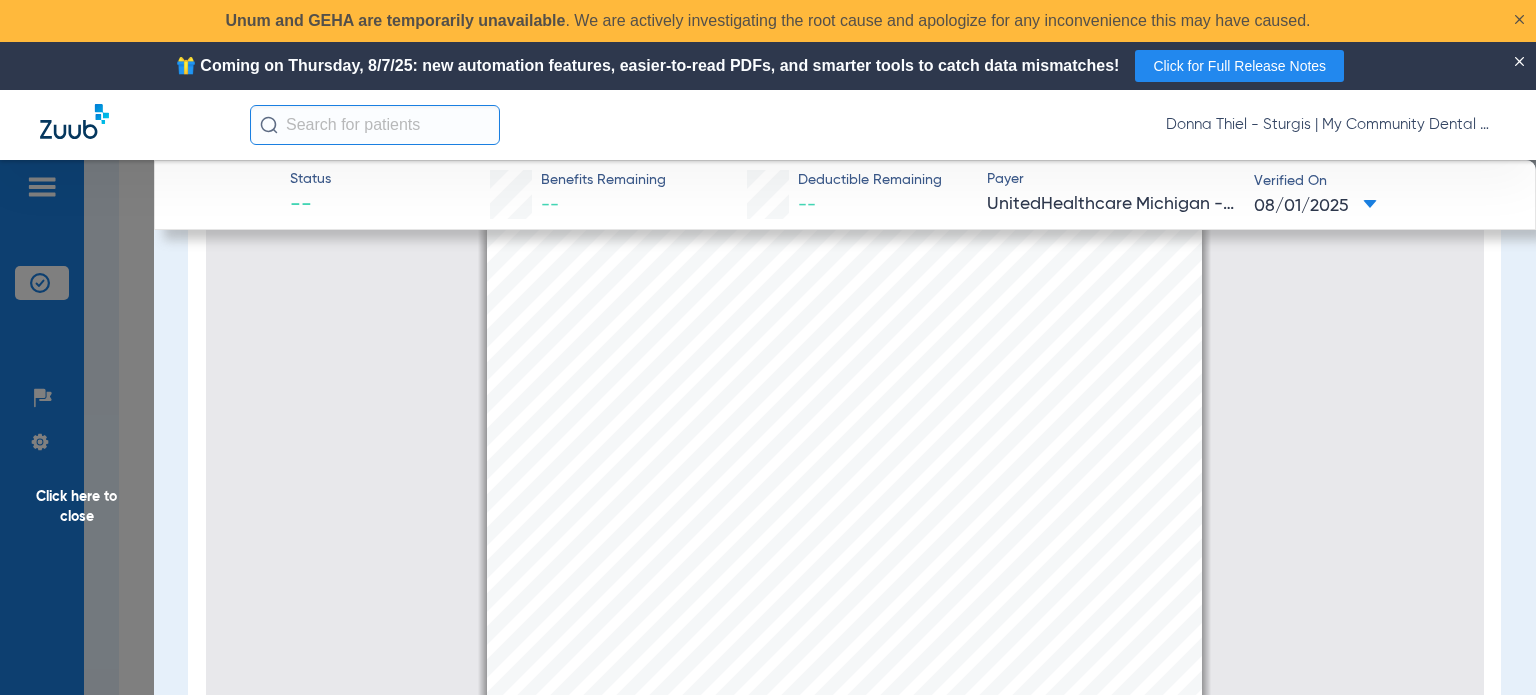 type on "2" 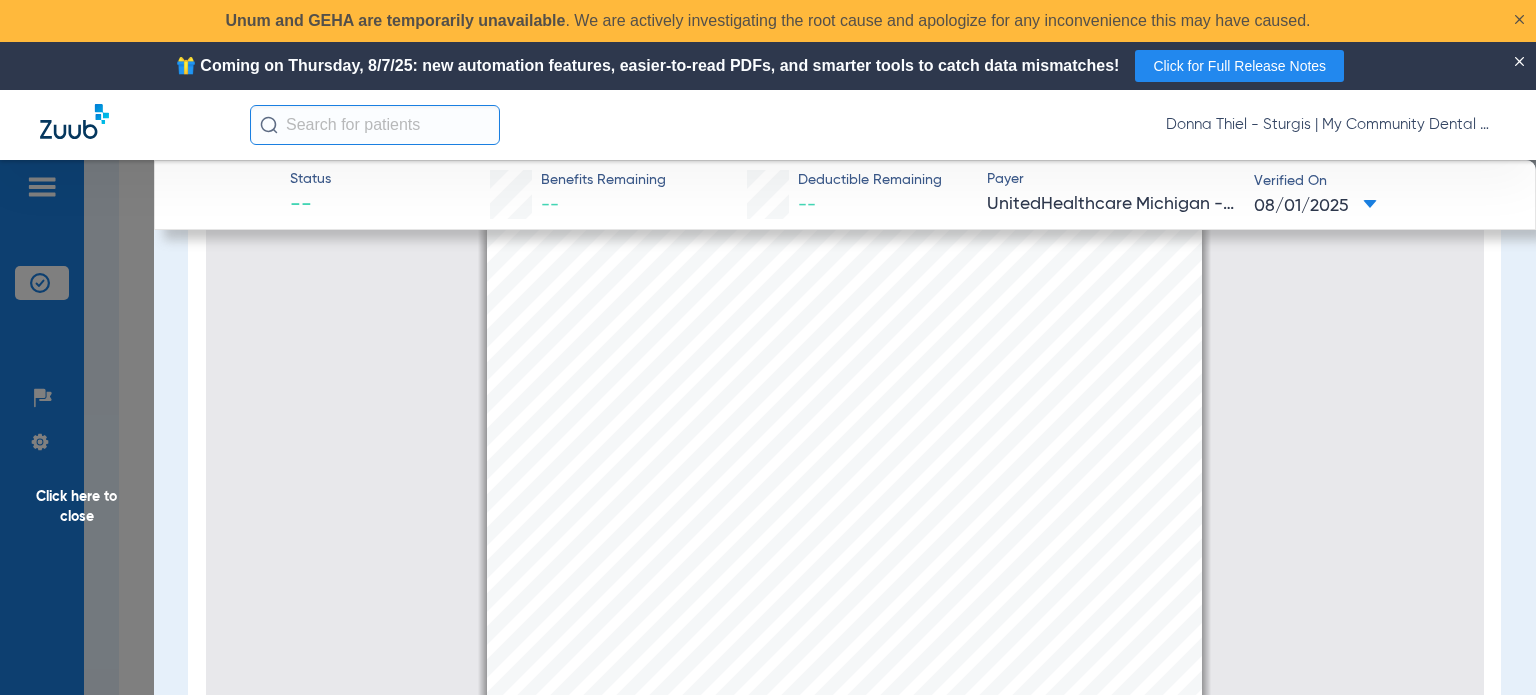 select on "custom" 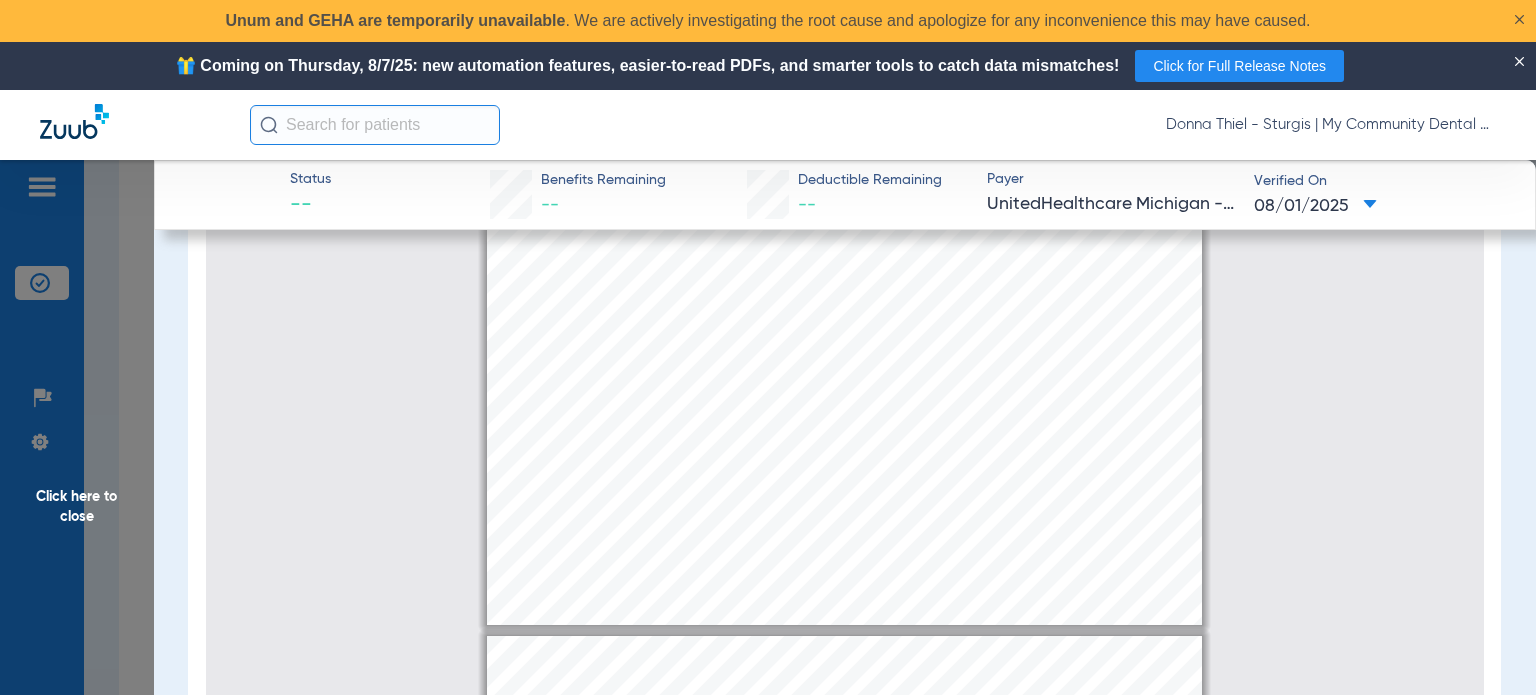 type on "3" 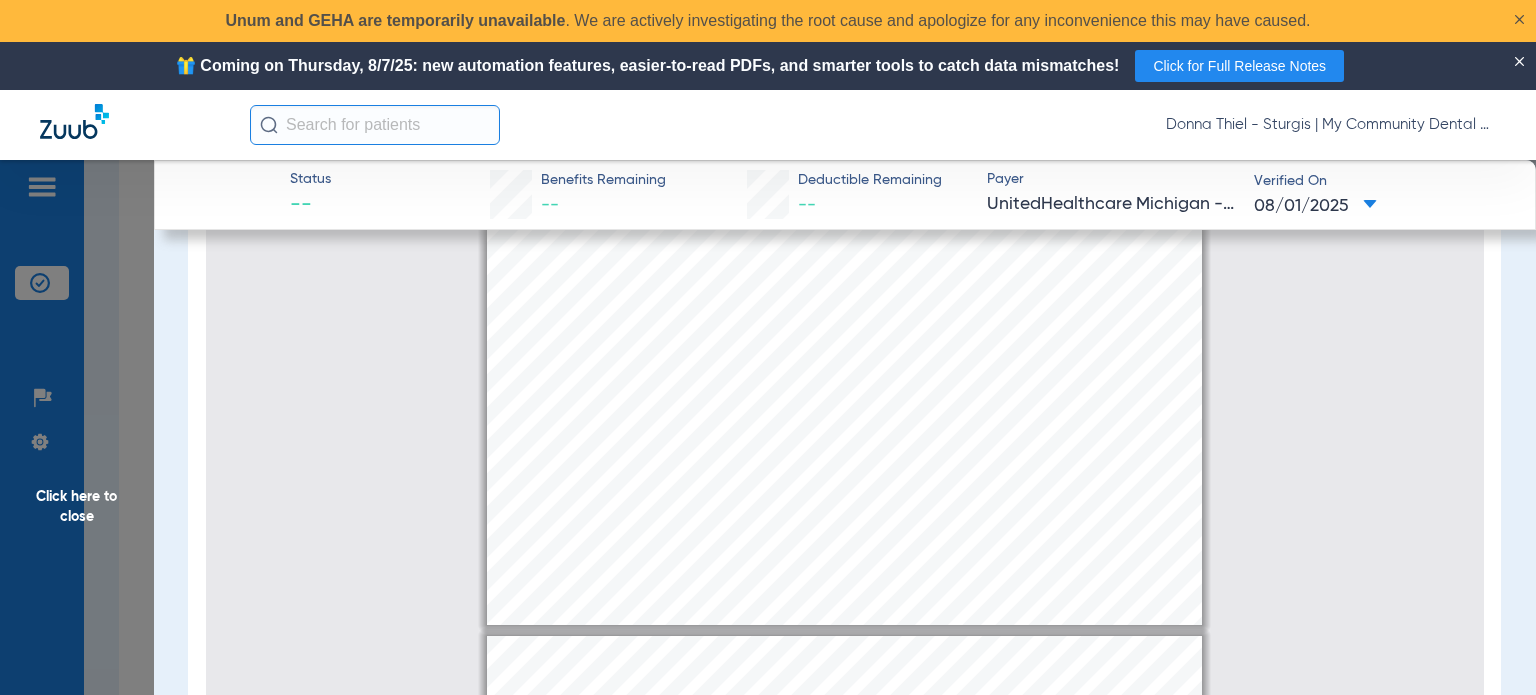 select on "custom" 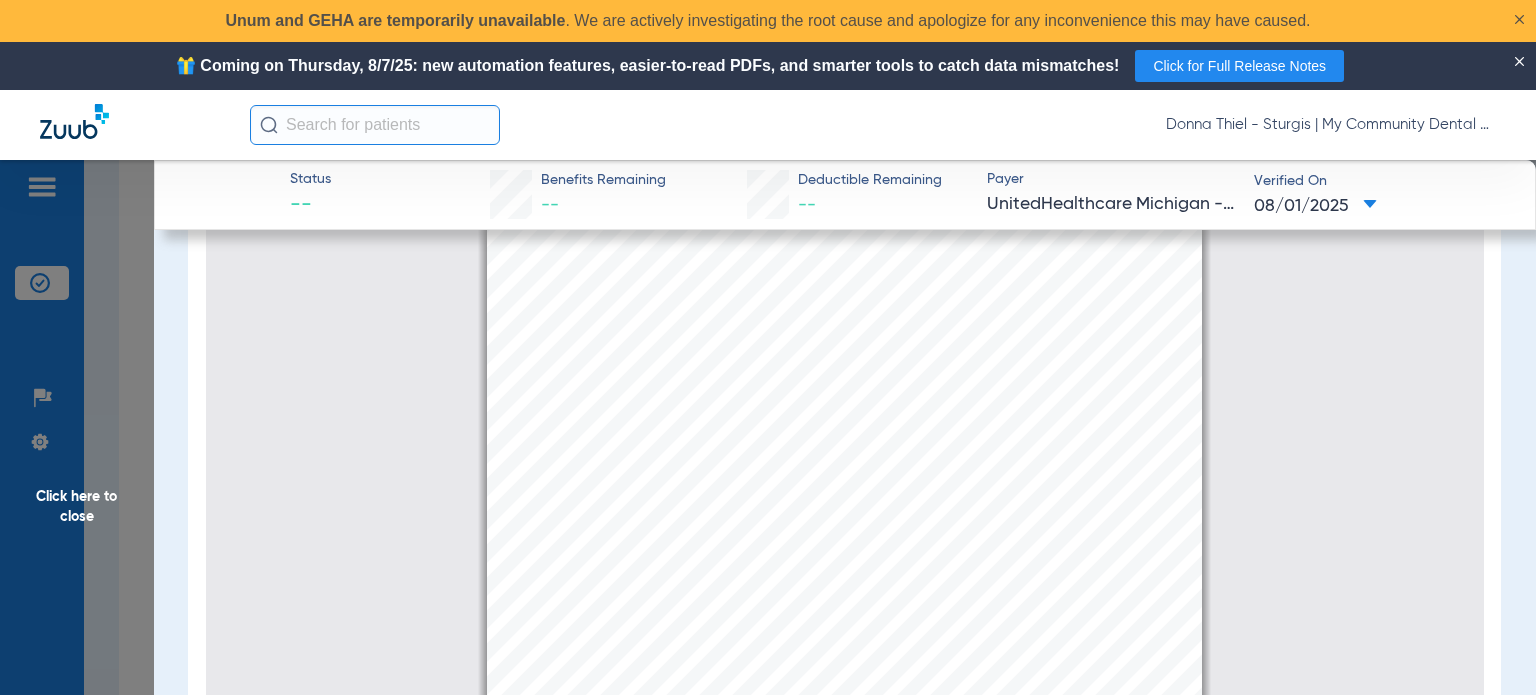 scroll, scrollTop: 1904, scrollLeft: 0, axis: vertical 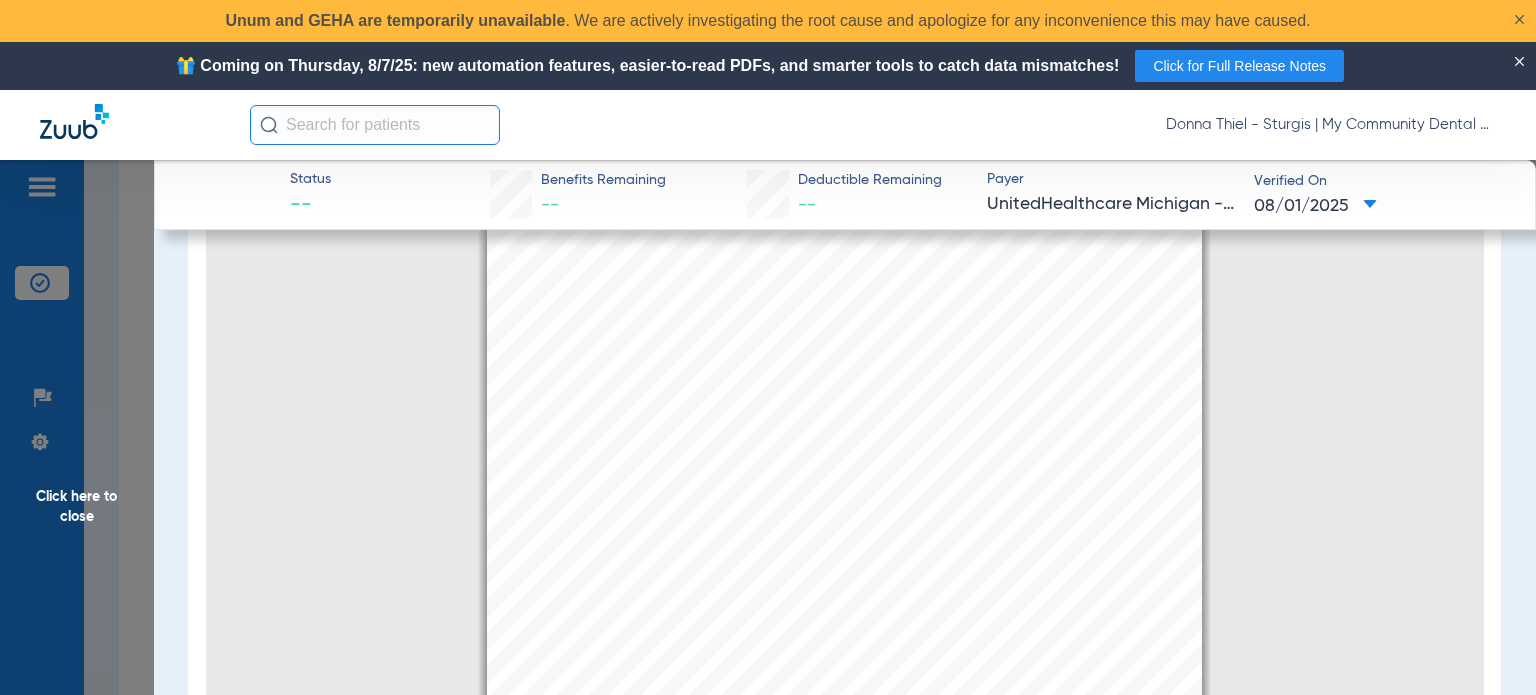 type on "4" 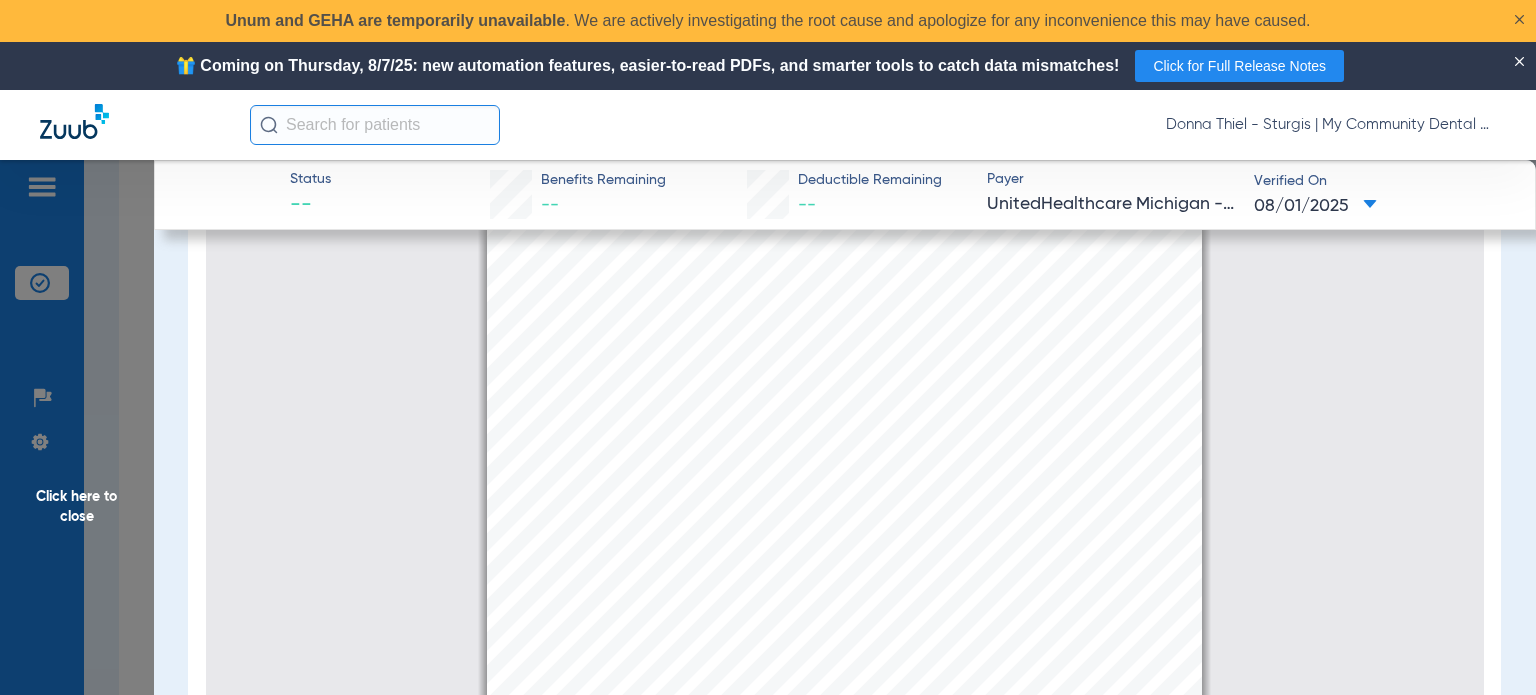 select on "custom" 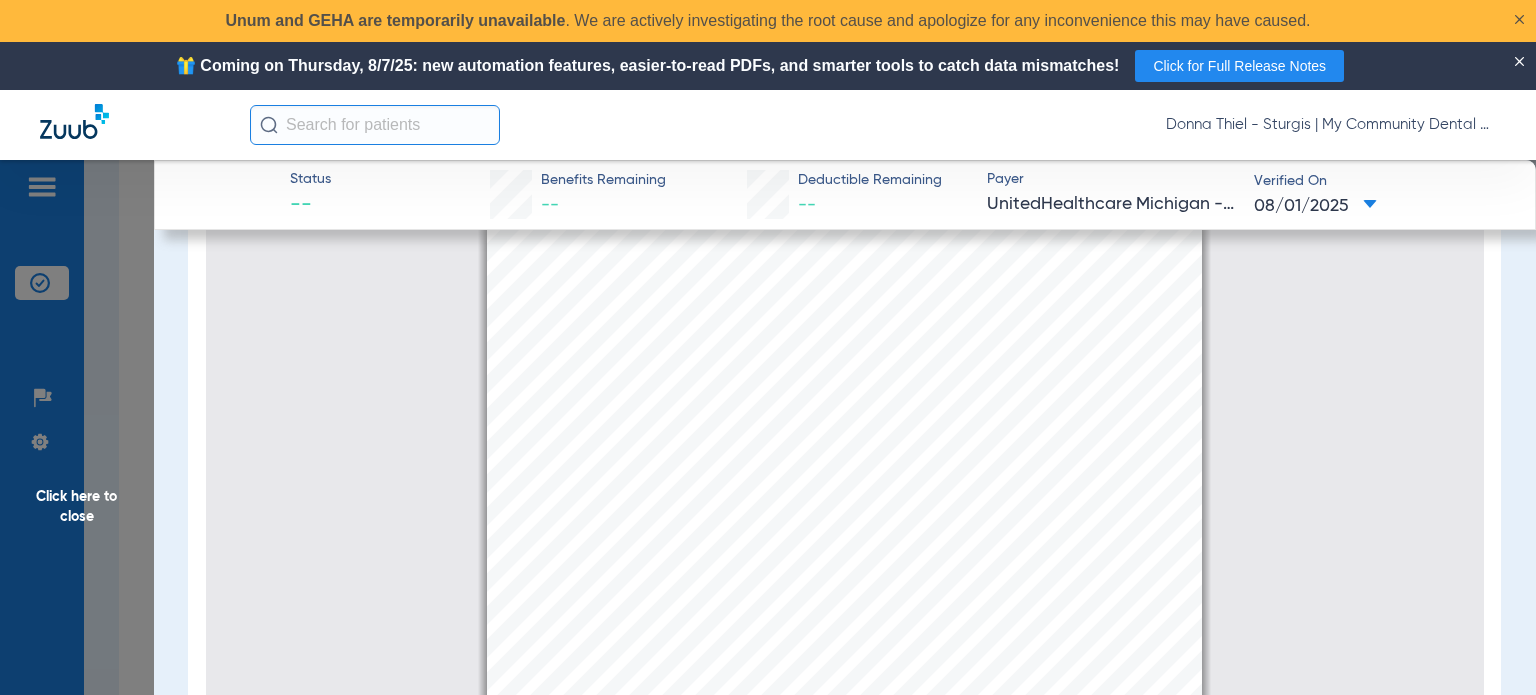 scroll, scrollTop: 3104, scrollLeft: 0, axis: vertical 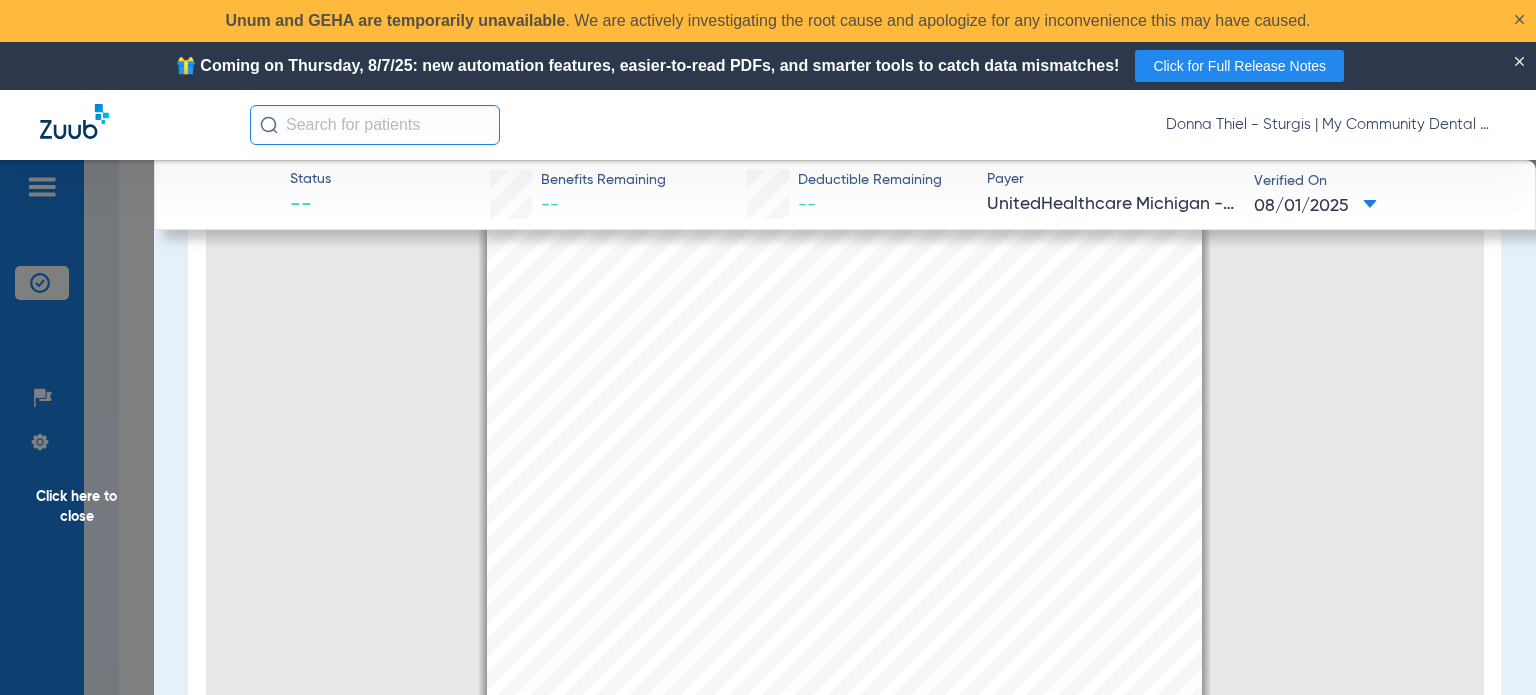 drag, startPoint x: 96, startPoint y: 507, endPoint x: 282, endPoint y: 497, distance: 186.26862 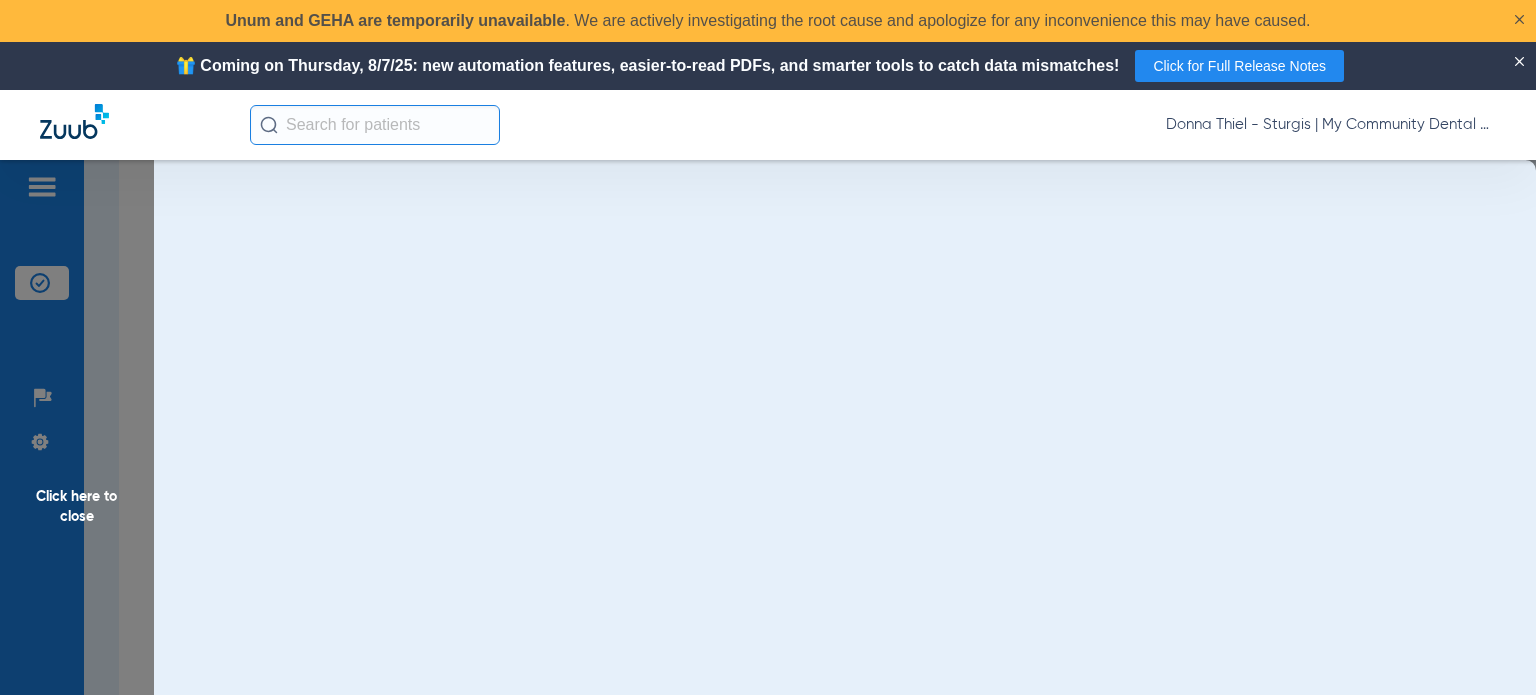 scroll, scrollTop: 0, scrollLeft: 0, axis: both 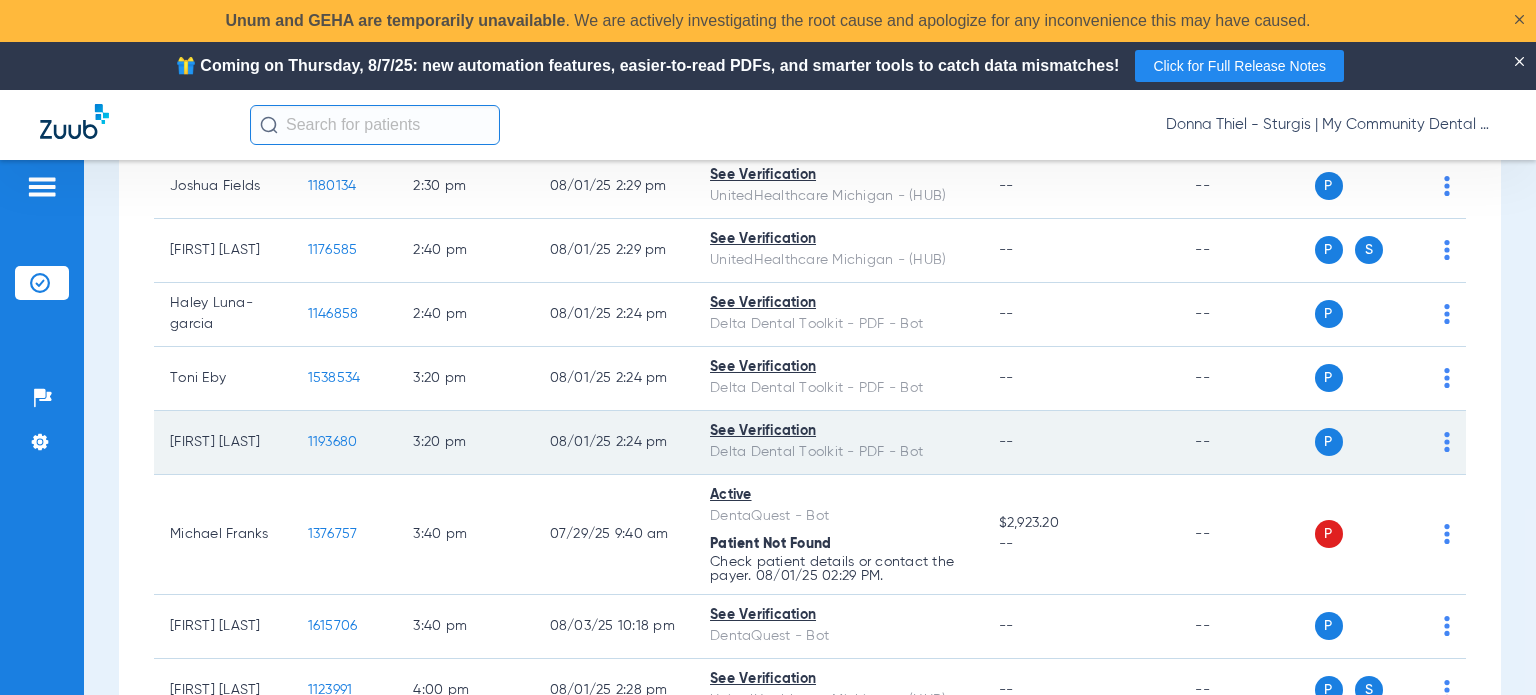 click on "1193680" 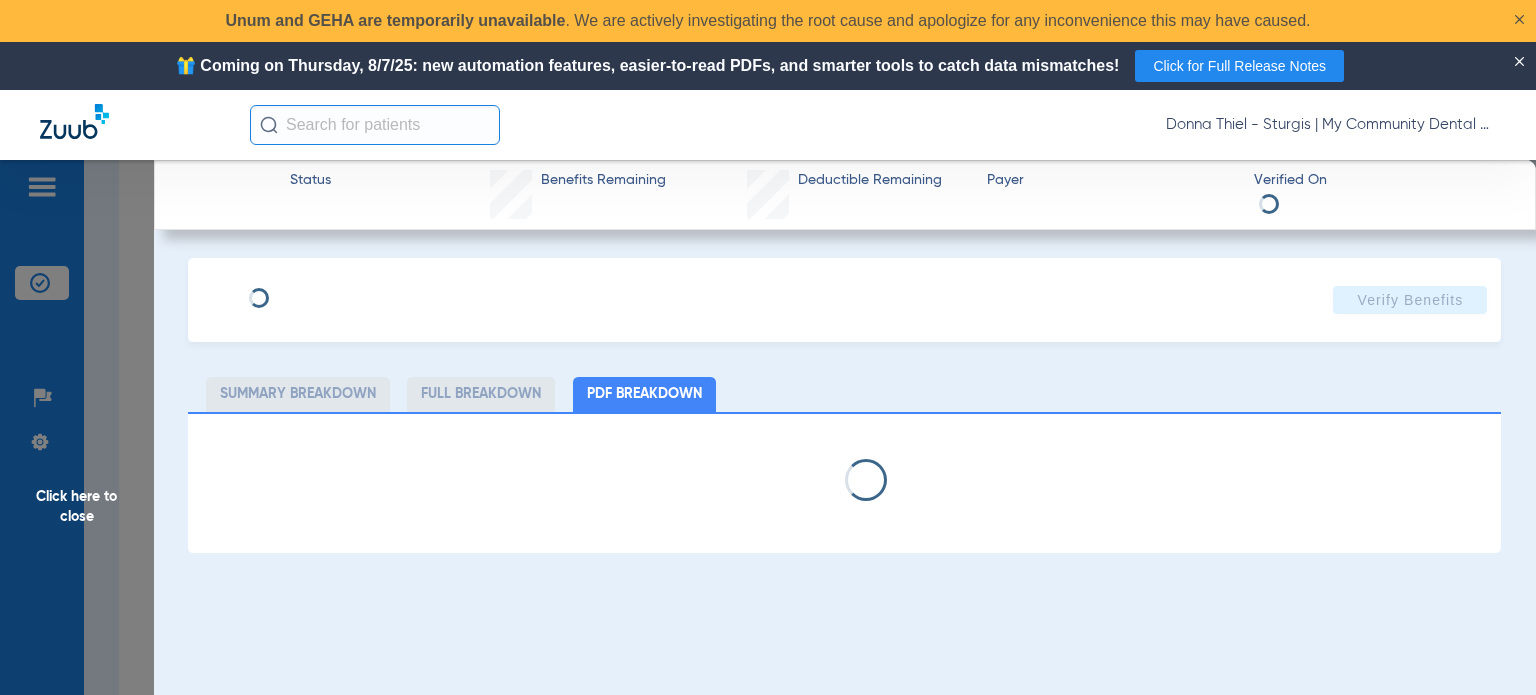 select on "page-width" 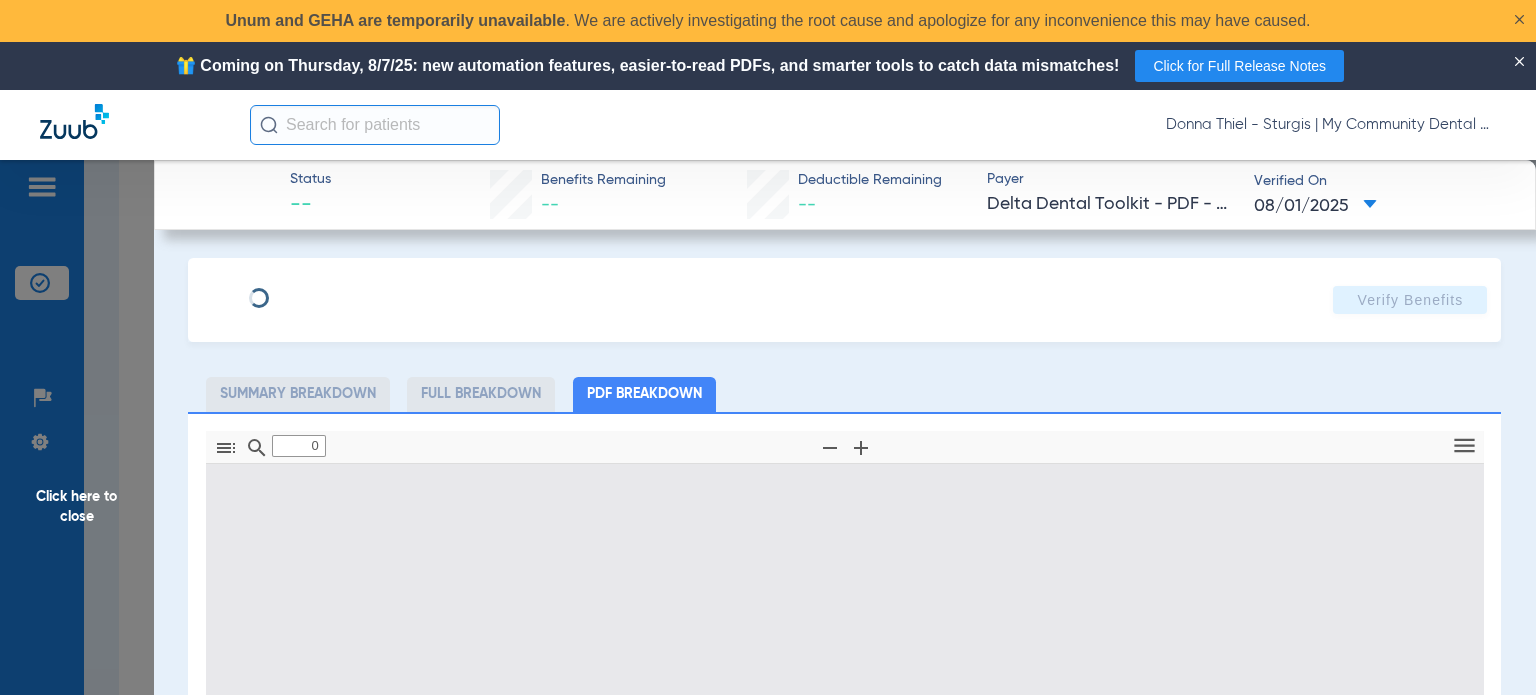 type on "1" 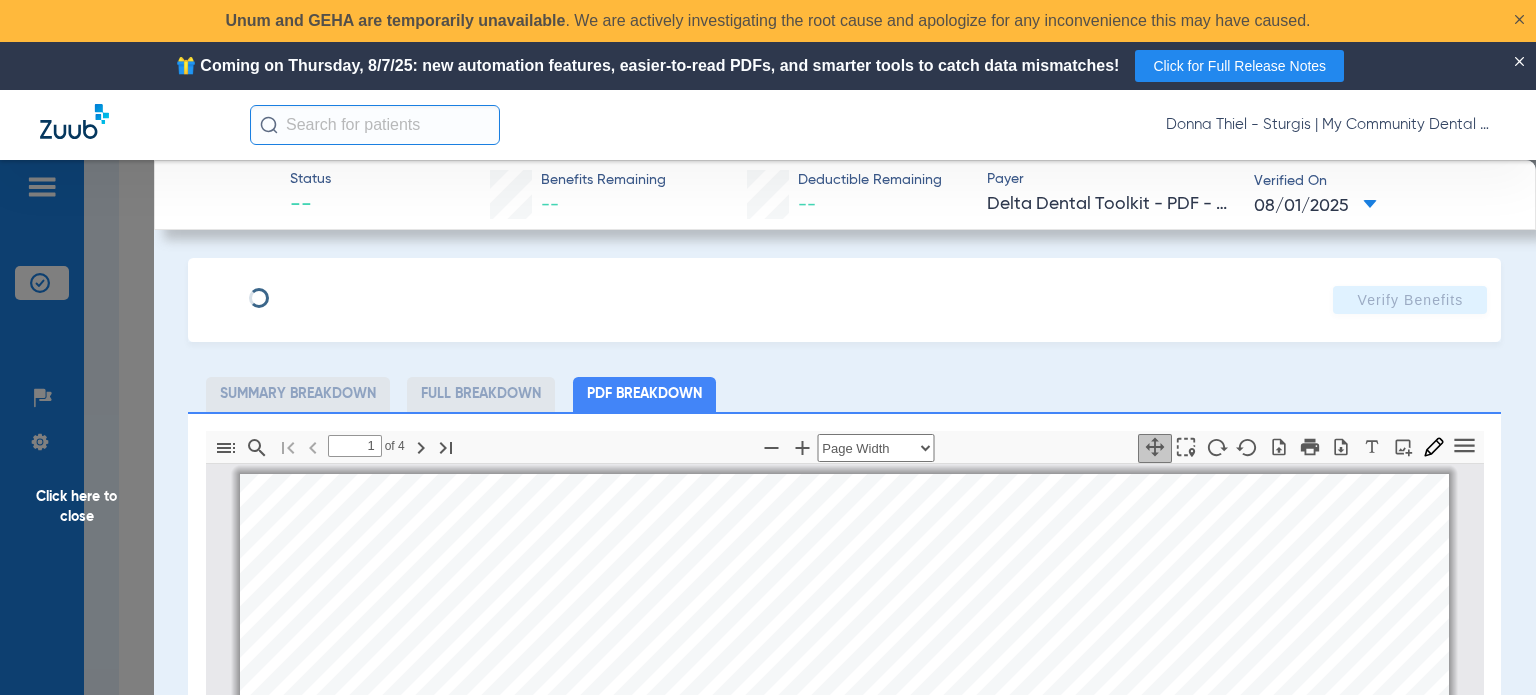 scroll, scrollTop: 10, scrollLeft: 0, axis: vertical 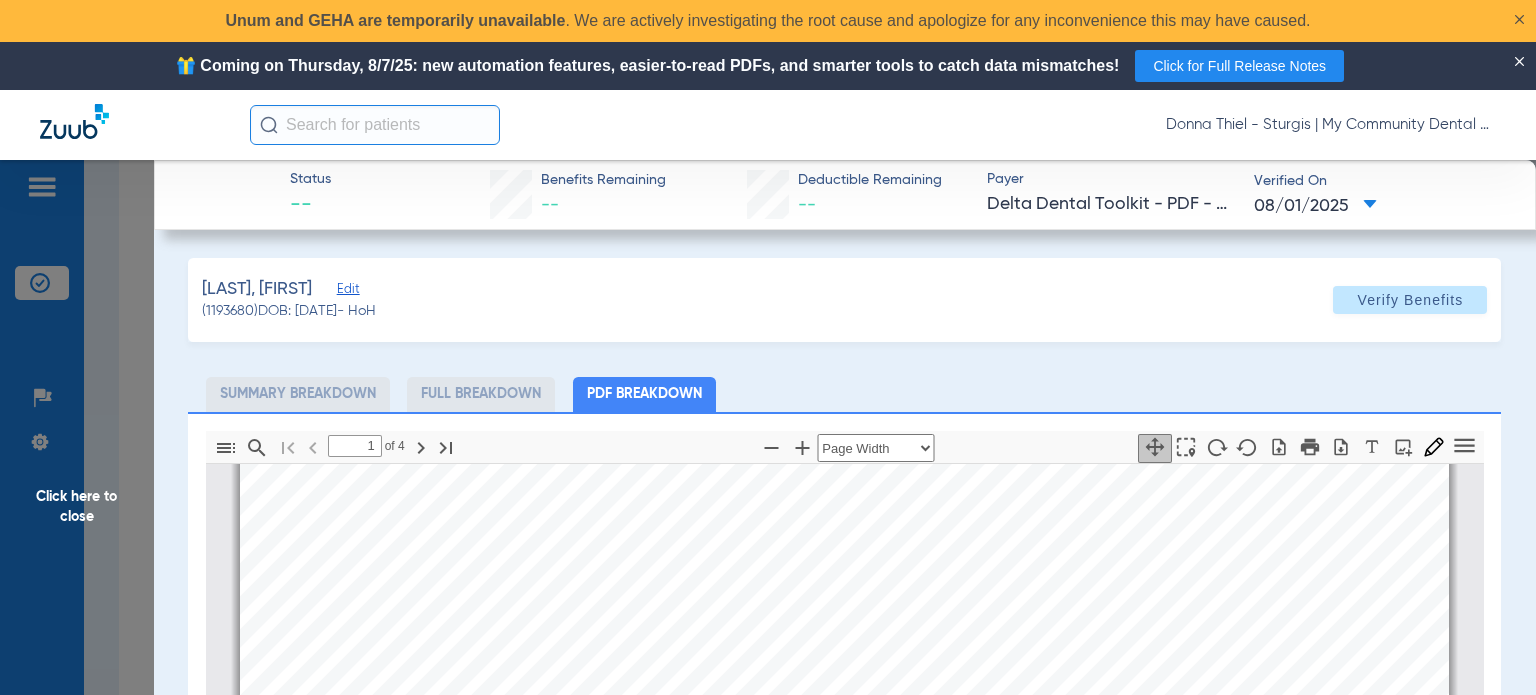 click on "Perry, Dalyn   Edit   (1193680)   DOB: 09/03/1989   - HoH   Verify Benefits   Subscriber Information   First name  Dalyn  Last name  Perry  DOB  mm / dd / yyyy 09/03/1989  Member ID  0033612326  Group ID (optional)  424604000  Insurance Payer   Insurance
Delta Dental Toolkit - Pdf - Bot  Provider   Dentist
Aloysius Redding  1114620432  Summary Breakdown   Full Breakdown   PDF Breakdown  Thumbnails Document Outline Attachments Layers Current Outline Item         1 of ⁨4⁩ Automatic Zoom Actual Size Page Fit Page Width ⁨50⁩% ⁨100⁩% ⁨125⁩% ⁨150⁩% ⁨200⁩% ⁨300⁩% ⁨400⁩% ⁨0⁩%       Highlight         Add image              Tools Highlight color Thickness Color #000000 Size Color #000000 Thickness Opacity Presentation Mode Open Print Save Go to First Page Previous Next Go to Last Page Rotate Clockwise Rotate Counterclockwise Text Selection Tool   Hand Tool     Find Zoom Out Zoom In No Spreads Odd Spreads Even Spreads Page Scrolling Vertical Scrolling     Horizontal Scrolling" 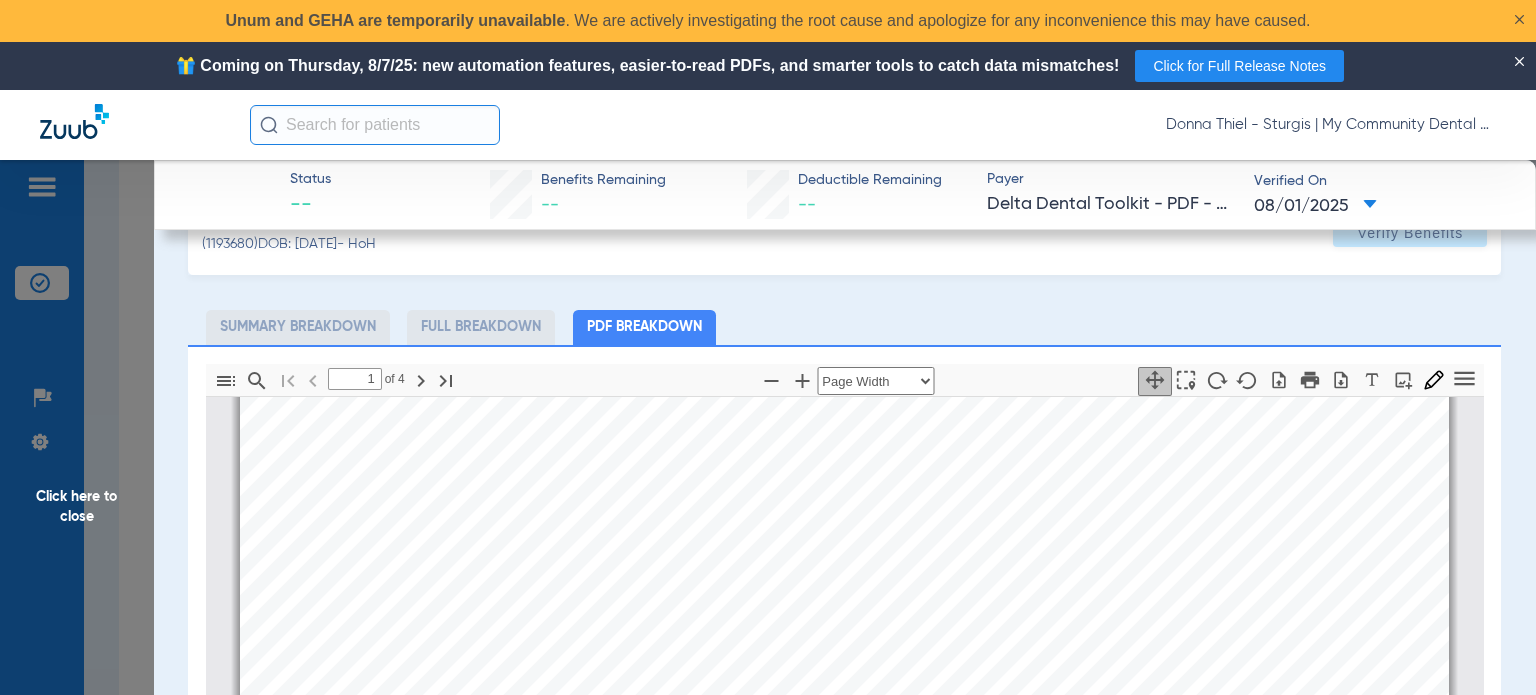 scroll, scrollTop: 100, scrollLeft: 0, axis: vertical 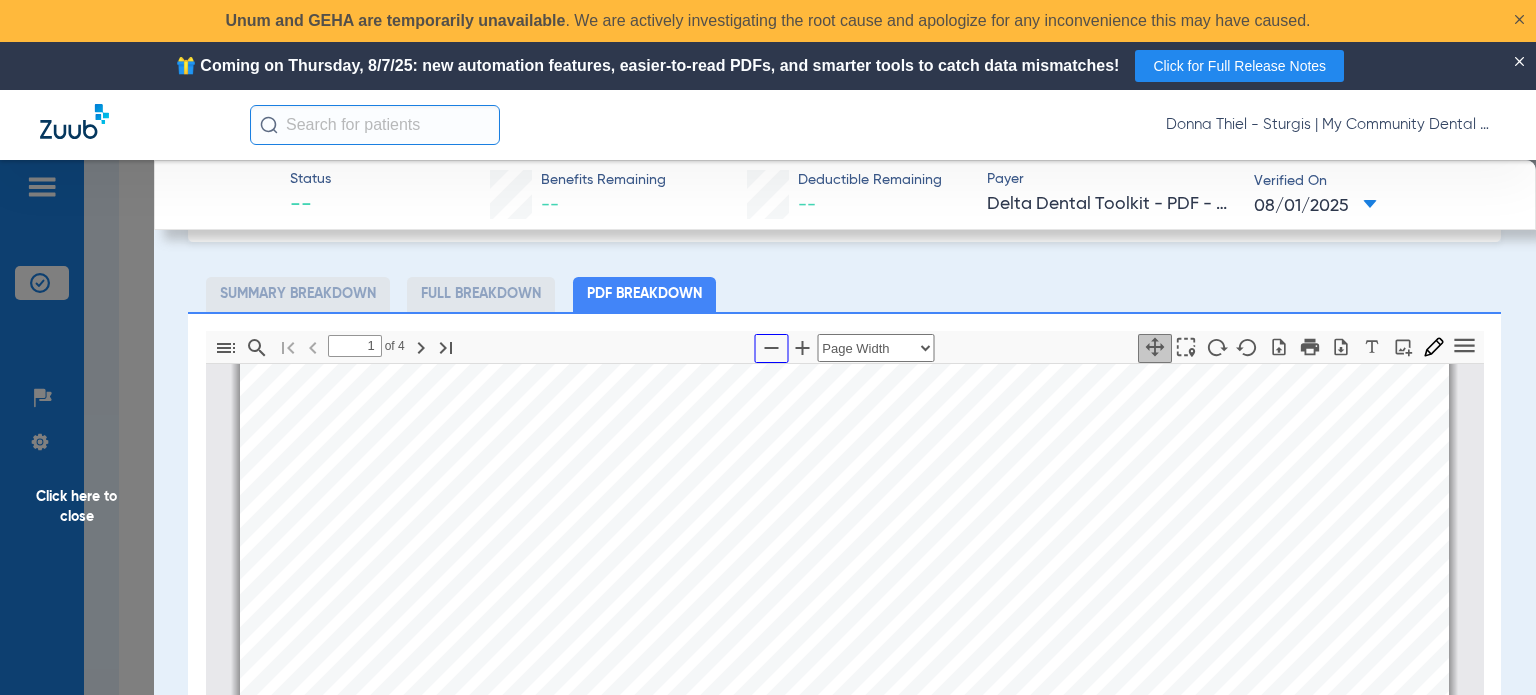 drag, startPoint x: 755, startPoint y: 339, endPoint x: 820, endPoint y: 314, distance: 69.641945 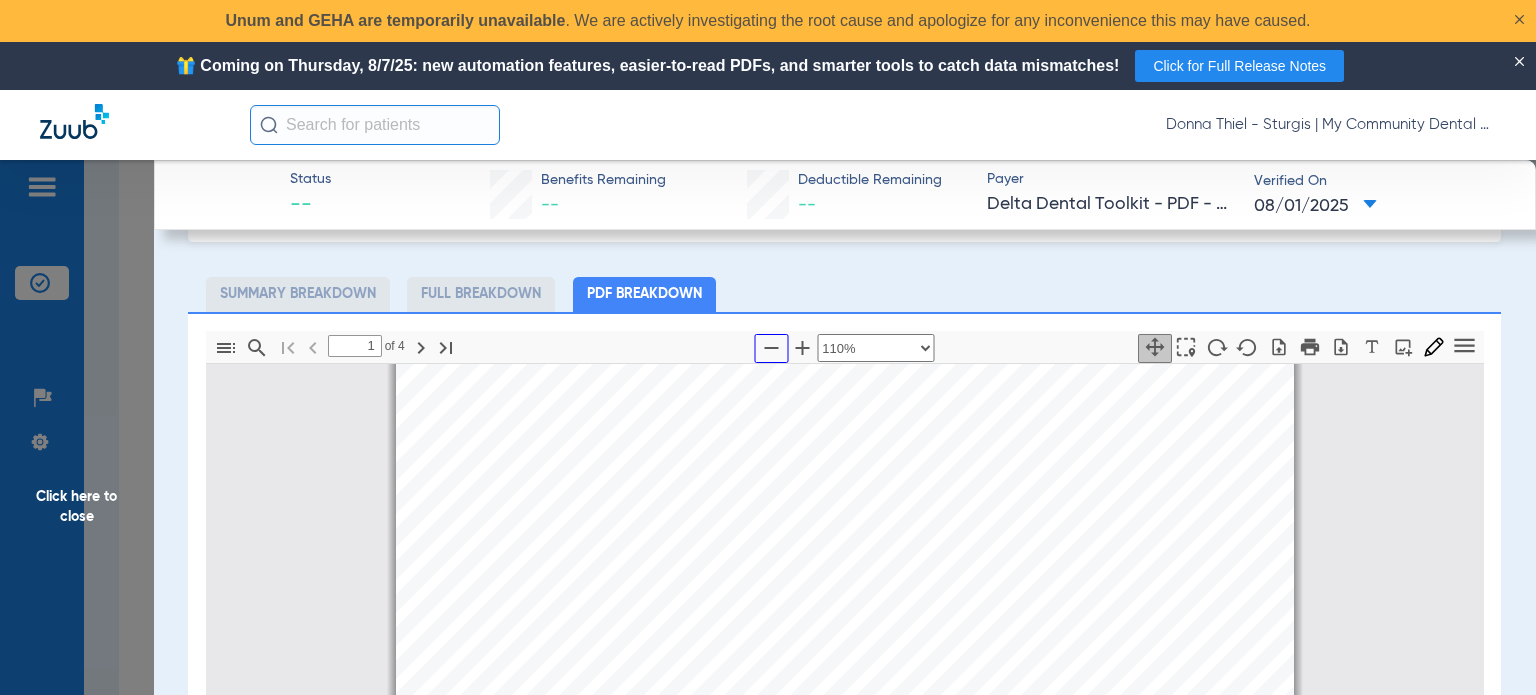 scroll, scrollTop: 84, scrollLeft: 0, axis: vertical 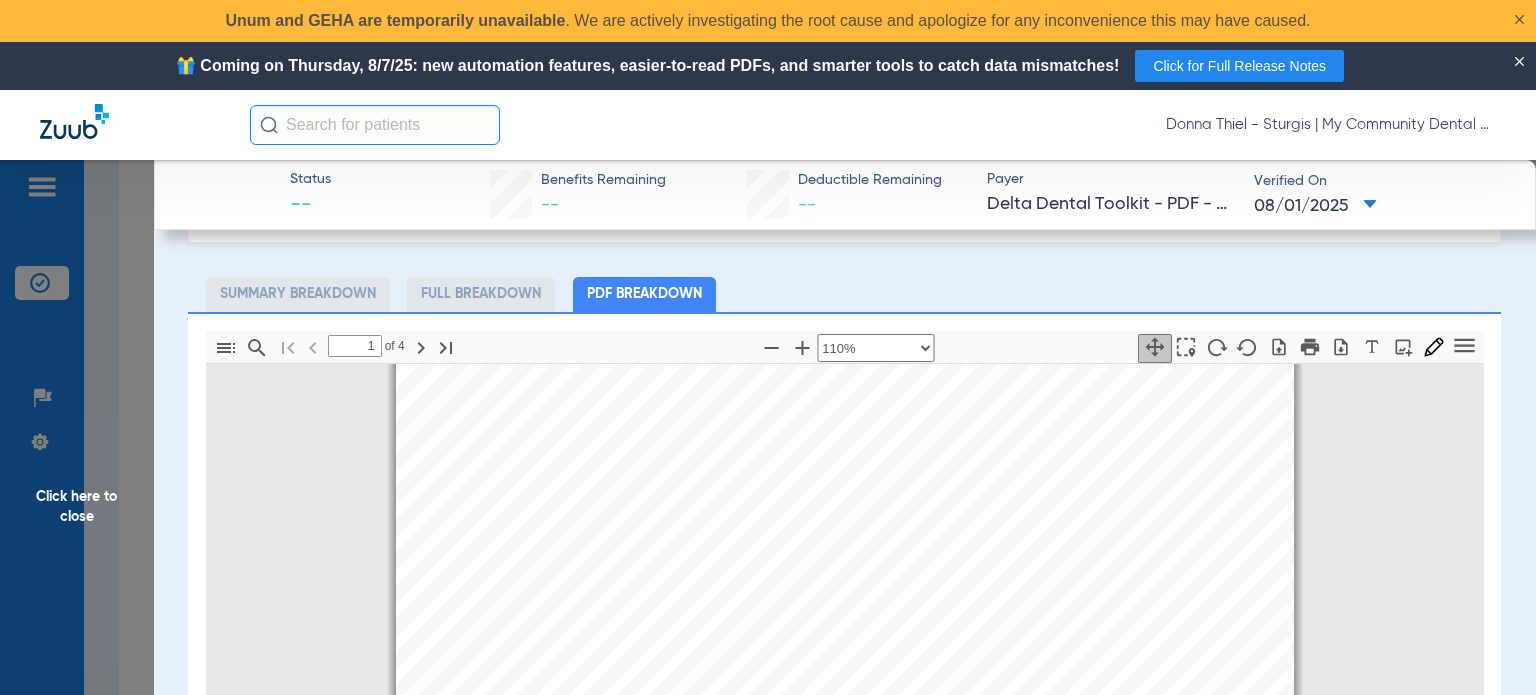 click on "Click here to close" 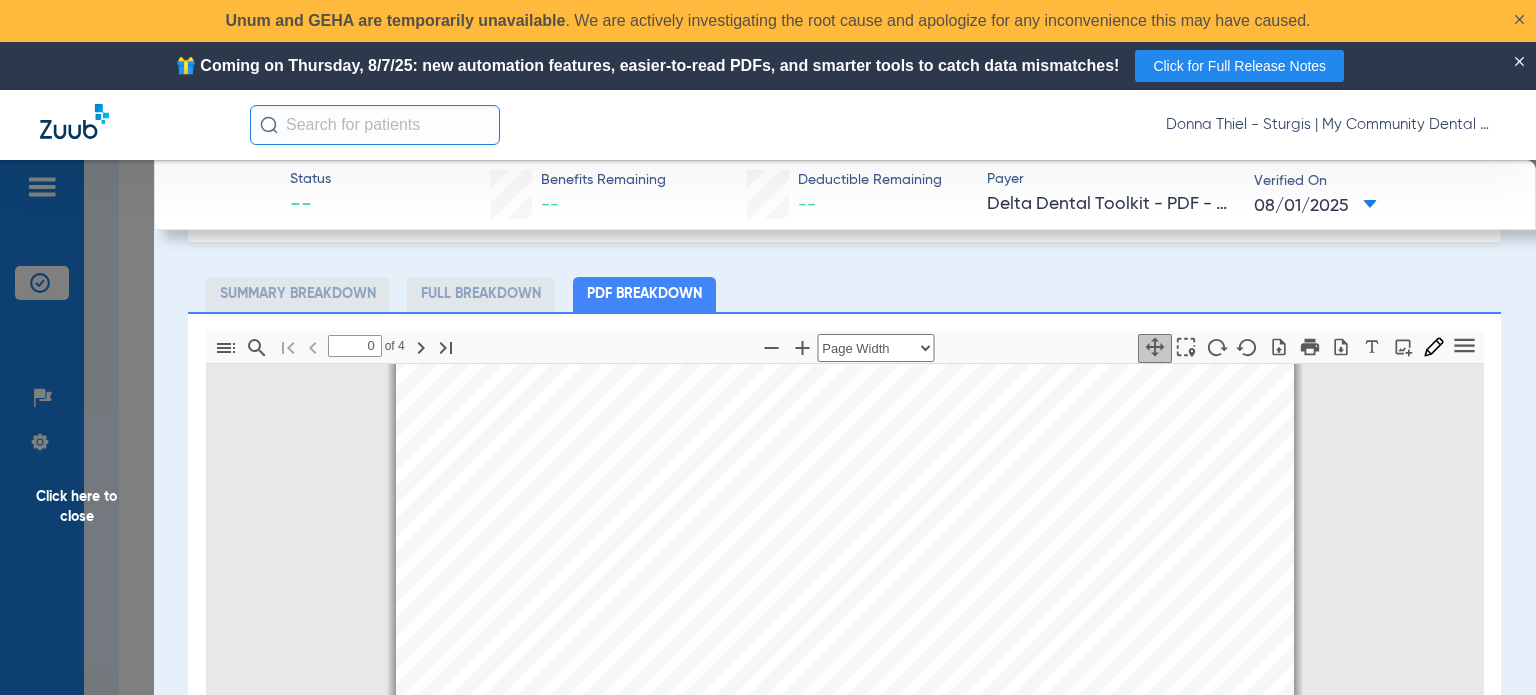 scroll, scrollTop: 0, scrollLeft: 0, axis: both 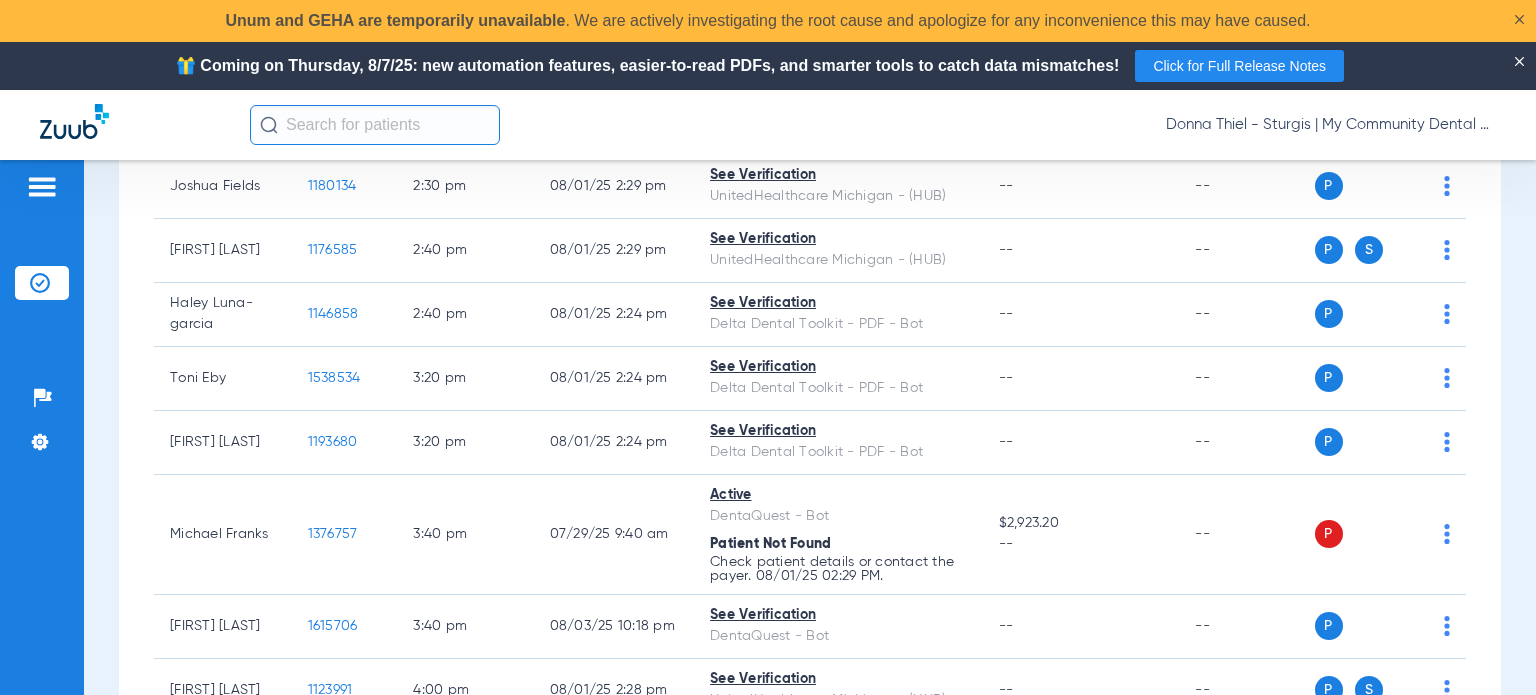 click on "Donna Thiel - Sturgis | My Community Dental Centers" 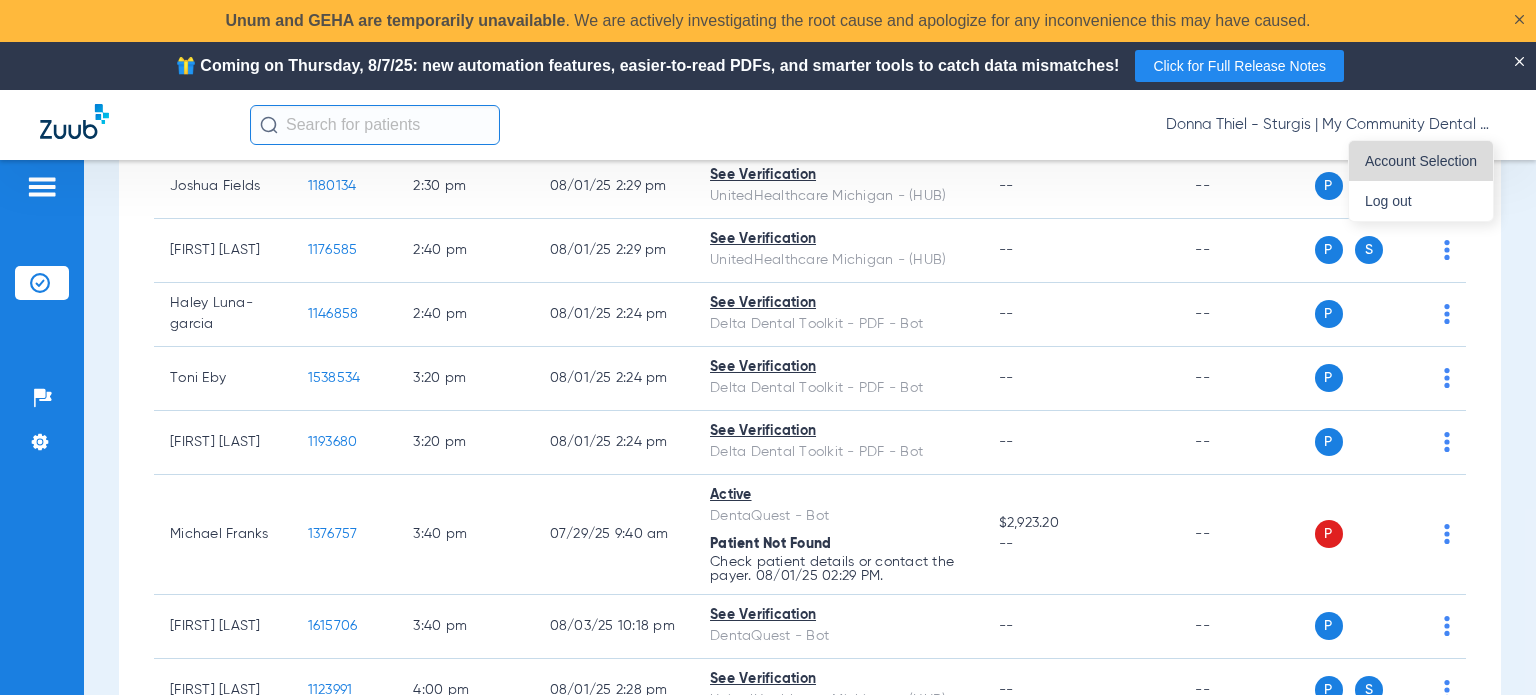 click on "Account Selection" at bounding box center [1421, 161] 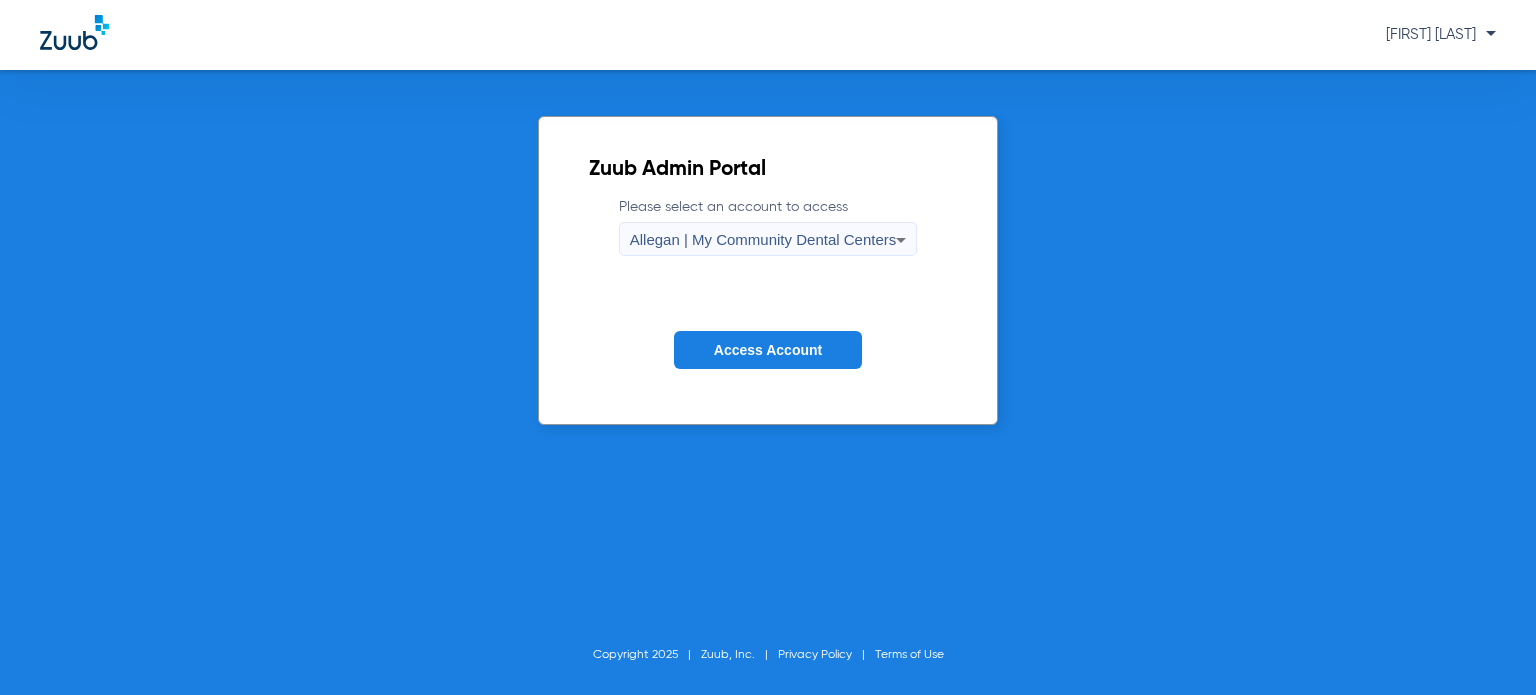 click on "Allegan | My Community Dental Centers" at bounding box center [763, 239] 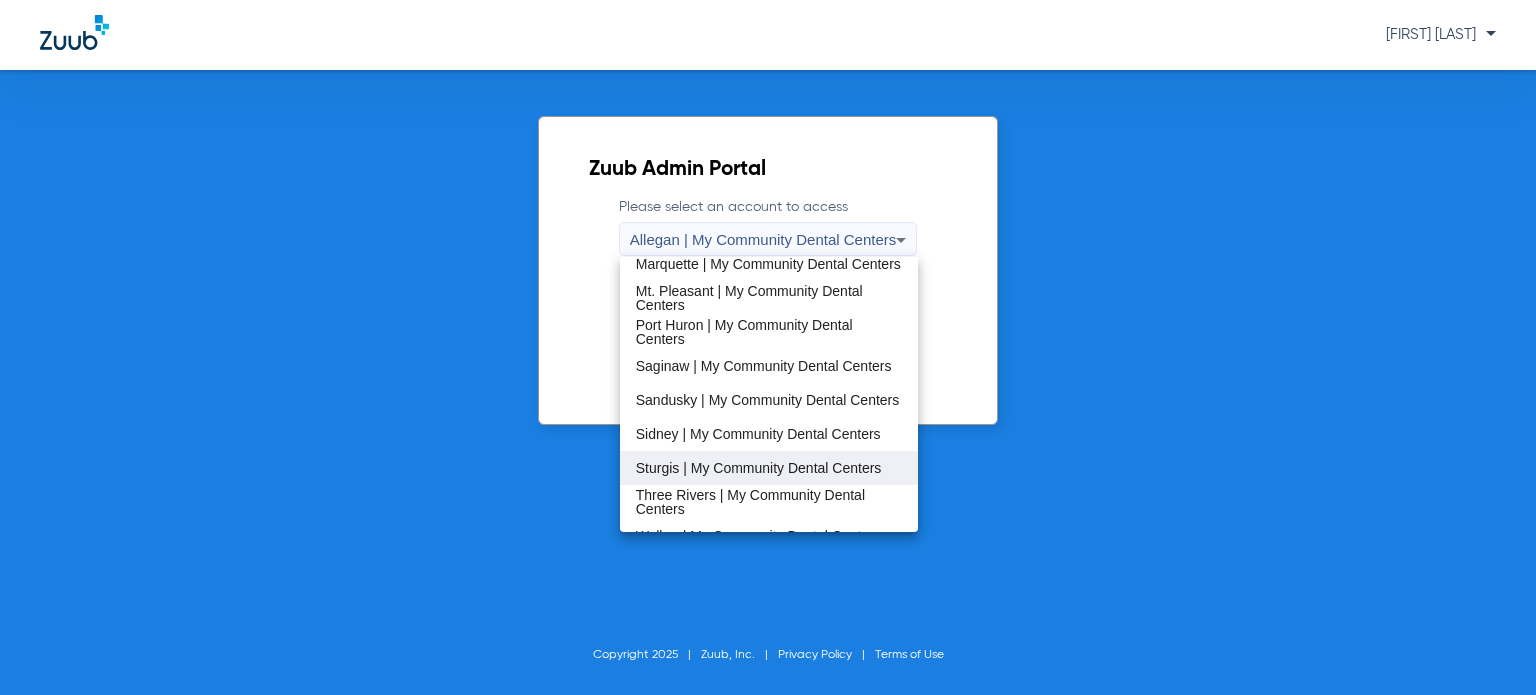 scroll, scrollTop: 600, scrollLeft: 0, axis: vertical 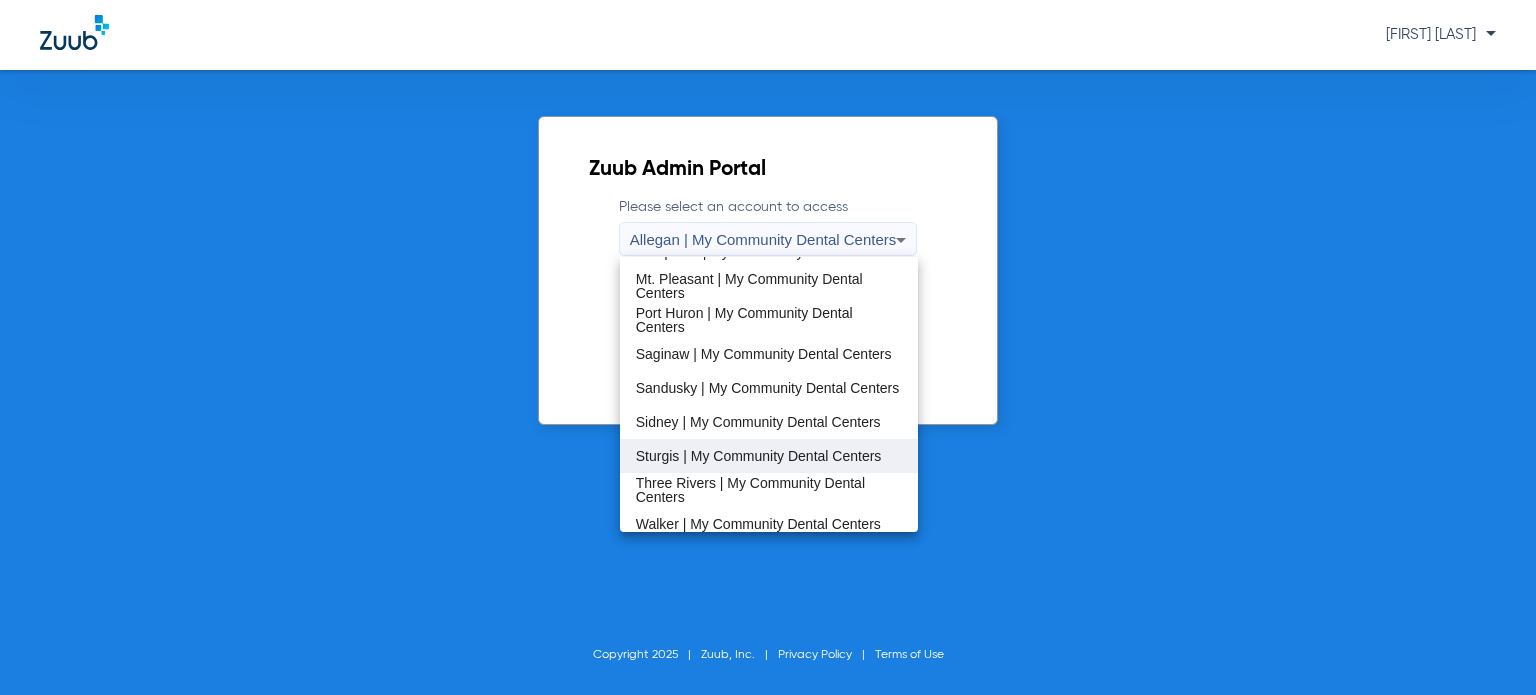 click on "Sturgis | My Community Dental Centers" at bounding box center (769, 456) 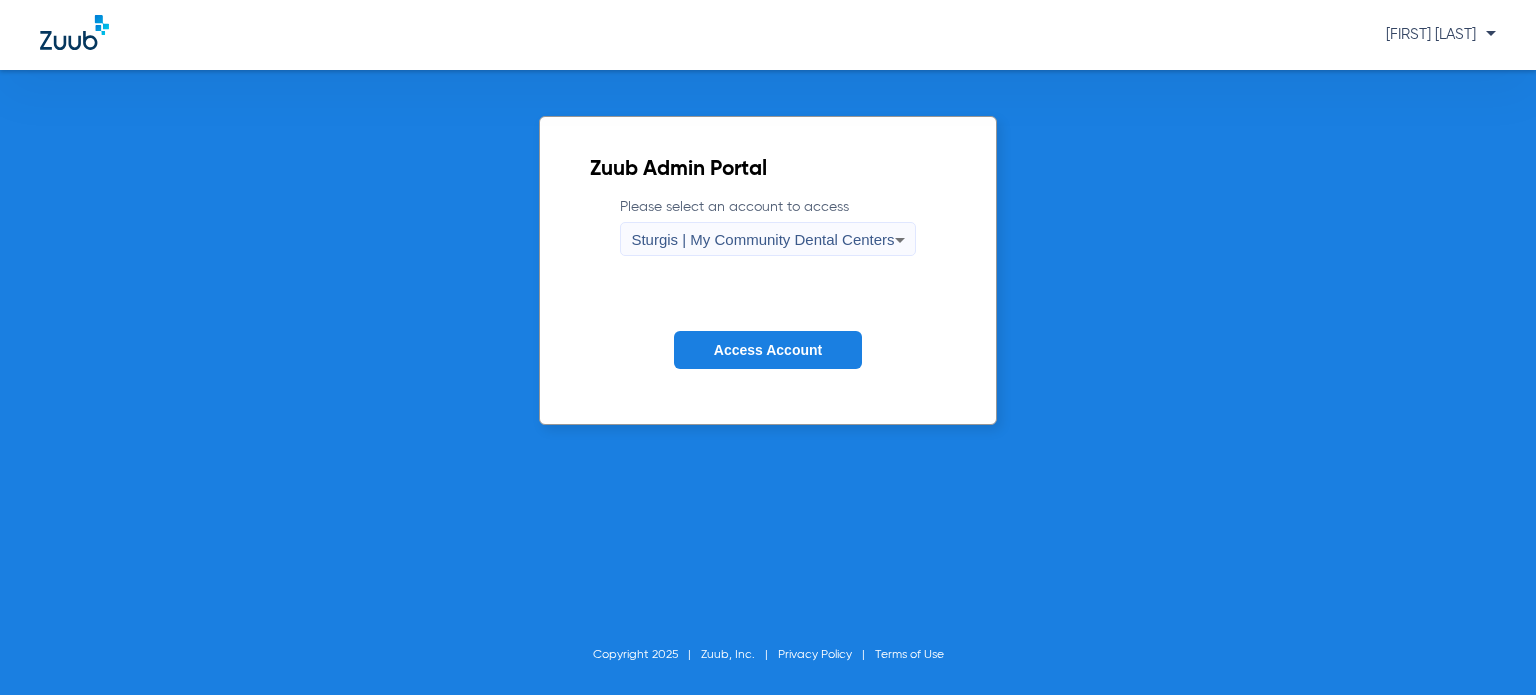 click on "Please select an account to access  Sturgis | My Community Dental Centers Access Account" 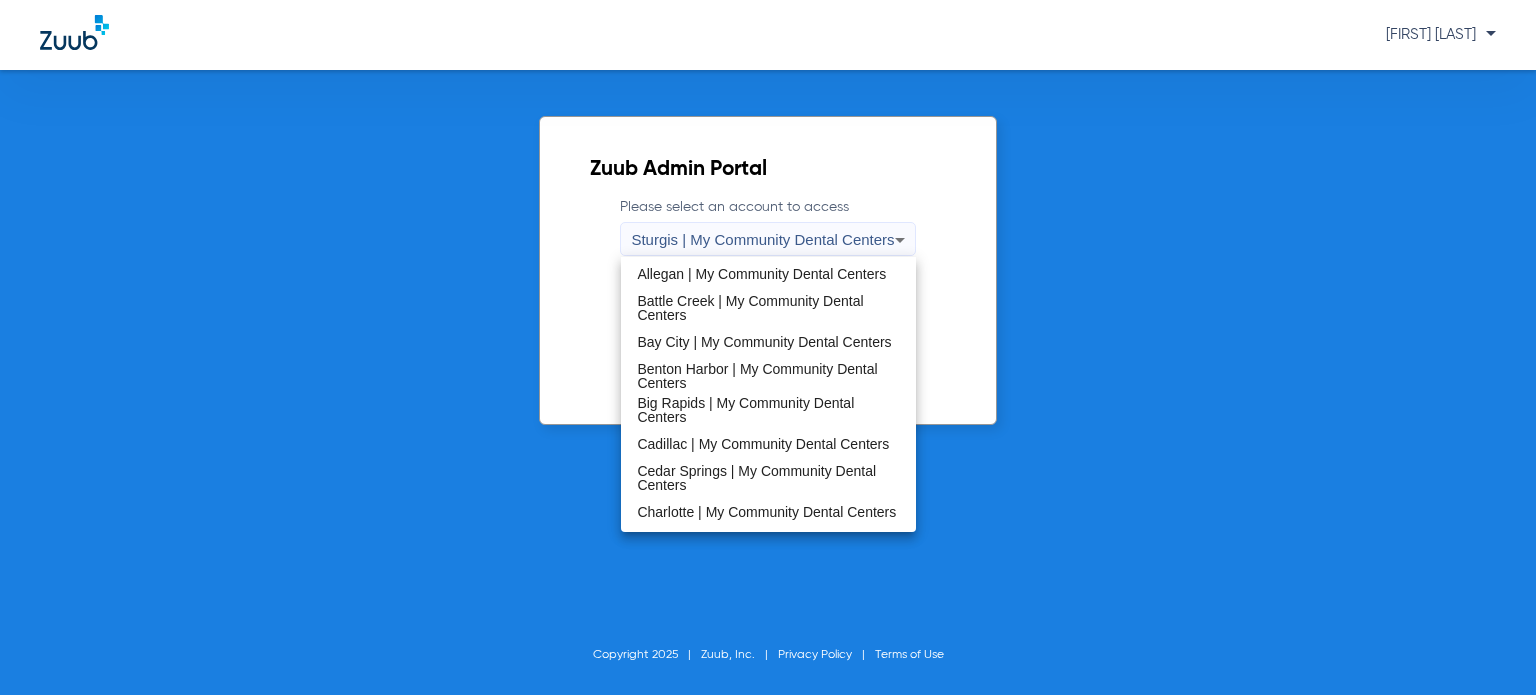 scroll, scrollTop: 540, scrollLeft: 0, axis: vertical 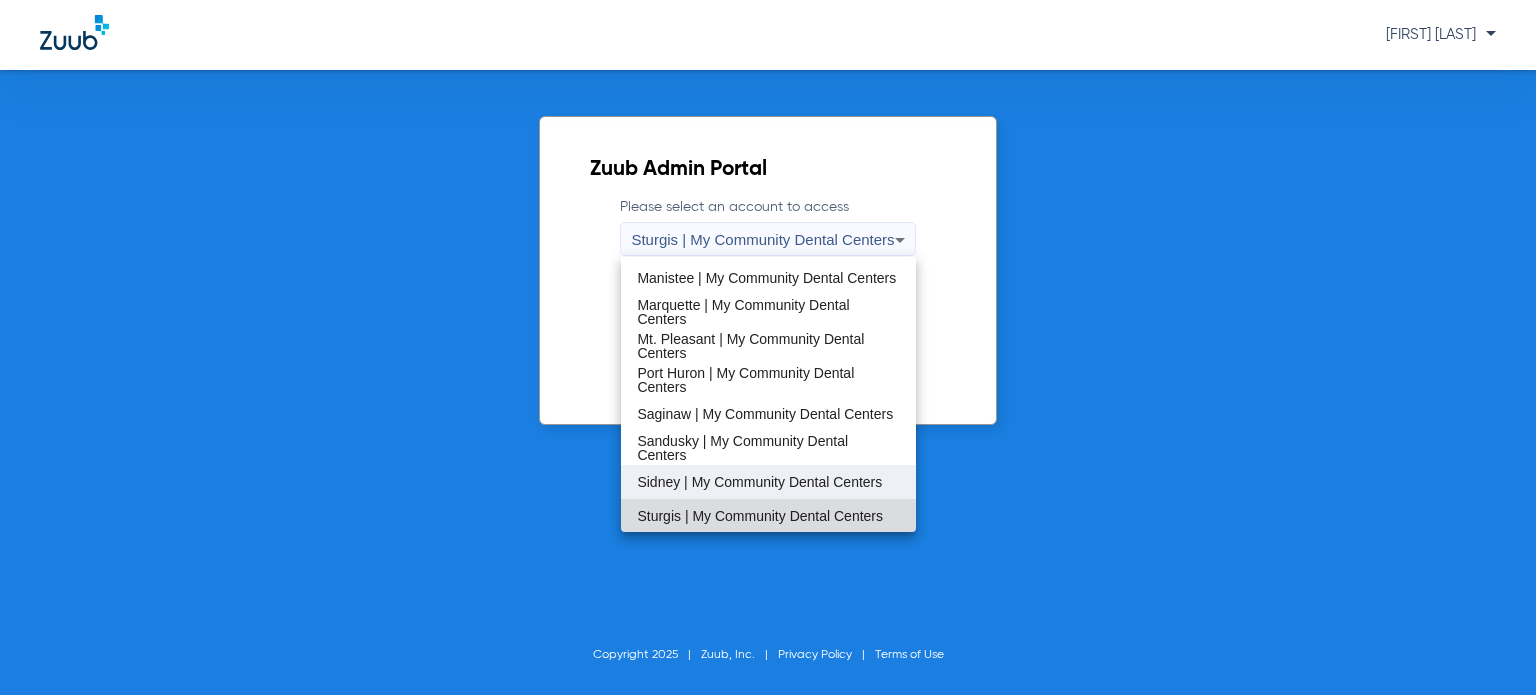 click on "Sidney | My Community Dental Centers" at bounding box center (759, 482) 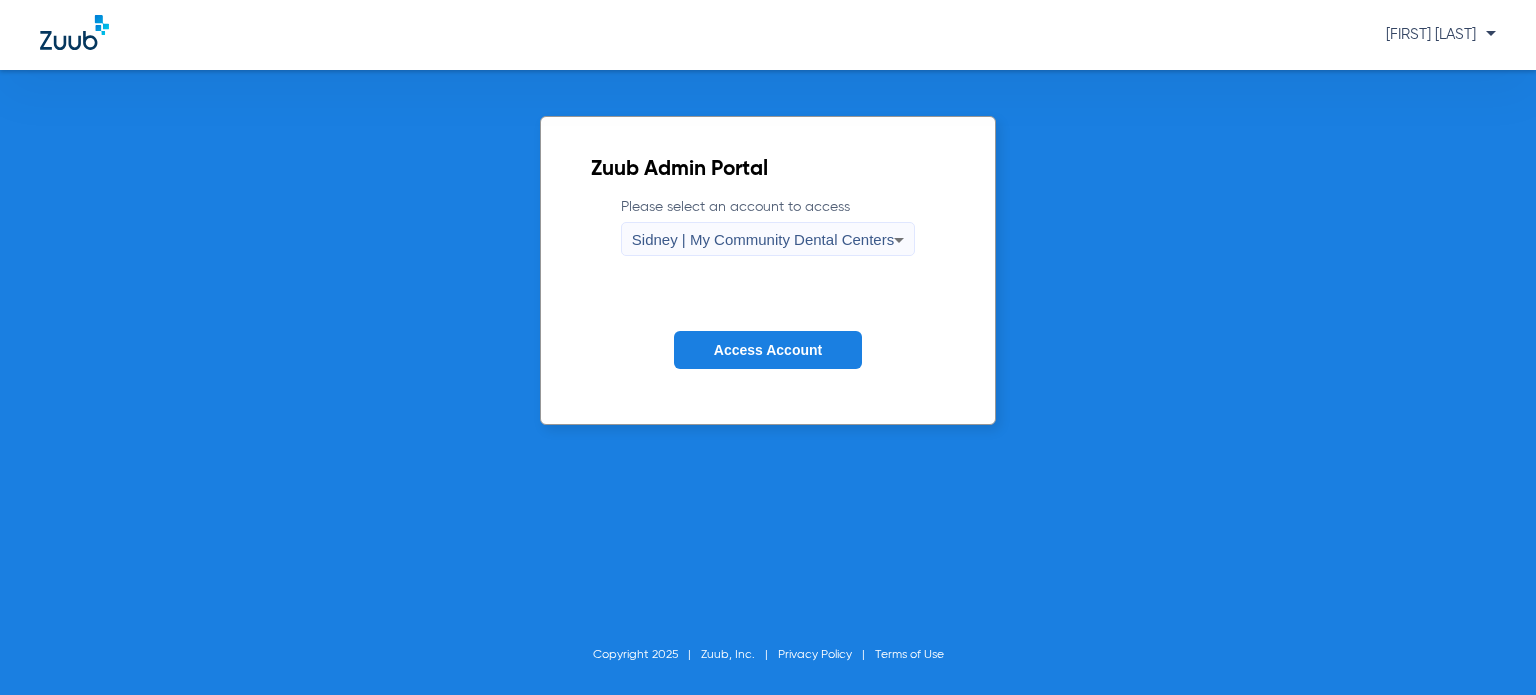 click on "Access Account" 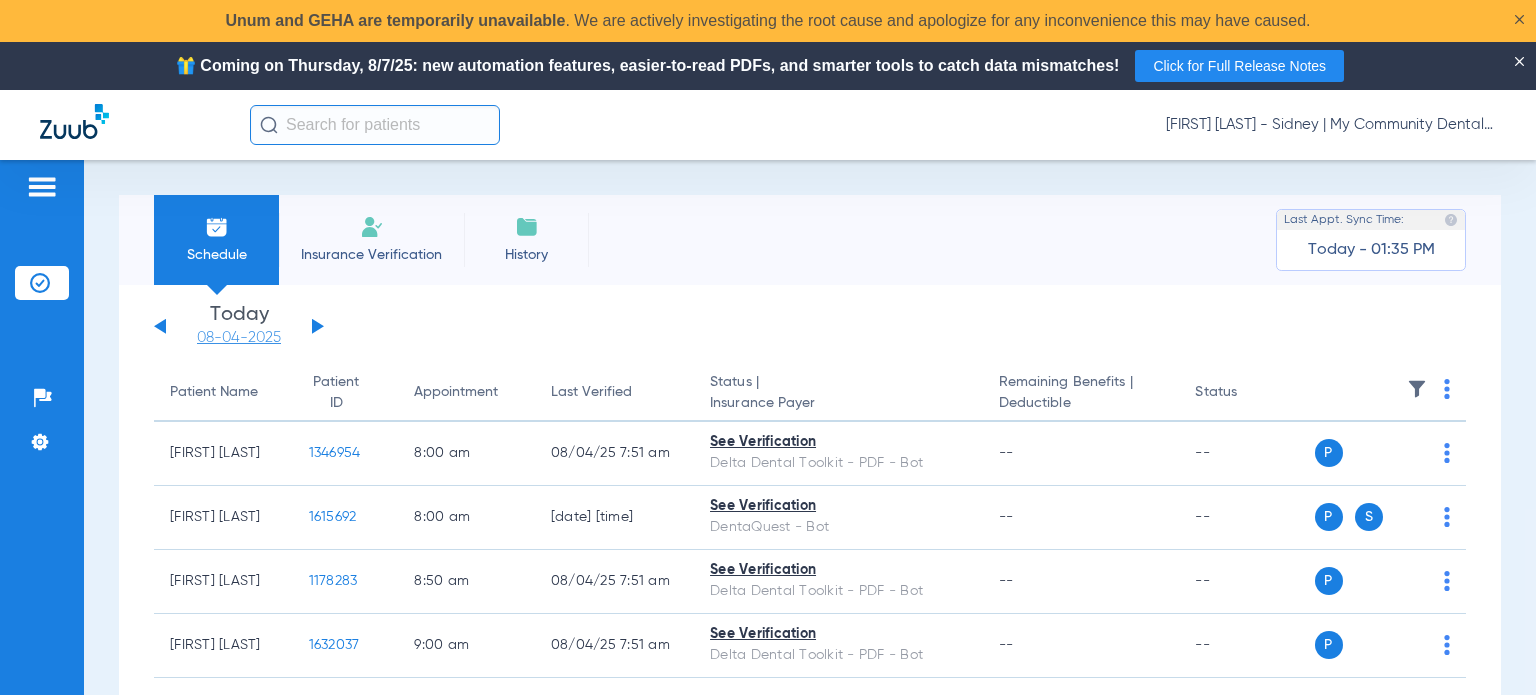 click on "08-04-2025" 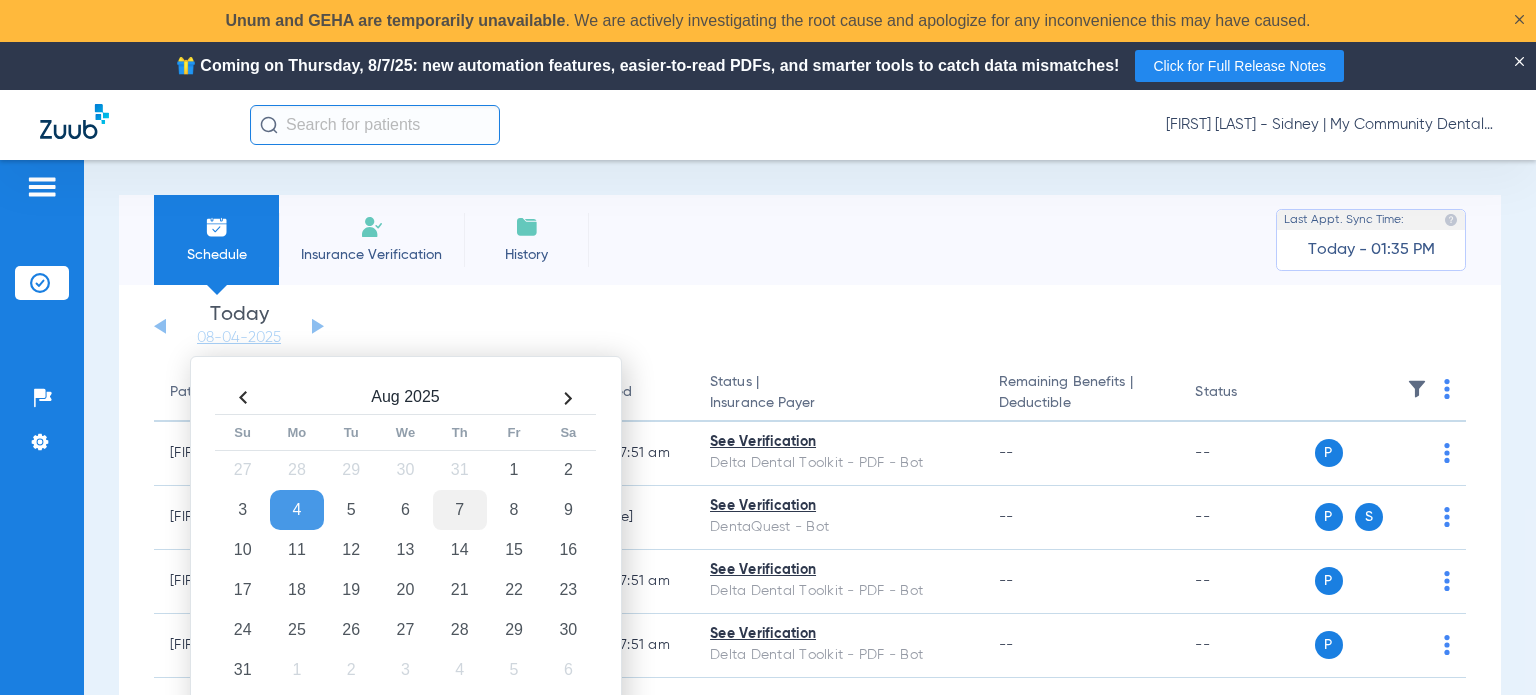 click on "7" 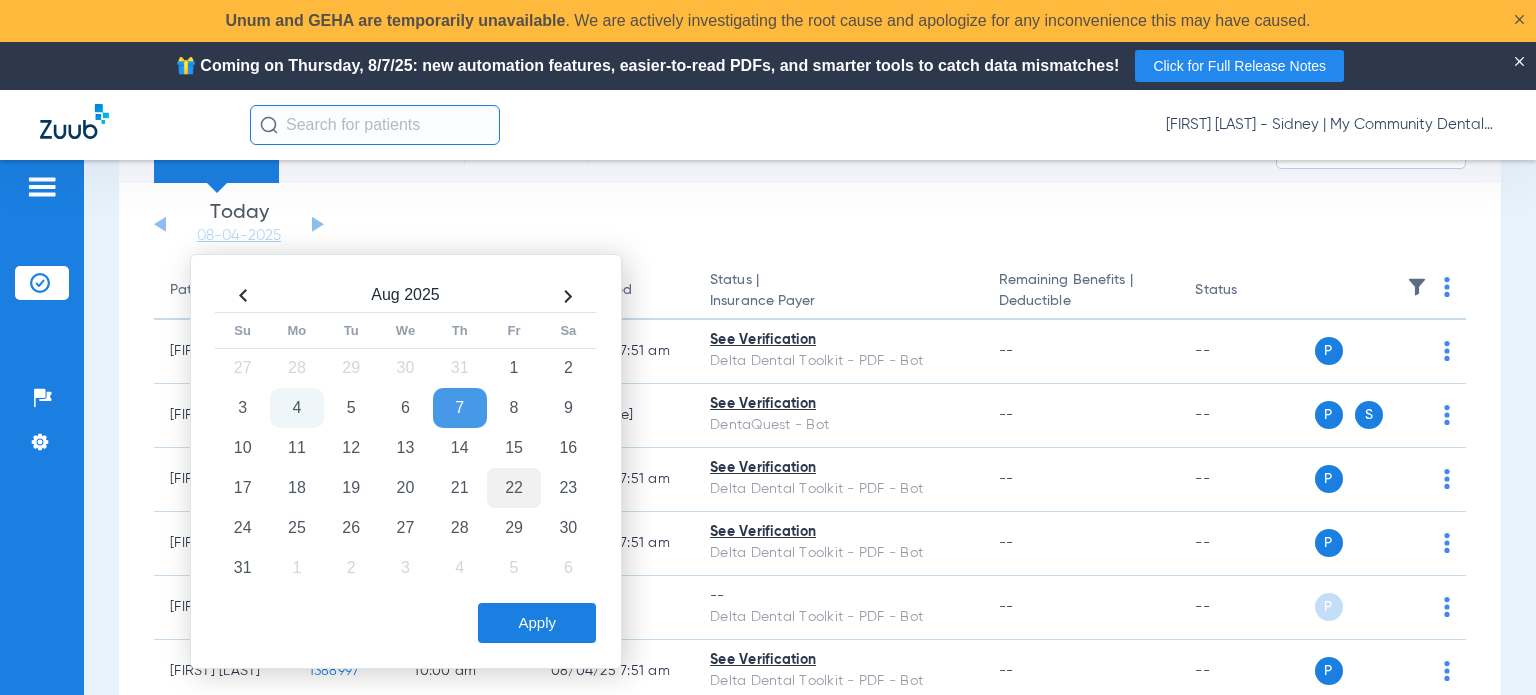 scroll, scrollTop: 200, scrollLeft: 0, axis: vertical 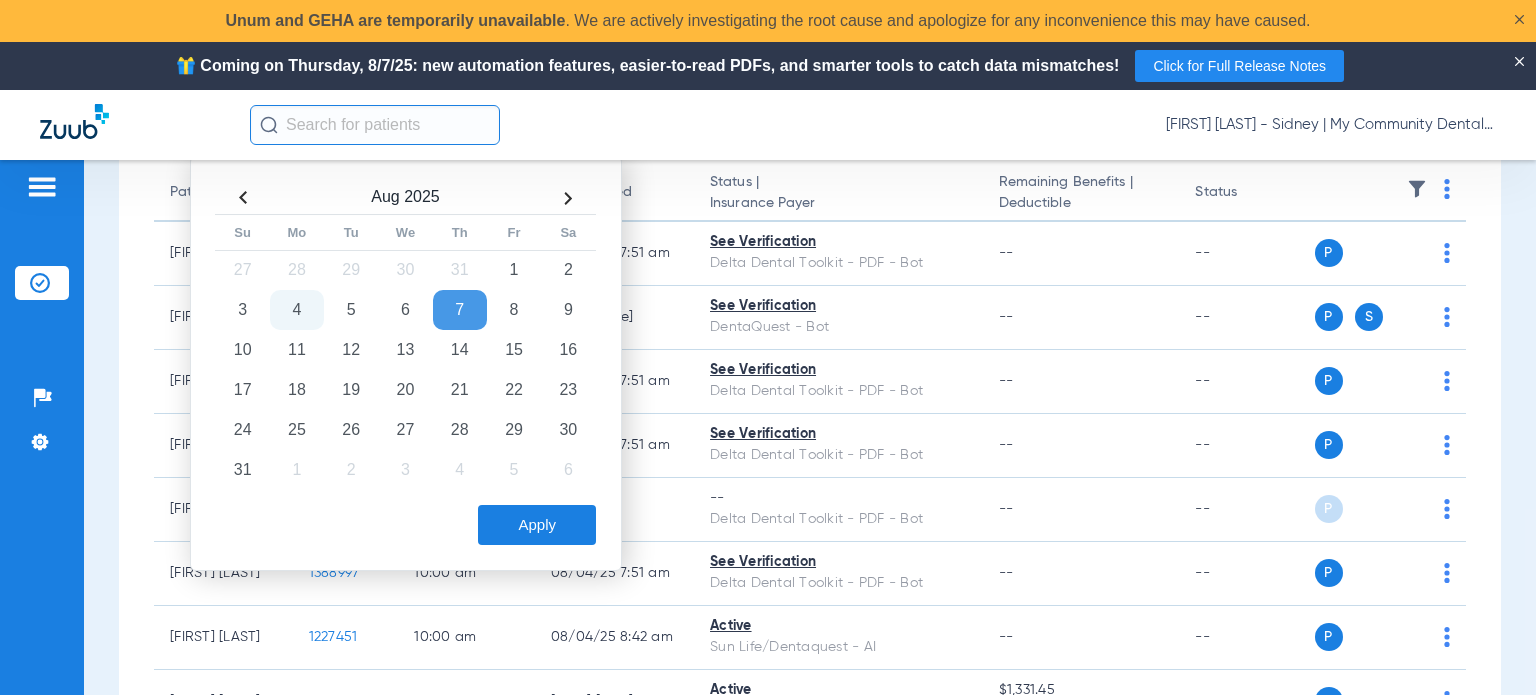 click on "Apply" 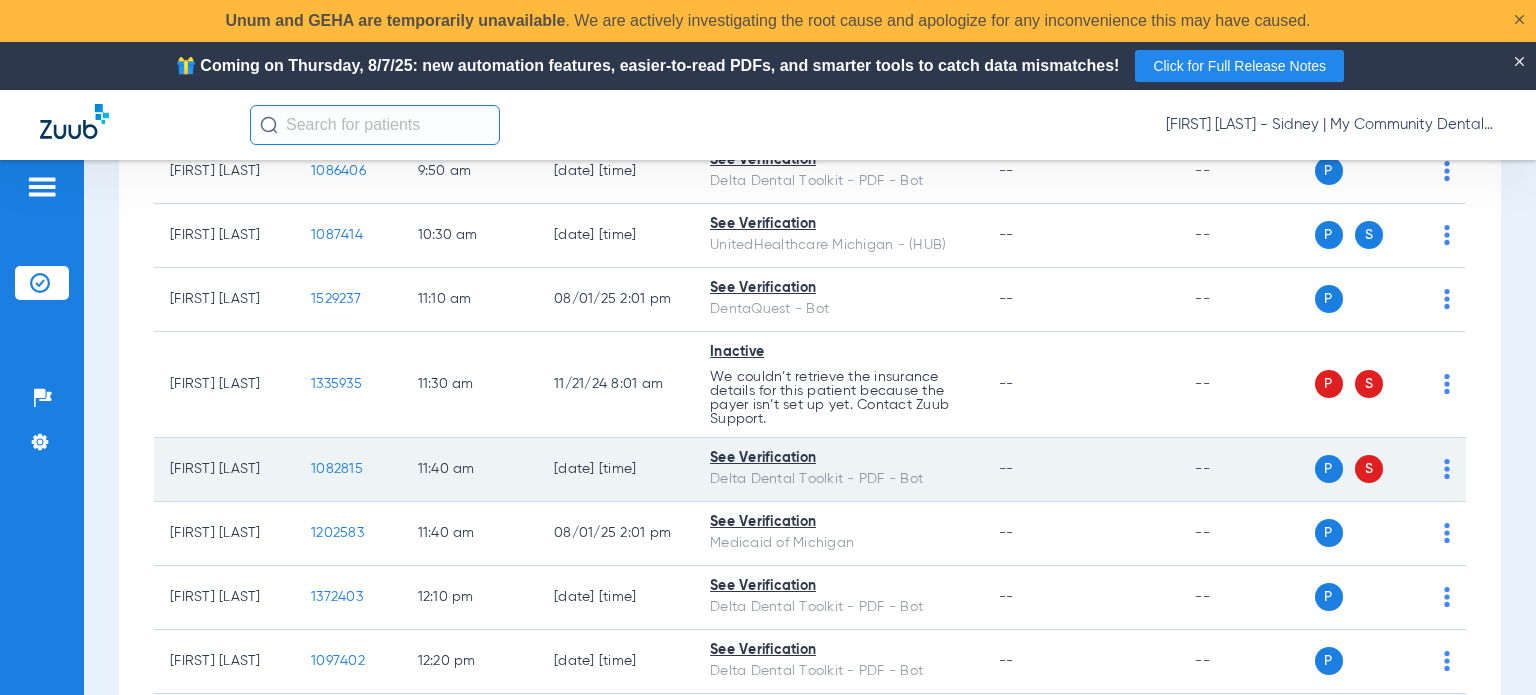 scroll, scrollTop: 900, scrollLeft: 0, axis: vertical 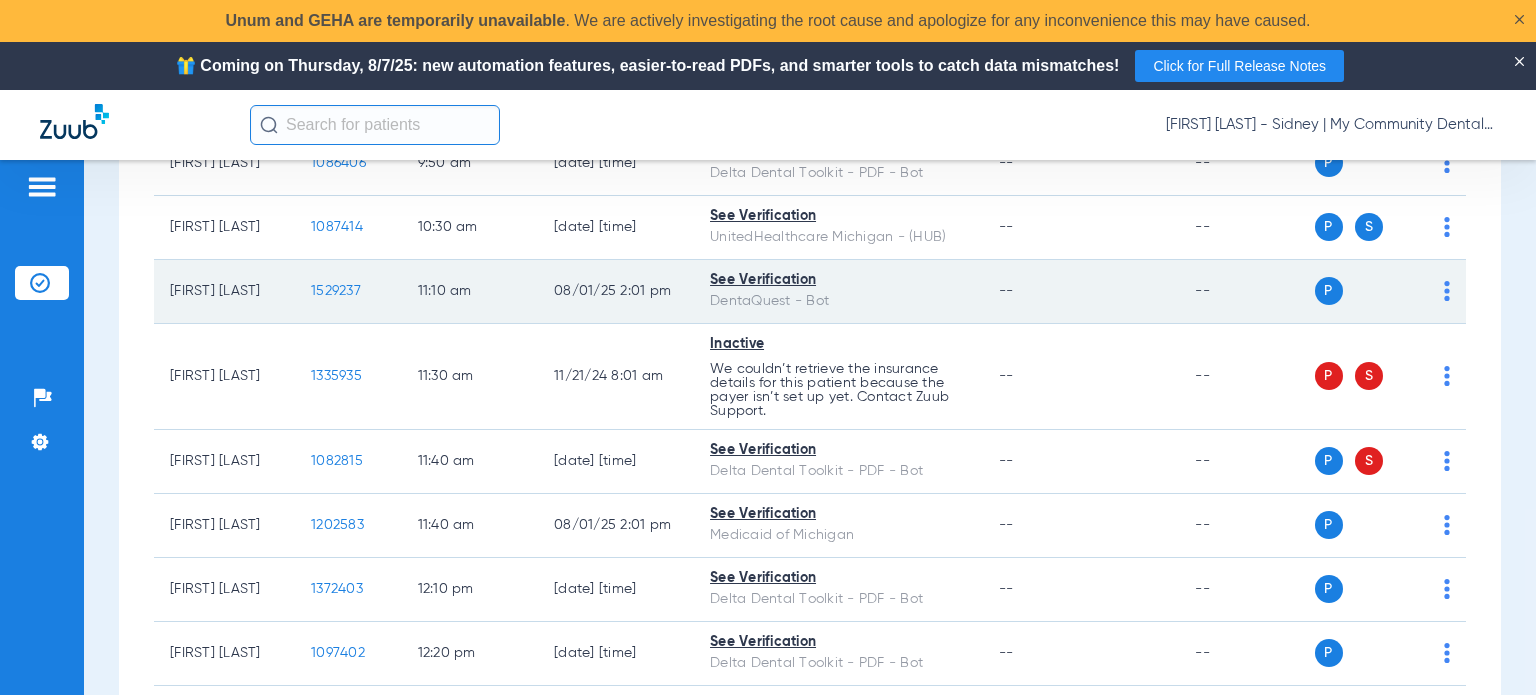 click on "1529237" 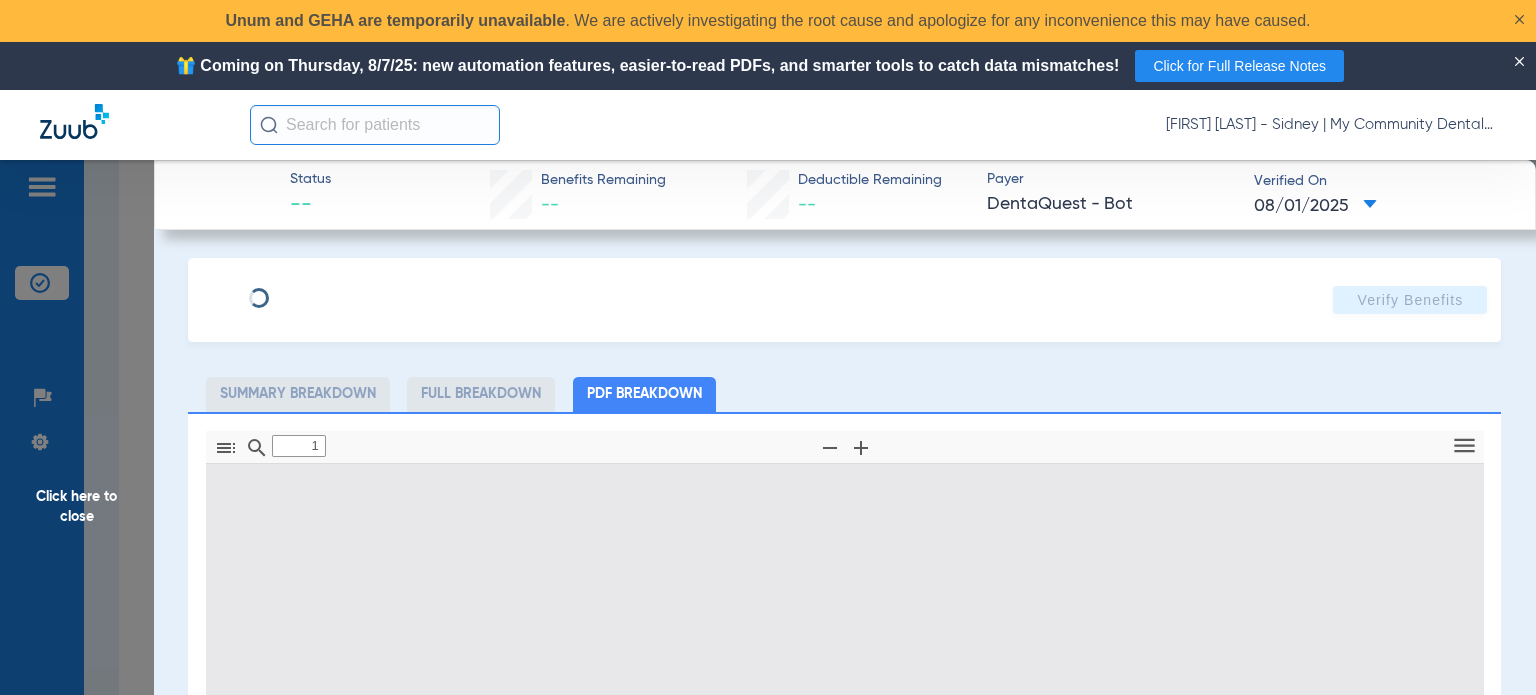 type on "0" 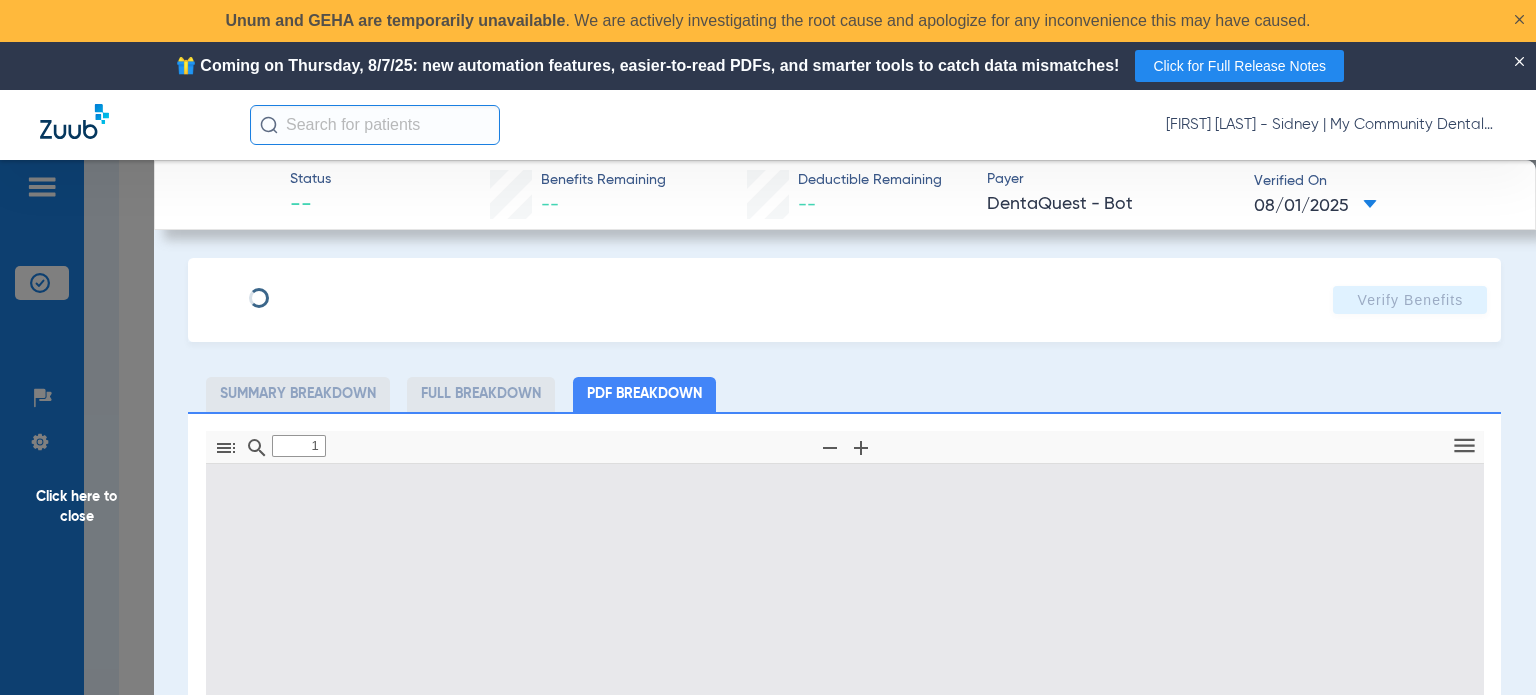 select on "page-width" 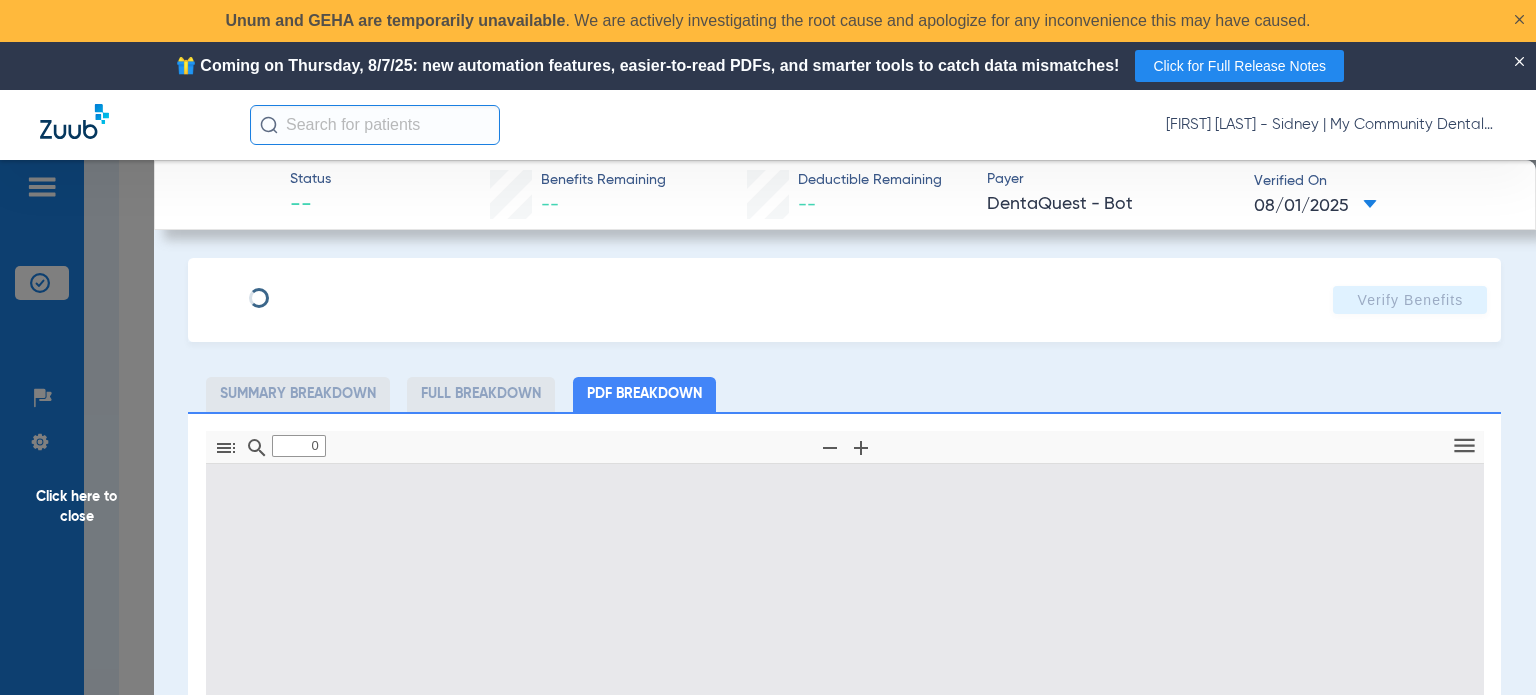 type on "1" 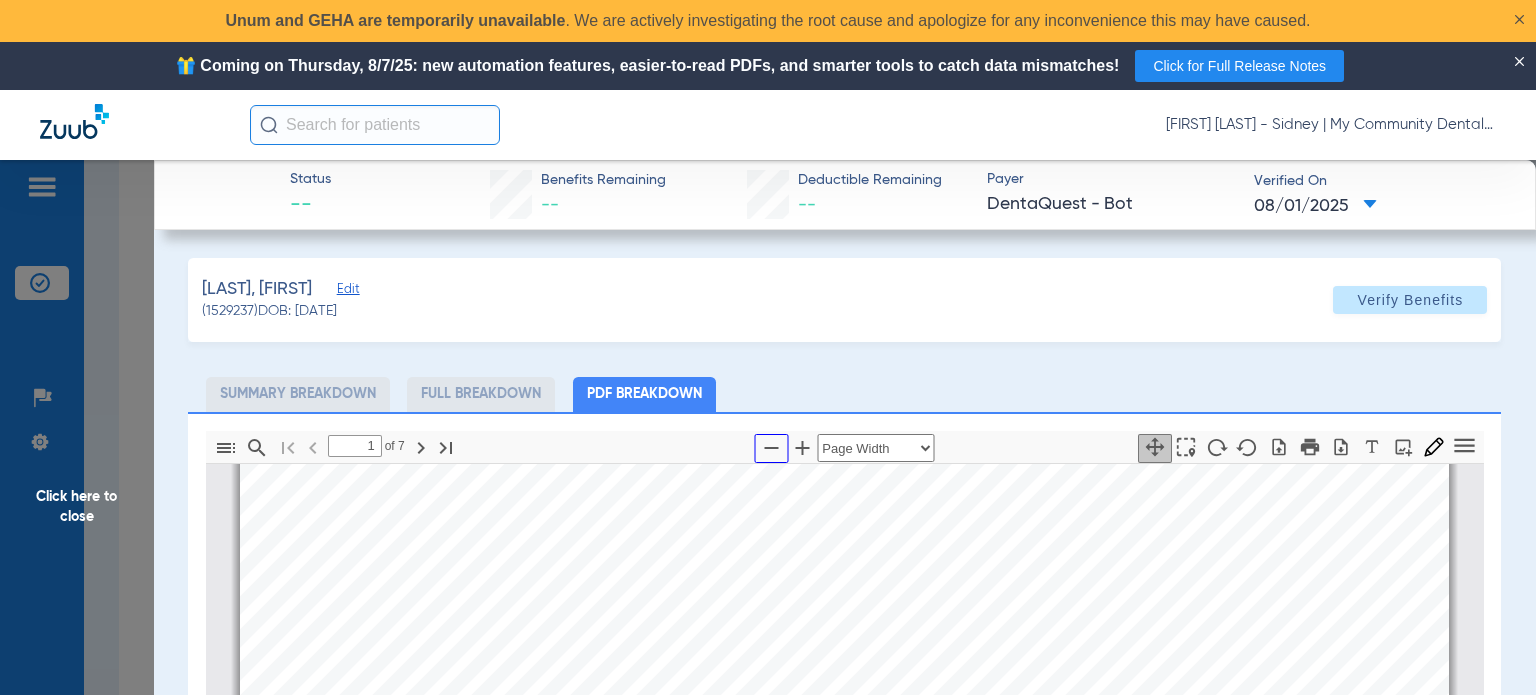 click 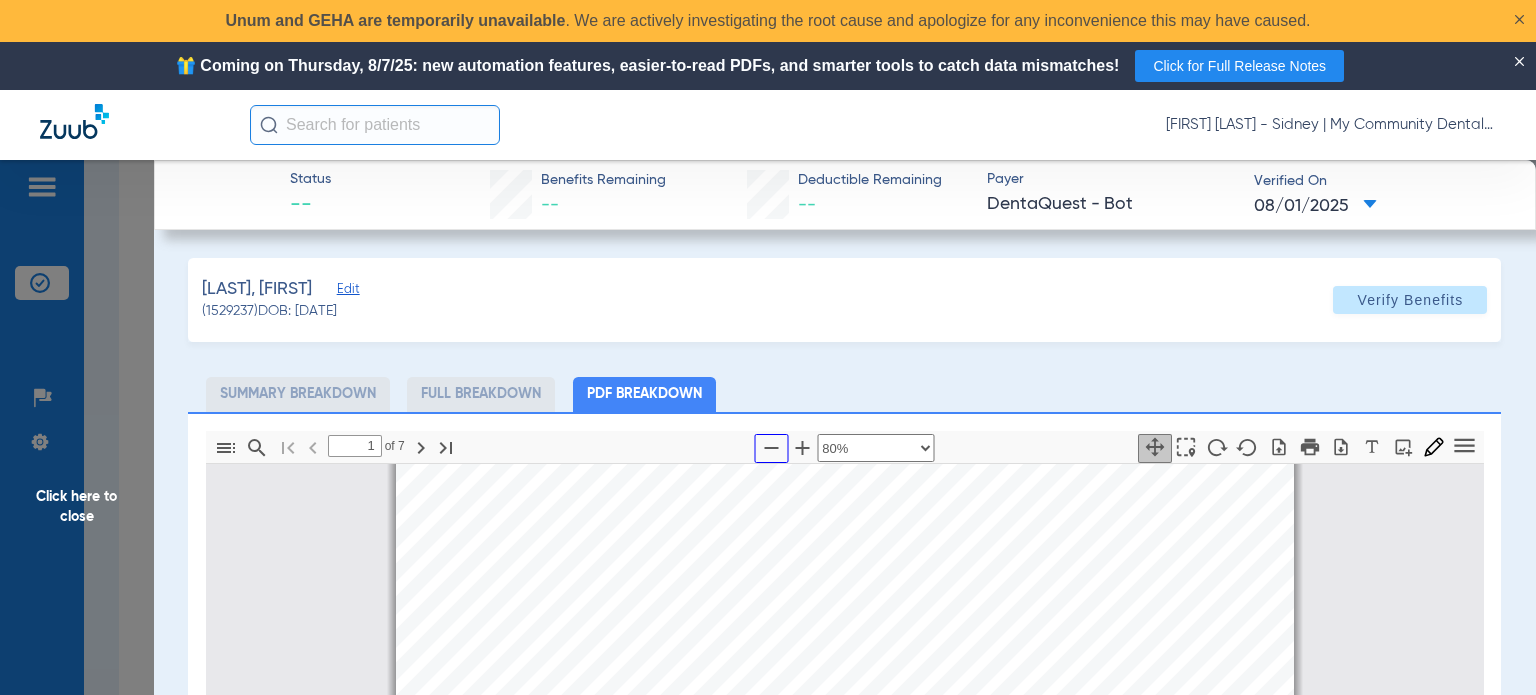 scroll, scrollTop: 9, scrollLeft: 0, axis: vertical 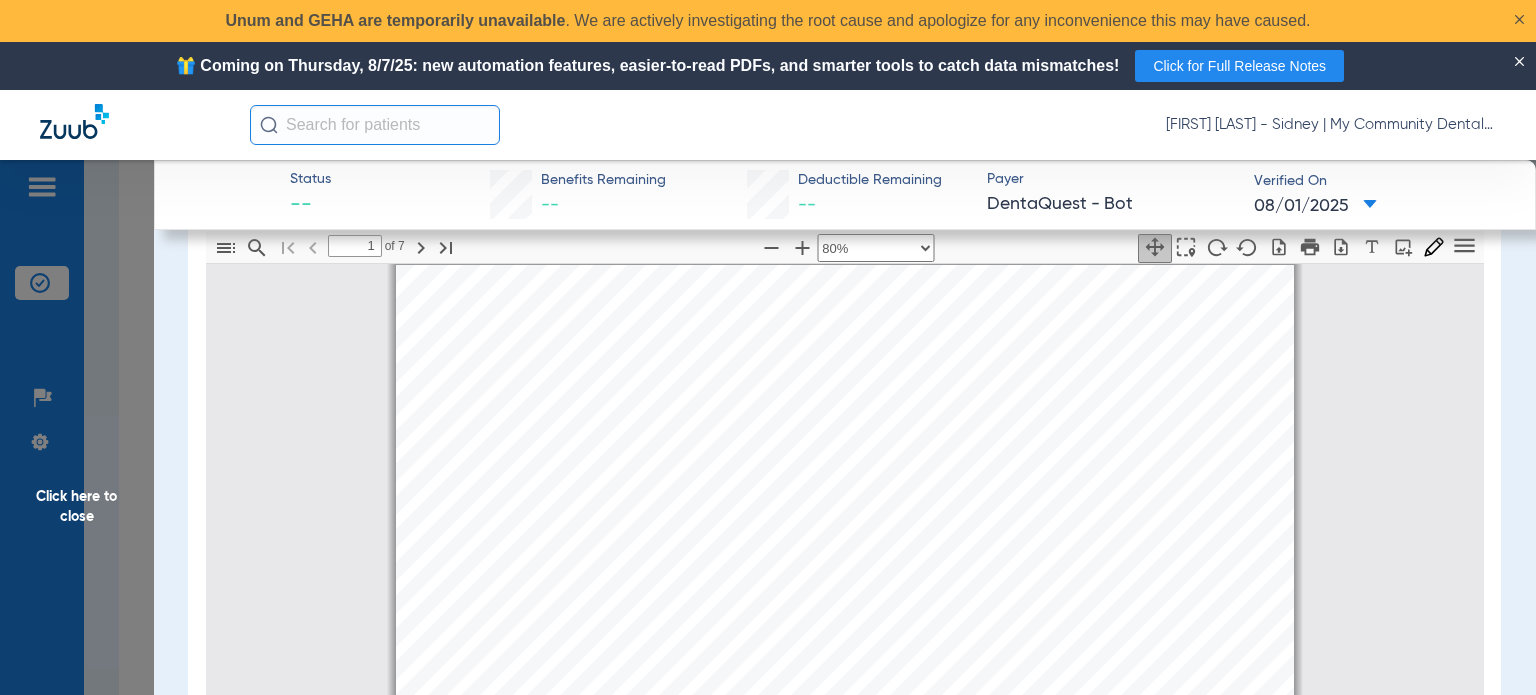 click on "RENESMEE   MUMBY Member is eligible:   My Community Dental Centers Inc   -   Ammar Houssein   -   My Community Dental Centers - 1550 W Sidney Rd - SIDNEY   -   08/01/2025 Healthy Kids Name :   RENESMEE   MUMBY Relationship :   Subscriber DOB:   03/26/2018 Gender:   F Primary Address:   3018 MALLARD DR , SHERIDAN, MI 48884 Work Phone:   - Fax Number:   - Primary Home Phone:   - Medical Condition   :   -    Print Plan Healthy Kids Issued ID   Coverage End Date 1210329445 Overview   Claim and   Authorization & Estimate   Service History   Eligibility History   Bene ﬁ t Summary Primary Care Provider Of ﬁ ce:   My Community Dental Centers Service Location:   1550 W Sidney Rd ,   SIDNEY ,   MI 48885 Provider Effective Date:   07/01/2025 Provider Termination Date:   - Other Coverage This member does not have other coverages." at bounding box center (845, 583) 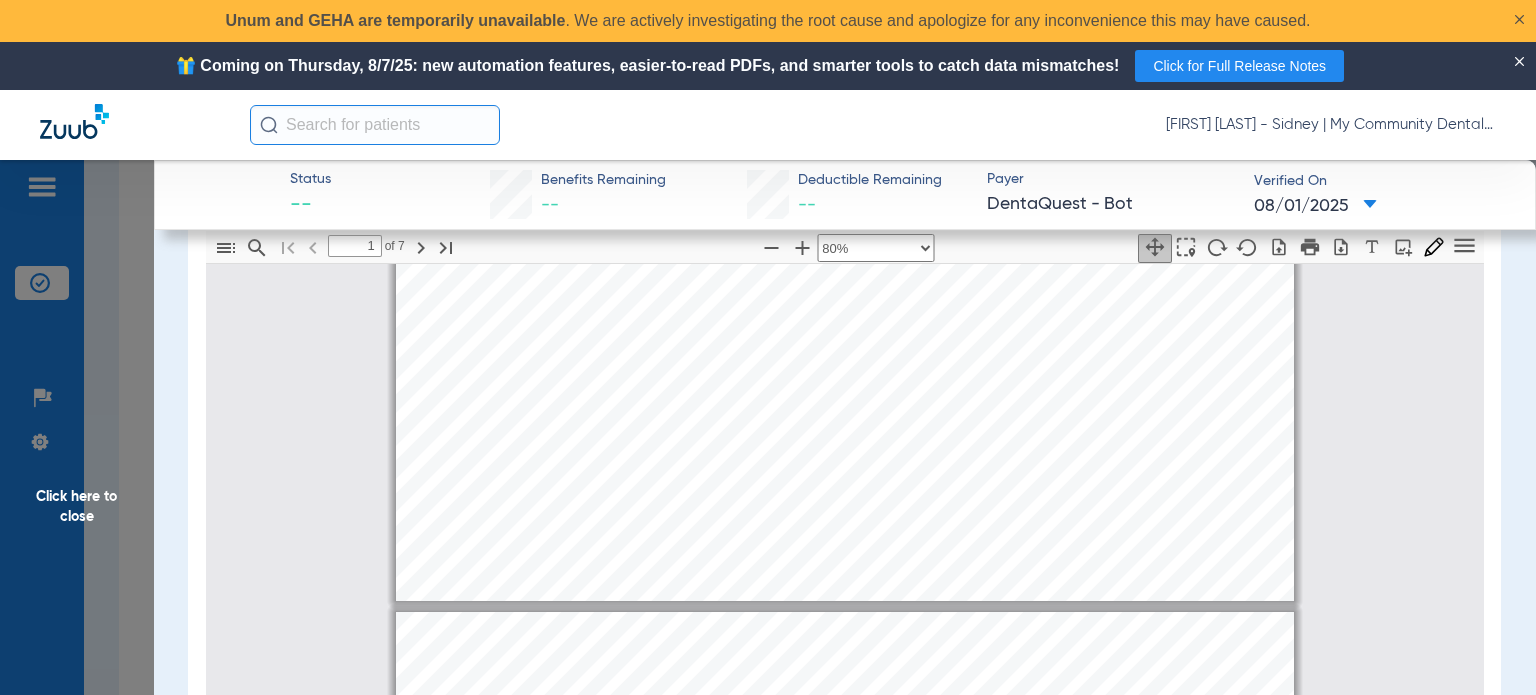 type on "2" 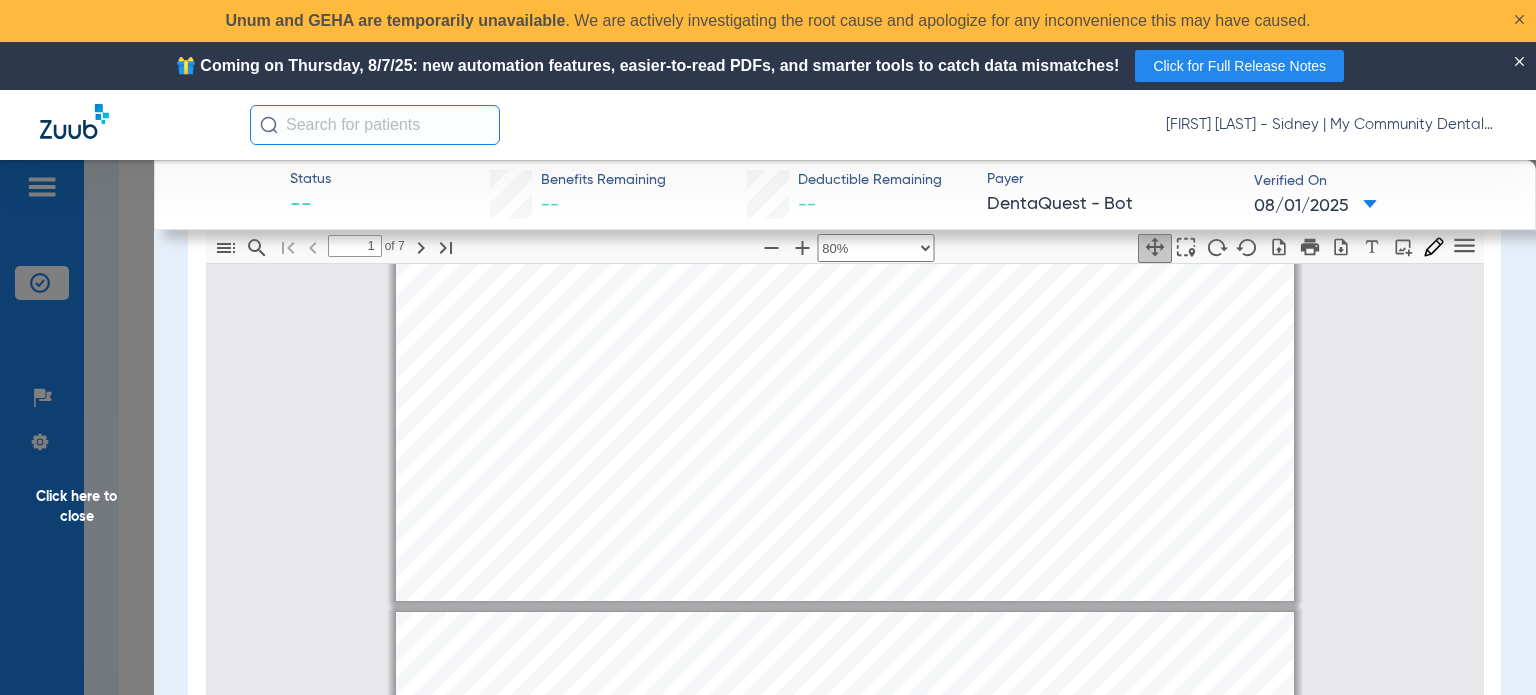 select on "custom" 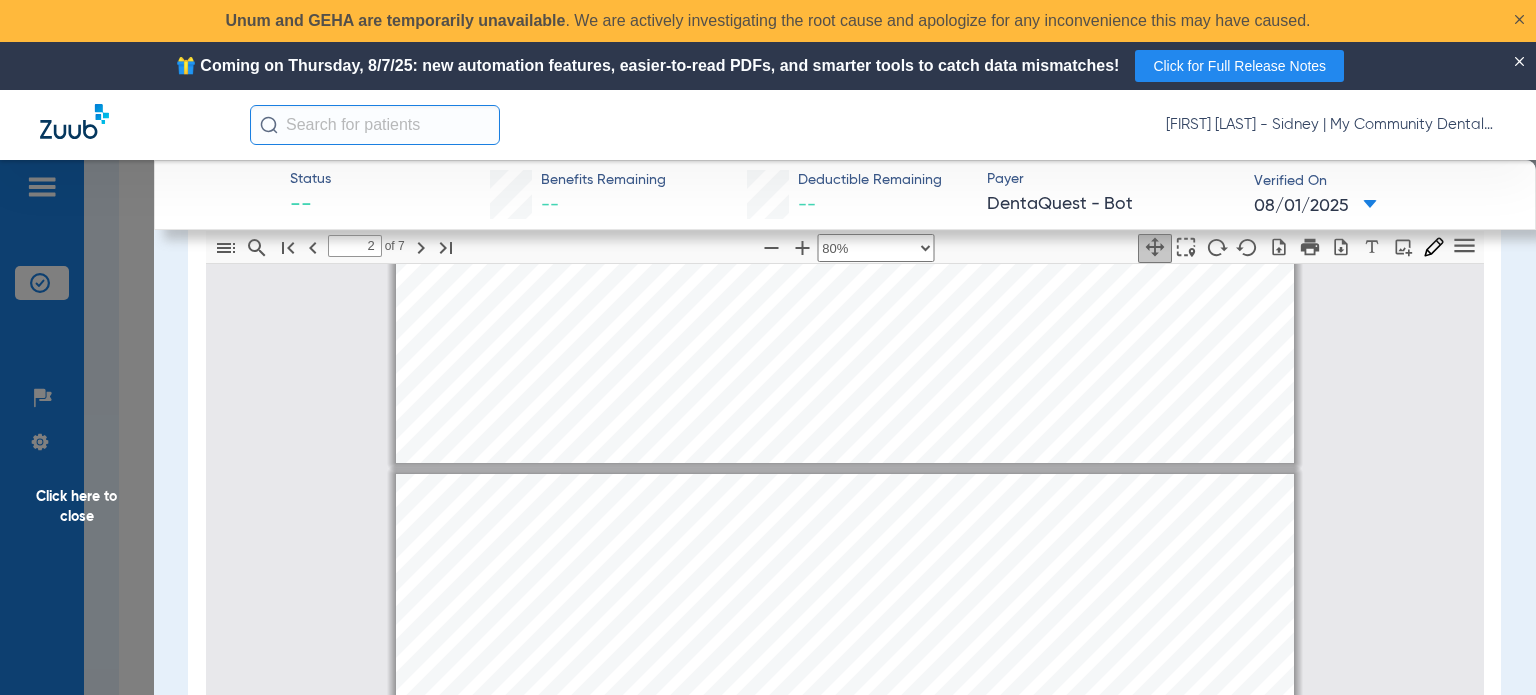 scroll, scrollTop: 509, scrollLeft: 0, axis: vertical 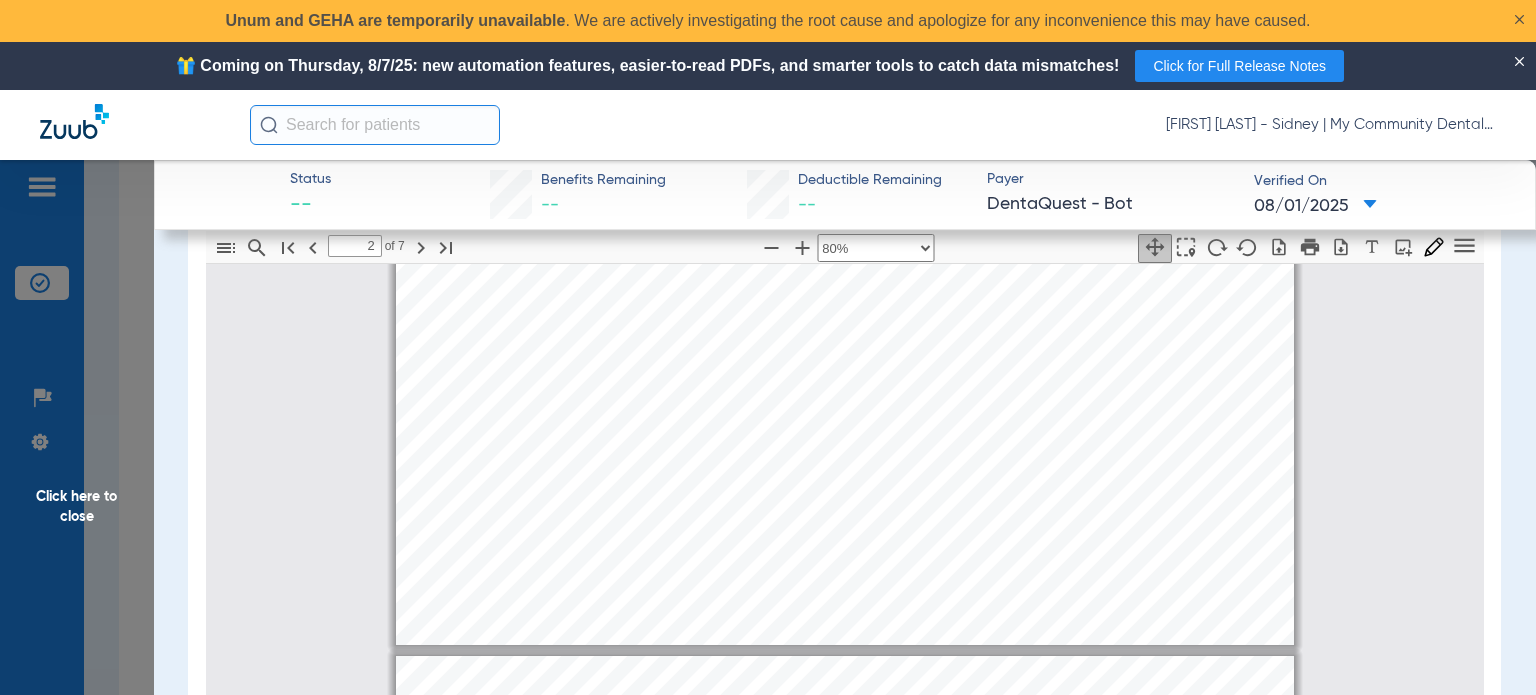 type on "3" 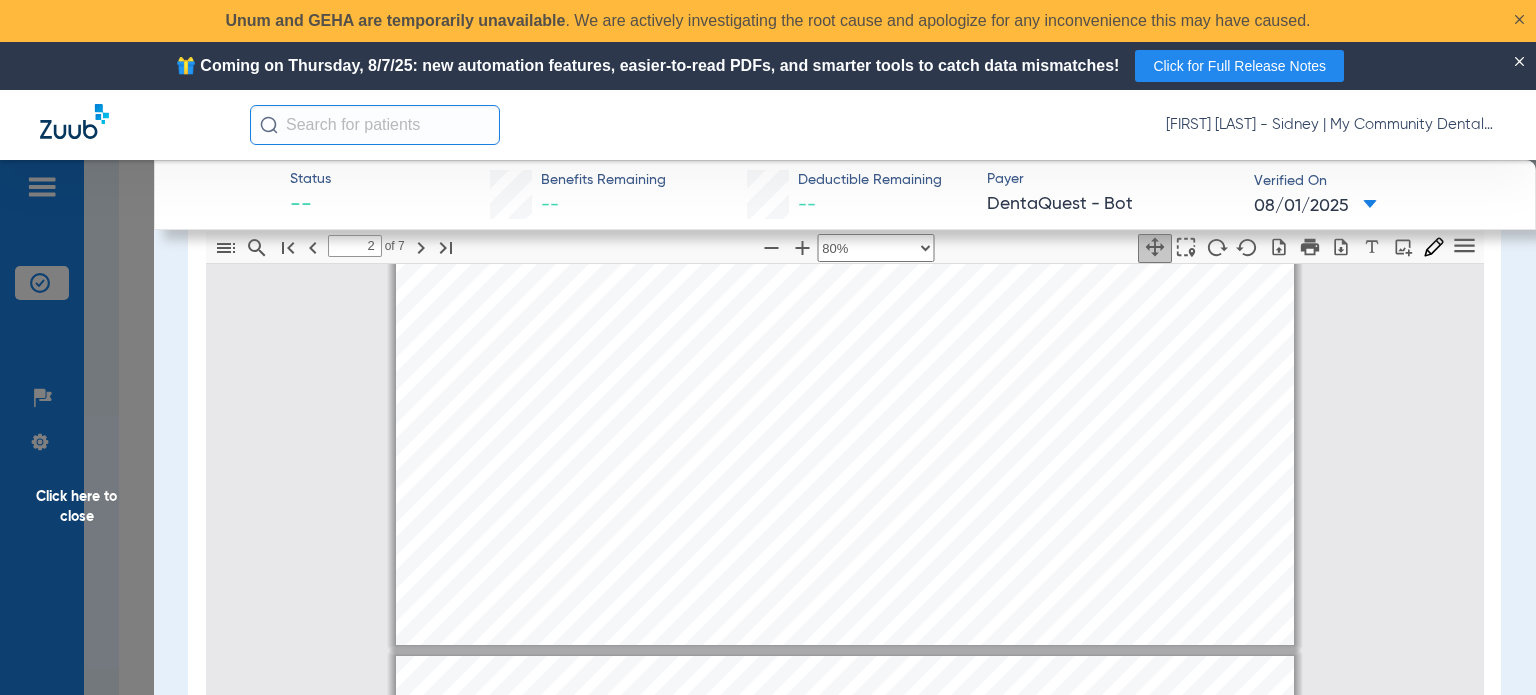 select on "custom" 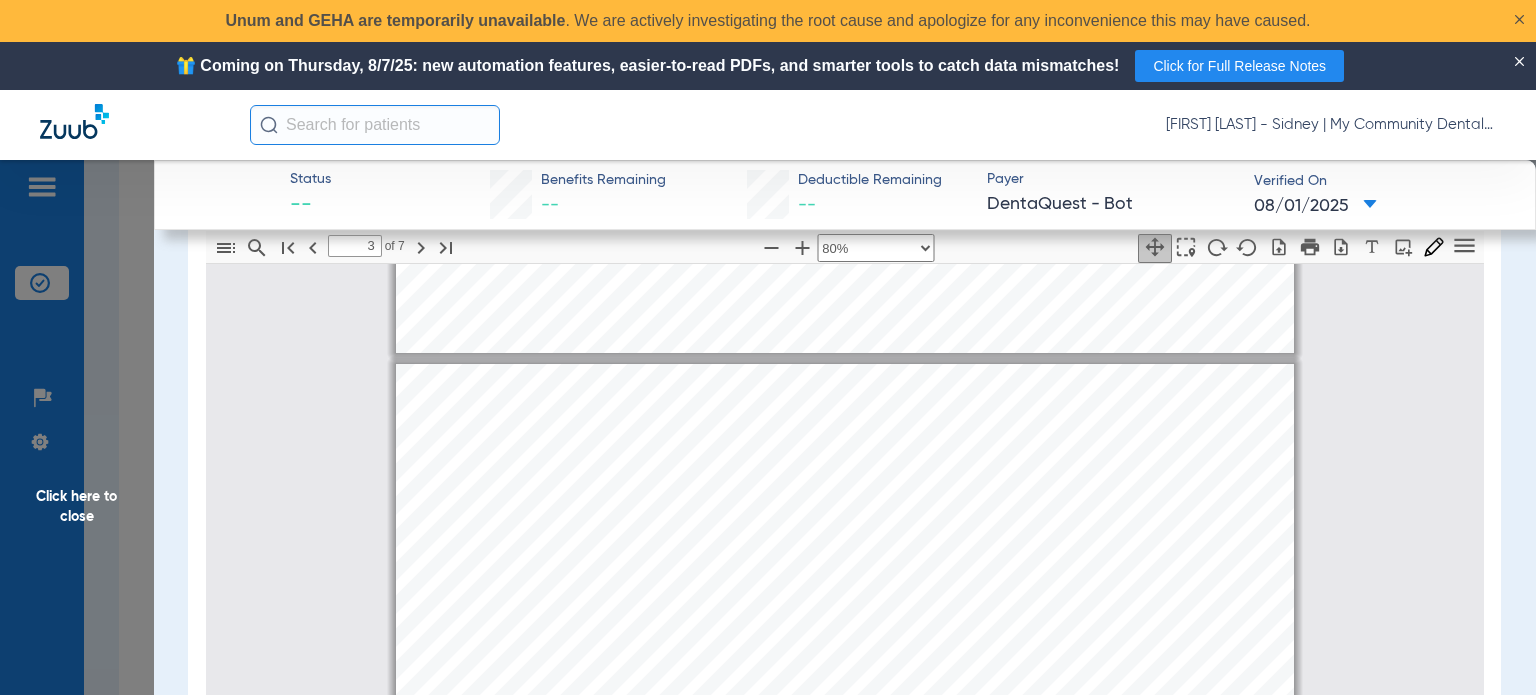scroll, scrollTop: 1209, scrollLeft: 0, axis: vertical 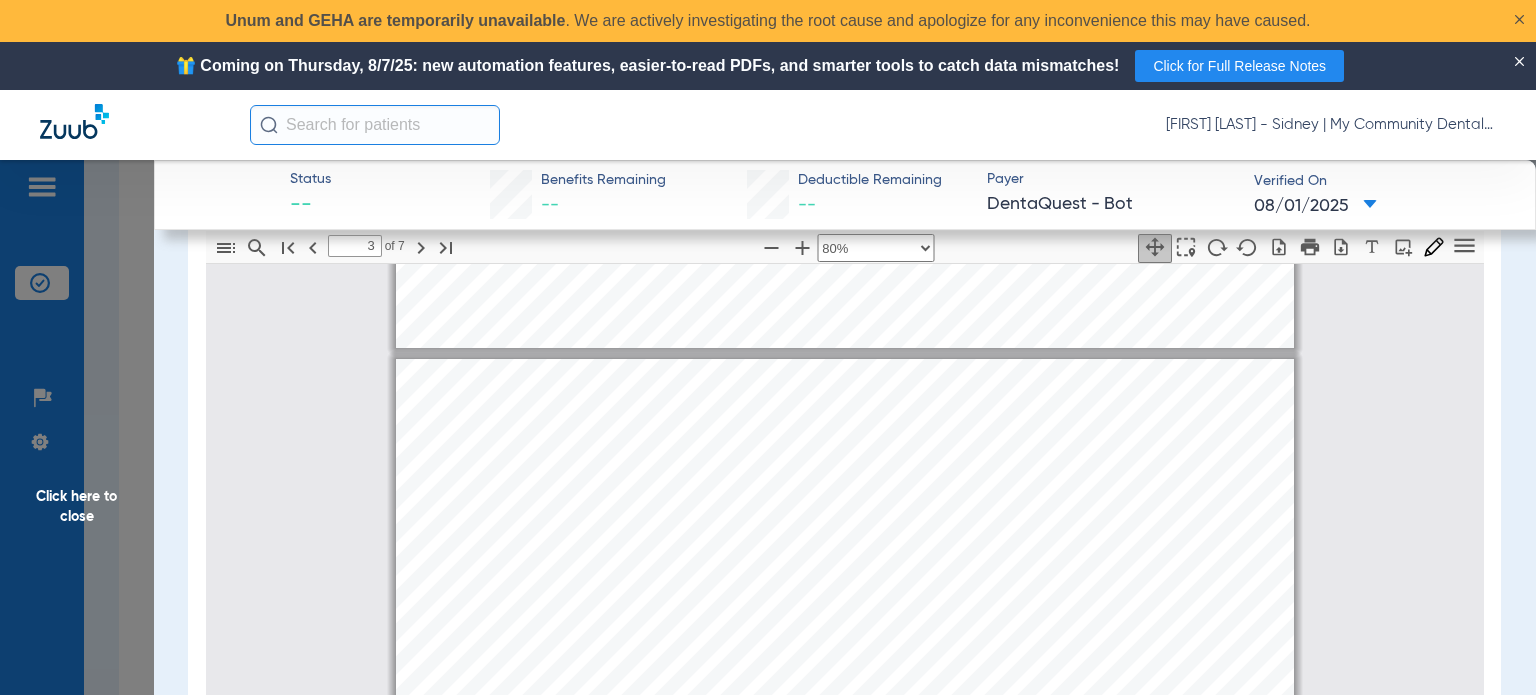 drag, startPoint x: 108, startPoint y: 514, endPoint x: 208, endPoint y: 489, distance: 103.077644 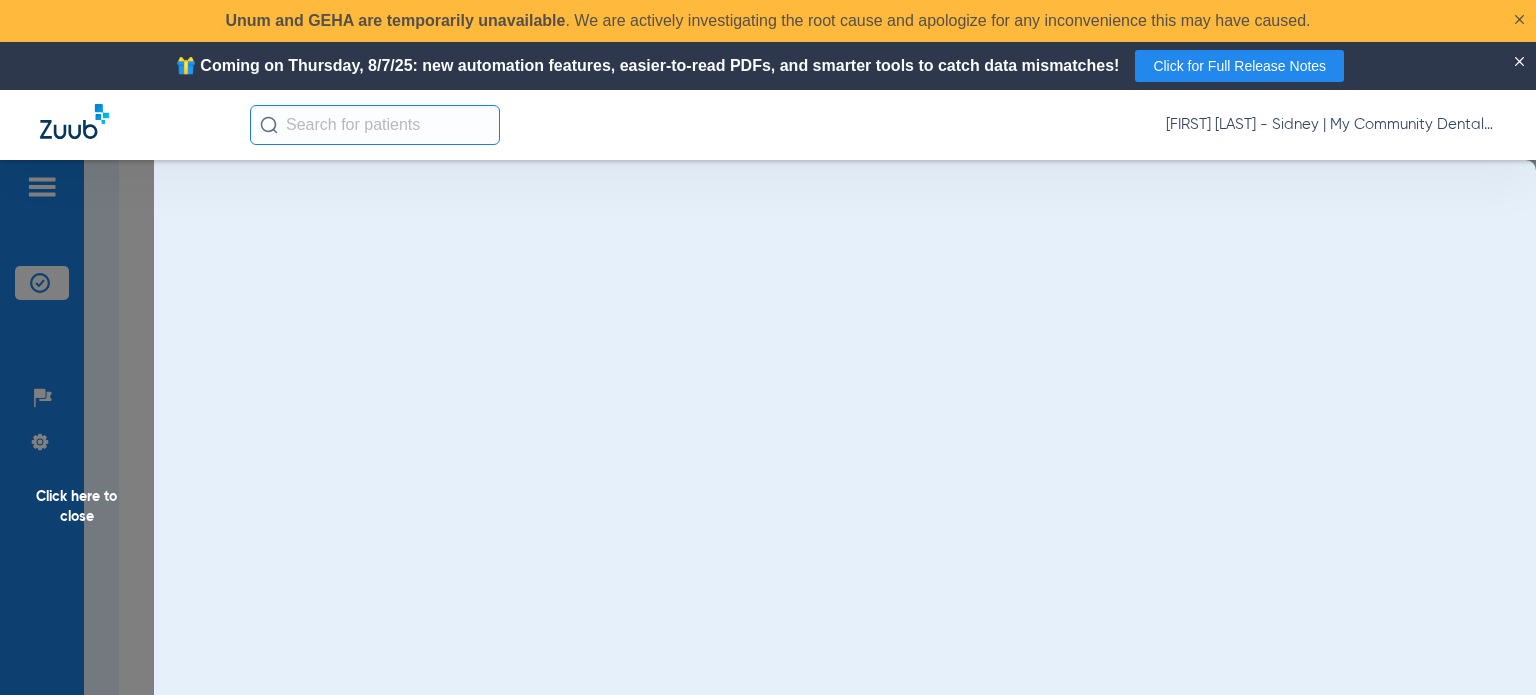 scroll, scrollTop: 0, scrollLeft: 0, axis: both 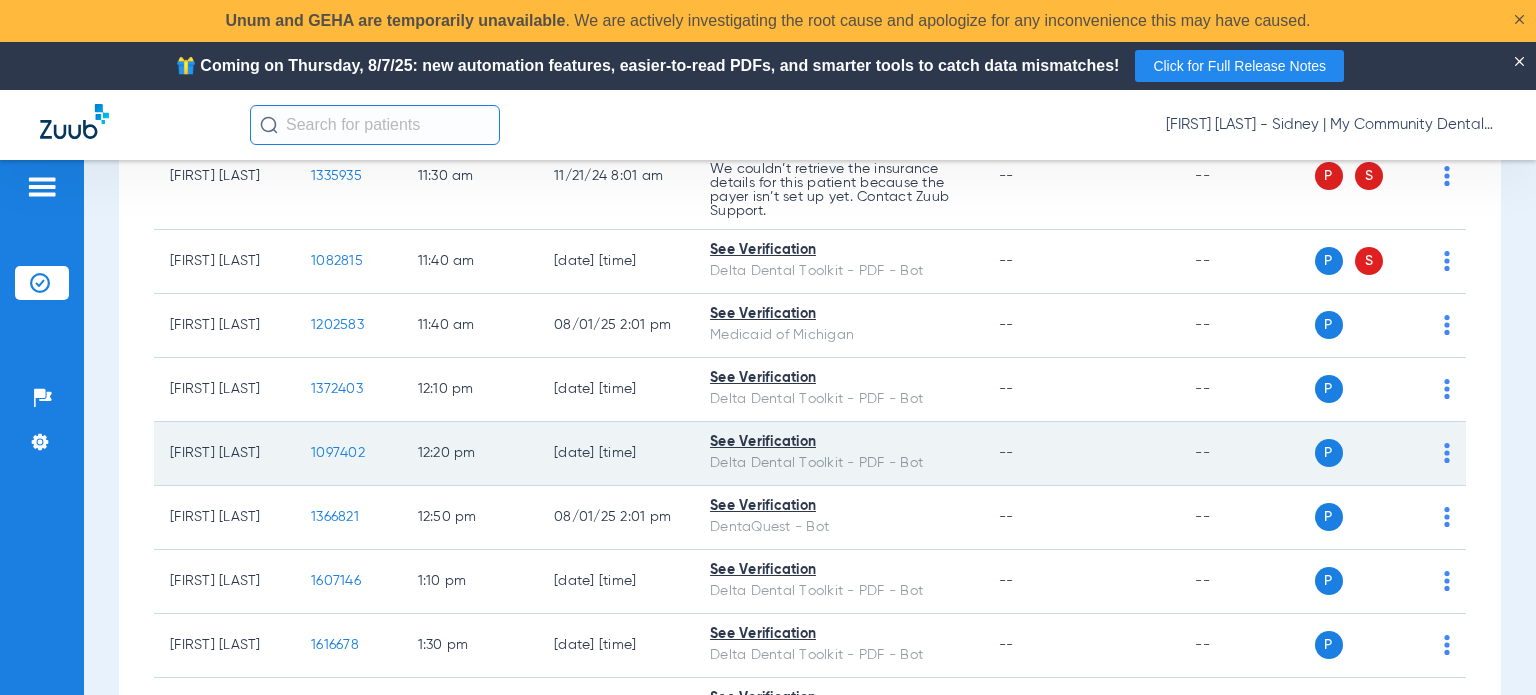 click on "1097402" 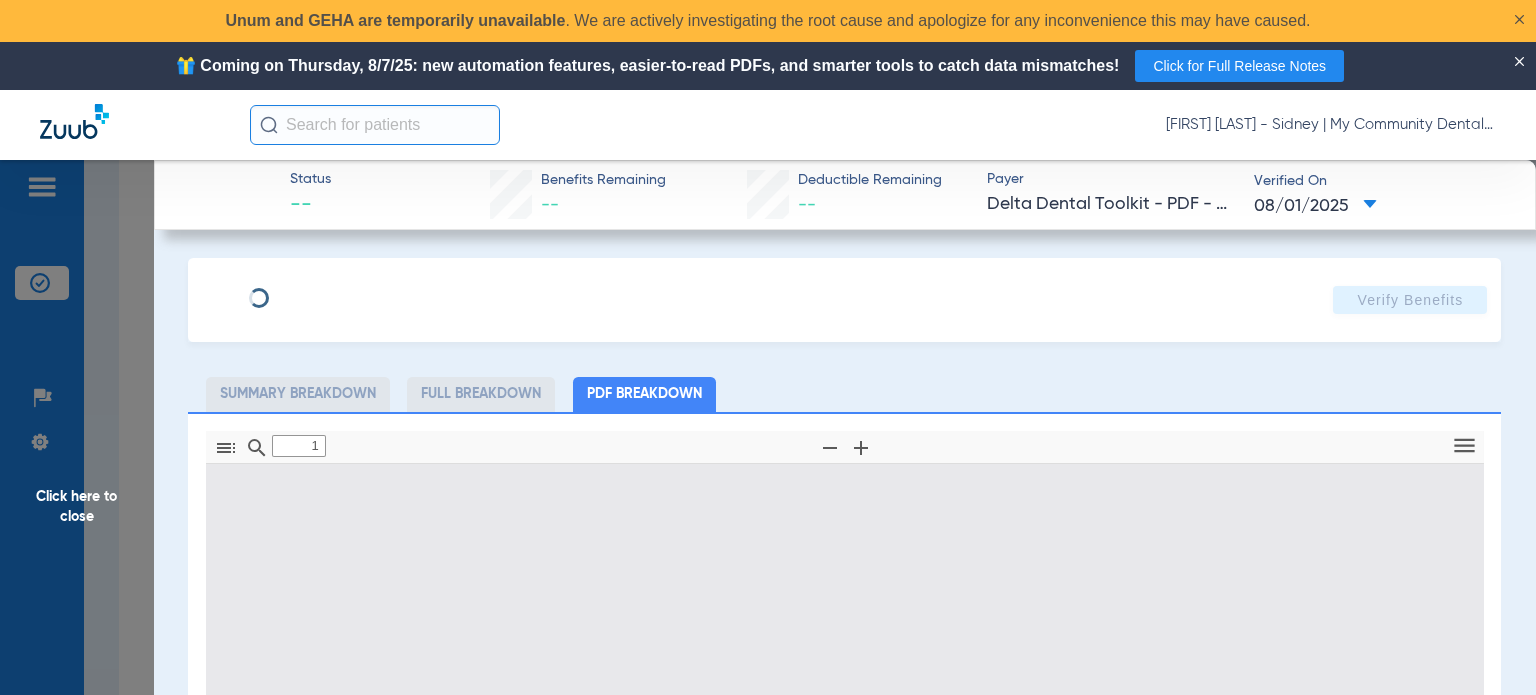 type on "0" 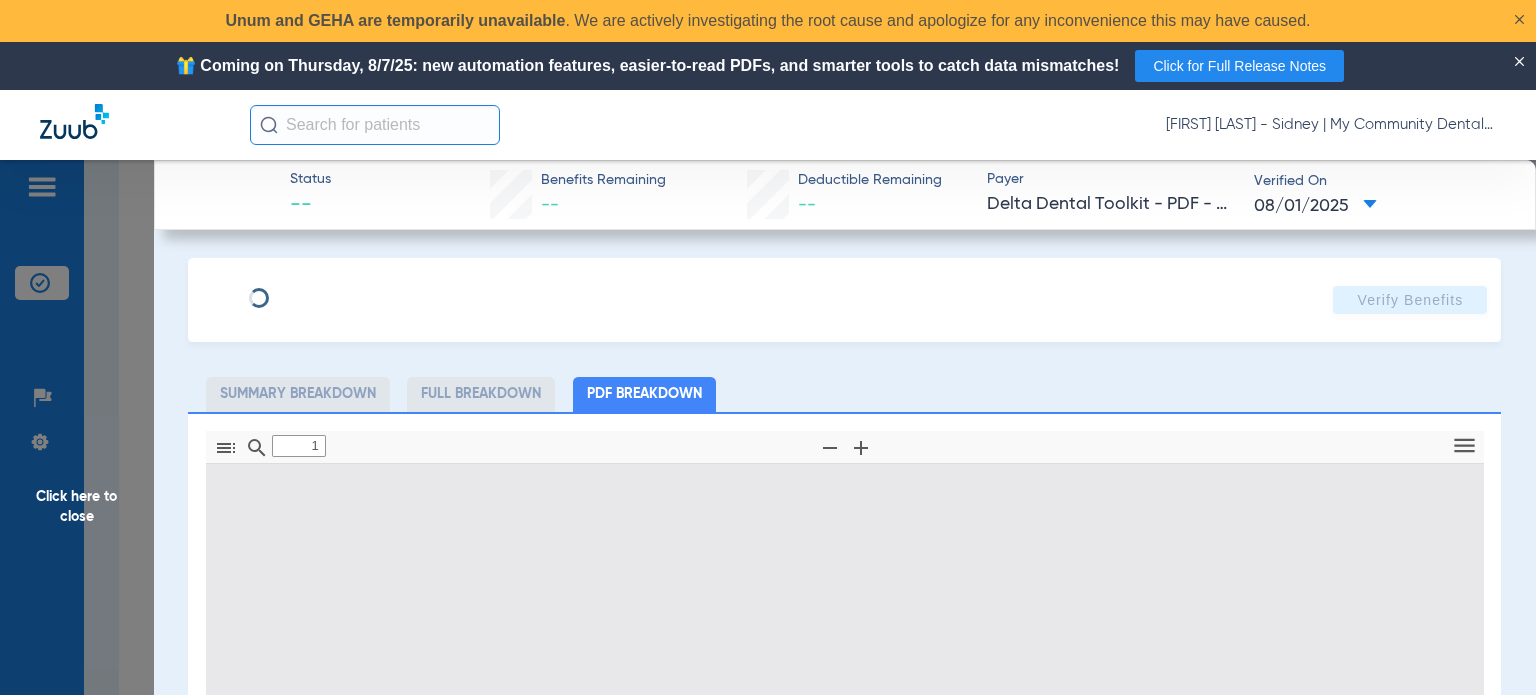 select on "page-width" 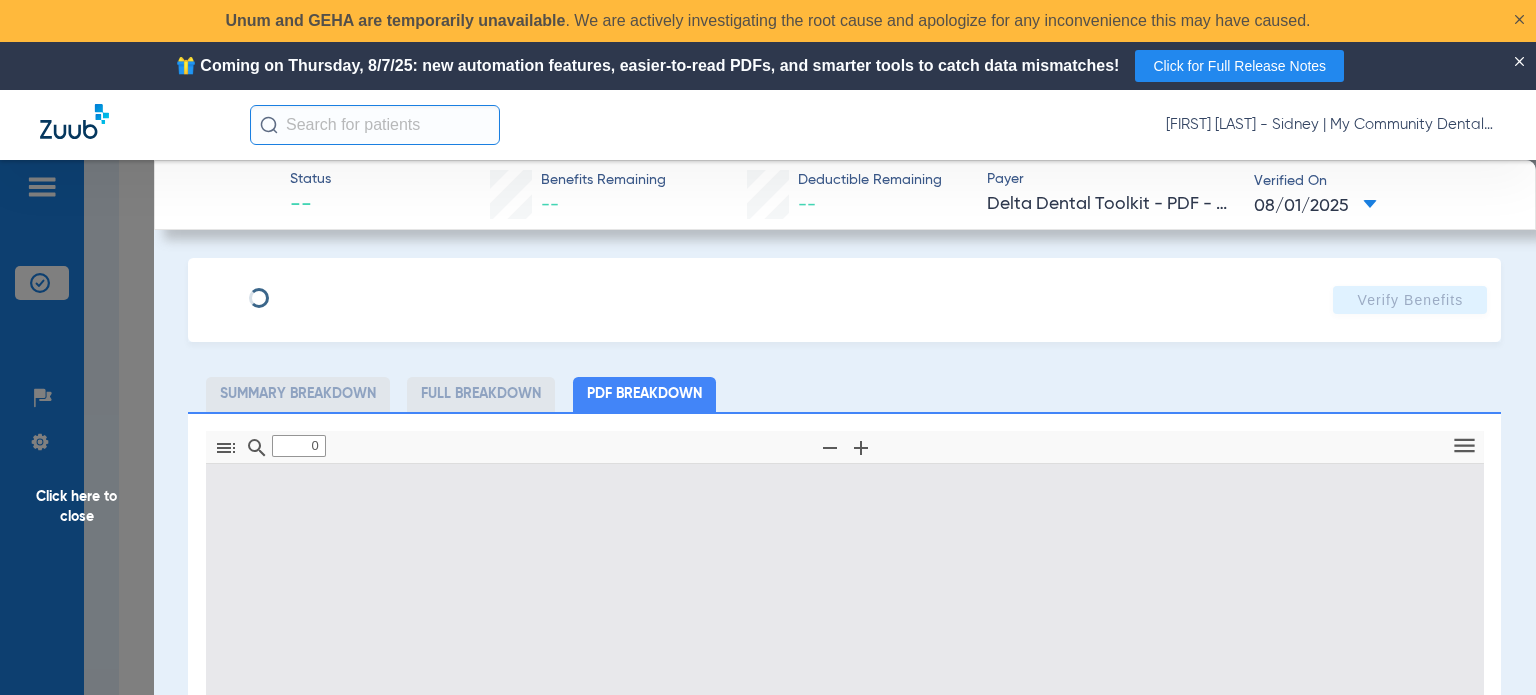 type on "1" 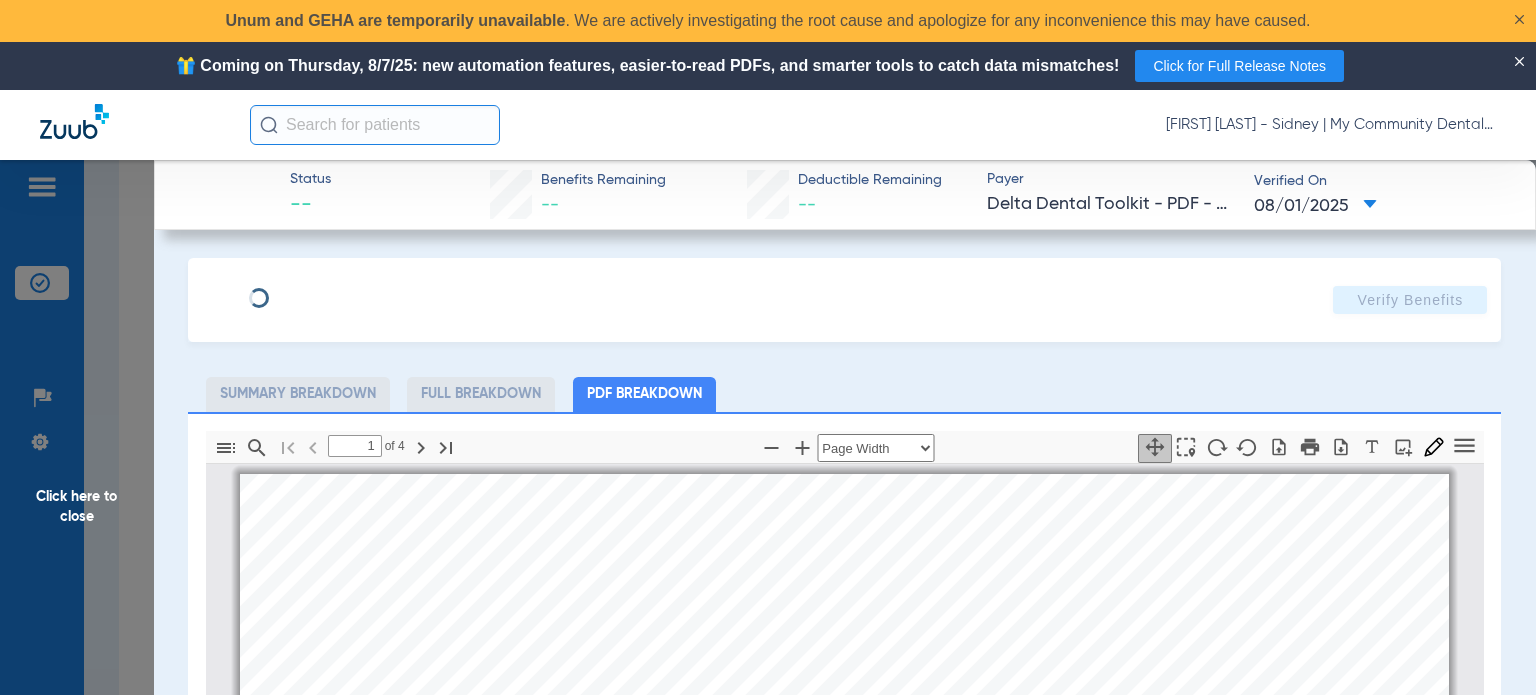 scroll, scrollTop: 10, scrollLeft: 0, axis: vertical 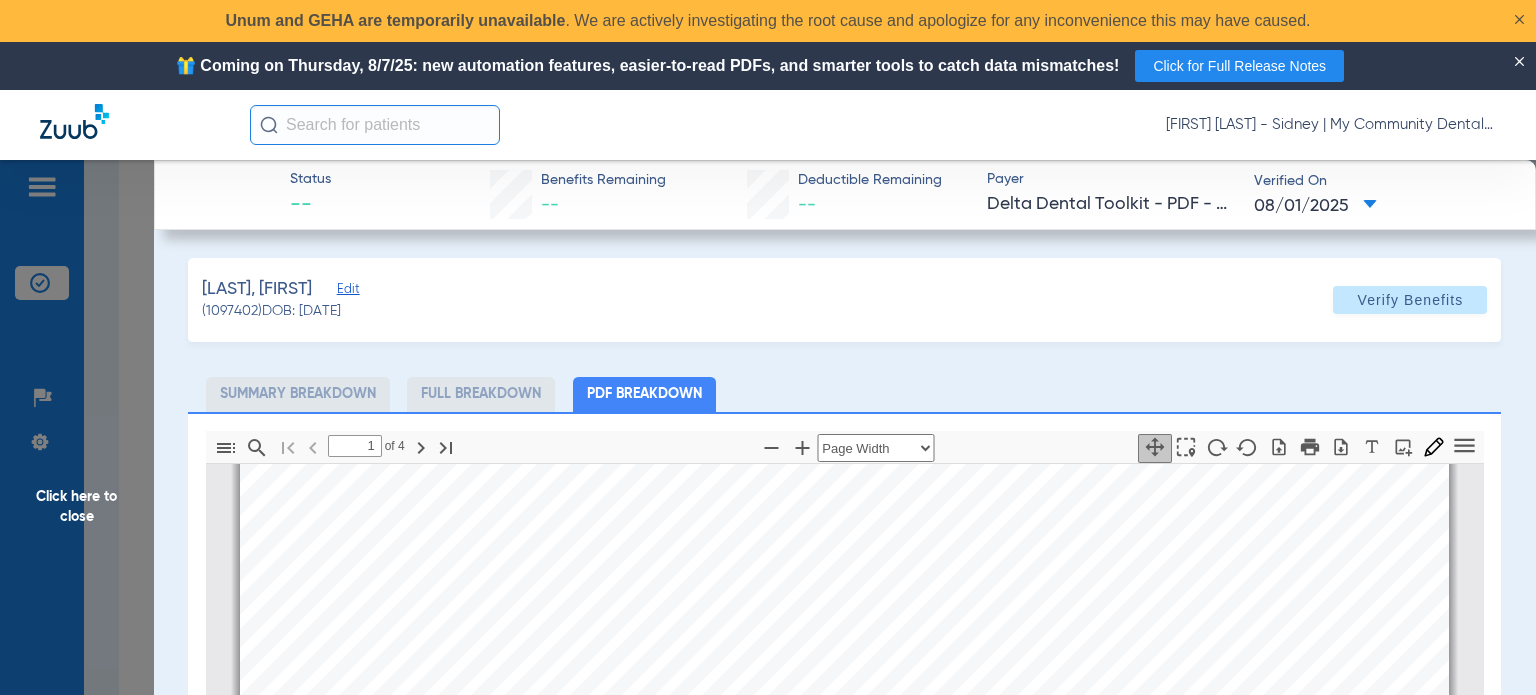 click on "Carns, Michelle   Edit   (1097402)   DOB: 01/20/1969   Verify Benefits   Subscriber Information   First name  Michelle  Last name  Carns  DOB  mm / dd / yyyy 01/20/1969  Member ID  0097169407  Group ID (optional)  424560001  Insurance Payer   Insurance
Delta Dental Toolkit - Pdf - Bot  Provider   Dentist
Ammar Houssein  1942295209  Summary Breakdown   Full Breakdown   PDF Breakdown  Thumbnails Document Outline Attachments Layers Current Outline Item         1 of ⁨4⁩ Automatic Zoom Actual Size Page Fit Page Width ⁨50⁩% ⁨100⁩% ⁨125⁩% ⁨150⁩% ⁨200⁩% ⁨300⁩% ⁨400⁩% ⁨0⁩%       Highlight         Add image              Tools Highlight color Thickness Color #000000 Size Color #000000 Thickness Opacity Presentation Mode Open Print Save Go to First Page Previous Next Go to Last Page Rotate Clockwise Rotate Counterclockwise Text Selection Tool   Hand Tool     Find Zoom Out Zoom In No Spreads Odd Spreads Even Spreads Page Scrolling Vertical Scrolling     Horizontal Scrolling Book mode" 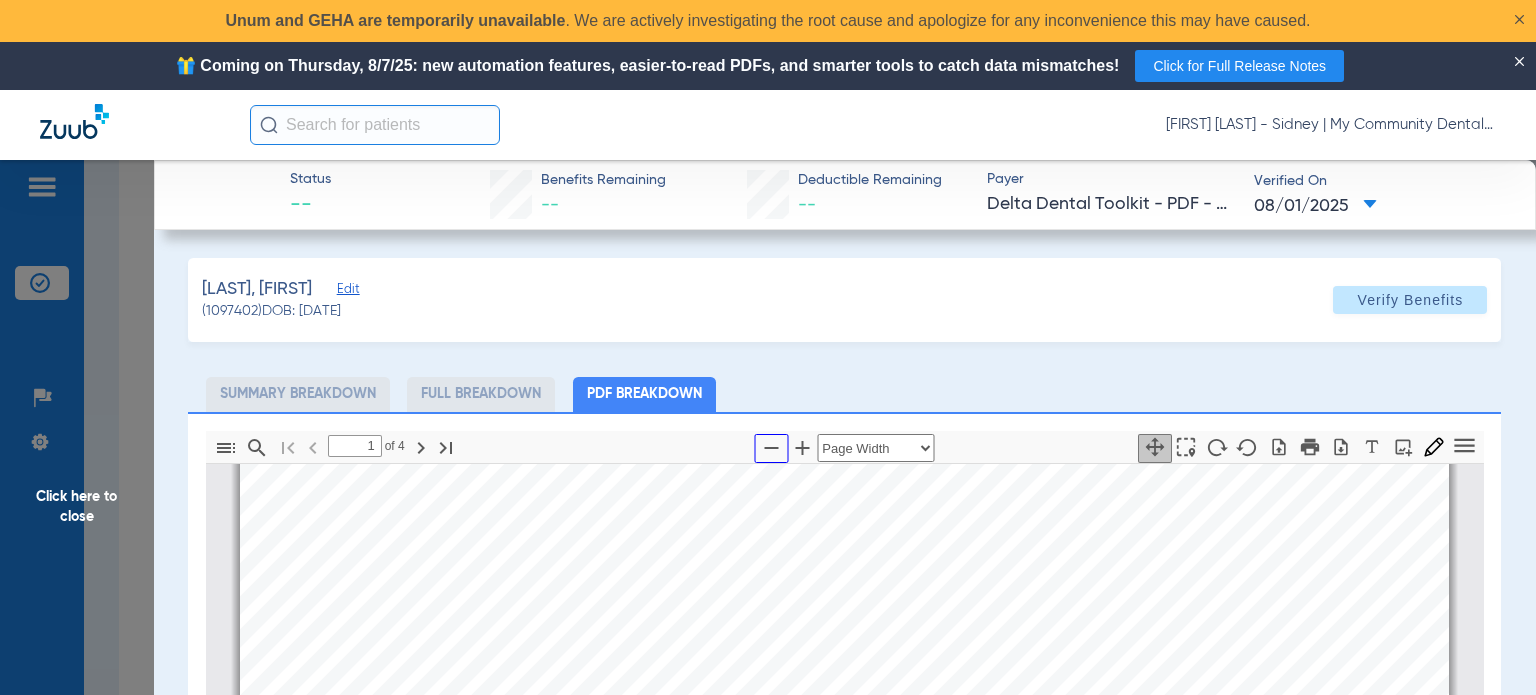 click 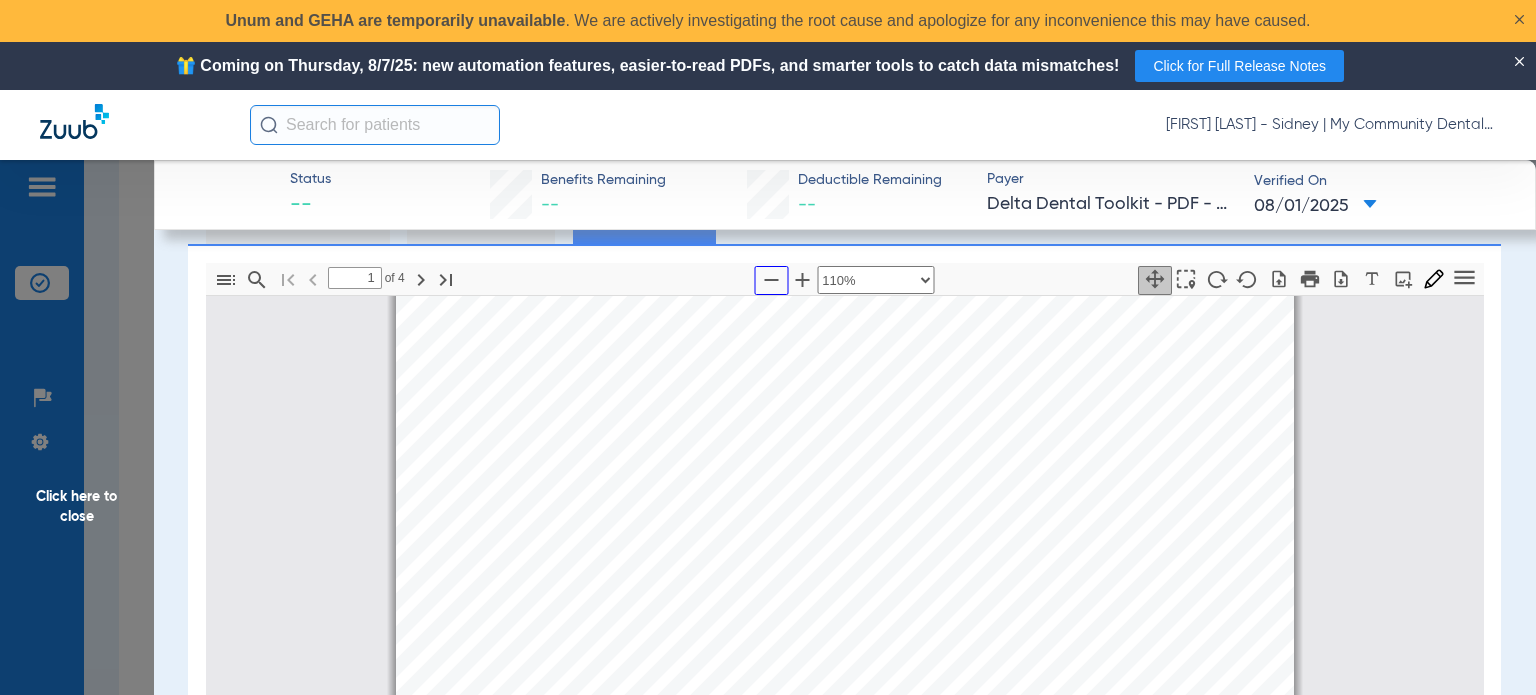 scroll, scrollTop: 200, scrollLeft: 0, axis: vertical 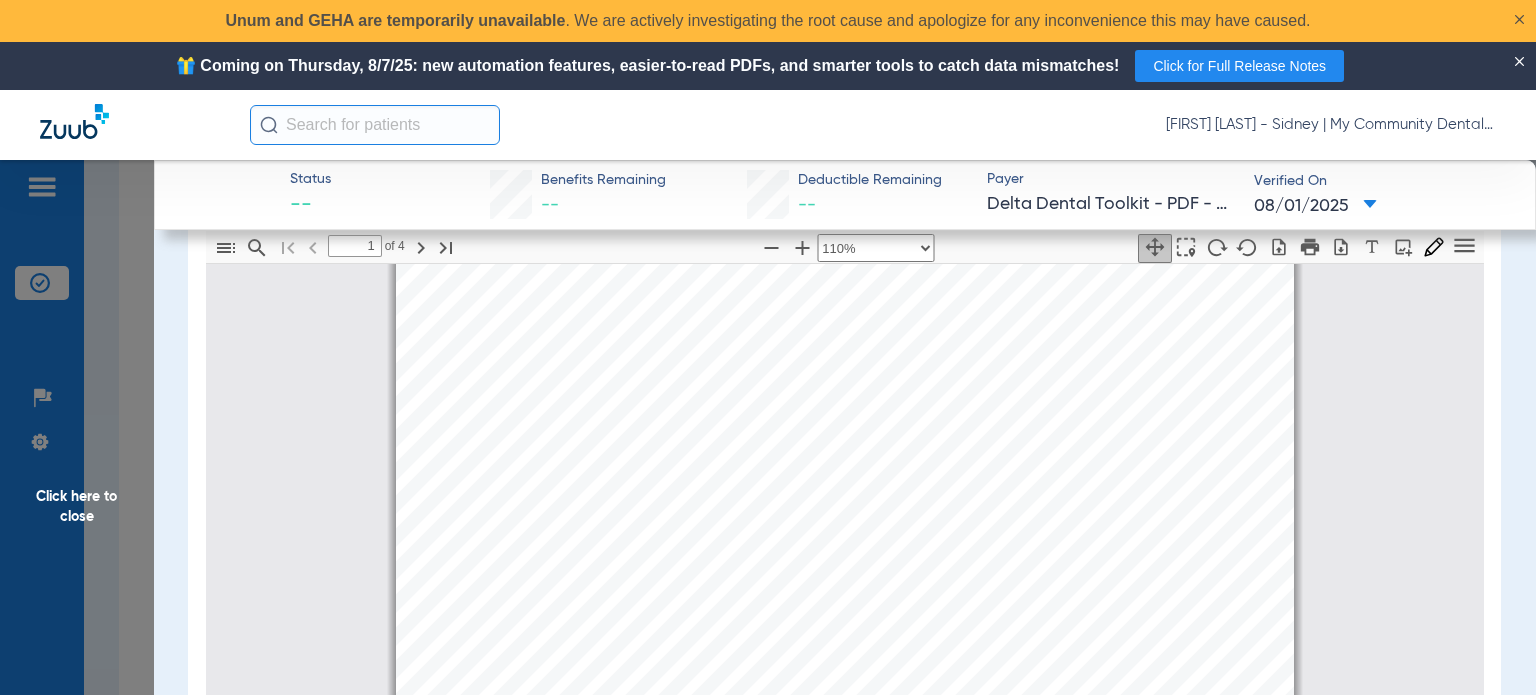 click on "mbb_20250801140204_43172275_DOT   Page 1 Eligibility and Benefits are based on information available on 08/01/2025 . This is an overview of benefits that should be reviewed in its entirety, and not a guarantee of payment. Refer to the patient's summary plan description (SPD) for detailed benefits, limitations, and exclusions. Estimated patient out of pocket expenses can be determined by the submission of a pre-treatment estimate. Eligibility Member Name:   Michelle ANN Carns Patient Name:   Michelle ANN Carns Relationship:   Subscriber Client Name:   Priority Health Choice, Inc. Client Number:   42456-0001 Product:   Healthy Michigan Plan Currently Eligible:   Yes as of 07/01/2019 Claims Mailing Address Delta Dental P.O. Box 9085 Farmington Hills, MI 48333-9085 Payer ID   DDPMI, DDPIN, DDPOH Contact your clearing house if you have any issues with these payer IDs Client Information:   The Employer has selected the following benefit plan. Eligibility is not a guarantee of coverage as actual benefit payments are" at bounding box center [845, 845] 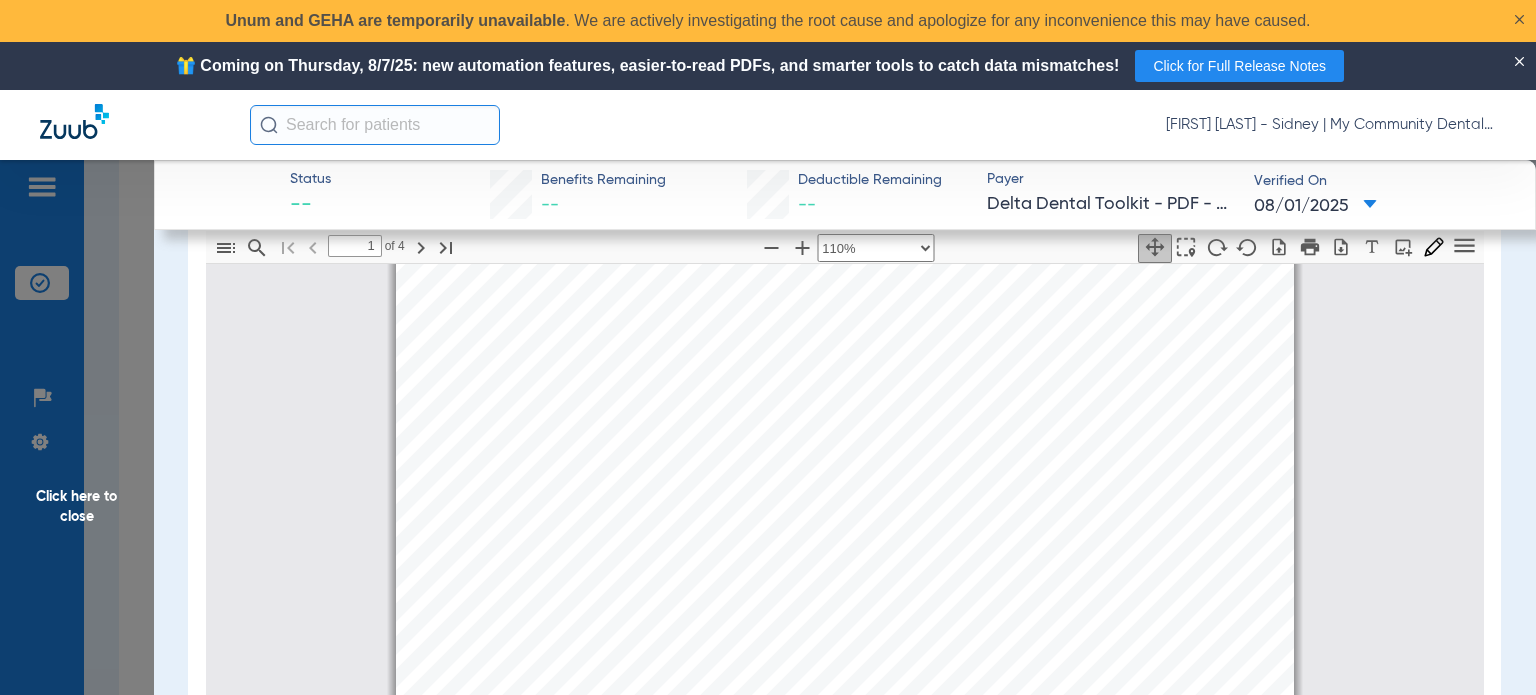 scroll, scrollTop: 310, scrollLeft: 0, axis: vertical 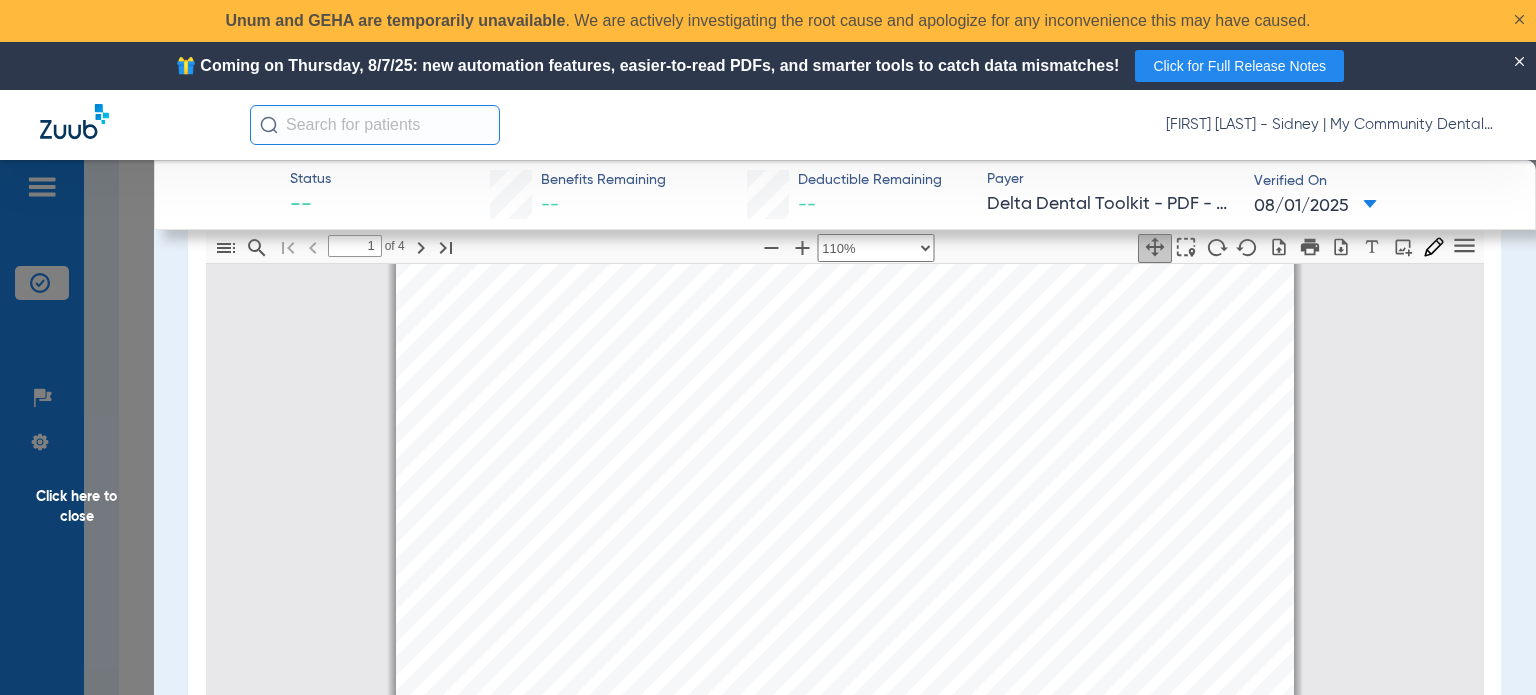 click on "Click here to close" 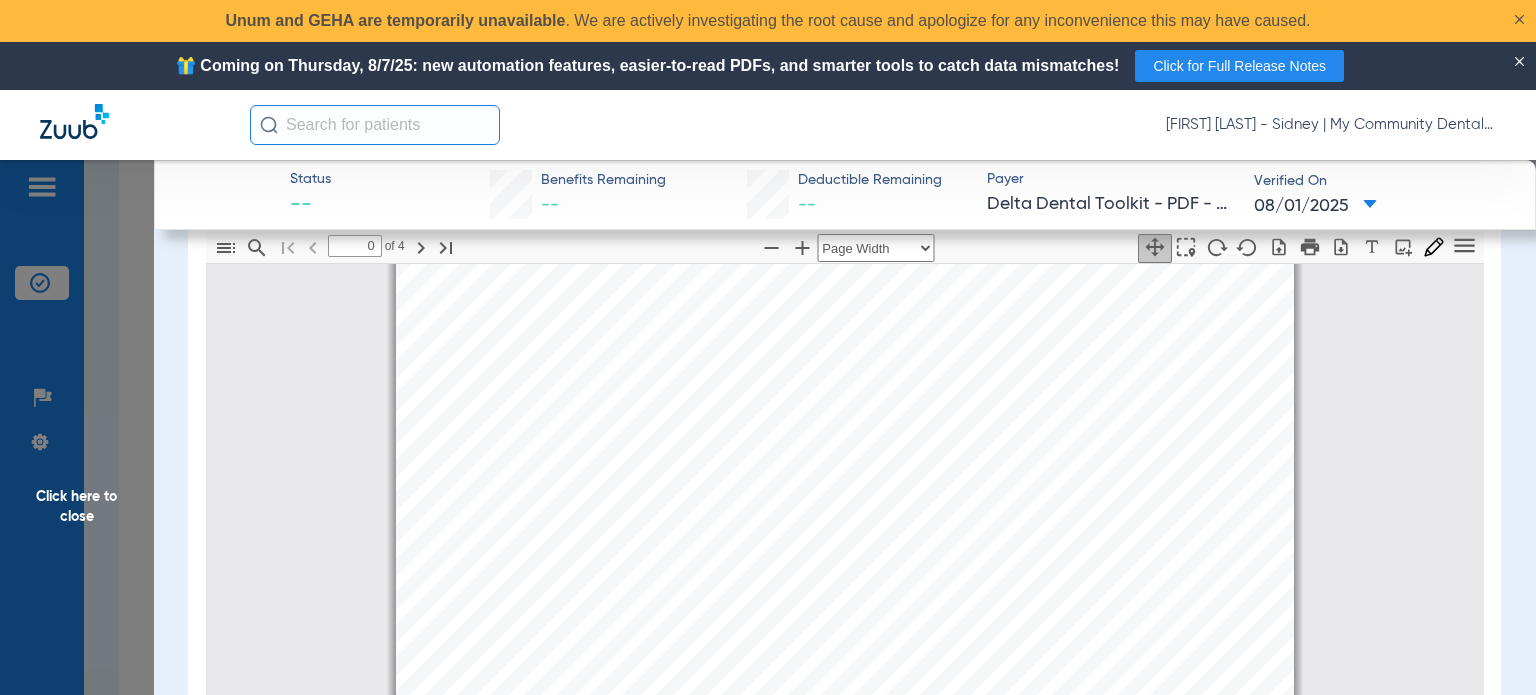 scroll, scrollTop: 0, scrollLeft: 0, axis: both 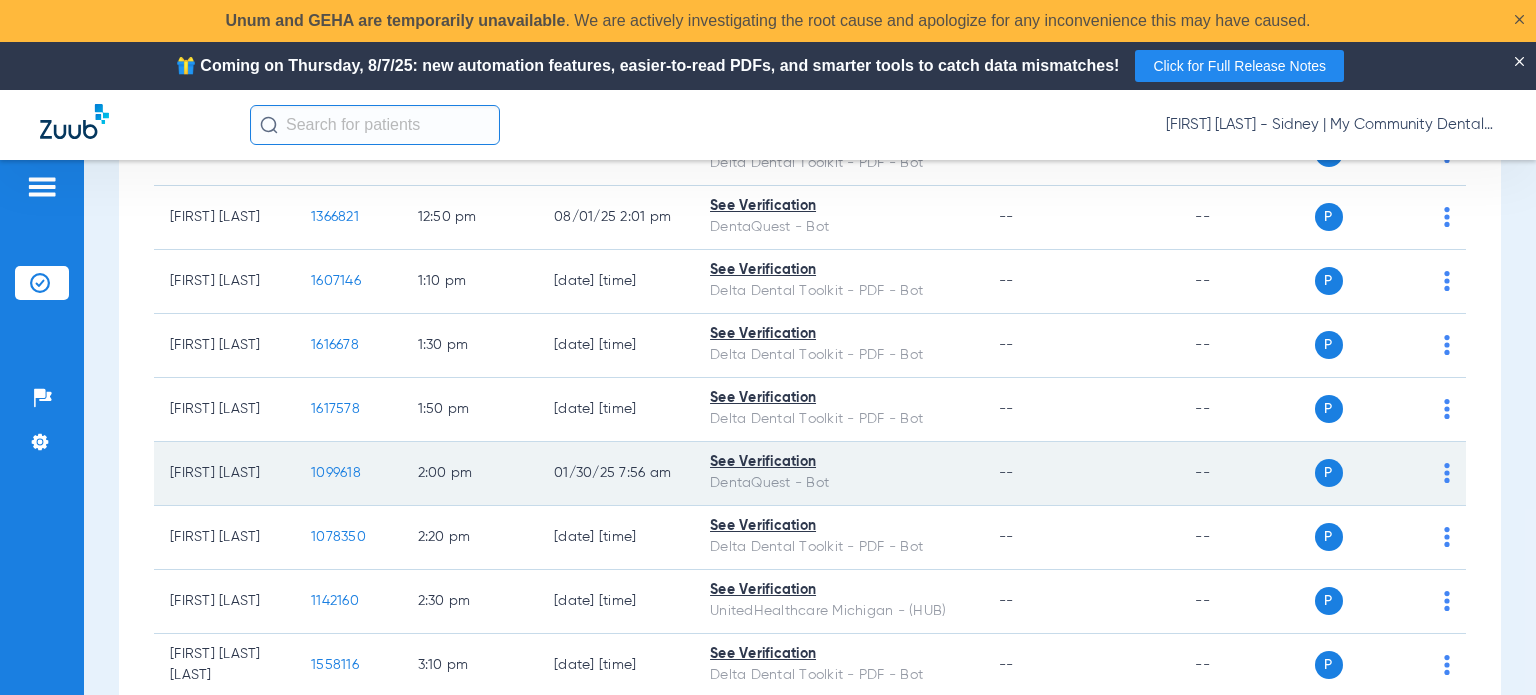 click on "1099618" 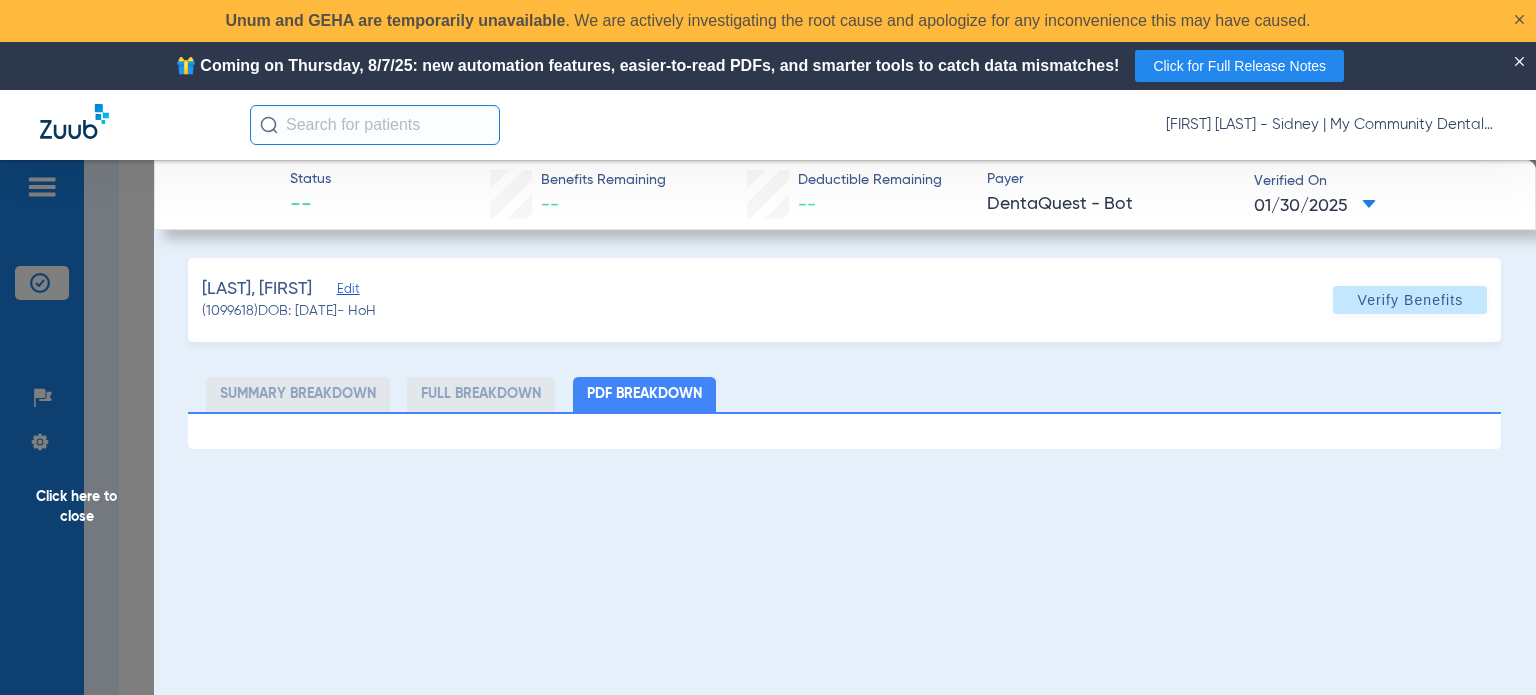 drag, startPoint x: 1077, startPoint y: 348, endPoint x: 1054, endPoint y: 353, distance: 23.537205 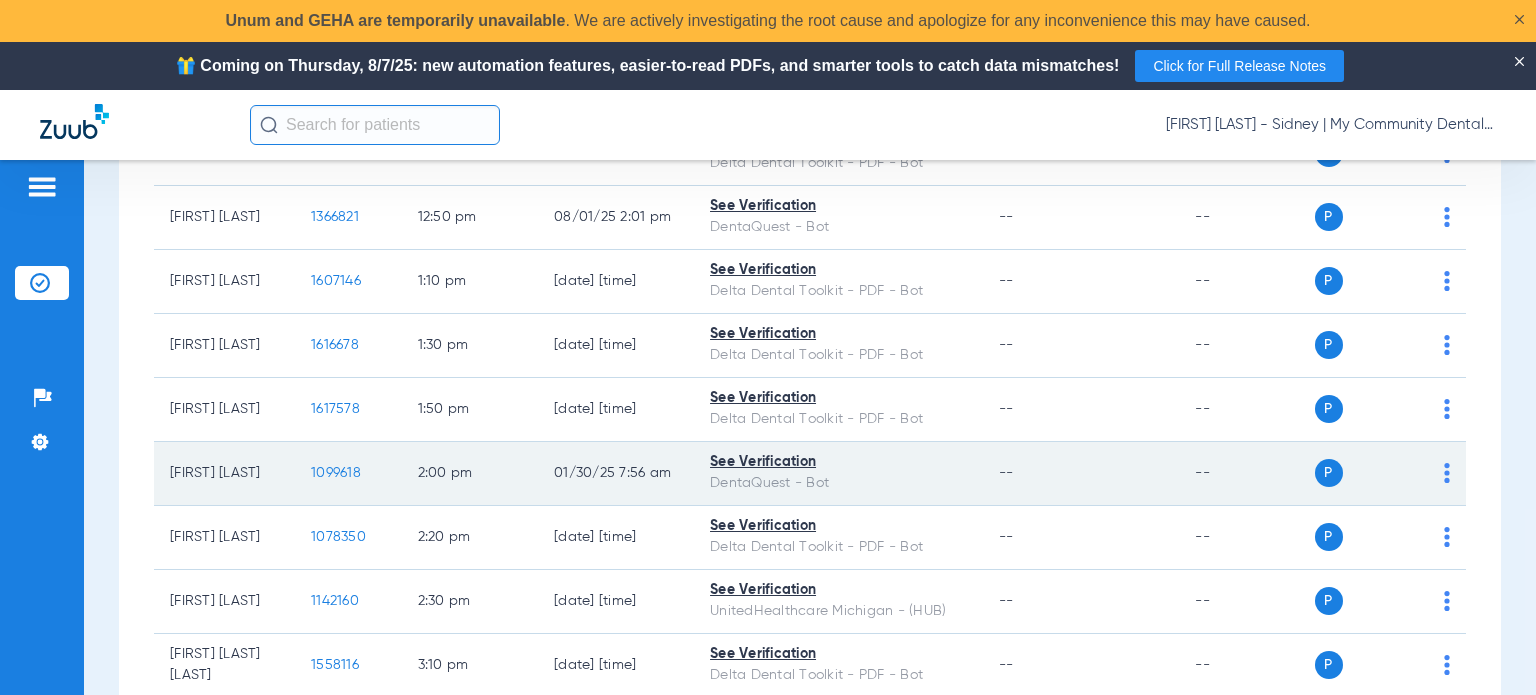click on "1099618" 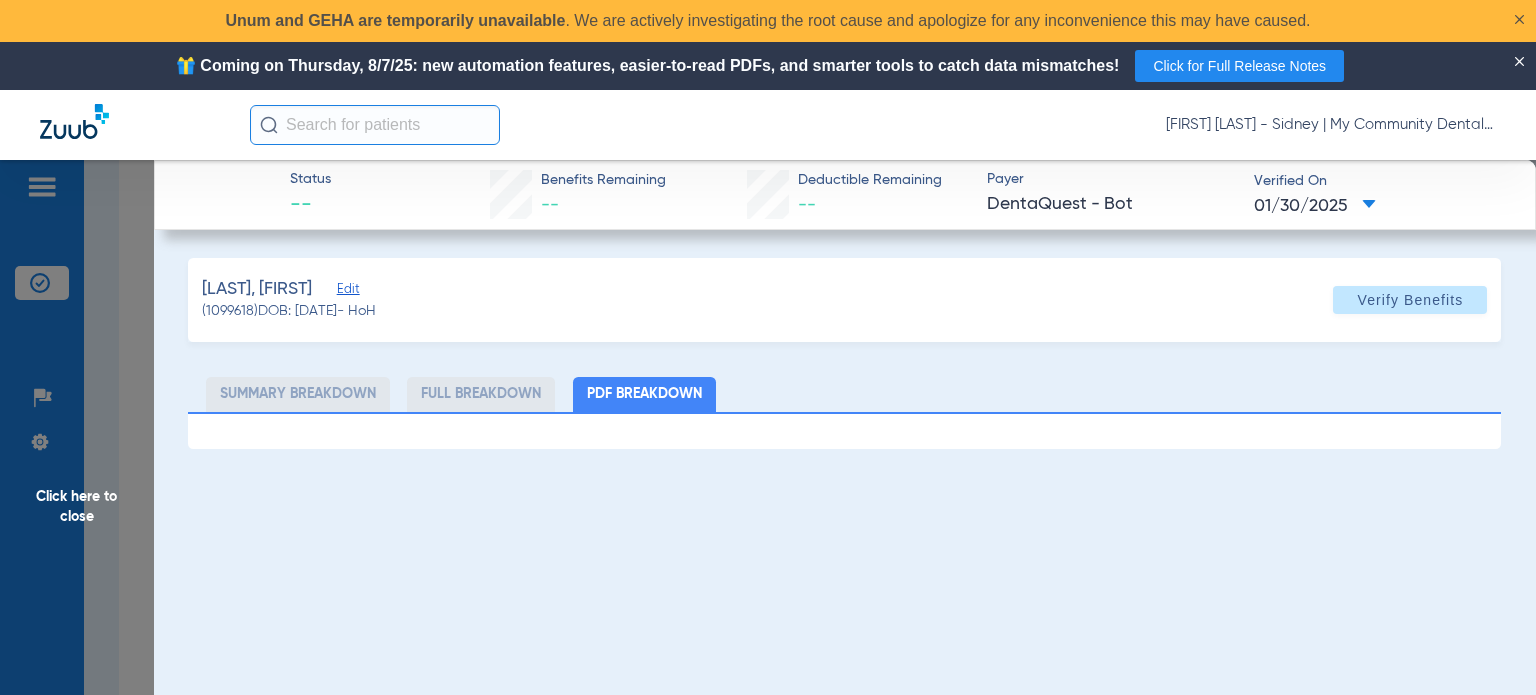 click on "Click here to close" 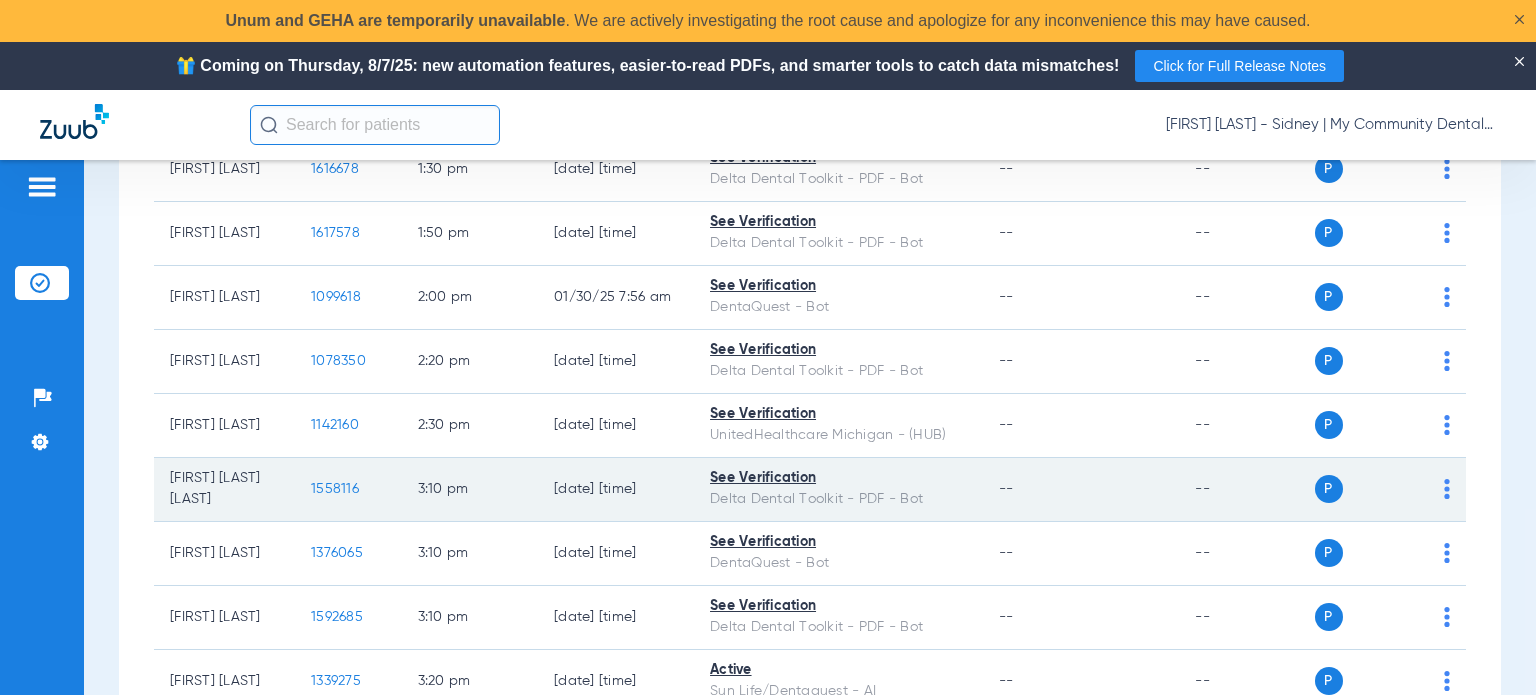 scroll, scrollTop: 1600, scrollLeft: 0, axis: vertical 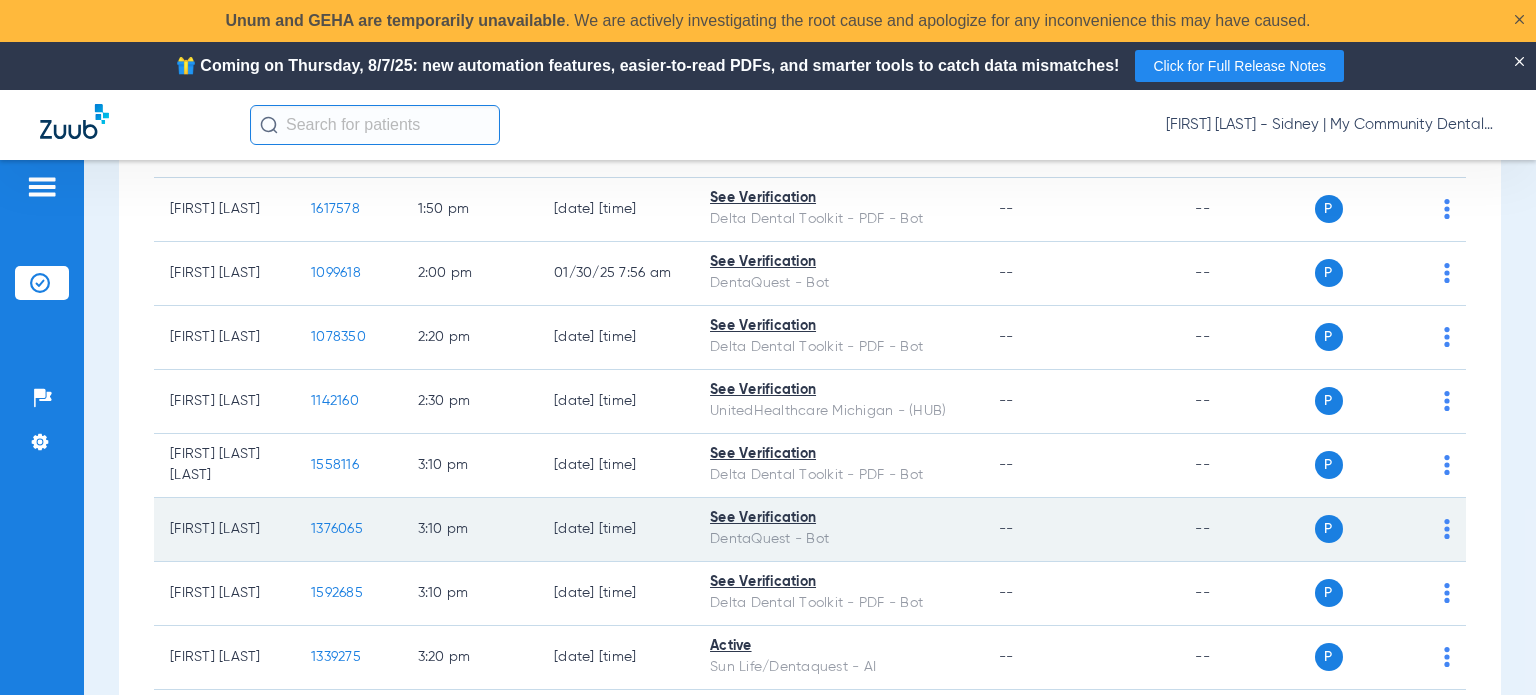 click on "1376065" 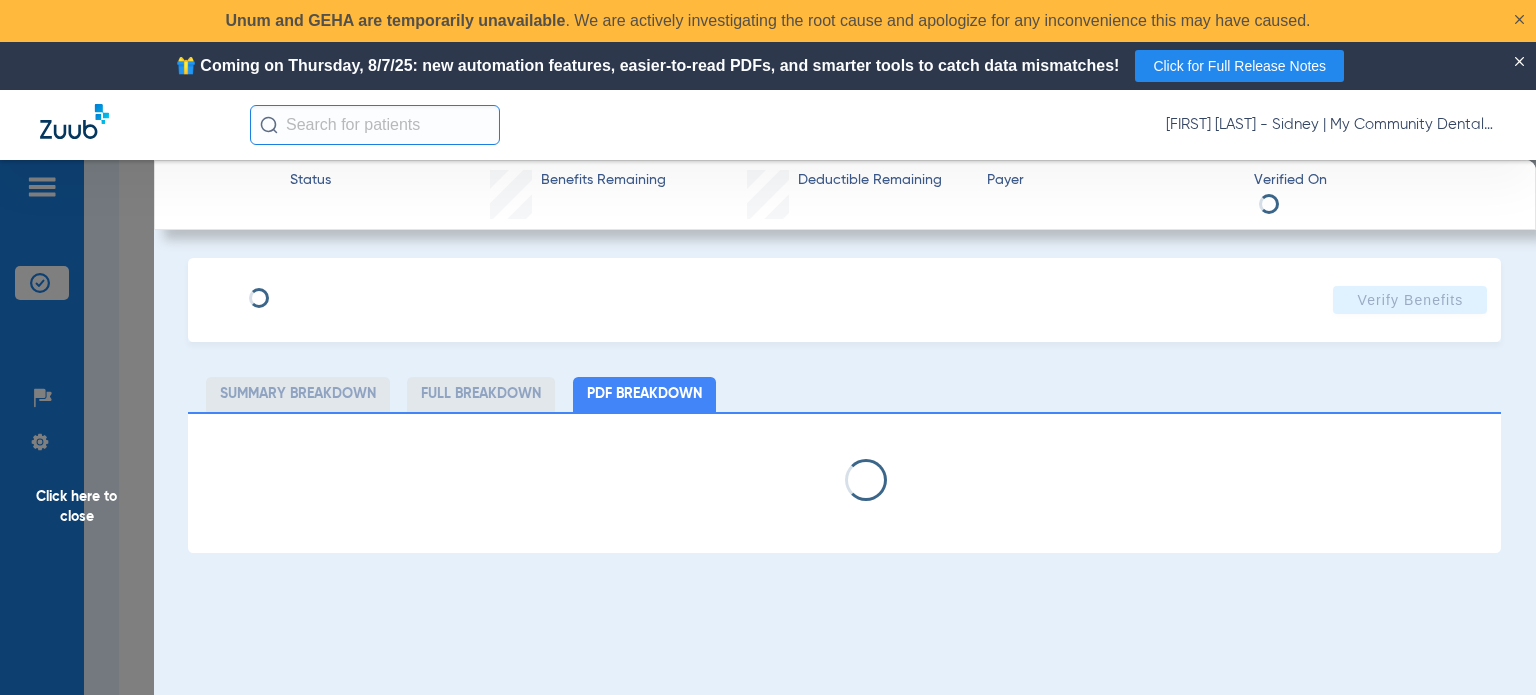 select on "page-width" 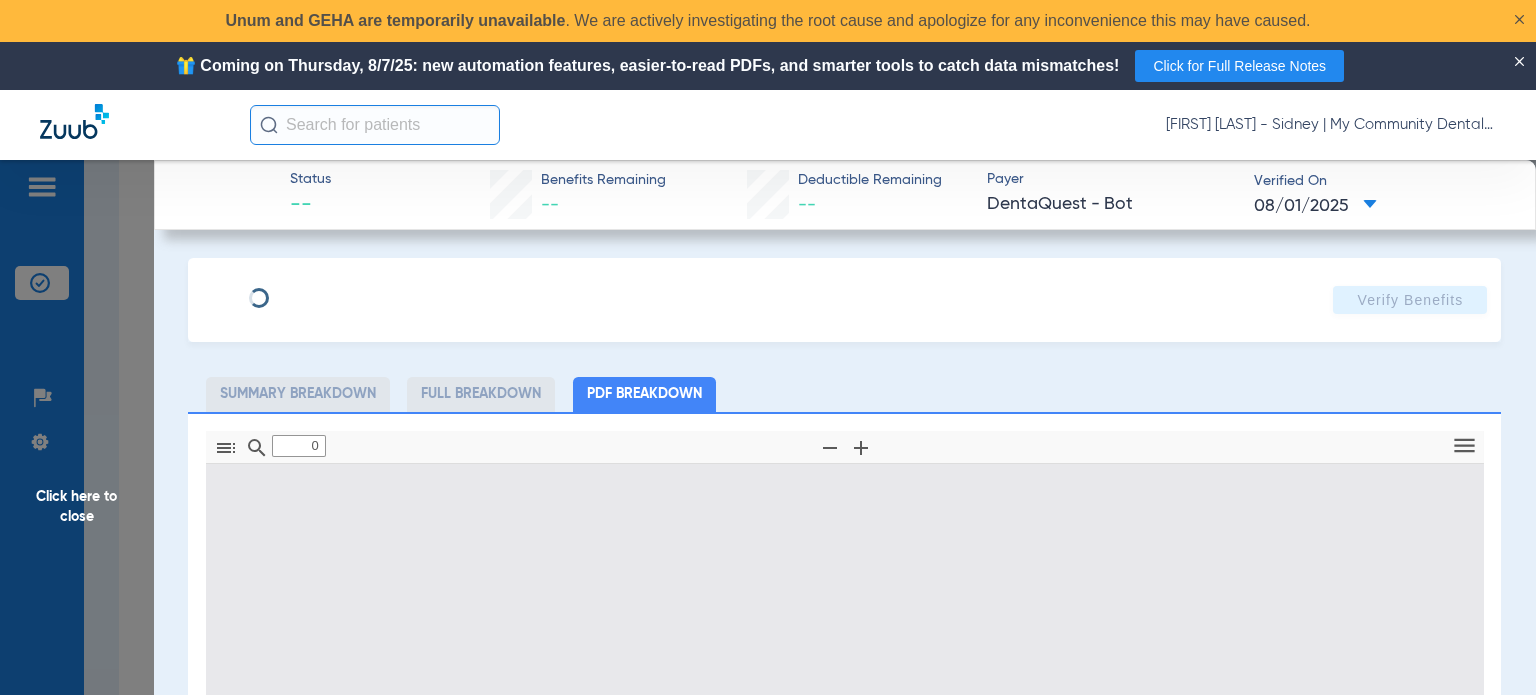 type on "1" 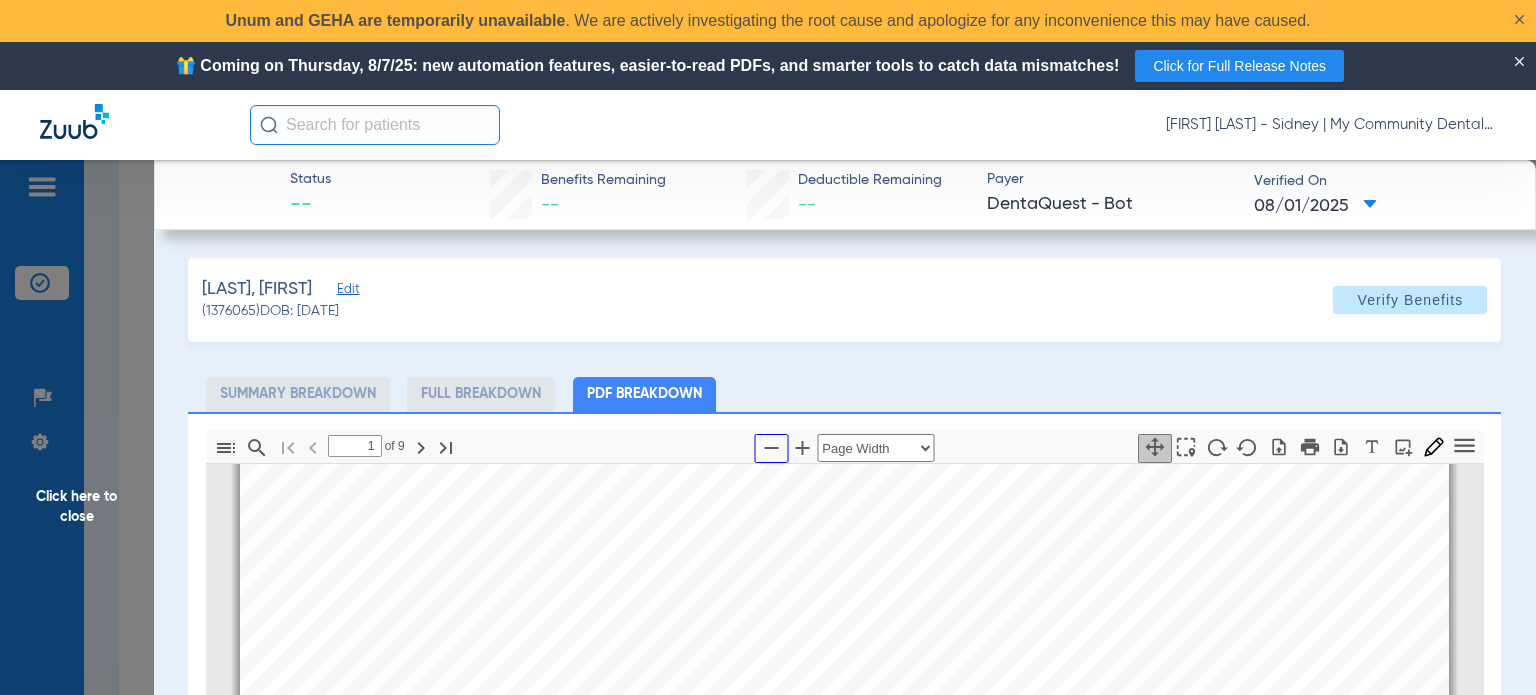 click 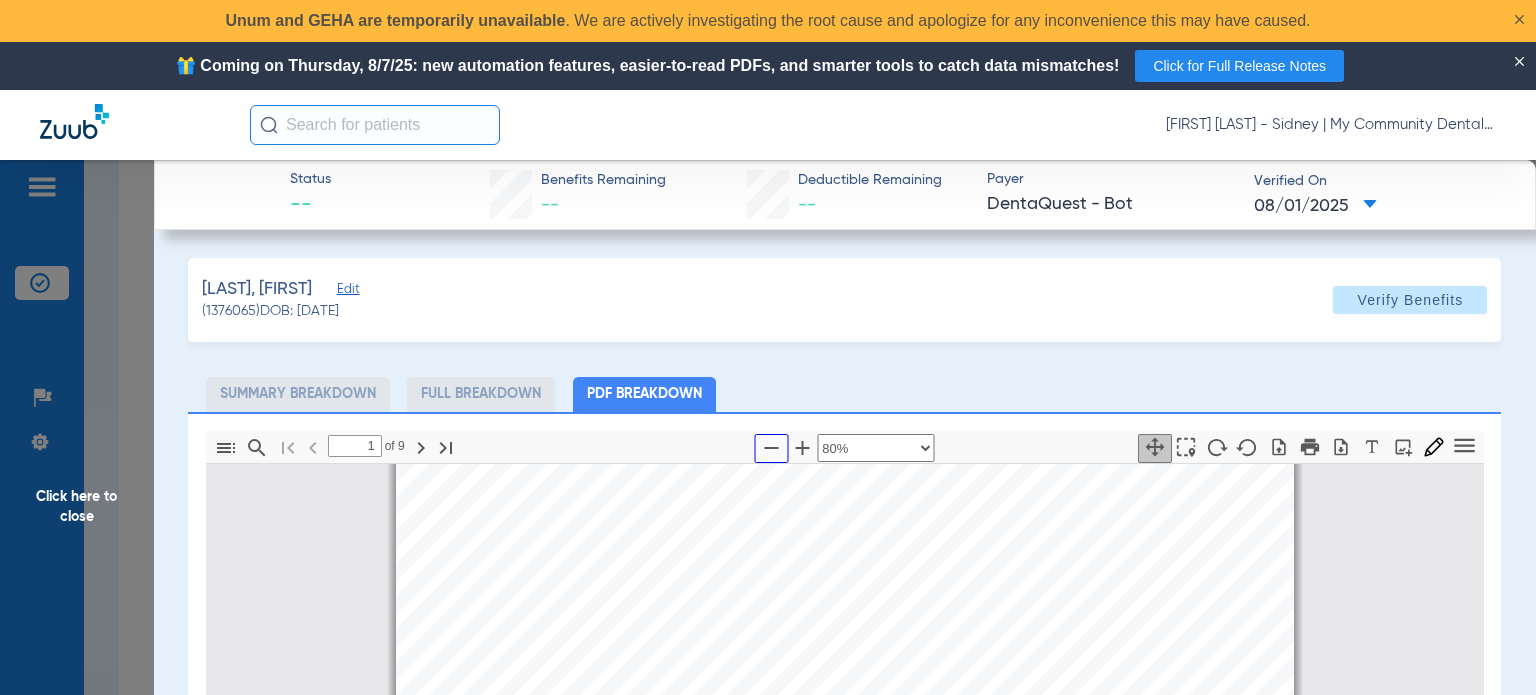 scroll, scrollTop: 9, scrollLeft: 0, axis: vertical 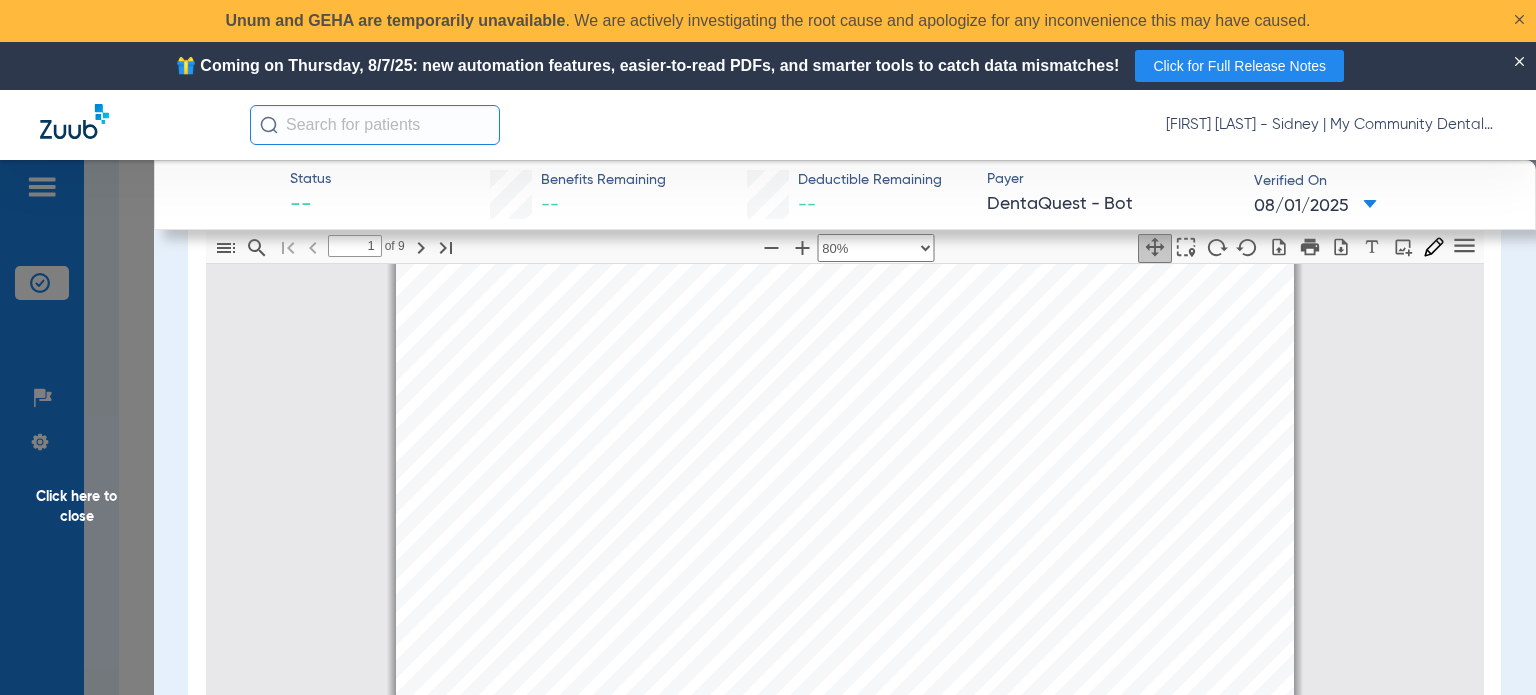 click on "MAYAH   CHATMAN Member is eligible:   My Community Dental Centers Inc   -   Ammar Houssein   -   My Community Dental Centers - 1550 W Sidney Rd - SIDNEY   -   08/01/2025 Healthy Kids Name :   MAYAH   CHATMAN Relationship :   Subscriber DOB:   03/10/2011 Gender:   F Primary Address:   4701 N GROW RD , STANTON, MI 48888 Work Phone:   - Fax Number:   - Primary Home Phone:   - Medical Condition   :   -    Print Plan Healthy Kids Issued ID   Coverage End Date 1053856086 Overview   Claim and   Authorization & Estimate   Service History   Eligibility History   Bene ﬁ t Summary Primary Care Provider Of ﬁ ce:   My Community Dental Centers Service Location:   1550 W Sidney Rd ,   SIDNEY ,   MI 48885 Provider Effective Date:   12/01/2024 Provider Termination Date:   - Other Coverage This member does not have other coverages." at bounding box center (845, 483) 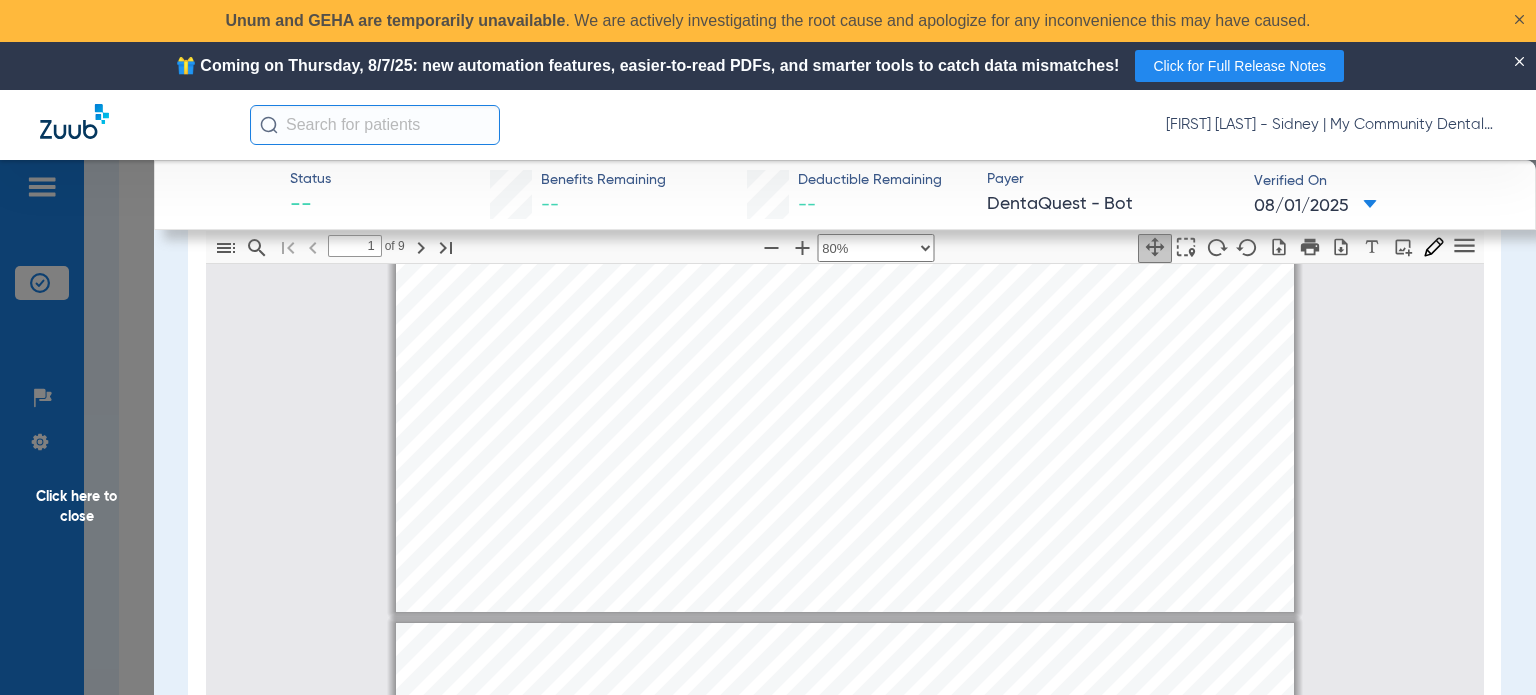 type on "2" 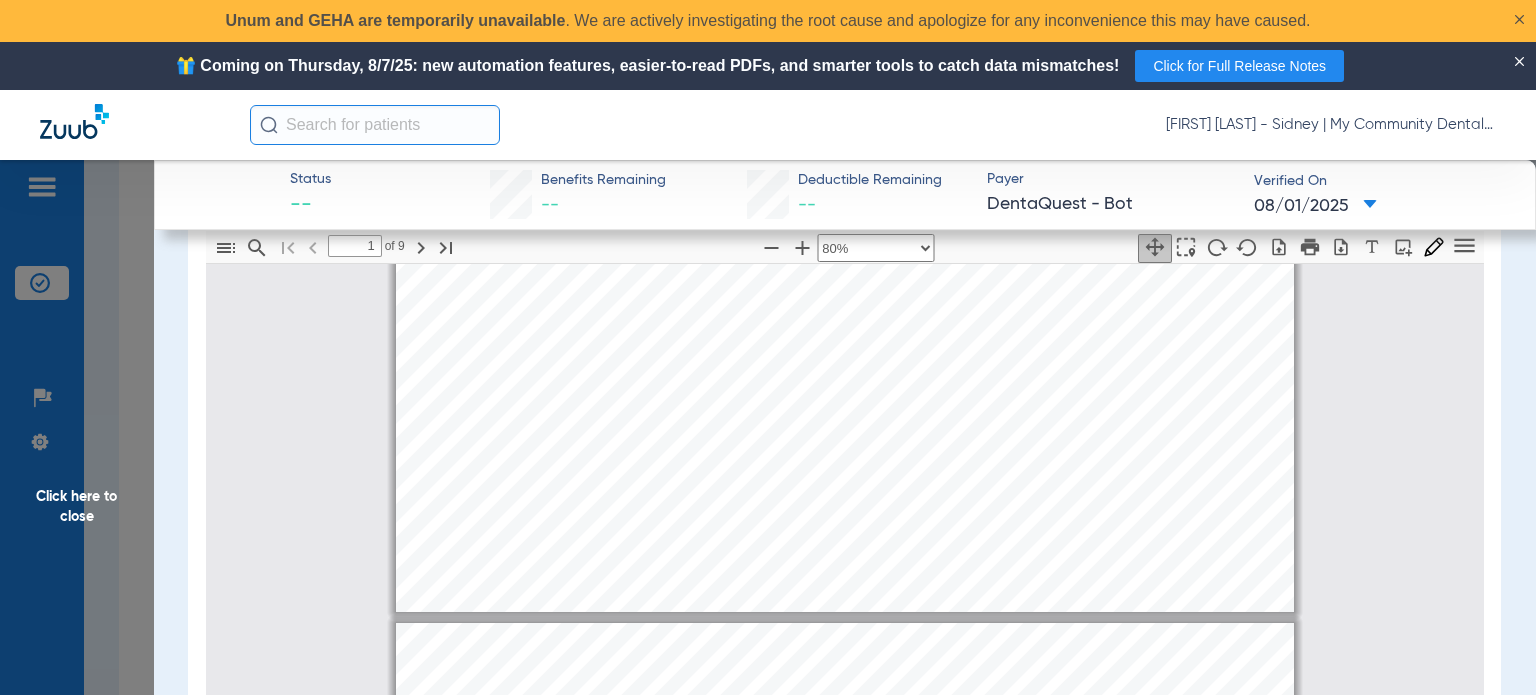 select on "custom" 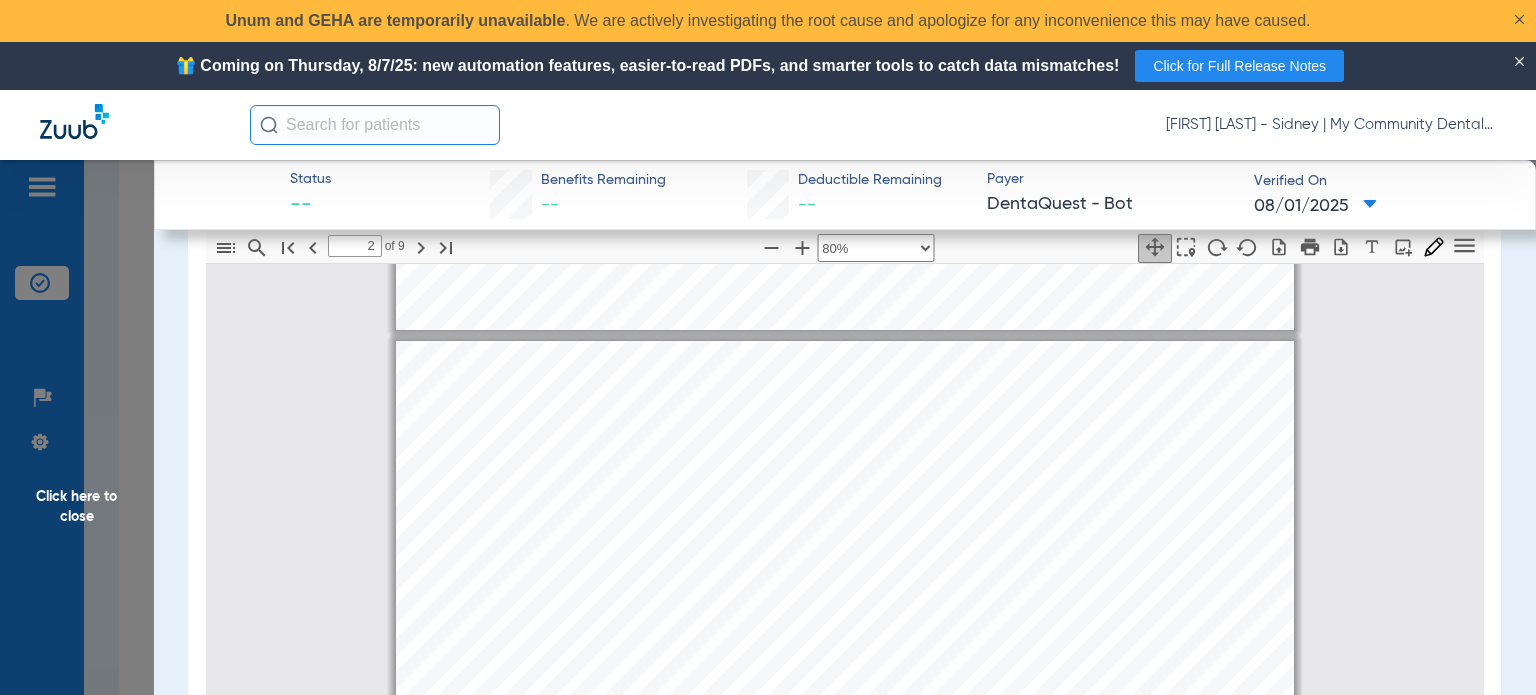 scroll, scrollTop: 609, scrollLeft: 0, axis: vertical 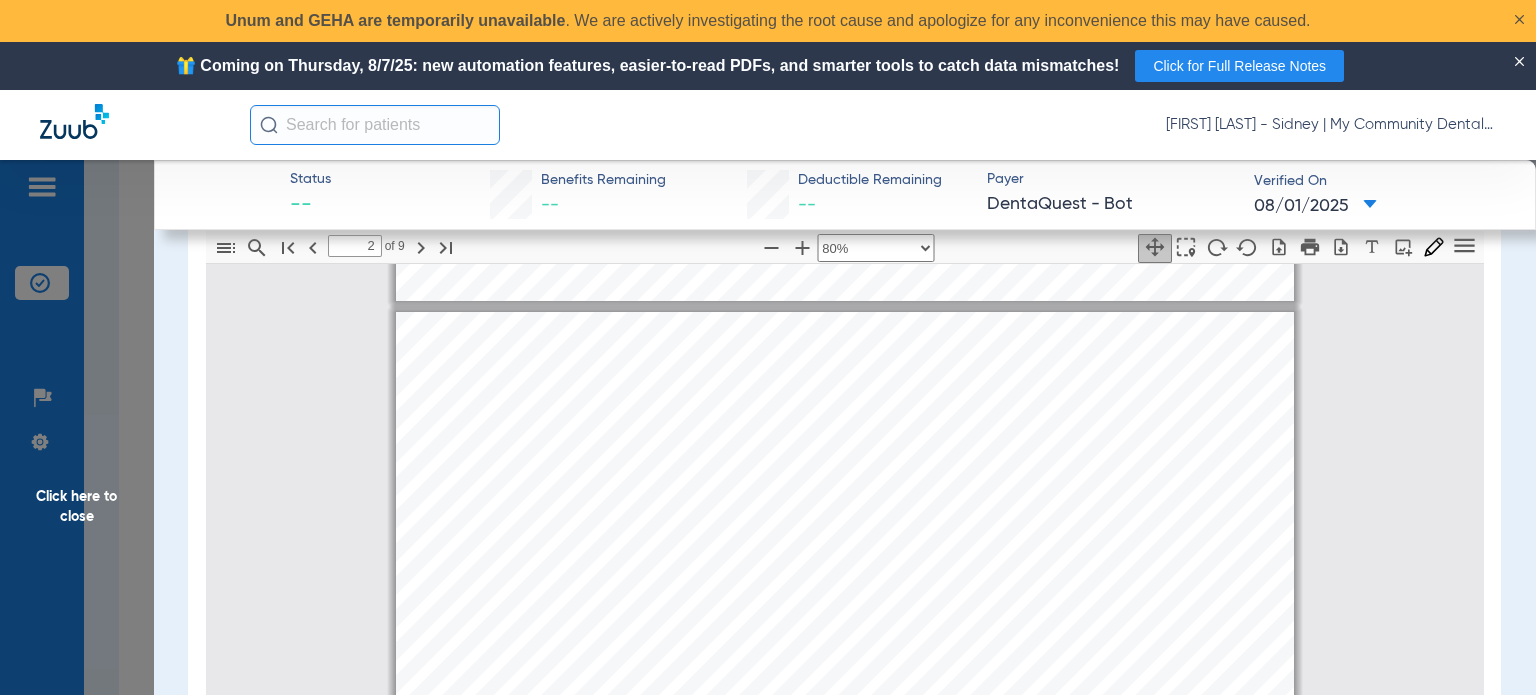 click on "Click here to close" 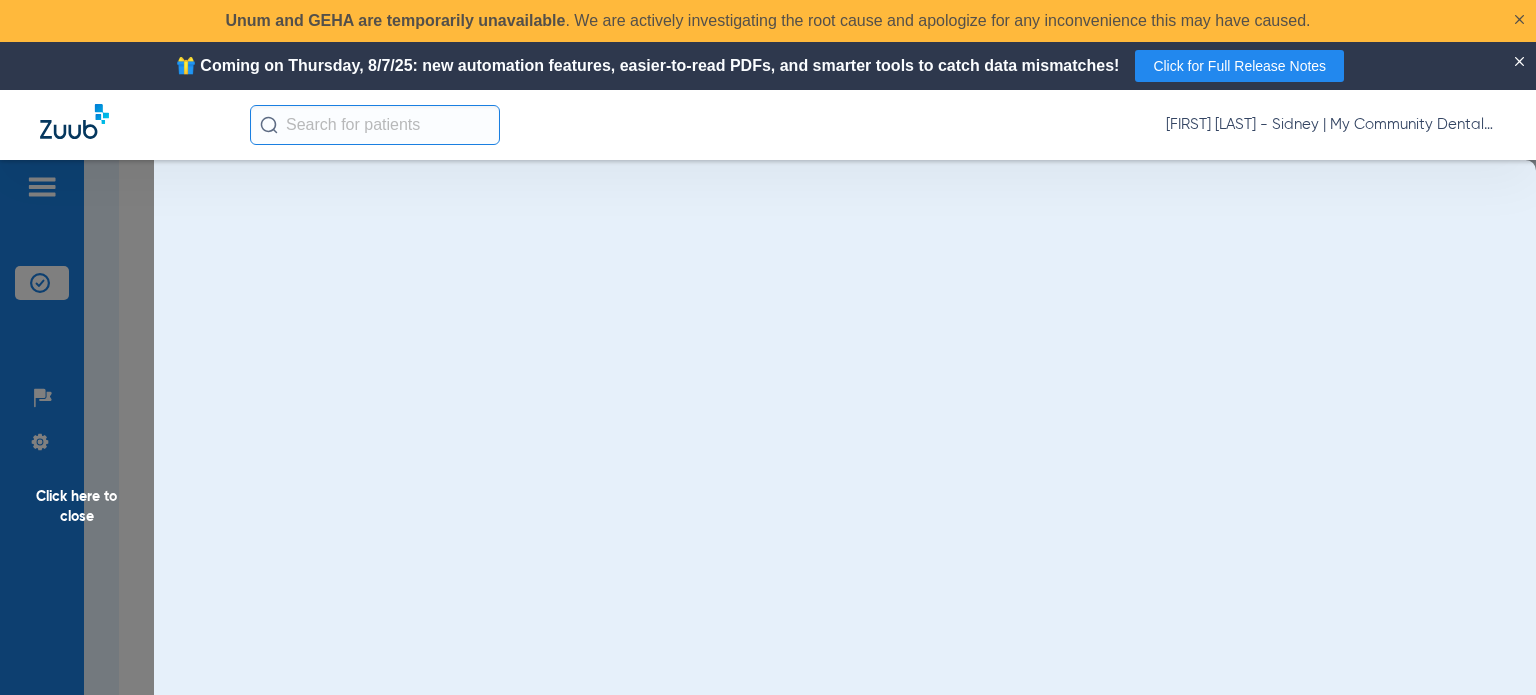 scroll, scrollTop: 0, scrollLeft: 0, axis: both 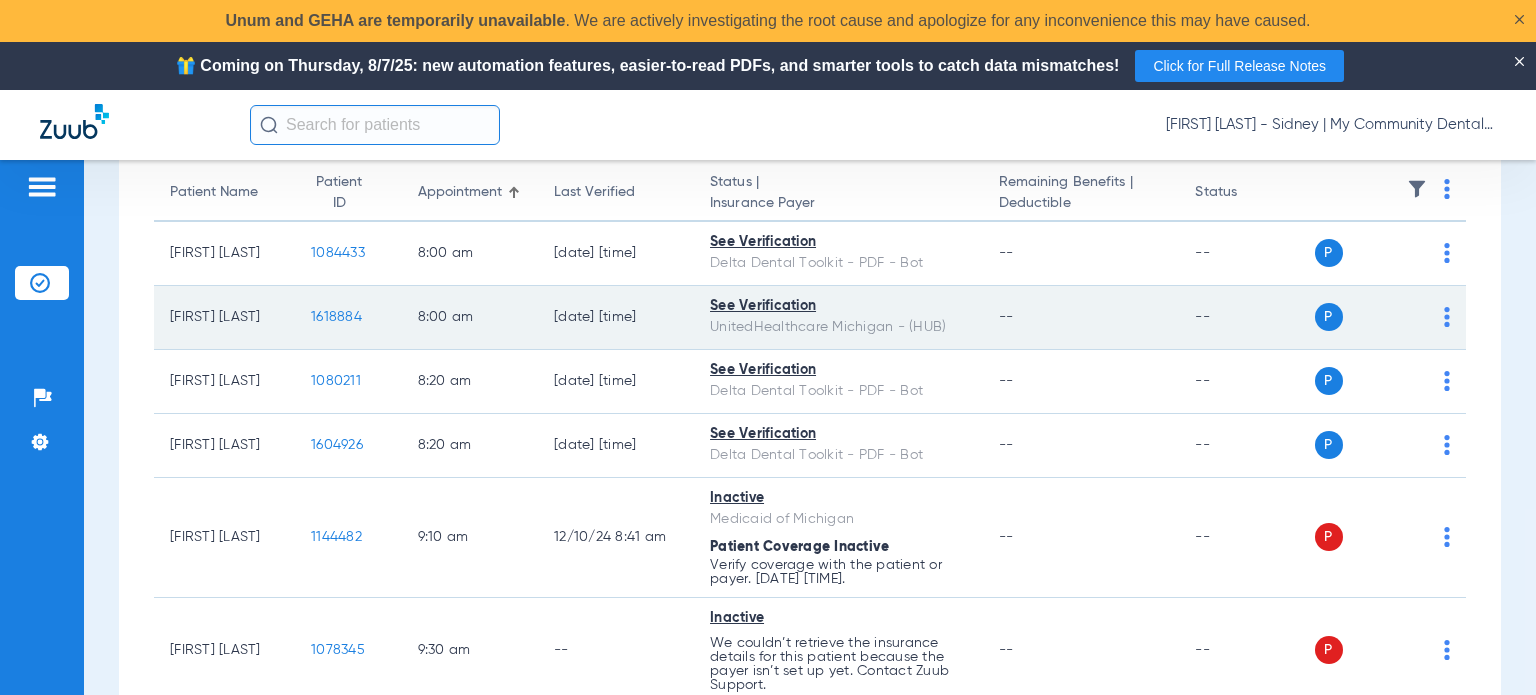 click on "1618884" 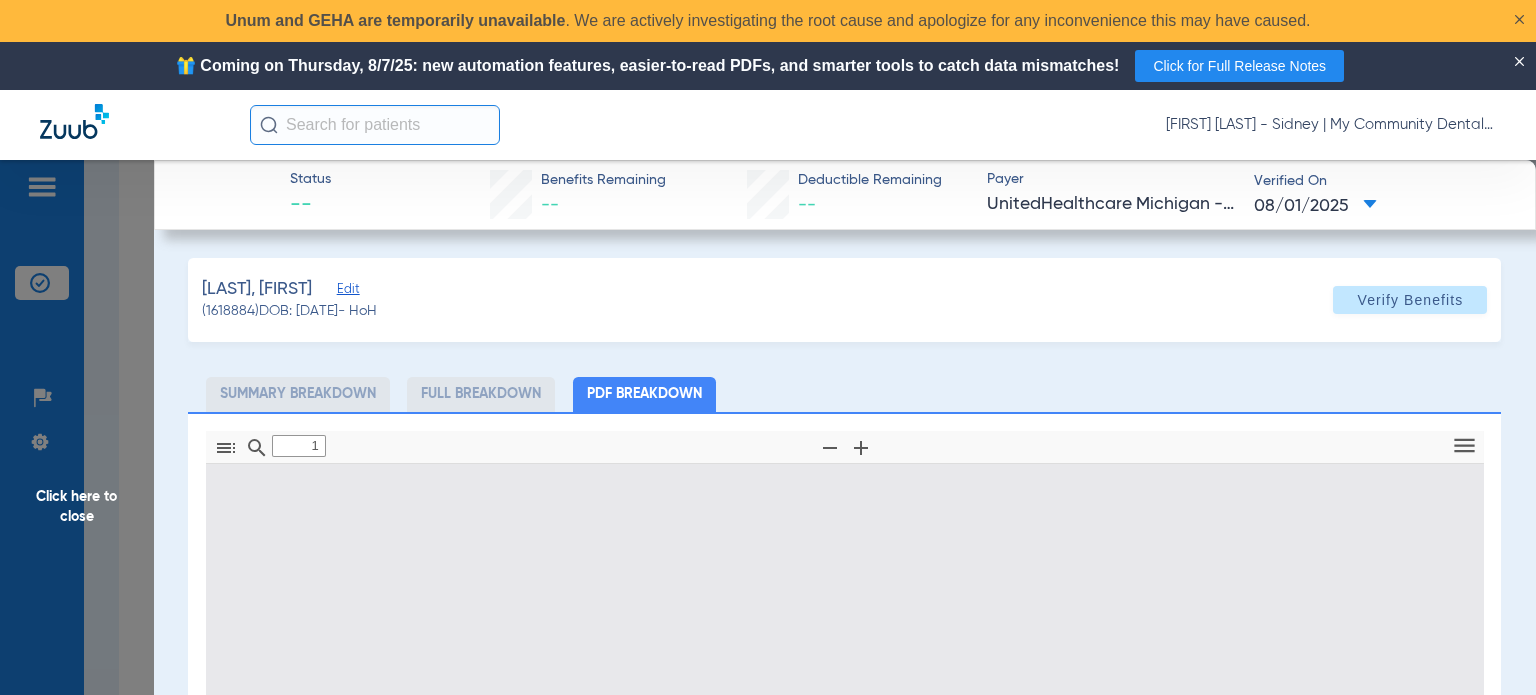 type on "0" 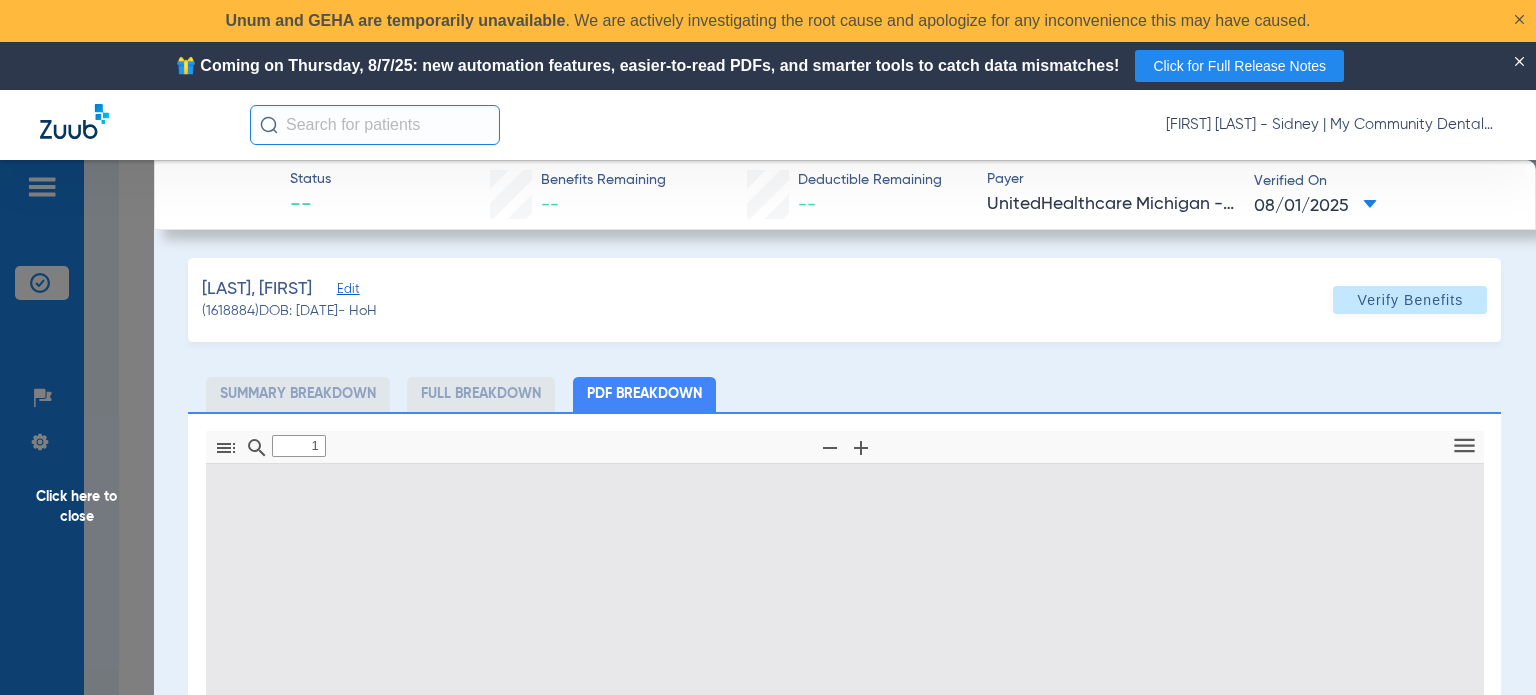 select on "page-width" 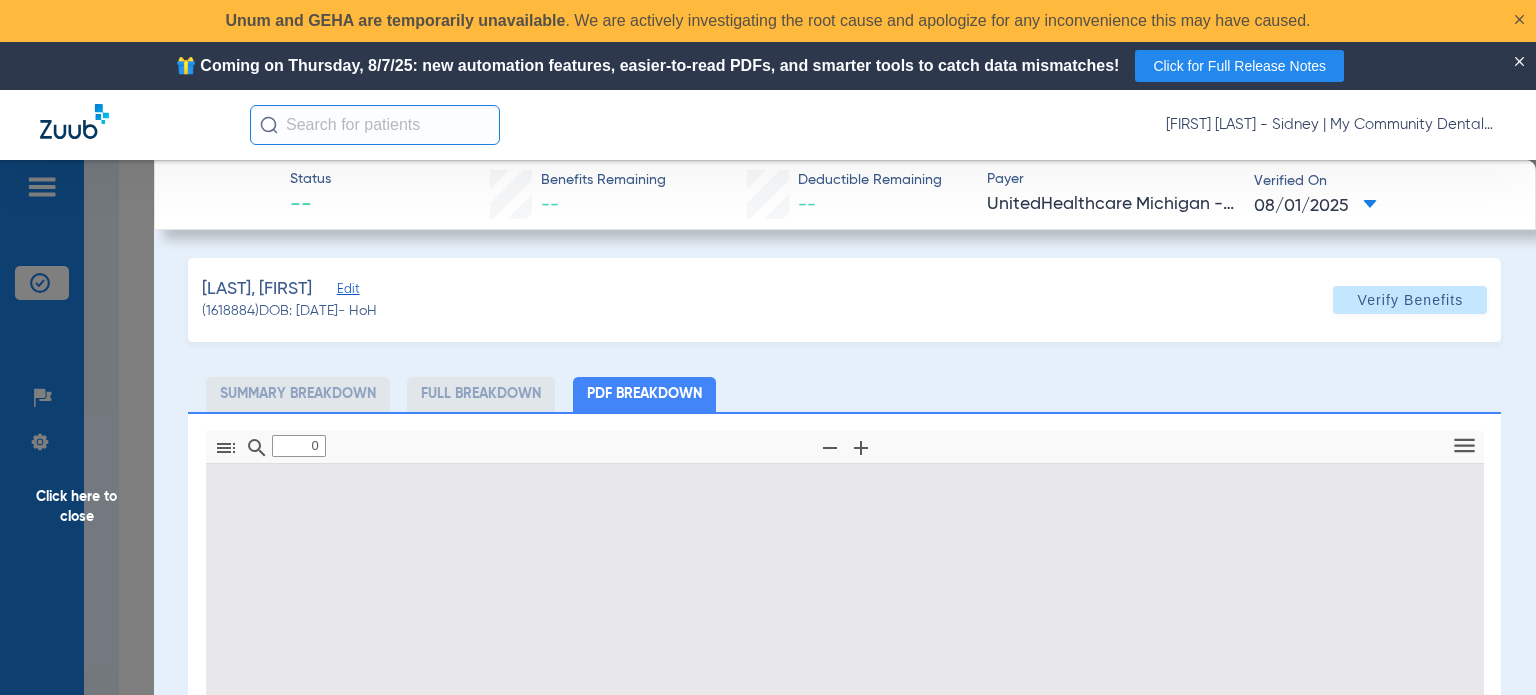 type on "1" 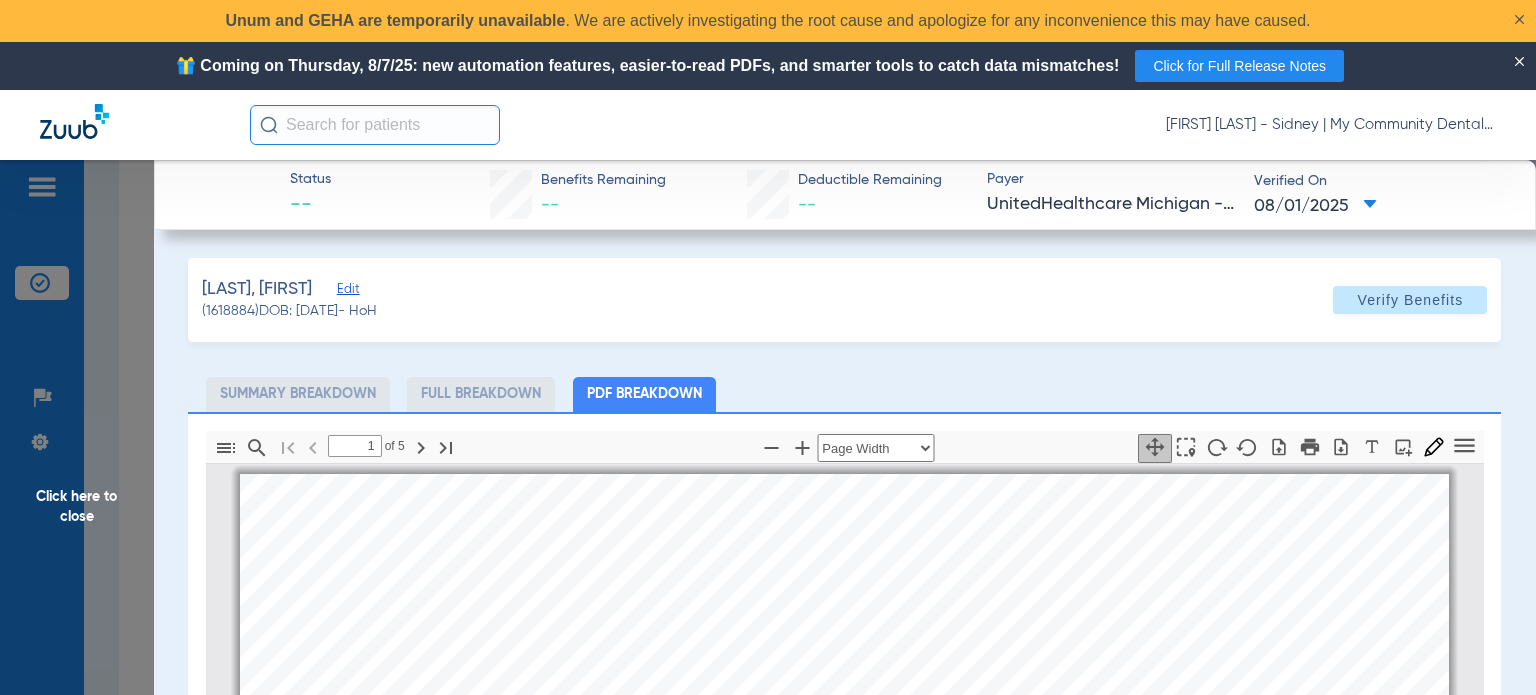 scroll, scrollTop: 10, scrollLeft: 0, axis: vertical 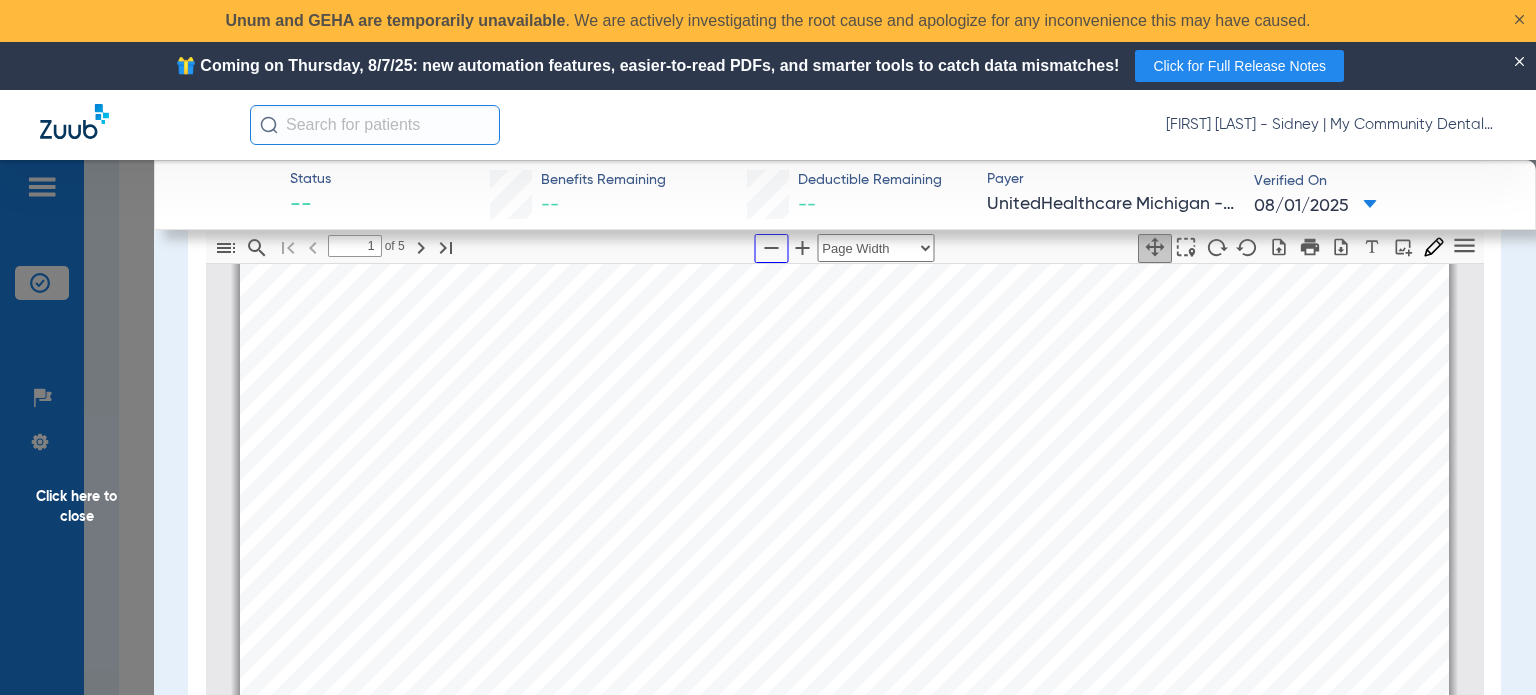 click 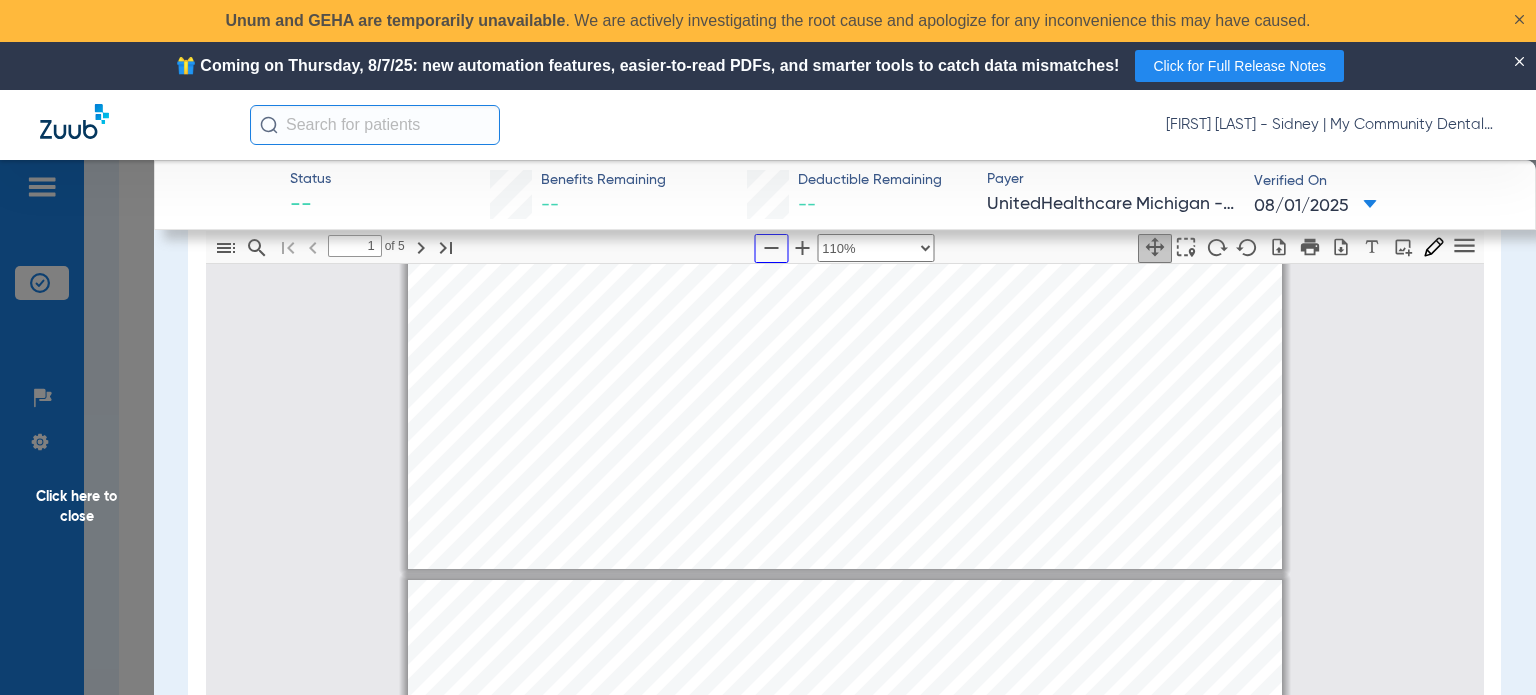 type on "2" 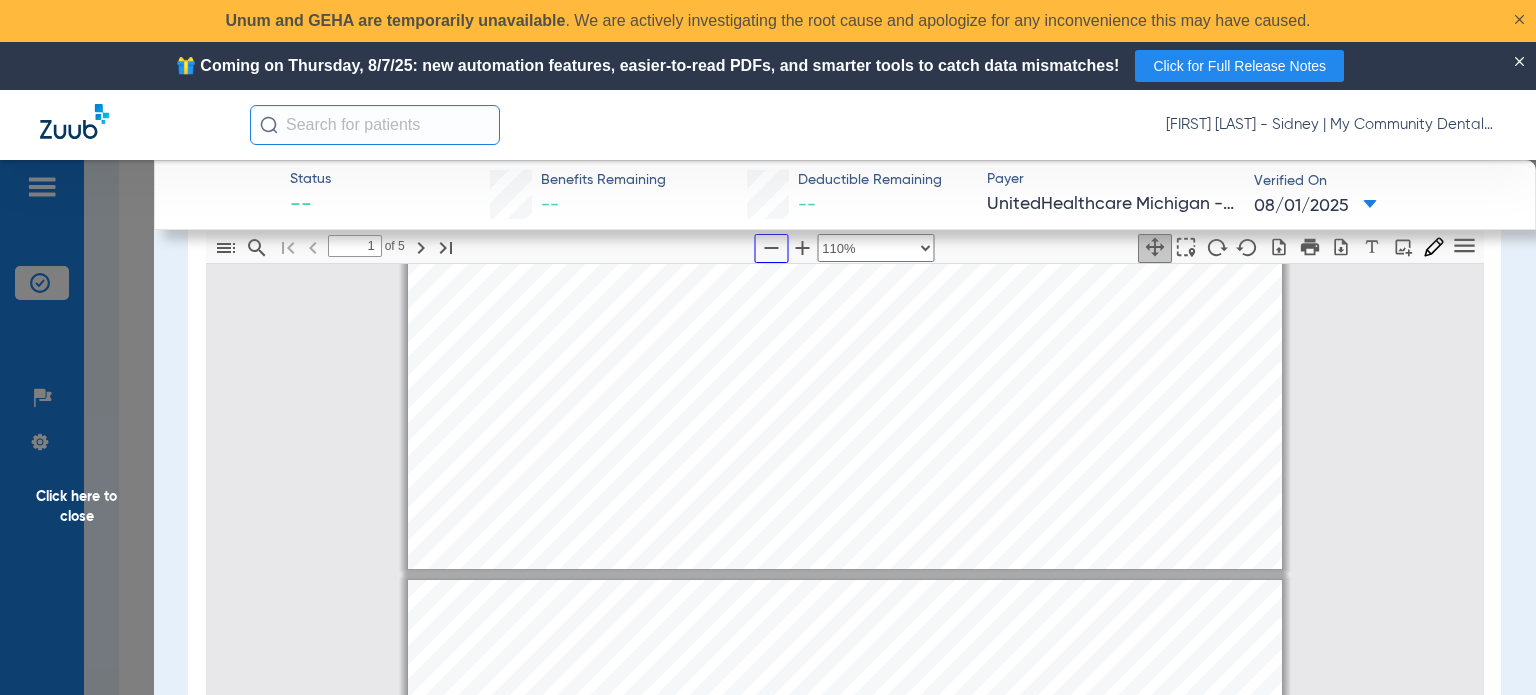 select on "custom" 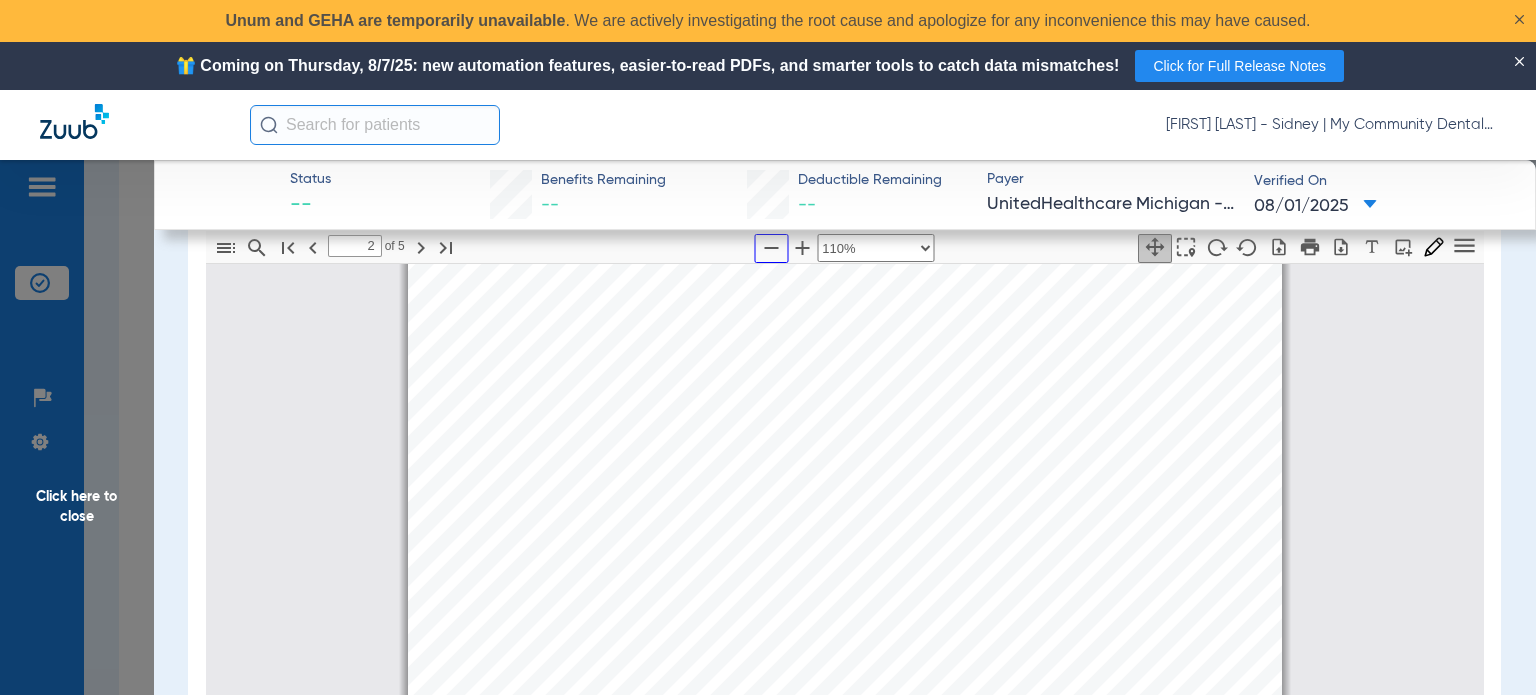 type on "3" 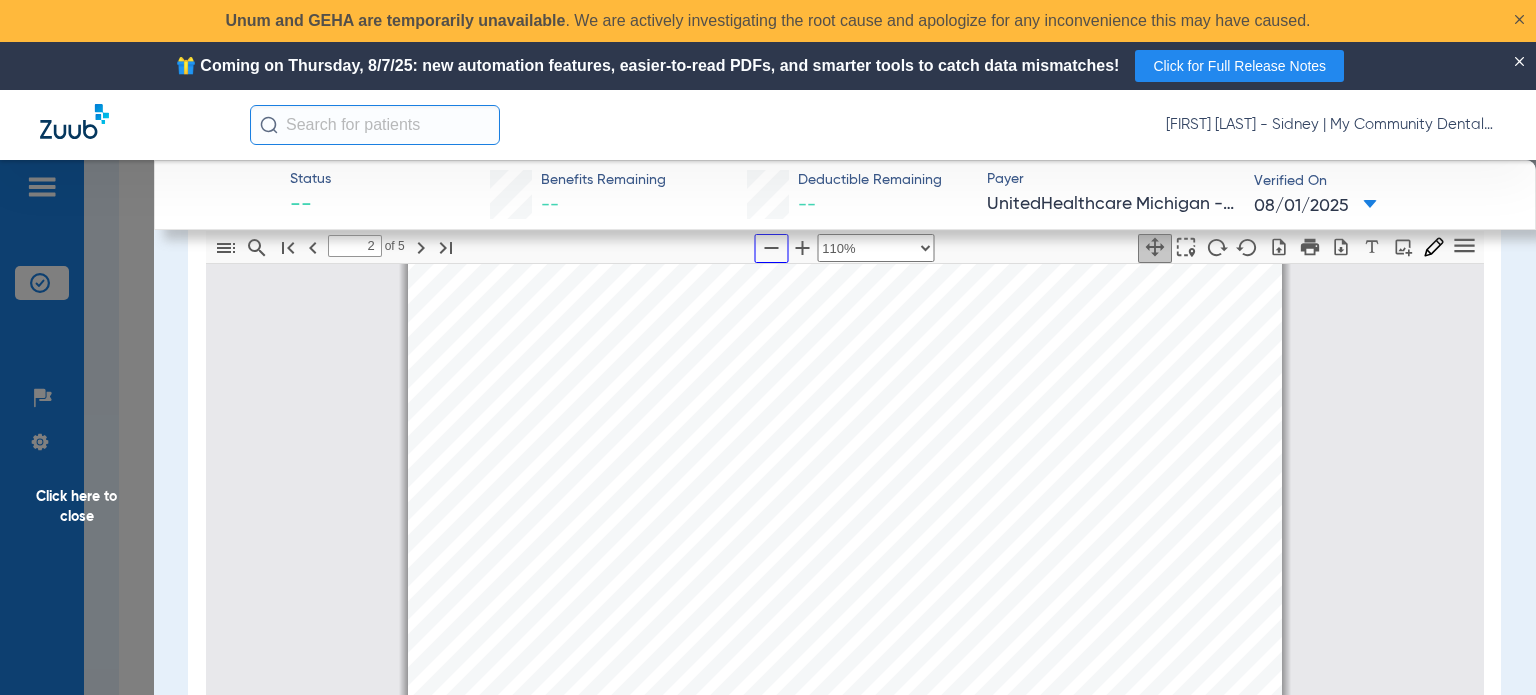 select on "custom" 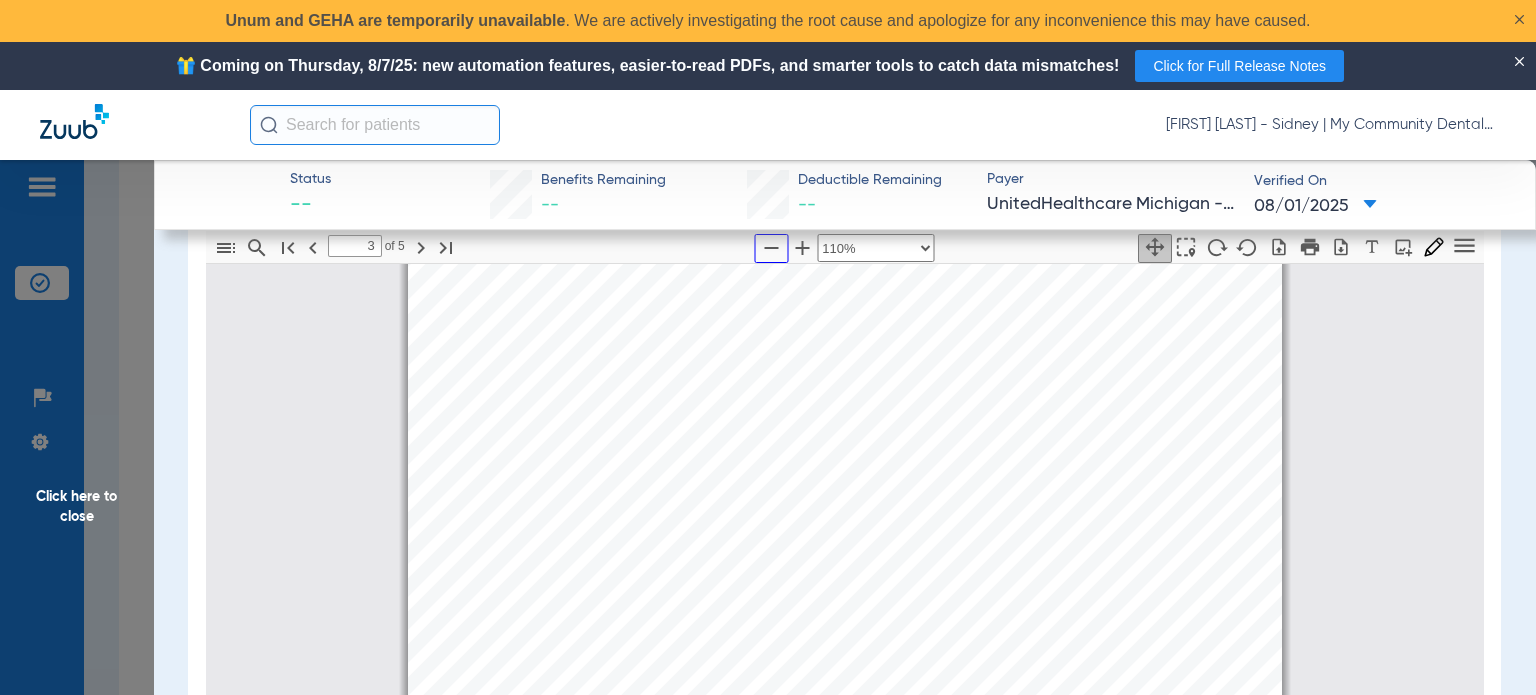 type on "4" 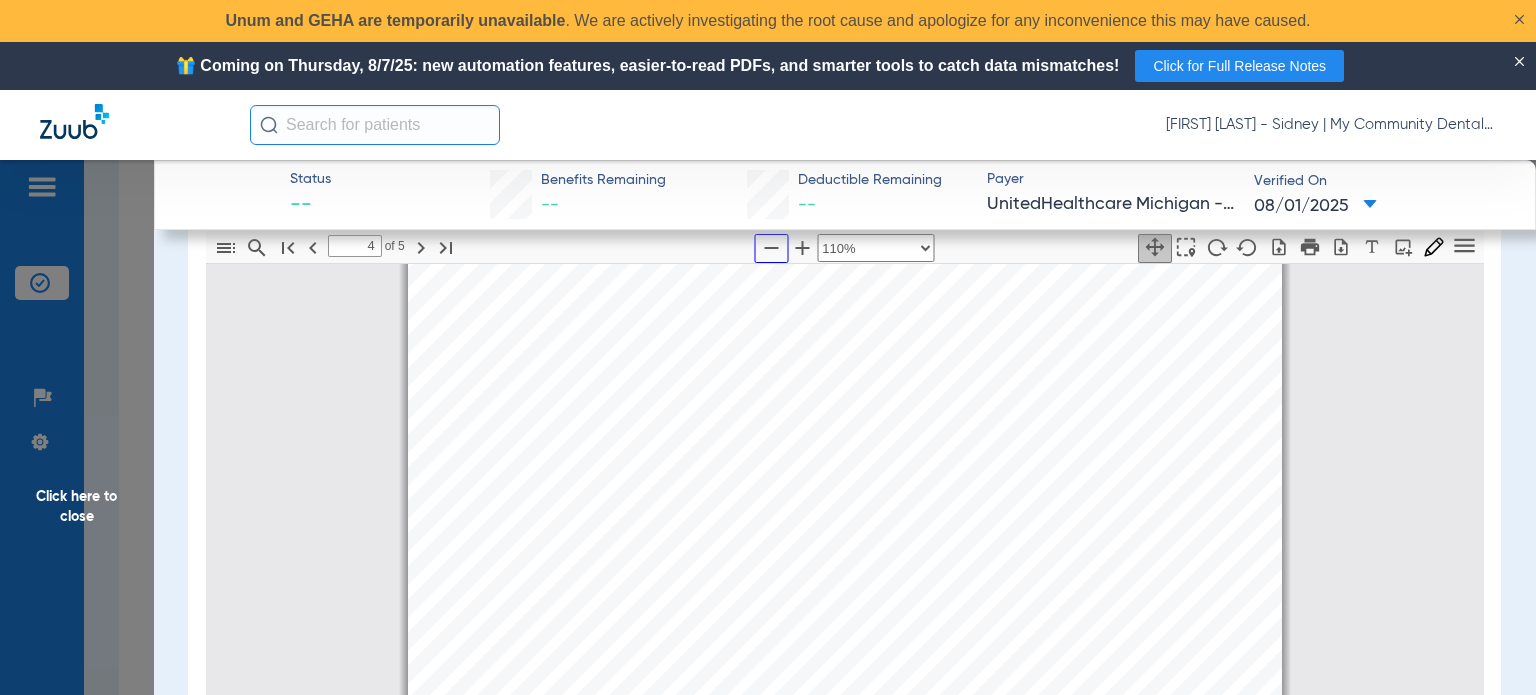 scroll, scrollTop: 3909, scrollLeft: 0, axis: vertical 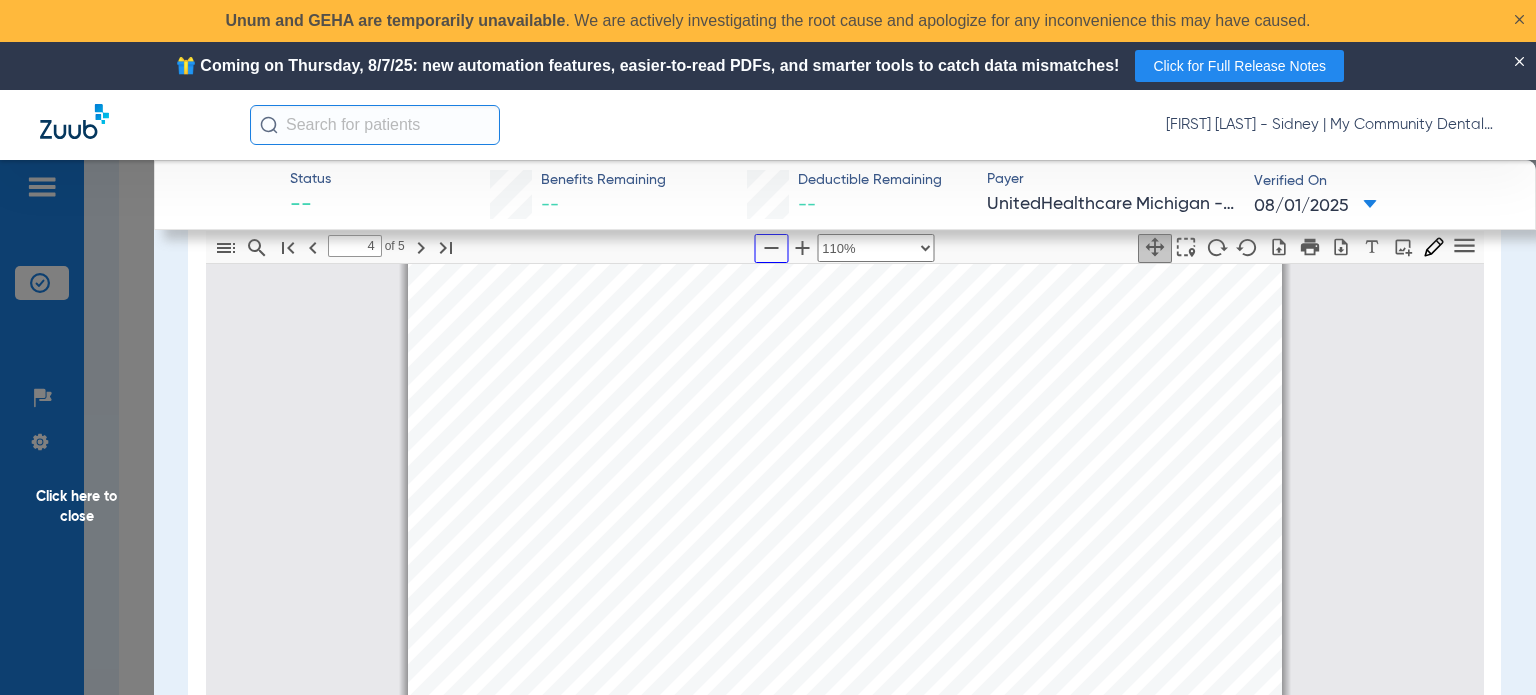 click 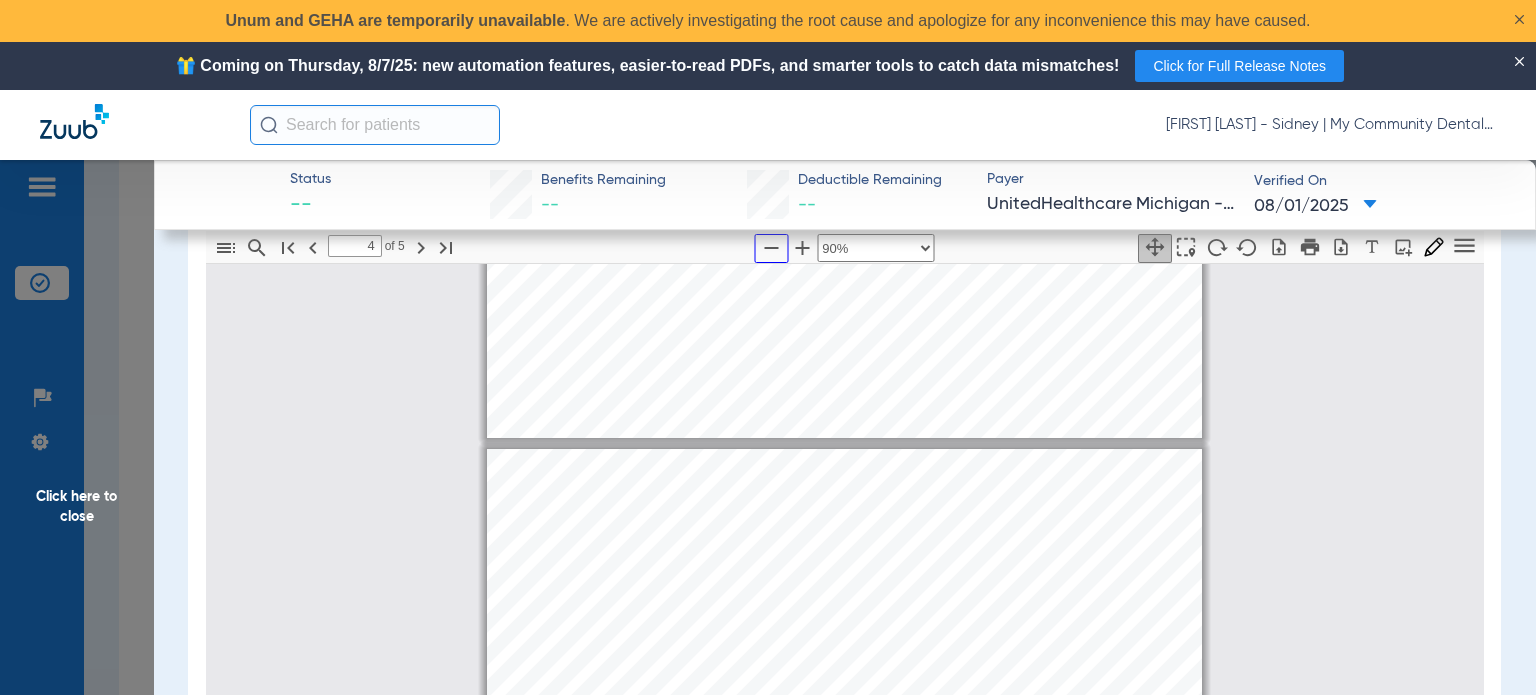 scroll, scrollTop: 3204, scrollLeft: 0, axis: vertical 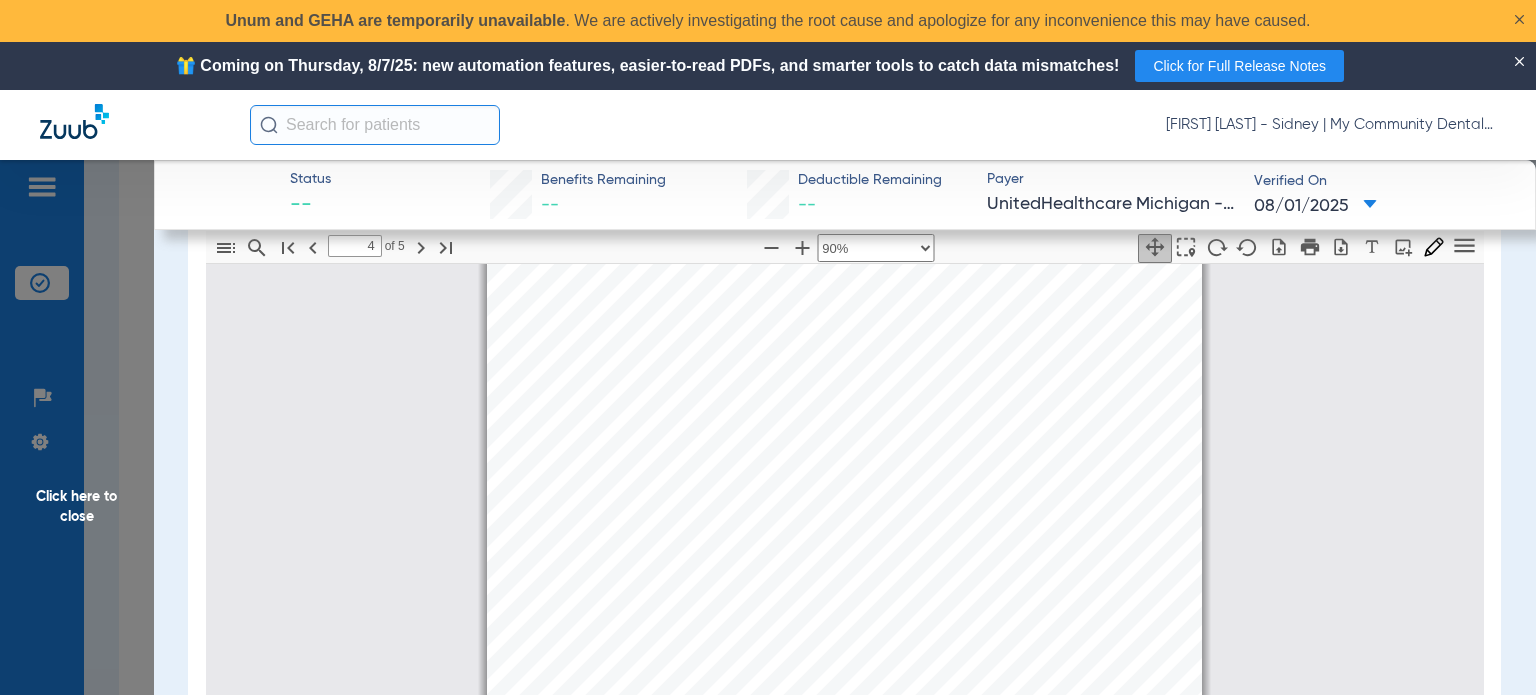 click on "Patient Eligibility *This report is only accurate on the date and time it is rendered (08/01/2025). The patient's information may have changed after this report was generated. UnitedHealthcare Michigan Member CHAD FRANKE Selected Insurance  Eligible In Network This patient is   Eligible   for services on   08/07/2025   from: Ammar Houssein Sidney   (1550 West Sidney Road Sidney, MI 48885) Eligibility Verified on 08/01/2025. Benefit Plan   UnitedHealthcare Comm … Plan/Group Name UnitedHealthcare Michig … Plan/Group Number United MI Member ID   122915043 DOB   02/13/1977 Relationship   Self Type   Medicaid Effective Date   03/01/2022 Term Date   - Primary Care Provider Ammar Houssein   Primary Care Location My Community Dental Centers 1550 W Sidney Rd Sidney, MI 48885 Other Insurance IMPORTANT: This information was retrieved from   UnitedHealthcare Michigan   and reflects their current records. Note that this information may differ from information entered into SKYGEN DENTAL HUB. Benefit Summary   DOB" at bounding box center [845, -383] 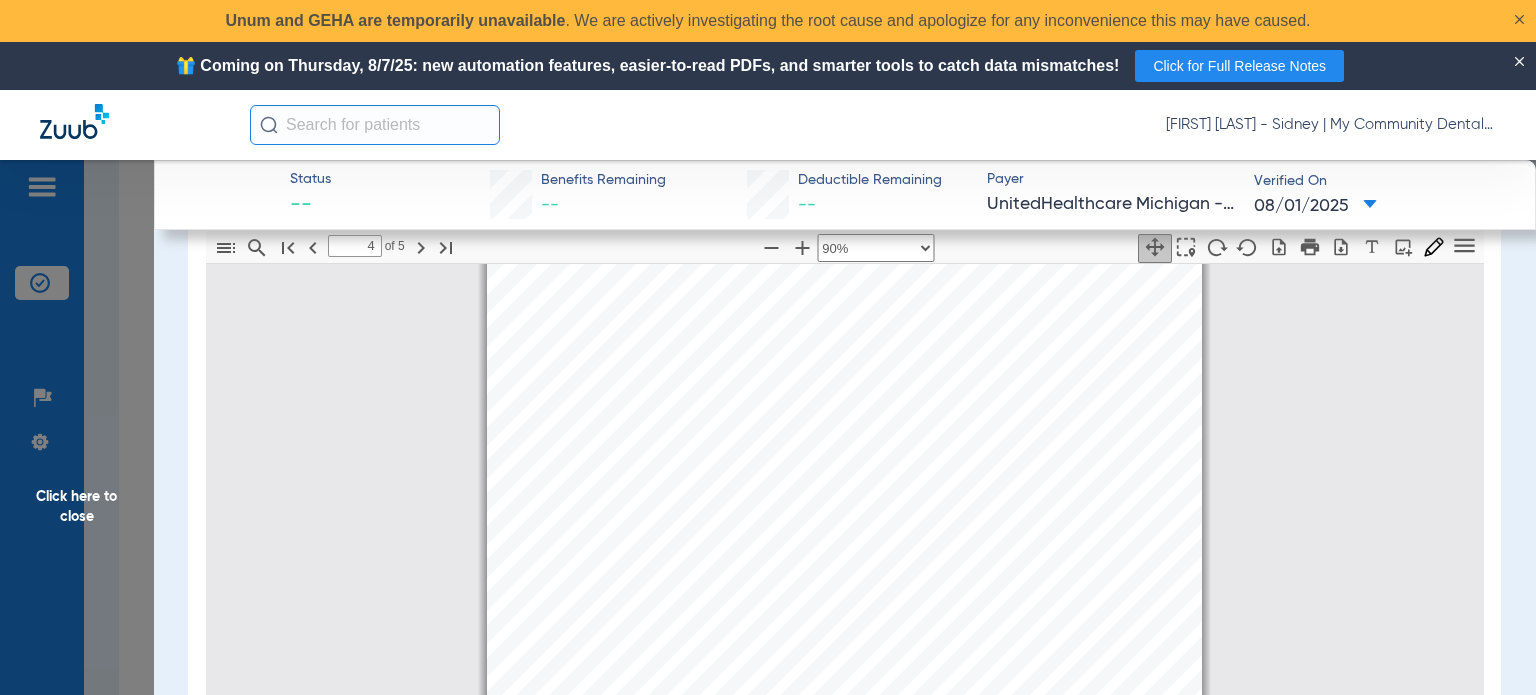 scroll, scrollTop: 3404, scrollLeft: 0, axis: vertical 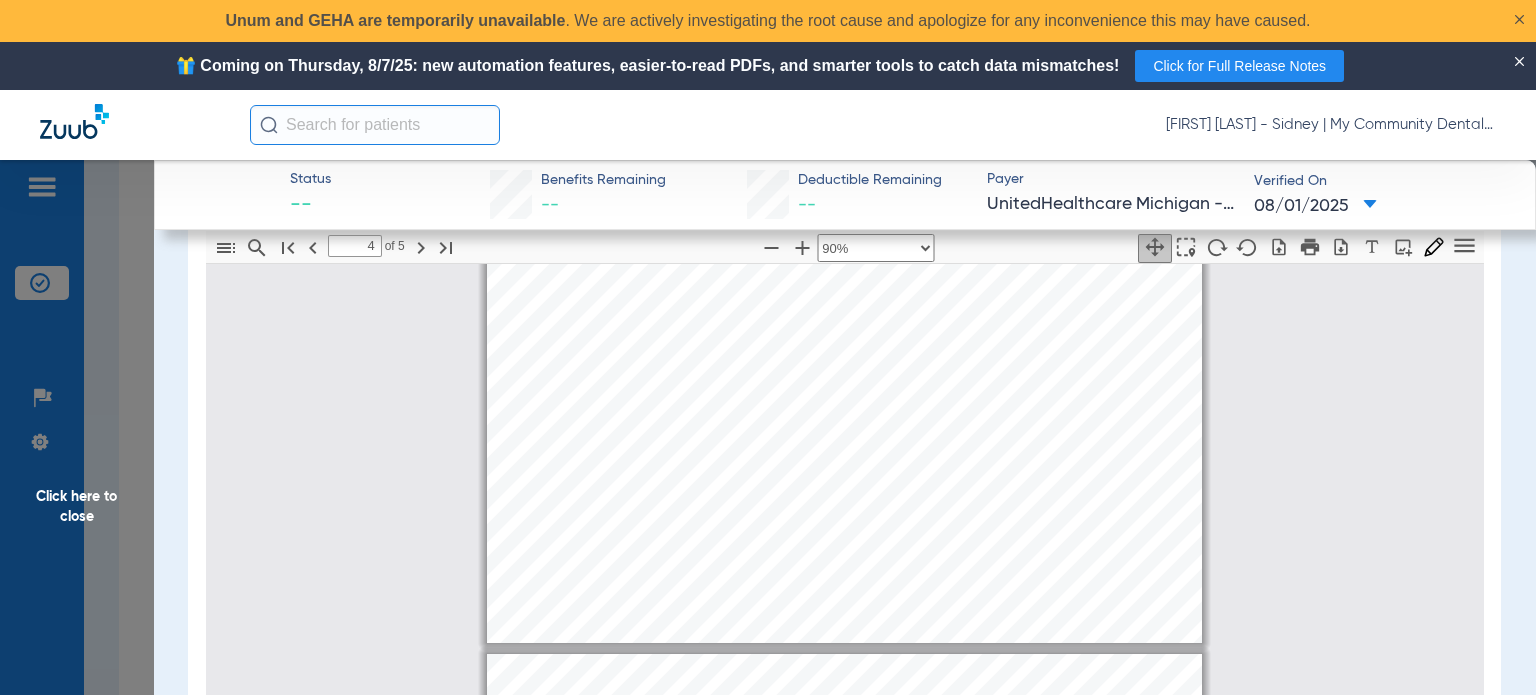 type on "5" 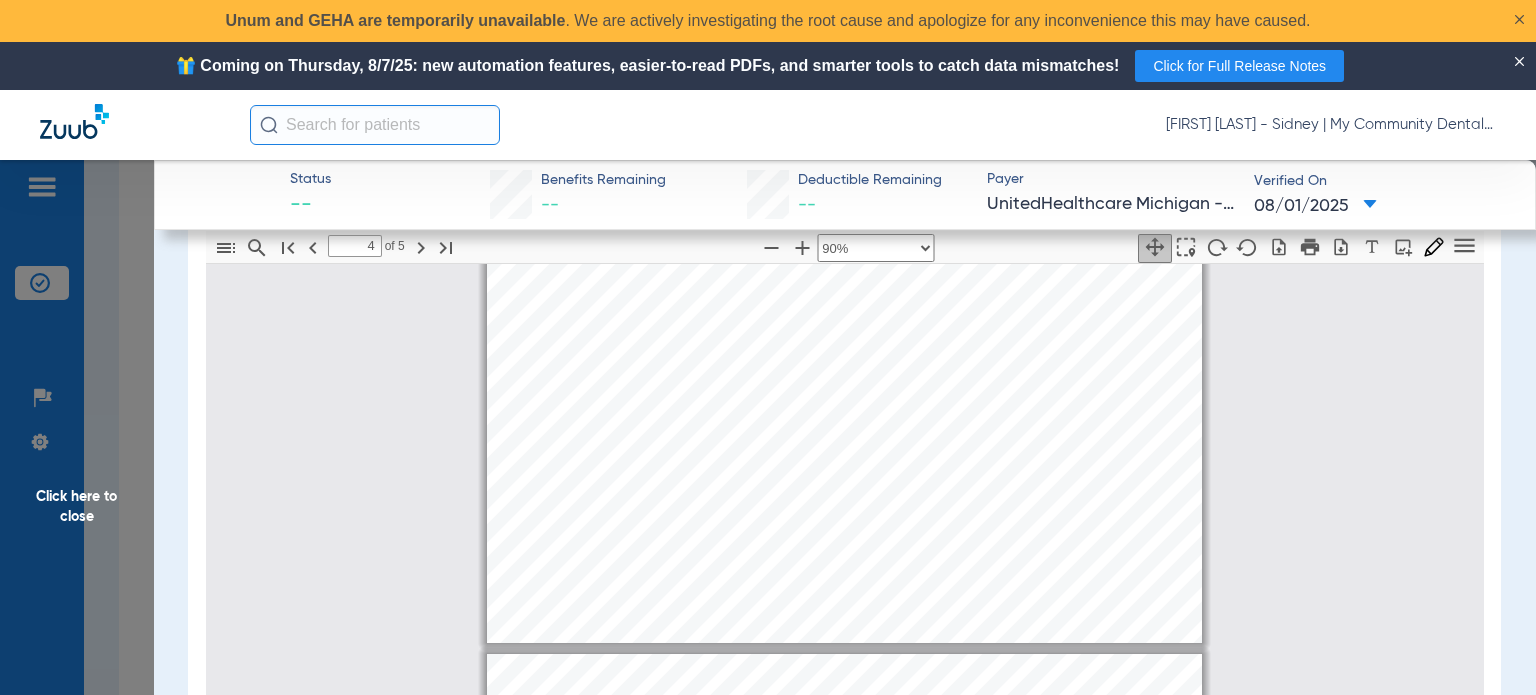 select on "custom" 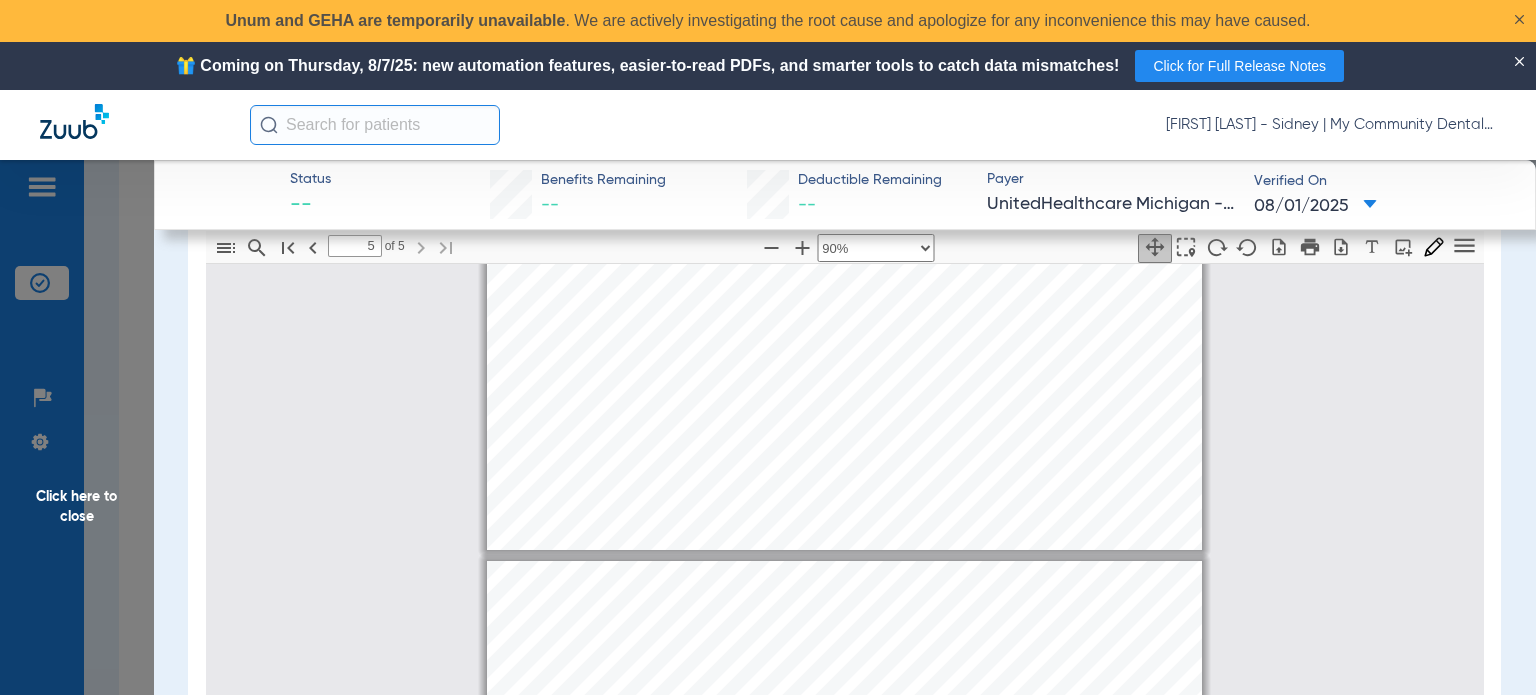 scroll, scrollTop: 3904, scrollLeft: 0, axis: vertical 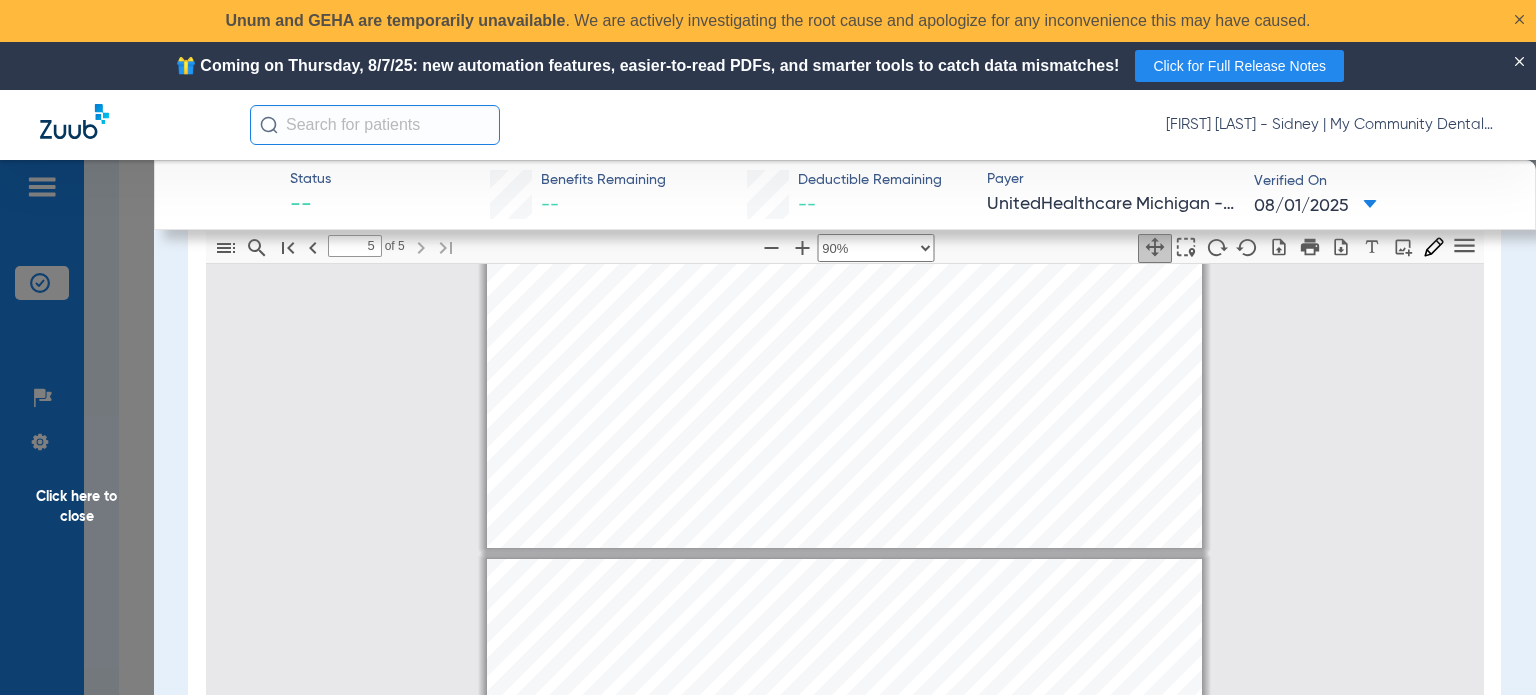 type on "4" 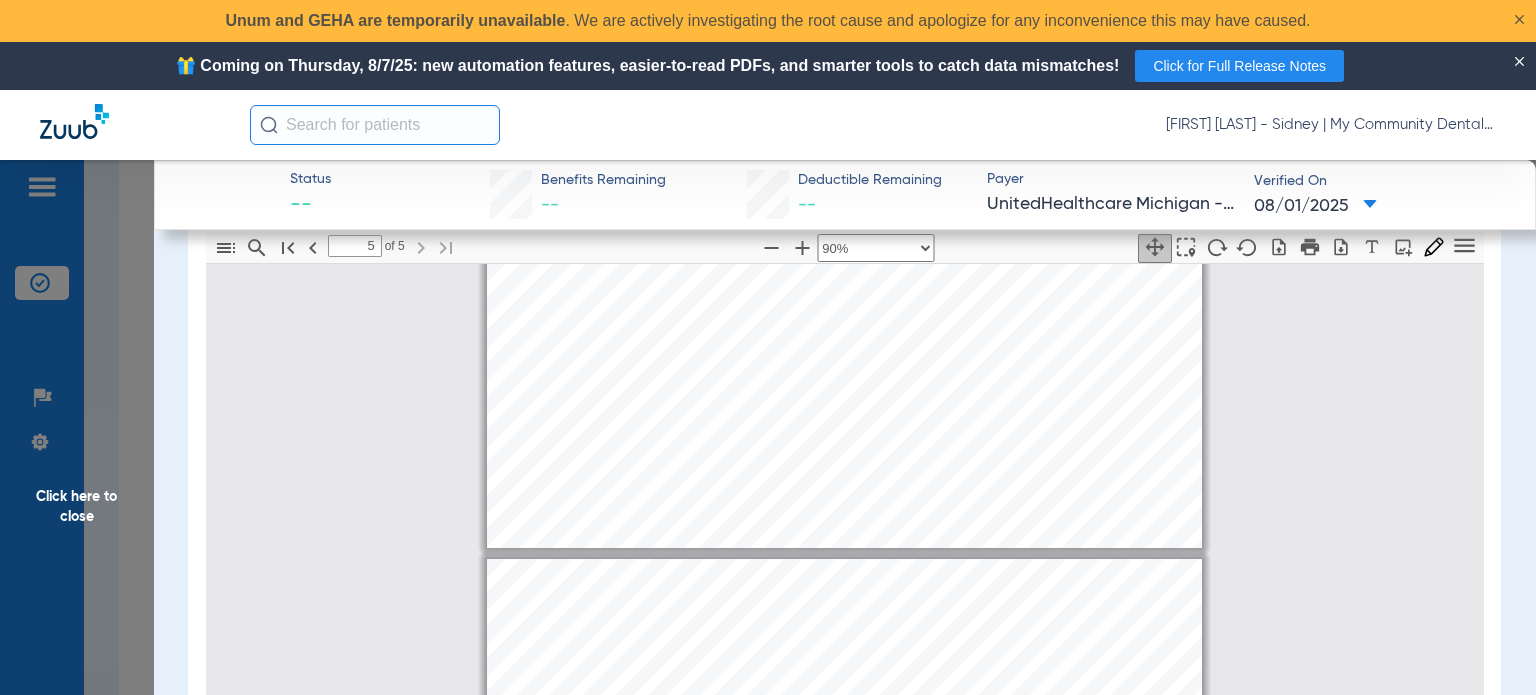 select on "custom" 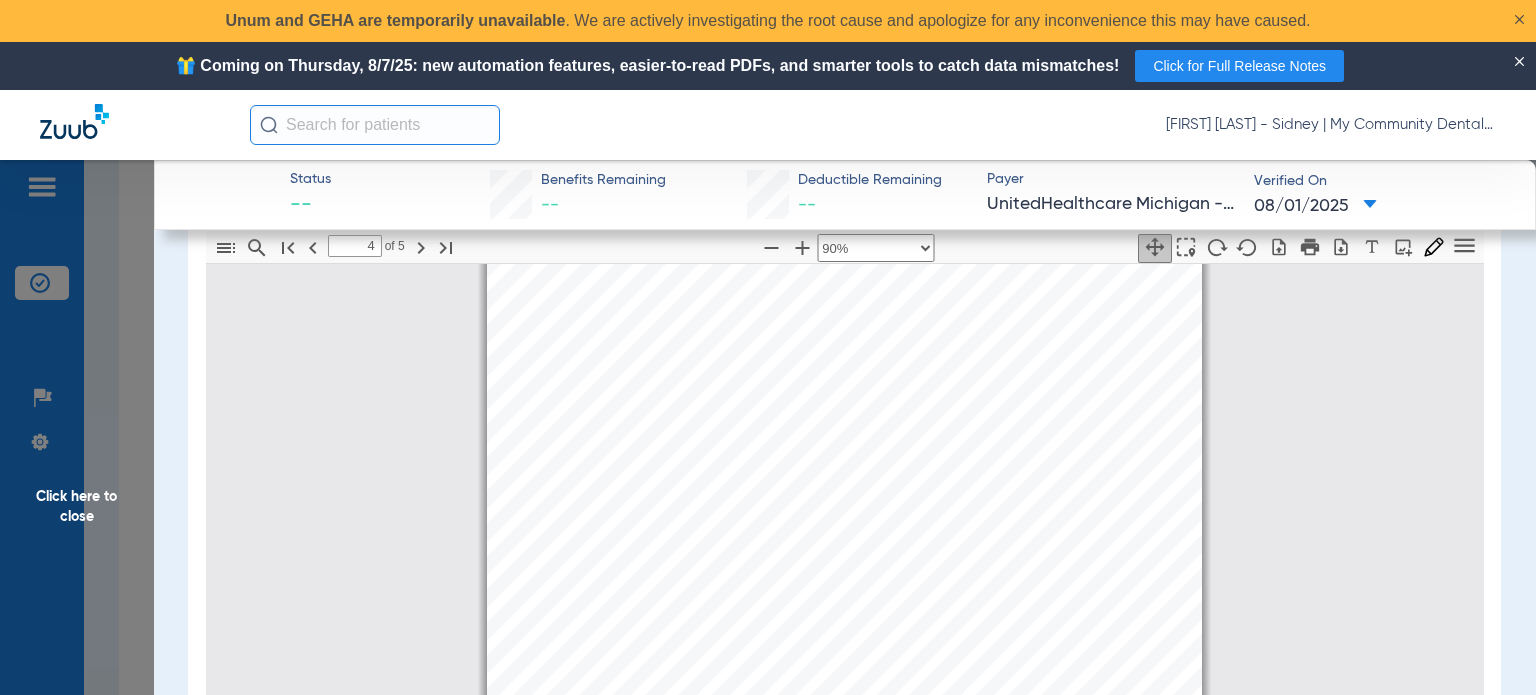 scroll, scrollTop: 3504, scrollLeft: 0, axis: vertical 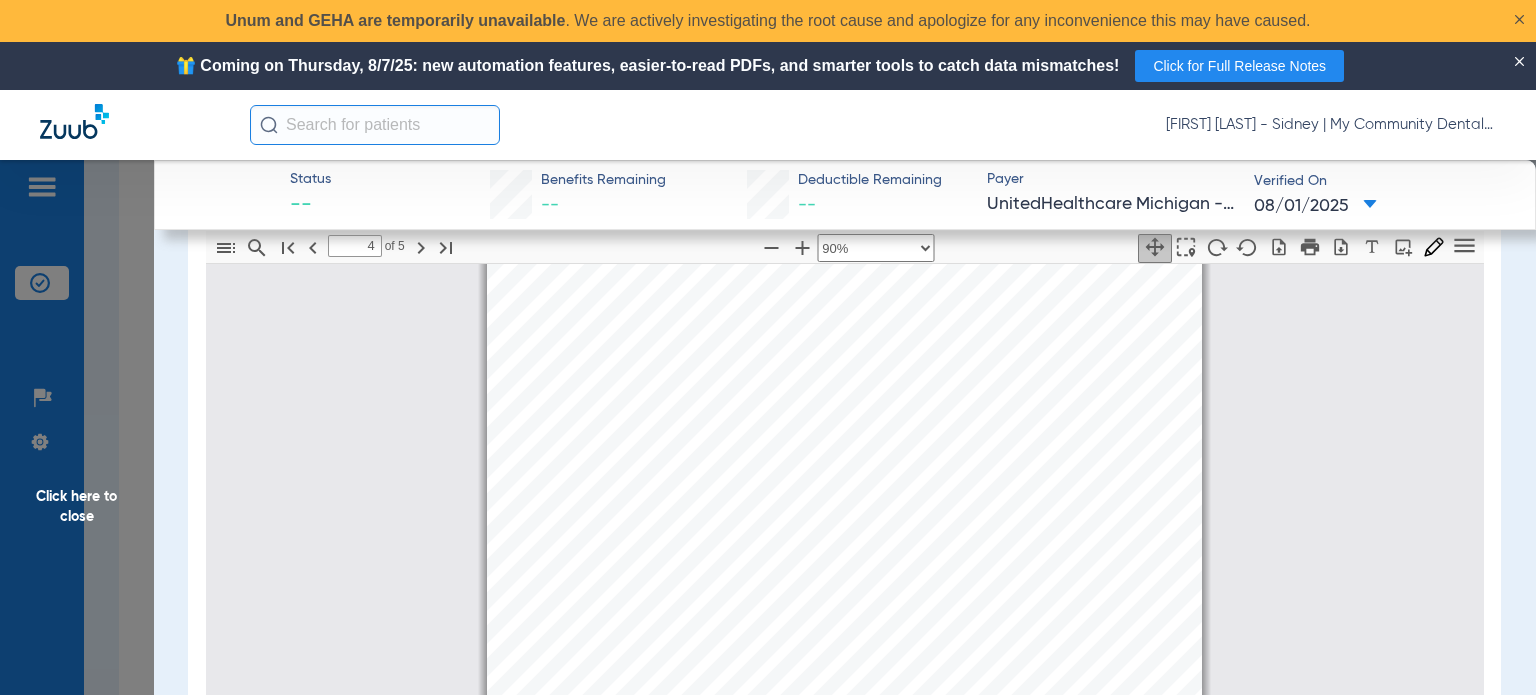 click on "Click here to close" 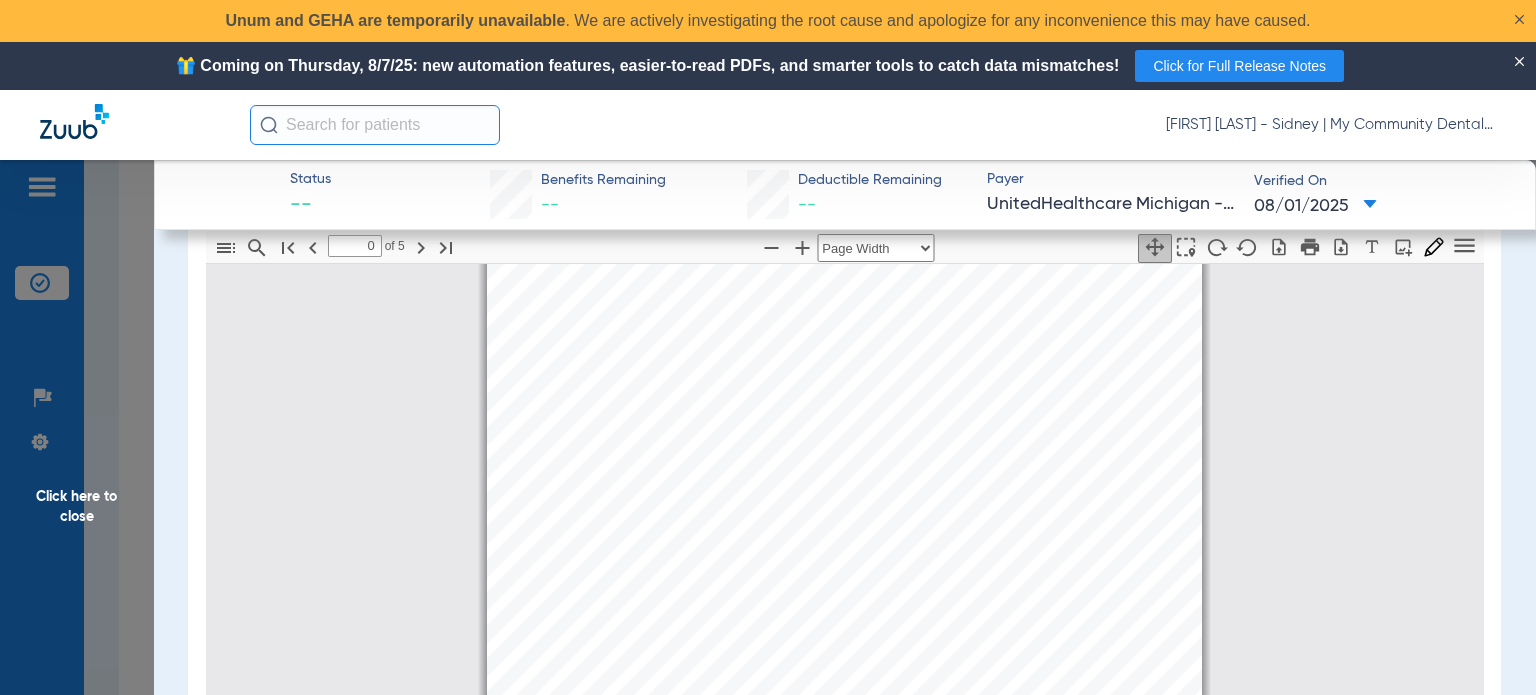 scroll, scrollTop: 0, scrollLeft: 0, axis: both 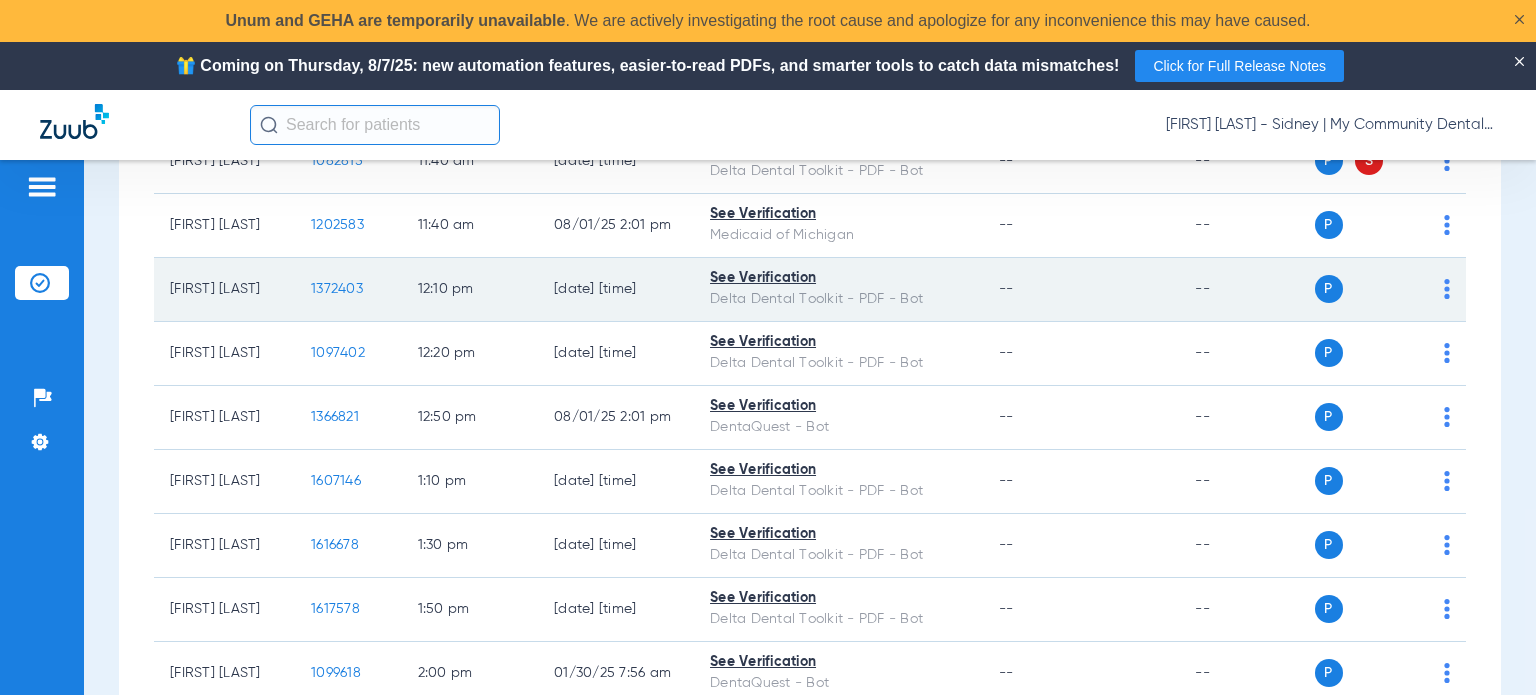 click on "1372403" 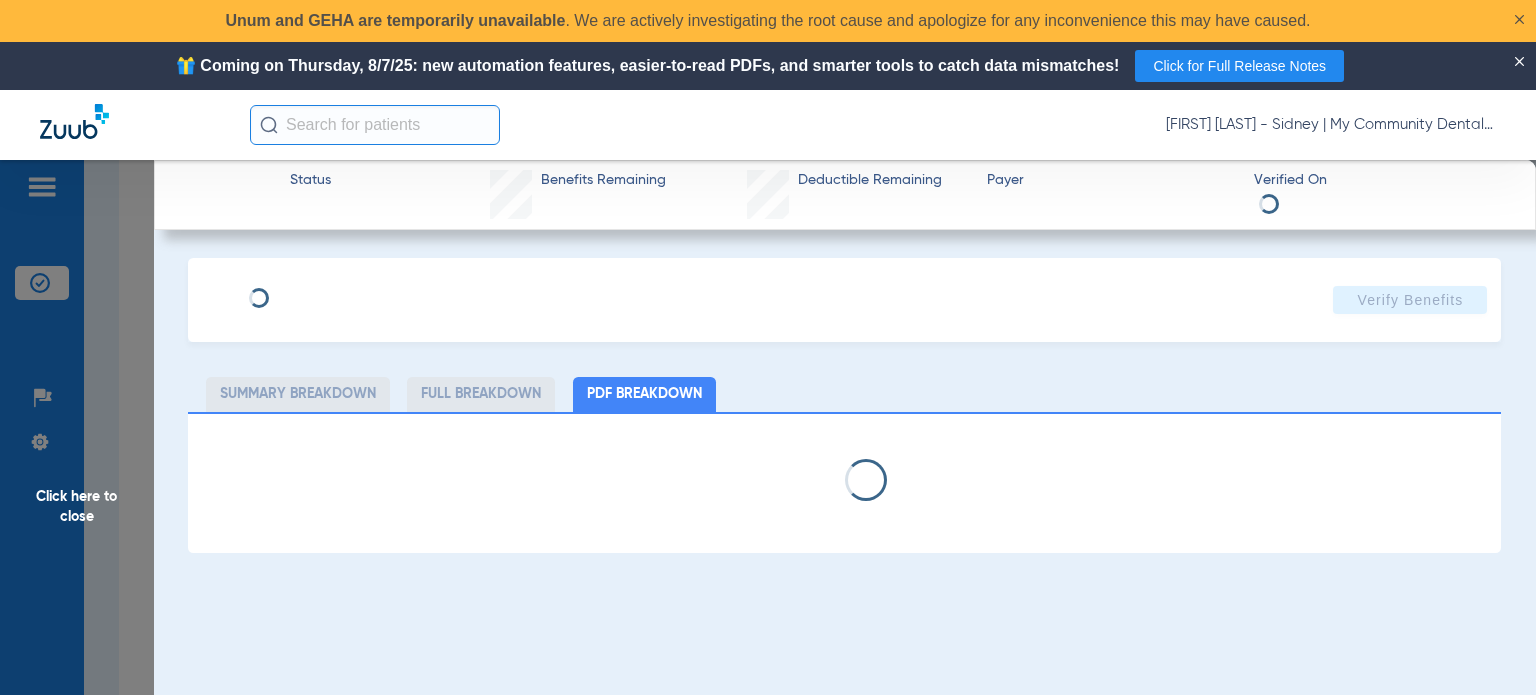 select on "page-width" 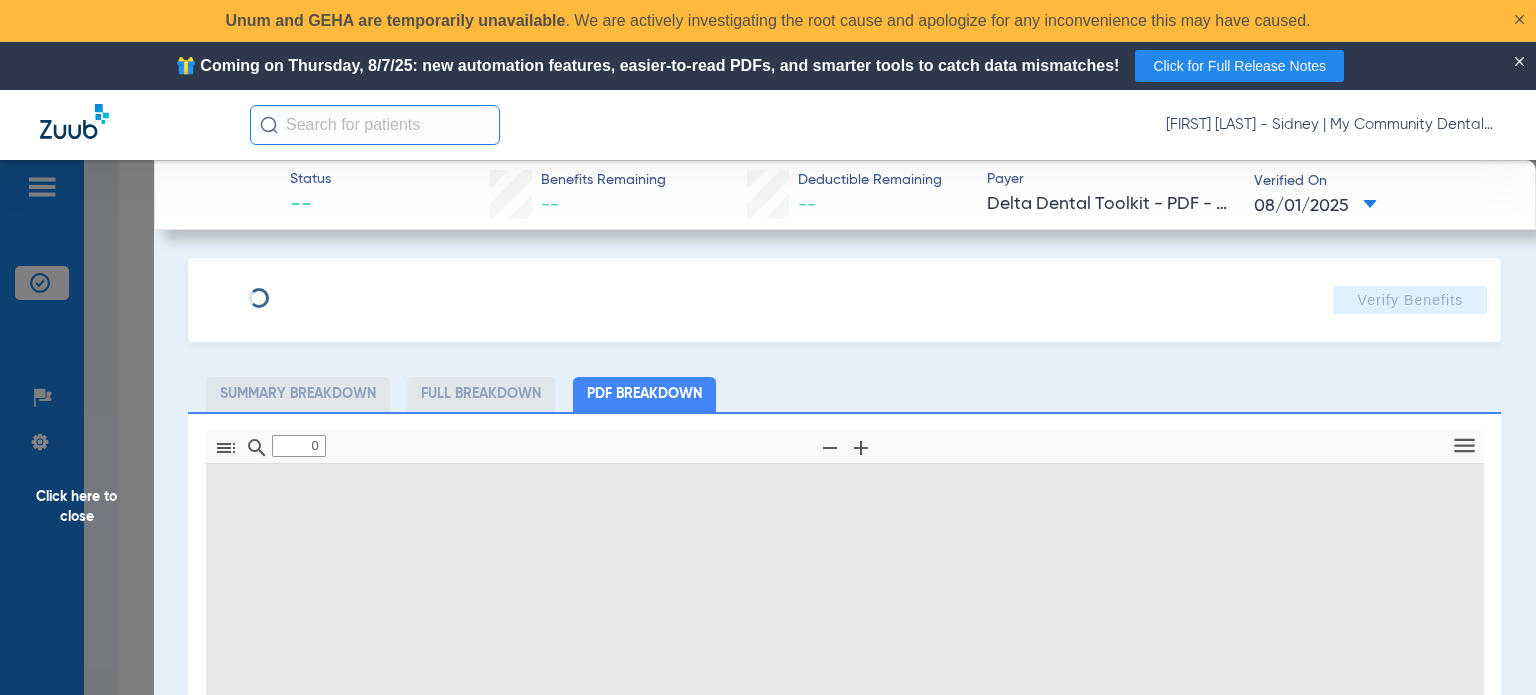 type on "1" 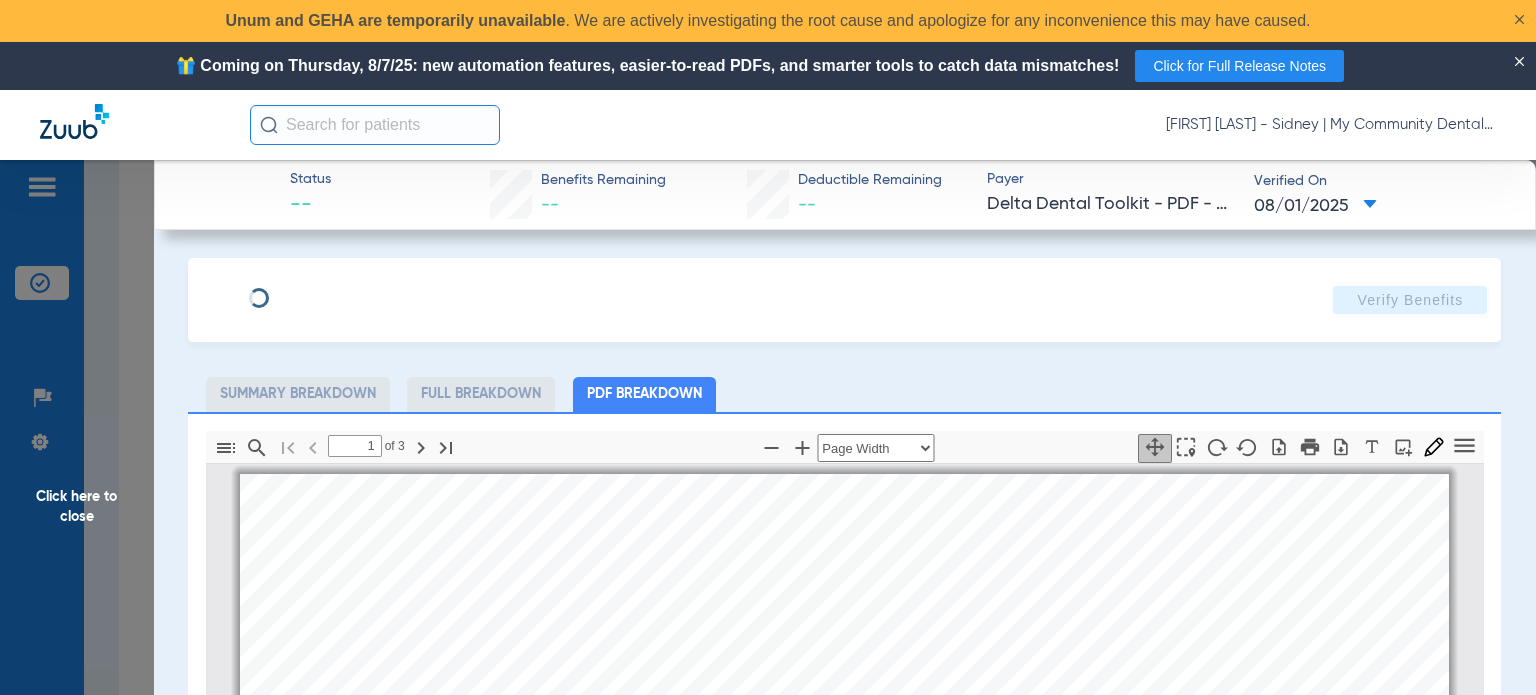 scroll, scrollTop: 10, scrollLeft: 0, axis: vertical 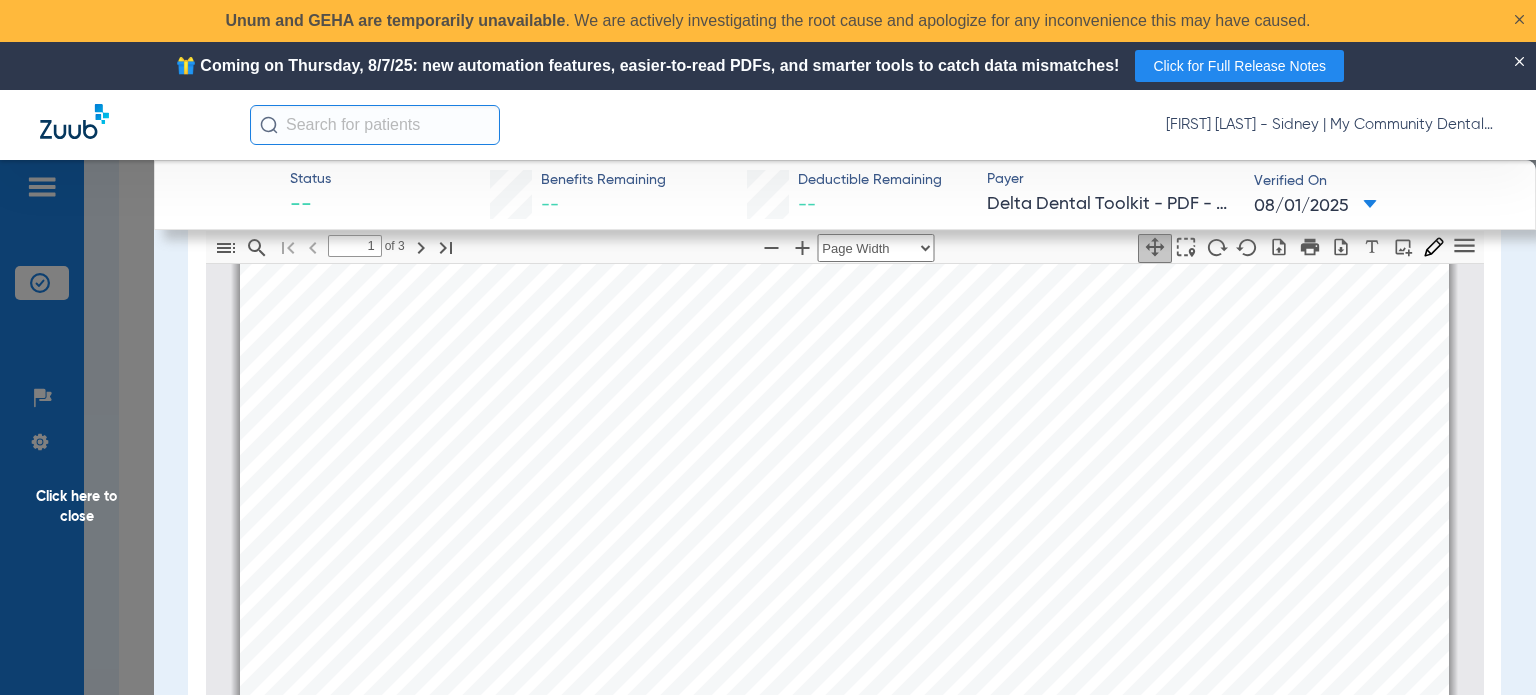 click on "Click here to close" 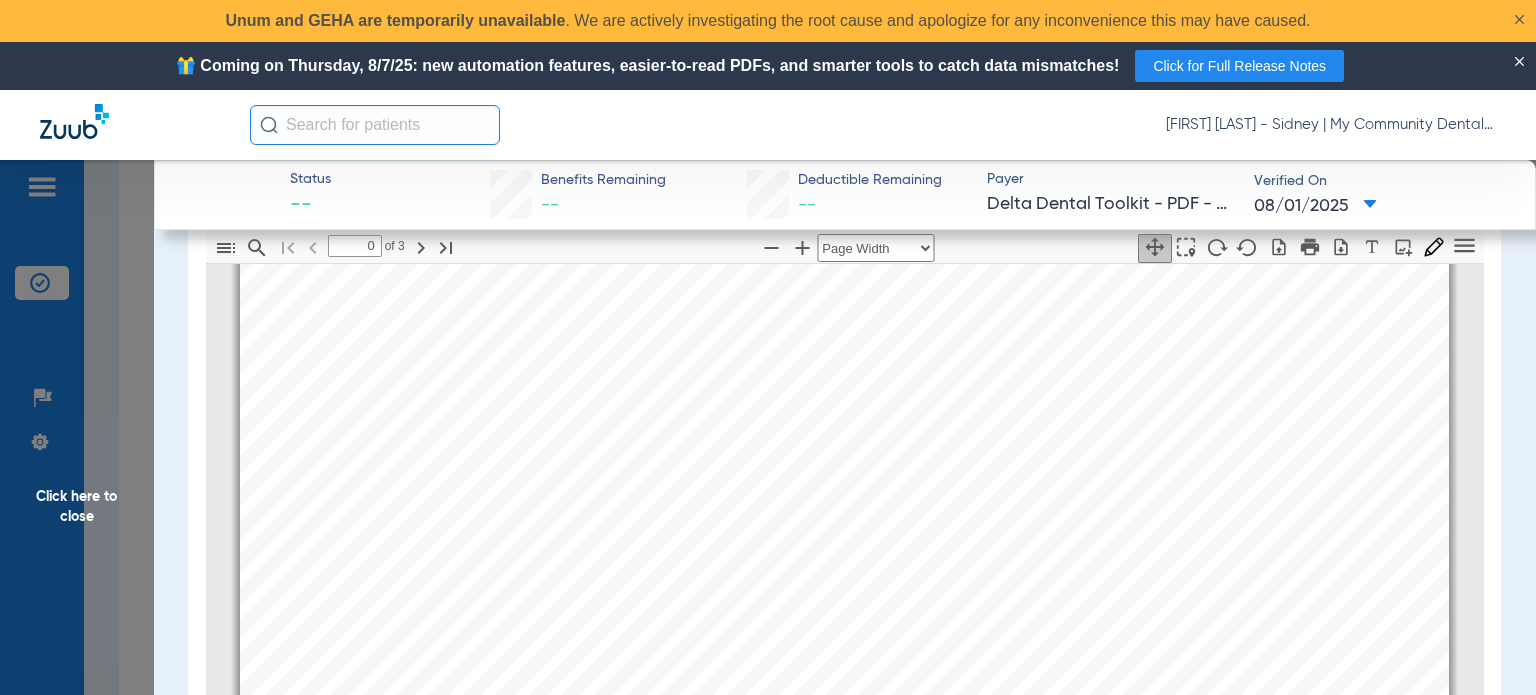 scroll, scrollTop: 0, scrollLeft: 0, axis: both 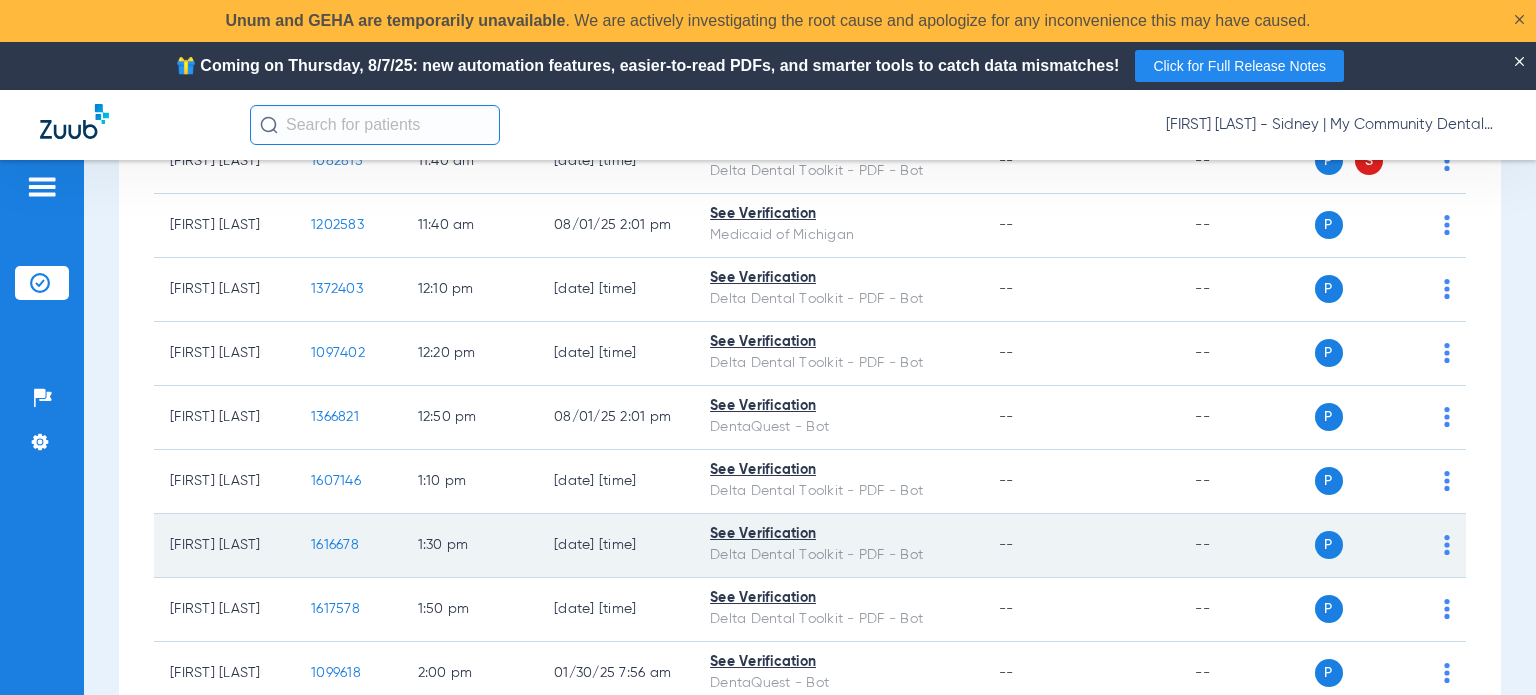 click on "1616678" 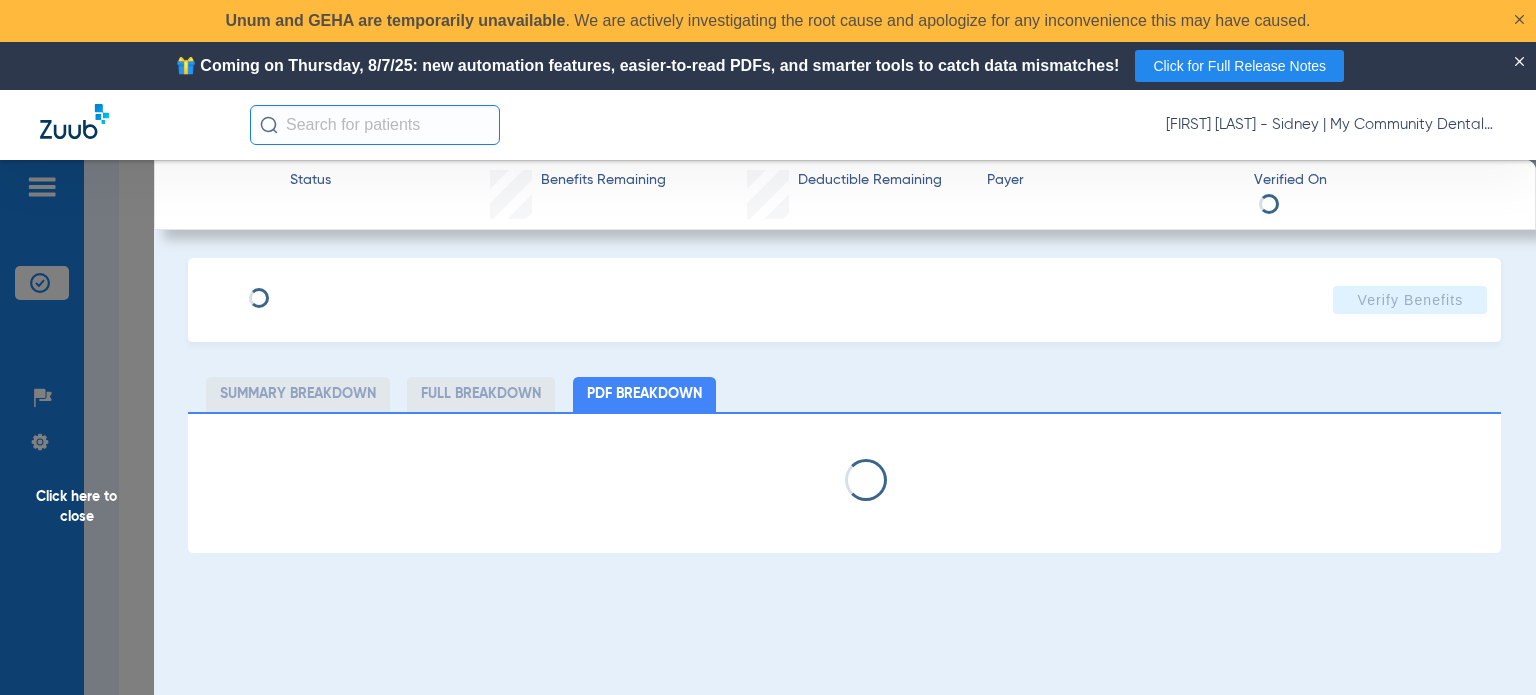 select on "page-width" 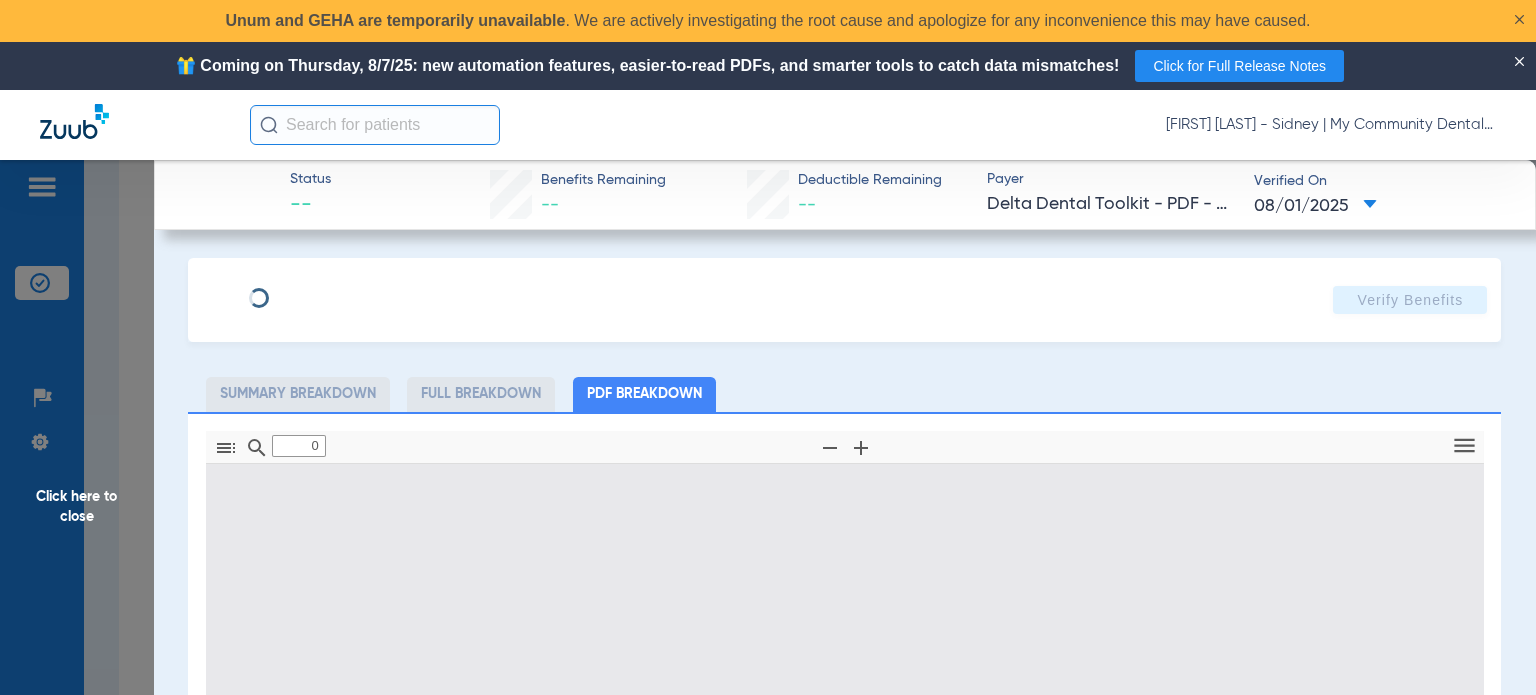 type on "1" 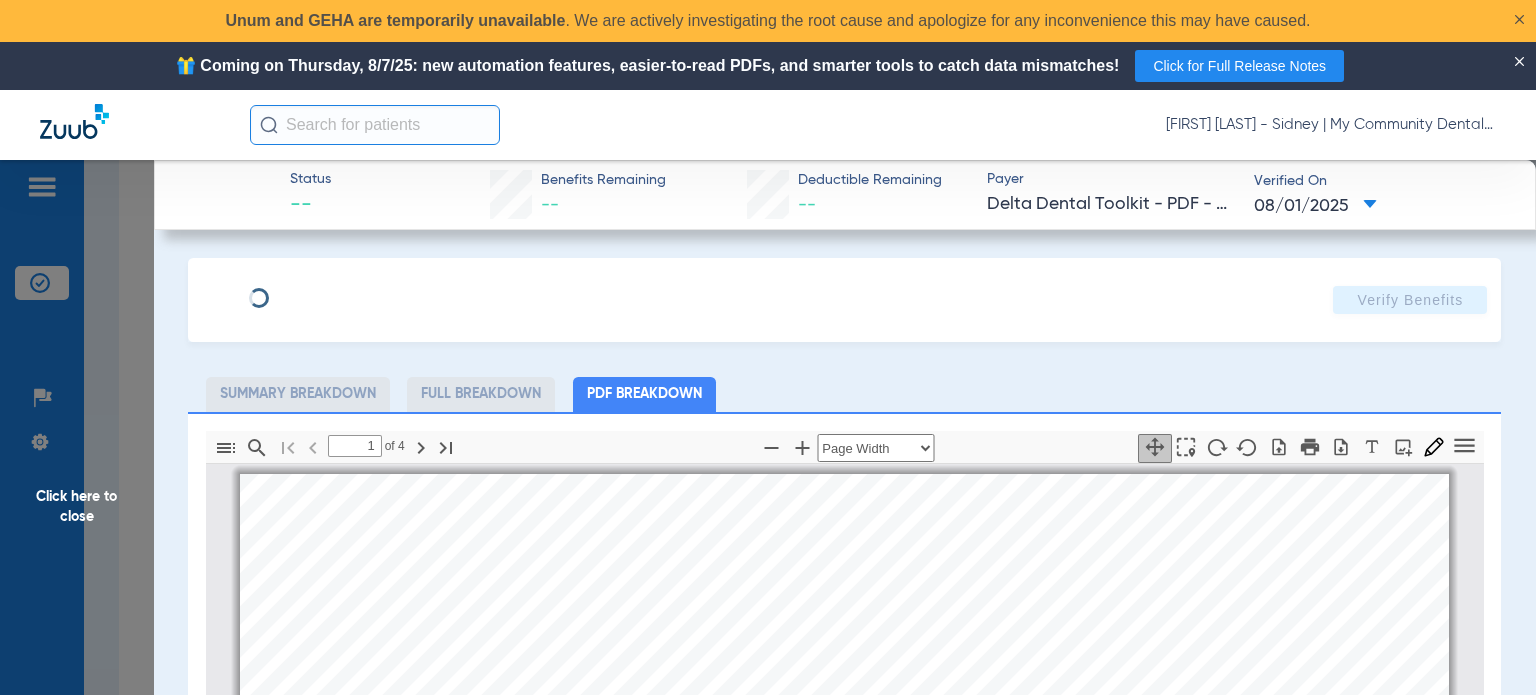 scroll, scrollTop: 10, scrollLeft: 0, axis: vertical 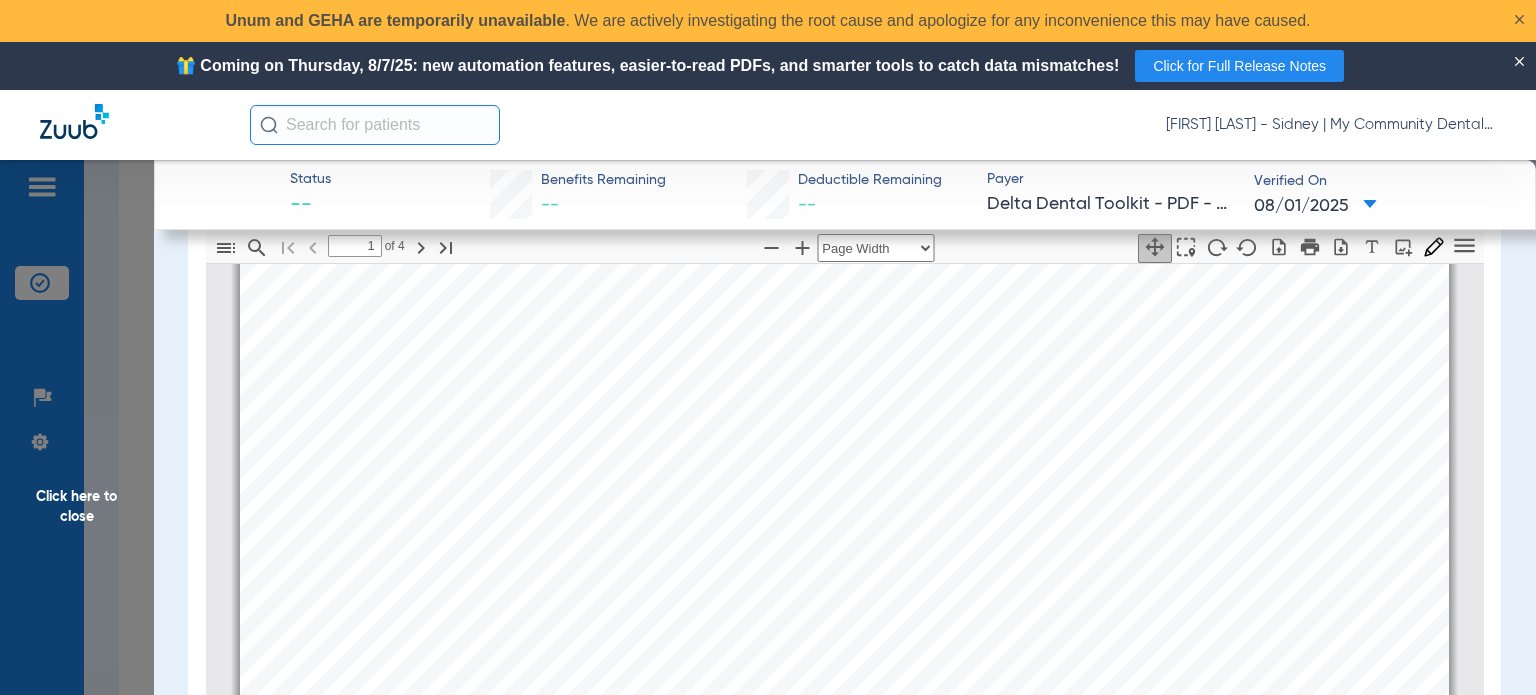 click on "mbb_20250801140208_54943271_DOT   Page 1 Eligibility and Benefits are based on information available on 08/01/2025 . This is an overview of benefits that should be reviewed in its entirety, and not a guarantee of payment. Refer to the patient's summary plan description (SPD) for detailed benefits, limitations, and exclusions. Estimated patient out of pocket expenses can be determined by the submission of a pre-treatment estimate. Eligibility Member Name:   Ethan Daniel Miller Patient Name:   Ethan Daniel Miller Relationship:   Subscriber Client Name:   Healthy Kids Dental Client Number:   8444-1000 Product:   Healthy Kids Dental/MiChild Currently Eligible:   Yes as of 12/01/2016 Claims Mailing Address Delta Dental P.O Box 9298 Farmington Hills, MI 48333-9298 Payer ID   DDPMI, DDPIN, DDPOH Contact your clearing house if you have any issues with these payer IDs Client Information:   The Employer has selected the following benefit plan. Eligibility is not a guarantee of coverage as actual benefit payments are" at bounding box center (844, 946) 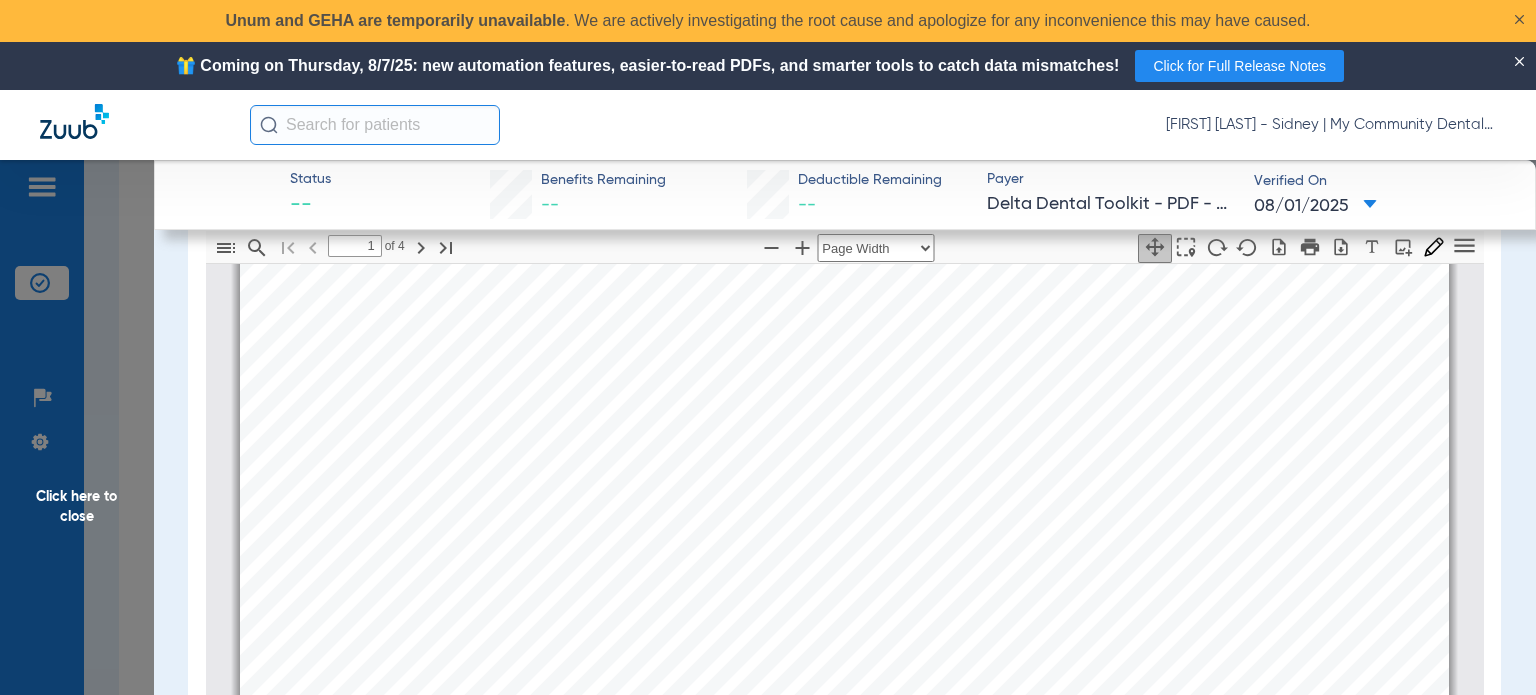 scroll, scrollTop: 510, scrollLeft: 0, axis: vertical 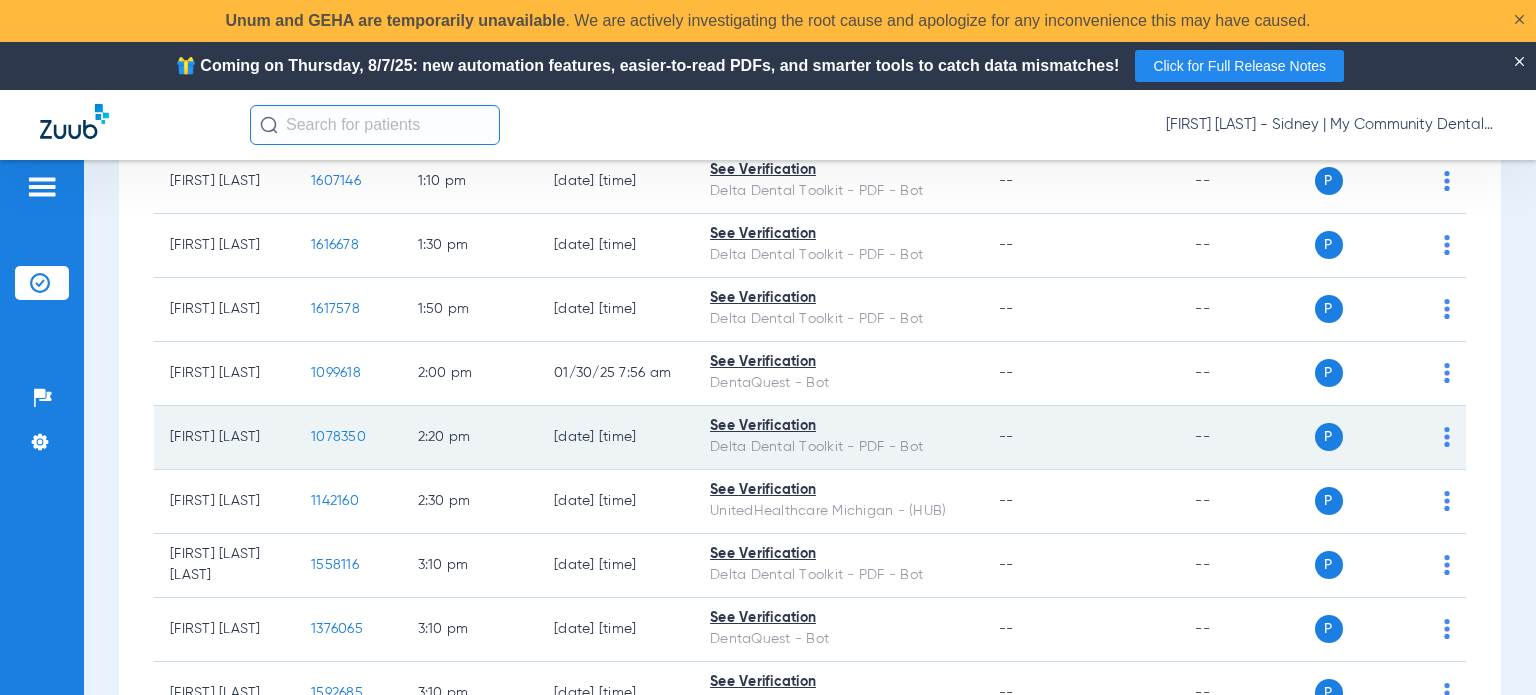 click on "1078350" 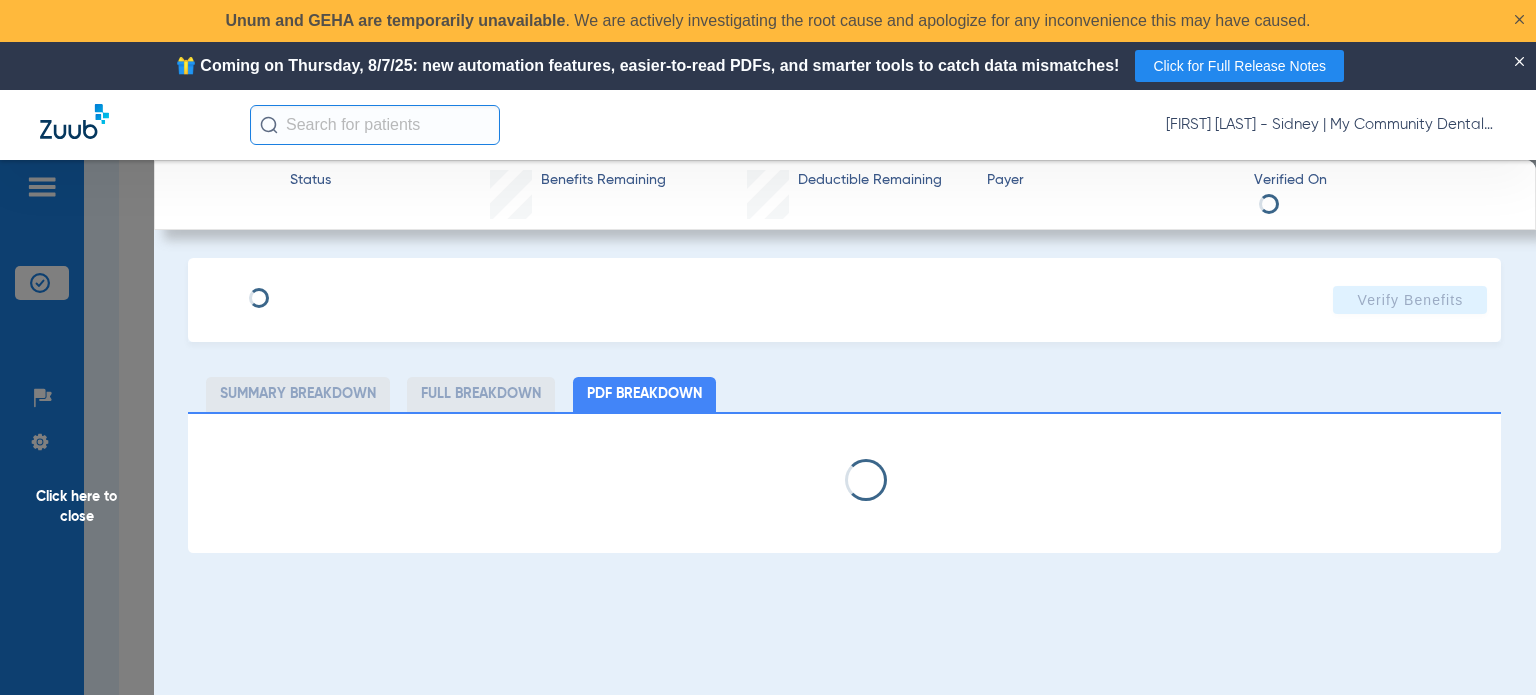 select on "page-width" 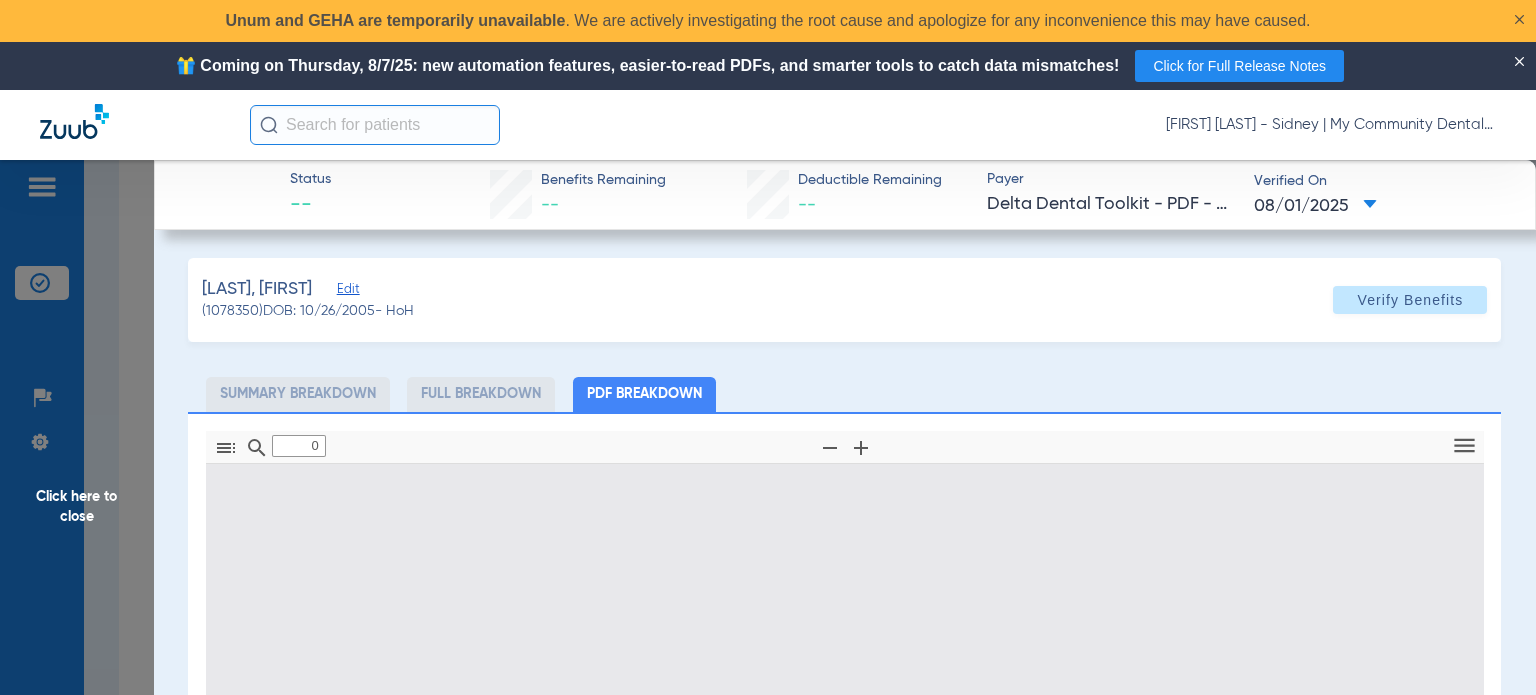 type on "1" 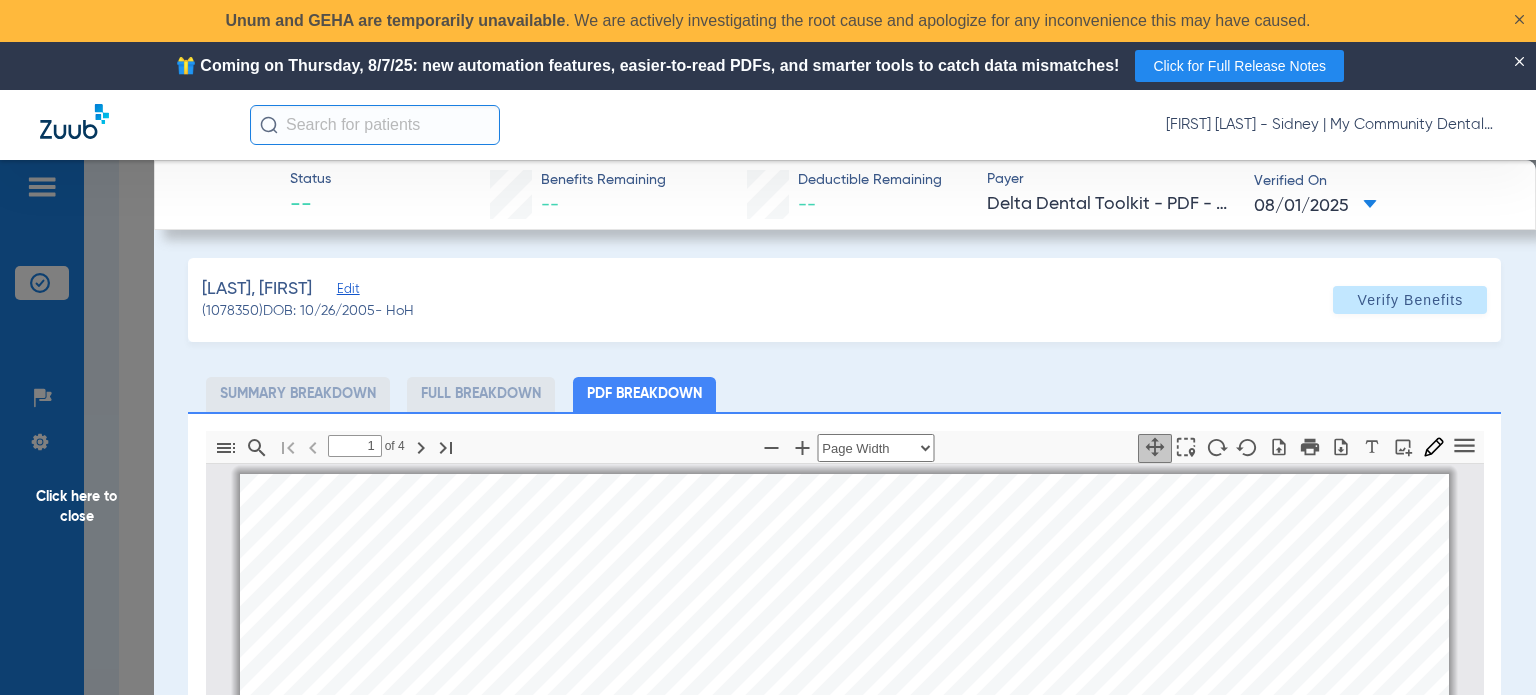 scroll, scrollTop: 10, scrollLeft: 0, axis: vertical 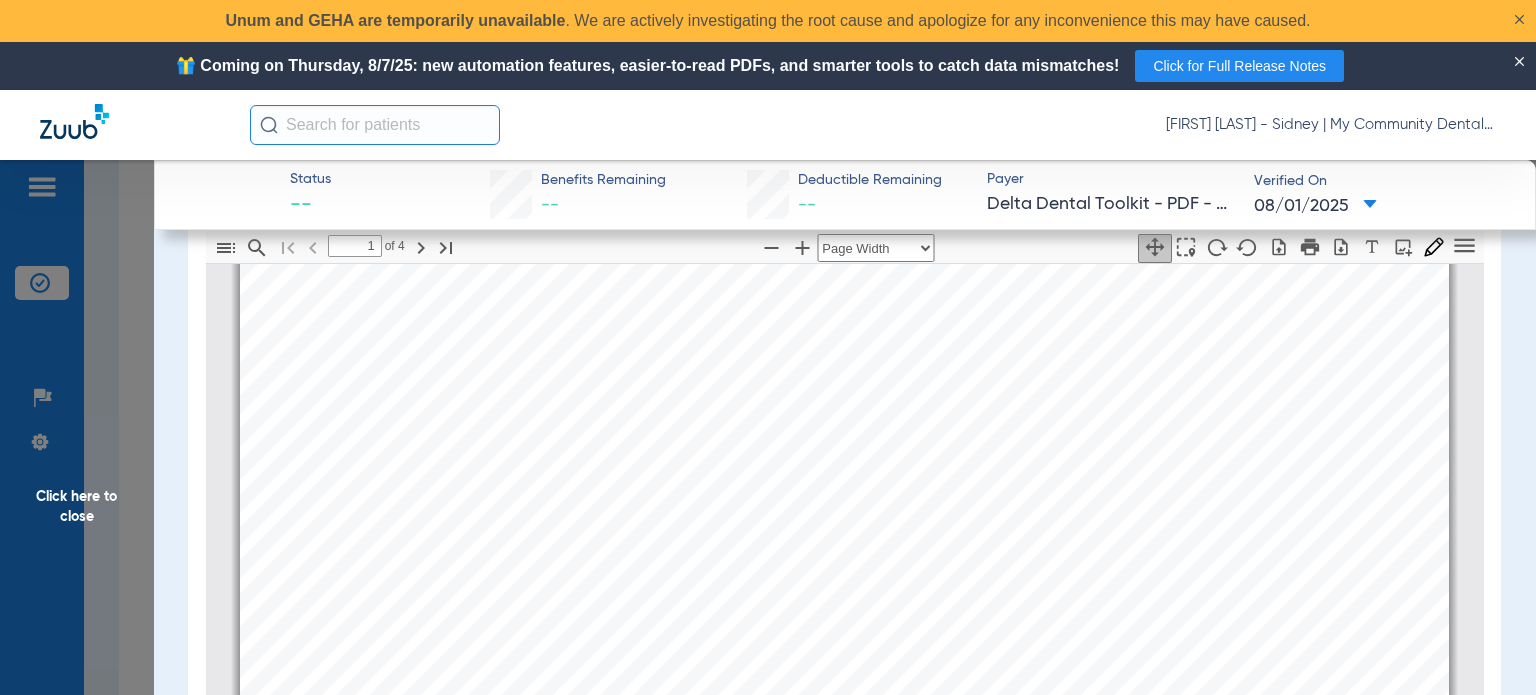 click on "mbb_20250801140208_17057582_DOT   Page 1 Eligibility and Benefits are based on information available on 08/01/2025 . This is an overview of benefits that should be reviewed in its entirety, and not a guarantee of payment. Refer to the patient's summary plan description (SPD) for detailed benefits, limitations, and exclusions. Estimated patient out of pocket expenses can be determined by the submission of a pre-treatment estimate. Eligibility Member Name:   LEAH IRENE DOUGHERTY Patient Name:   LEAH IRENE DOUGHERTY Relationship:   Subscriber Client Name:   Priority Health Choice, Inc. Client Number:   42456-0001 Product:   Healthy Michigan Plan Currently Eligible:   Yes as of 11/01/2024 Claims Mailing Address Delta Dental P.O. Box 9085 Farmington Hills, MI 48333-9085 Payer ID   DDPMI, DDPIN, DDPOH Contact your clearing house if you have any issues with these payer IDs Client Information:   determined only when a claim is processed. Coordination of Benefits Internal:   No External:   Yes   Be sure to visit us at" at bounding box center (844, 946) 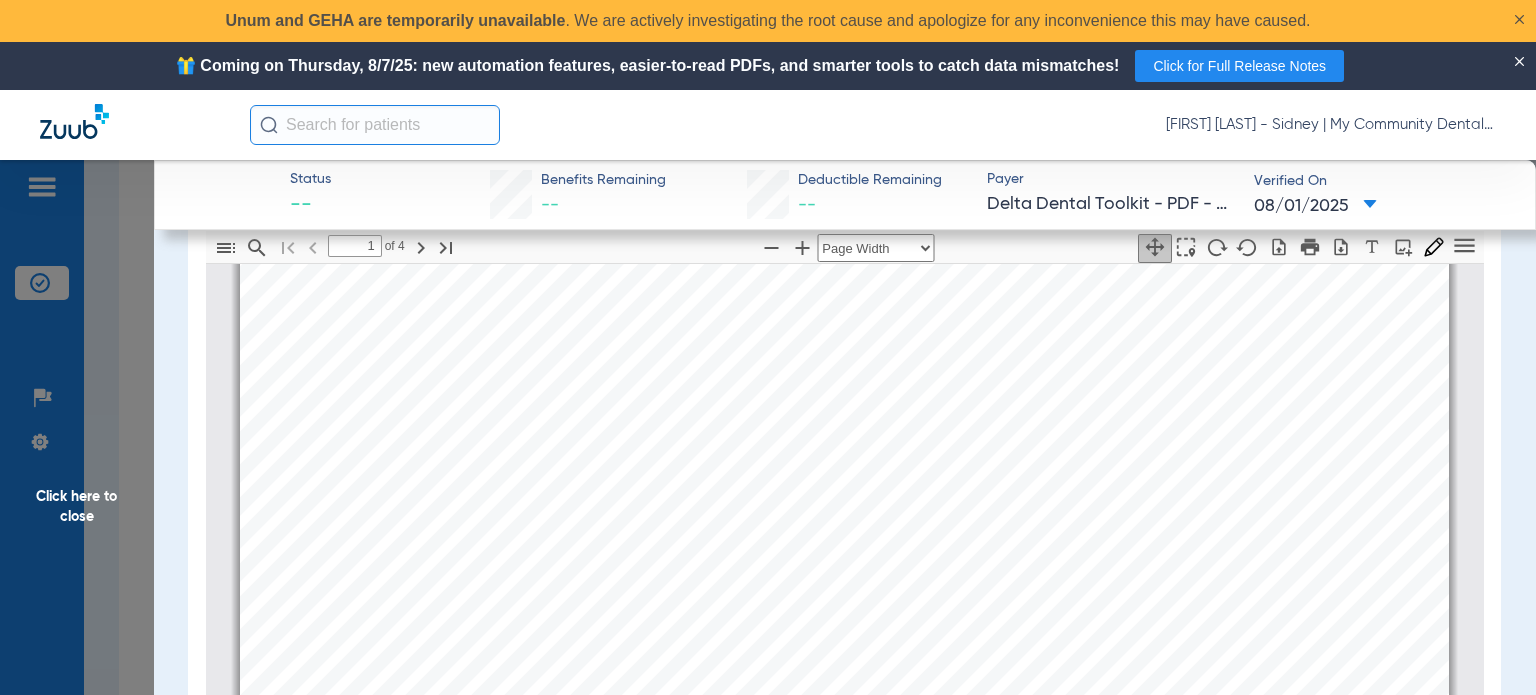 scroll, scrollTop: 409, scrollLeft: 0, axis: vertical 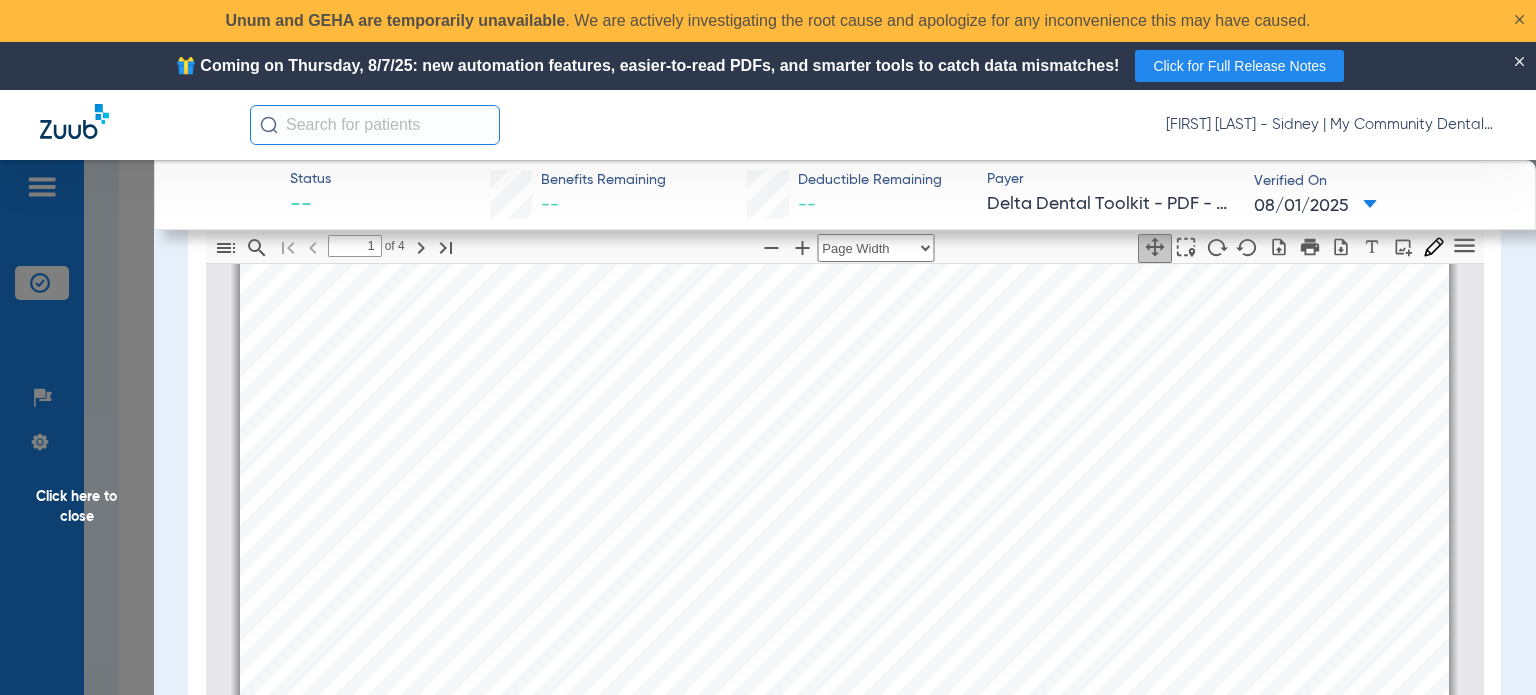 click on "Click here to close" 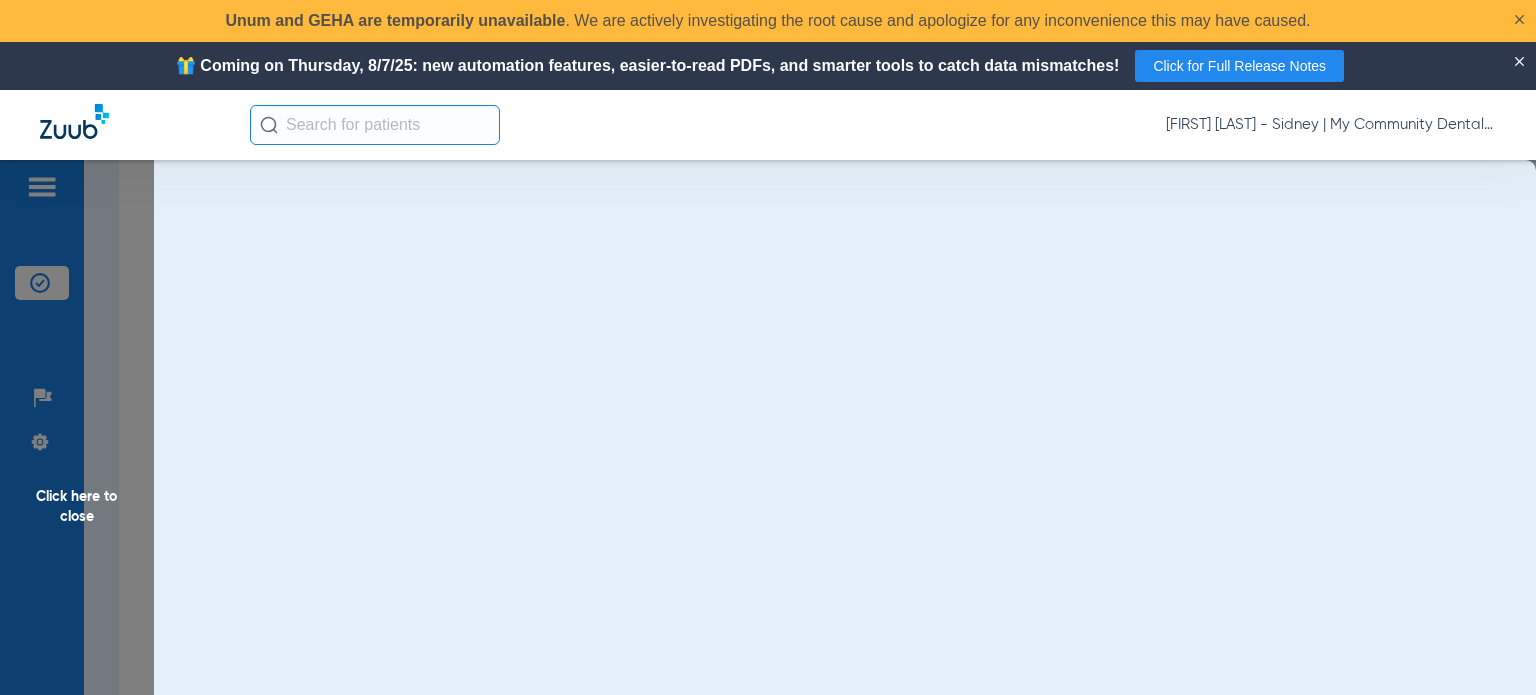 scroll, scrollTop: 0, scrollLeft: 0, axis: both 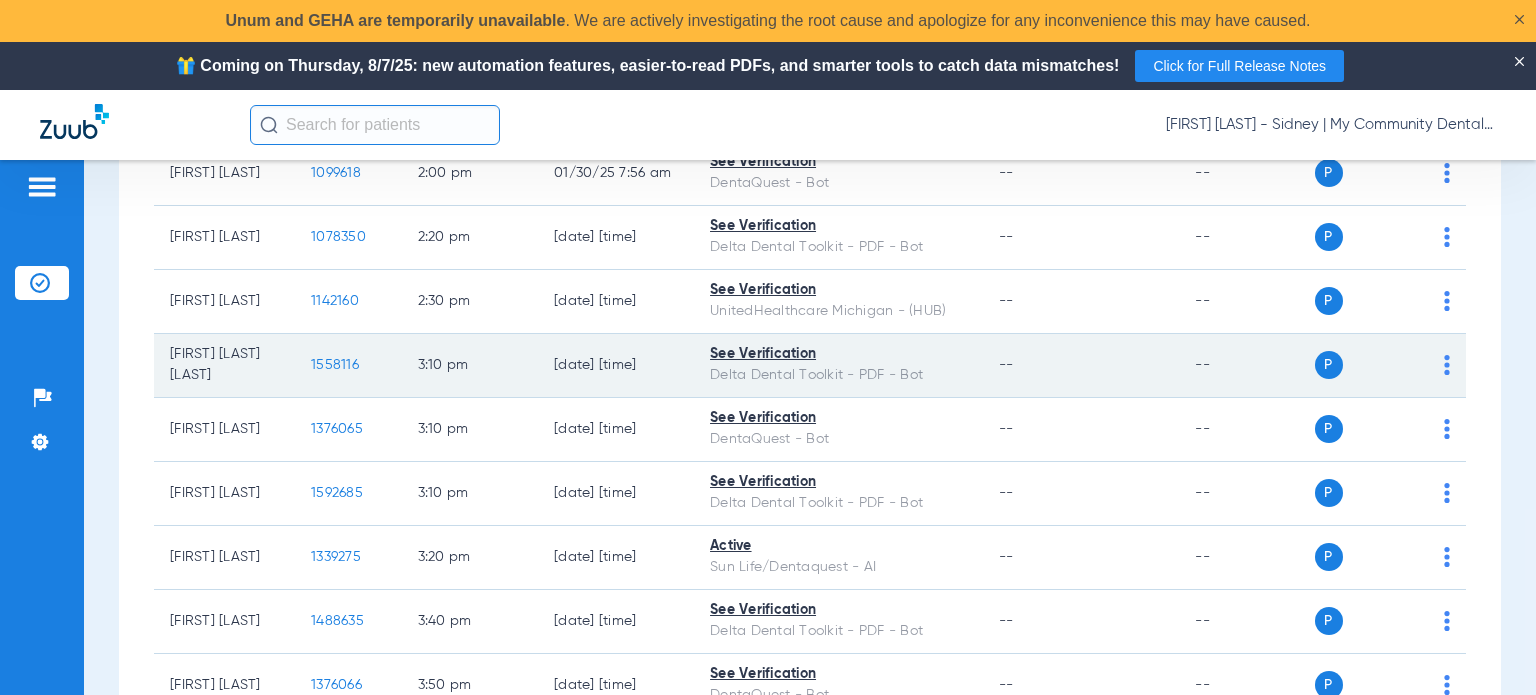 click on "1558116" 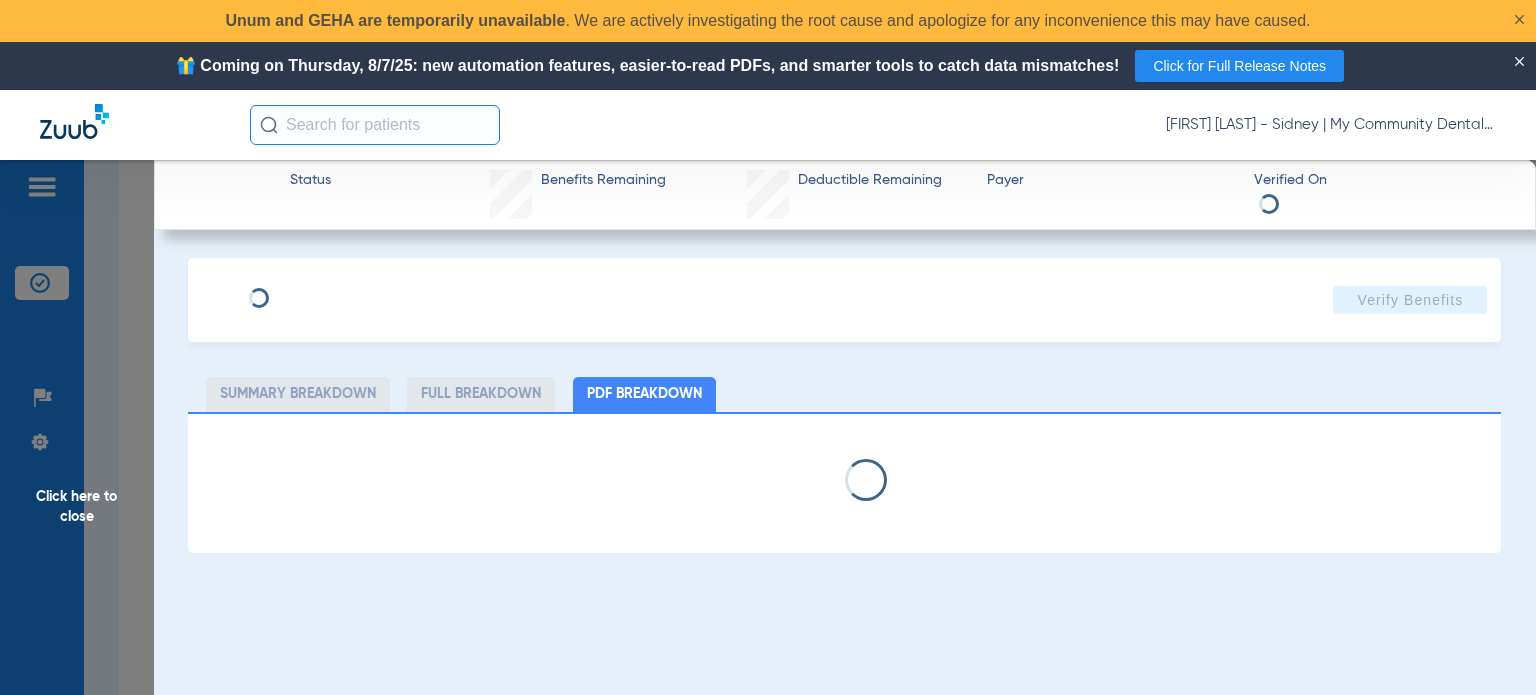 select on "page-width" 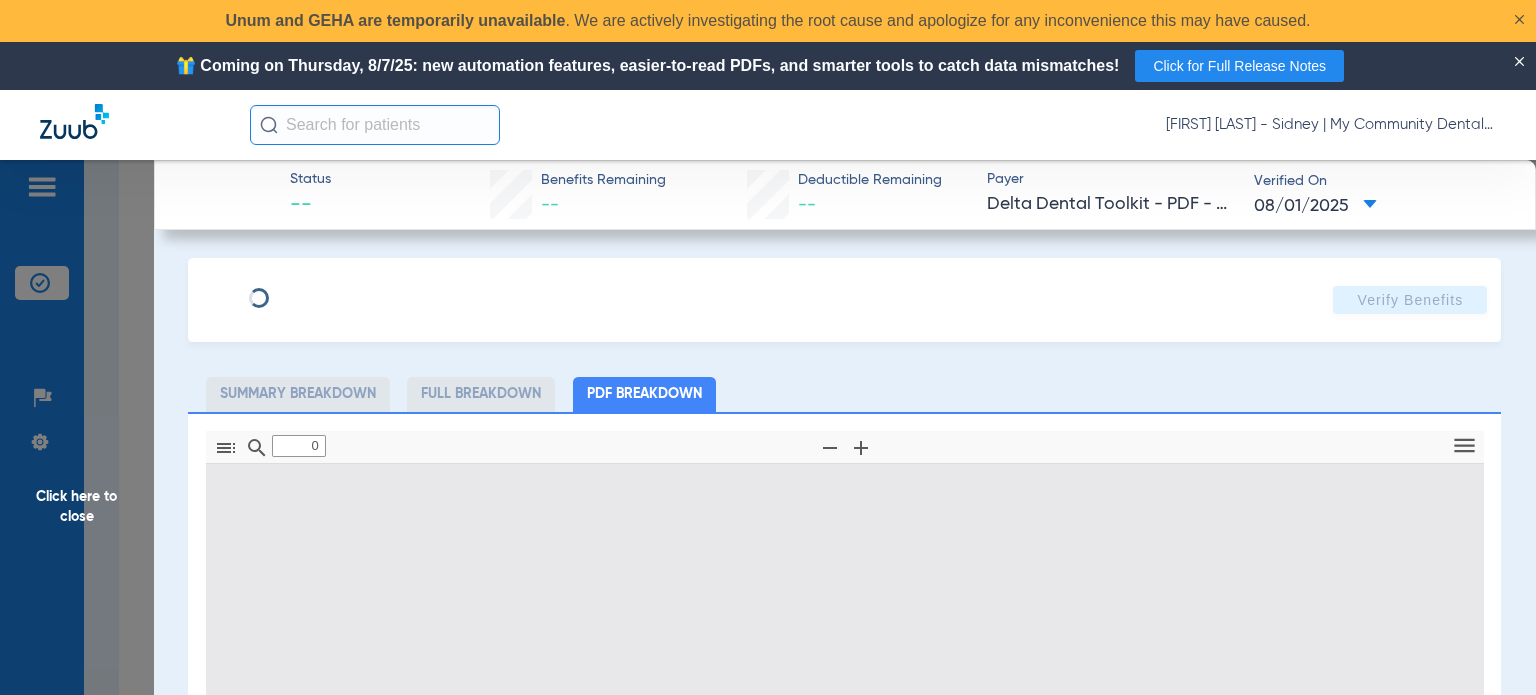 type on "1" 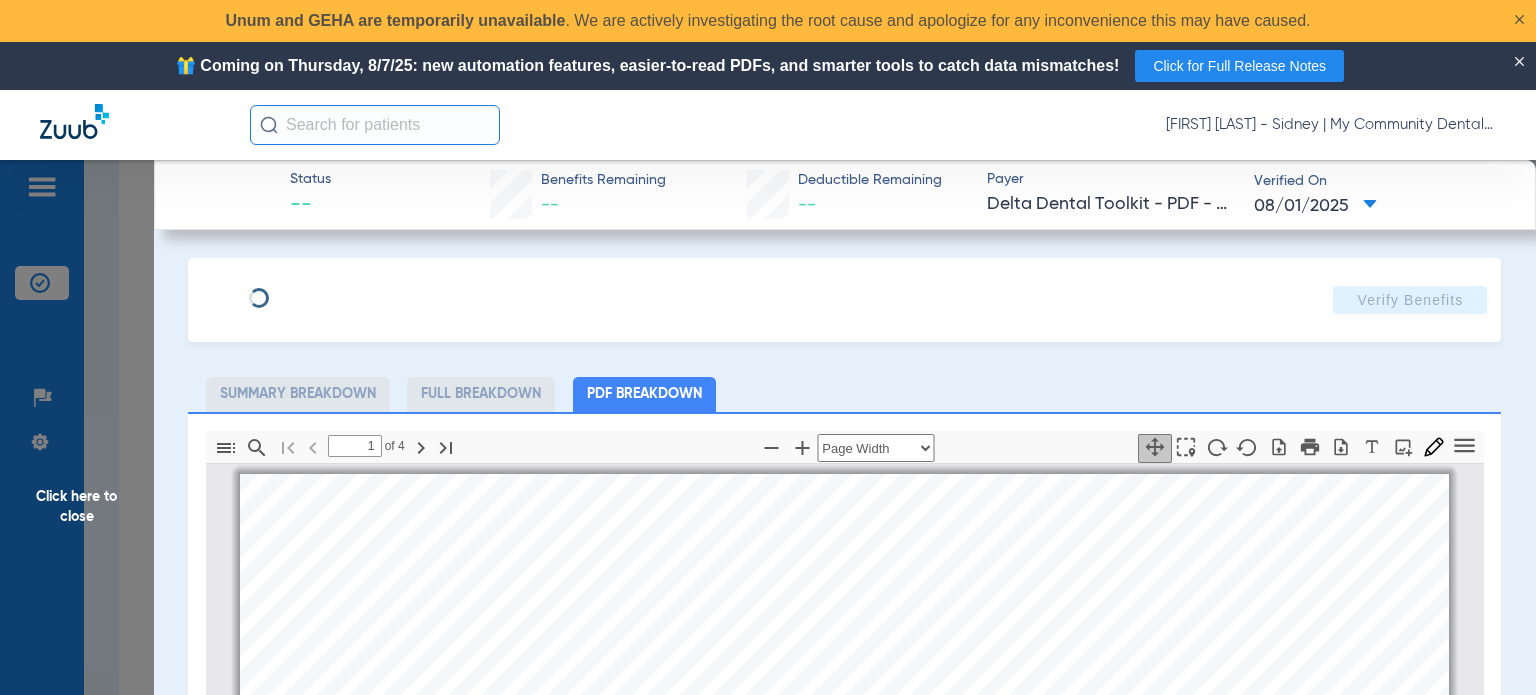 scroll, scrollTop: 10, scrollLeft: 0, axis: vertical 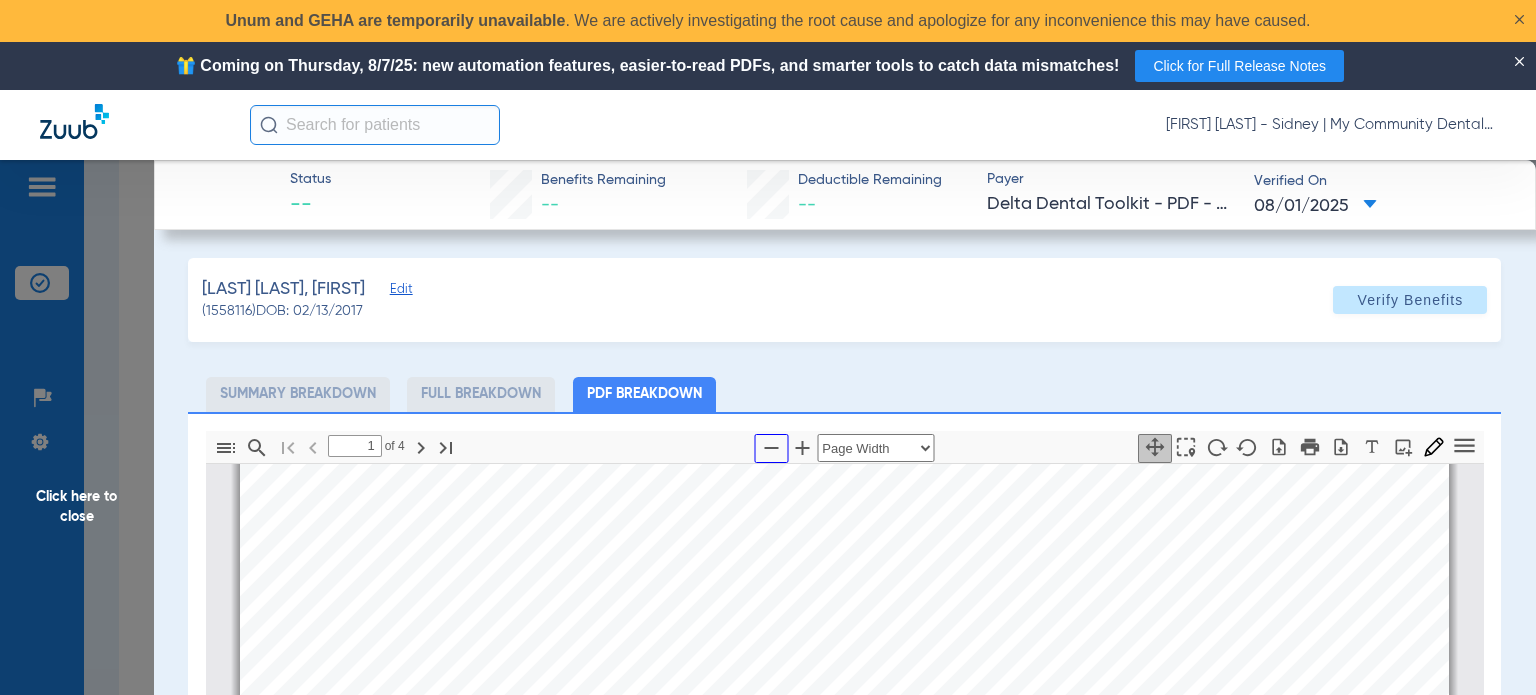 click 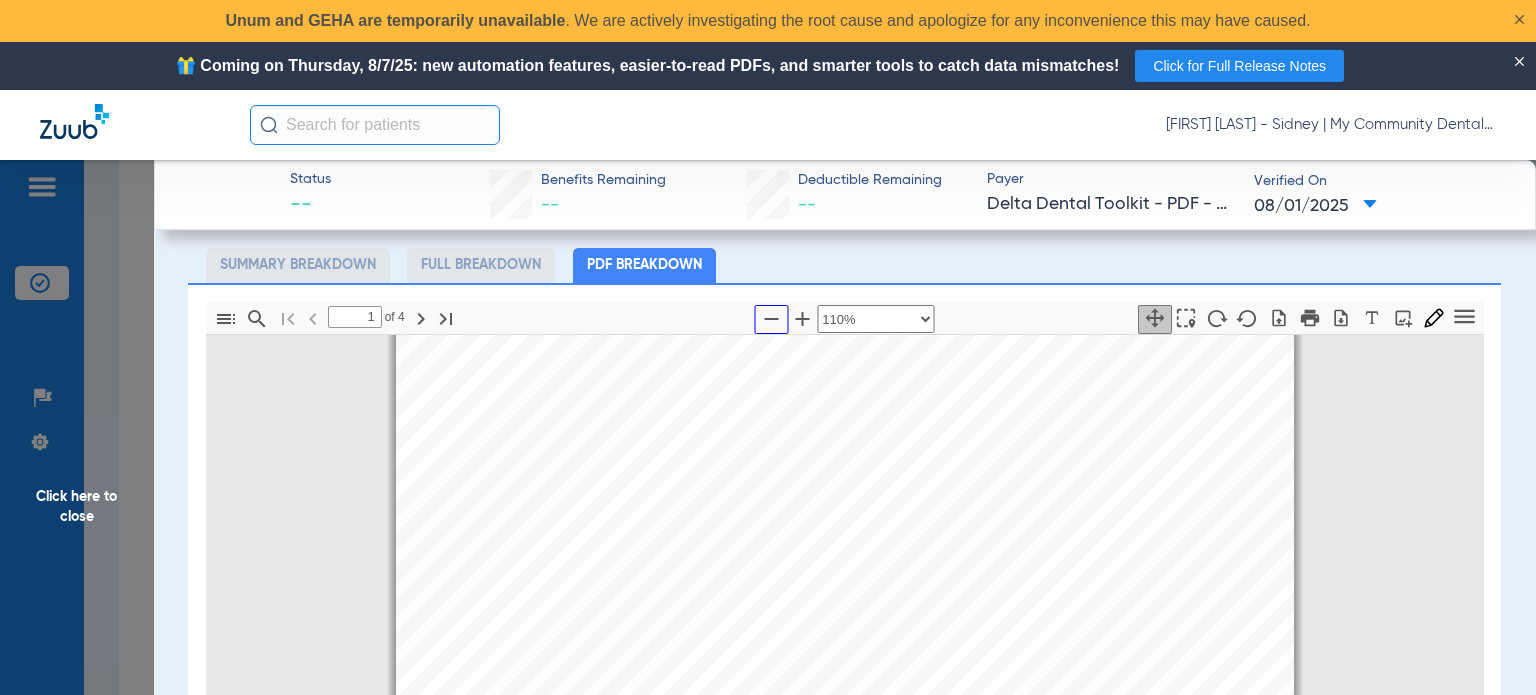 scroll, scrollTop: 200, scrollLeft: 0, axis: vertical 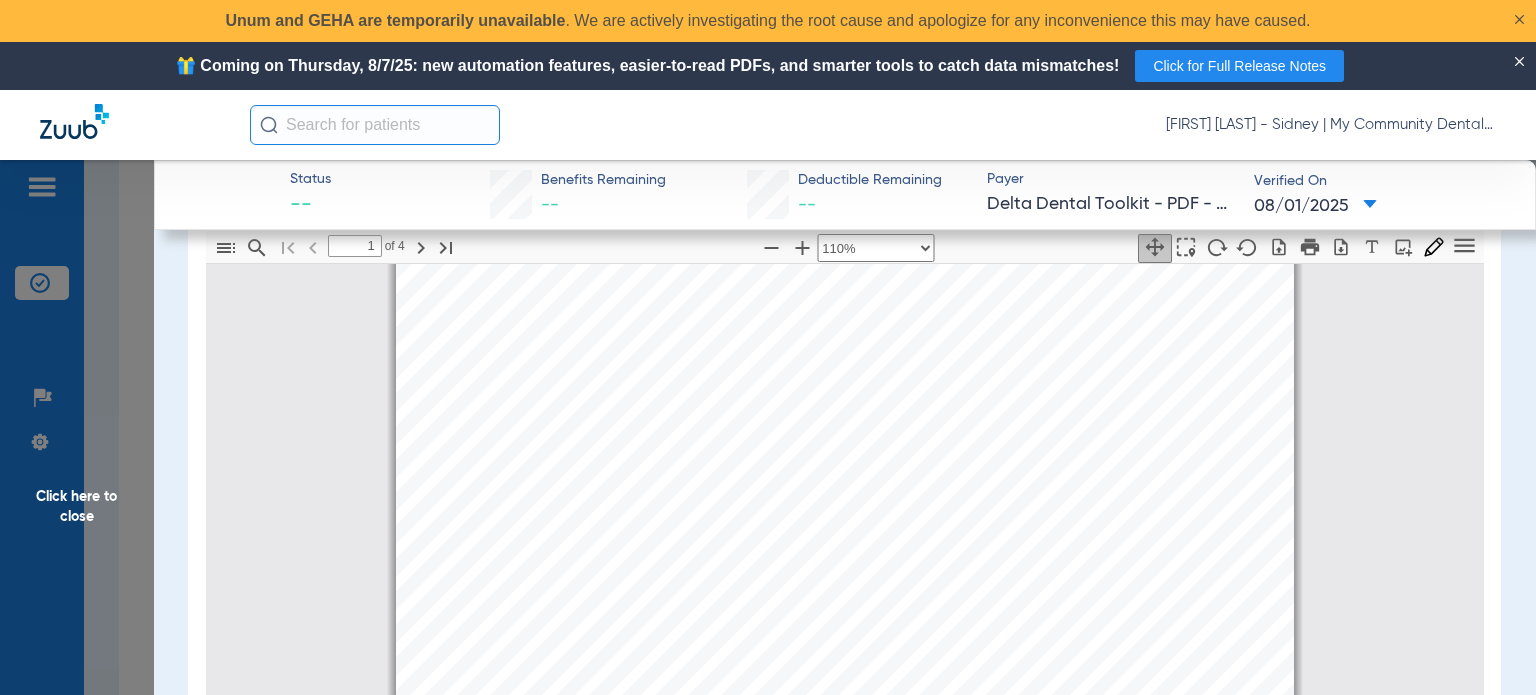 click on "Click here to close" 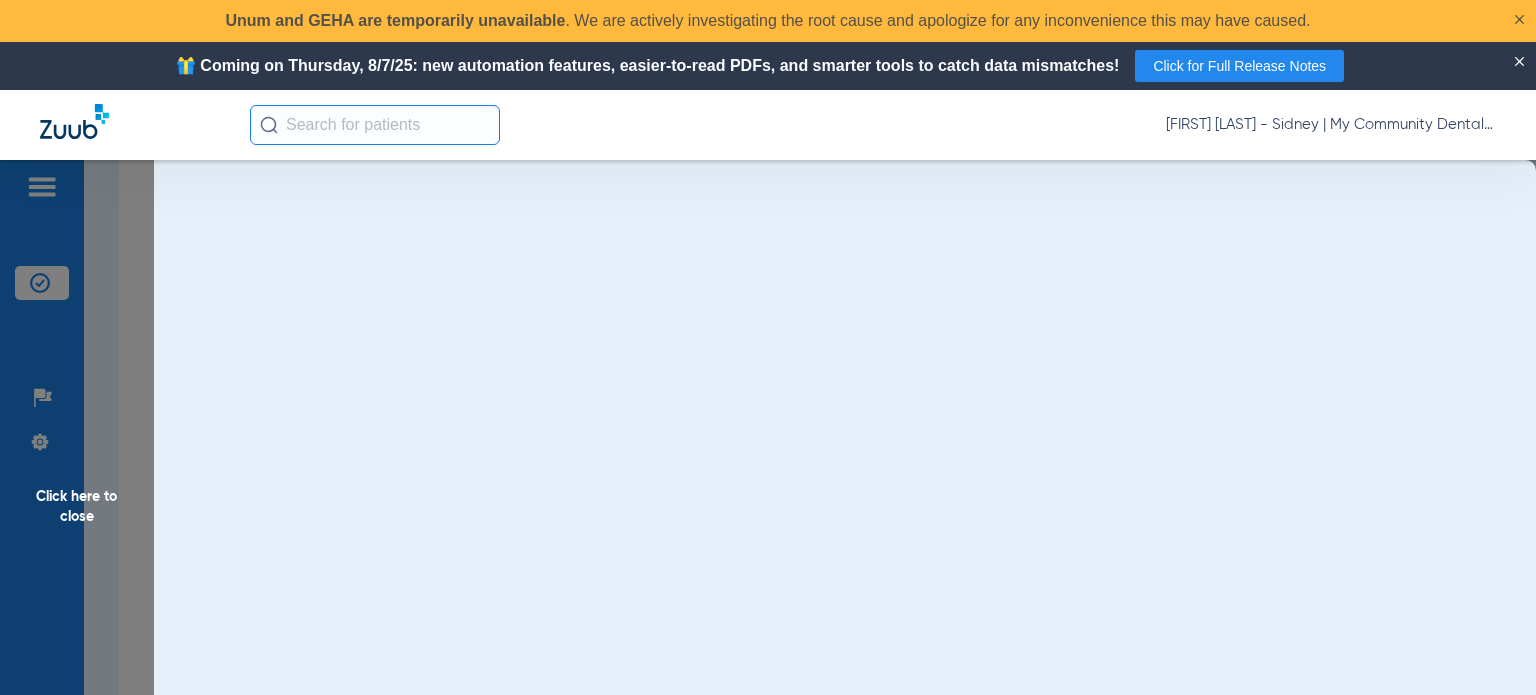 scroll, scrollTop: 0, scrollLeft: 0, axis: both 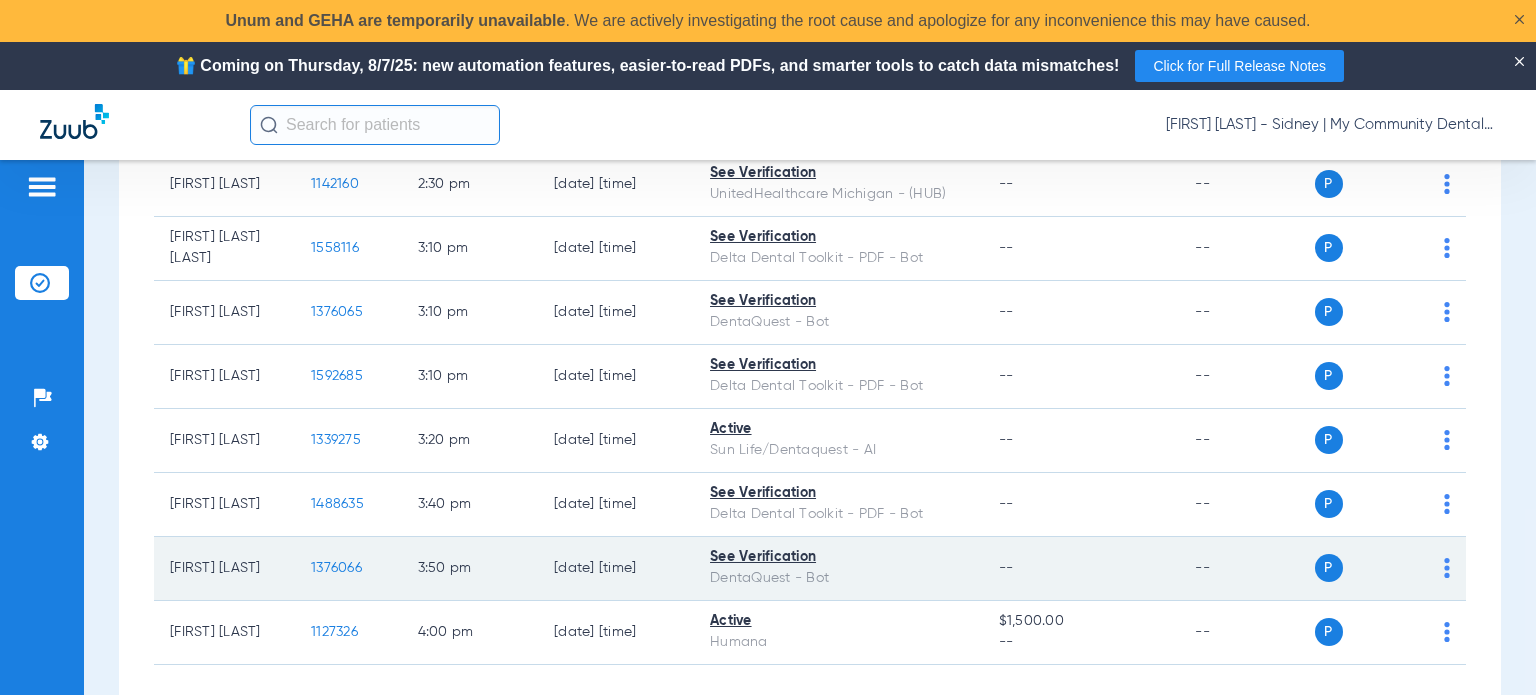 click on "1376066" 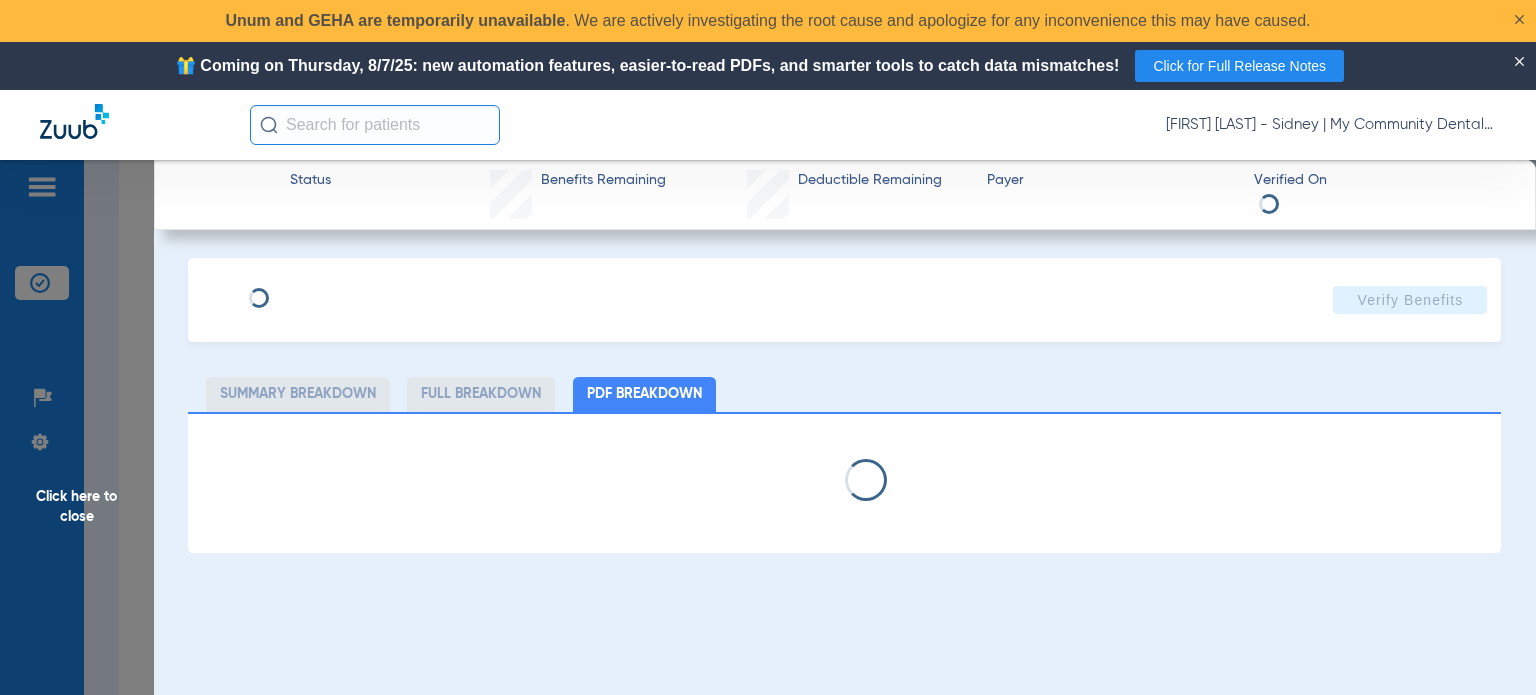 select on "page-width" 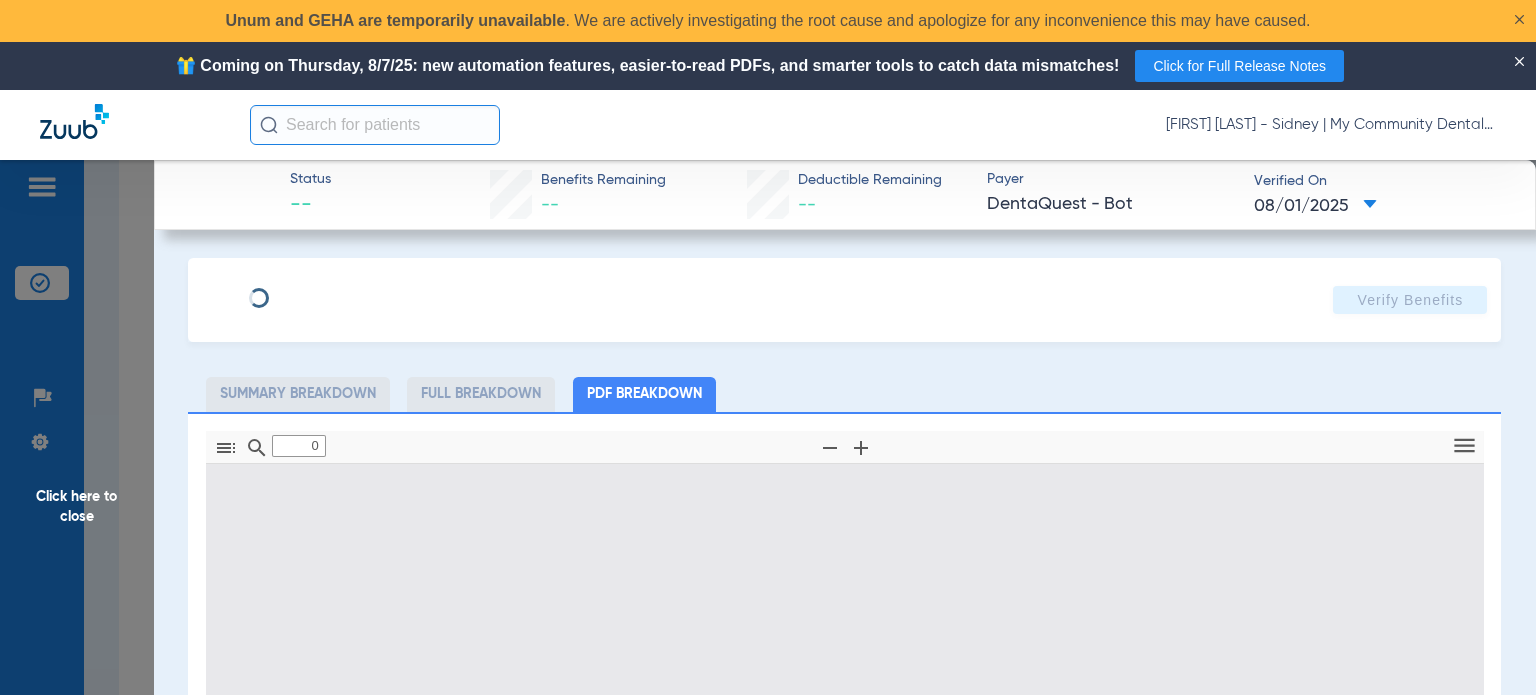 type on "1" 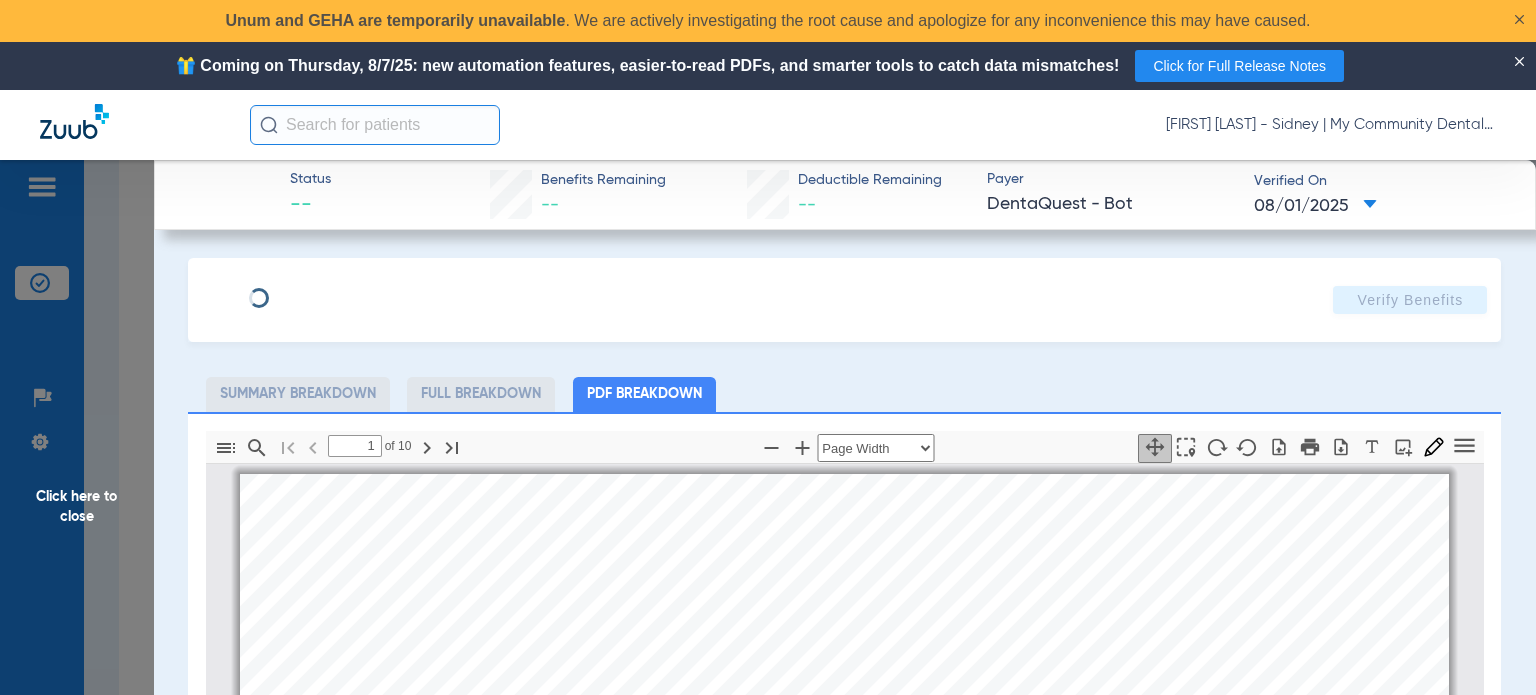 scroll, scrollTop: 10, scrollLeft: 0, axis: vertical 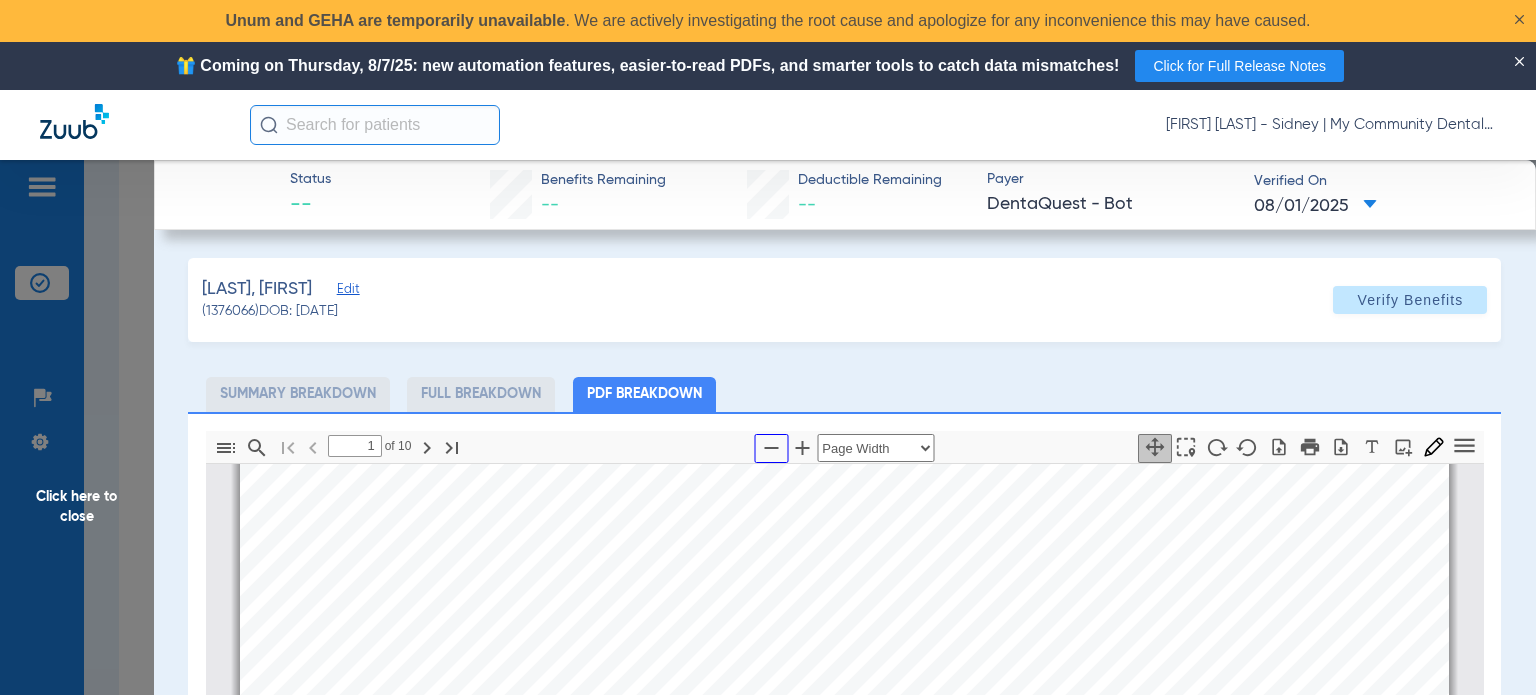 click 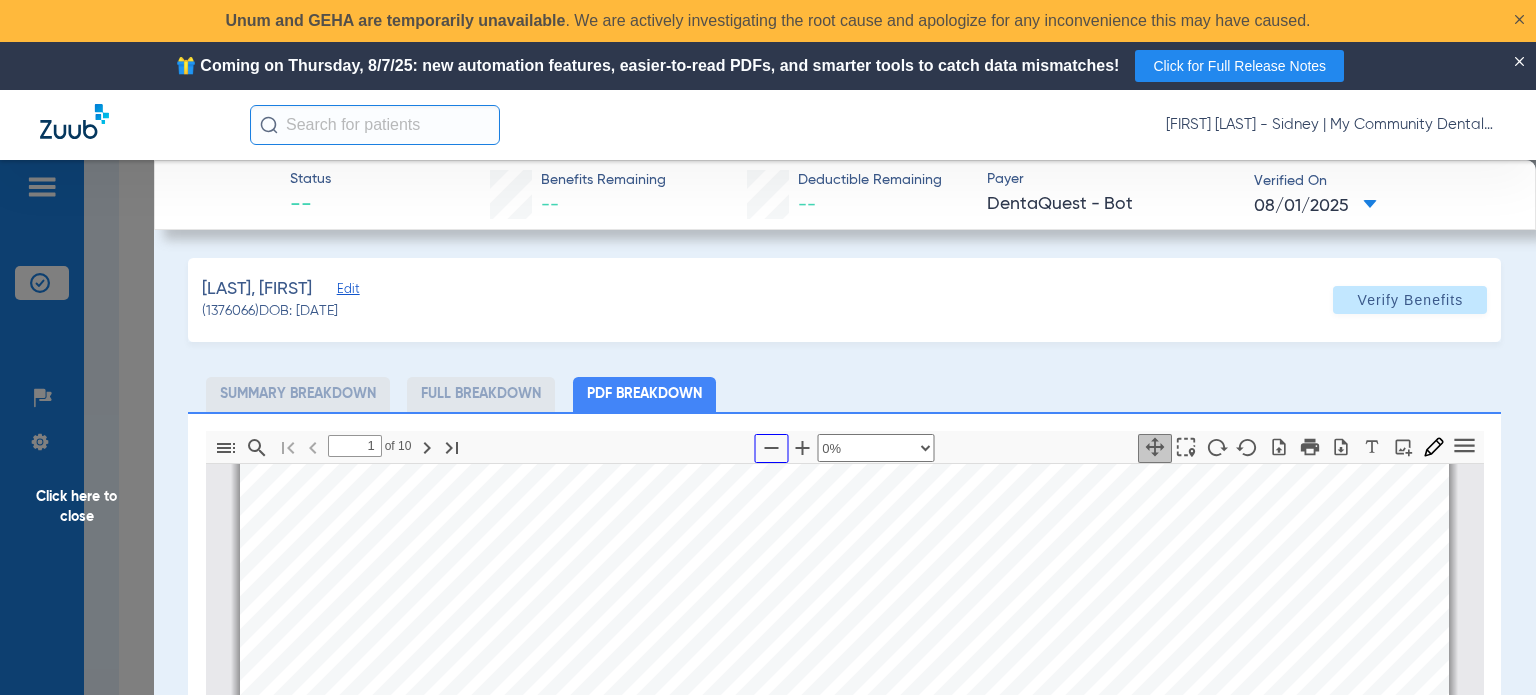 scroll, scrollTop: 9, scrollLeft: 0, axis: vertical 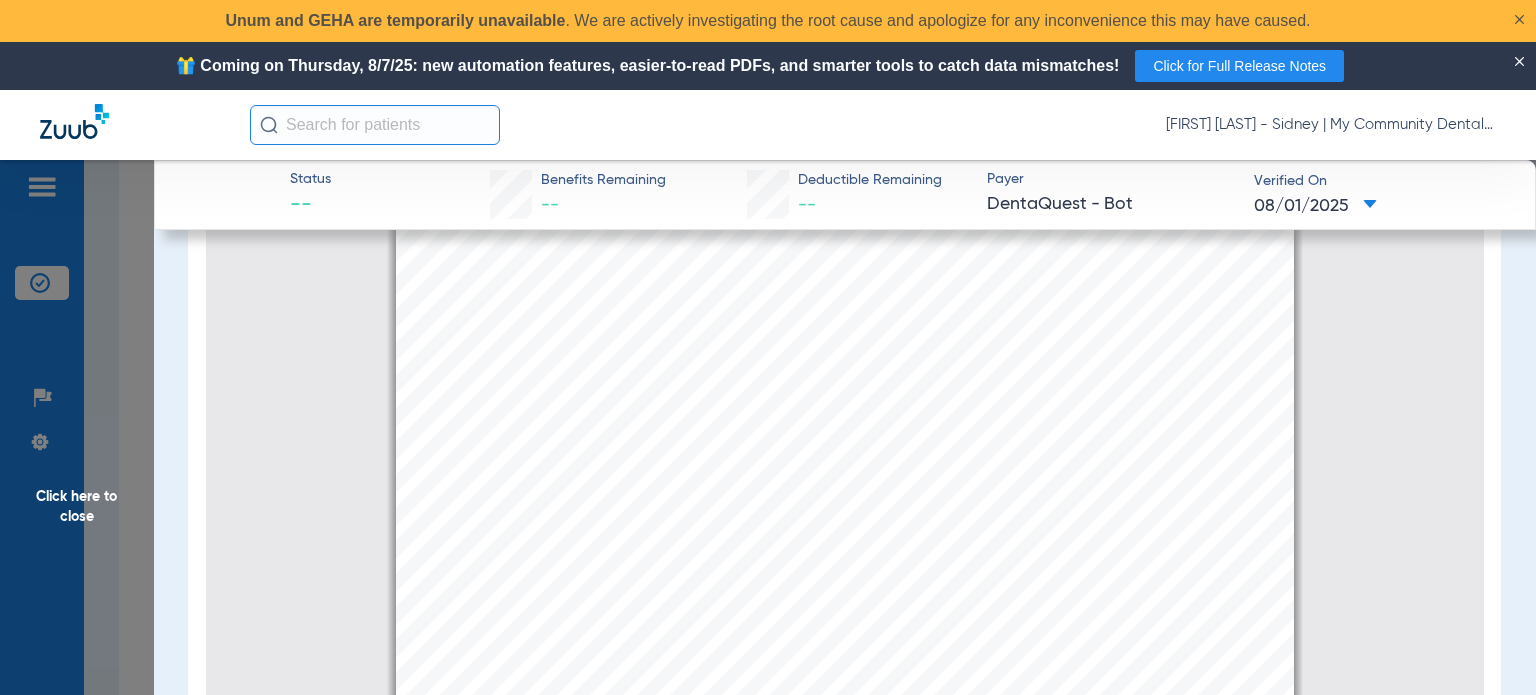 click on "WYATT   MOURER Member is eligible:   My Community Dental Centers Inc   -   Ammar Houssein   -   My Community Dental Centers - 1550 W Sidney Rd - SIDNEY   -   08/01/2025 Healthy Kids Name :   WYATT   MOURER Relationship :   Subscriber DOB:   06/10/2014 Gender:   M Primary Address:   4701 N GROW RD , STANTON, MI 48888 Work Phone:   - Fax Number:   - Primary Home Phone:   - Medical Condition   :   -    Print Plan Healthy Kids Issued ID   Coverage End Date 1135544646 Overview   Claim and   Authorization & Estimate   Service History   Eligibility History   Bene ﬁ t Summary Primary Care Provider Of ﬁ ce:   My Community Dental Centers Service Location:   1550 W Sidney Rd ,   SIDNEY ,   MI 48885 Provider Effective Date:   12/01/2024 Provider Termination Date:   - Other Coverage This member does not have other coverages." at bounding box center [845, 495] 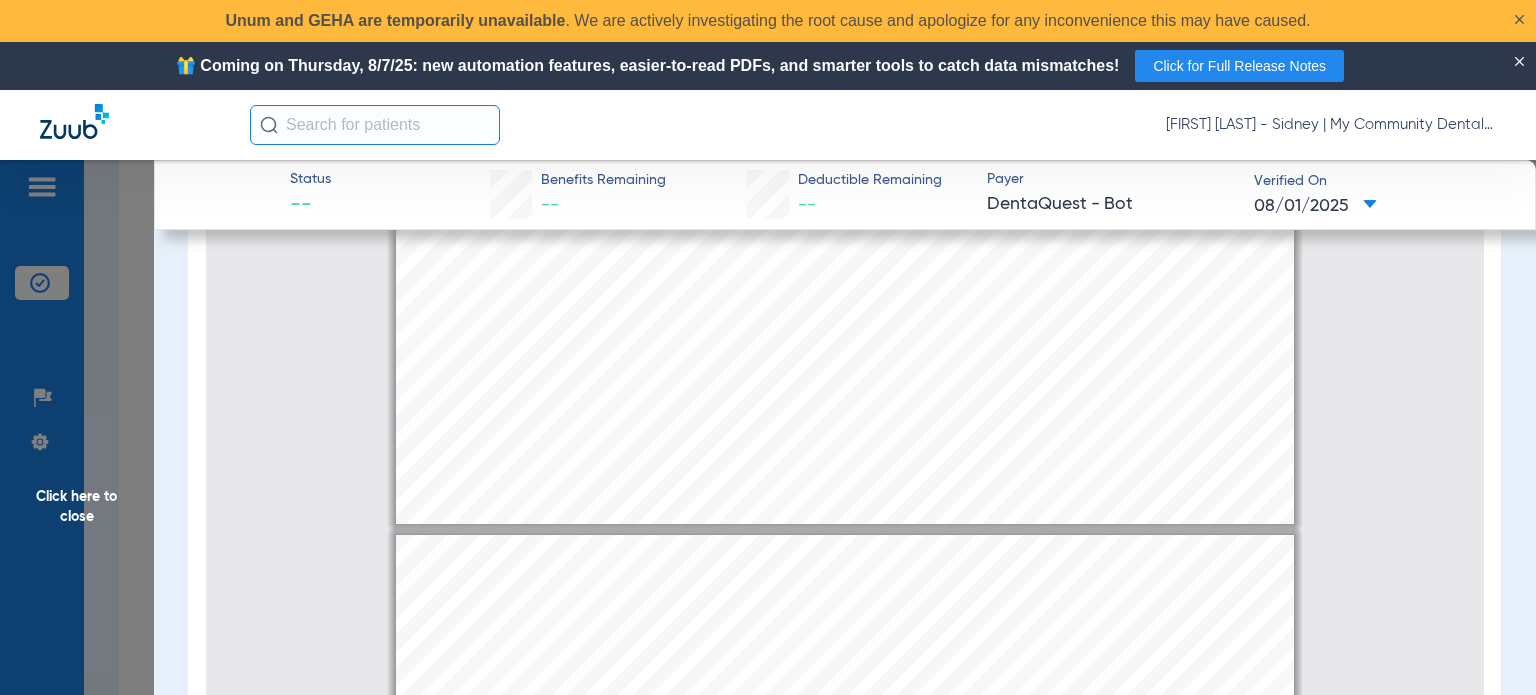 type on "2" 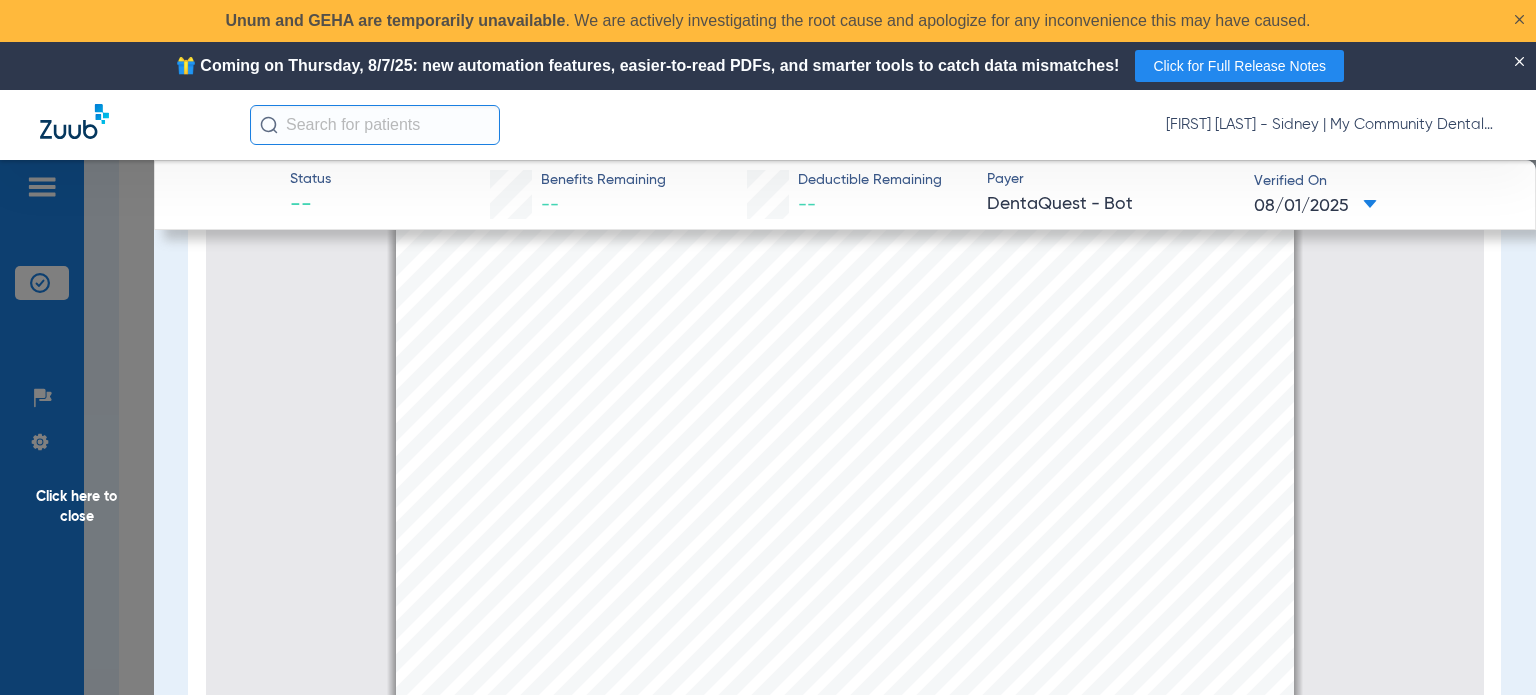 scroll, scrollTop: 609, scrollLeft: 0, axis: vertical 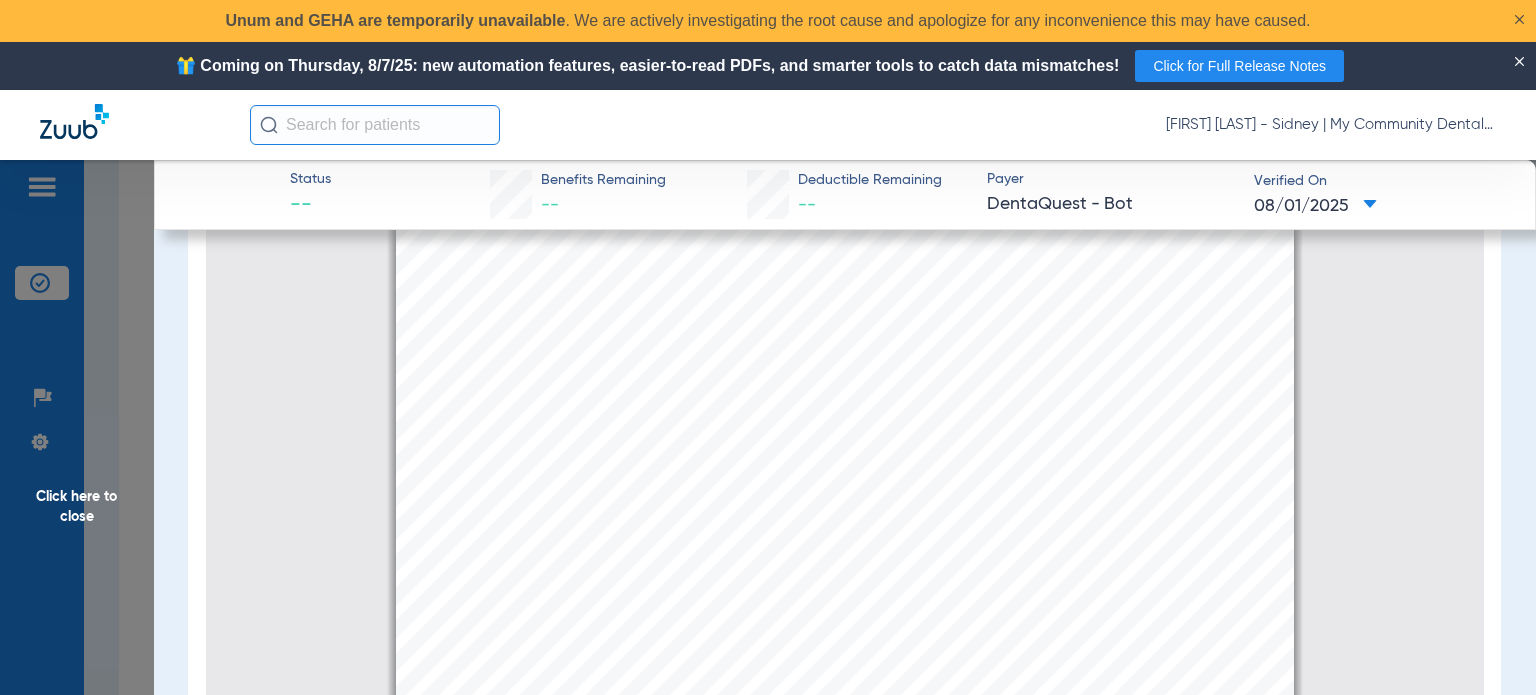 click on "Click here to close" 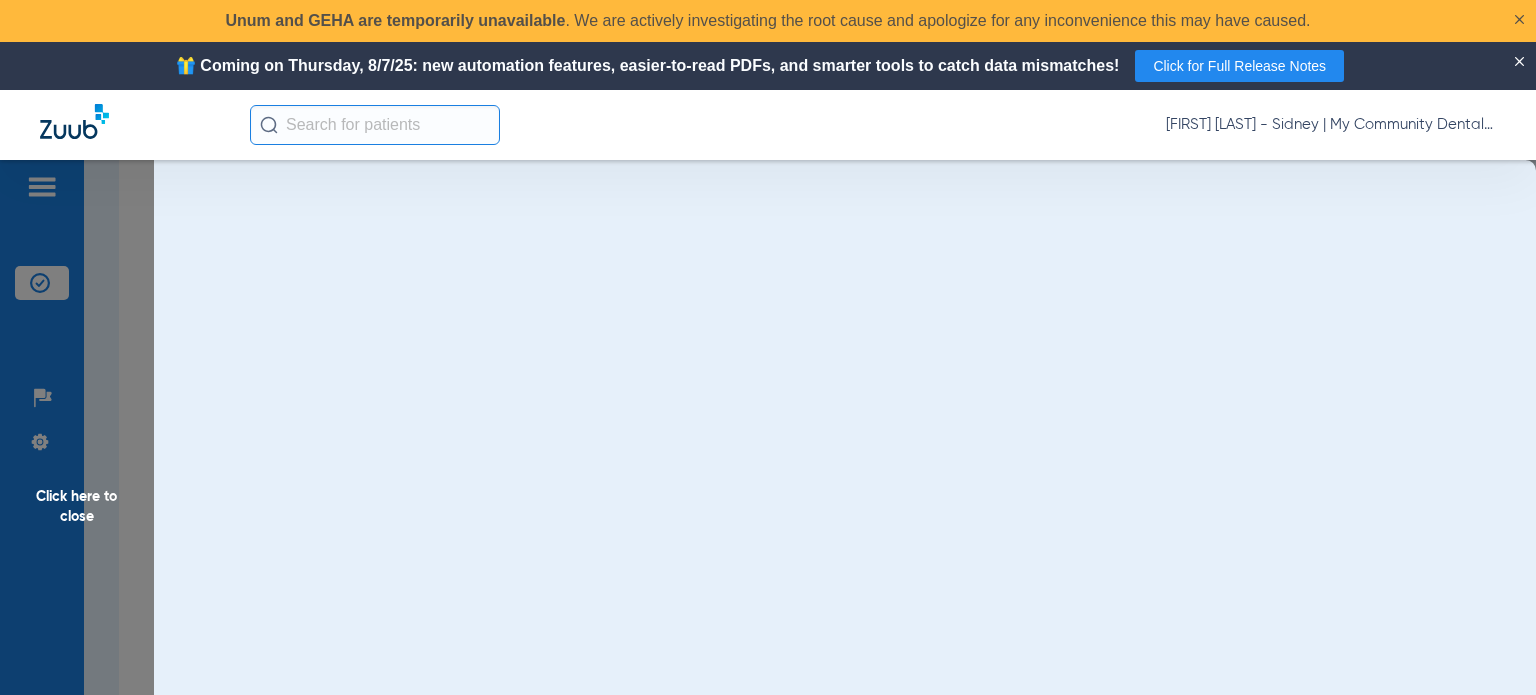 scroll, scrollTop: 0, scrollLeft: 0, axis: both 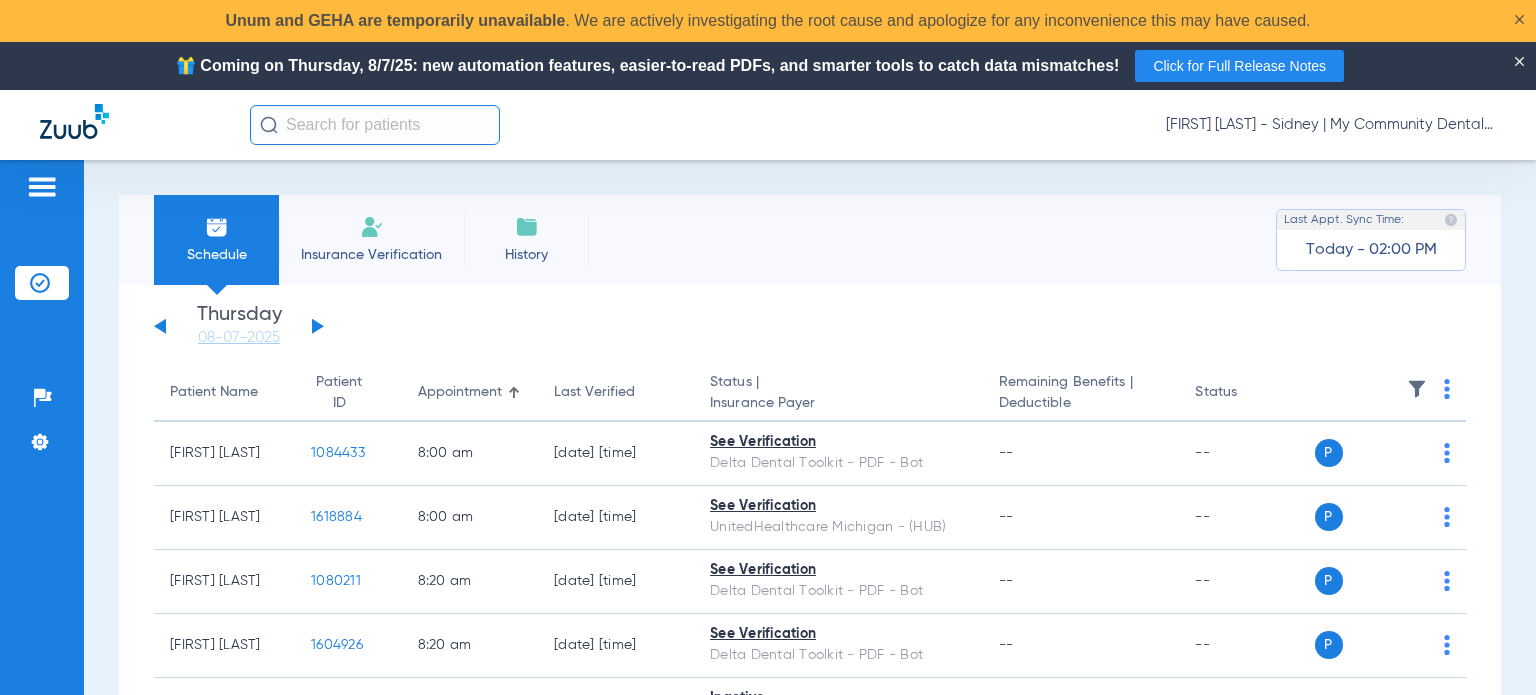 click on "Saturday   05-31-2025   Sunday   06-01-2025   Monday   06-02-2025   Tuesday   06-03-2025   Wednesday   06-04-2025   Thursday   06-05-2025   Friday   06-06-2025   Saturday   06-07-2025   Sunday   06-08-2025   Monday   06-09-2025   Tuesday   06-10-2025   Wednesday   06-11-2025   Thursday   06-12-2025   Friday   06-13-2025   Saturday   06-14-2025   Sunday   06-15-2025   Monday   06-16-2025   Tuesday   06-17-2025   Wednesday   06-18-2025   Thursday   06-19-2025   Friday   06-20-2025   Saturday   06-21-2025   Sunday   06-22-2025   Monday   06-23-2025   Tuesday   06-24-2025   Wednesday   06-25-2025   Thursday   06-26-2025   Friday   06-27-2025   Saturday   06-28-2025   Sunday   06-29-2025   Monday   06-30-2025   Tuesday   07-01-2025   Wednesday   07-02-2025   Thursday   07-03-2025   Friday   07-04-2025   Saturday   07-05-2025   Sunday   07-06-2025   Monday   07-07-2025   Tuesday   07-08-2025   Wednesday   07-09-2025   Thursday   07-10-2025   Friday   07-11-2025   Saturday   07-12-2025   Sunday   07-13-2025" 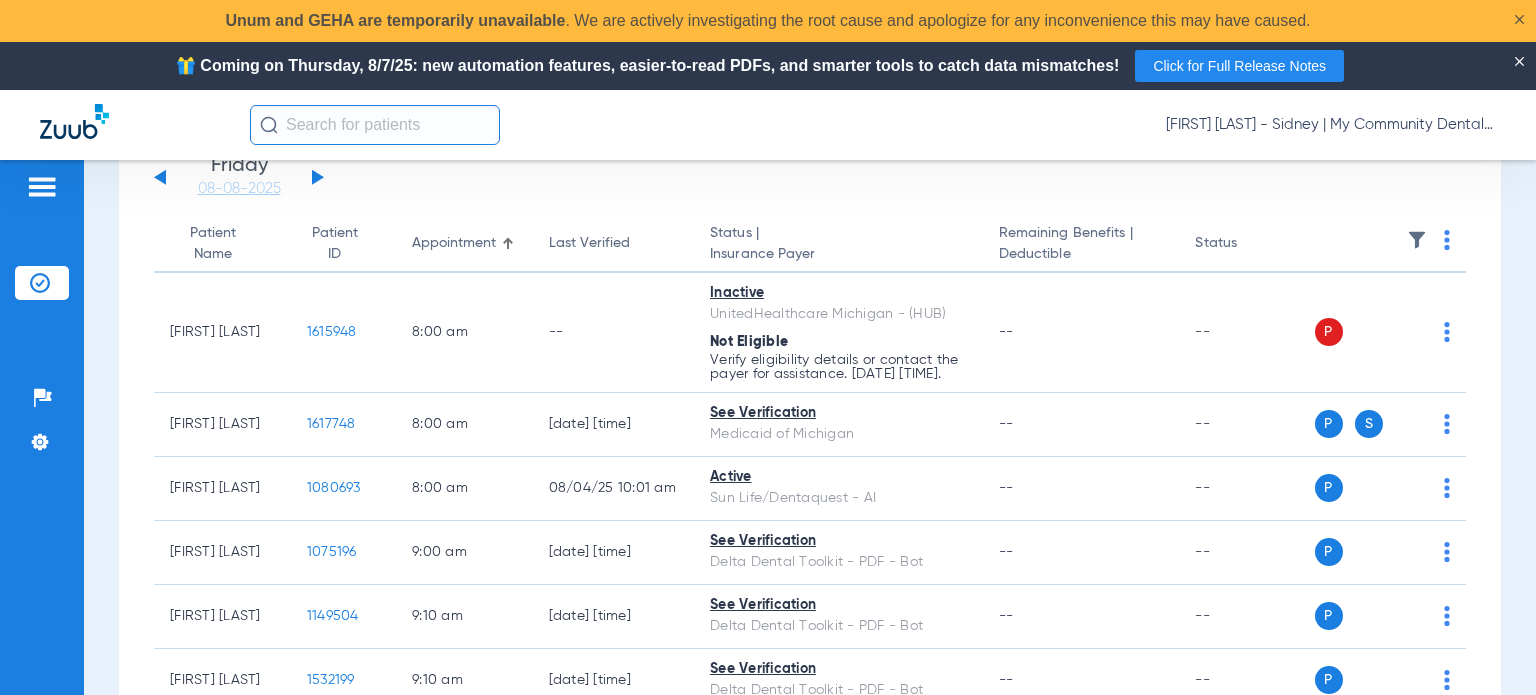 scroll, scrollTop: 200, scrollLeft: 0, axis: vertical 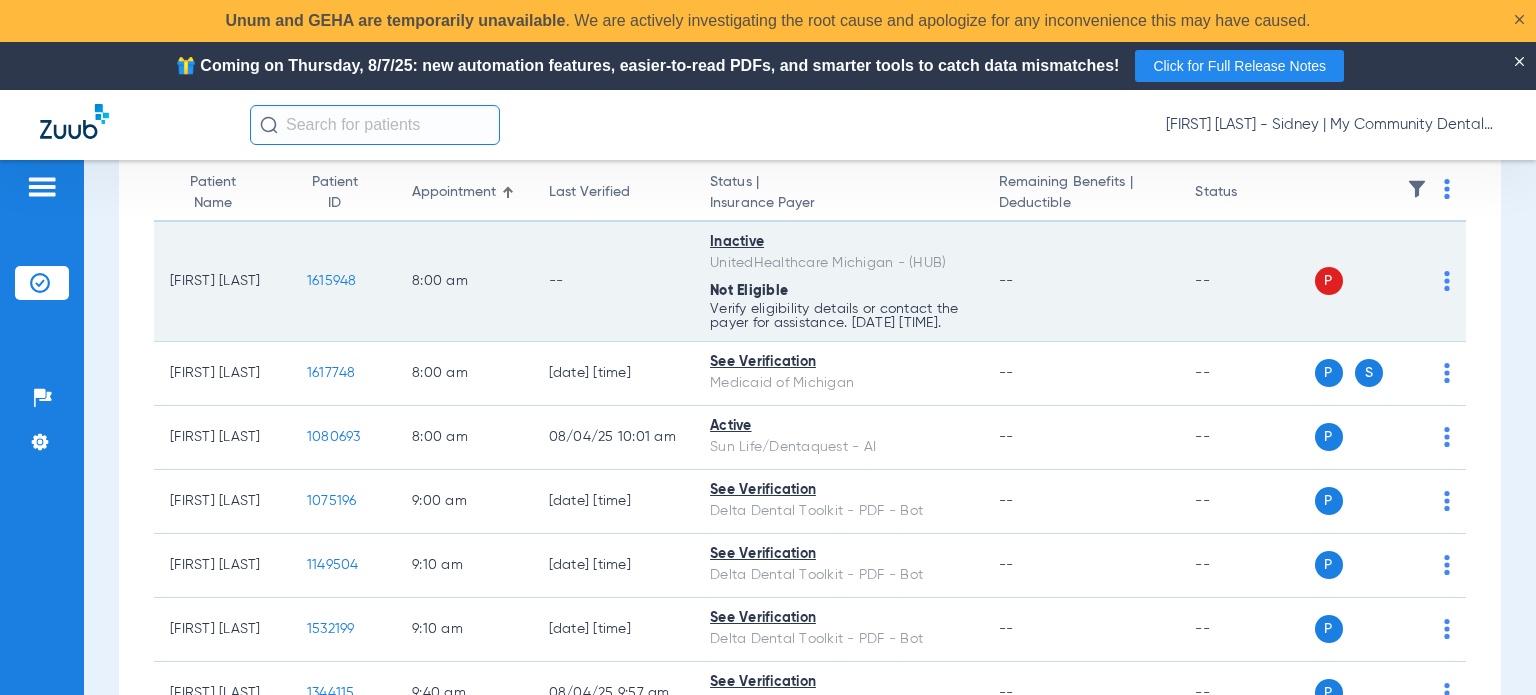 click 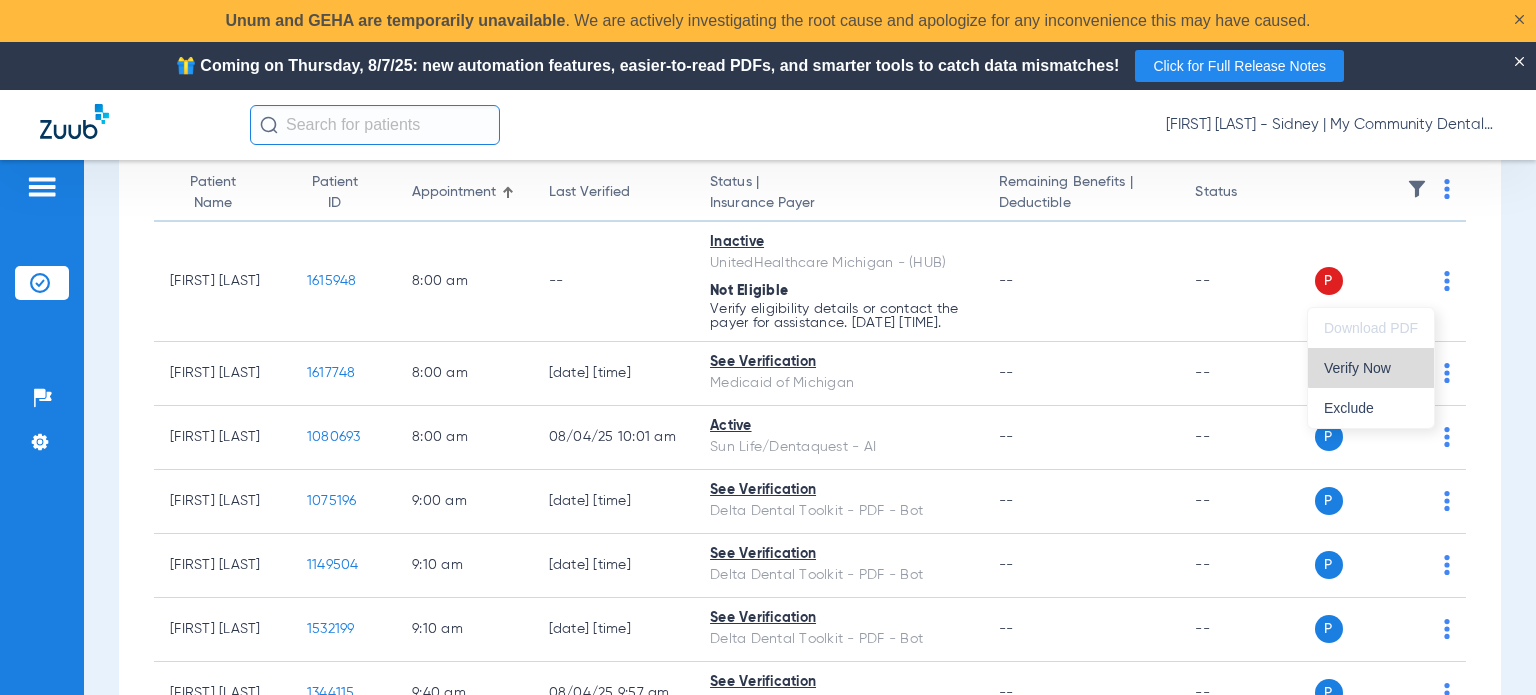 click on "Verify Now" at bounding box center (1371, 368) 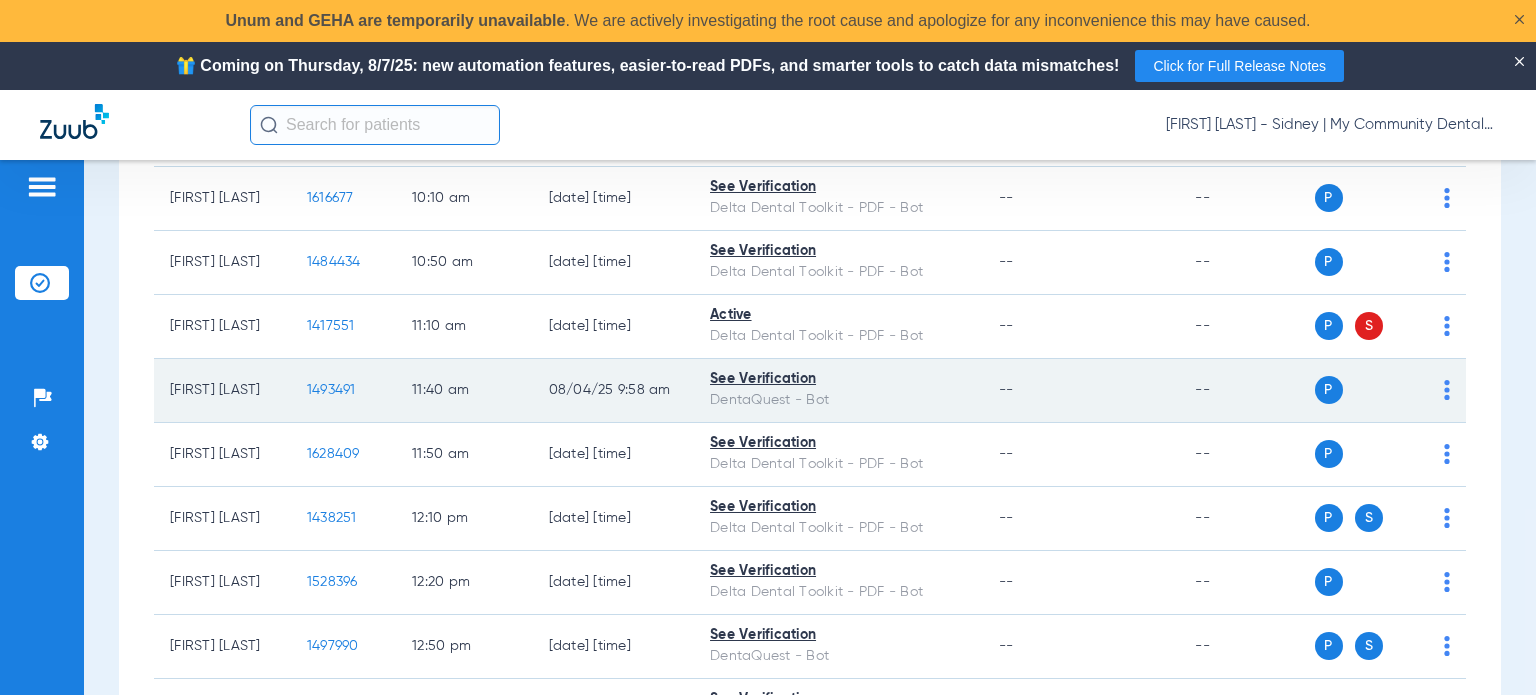 scroll, scrollTop: 900, scrollLeft: 0, axis: vertical 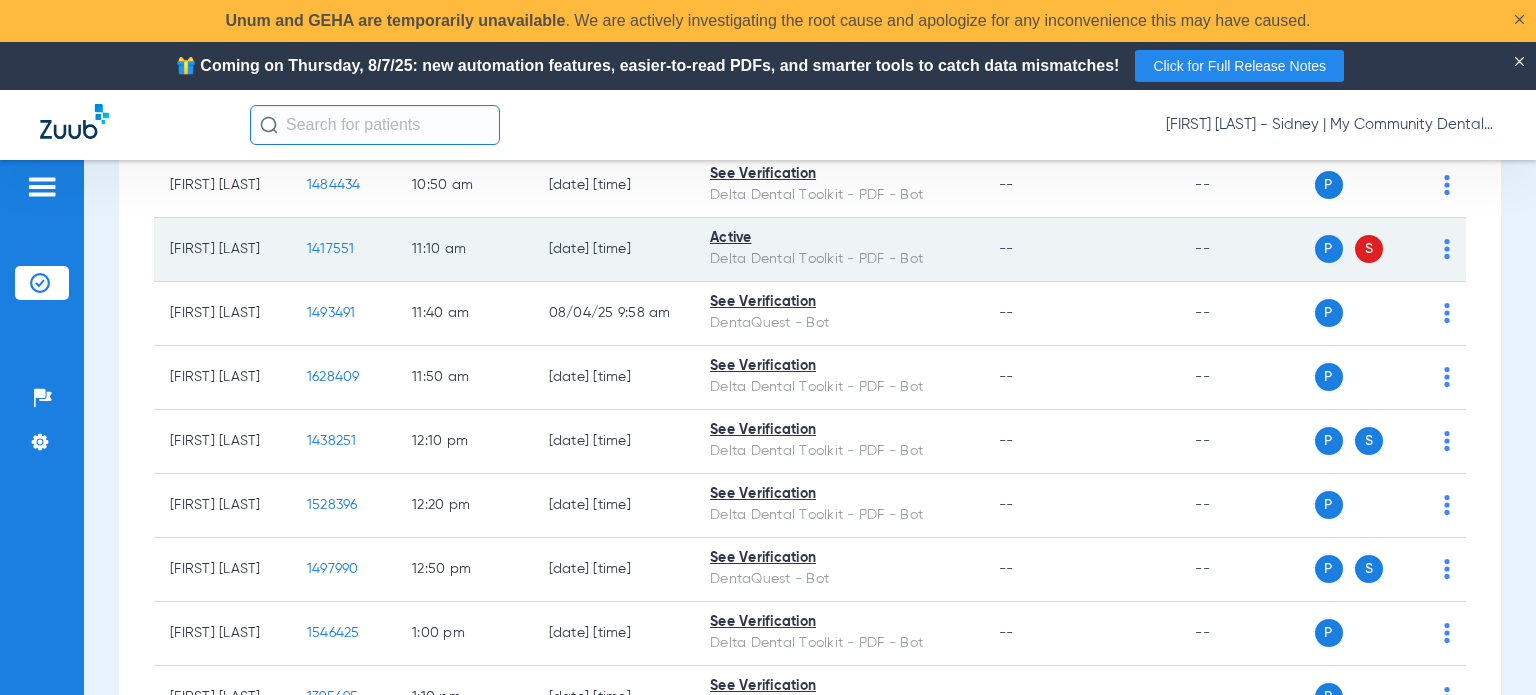 click 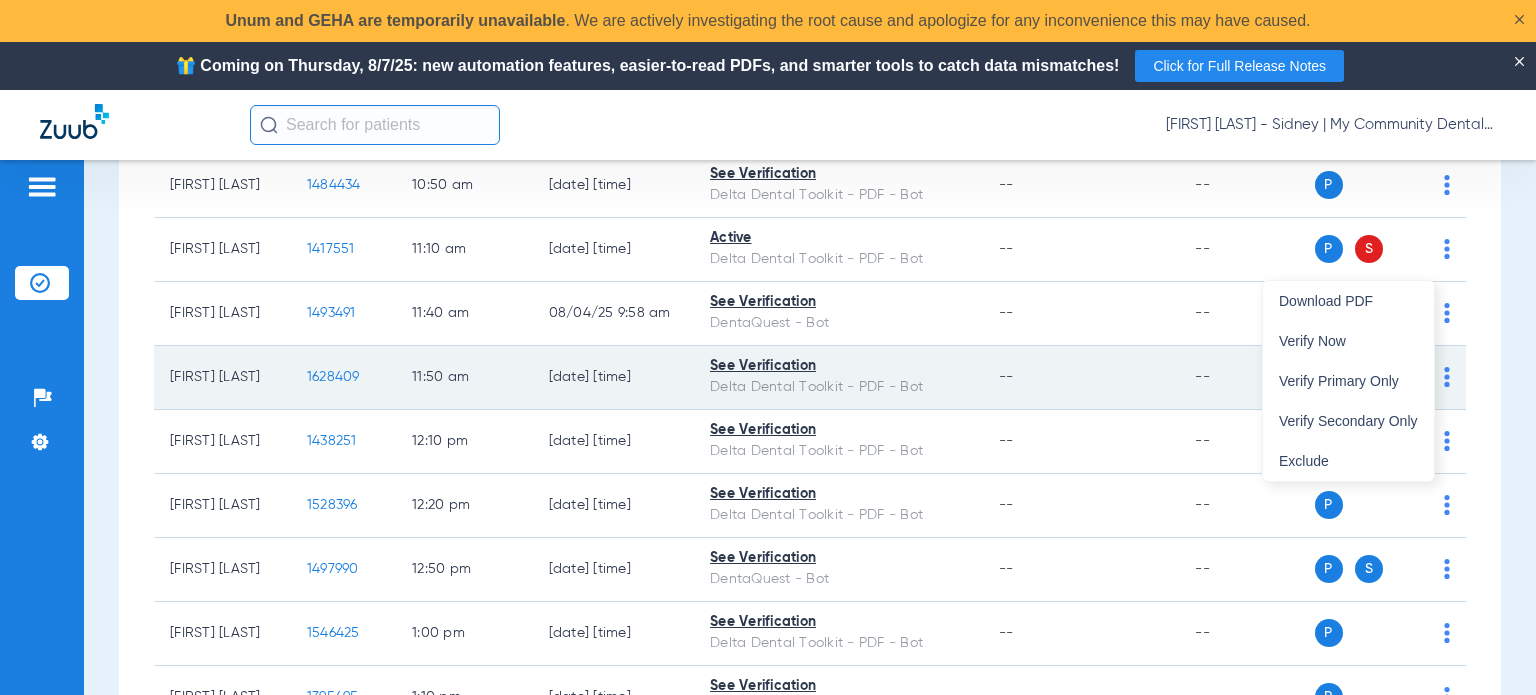 click on "Verify Secondary Only" at bounding box center (1348, 421) 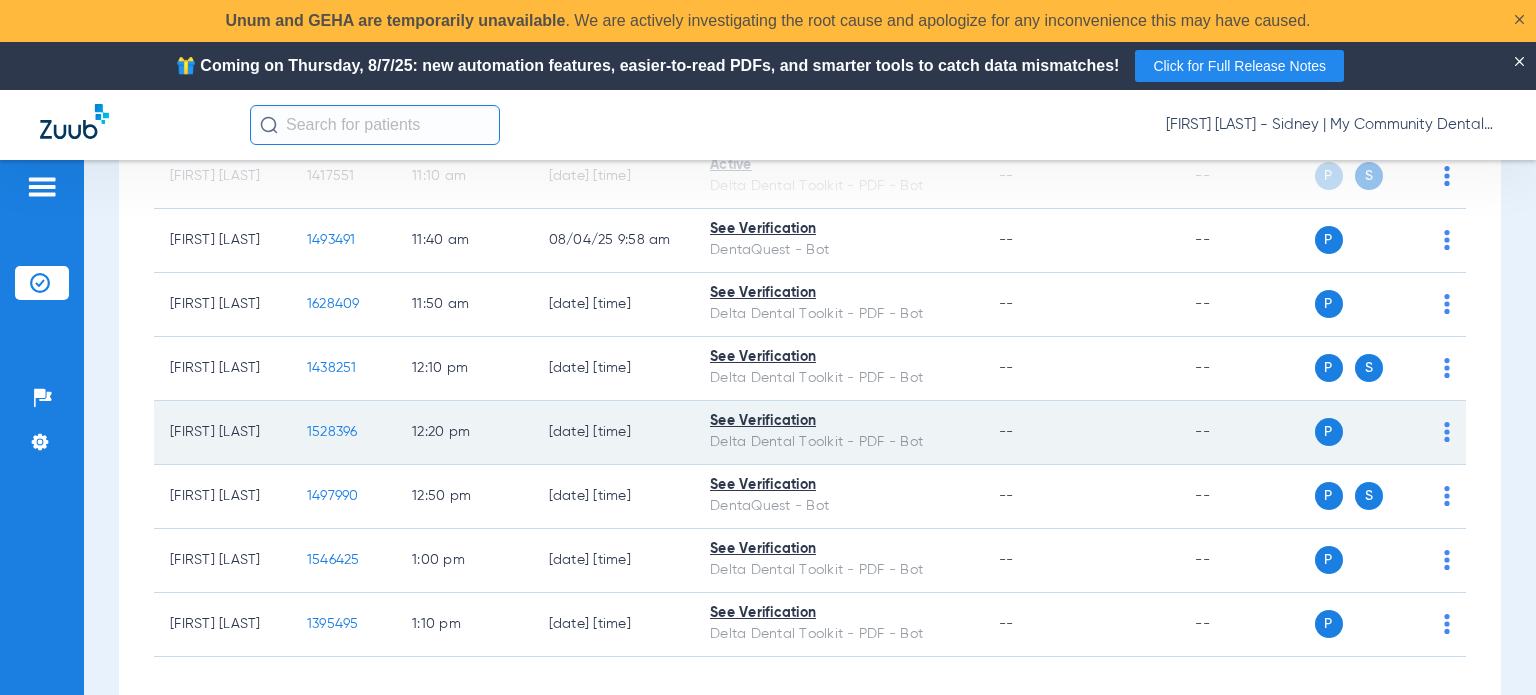 scroll, scrollTop: 982, scrollLeft: 0, axis: vertical 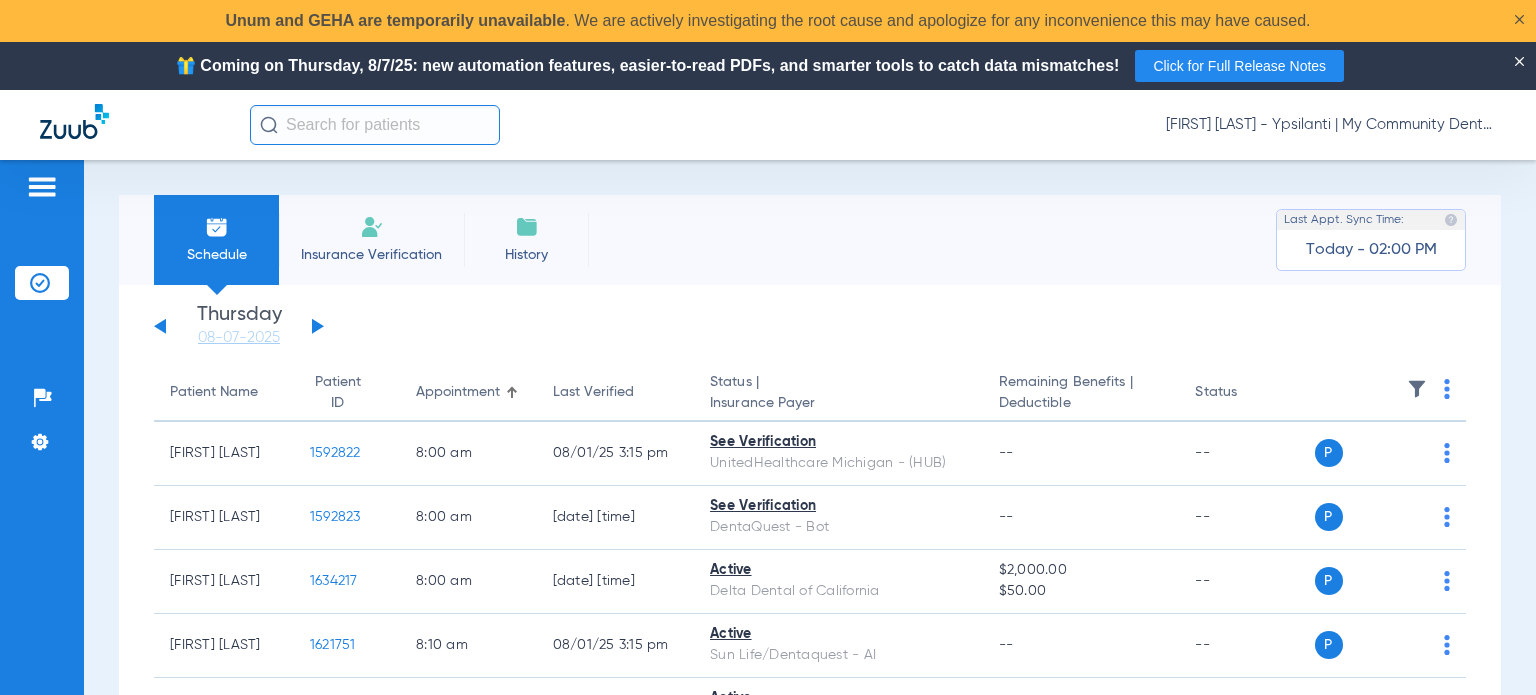 click on "[FIRST] [LAST] - Ypsilanti | My Community Dental Centers" 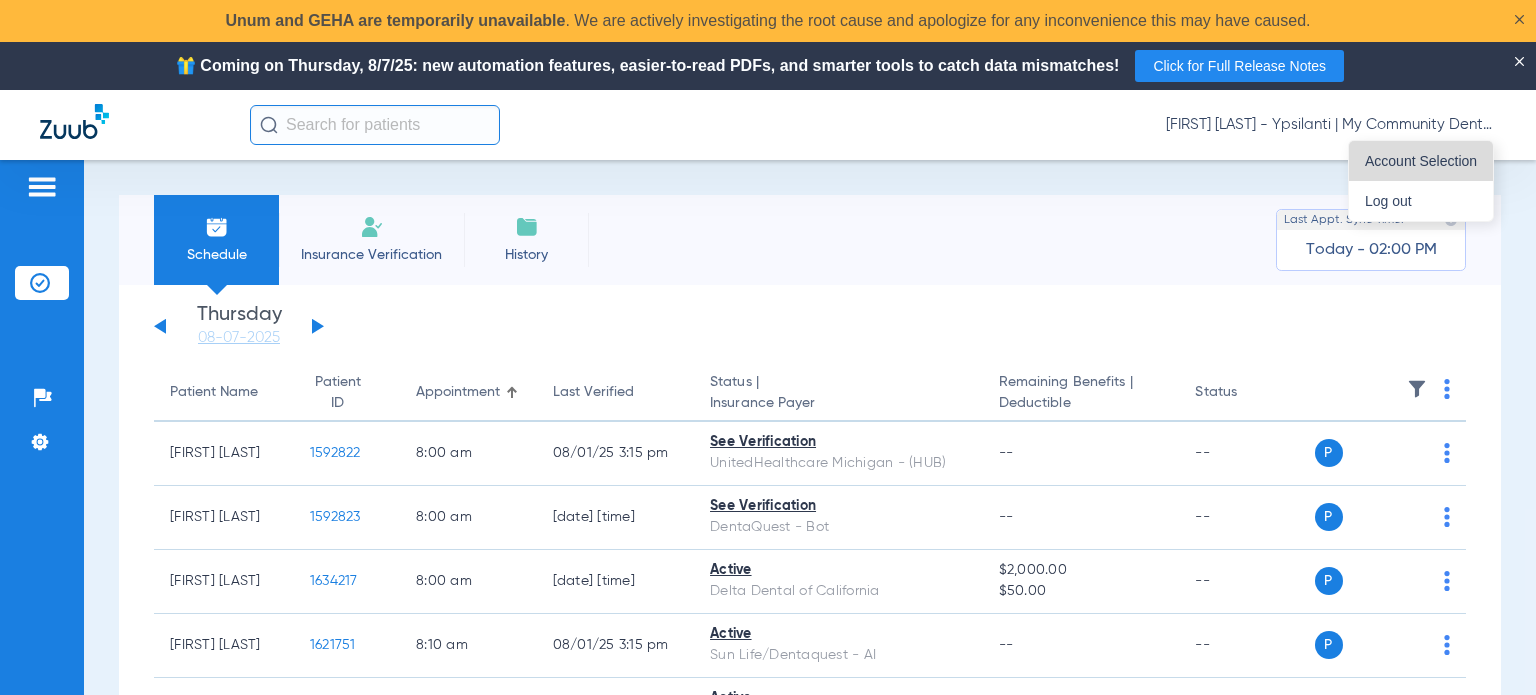 click on "Account Selection" at bounding box center (1421, 161) 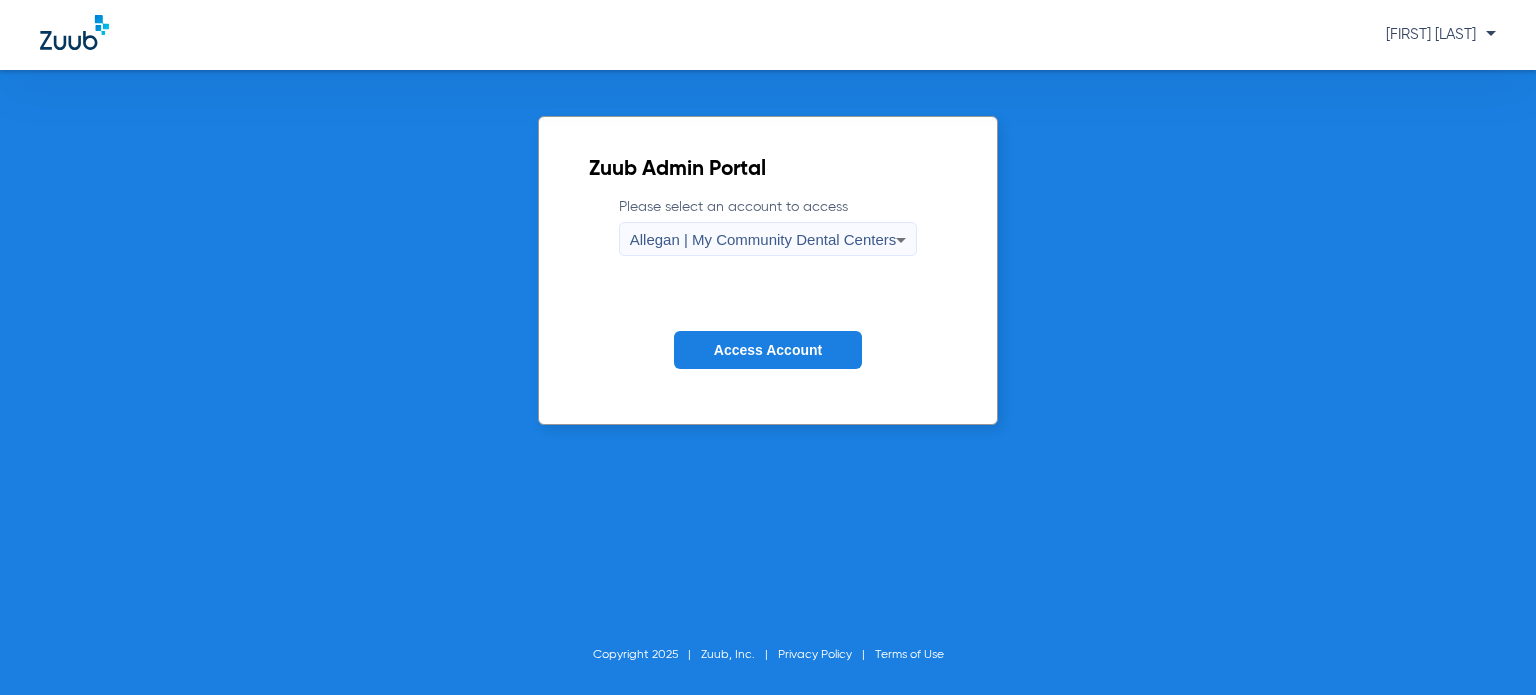 click on "Allegan | My Community Dental Centers" at bounding box center (763, 240) 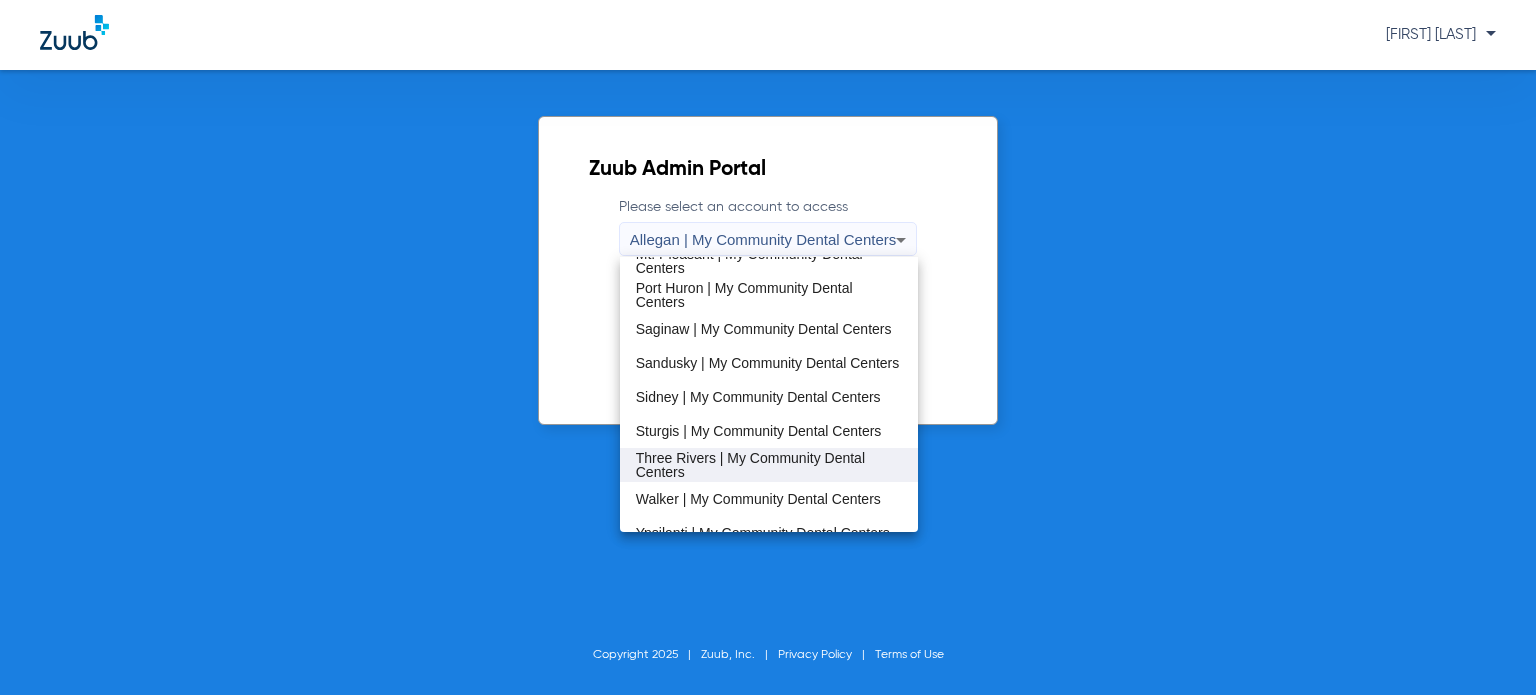 scroll, scrollTop: 643, scrollLeft: 0, axis: vertical 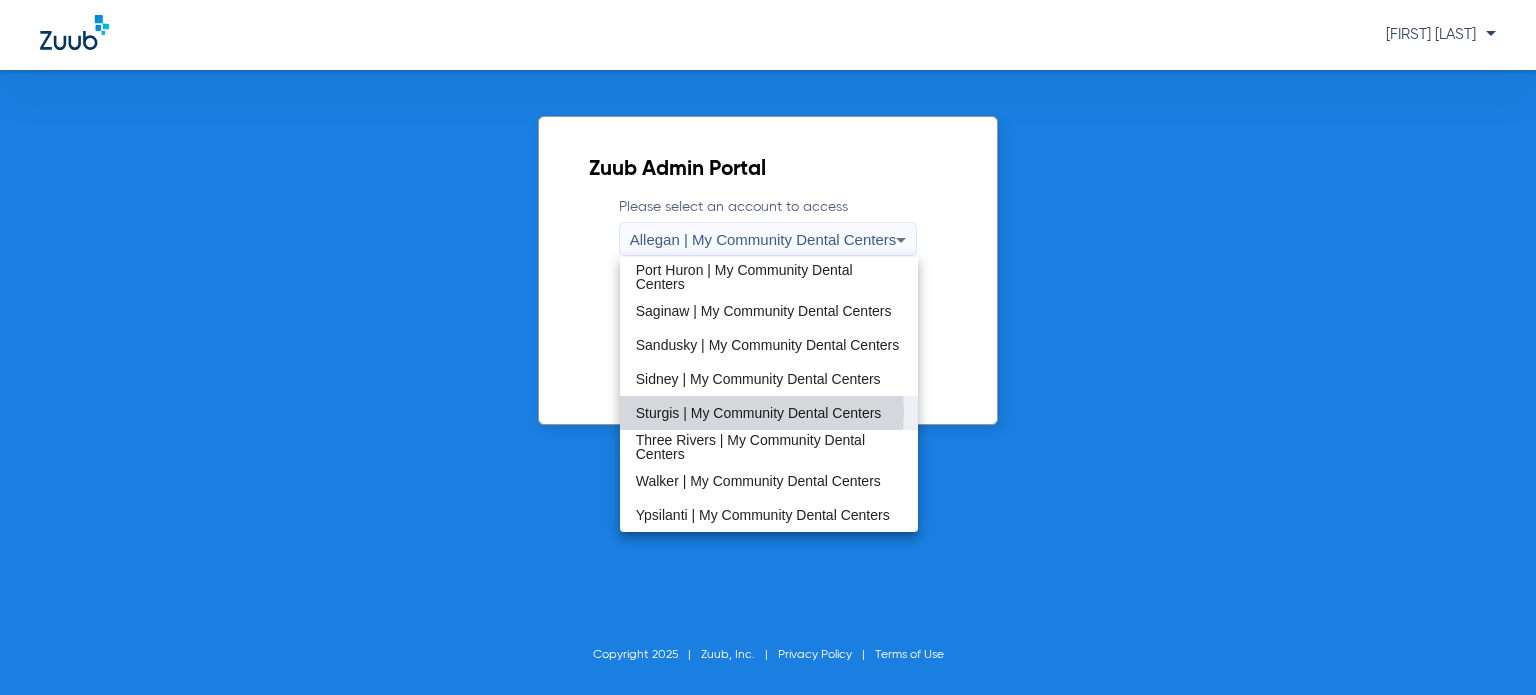 click on "Sturgis | My Community Dental Centers" at bounding box center (759, 413) 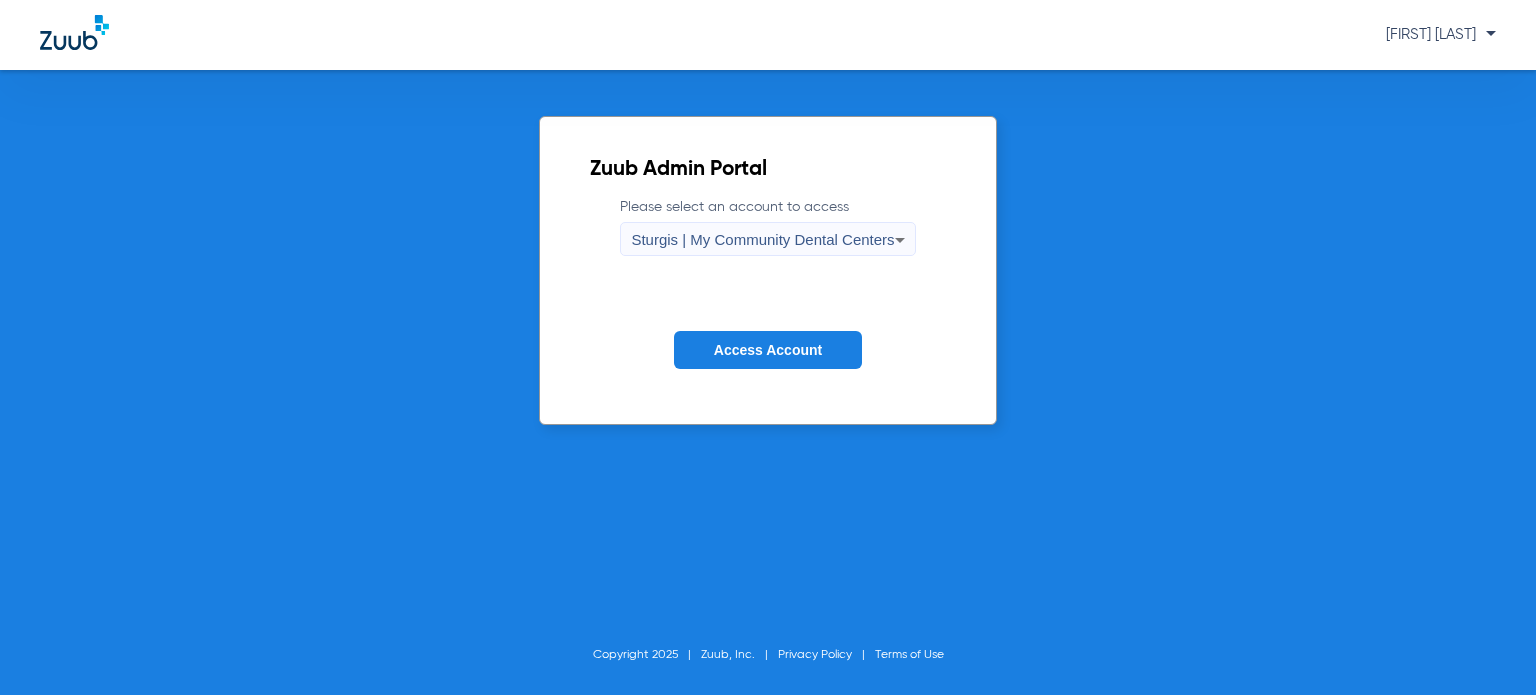 click on "Access Account" 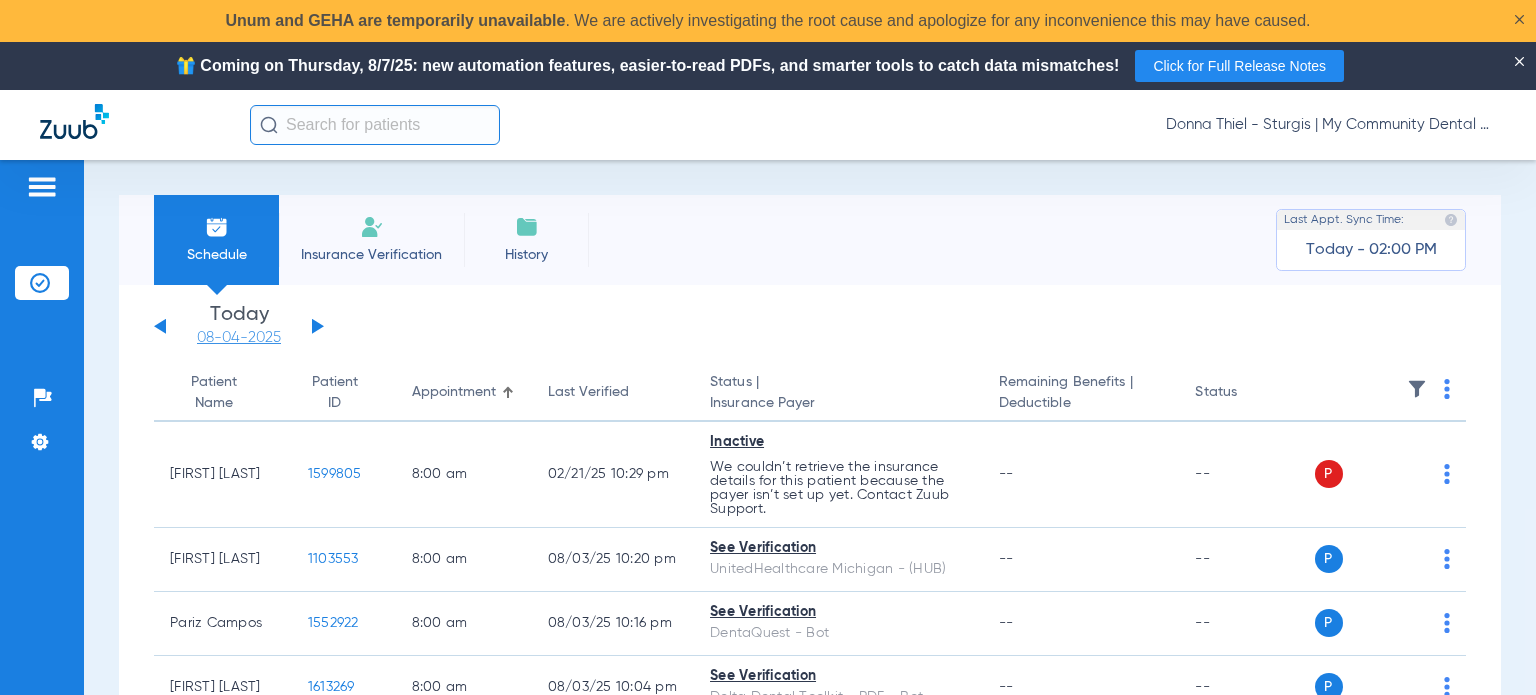 click on "08-04-2025" 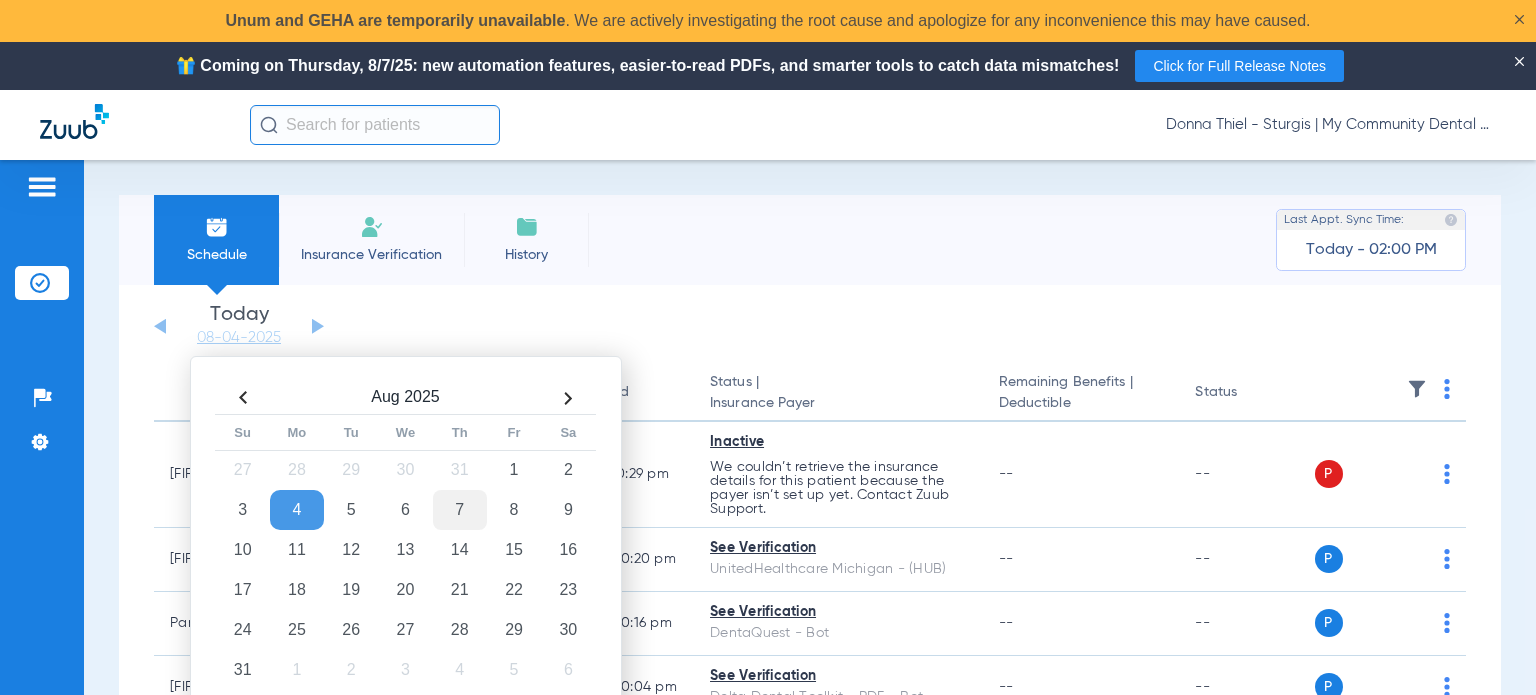click on "7" 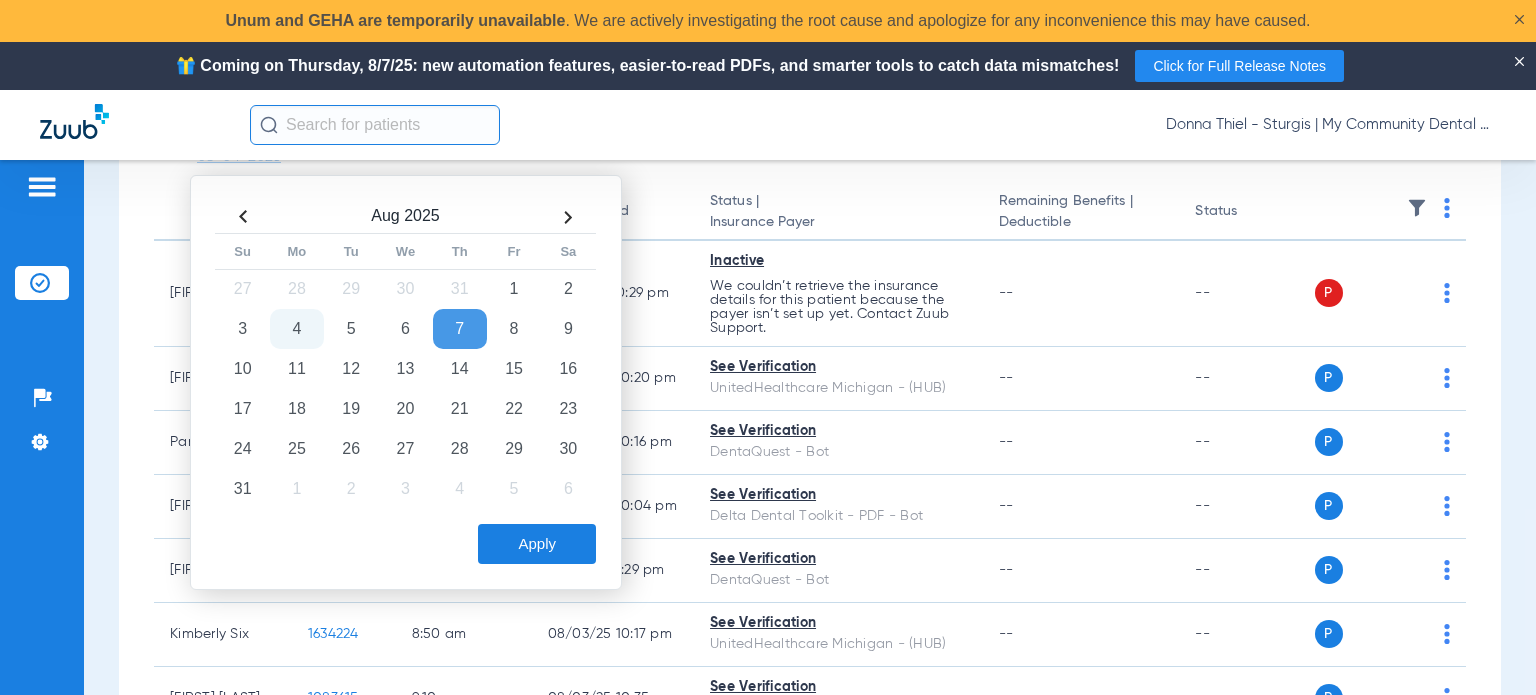 scroll, scrollTop: 200, scrollLeft: 0, axis: vertical 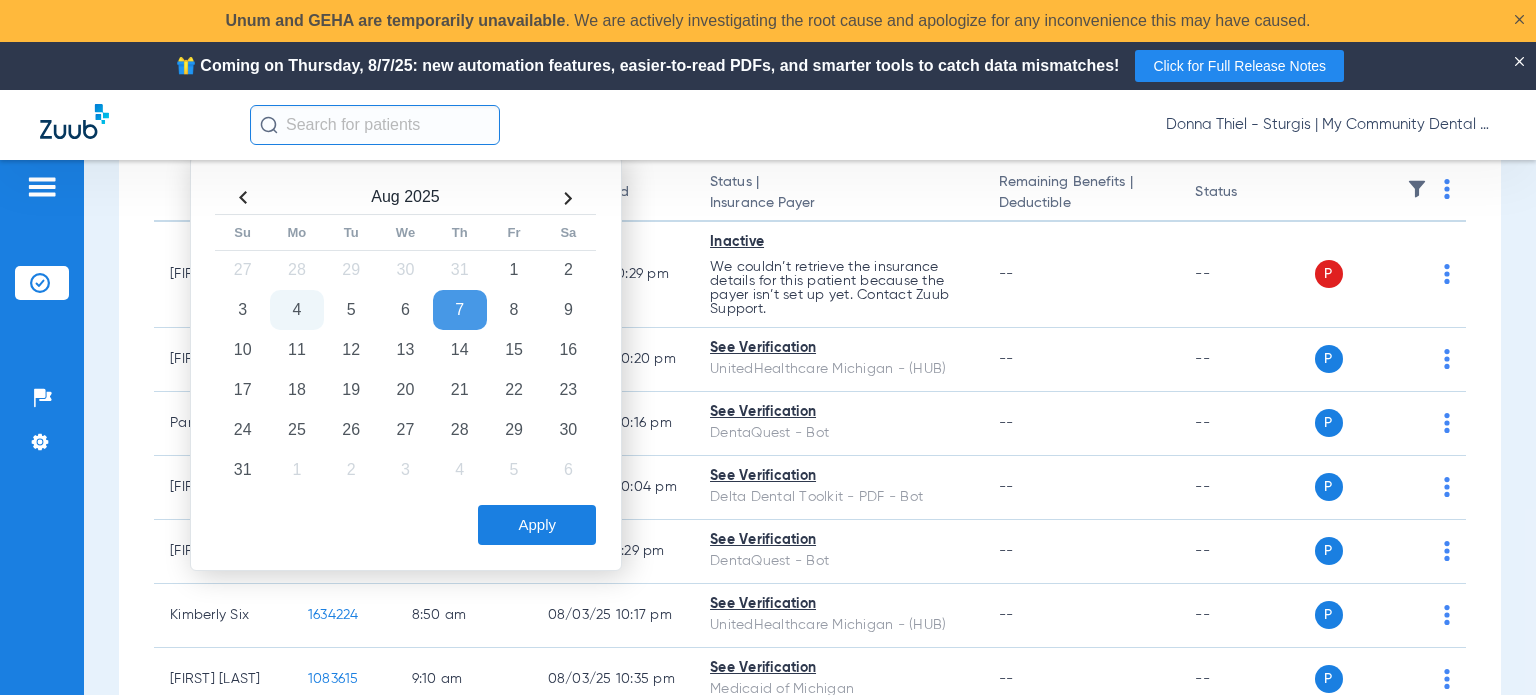 click on "Apply" 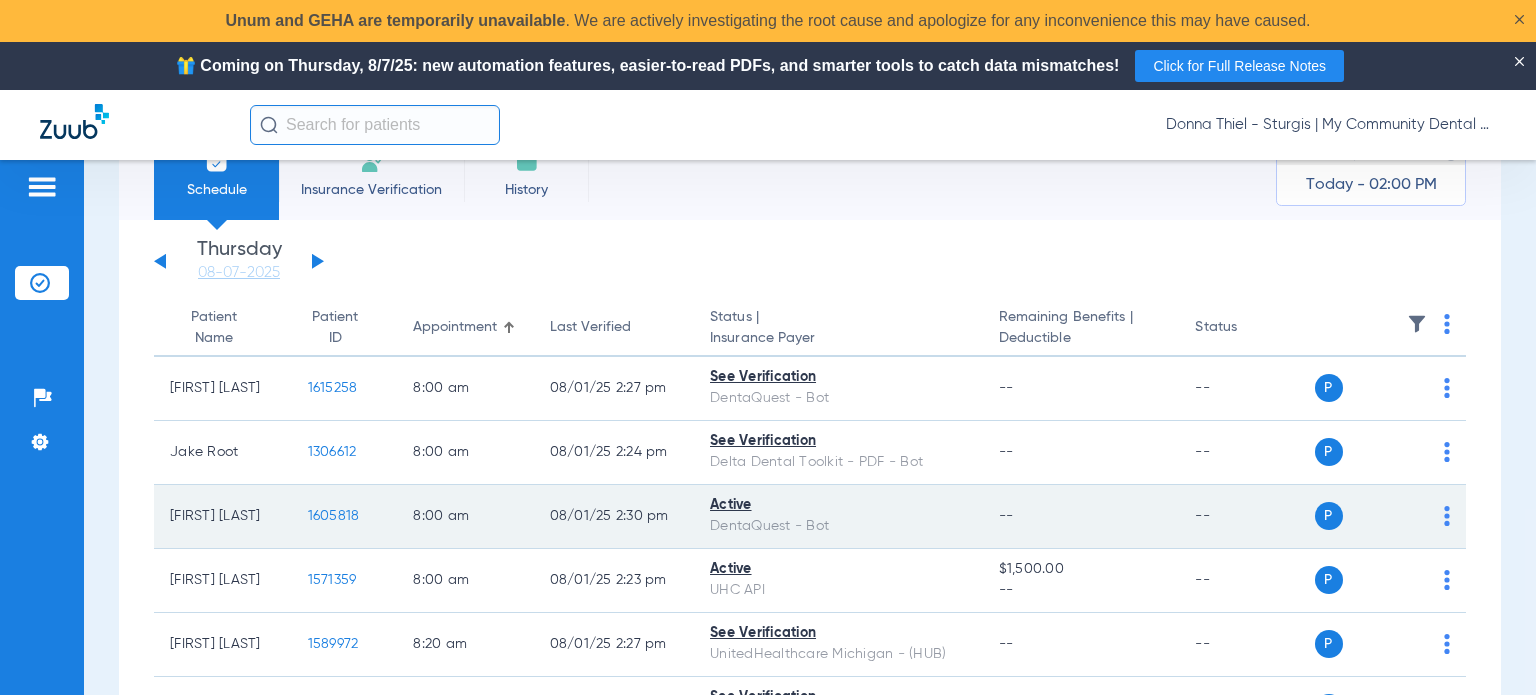 scroll, scrollTop: 100, scrollLeft: 0, axis: vertical 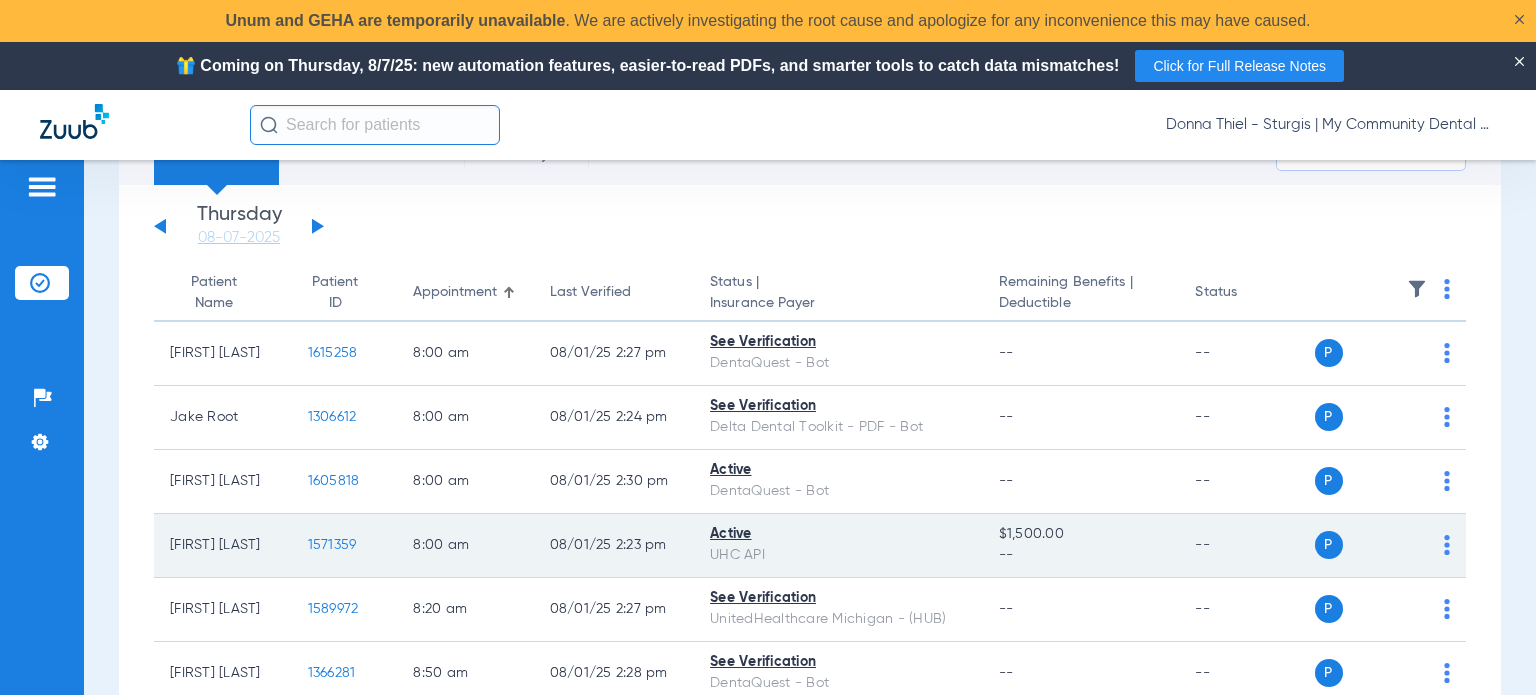 click on "1571359" 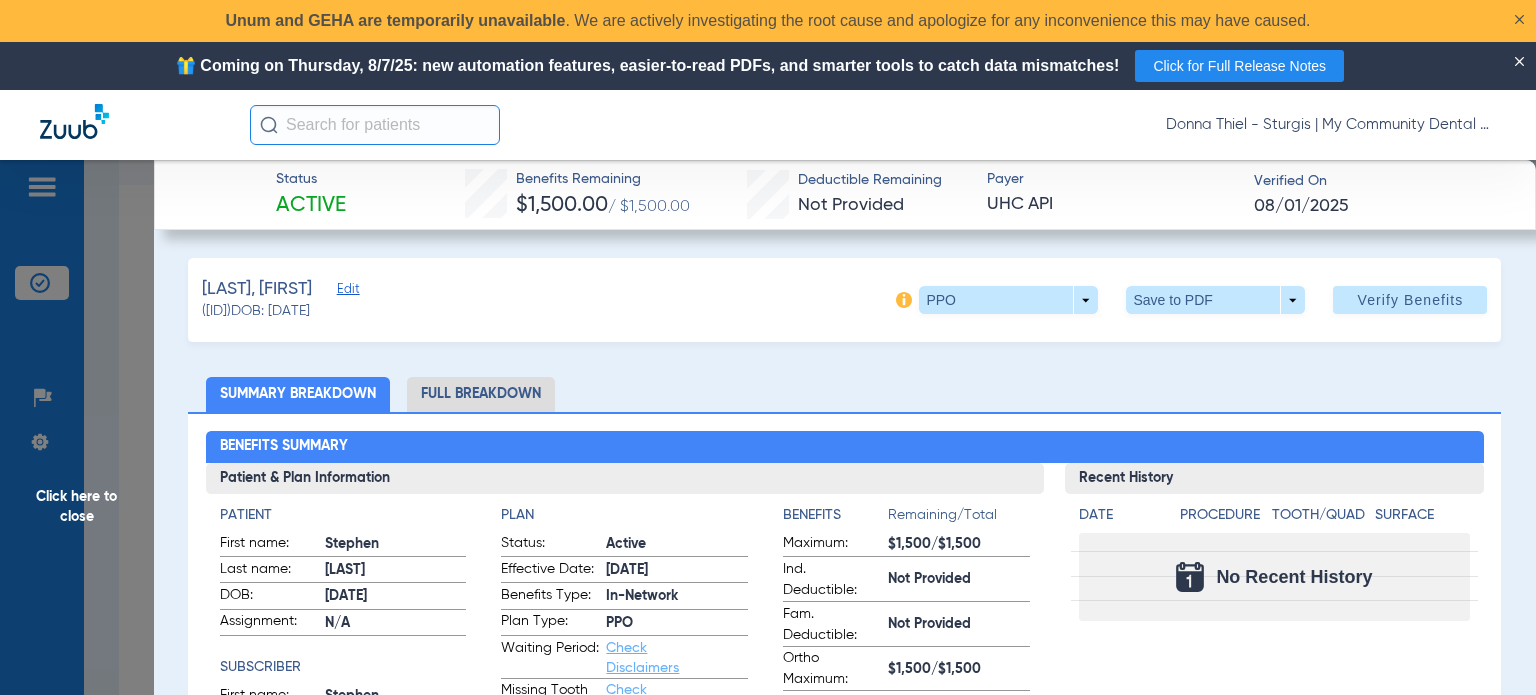 click on "Full Breakdown" 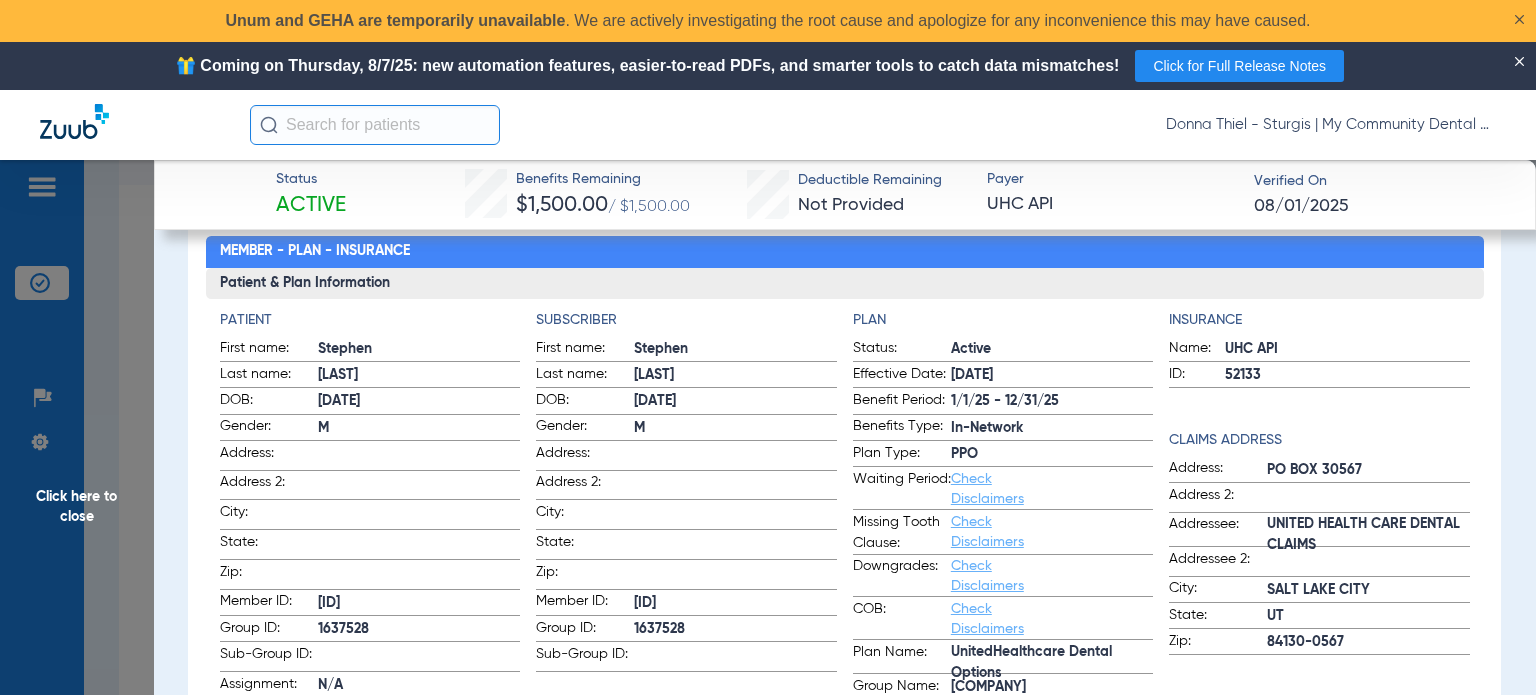 scroll, scrollTop: 200, scrollLeft: 0, axis: vertical 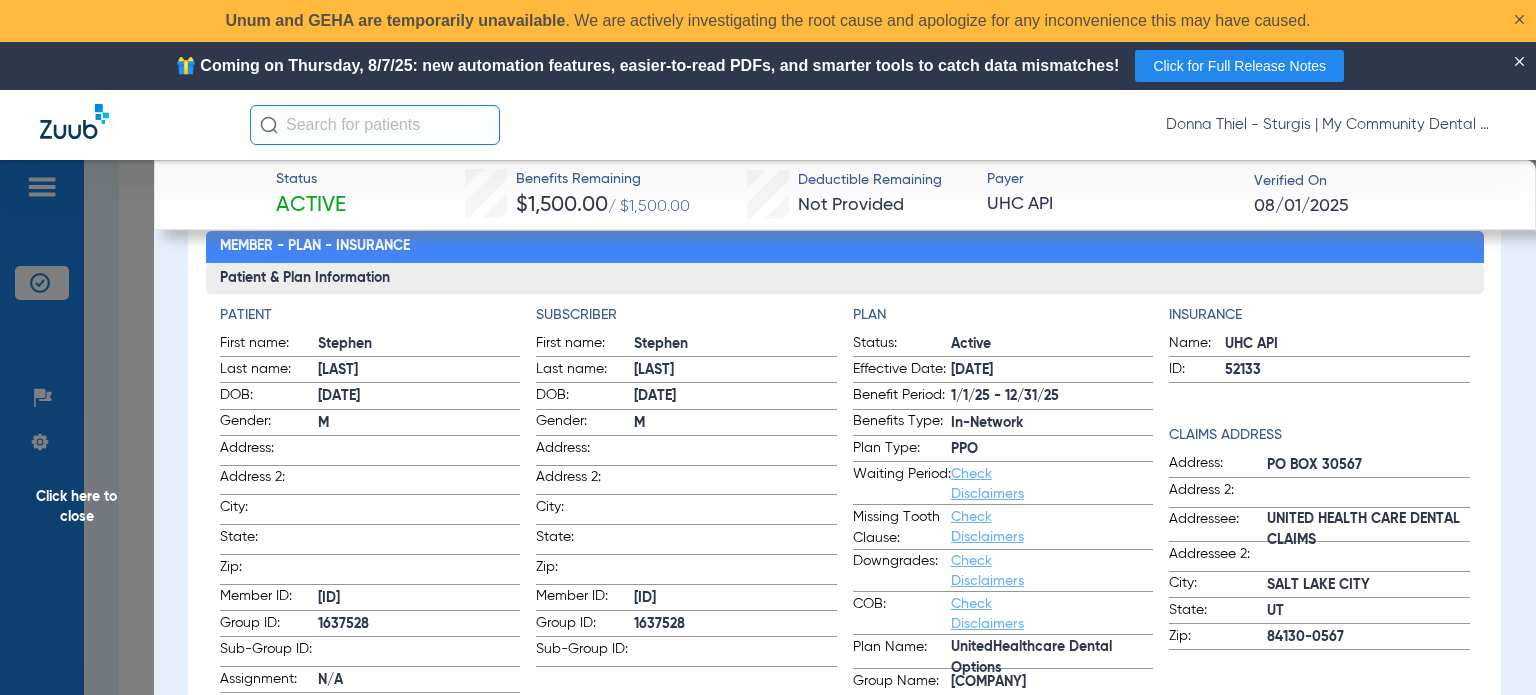 click on "Active" 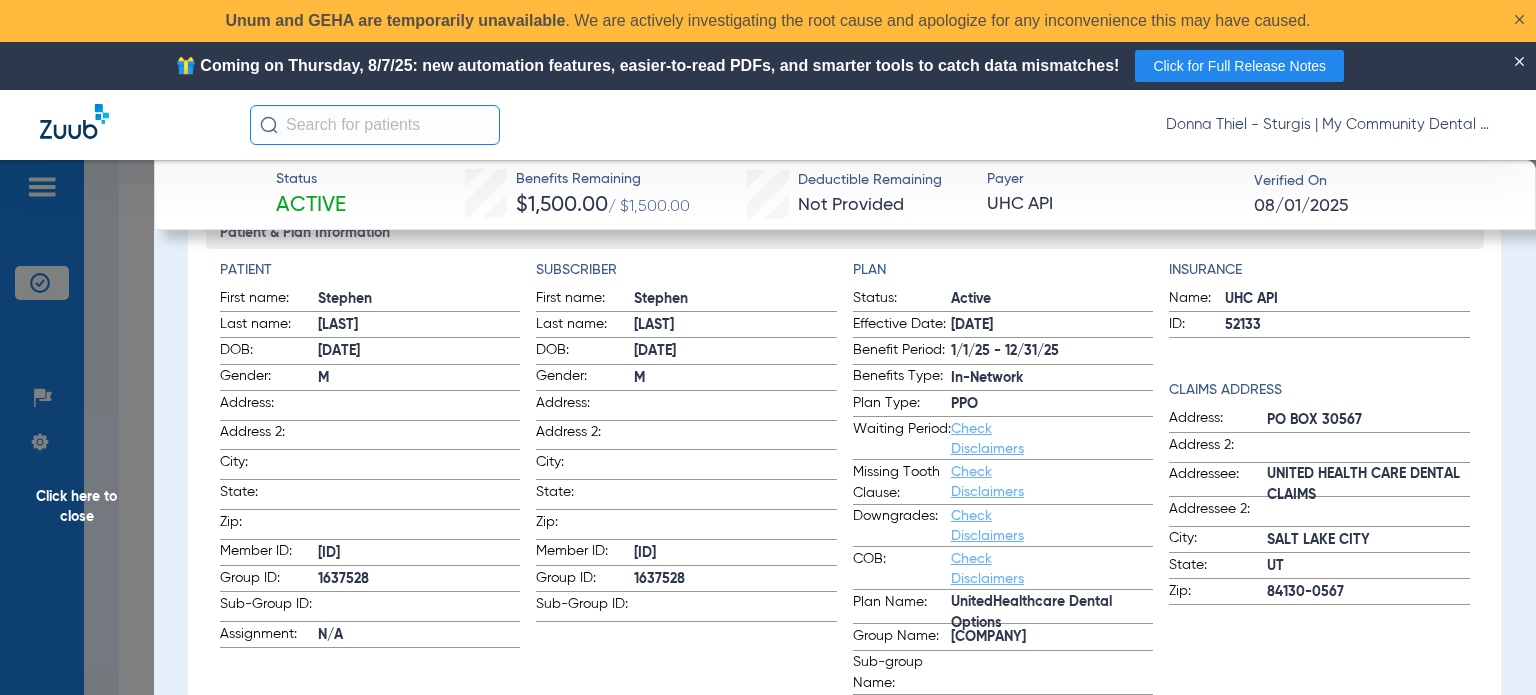 scroll, scrollTop: 300, scrollLeft: 0, axis: vertical 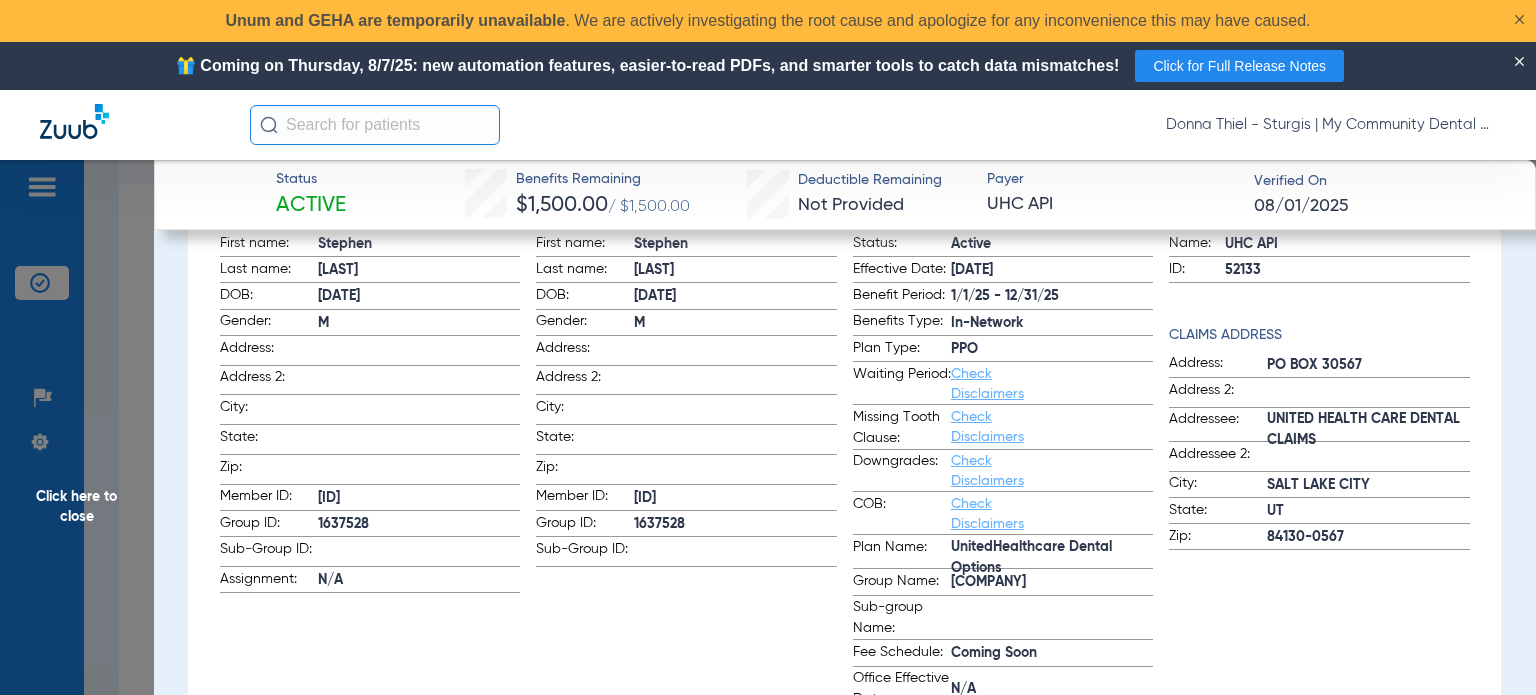drag, startPoint x: 100, startPoint y: 539, endPoint x: 104, endPoint y: 507, distance: 32.24903 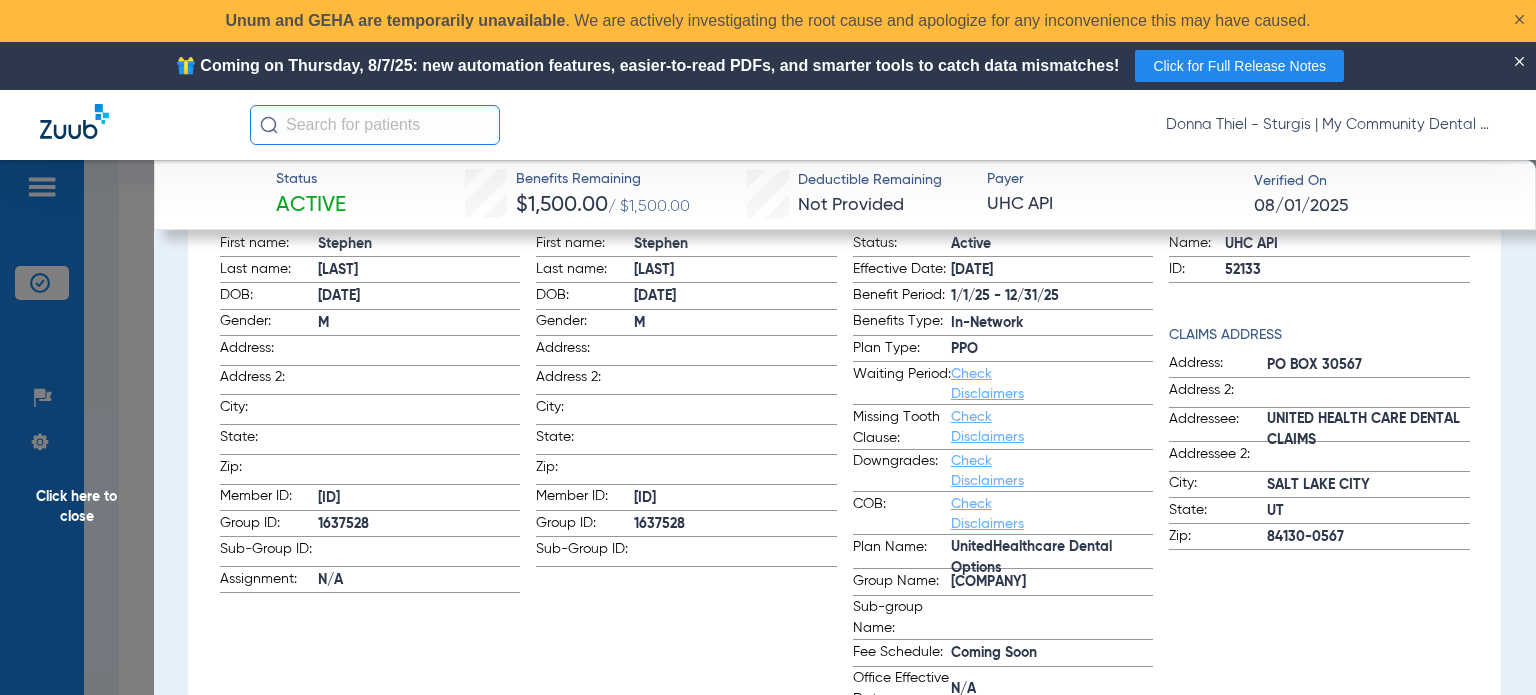 click on "Click here to close" 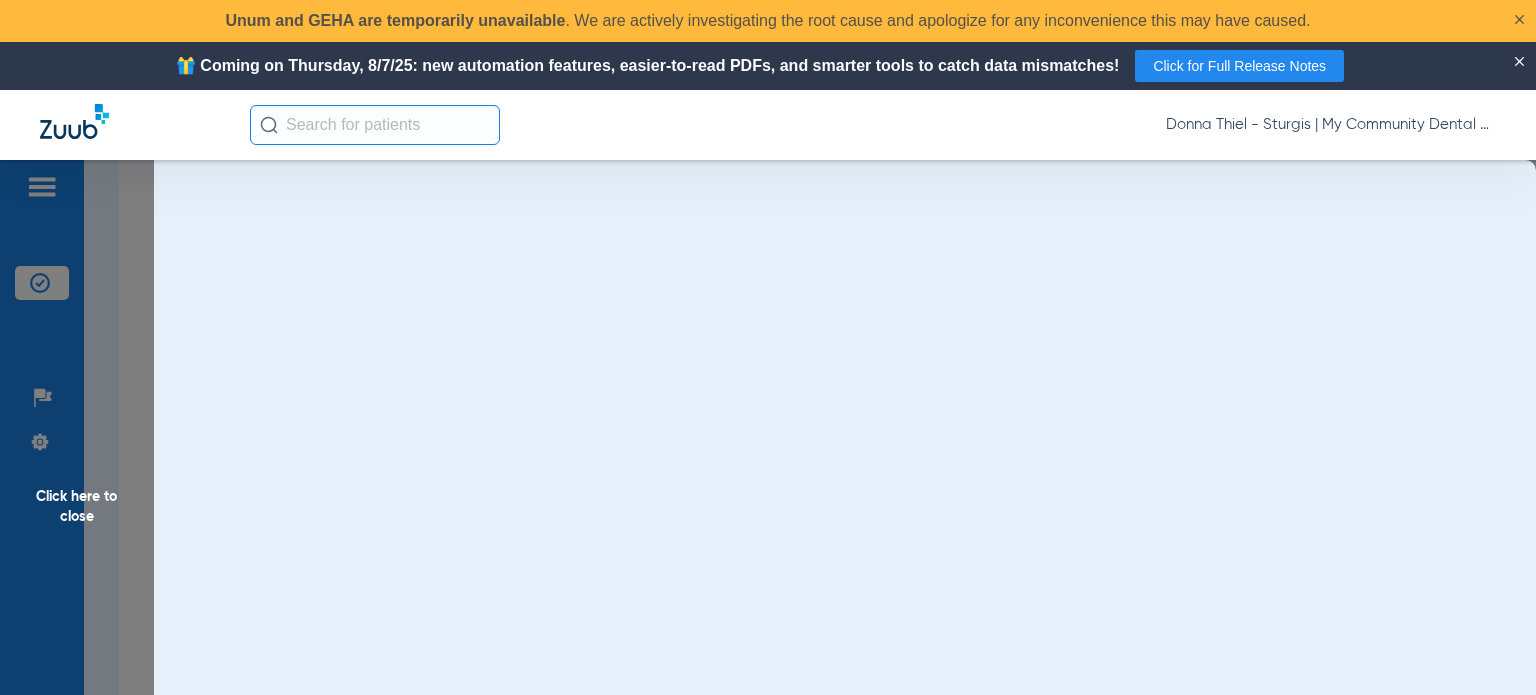 scroll, scrollTop: 0, scrollLeft: 0, axis: both 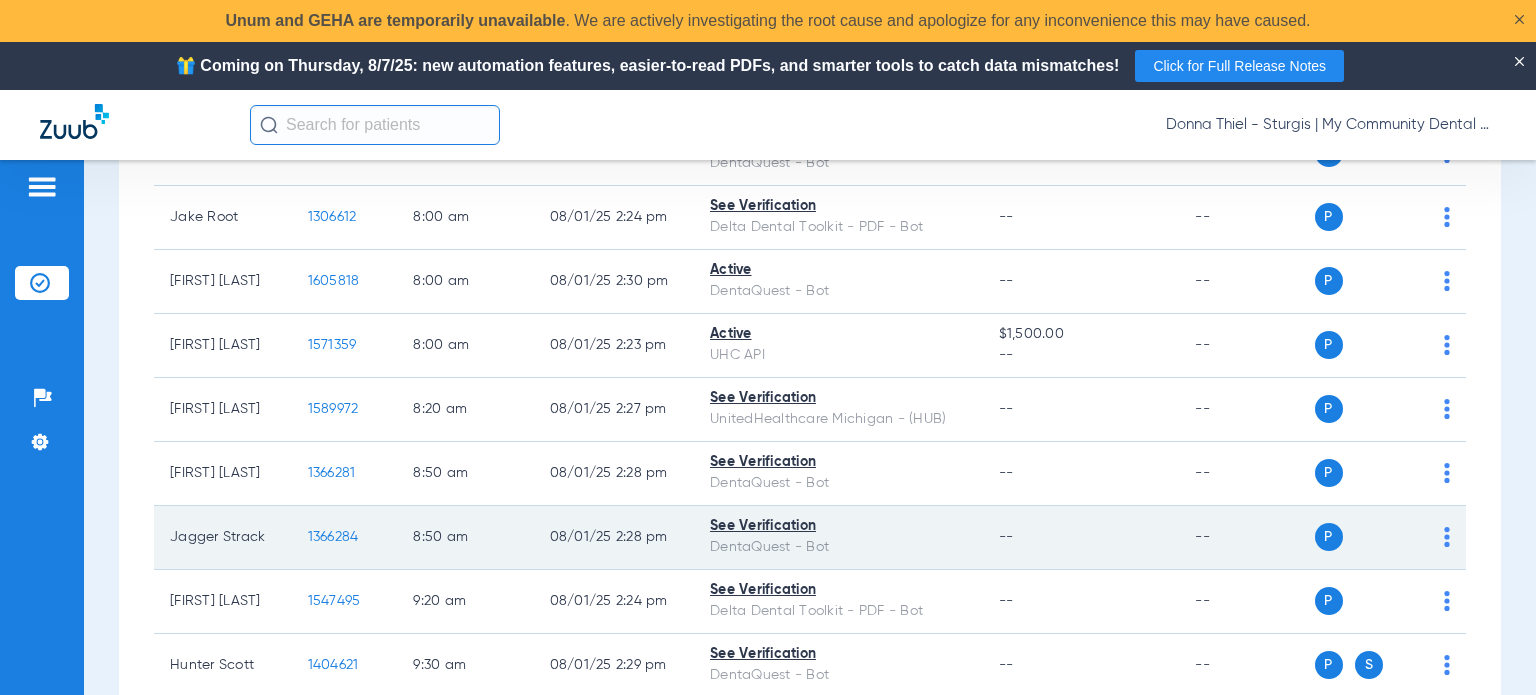 click on "1366284" 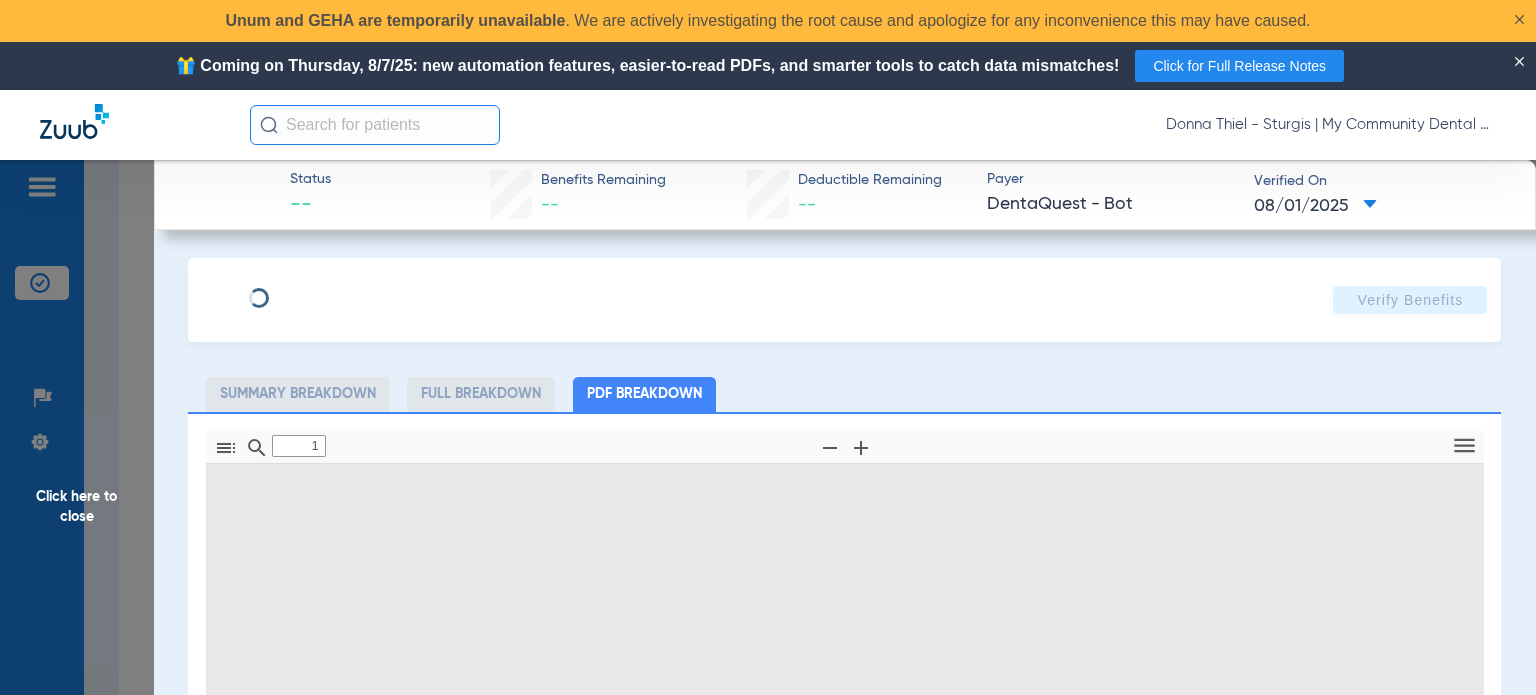 type on "0" 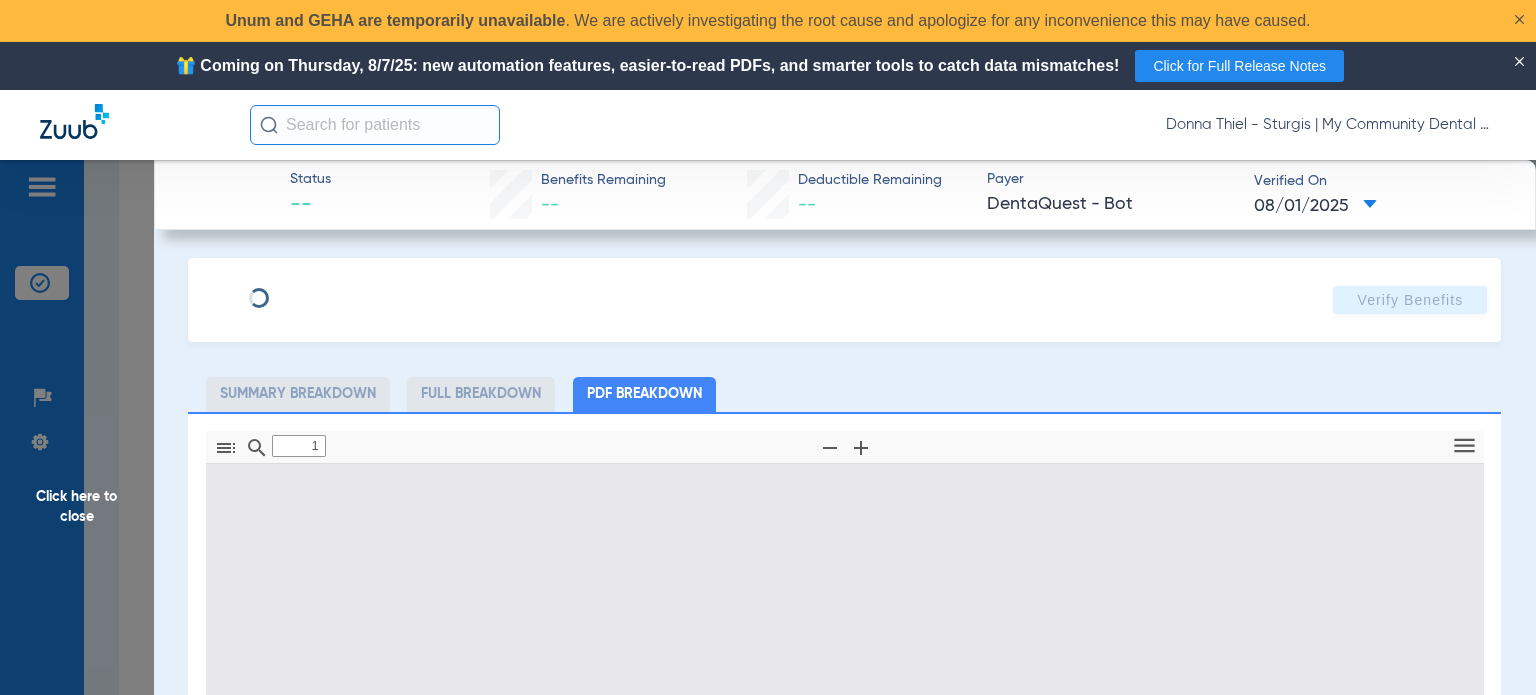 select on "page-width" 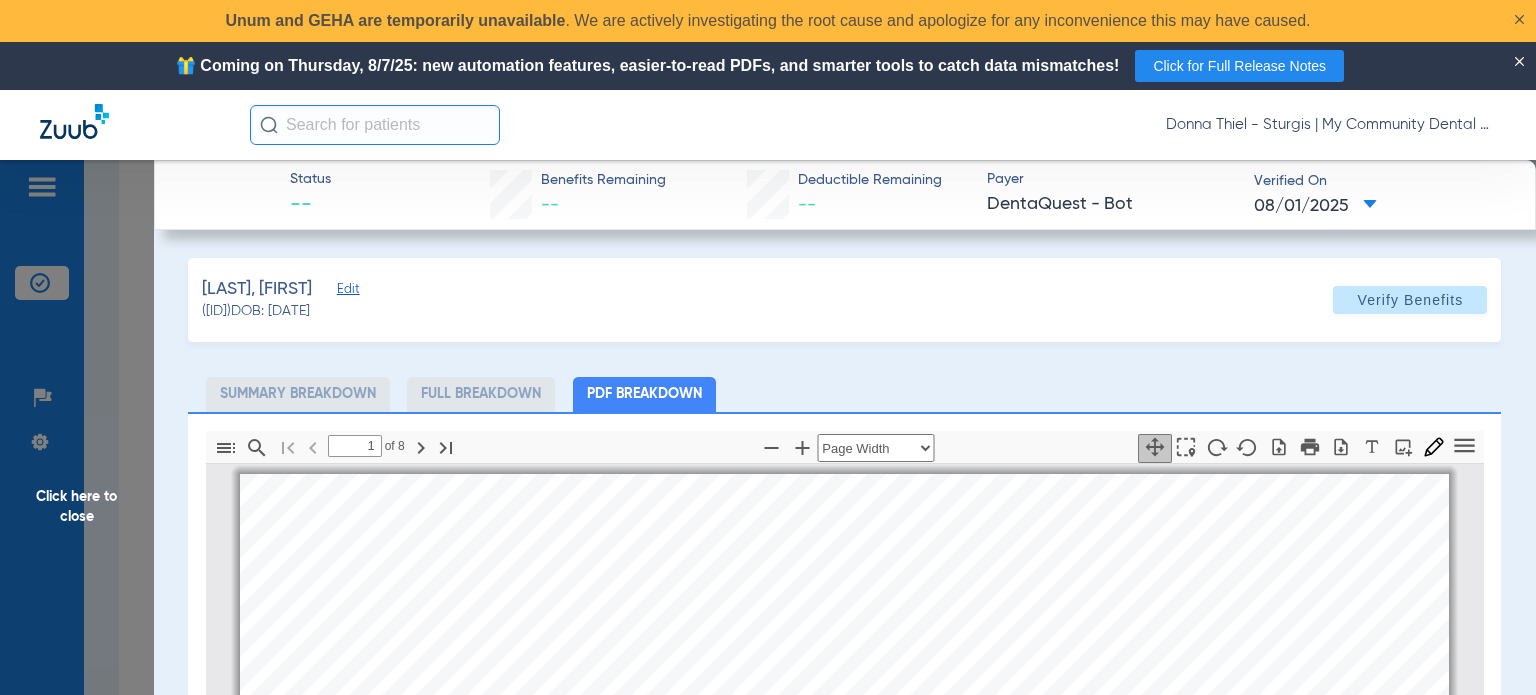 scroll, scrollTop: 10, scrollLeft: 0, axis: vertical 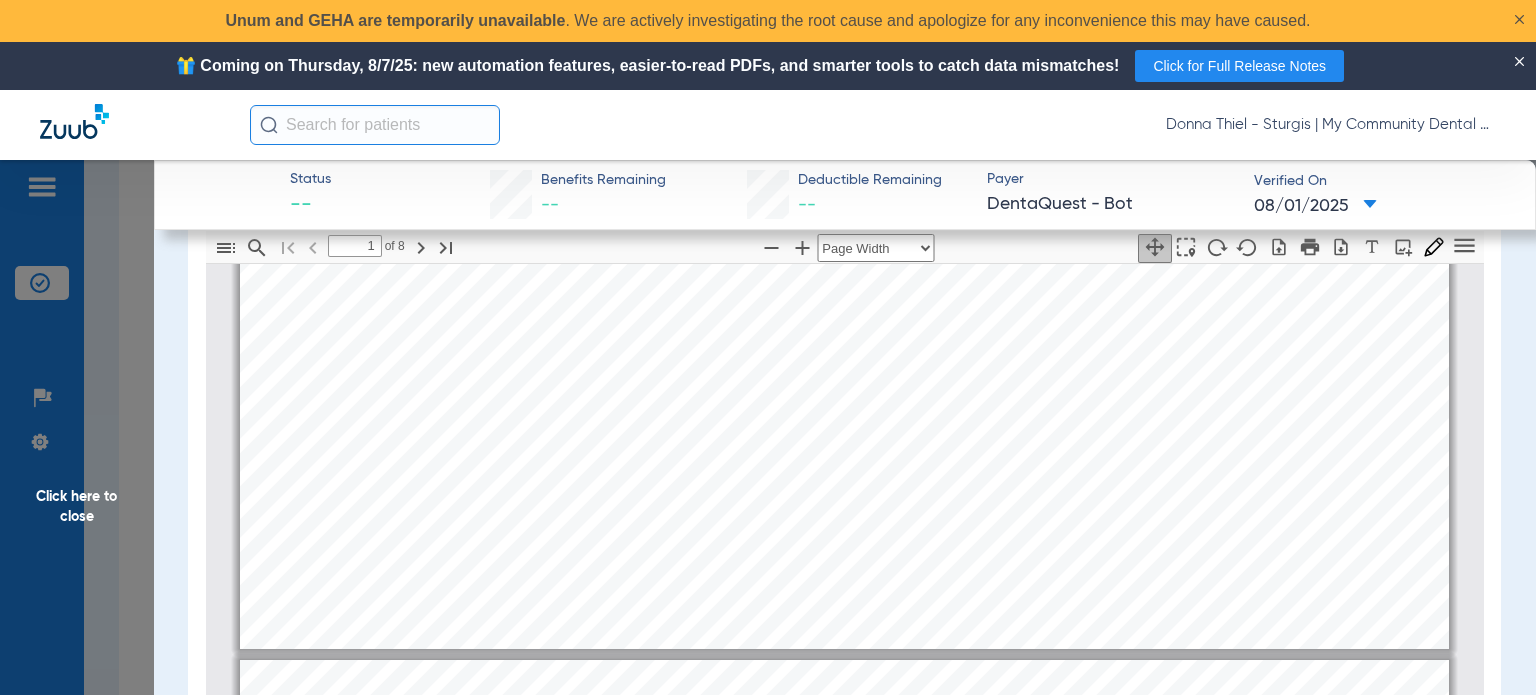 type on "2" 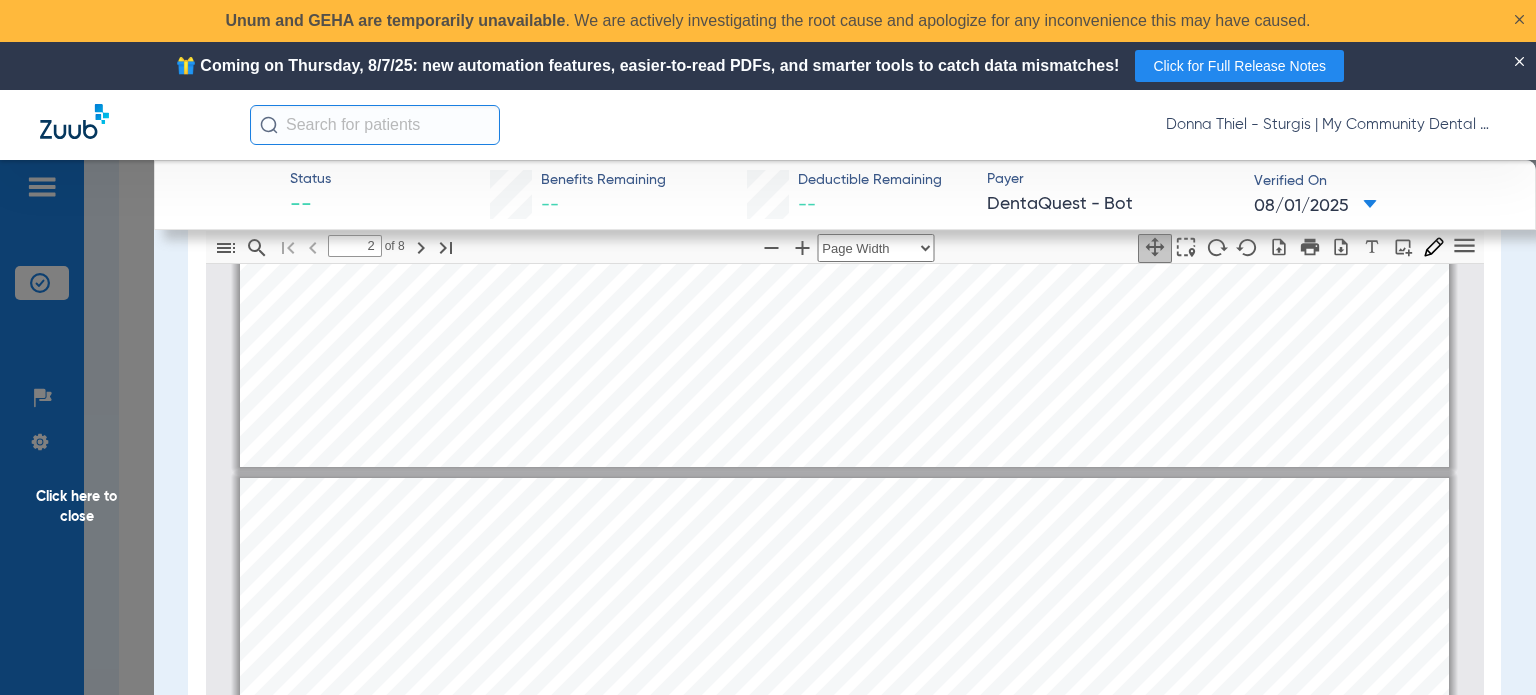 scroll, scrollTop: 710, scrollLeft: 0, axis: vertical 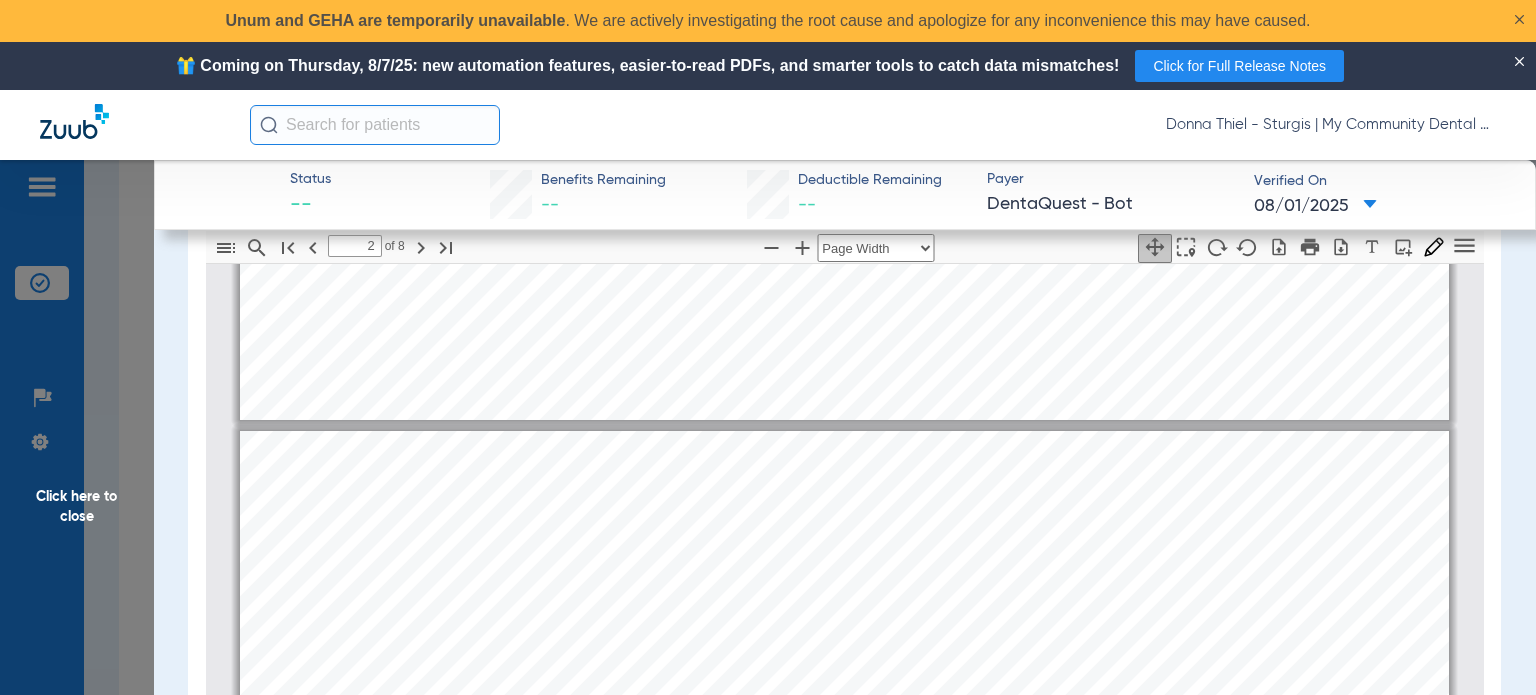 click on "JAGGER   STRACK Member is eligible:   My Community Dental Centers Inc   -   Aloysius Redding   -   My Community Dental Centers - 1525 E Chicago Rd - STURGIS   -   08/01/2025 Healthy Kids Name :   JAGGER   STRACK Relationship :   Subscriber DOB:   01/28/2017 Gender:   M Primary Address:   68871 BIG HILL RD , STURGIS, MI 49091 Work Phone:   - Fax Number:   - Primary Home Phone:   - Medical Condition   :   -    Print Plan Healthy Kids Issued ID   Coverage End Date 1221120545 Overview   Claim and   Authorization & Estimate   Service History   Eligibility History   Bene ﬁ t Summary Primary Care Provider Of ﬁ ce:   My Community Dental Centers Service Location:   721 6th Ave Ste B ,   THREE RIVERS ,   MI 49093 Provider Effective Date:   08/01/2025 Provider Termination Date:   - Other Coverage This member does not have other coverages." at bounding box center [844, -8] 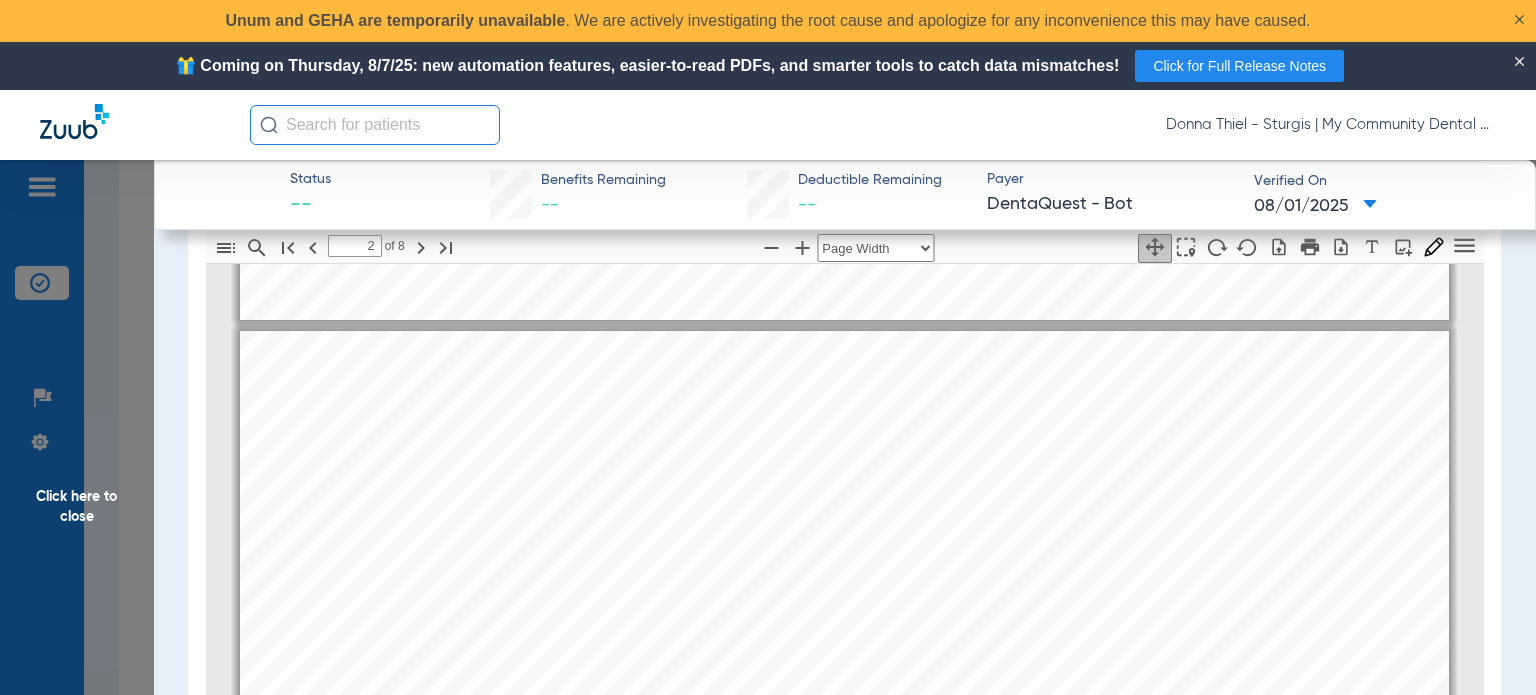 click on "Click here to close" 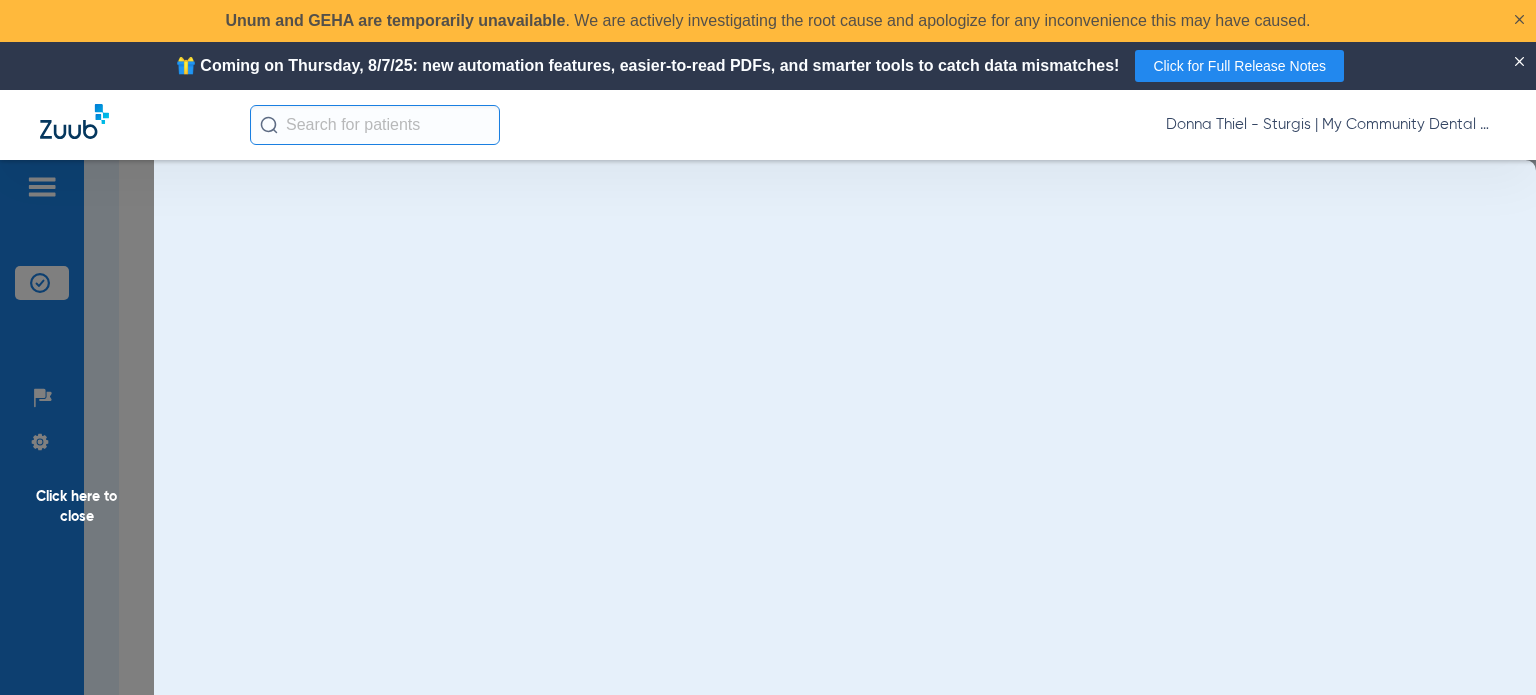 scroll, scrollTop: 0, scrollLeft: 0, axis: both 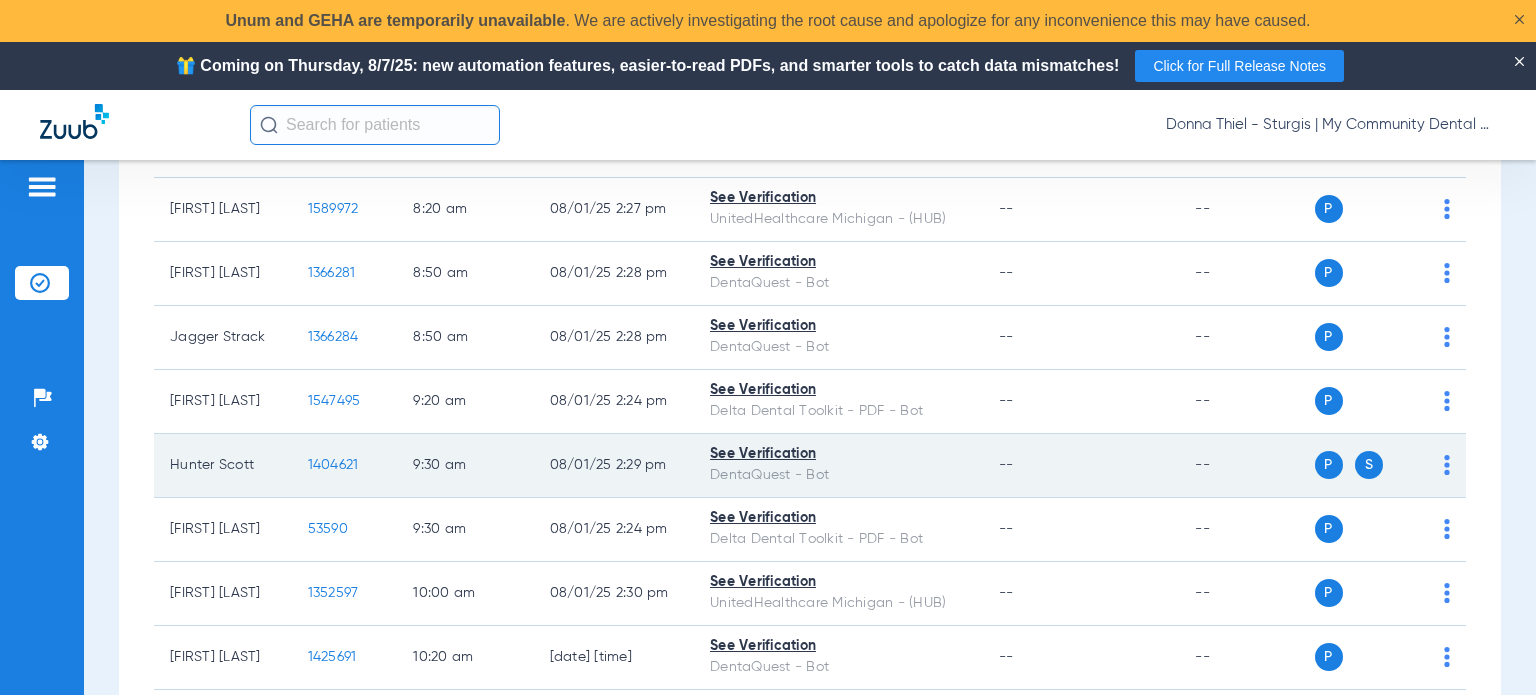 click on "1404621" 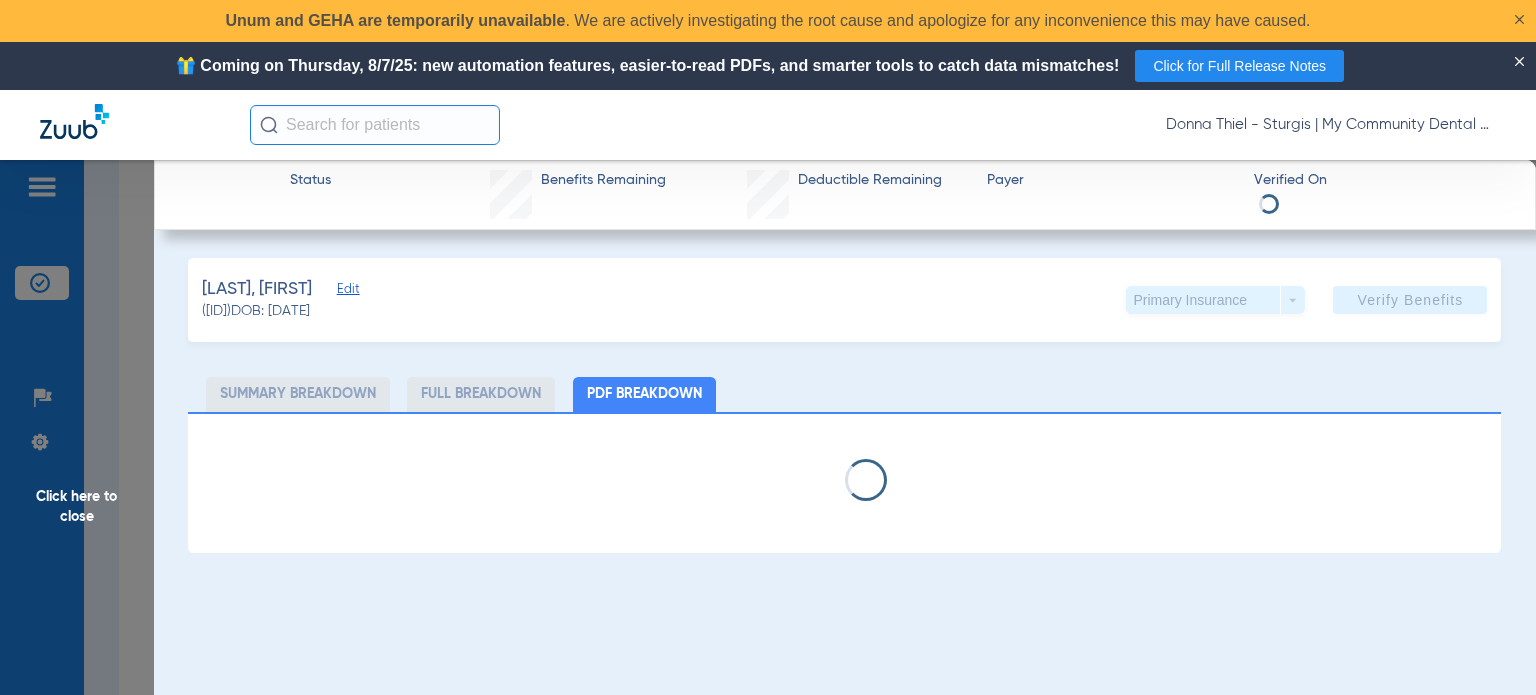 select on "page-width" 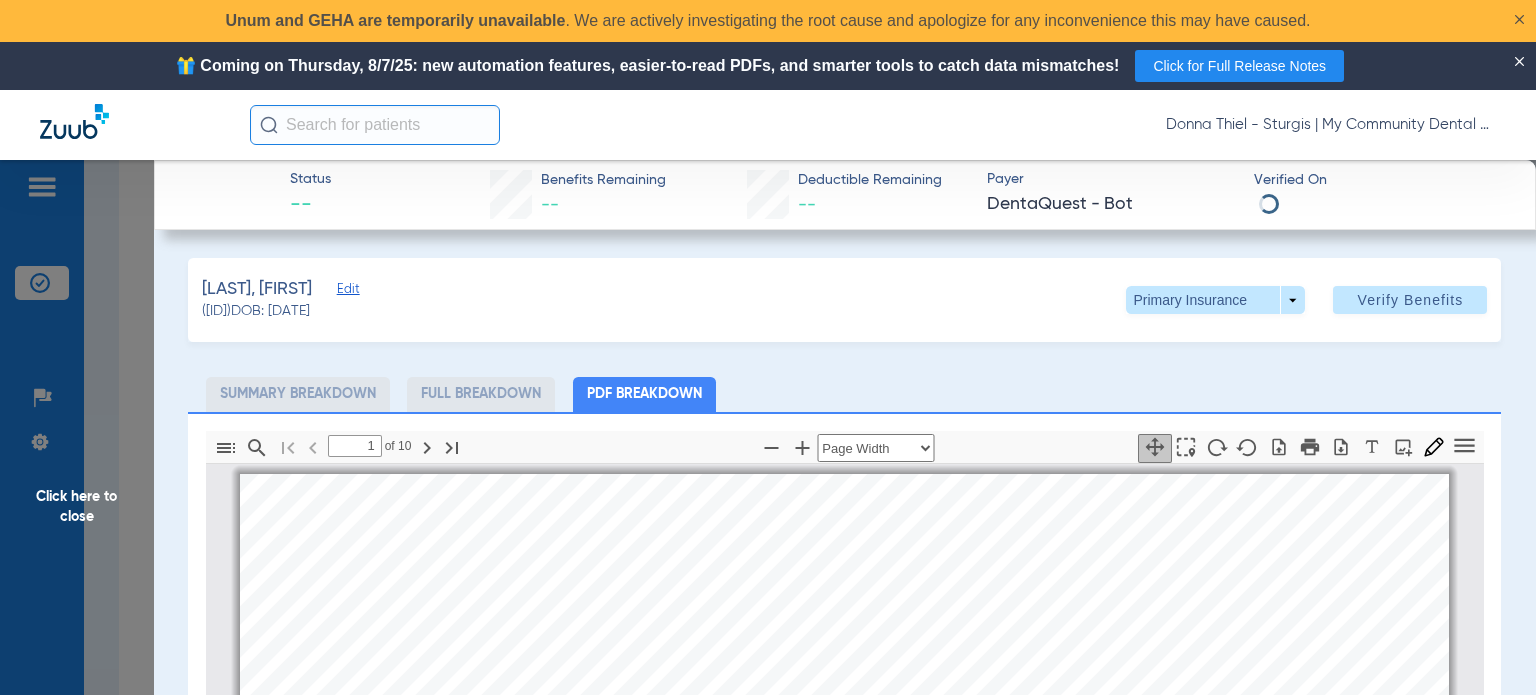 scroll, scrollTop: 10, scrollLeft: 0, axis: vertical 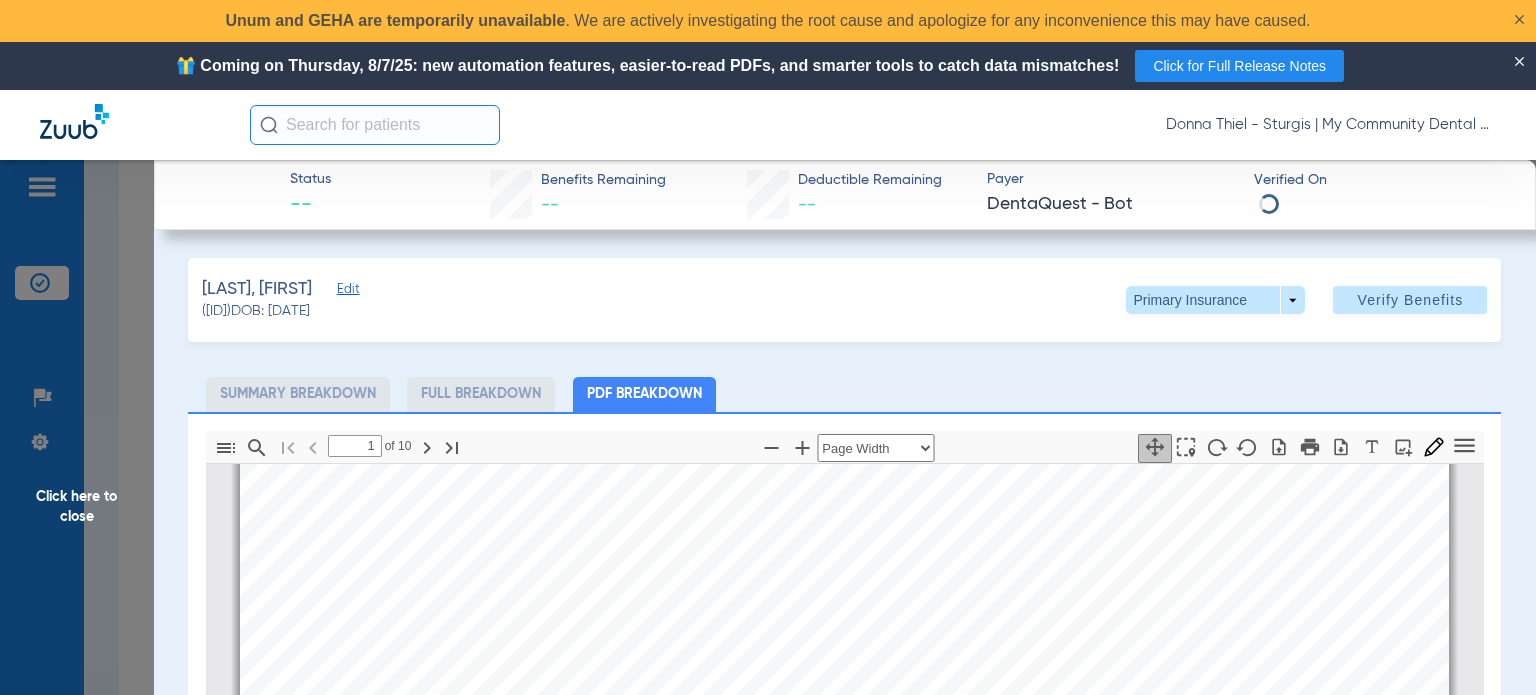 click on "Summary Breakdown   Full Breakdown   PDF Breakdown" 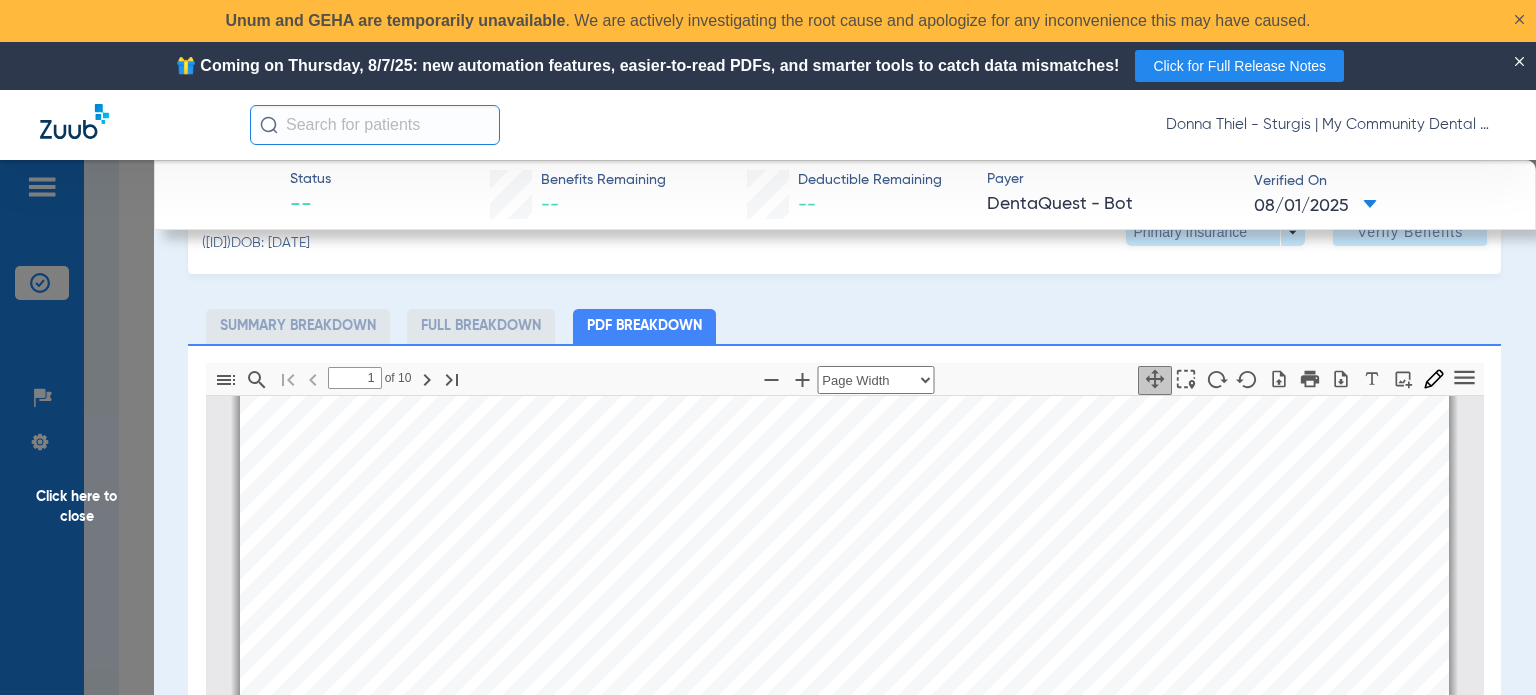 scroll, scrollTop: 100, scrollLeft: 0, axis: vertical 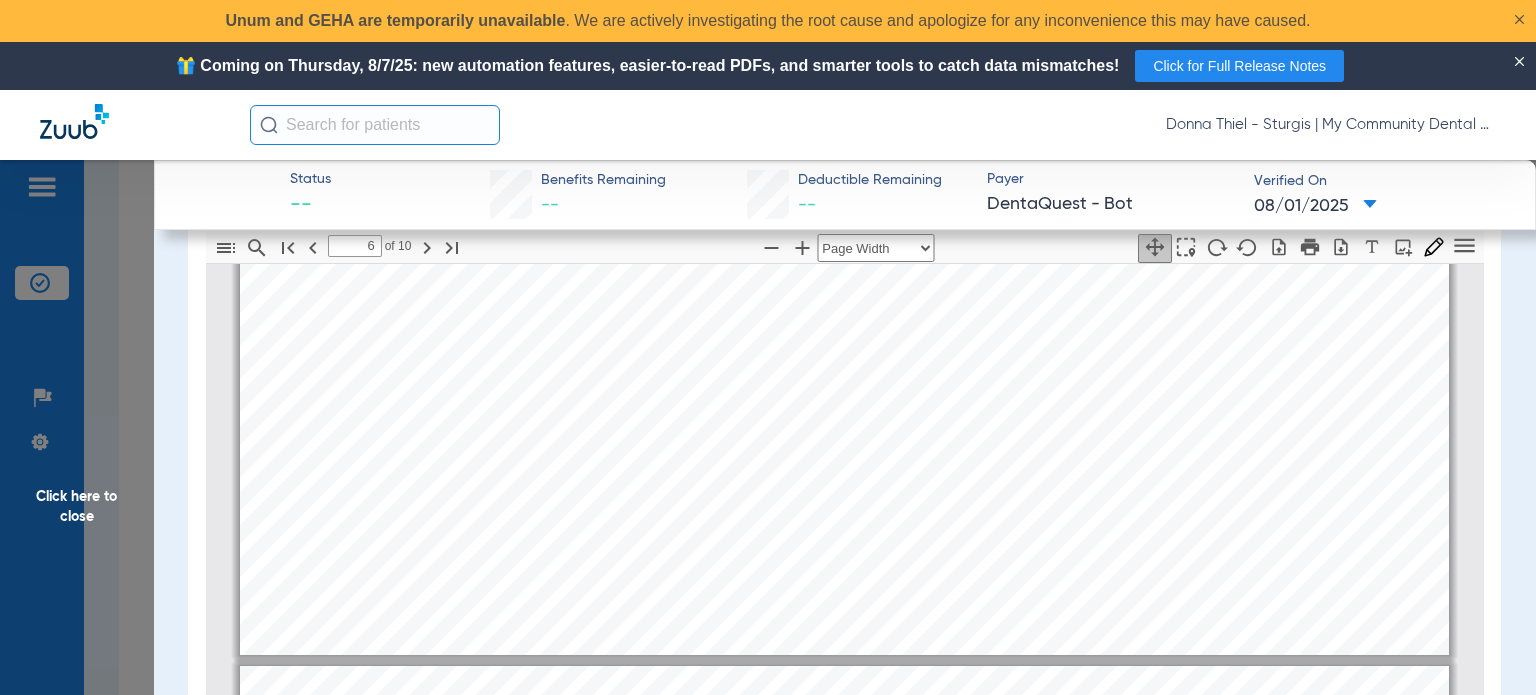 type on "7" 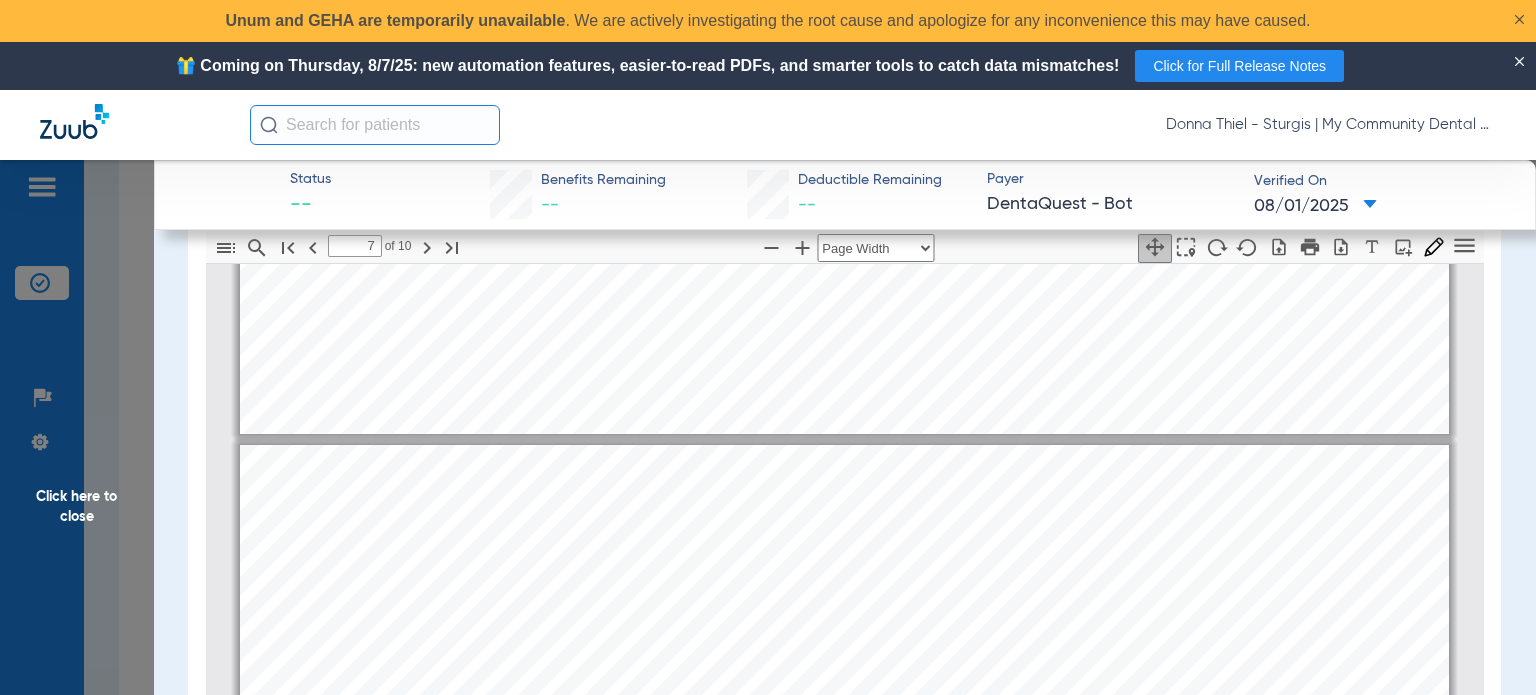 scroll, scrollTop: 5110, scrollLeft: 0, axis: vertical 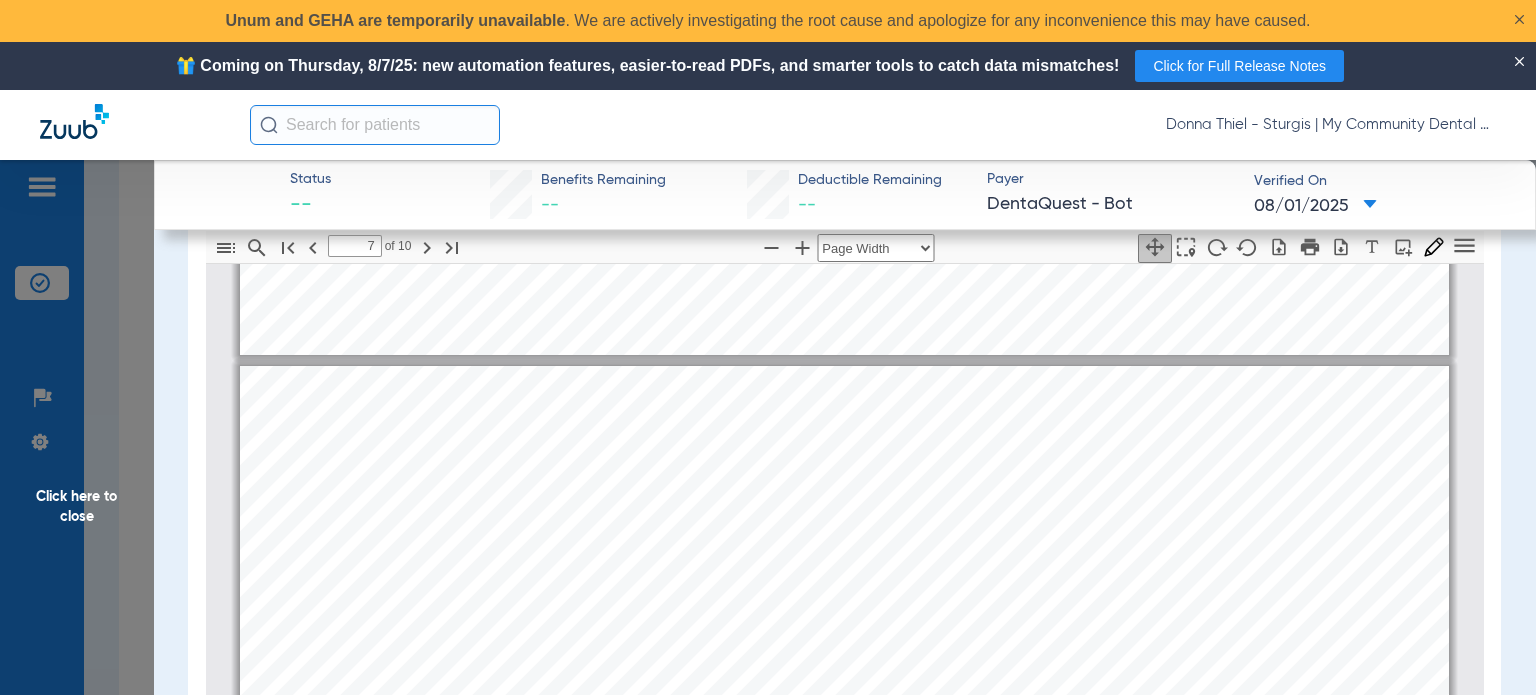 click on "Click here to close" 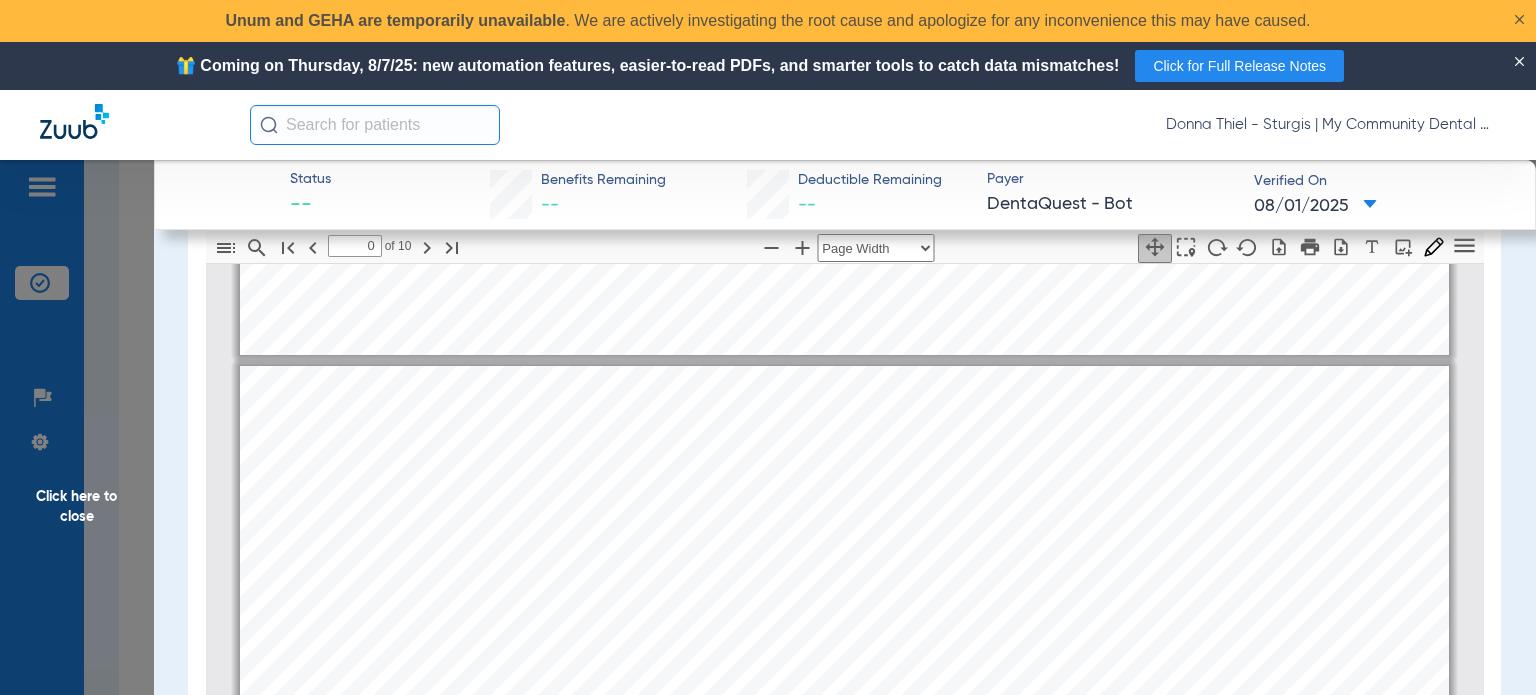 scroll, scrollTop: 0, scrollLeft: 0, axis: both 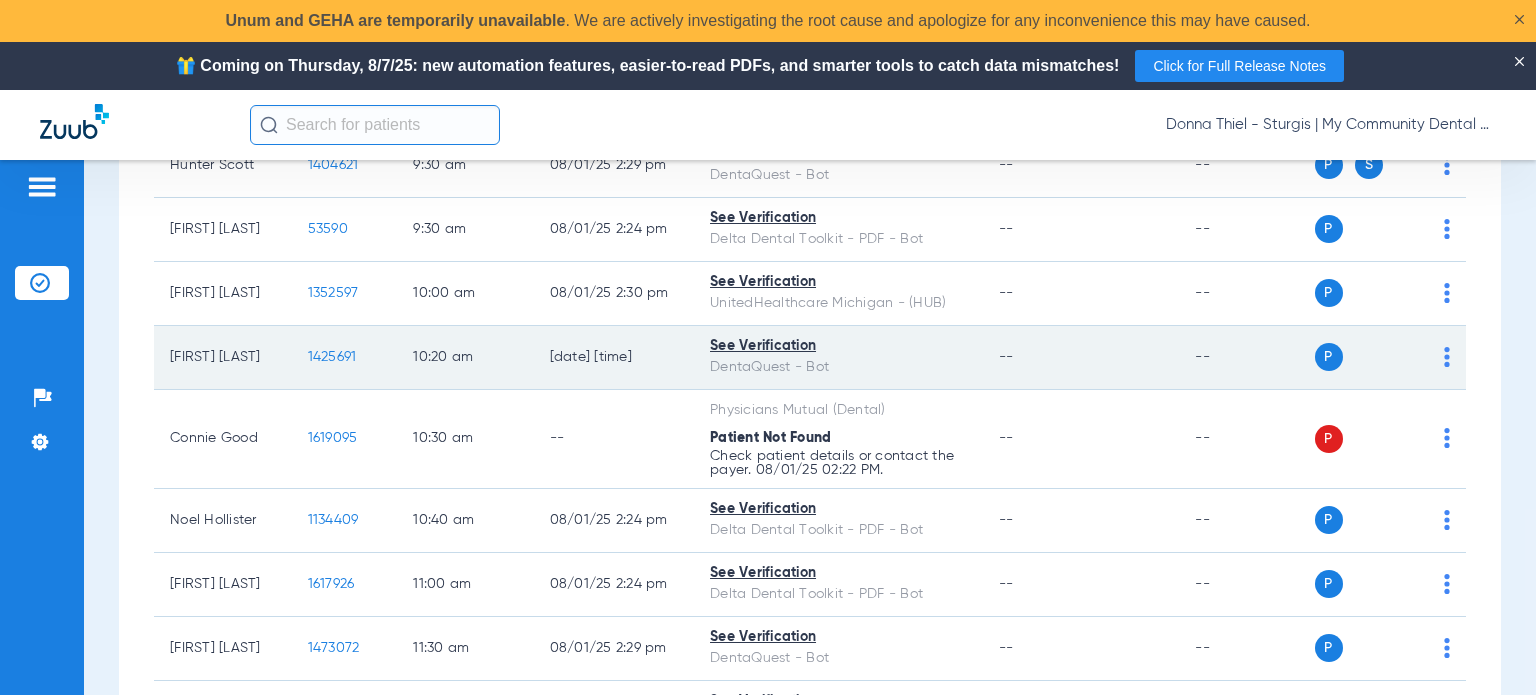 click on "1425691" 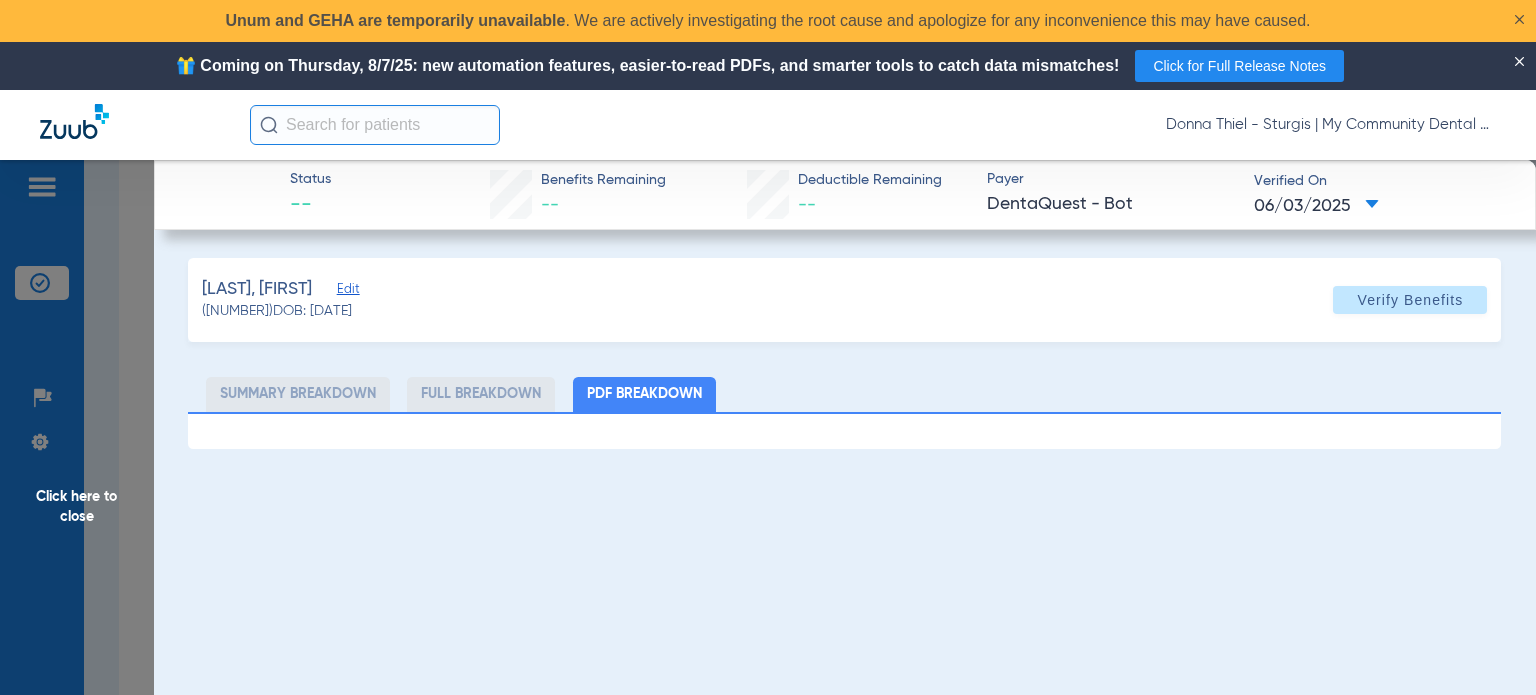 click on "Click here to close" 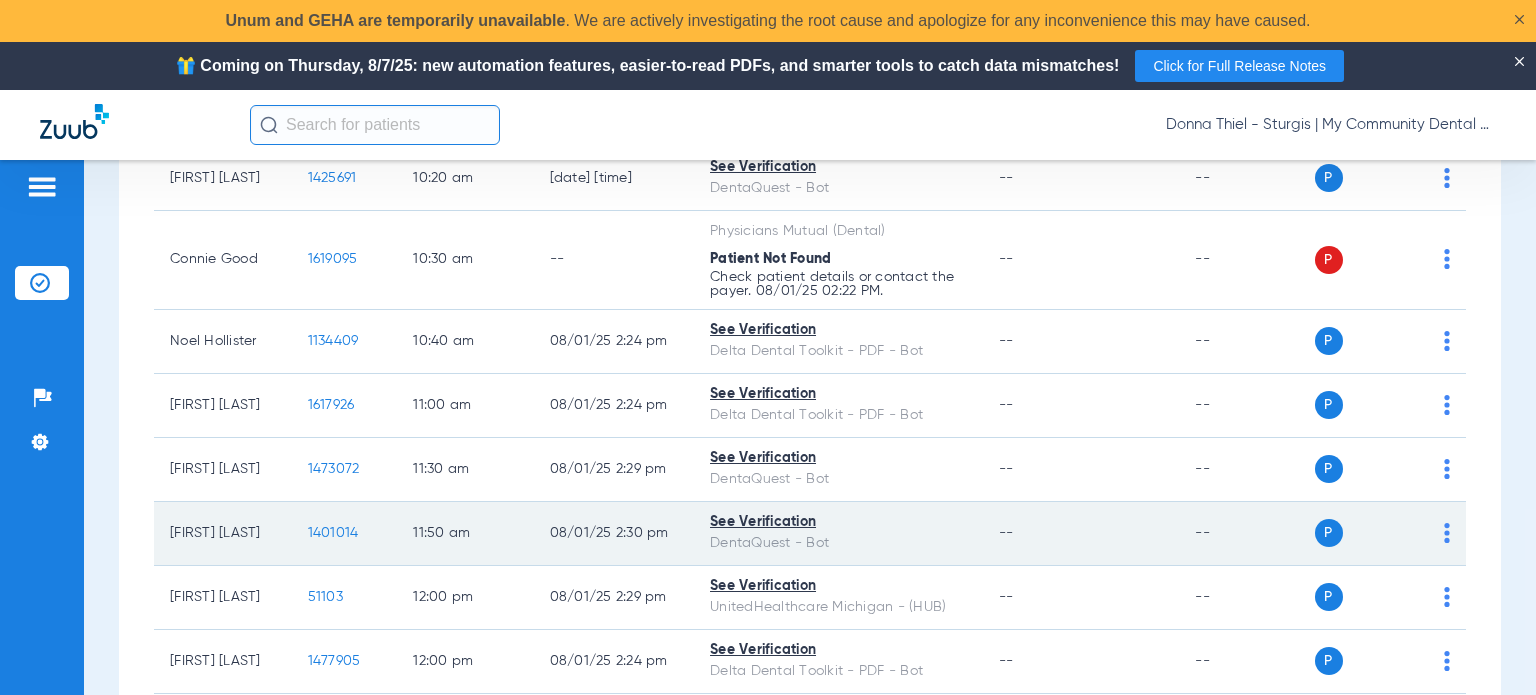 scroll, scrollTop: 1000, scrollLeft: 0, axis: vertical 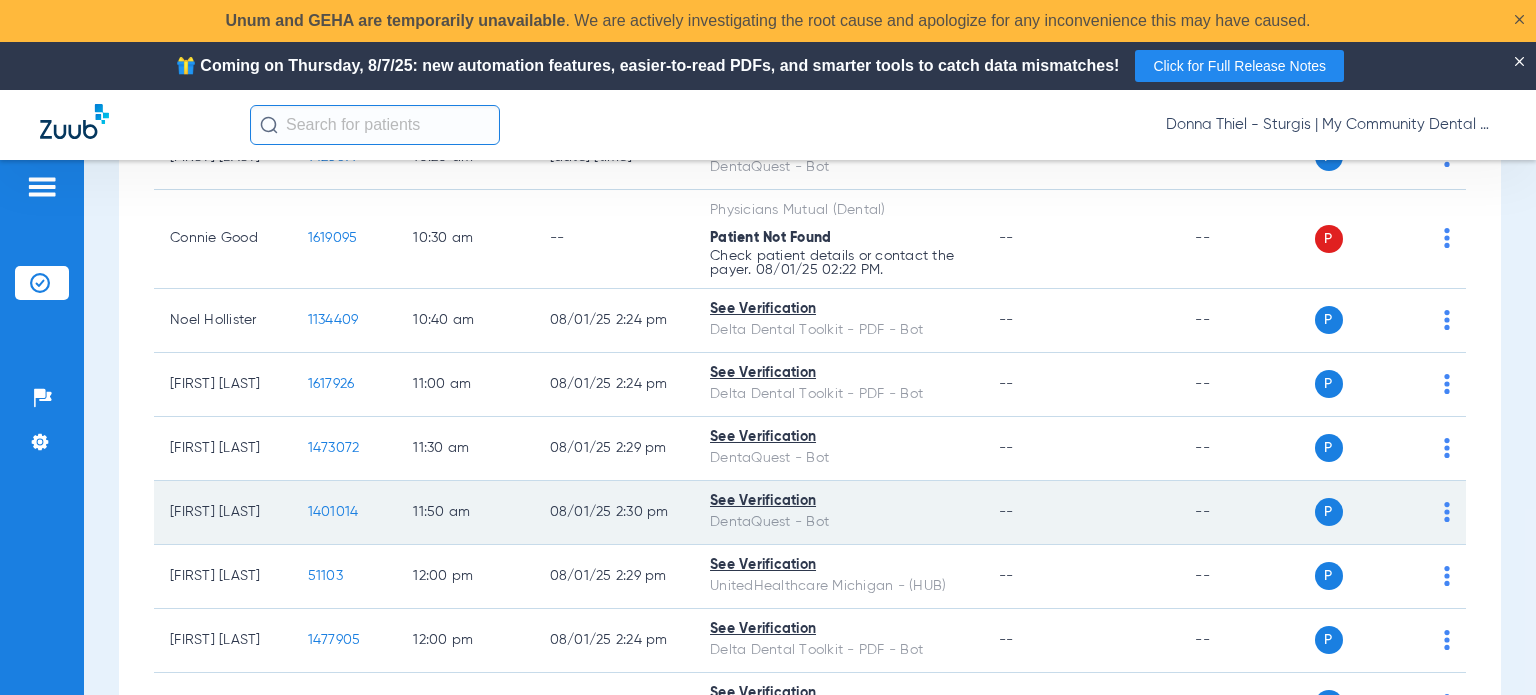 click on "1401014" 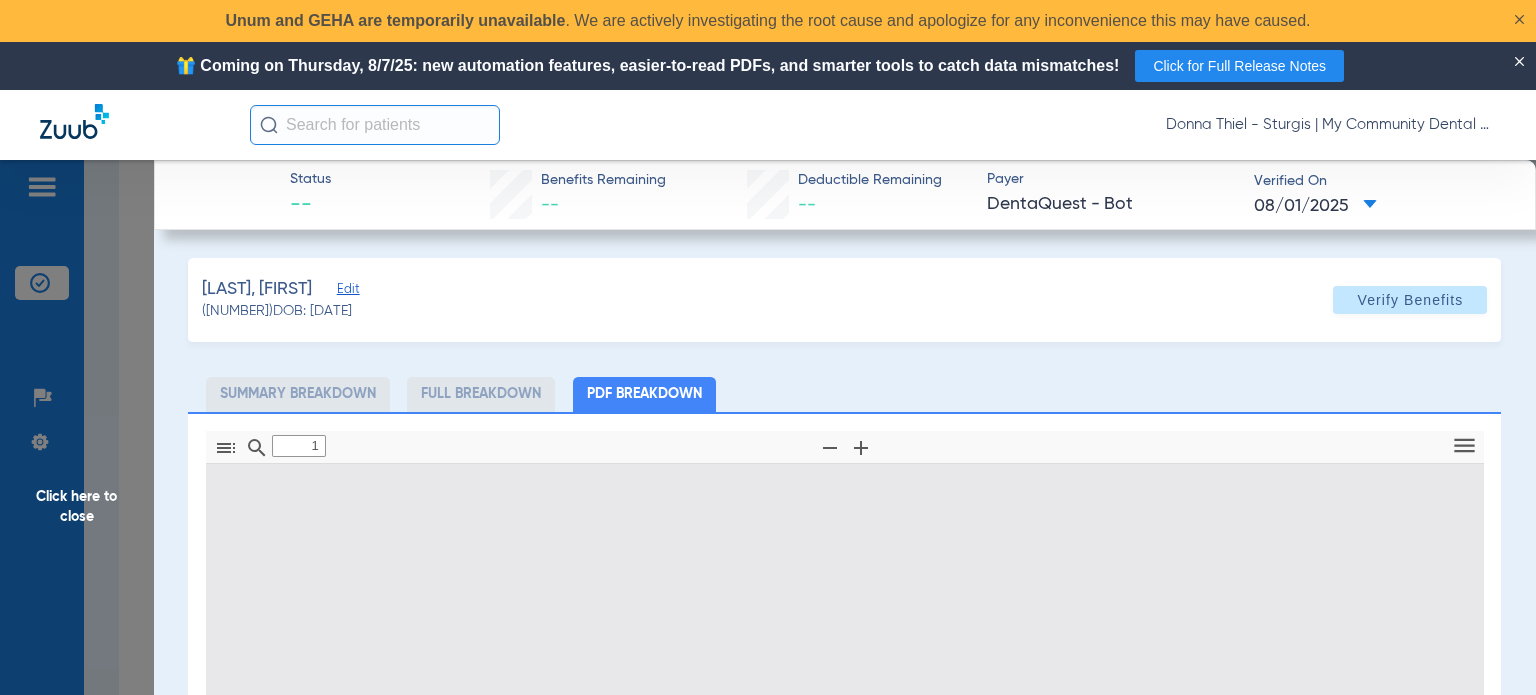 type on "0" 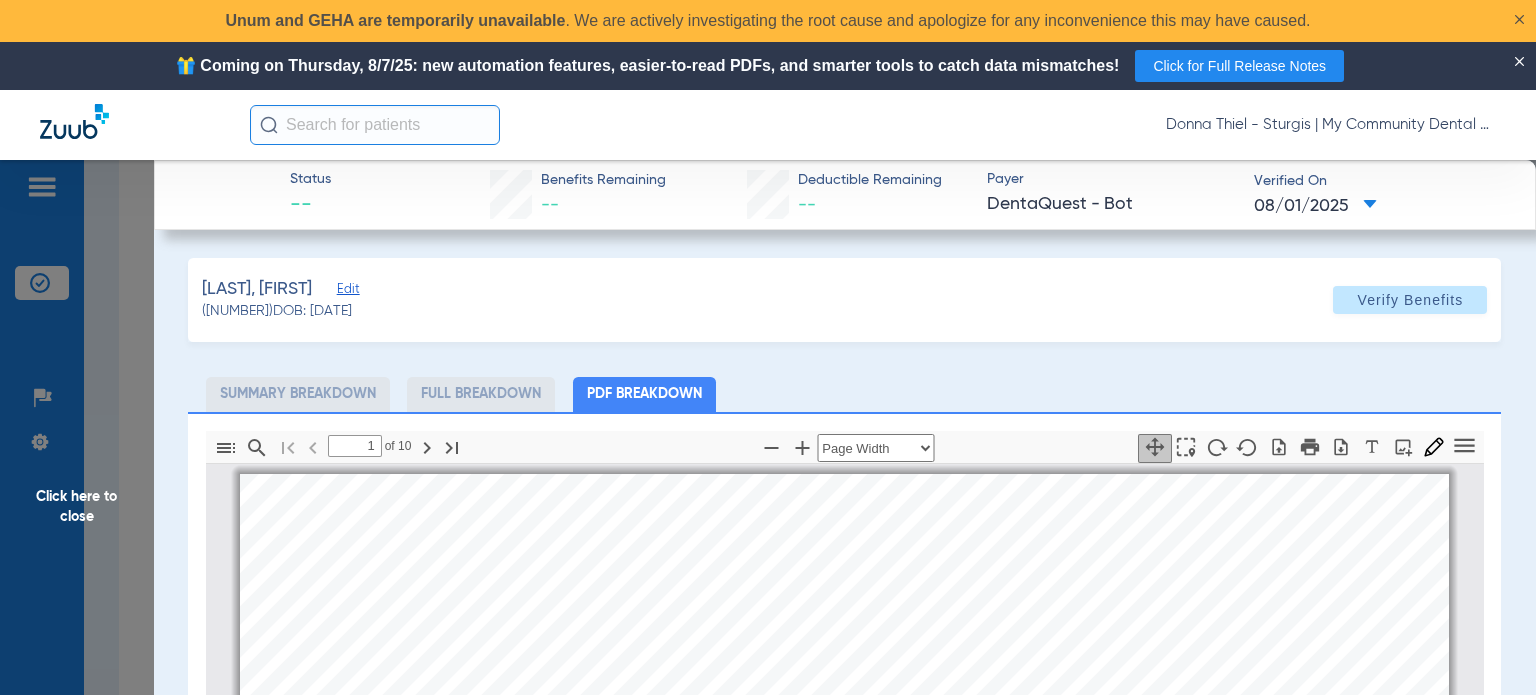 scroll, scrollTop: 10, scrollLeft: 0, axis: vertical 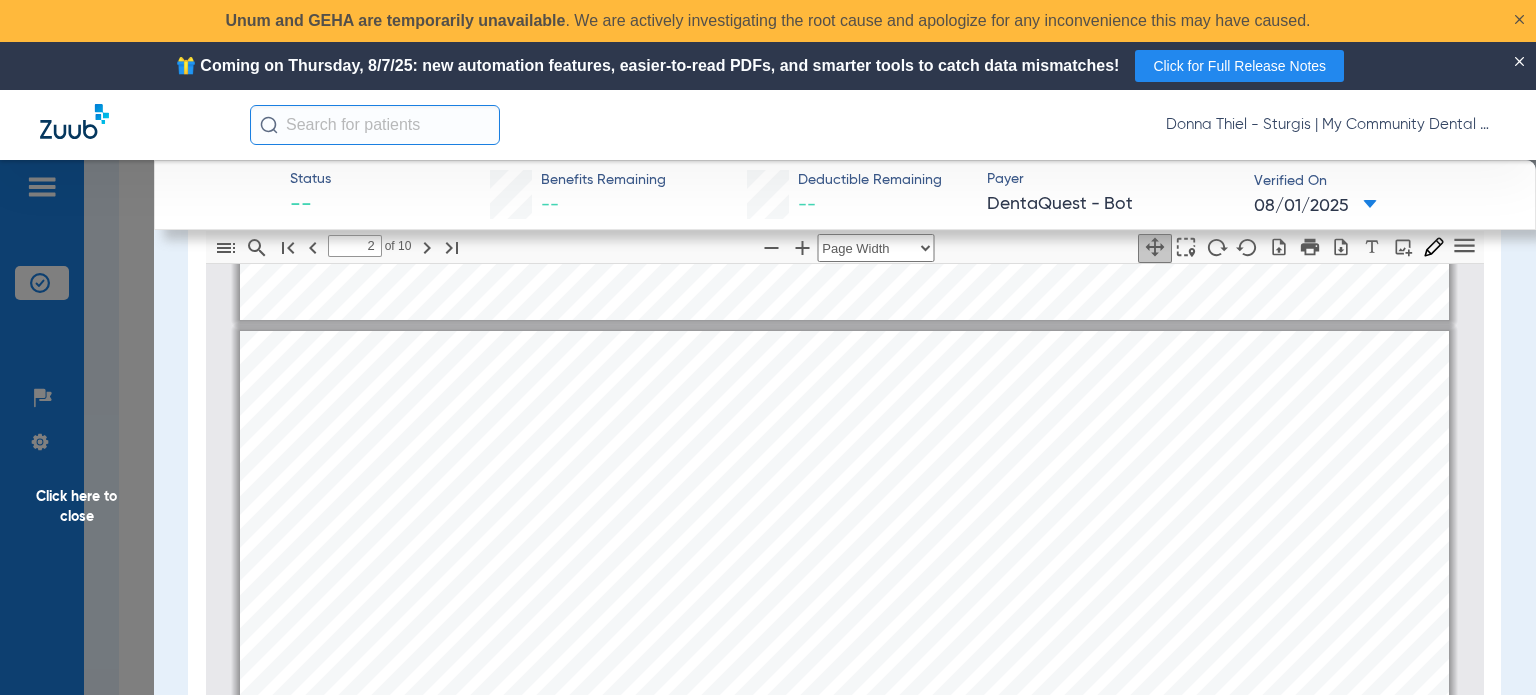 click on "Service History      Print Service Date      Procedure Code      Procedure Code Description      Tooth/Quad/Arch/Surface      Place of Service    01/06/2025   D0230   Intraoral - periapical each additional radiographic image   30 /   -/ -/ -   Of ﬁ ce 01/06/2025   D0230   Intraoral - periapical each additional radiographic image   30 /   -/ -/ -   Of ﬁ ce 01/06/2025   D0230   Intraoral - periapical each additional radiographic image   14 /   -/ -/ -   Of ﬁ ce 01/06/2025   D0230   Intraoral - periapical each additional radiographic image   14 /   -/ -/ -   Of ﬁ ce 01/06/2025   D1206   Topical application of   ﬂ uoride varnish   -/ -/ -/ -   Of ﬁ ce 01/06/2025   D1206   Topical application of   ﬂ uoride varnish   -/ -/ -/ -   Of ﬁ ce 01/06/2025   D0120   Periodic oral evaluation - established patient   -/ -/ -/ -   Of ﬁ ce 01/06/2025   D1120   Prophylaxis - Child   -/ -/ -/ -   Of ﬁ ce 01/06/2025   D0230   Intraoral - periapical each additional radiographic image   9 /   -/" at bounding box center [844, 759] 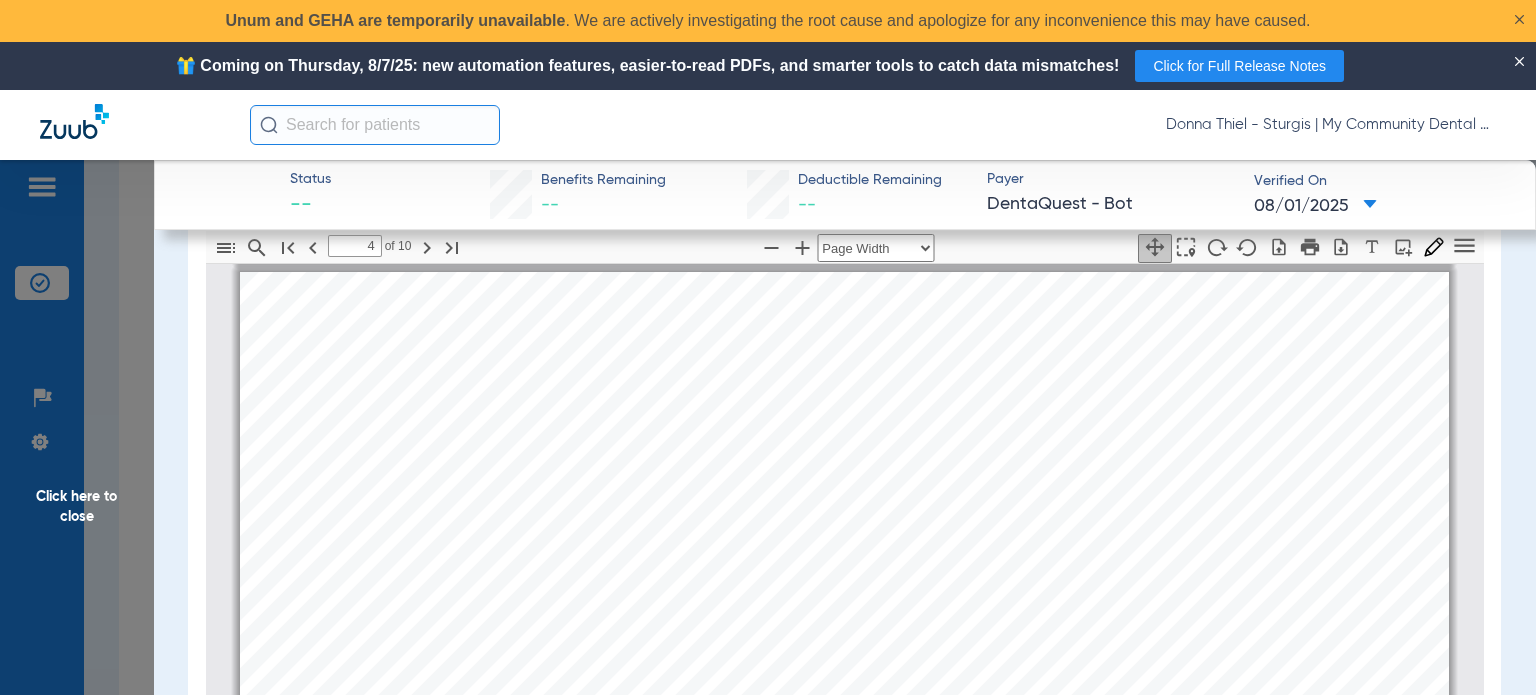 scroll, scrollTop: 2610, scrollLeft: 0, axis: vertical 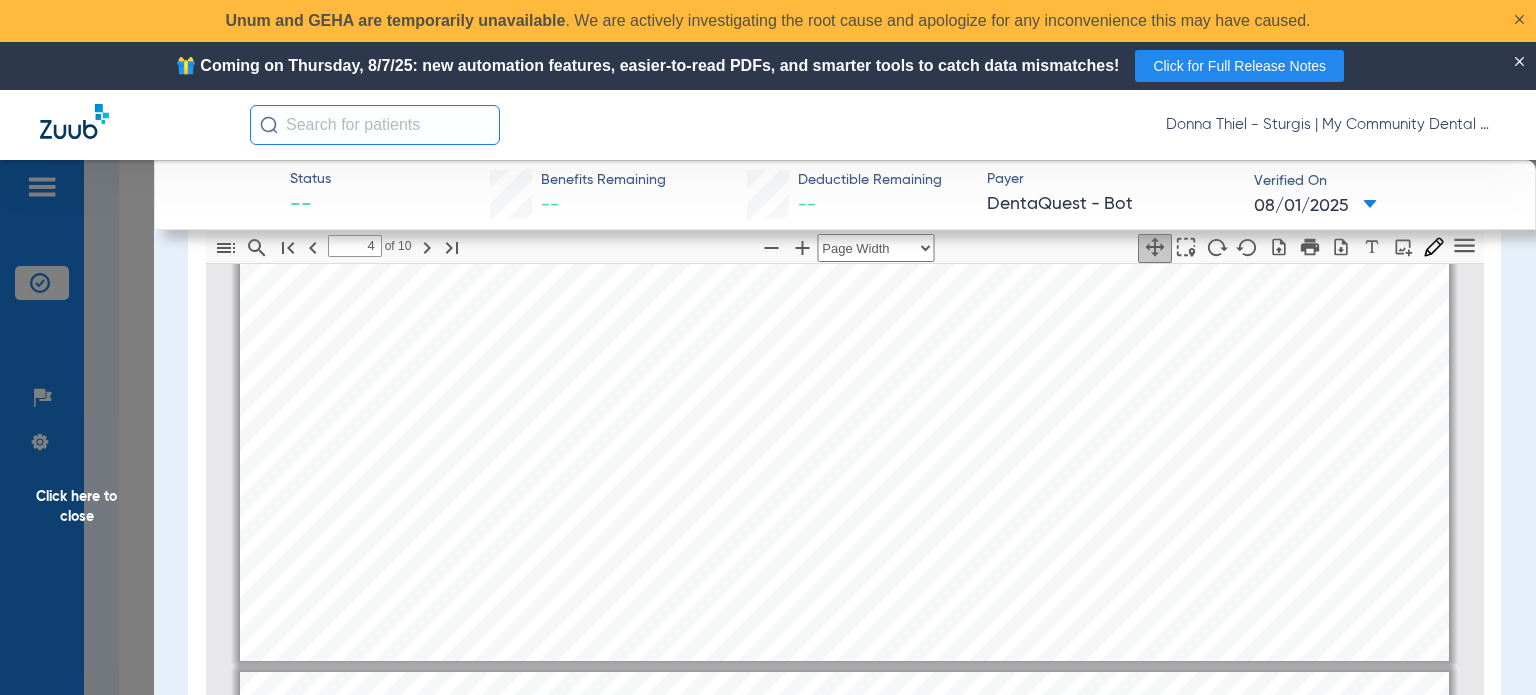 type on "5" 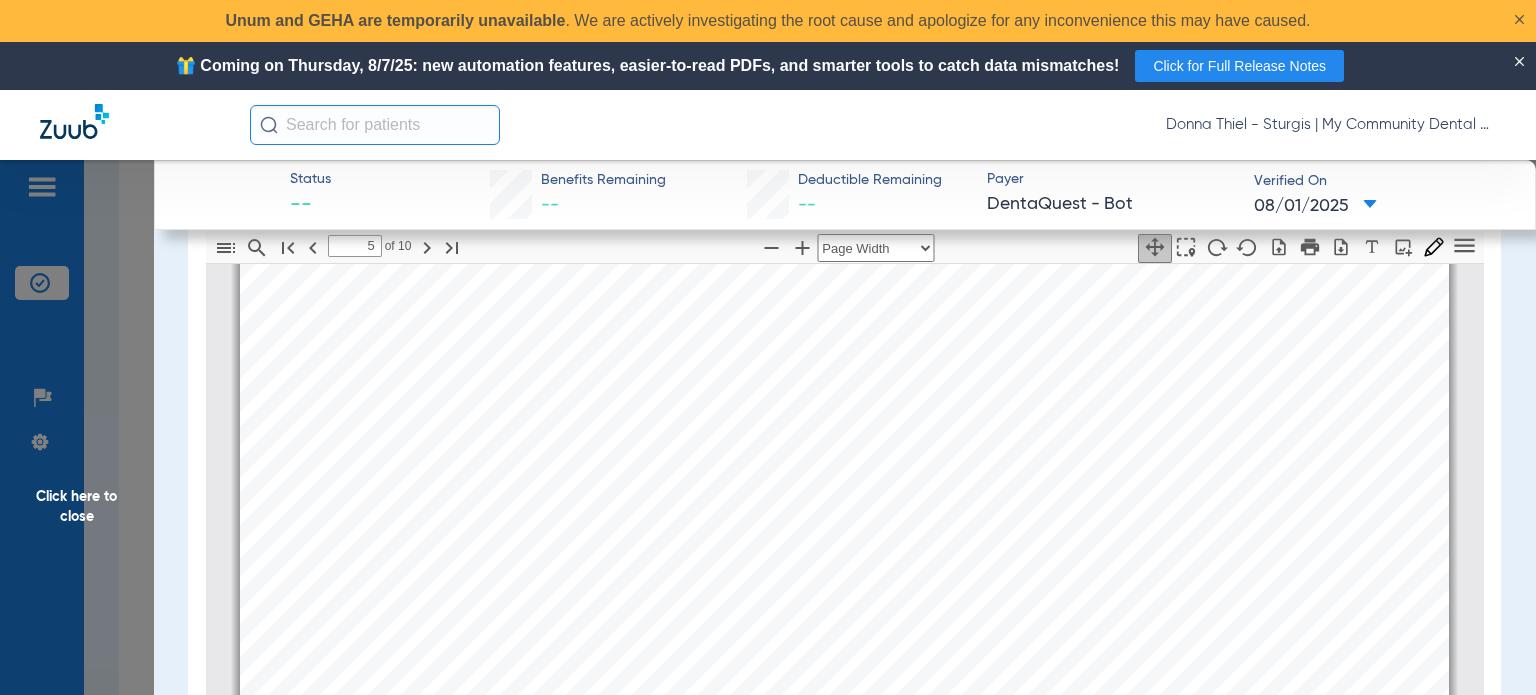 scroll, scrollTop: 3510, scrollLeft: 0, axis: vertical 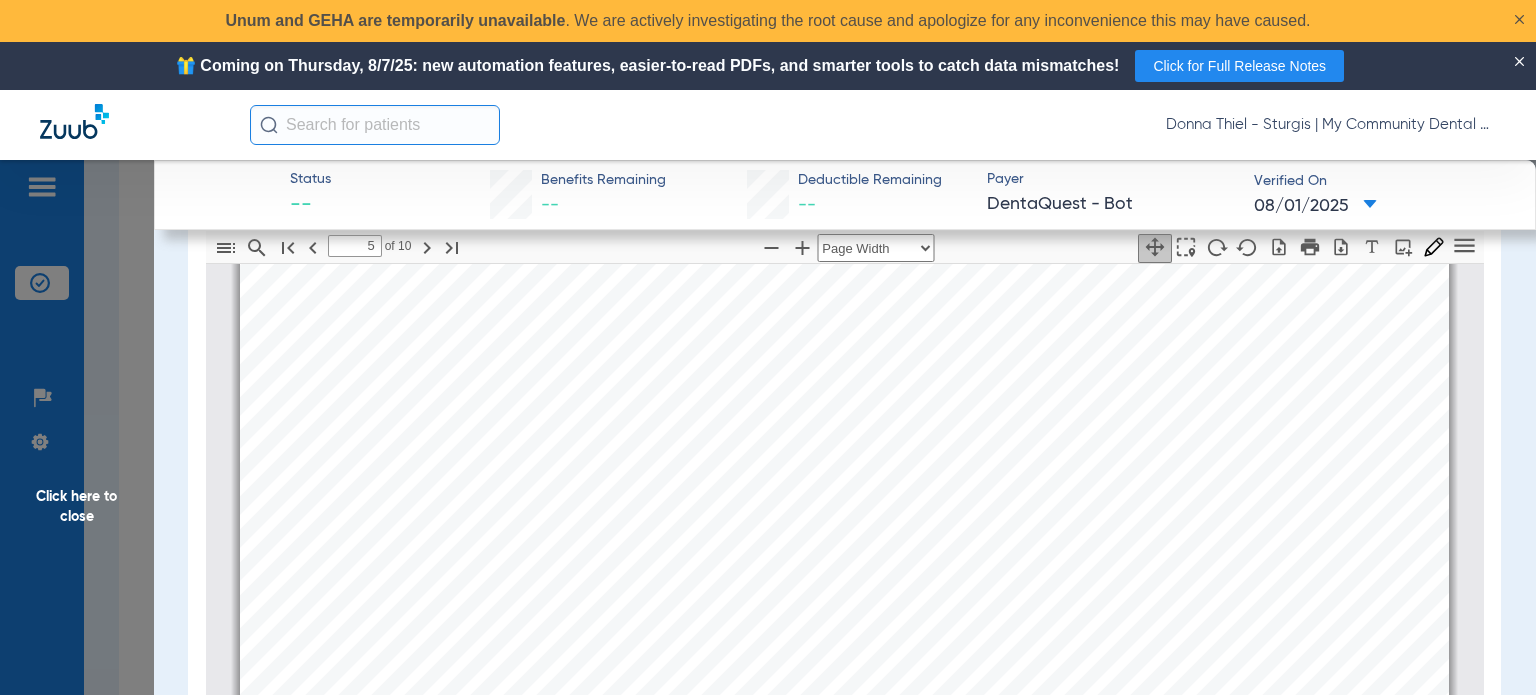 click on "Click here to close" 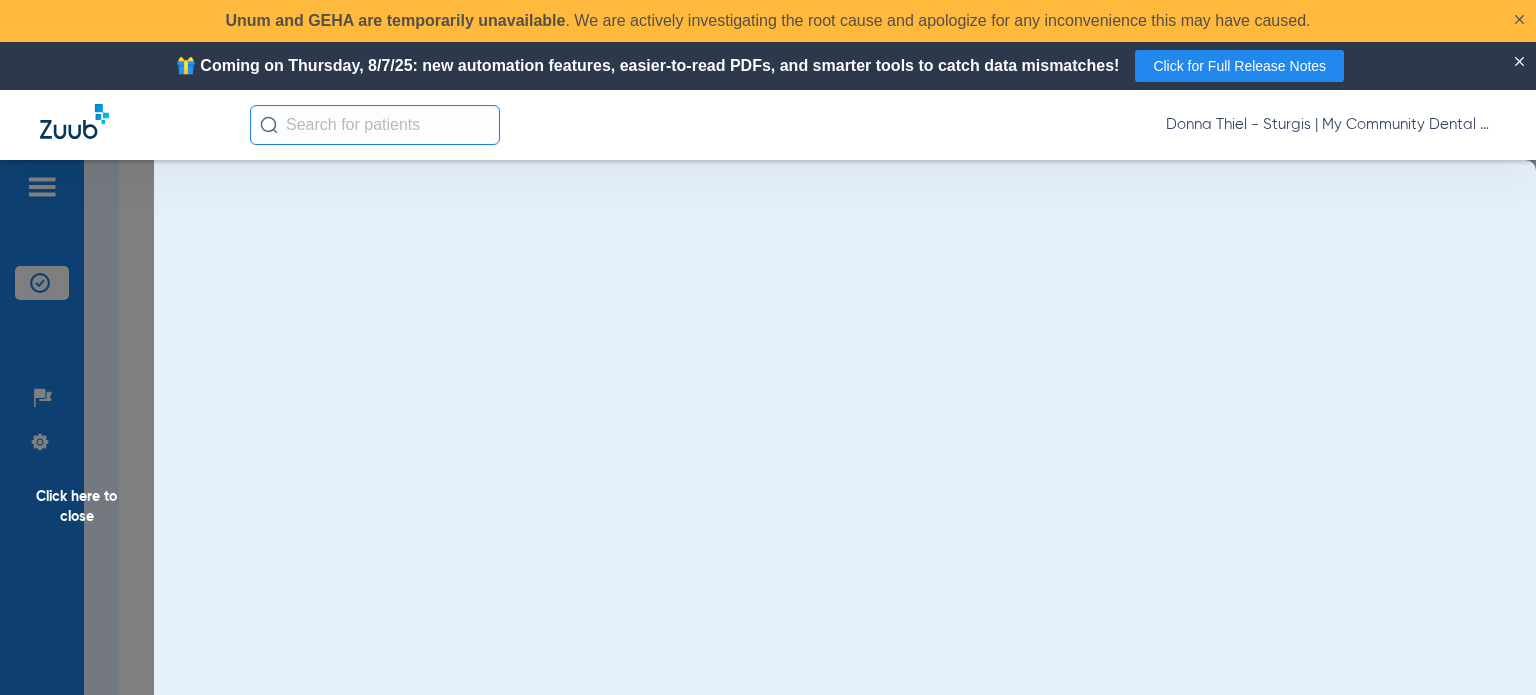 scroll, scrollTop: 0, scrollLeft: 0, axis: both 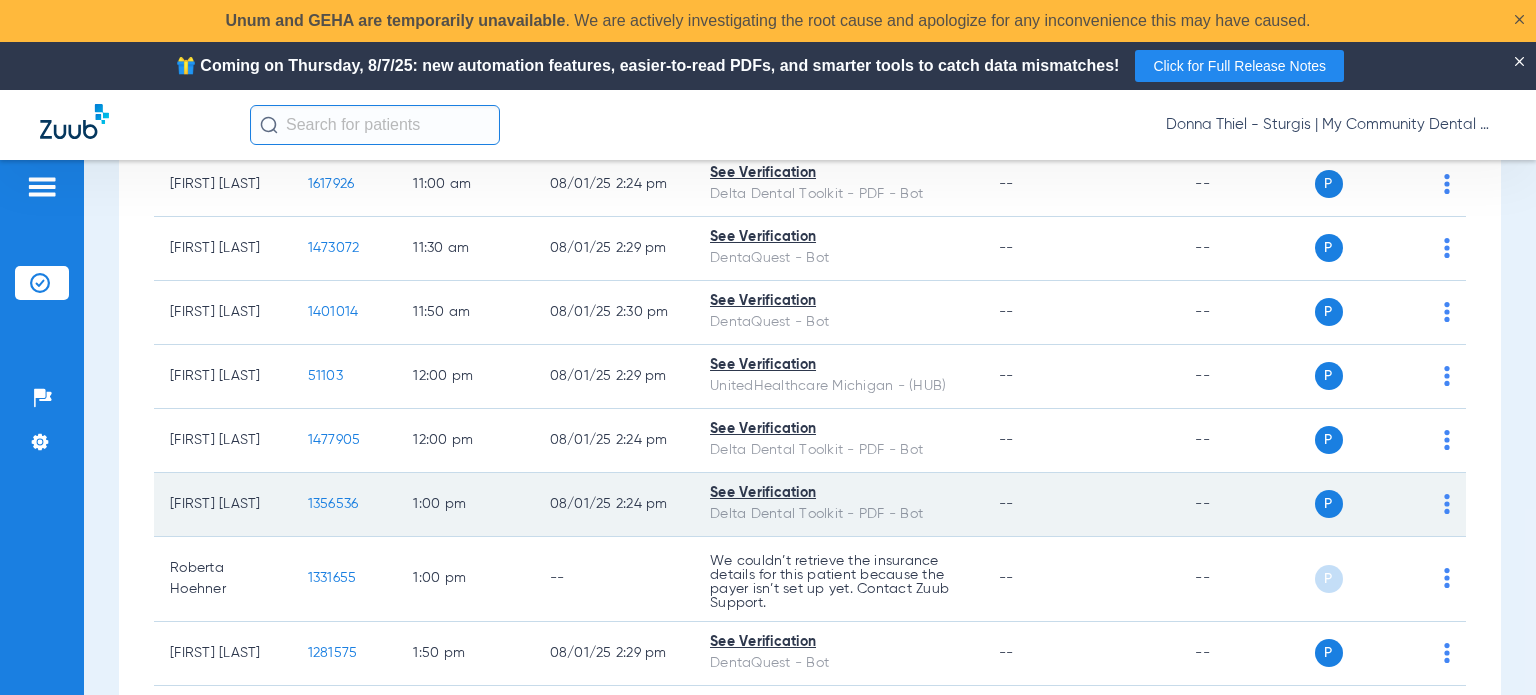 click on "1356536" 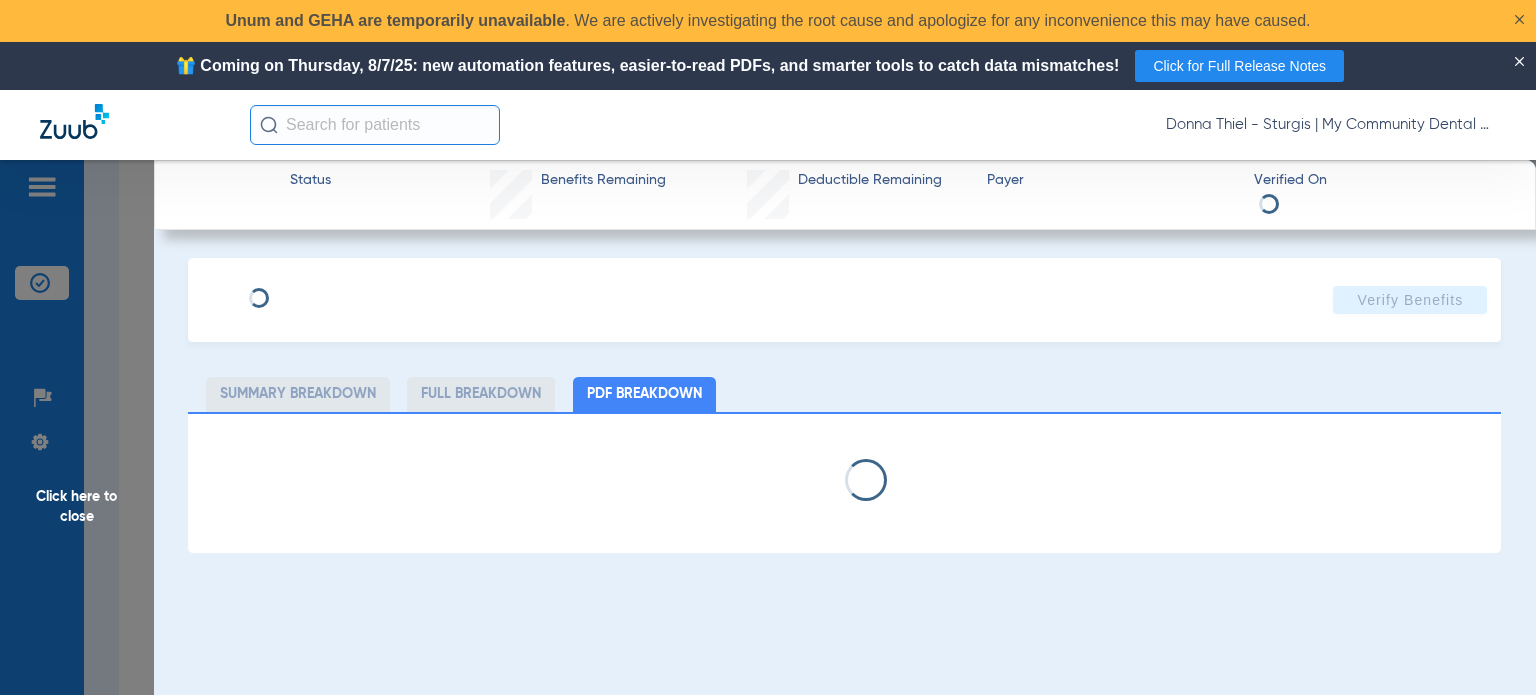 select on "page-width" 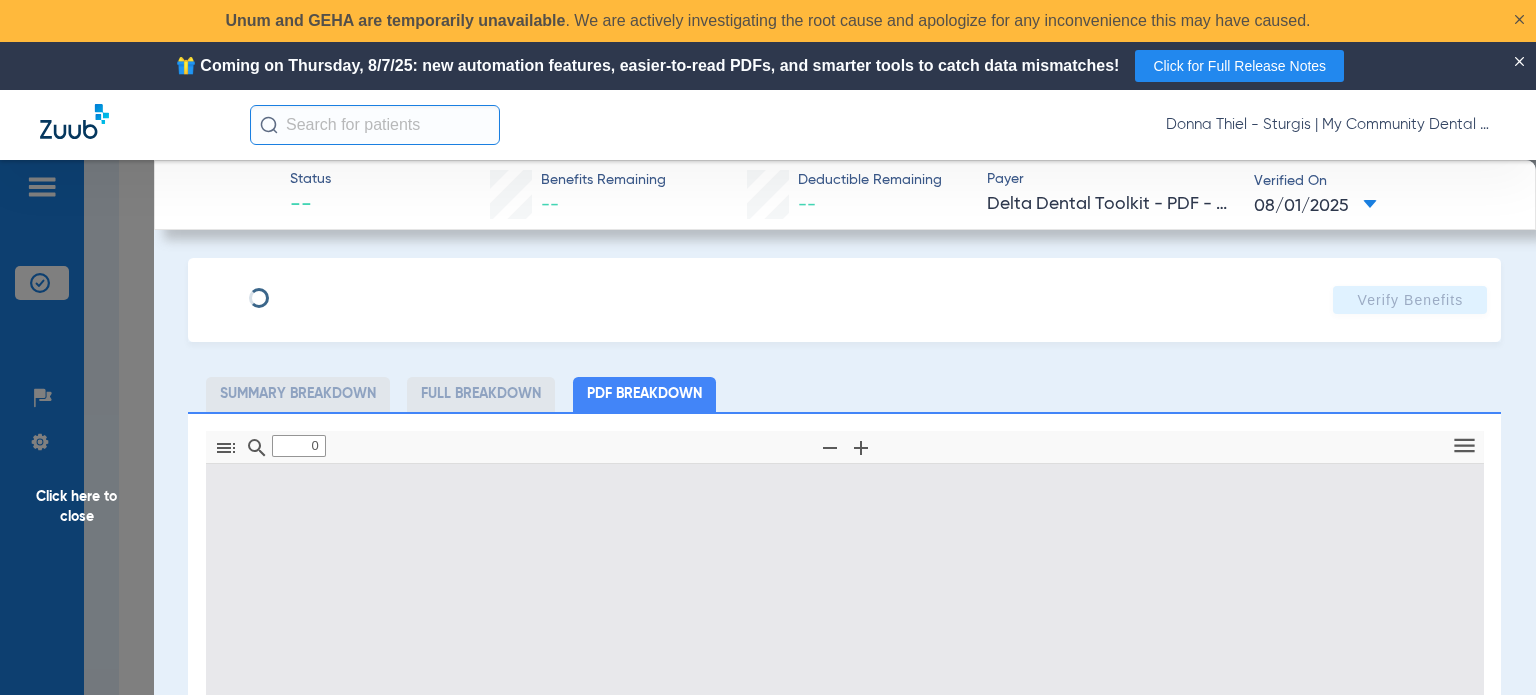 type on "1" 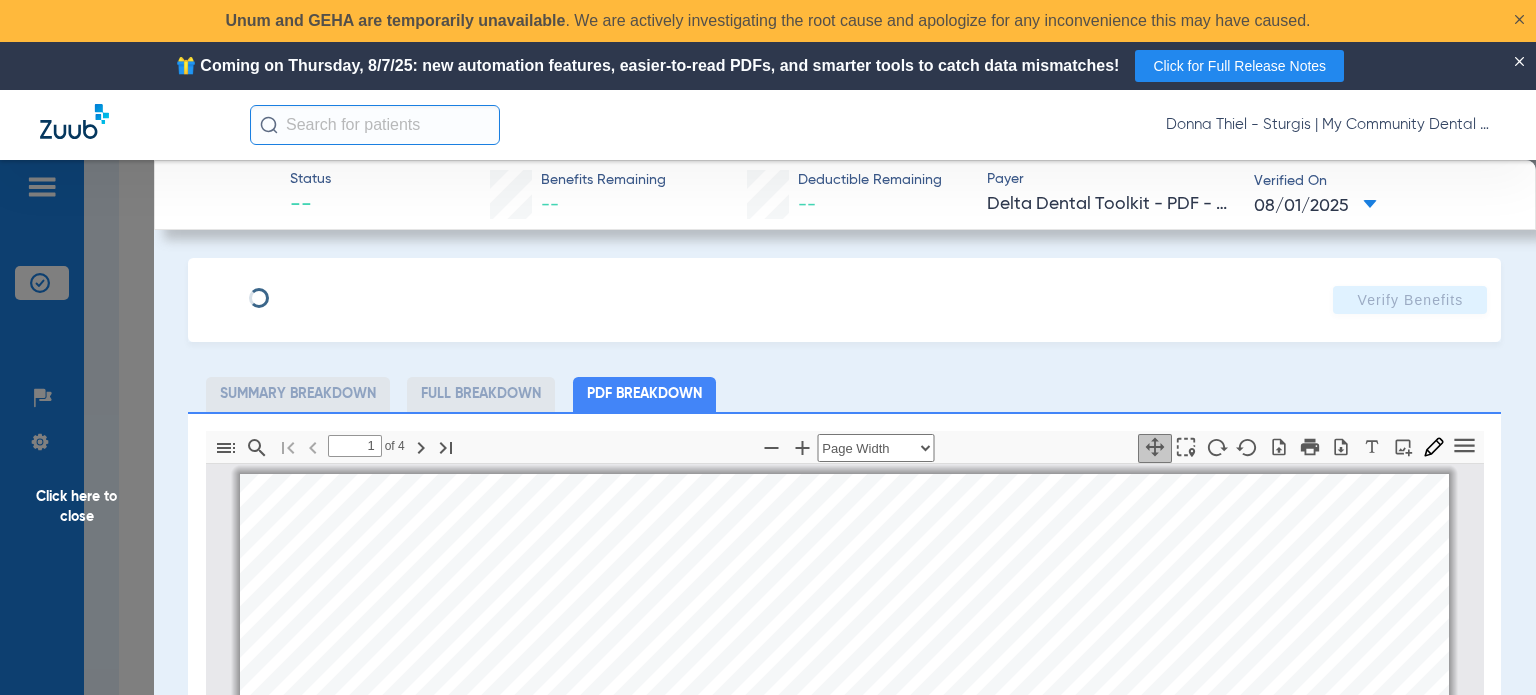 scroll, scrollTop: 10, scrollLeft: 0, axis: vertical 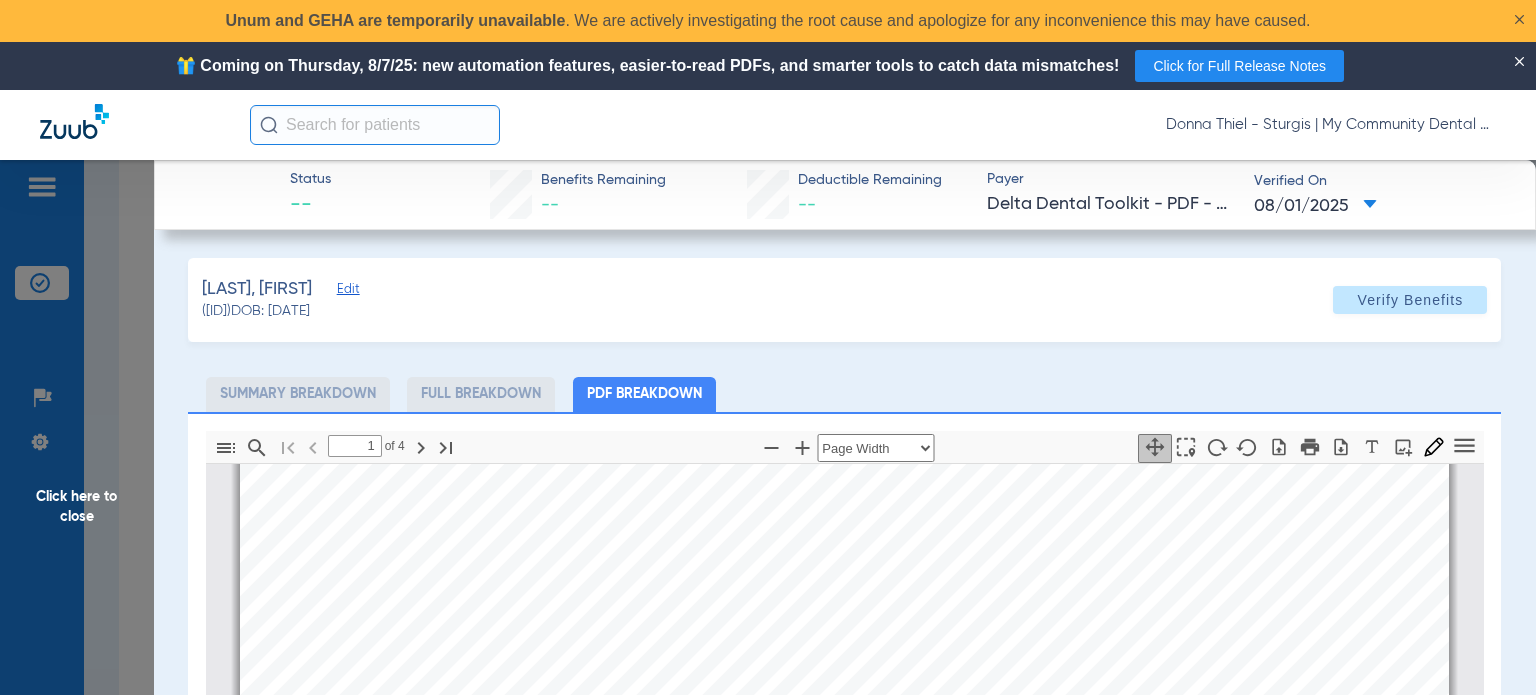 click on "Camacho, Benjamin   Edit   (1356536)   DOB: 06/28/2015   Verify Benefits   Subscriber Information   First name  Benjamin  Last name  Camacho  DOB  mm / dd / yyyy 06/28/2015  Member ID  1158384490  Group ID (optional)  84441000  Insurance Payer   Insurance
Delta Dental Toolkit - Pdf - Bot  Provider   Dentist
Aloysius Redding  1114620432  Summary Breakdown   Full Breakdown   PDF Breakdown  Thumbnails Document Outline Attachments Layers Current Outline Item         1 of ⁨4⁩ Automatic Zoom Actual Size Page Fit Page Width ⁨50⁩% ⁨100⁩% ⁨125⁩% ⁨150⁩% ⁨200⁩% ⁨300⁩% ⁨400⁩% ⁨0⁩%       Highlight         Add image              Tools Highlight color Thickness Color #000000 Size Color #000000 Thickness Opacity Presentation Mode Open Print Save Go to First Page Previous Next Go to Last Page Rotate Clockwise Rotate Counterclockwise Text Selection Tool   Hand Tool     Find Zoom Out Zoom In No Spreads Odd Spreads Even Spreads Page Scrolling Vertical Scrolling     Horizontal Scrolling" 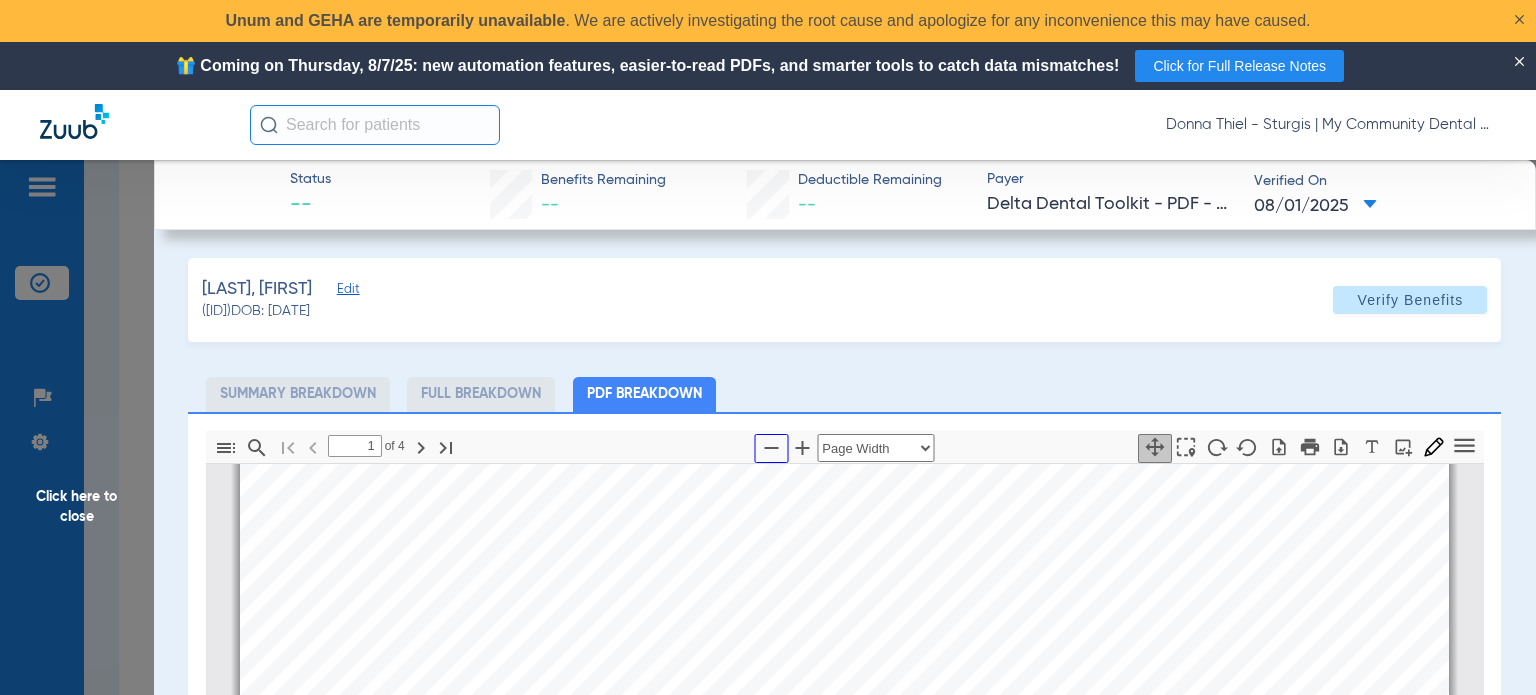 click 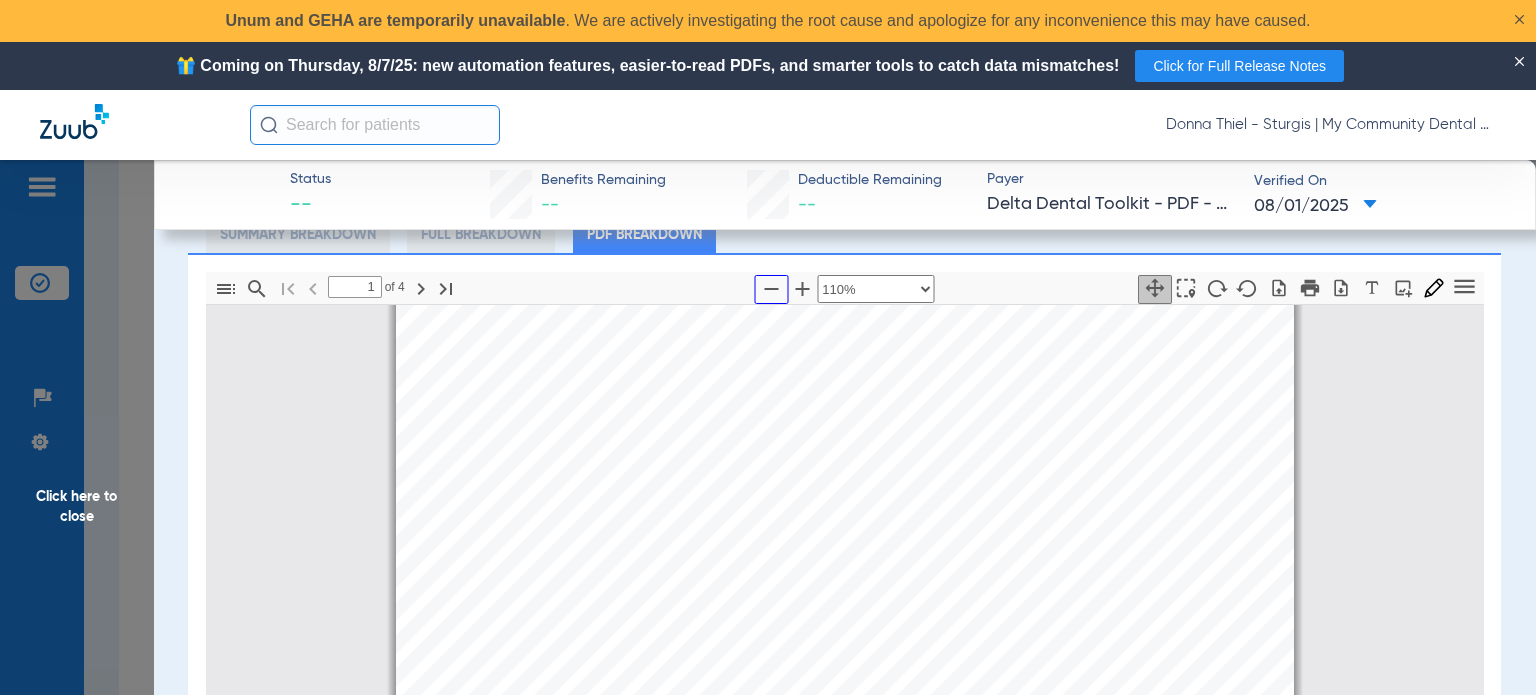 scroll, scrollTop: 200, scrollLeft: 0, axis: vertical 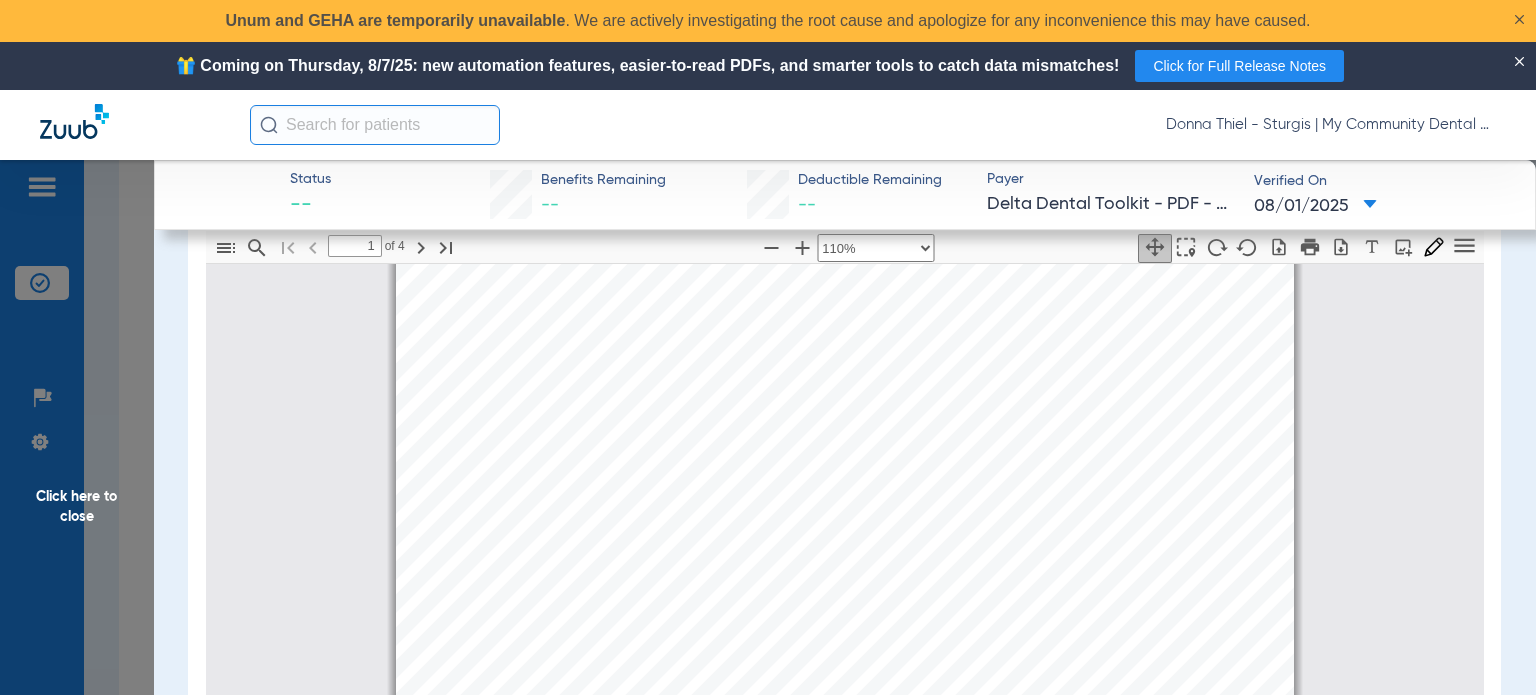 click on "Contact your clearing house if you have any issues with these payer IDs" at bounding box center [1068, 461] 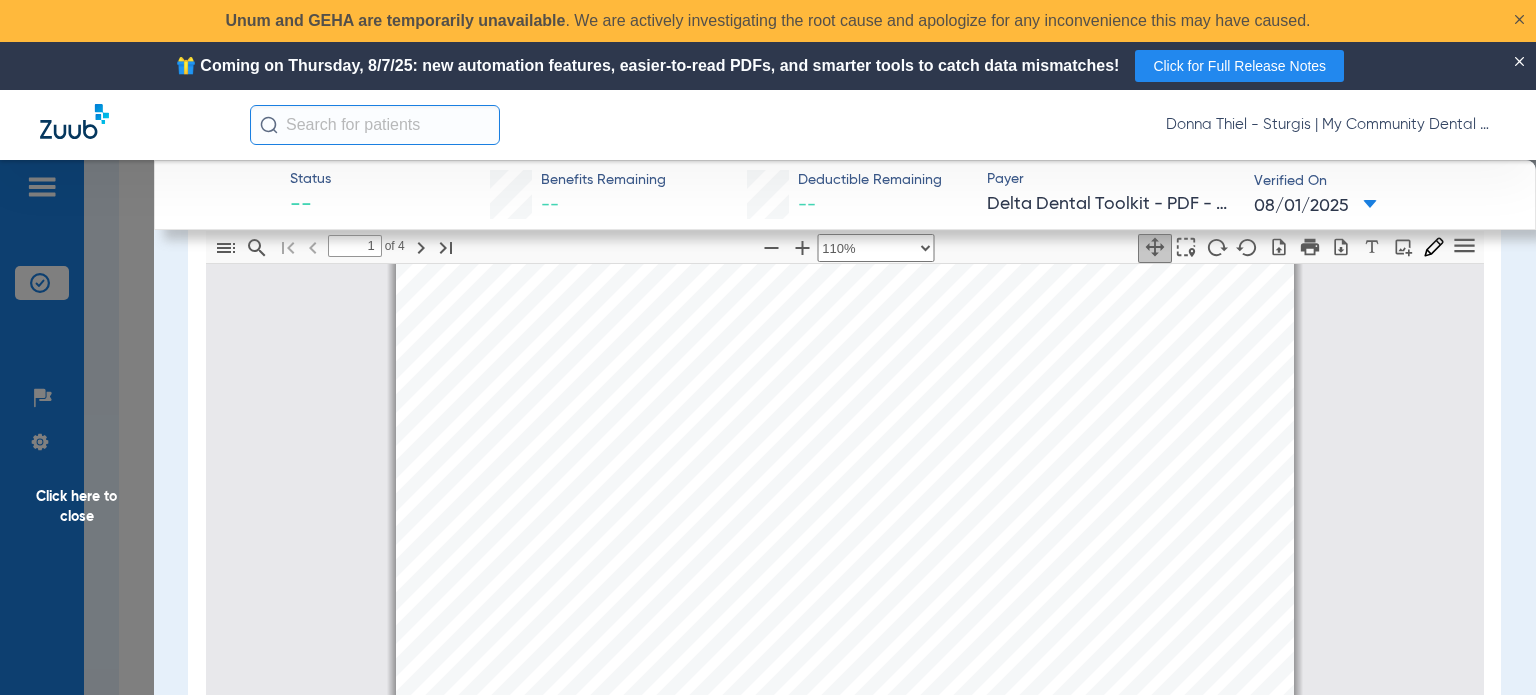 click on "Click here to close" 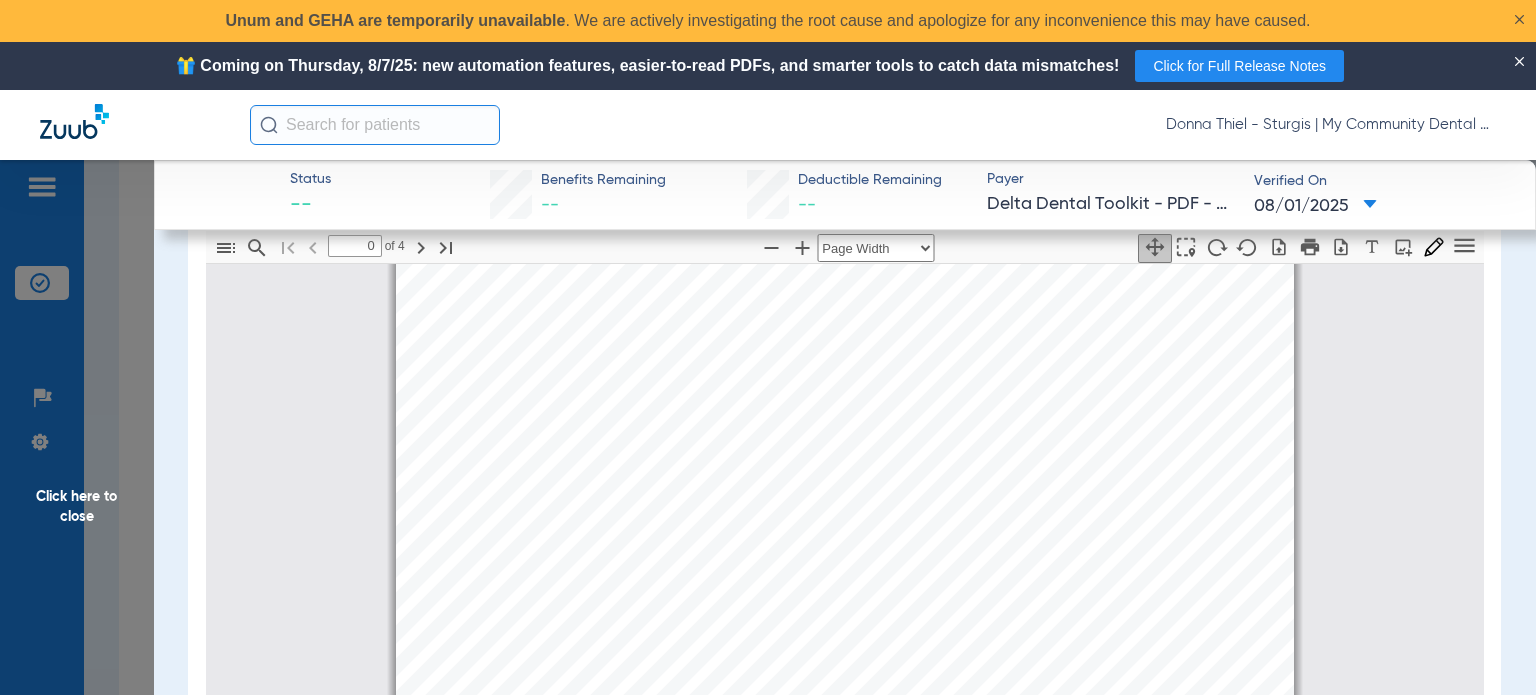 scroll, scrollTop: 0, scrollLeft: 0, axis: both 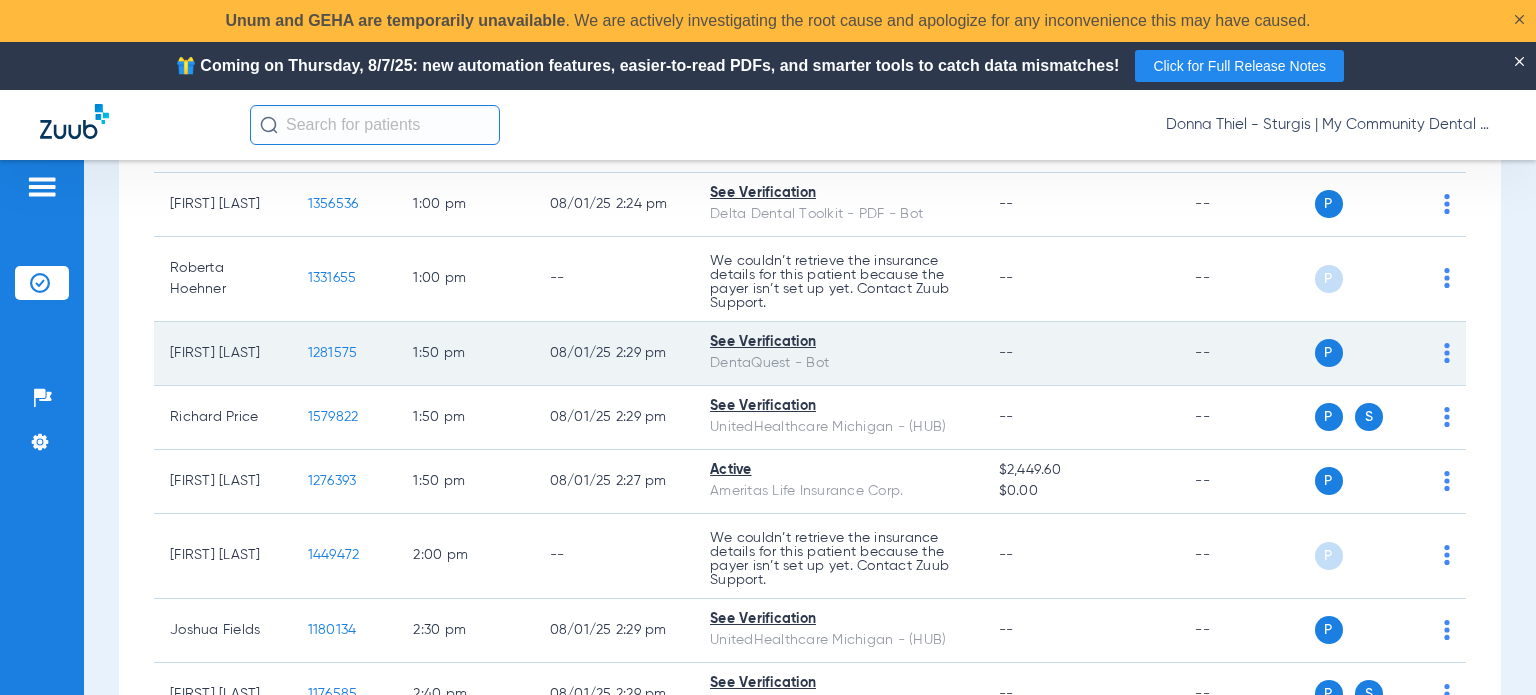 click on "1281575" 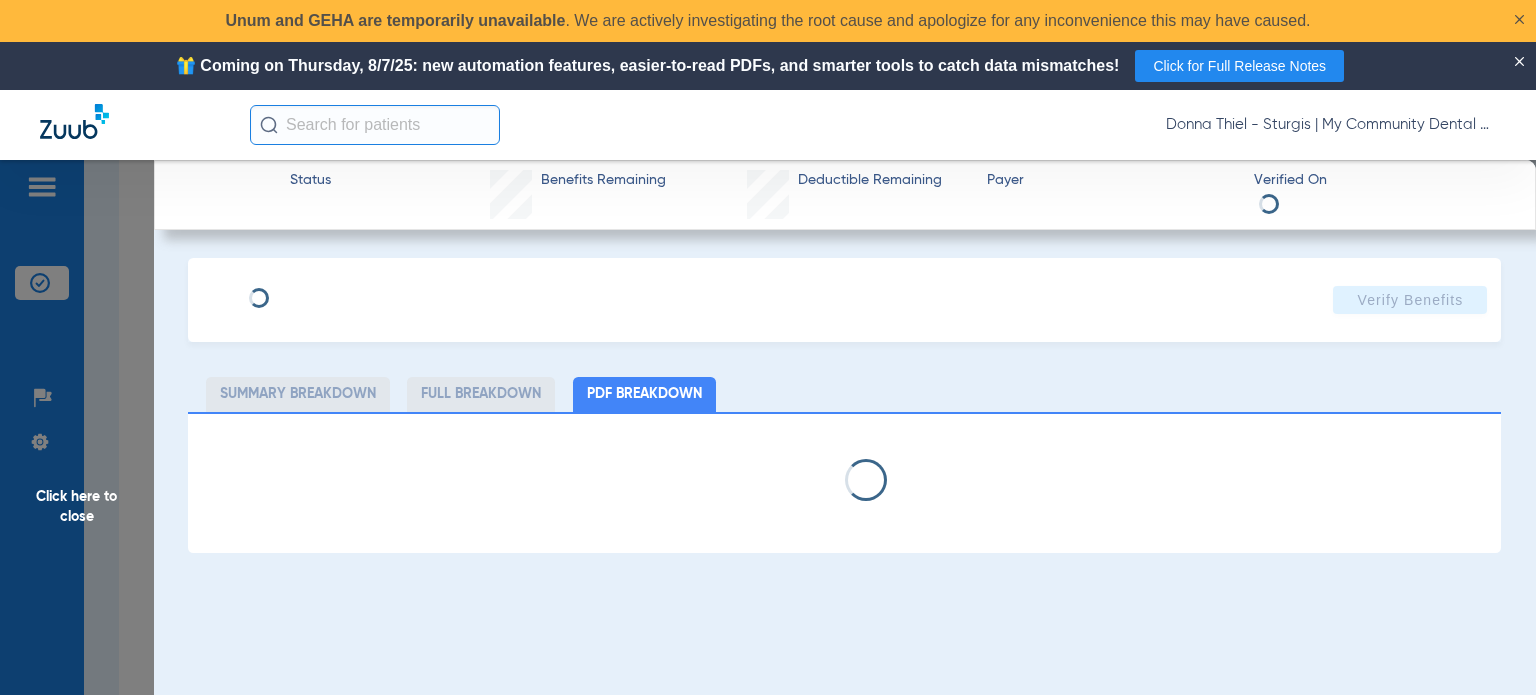 select on "page-width" 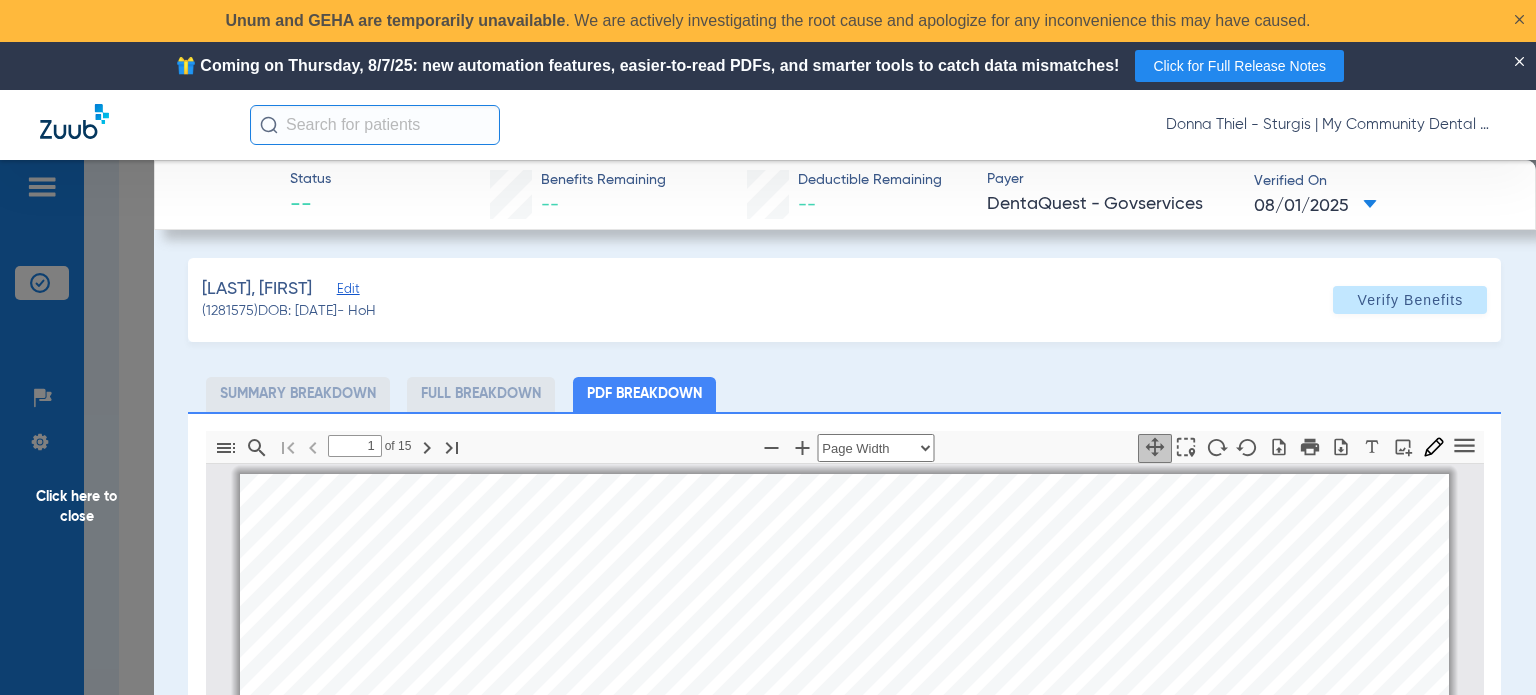 scroll, scrollTop: 10, scrollLeft: 0, axis: vertical 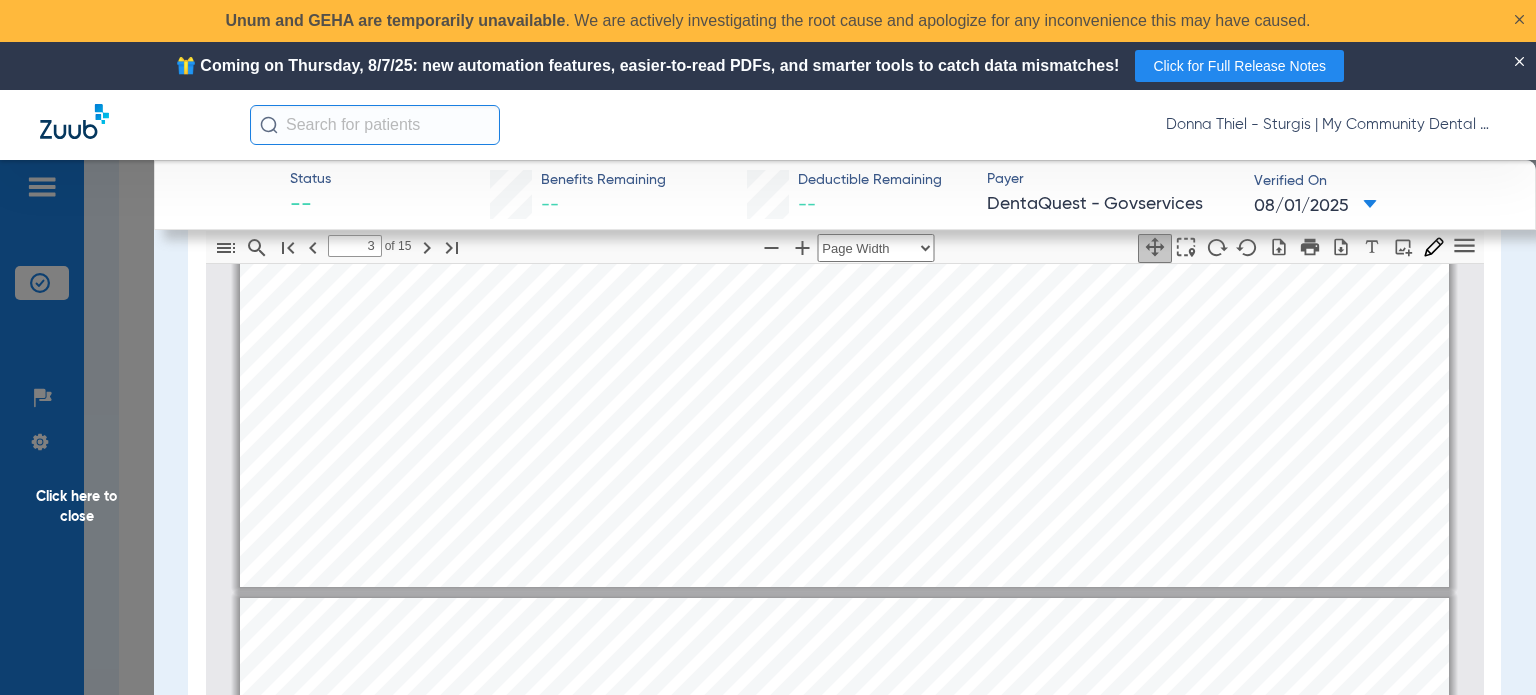 type on "4" 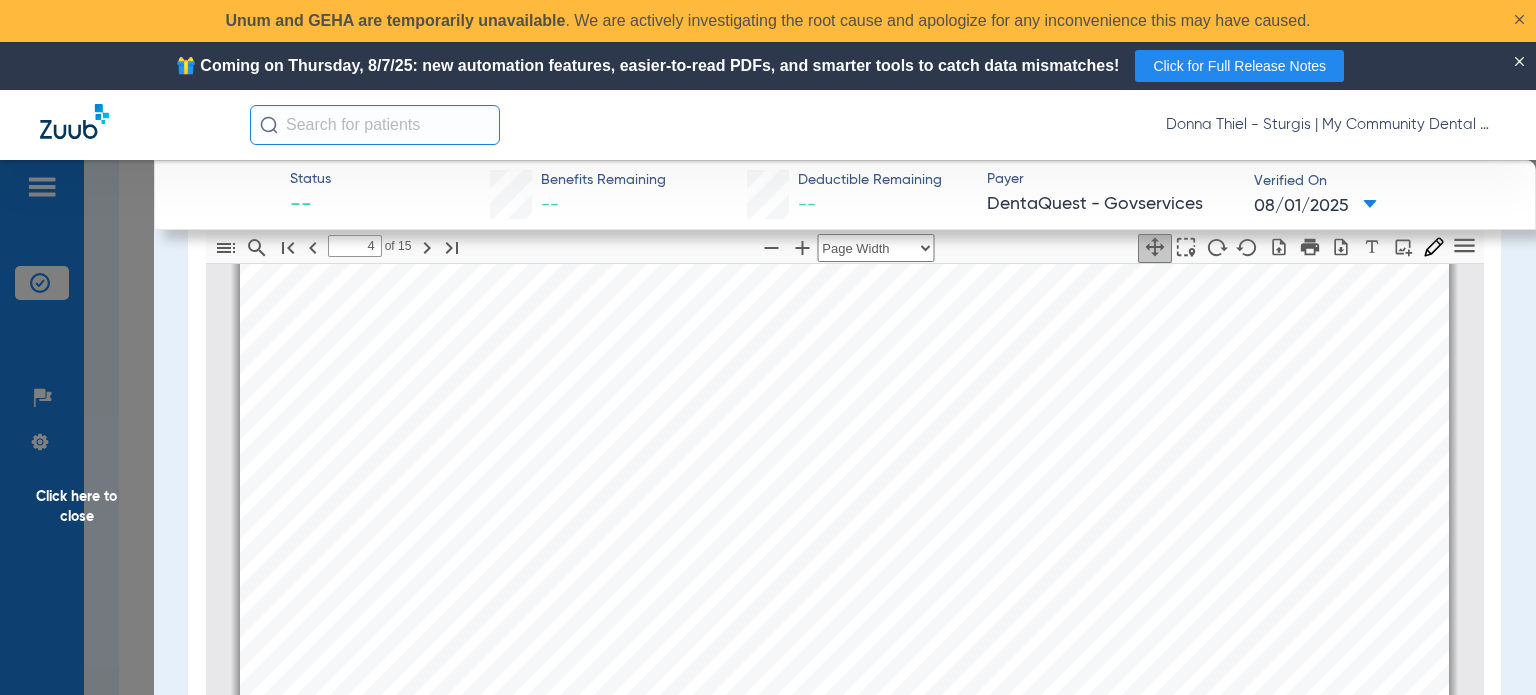 scroll, scrollTop: 2810, scrollLeft: 0, axis: vertical 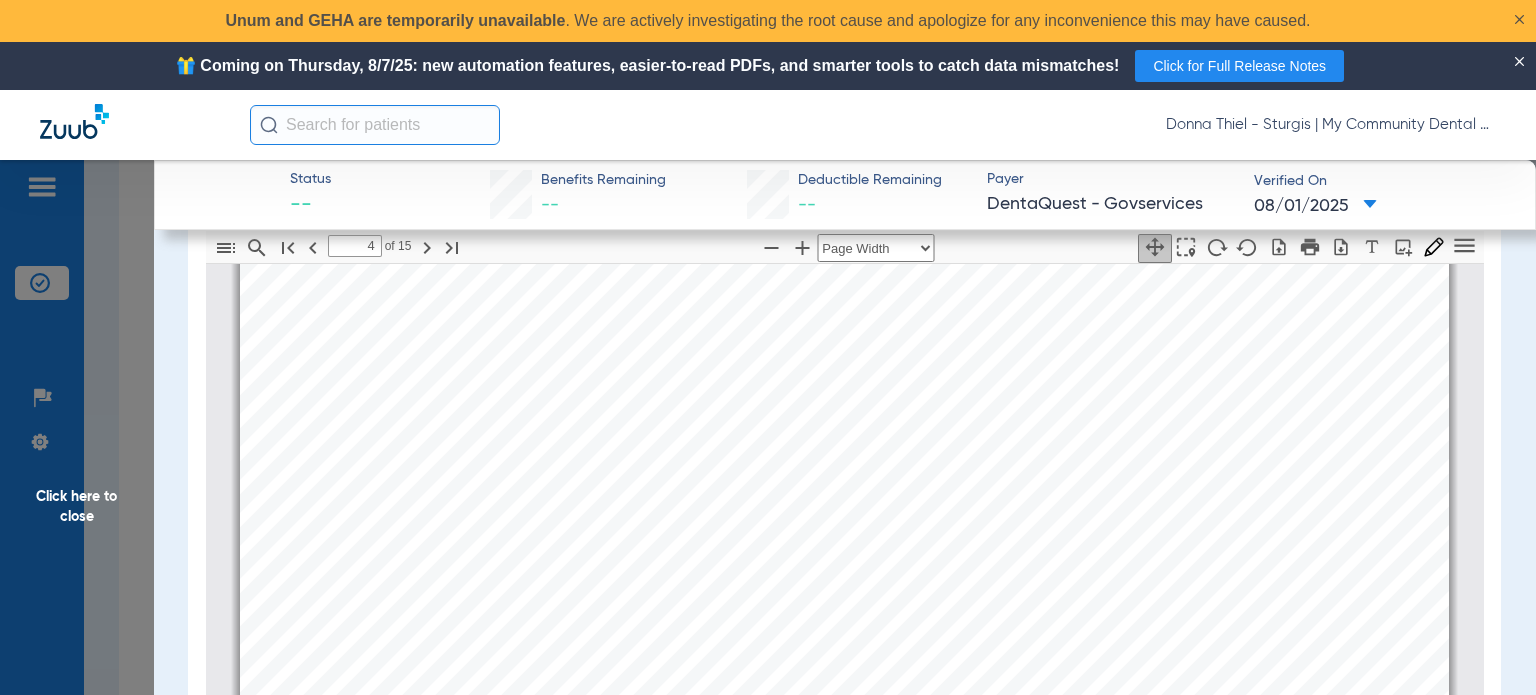 click on "Click here to close" 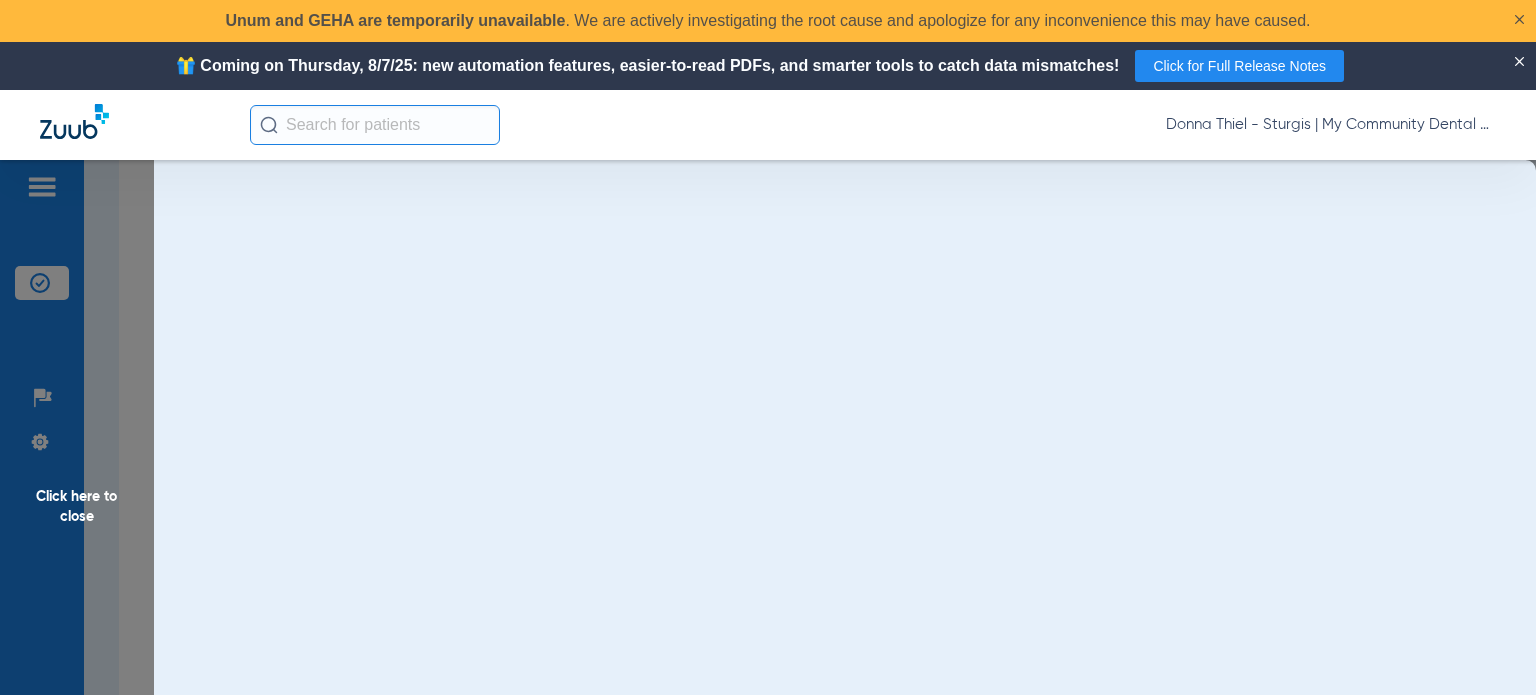 scroll, scrollTop: 0, scrollLeft: 0, axis: both 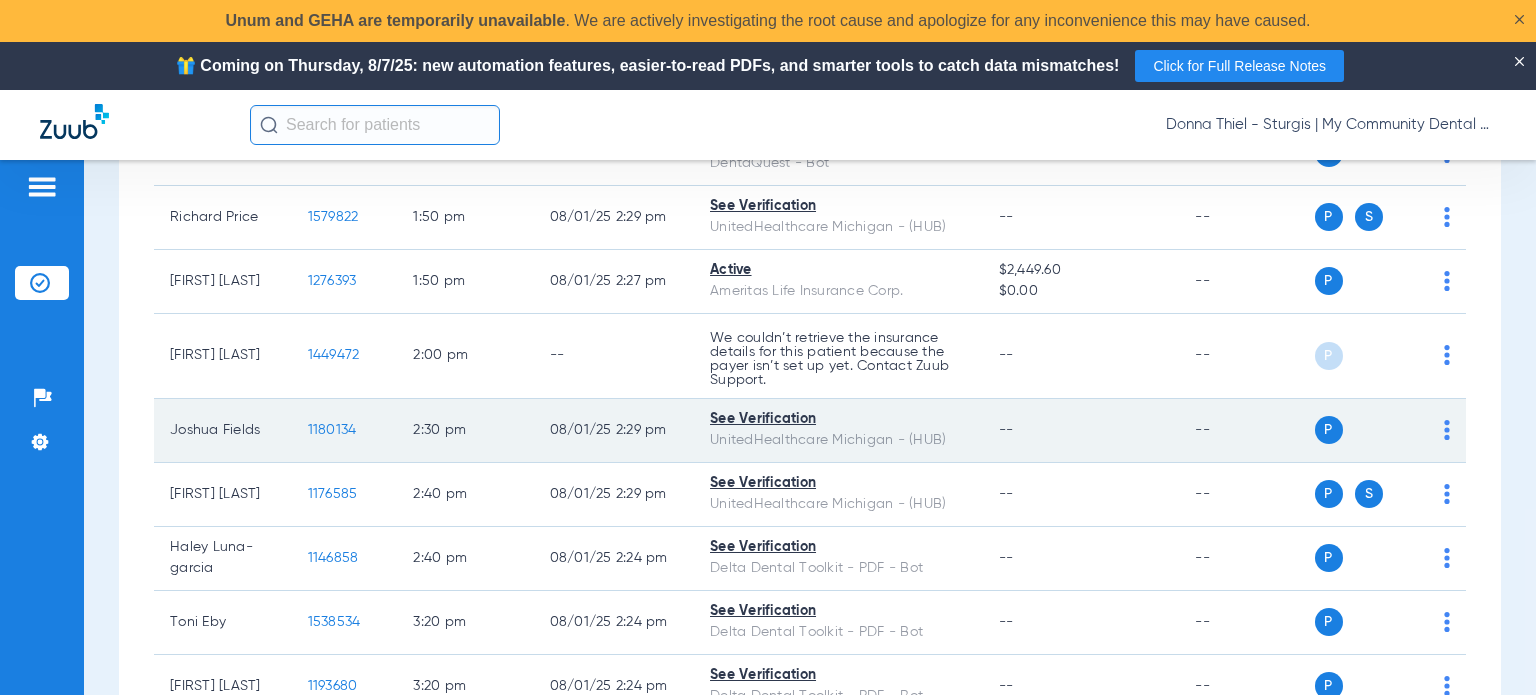 click on "1180134" 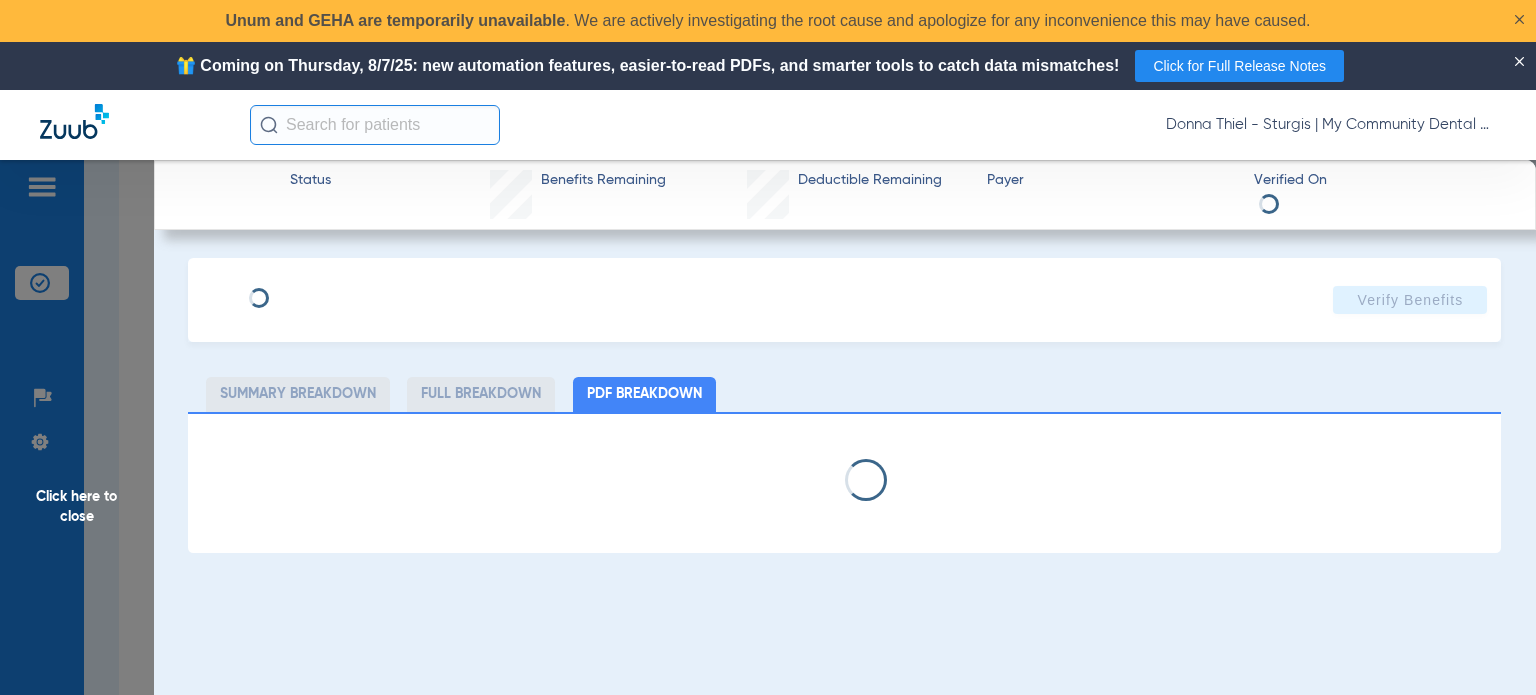 select on "page-width" 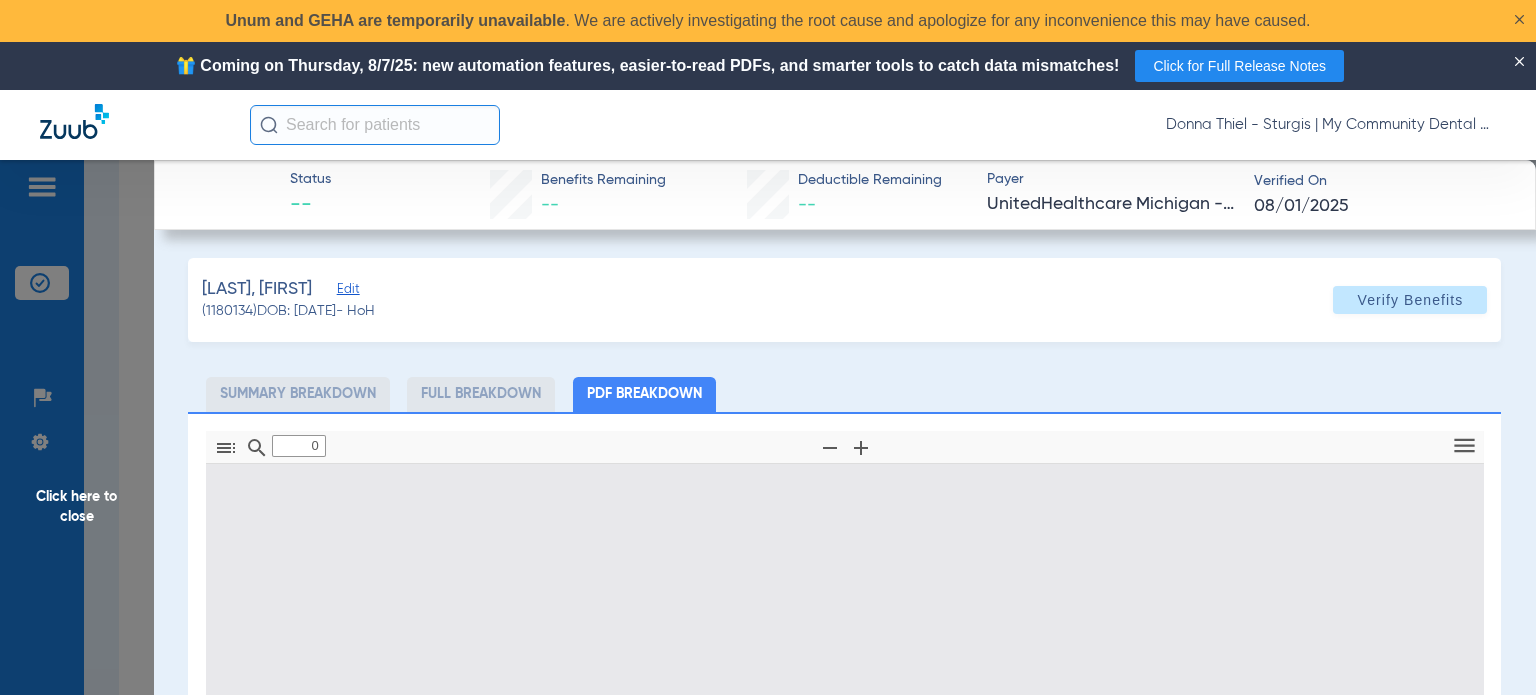 type on "1" 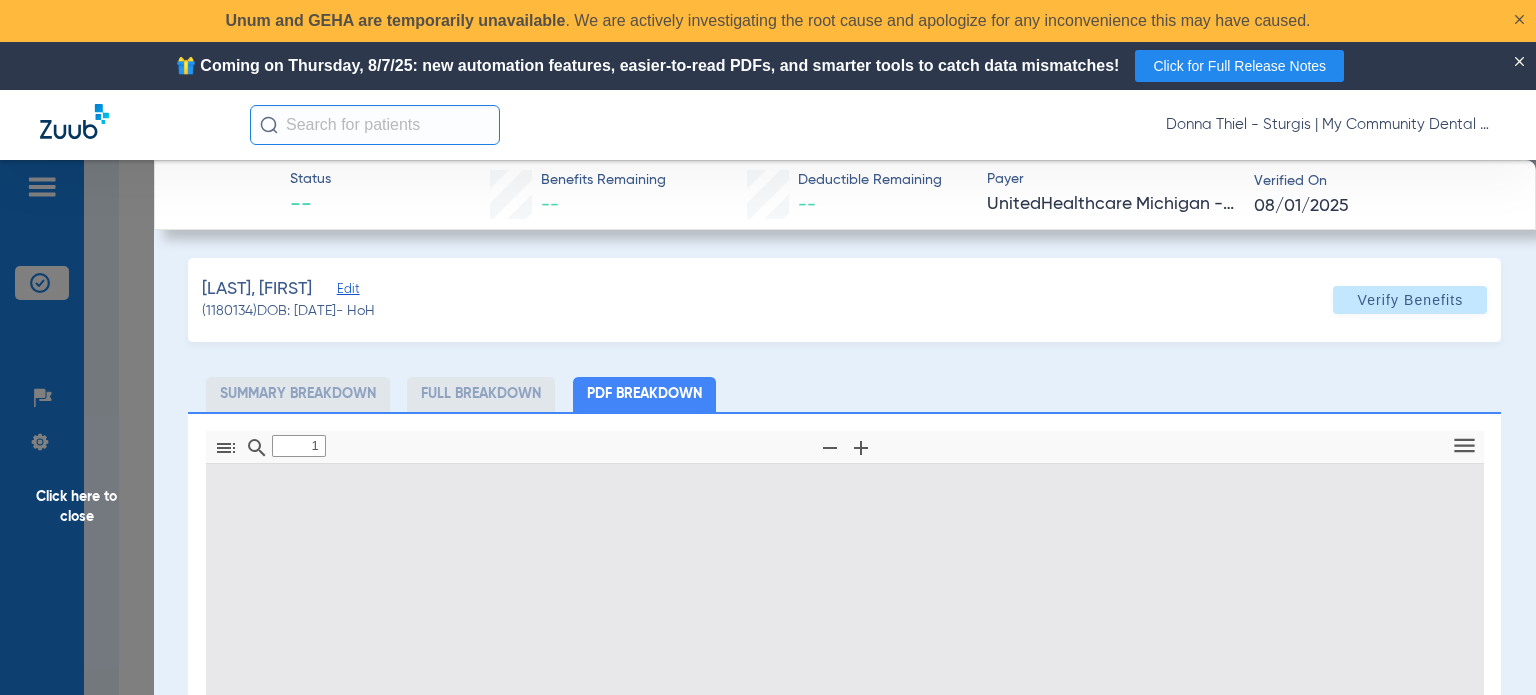 scroll, scrollTop: 10, scrollLeft: 0, axis: vertical 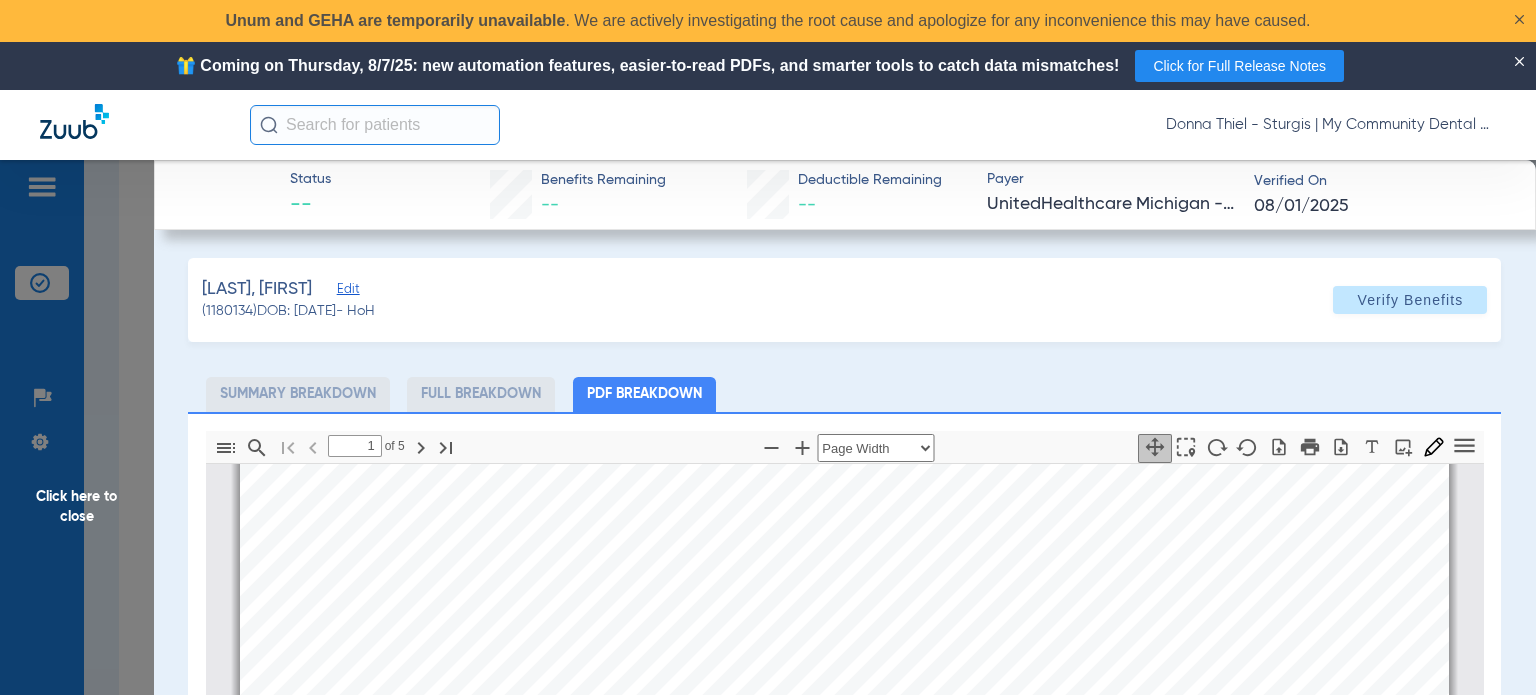 click on "Fields, Joshua   Edit   (1180134)   DOB: 12/12/1985   - HoH   Verify Benefits   Subscriber Information   First name  Joshua  Last name  Fields  DOB  mm / dd / yyyy 12/12/1985  Member ID  130845984  Group ID (optional)  1234  Insurance Payer   Insurance
Unitedhealthcare Michigan - (Hub)  Provider   Dentist
Aloysius Redding  1114620432  Summary Breakdown   Full Breakdown   PDF Breakdown  Thumbnails Document Outline Attachments Layers Current Outline Item         1 of ⁨5⁩ Automatic Zoom Actual Size Page Fit Page Width ⁨50⁩% ⁨100⁩% ⁨125⁩% ⁨150⁩% ⁨200⁩% ⁨300⁩% ⁨400⁩% ⁨0⁩%       Highlight         Add image              Tools Highlight color Thickness Color #000000 Size Color #000000 Thickness Opacity Presentation Mode Open Print Save Go to First Page Previous Next Go to Last Page Rotate Clockwise Rotate Counterclockwise Text Selection Tool   Hand Tool     Find Zoom Out Zoom In No Spreads Odd Spreads Even Spreads Page Scrolling Vertical Scrolling     Horizontal Scrolling" 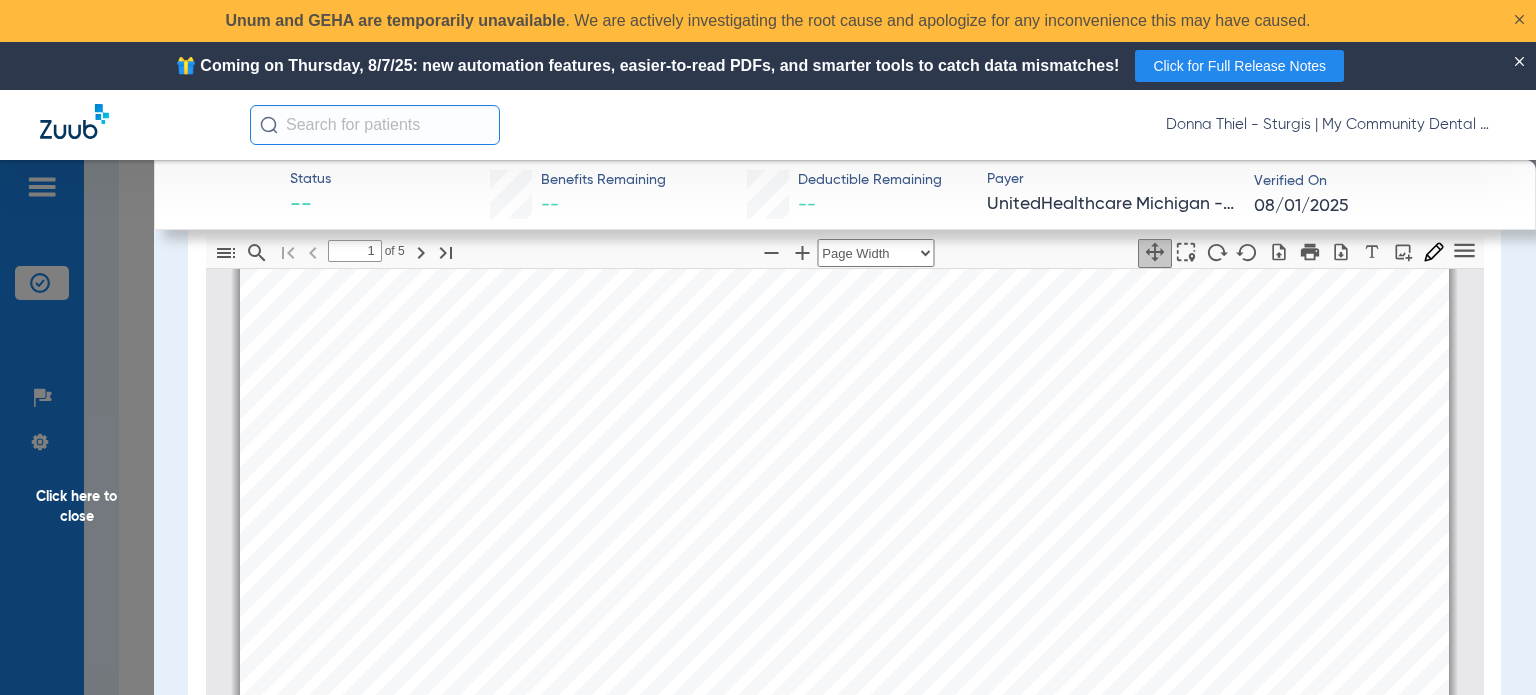 scroll, scrollTop: 200, scrollLeft: 0, axis: vertical 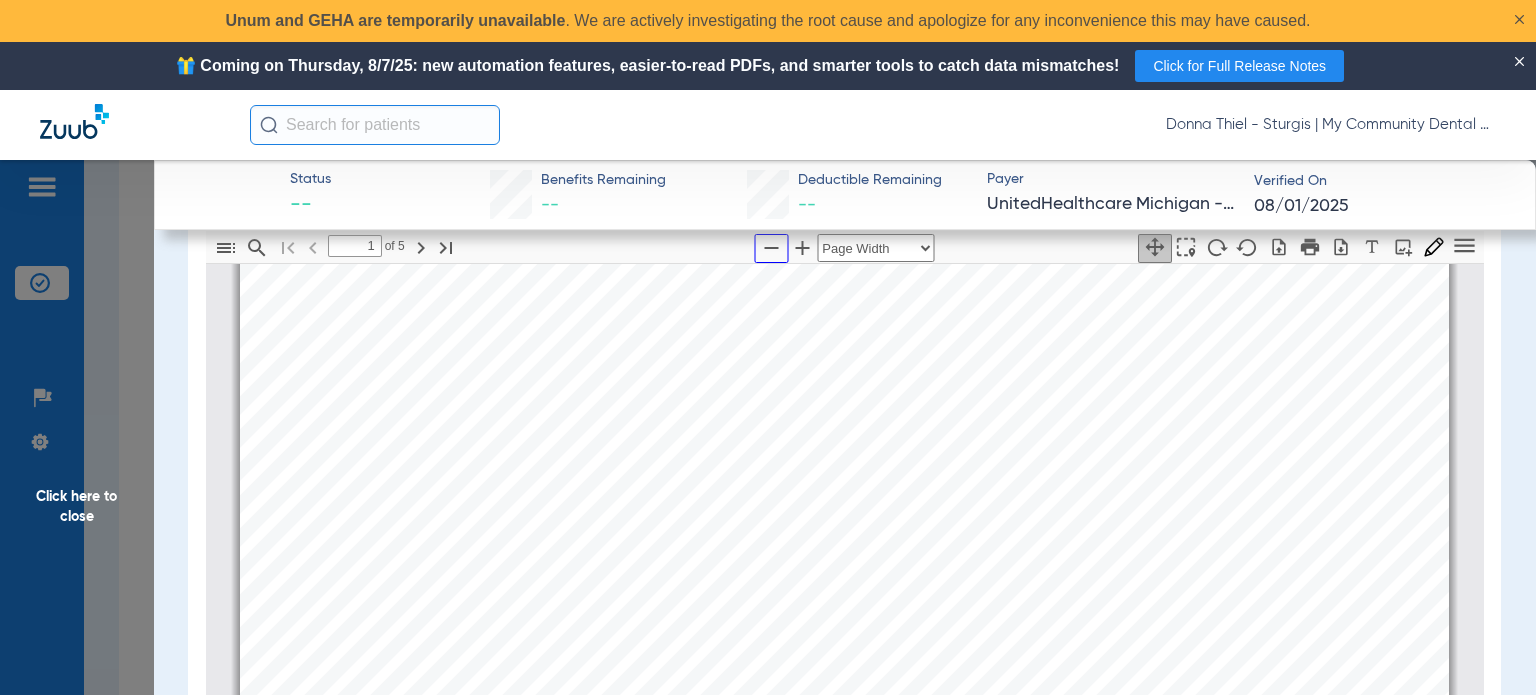 click 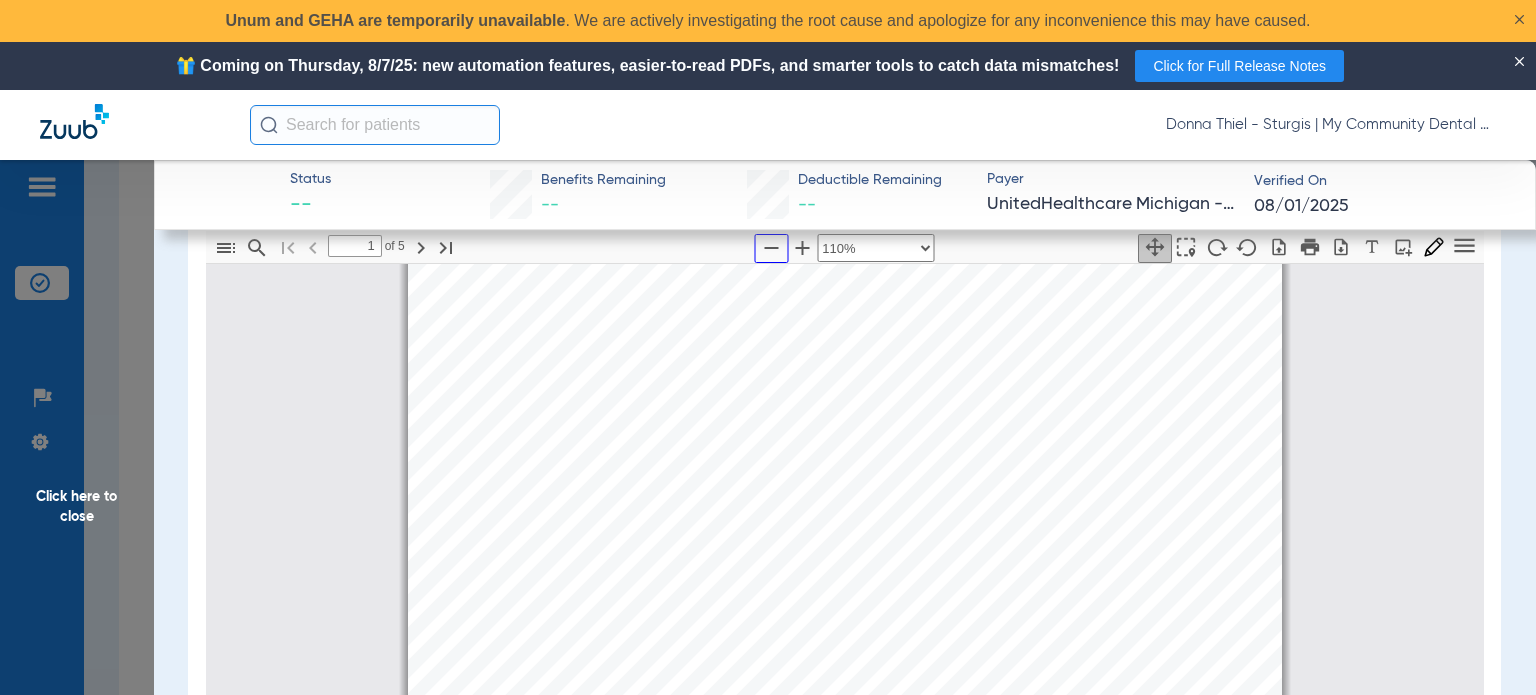 scroll, scrollTop: 9, scrollLeft: 0, axis: vertical 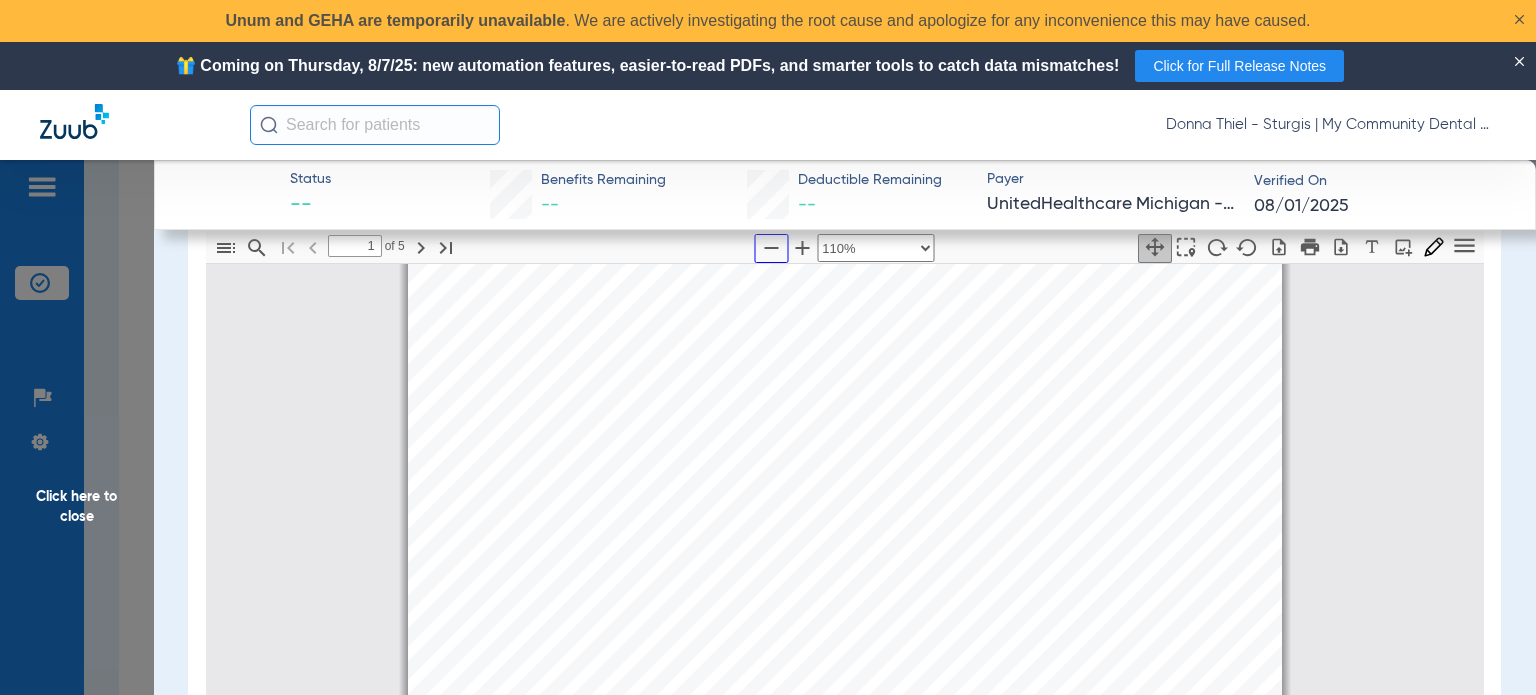 type on "2" 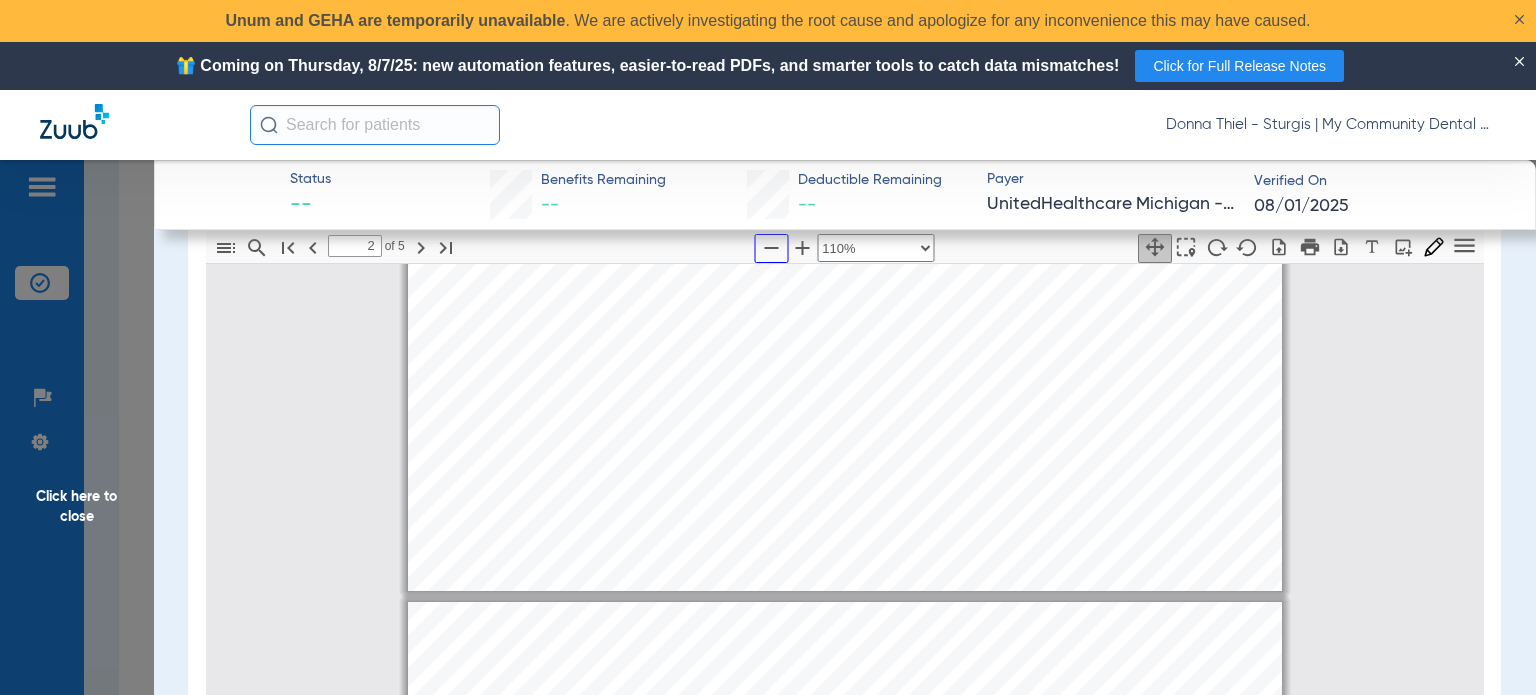 type on "3" 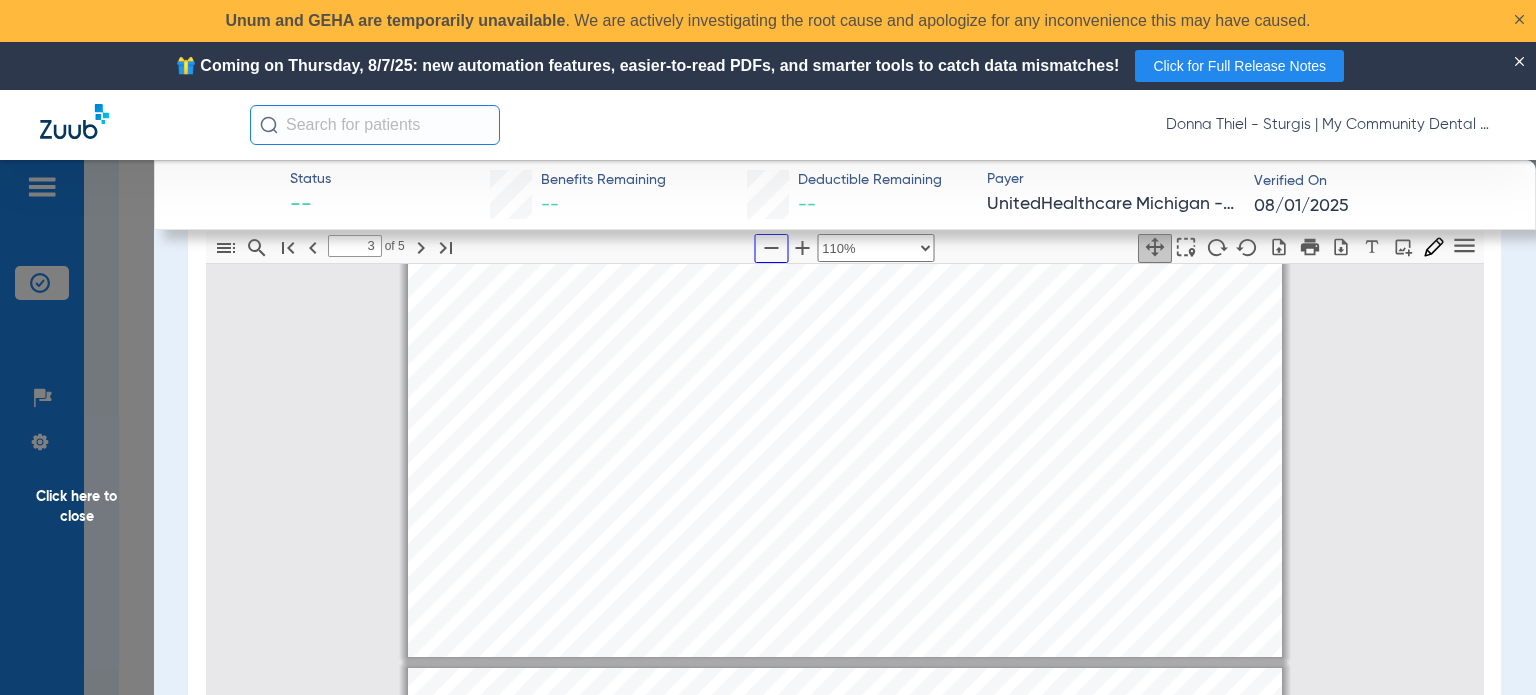 type on "4" 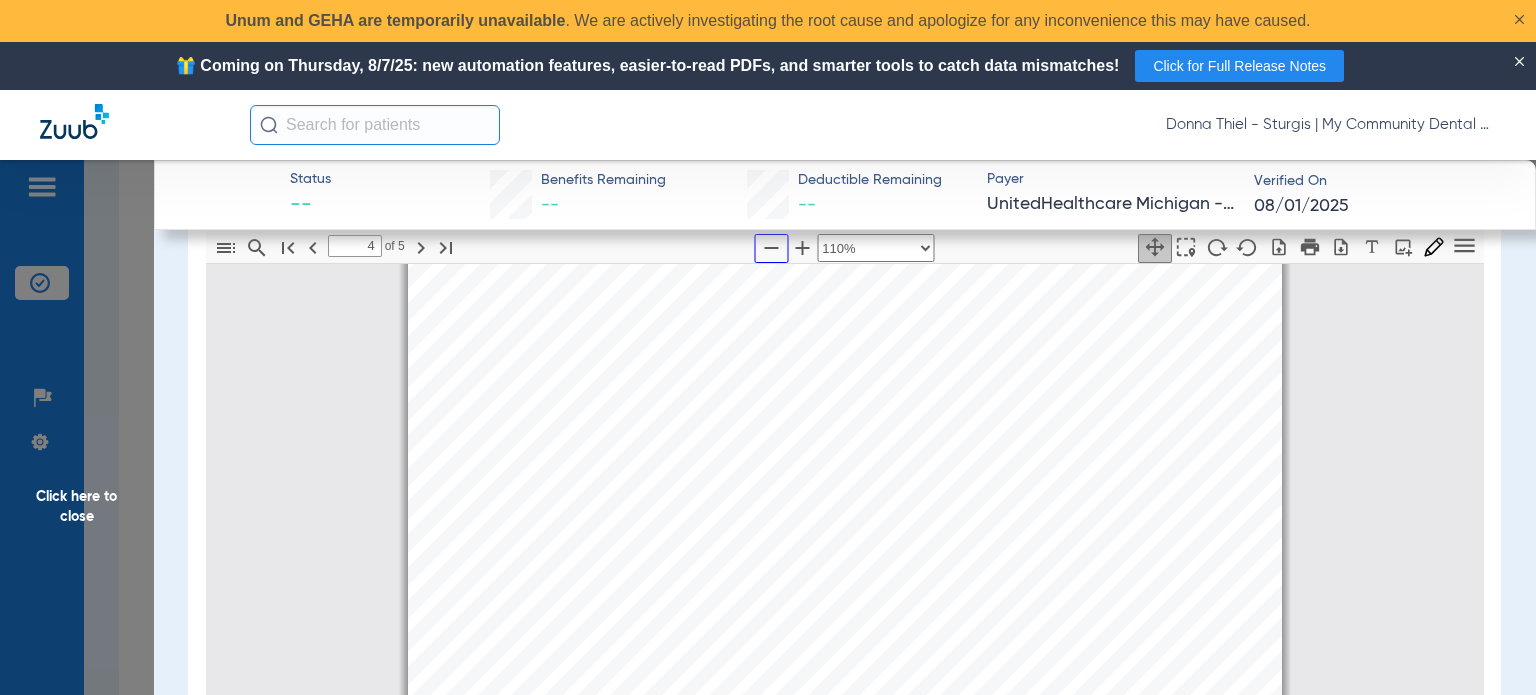 scroll, scrollTop: 3909, scrollLeft: 0, axis: vertical 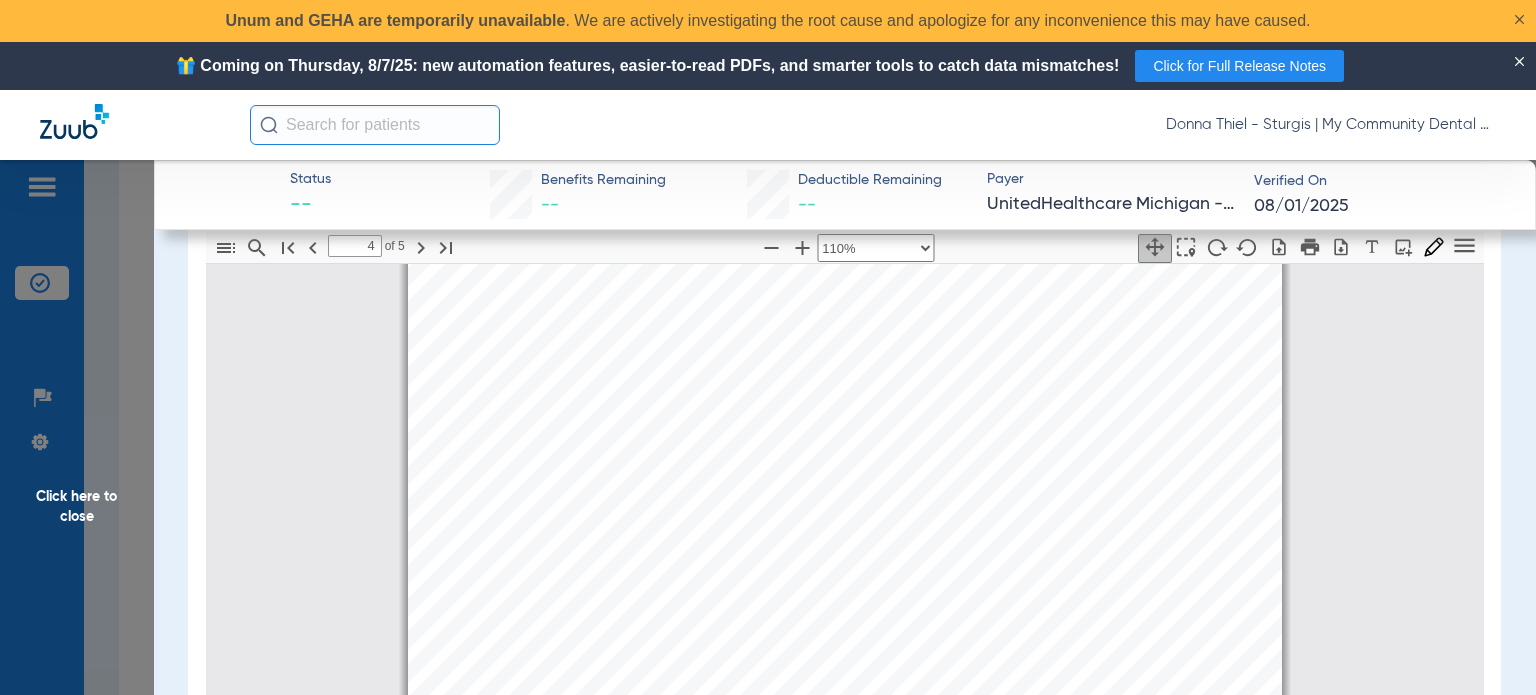 click on "Click here to close" 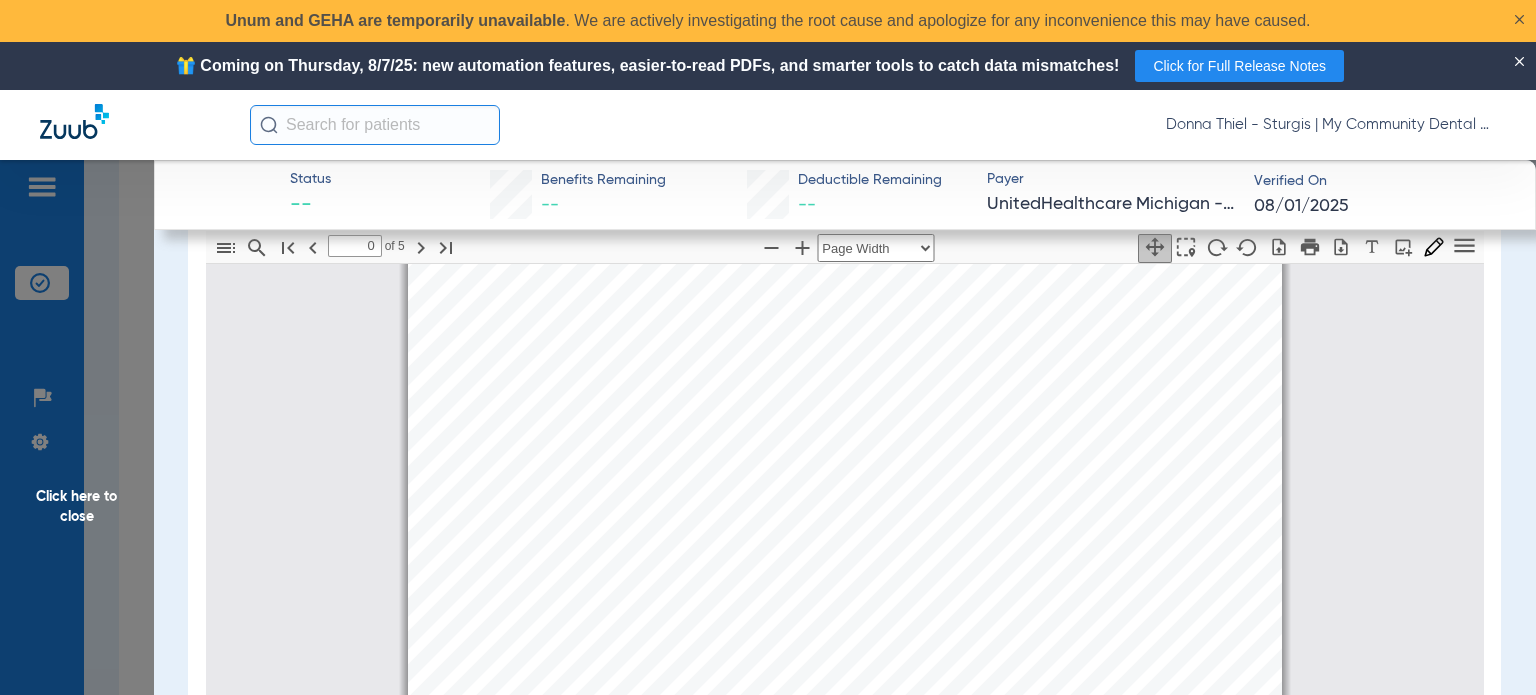 scroll, scrollTop: 0, scrollLeft: 0, axis: both 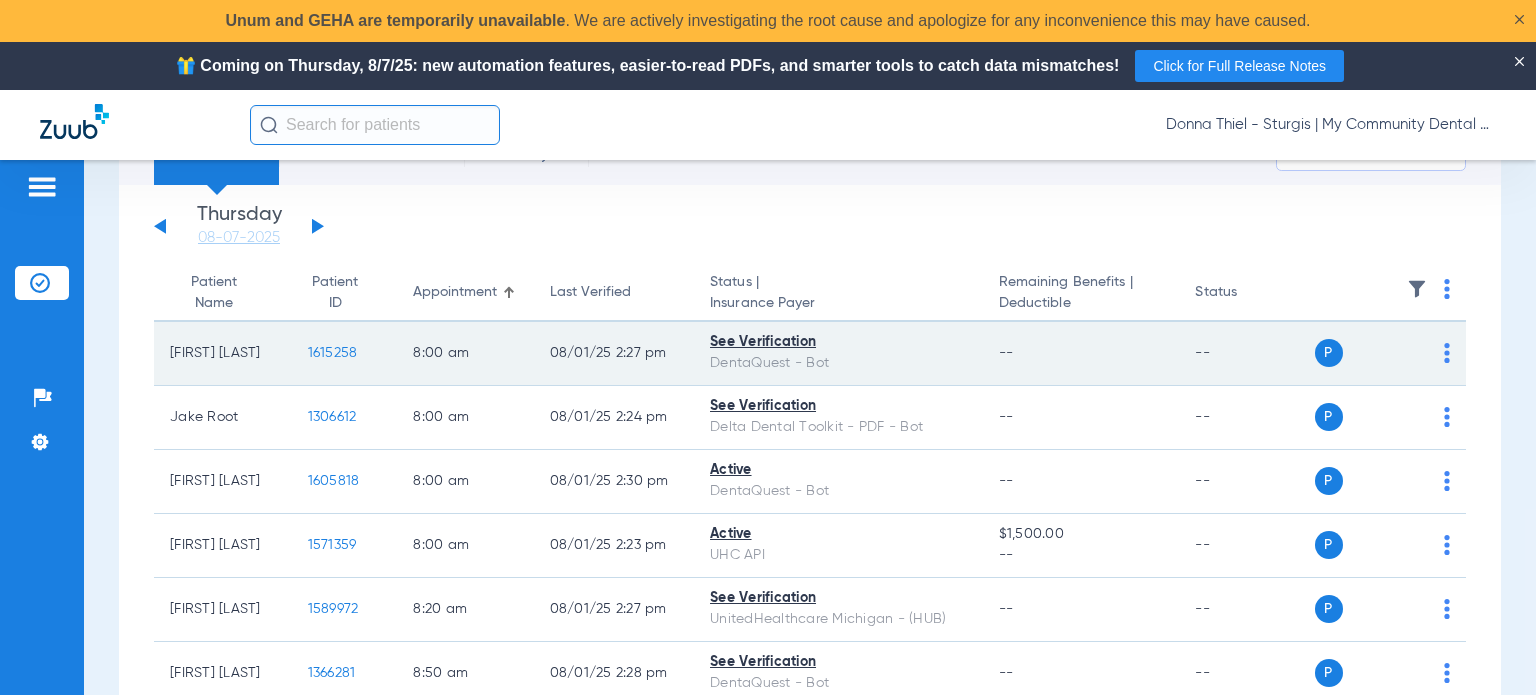 click on "1615258" 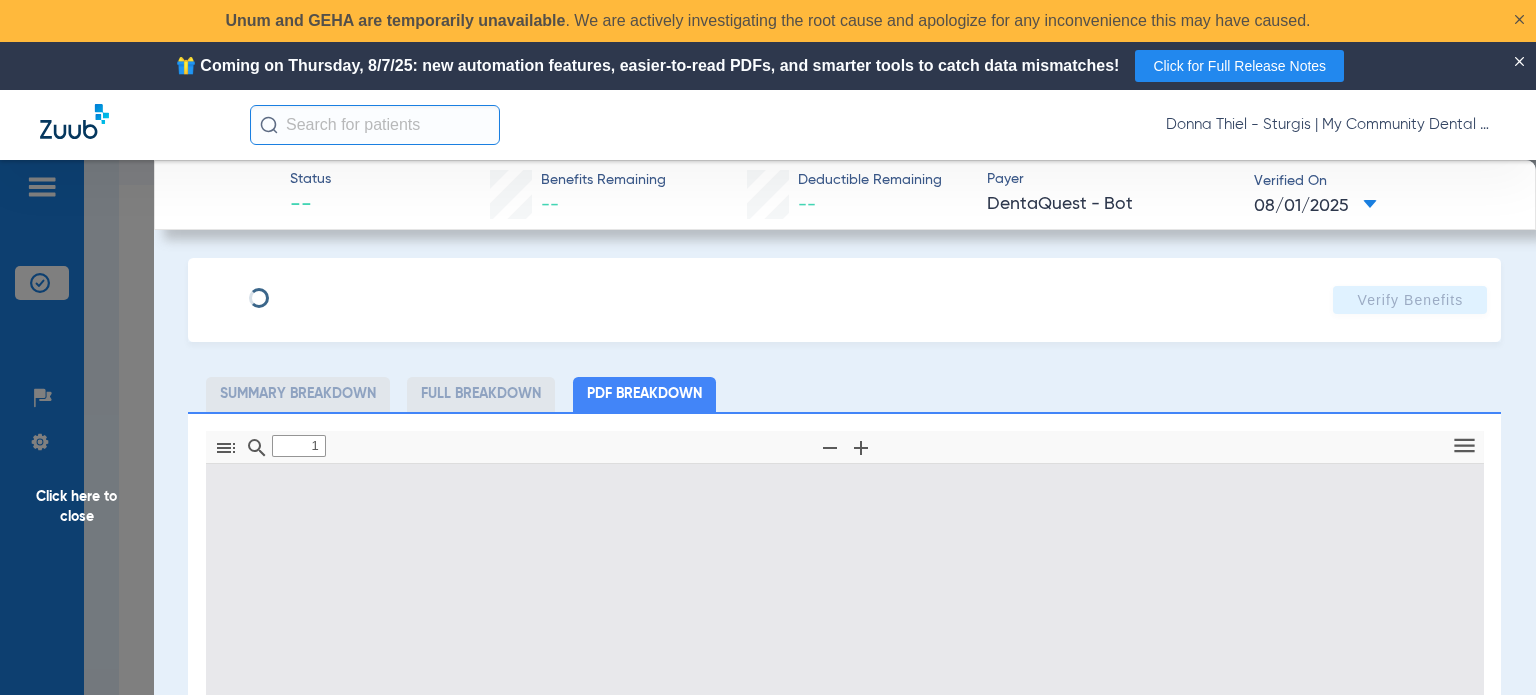 type on "0" 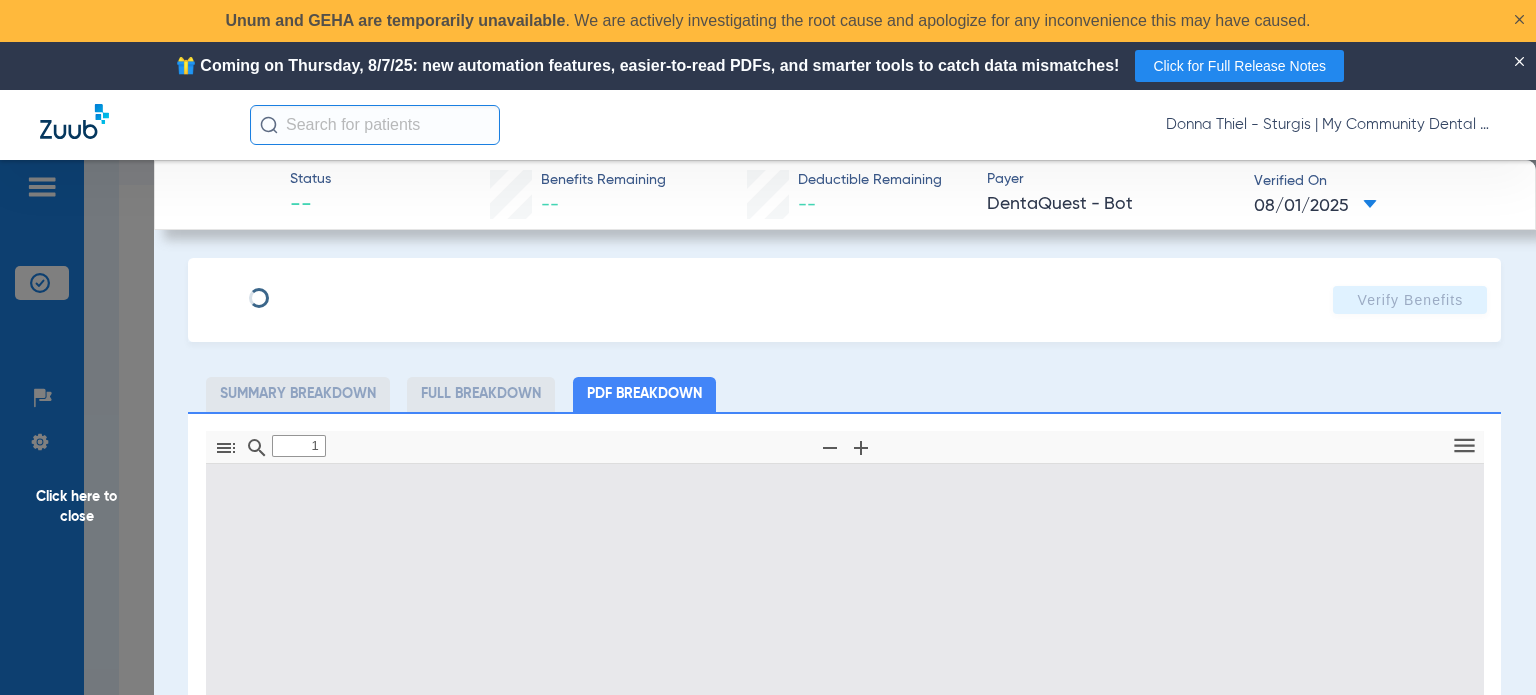 select on "page-width" 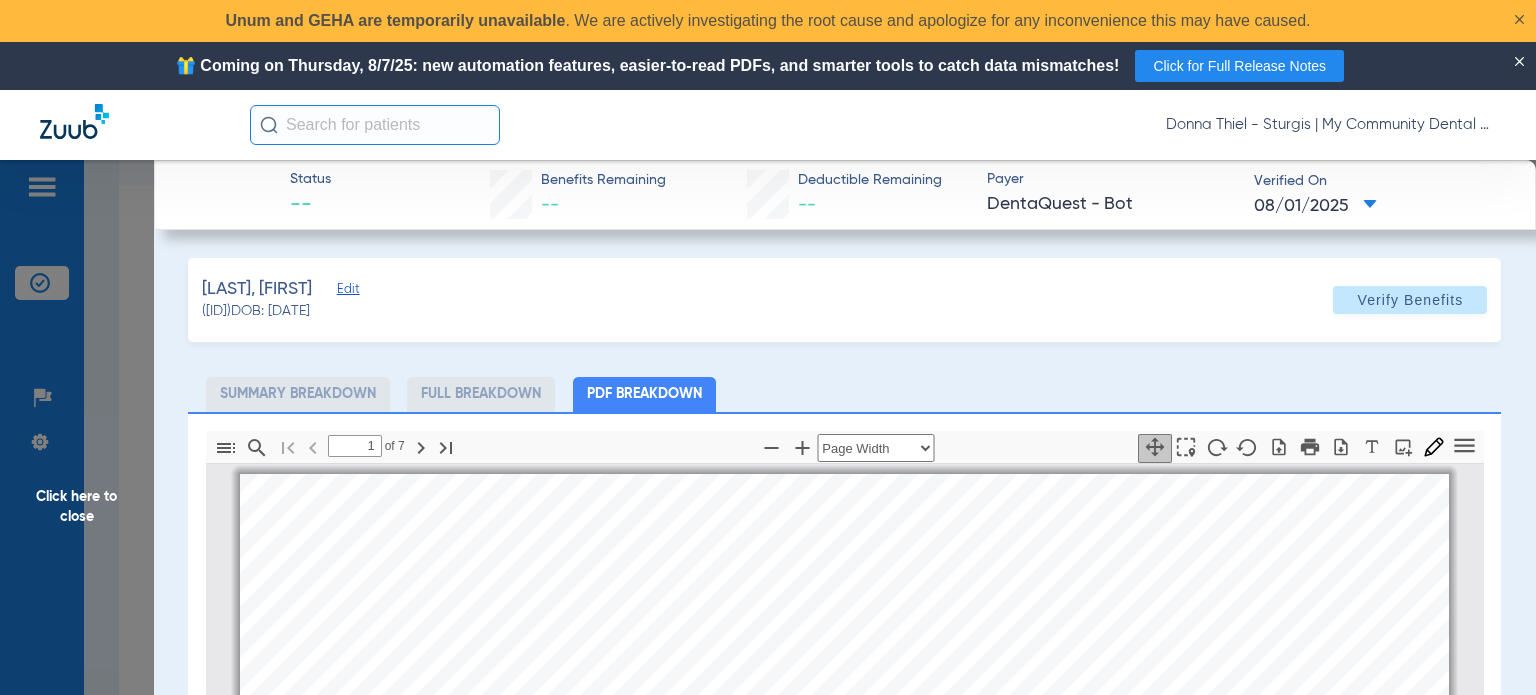 scroll, scrollTop: 10, scrollLeft: 0, axis: vertical 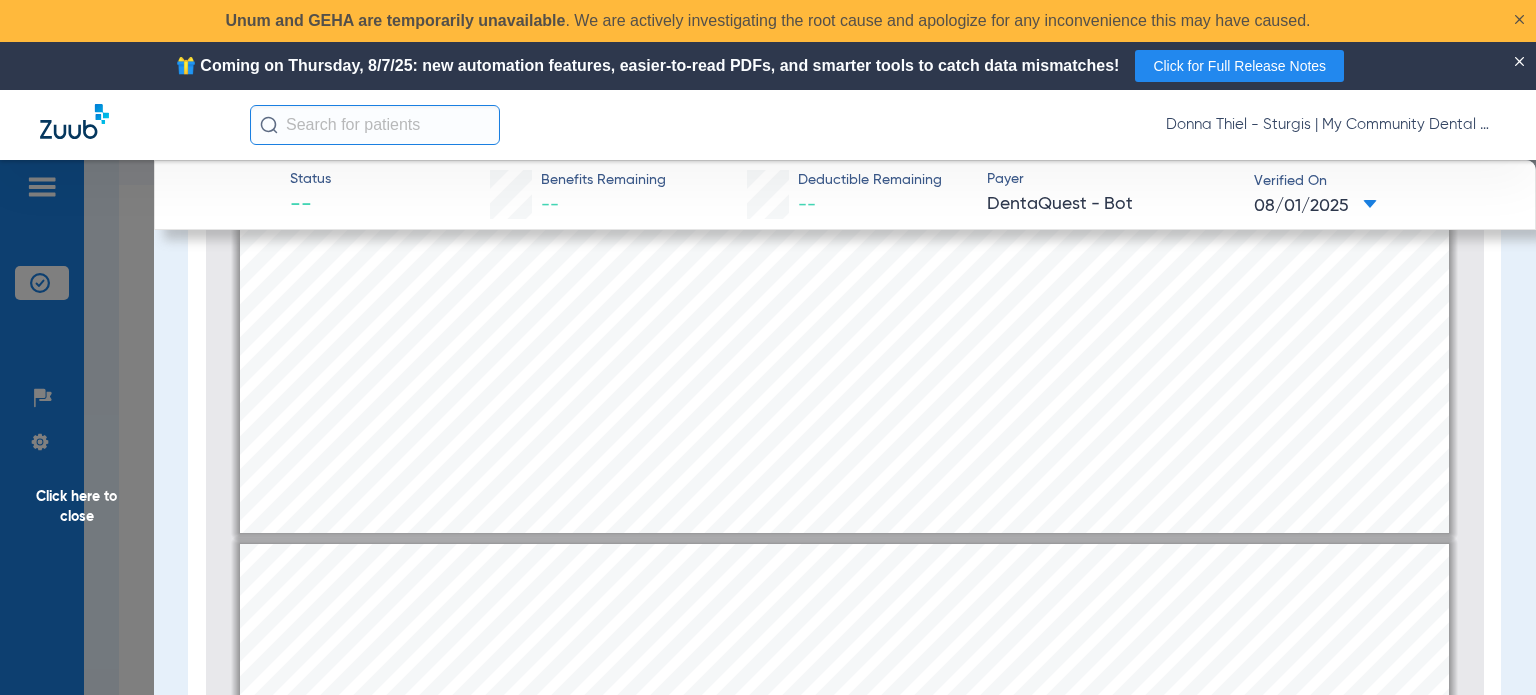 type on "5" 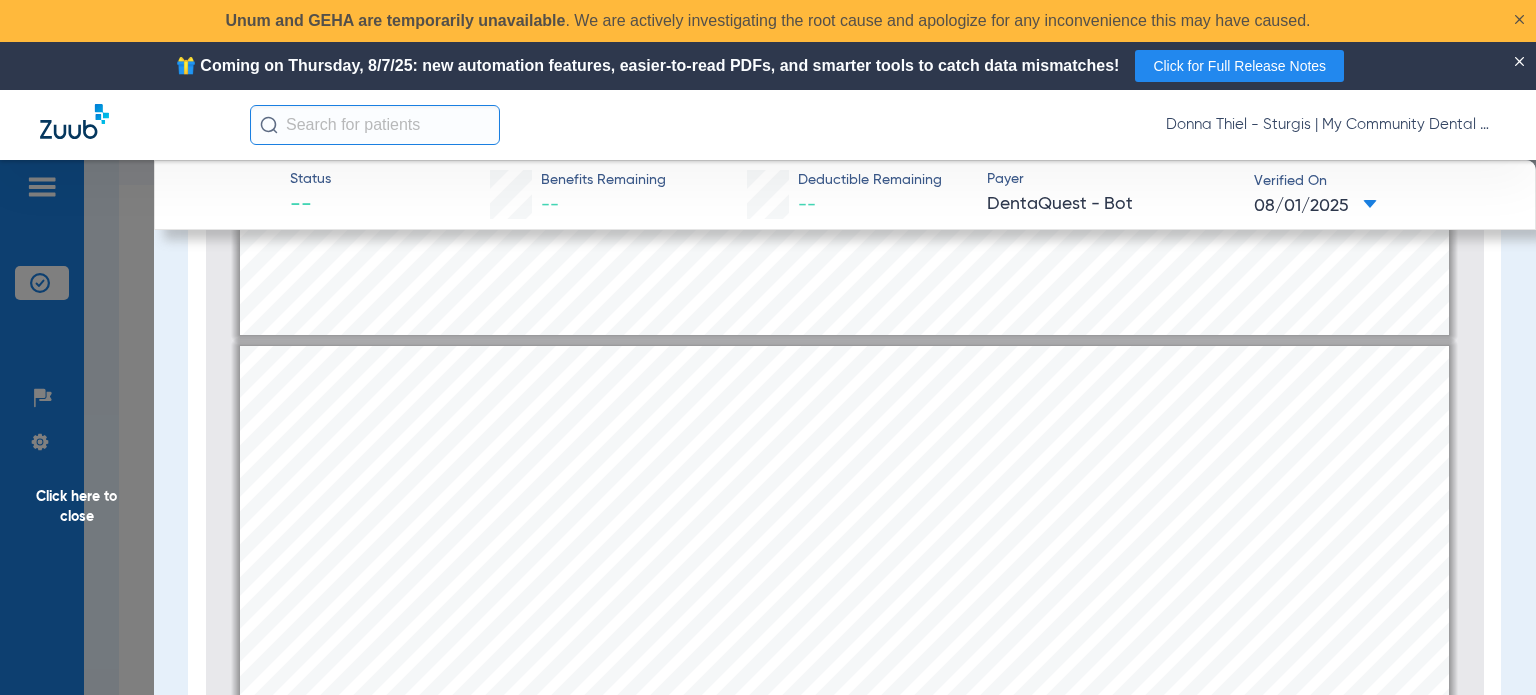 scroll, scrollTop: 3310, scrollLeft: 0, axis: vertical 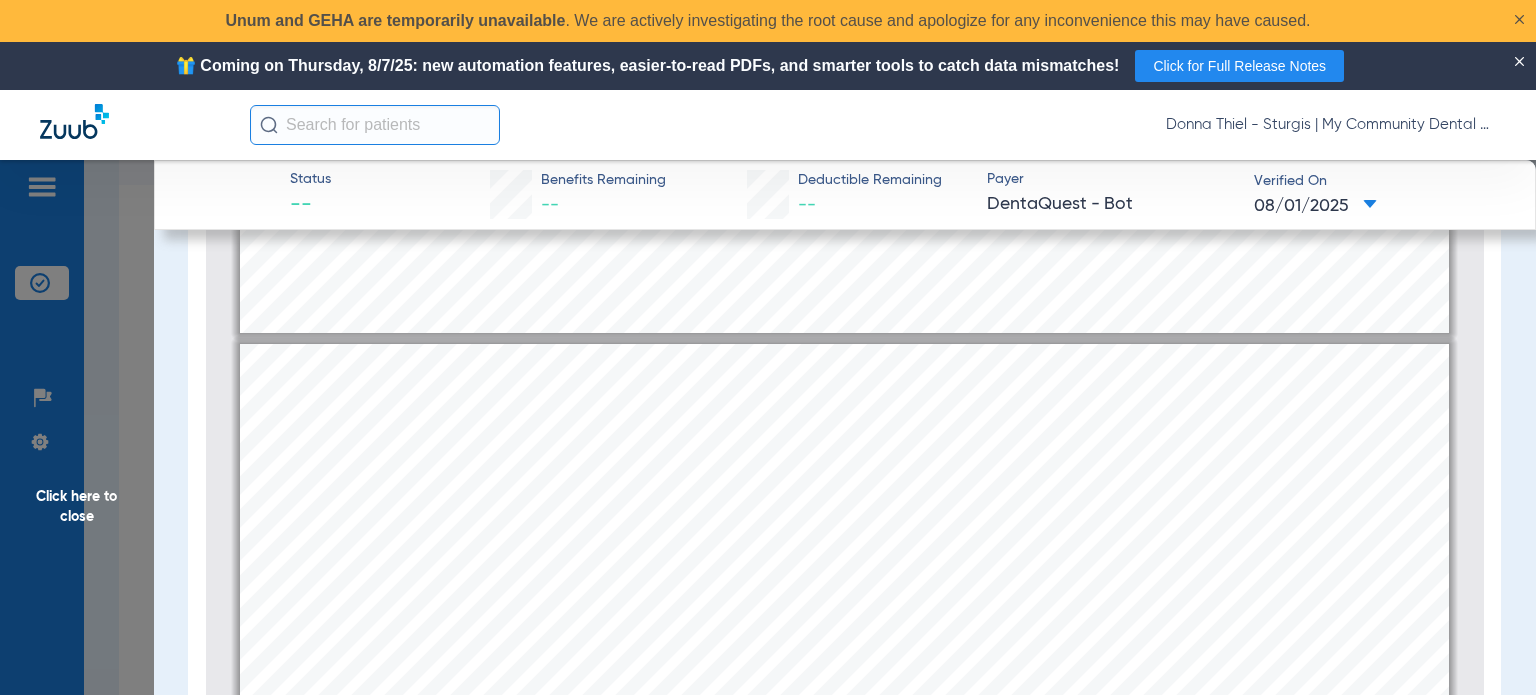 click on "Click here to close" 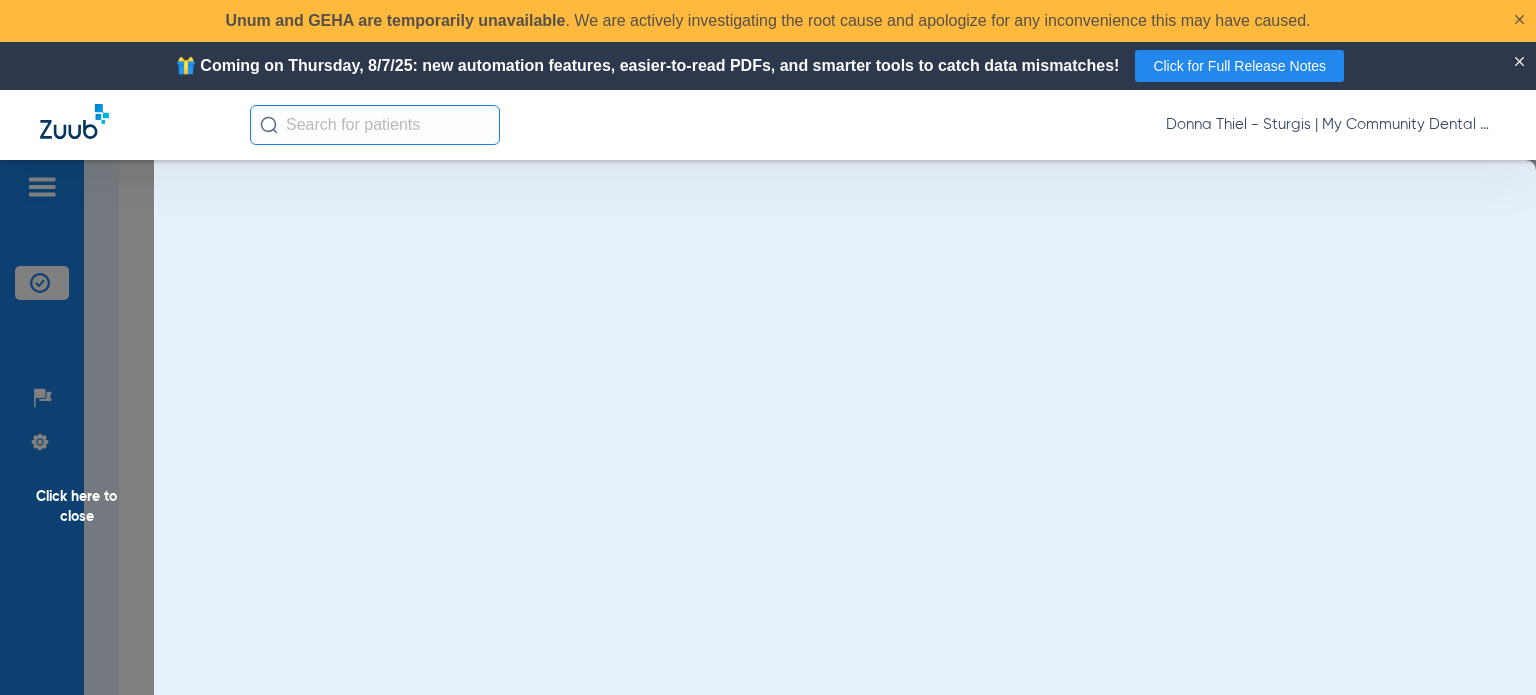 scroll, scrollTop: 0, scrollLeft: 0, axis: both 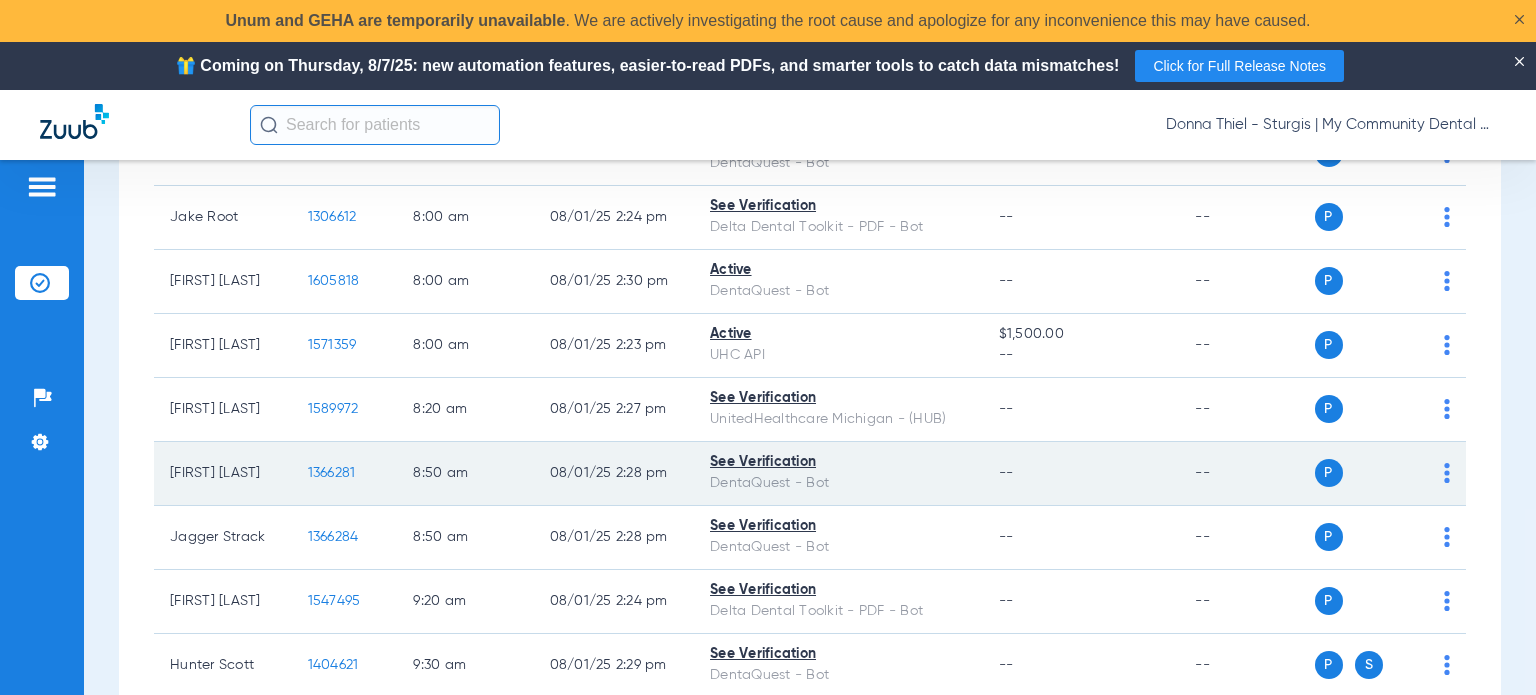 click on "1366281" 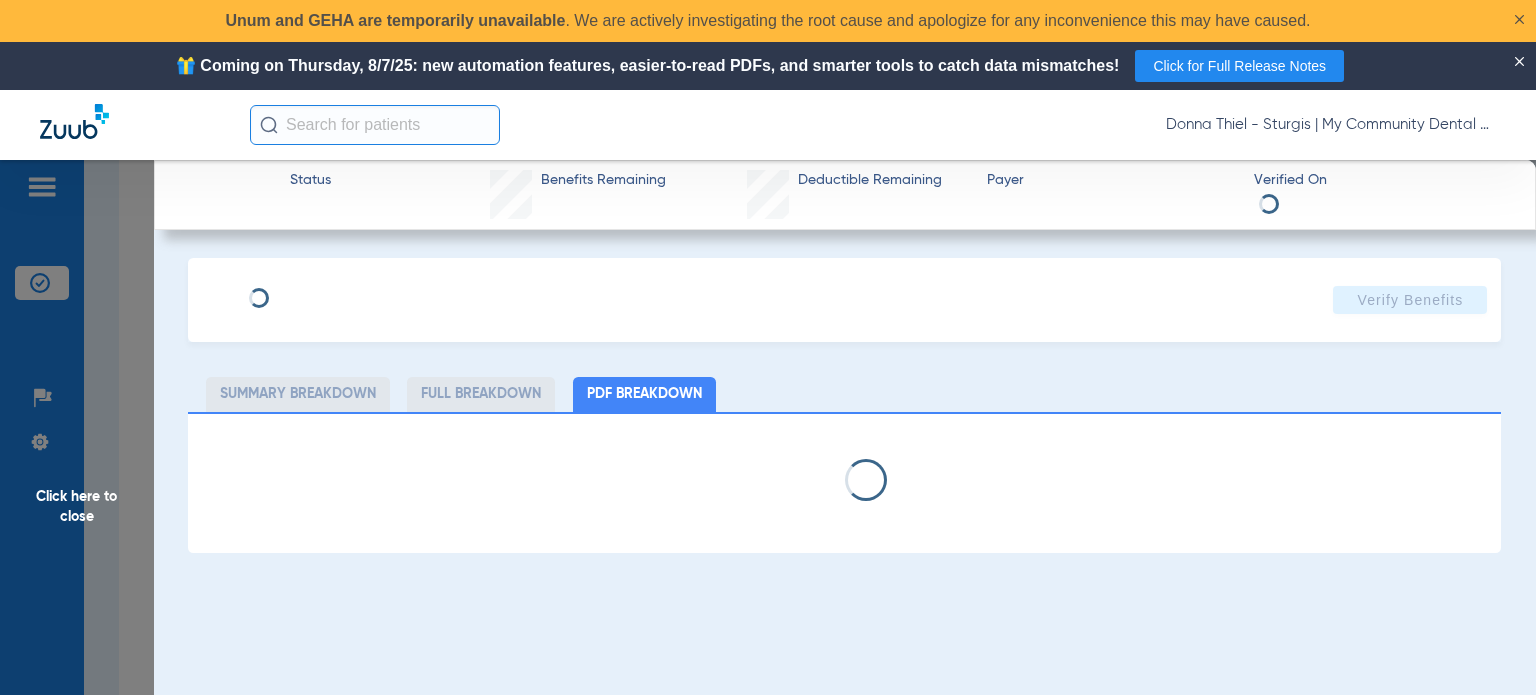 select on "page-width" 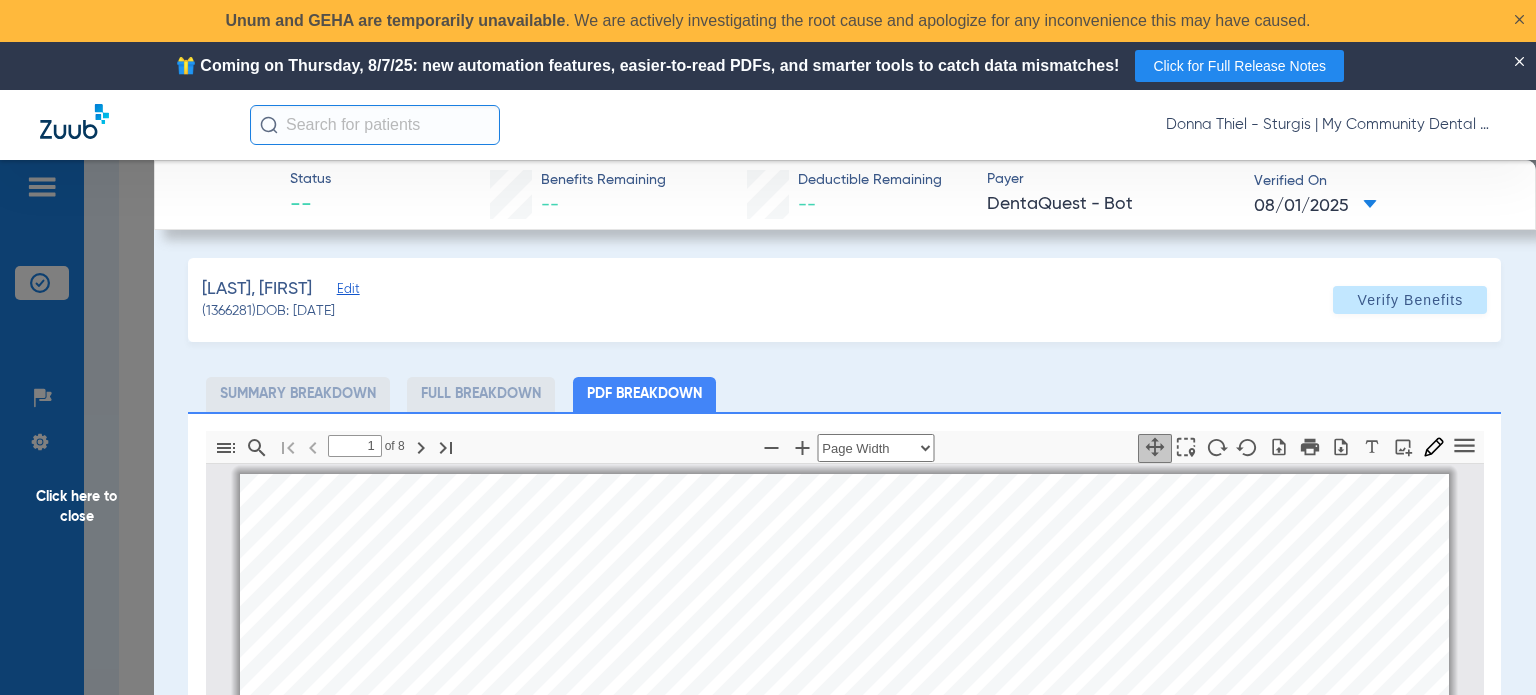 scroll, scrollTop: 10, scrollLeft: 0, axis: vertical 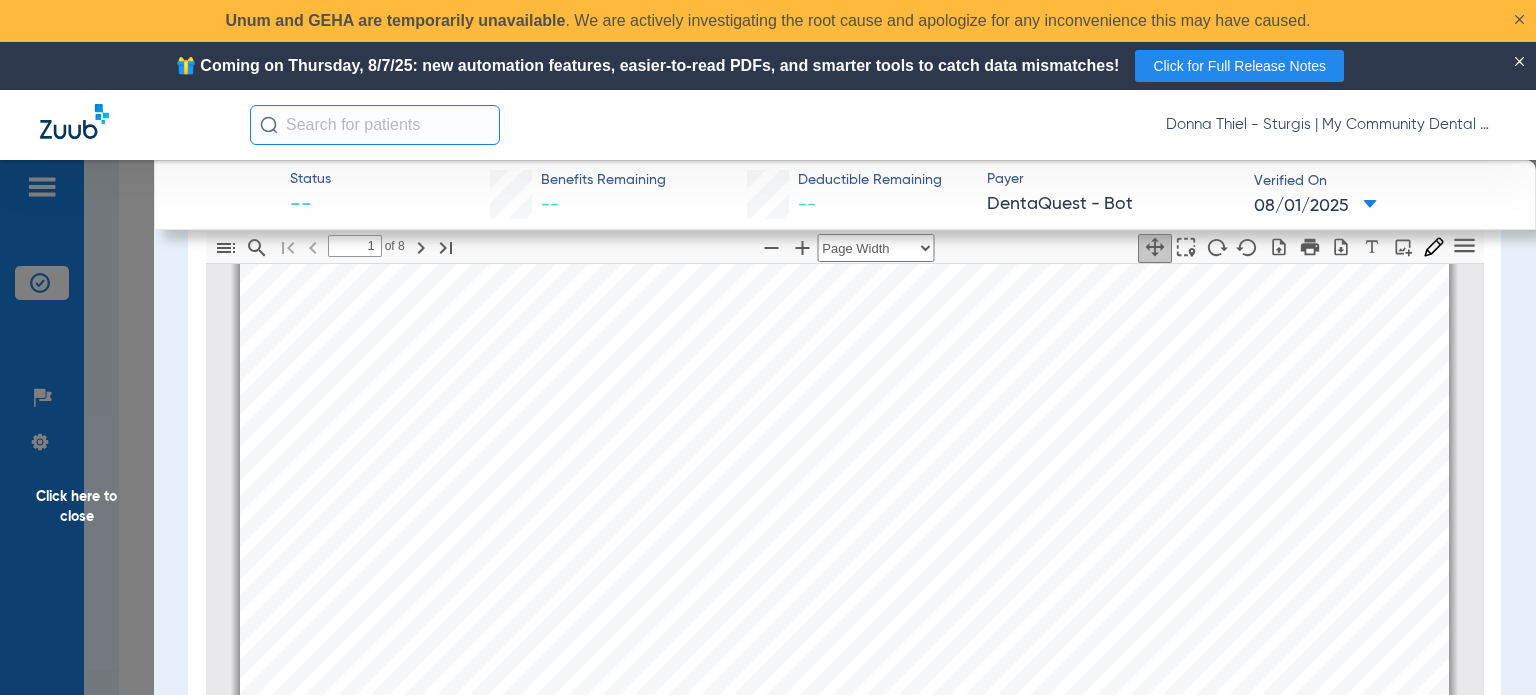 click on "BROOKLYN   STRACK Member is eligible:   My Community Dental Centers Inc   -   Aloysius Redding   -   My Community Dental Centers - 1525 E Chicago Rd - STURGIS   -   08/01/2025 Healthy Kids Name :   BROOKLYN   STRACK Relationship :   Subscriber DOB:   04/12/2014 Gender:   F Primary Address:   68871 BIG HILL RD , STURGIS, MI 49091 Work Phone:   - Fax Number:   - Primary Home Phone:   - Medical Condition   :   -    Print Plan Healthy Kids Issued ID   Coverage End Date 1221120536 Overview   Claim and   Authorization & Estimate   Service History   Eligibility History   Bene ﬁ t Summary Primary Care Provider Of ﬁ ce:   My Community Dental Centers Service Location:   721 6th Ave Ste B ,   THREE RIVERS ,   MI 49093 Provider Effective Date:   08/01/2025 Provider Termination Date:   - Other Coverage This member does not have other coverages." at bounding box center (844, 692) 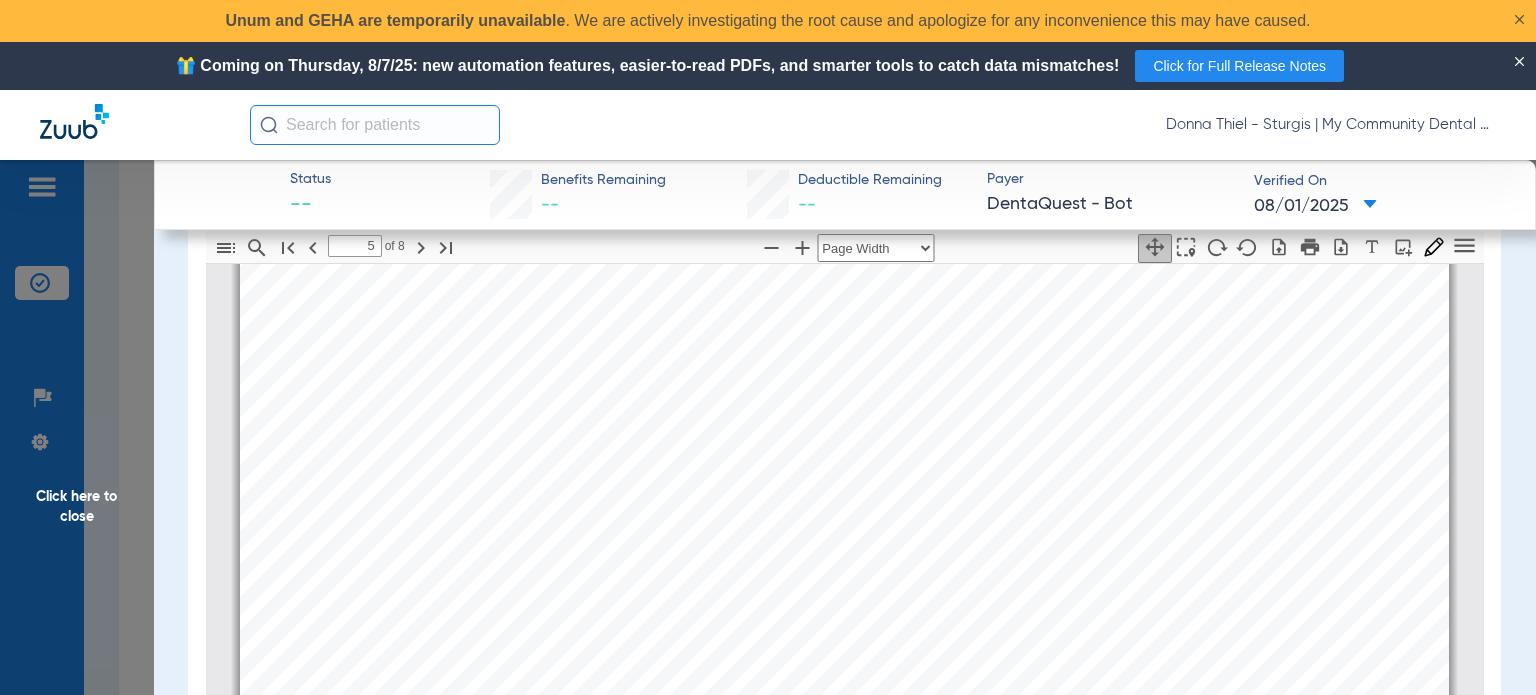 scroll, scrollTop: 3510, scrollLeft: 0, axis: vertical 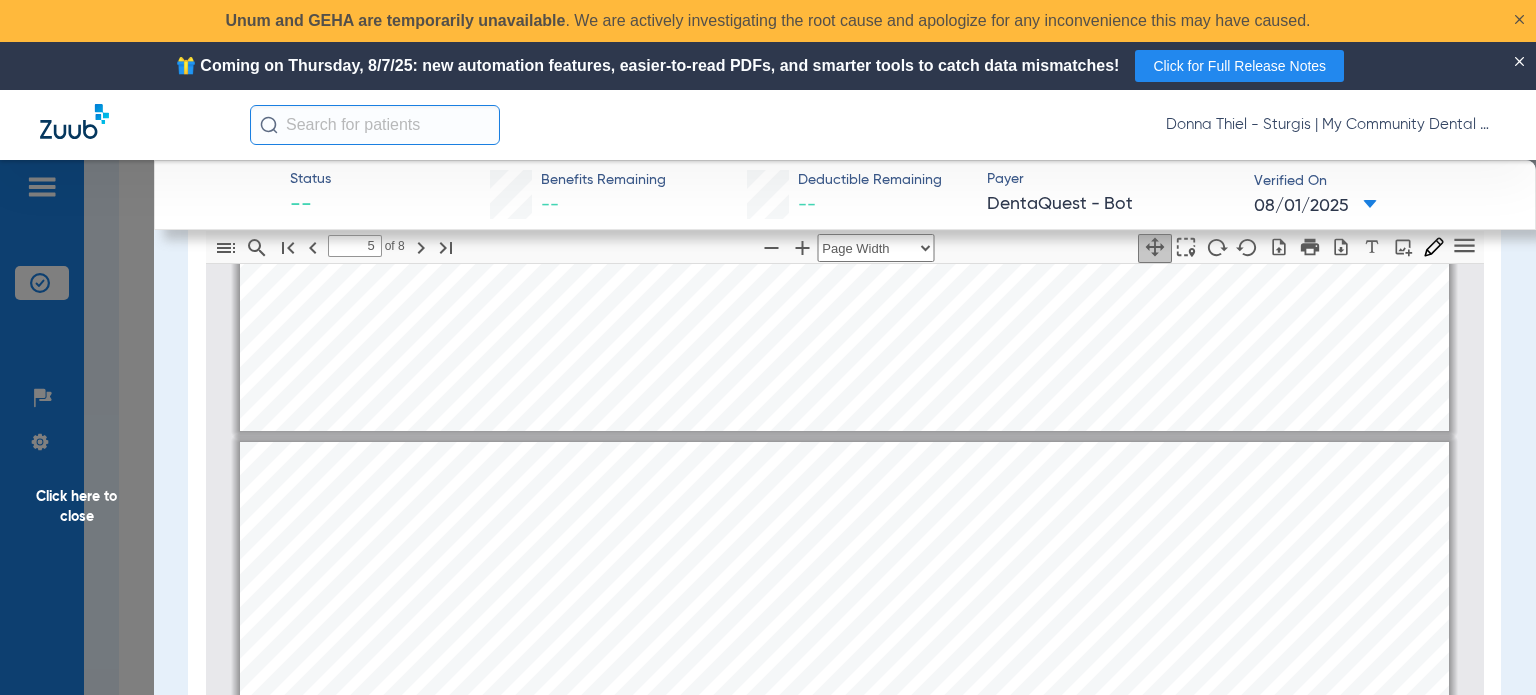 type on "4" 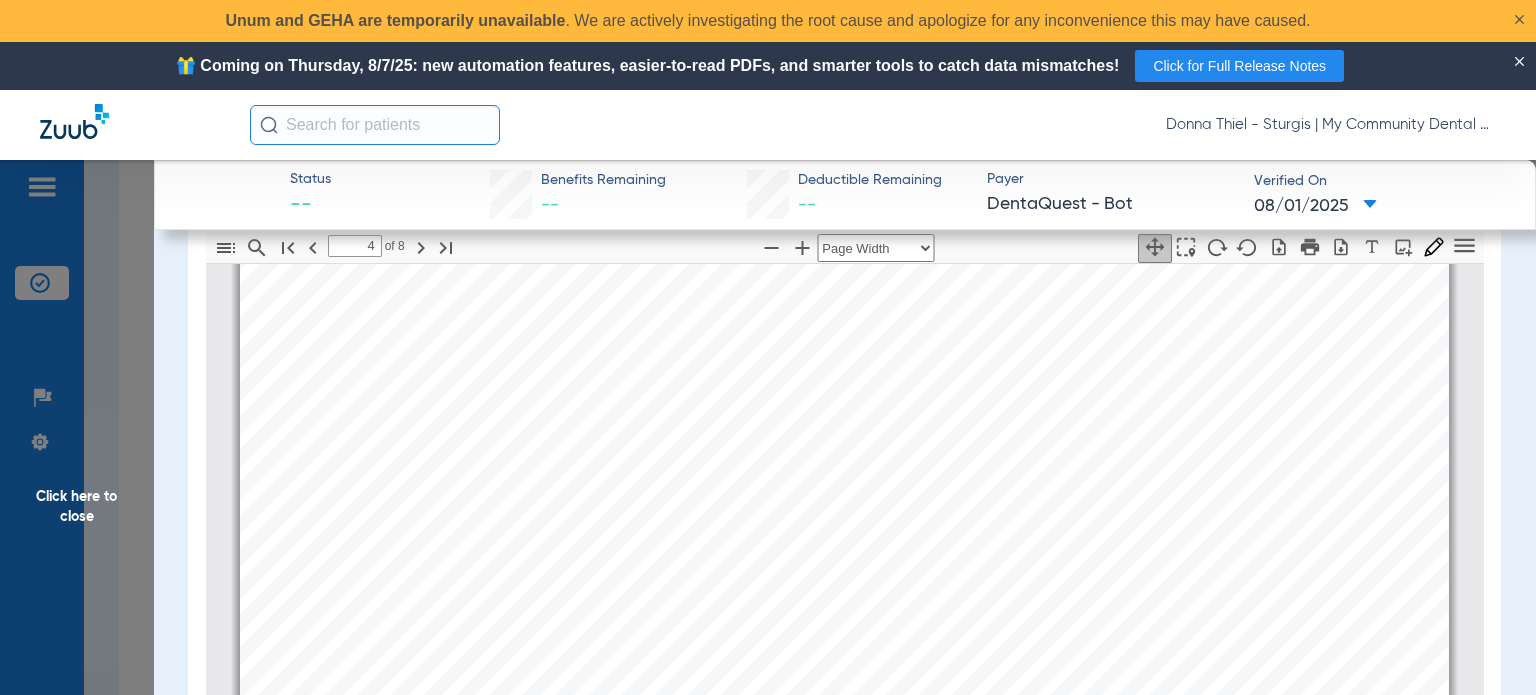 scroll, scrollTop: 2710, scrollLeft: 0, axis: vertical 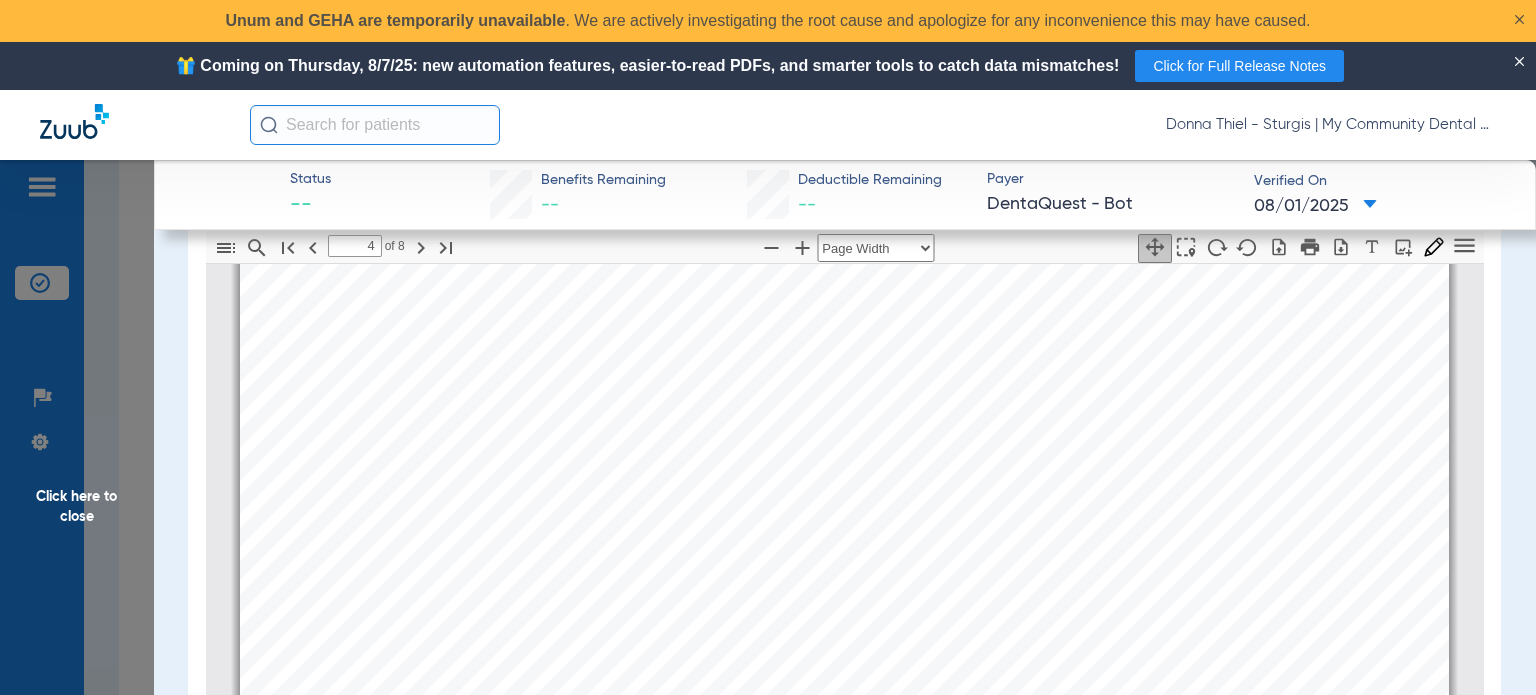 click on "Click here to close" 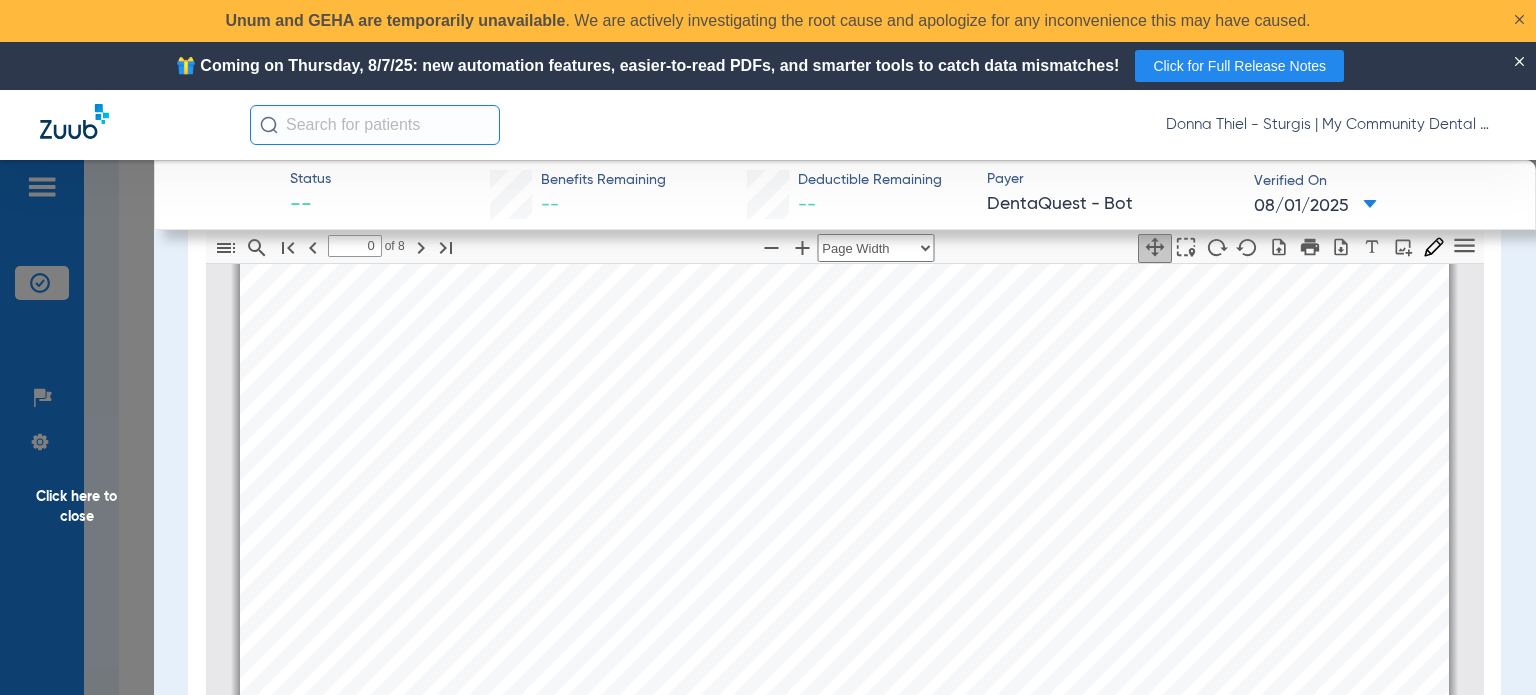scroll, scrollTop: 0, scrollLeft: 0, axis: both 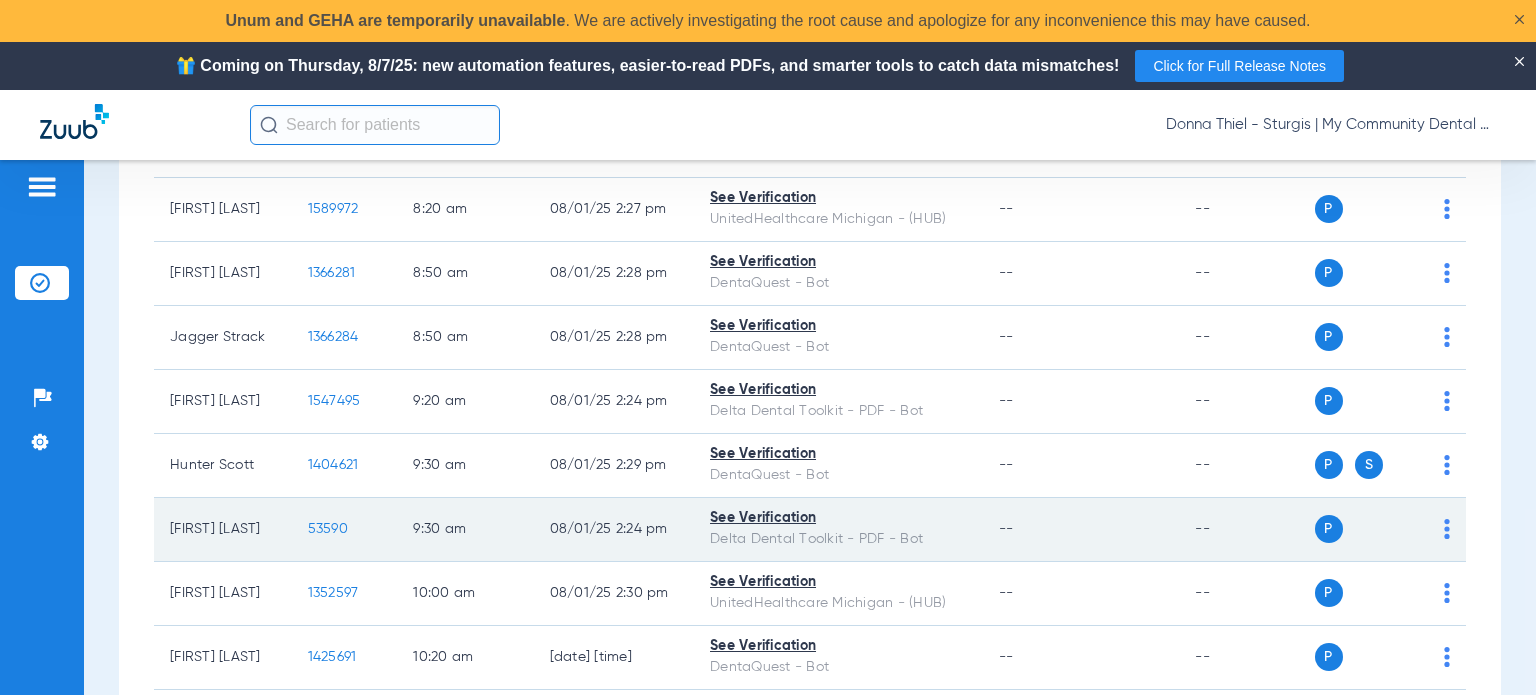 click on "53590" 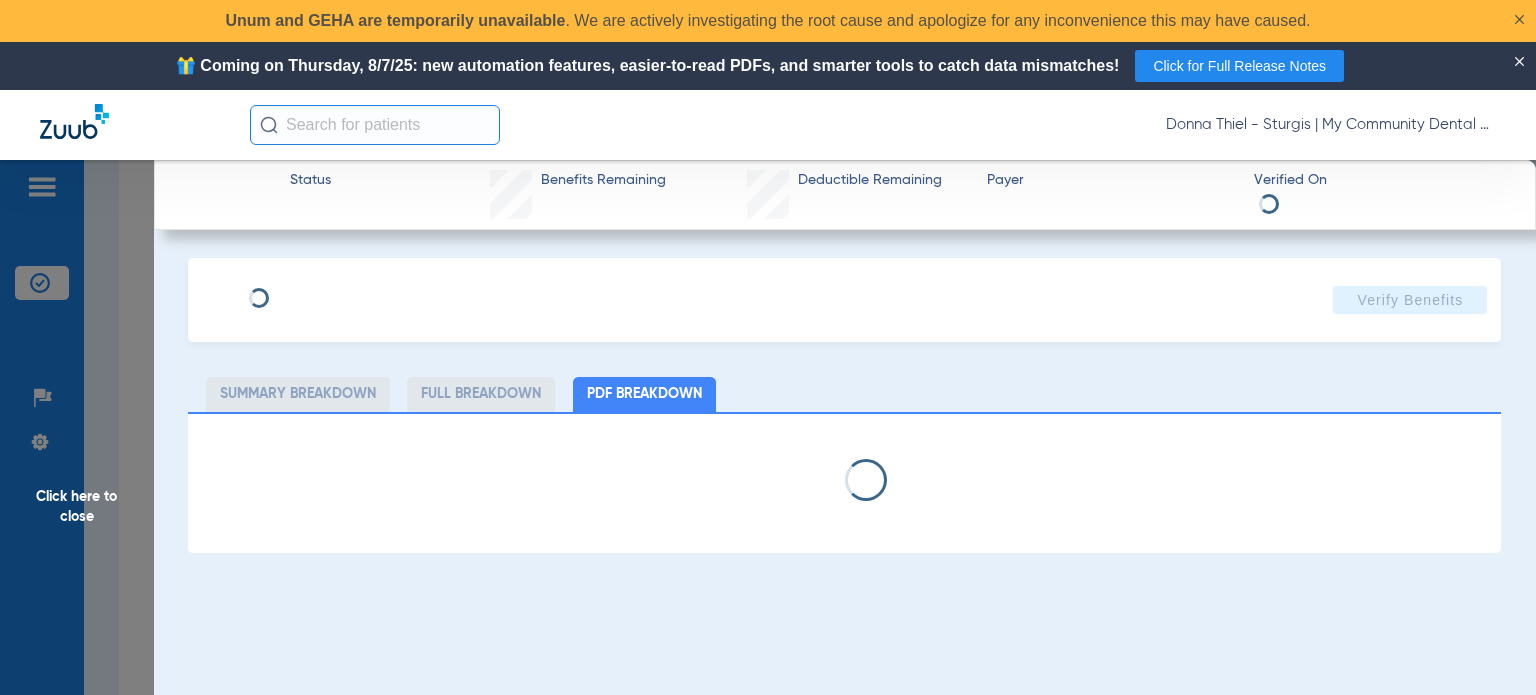 select on "page-width" 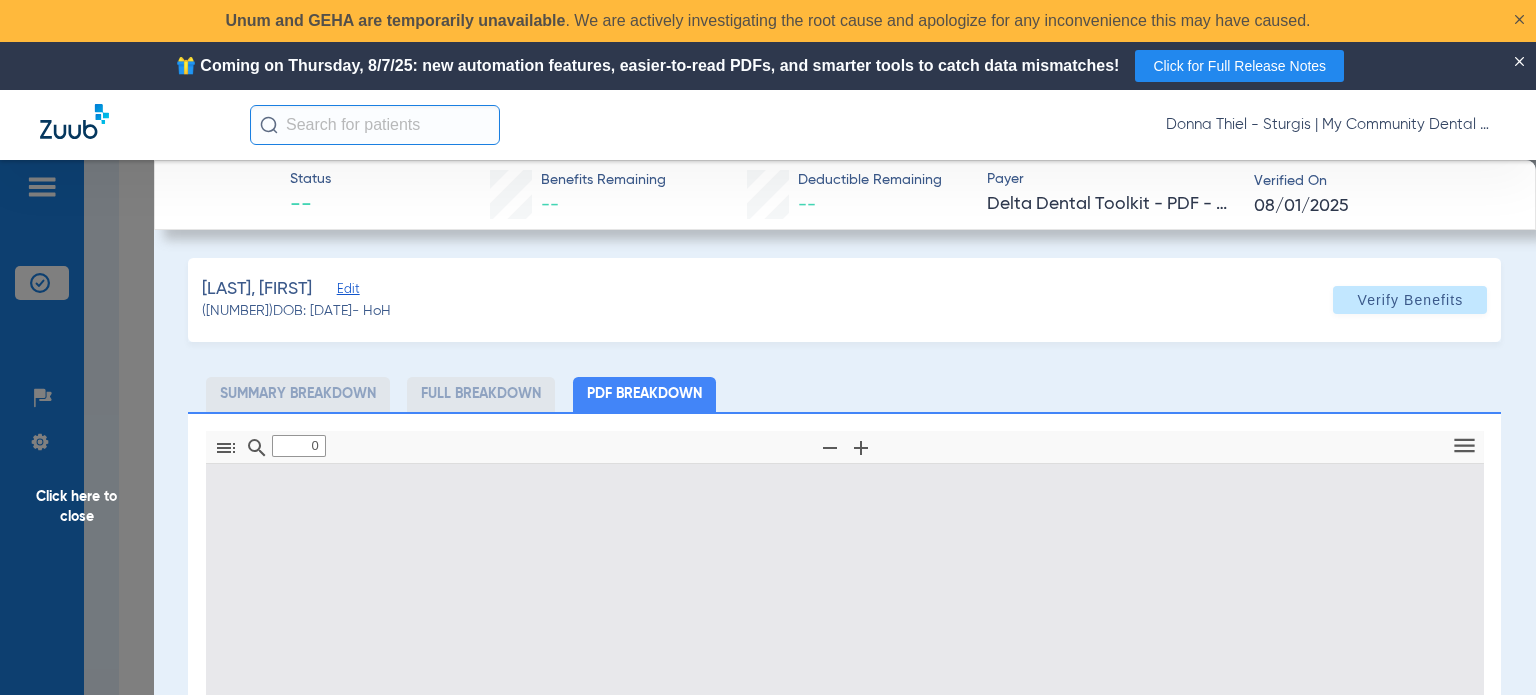 type on "1" 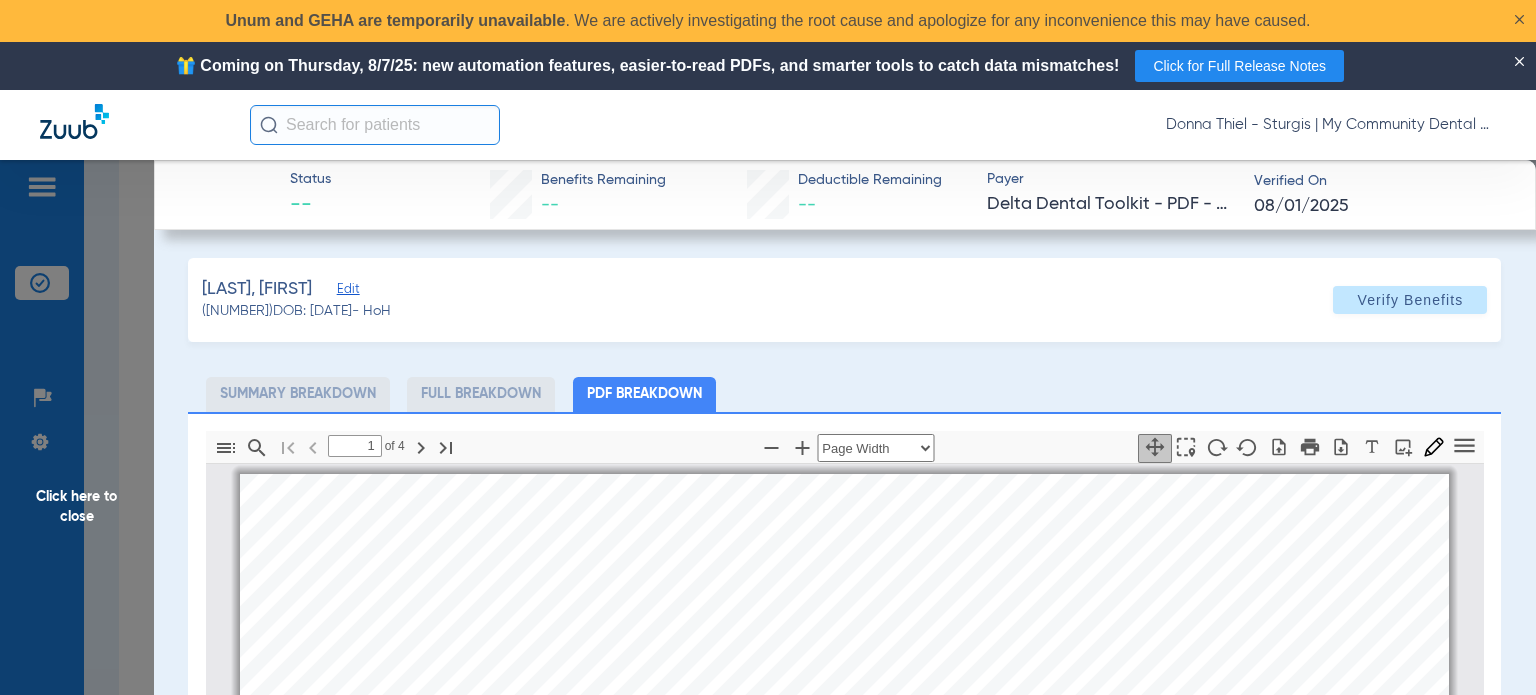 scroll, scrollTop: 10, scrollLeft: 0, axis: vertical 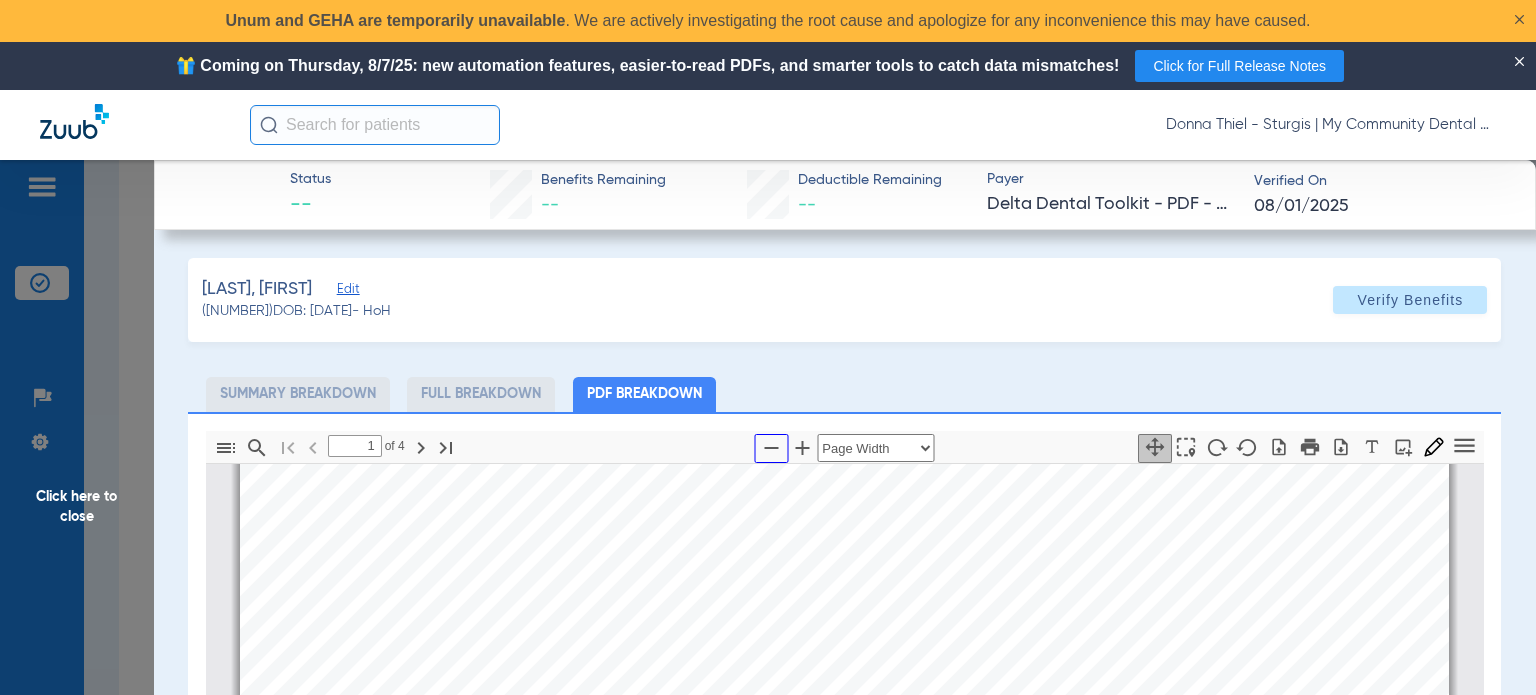 click at bounding box center [771, 448] 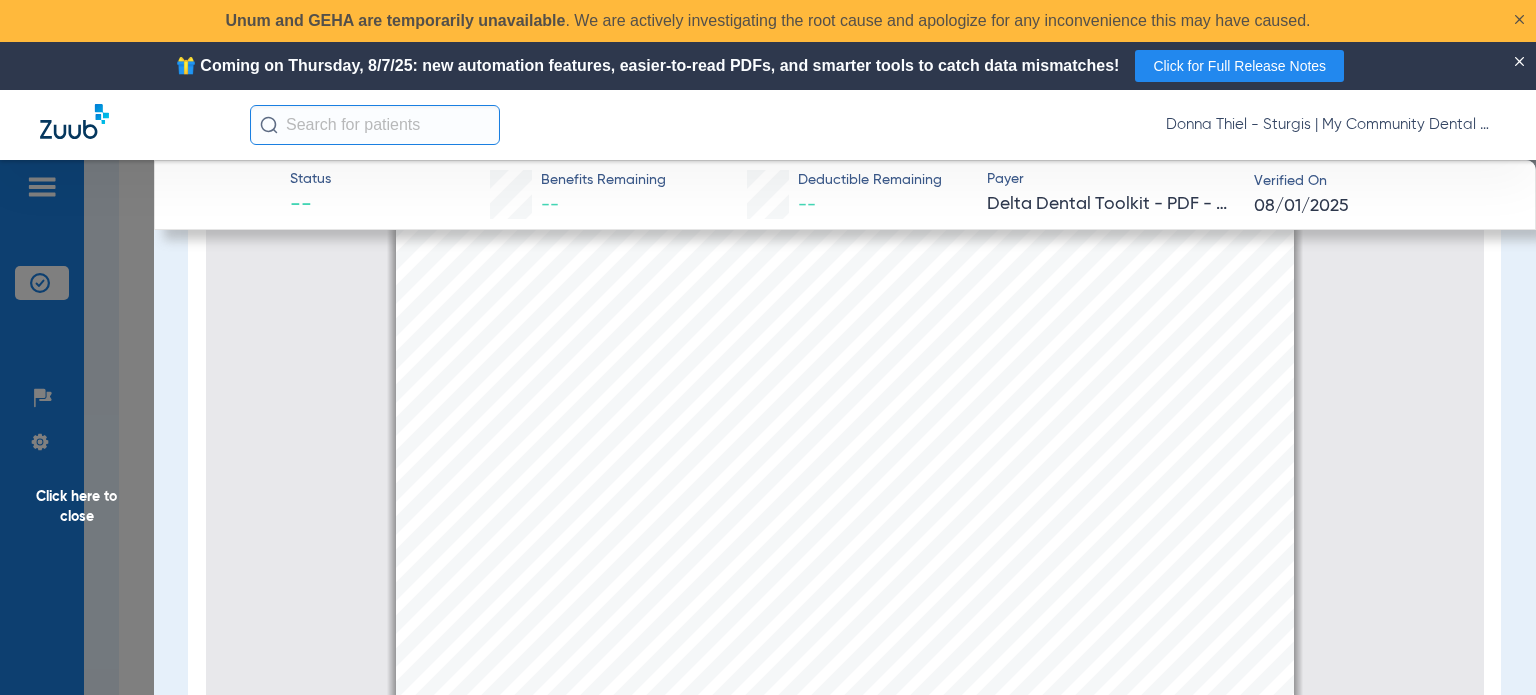 scroll, scrollTop: 288, scrollLeft: 0, axis: vertical 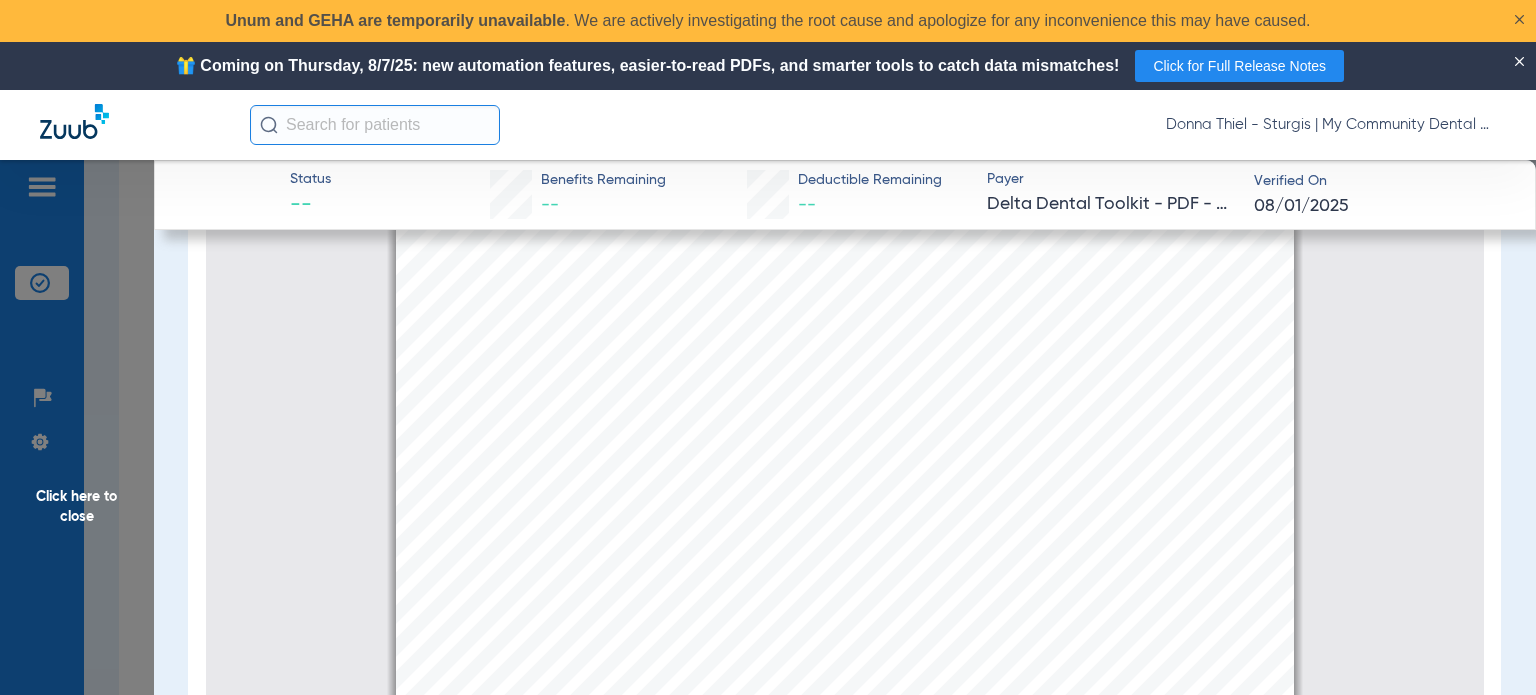 click on "This group requires Delta Dental to confirm if the patient has other dental coverage prior to processing the claim for payment." at bounding box center (757, 474) 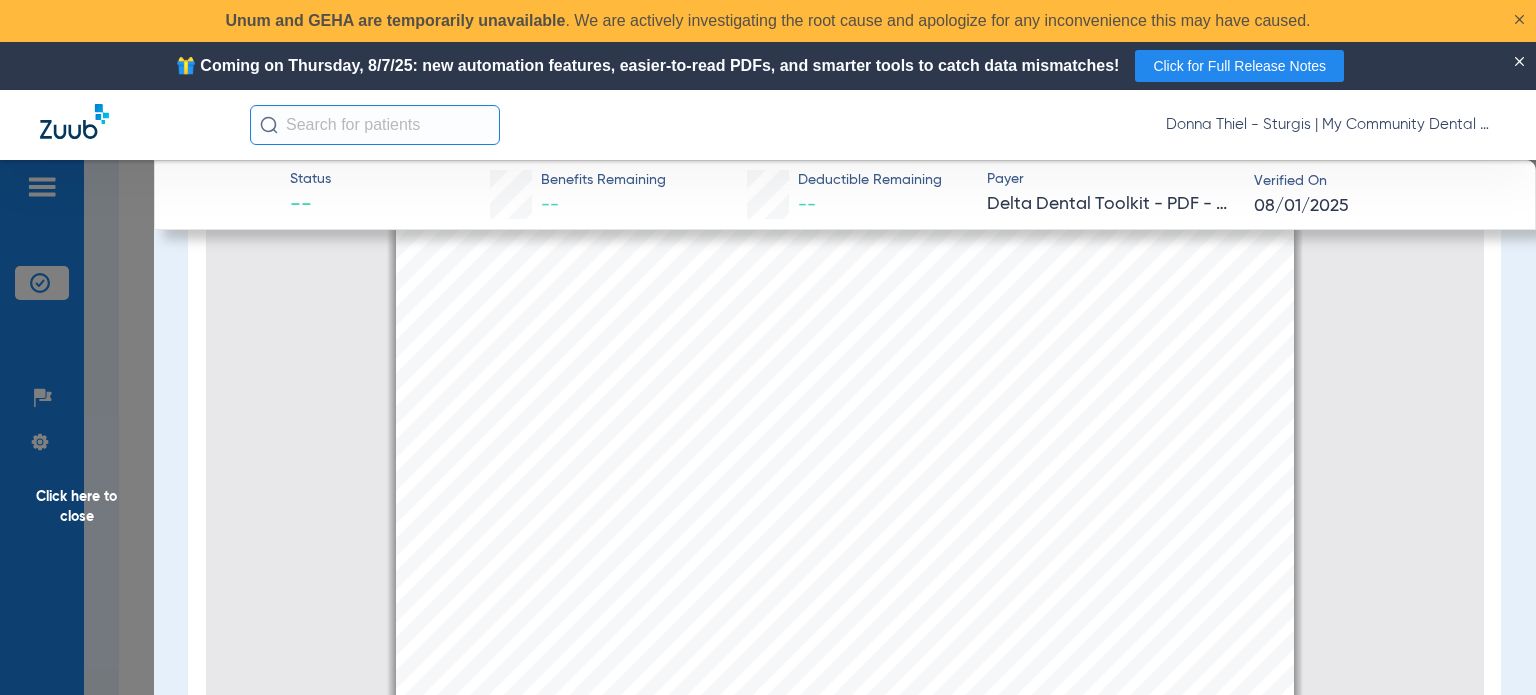 click on "Click here to close" 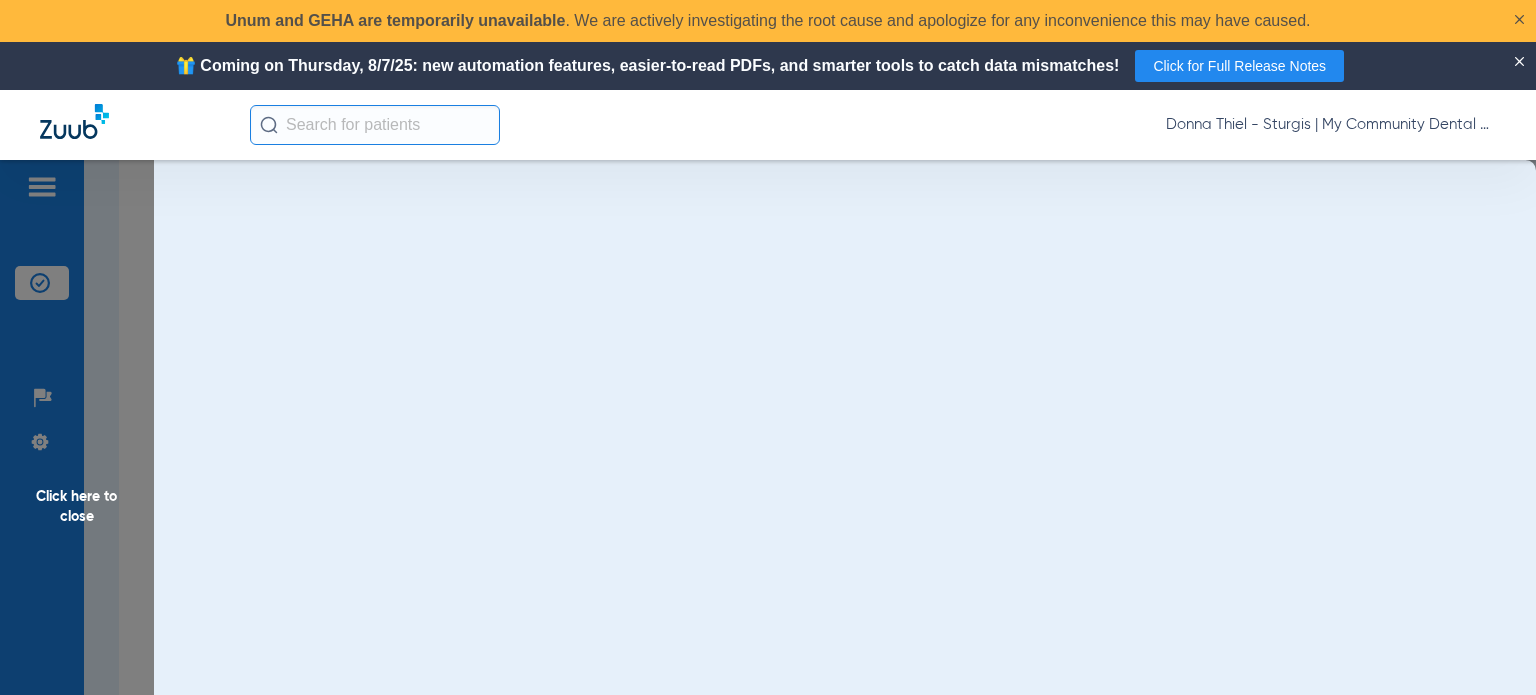 scroll, scrollTop: 0, scrollLeft: 0, axis: both 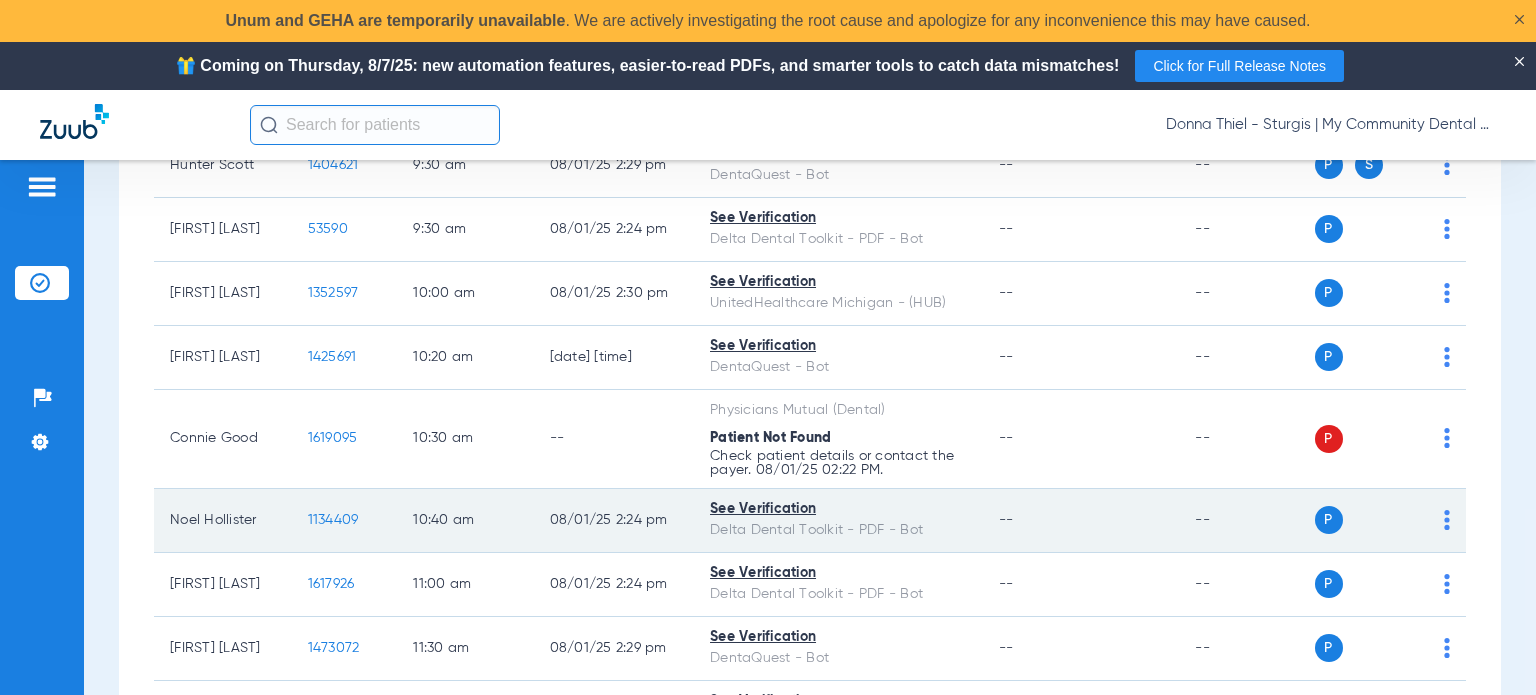click on "1134409" 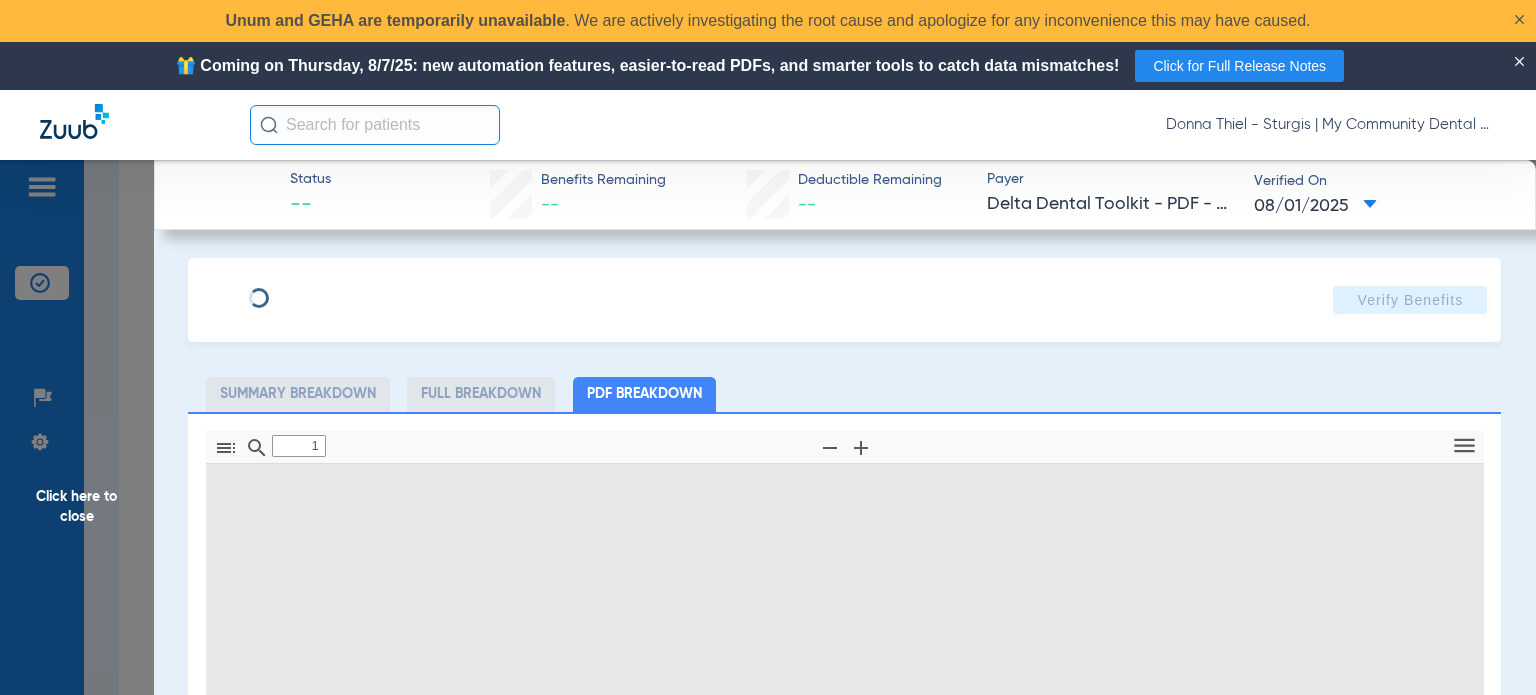 type on "0" 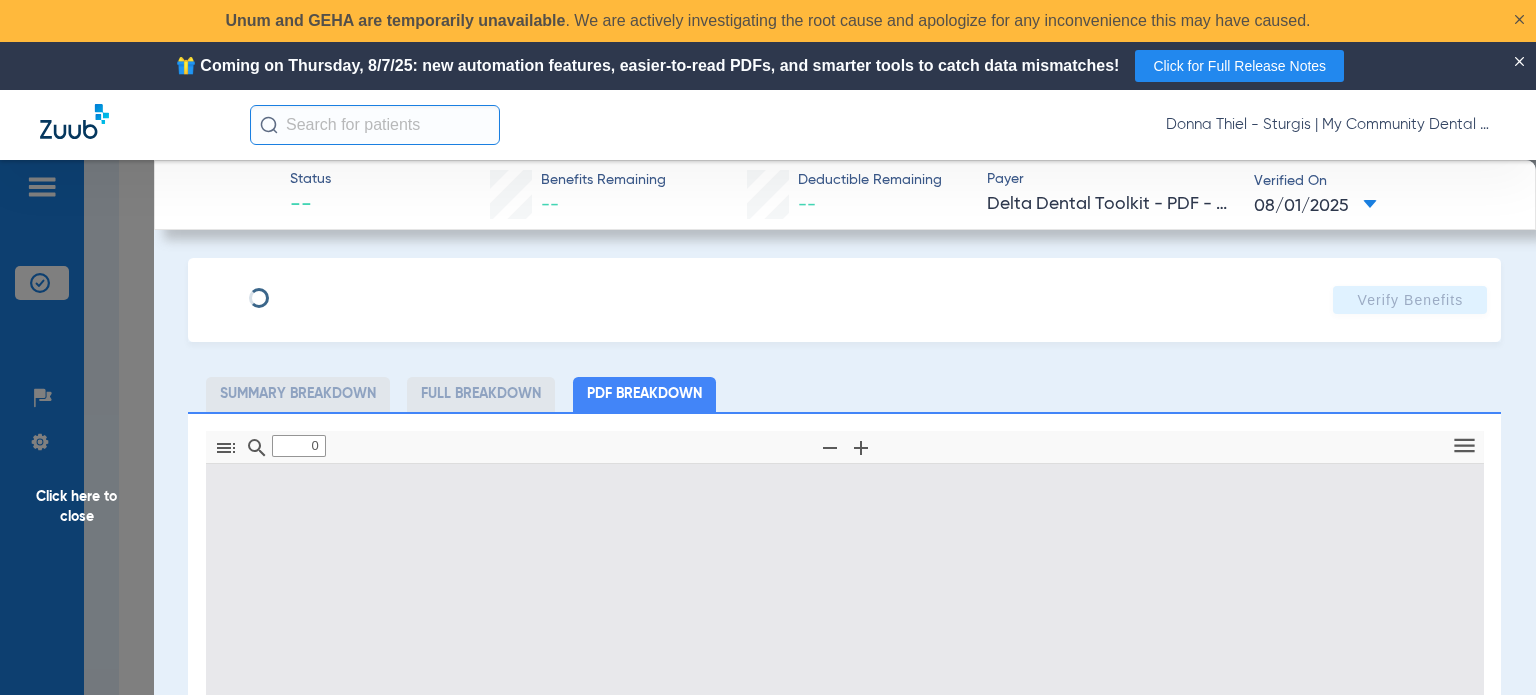 type on "1" 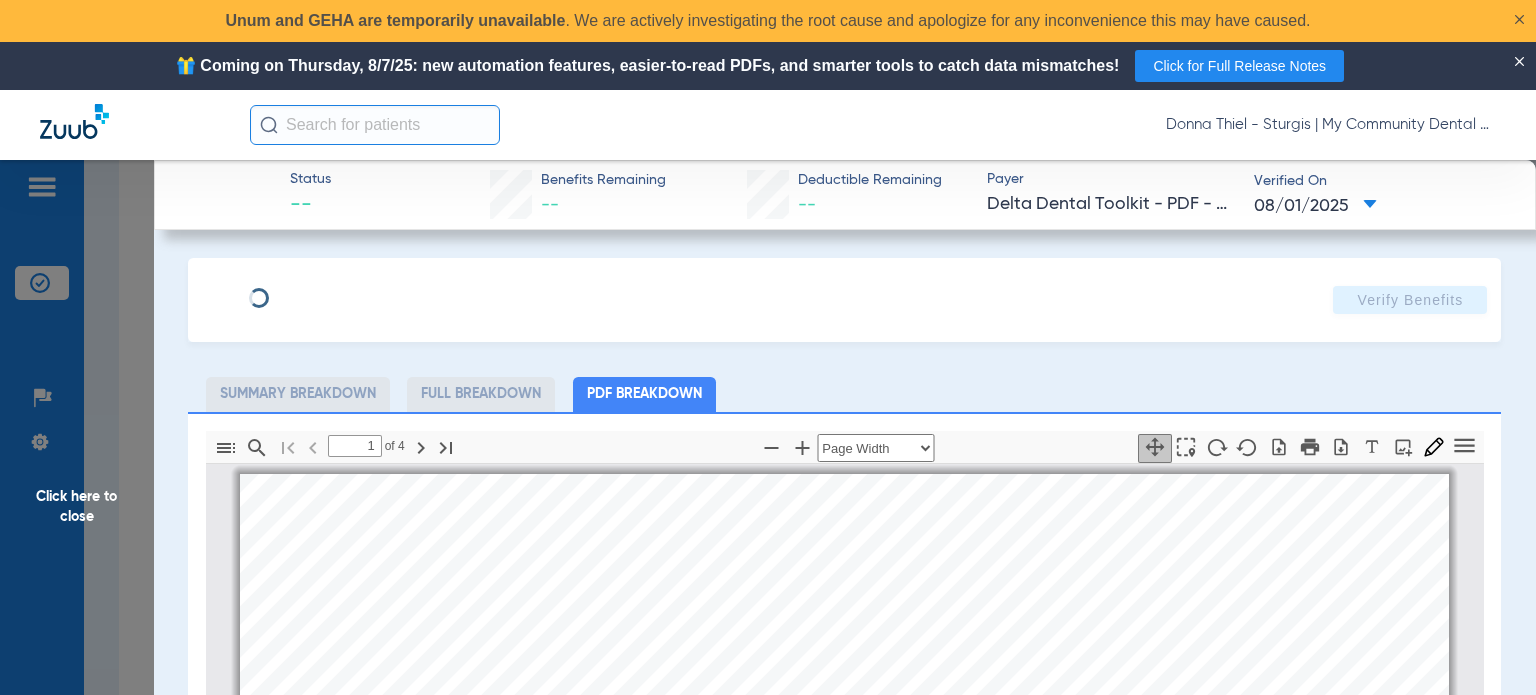 scroll, scrollTop: 10, scrollLeft: 0, axis: vertical 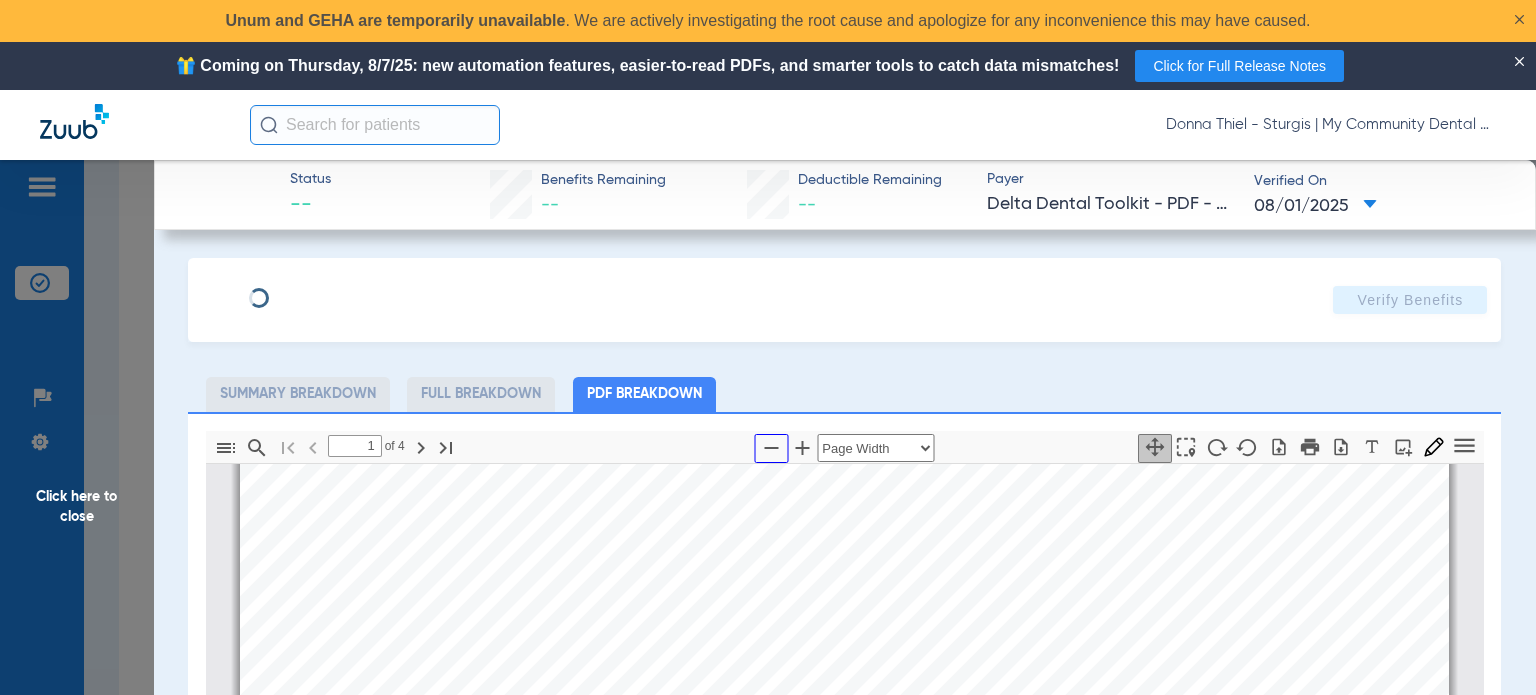 click at bounding box center (771, 448) 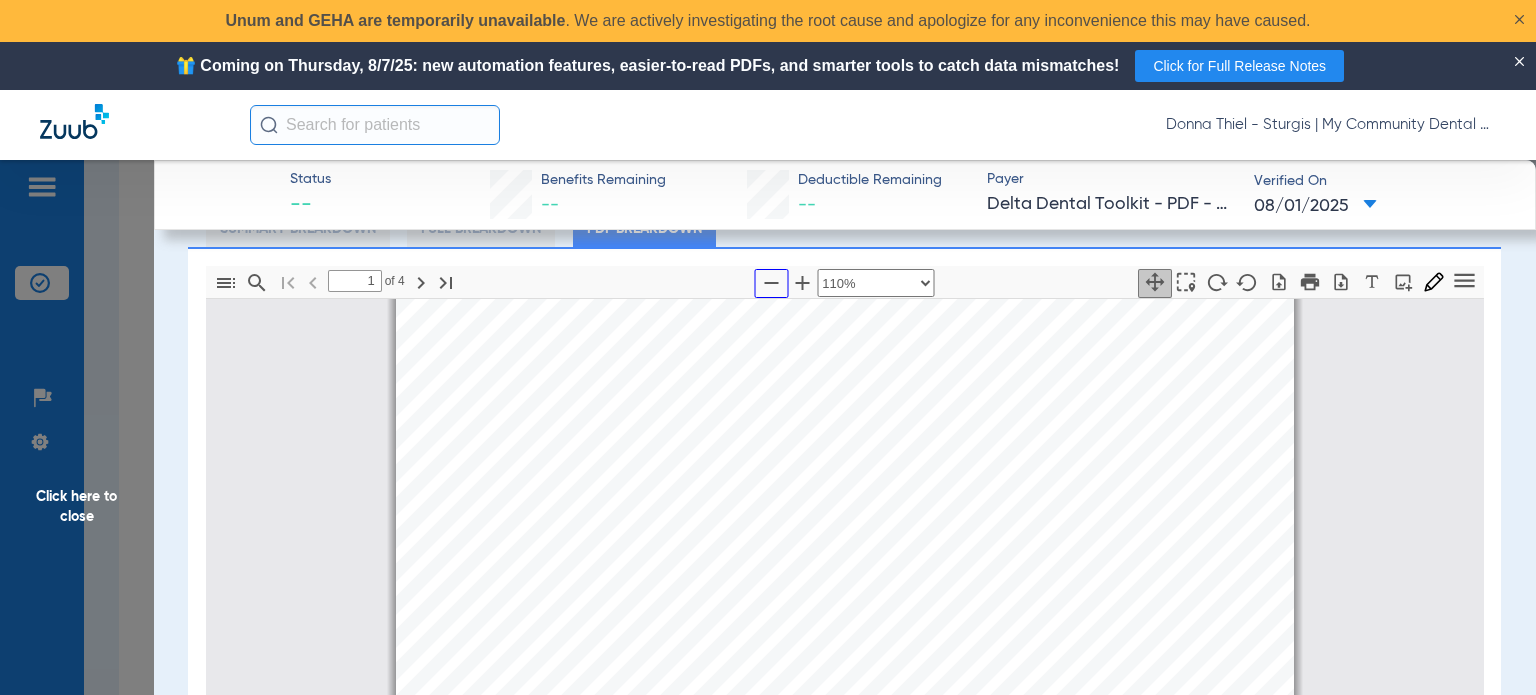 scroll, scrollTop: 200, scrollLeft: 0, axis: vertical 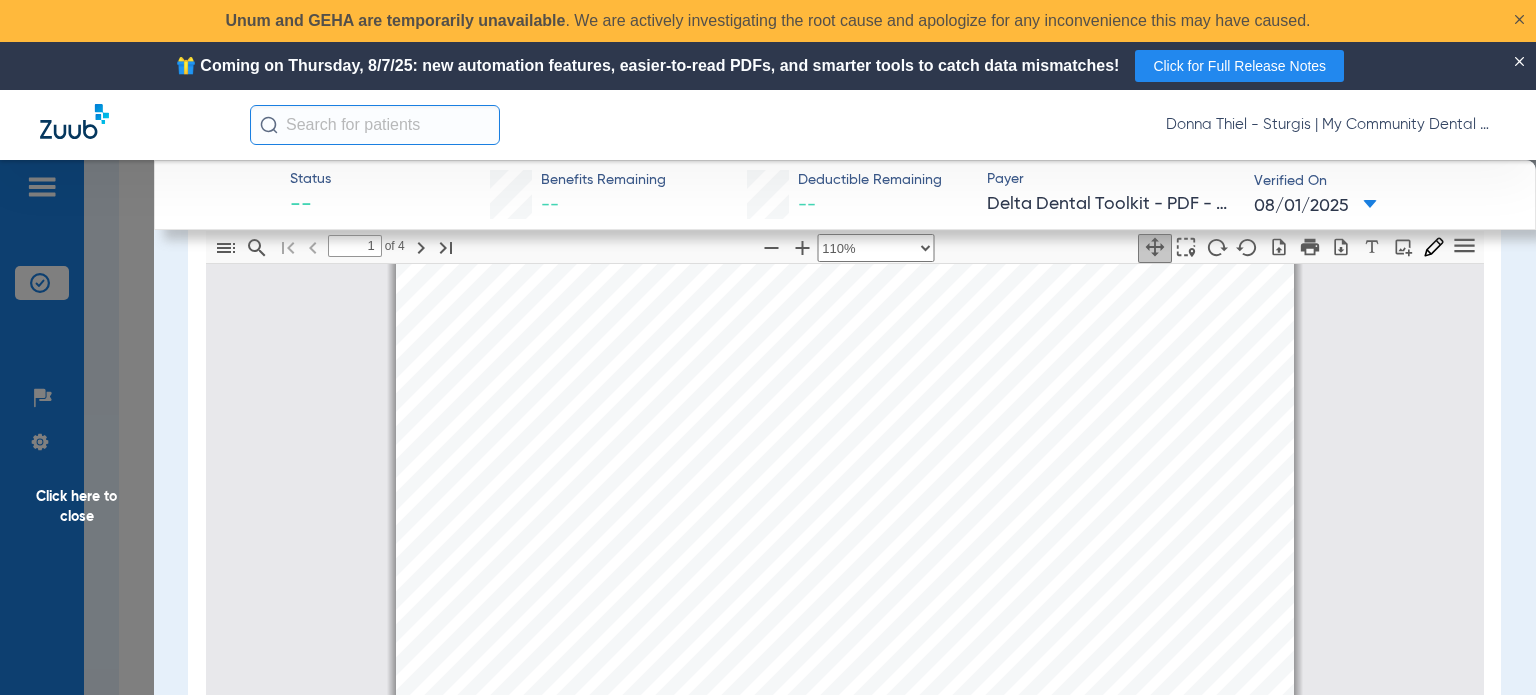 click on "Click here to close" 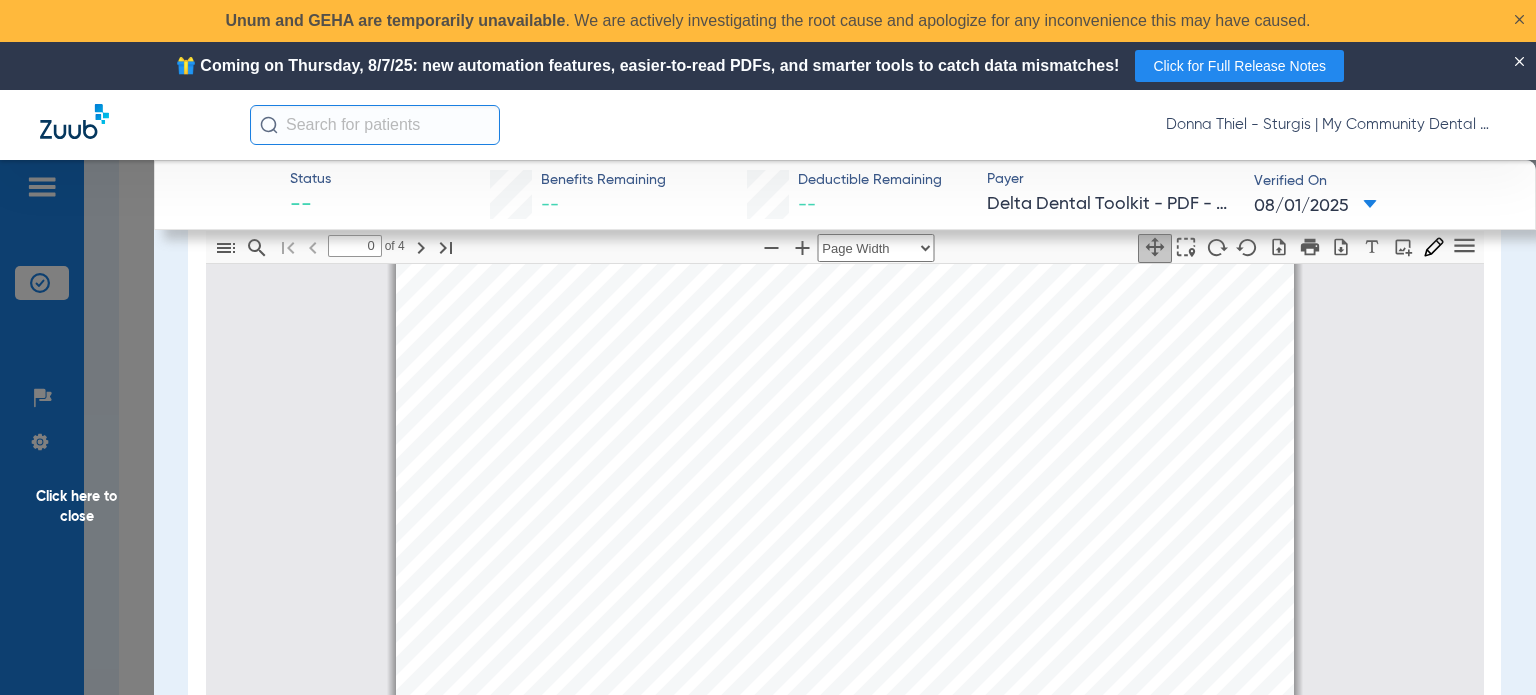 scroll, scrollTop: 0, scrollLeft: 0, axis: both 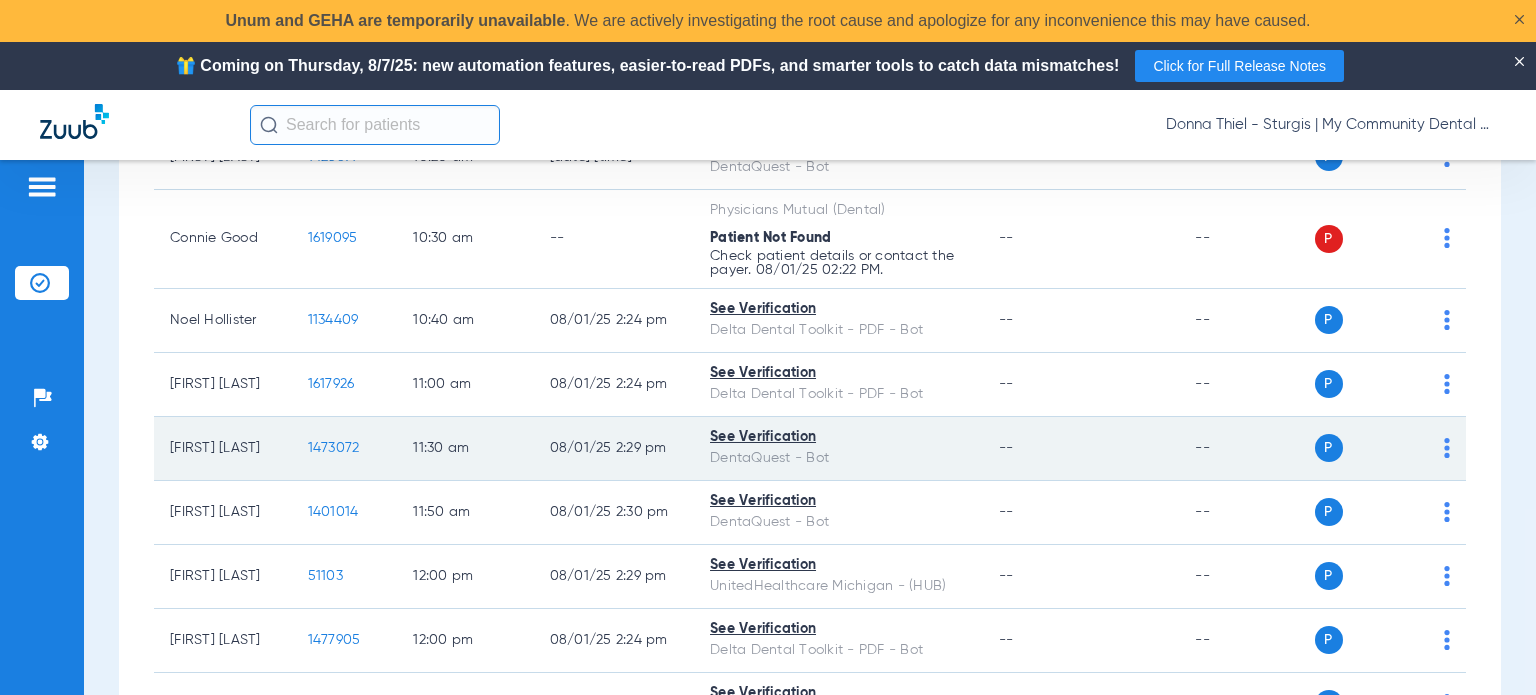 click on "1473072" 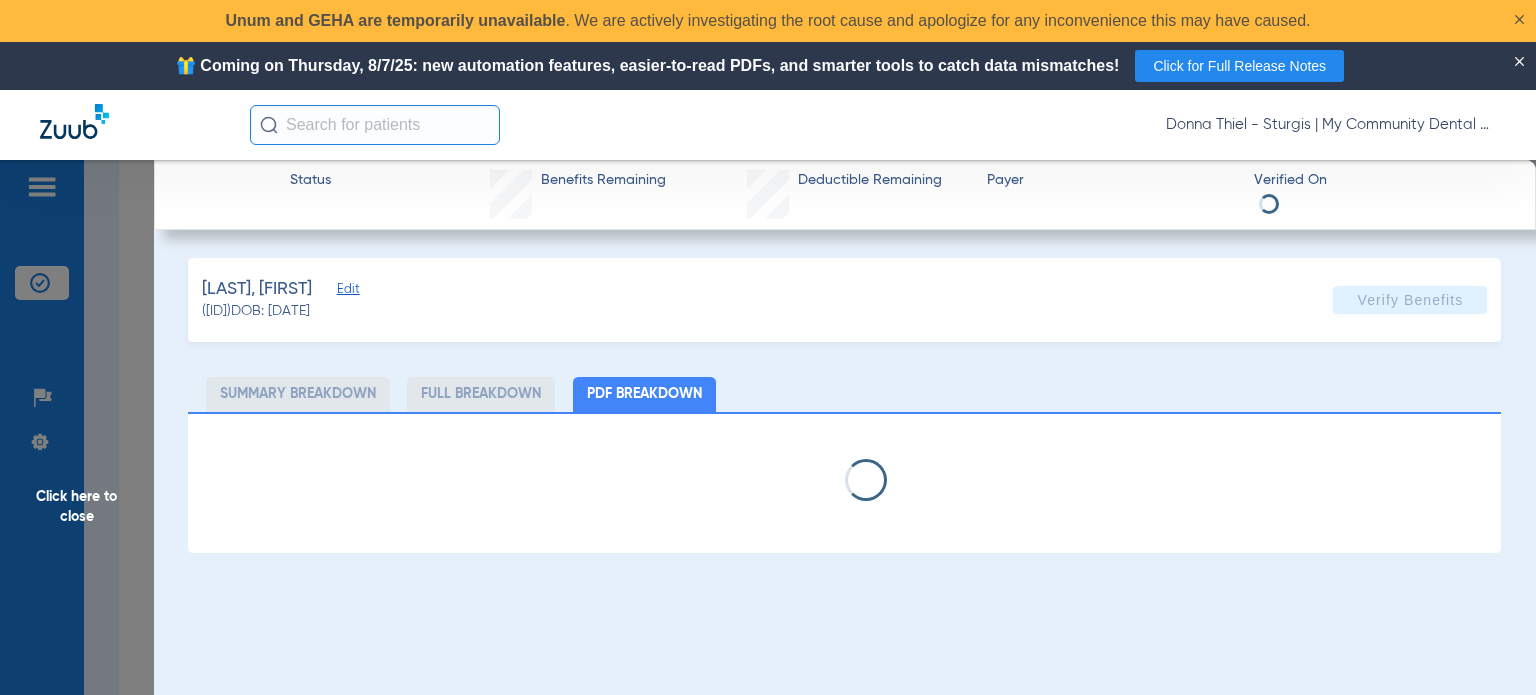 select on "page-width" 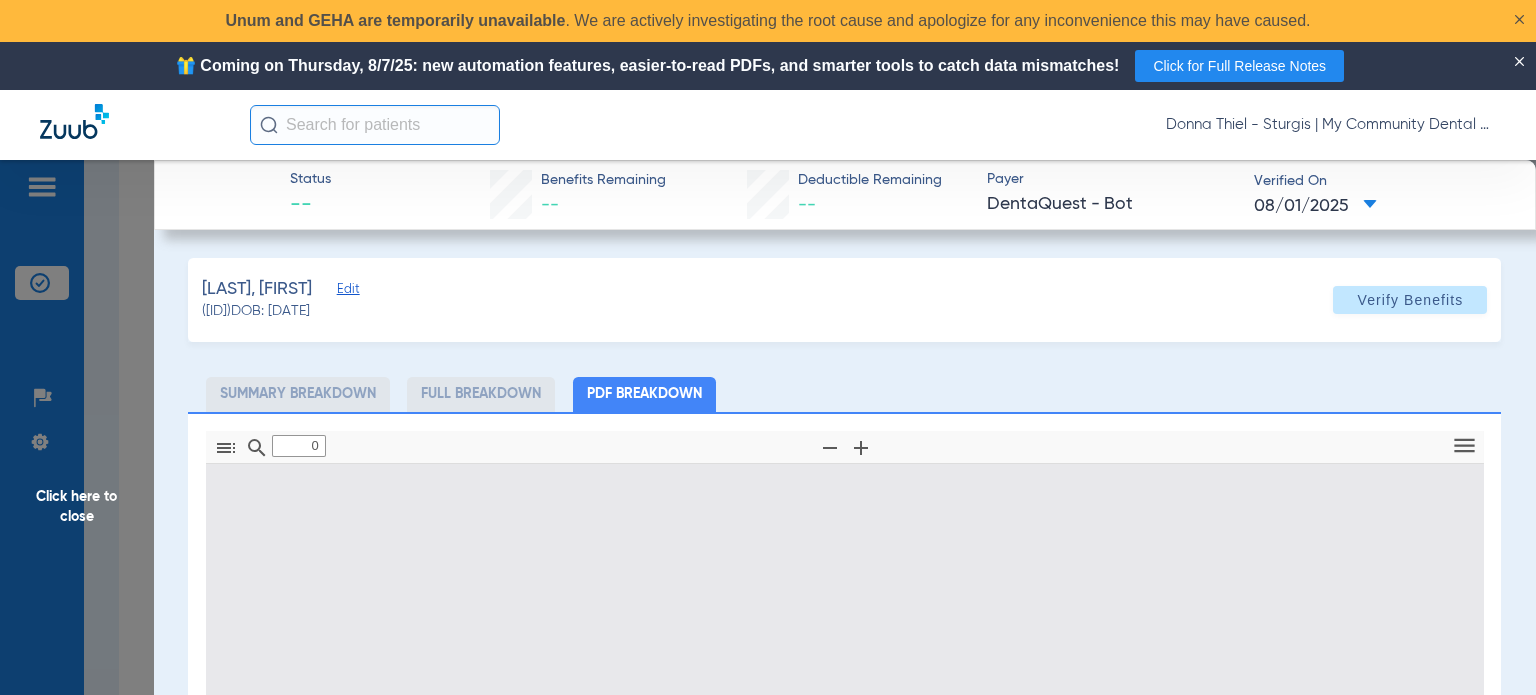 type on "1" 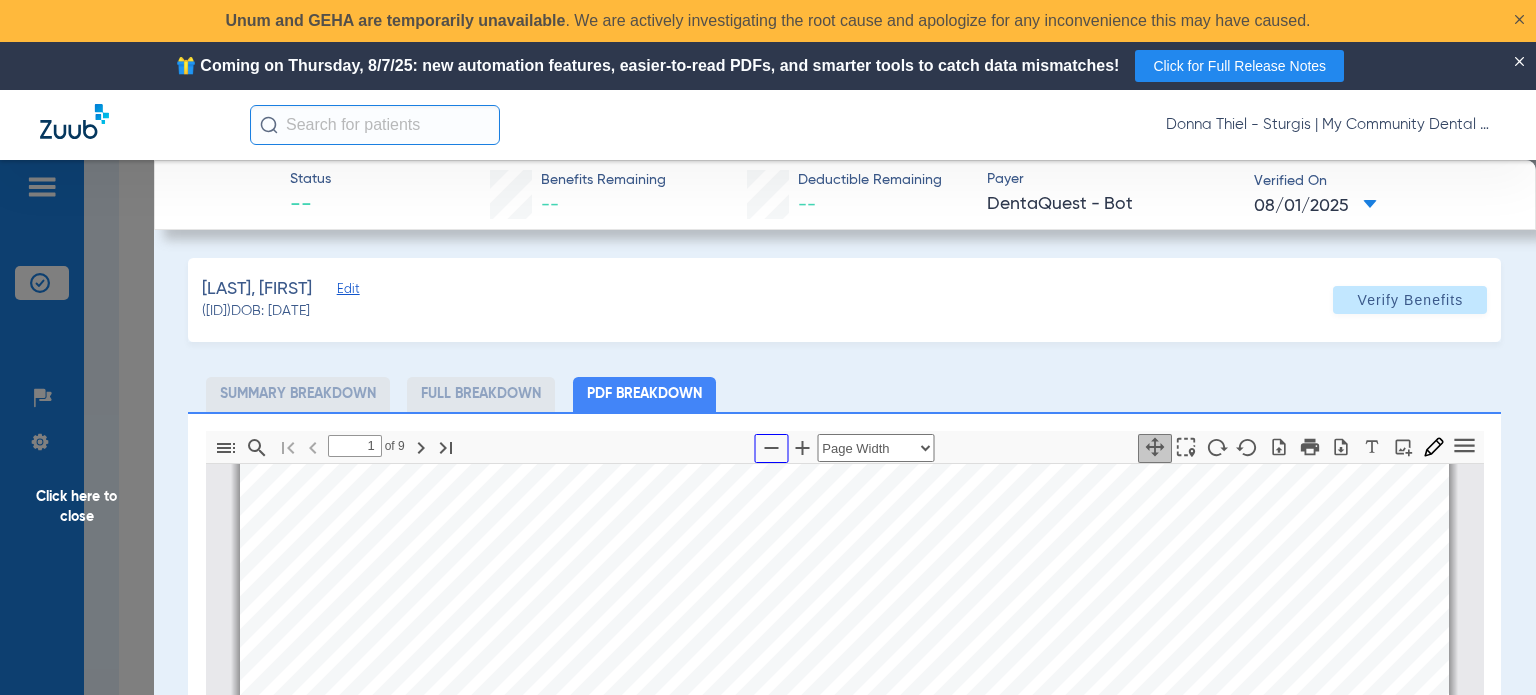 click 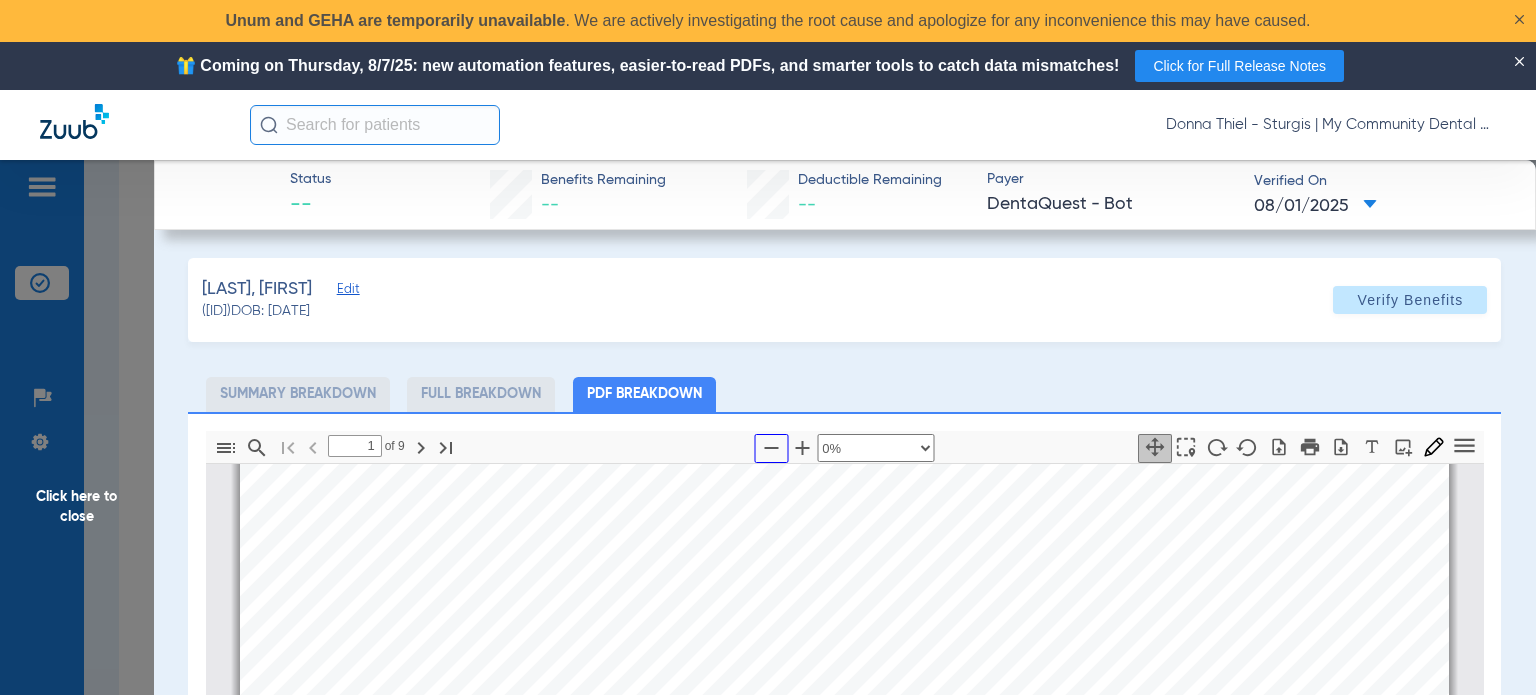 scroll, scrollTop: 9, scrollLeft: 0, axis: vertical 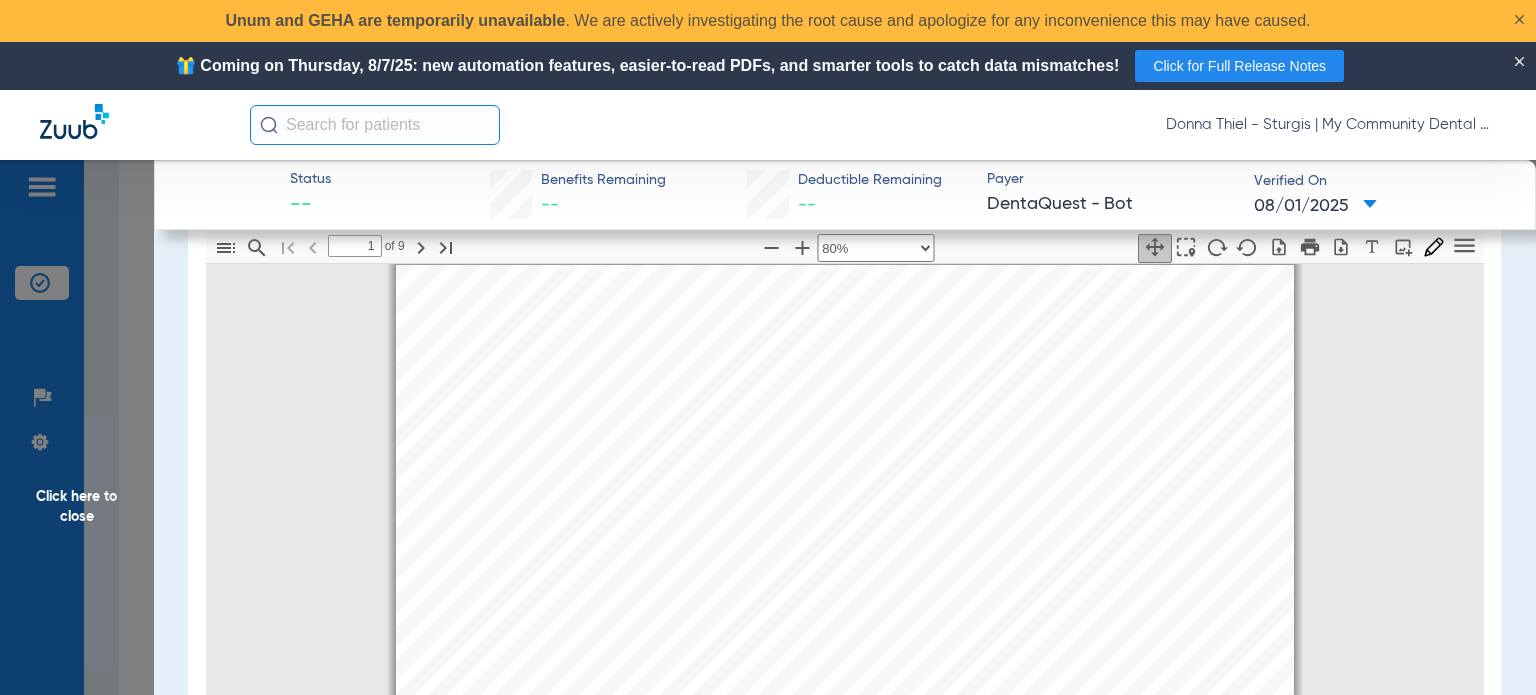click on "CALEB   GARDINER Member is eligible:   My Community Dental Centers Inc   -   Aloysius Redding   -   My Community Dental Centers - 1525 E Chicago Rd - STURGIS   -   08/01/2025 Healthy Kids Name :   CALEB   GARDINER Relationship :   Subscriber DOB:   09/12/2020 Gender:   M Primary Address:   22298 US HIGHWAY 12 , STURGIS, MI 49091 Work Phone:   - Fax Number:   - Primary Home Phone:   - Medical Condition   :   -    Print Plan Healthy Kids Issued ID   Coverage End Date 1253691615 Overview   Claim and   Authorization & Estimate   Service History   Eligibility History   Bene ﬁ t Summary Primary Care Provider Of ﬁ ce:   My Community Dental Centers Service Location:   1525 E Chicago Rd ,   STURGIS ,   MI 49091 Provider Effective Date:   11/11/2024 Provider Termination Date:   - Other Coverage This member does not have other coverages." at bounding box center (845, 583) 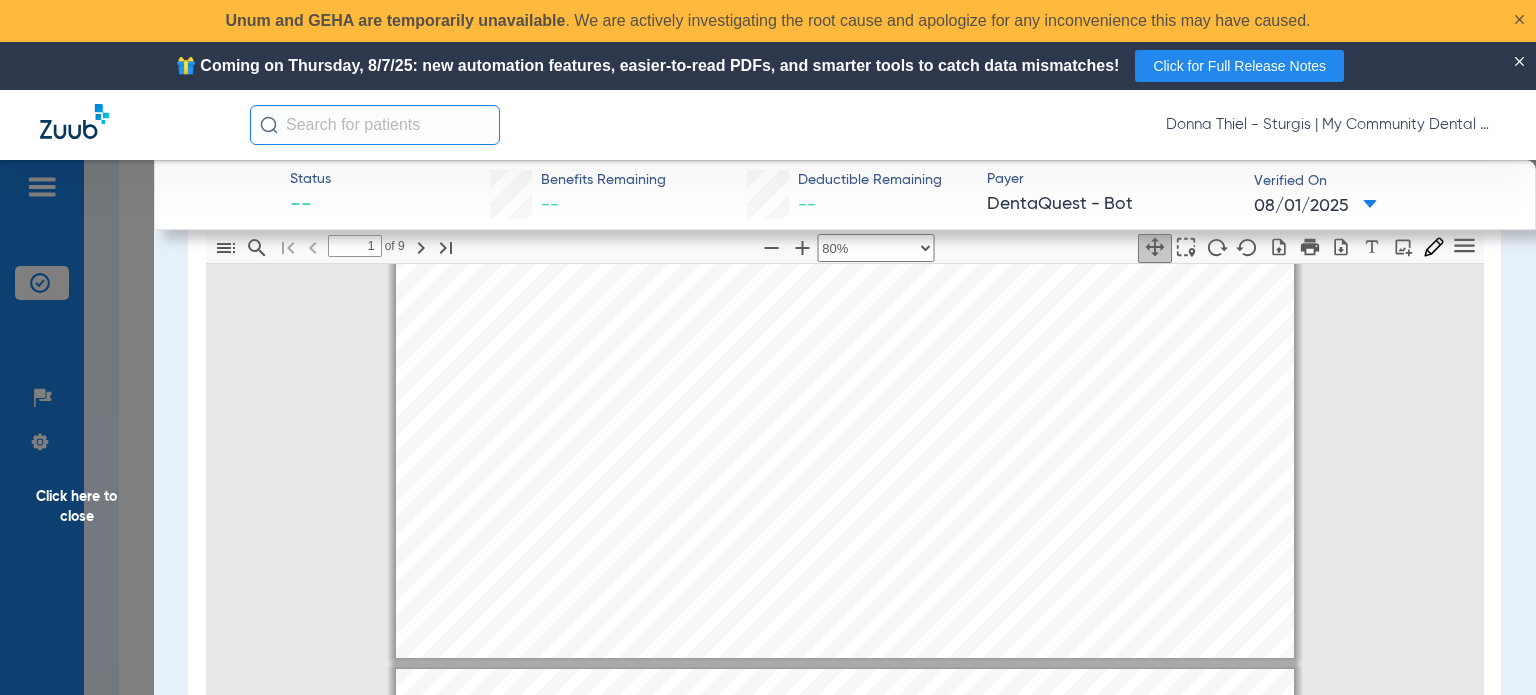 type on "2" 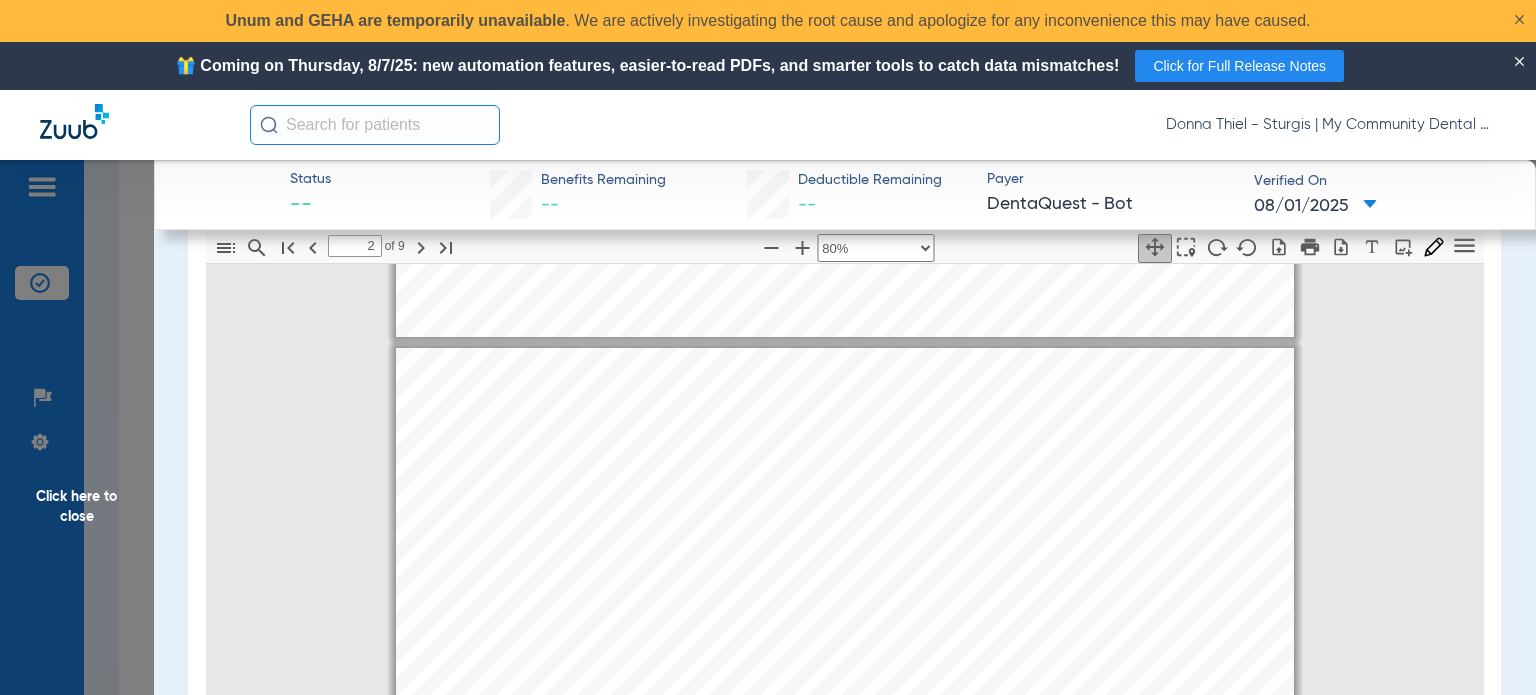 scroll, scrollTop: 609, scrollLeft: 0, axis: vertical 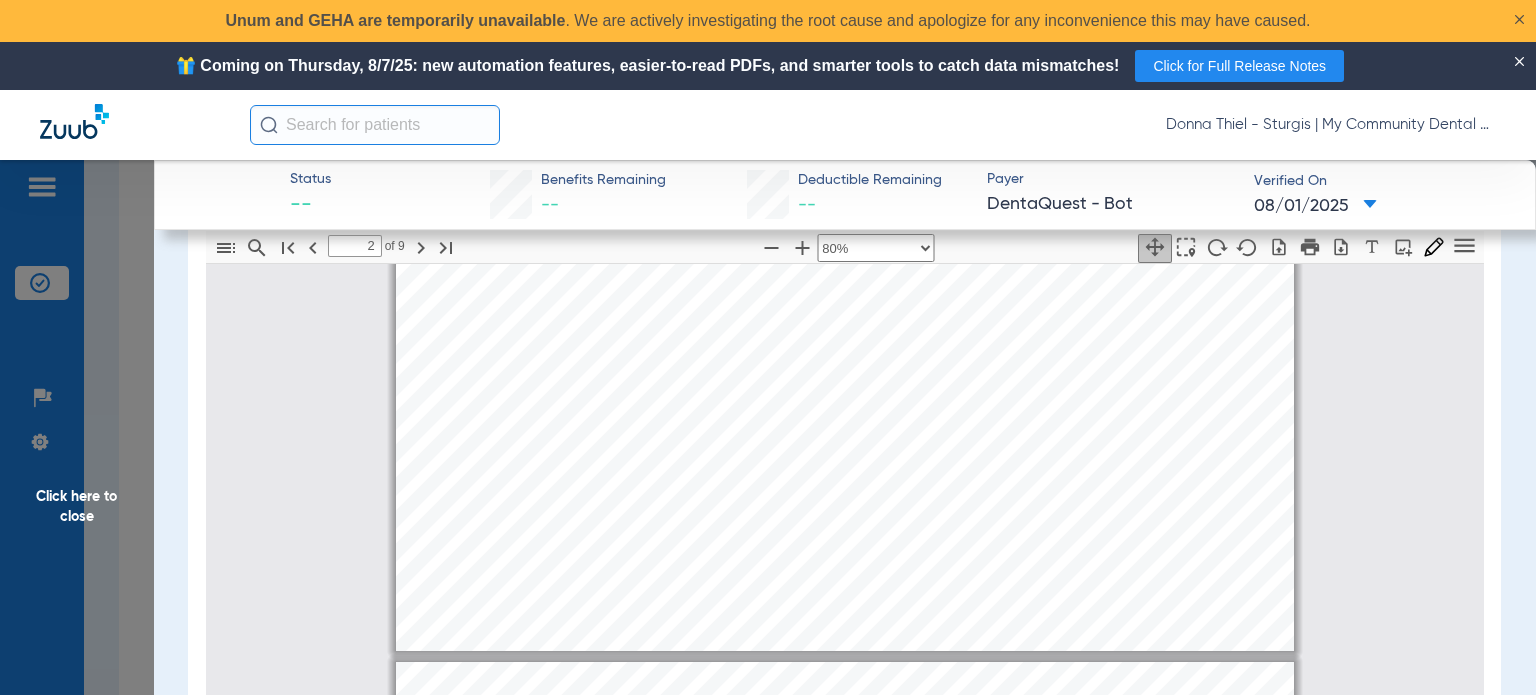 type on "3" 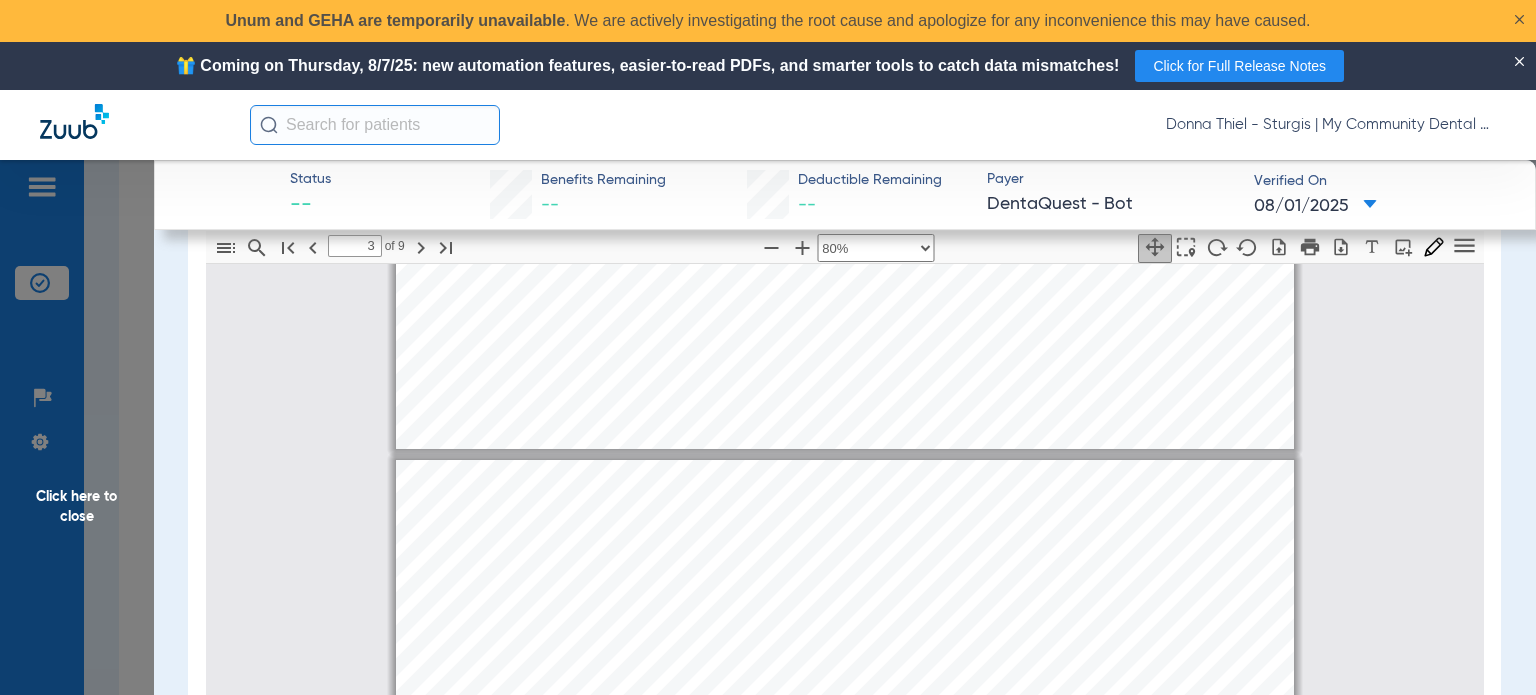 scroll, scrollTop: 1109, scrollLeft: 0, axis: vertical 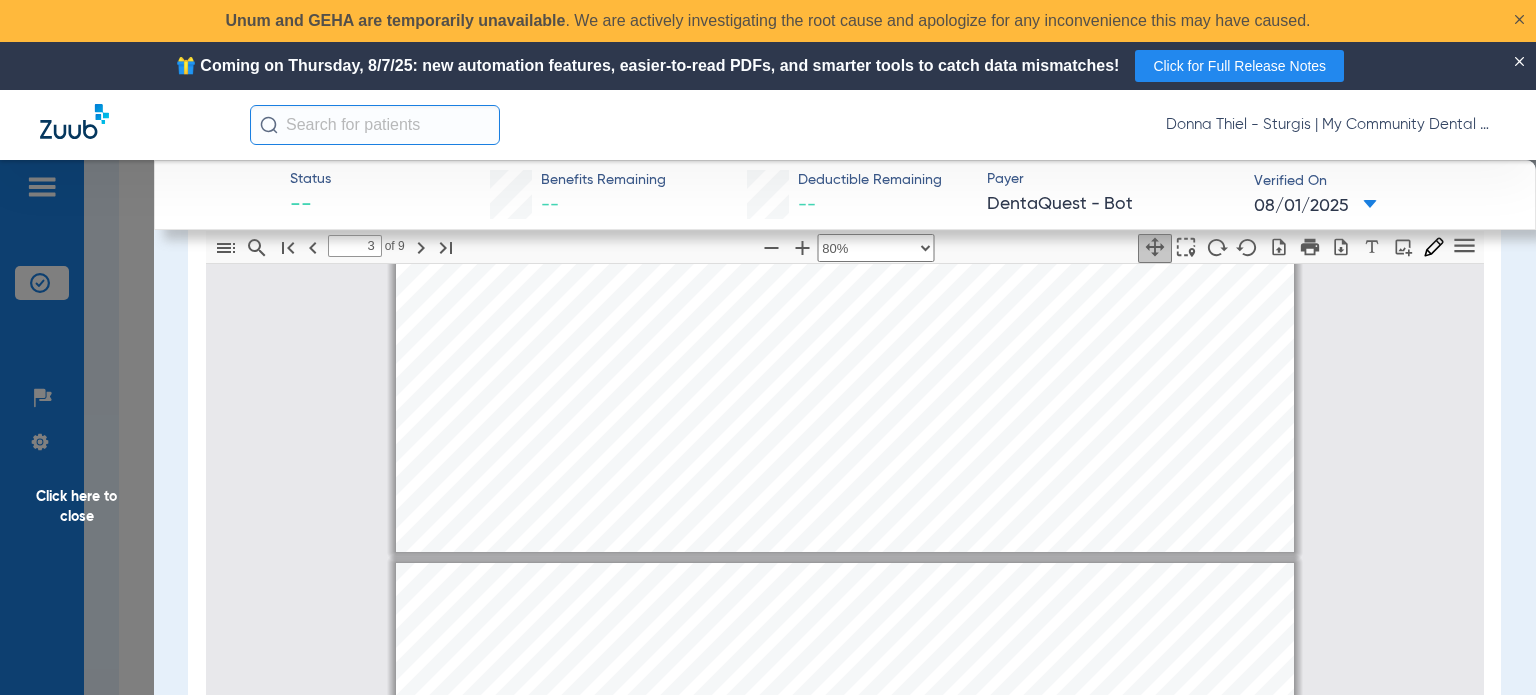 type on "4" 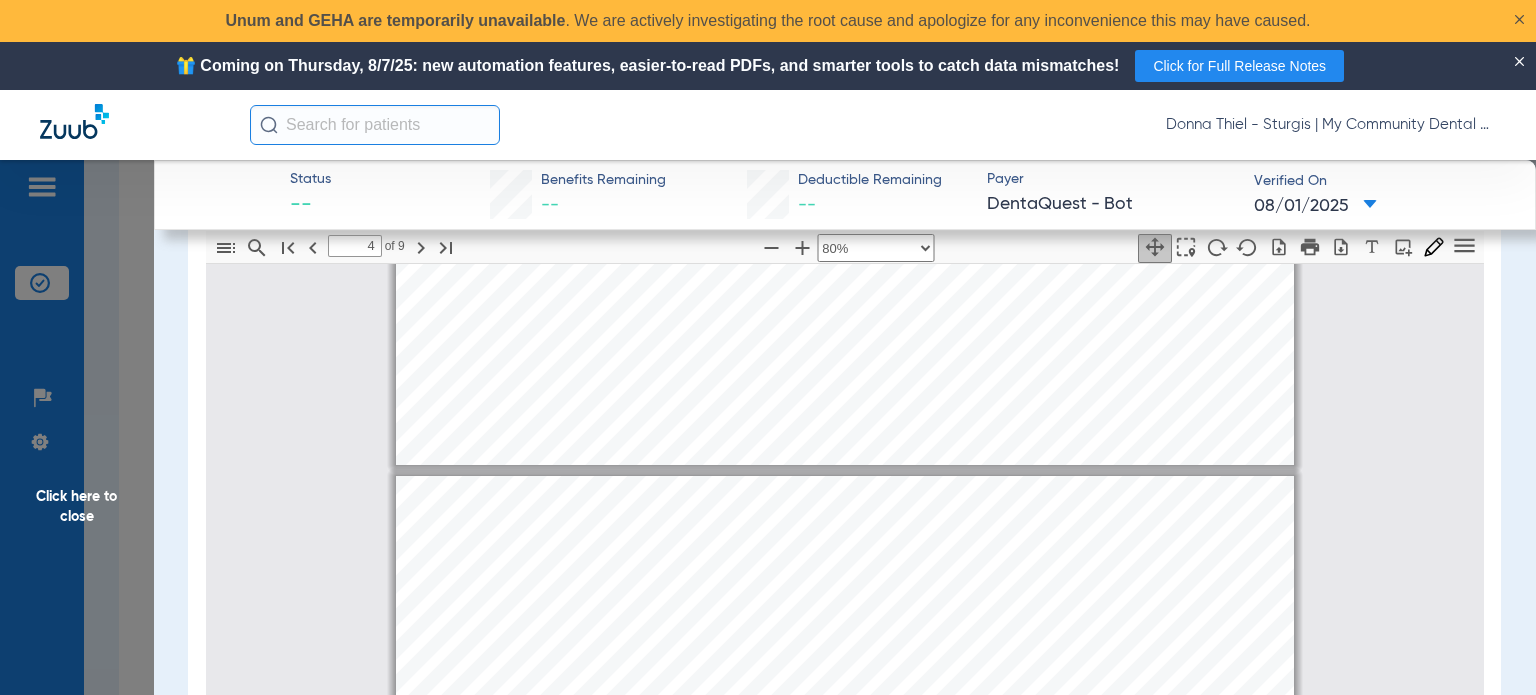 scroll, scrollTop: 1809, scrollLeft: 0, axis: vertical 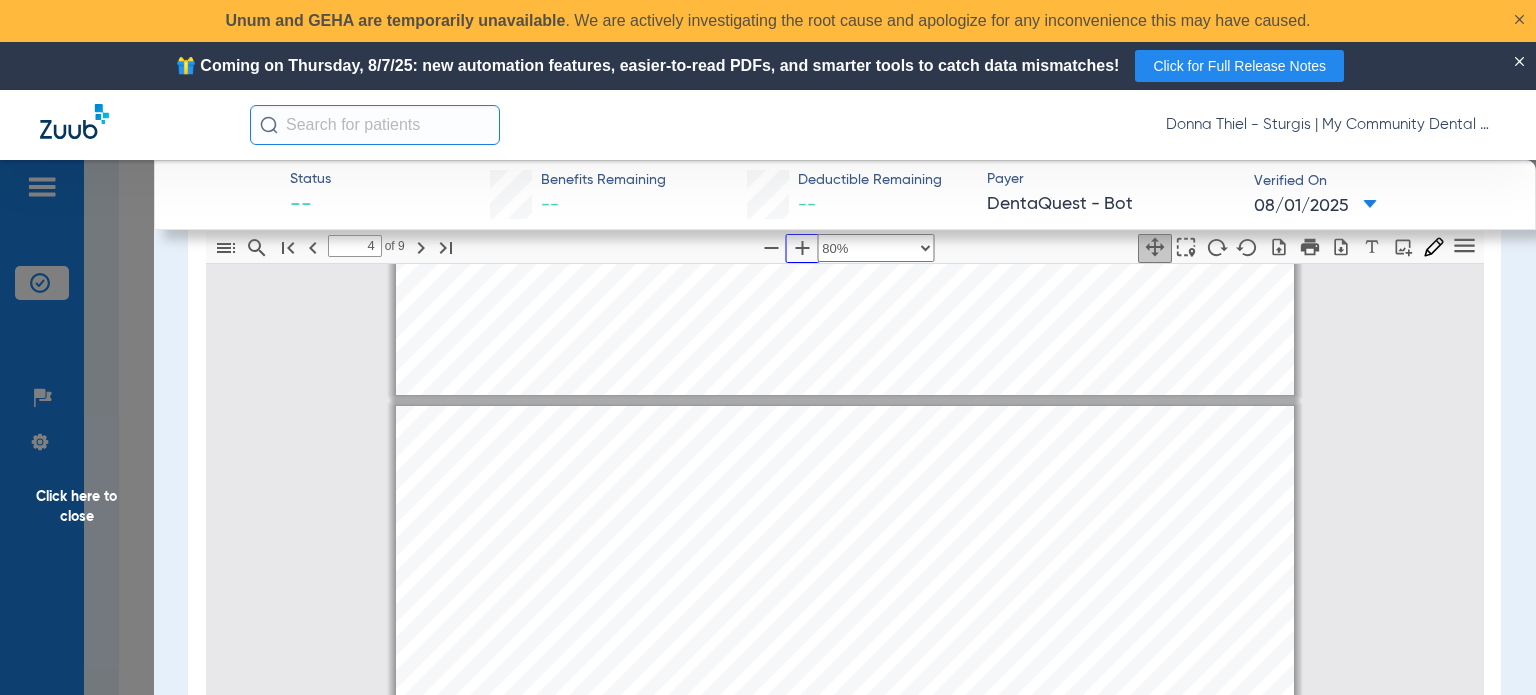 click 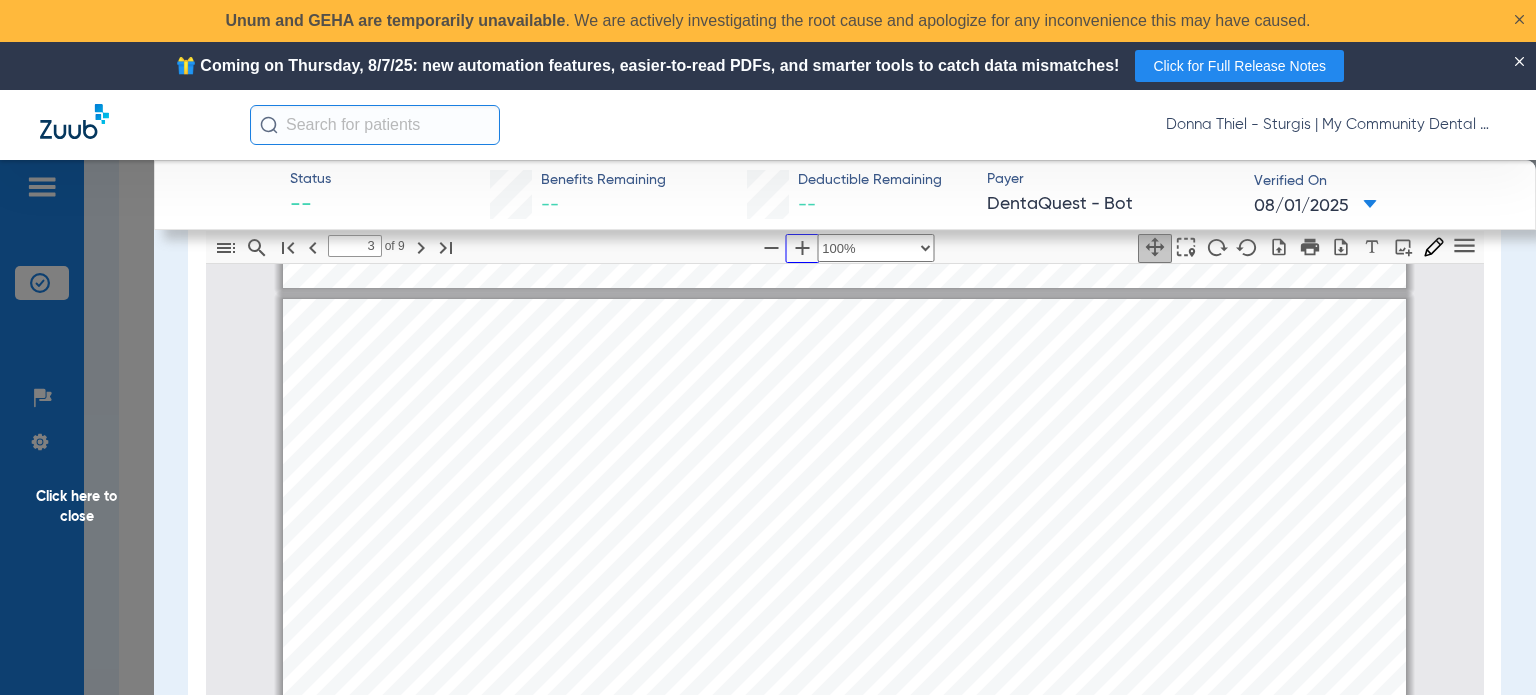 scroll, scrollTop: 1600, scrollLeft: 0, axis: vertical 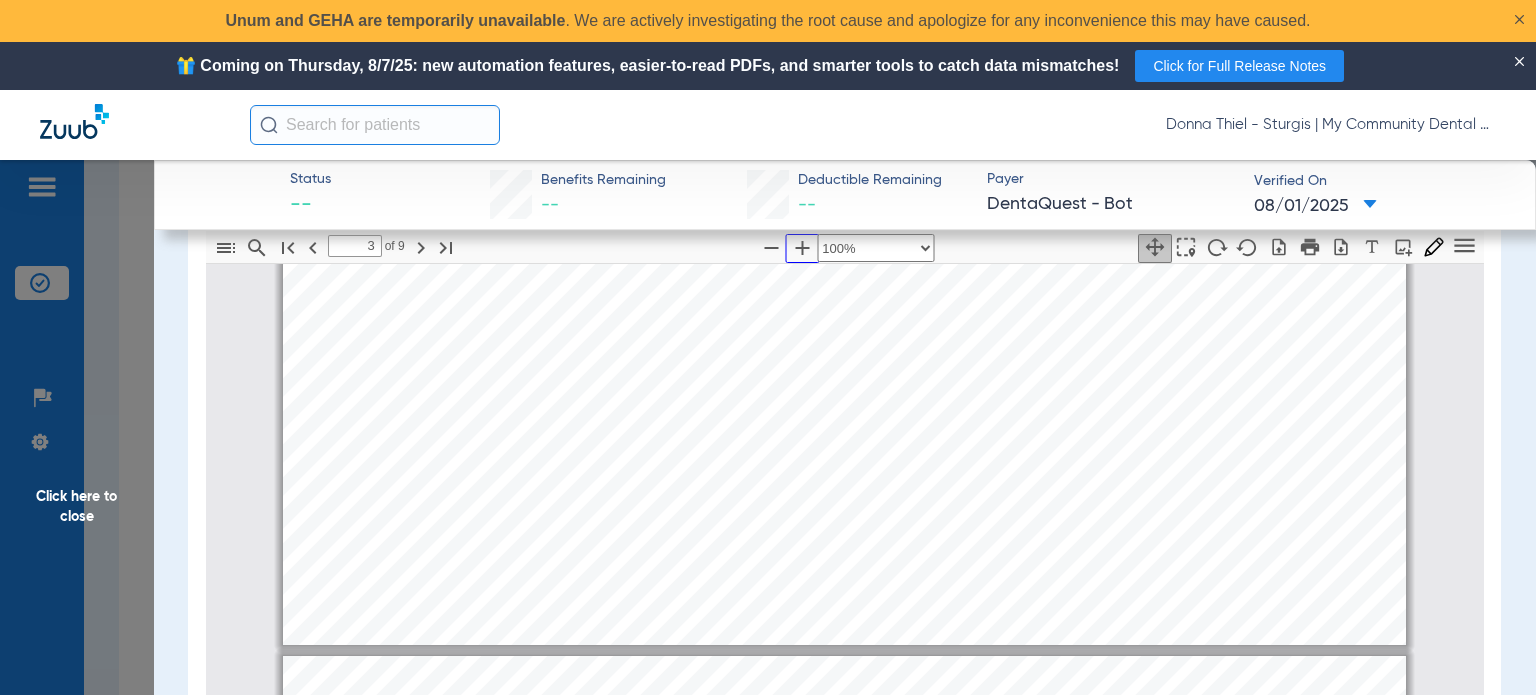 type on "4" 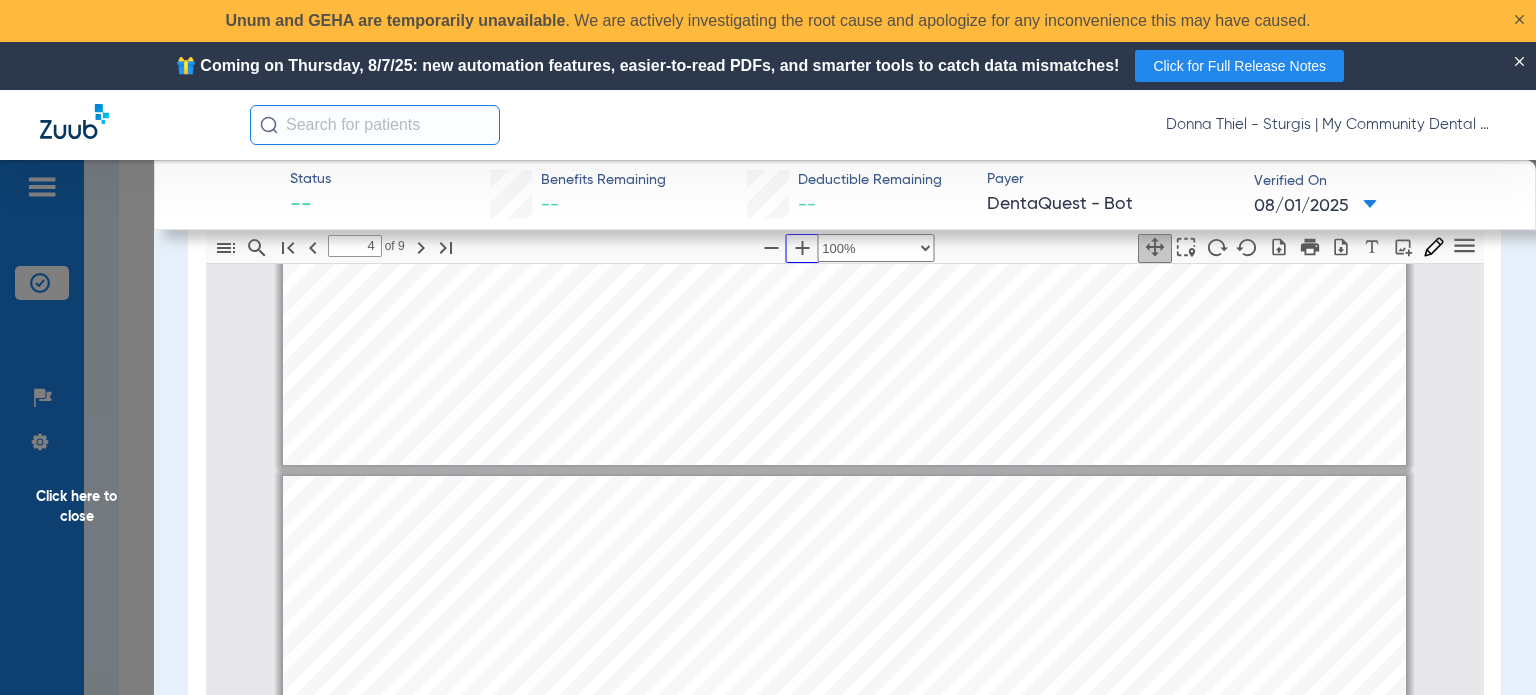 scroll, scrollTop: 2300, scrollLeft: 0, axis: vertical 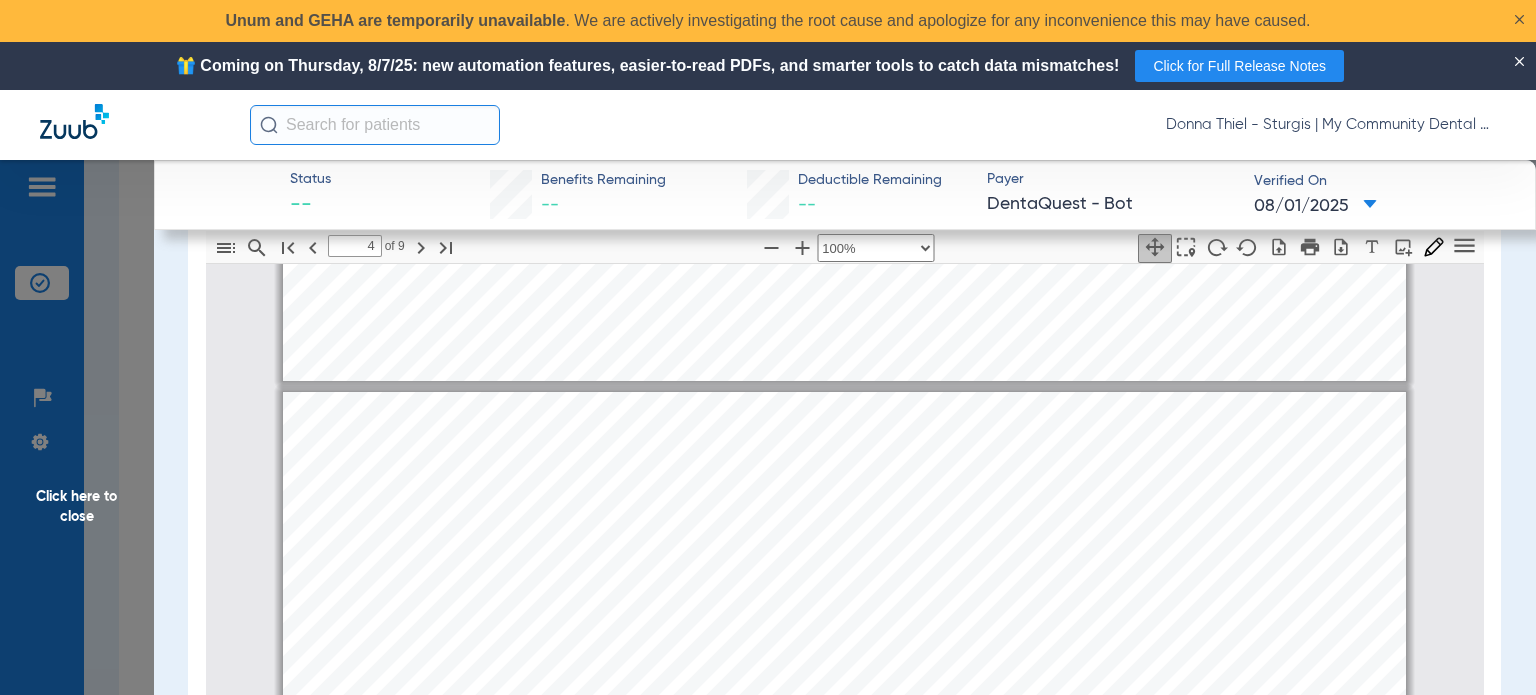click on "Click here to close" 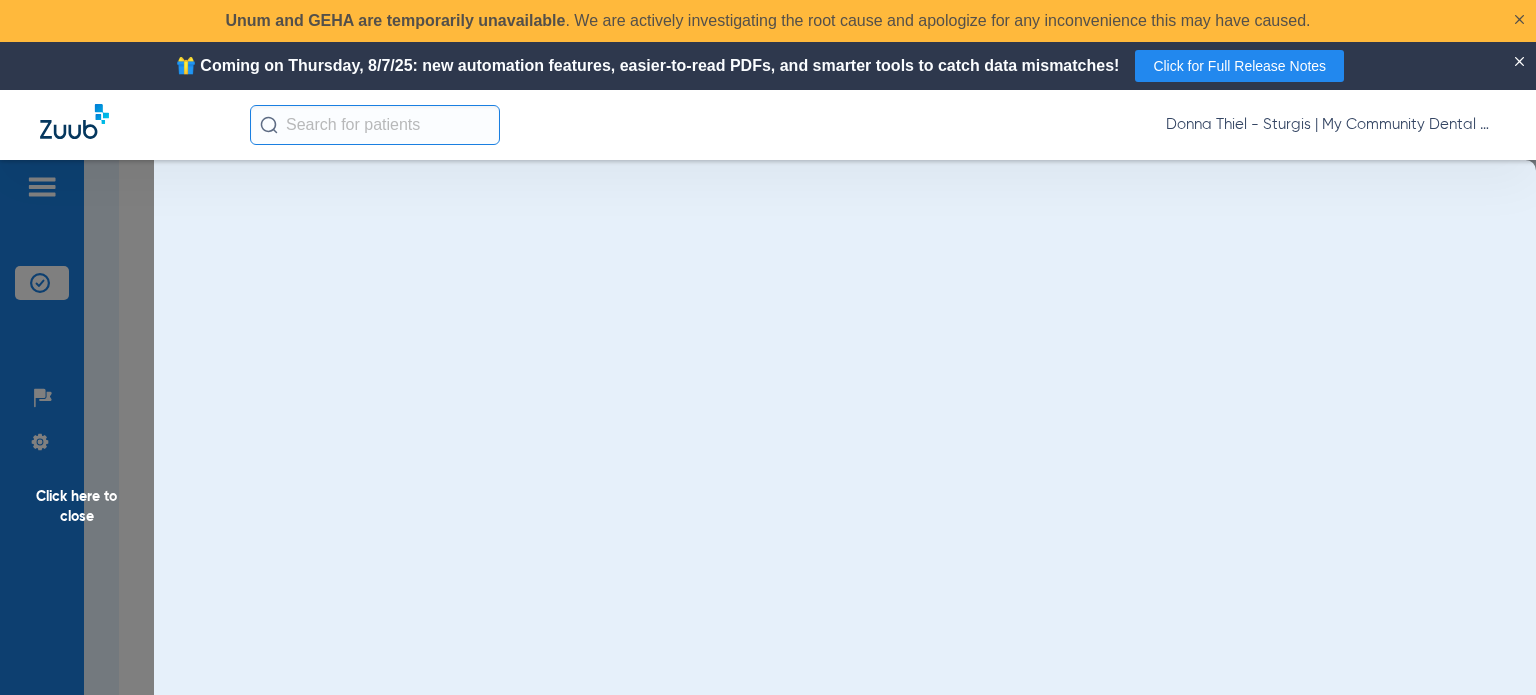 scroll, scrollTop: 0, scrollLeft: 0, axis: both 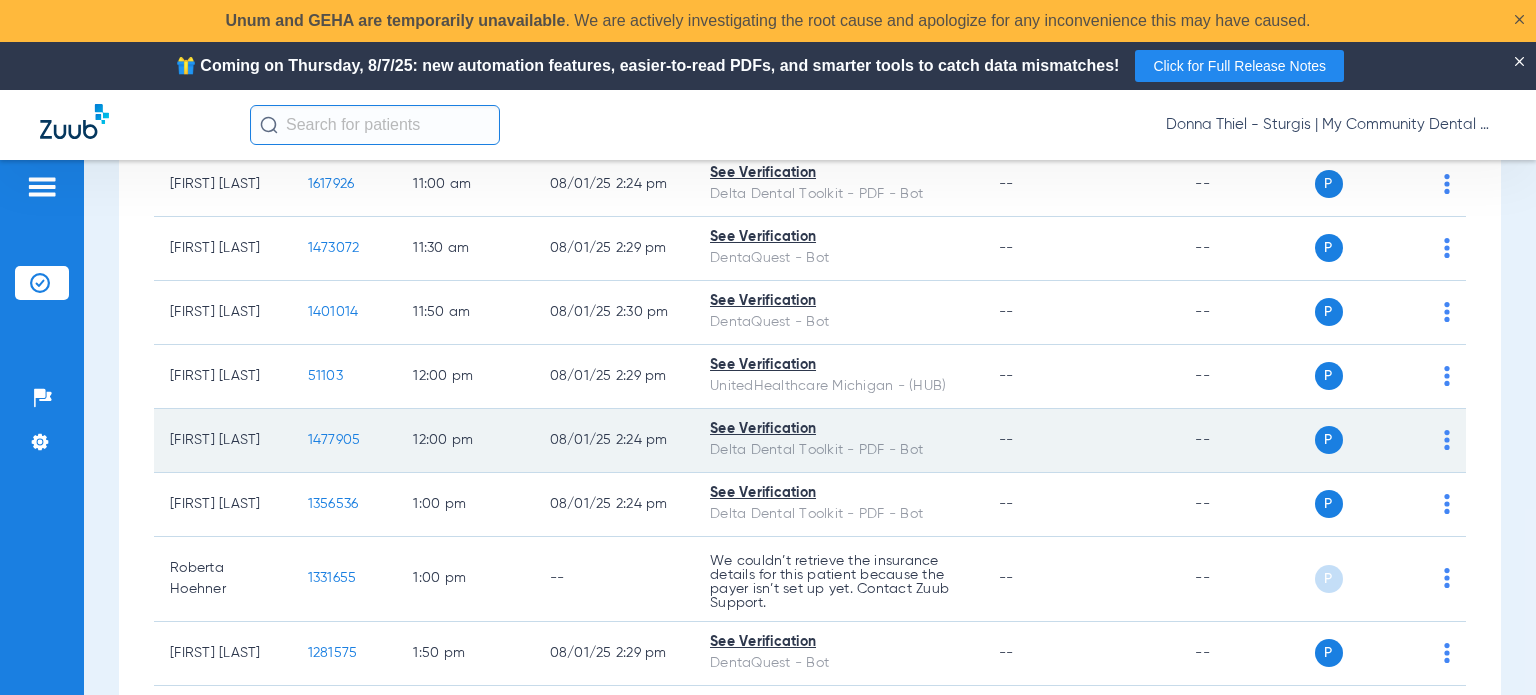 click on "1477905" 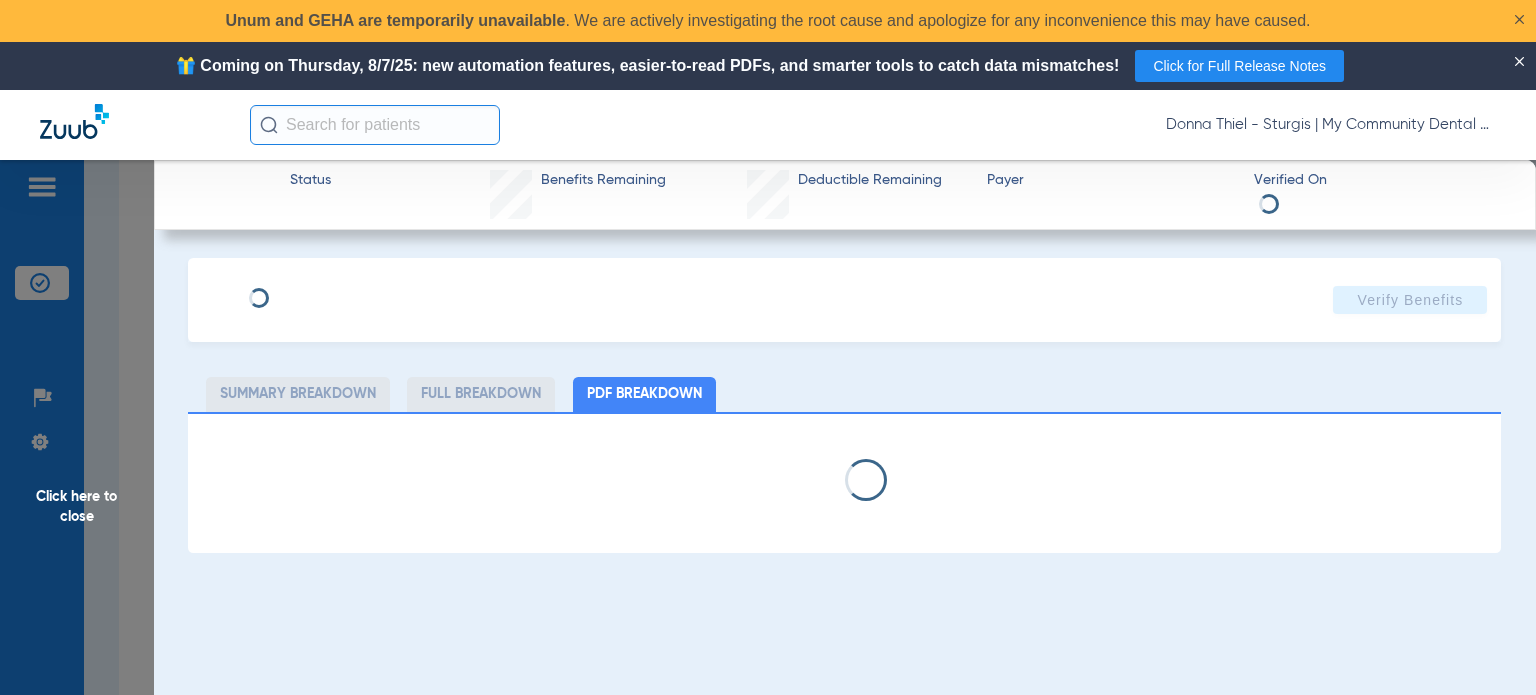 select on "page-width" 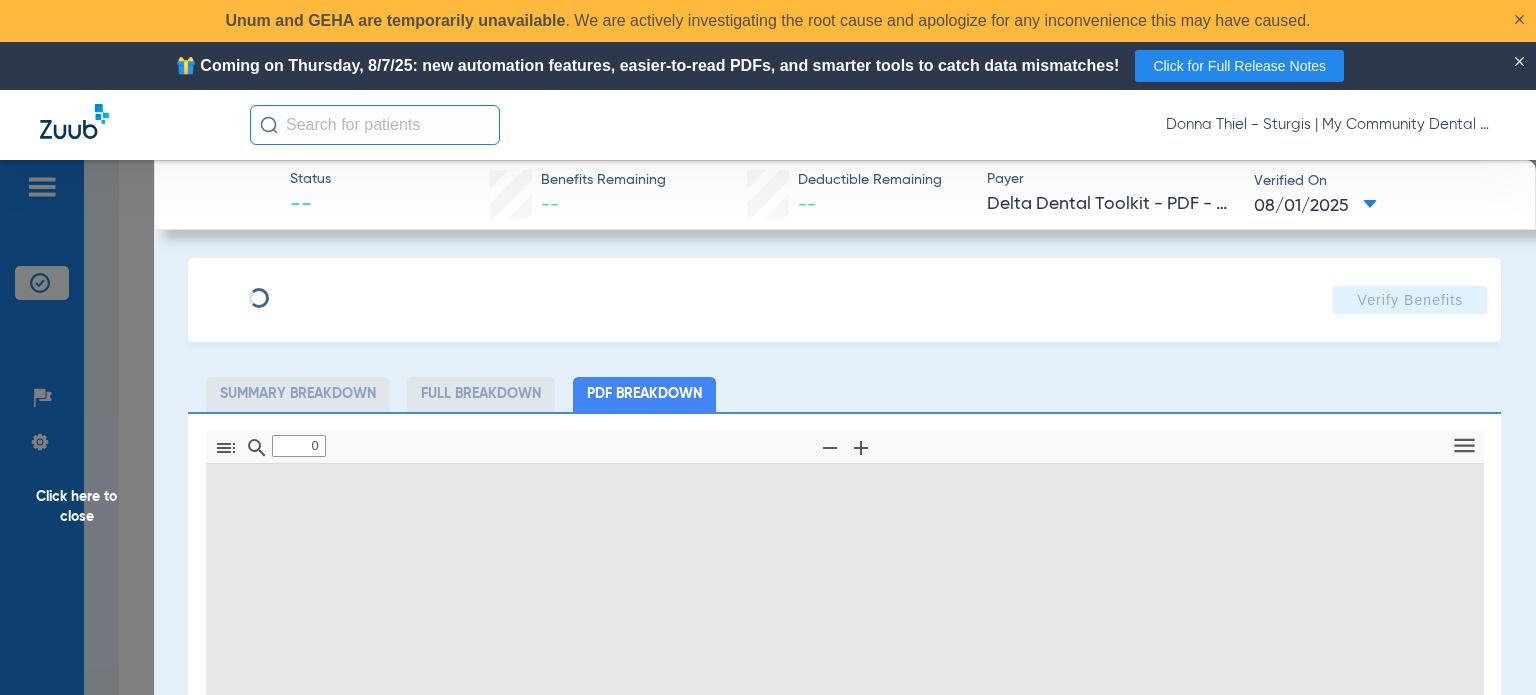 type on "1" 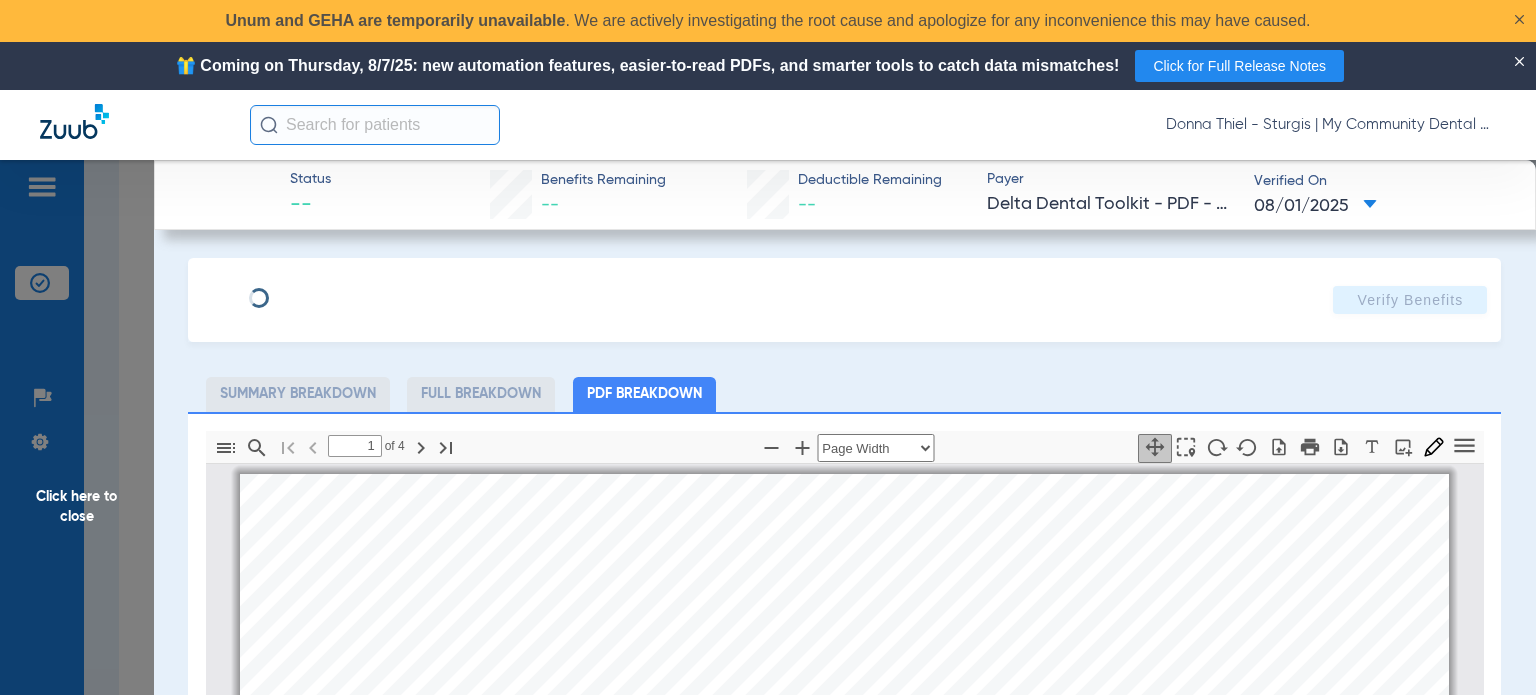 scroll, scrollTop: 10, scrollLeft: 0, axis: vertical 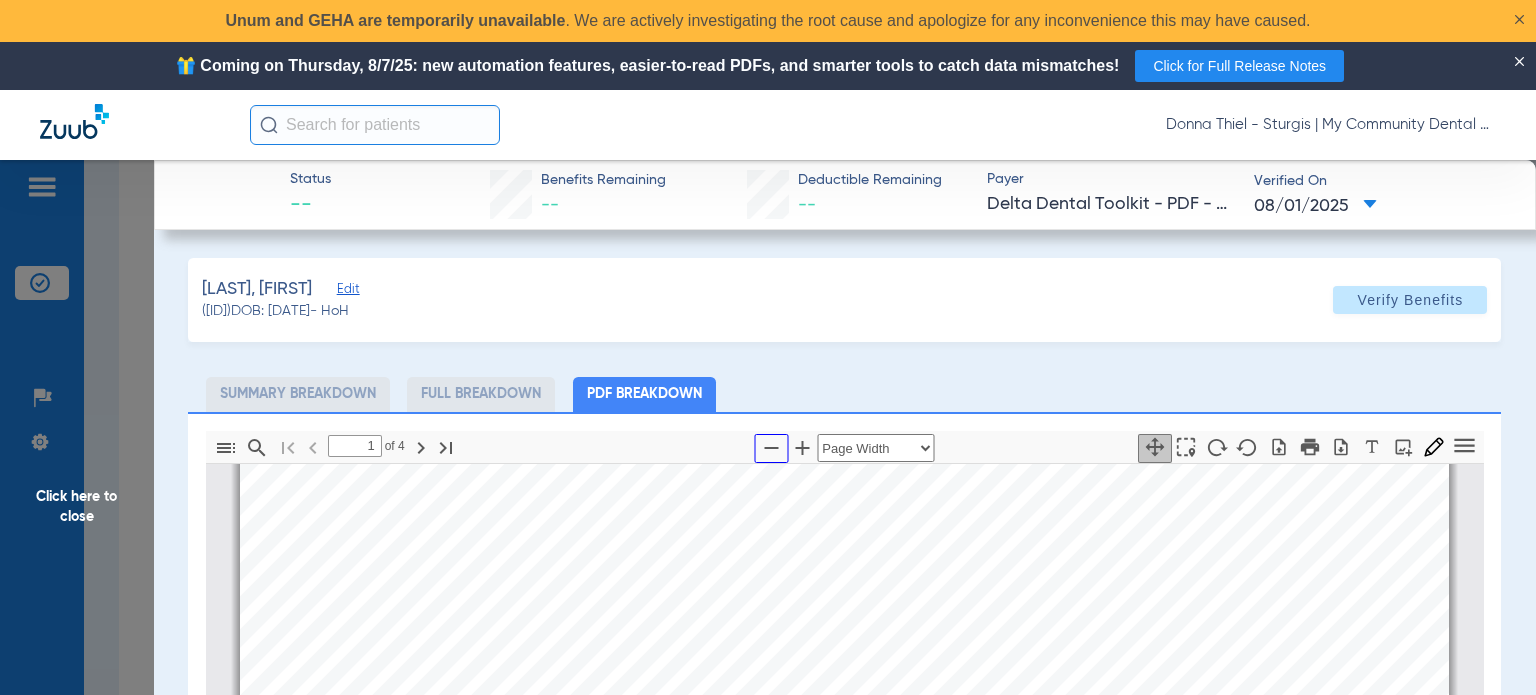 drag, startPoint x: 765, startPoint y: 442, endPoint x: 772, endPoint y: 432, distance: 12.206555 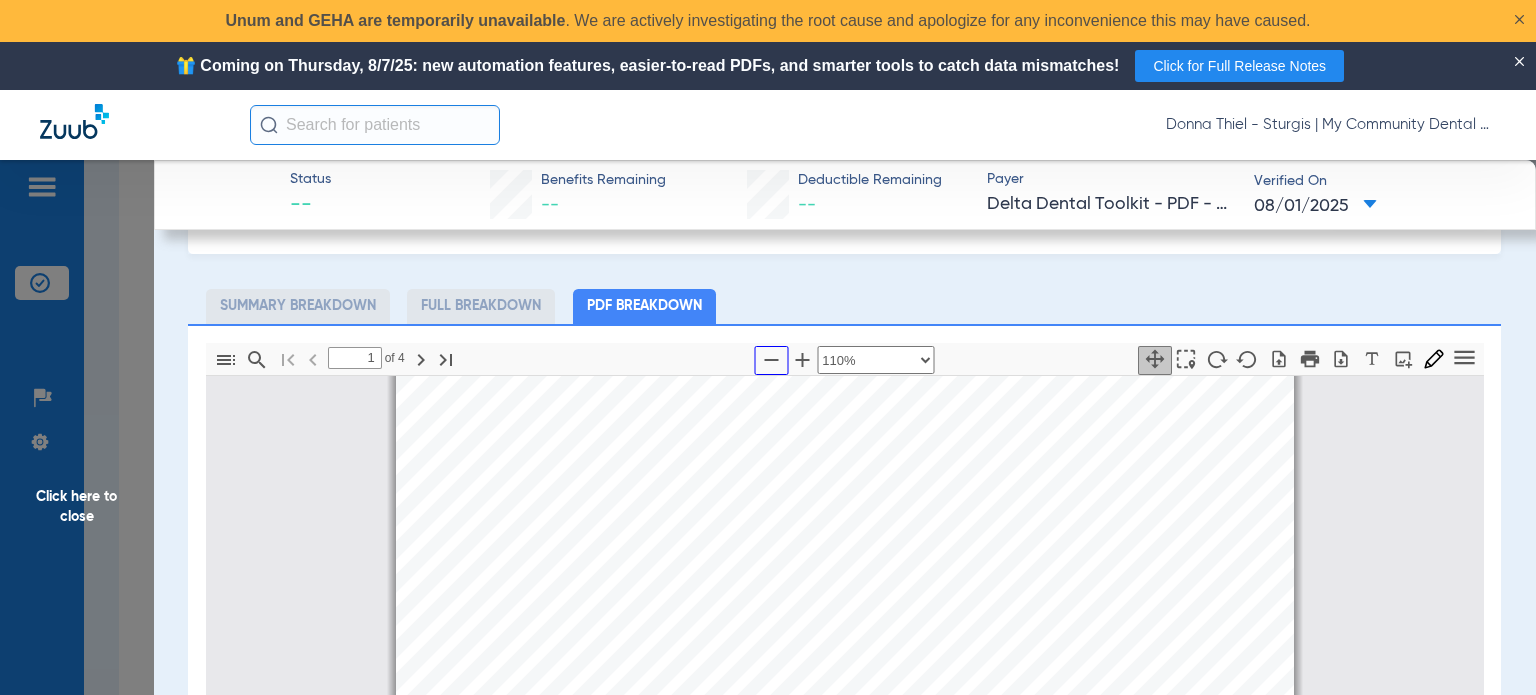 scroll, scrollTop: 100, scrollLeft: 0, axis: vertical 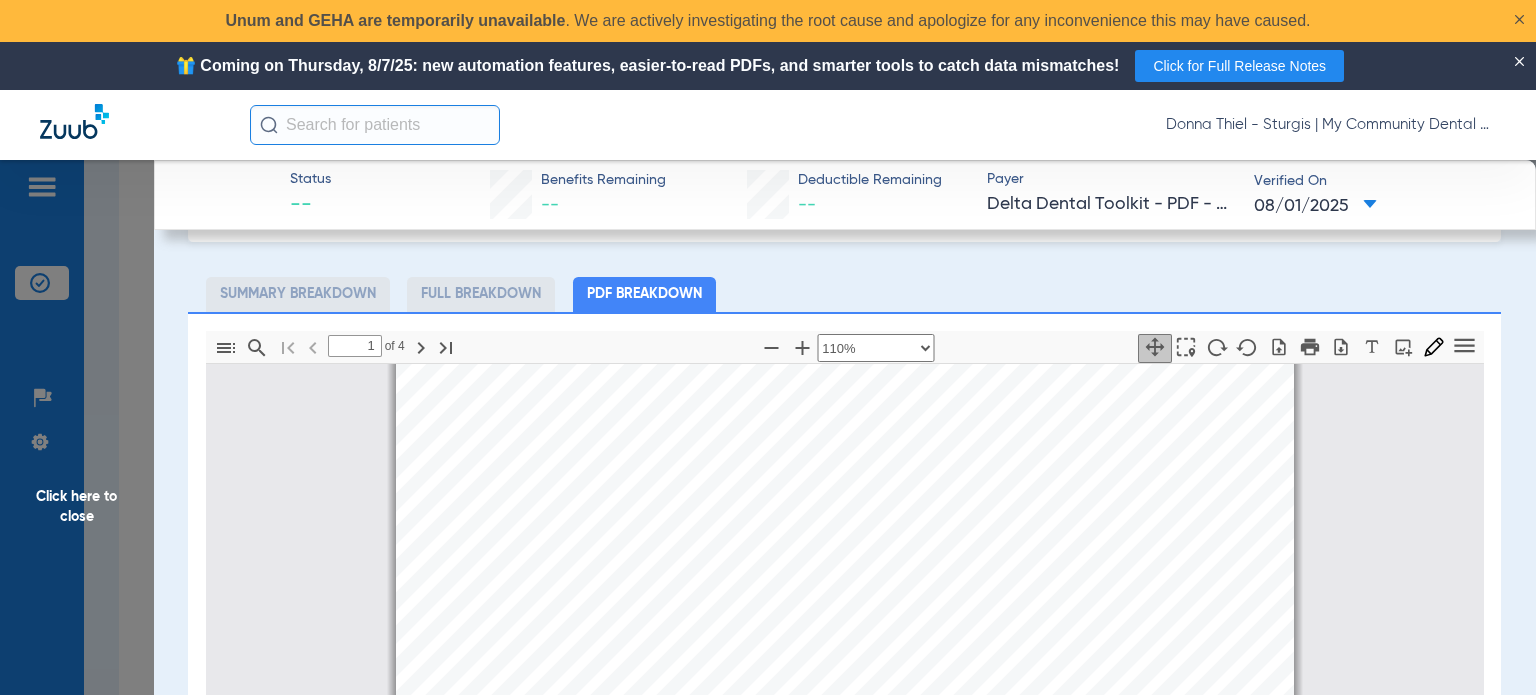 click on "Click here to close" 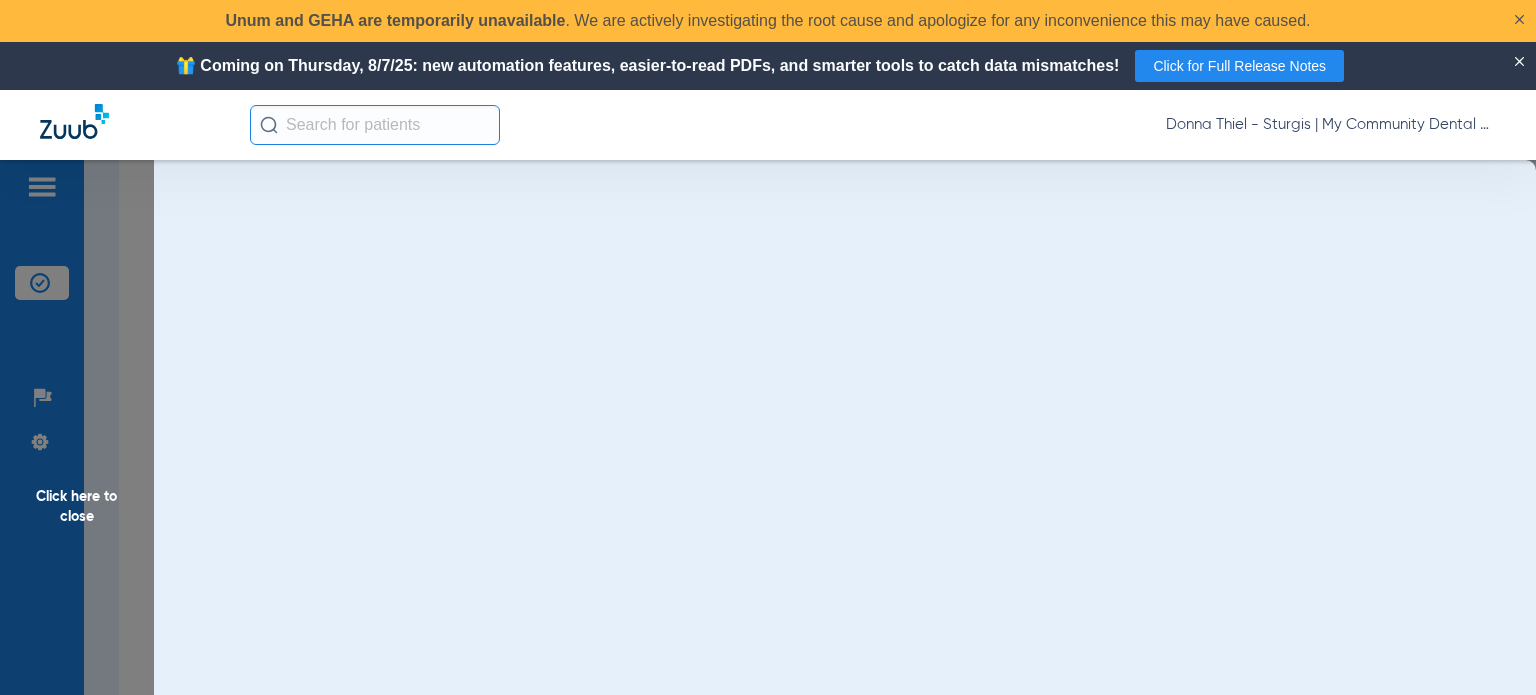 scroll, scrollTop: 0, scrollLeft: 0, axis: both 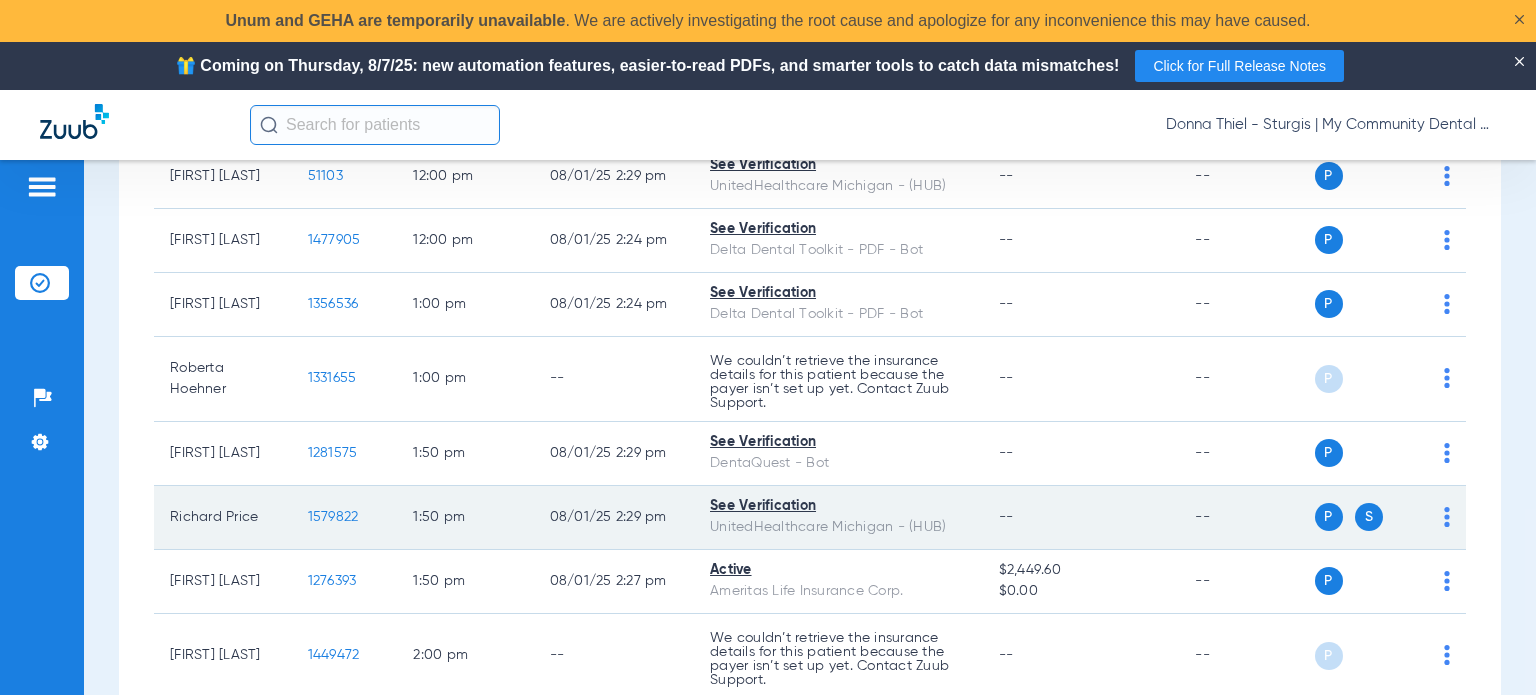click on "1579822" 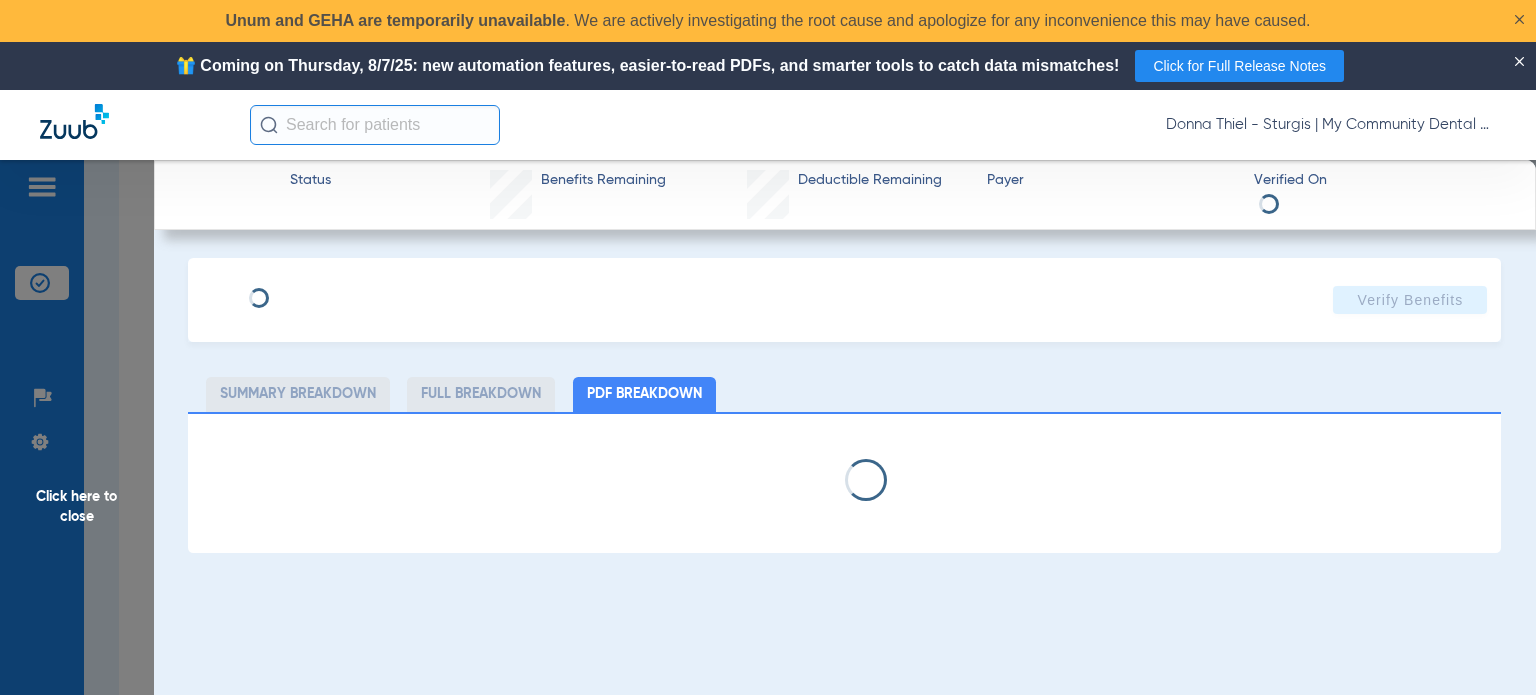select on "page-width" 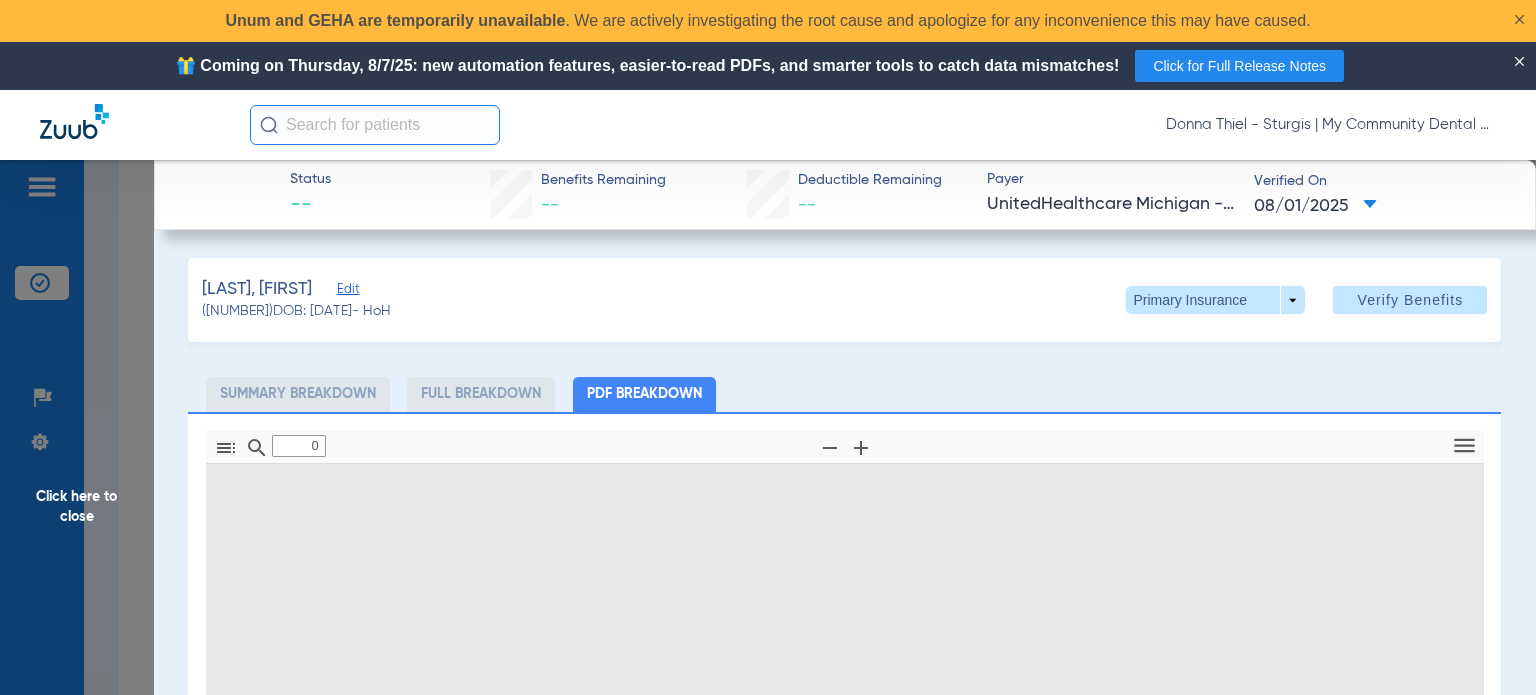 type on "1" 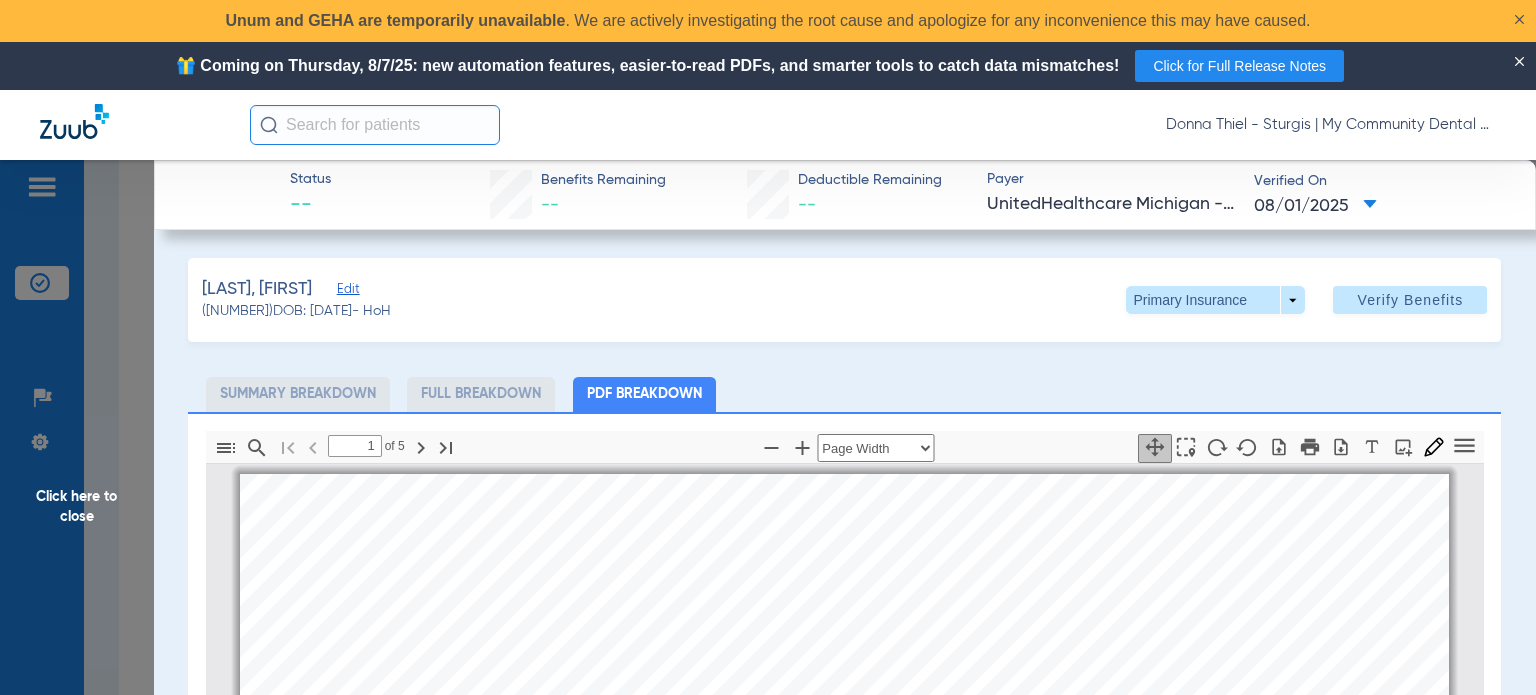 scroll, scrollTop: 10, scrollLeft: 0, axis: vertical 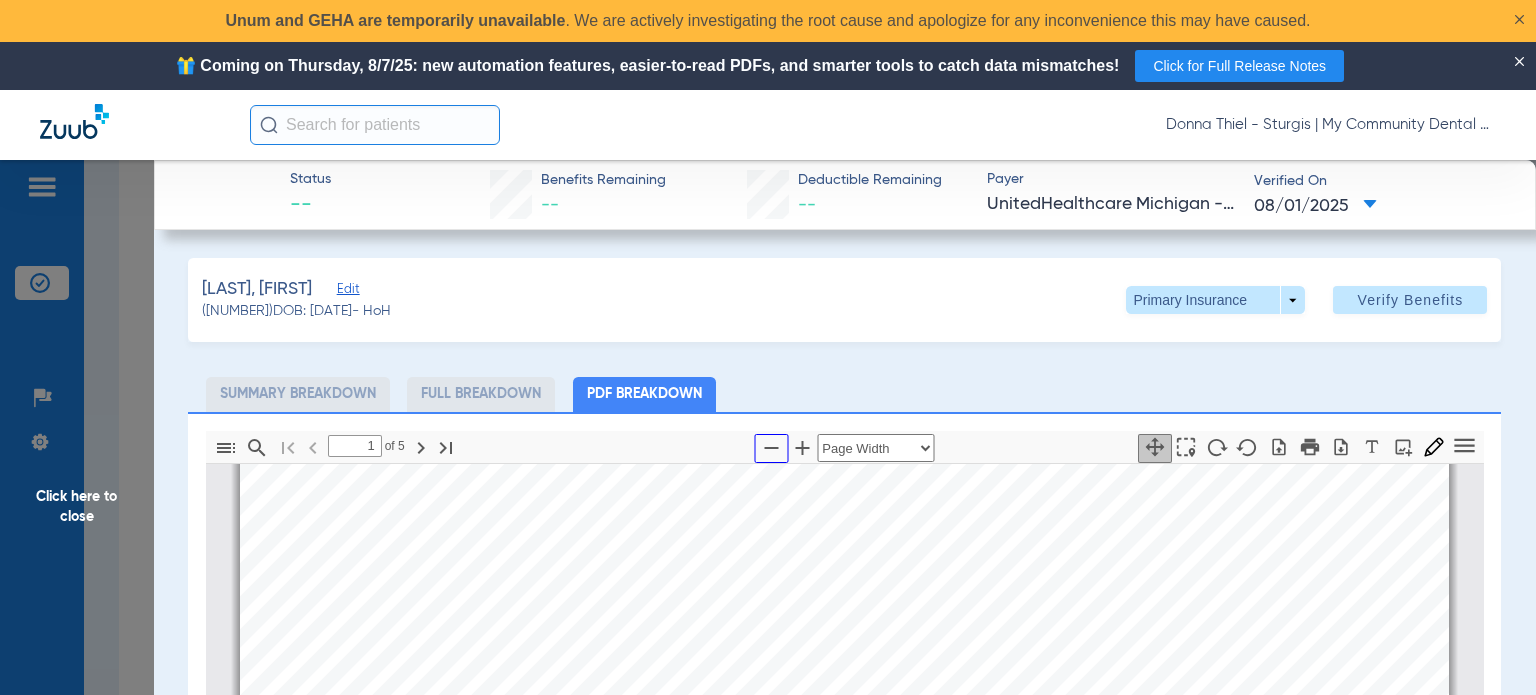 click 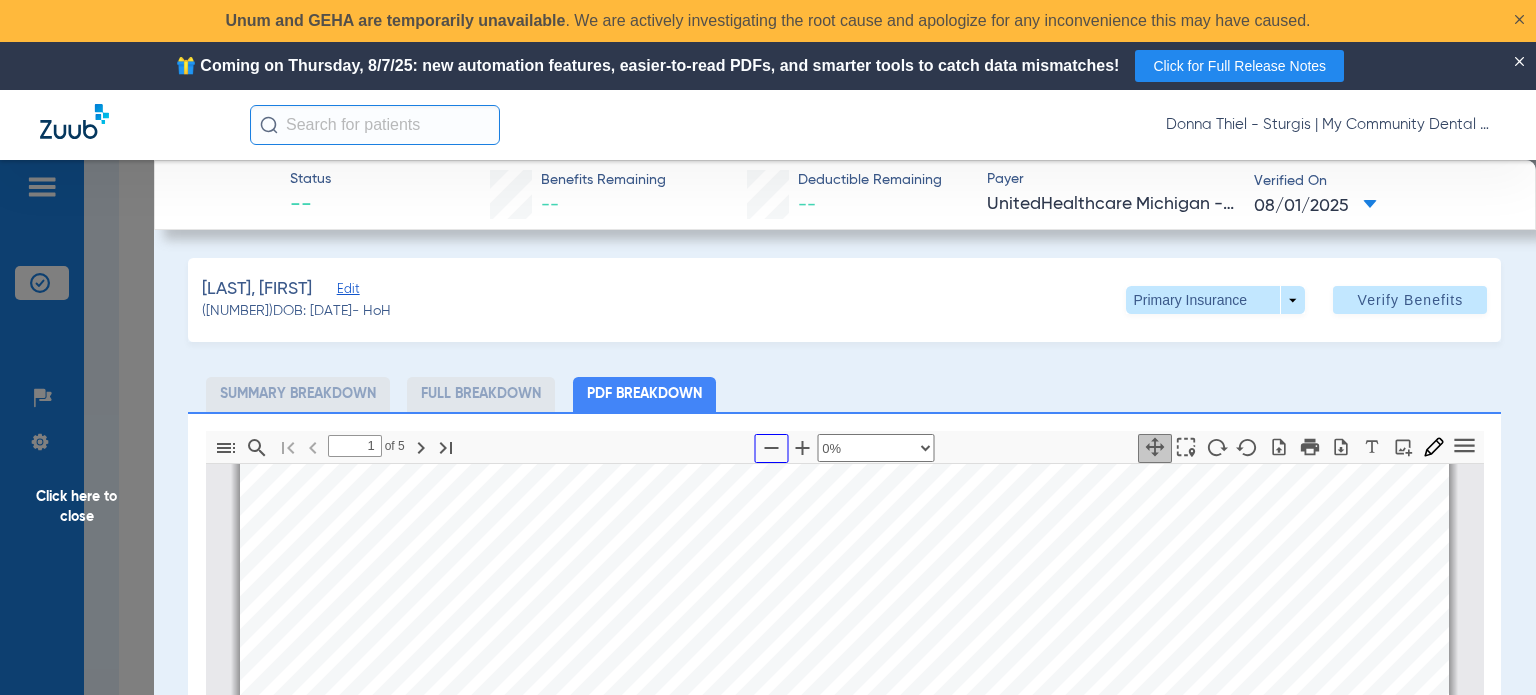 click 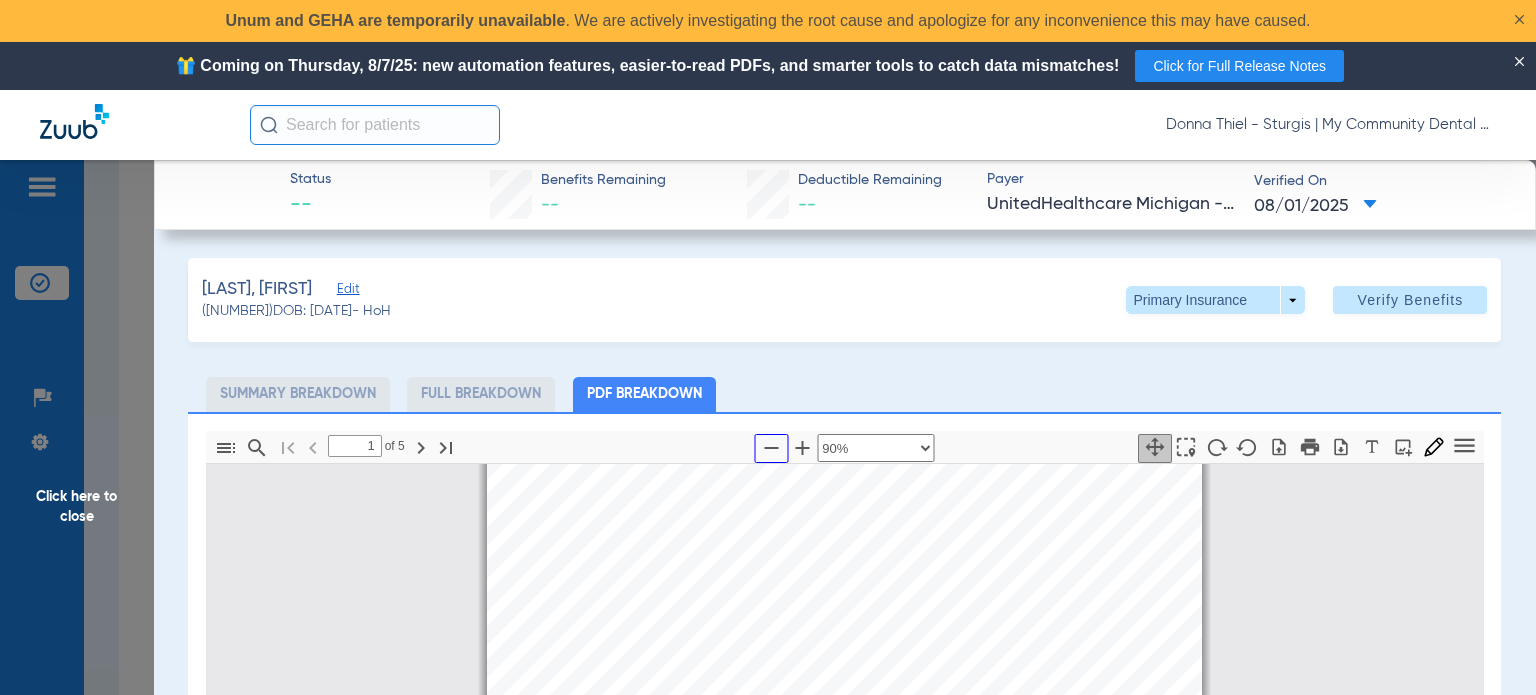 scroll, scrollTop: 109, scrollLeft: 0, axis: vertical 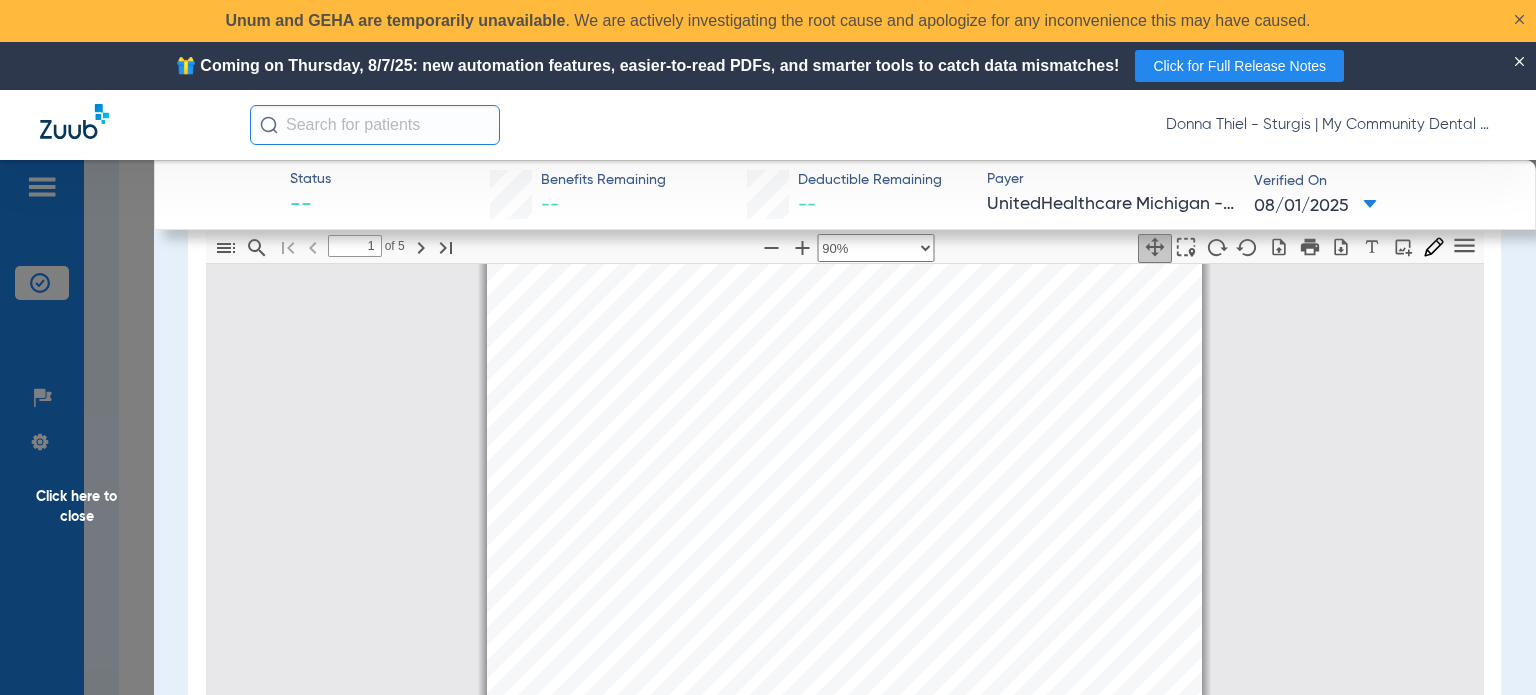 click on "Patient Eligibility *This report is only accurate on the date and time it is rendered (08/01/2025). The patient's information may have changed after this report was generated. UnitedHealthcare Michigan Member RICHARD PRICE Selected Insurance  Eligible In Network This patient is   Eligible   for services on   08/07/2025   from: Aloysius Redding Sturgis   (1525 East Chicago Road Sturgis, MI 49091) Eligibility Verified on 08/01/2025. Benefit Plan Plan/Group Name UnitedHealthcare Michig … Plan/Group Number United MI Member ID   119224420 DOB   08/25/1960 Relationship   Self Type   Medicare Effective Date   01/01/2025 Term Date   - Other Insurance IMPORTANT: This information was retrieved from   UnitedHealthcare Michigan   and reflects their current records. Note that this information may differ from information entered into SKYGEN DENTAL HUB. Benefit Summary Patient Information Member Name RICHARD PRICE Member Type   Subscriber DOB   08/25/1960 Member ID   119224420 Benefit Plan   UHC MI Dual Complete H2 …" at bounding box center (845, 2712) 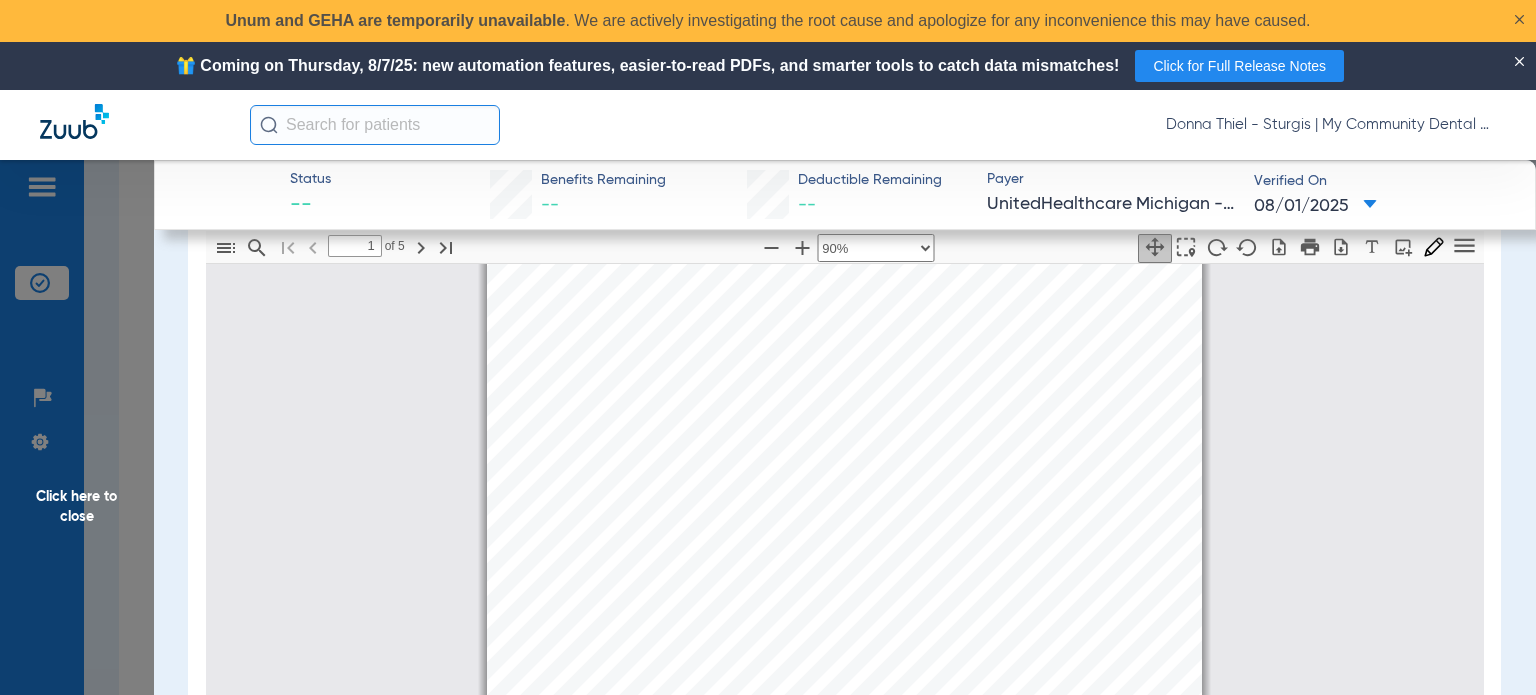 type on "2" 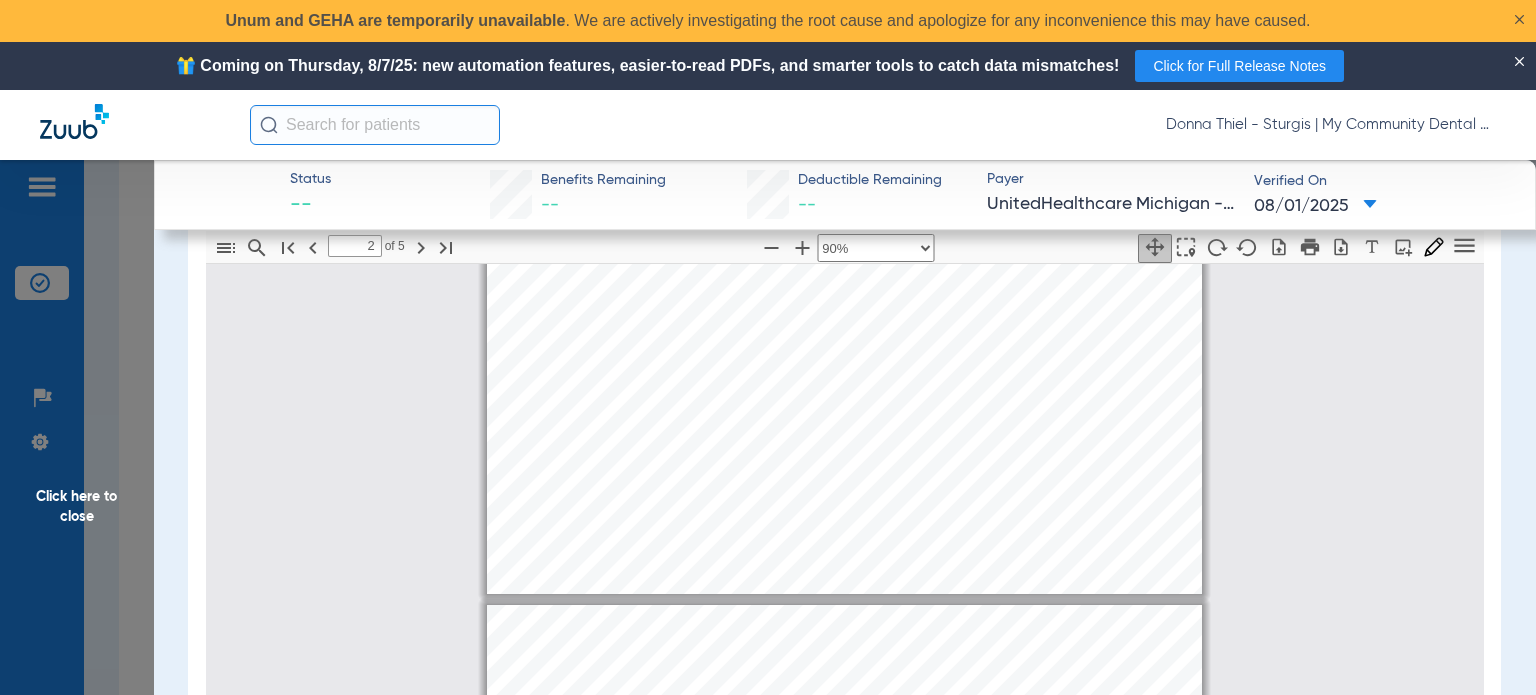 type on "3" 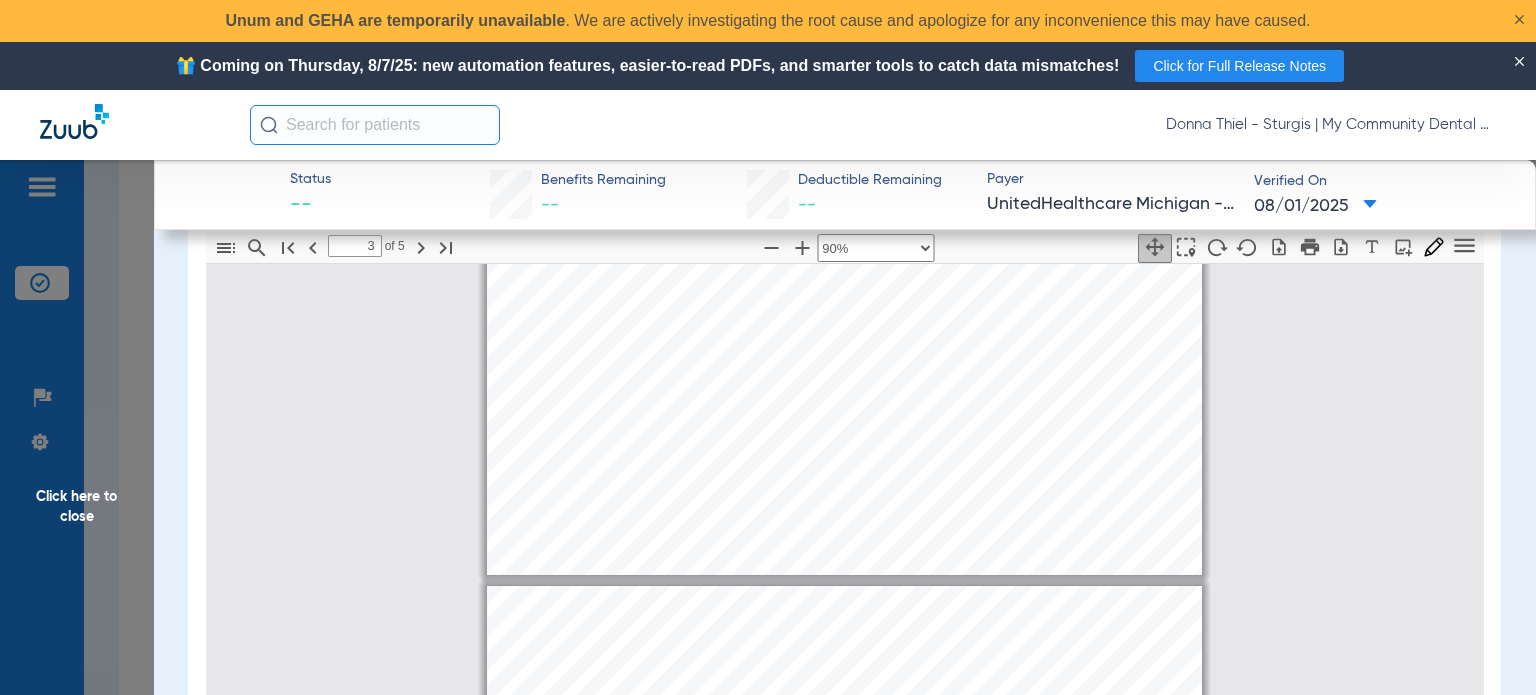 type on "4" 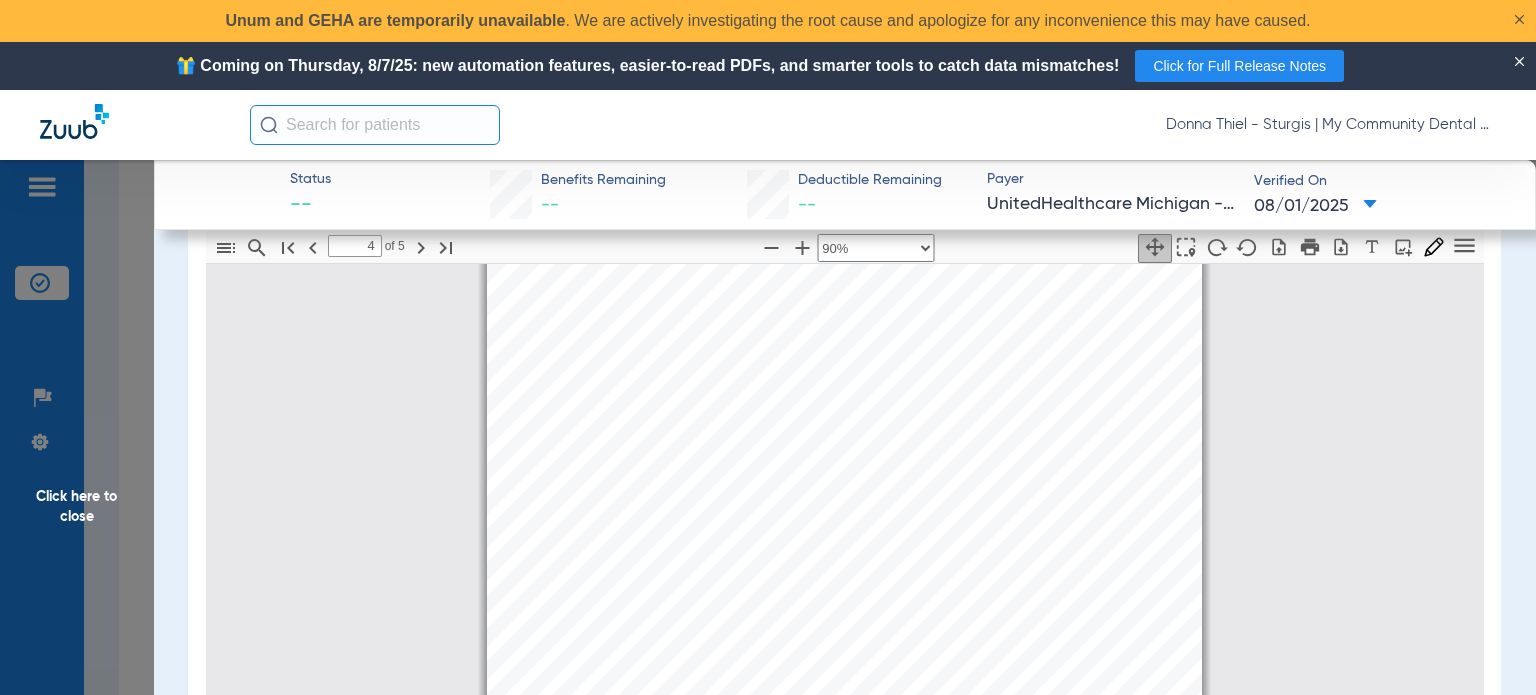 scroll, scrollTop: 3409, scrollLeft: 0, axis: vertical 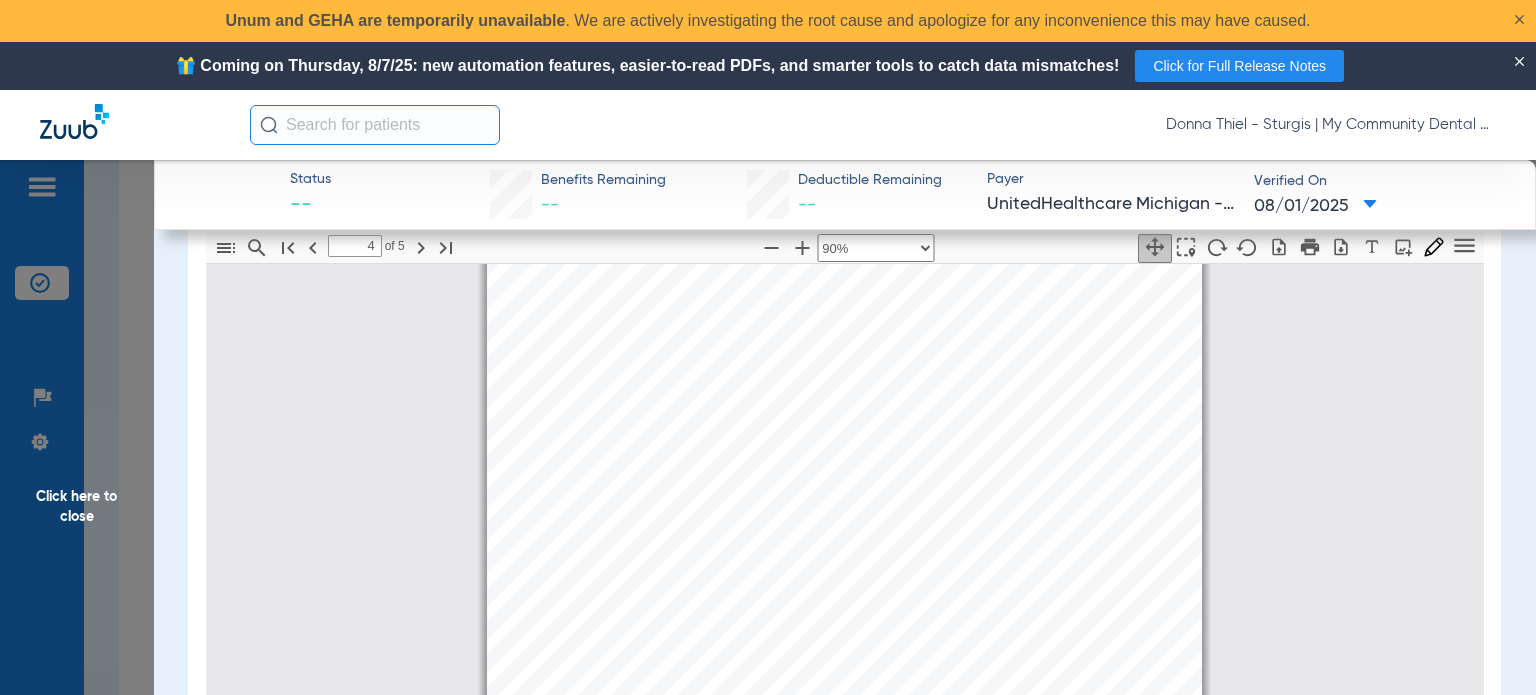 click on "Click here to close" 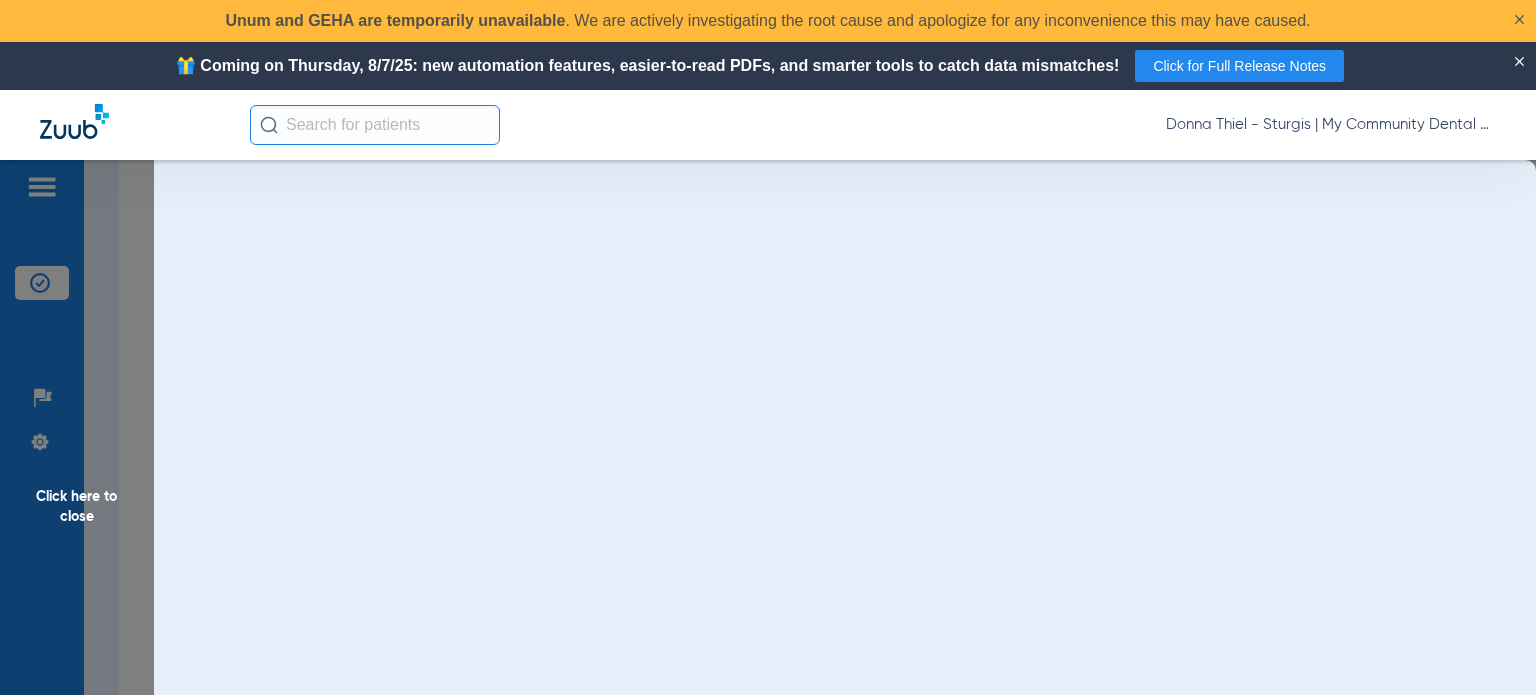 scroll, scrollTop: 0, scrollLeft: 0, axis: both 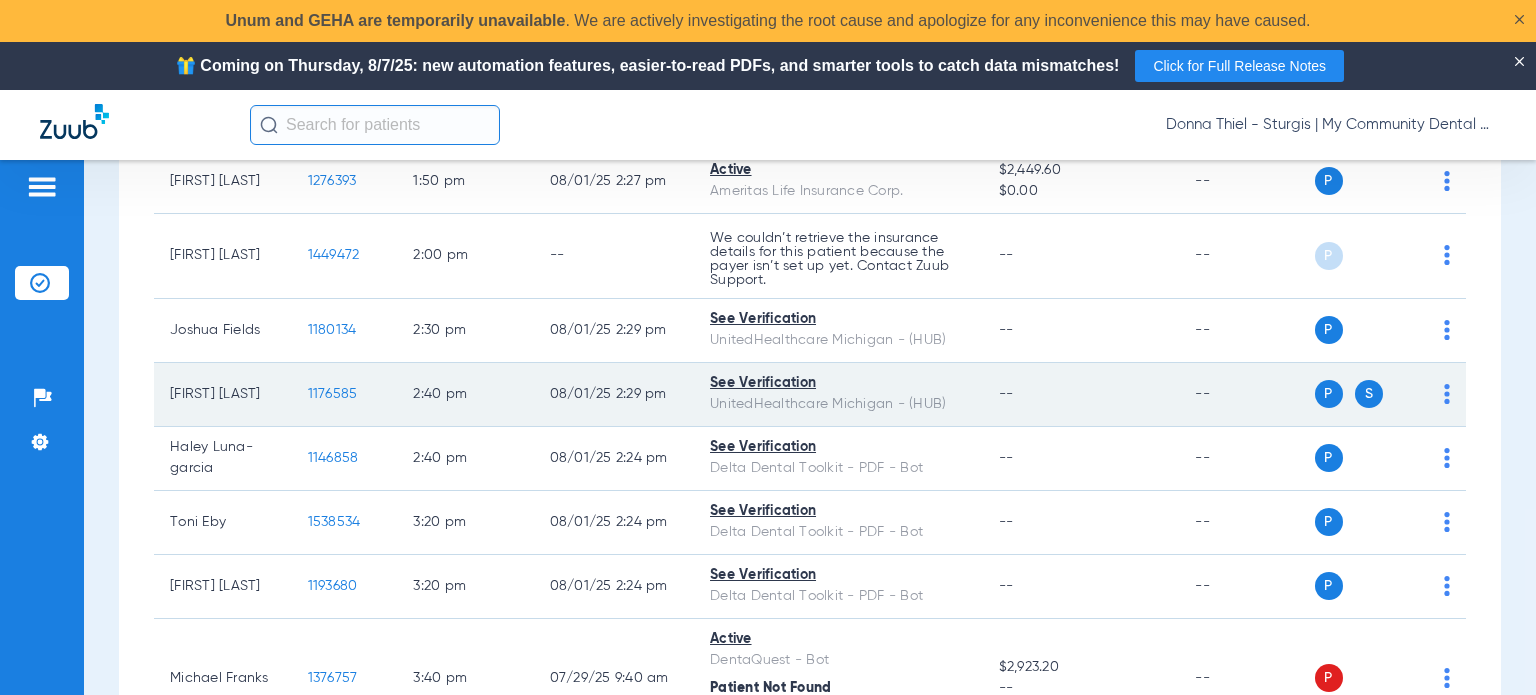 click on "1176585" 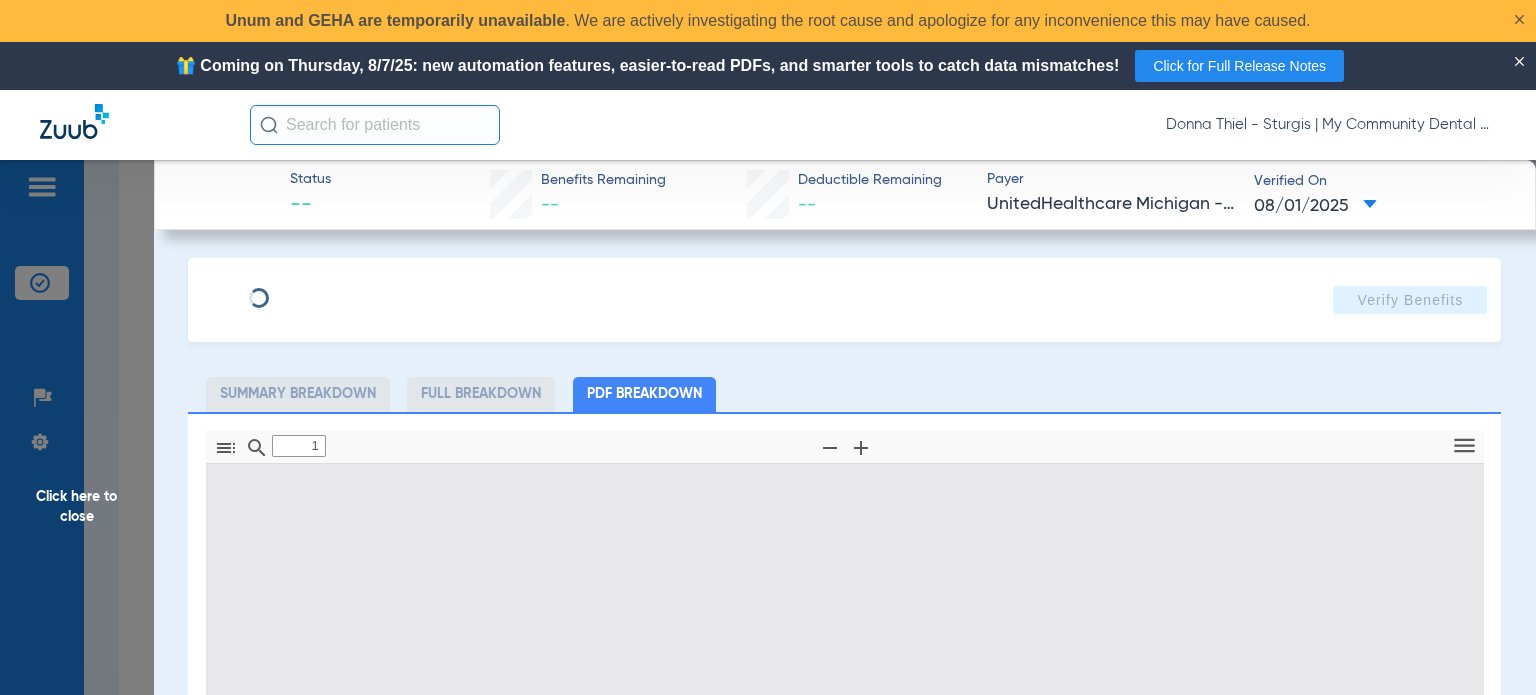 type on "0" 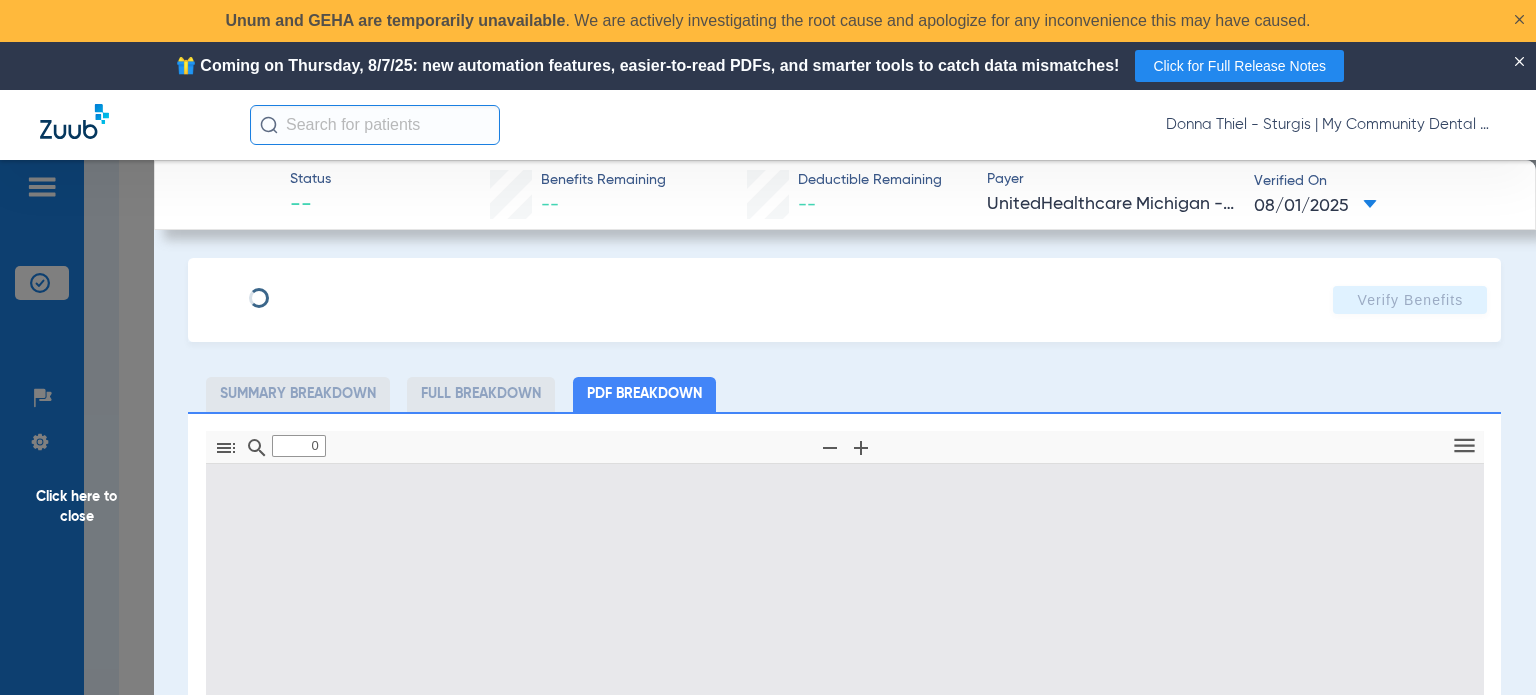 select on "page-width" 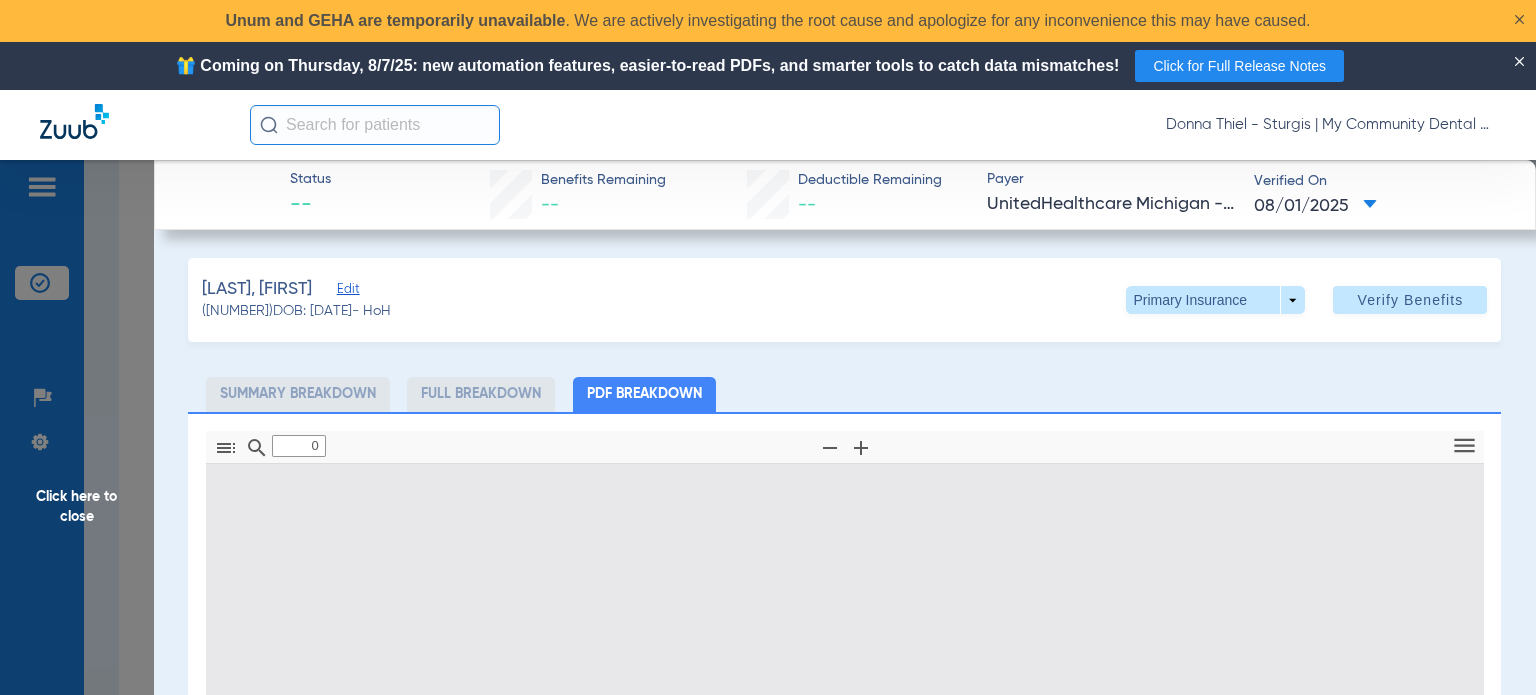type on "1" 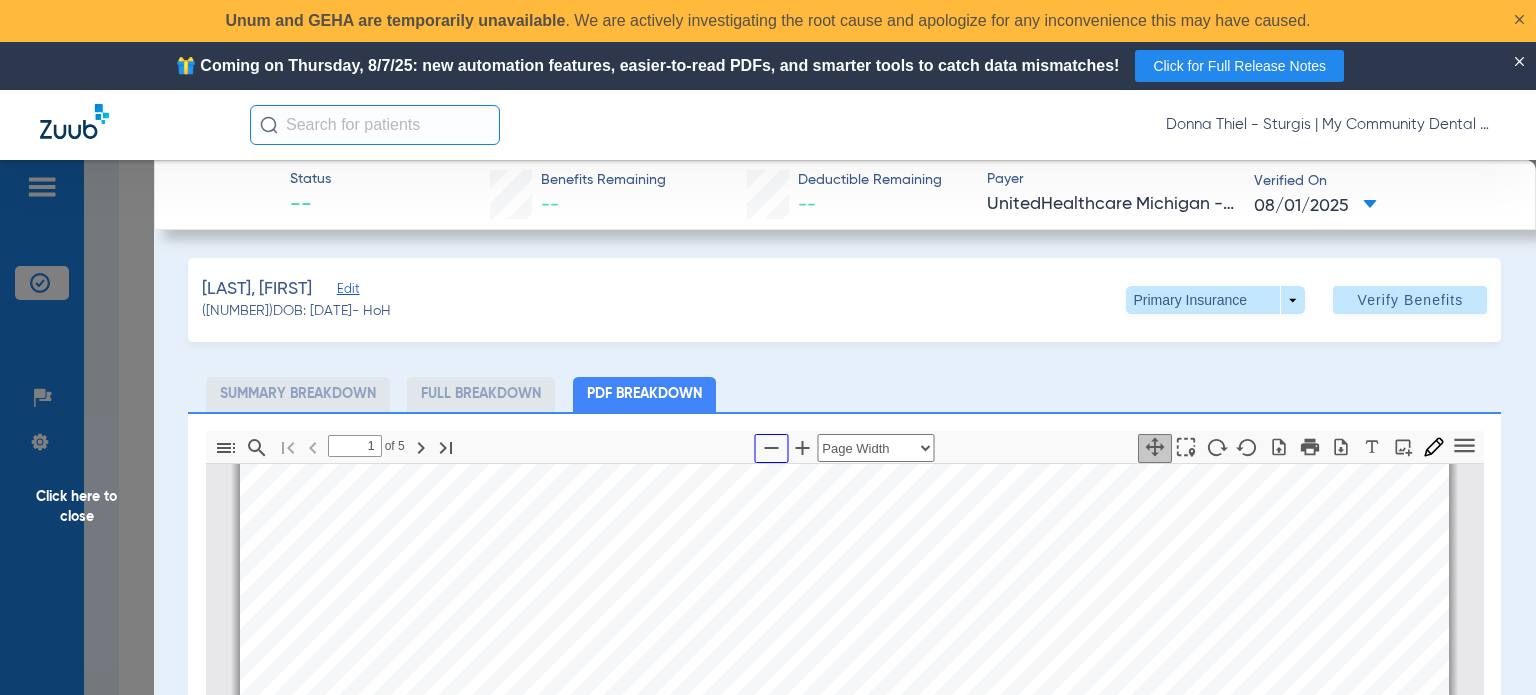 click 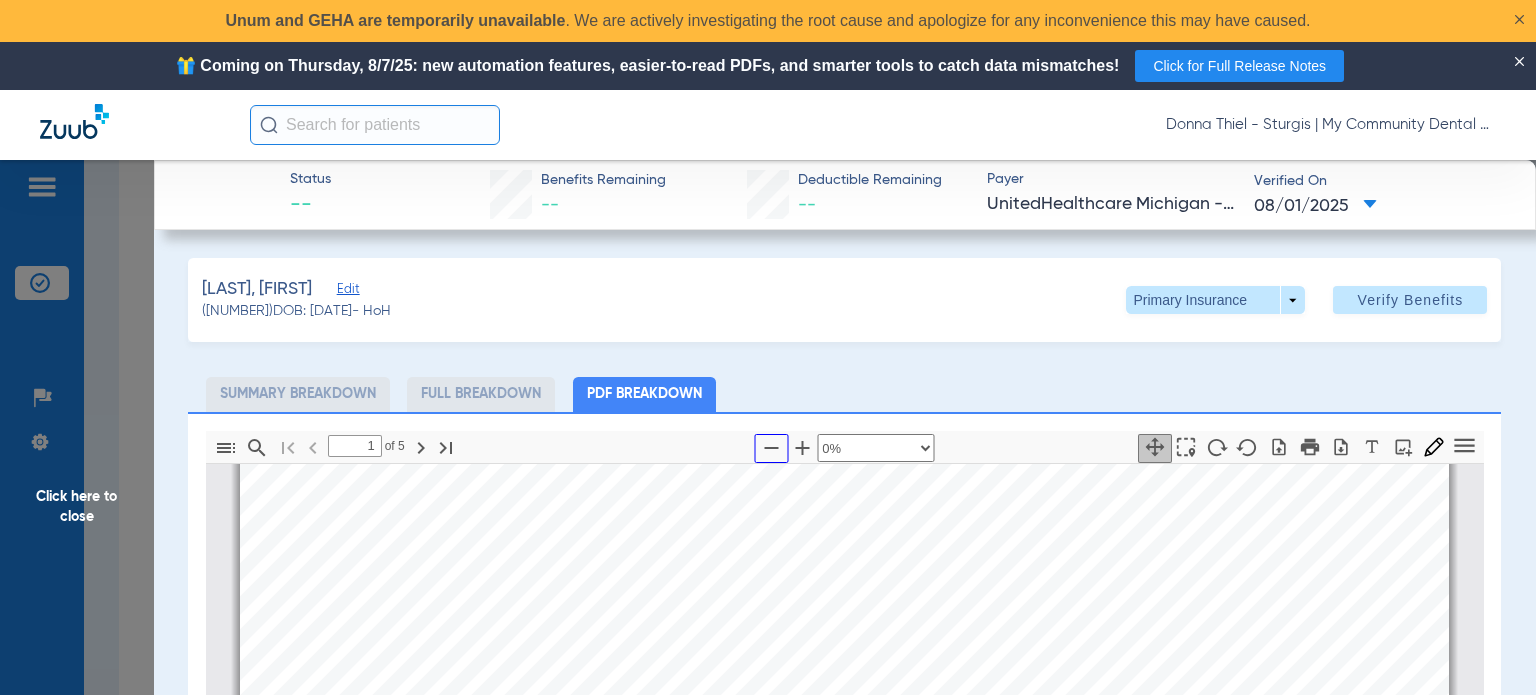 scroll, scrollTop: 9, scrollLeft: 0, axis: vertical 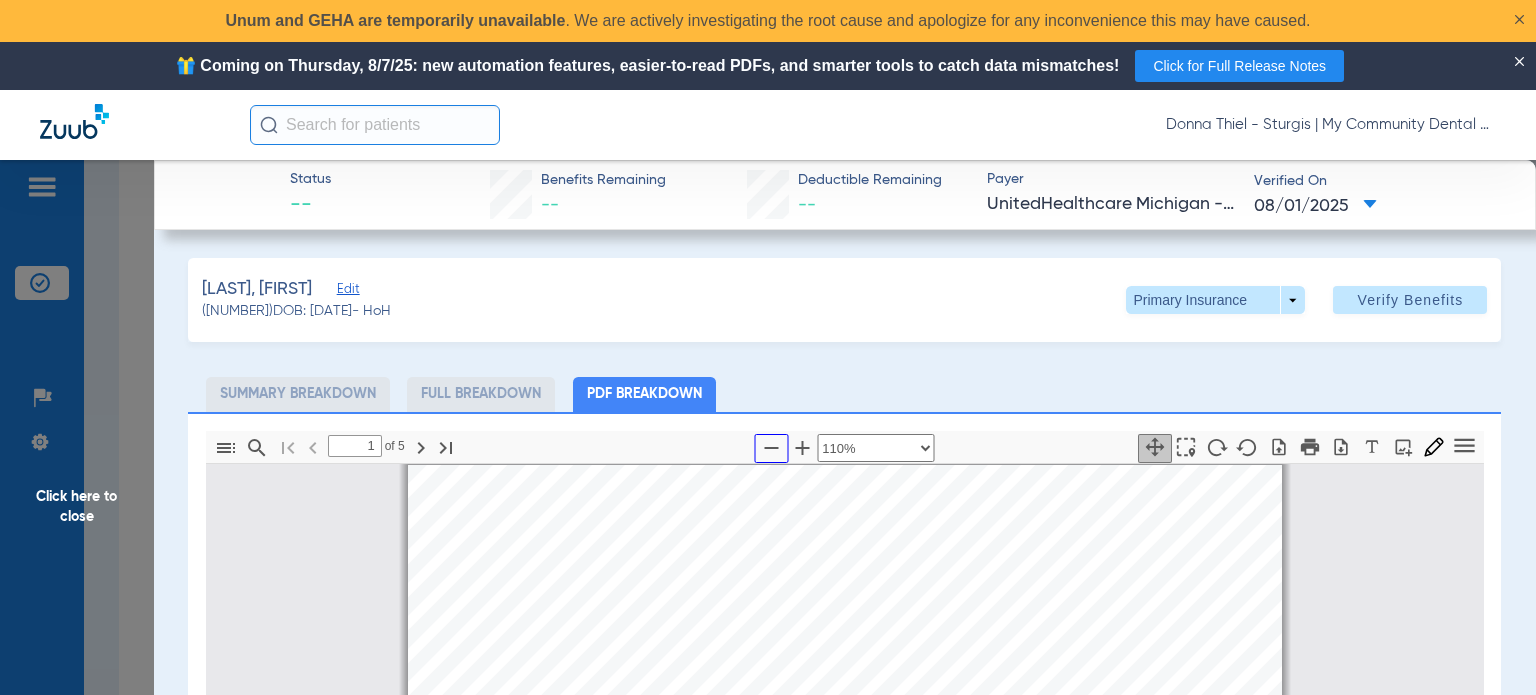 click 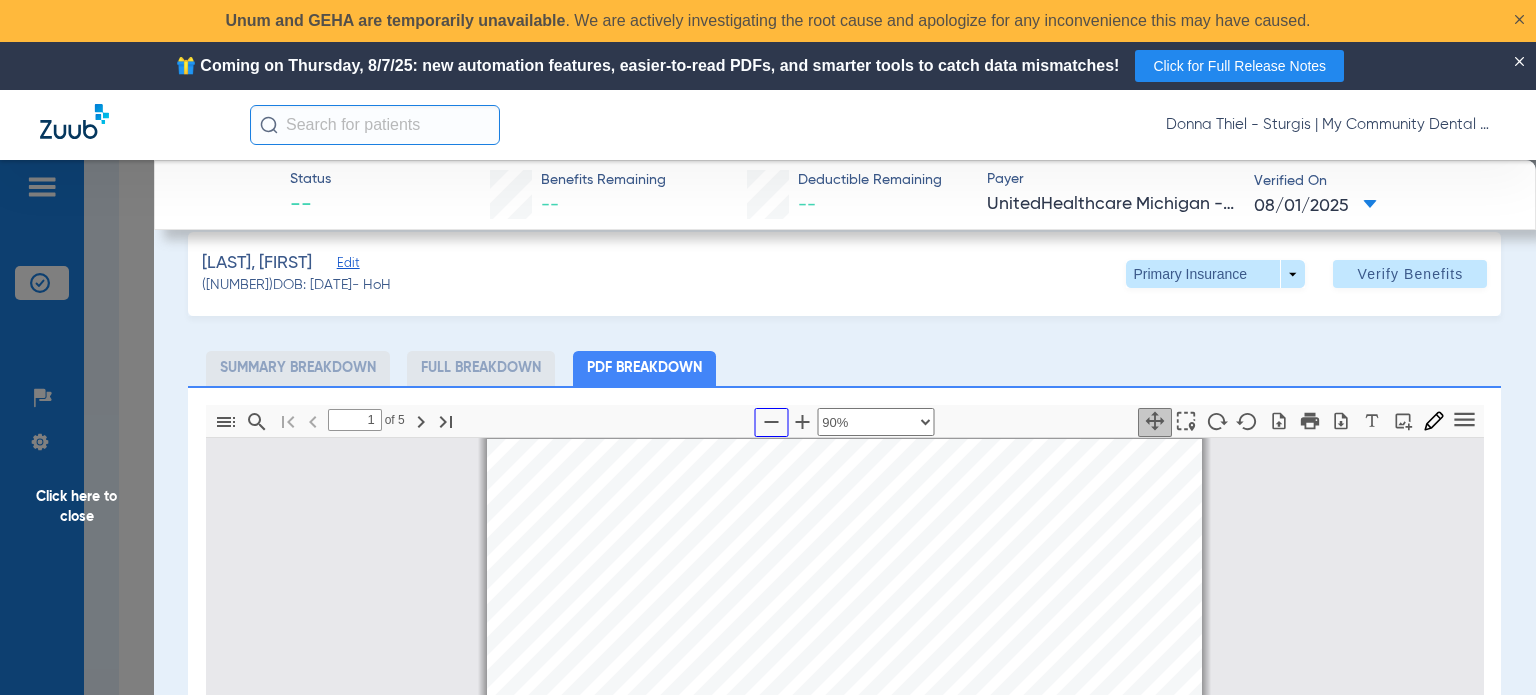 scroll, scrollTop: 288, scrollLeft: 0, axis: vertical 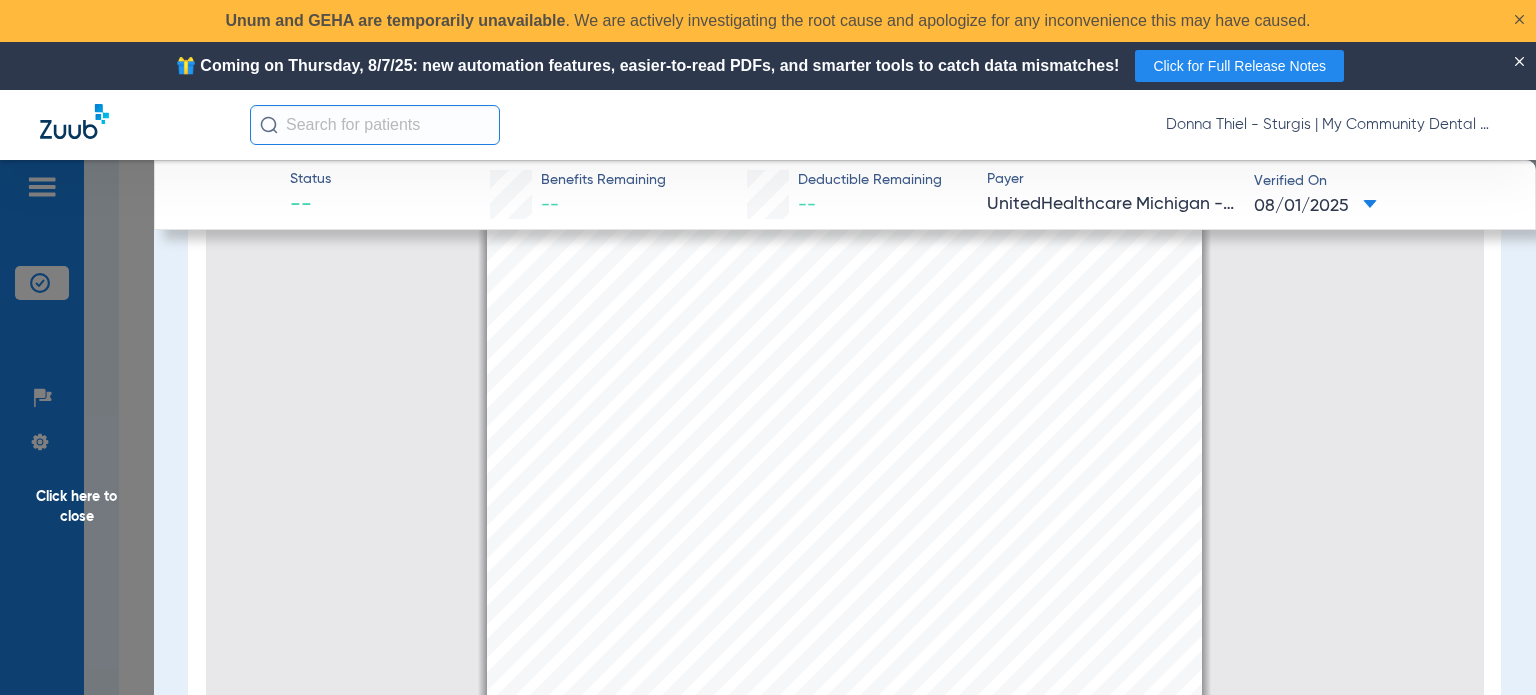 click on "Patient Eligibility *This report is only accurate on the date and time it is rendered (08/01/2025). The patient's information may have changed after this report was generated. UnitedHealthcare Michigan Member RAELENE HOGAN Selected Insurance  Eligible In Network This patient is   Eligible   for services on   08/07/2025   from: Aloysius Redding Sturgis   (1525 East Chicago Road Sturgis, MI 49091) Eligibility Verified on 08/01/2025. Benefit Plan   UHC MI DSNP Plan/Group Name UnitedHealthcare Michig … Plan/Group Number United MI Member ID   117355595 DOB   05/09/1970 Relationship   Self Type   Medicare Effective Date   02/01/2019 Term Date   - Other Insurance IMPORTANT: This information was retrieved from   UnitedHealthcare Michigan   and reflects their current records. Note that this information may differ from information entered into SKYGEN DENTAL HUB. Benefit Summary Patient Information Member Name RAELENE HOGAN Member Type   Subscriber DOB   05/09/1970 Member ID   117355595 Benefit Plan   UHC MI DSNP" at bounding box center (845, 2724) 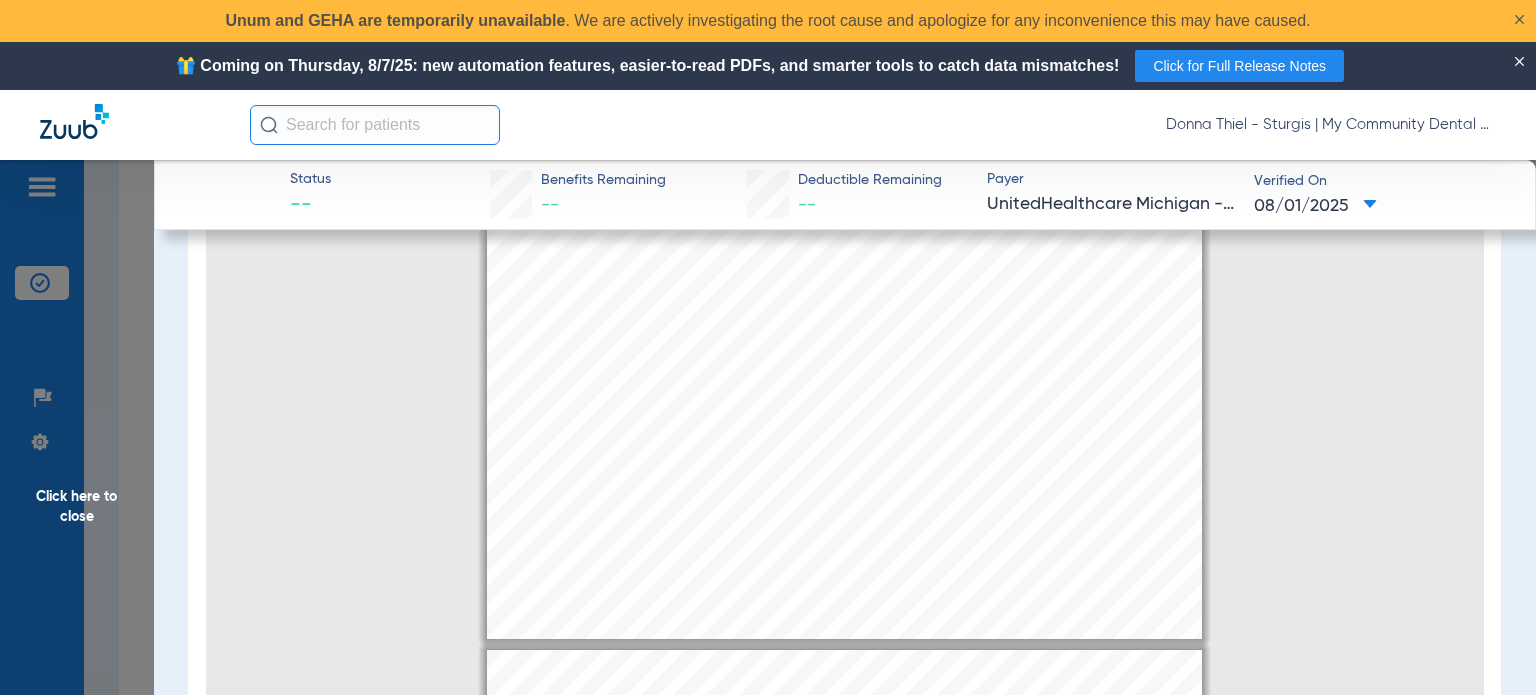 type on "2" 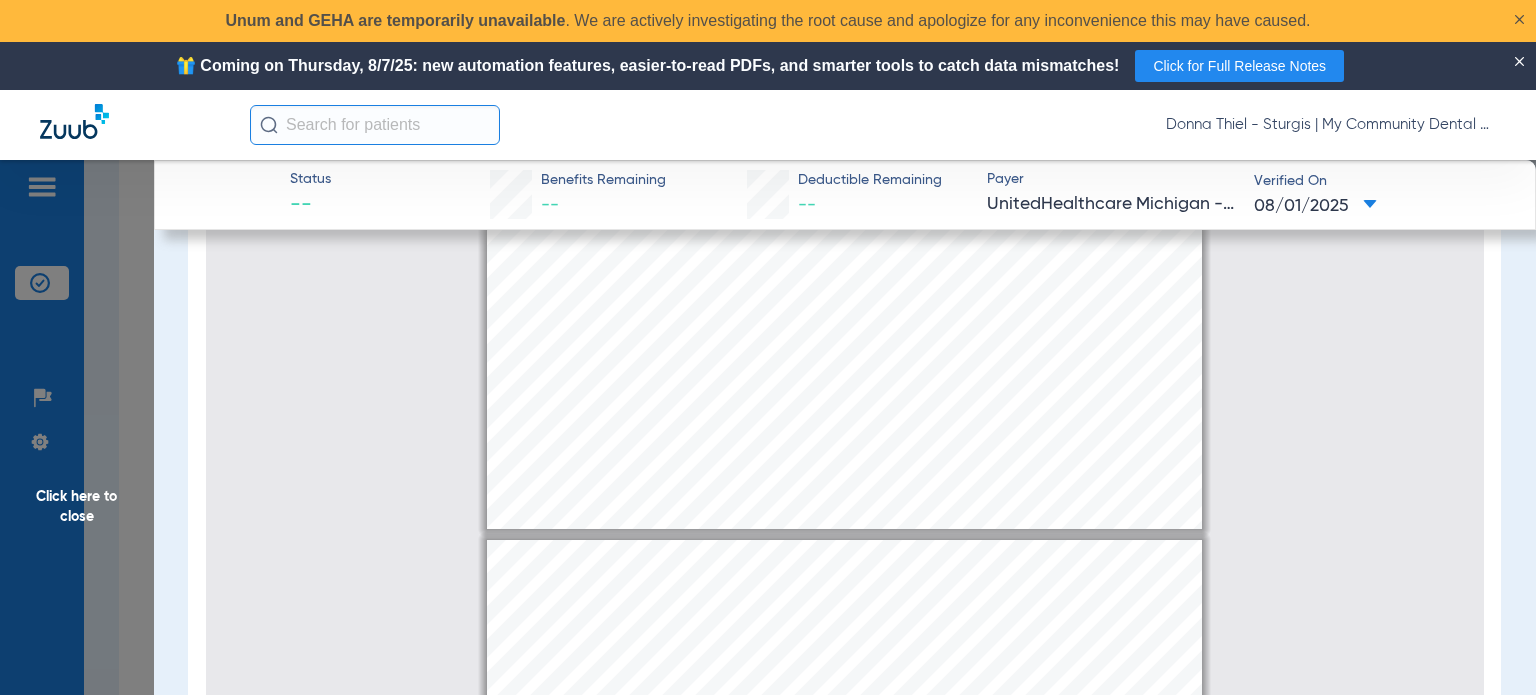 type on "3" 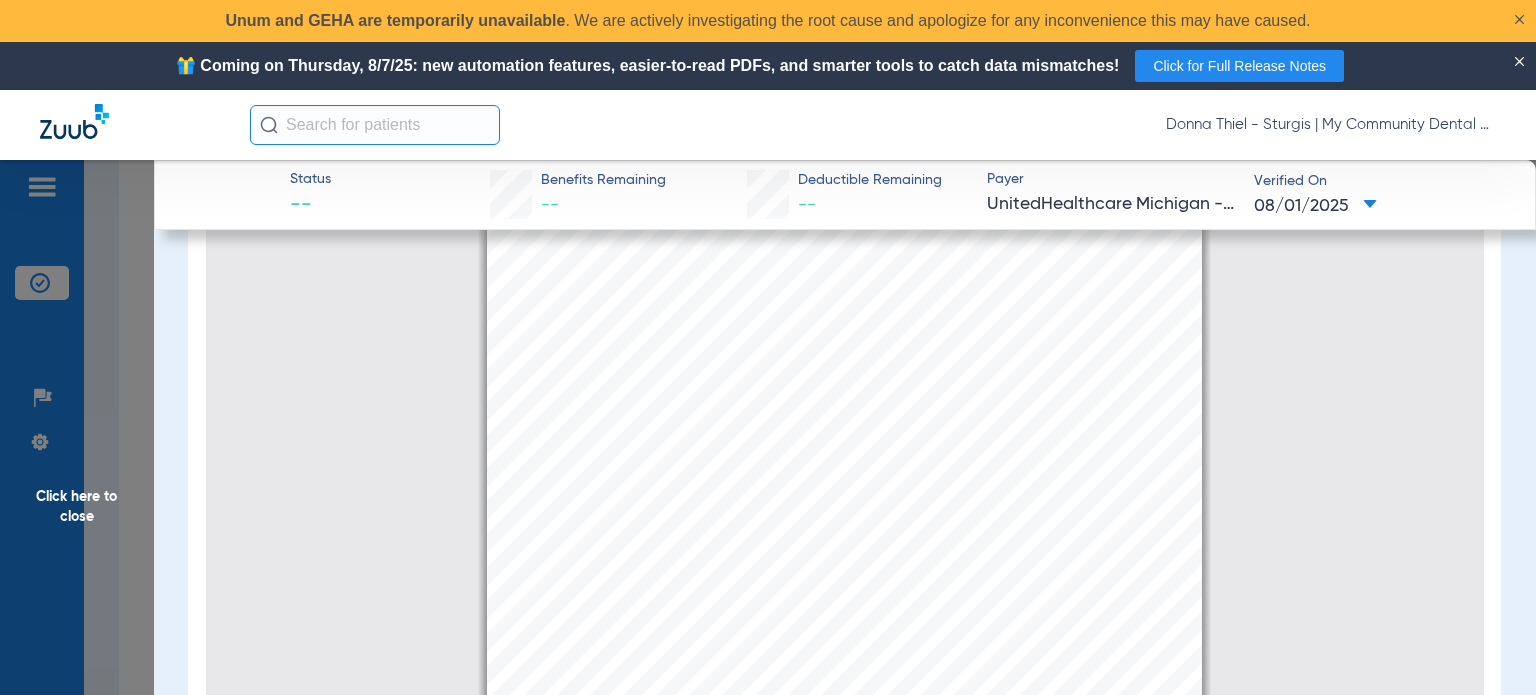scroll, scrollTop: 3309, scrollLeft: 0, axis: vertical 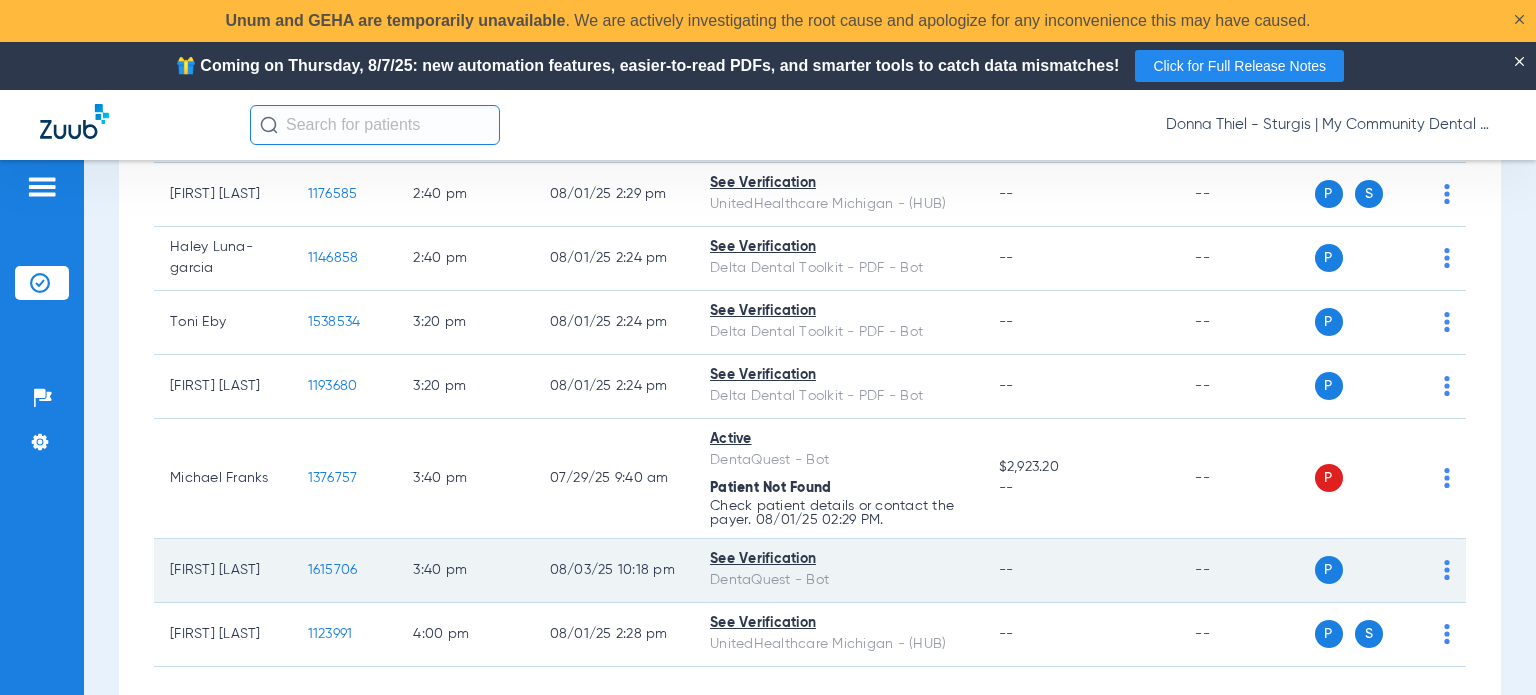 click on "1615706" 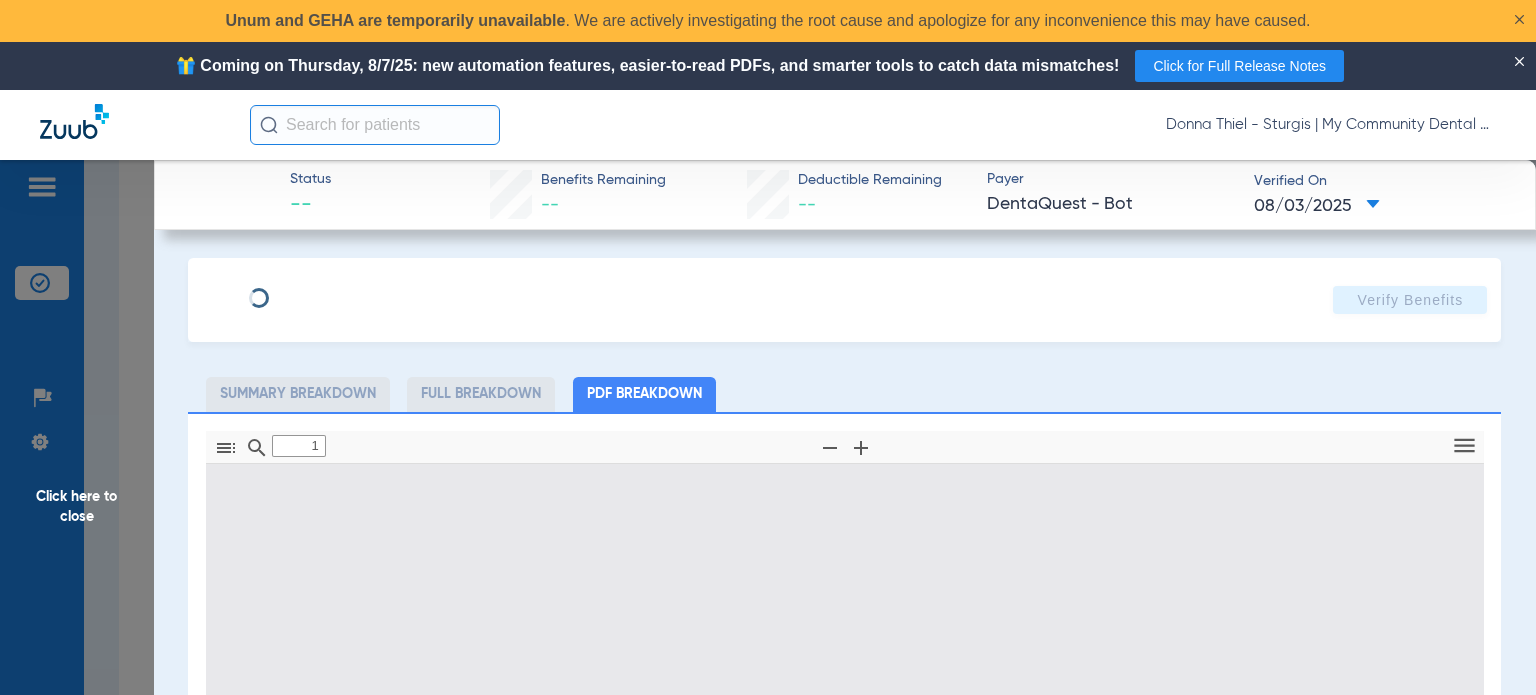type on "0" 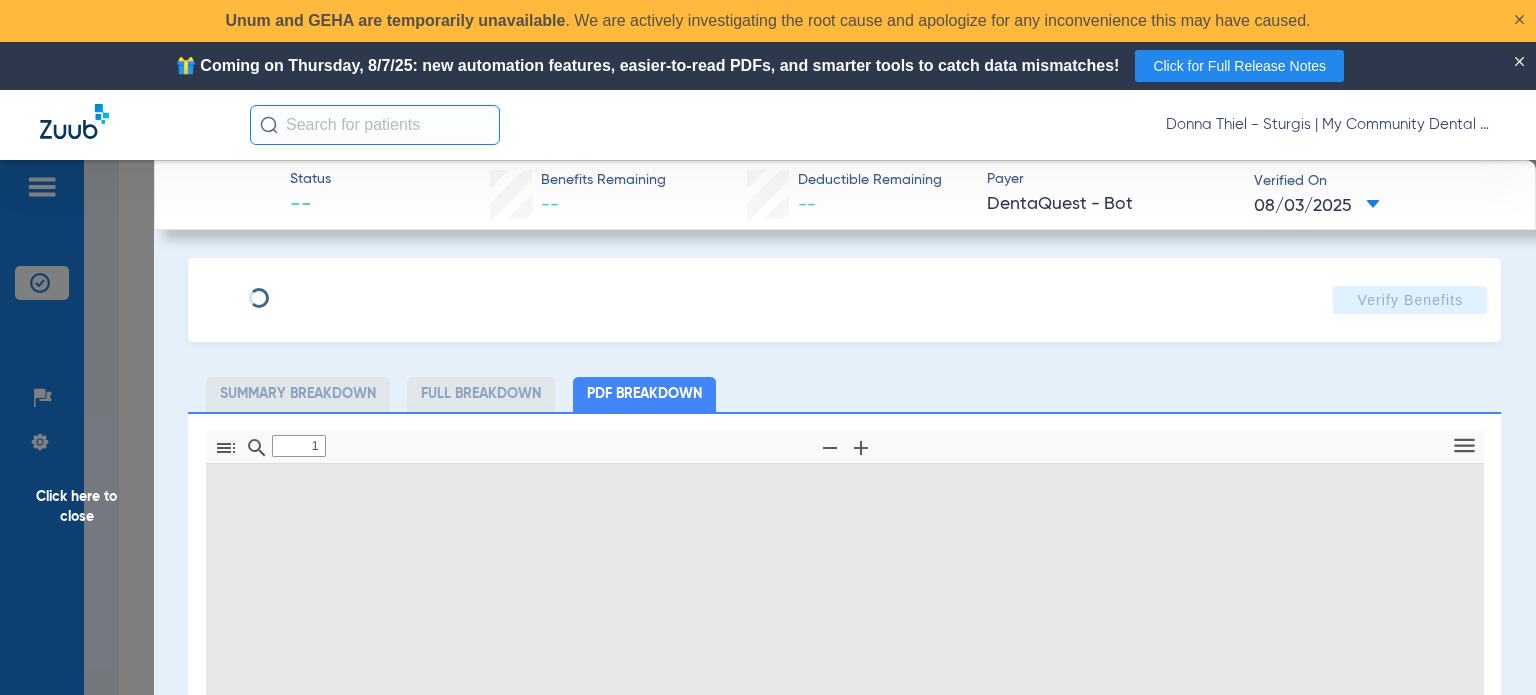 select on "page-width" 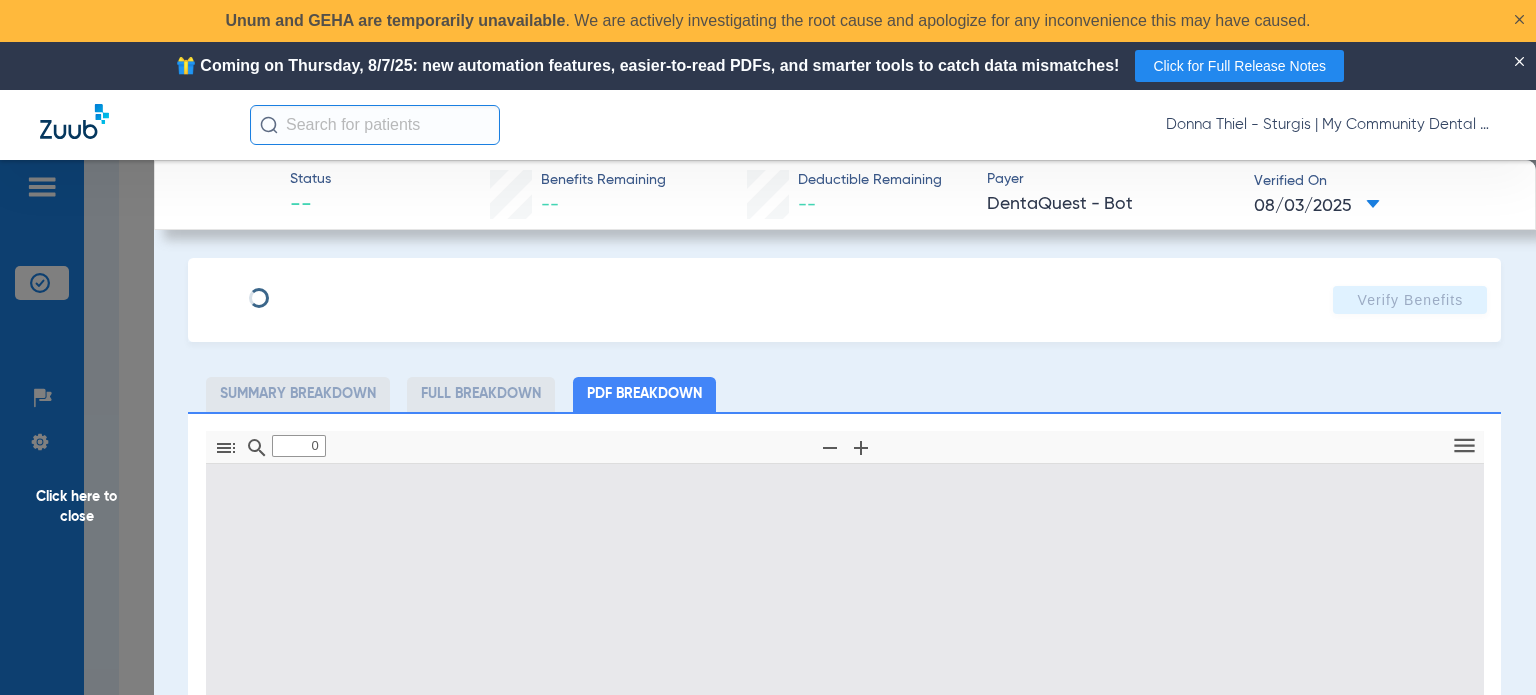 type on "1" 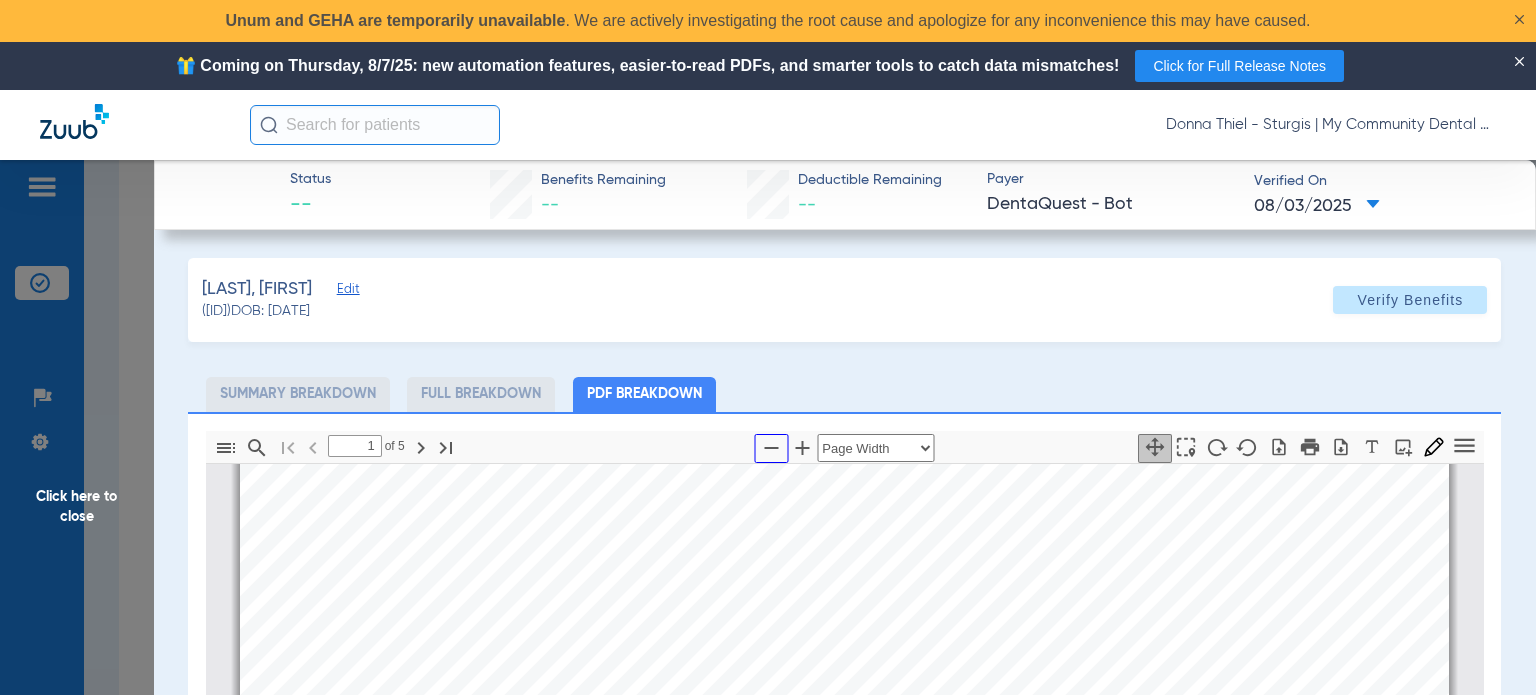 click 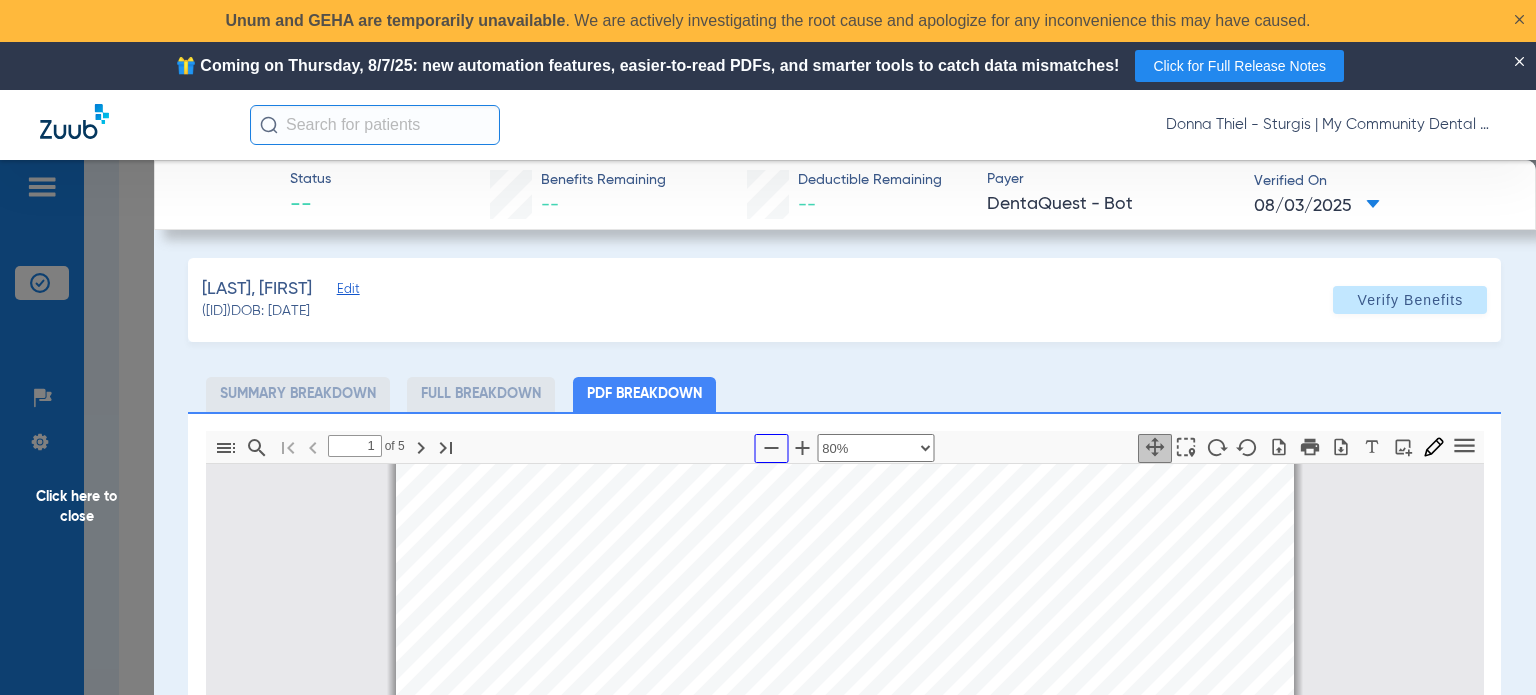 scroll, scrollTop: 9, scrollLeft: 0, axis: vertical 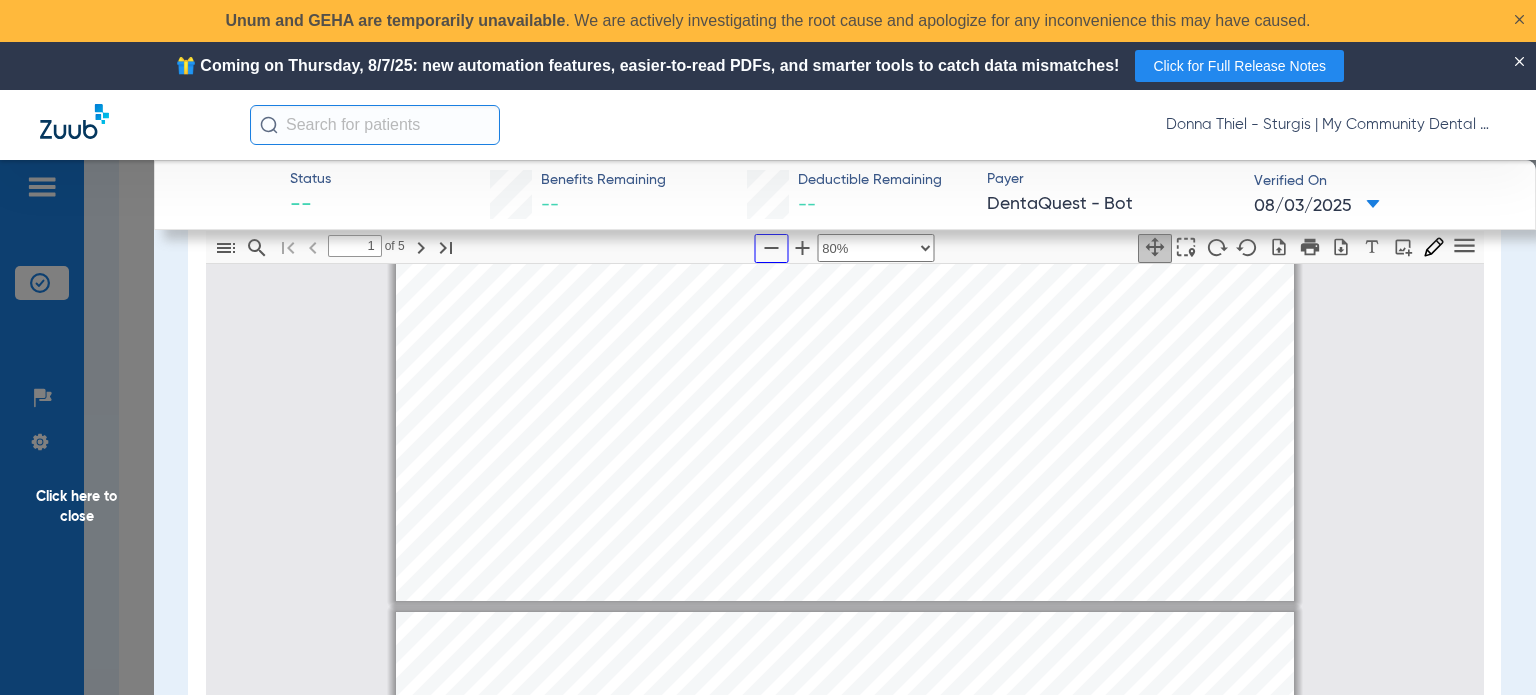 type on "2" 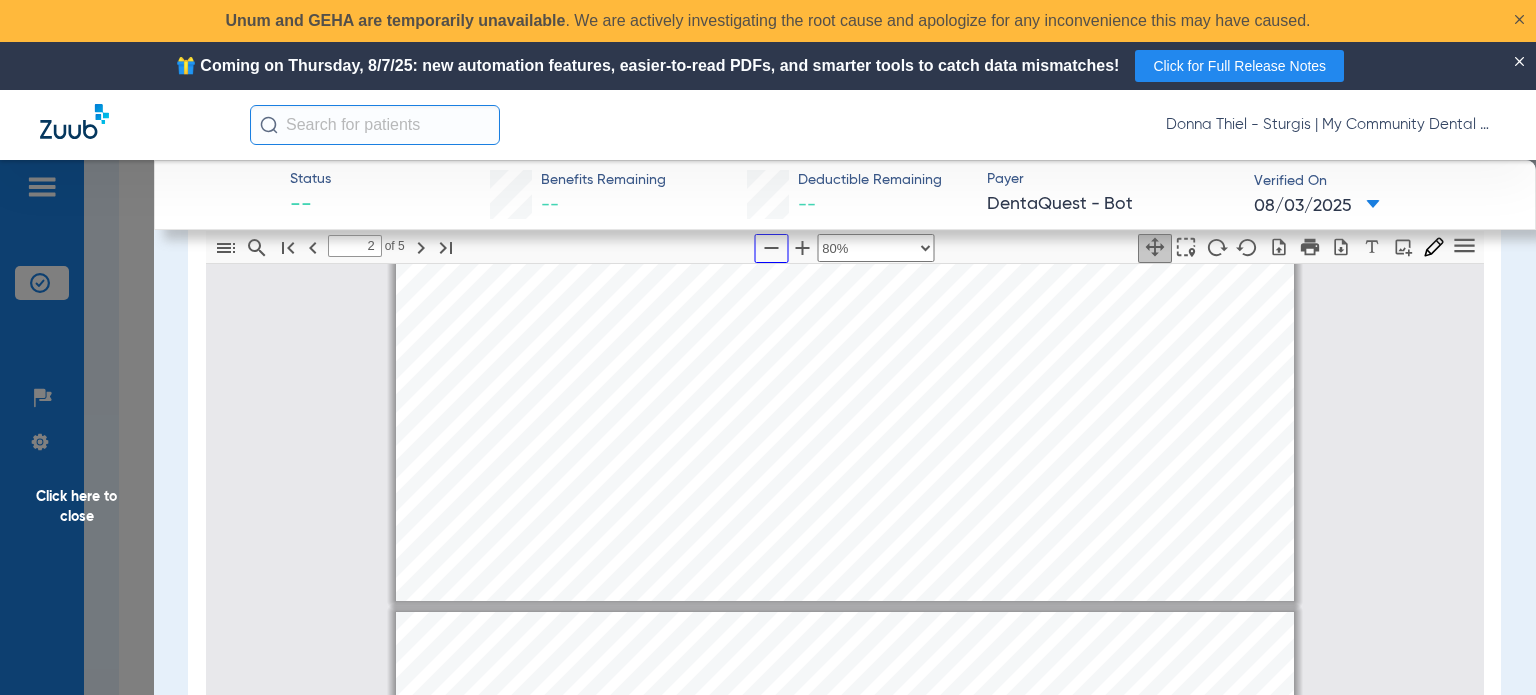 scroll, scrollTop: 409, scrollLeft: 0, axis: vertical 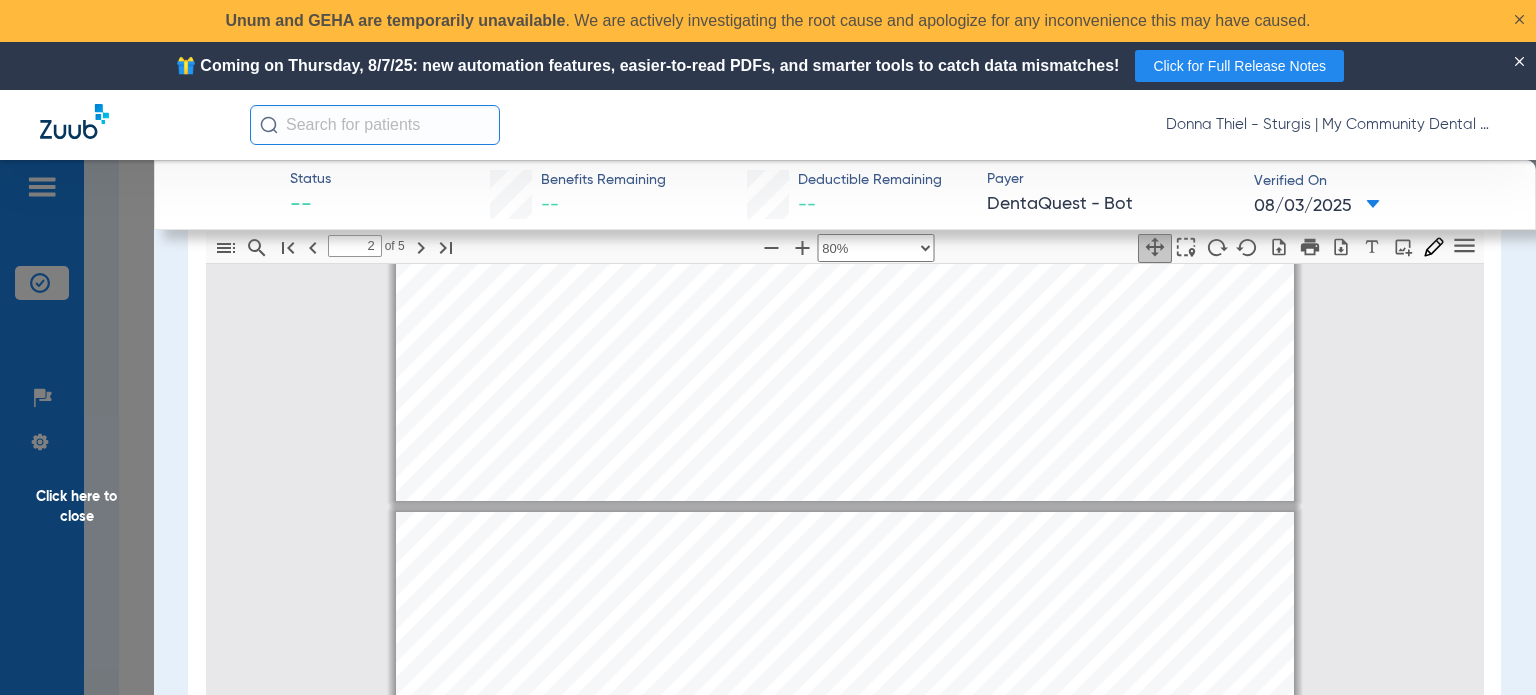 click on "Click here to close" 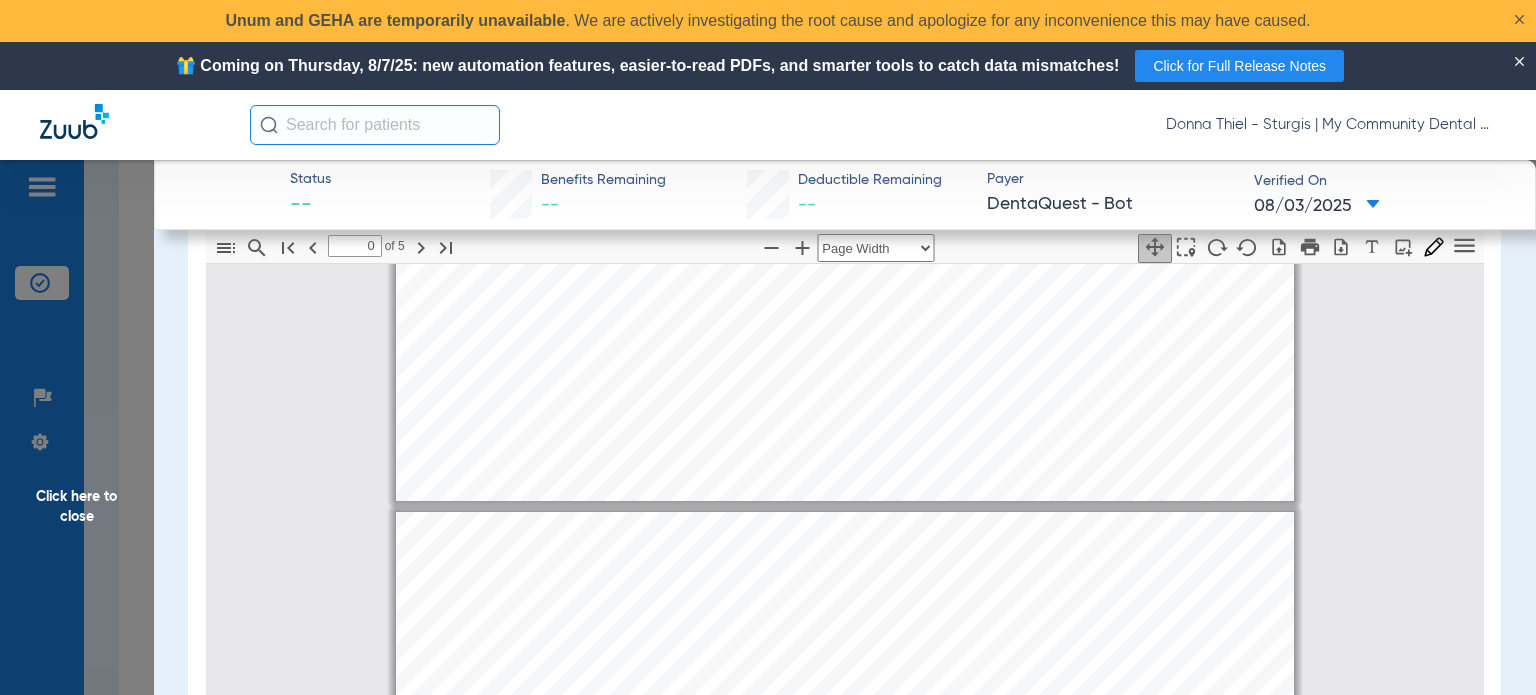 scroll, scrollTop: 0, scrollLeft: 0, axis: both 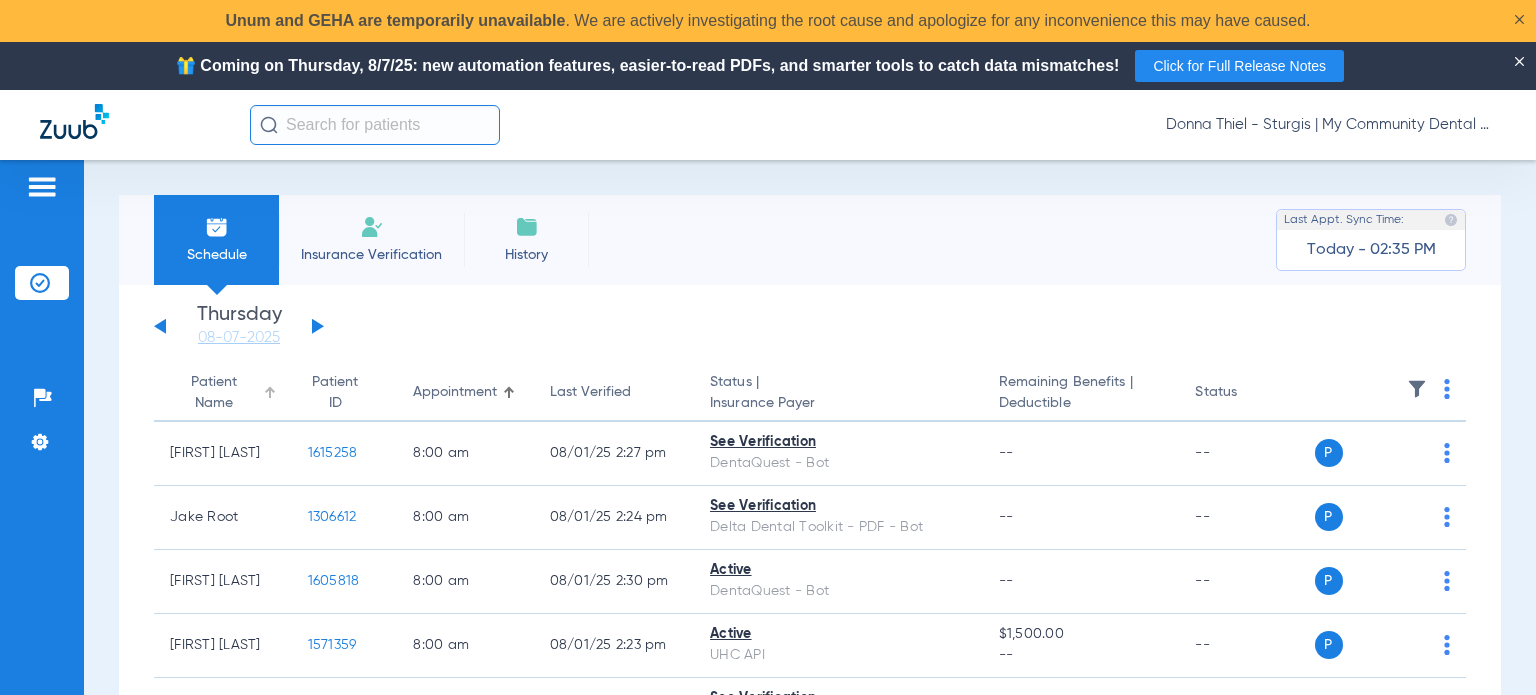 drag, startPoint x: 230, startPoint y: 390, endPoint x: 243, endPoint y: 392, distance: 13.152946 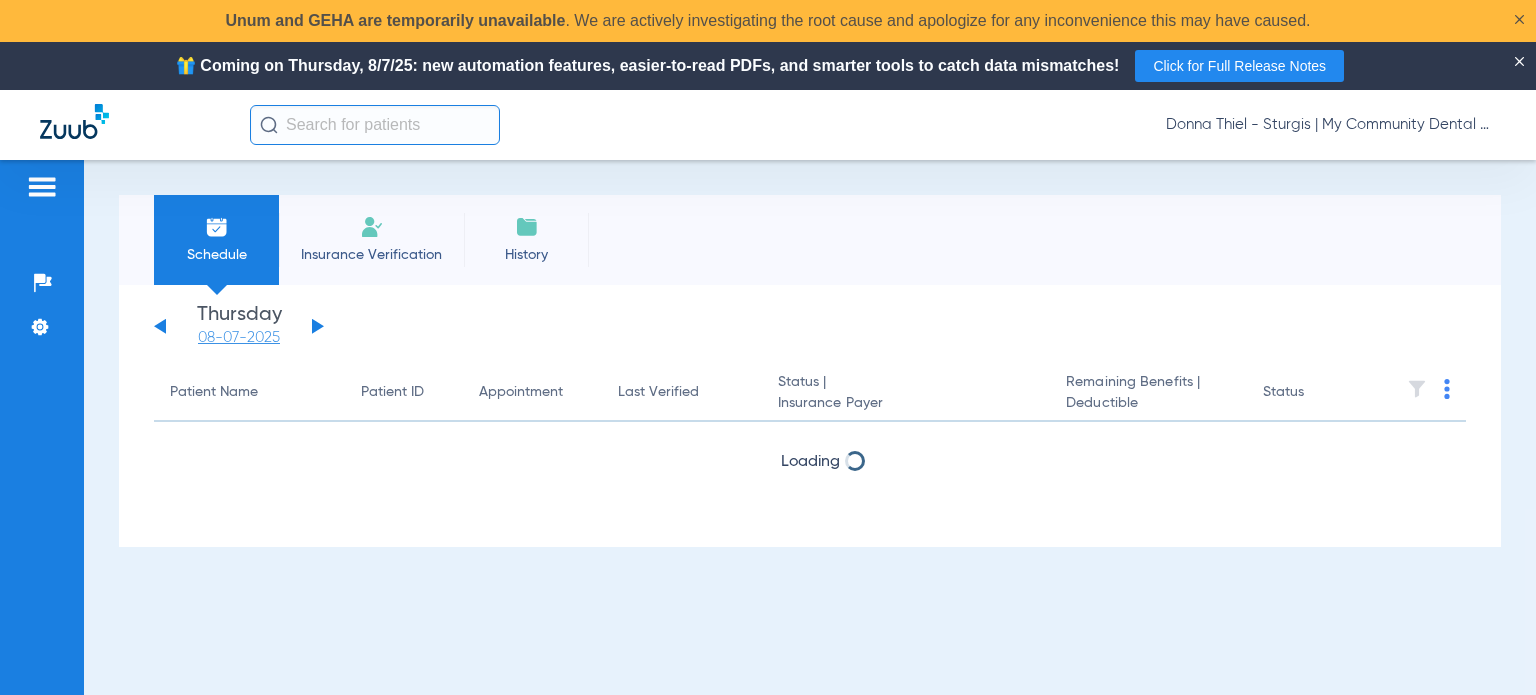 scroll, scrollTop: 0, scrollLeft: 0, axis: both 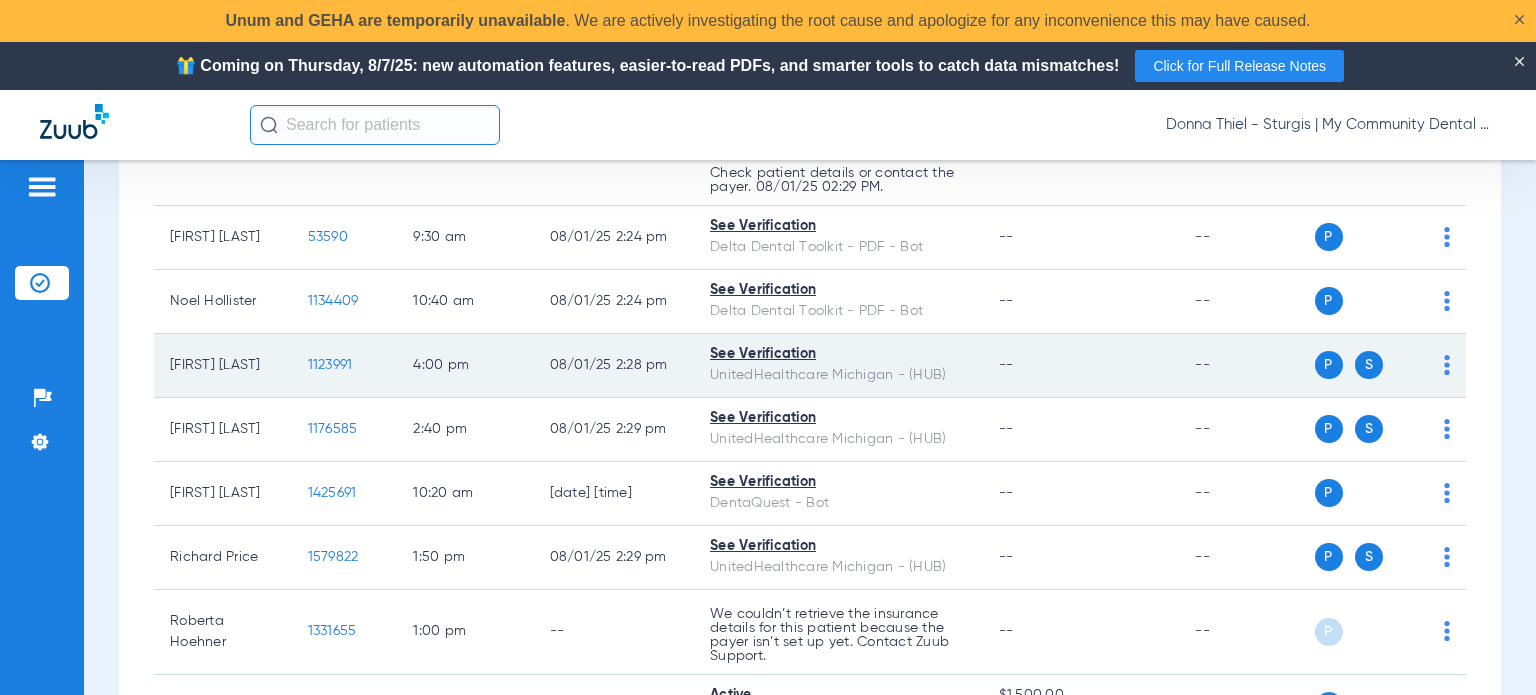 click on "1123991" 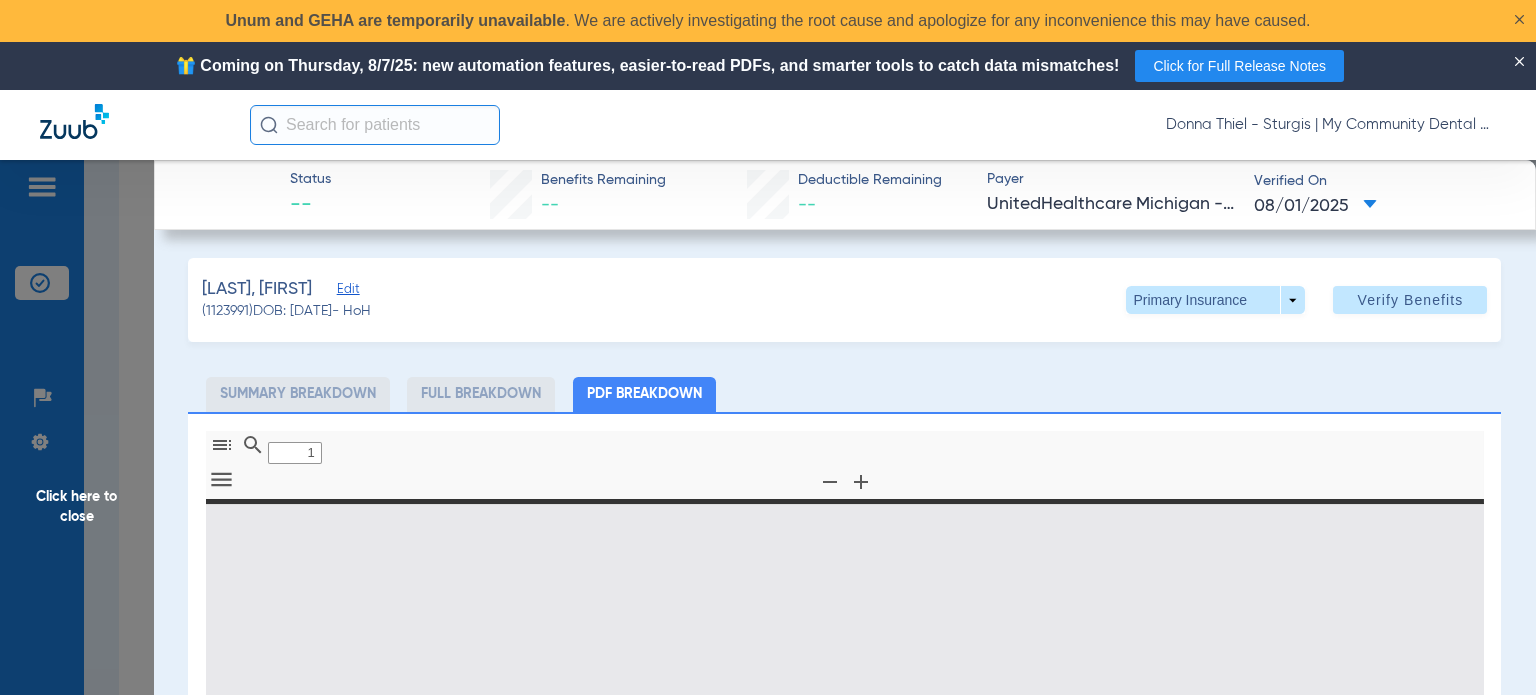 type on "0" 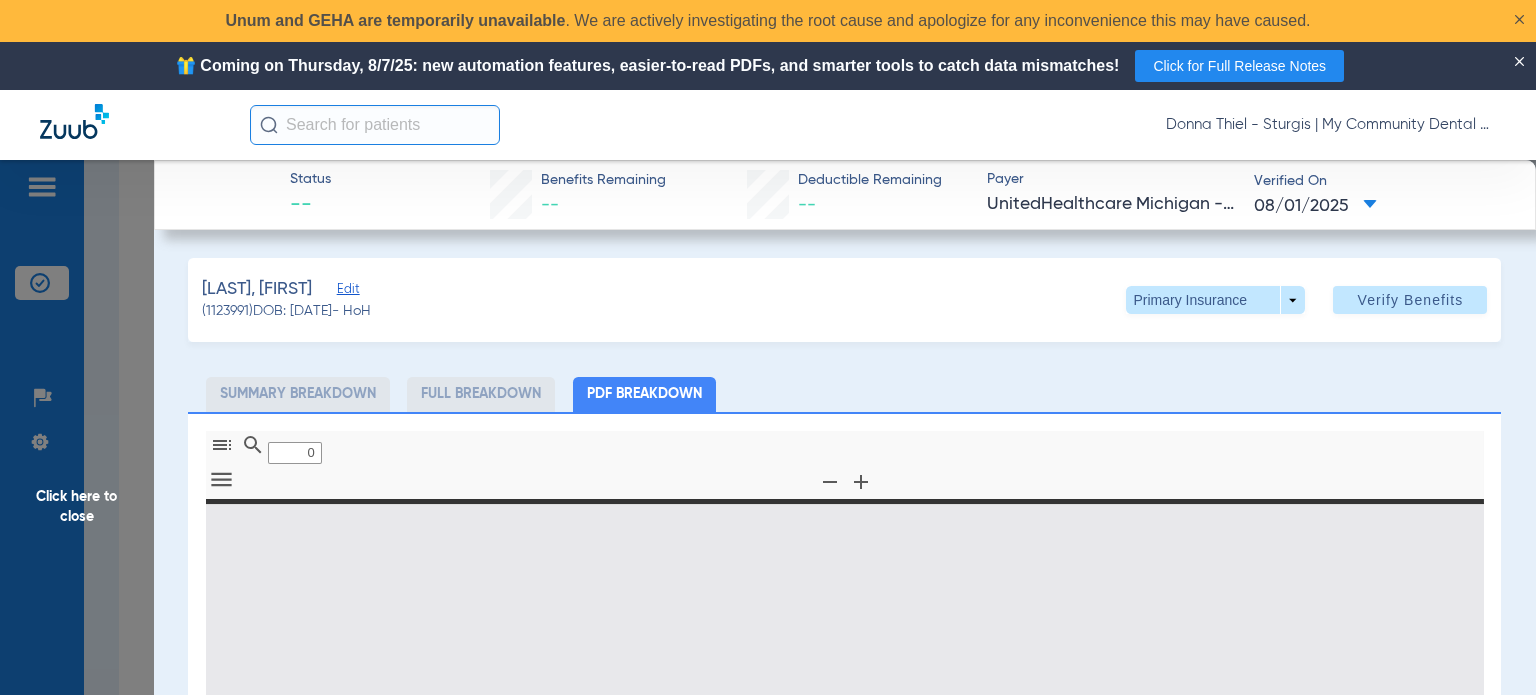select on "page-width" 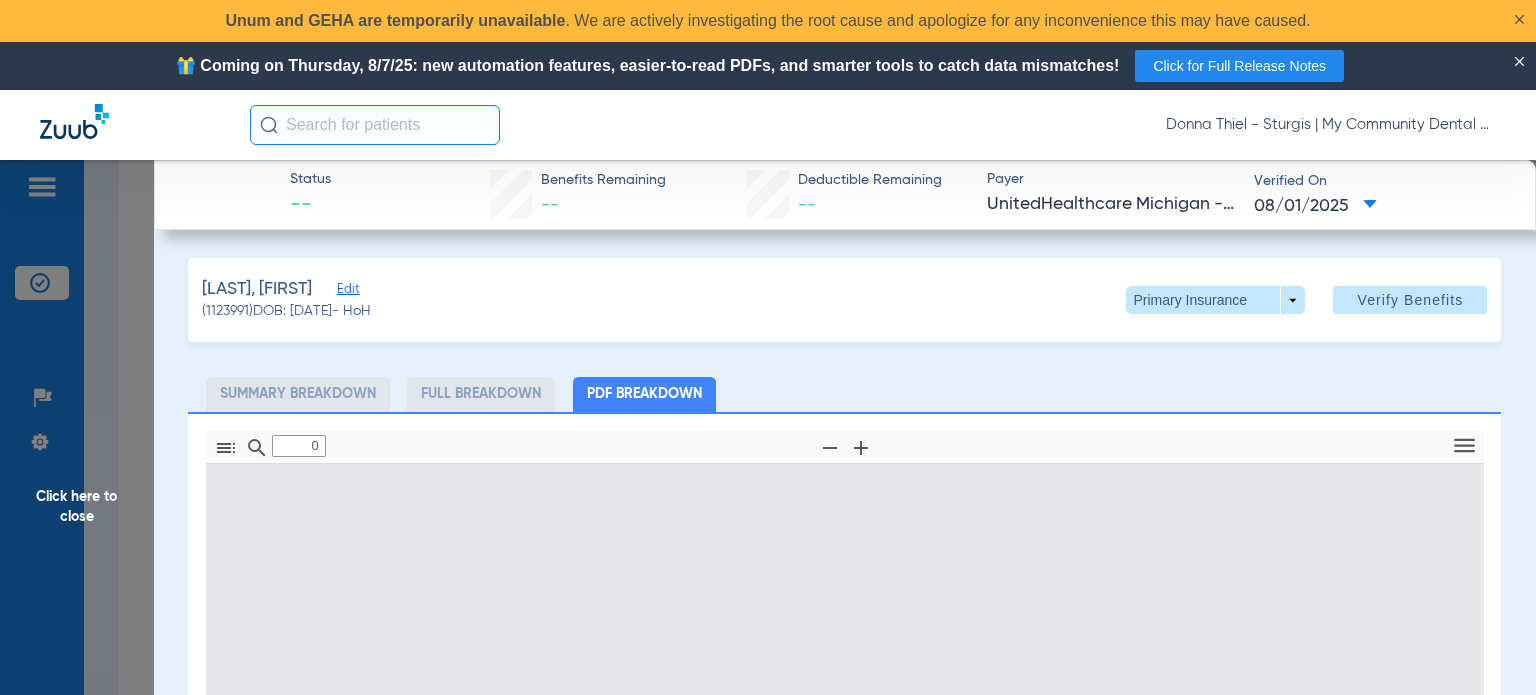 type on "1" 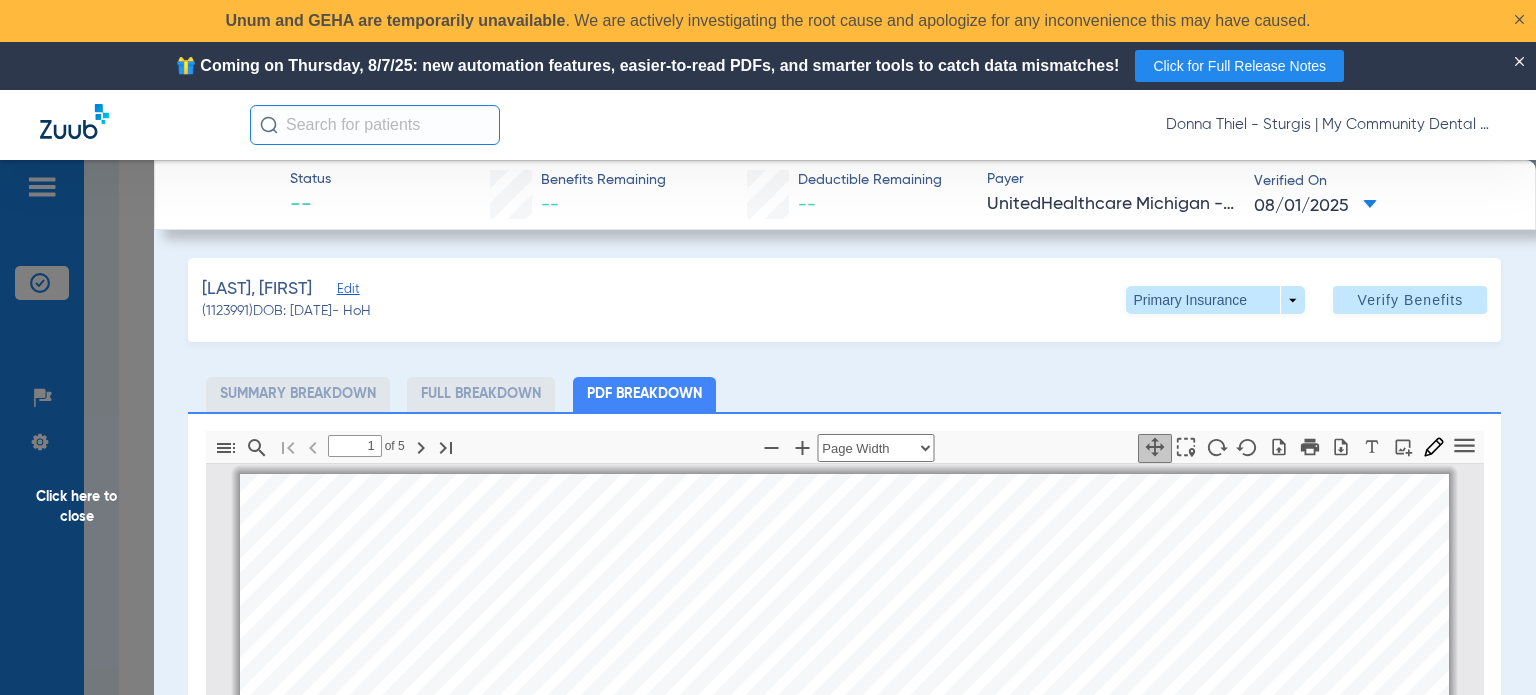 scroll, scrollTop: 10, scrollLeft: 0, axis: vertical 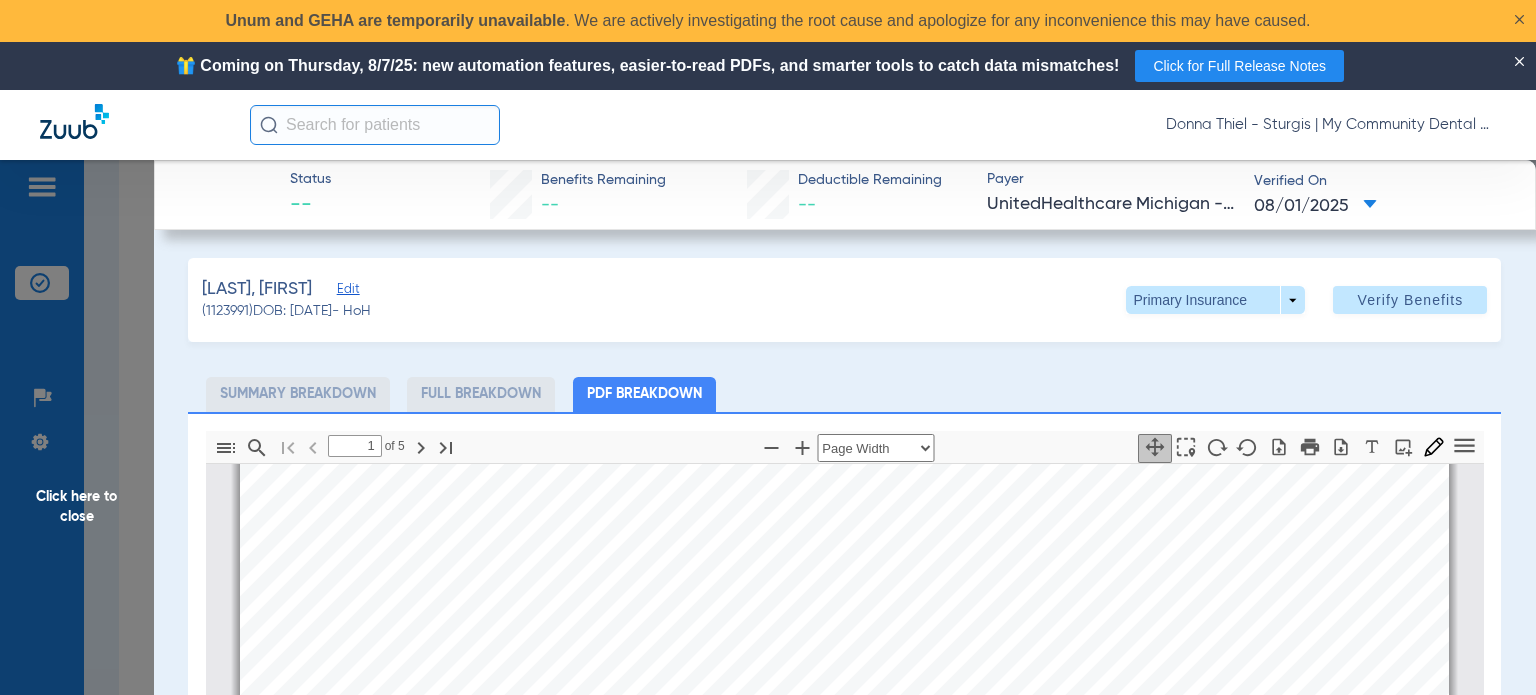 click on "Summary Breakdown   Full Breakdown   PDF Breakdown" 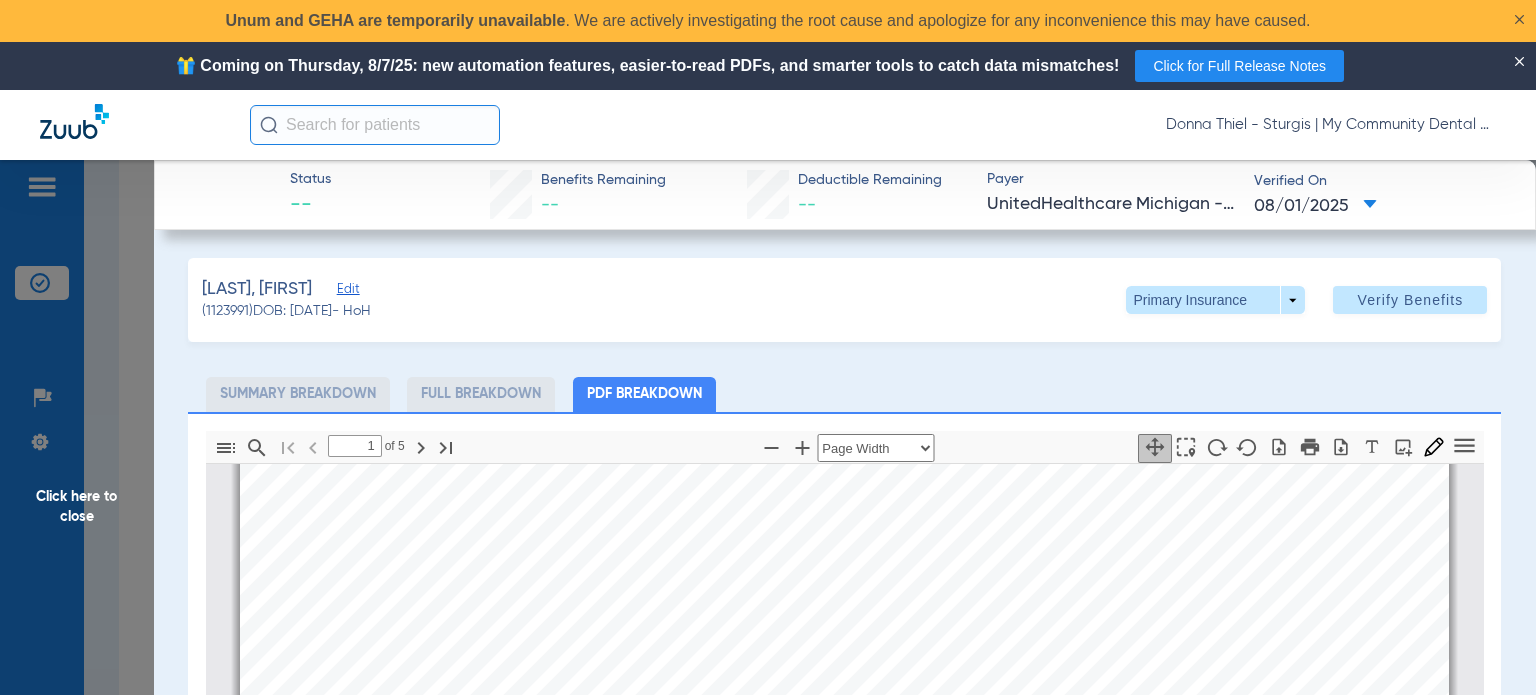 scroll, scrollTop: 410, scrollLeft: 0, axis: vertical 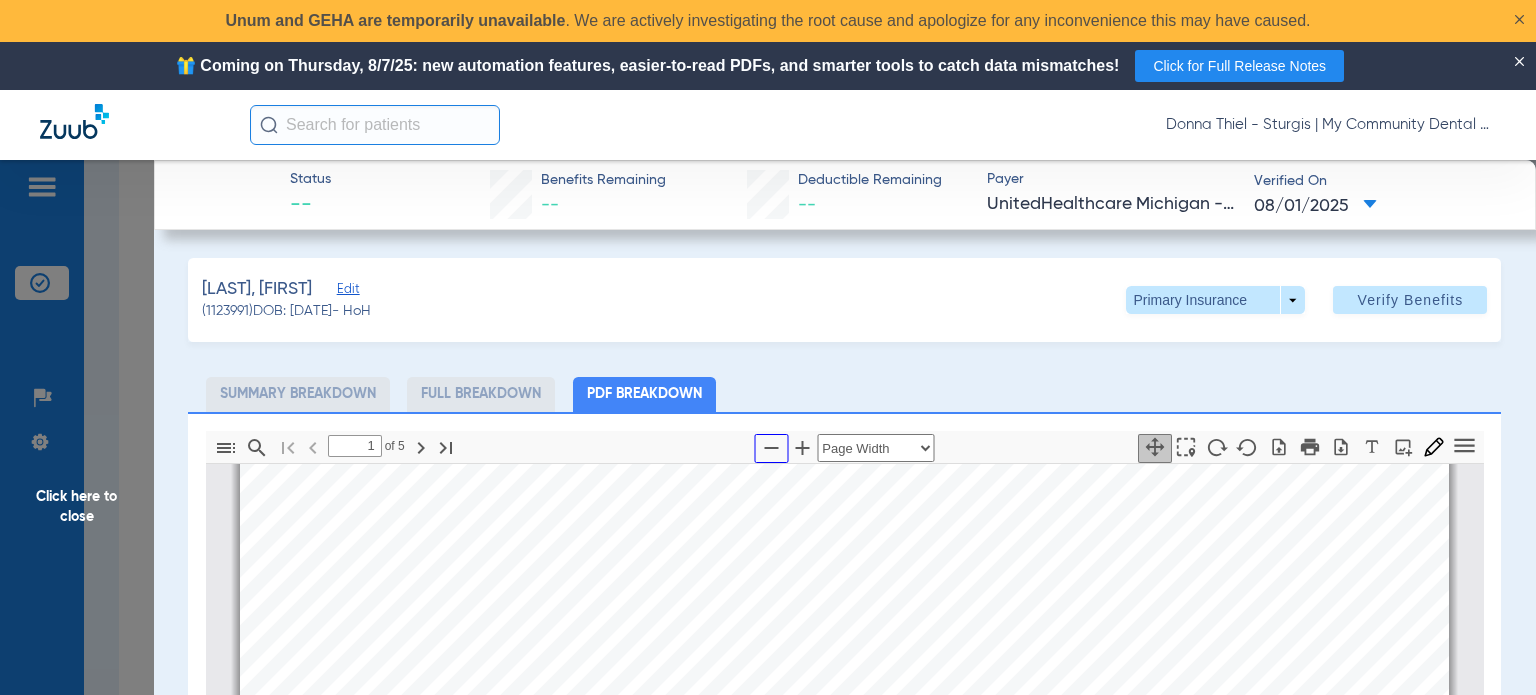 click 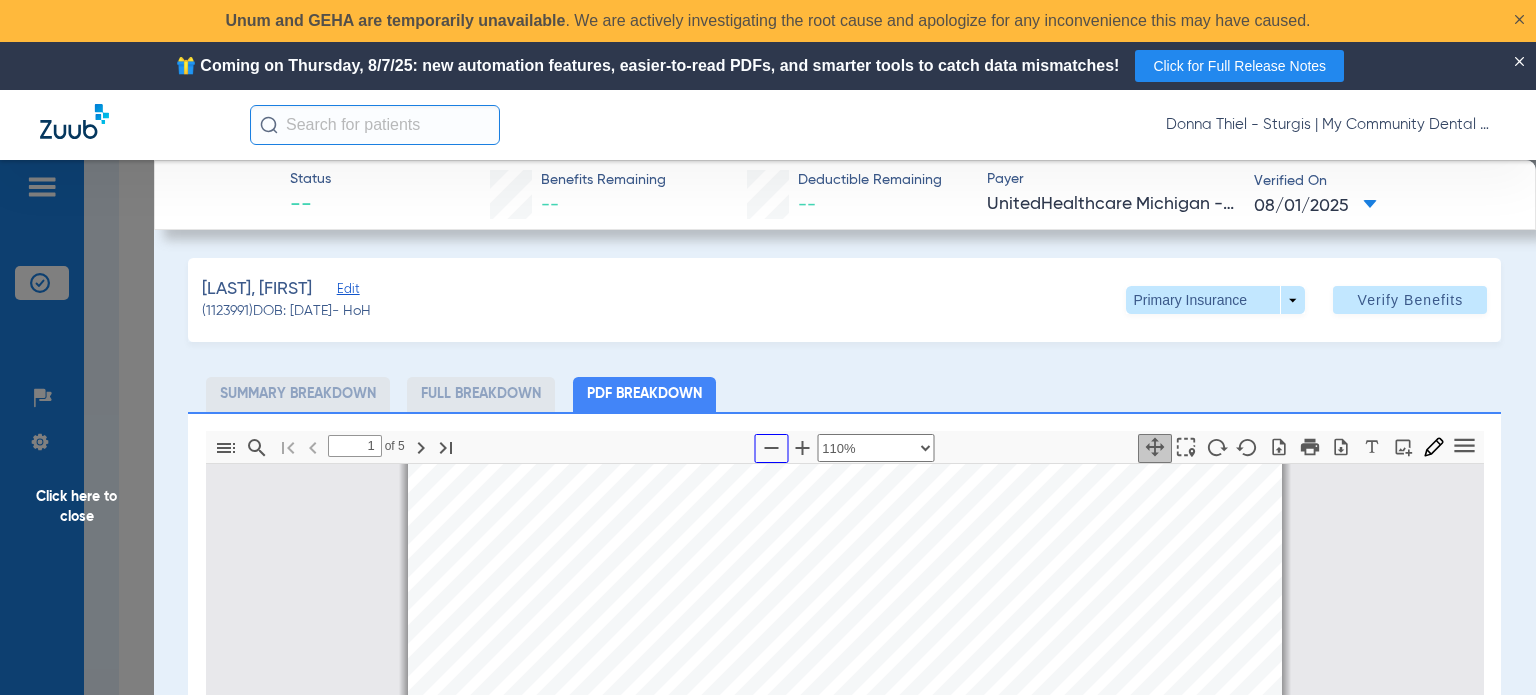 scroll, scrollTop: 299, scrollLeft: 0, axis: vertical 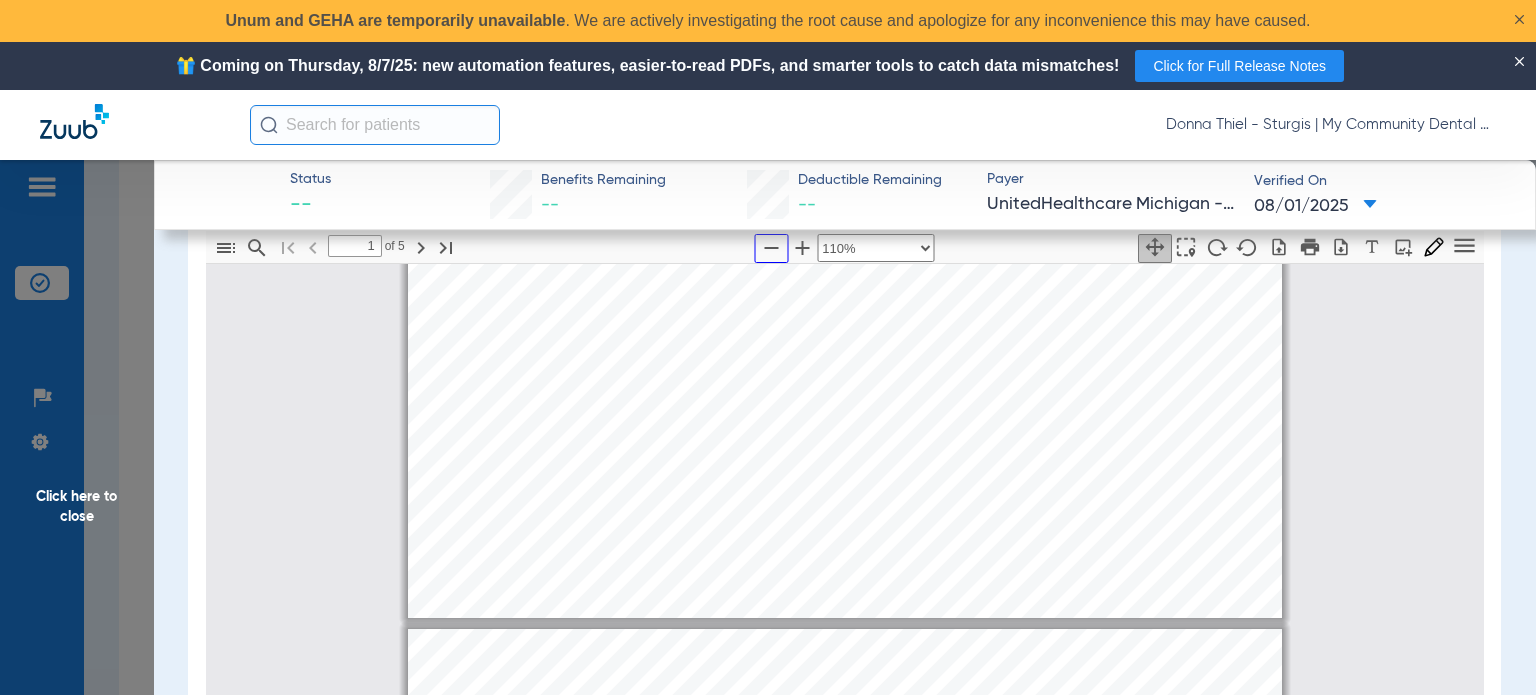 type on "2" 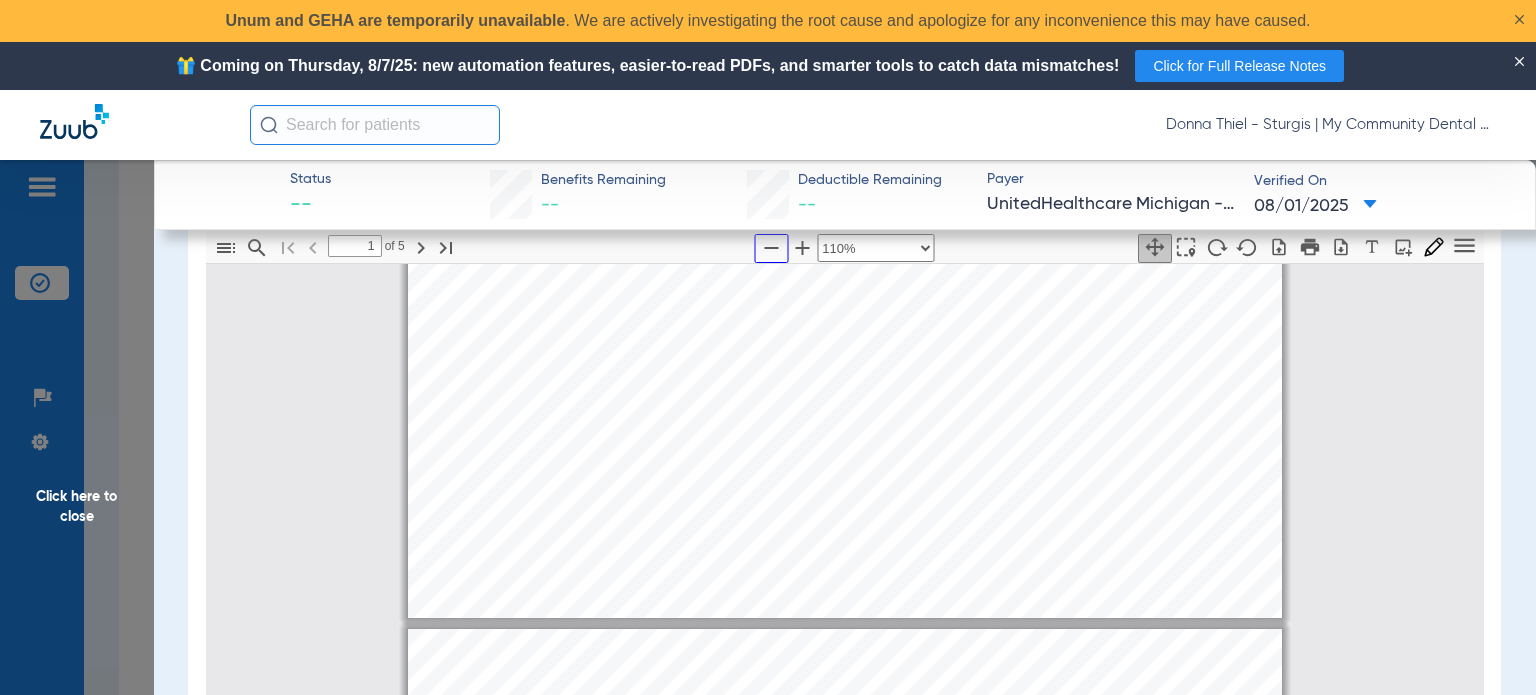 select on "custom" 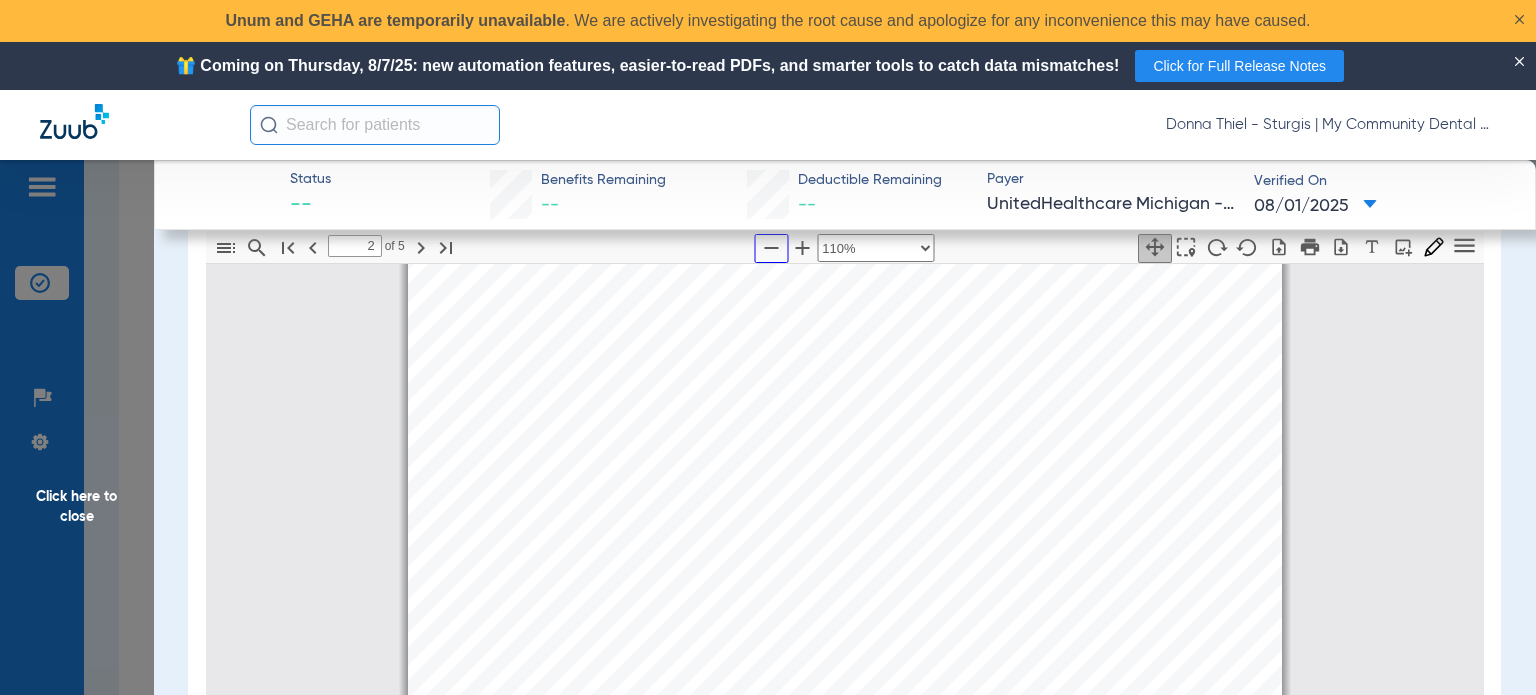 scroll, scrollTop: 1599, scrollLeft: 0, axis: vertical 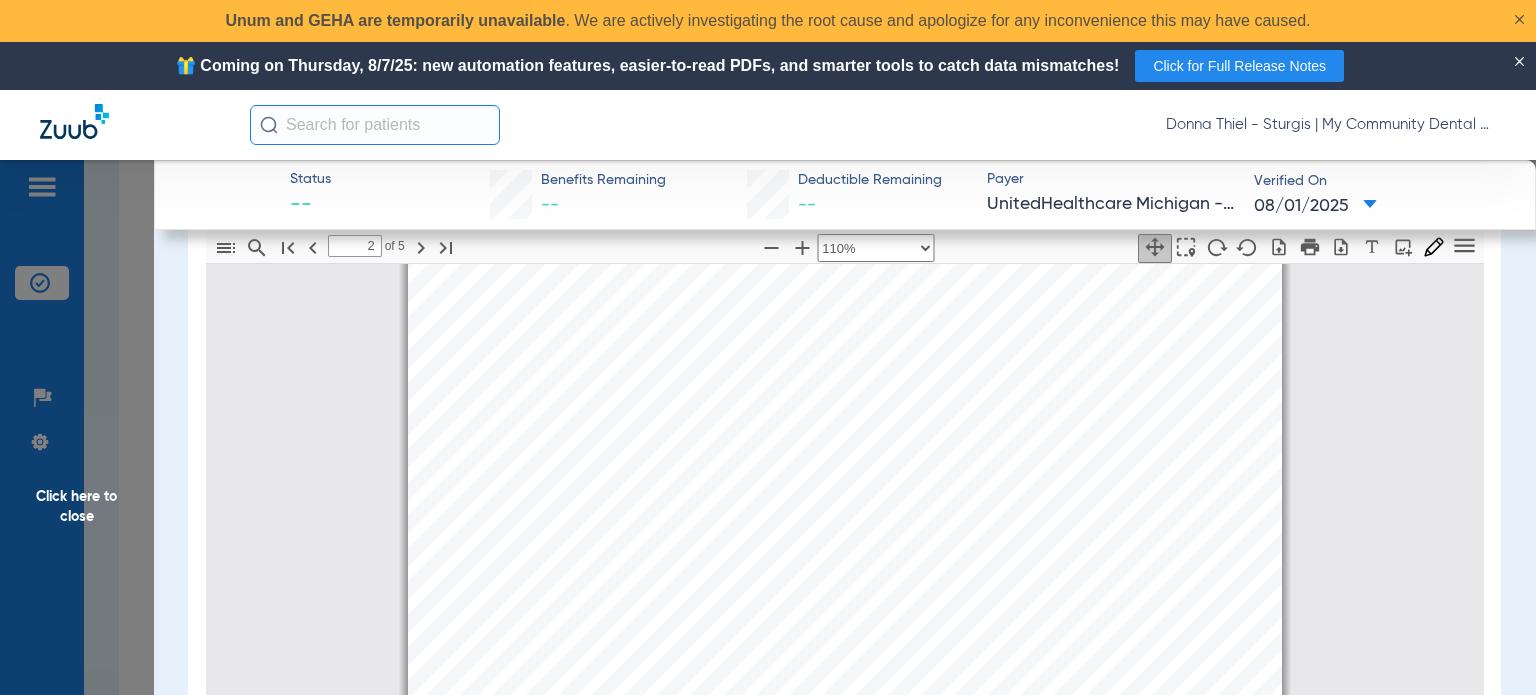 click on "Benefit Summary Patient Information Member Name [FIRST] [LAST] Member Type   Subscriber DOB   [DATE] Member ID   [NUMBER] Benefit Plan   UHC MI DSNP Plan/Group Name   UnitedHealthcare Michigan Plan/Group Number United MI Payer   UnitedHealthcare Community P … Effective Date   [DATE] Term. Date View Benefit Level All   Benefit Period   [DATE] - [DATE] In Network Benefit Maximum Annual   Individual All Codes Benefit Maximum Lifetime N/A Deductibles Annual N/A Deductibles Lifetime N/A Out-of-Pocket Maximum N/A Coinsurance N/A Copay Amounts N/A $221.00   used of   $3,000.00   $2,779.00   remain Out of Network" at bounding box center (845, 538) 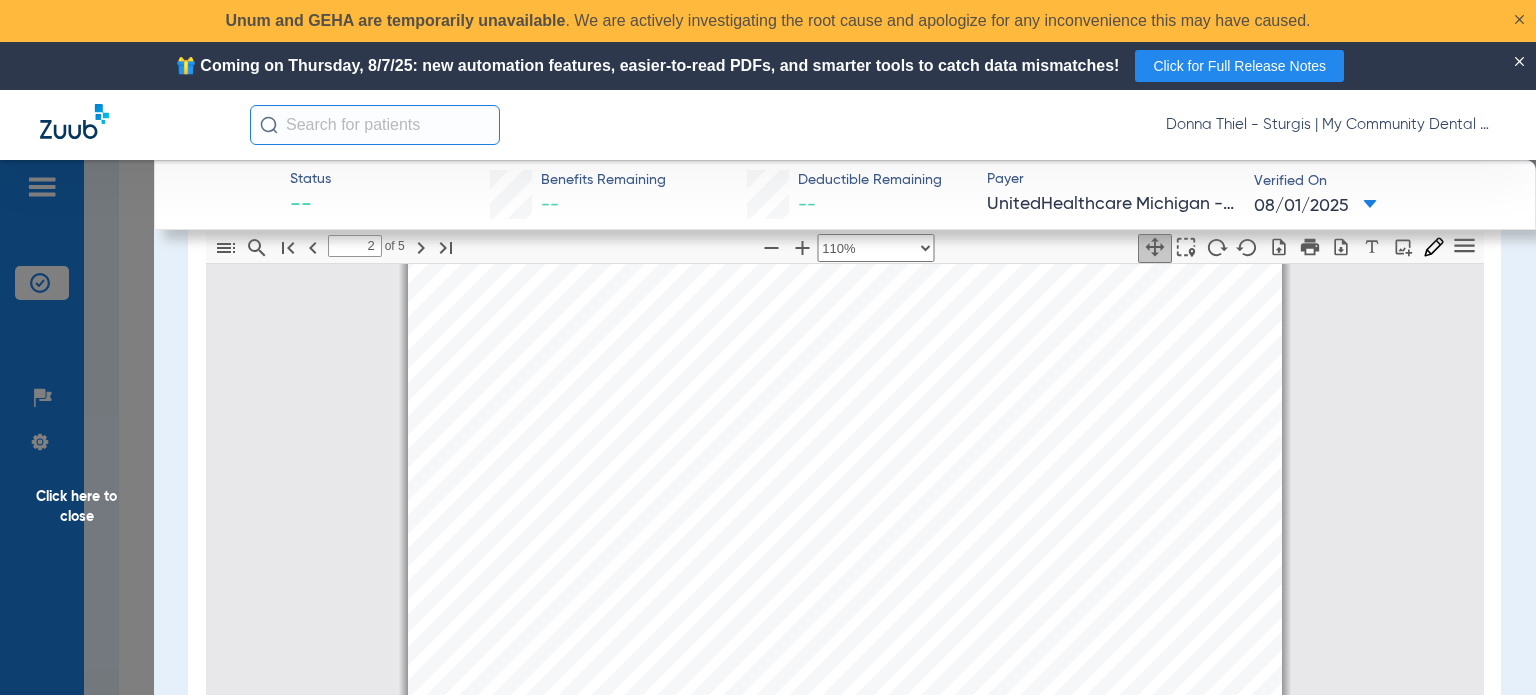 click on "Click here to close" 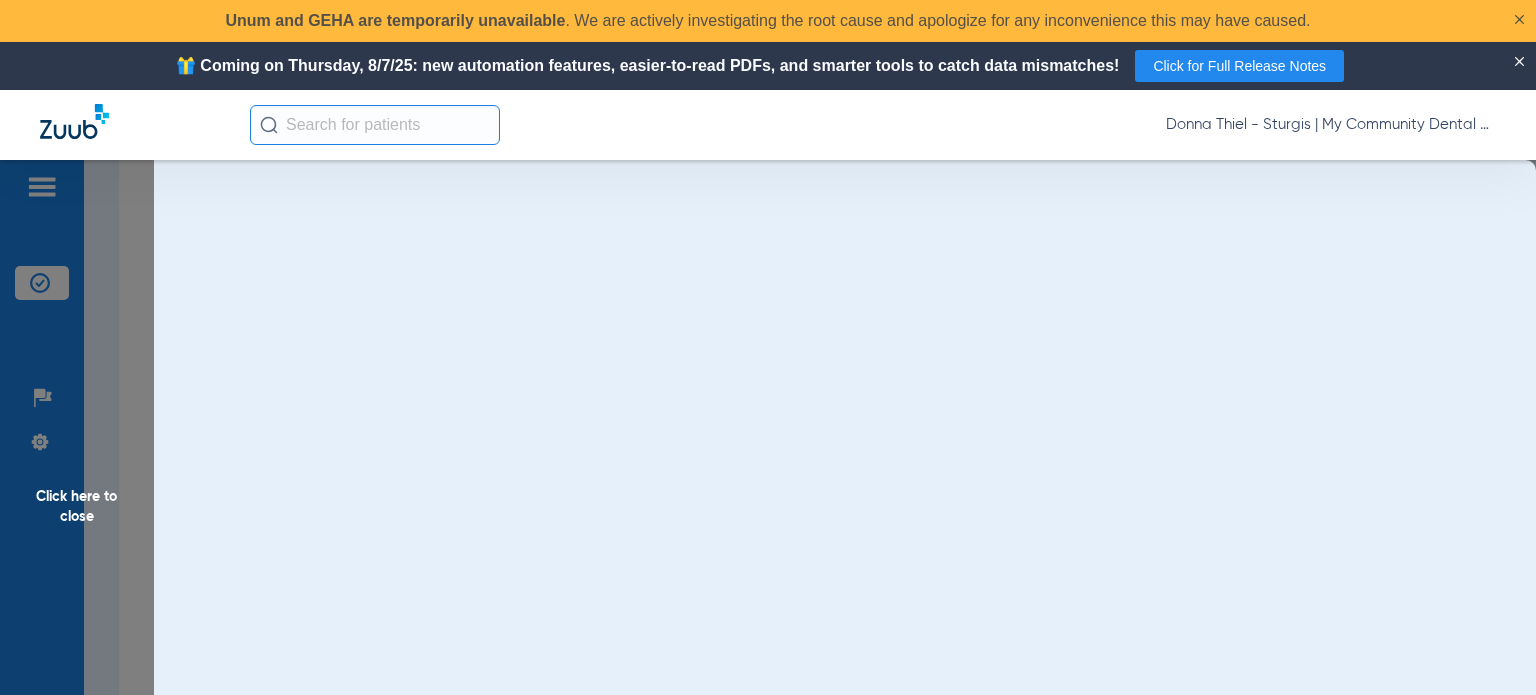scroll, scrollTop: 0, scrollLeft: 0, axis: both 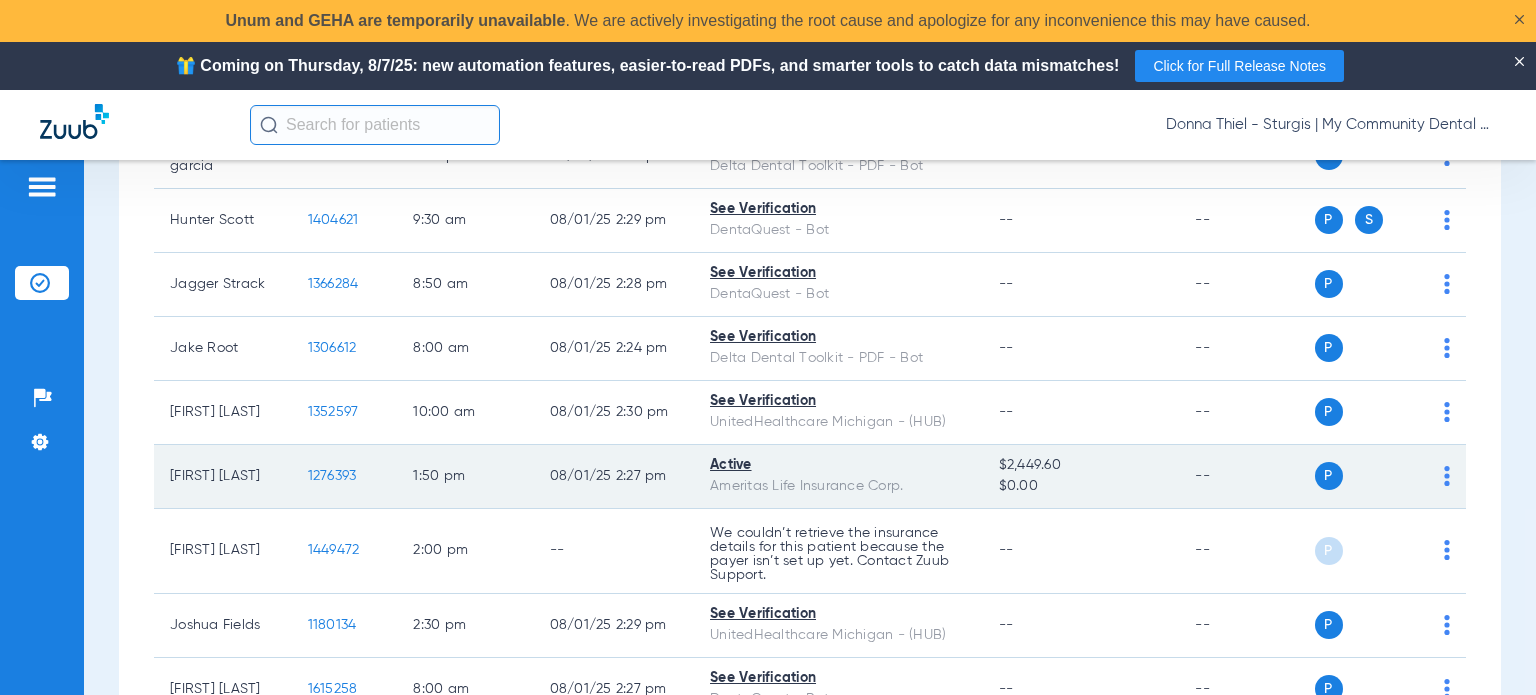 click on "1276393" 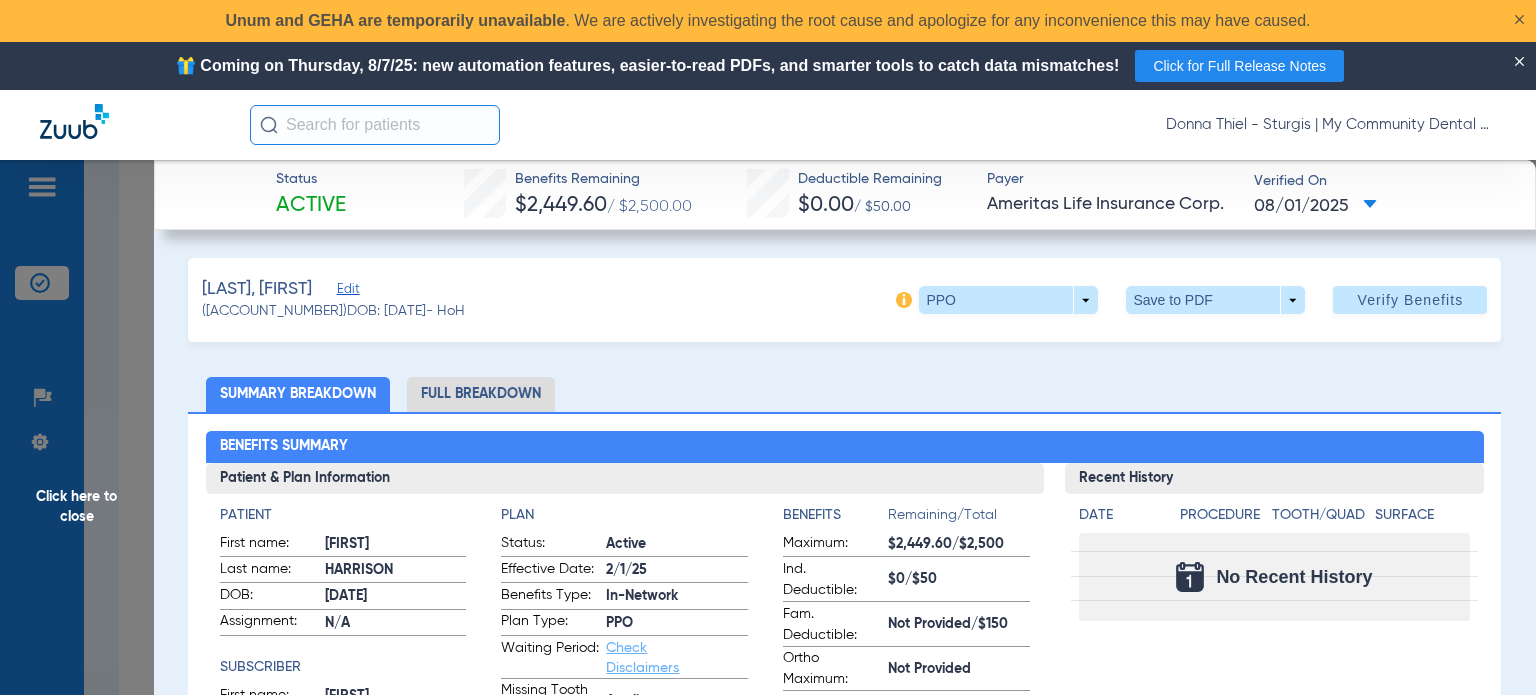 click on "Summary Breakdown   Full Breakdown" 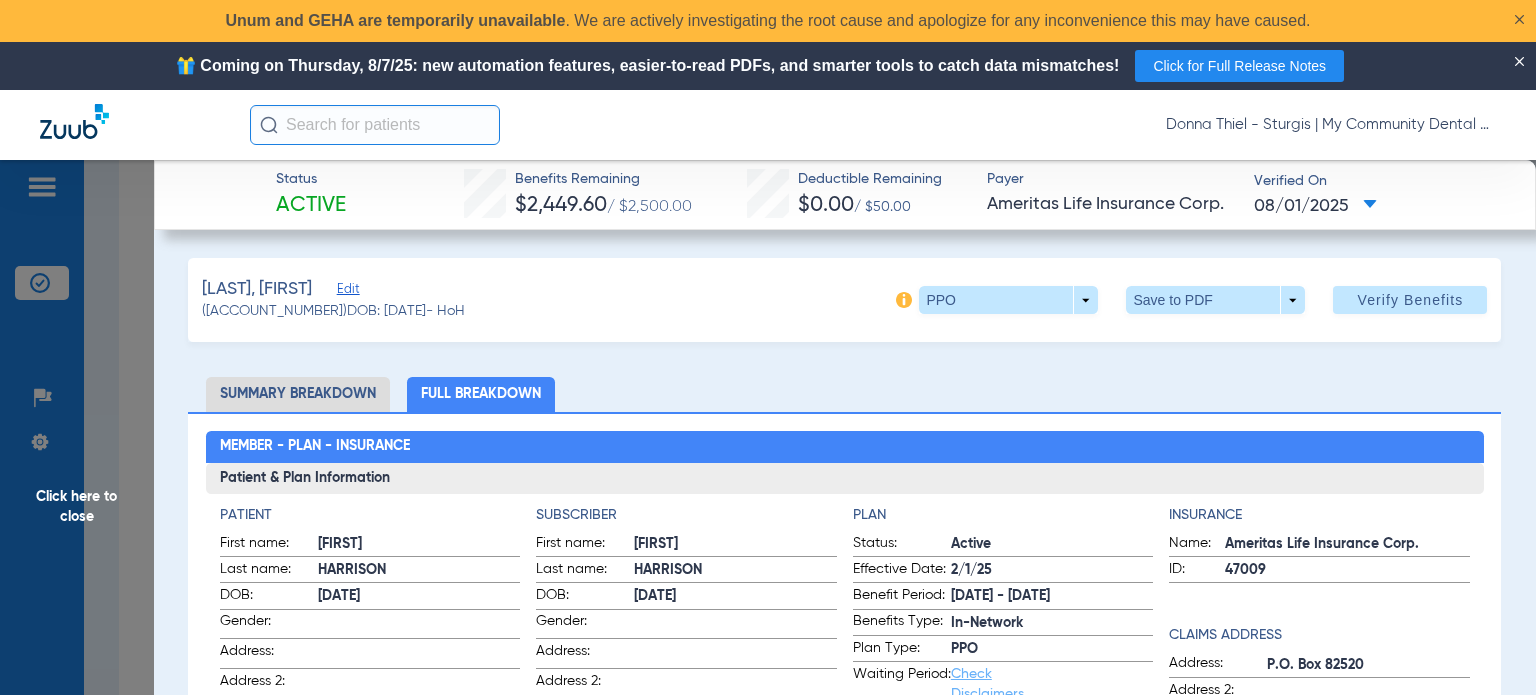 click on "Summary Breakdown   Full Breakdown" 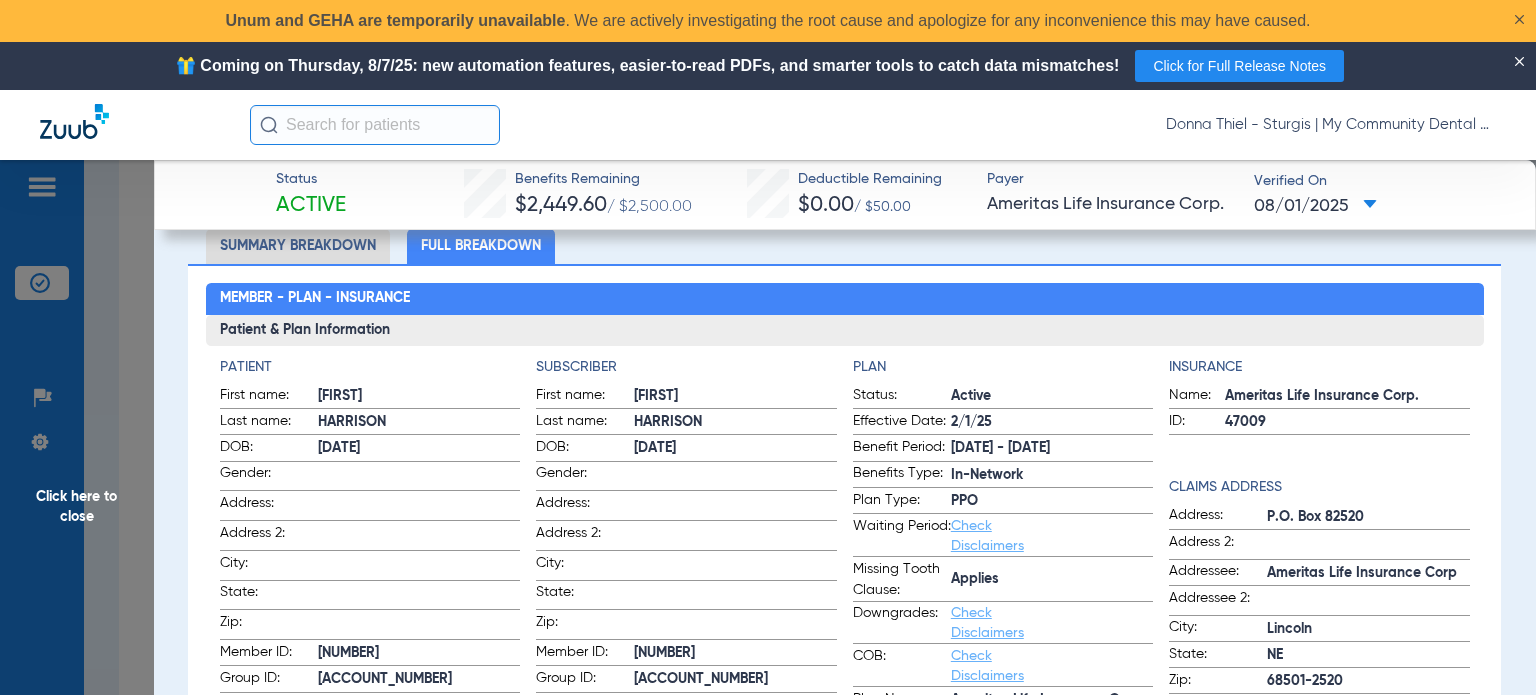 scroll, scrollTop: 200, scrollLeft: 0, axis: vertical 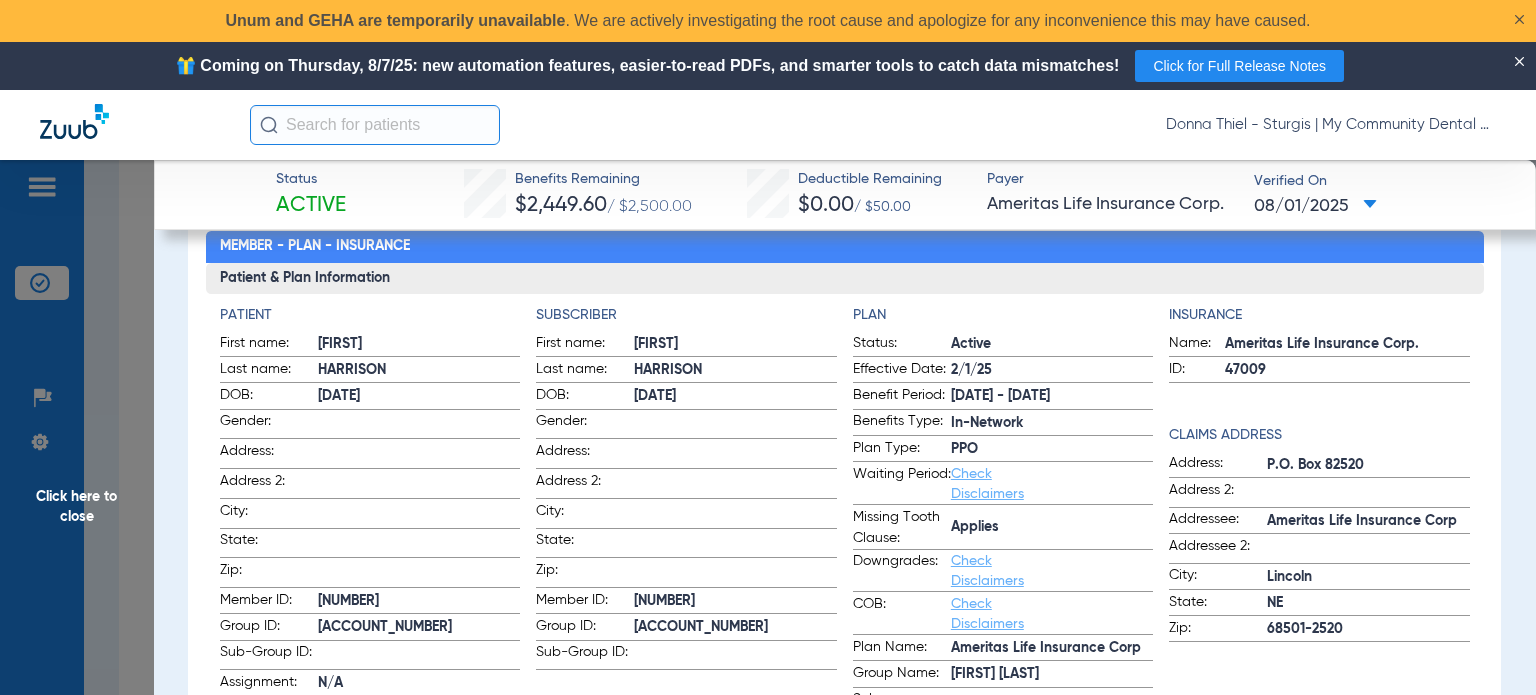 click on "Click here to close" 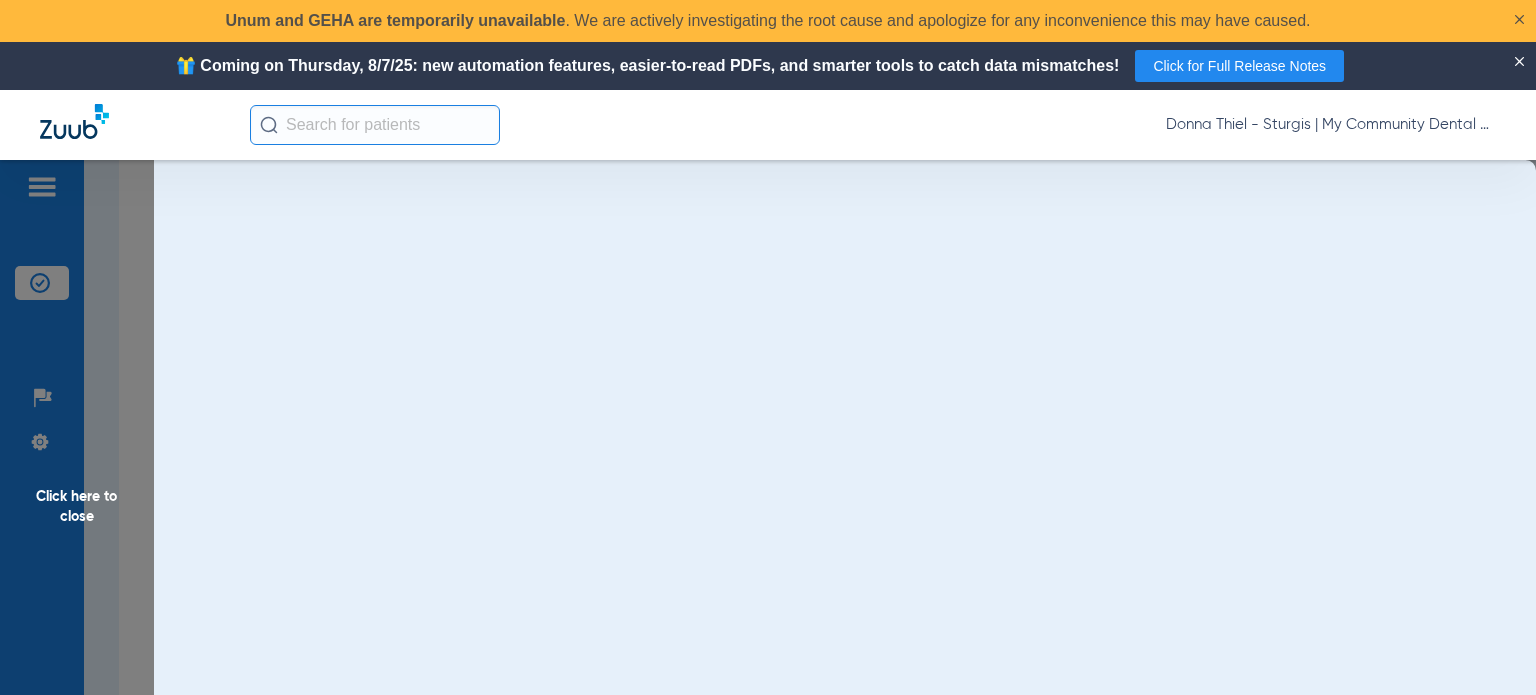 scroll, scrollTop: 0, scrollLeft: 0, axis: both 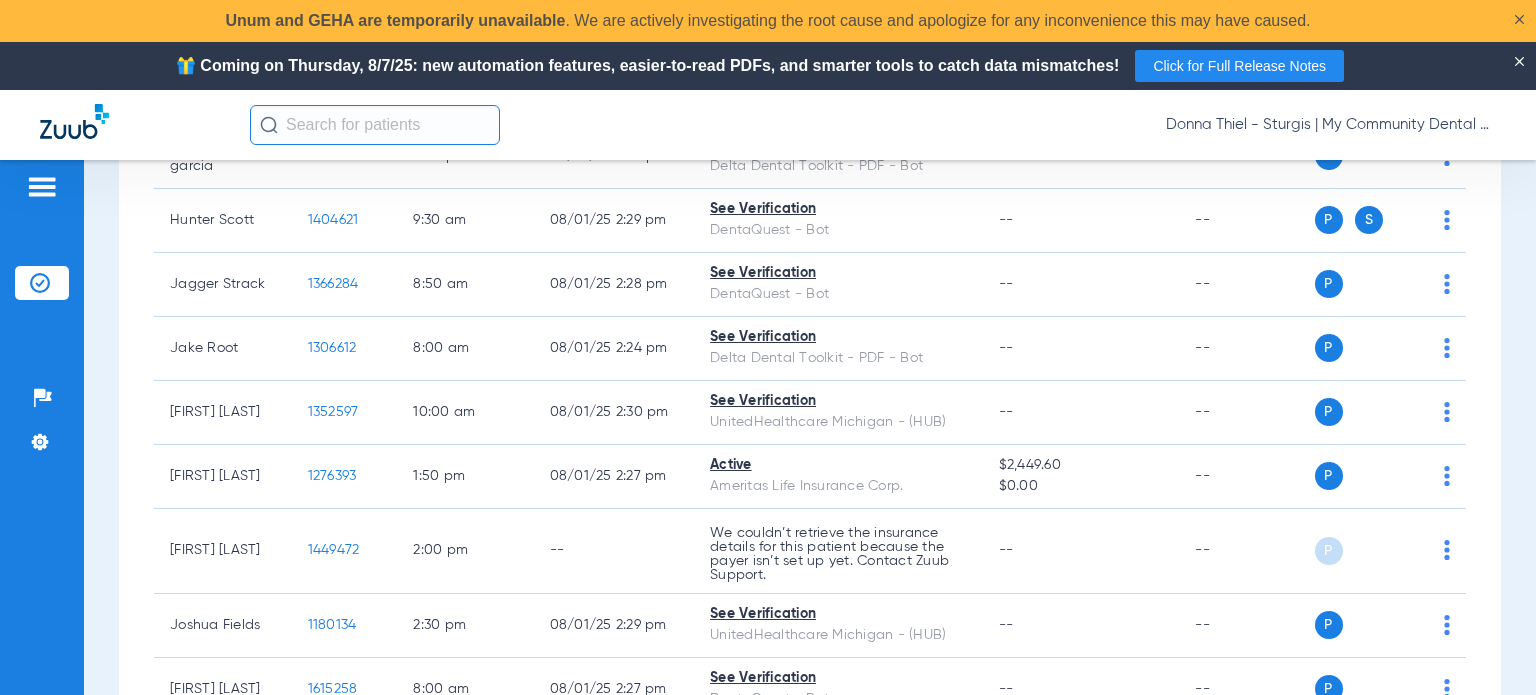 click on "Donna Thiel - Sturgis | My Community Dental Centers" 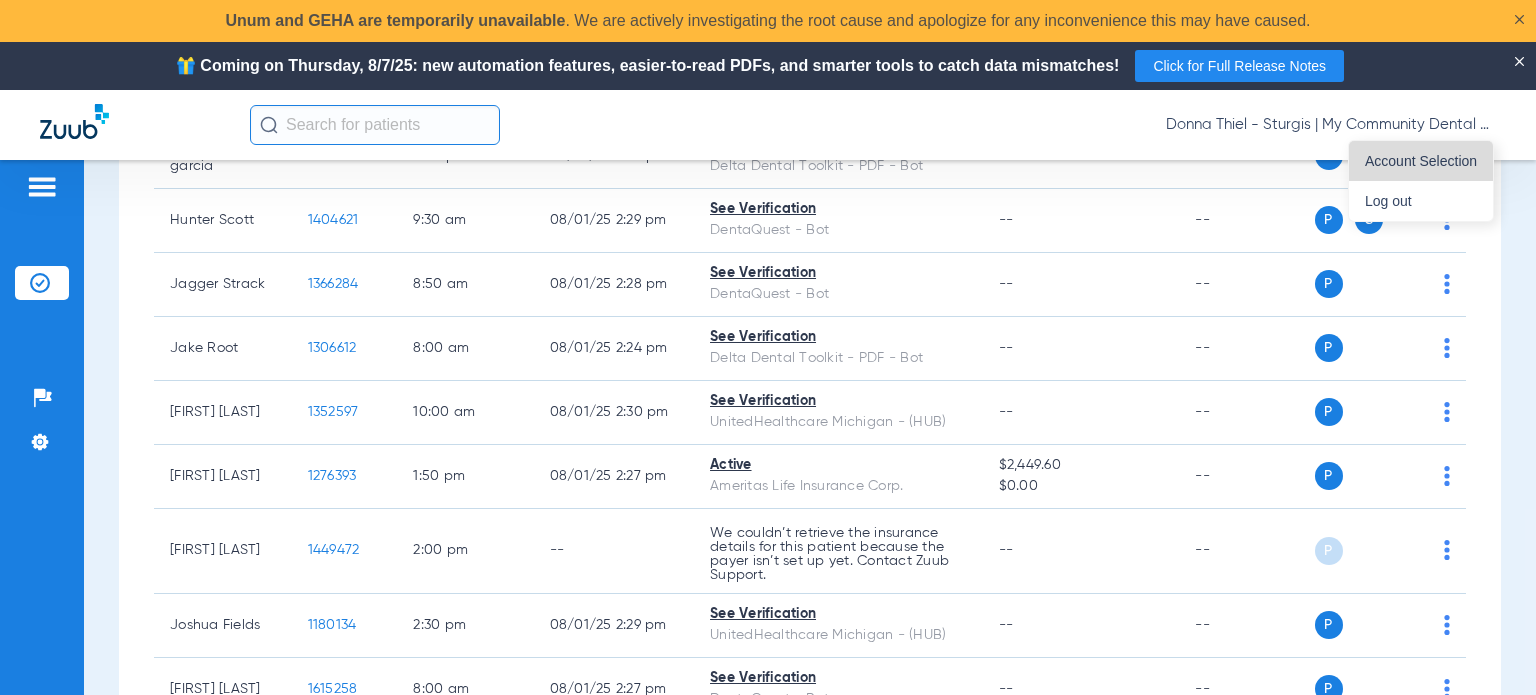 click on "Account Selection" at bounding box center [1421, 161] 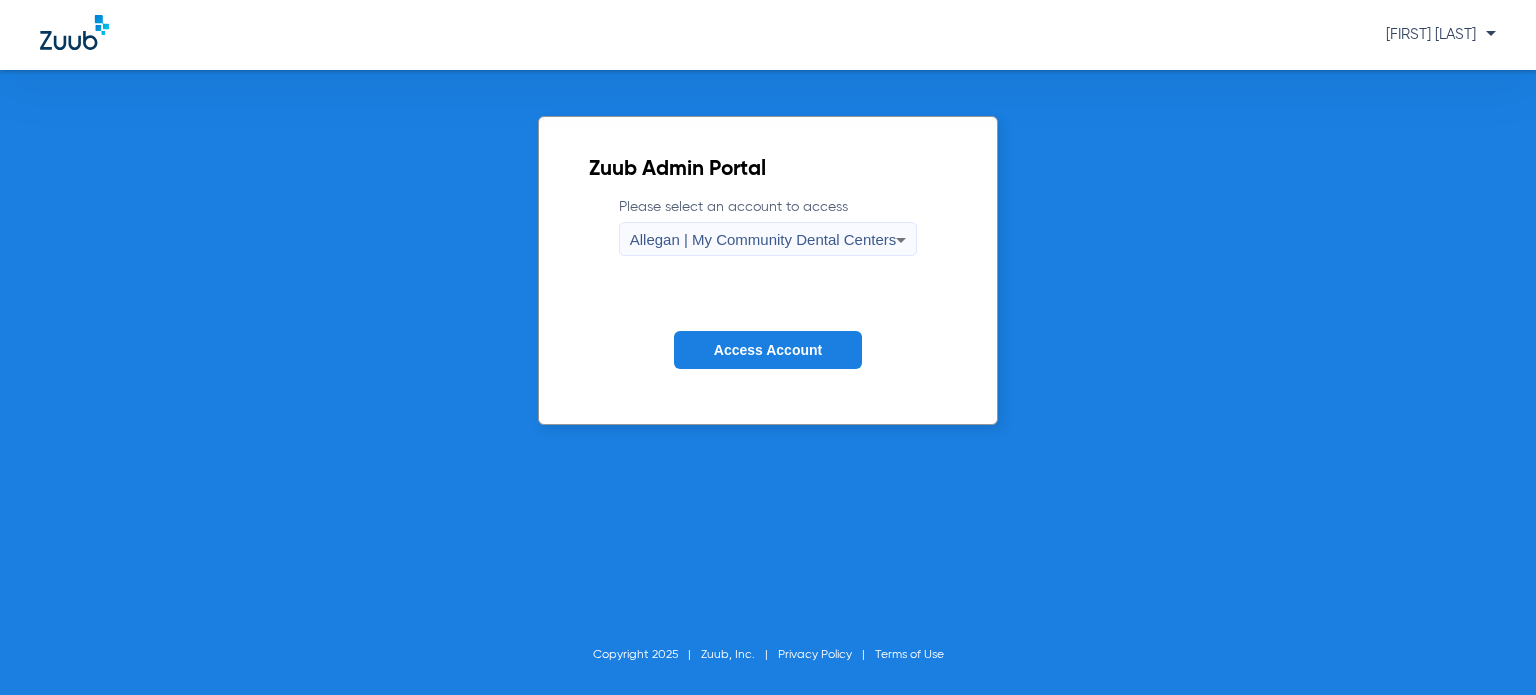 click on "Allegan | My Community Dental Centers" at bounding box center (763, 239) 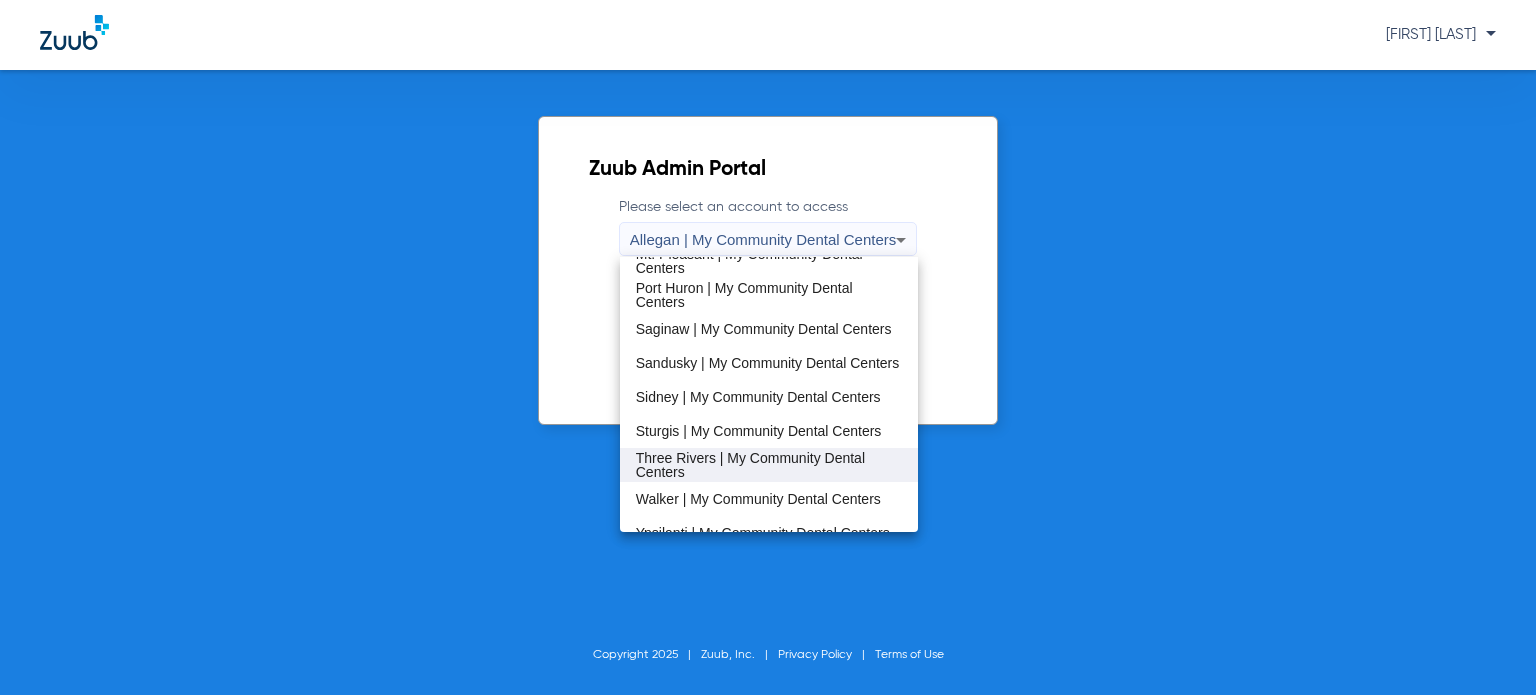 scroll, scrollTop: 643, scrollLeft: 0, axis: vertical 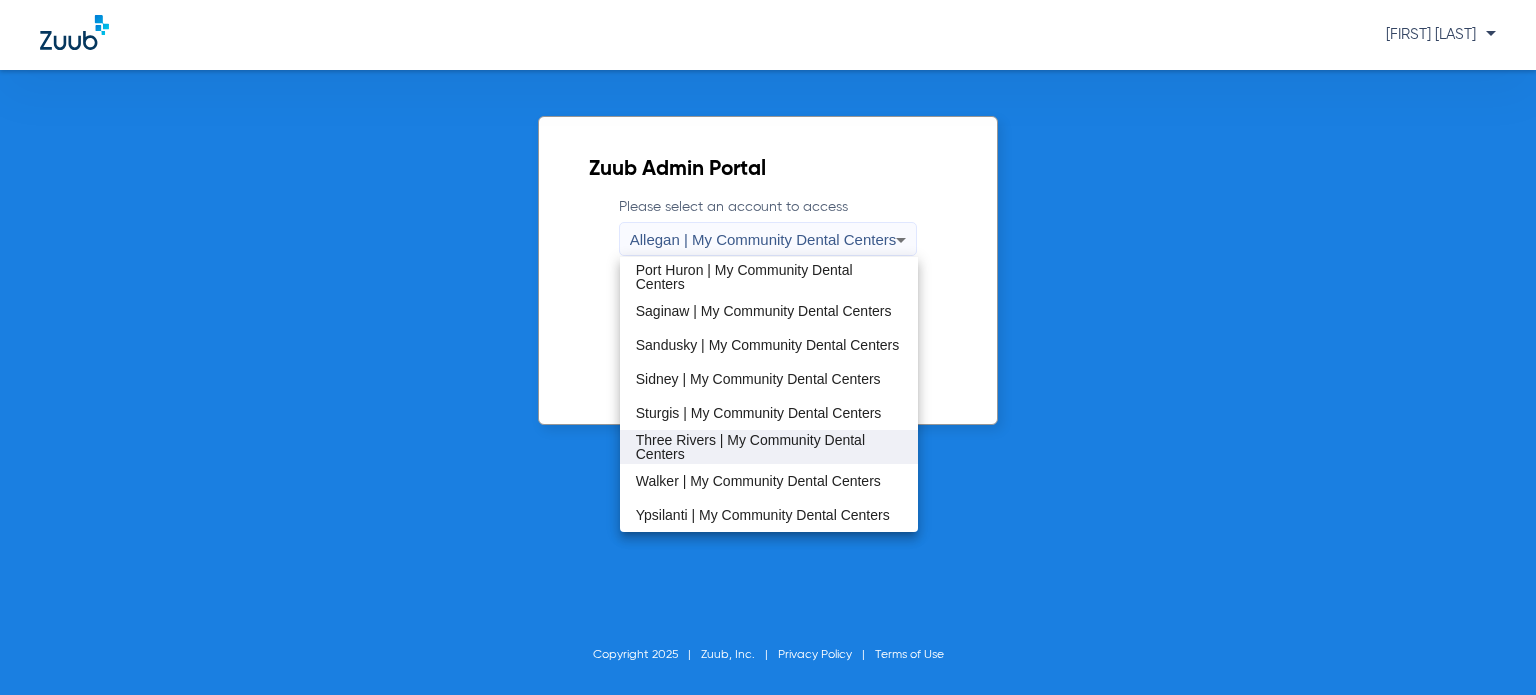 click on "Three Rivers | My Community Dental Centers" at bounding box center (769, 447) 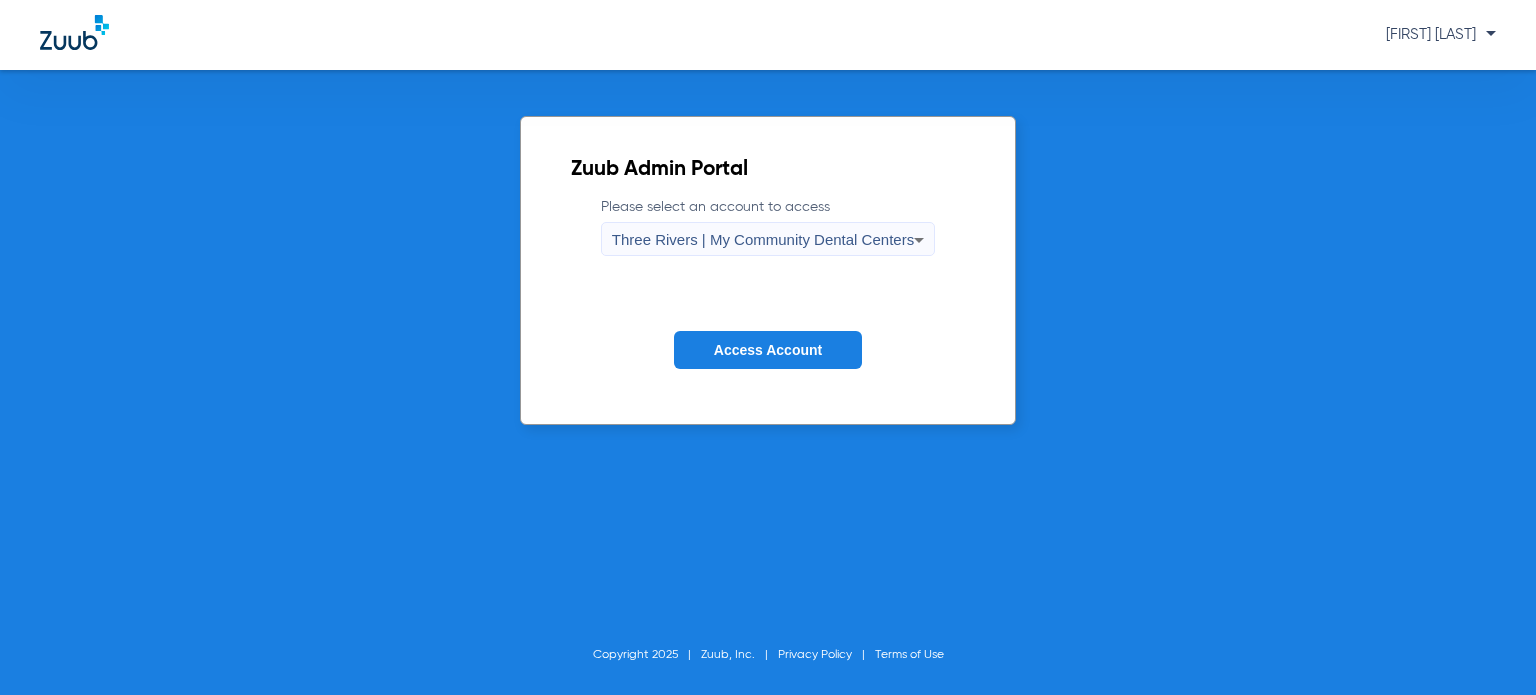 click on "Access Account" 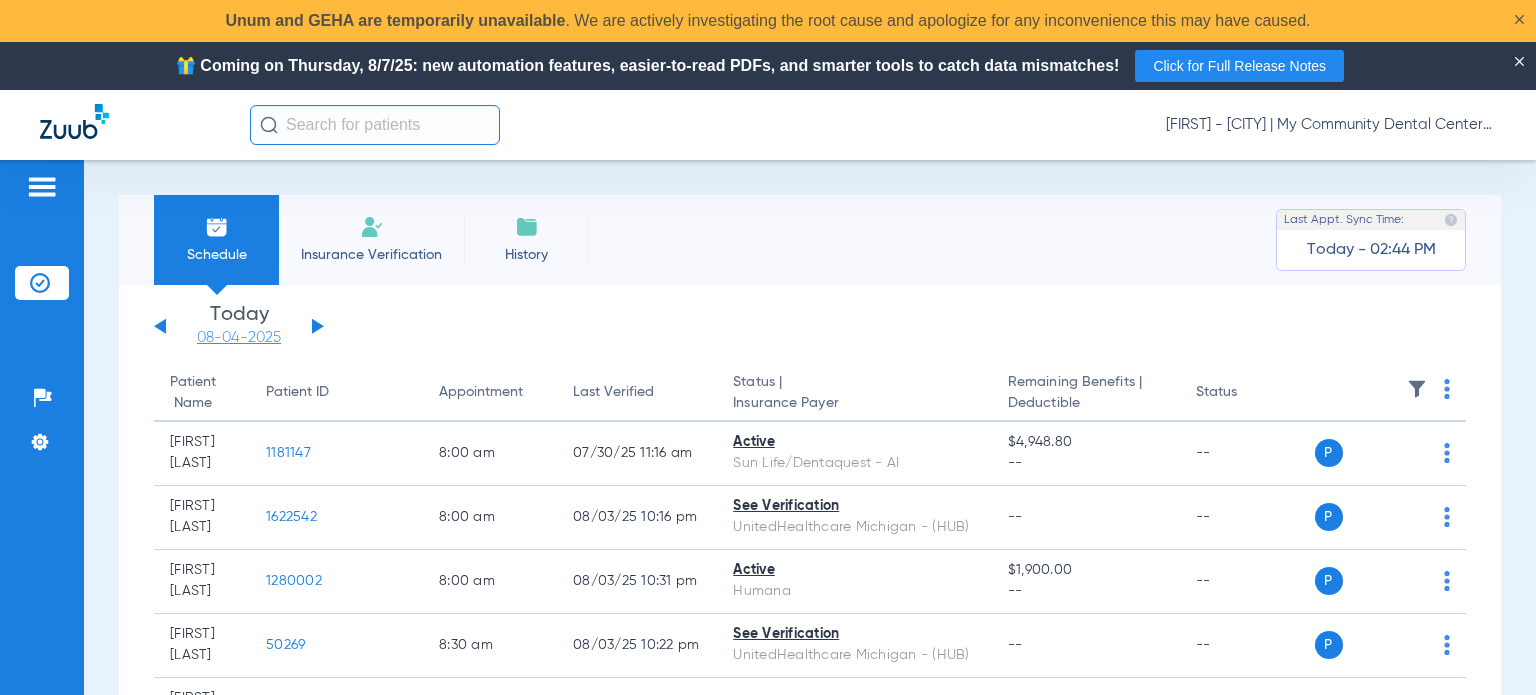 click on "08-04-2025" 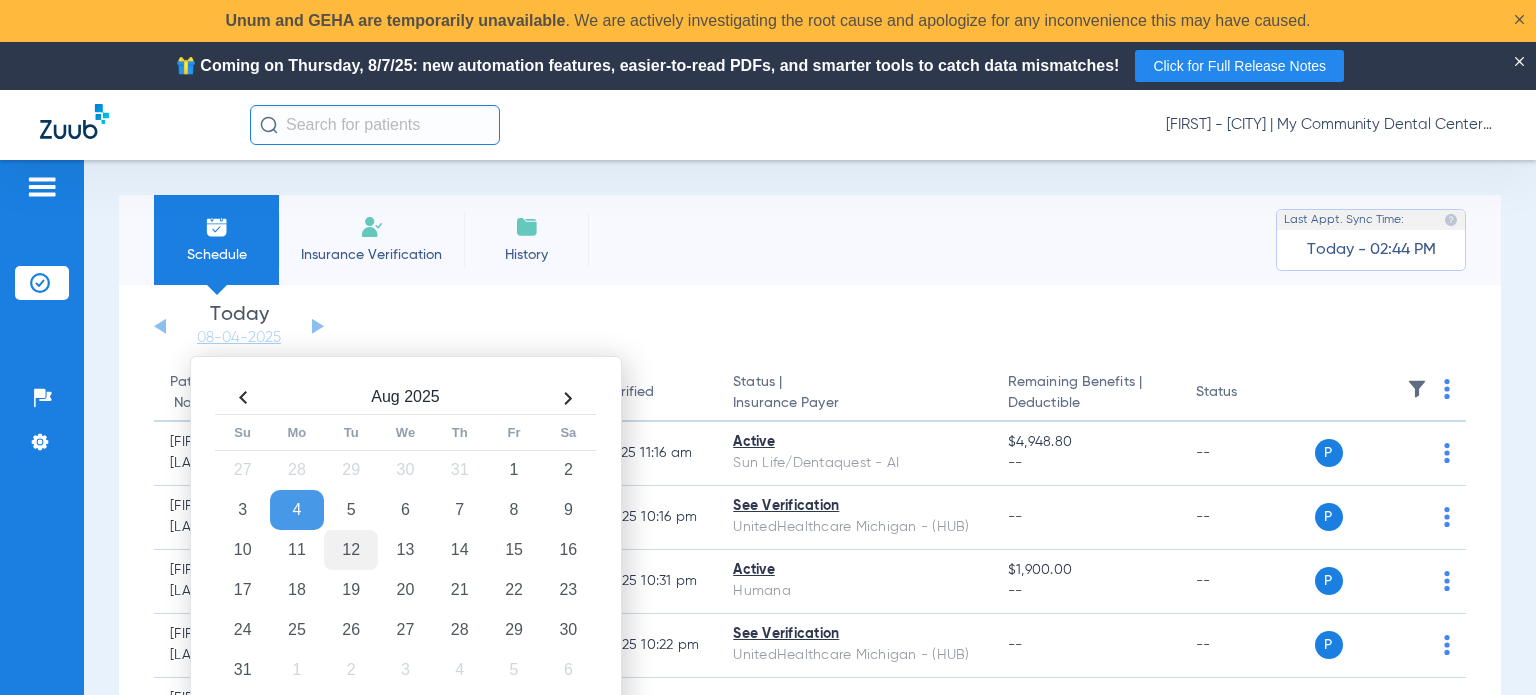 click on "12" 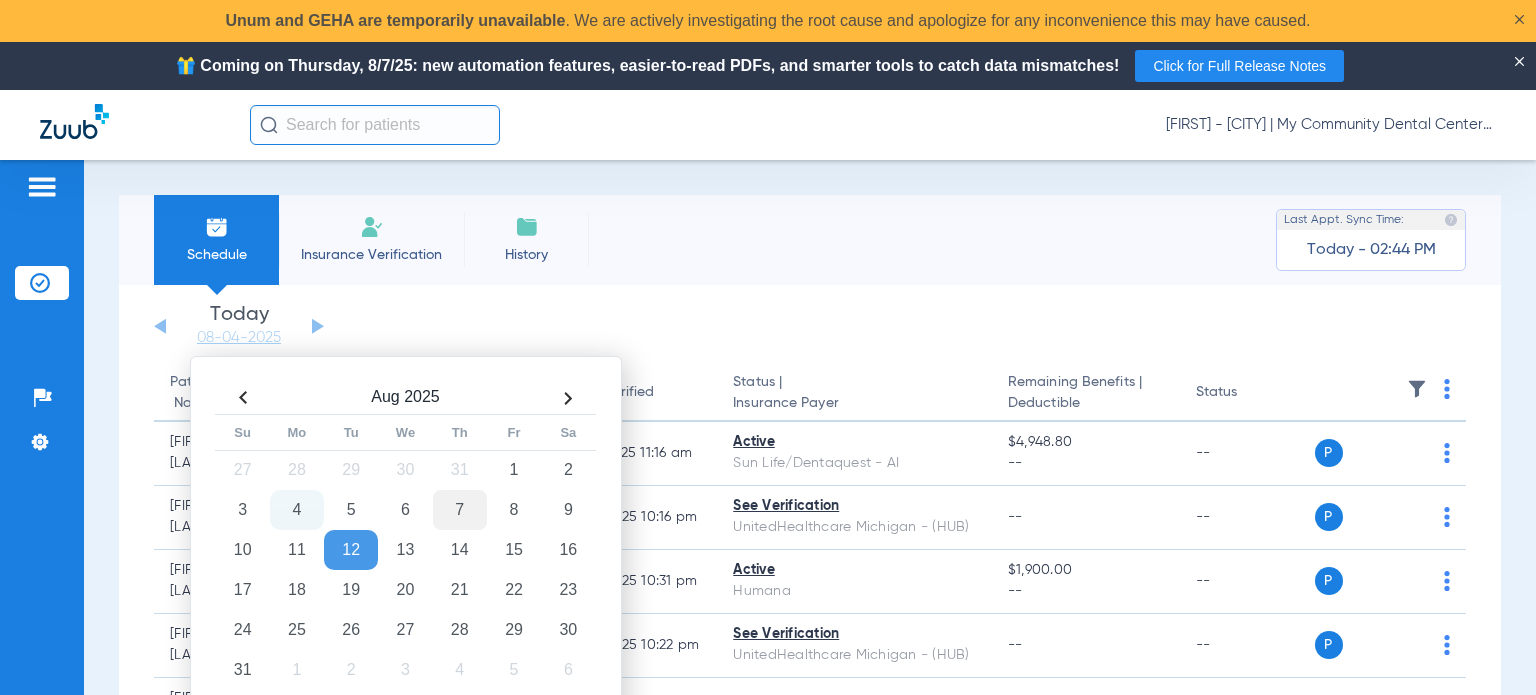 click on "7" 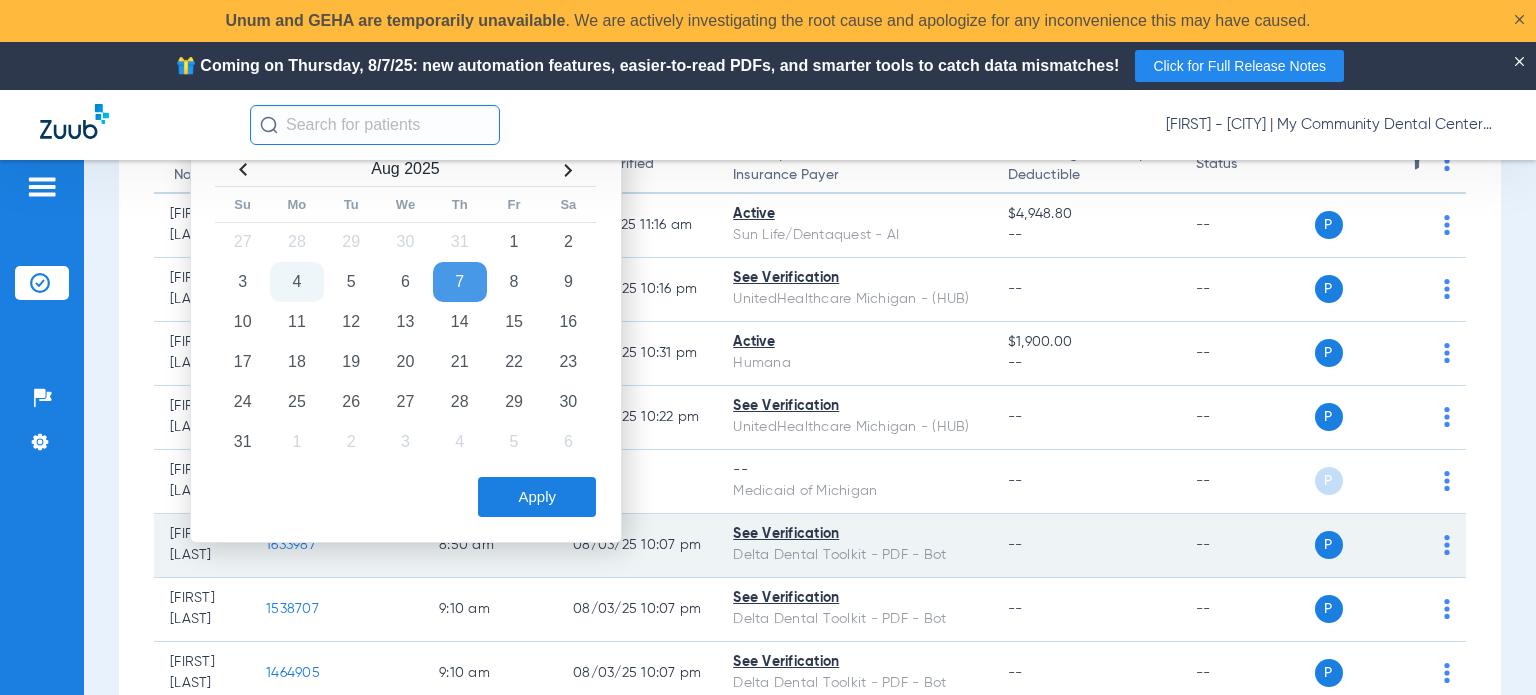 scroll, scrollTop: 300, scrollLeft: 0, axis: vertical 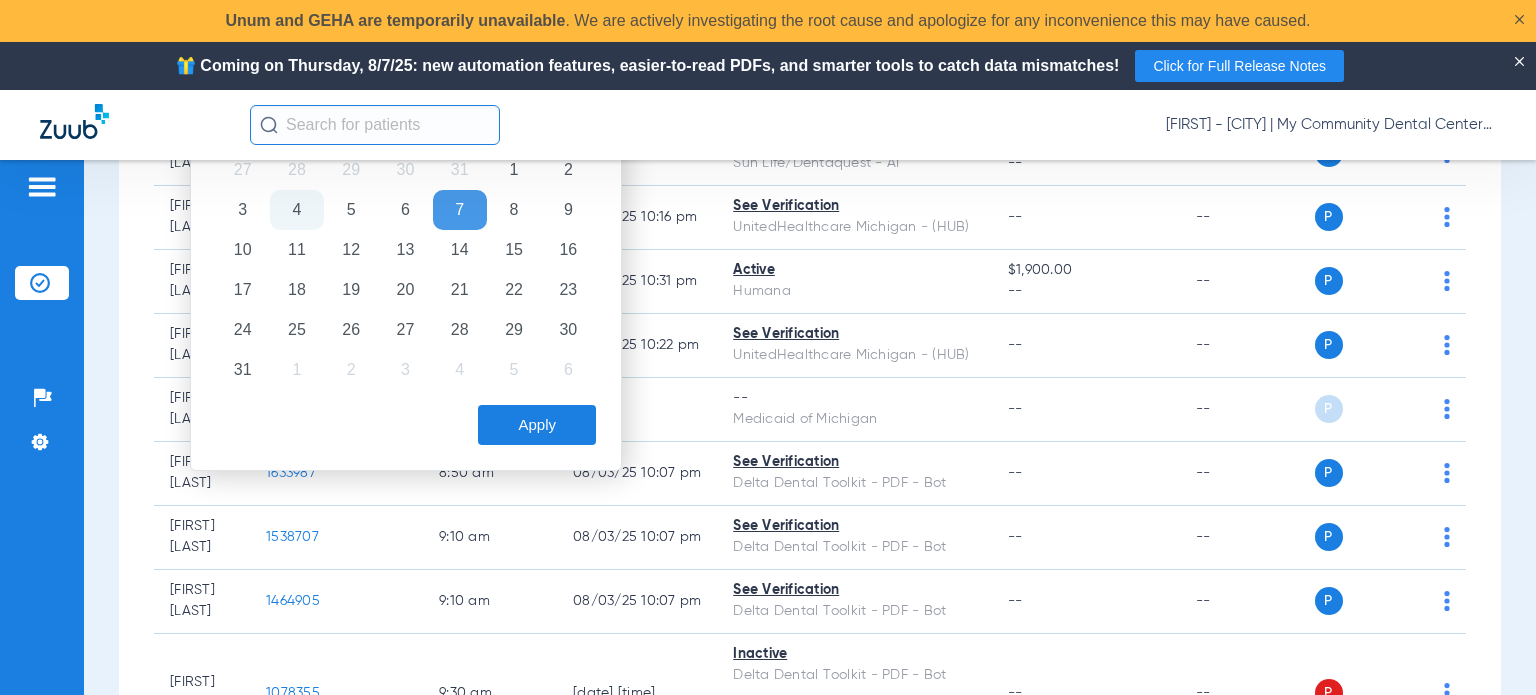 click on "Apply" 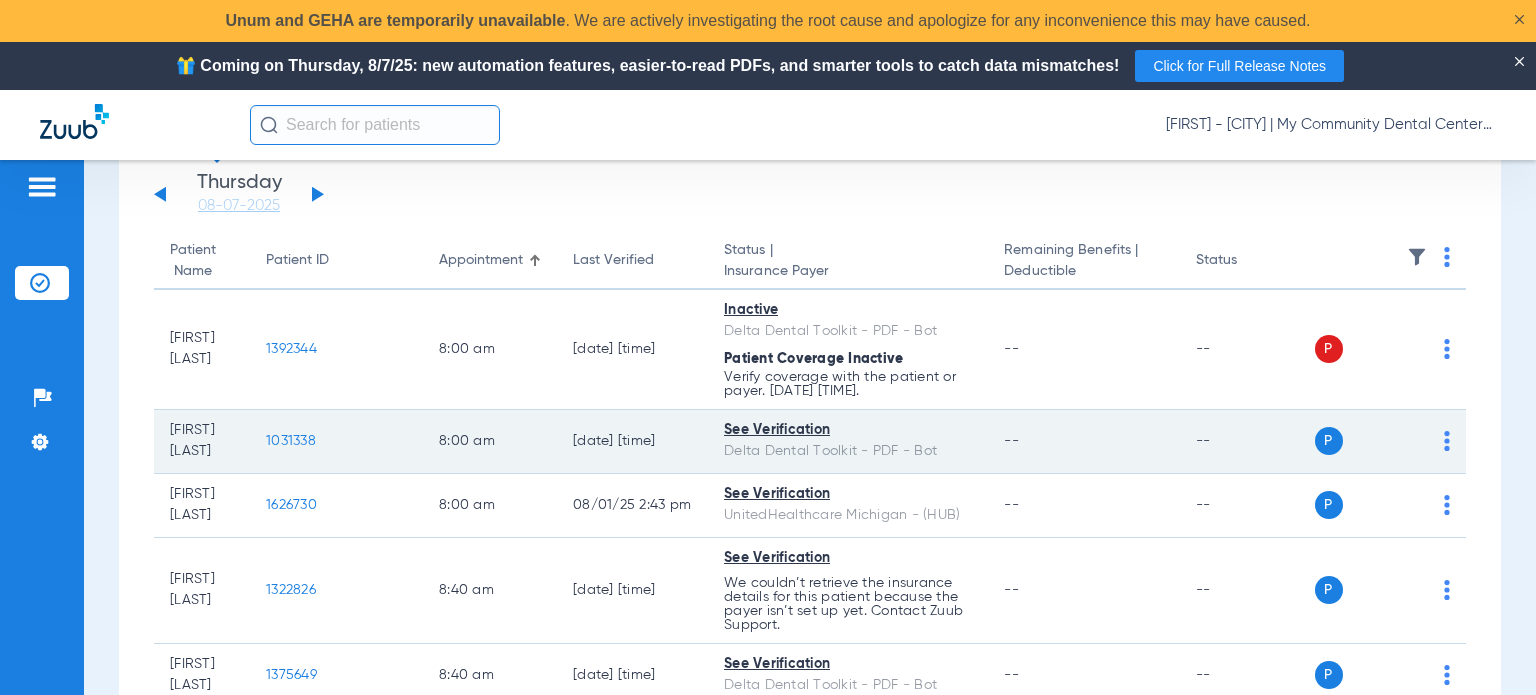scroll, scrollTop: 200, scrollLeft: 0, axis: vertical 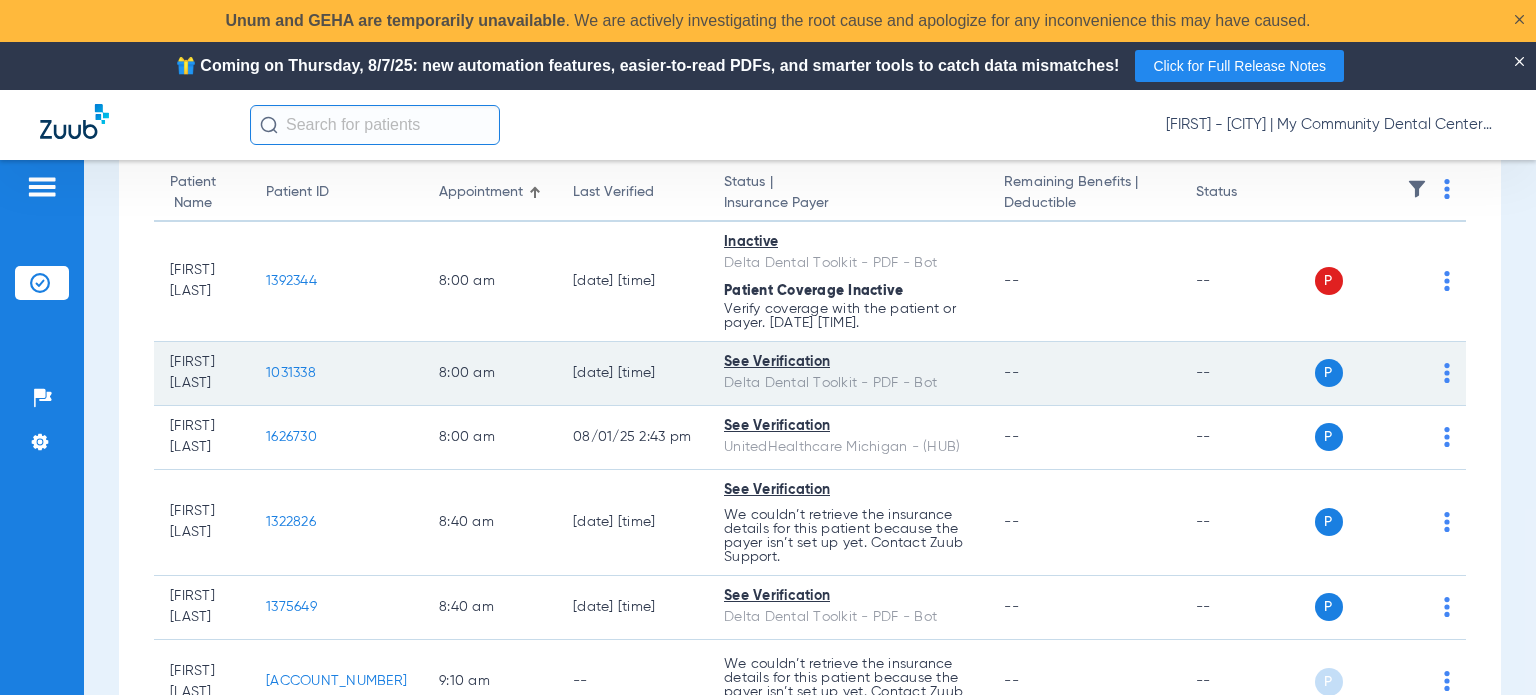 click on "1031338" 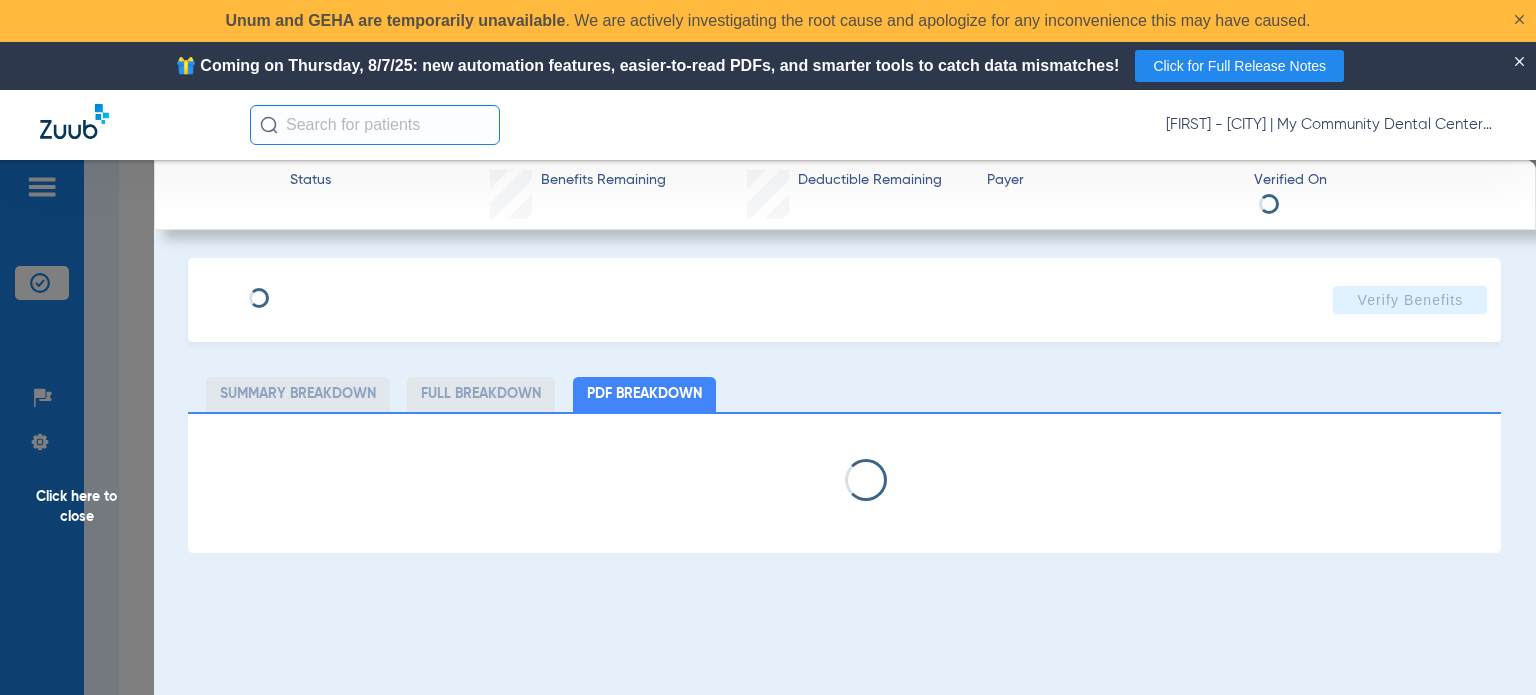 select on "page-width" 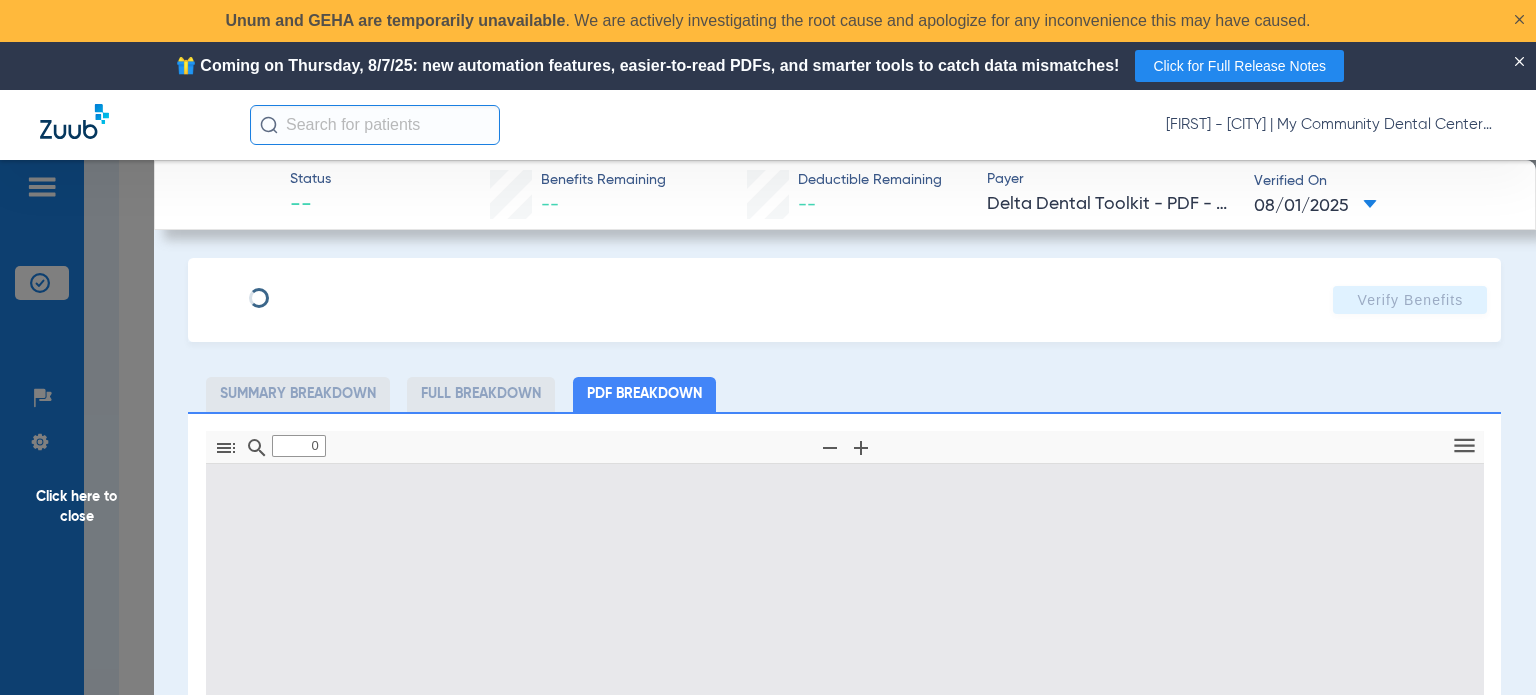 type on "1" 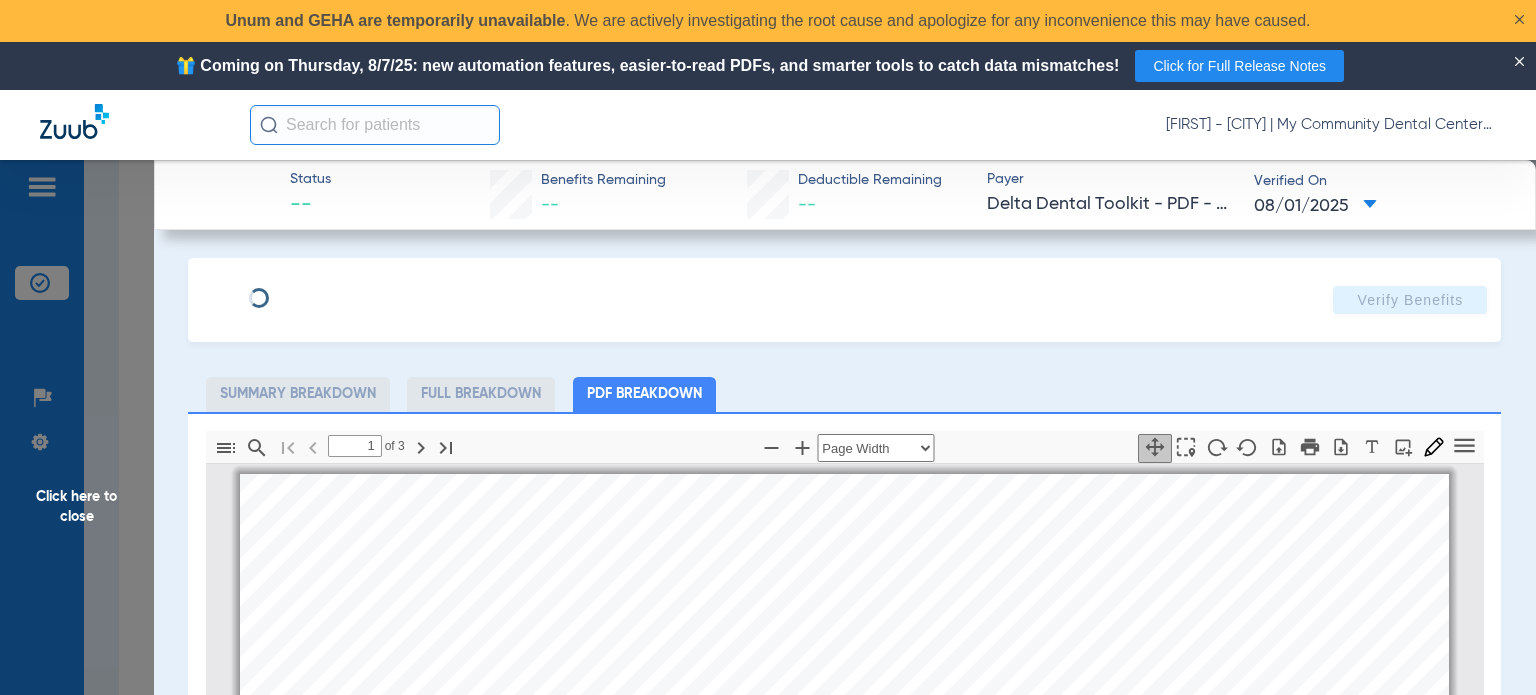 scroll, scrollTop: 10, scrollLeft: 0, axis: vertical 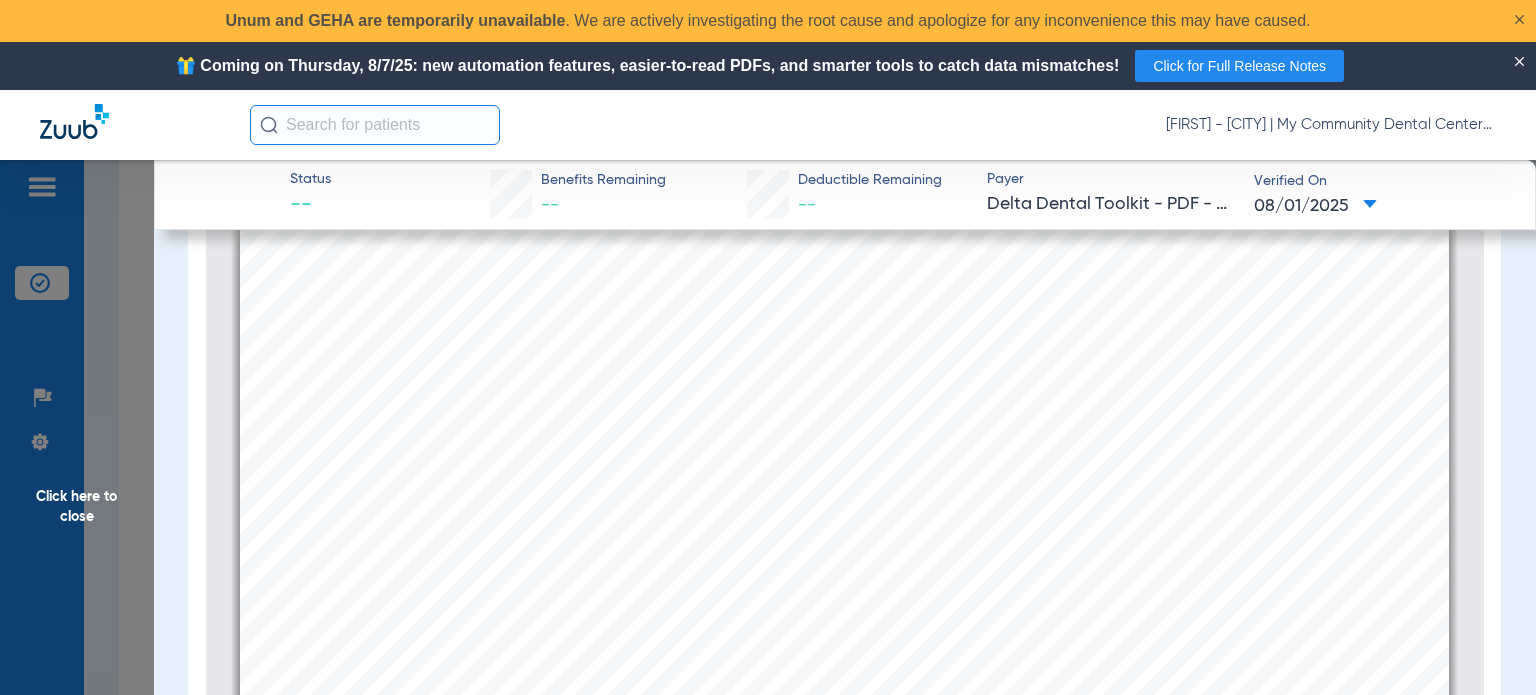 click on "Click here to close" 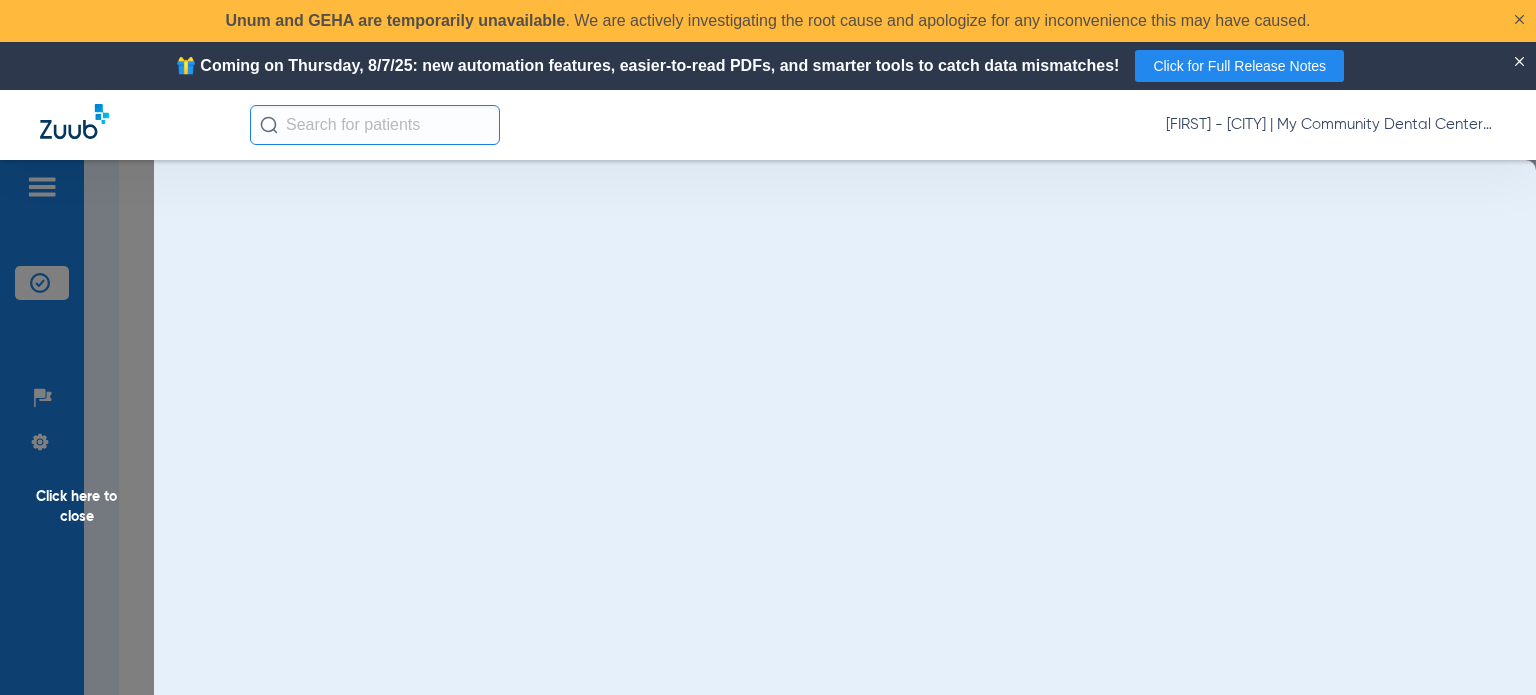 scroll, scrollTop: 0, scrollLeft: 0, axis: both 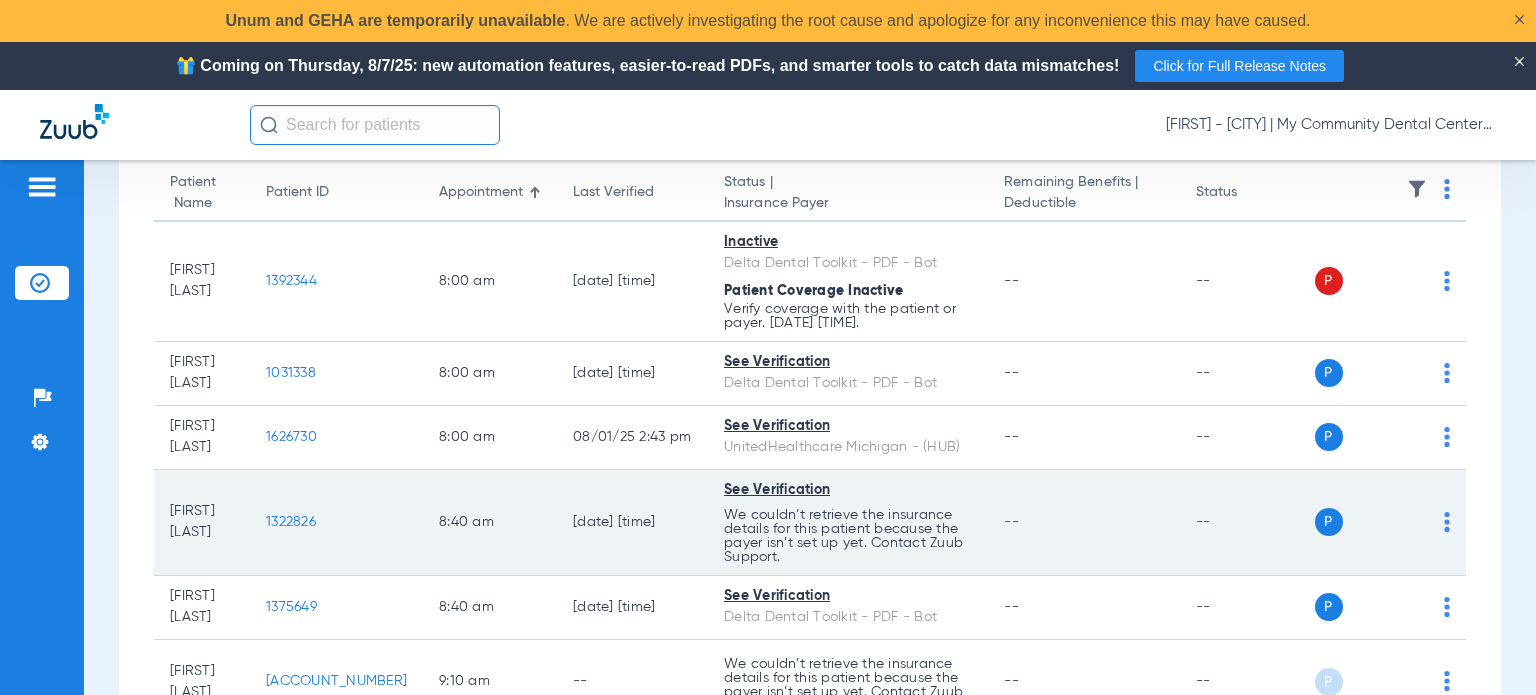 click on "1322826" 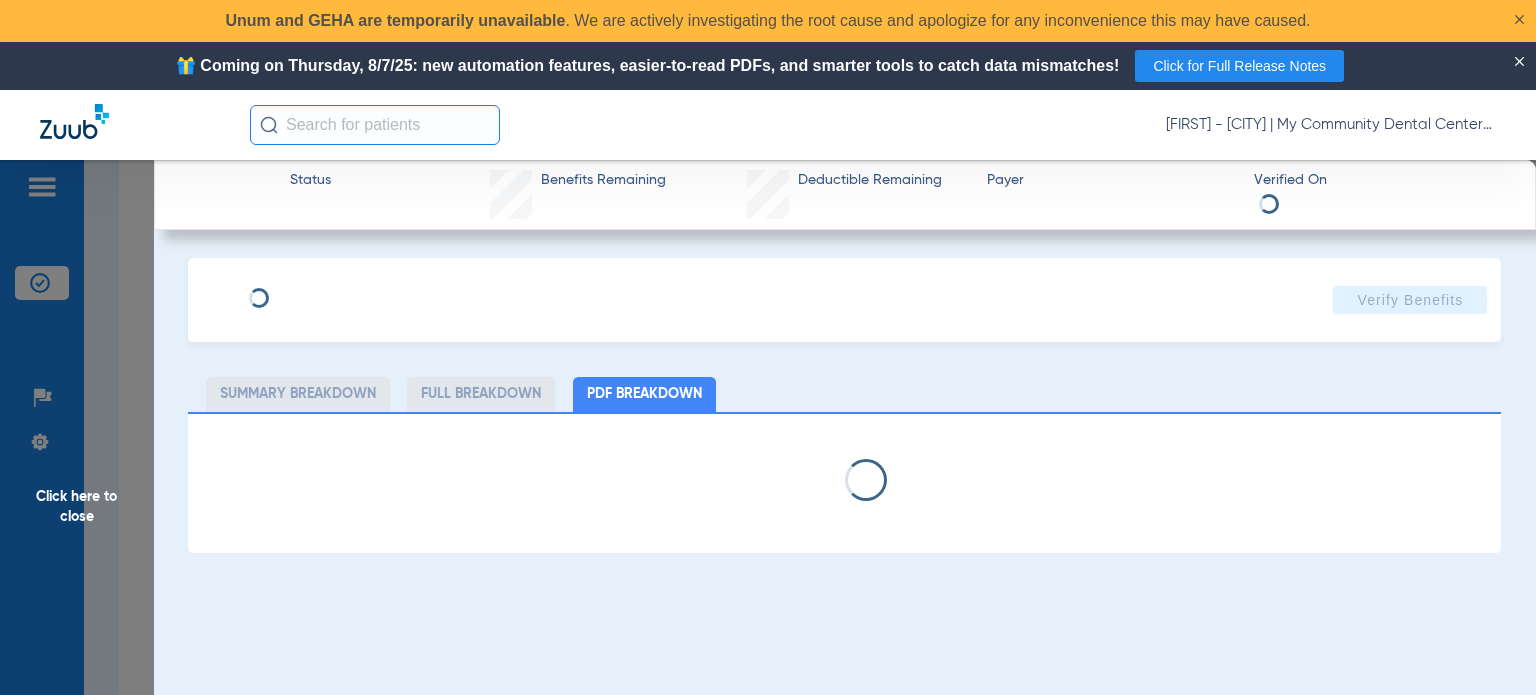 select on "page-width" 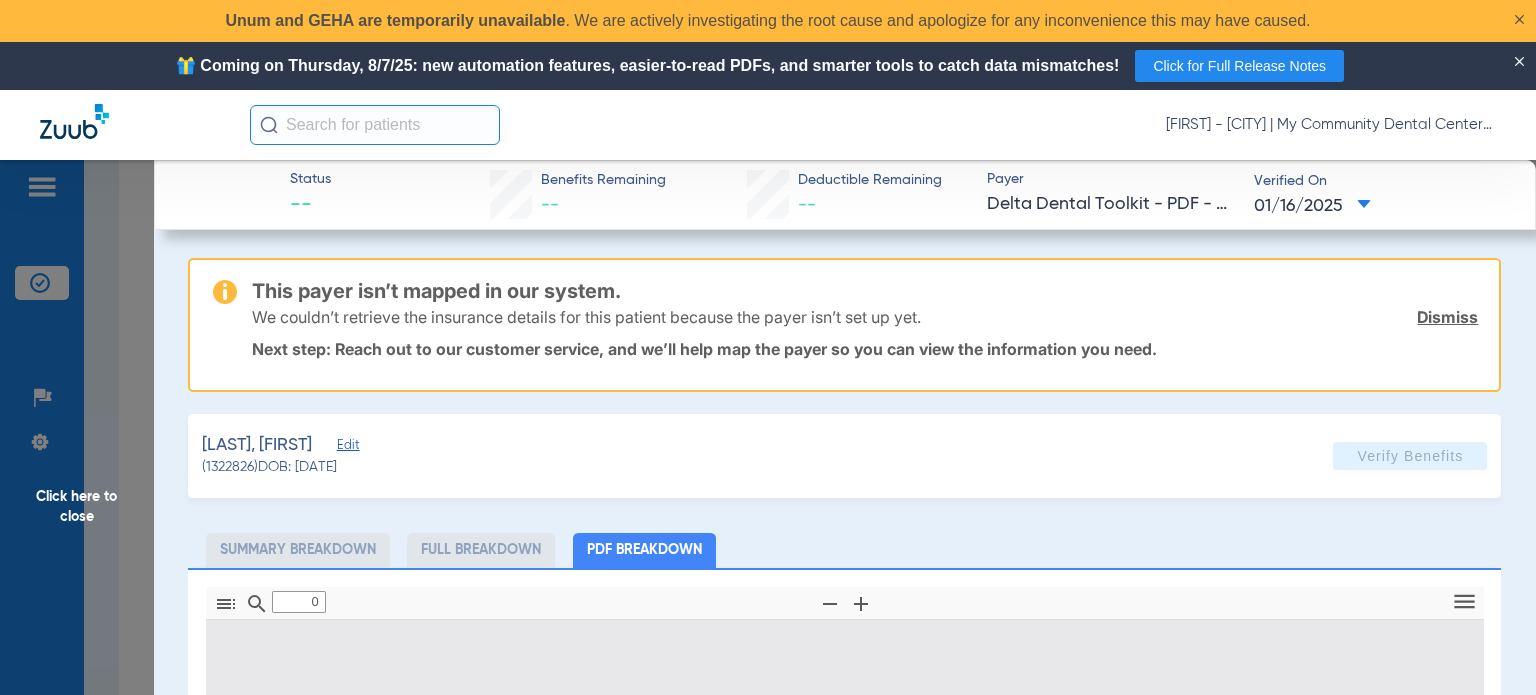 type on "1" 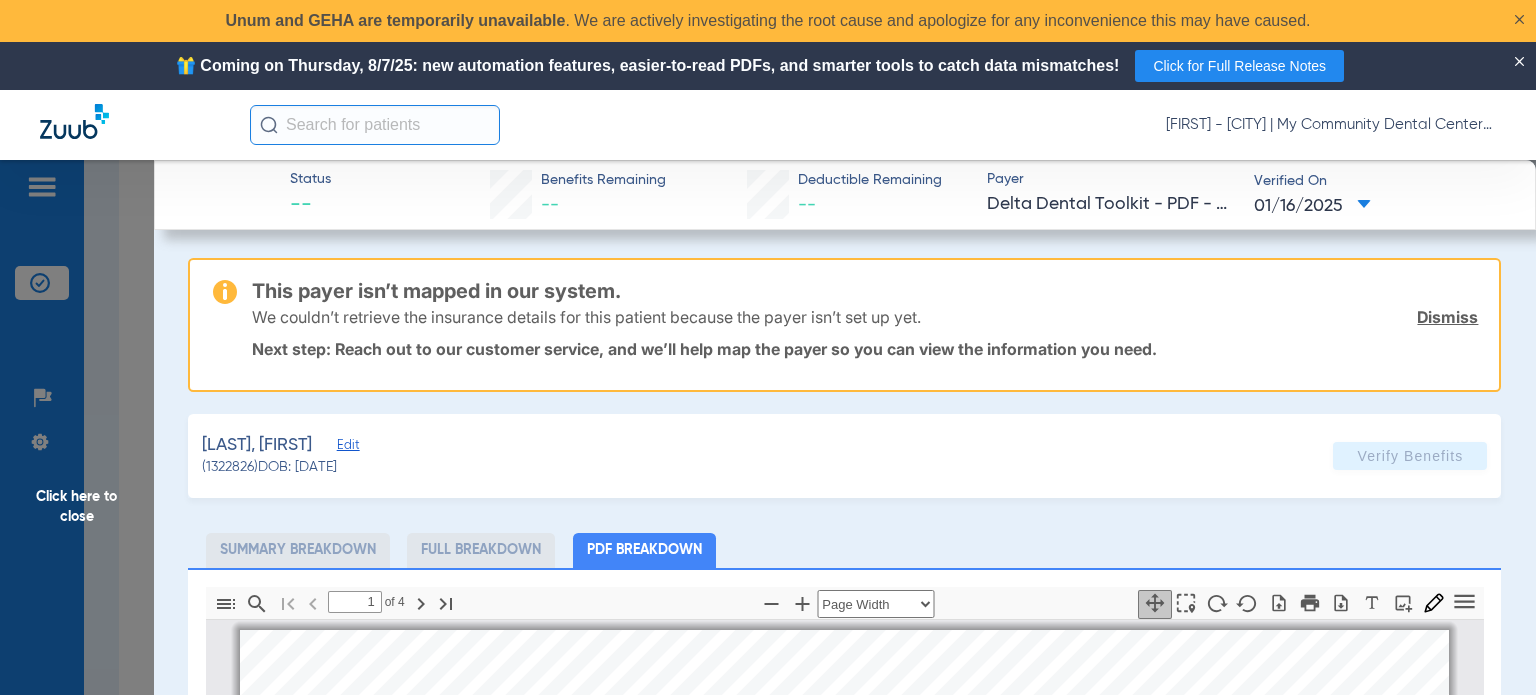 scroll, scrollTop: 10, scrollLeft: 0, axis: vertical 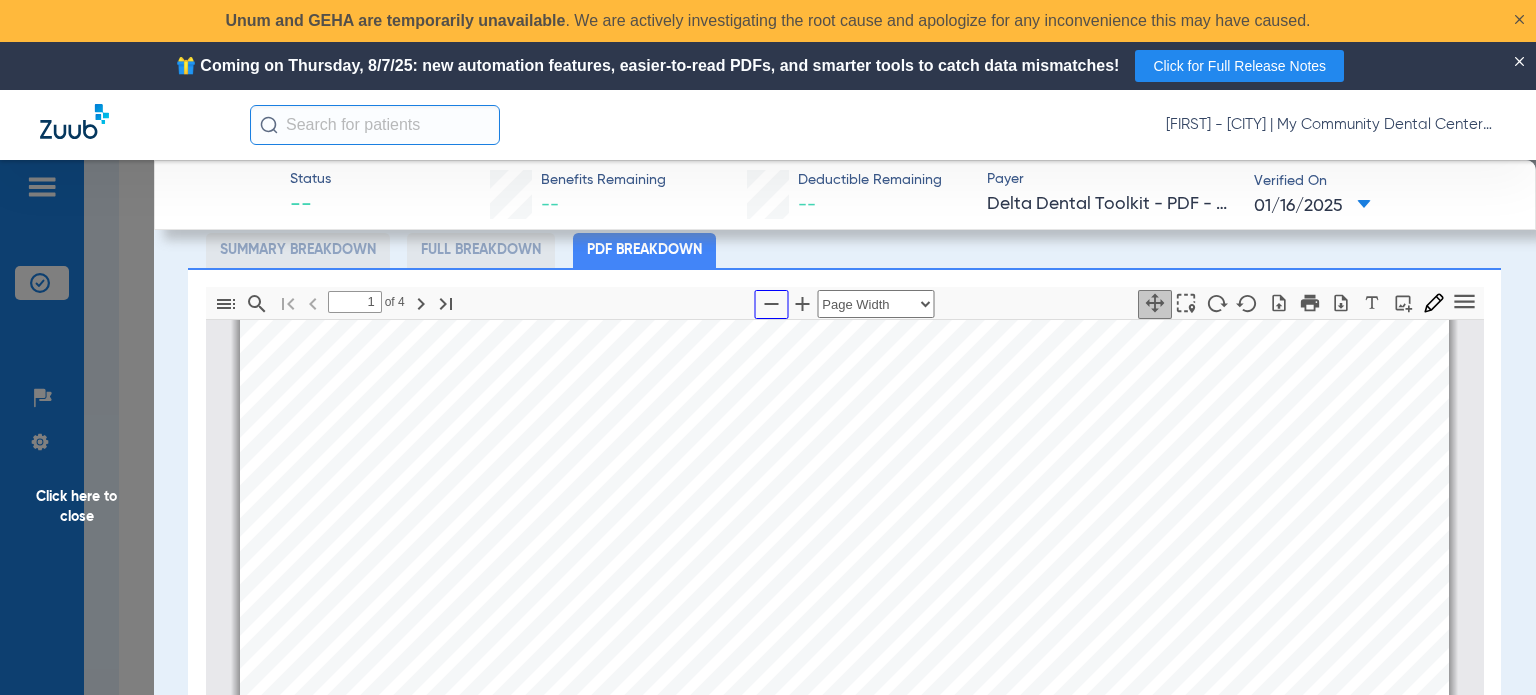 click 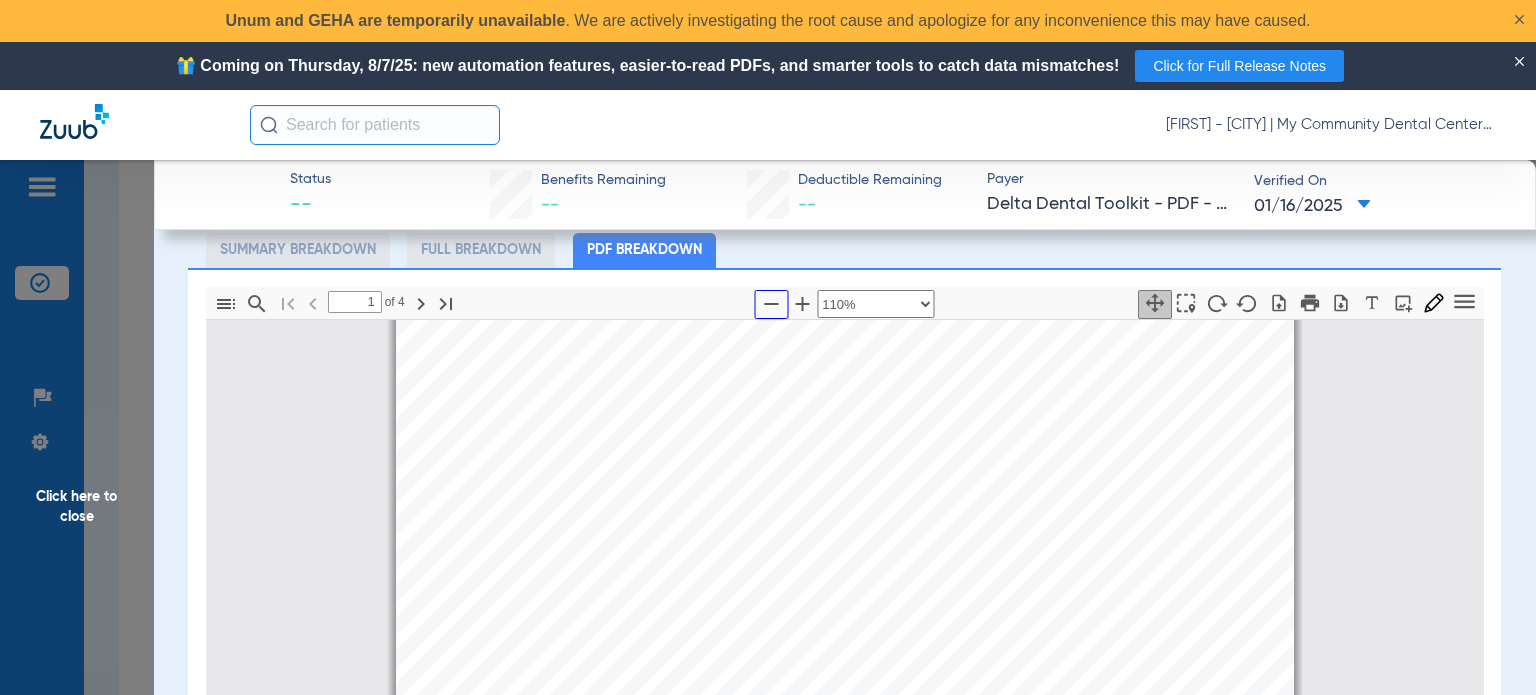 scroll, scrollTop: 0, scrollLeft: 0, axis: both 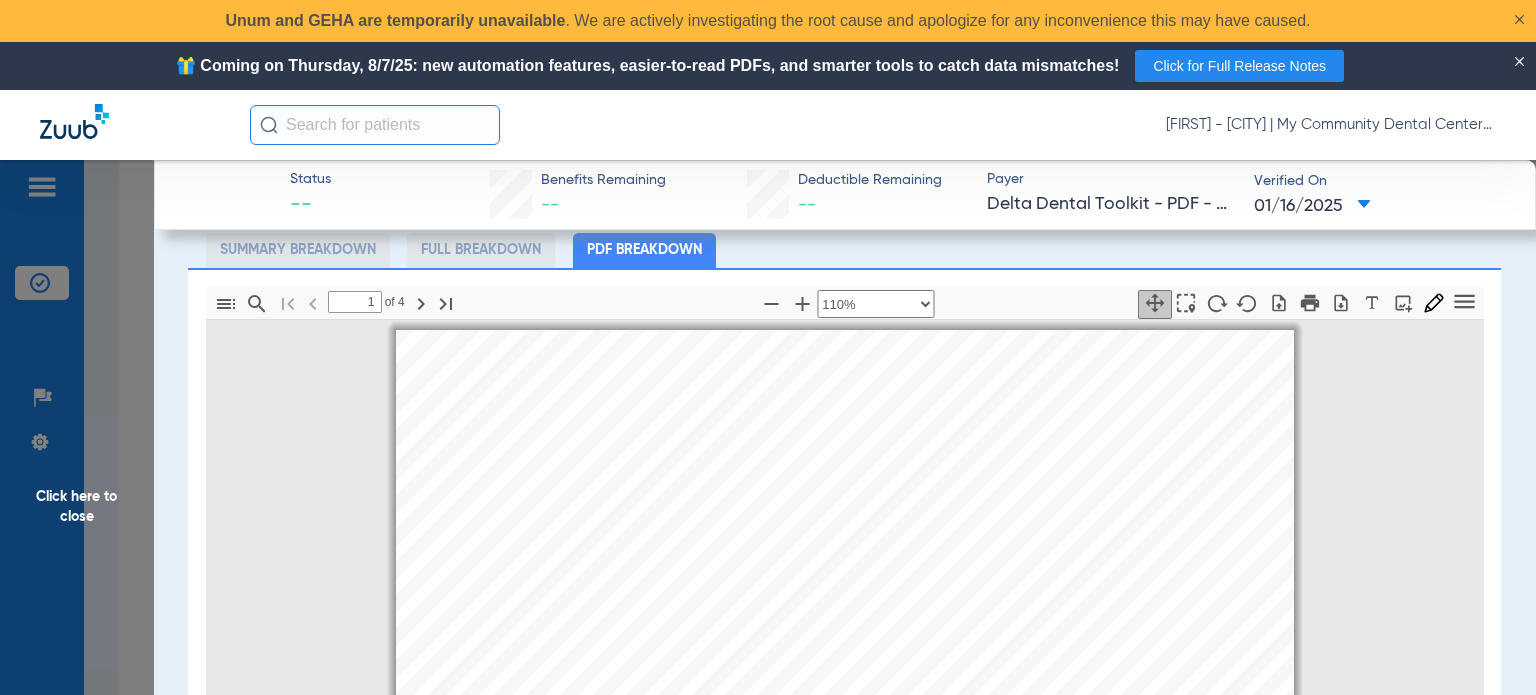 click on "Click here to close" 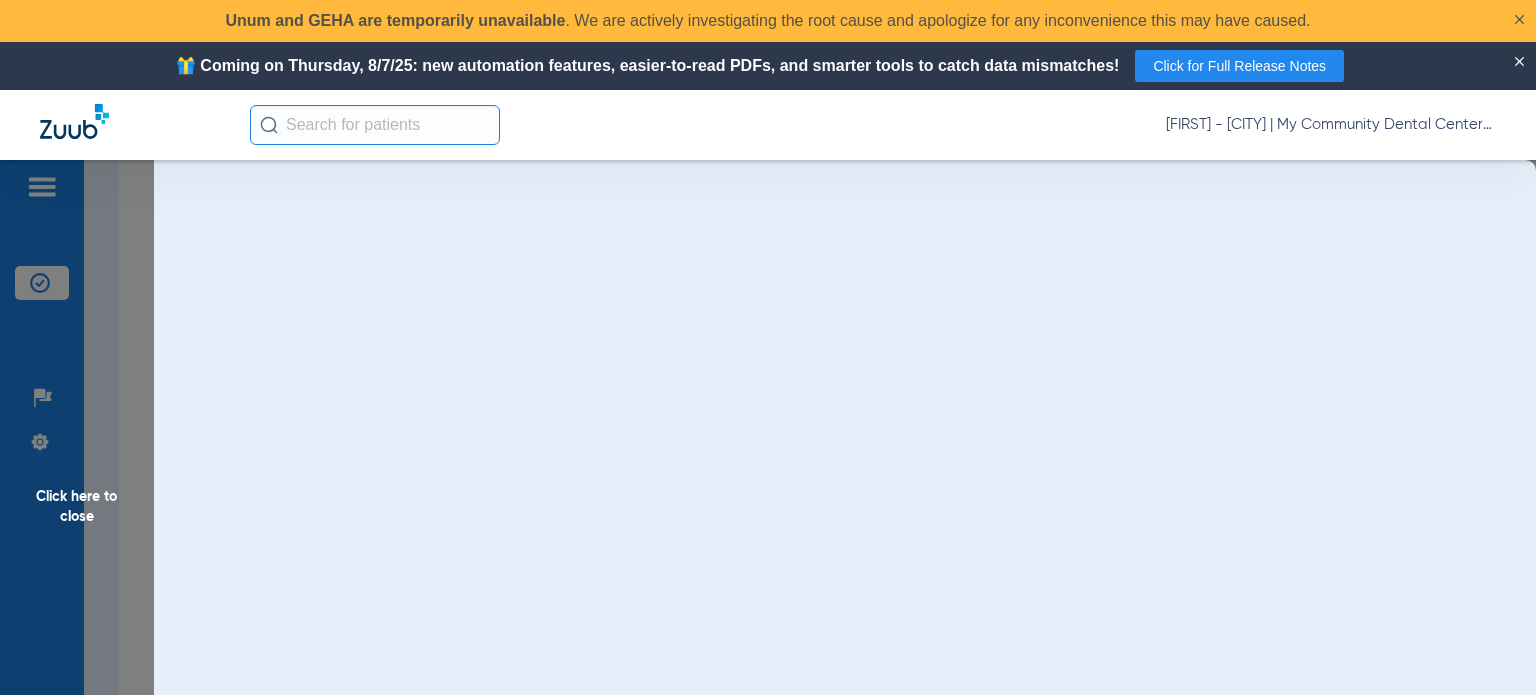 scroll, scrollTop: 0, scrollLeft: 0, axis: both 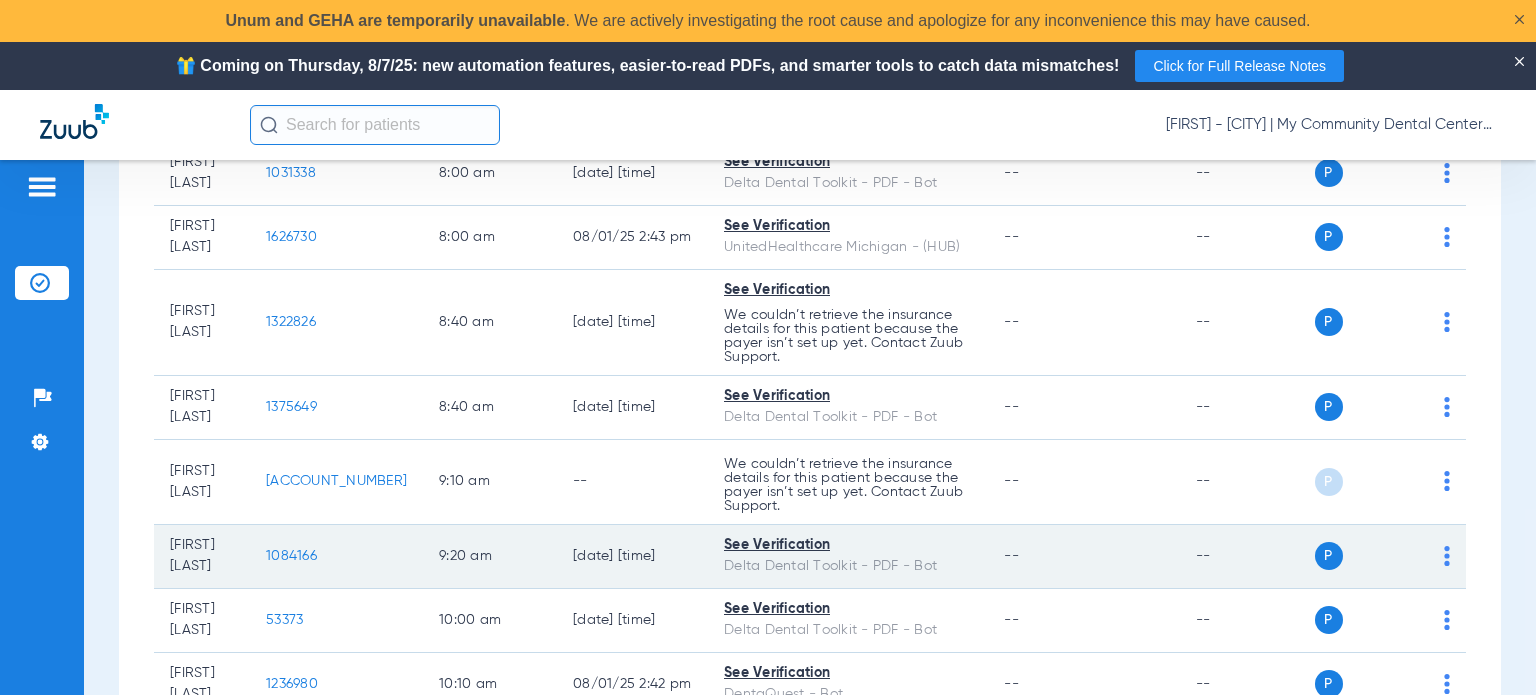 click on "1084166" 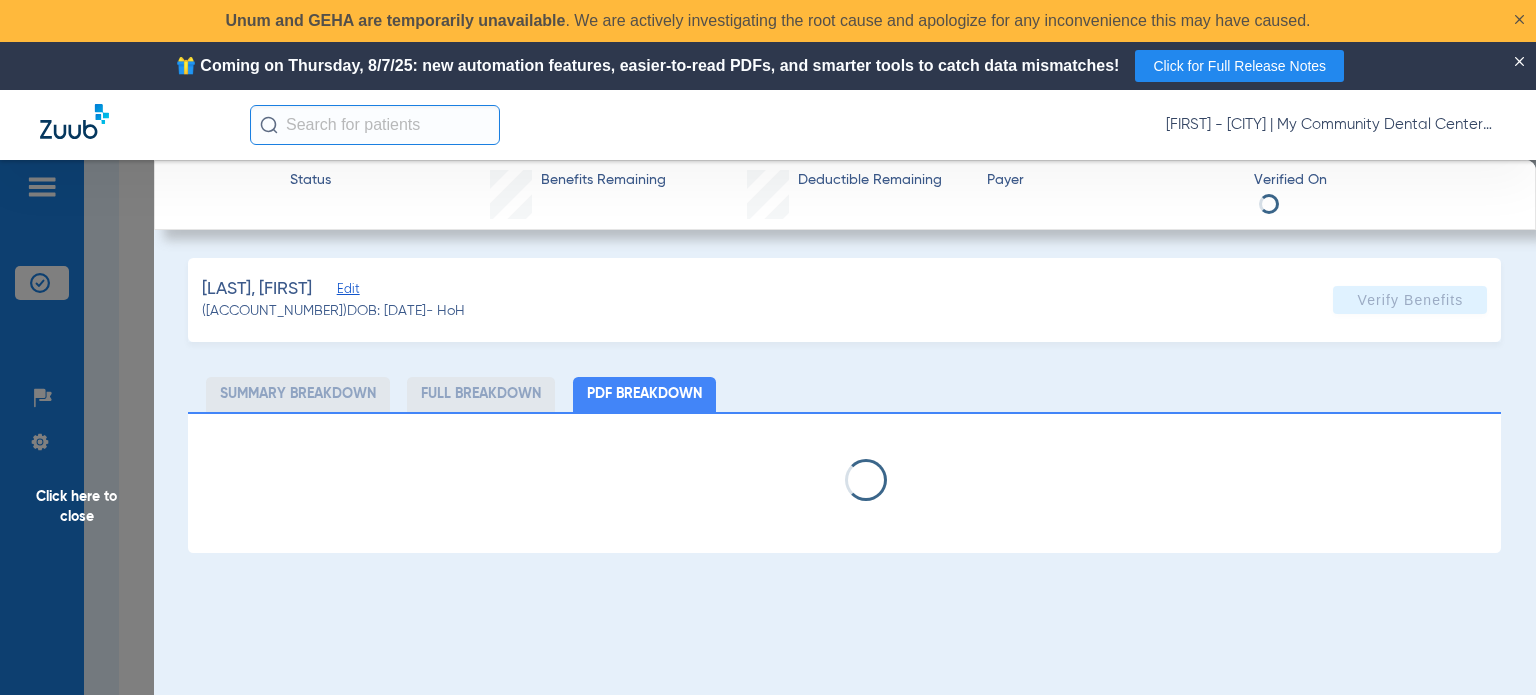 select on "page-width" 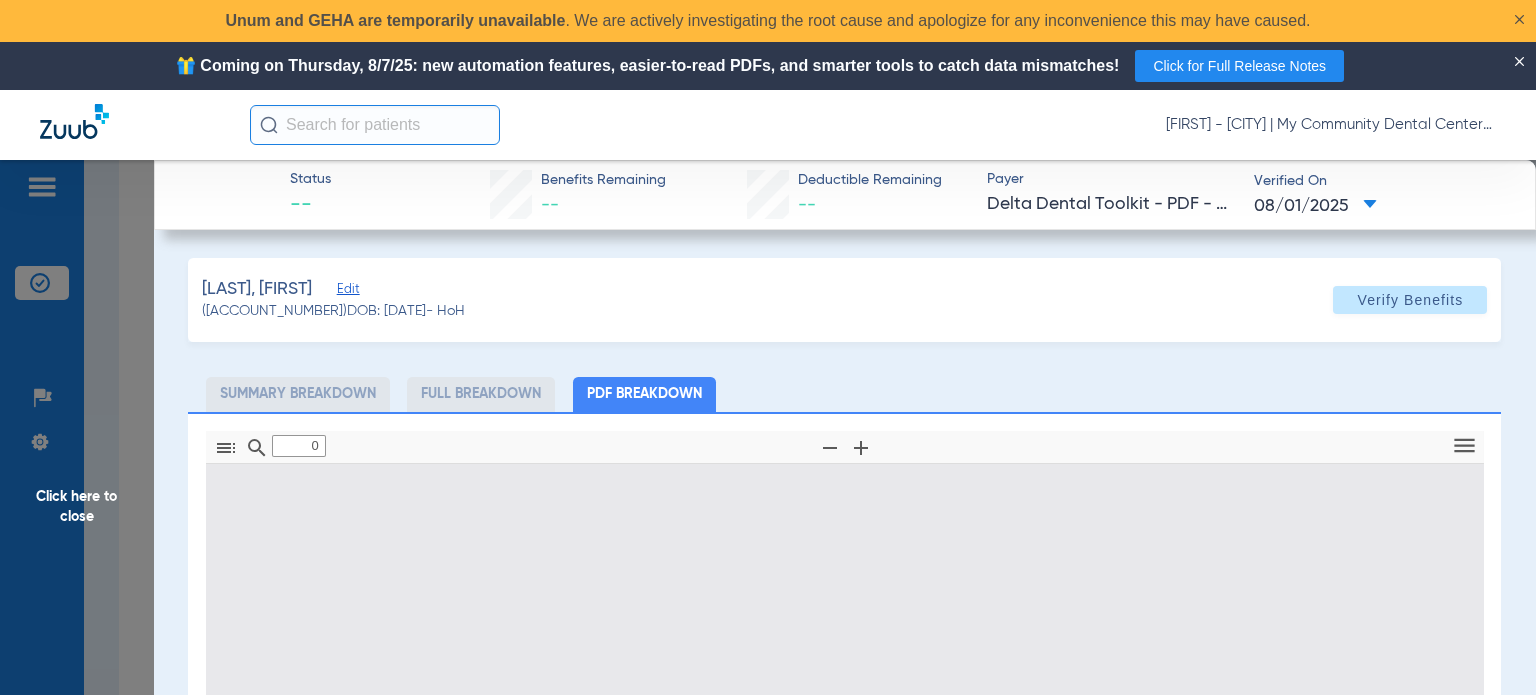 type on "1" 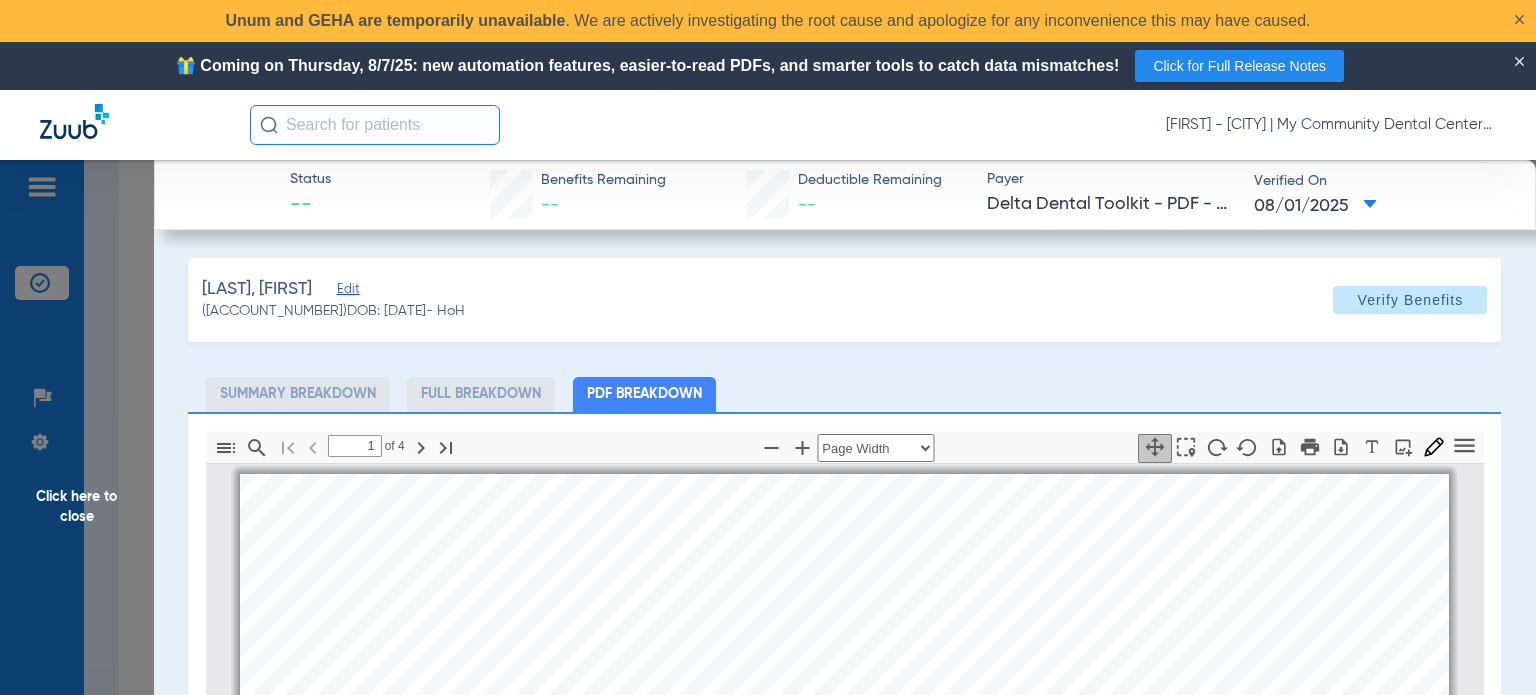 scroll, scrollTop: 10, scrollLeft: 0, axis: vertical 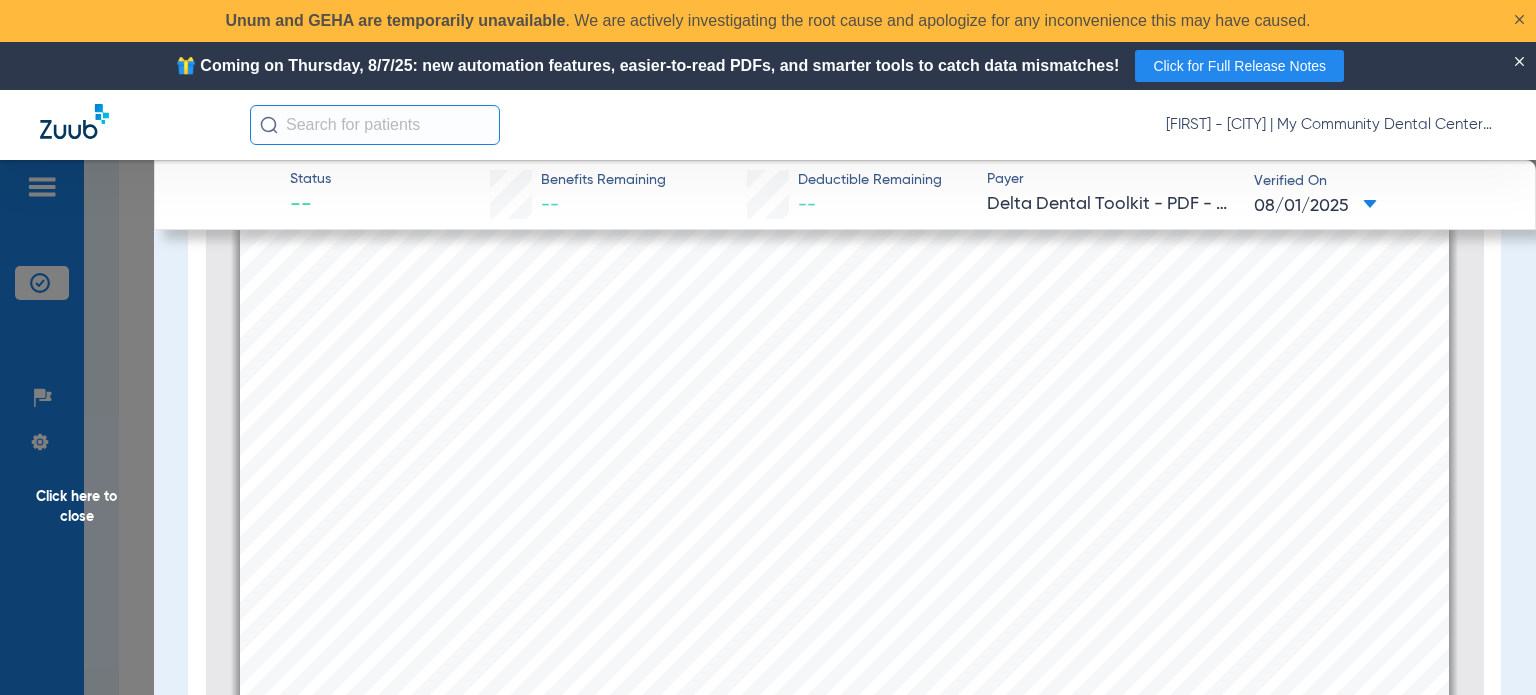 click on "Click here to close" 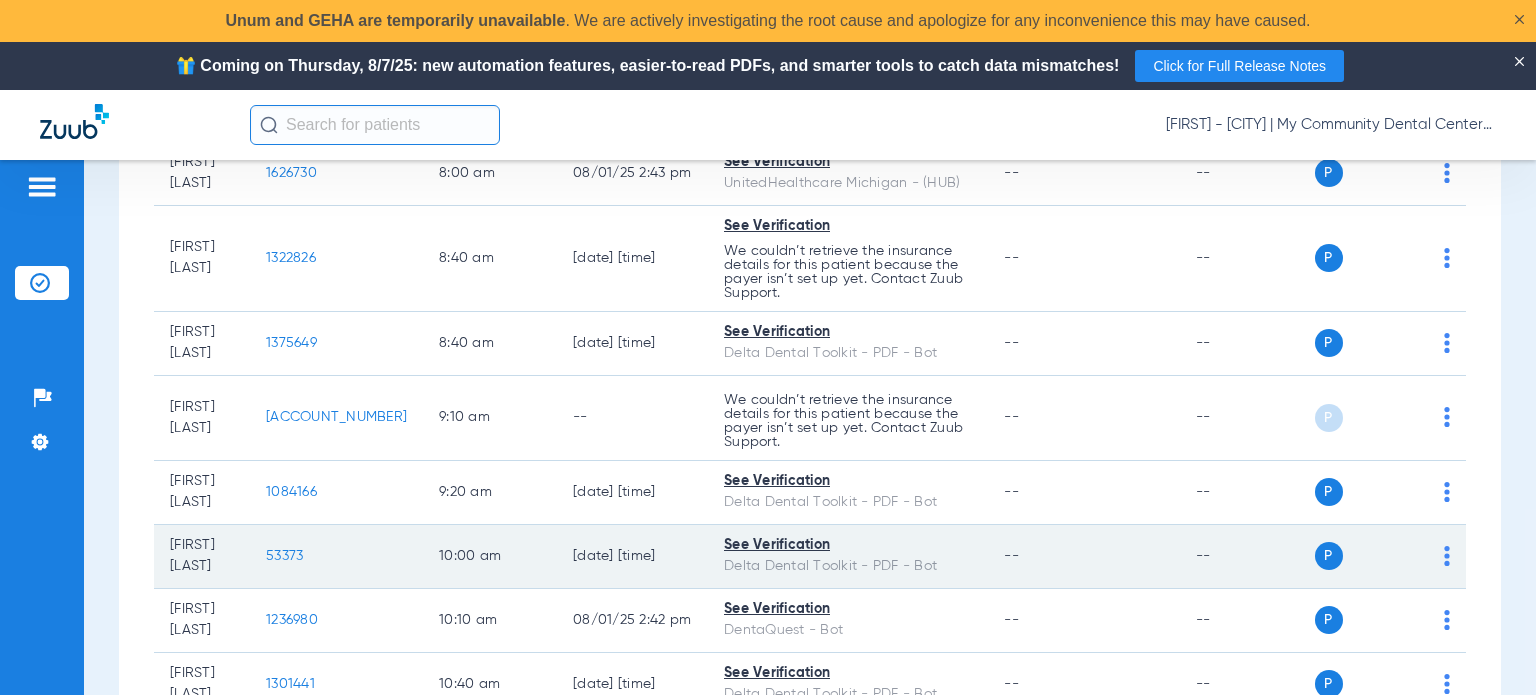 scroll, scrollTop: 600, scrollLeft: 0, axis: vertical 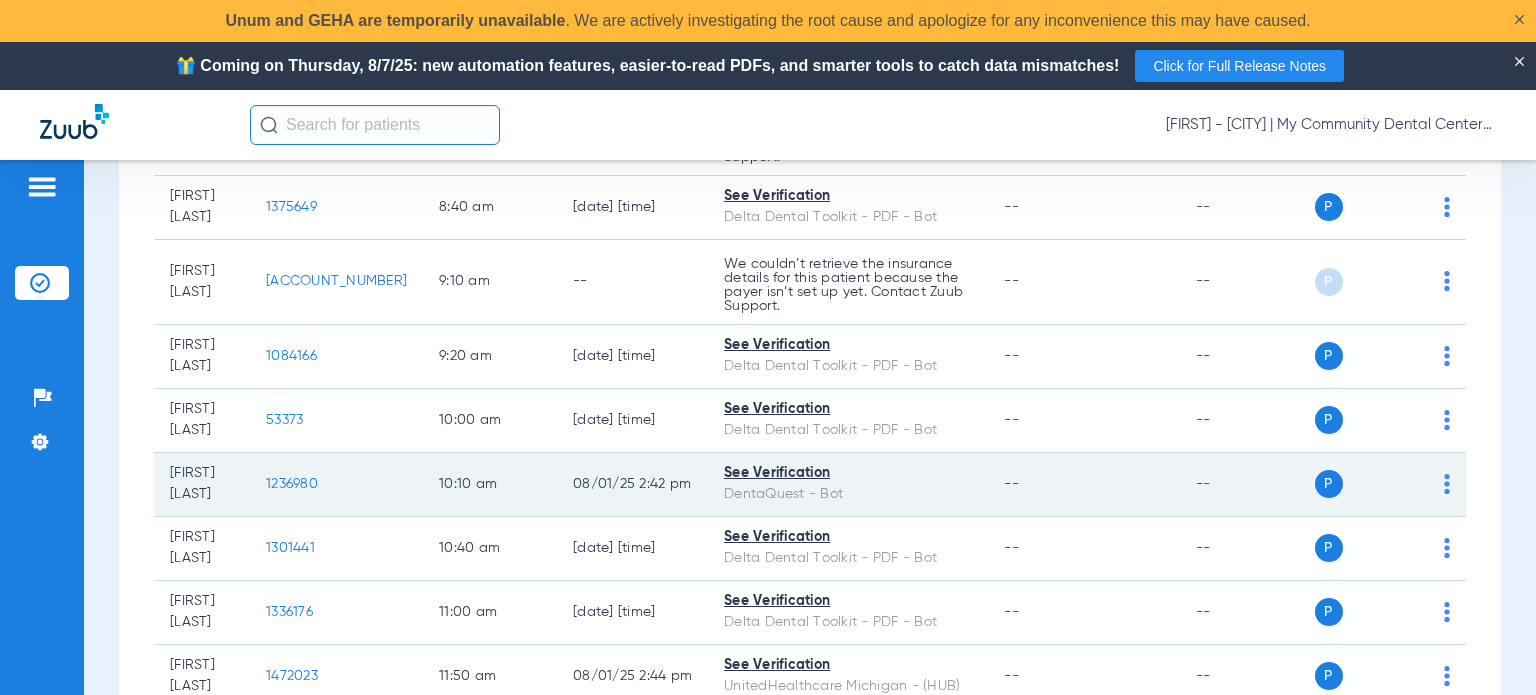 click on "1236980" 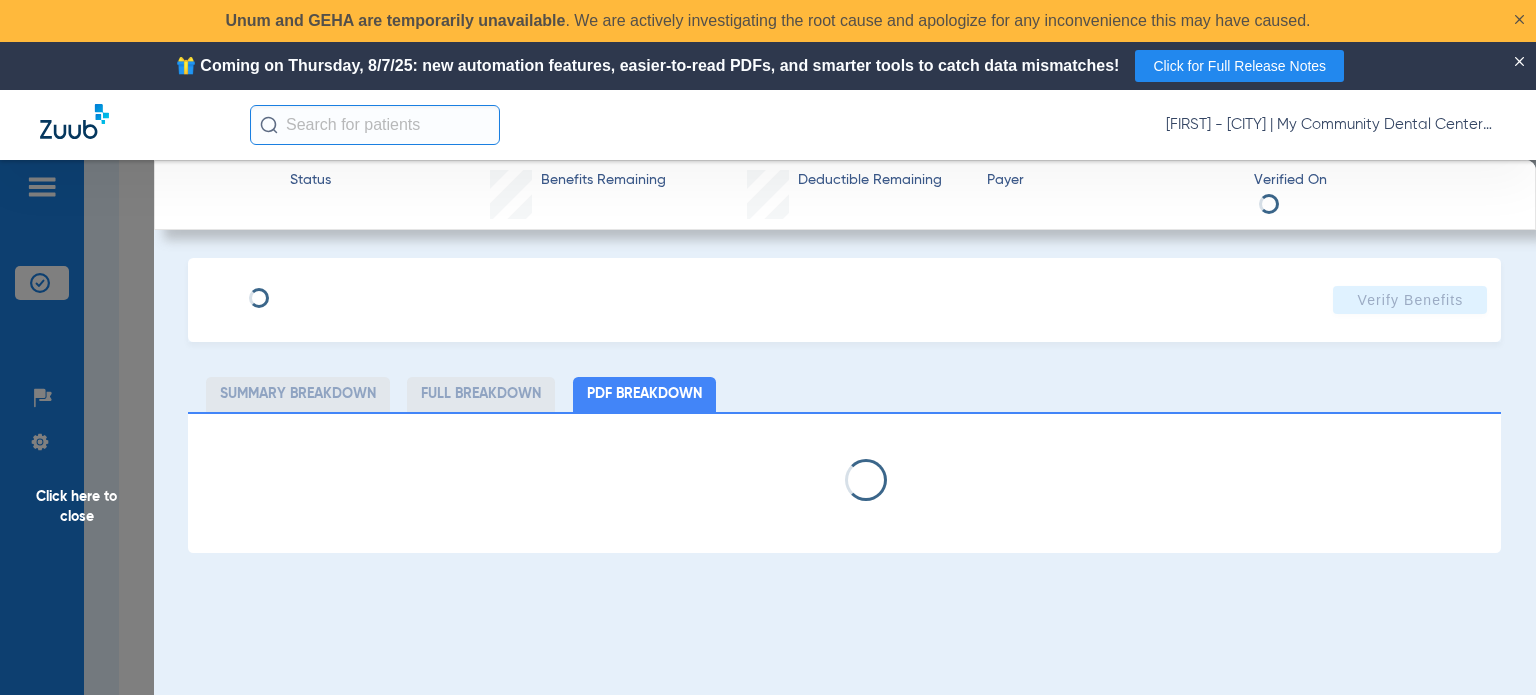 select on "page-width" 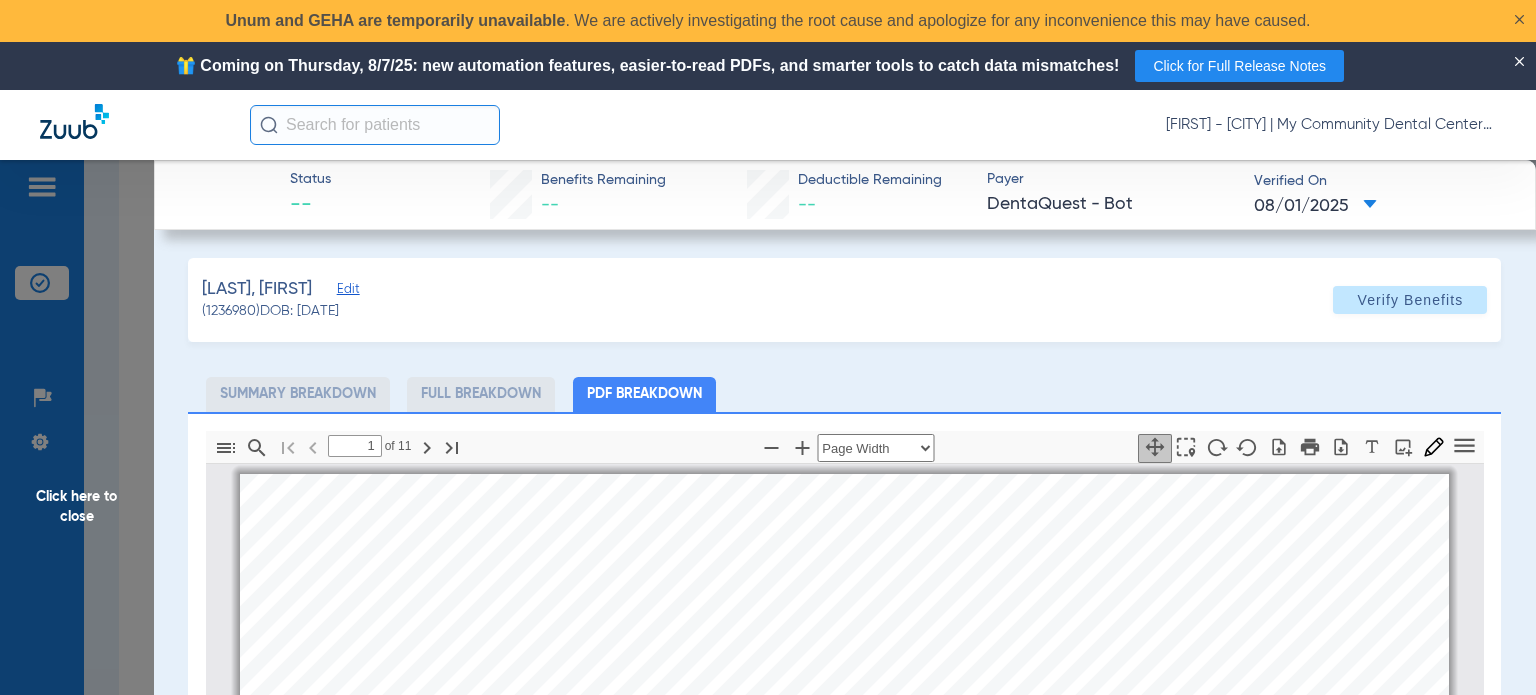 scroll, scrollTop: 10, scrollLeft: 0, axis: vertical 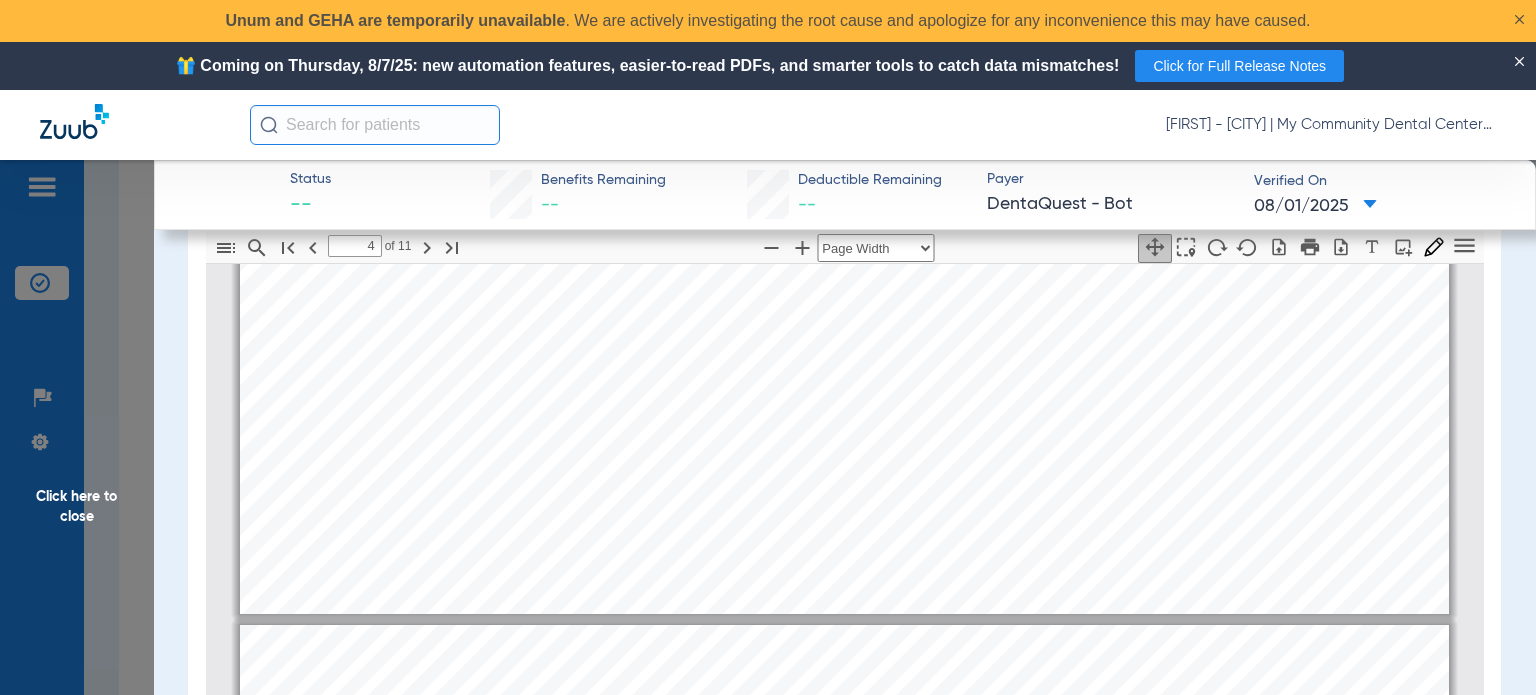 type on "5" 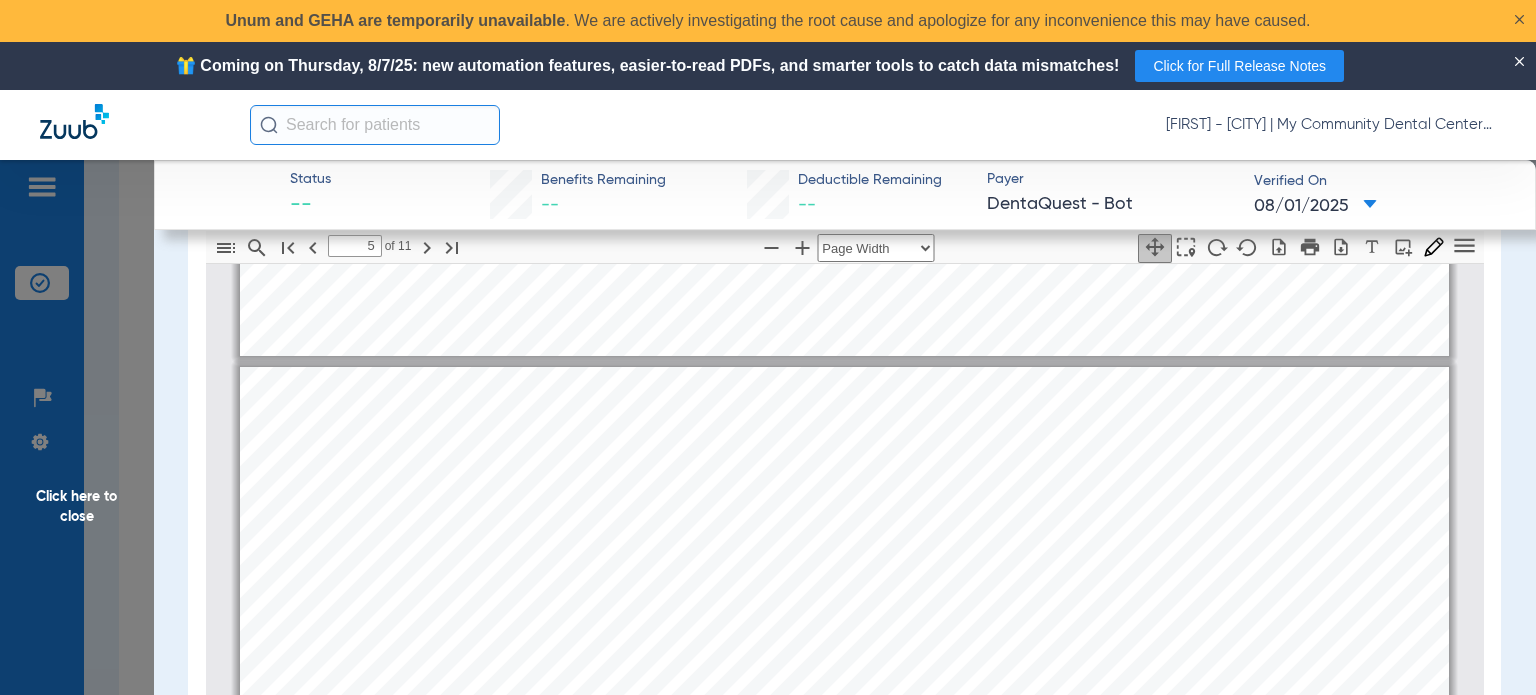 scroll, scrollTop: 3410, scrollLeft: 0, axis: vertical 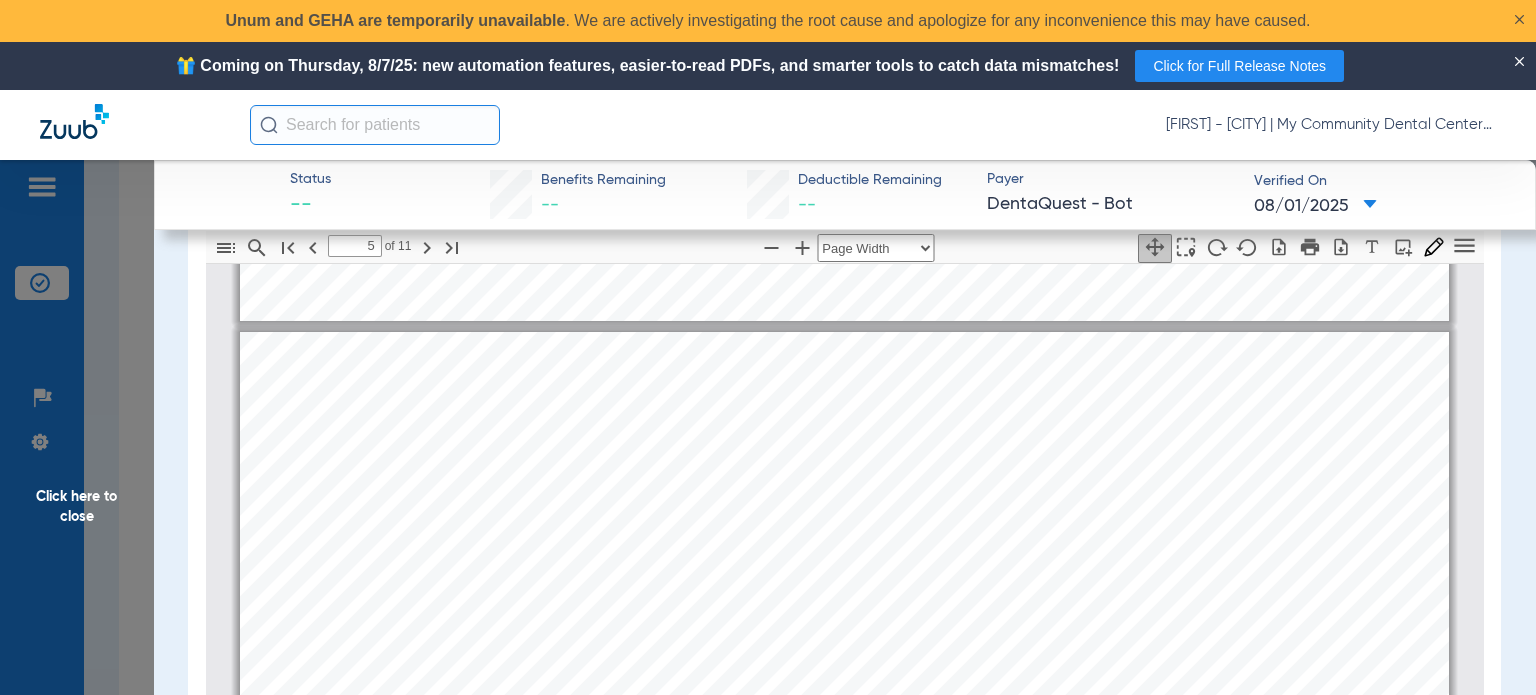 click on "Click here to close" 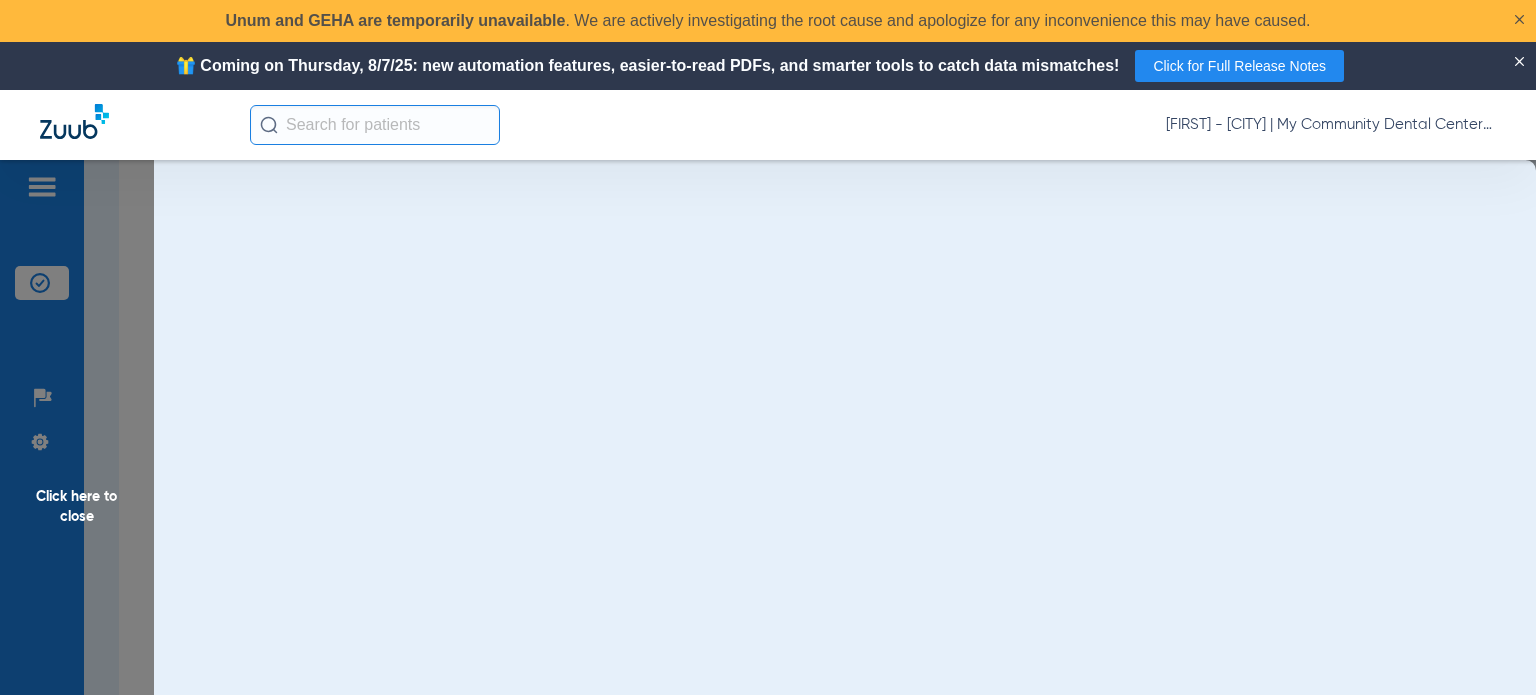 scroll, scrollTop: 0, scrollLeft: 0, axis: both 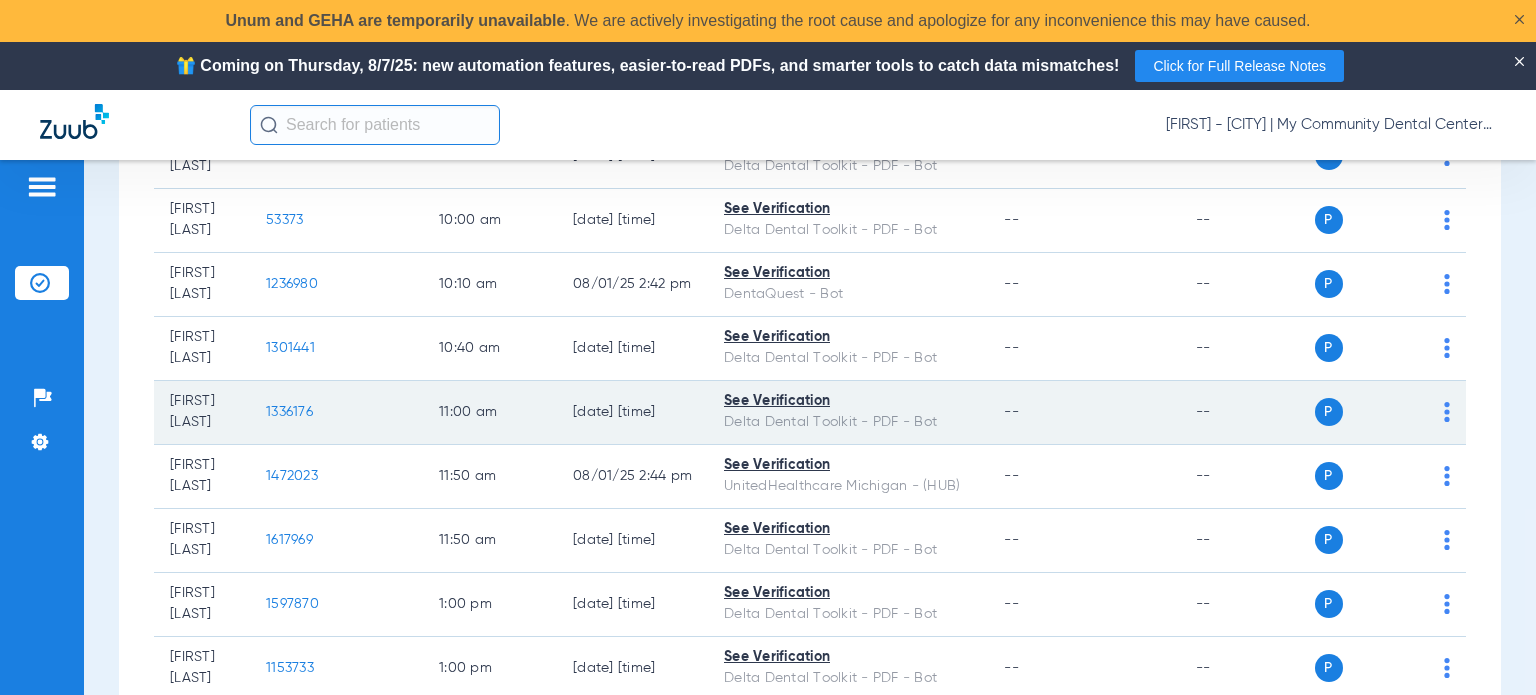 click on "1336176" 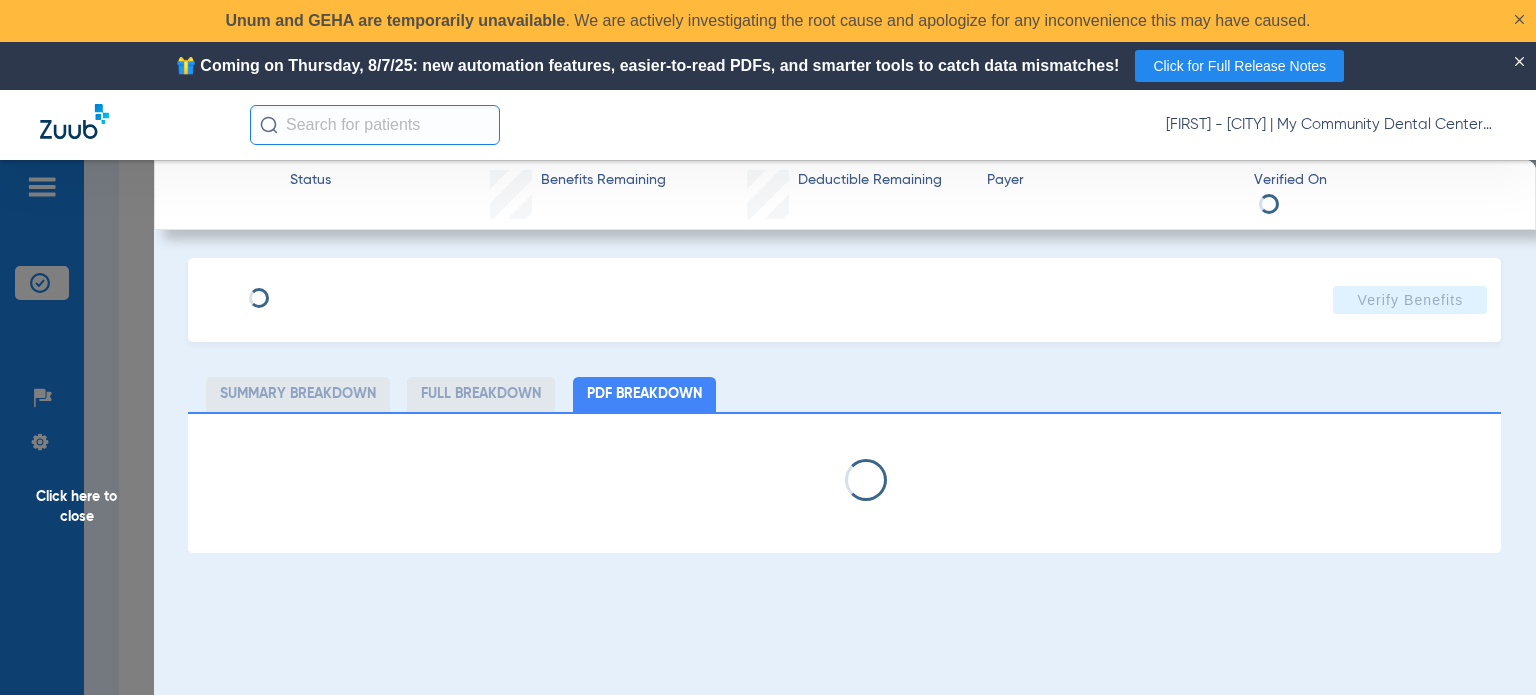 select on "page-width" 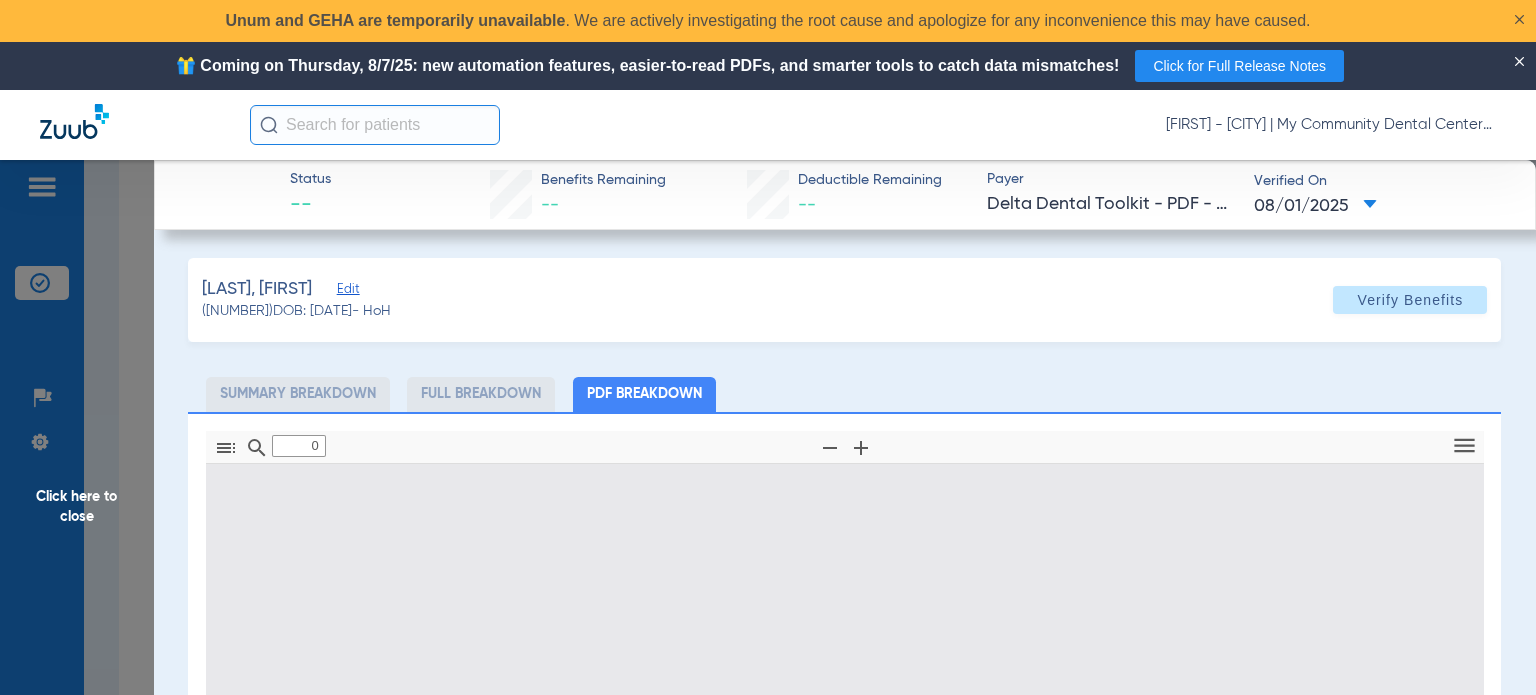 type on "1" 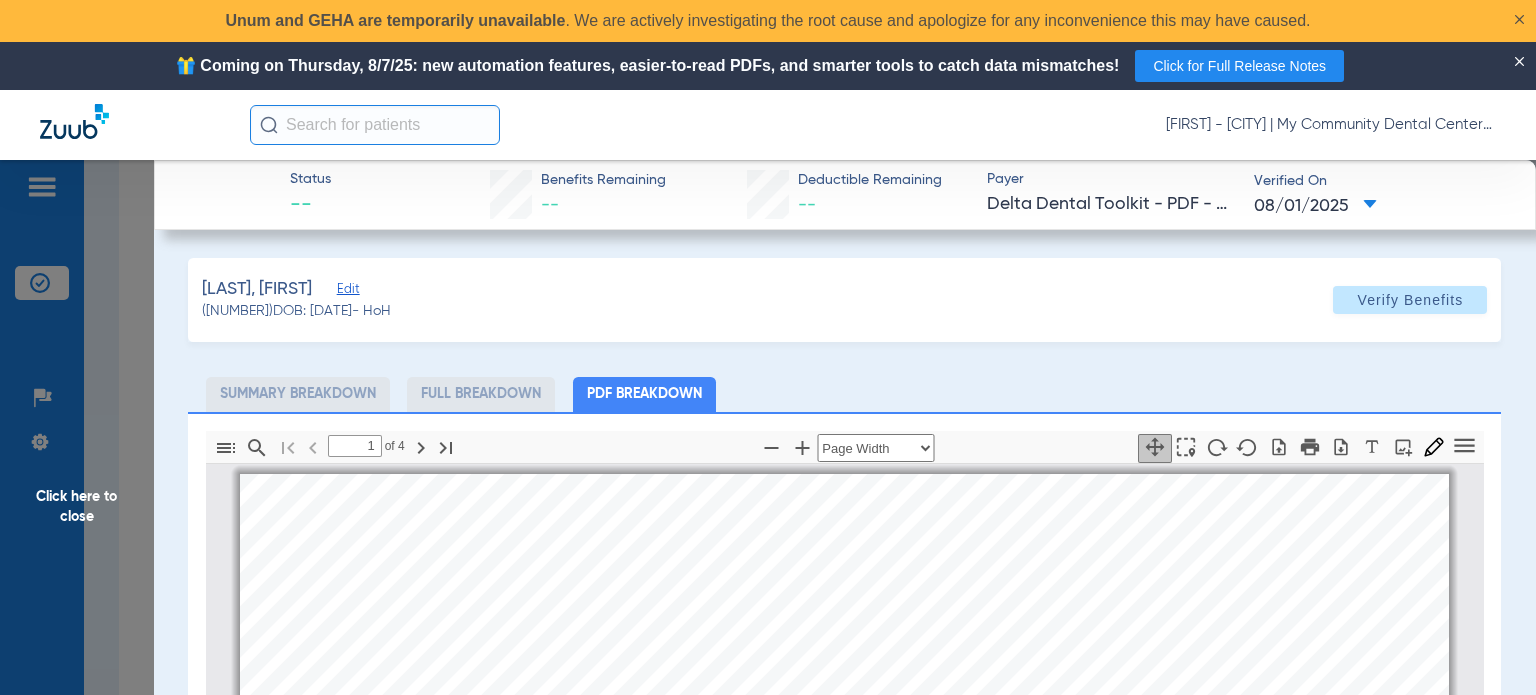 scroll, scrollTop: 10, scrollLeft: 0, axis: vertical 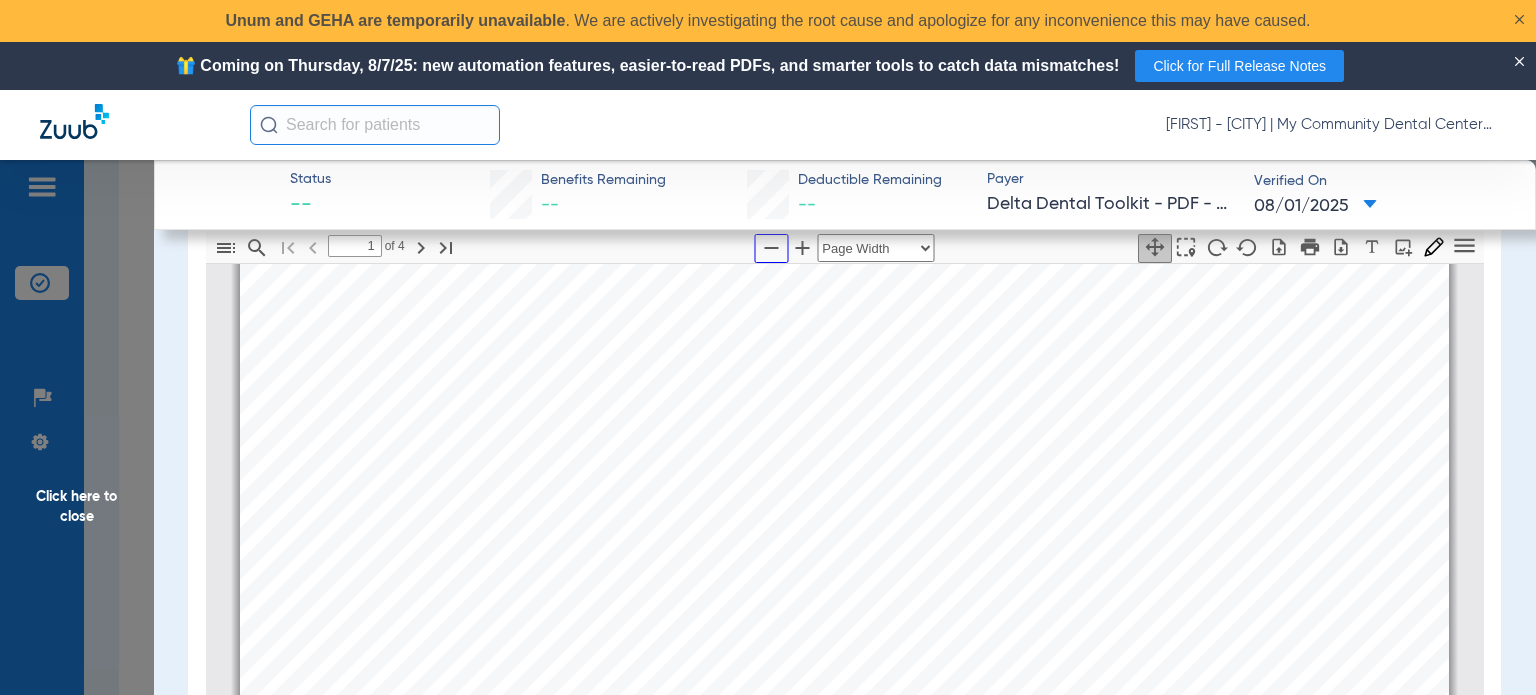 click 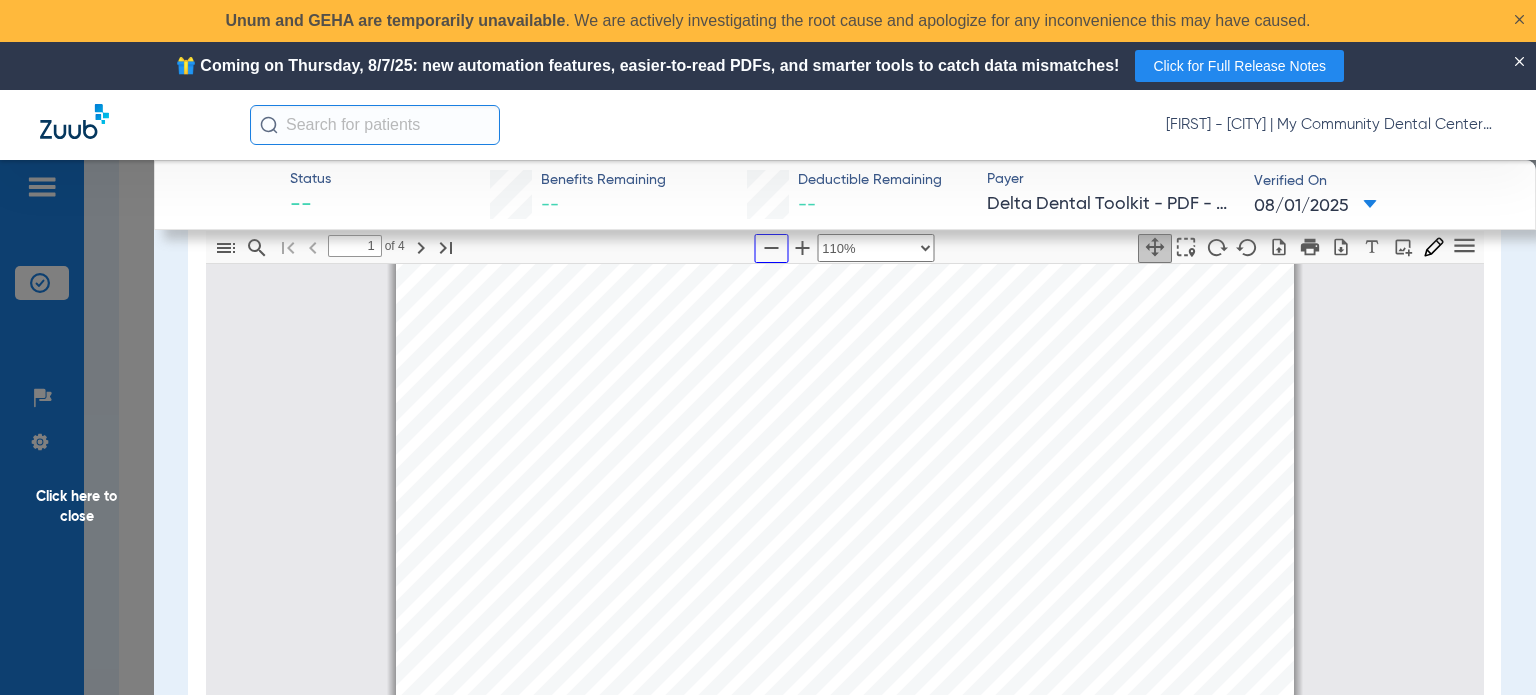 scroll, scrollTop: 210, scrollLeft: 0, axis: vertical 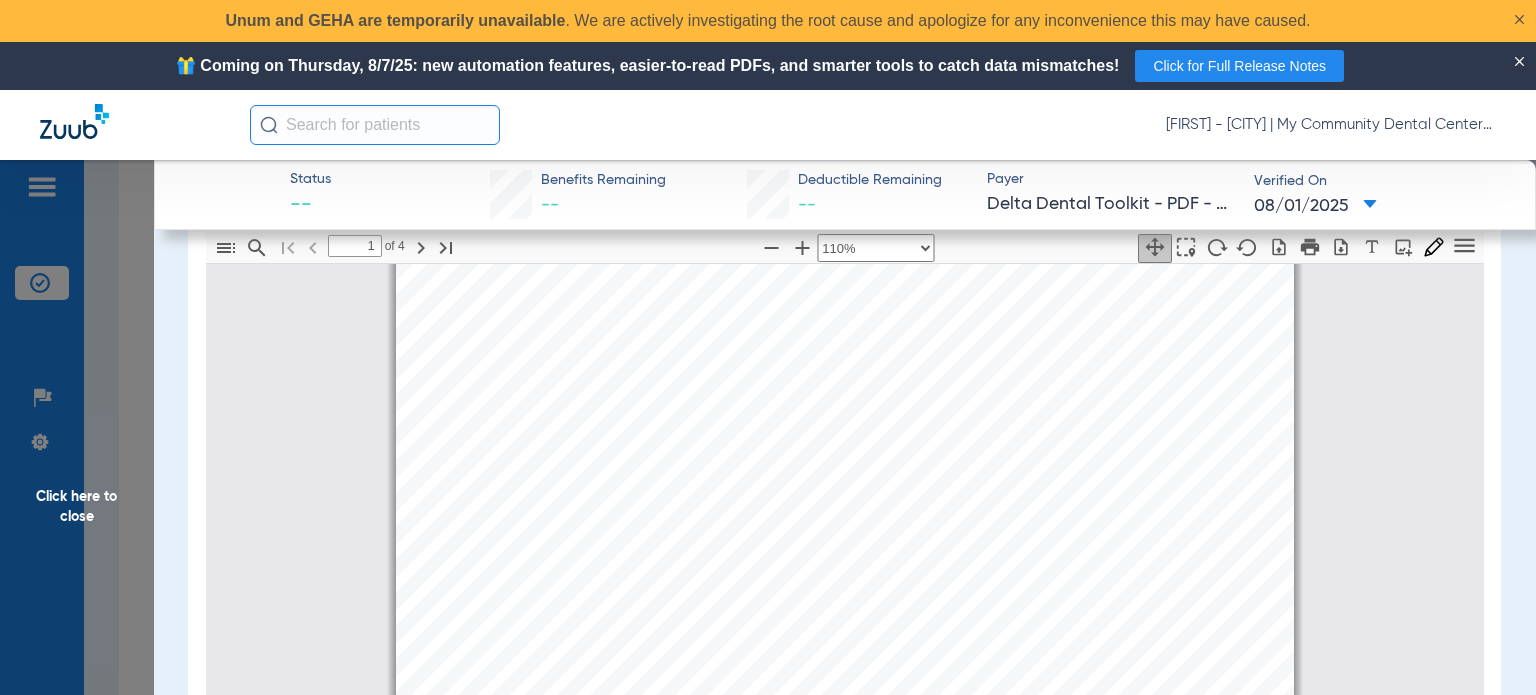 click on "mbb_[DATE]_[ACCOUNT_NUMBER]_DOT   Page 1 Eligibility and Benefits are based on information available on [DATE] . This is an overview of benefits that should be reviewed in its entirety, and not a guarantee of payment. Refer to the patient's summary plan description (SPD) for detailed benefits, limitations, and exclusions. Estimated patient out of pocket expenses can be determined by the submission of a pre-treatment estimate. Eligibility Member Name:   [FIRST] [MIDDLE] [LAST] Patient Name:   [FIRST] [MIDDLE] [LAST] Relationship:   Subscriber Client Name:   [COMPANY_NAME] Client Number:   [ACCOUNT_NUMBER] Product:   [PRODUCT_NAME] Currently Eligible:   Yes as of [DATE] Claims Mailing Address Delta Dental P.O. Box [NUMBER] [CITY], [STATE] [POSTAL_CODE] Payer ID   DDPMI, DDPIN, DDPOH Contact your clearing house if you have any issues with these payer IDs Client Information:   The Employer has selected the following benefit plan. Eligibility is not a guarantee of coverage as actual benefit payments are" at bounding box center [845, 645] 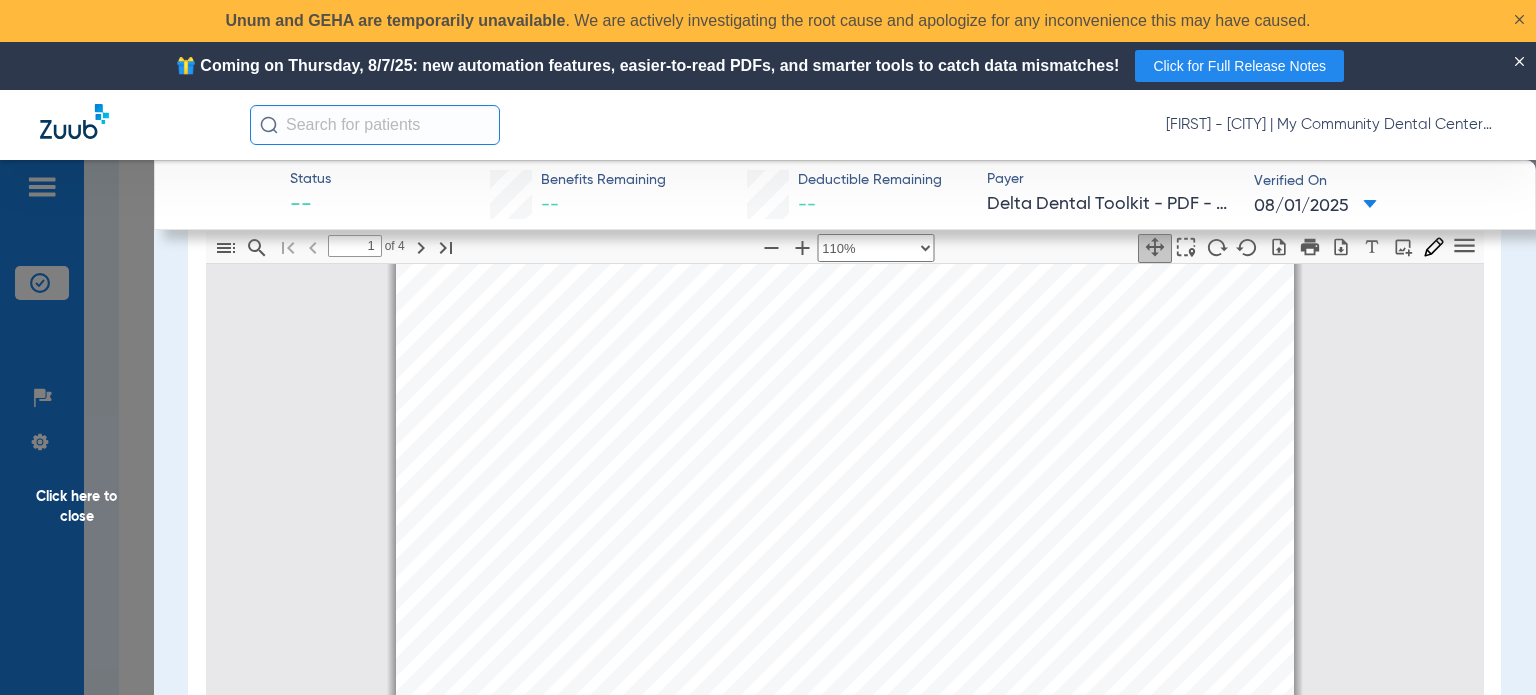click on "Click here to close" 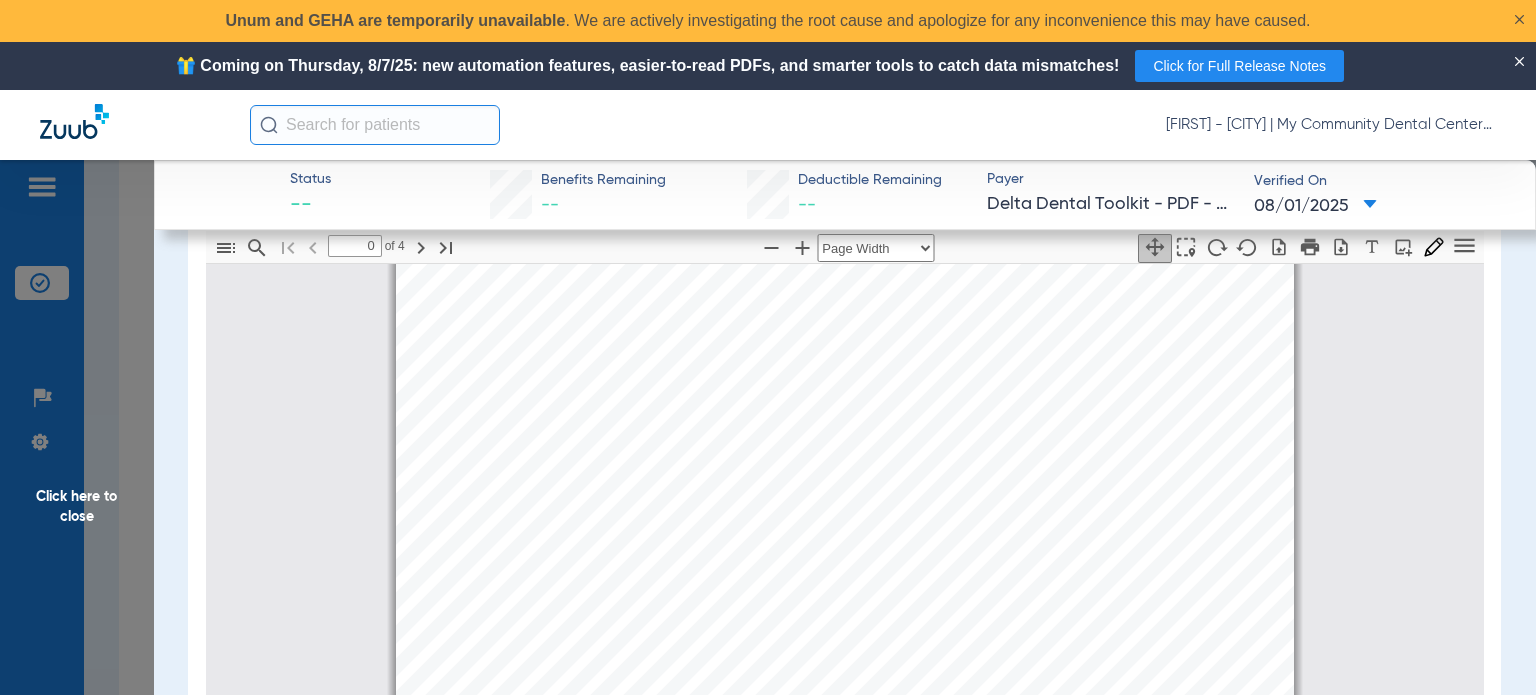 scroll, scrollTop: 0, scrollLeft: 0, axis: both 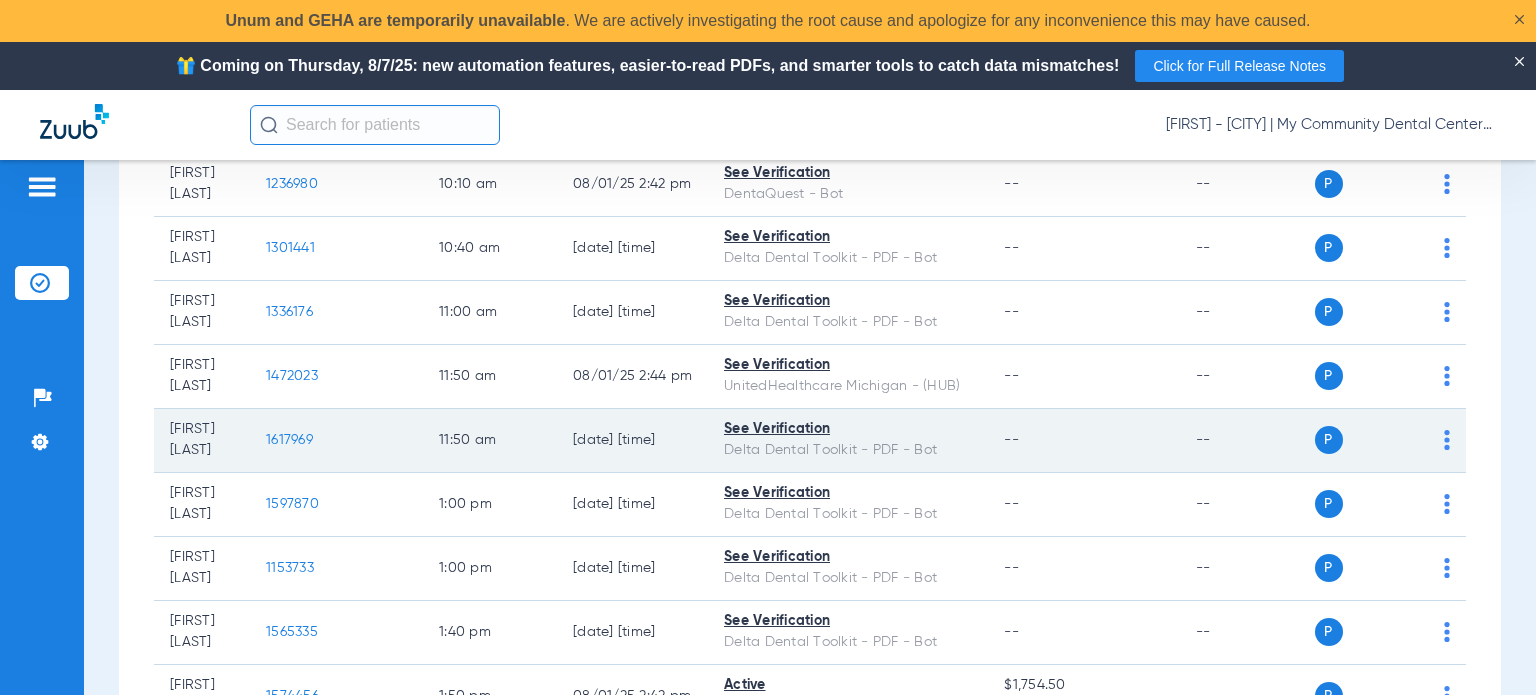 click on "1617969" 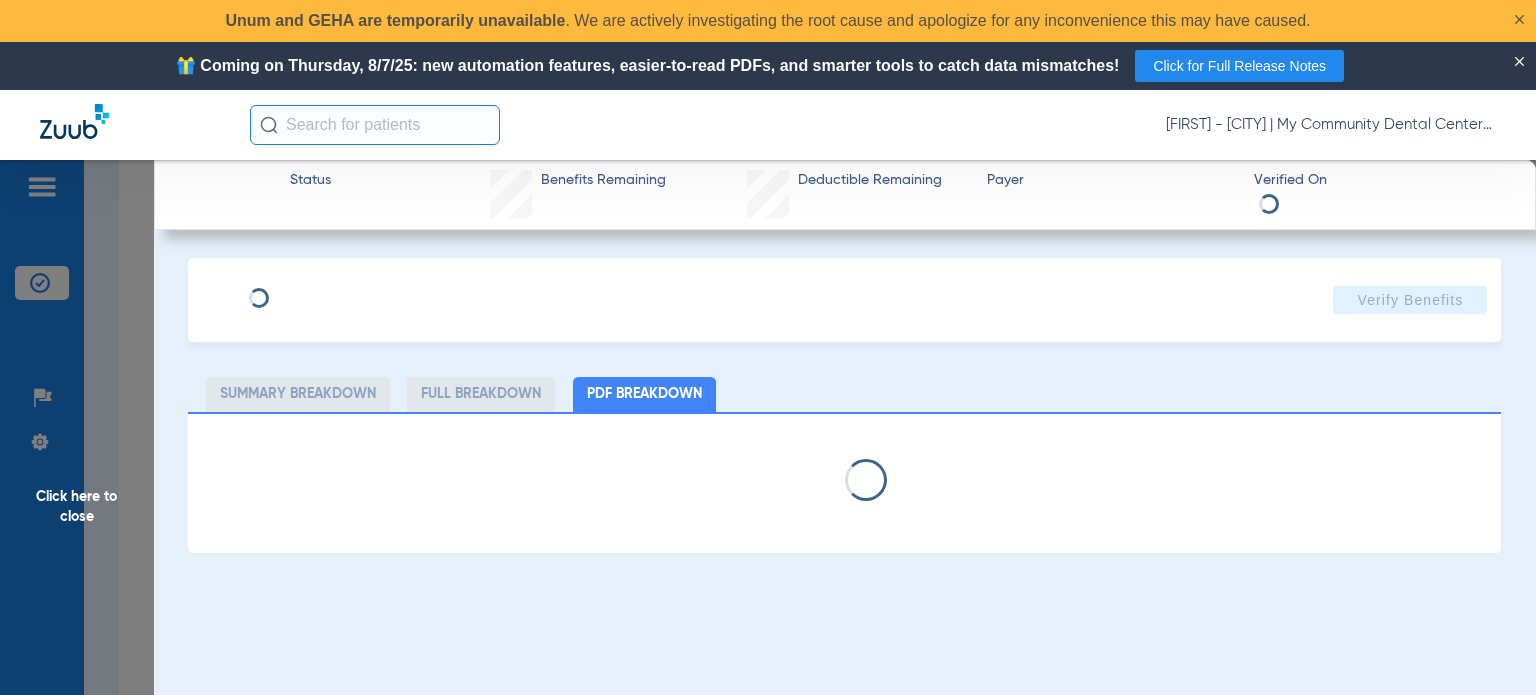 select on "page-width" 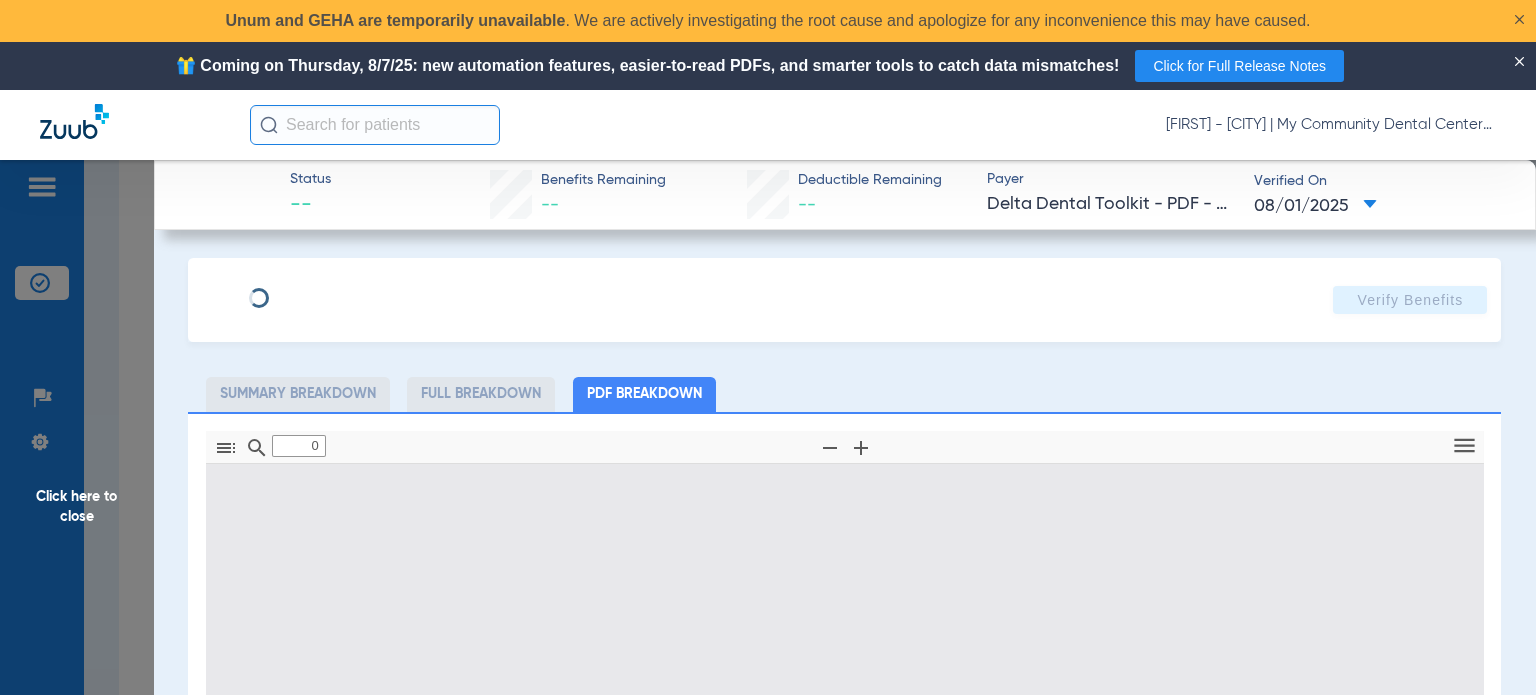 type on "1" 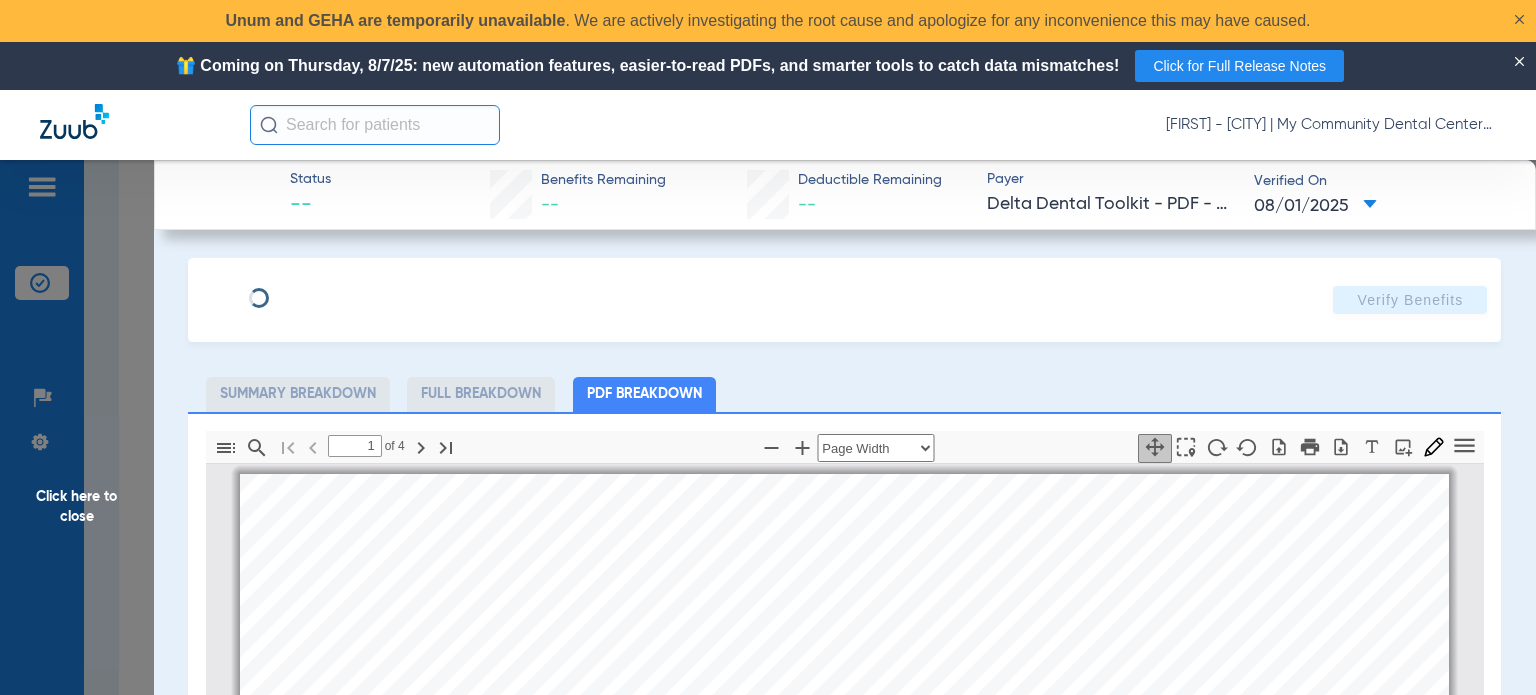 scroll, scrollTop: 10, scrollLeft: 0, axis: vertical 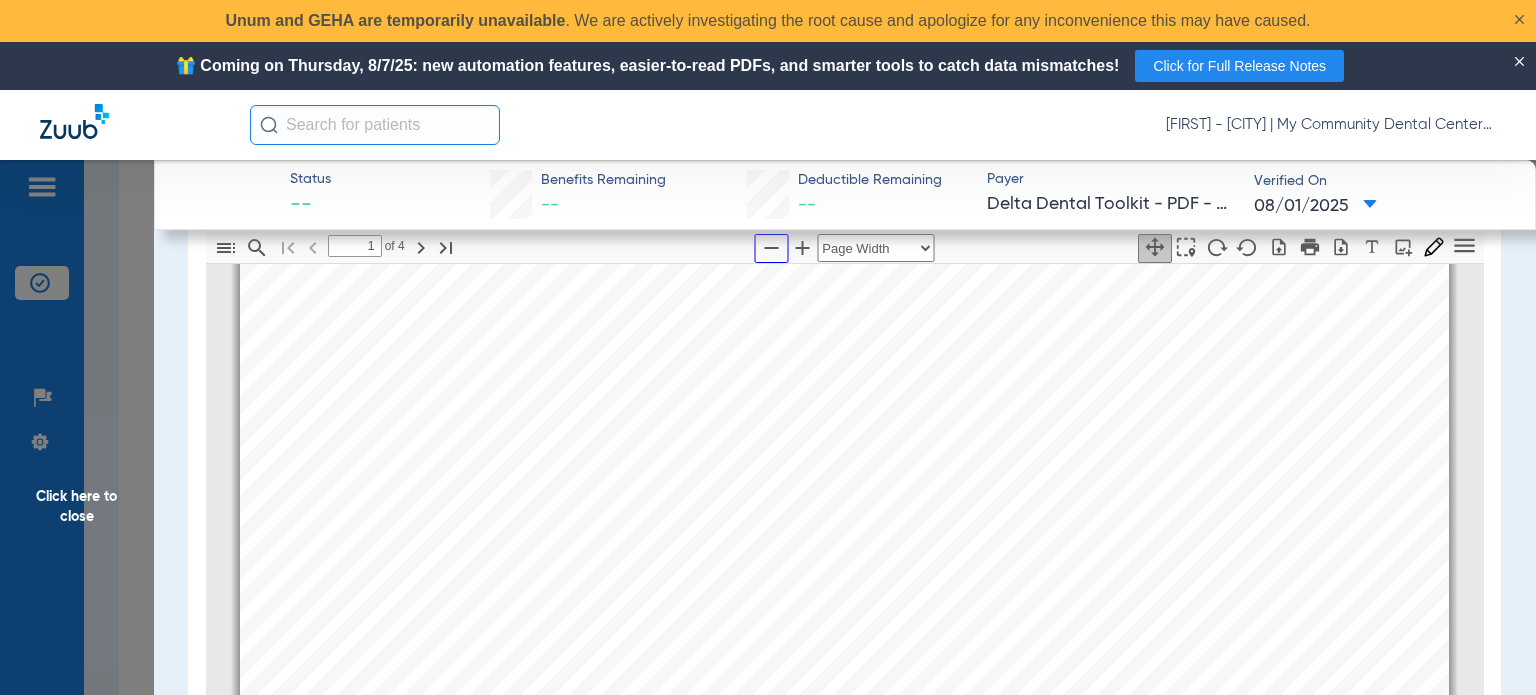 click 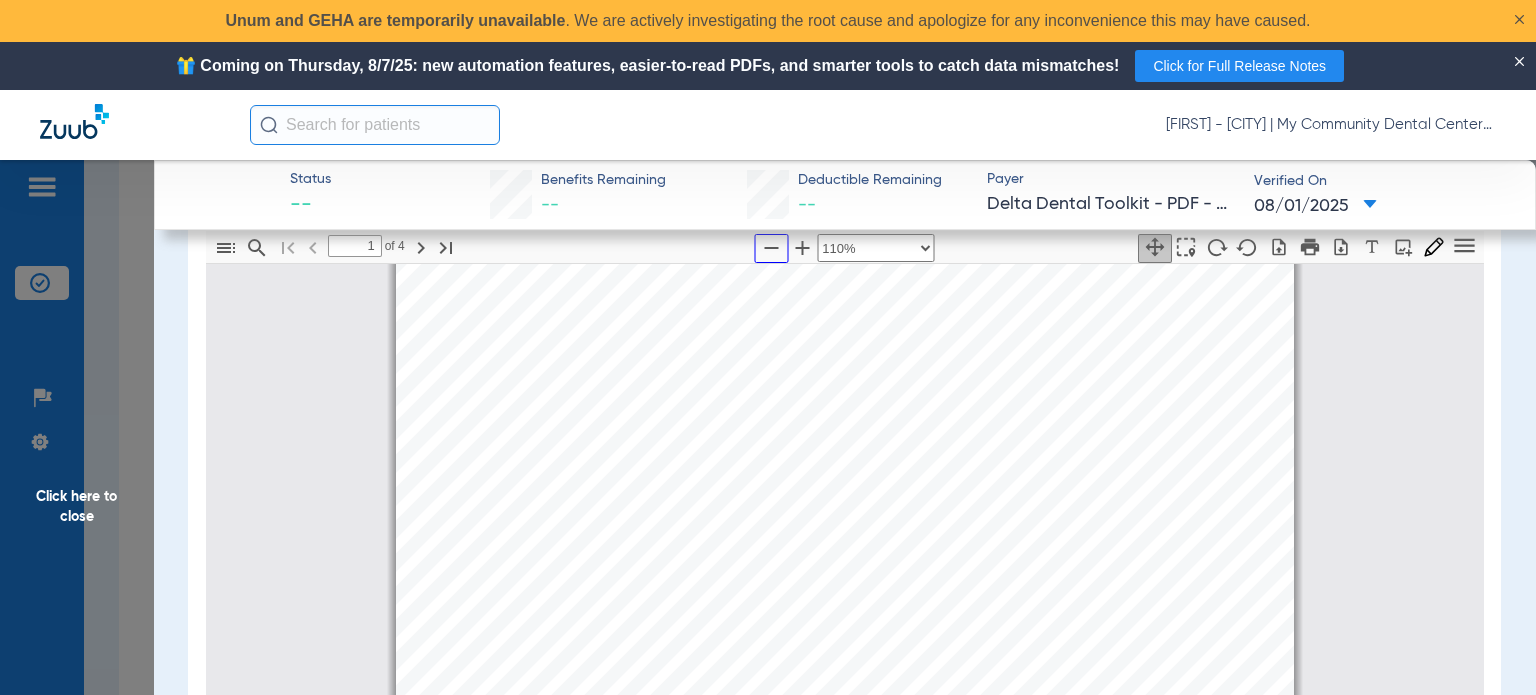scroll, scrollTop: 210, scrollLeft: 0, axis: vertical 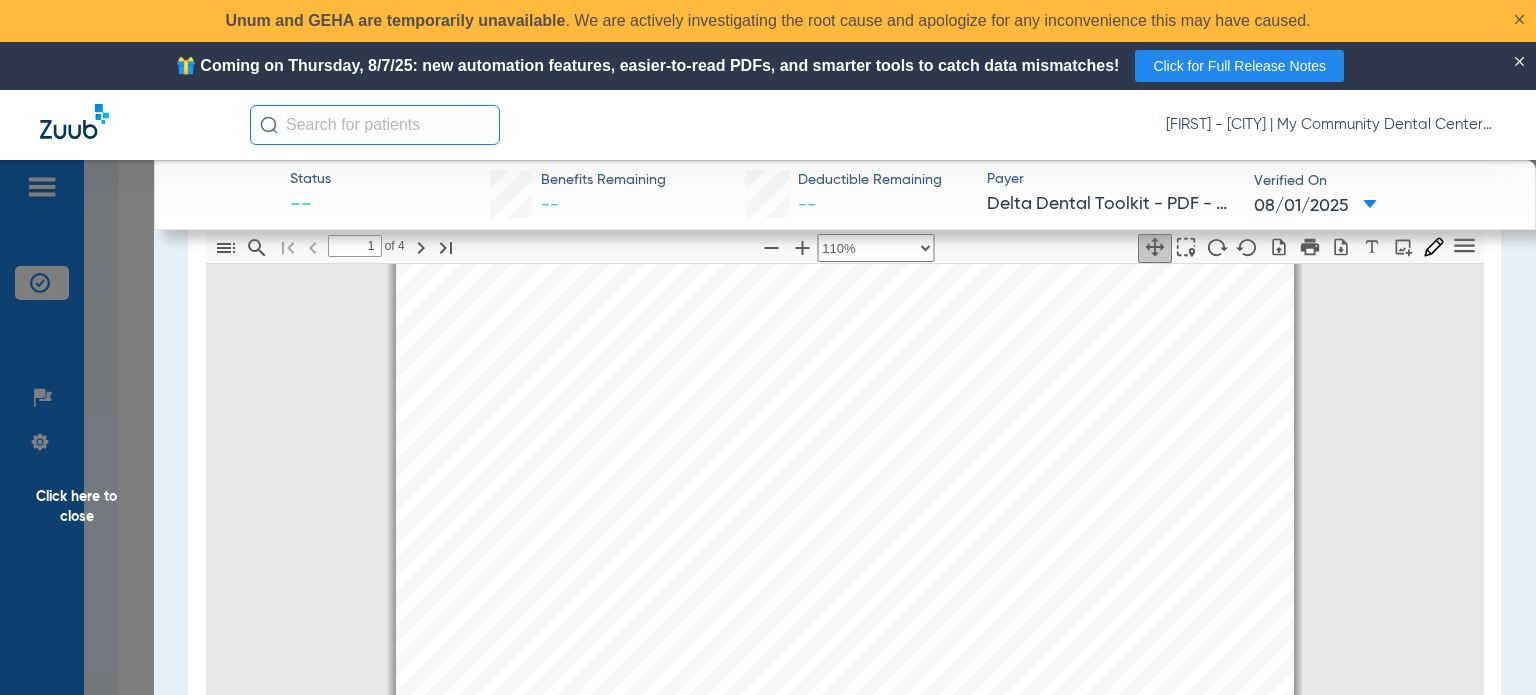 click on "Click here to close" 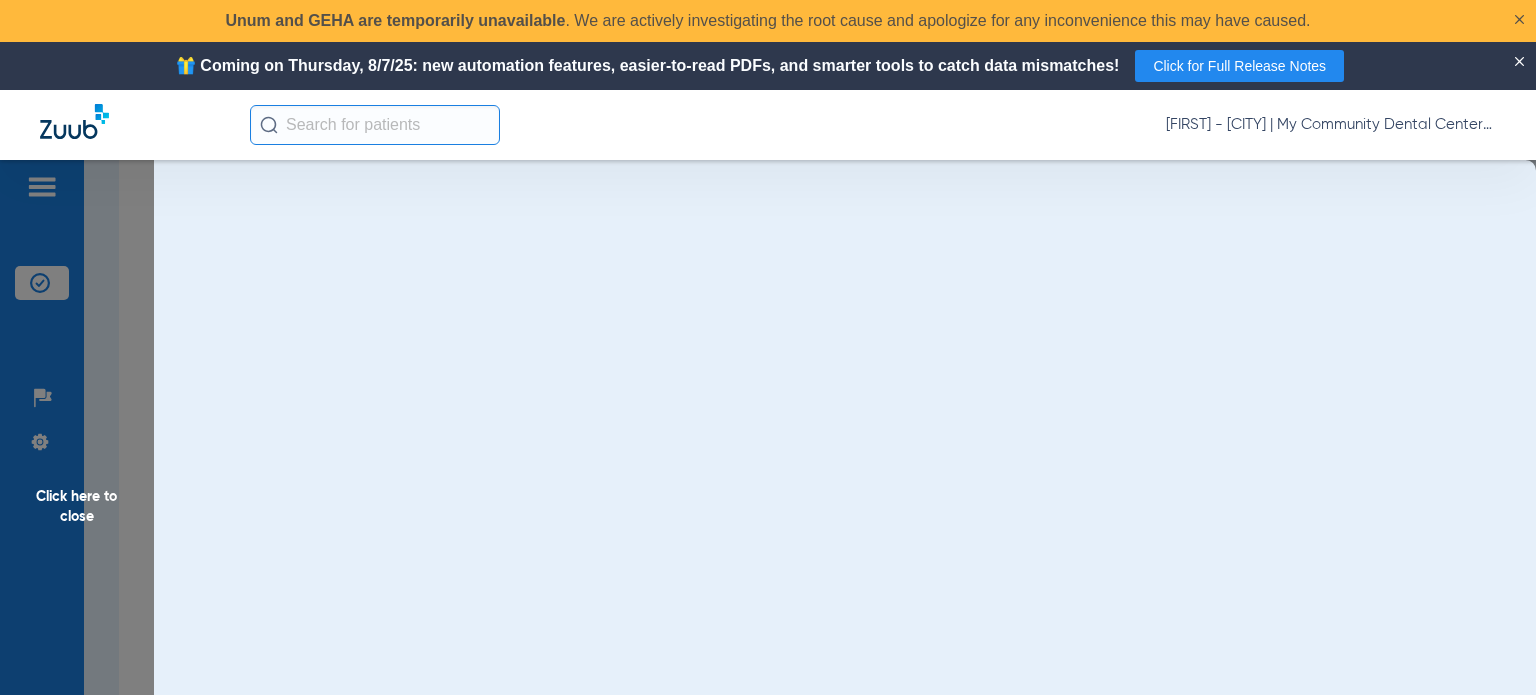scroll, scrollTop: 0, scrollLeft: 0, axis: both 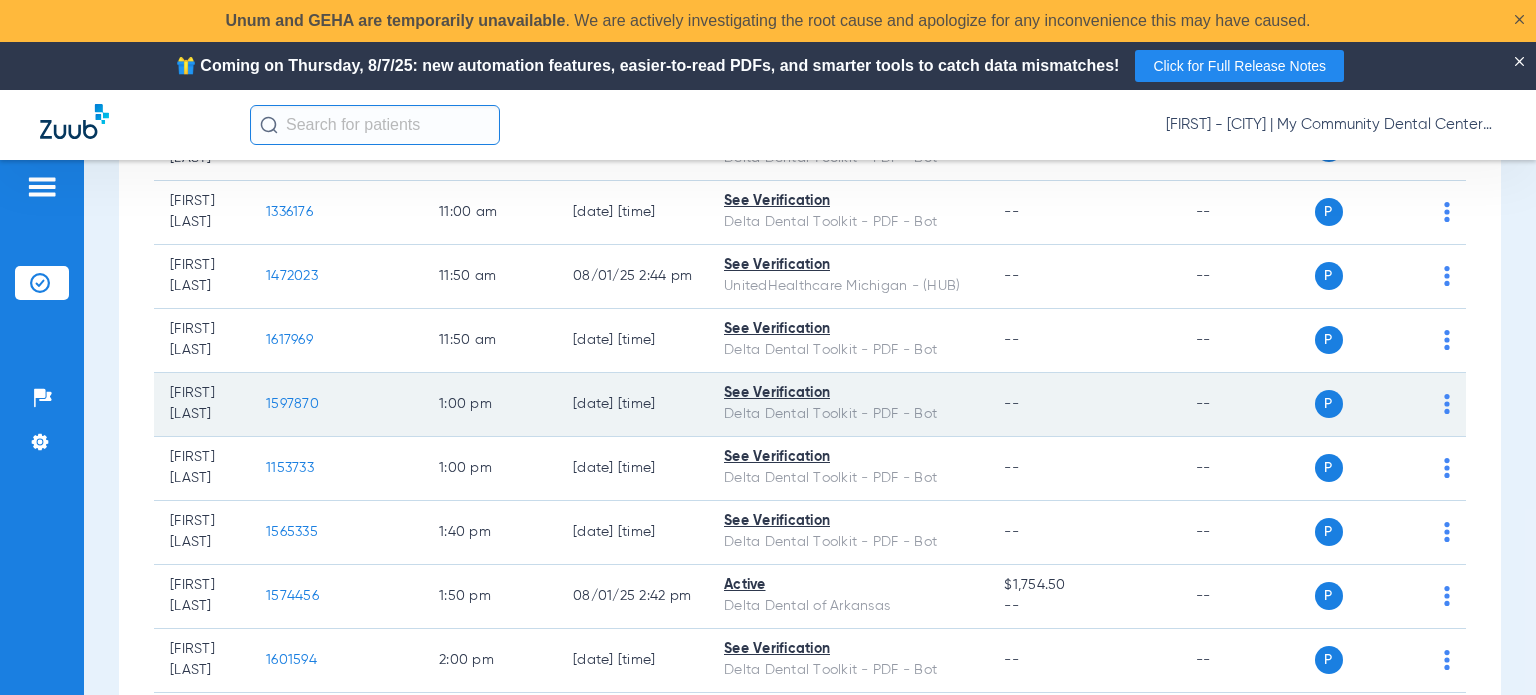 click on "1597870" 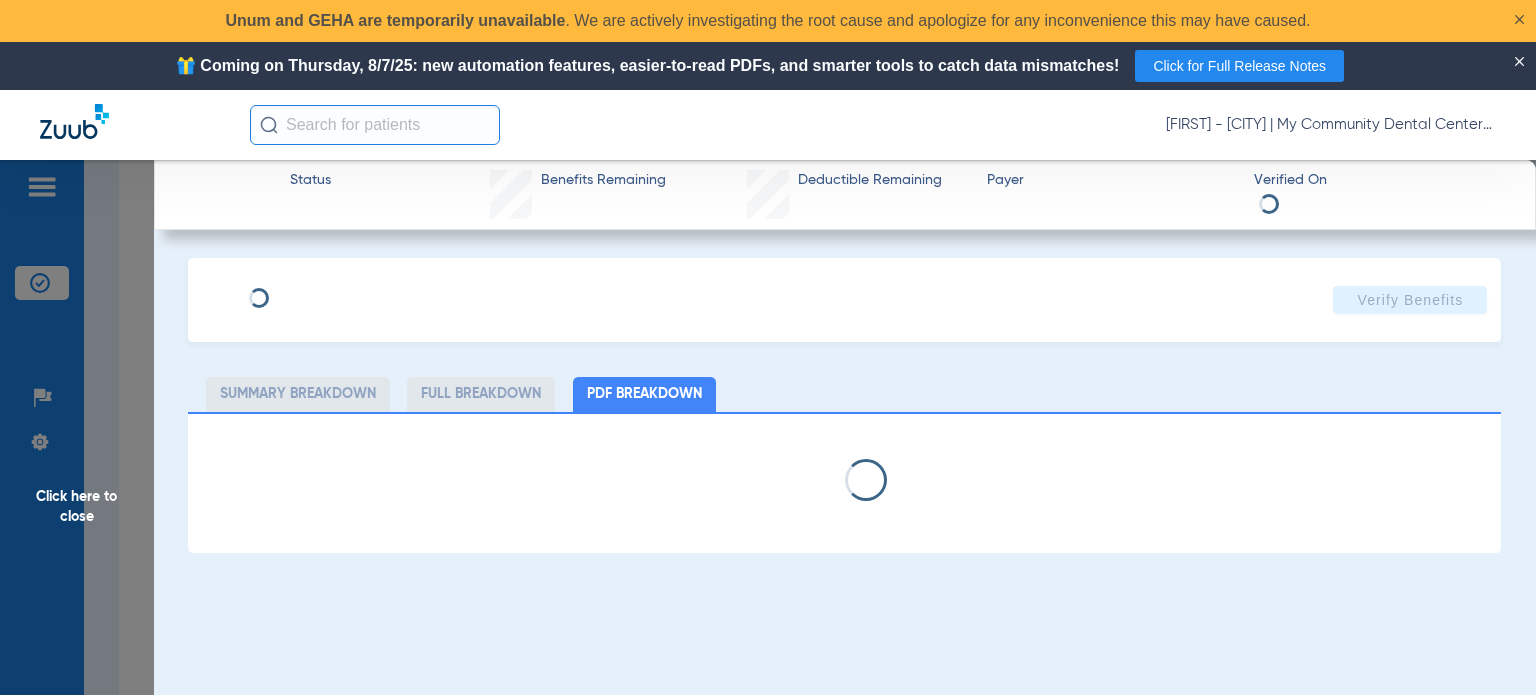 select on "page-width" 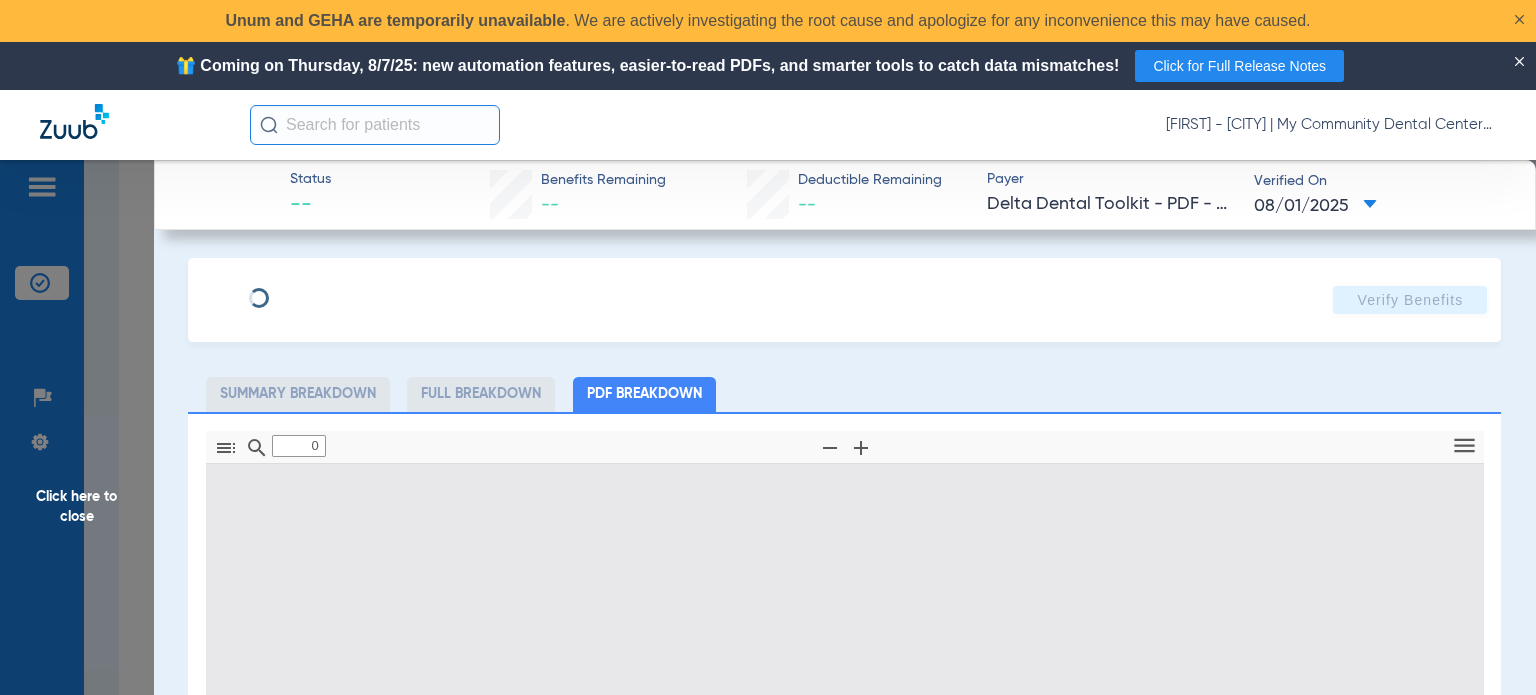 type on "1" 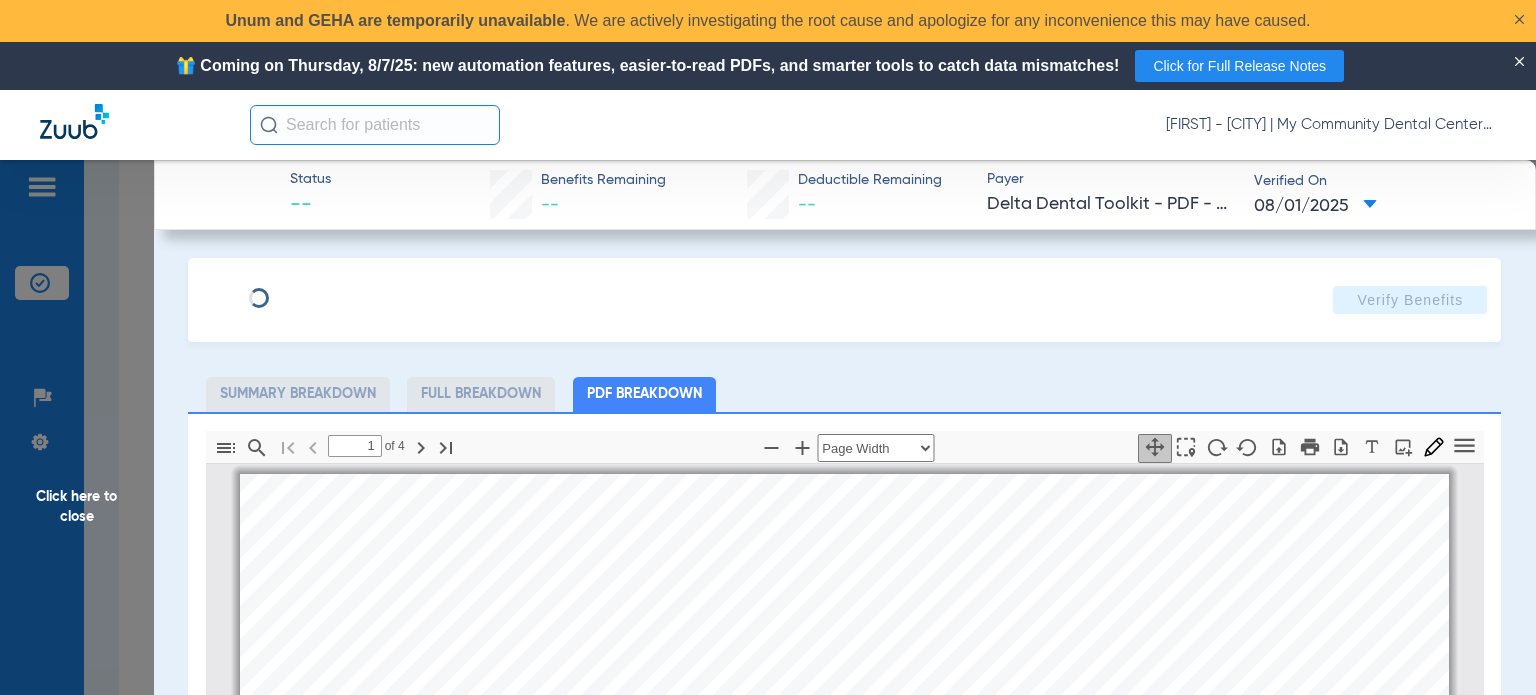 scroll, scrollTop: 10, scrollLeft: 0, axis: vertical 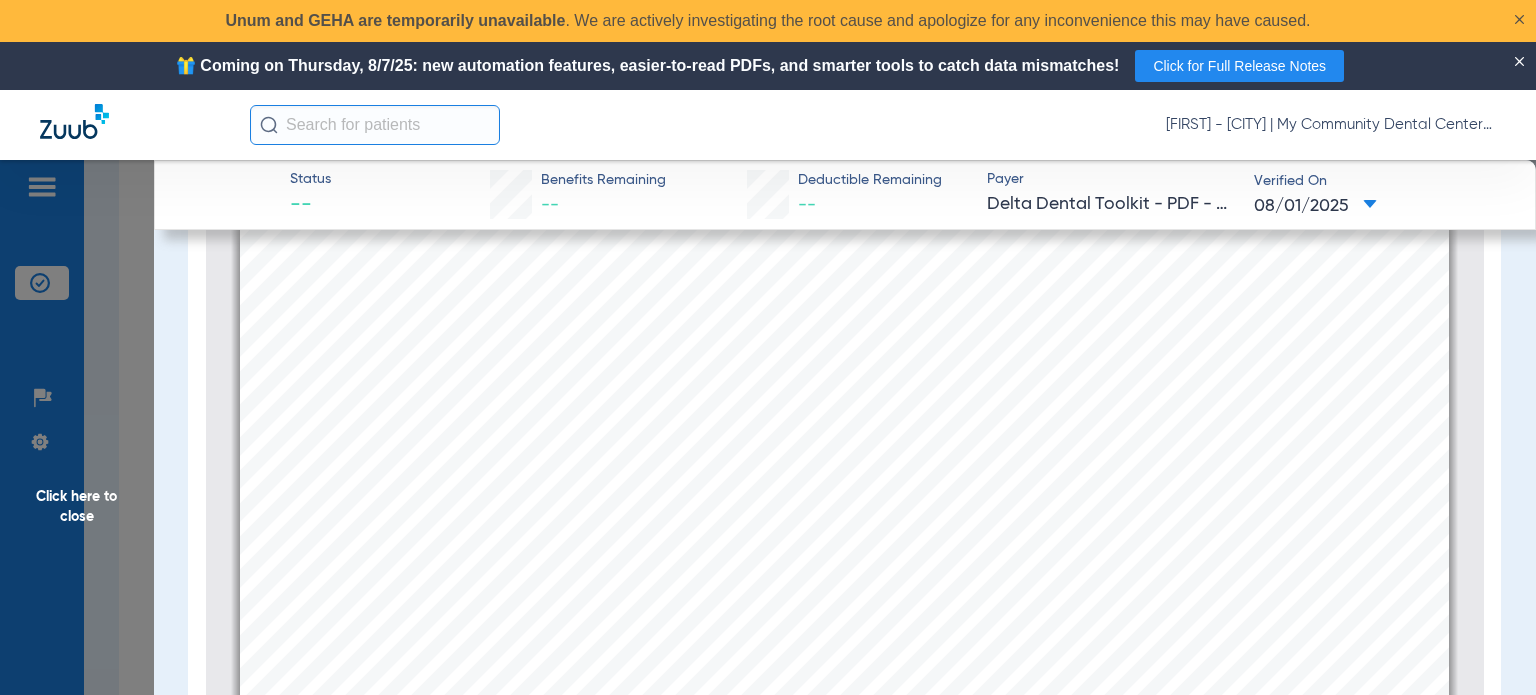 click on "Patient Name: [FIRST] [MIDDLE] [LAST]" at bounding box center (844, 658) 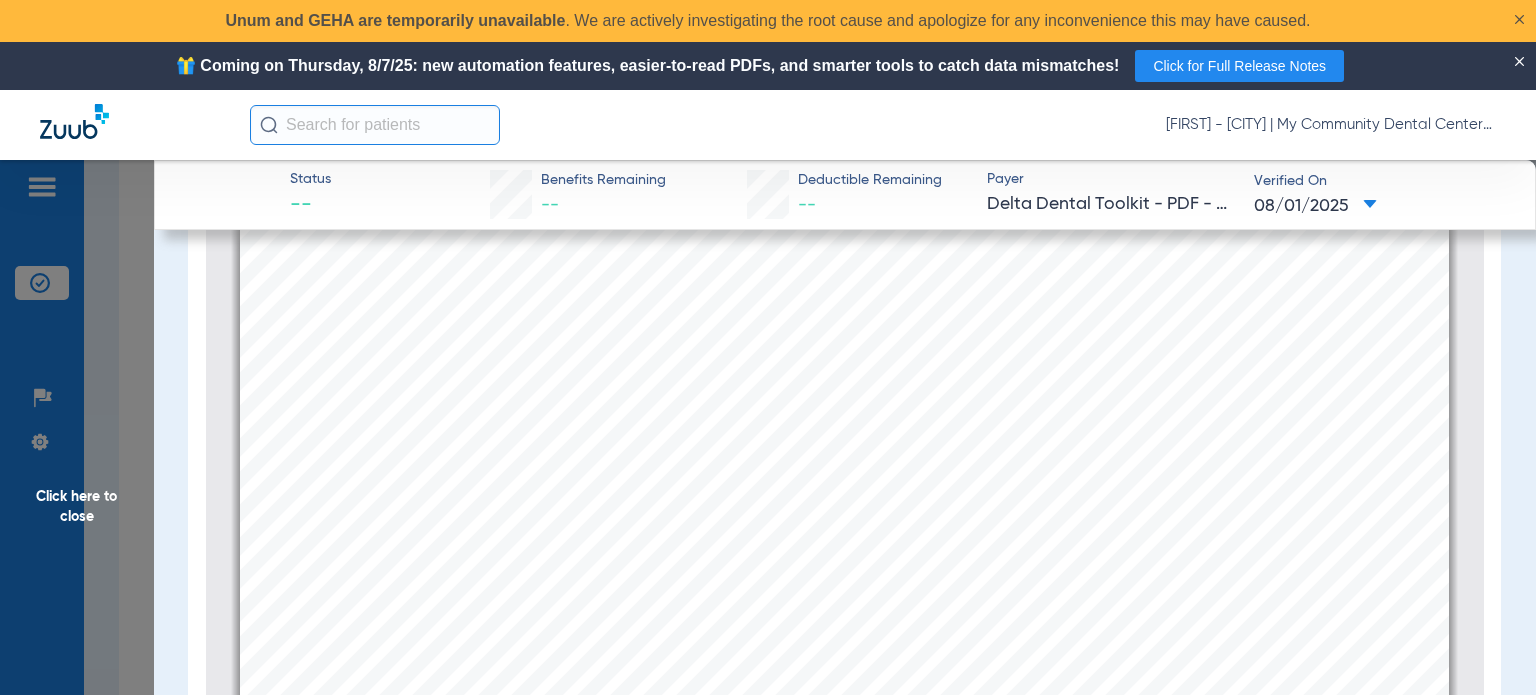 drag, startPoint x: 908, startPoint y: 500, endPoint x: 796, endPoint y: 516, distance: 113.137085 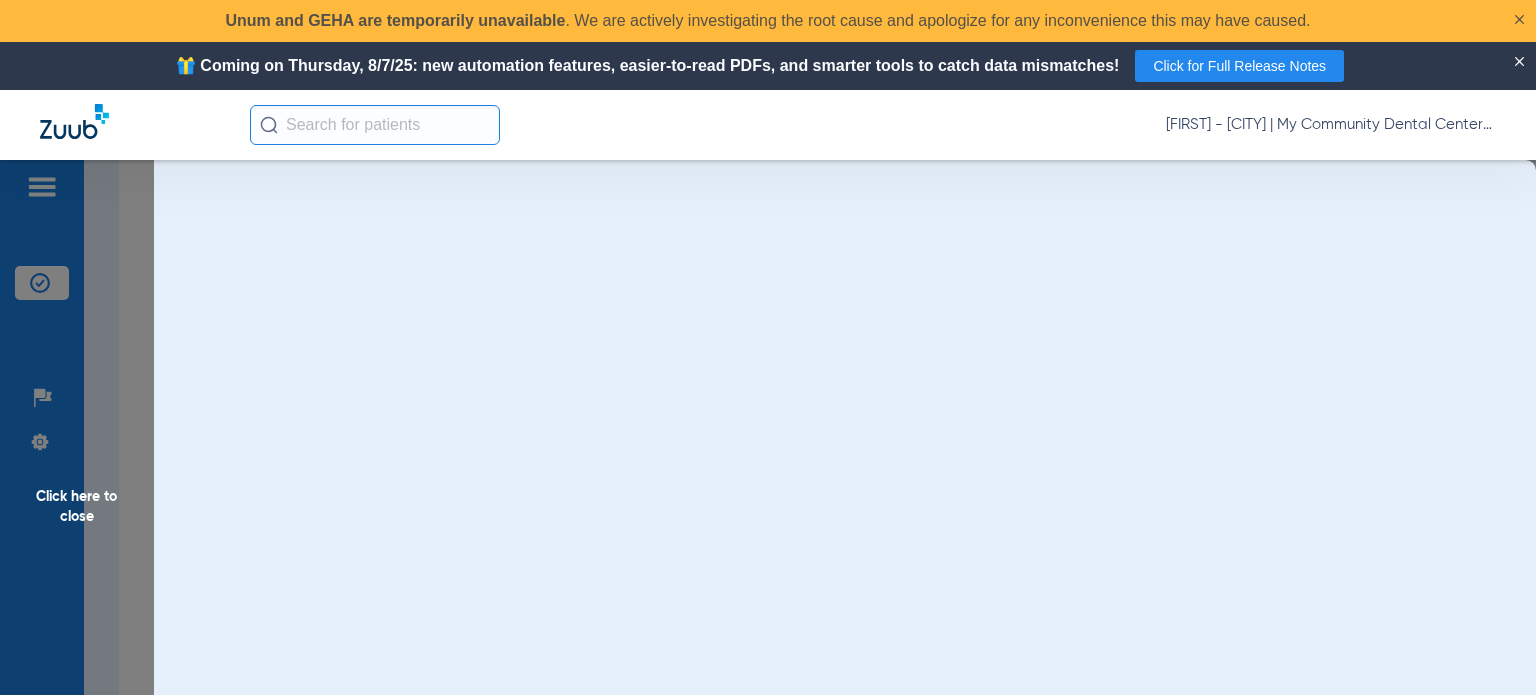 scroll, scrollTop: 0, scrollLeft: 0, axis: both 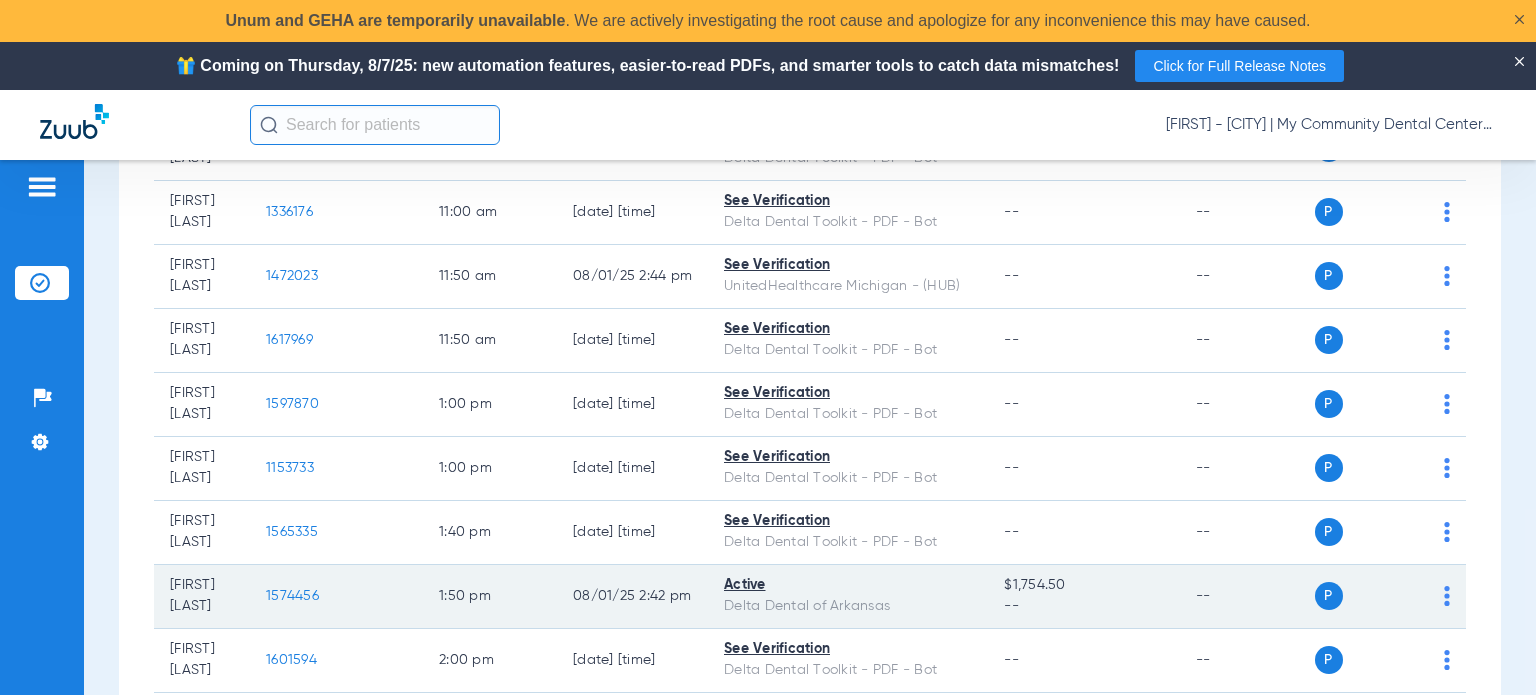 click on "1574456" 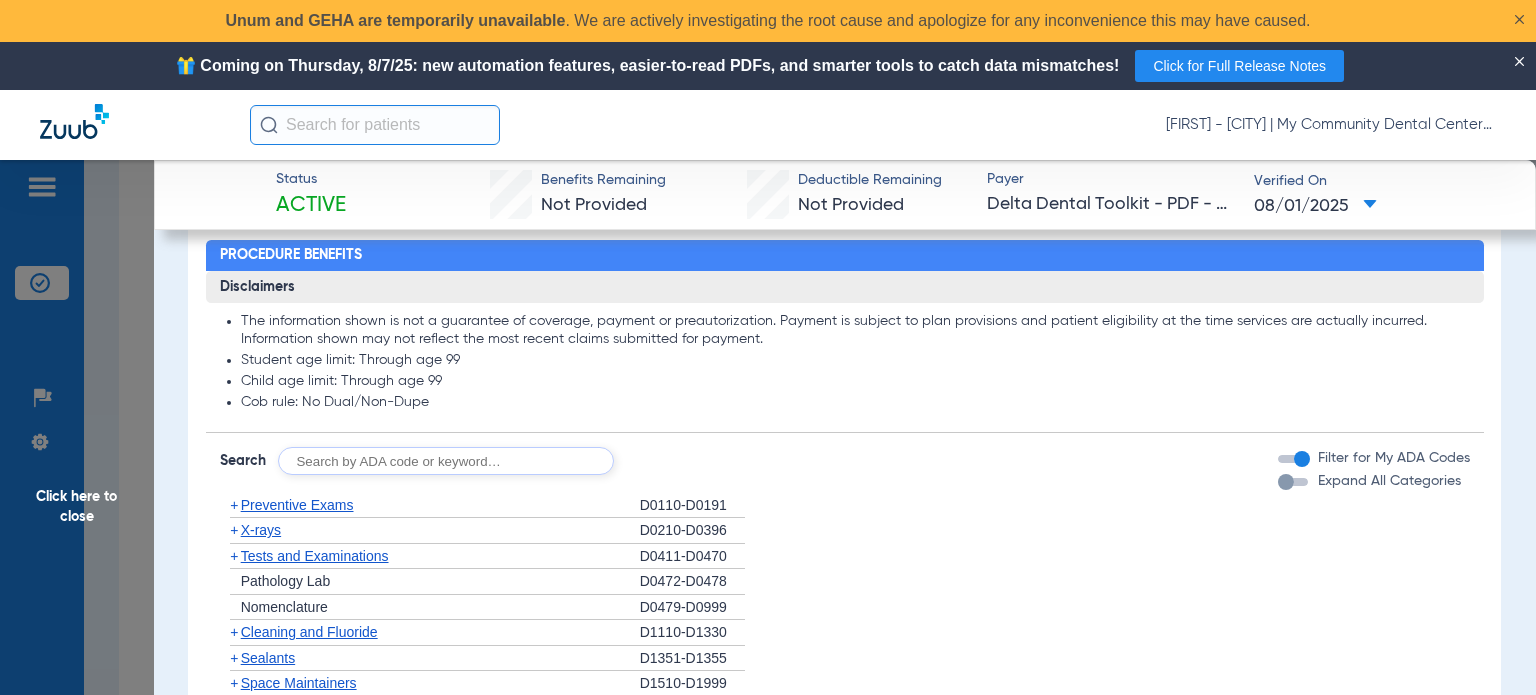 scroll, scrollTop: 1200, scrollLeft: 0, axis: vertical 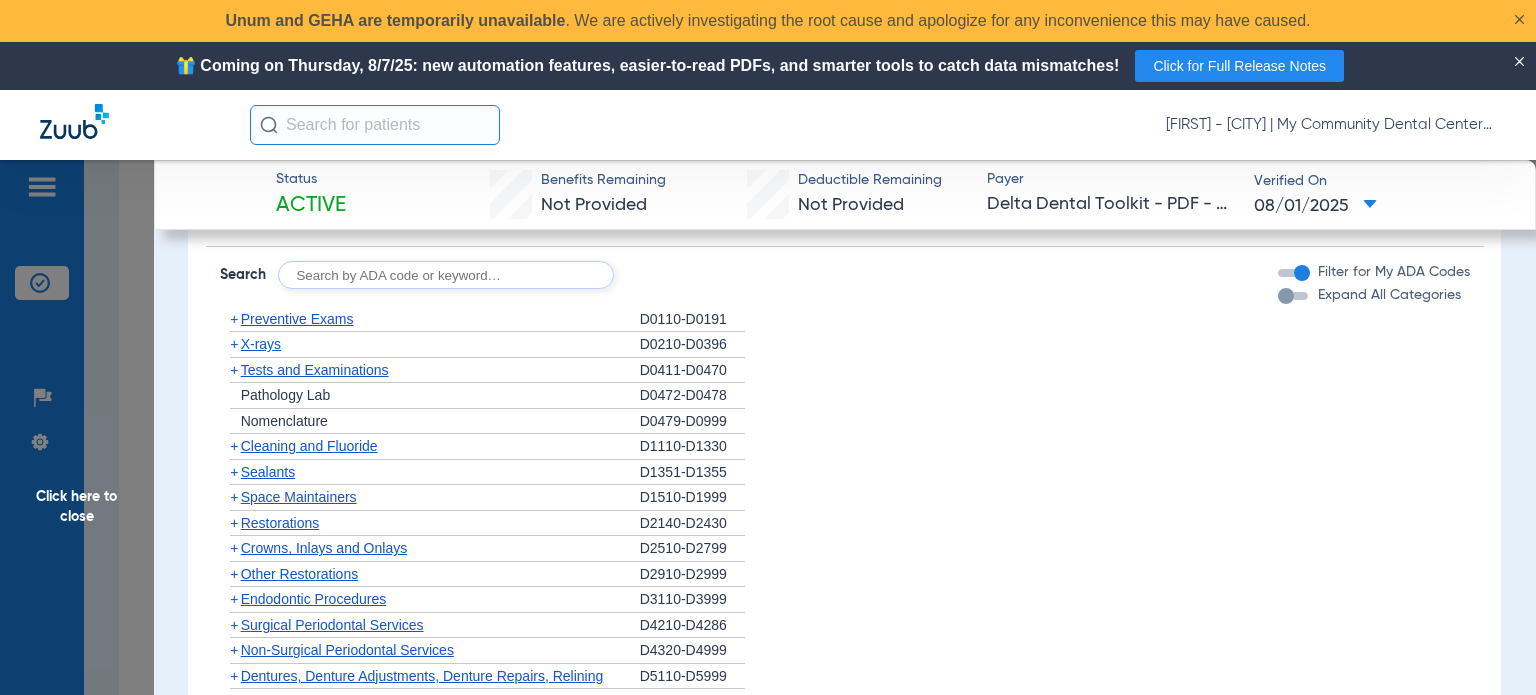 click on "Preventive Exams" 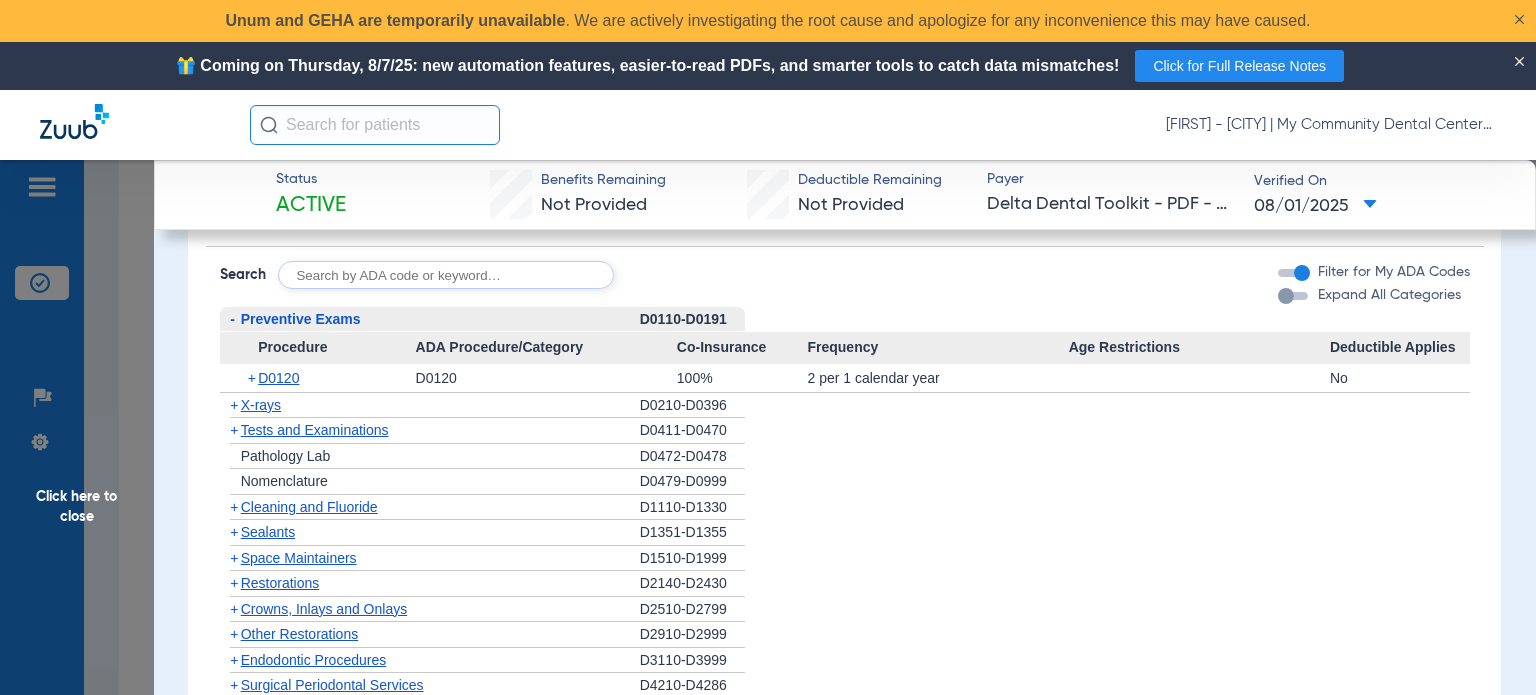 click on "Preventive Exams" 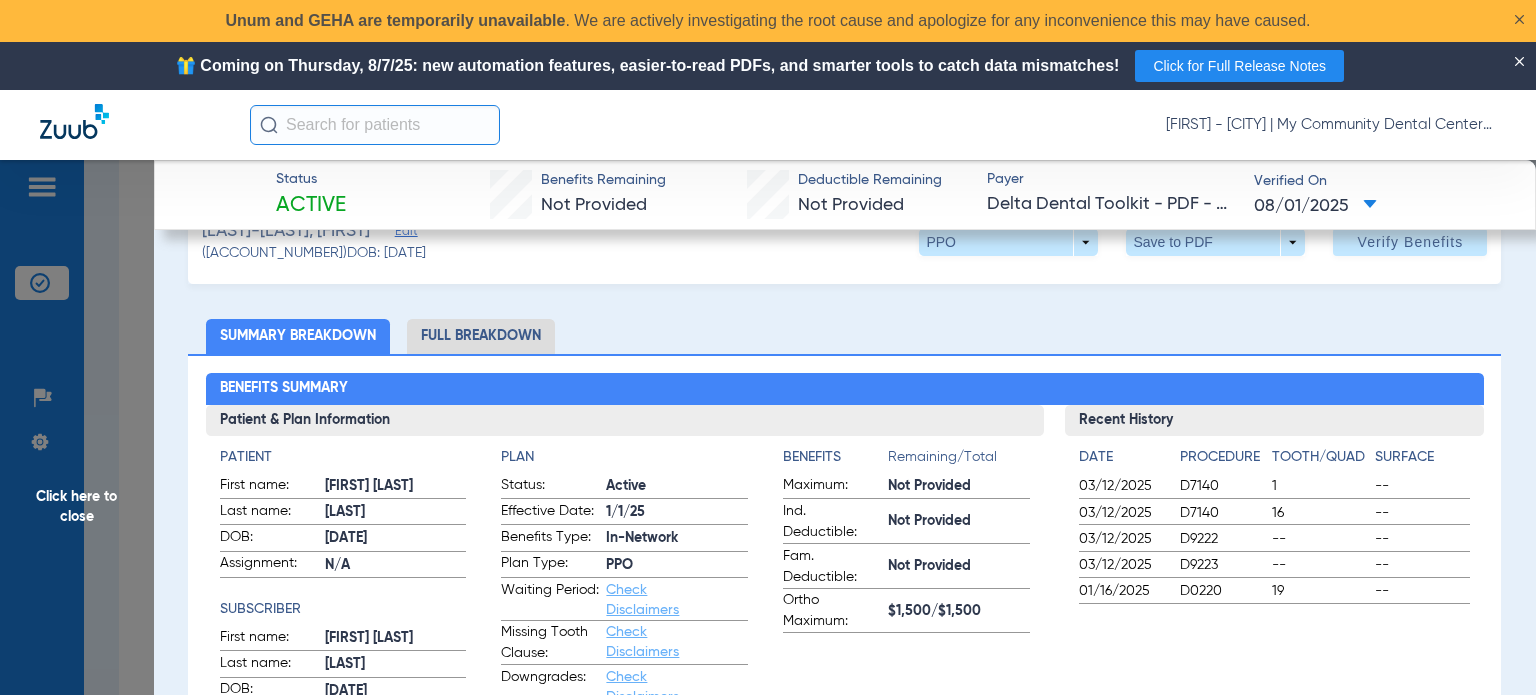 scroll, scrollTop: 0, scrollLeft: 0, axis: both 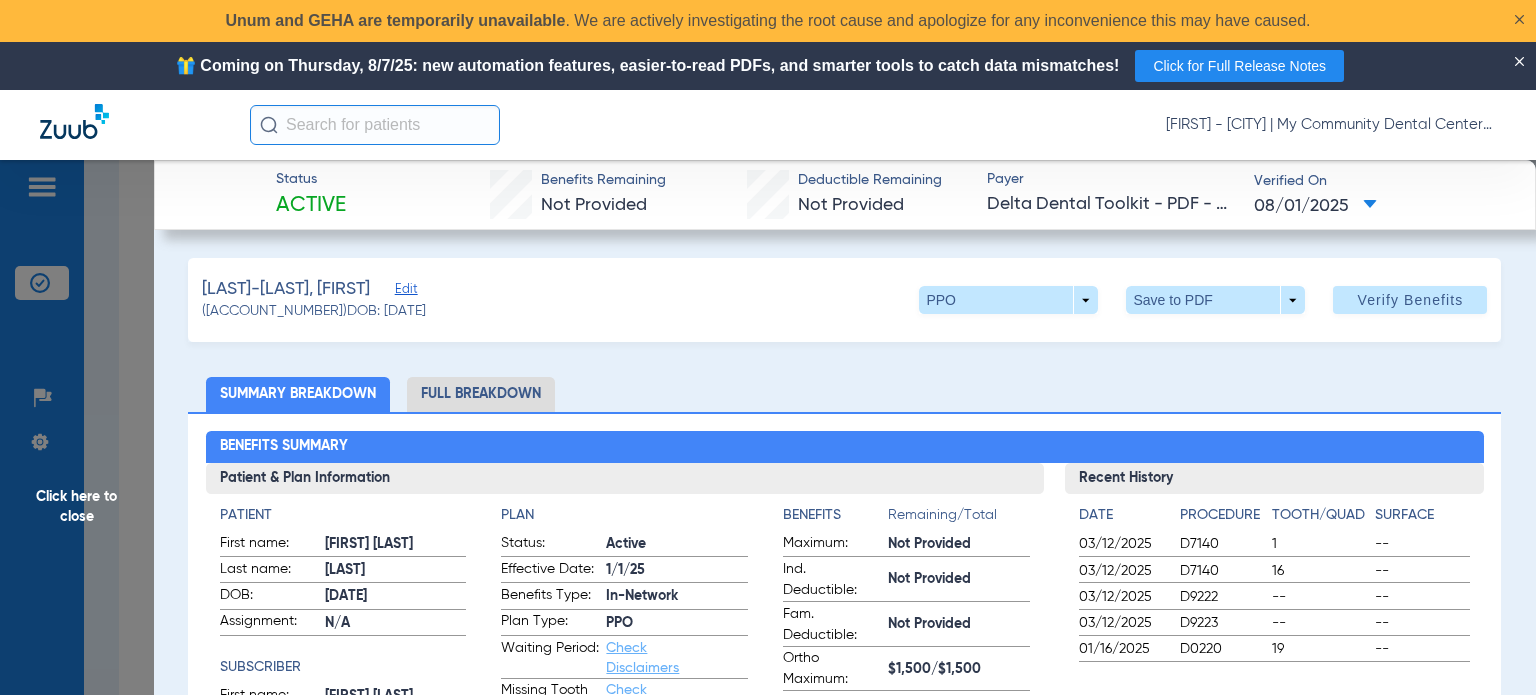click on "Full Breakdown" 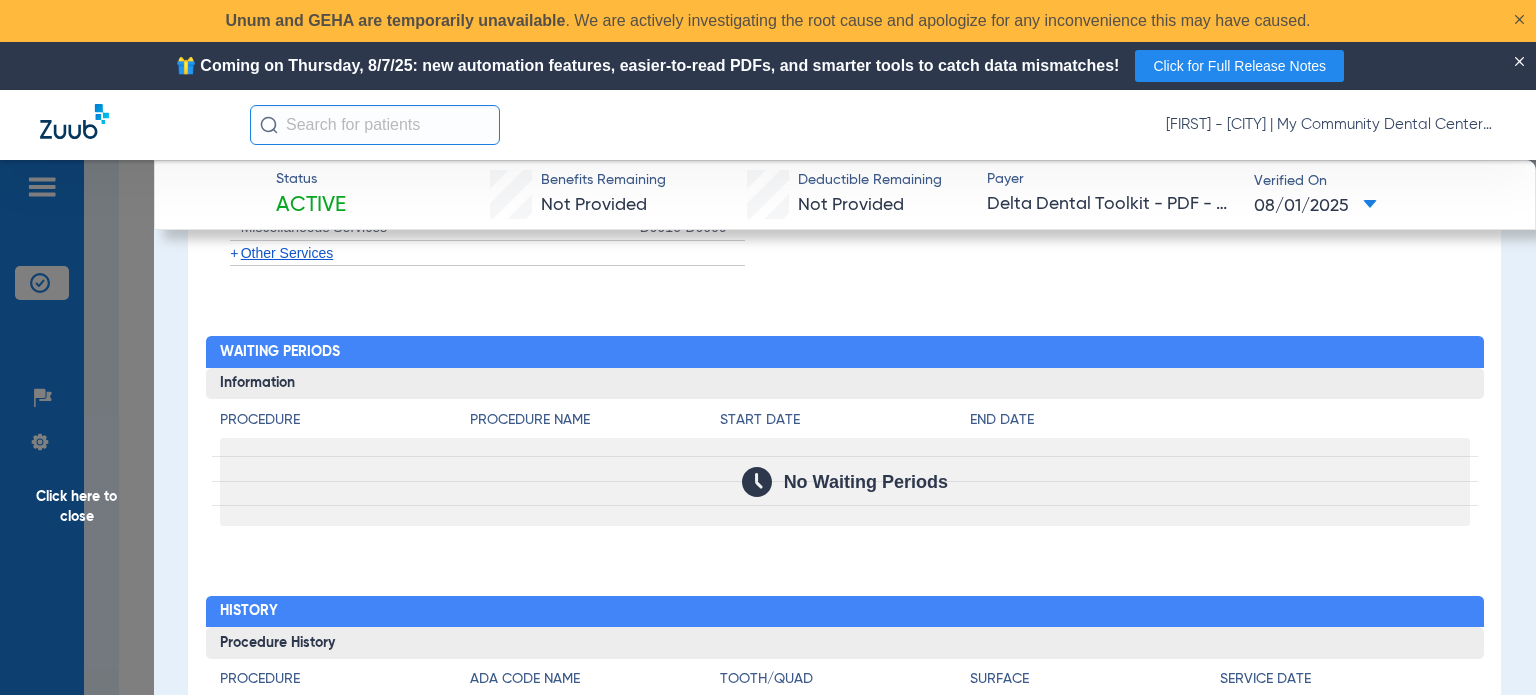 scroll, scrollTop: 2354, scrollLeft: 0, axis: vertical 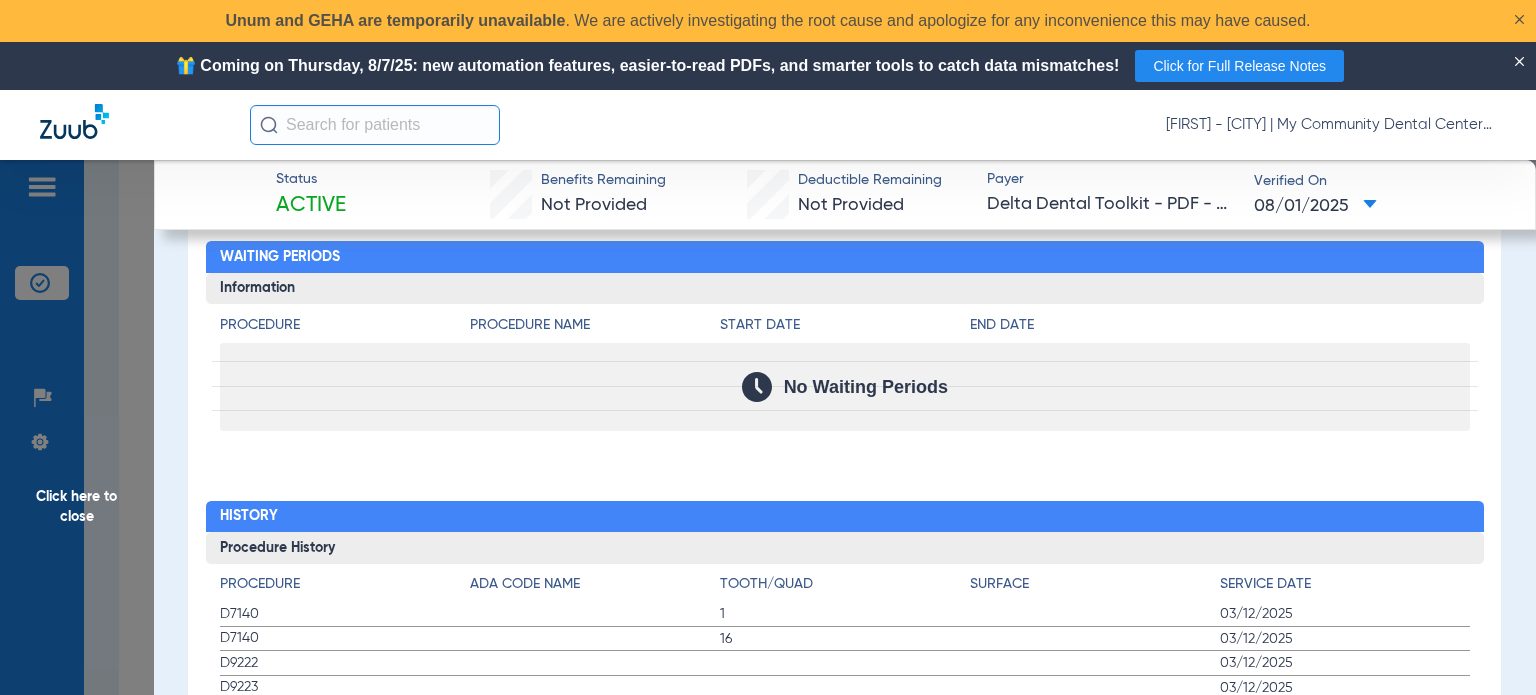 click on "Click here to close" 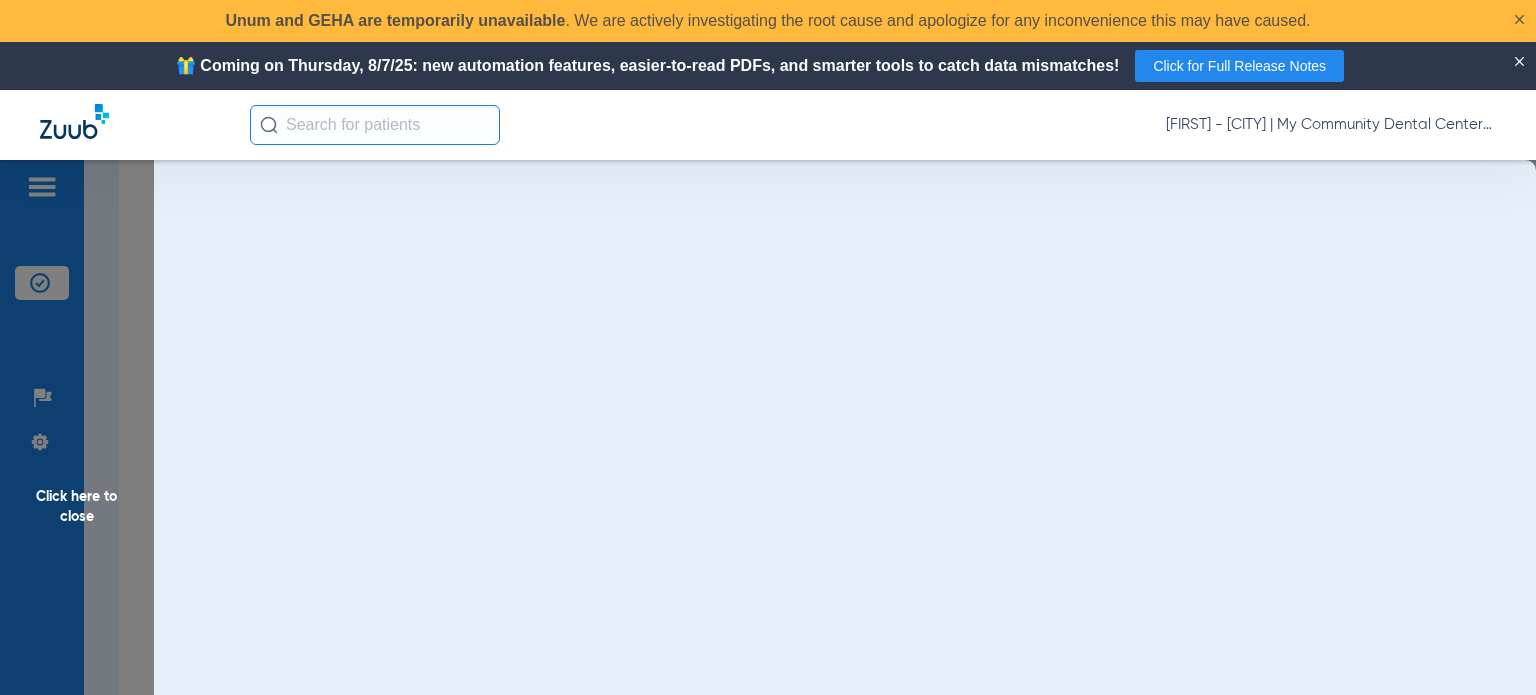 scroll, scrollTop: 0, scrollLeft: 0, axis: both 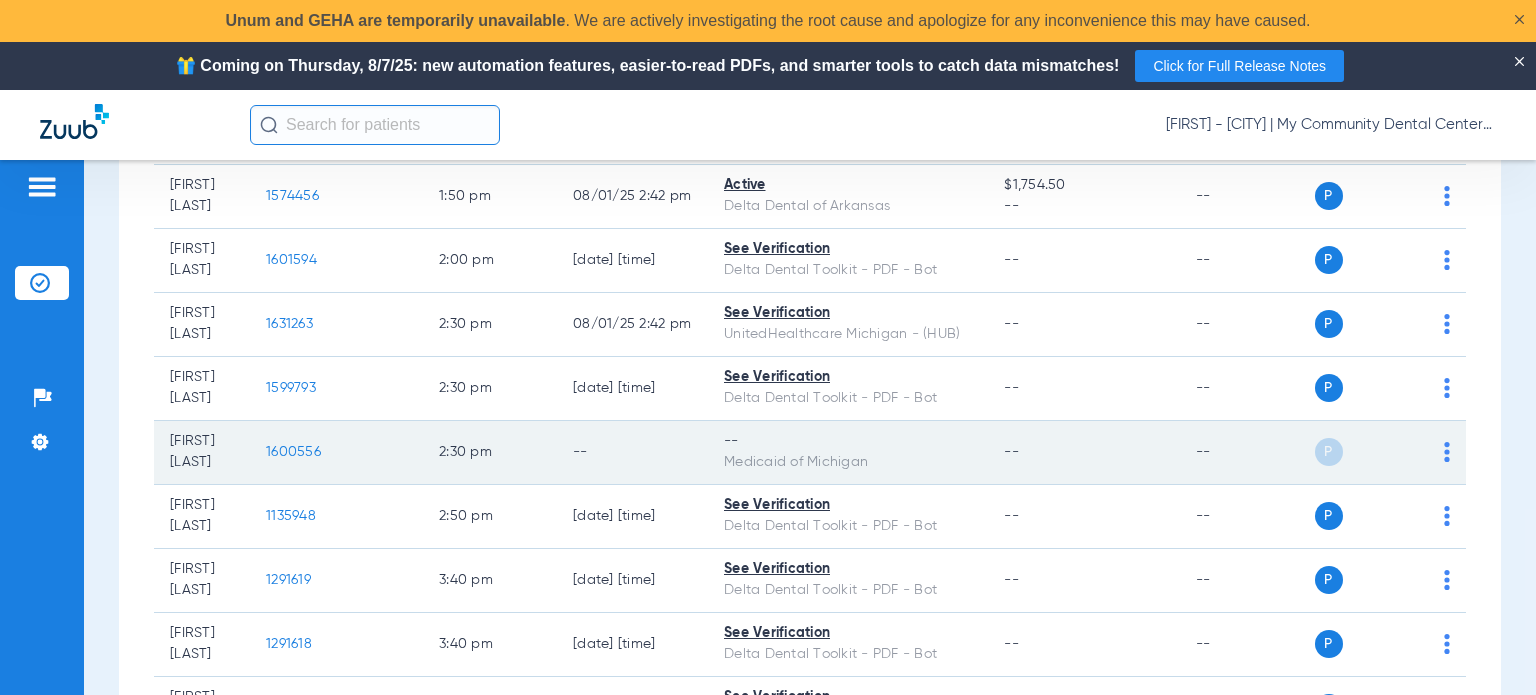 click on "1600556" 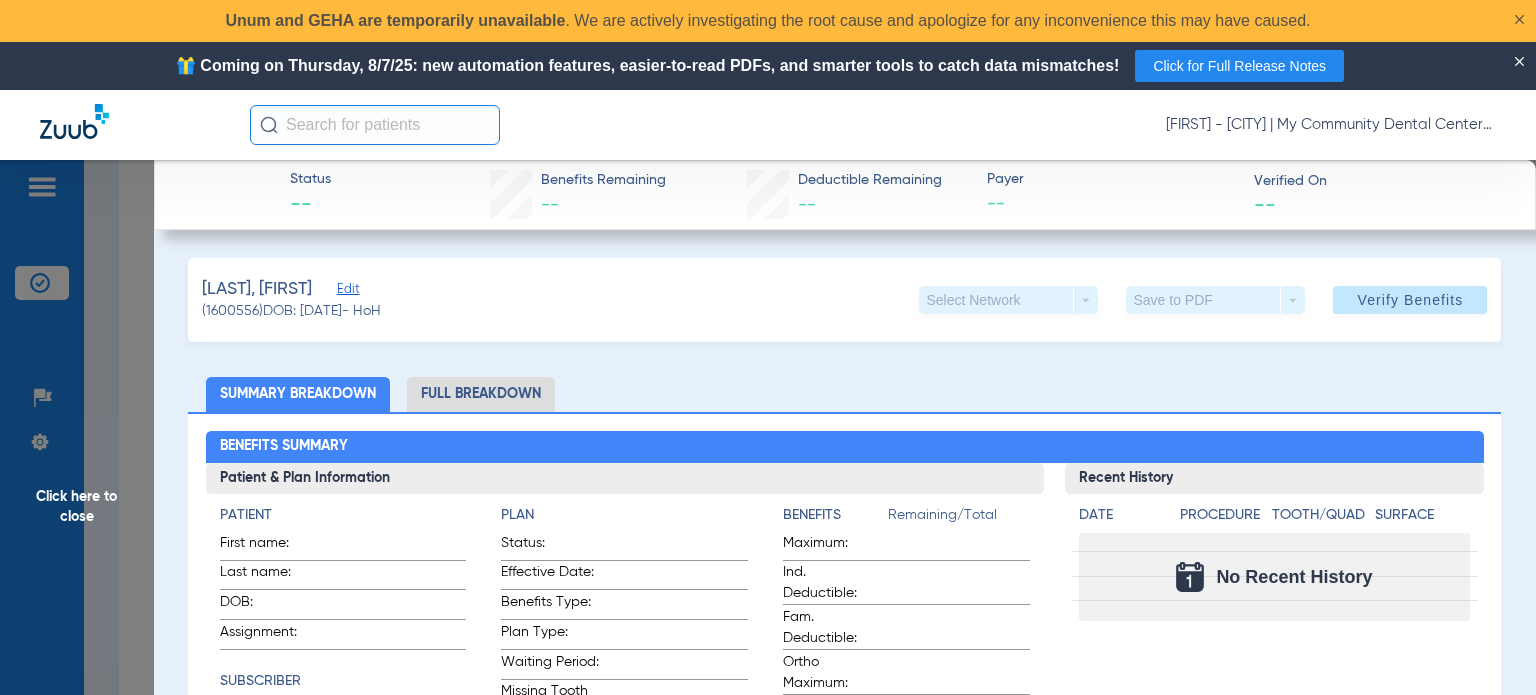 click on "Click here to close" 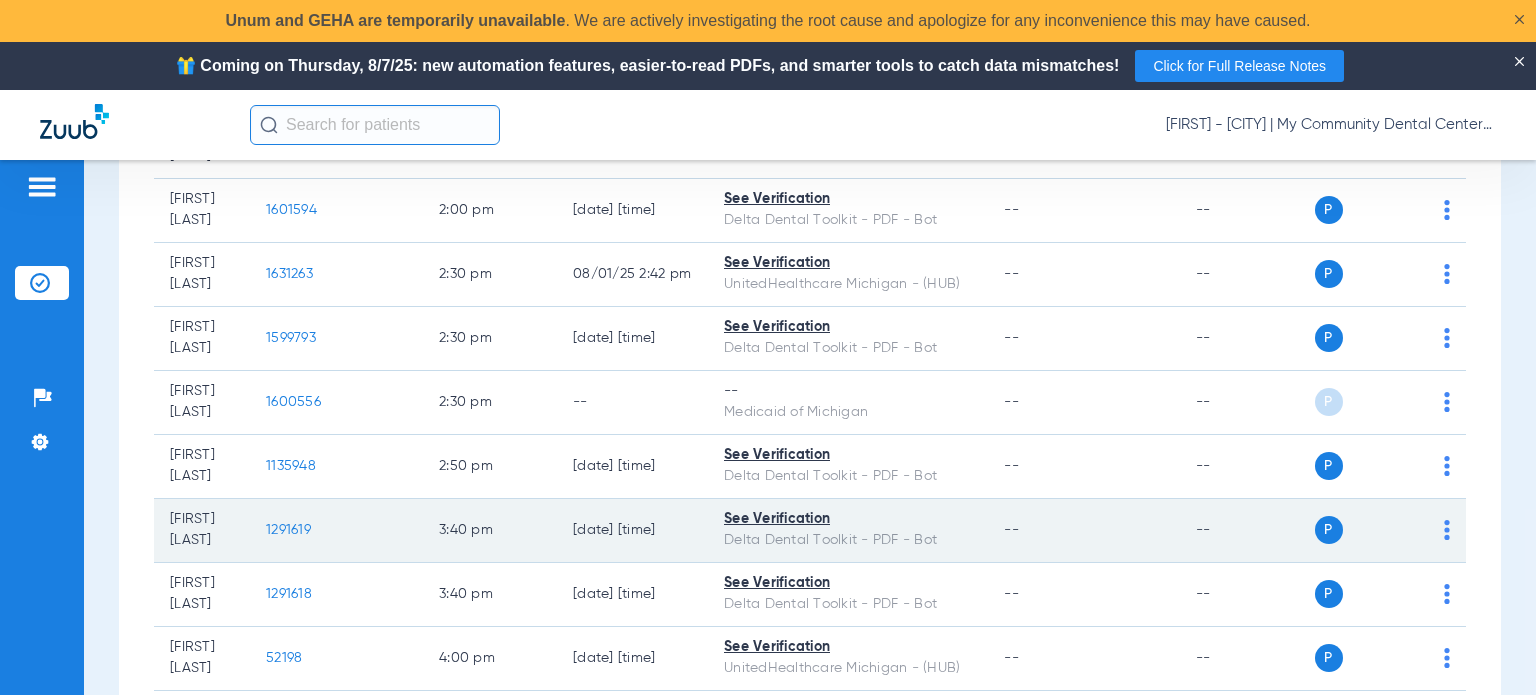 scroll, scrollTop: 1477, scrollLeft: 0, axis: vertical 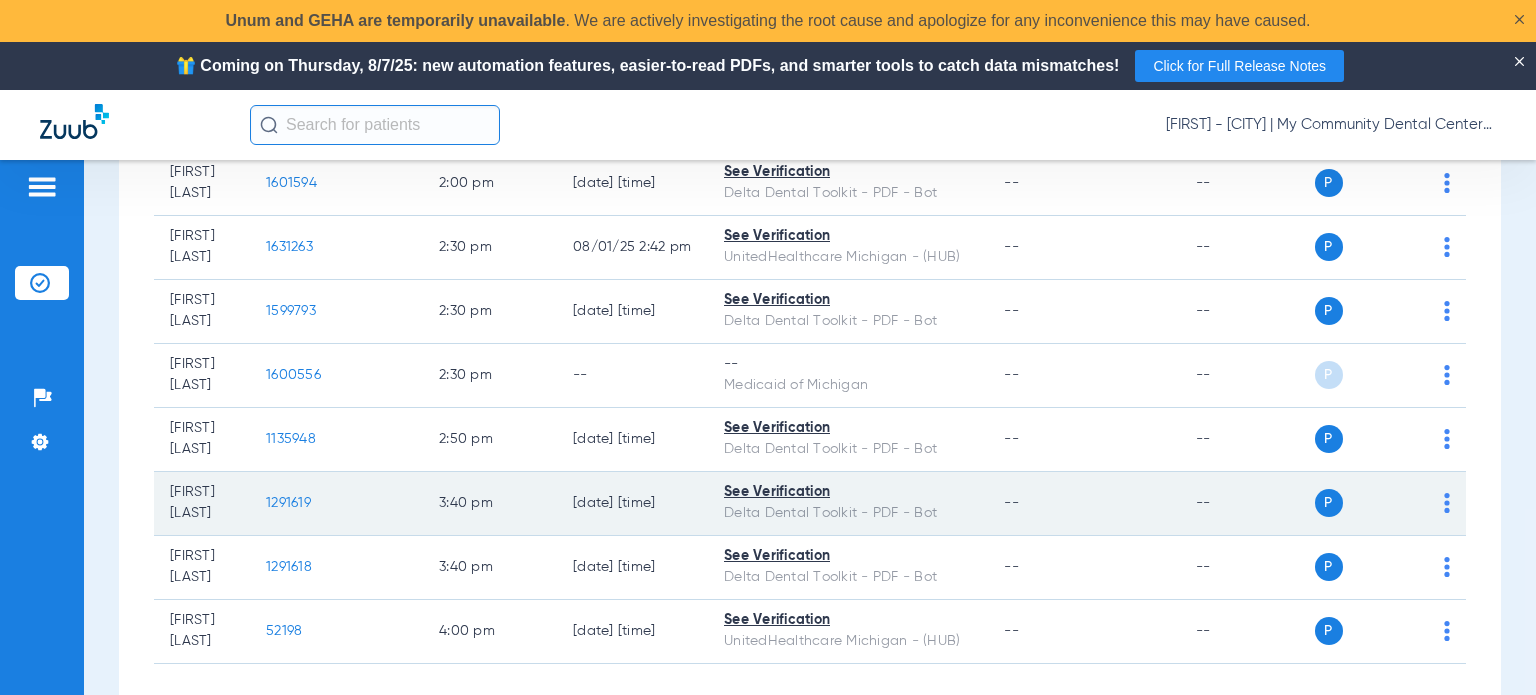 click on "1291619" 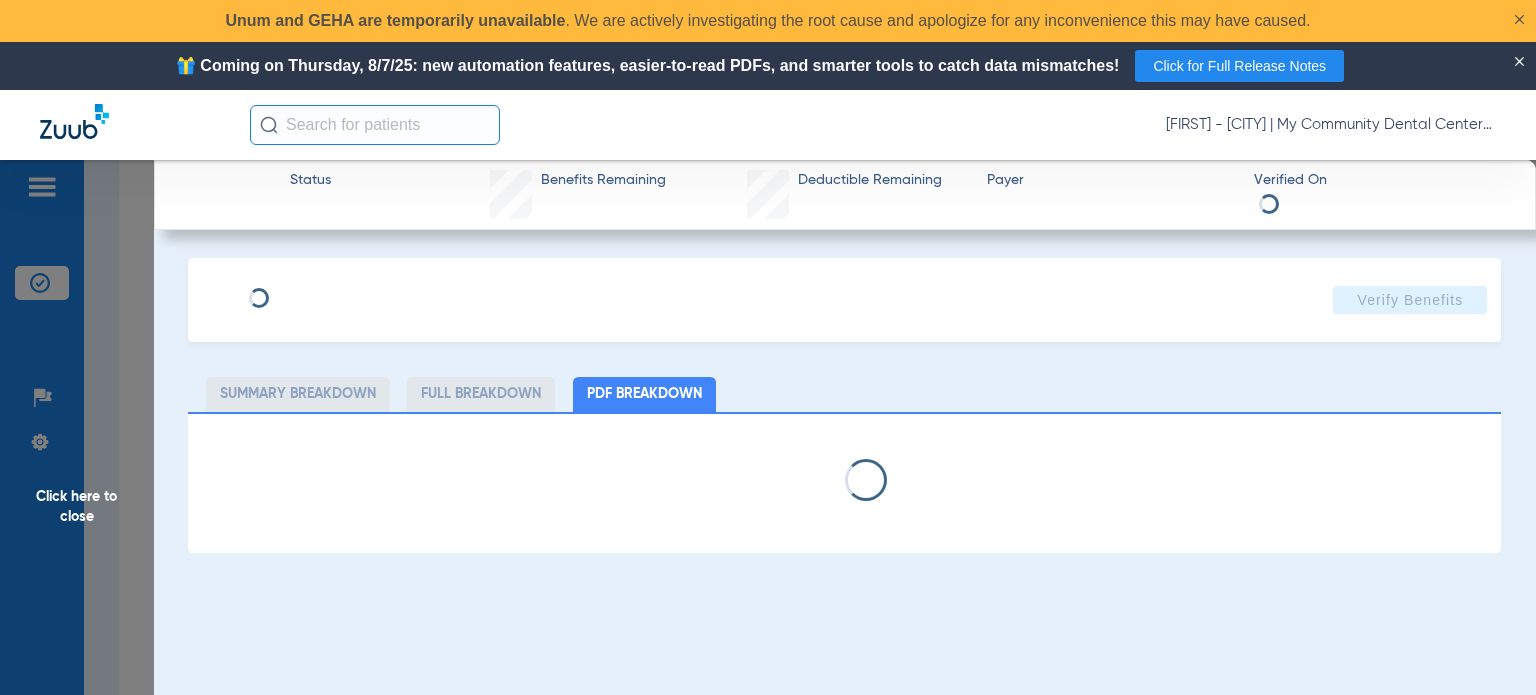 select on "page-width" 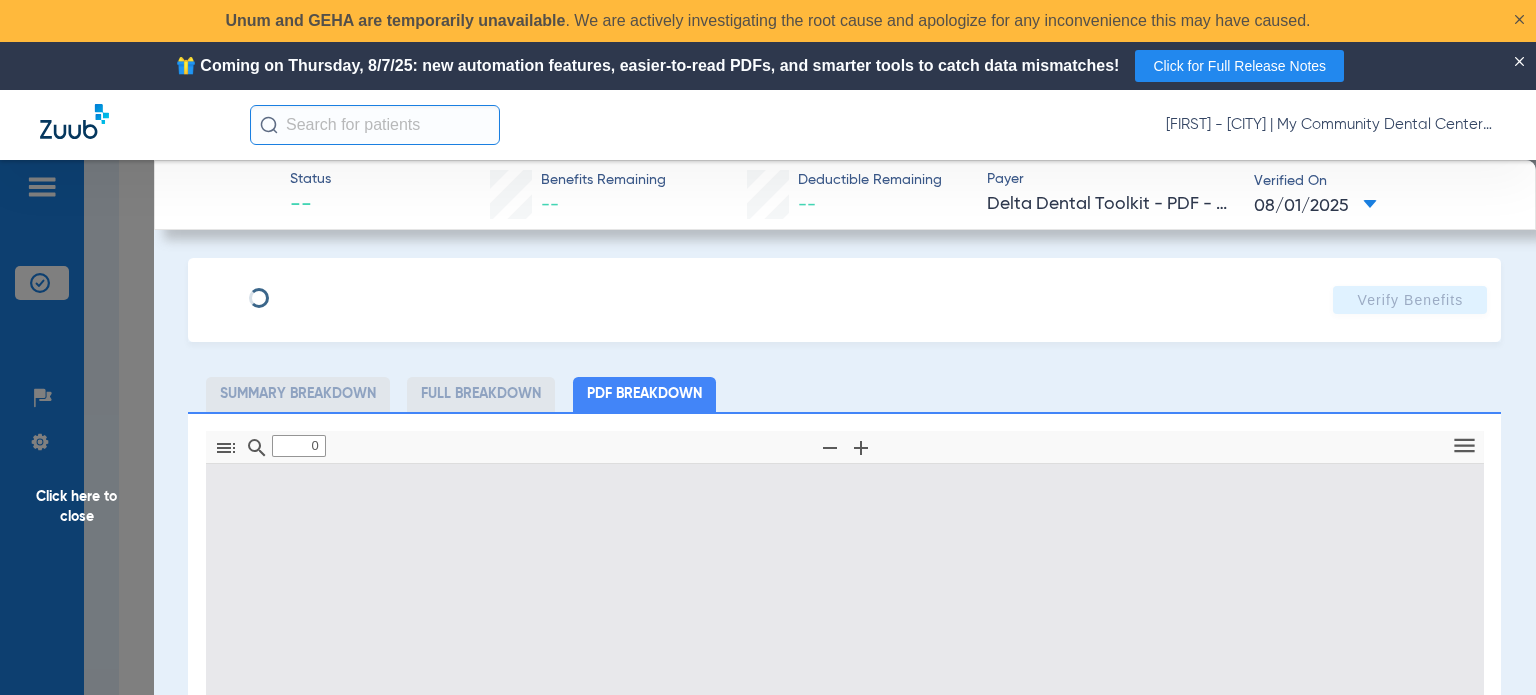 type on "1" 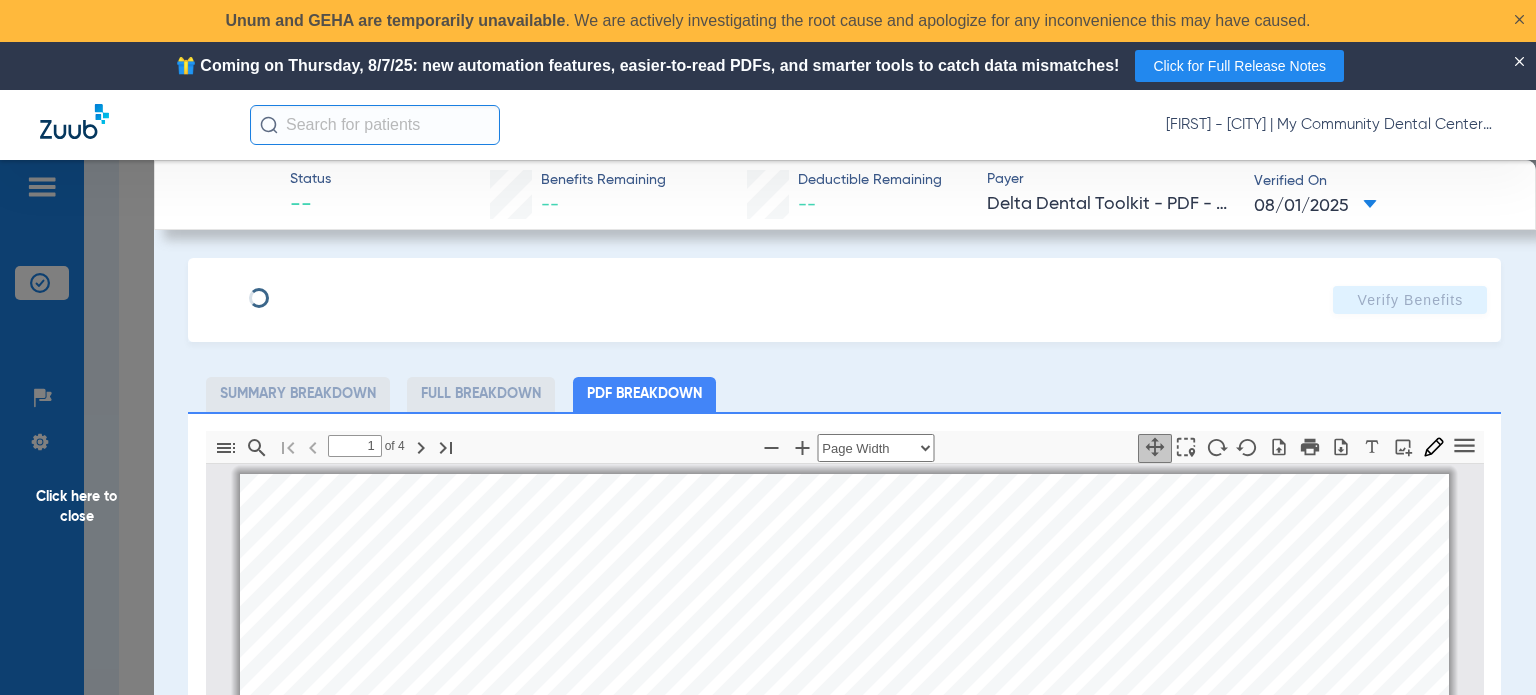 scroll, scrollTop: 10, scrollLeft: 0, axis: vertical 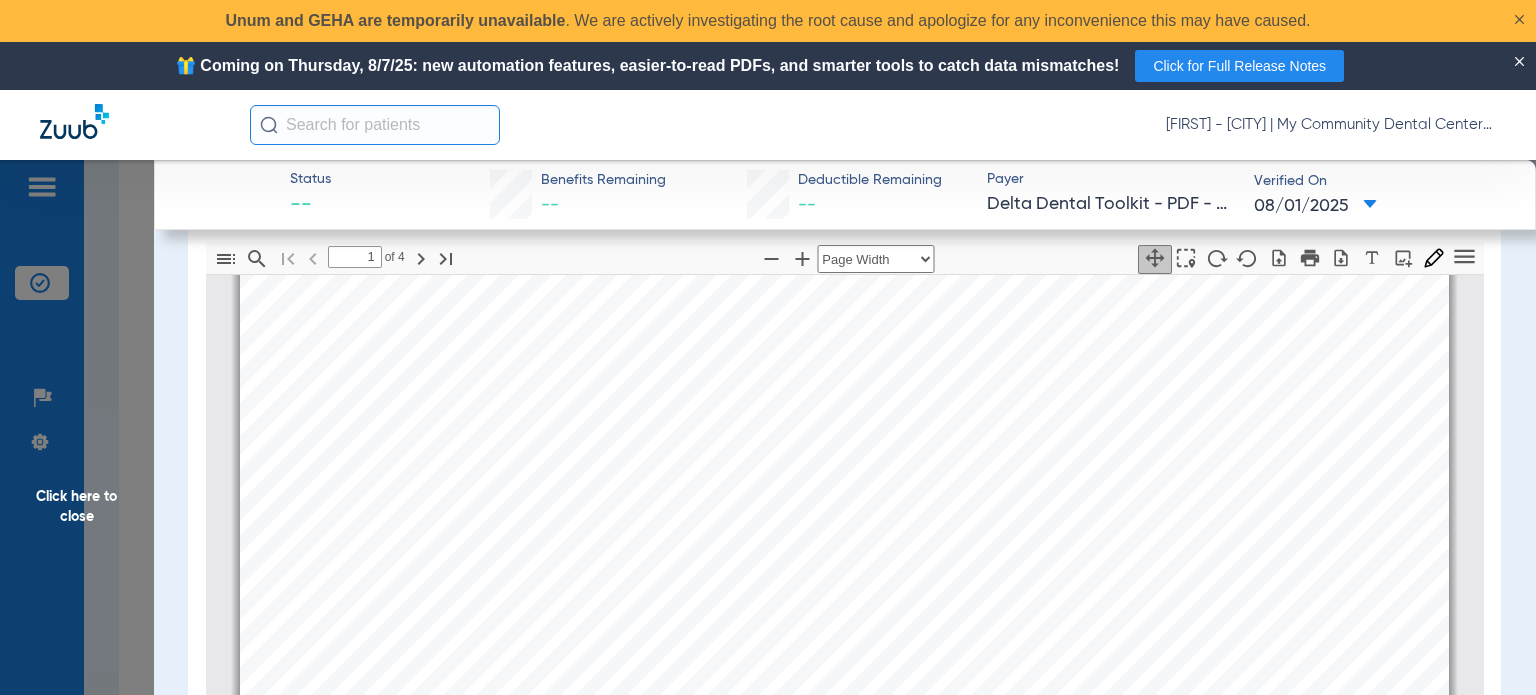 click on "Click here to close" 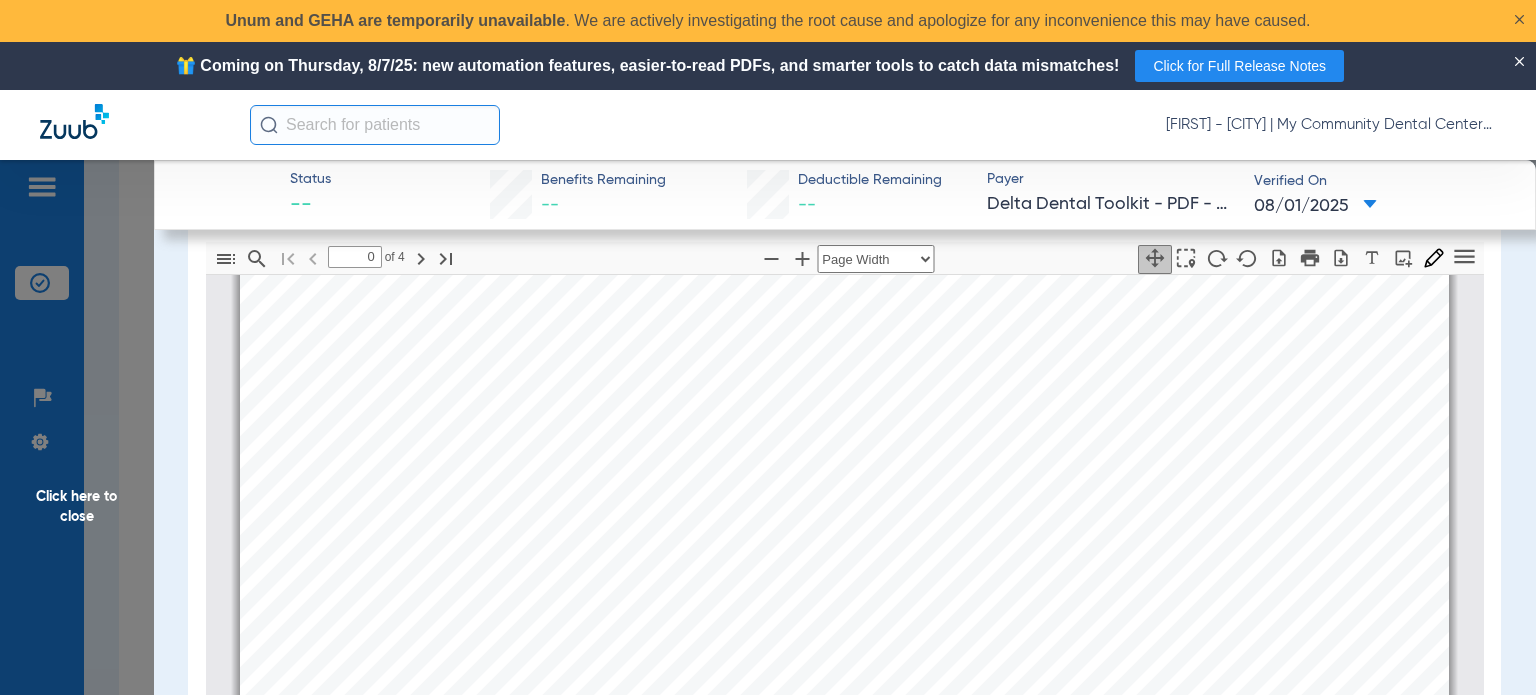 scroll, scrollTop: 0, scrollLeft: 0, axis: both 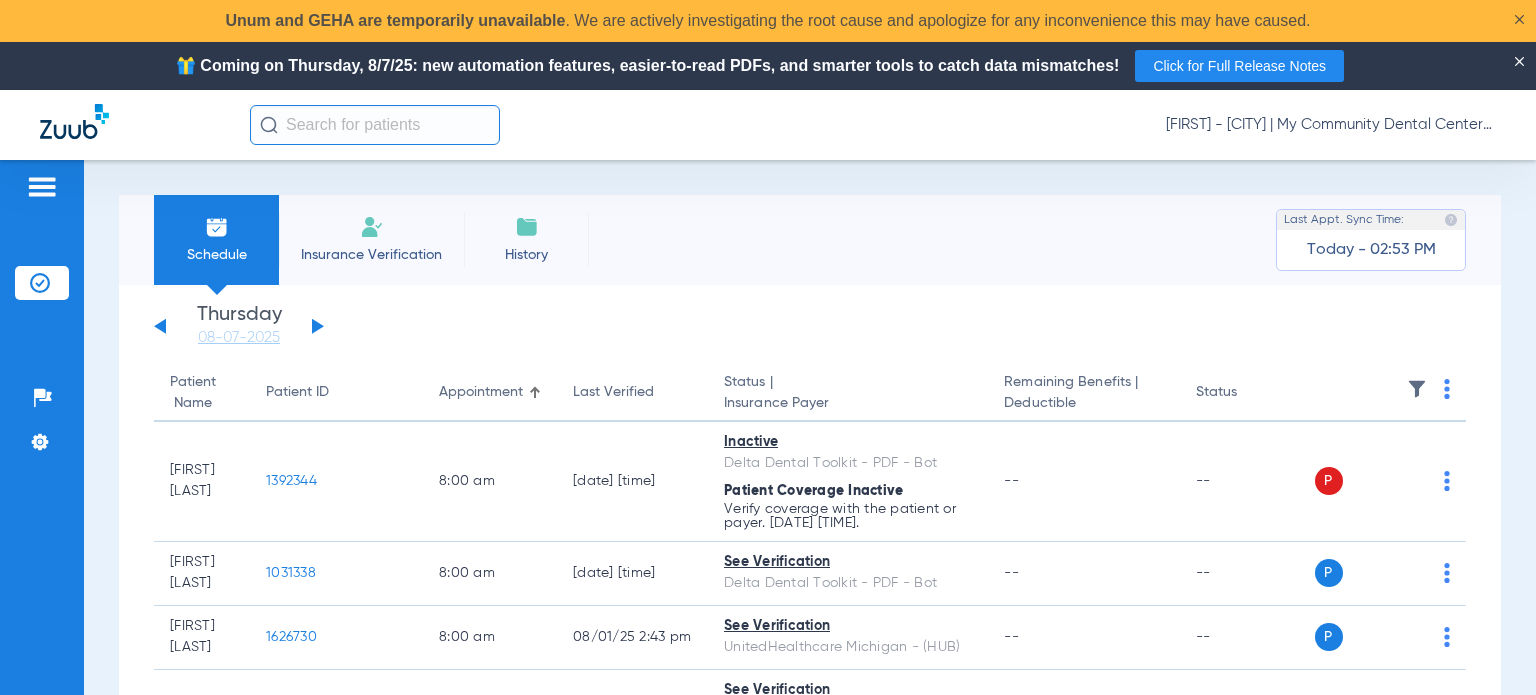 click 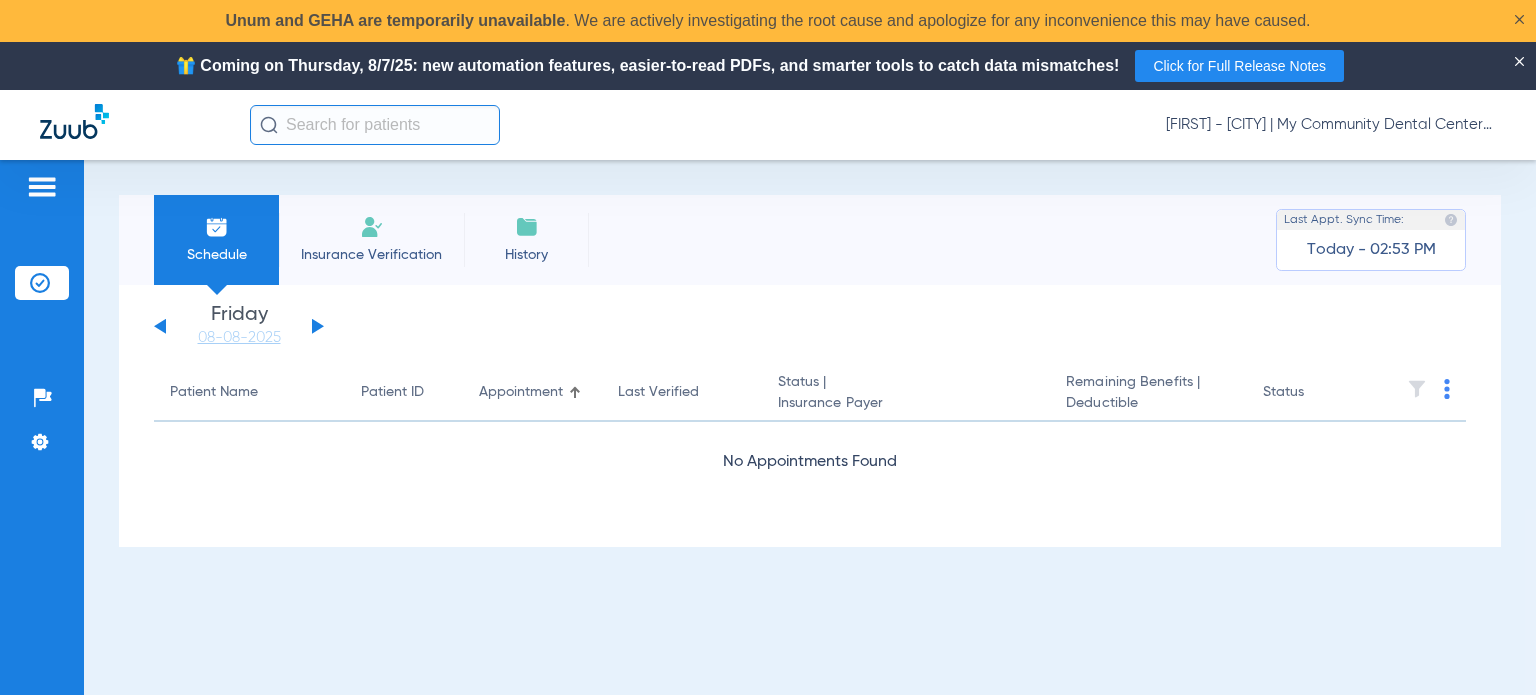 click on "[FIRST] - [CITY] | My Community Dental Centers" 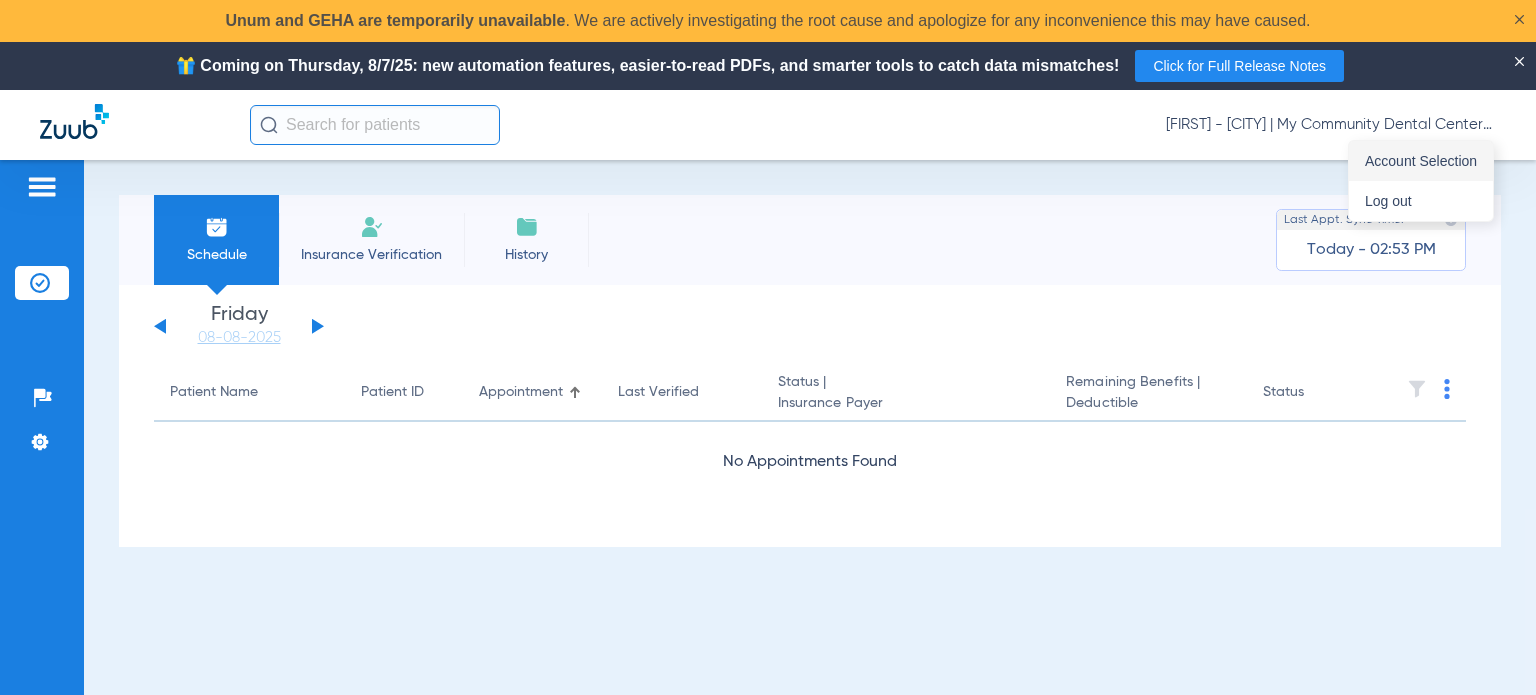 click on "Account Selection" at bounding box center [1421, 161] 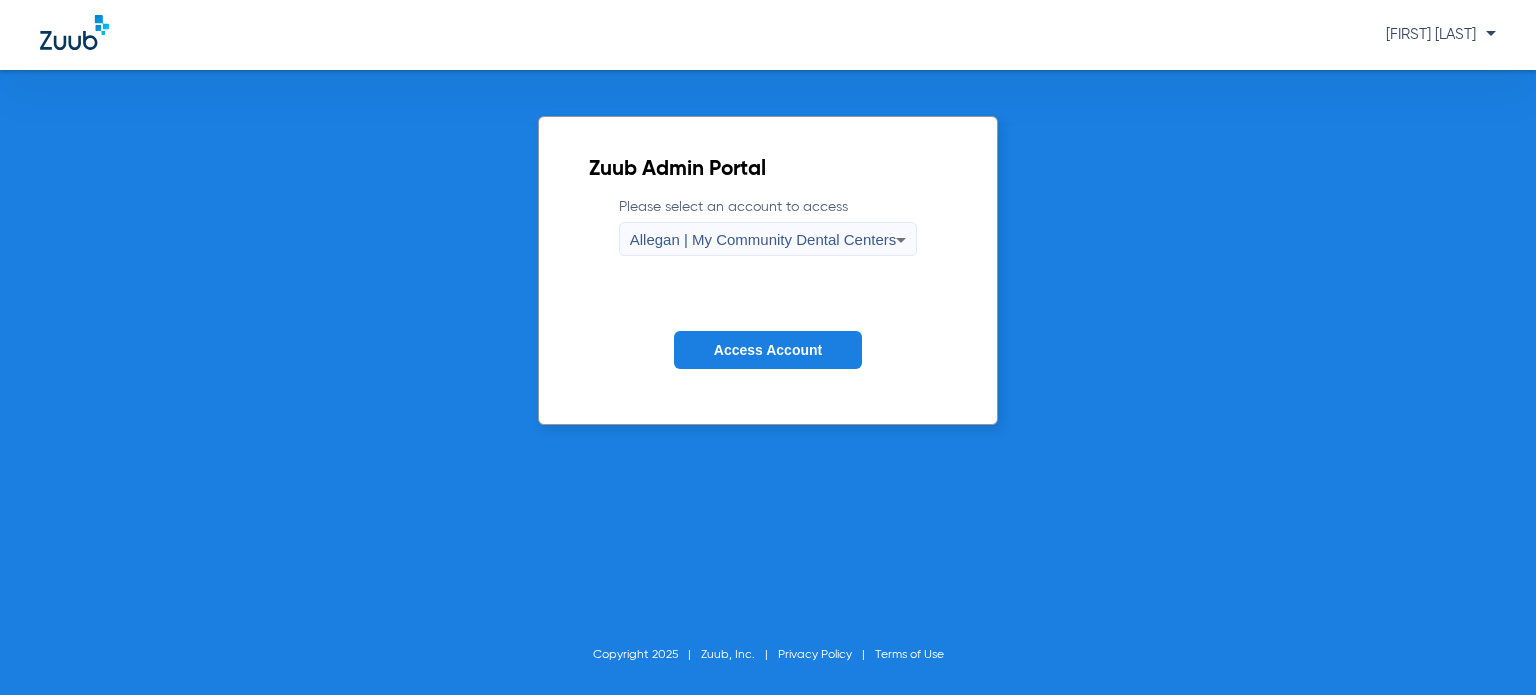 click on "Allegan | My Community Dental Centers" at bounding box center [763, 240] 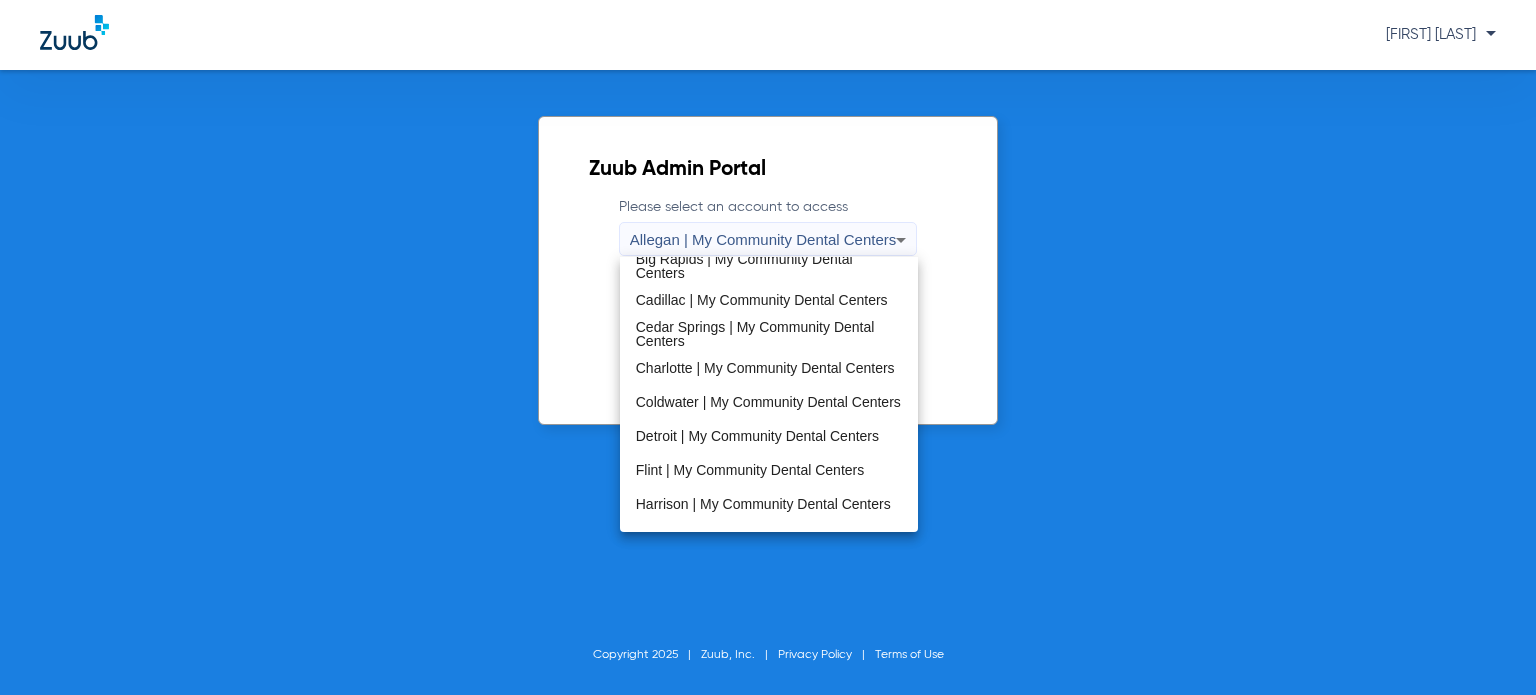 scroll, scrollTop: 643, scrollLeft: 0, axis: vertical 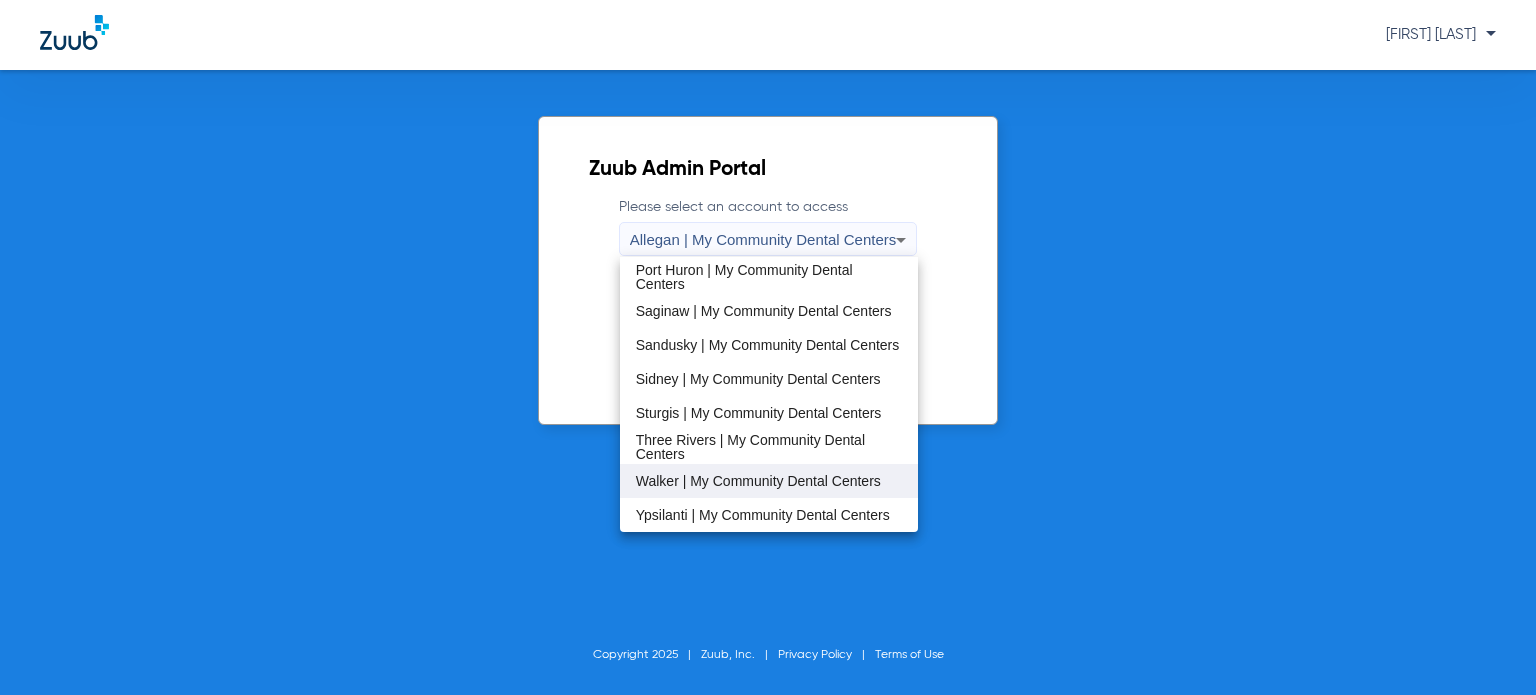 click on "Walker | My Community Dental Centers" at bounding box center [758, 481] 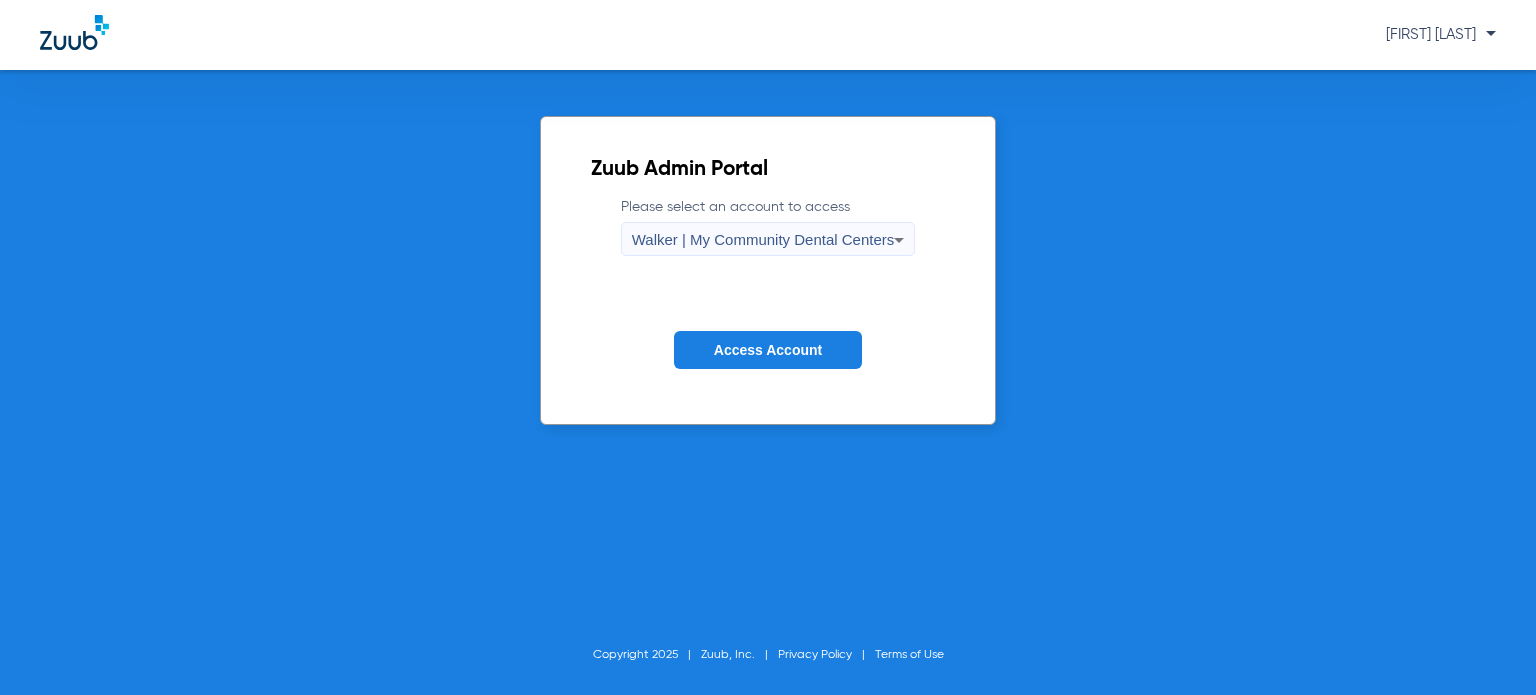 click on "Access Account" 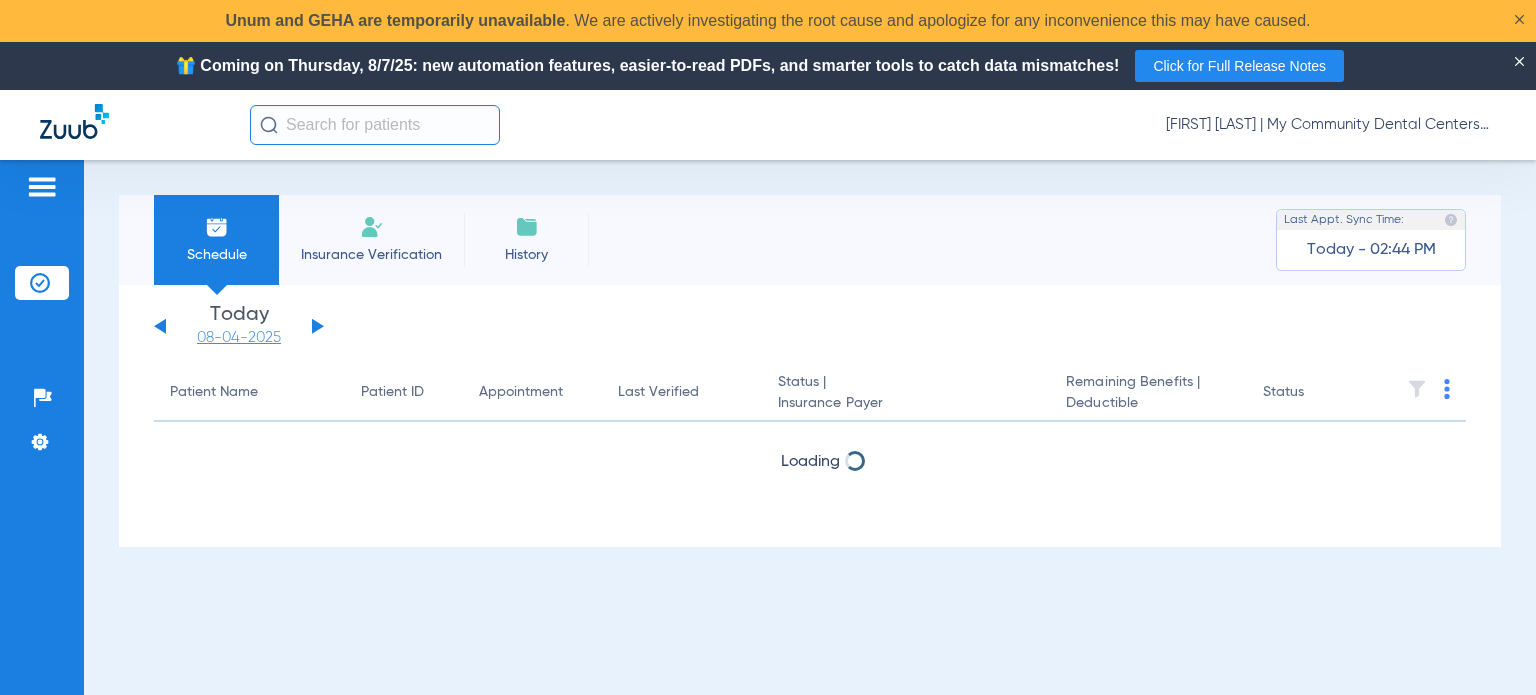 click on "08-04-2025" 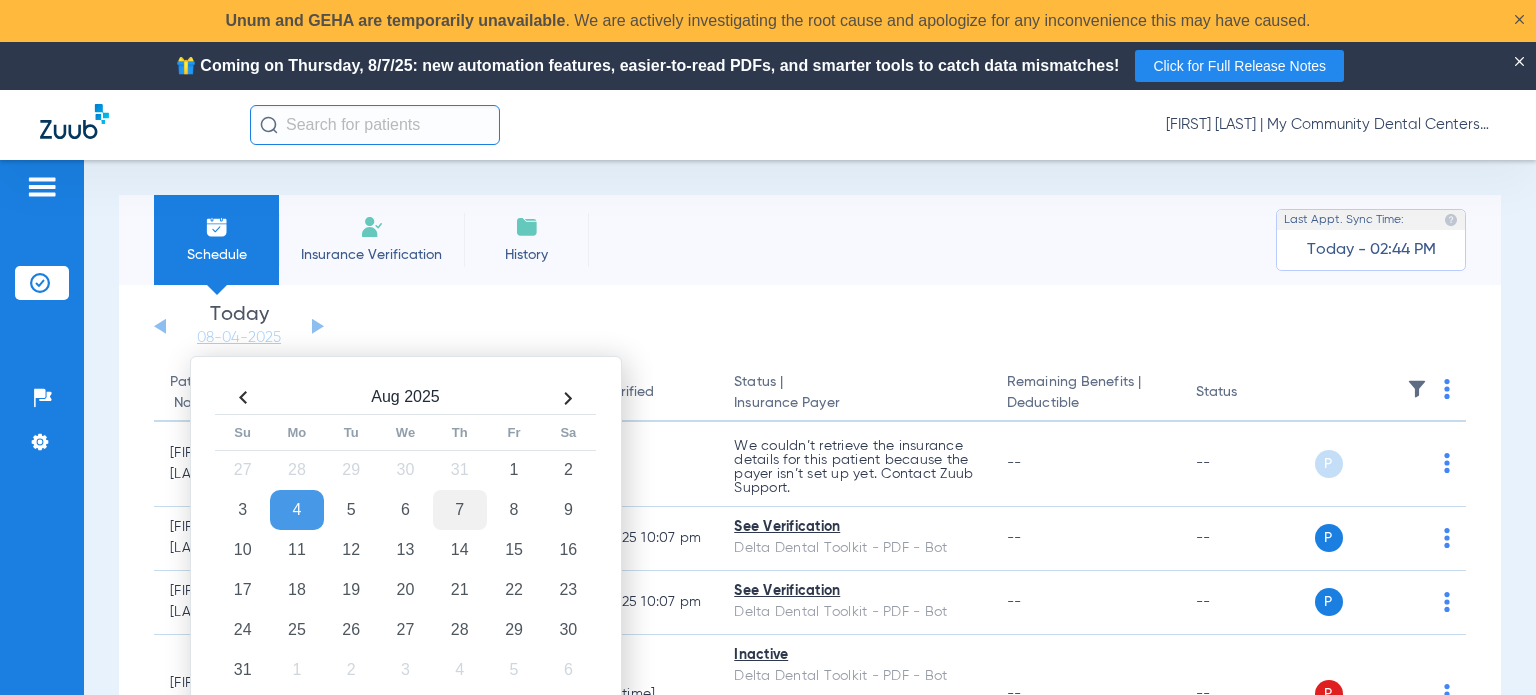 click on "7" 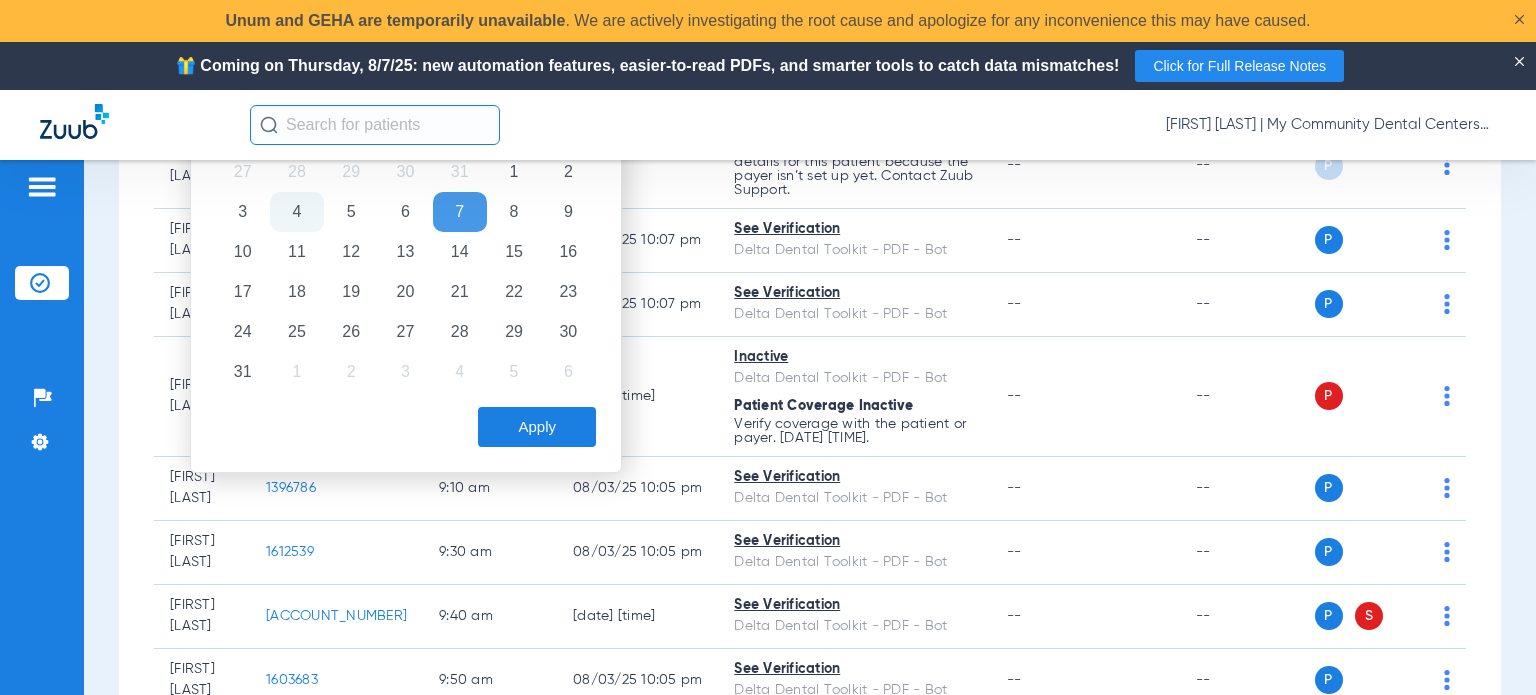 scroll, scrollTop: 300, scrollLeft: 0, axis: vertical 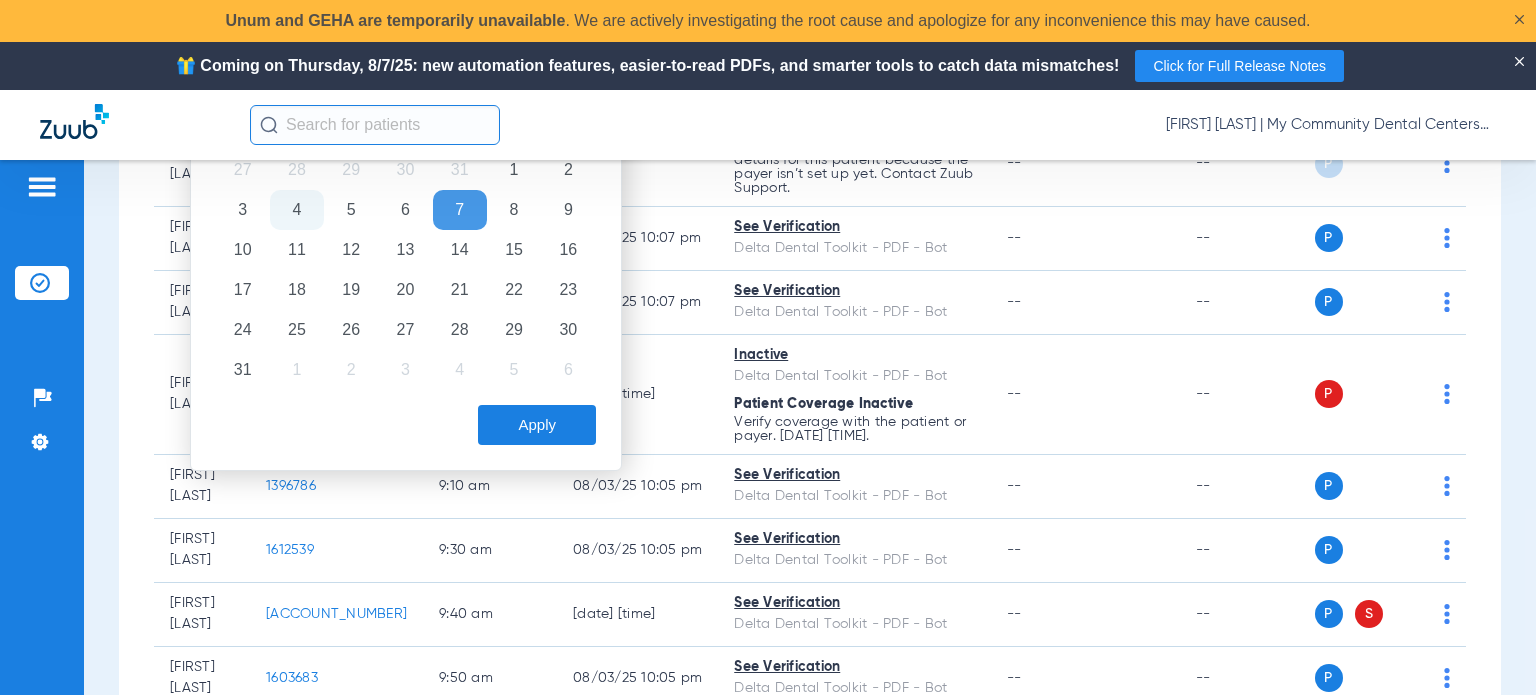 click on "Apply" 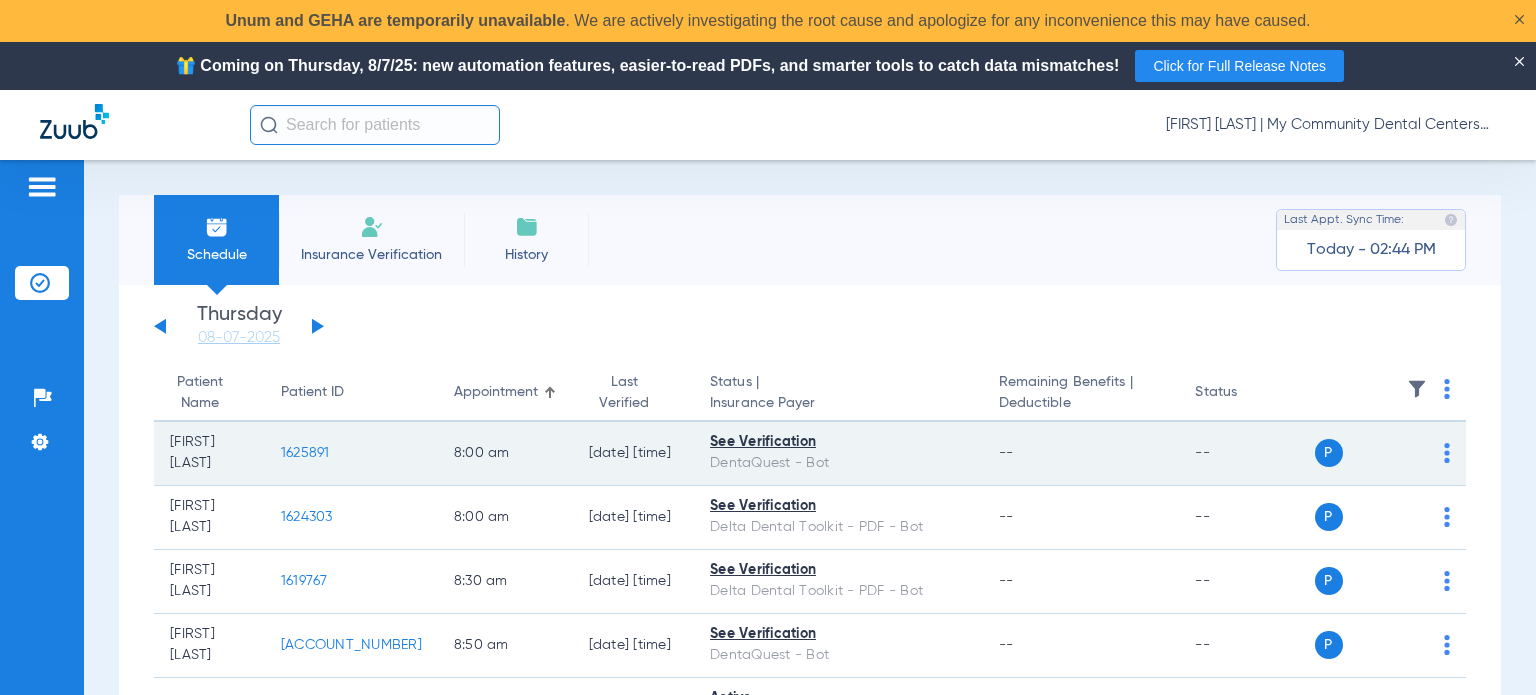 click on "1625891" 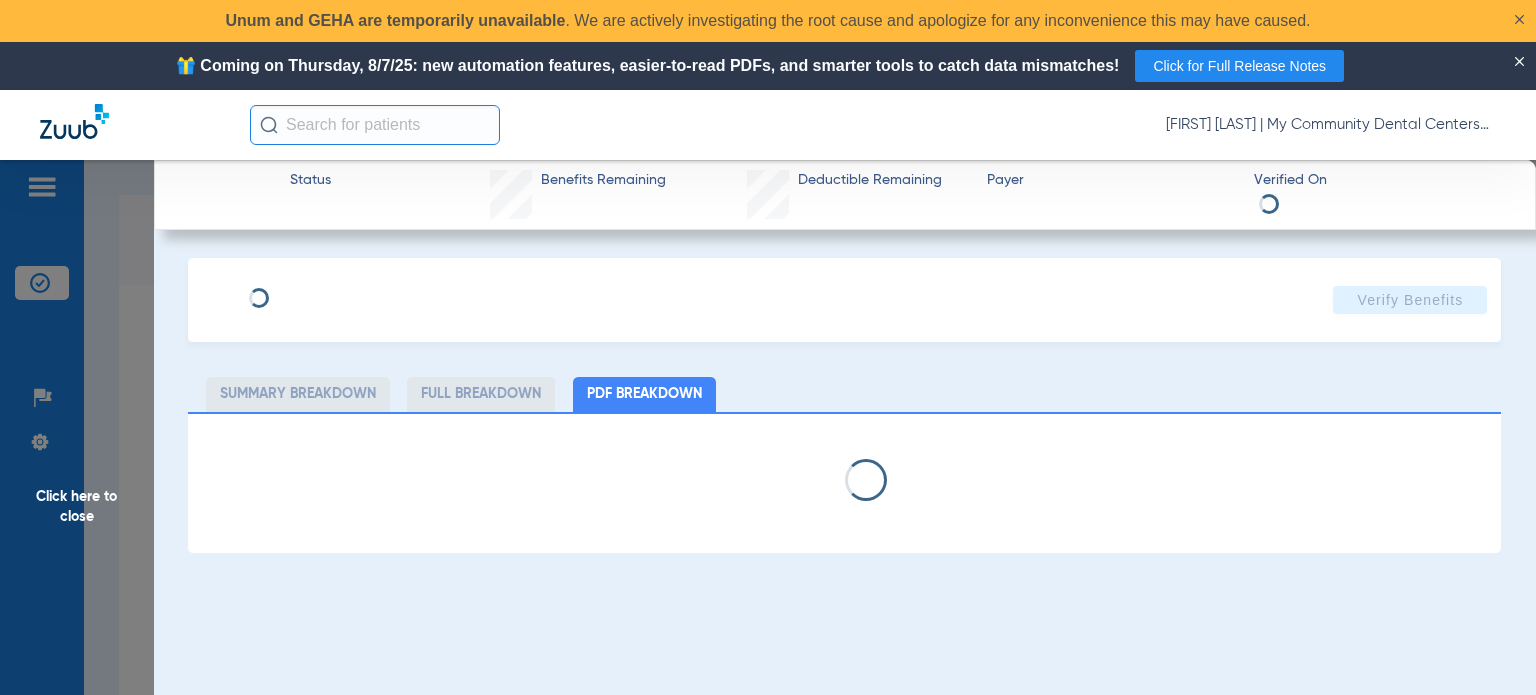 select on "page-width" 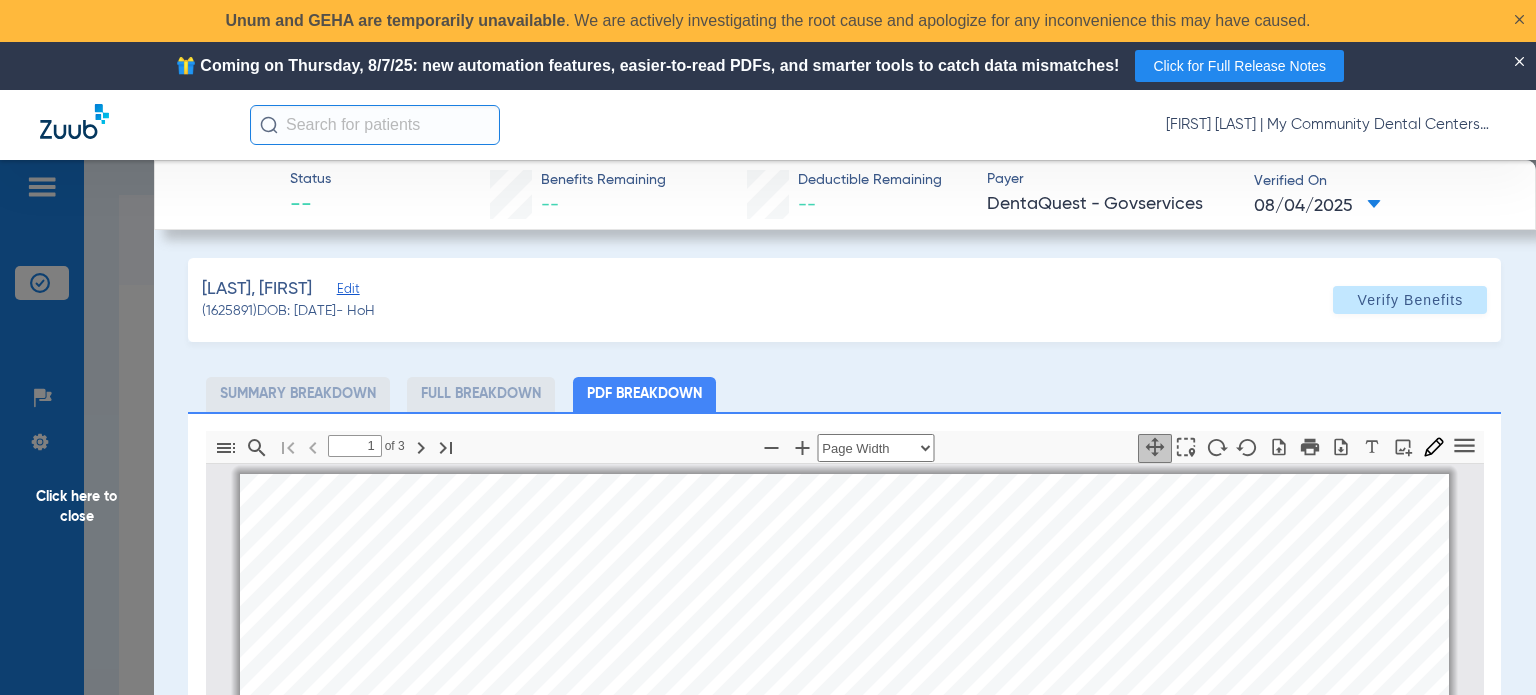 scroll, scrollTop: 10, scrollLeft: 0, axis: vertical 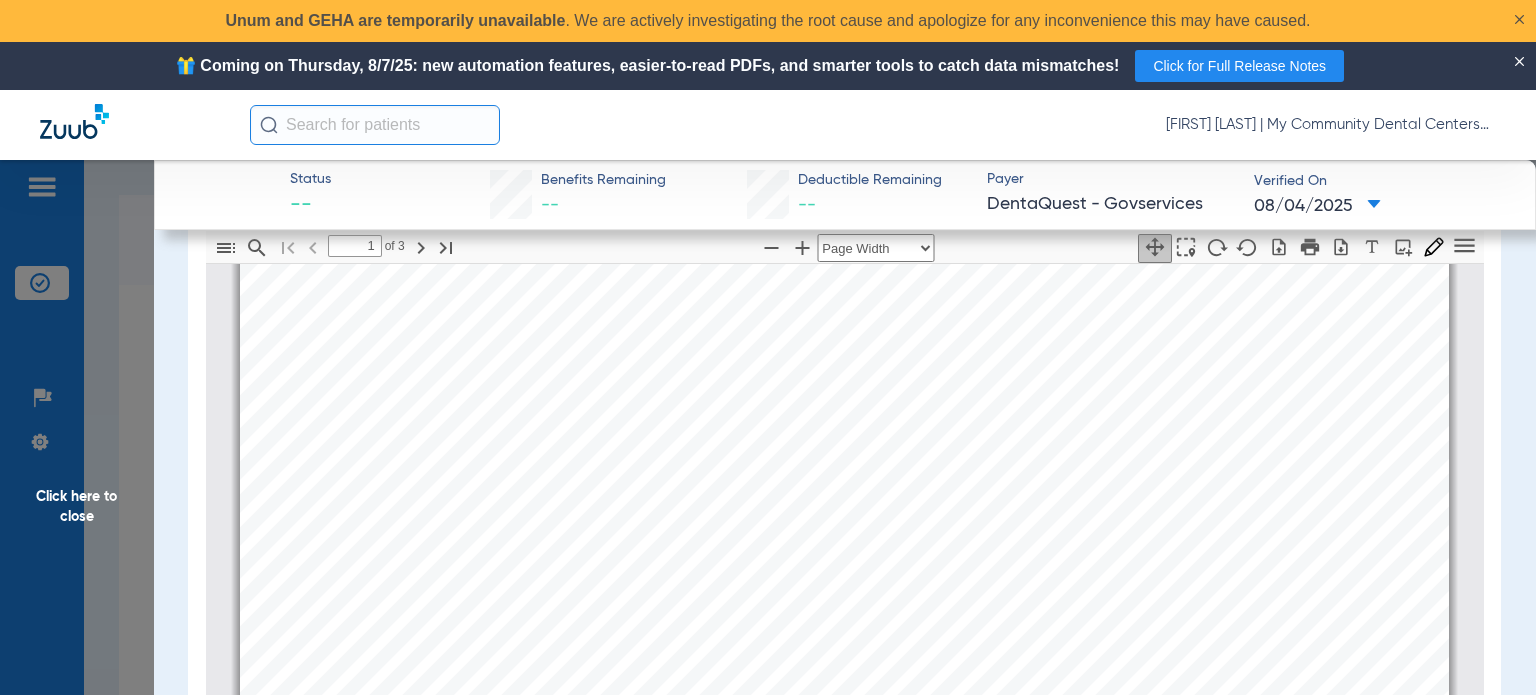 click on "Print [COMPANY_NAME] [COMPANY_NAME] Issued ID Coverage End Date [NUMBER] [DATE] Overview Claim and Authorization & Estimate Service History Eligibility History Primary Care Provider Of ﬁ ce: My Community Dental Centers Service Location: [NUMBER] [STREET] [CITY] , [CITY] , [STATE] [POSTAL_CODE] Provider Effective Date: [DATE] Provider Termination Date: [DATE] Other Coverage This member does not have other coverages." at bounding box center (844, 592) 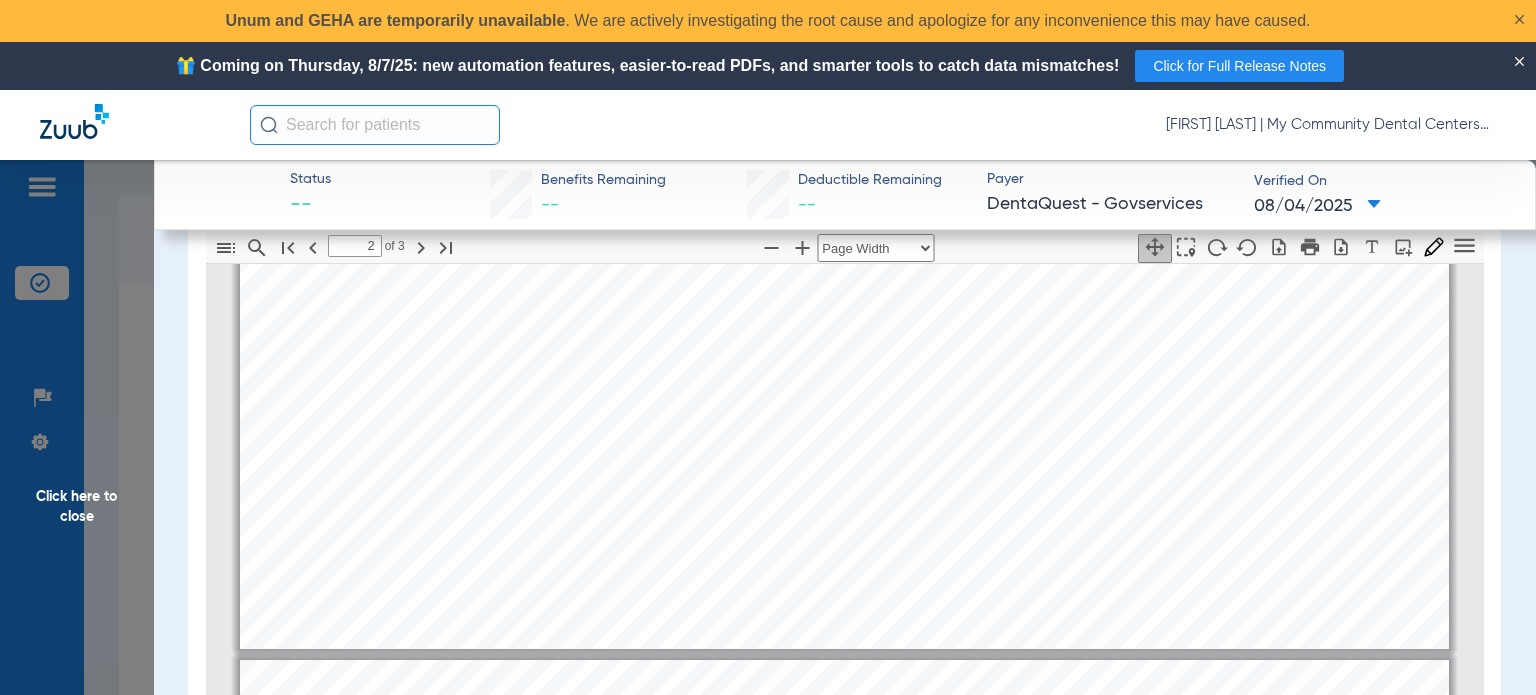 scroll, scrollTop: 810, scrollLeft: 0, axis: vertical 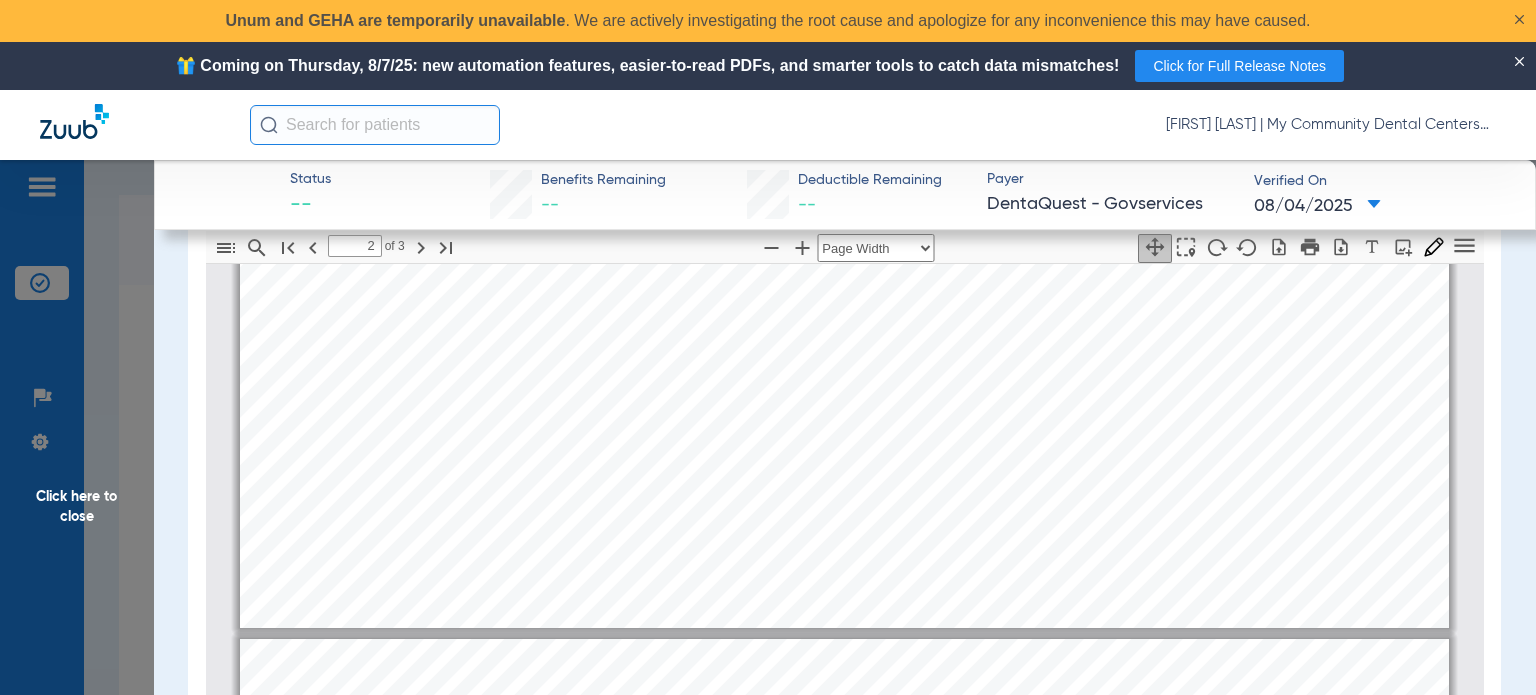 type on "3" 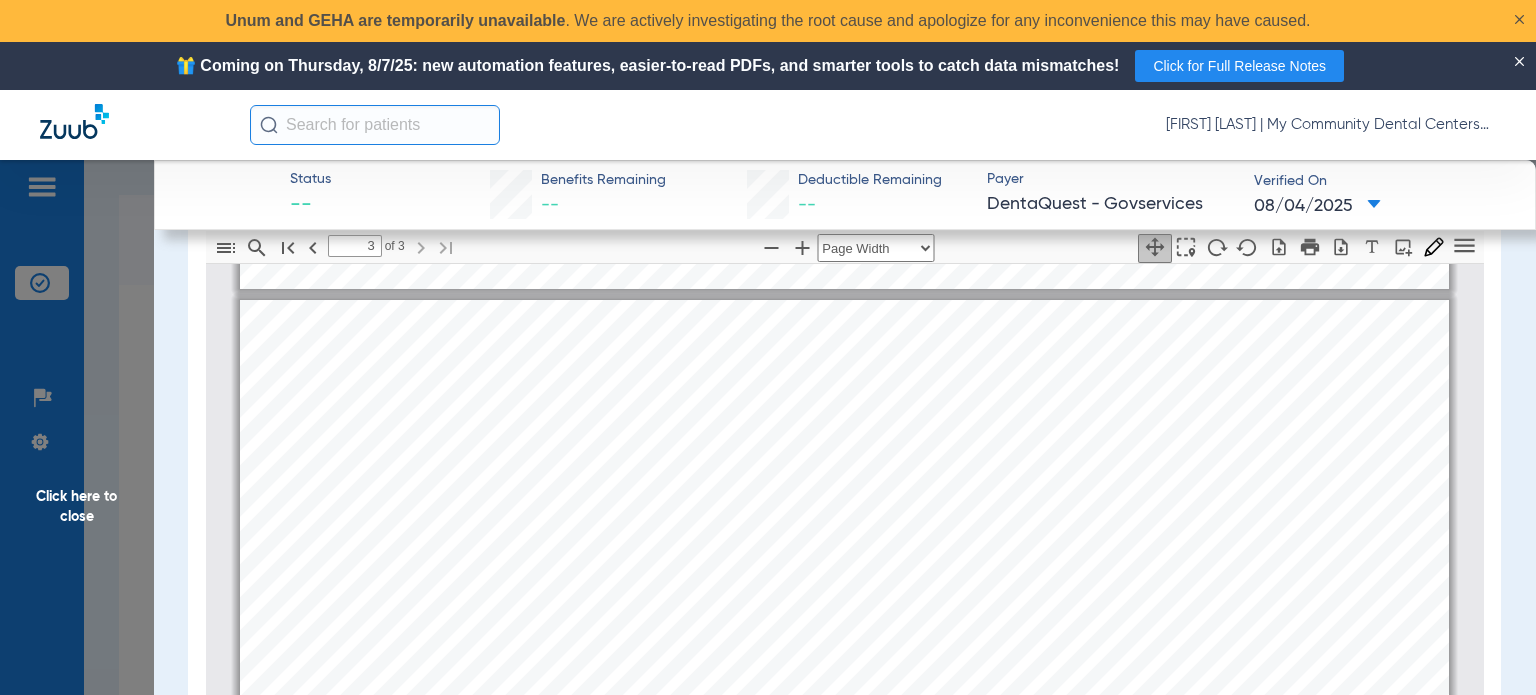 scroll, scrollTop: 1710, scrollLeft: 0, axis: vertical 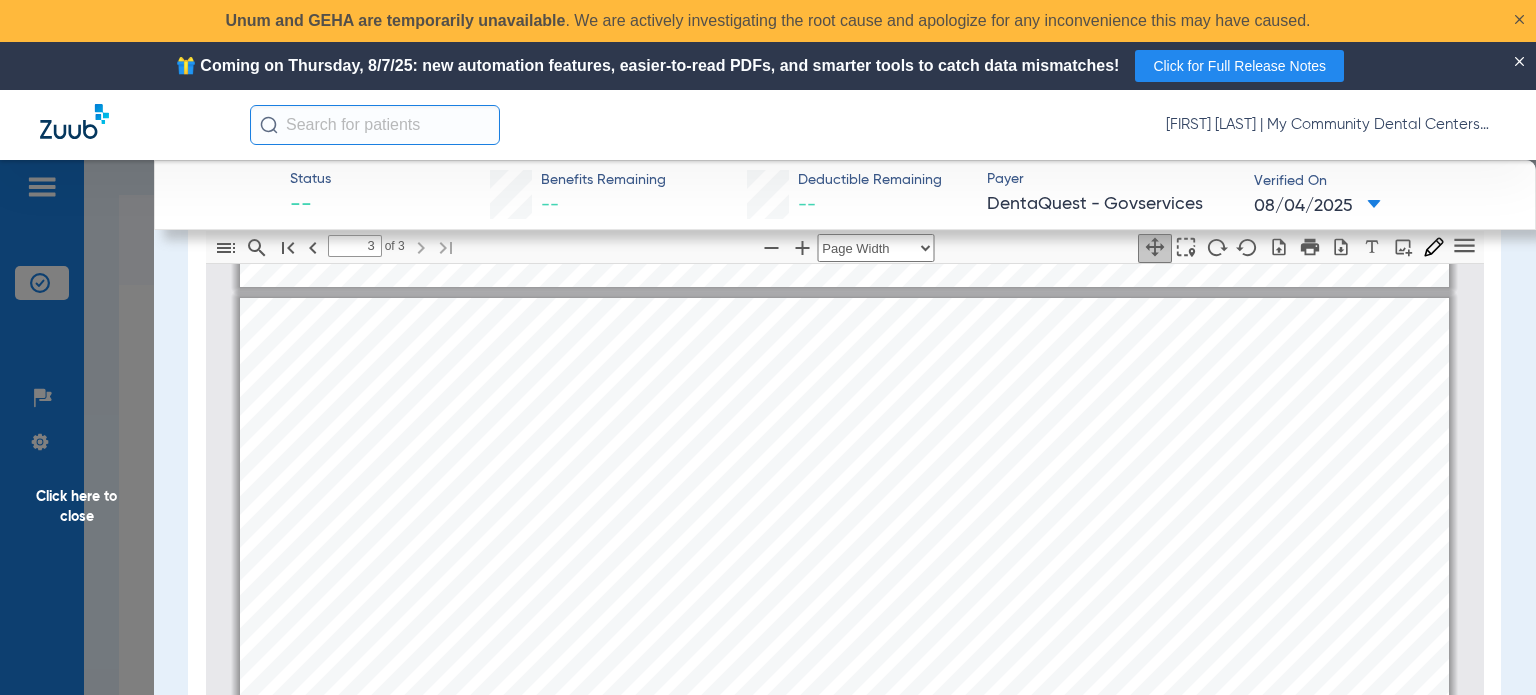 drag, startPoint x: 101, startPoint y: 505, endPoint x: 127, endPoint y: 491, distance: 29.529646 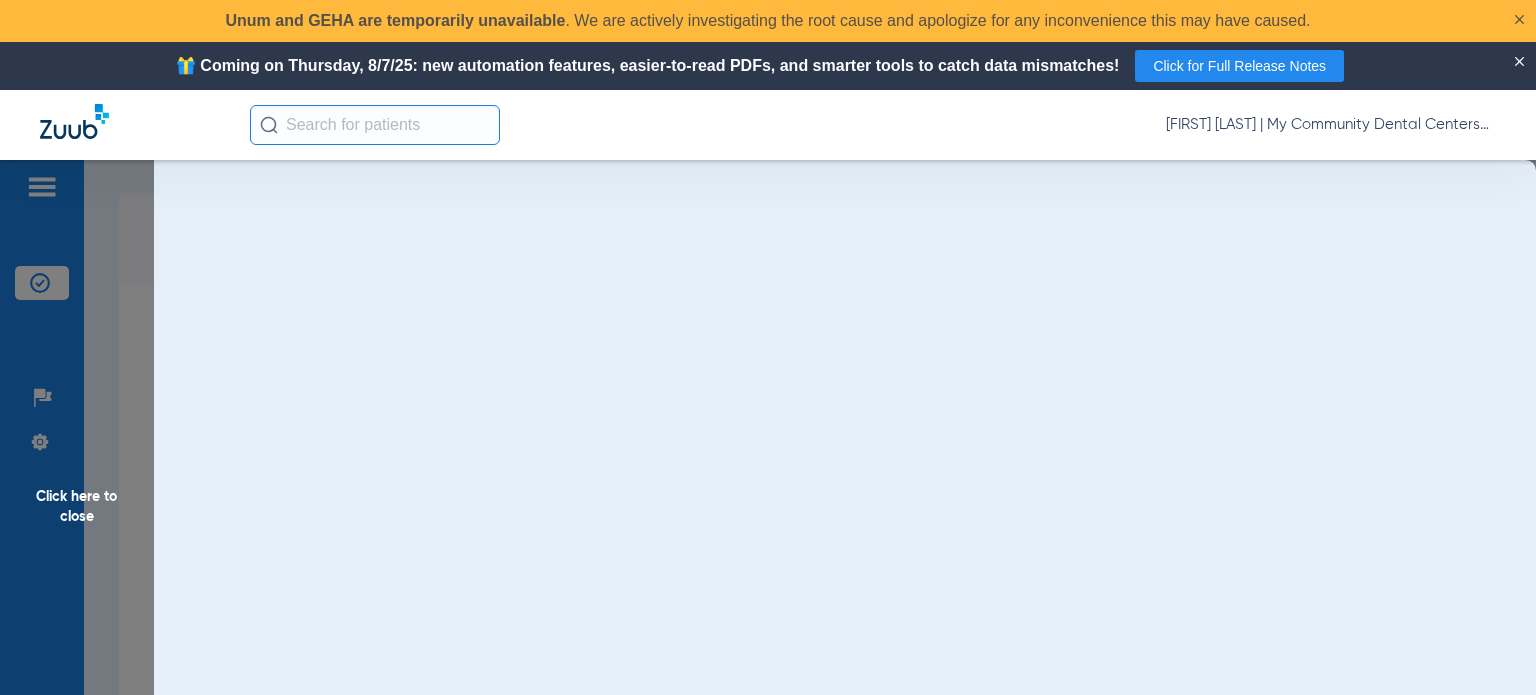 scroll, scrollTop: 0, scrollLeft: 0, axis: both 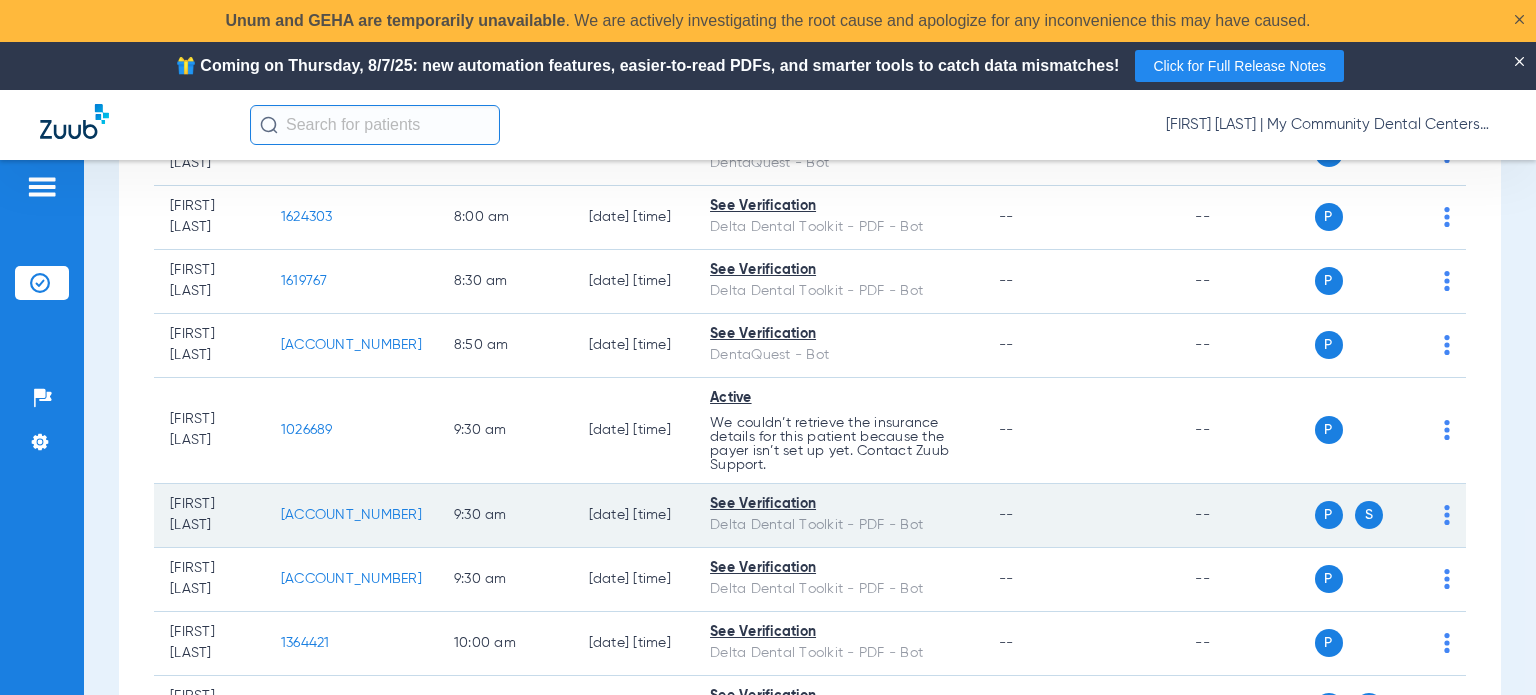 click on "[ACCOUNT_NUMBER]" 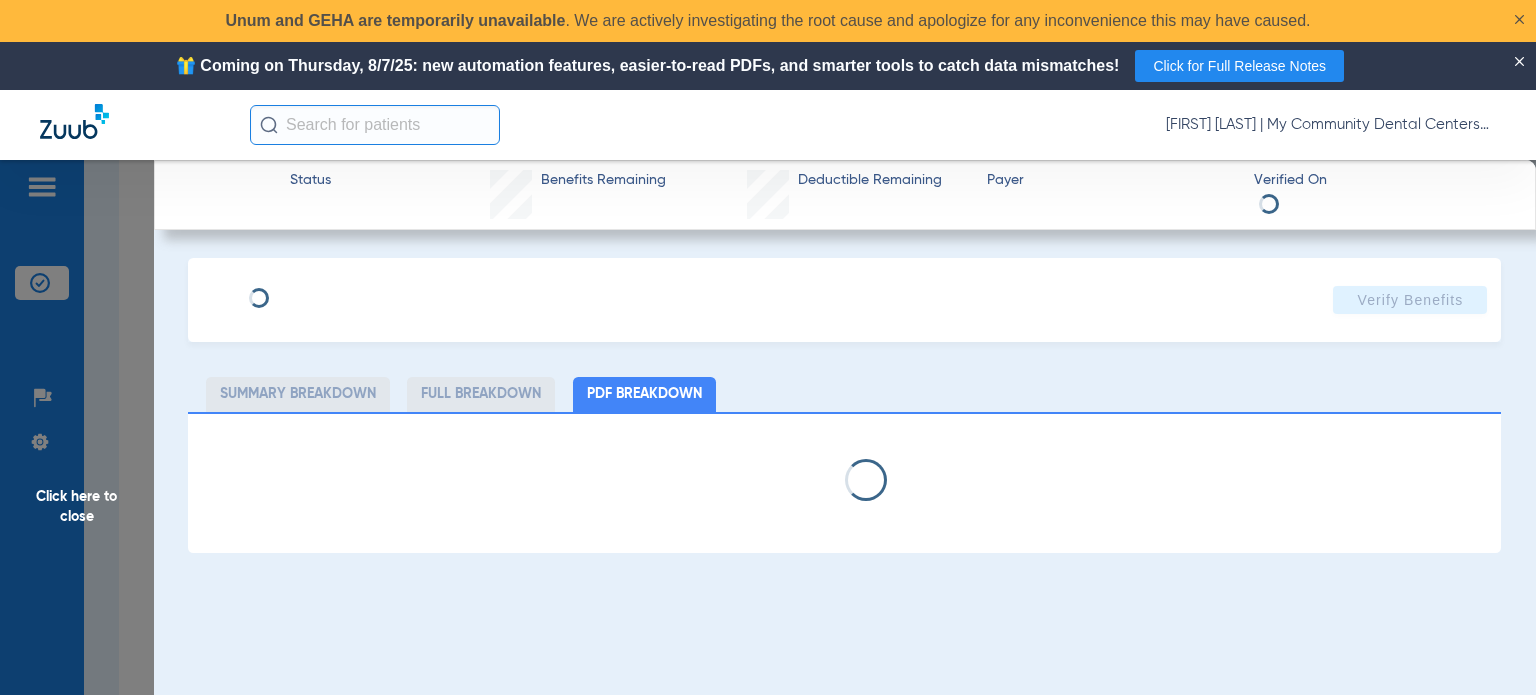 select on "page-width" 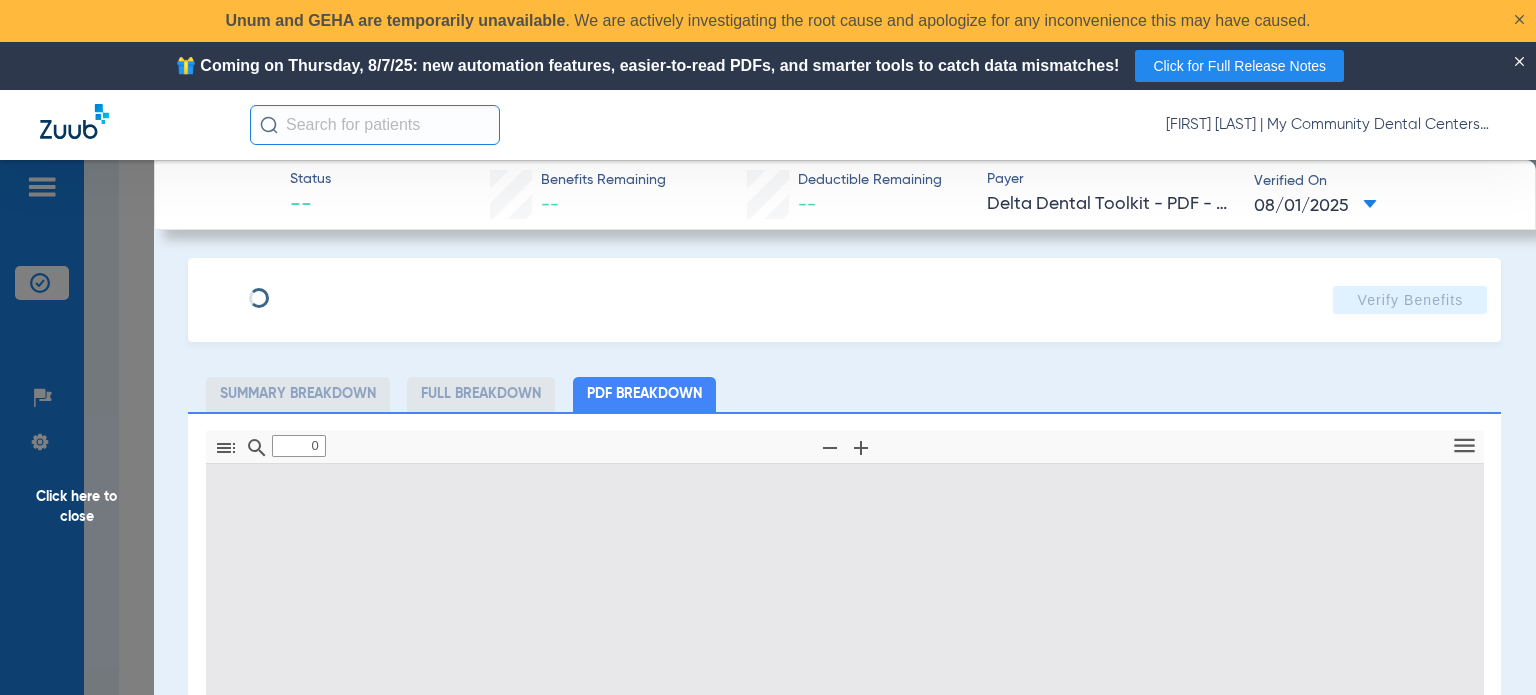 type on "1" 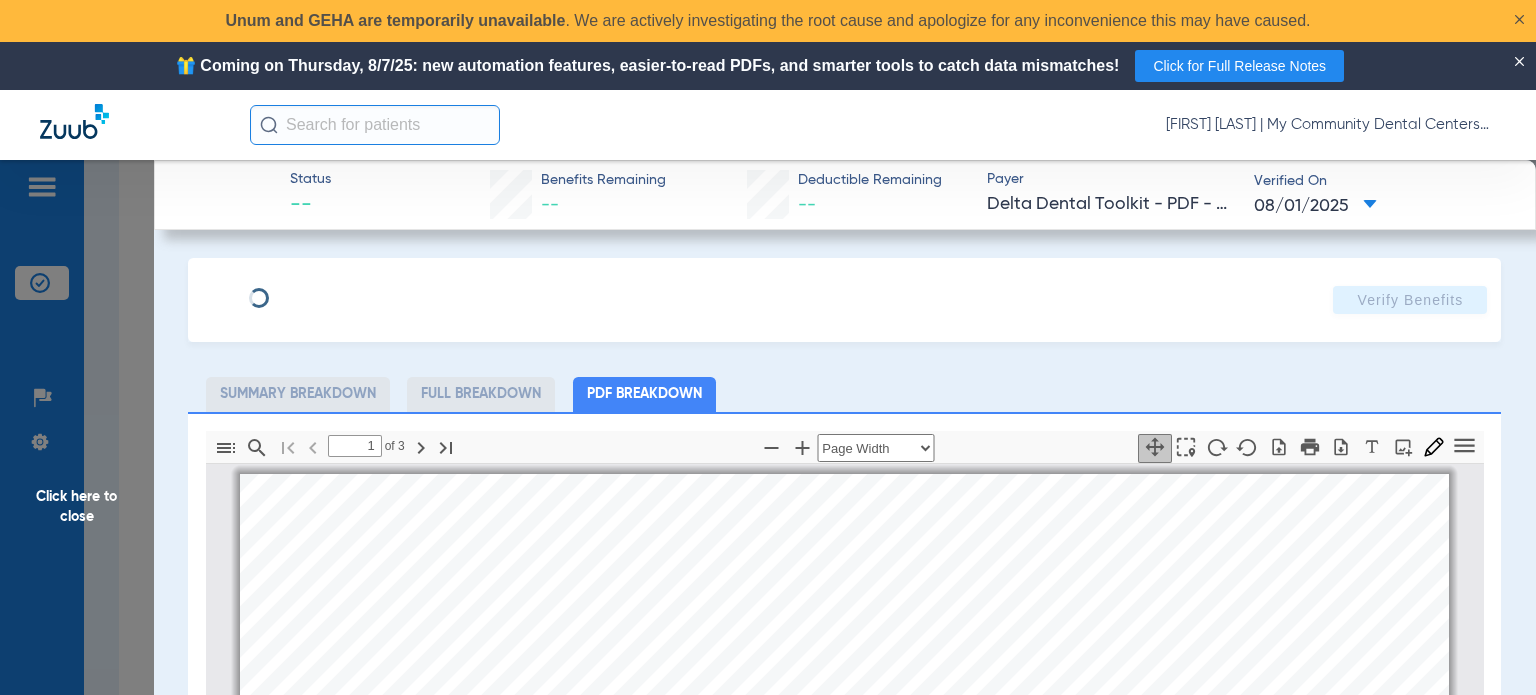 scroll, scrollTop: 10, scrollLeft: 0, axis: vertical 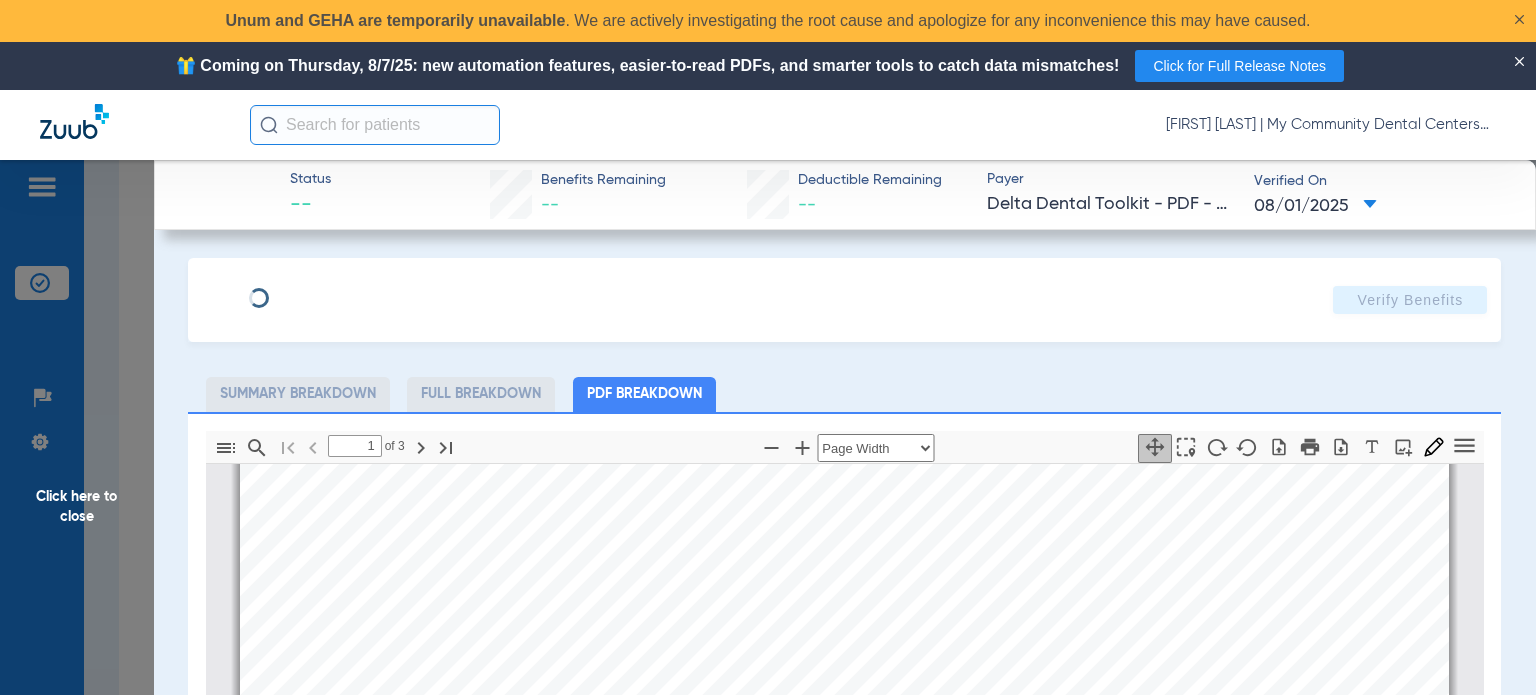 click on "Verify Benefits   Subscriber Information   First name   Last name   DOB  mm / dd / yyyy  Member ID   [NUMBER]  Group ID (optional)   Insurance Payer   Insurance
Select an Insurance  Provider   Dentist
[FIRST] [LAST]  [NUMBER]  Summary Breakdown   Full Breakdown   PDF Breakdown  Thumbnails Document Outline Attachments Layers Current Outline Item         1 of ⁨3⁩ Automatic Zoom Actual Size Page Fit Page Width ⁨50⁩% ⁨100⁩% ⁨125⁩% ⁨150⁩% ⁨200⁩% ⁨300⁩% ⁨400⁩% ⁨0⁩%       Highlight         Add image              Tools Highlight color Thickness Color #000000 Size Color #000000 Thickness Opacity Presentation Mode Open Print Save Go to First Page Previous Next Go to Last Page Rotate Clockwise Rotate Counterclockwise Text Selection Tool   Hand Tool     Find Zoom Out Zoom In No Spreads Odd Spreads Even Spreads Page Scrolling Vertical Scrolling     Horizontal Scrolling Wrapped Scrolling Infinite scroll Book mode              Draw     Text     Add or edit images     Toggle Sidebar Previous" 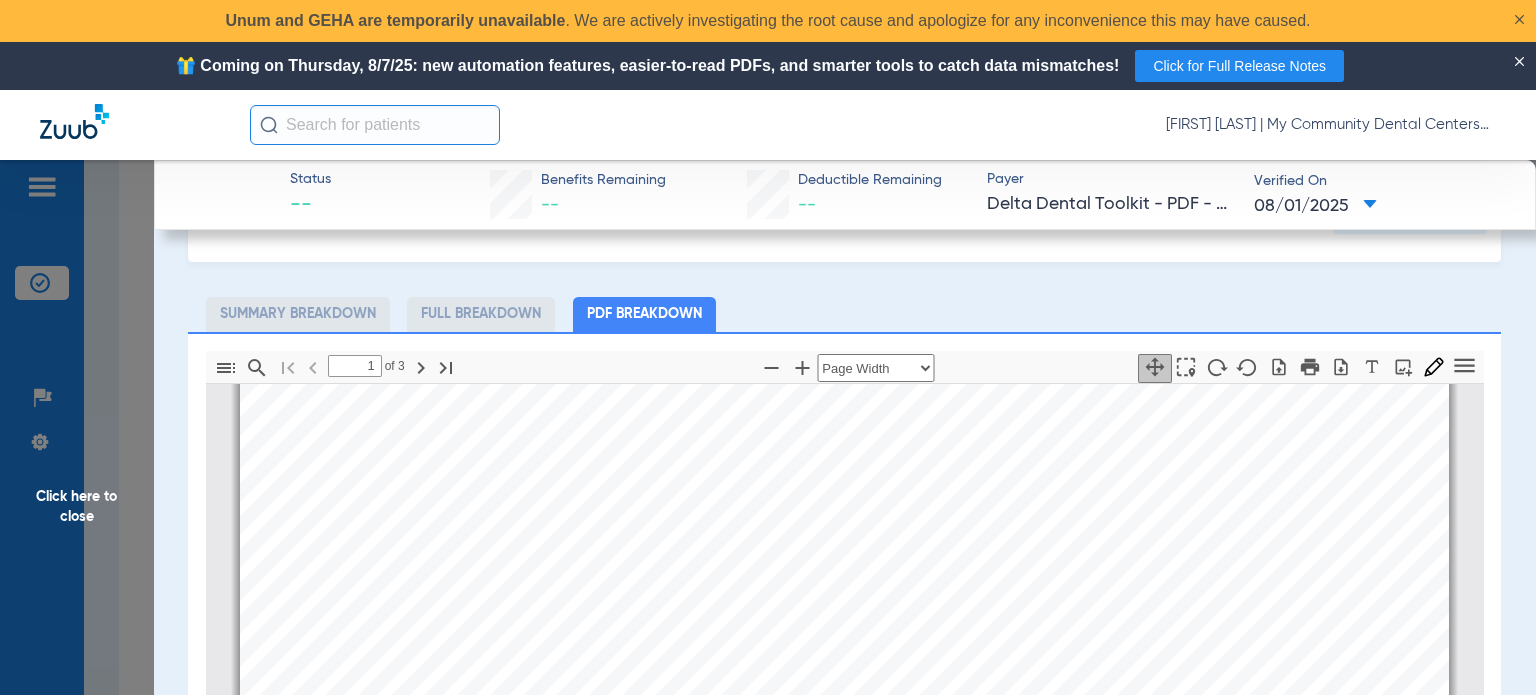 scroll, scrollTop: 200, scrollLeft: 0, axis: vertical 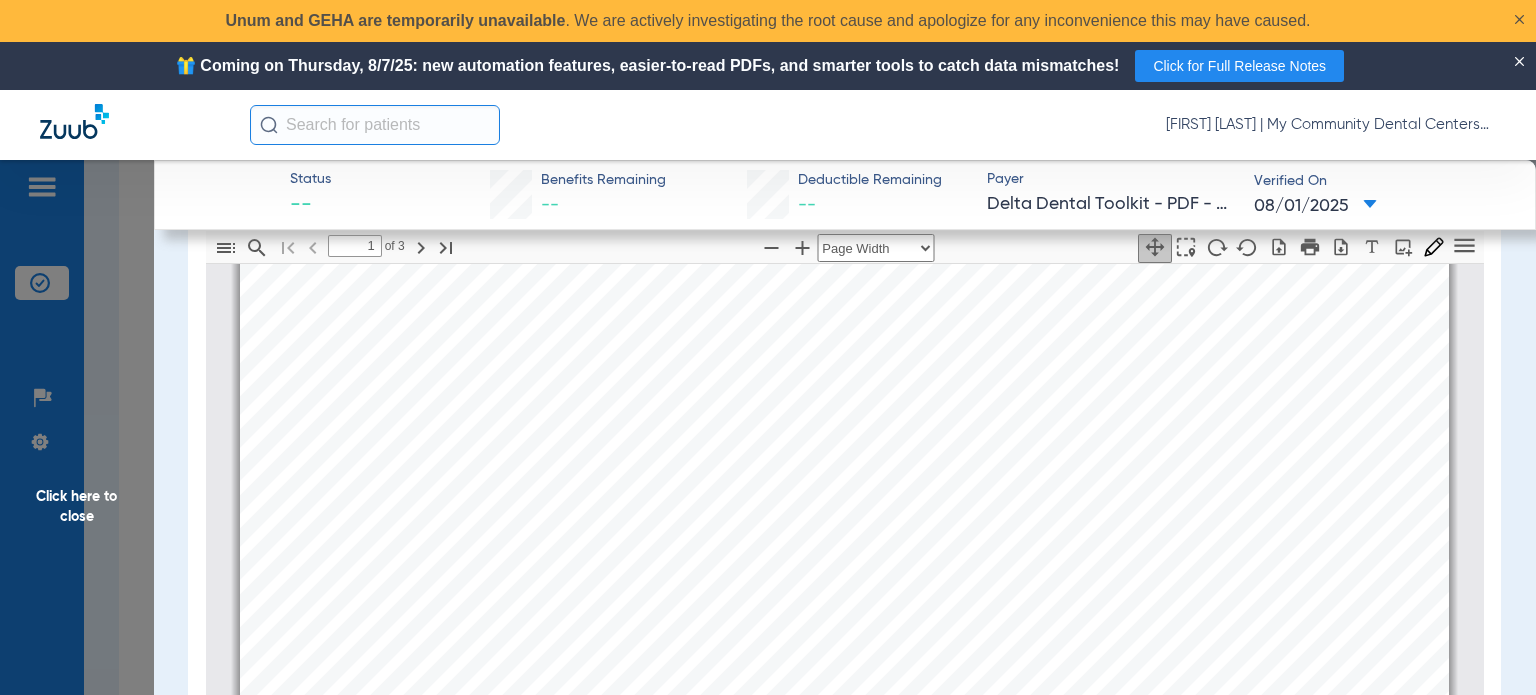 click on "Page 1 Eligibility and Benefits are based on information available on [DATE] . This is an overview of benefits that should be reviewed in its entirety, and not a guarantee of payment. Refer to the patient's summary plan description (SPD) for detailed benefits, limitations, and exclusions. Estimated patient out of pocket expenses can be determined by the submission of a pre-treatment estimate. Eligibility Member Name: [FIRST] [LAST] Patient Name: [FIRST] [LAST] Relationship: Subscriber Client Name: Priority Health DSNP Client Number: [NUMBER] Product: Medicare Advantage PPO Currently Eligible: Yes as of [DATE] Claims Mailing Address Delta Dental P.O. Box [NUMBER] [CITY], [STATE] [POSTAL_CODE] Payer ID DDPMI, DDPIN, DDPOH Contact your clearing house if you have any issues with these payer IDs Client Information: The Employer has selected the following benefit plan. Eligibility is not a guarantee of coverage as actual benefit payments are Internal:" at bounding box center (844, 1046) 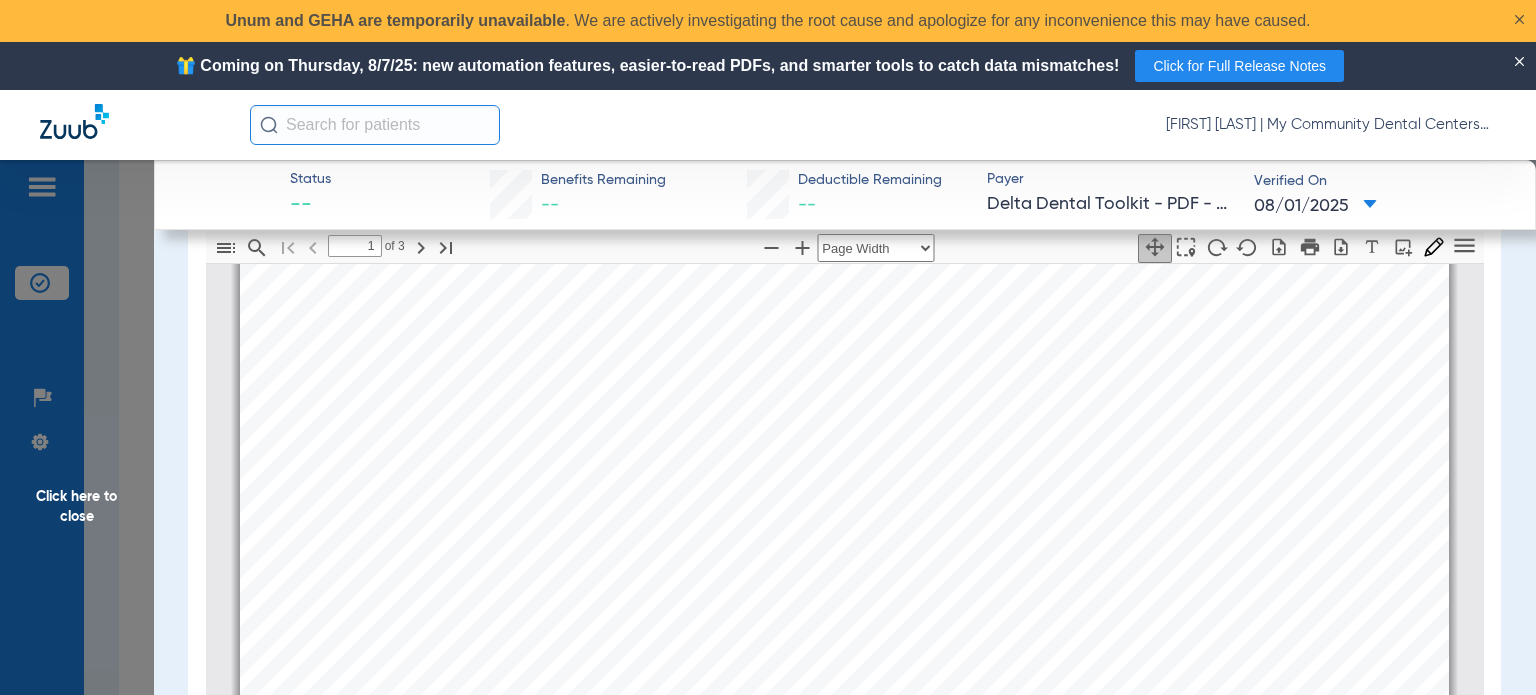 scroll, scrollTop: 0, scrollLeft: 0, axis: both 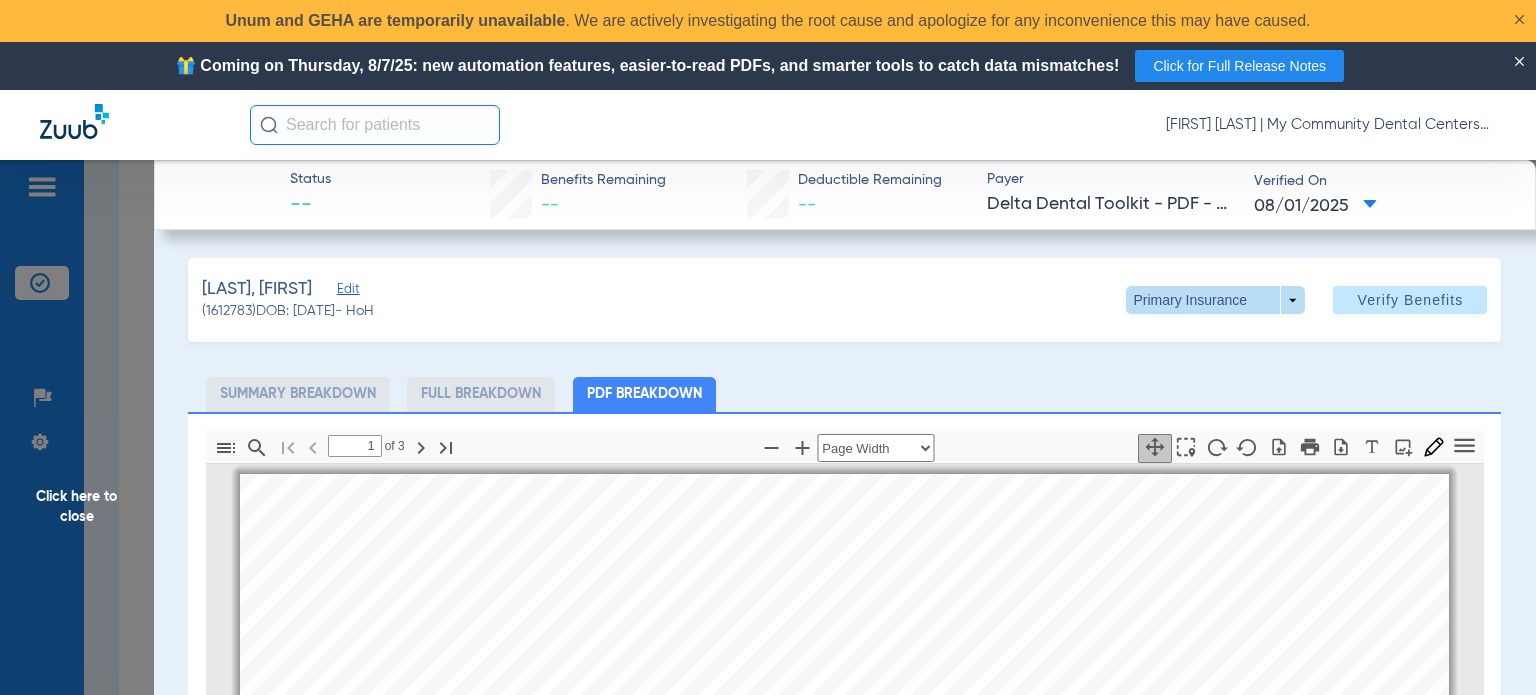 click 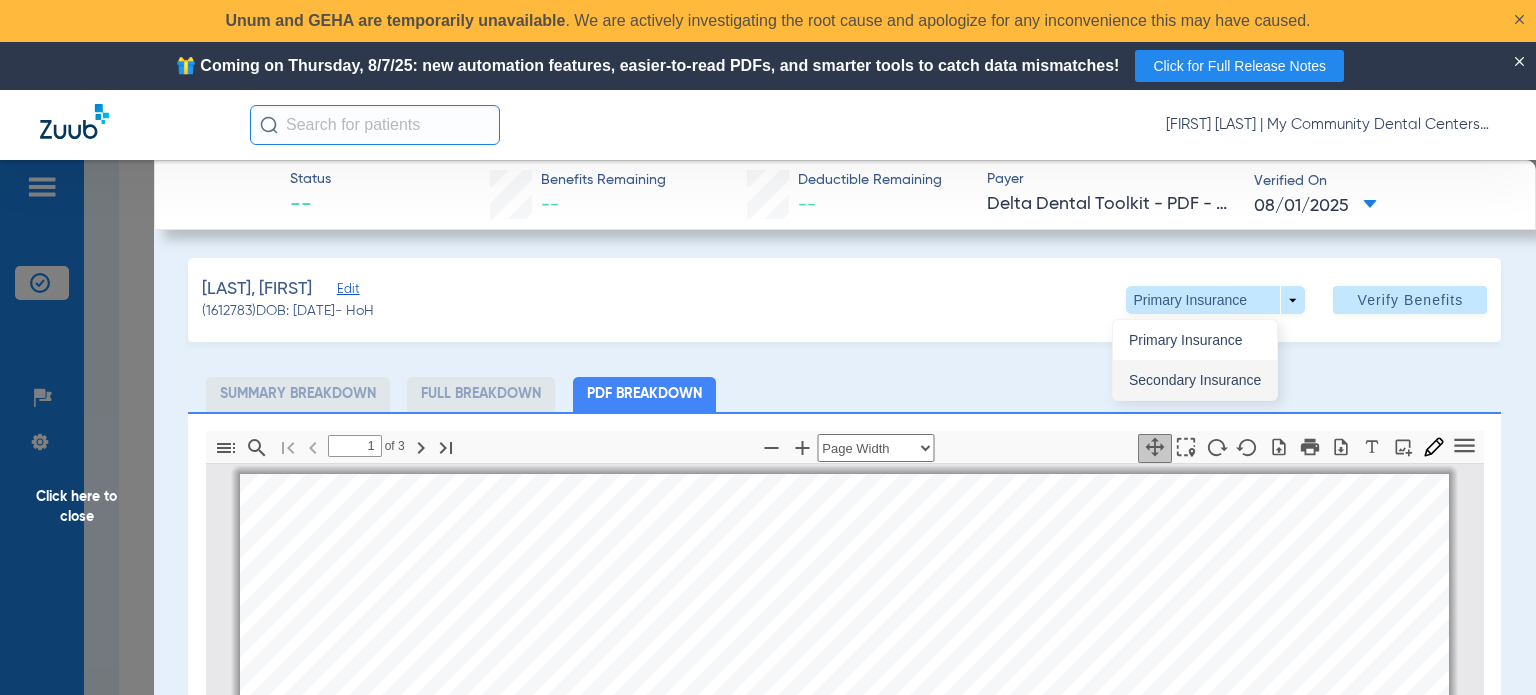 click on "Secondary Insurance" at bounding box center (1195, 380) 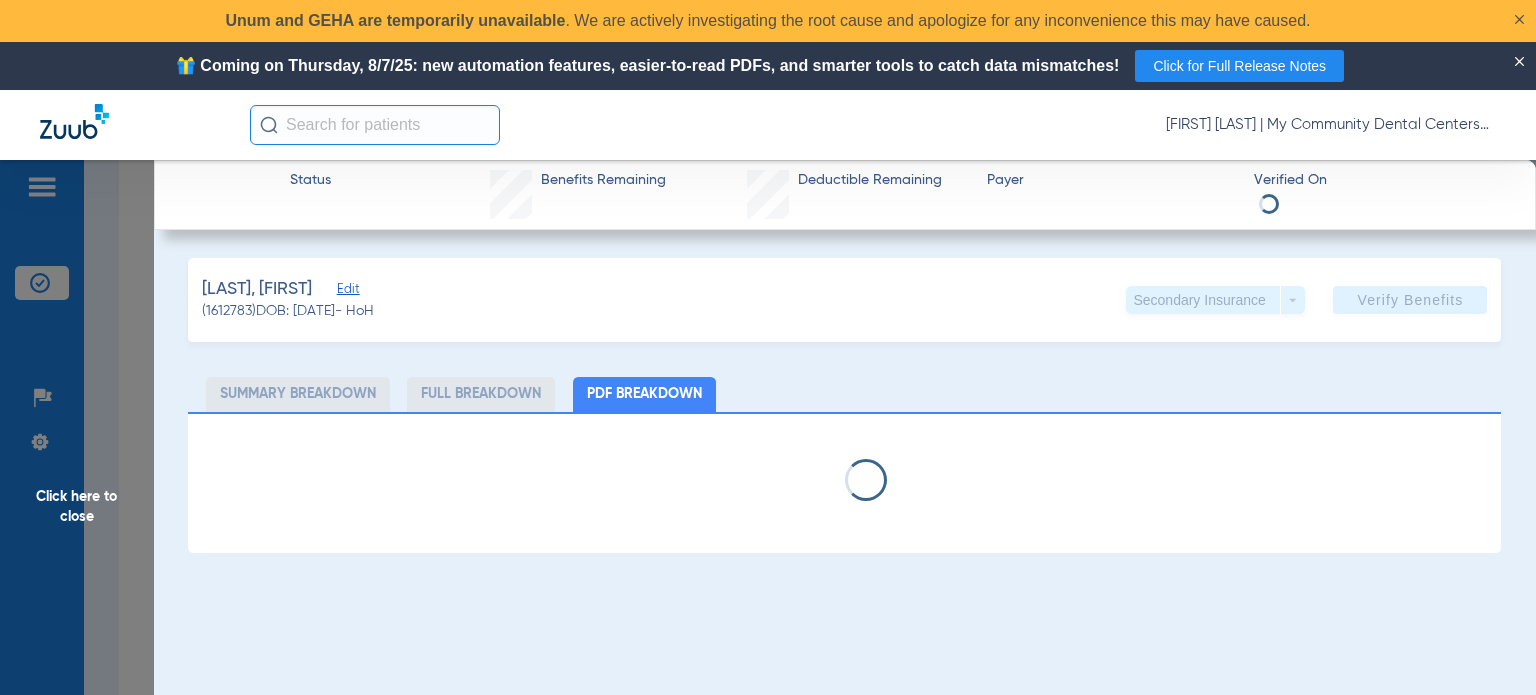 select on "page-width" 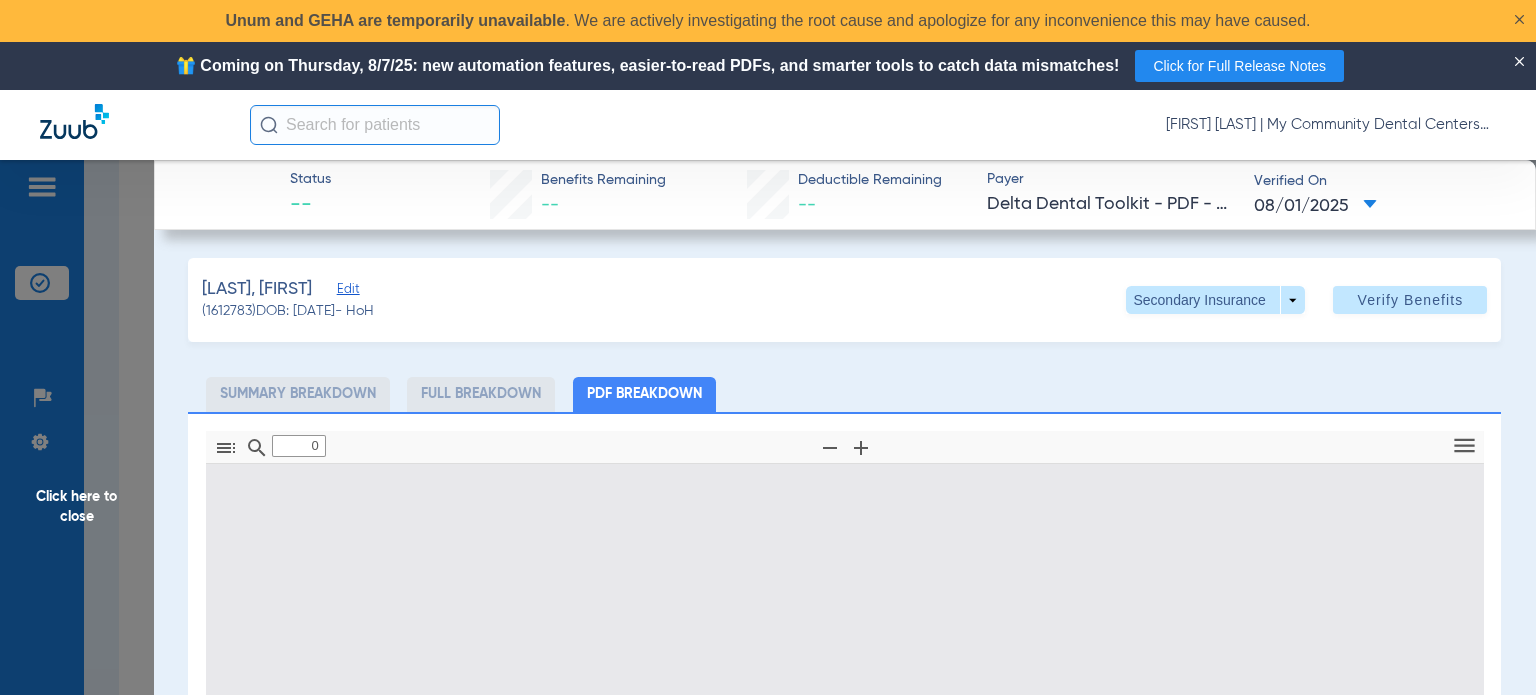 type on "1" 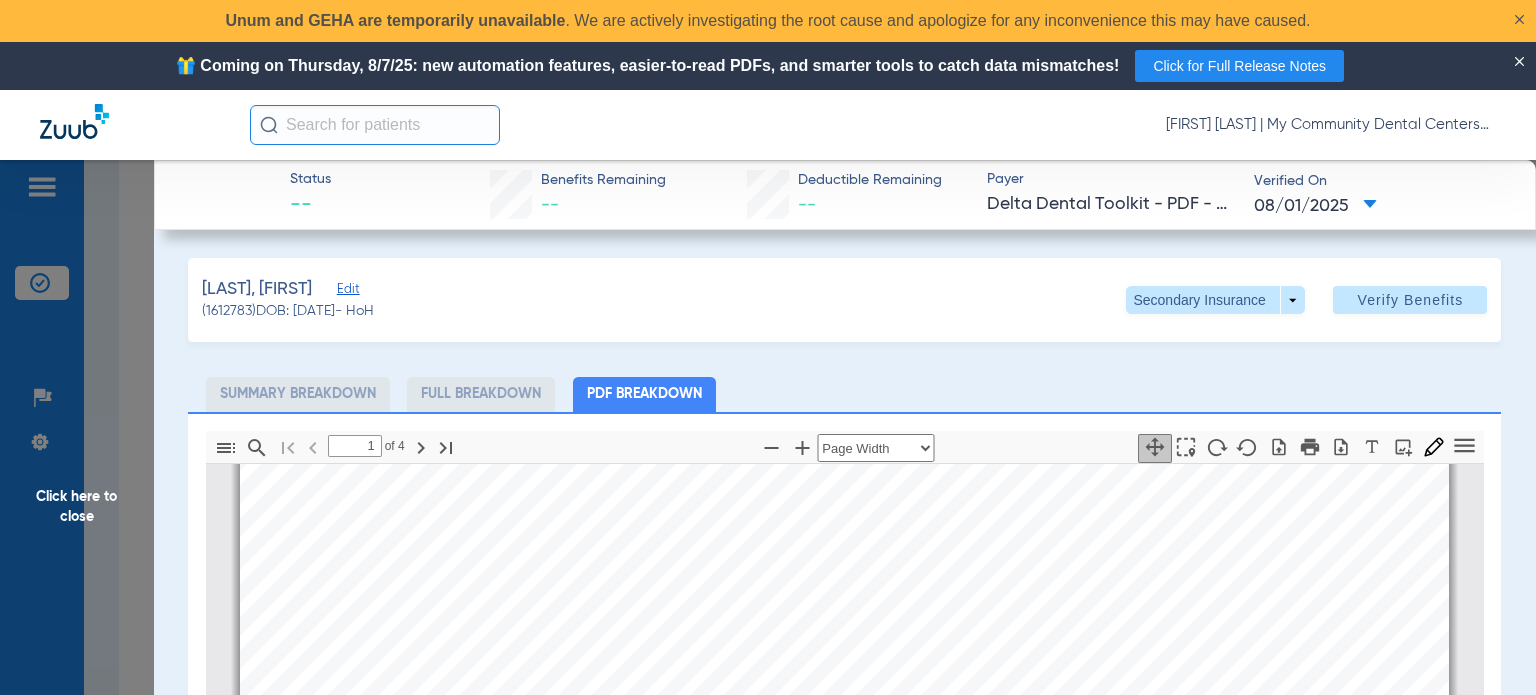 scroll, scrollTop: 410, scrollLeft: 0, axis: vertical 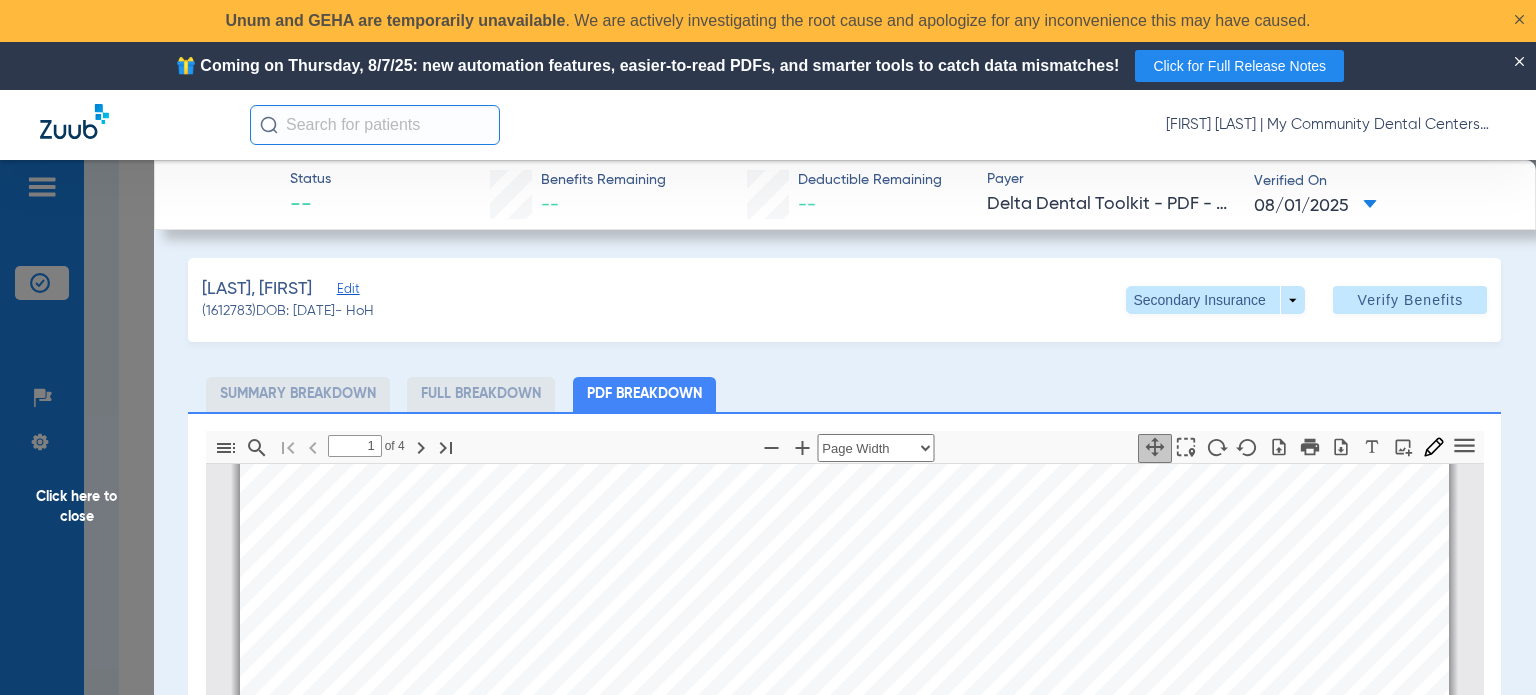 drag, startPoint x: 76, startPoint y: 518, endPoint x: 132, endPoint y: 506, distance: 57.271286 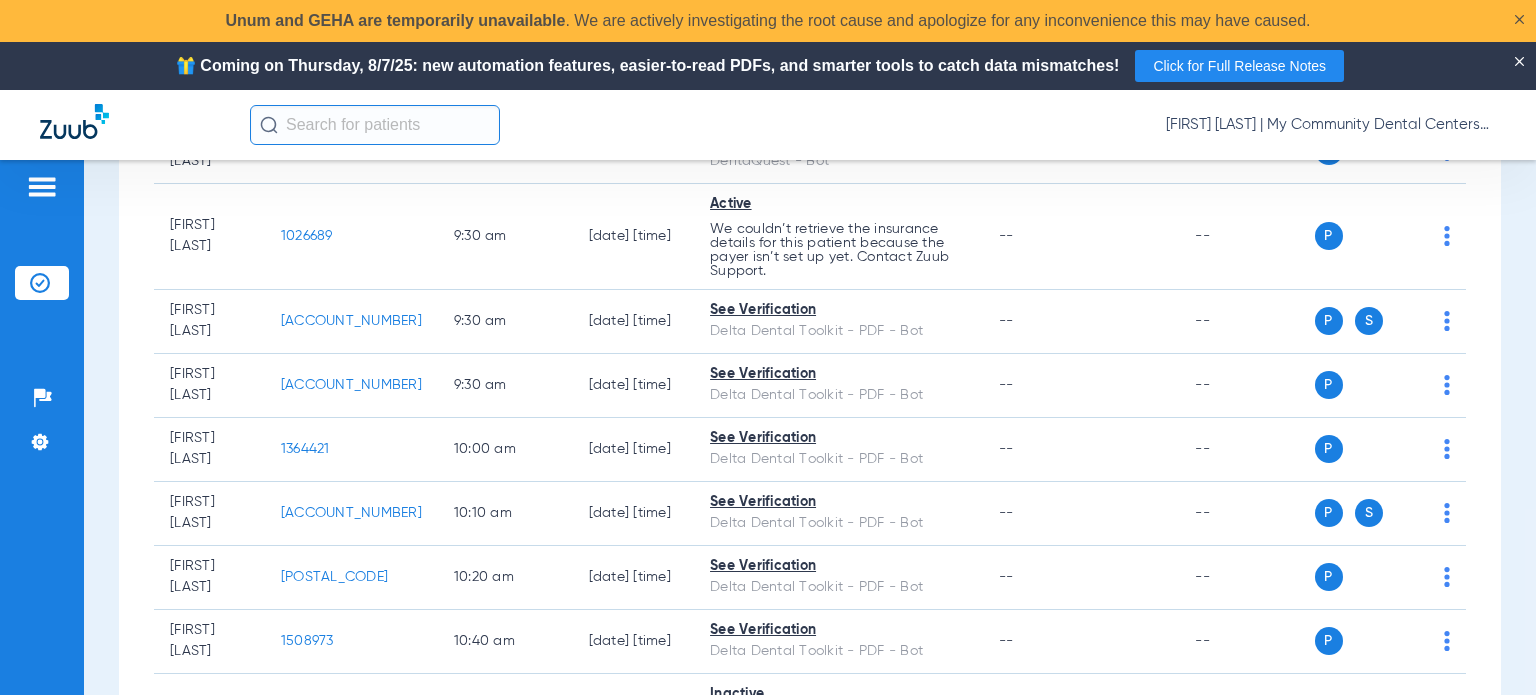 scroll, scrollTop: 500, scrollLeft: 0, axis: vertical 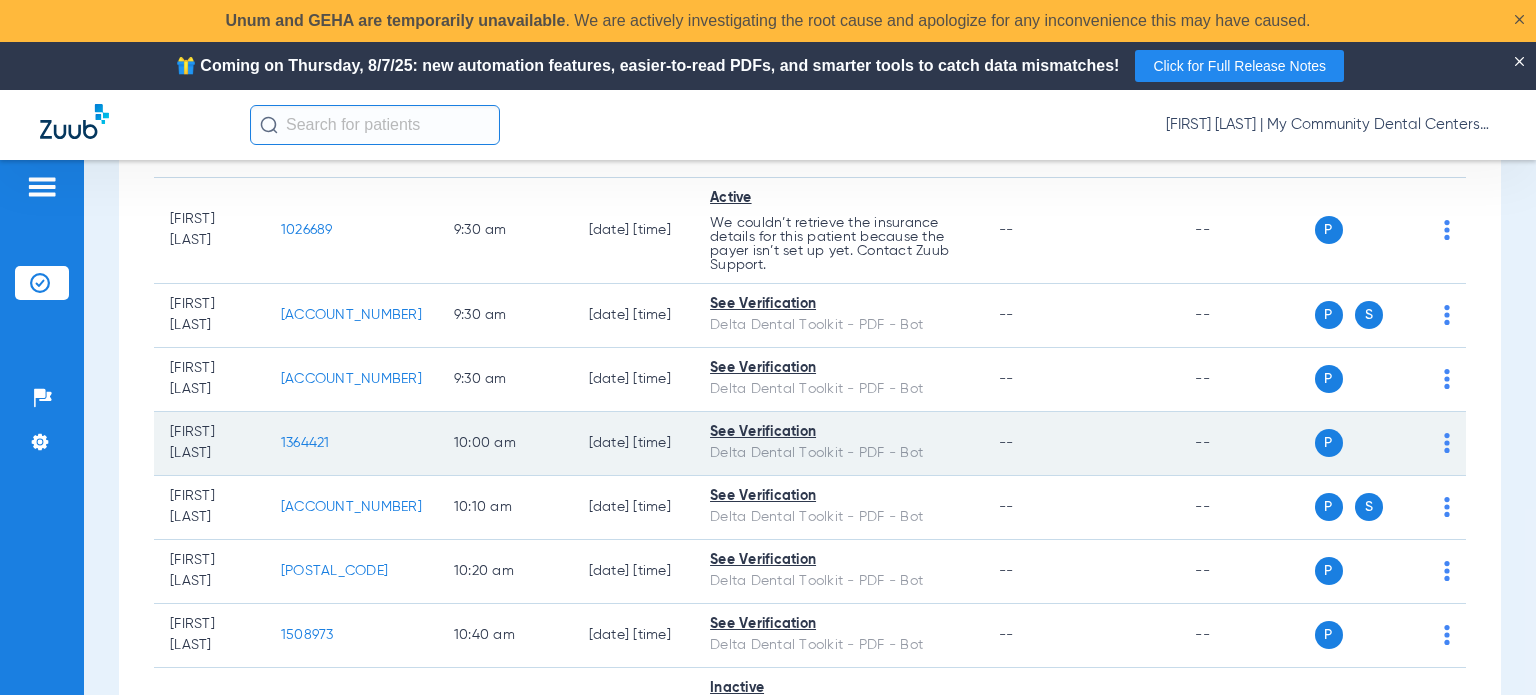 click on "1364421" 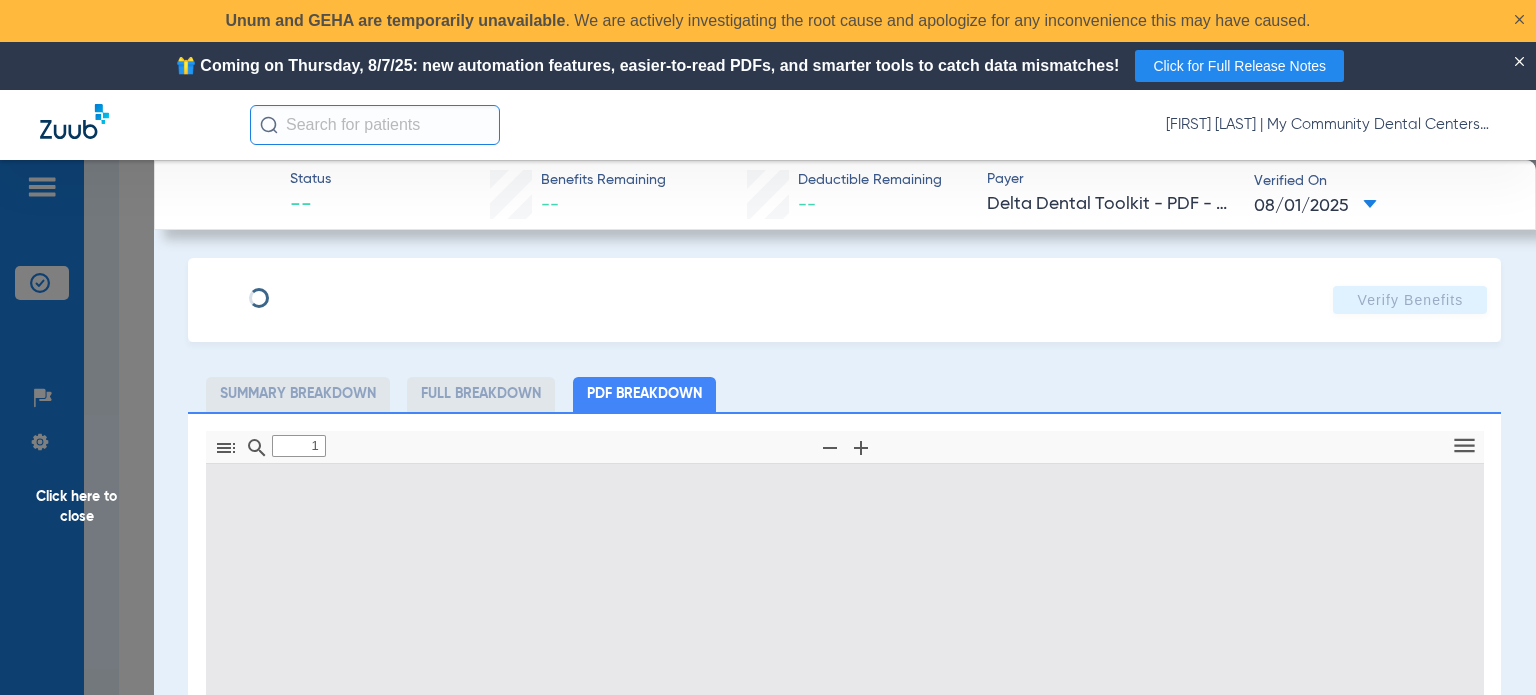 type on "0" 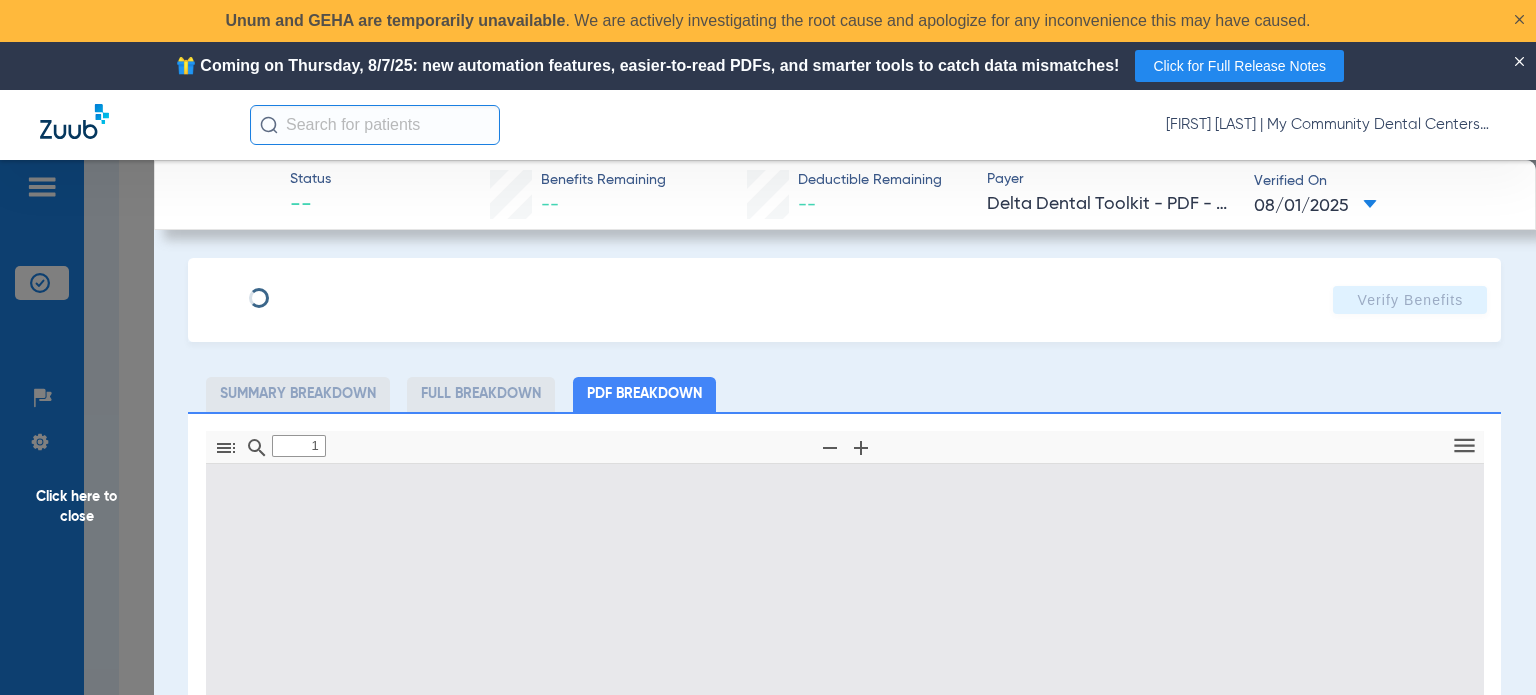 select on "page-width" 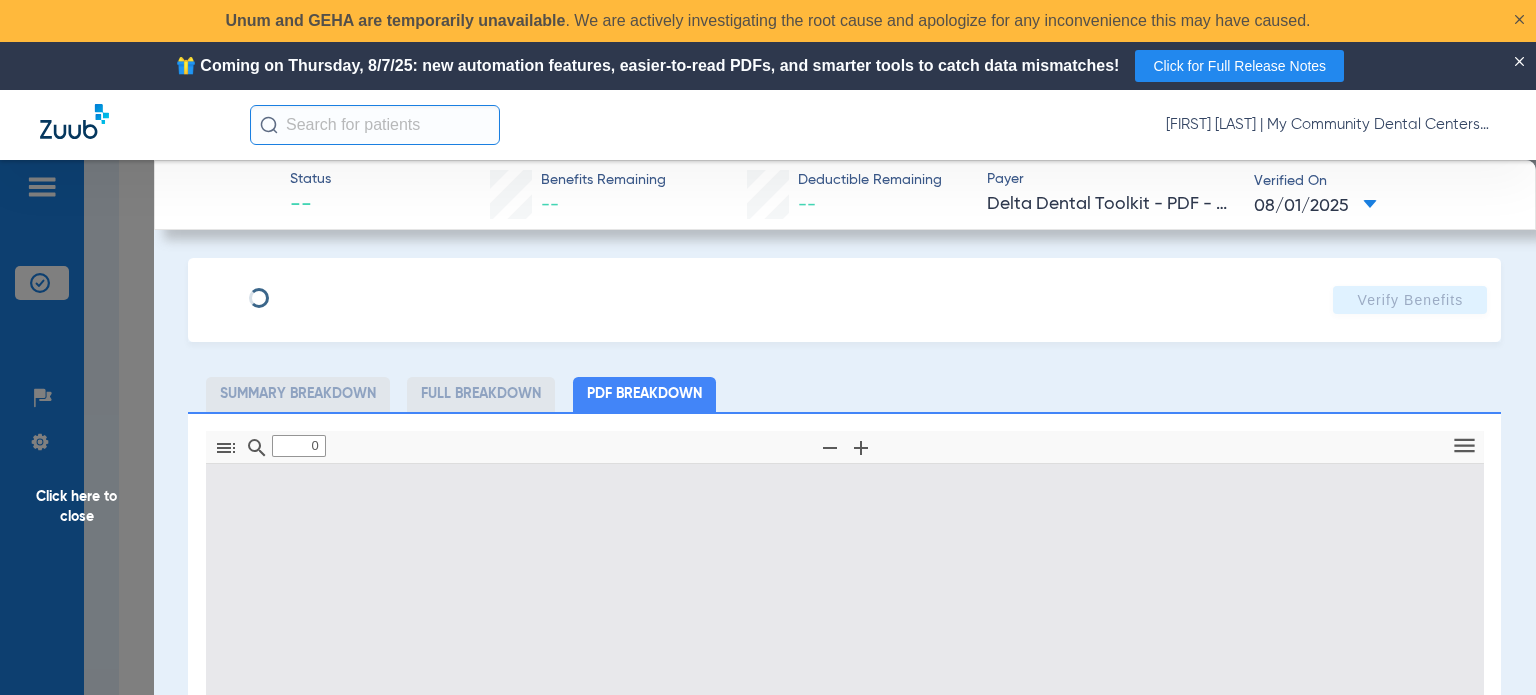 type on "1" 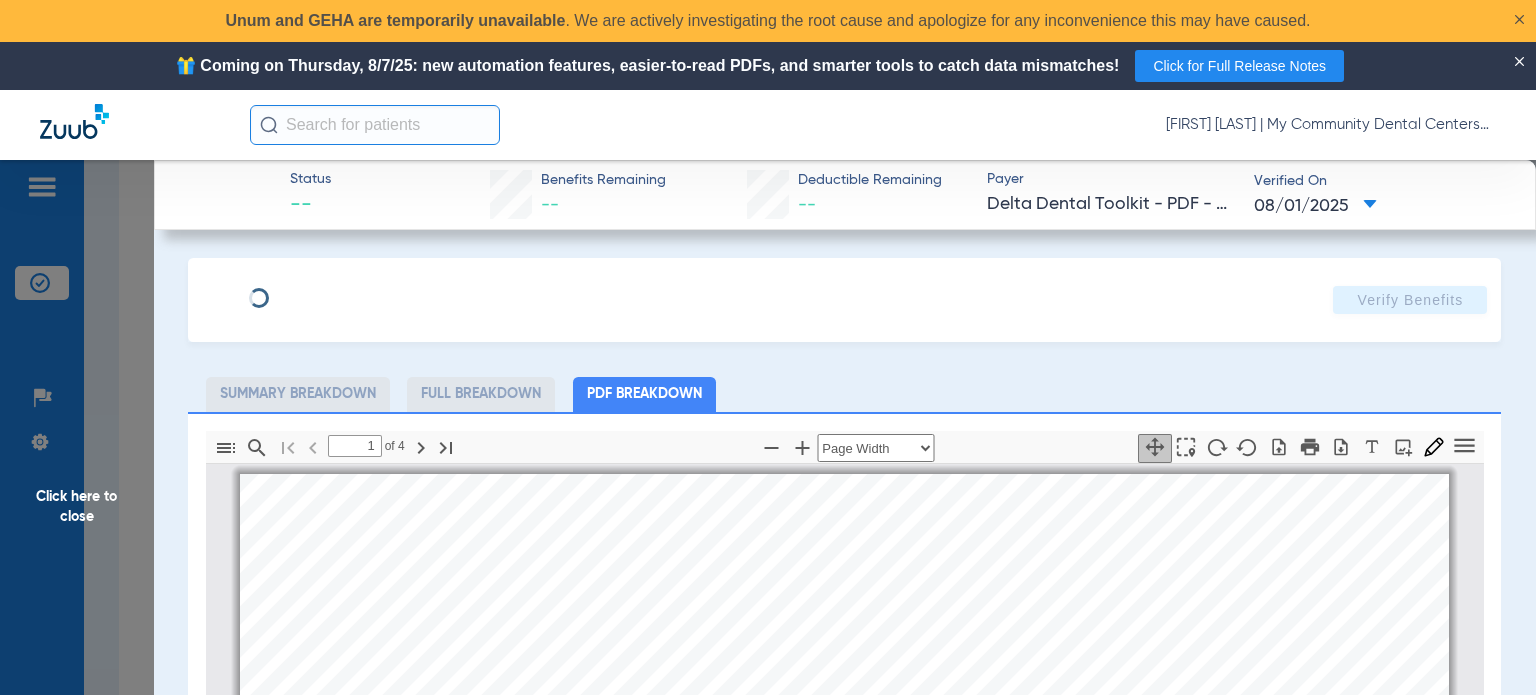 scroll, scrollTop: 10, scrollLeft: 0, axis: vertical 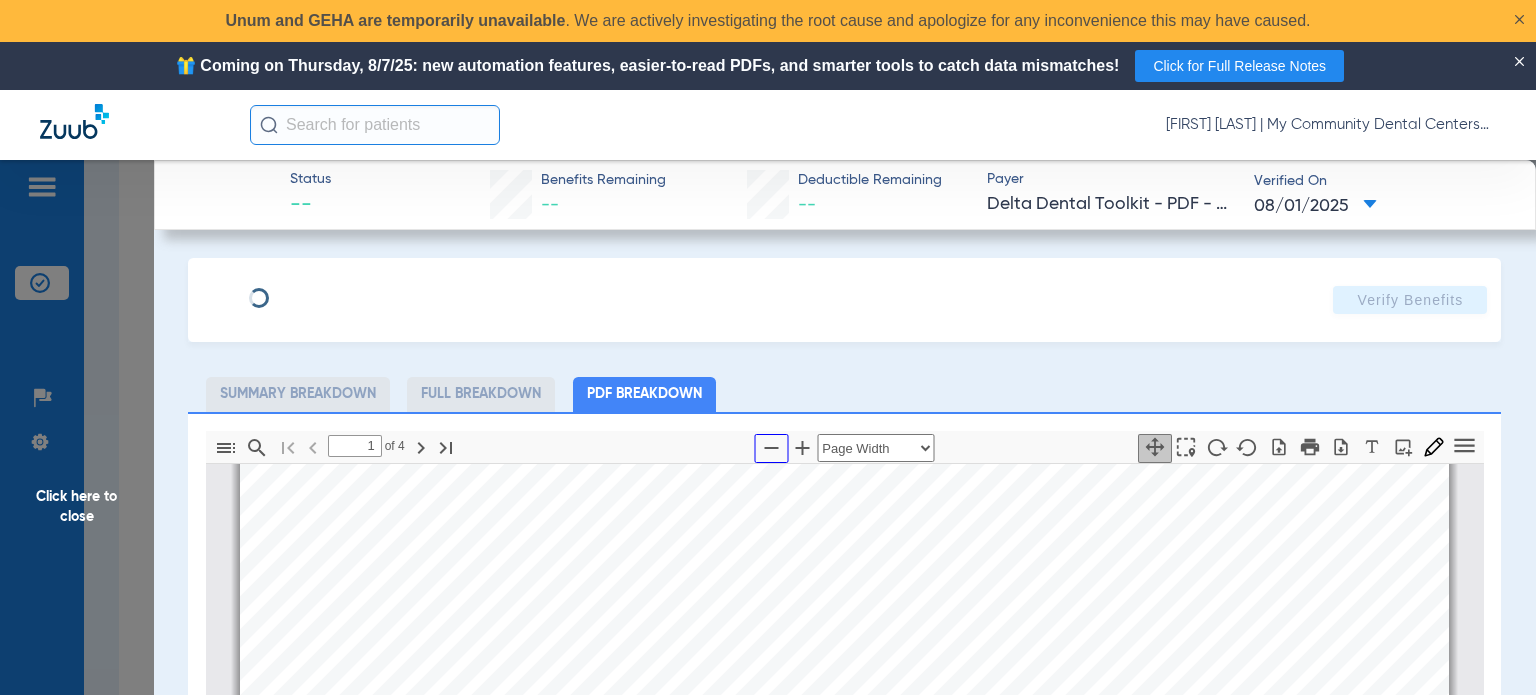 click 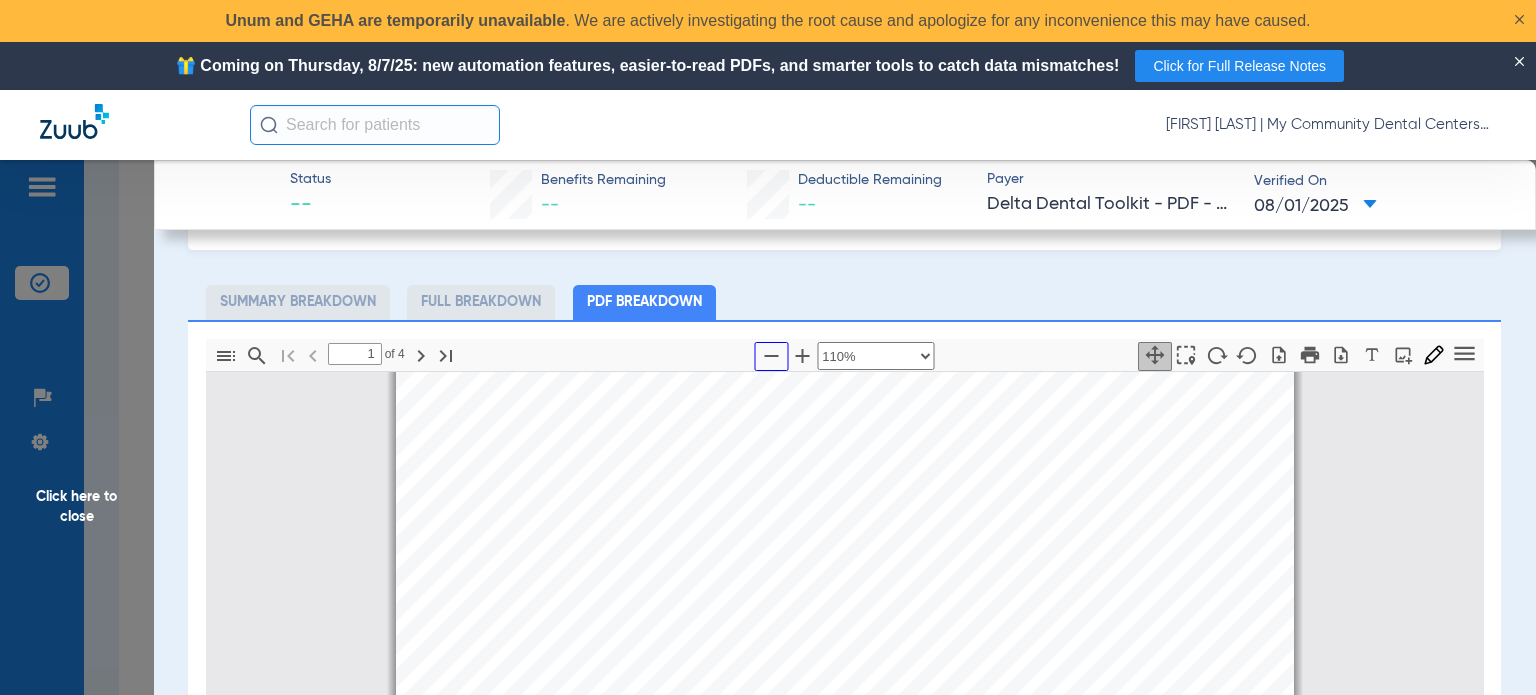 scroll, scrollTop: 200, scrollLeft: 0, axis: vertical 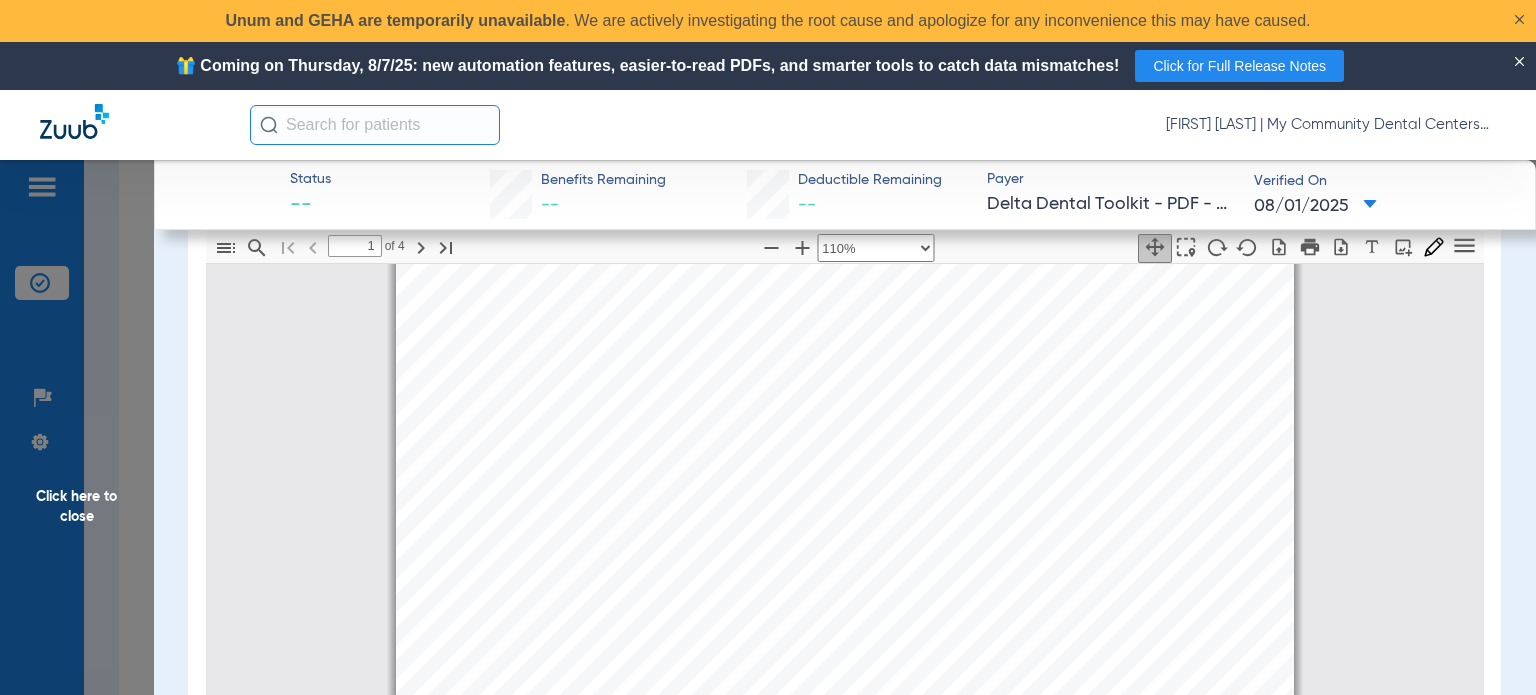 click on "This group requires Delta Dental to confirm if the patient has other dental coverage prior to processing the claim for payment." at bounding box center [757, 562] 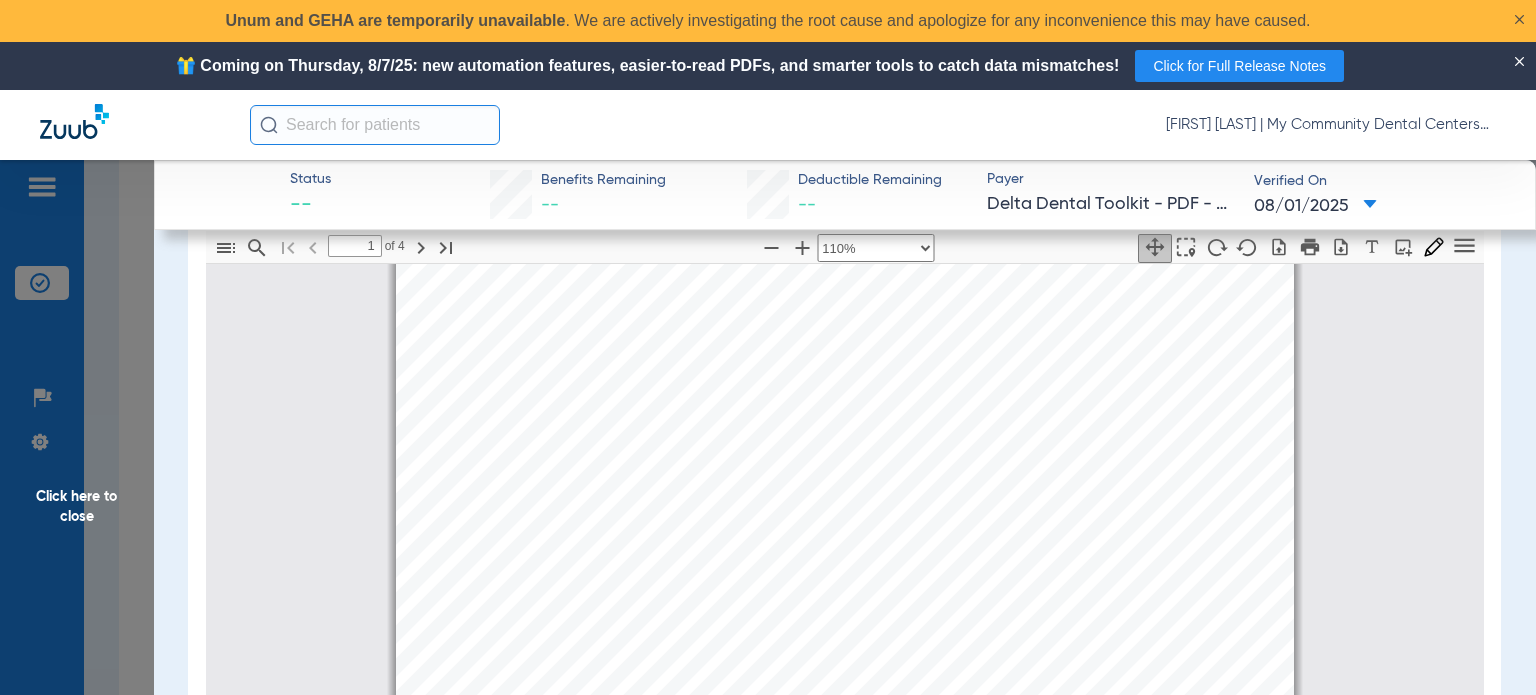 click on "Click here to close" 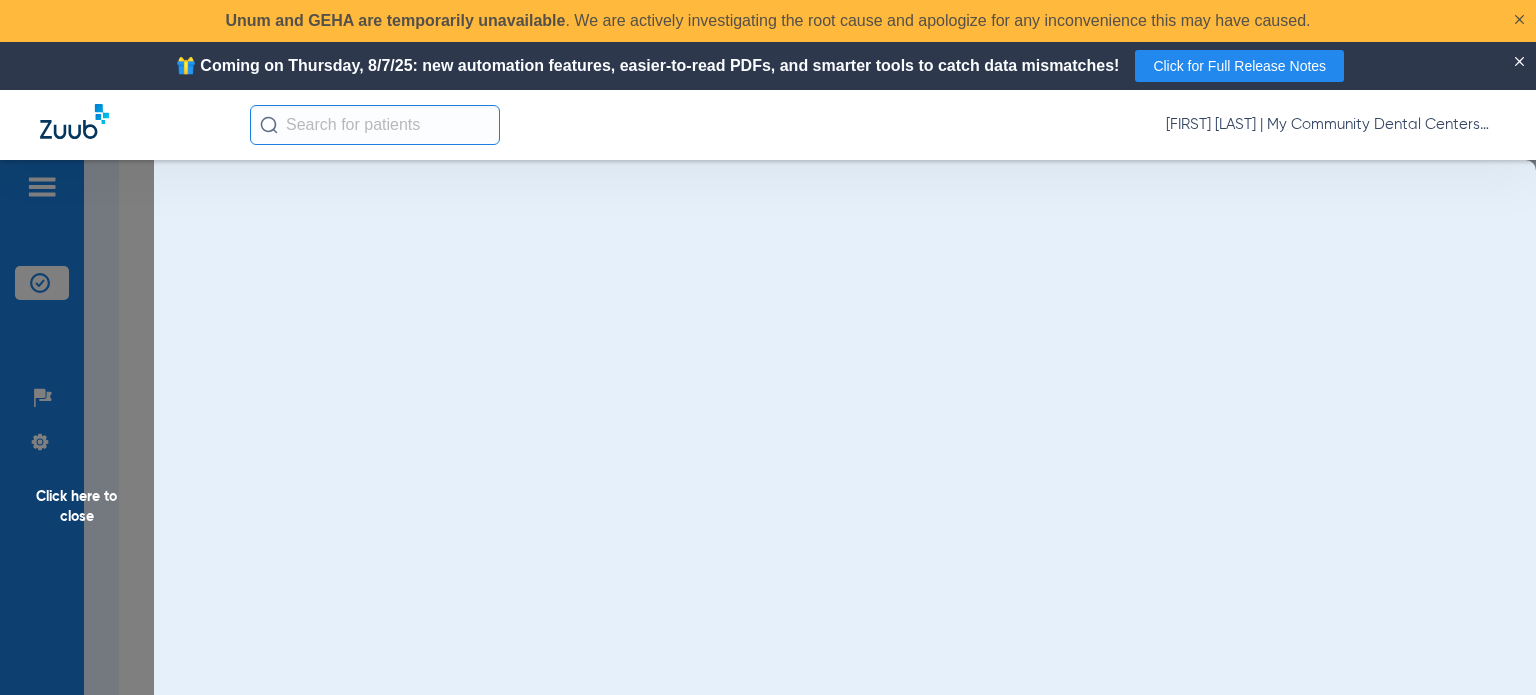 scroll, scrollTop: 0, scrollLeft: 0, axis: both 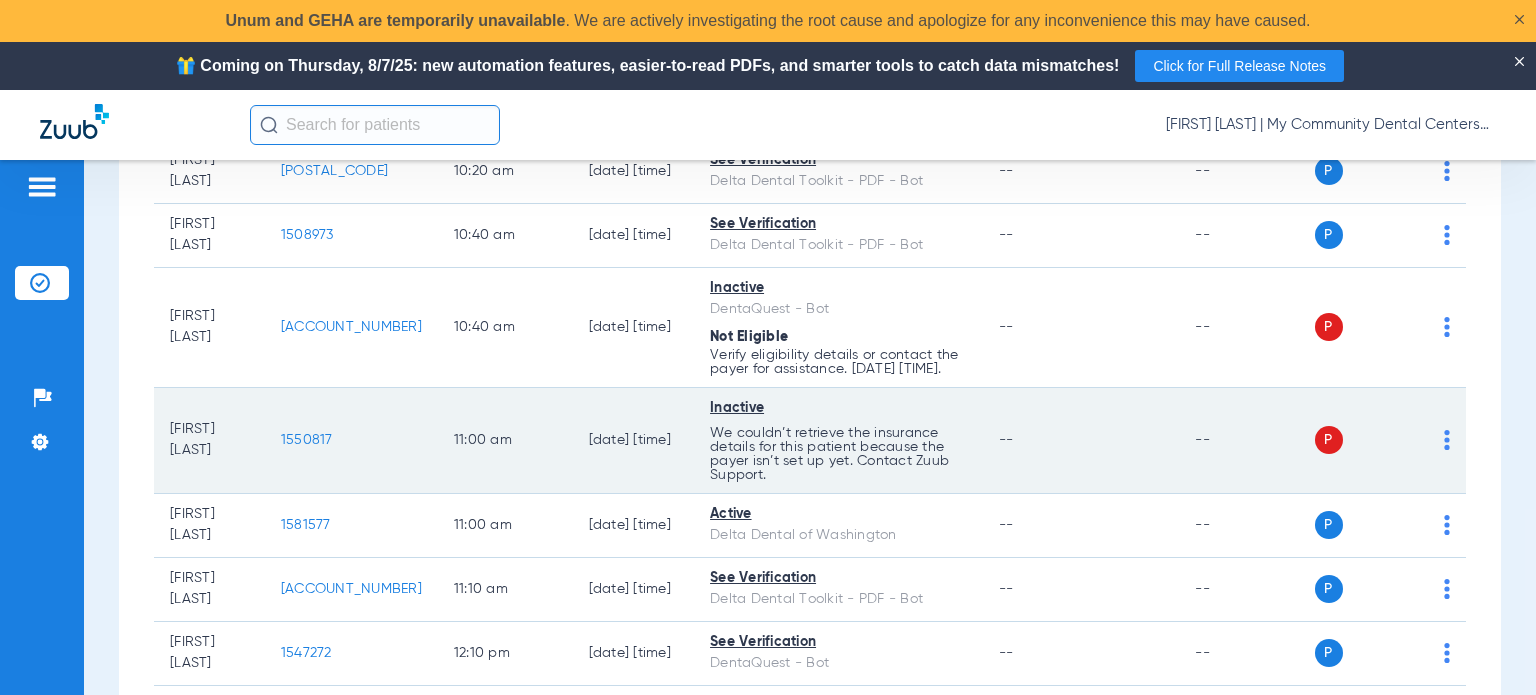 click on "1550817" 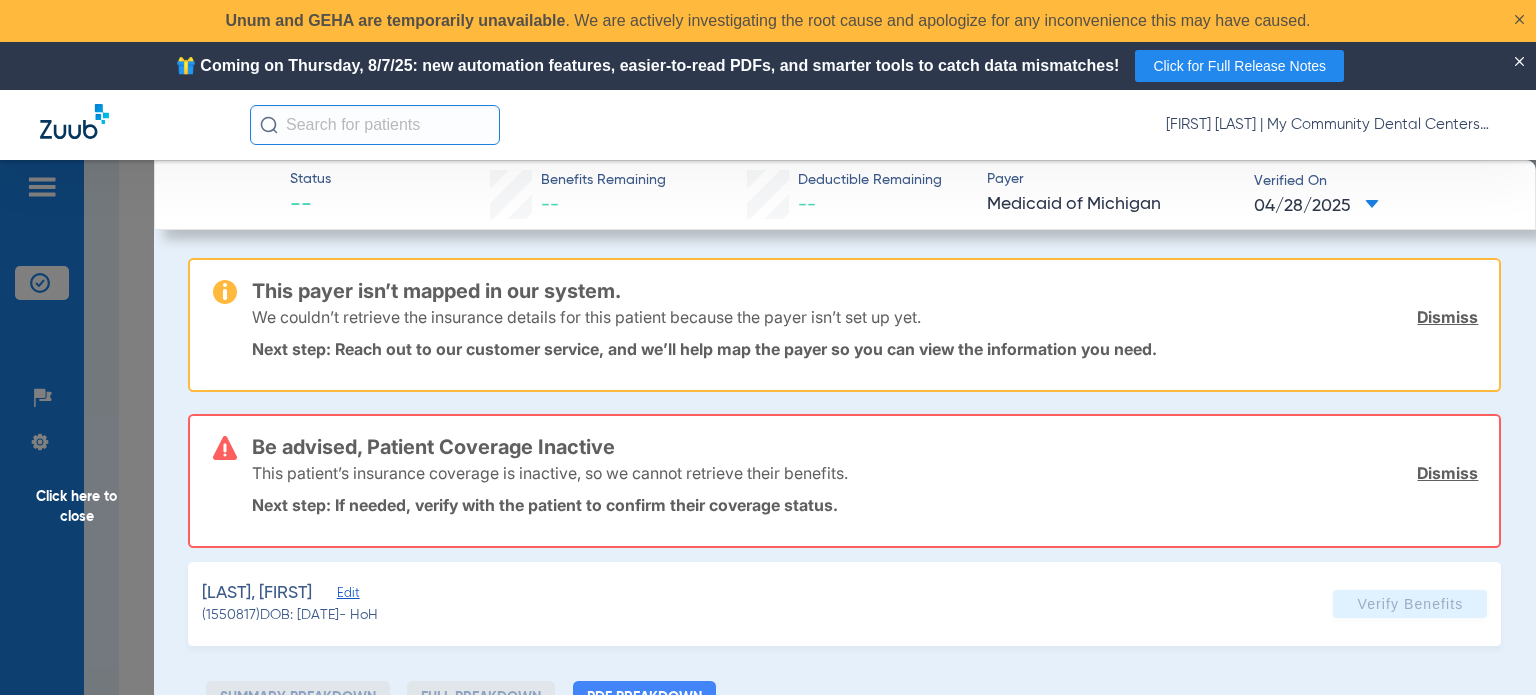 type on "0" 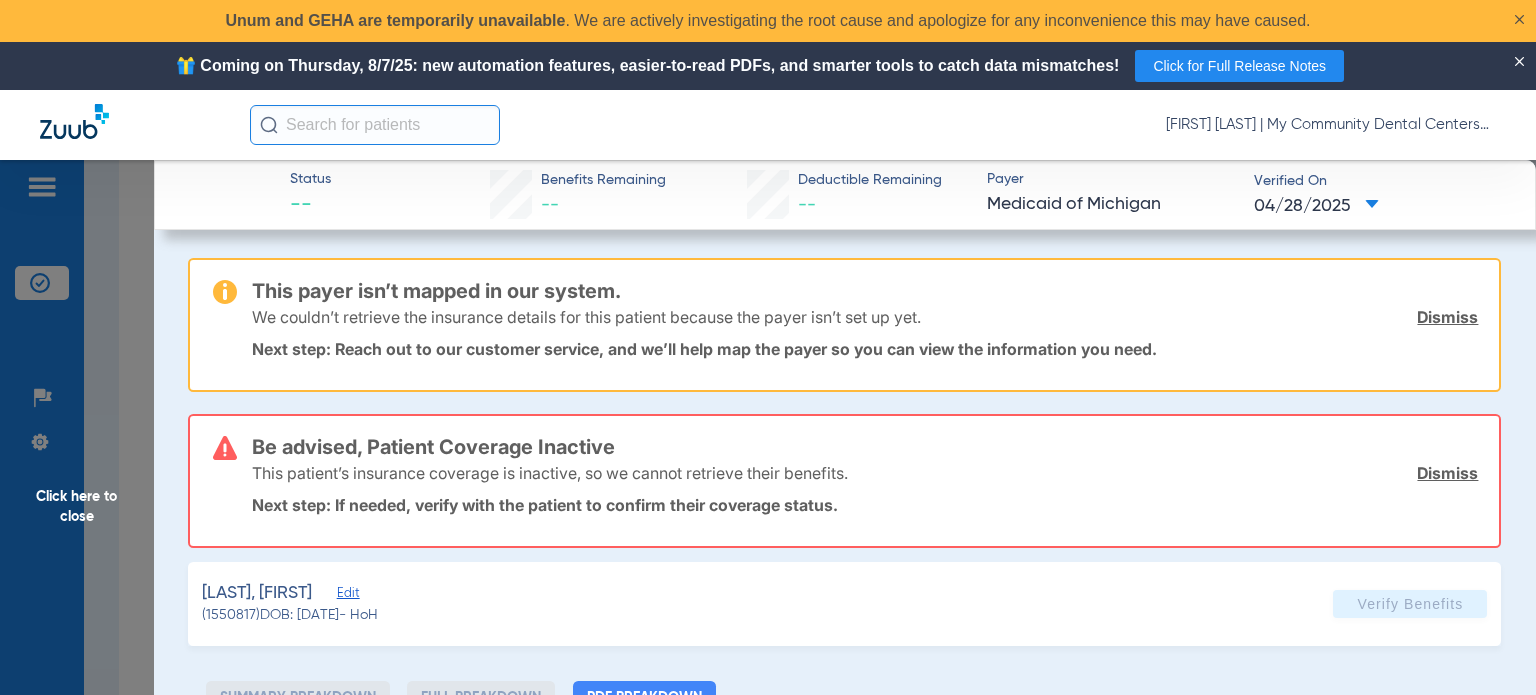 select on "page-width" 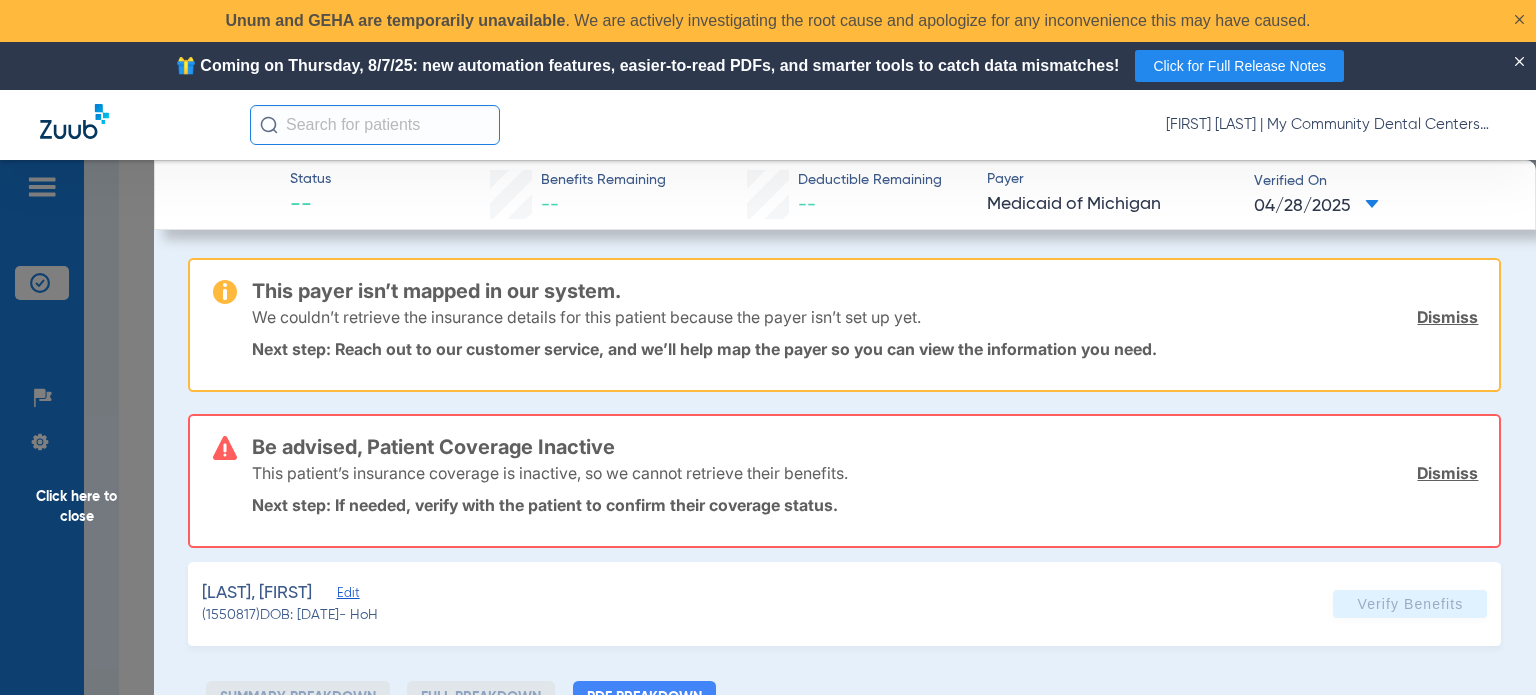 scroll, scrollTop: 10, scrollLeft: 0, axis: vertical 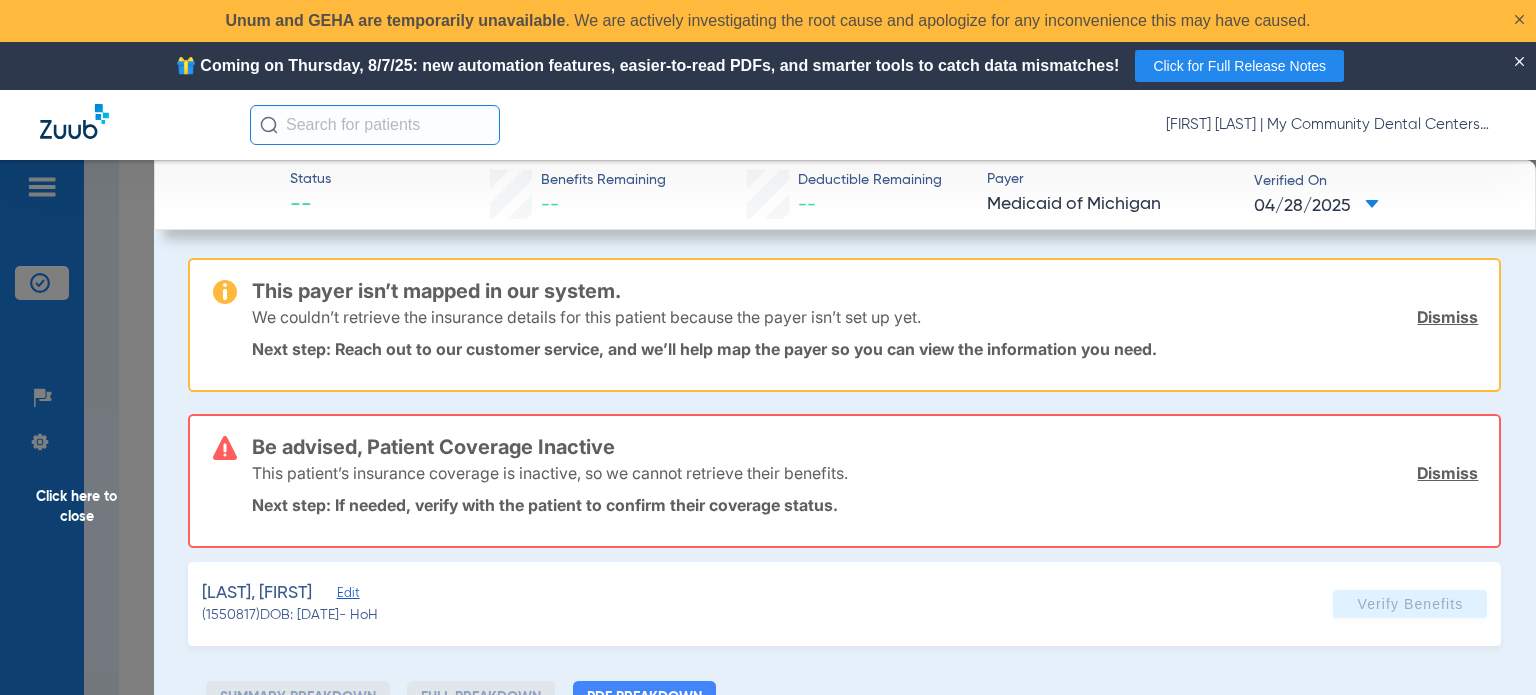 click on "Click here to close" 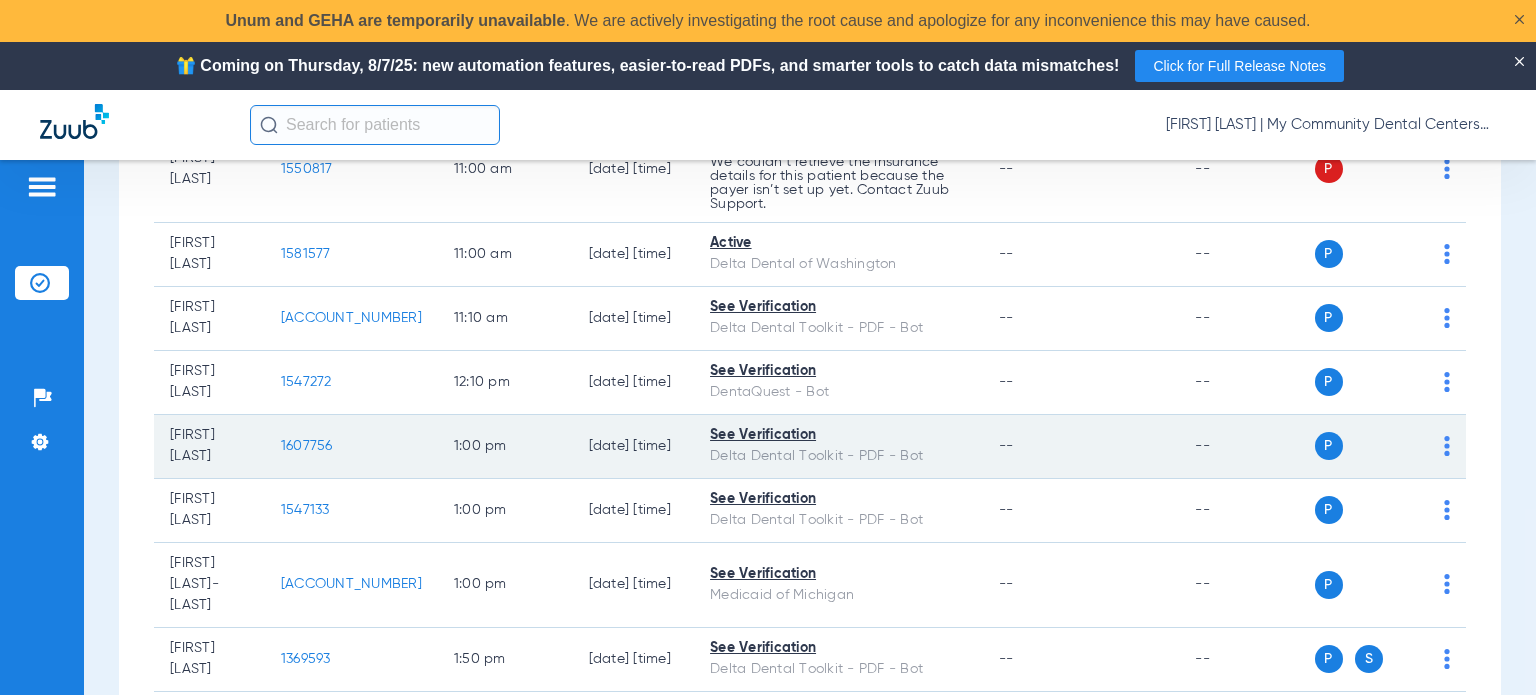 scroll, scrollTop: 1200, scrollLeft: 0, axis: vertical 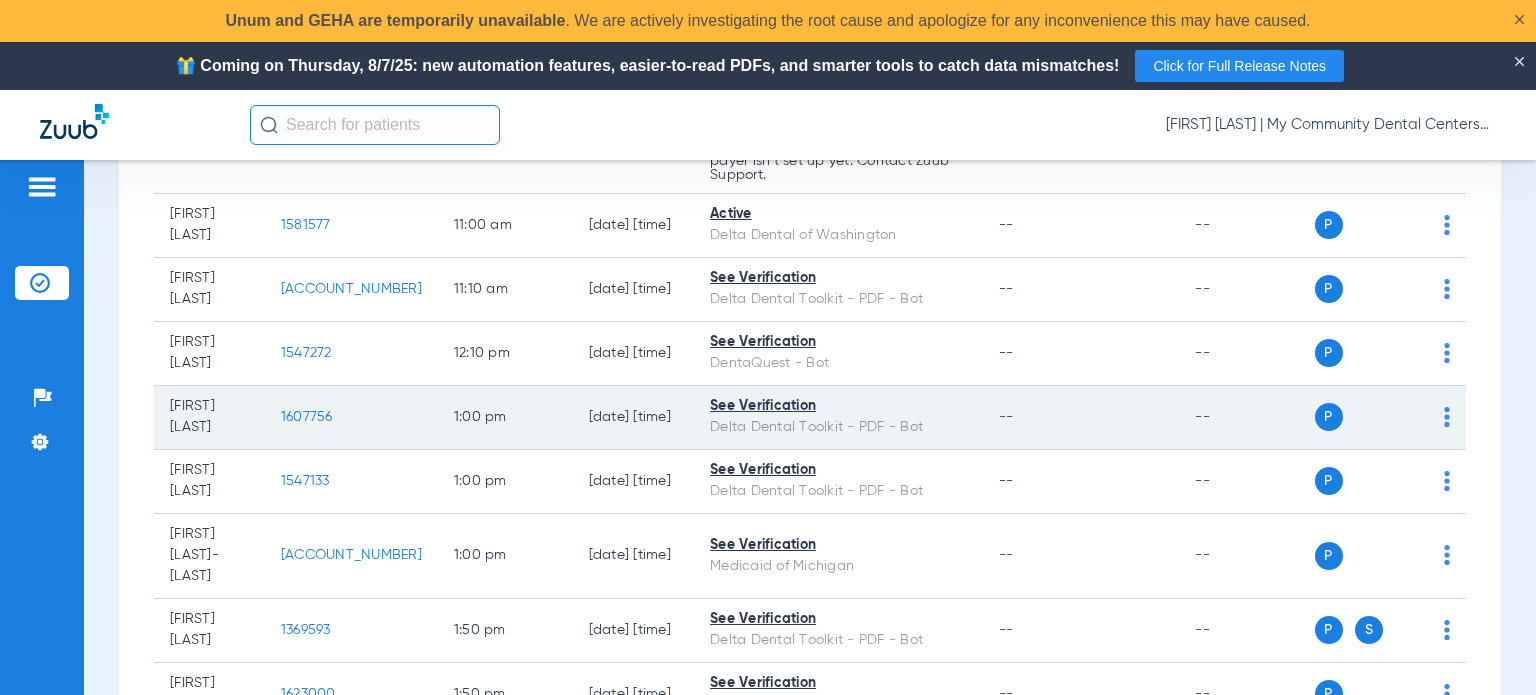 click on "1607756" 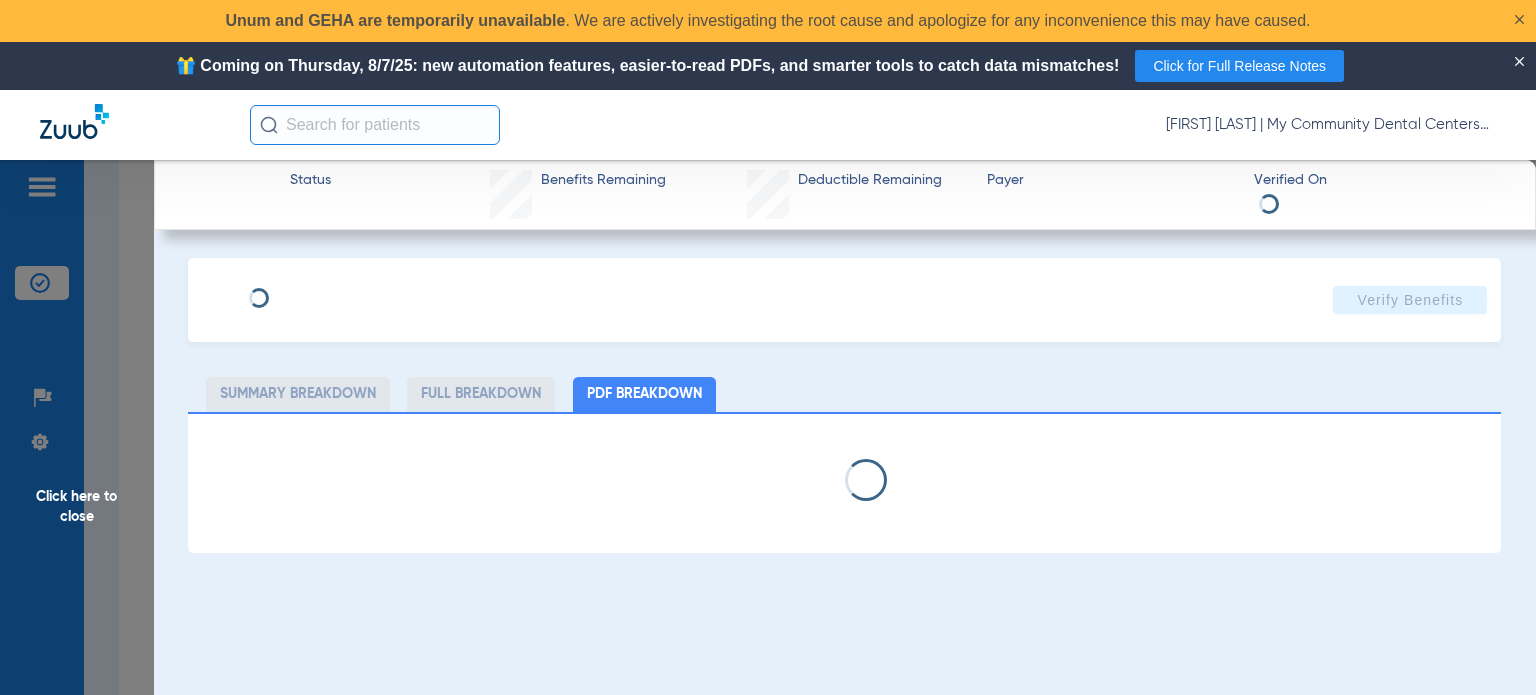 select on "page-width" 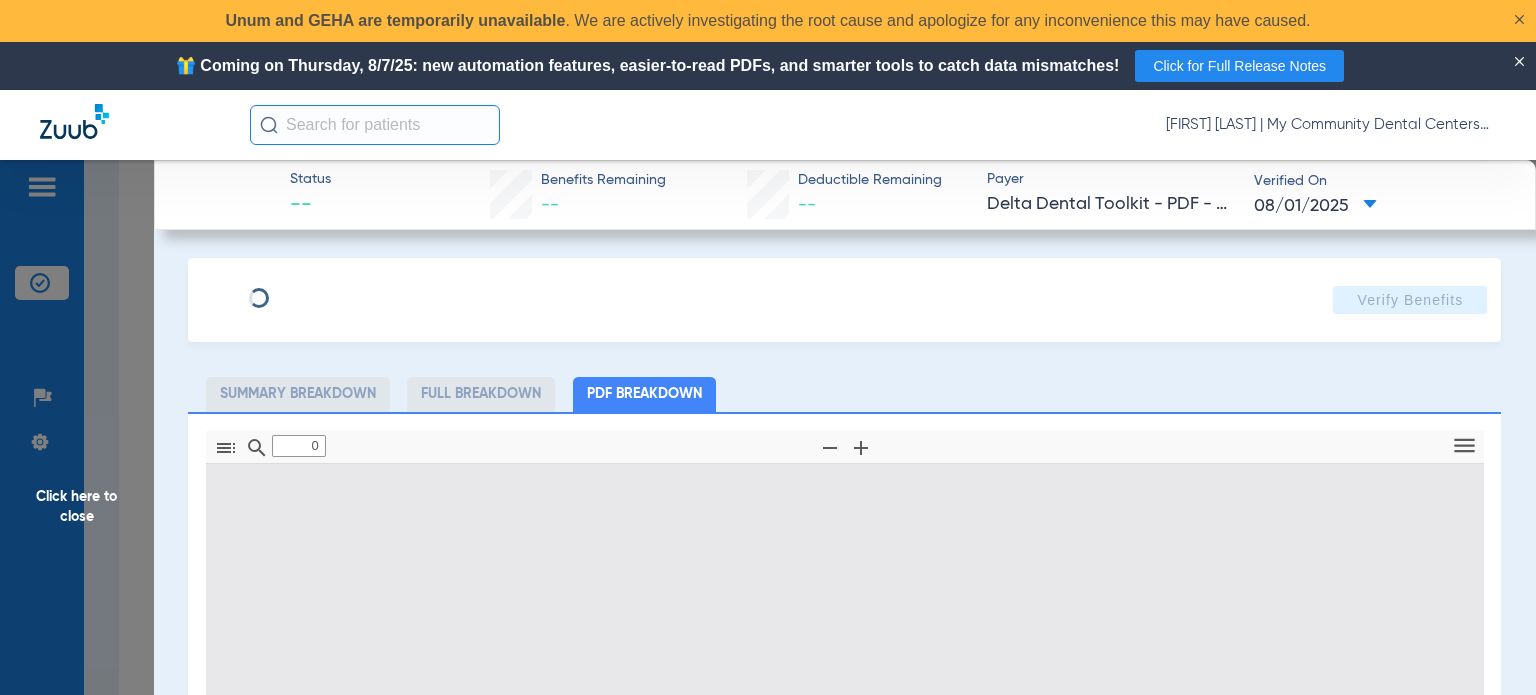 type on "1" 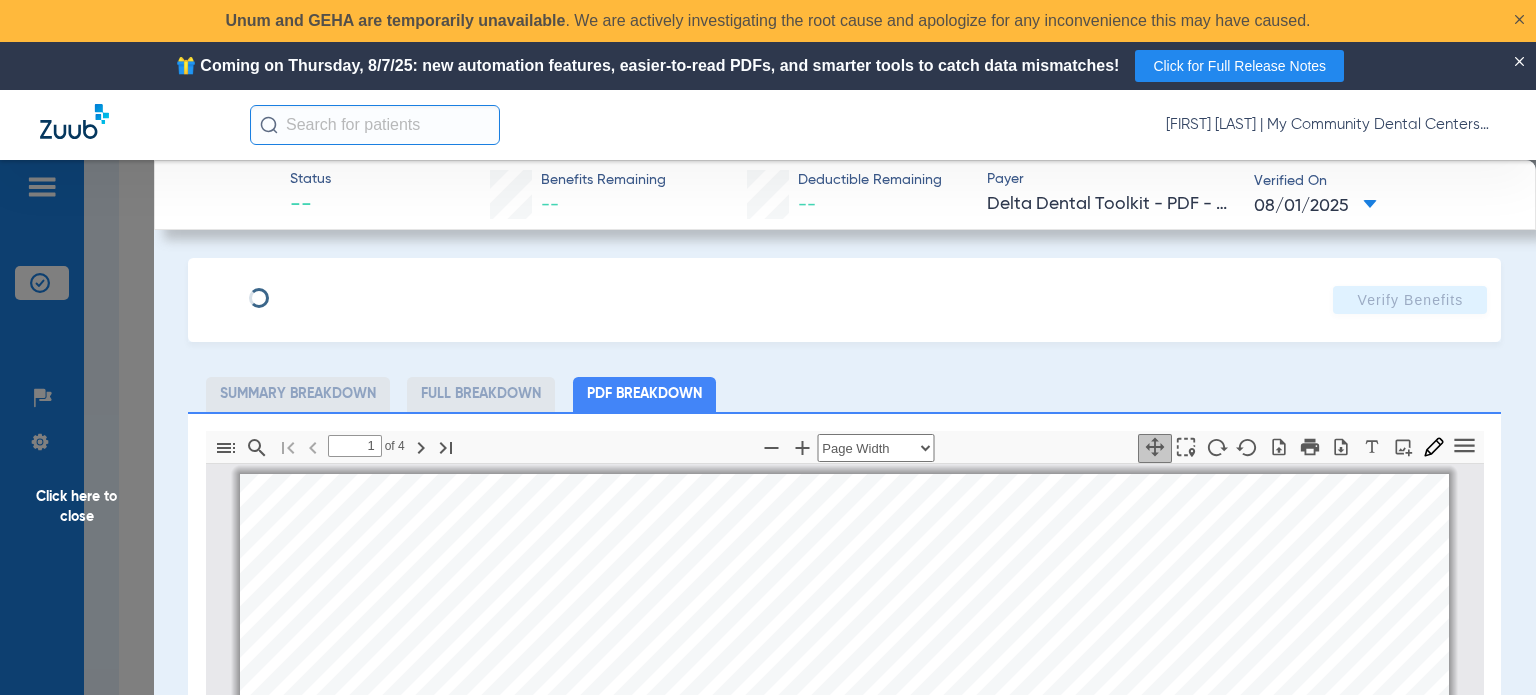 scroll, scrollTop: 10, scrollLeft: 0, axis: vertical 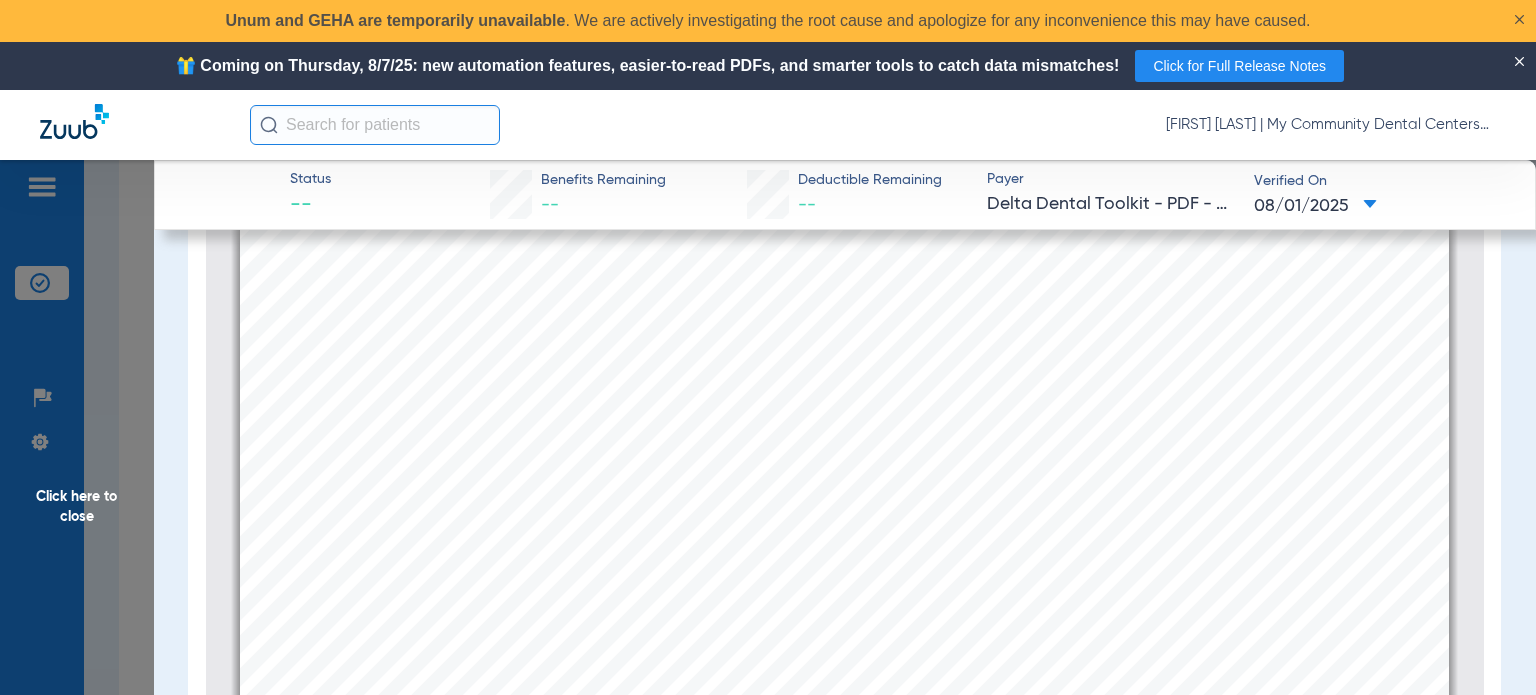click on "Click here to close" 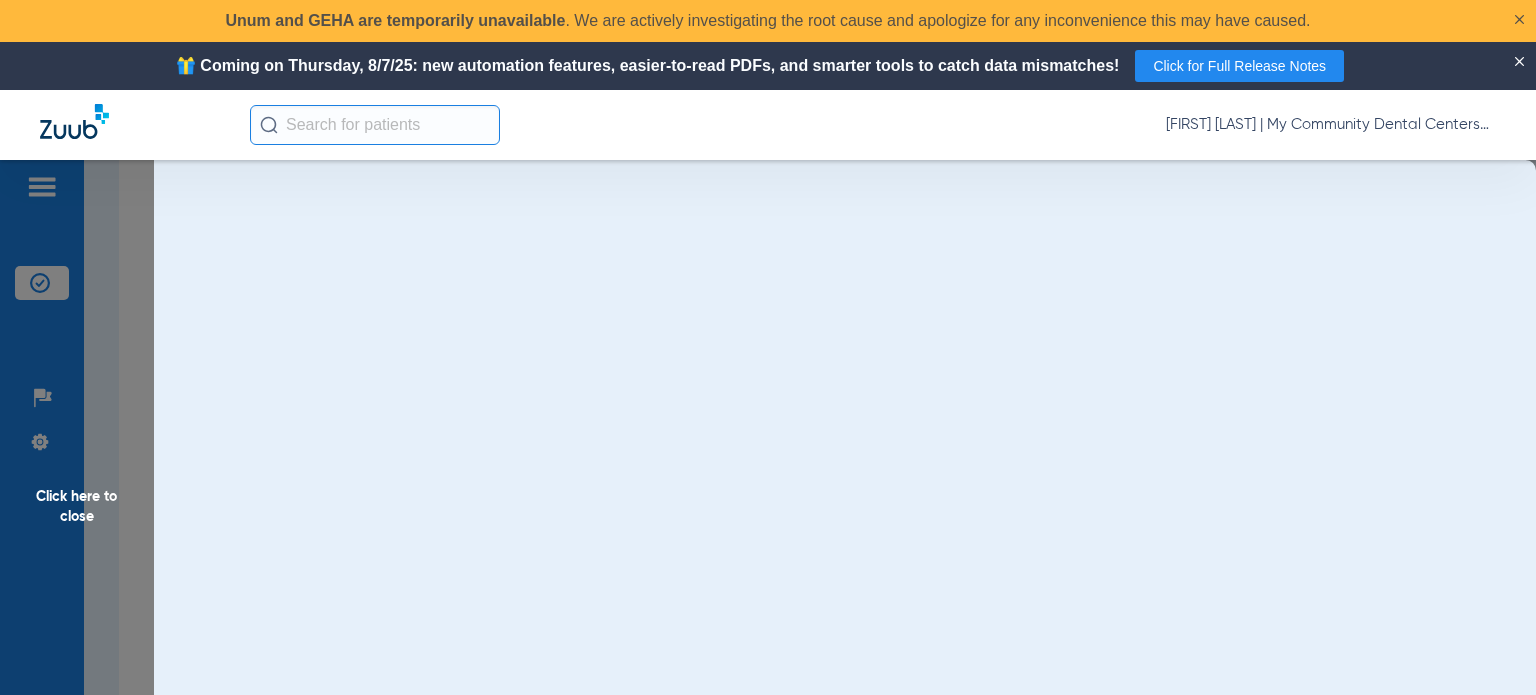 scroll, scrollTop: 0, scrollLeft: 0, axis: both 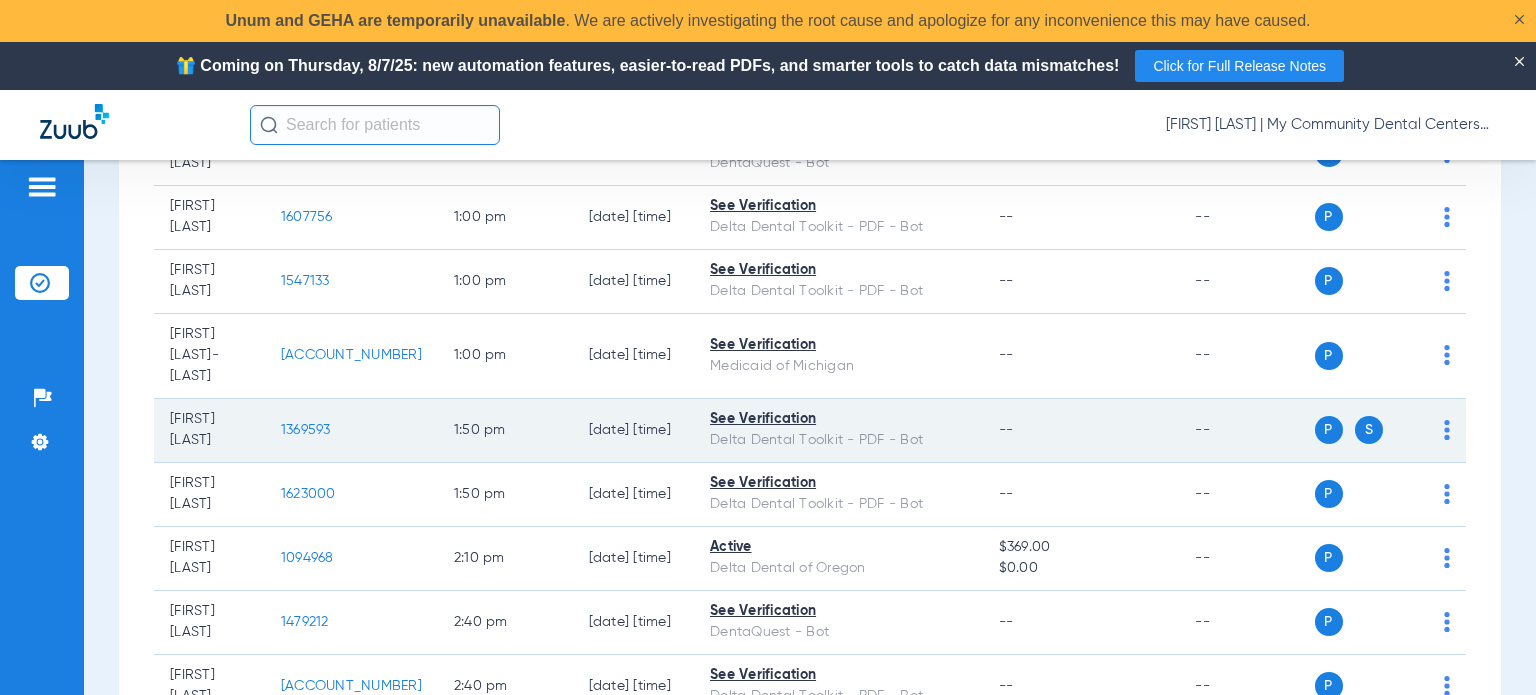 click on "1369593" 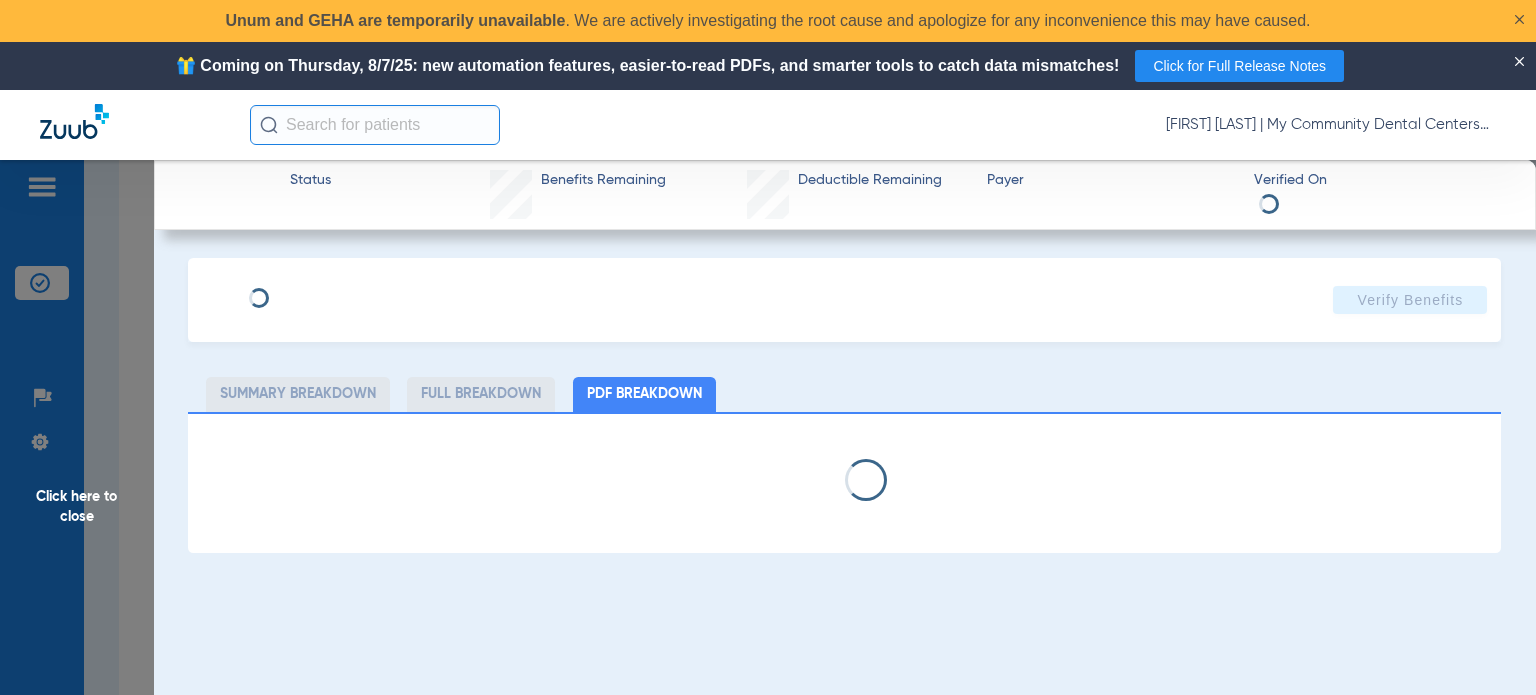 select on "page-width" 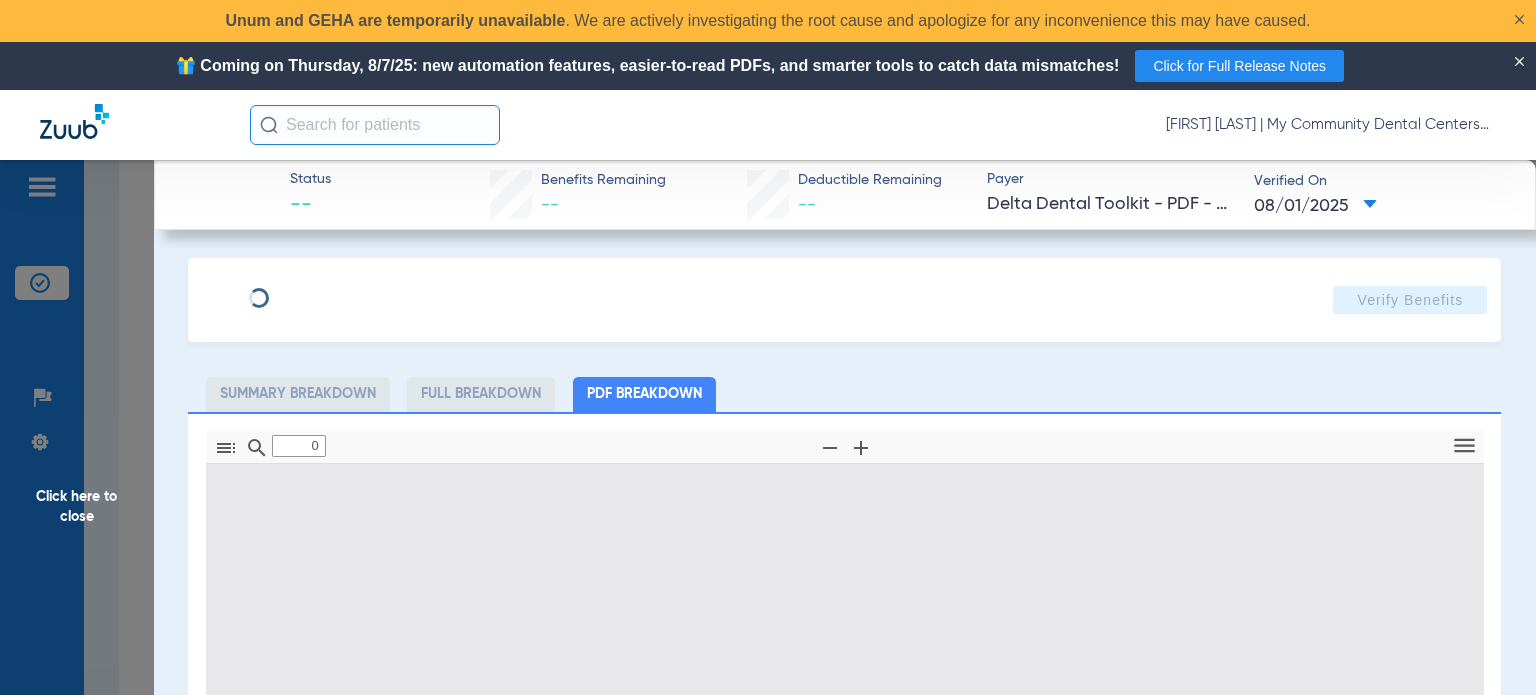 type on "1" 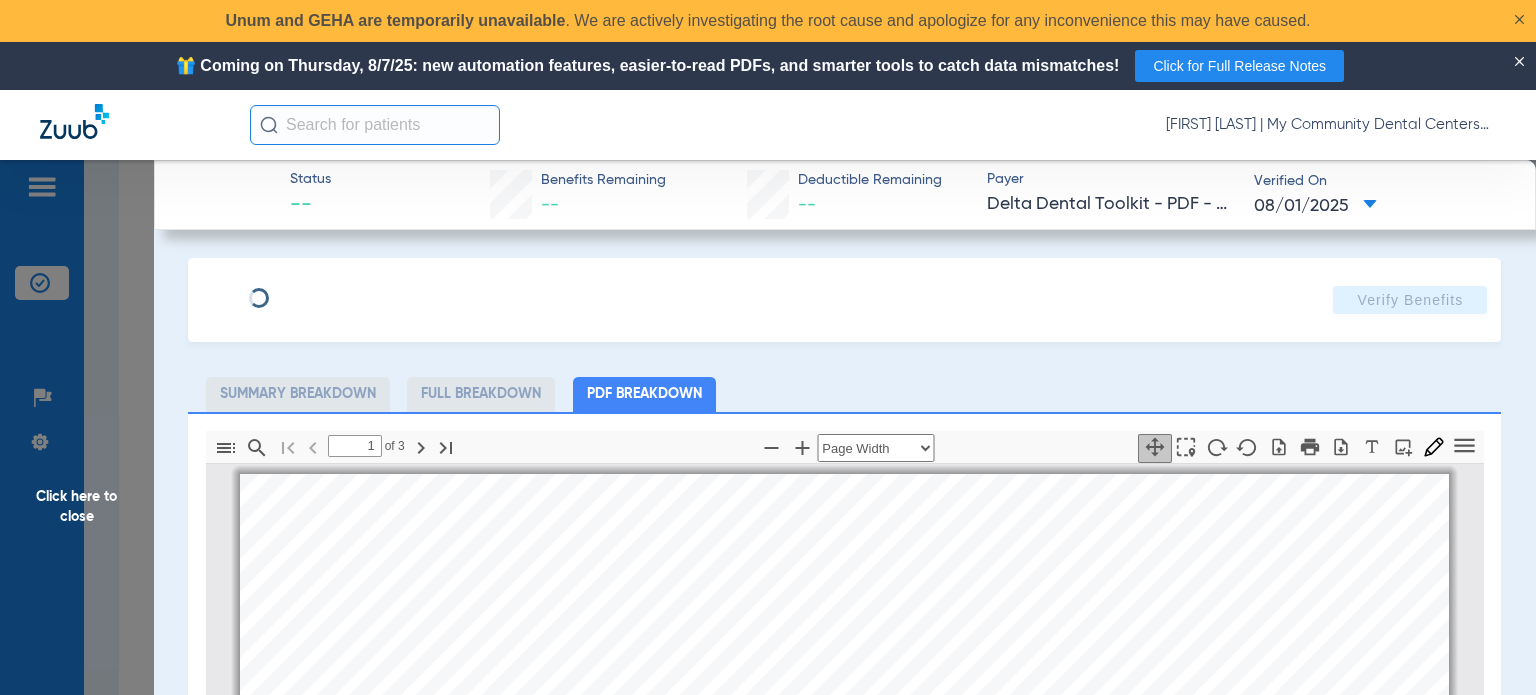 scroll, scrollTop: 10, scrollLeft: 0, axis: vertical 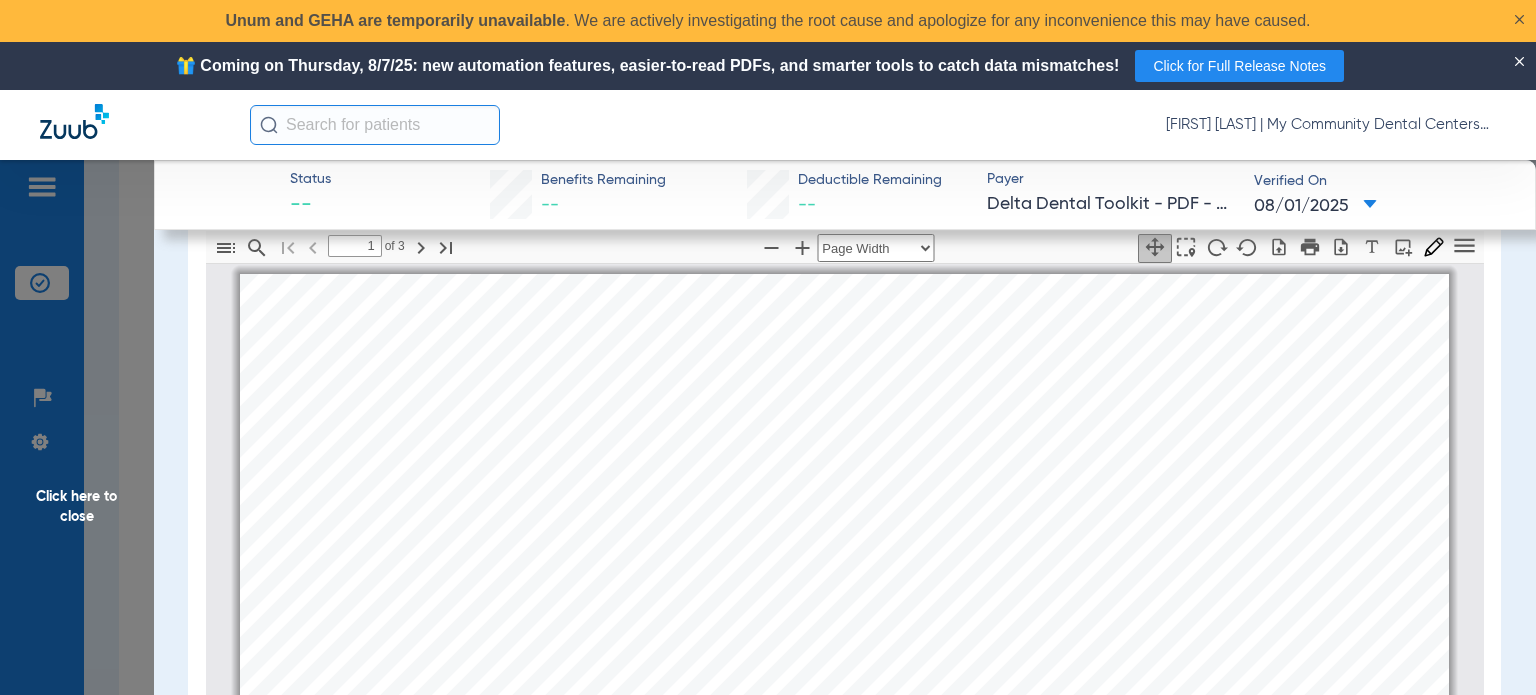 click on "Click here to close" 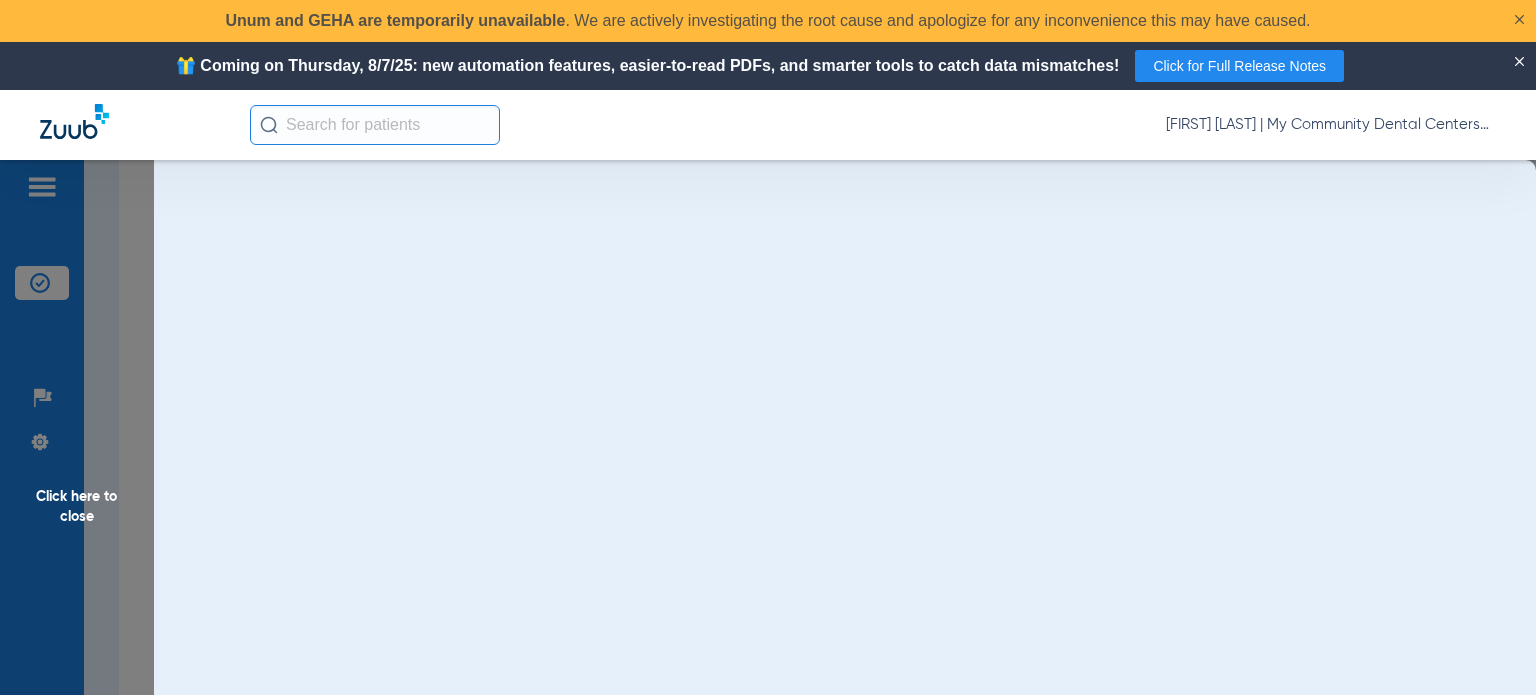 scroll, scrollTop: 0, scrollLeft: 0, axis: both 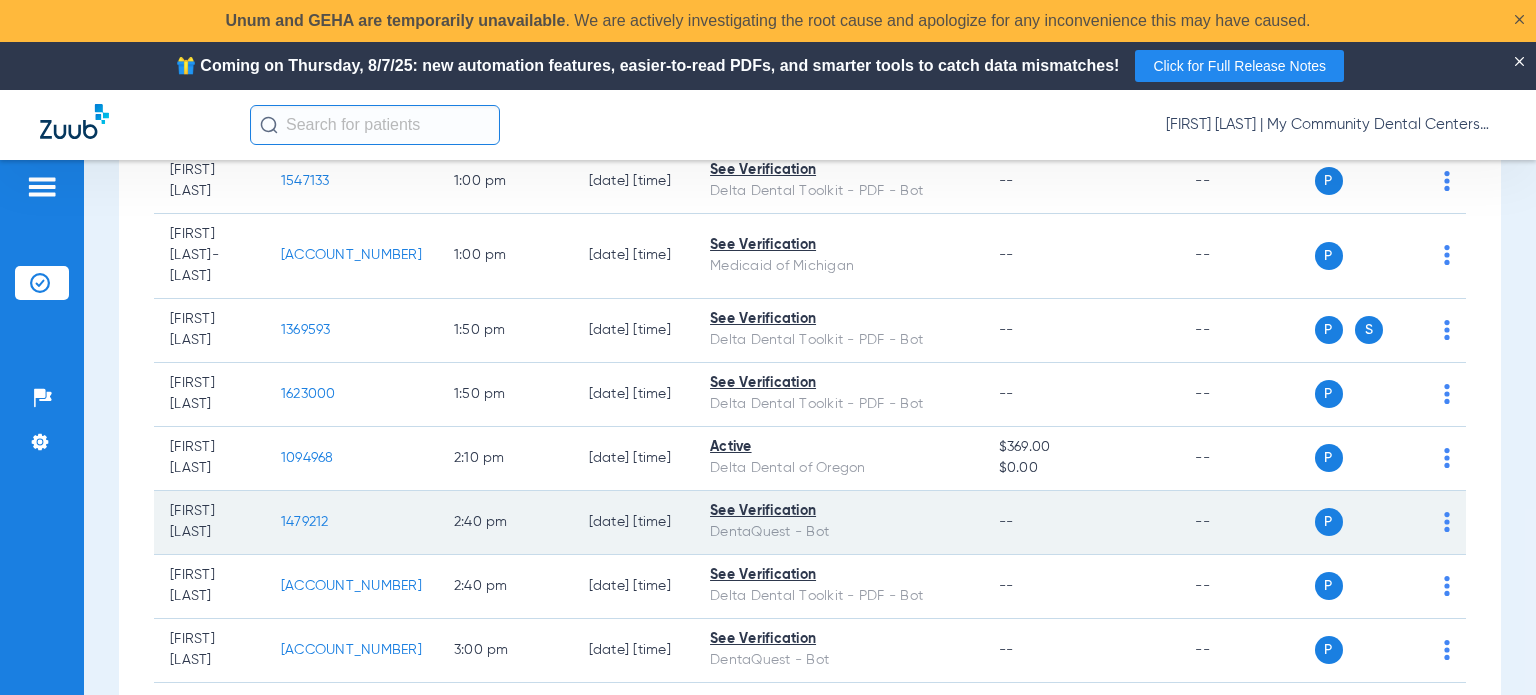 click on "1479212" 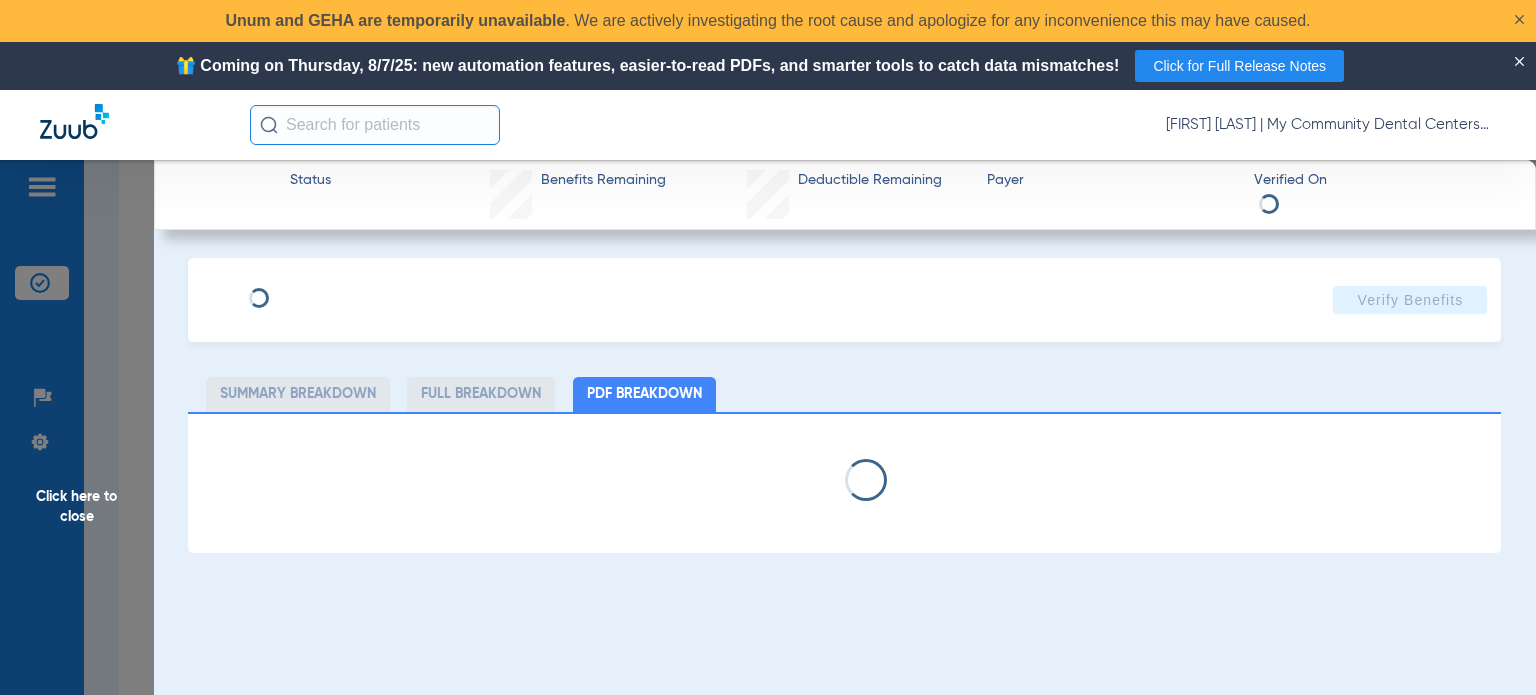 select on "page-width" 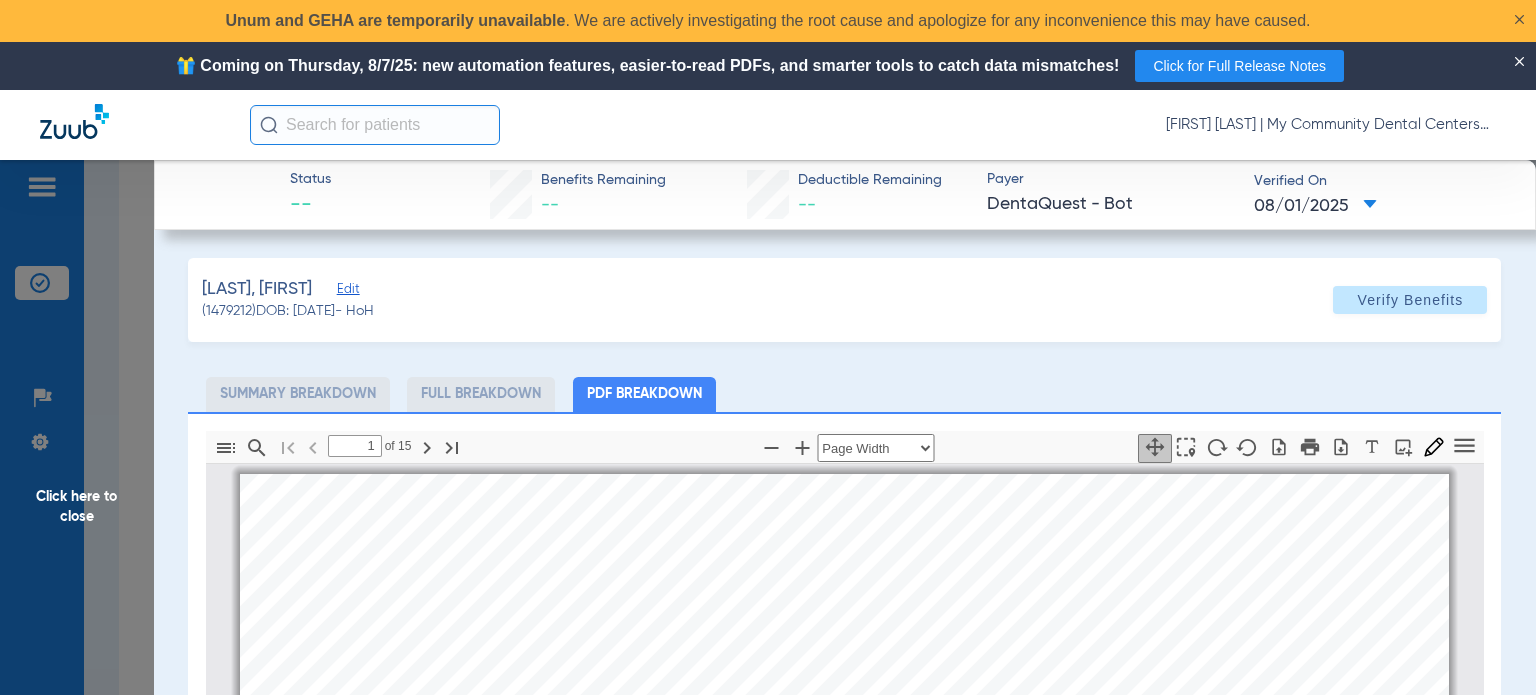 scroll, scrollTop: 10, scrollLeft: 0, axis: vertical 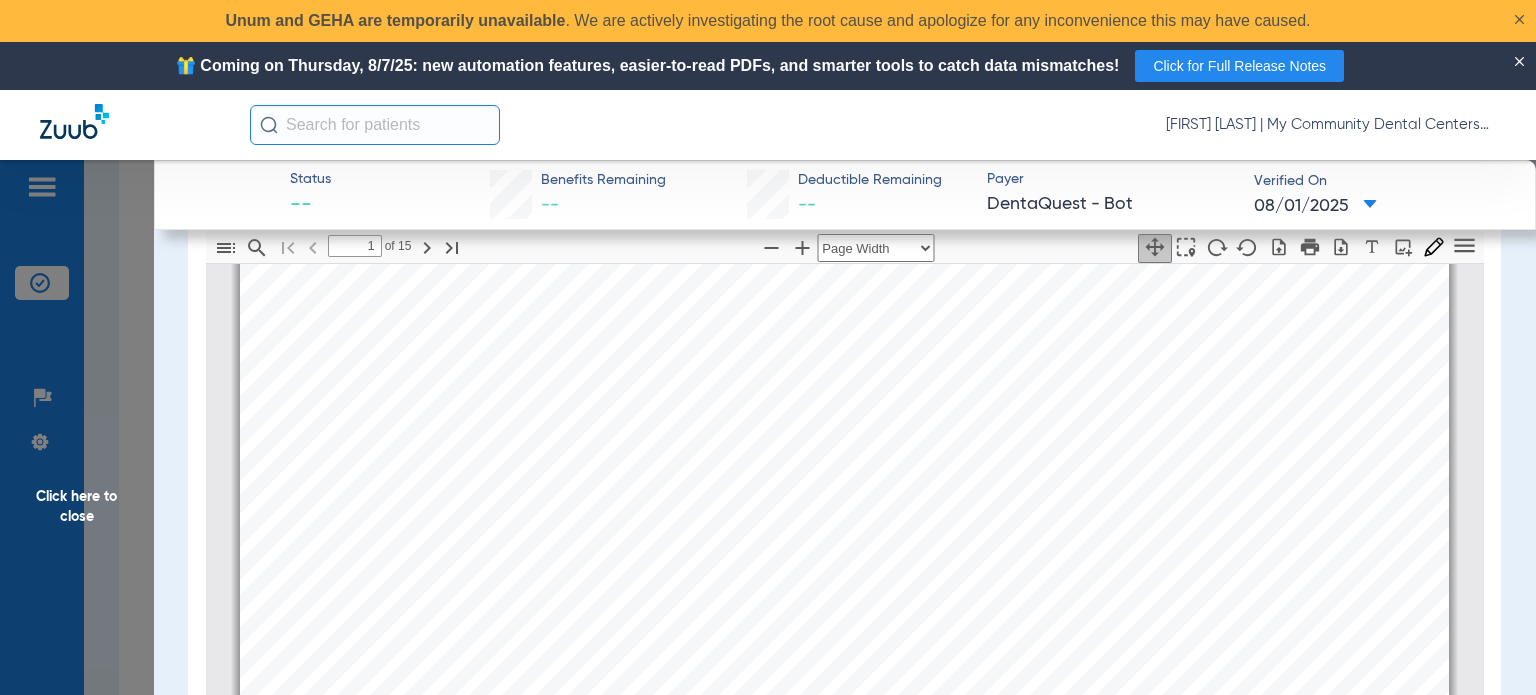 click on "Print [FIRST] [LAST] [FIRST] [LAST] Member is eligible: My Community Dental Centers Inc - [FIRST] [LAST] - MY COMMUNITY DENTAL CENTERS - [NUMBER] [STREET] - [CITY] - [DATE] [NUMBER] - [COMPANY_NAME] Name : [FIRST] [LAST] Relationship : Subscriber DOB: [DATE] Gender: F Primary Address: [NUMBER] [STREET] [CITY], [STATE] [POSTAL_CODE] Work Phone: - Fax Number: - Primary Home Phone: - Medical Condition : - Plan [NUMBER] - [COMPANY_NAME] Issued ID Coverage End Date [NUMBER] Overview Claim and Authorization & Estimate Service History Eligibility History Bene ﬁ t Summary Other Coverage This member does not have other coverages. Bene ﬁ t Maximums and Deductibles Type  Level  Class  Network  Bene ﬁ t Period  Period  Limit  Applied  Remaining  Deductible Individual Adjustment, Denture Repair, Diag Casts, Endodontic, Full Mouth, Implant, Inlay, Medical Bene" at bounding box center [844, 692] 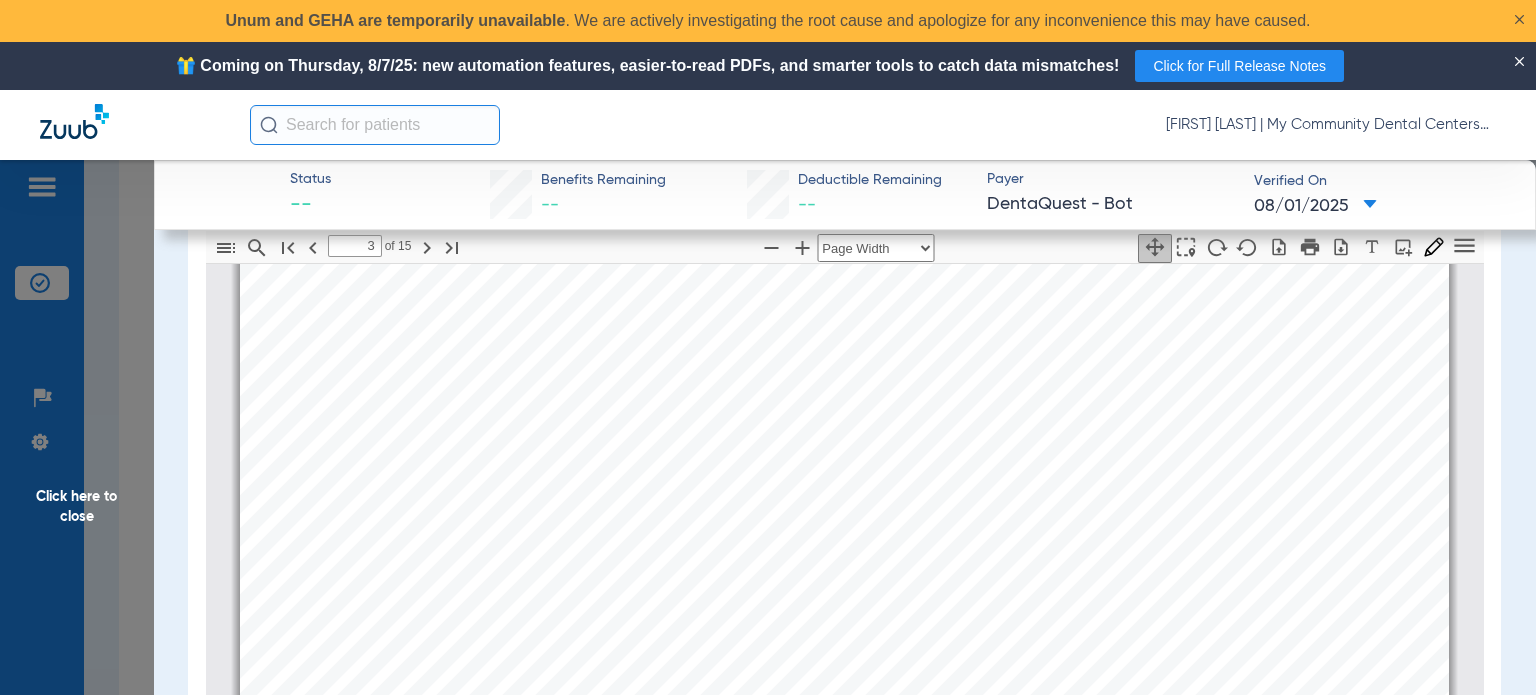 scroll, scrollTop: 1910, scrollLeft: 0, axis: vertical 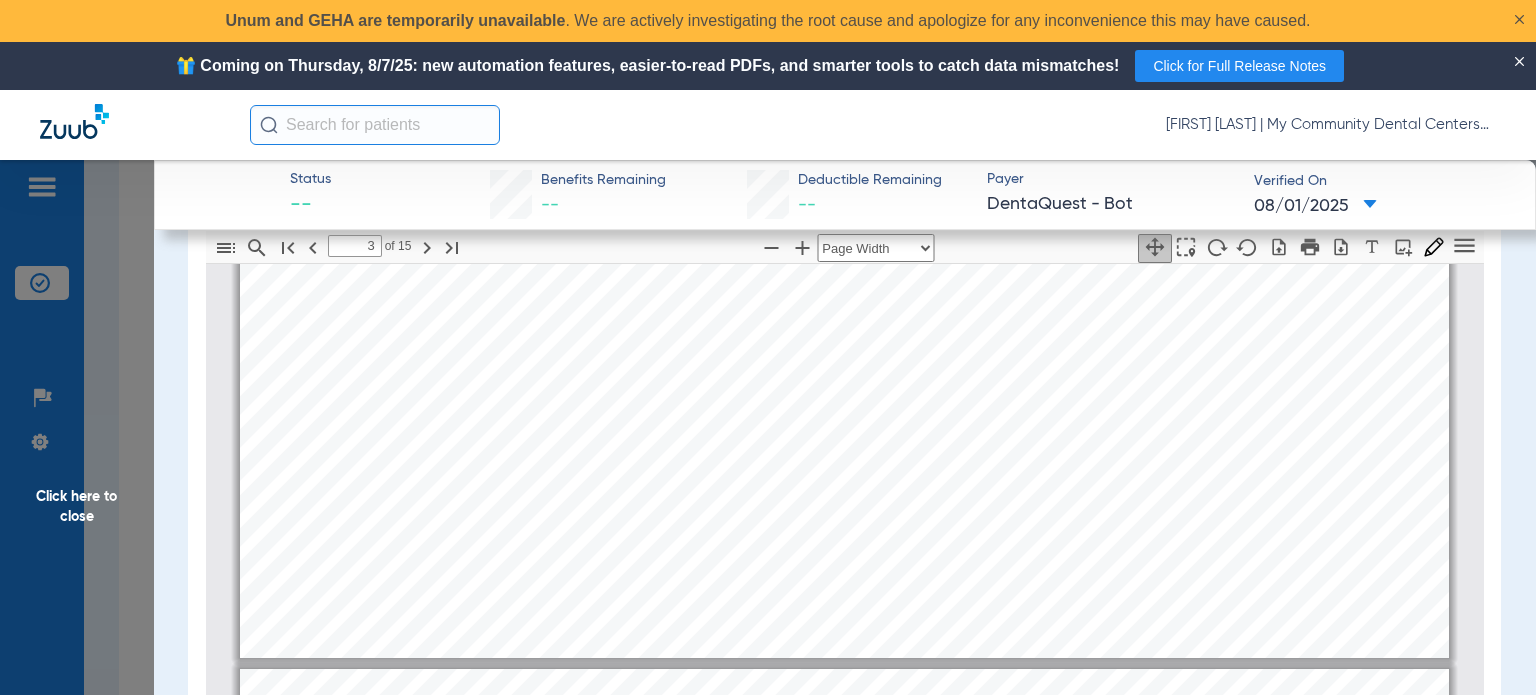 type on "4" 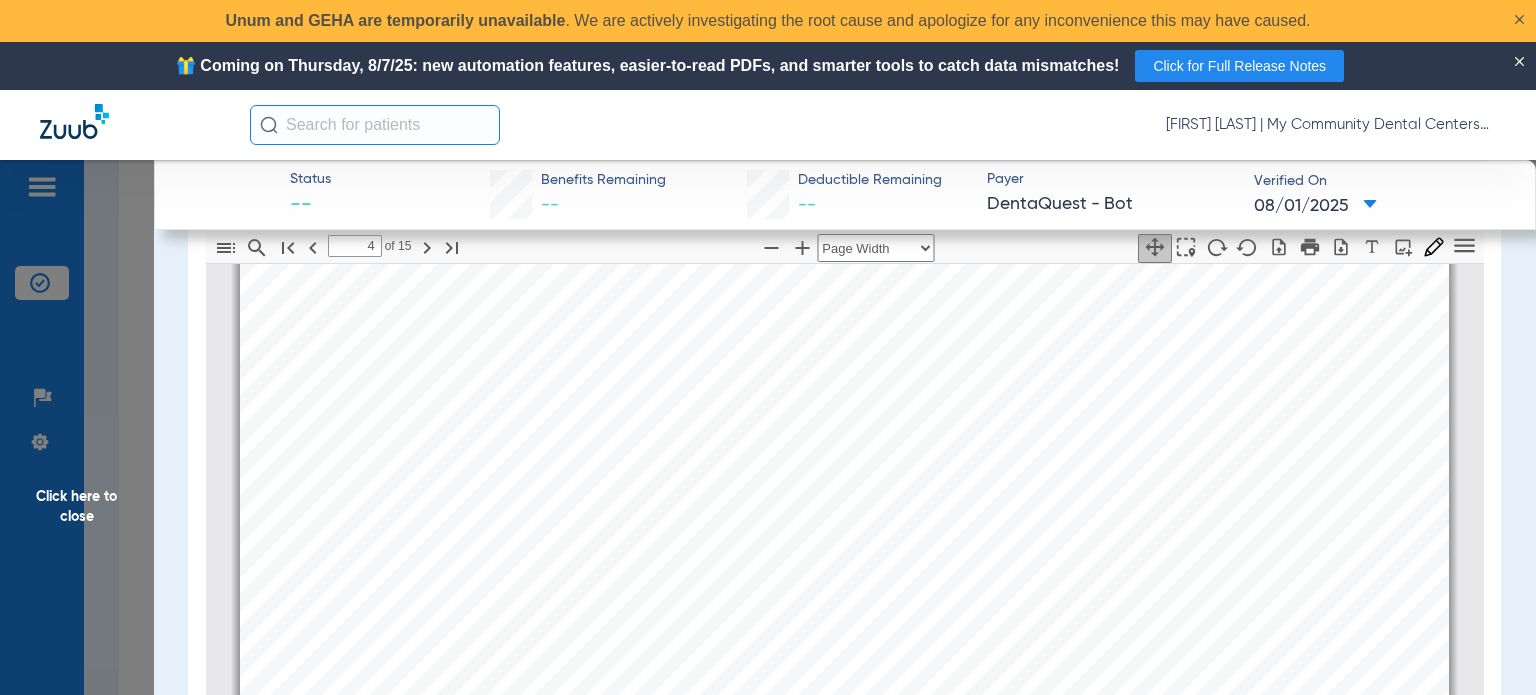 scroll, scrollTop: 2910, scrollLeft: 0, axis: vertical 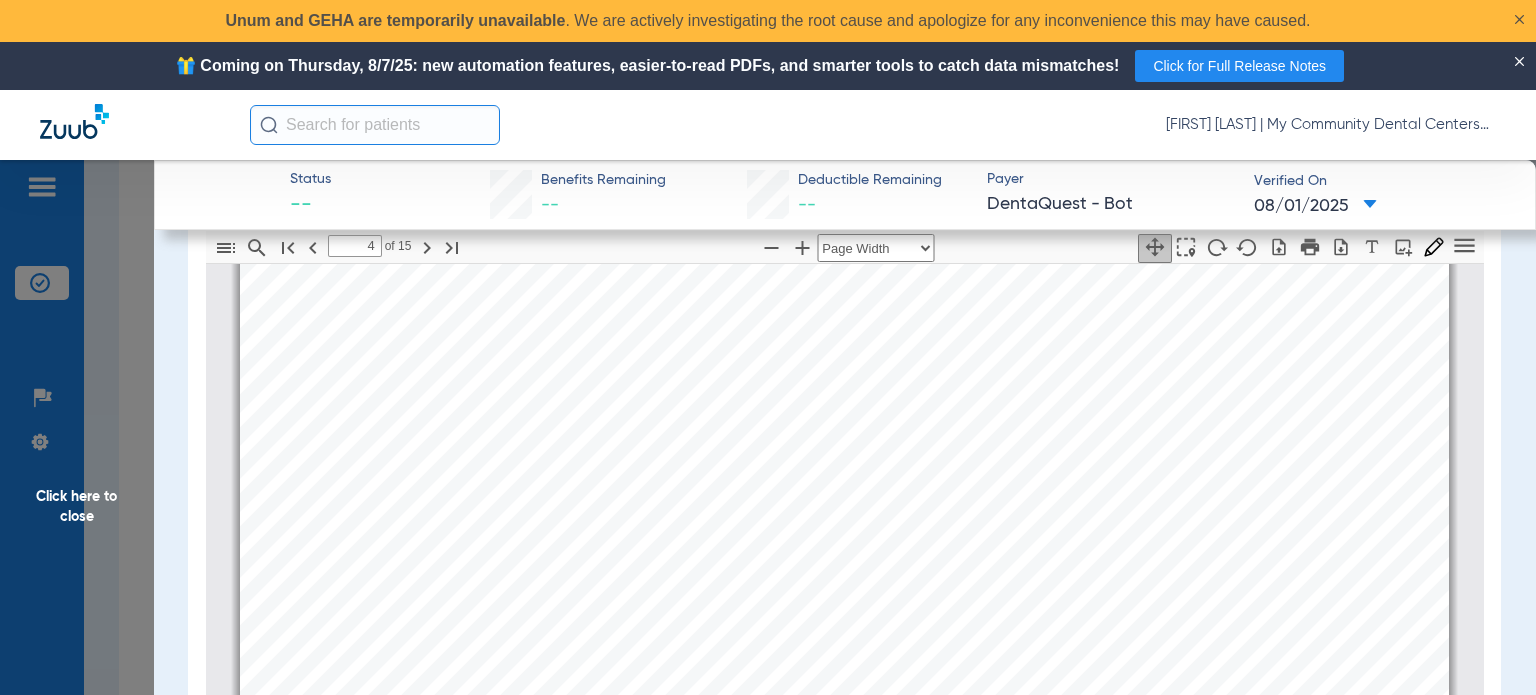 click on "Click here to close" 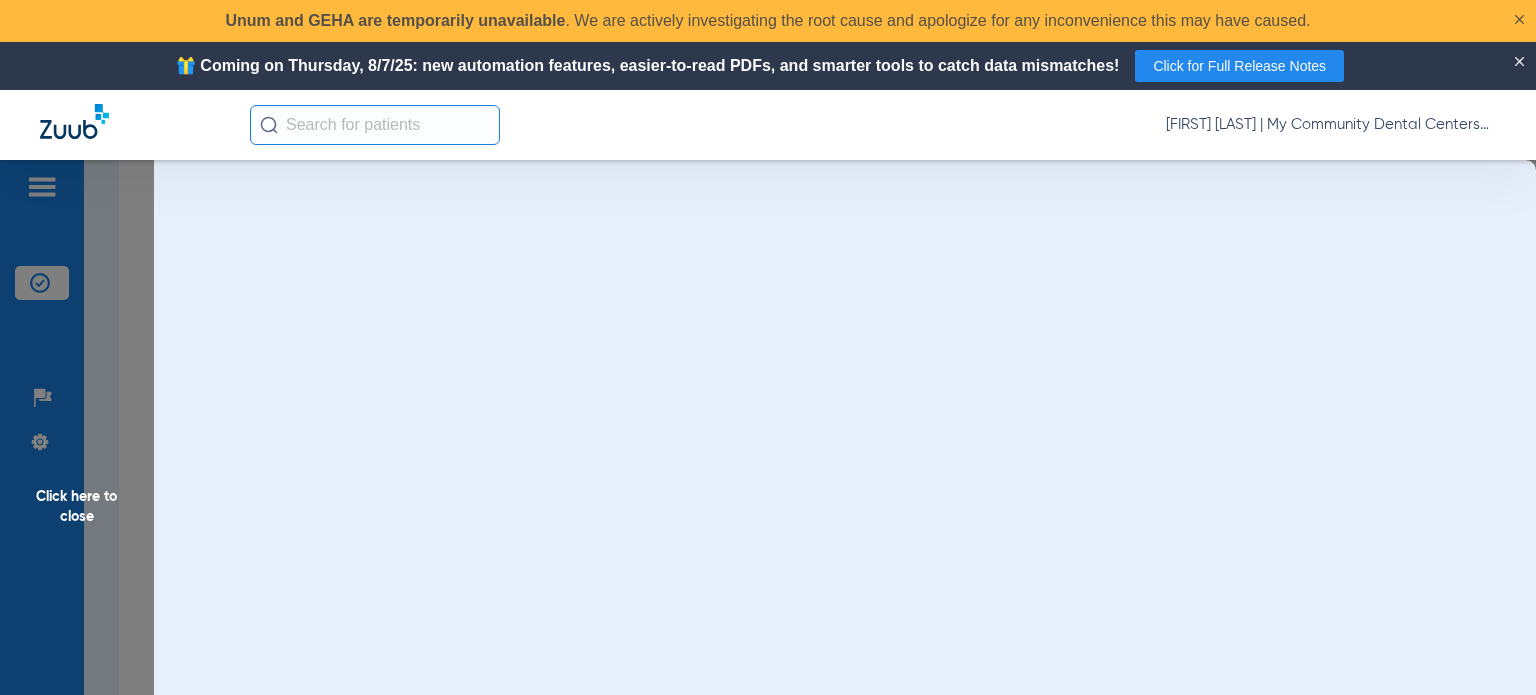 scroll, scrollTop: 0, scrollLeft: 0, axis: both 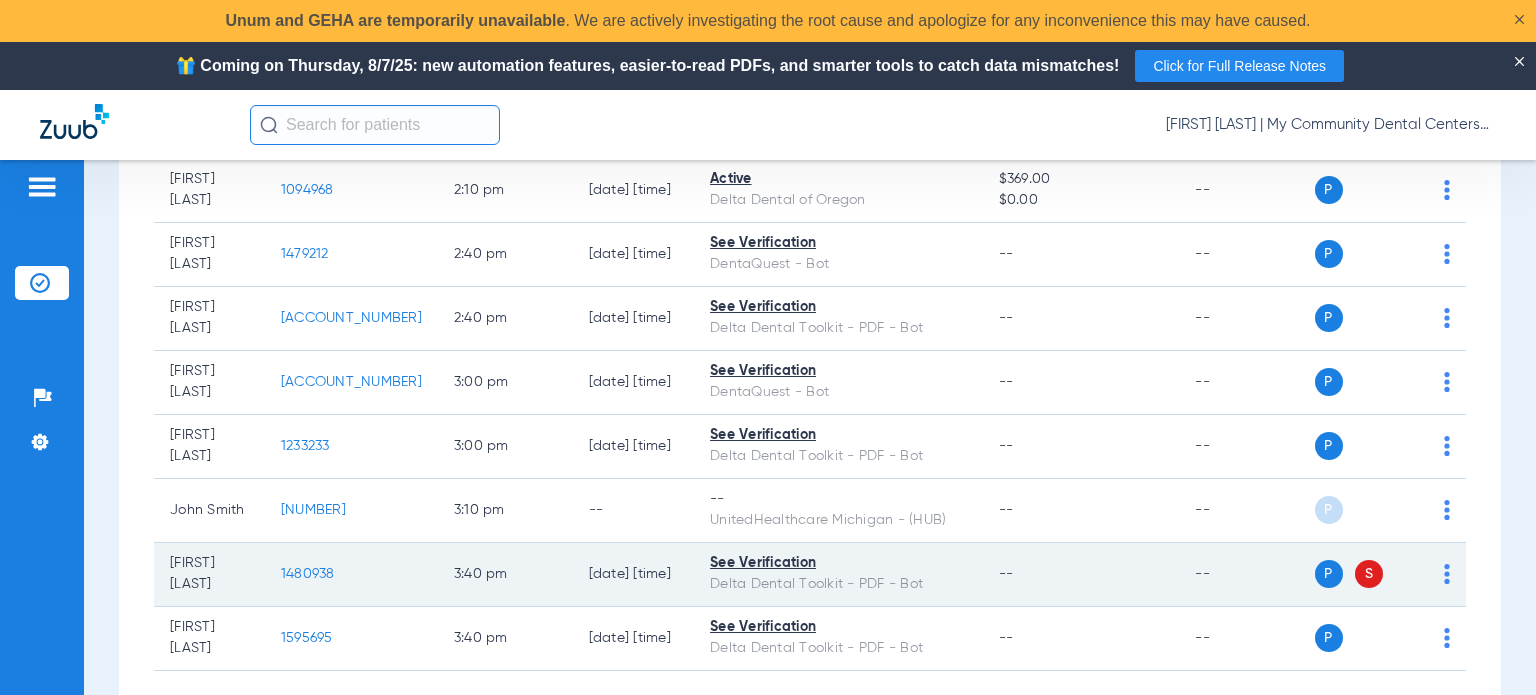 click on "1480938" 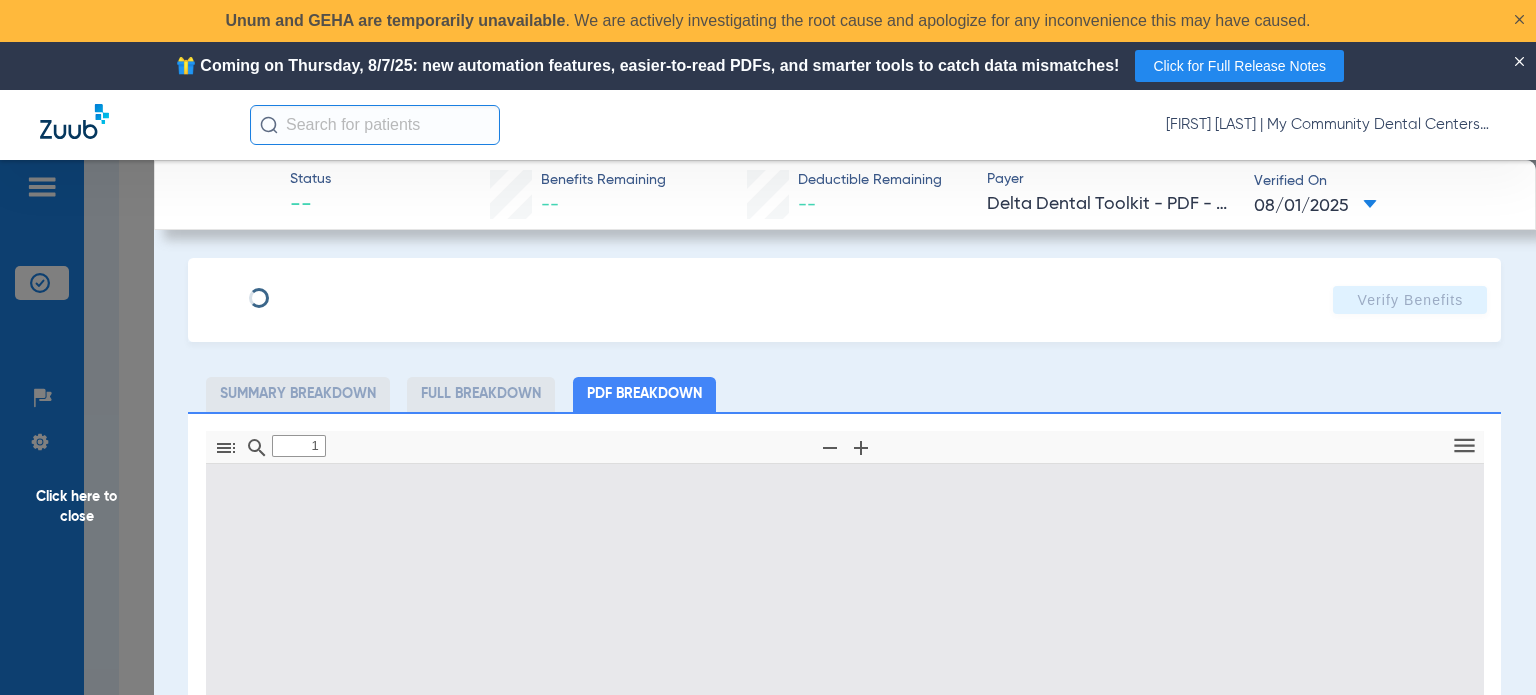 type on "0" 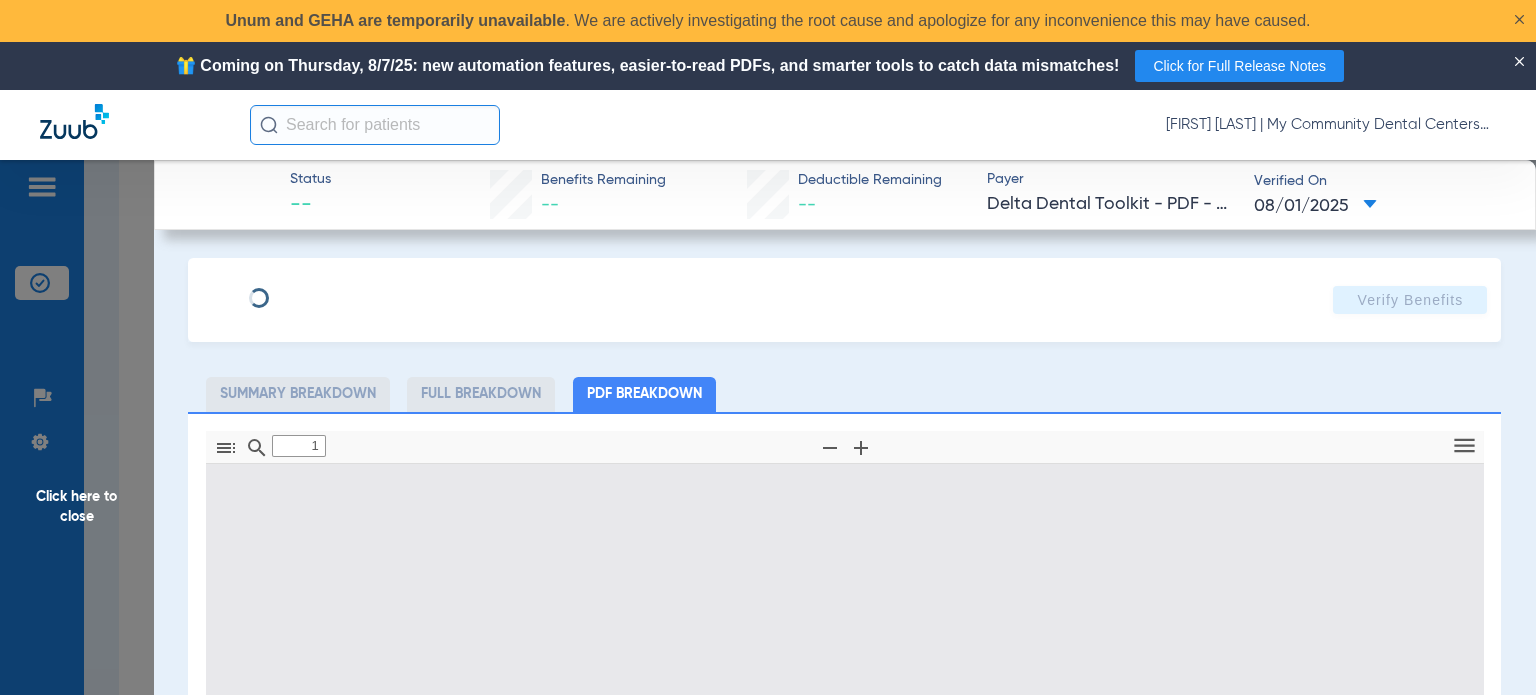 select on "page-width" 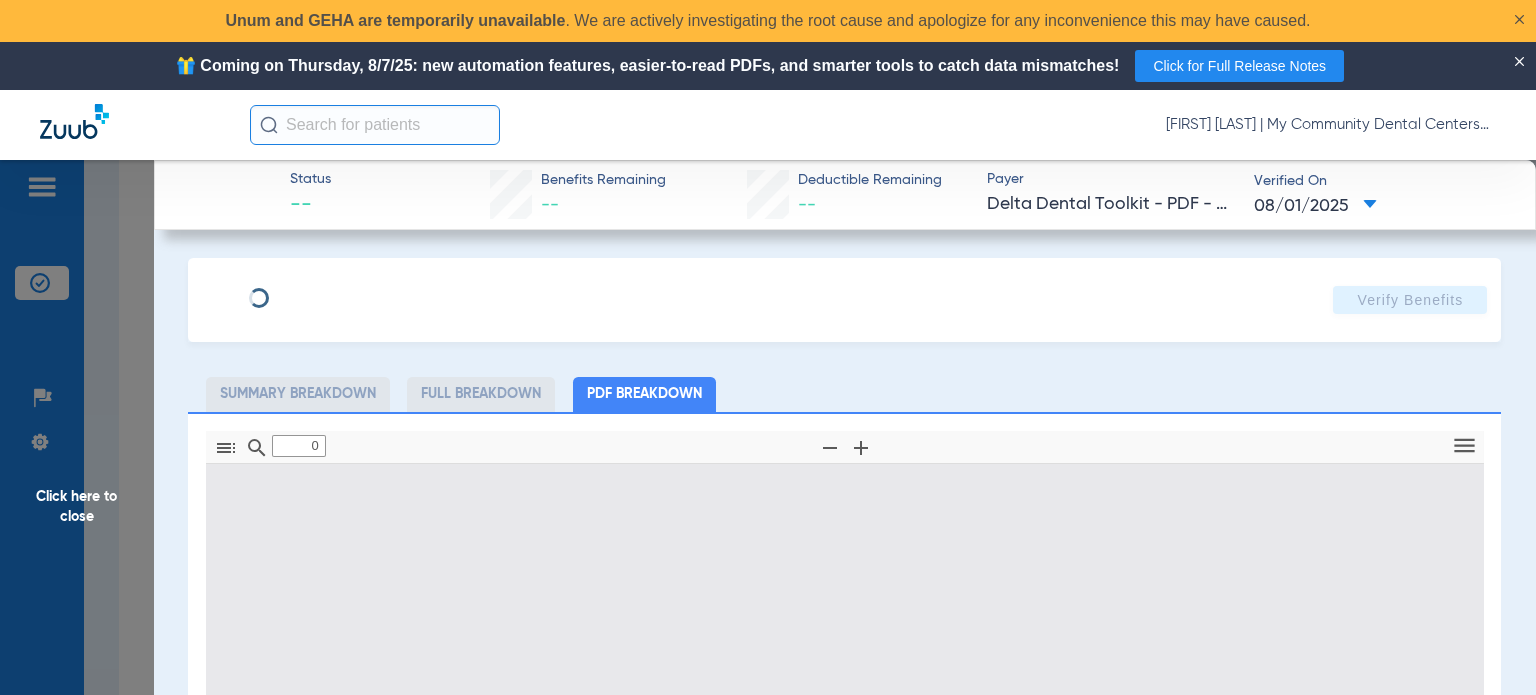 type on "1" 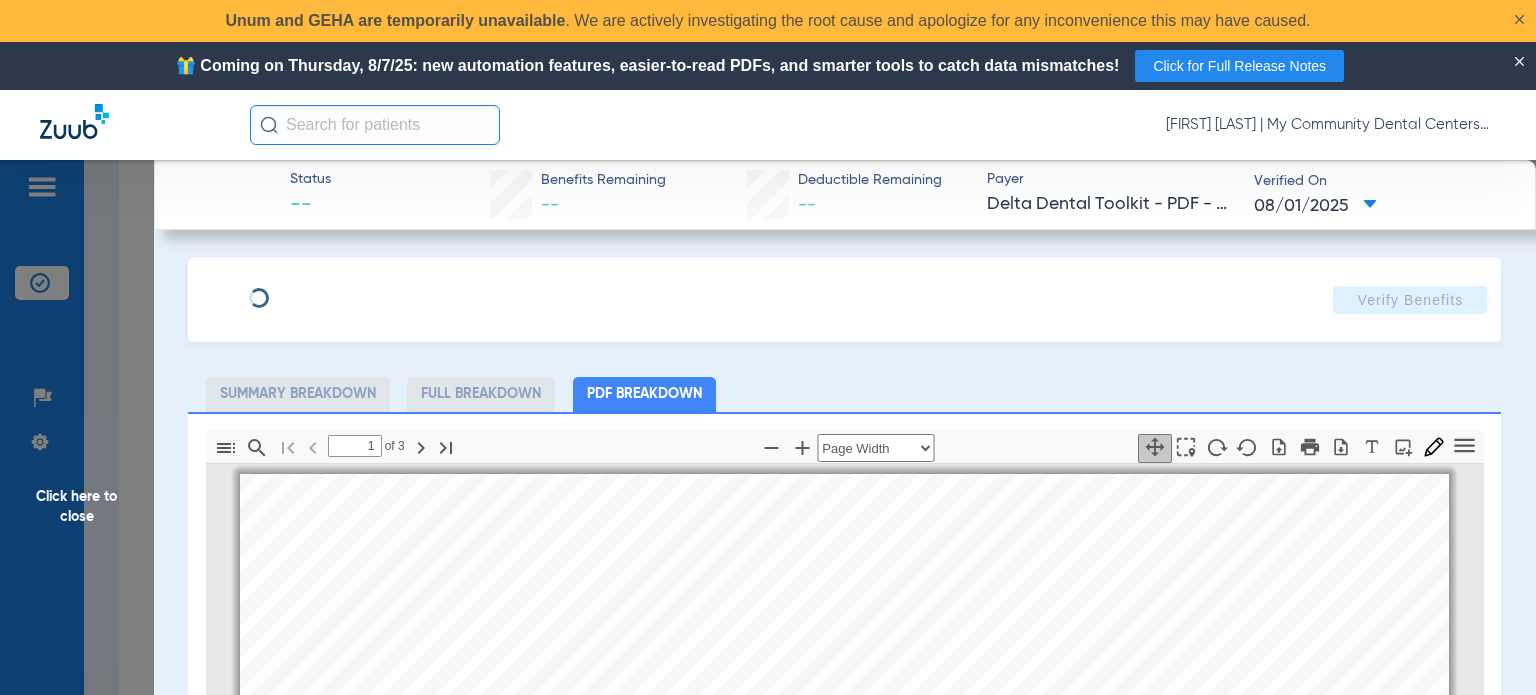 scroll, scrollTop: 10, scrollLeft: 0, axis: vertical 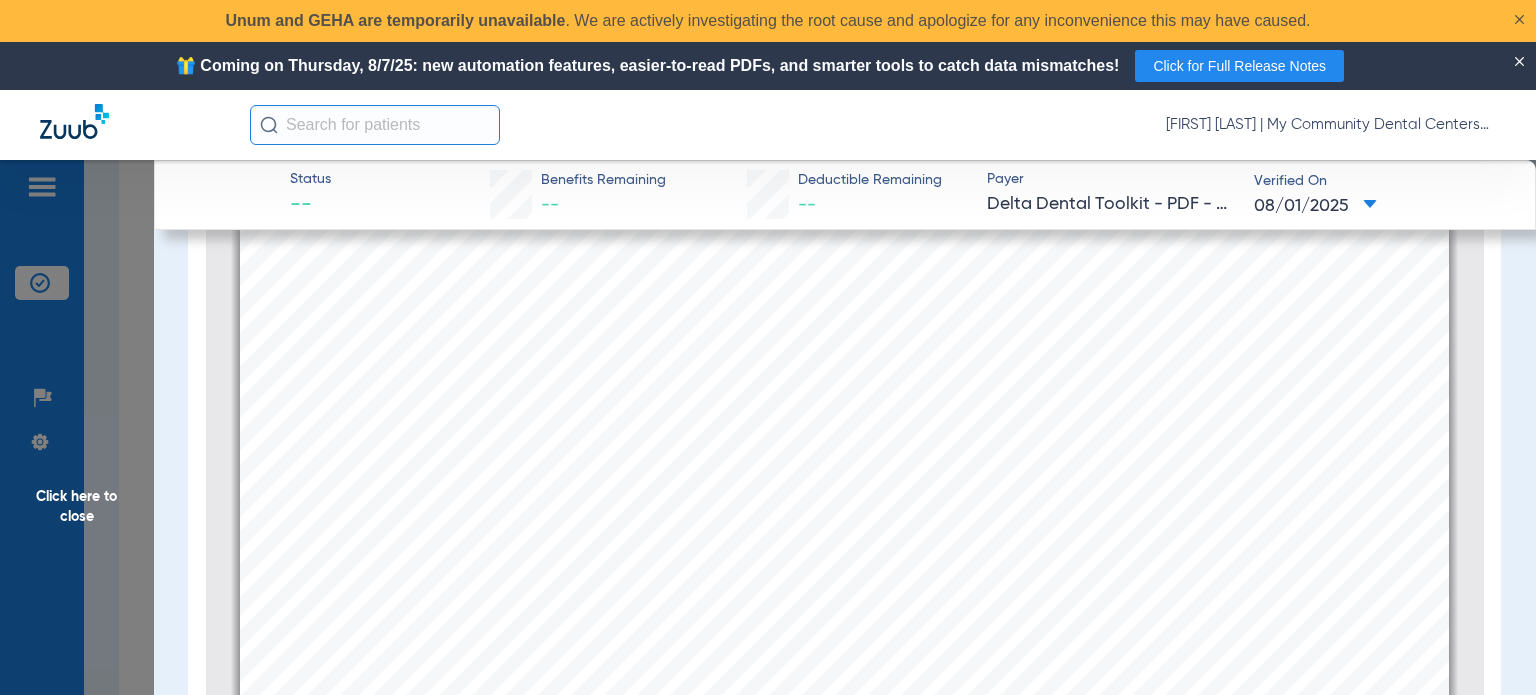 click on "Click here to close" 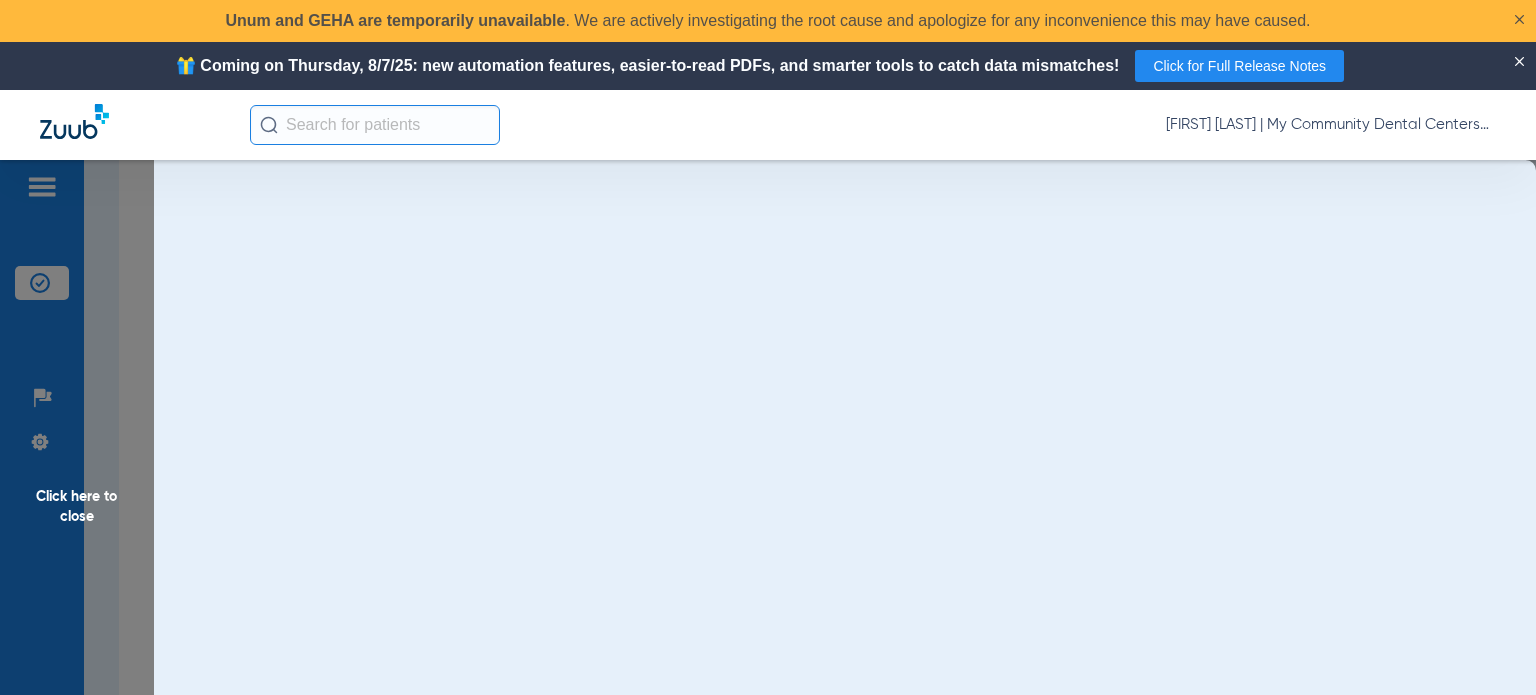 scroll, scrollTop: 0, scrollLeft: 0, axis: both 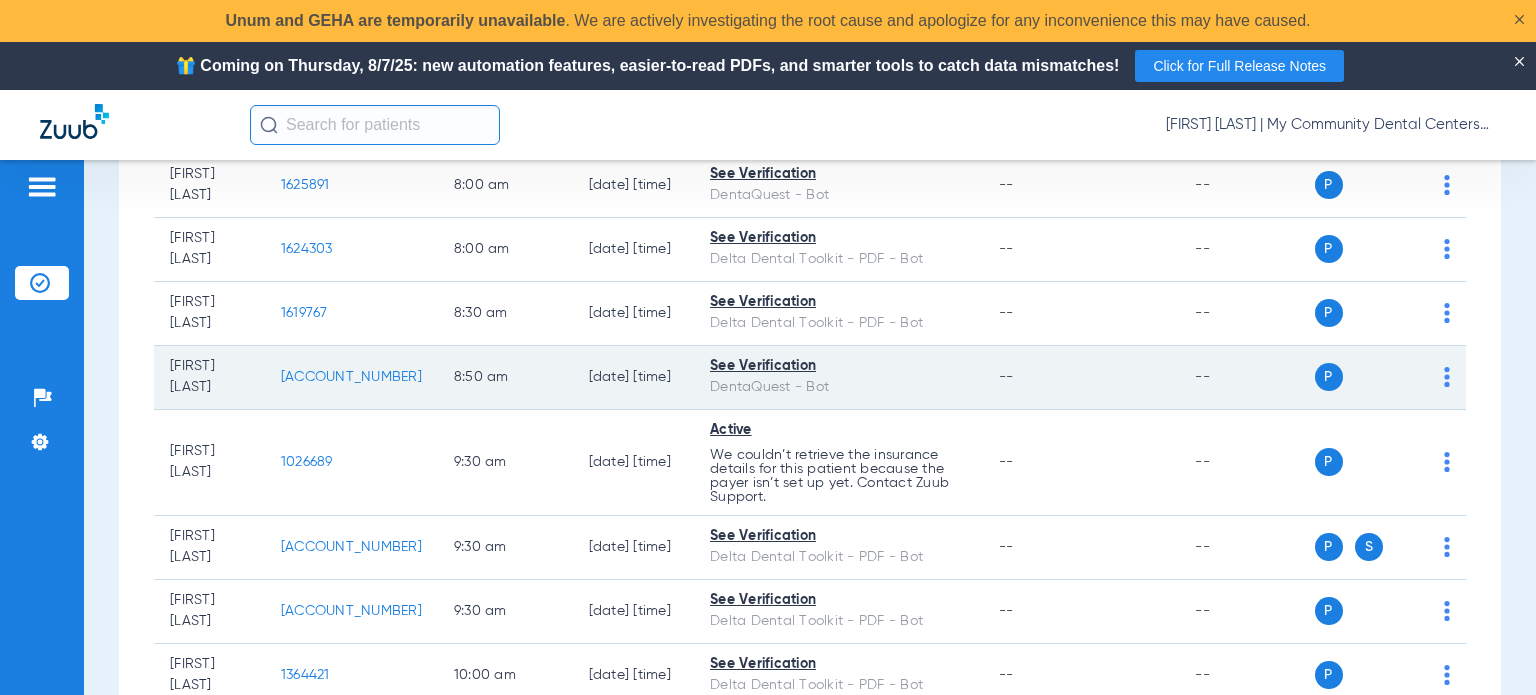 click on "[ACCOUNT_NUMBER]" 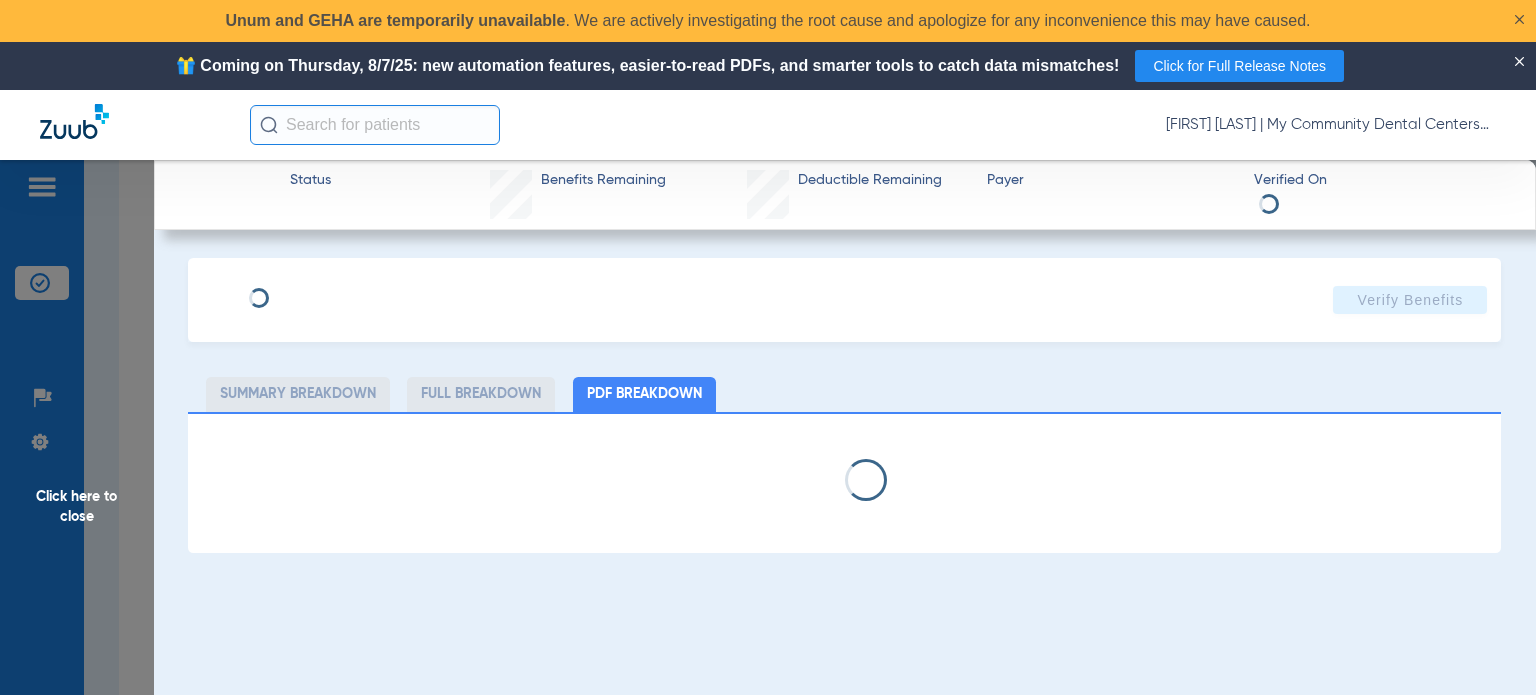 select on "page-width" 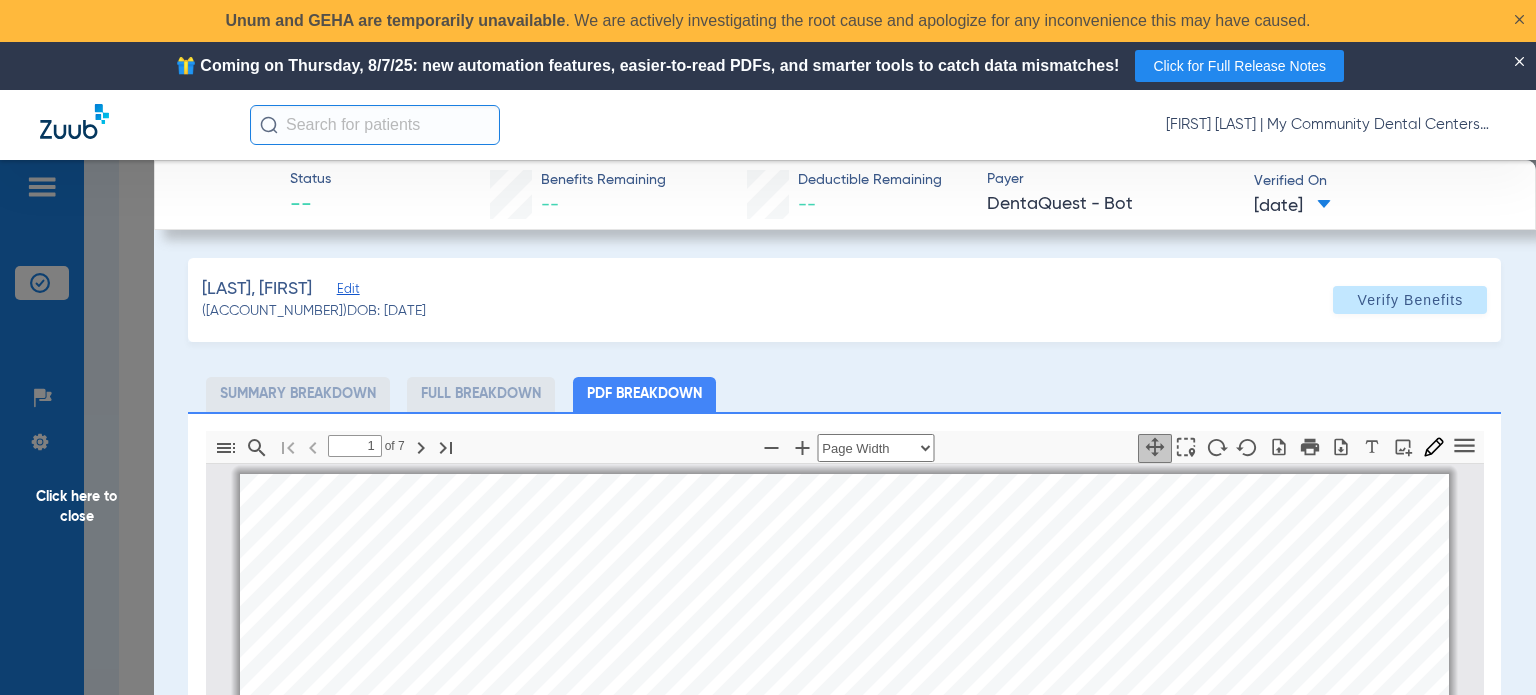 scroll, scrollTop: 10, scrollLeft: 0, axis: vertical 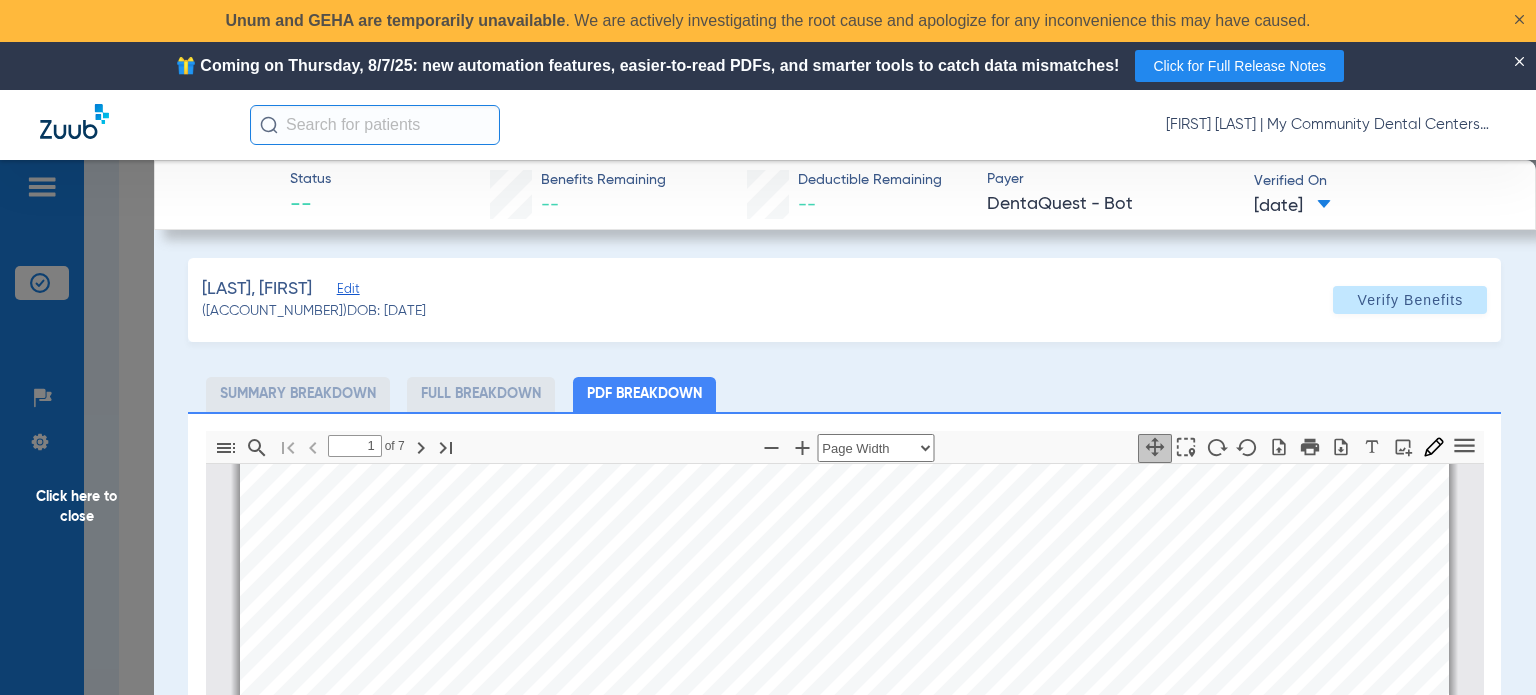 click on "Thumbnails Document Outline Attachments Layers Current Outline Item         1 of ⁨7⁩ Automatic Zoom Actual Size Page Fit Page Width ⁨50⁩% ⁨100⁩% ⁨125⁩% ⁨150⁩% ⁨200⁩% ⁨300⁩% ⁨400⁩% ⁨0⁩%       Highlight         Add image              Tools Highlight color Thickness Color #000000 Size Color #000000 Thickness Opacity Presentation Mode Open Print Save Go to First Page Previous Next Go to Last Page Rotate Clockwise Rotate Counterclockwise Text Selection Tool   Hand Tool     Find Zoom Out Zoom In No Spreads Odd Spreads Even Spreads Page Scrolling Vertical Scrolling     Horizontal Scrolling Wrapped Scrolling Infinite scroll Book mode              Draw     Text     Add or edit images     Toggle Sidebar Document Properties… Previous Next Highlight All Match Case Match Diacritics Whole Words [LAST]   [LAST] Member is eligible:   [COMPANY_NAME]   -   [FIRST] [LAST]   -   [COMPANY_NAME] - [NUMBER] [STREET] [SUITE] - [CITY]   -   [DATE] Name :     :" 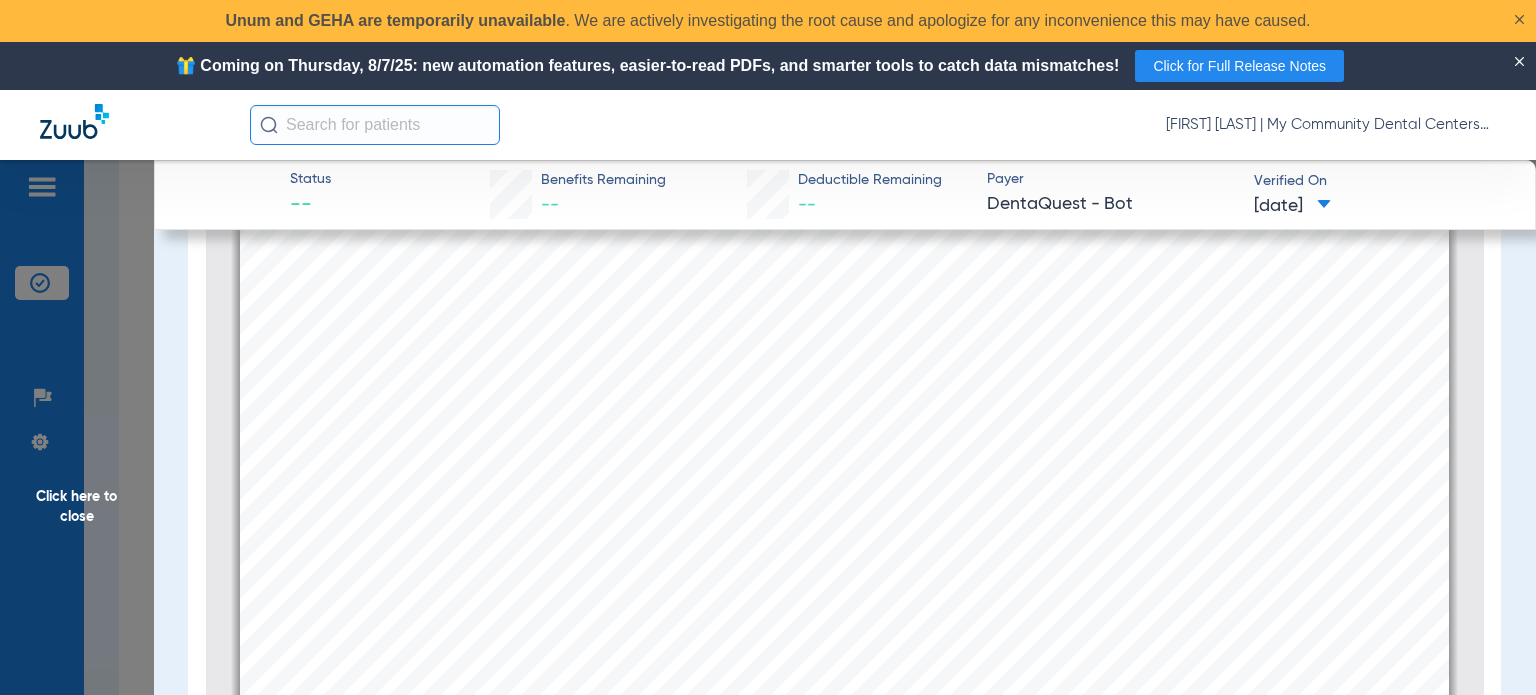 scroll, scrollTop: 288, scrollLeft: 0, axis: vertical 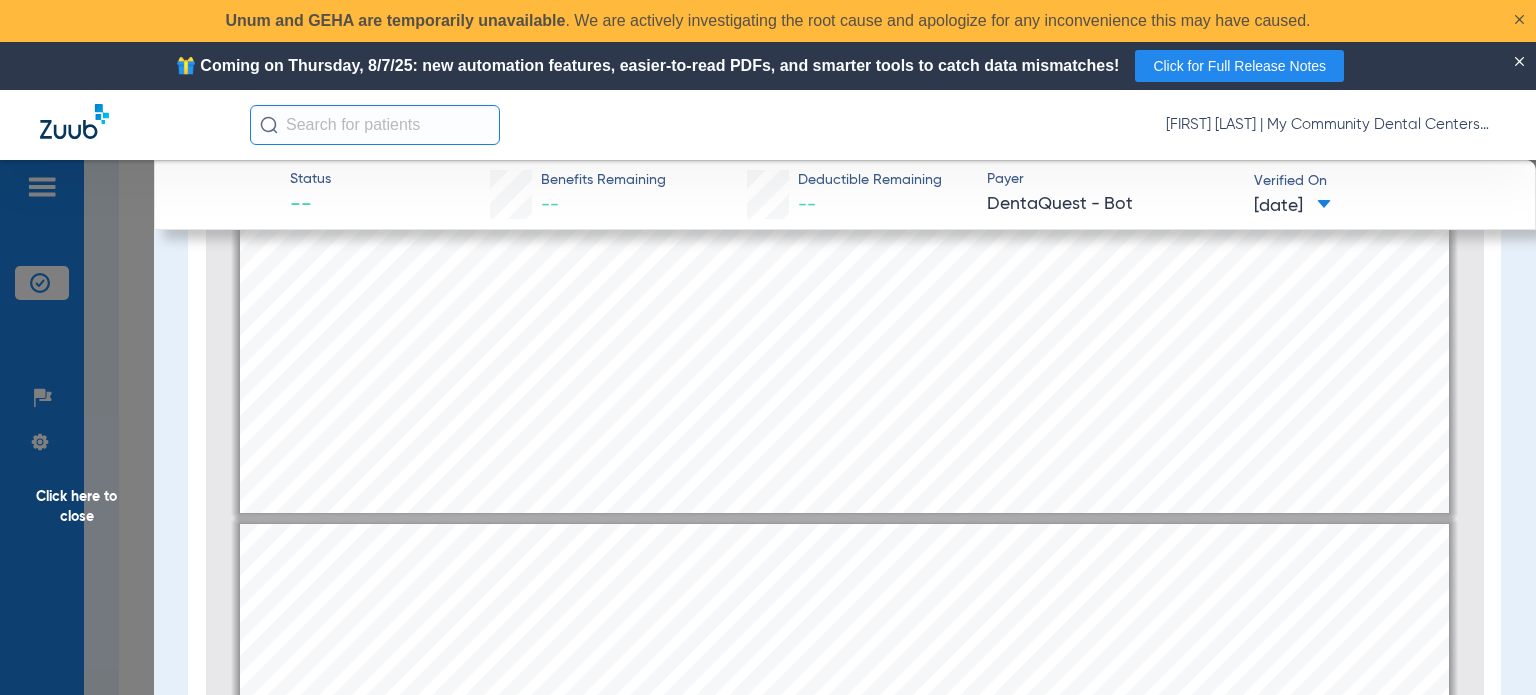 type on "4" 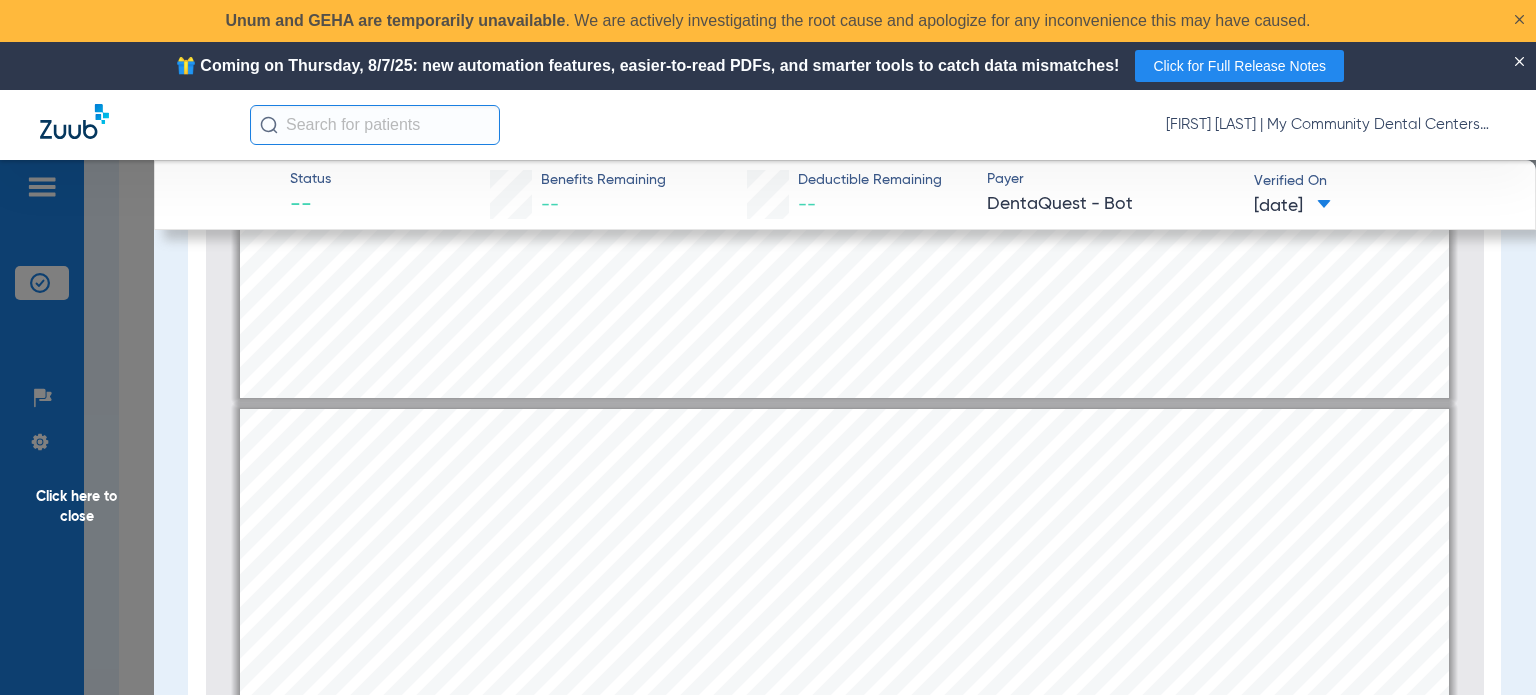 scroll, scrollTop: 2410, scrollLeft: 0, axis: vertical 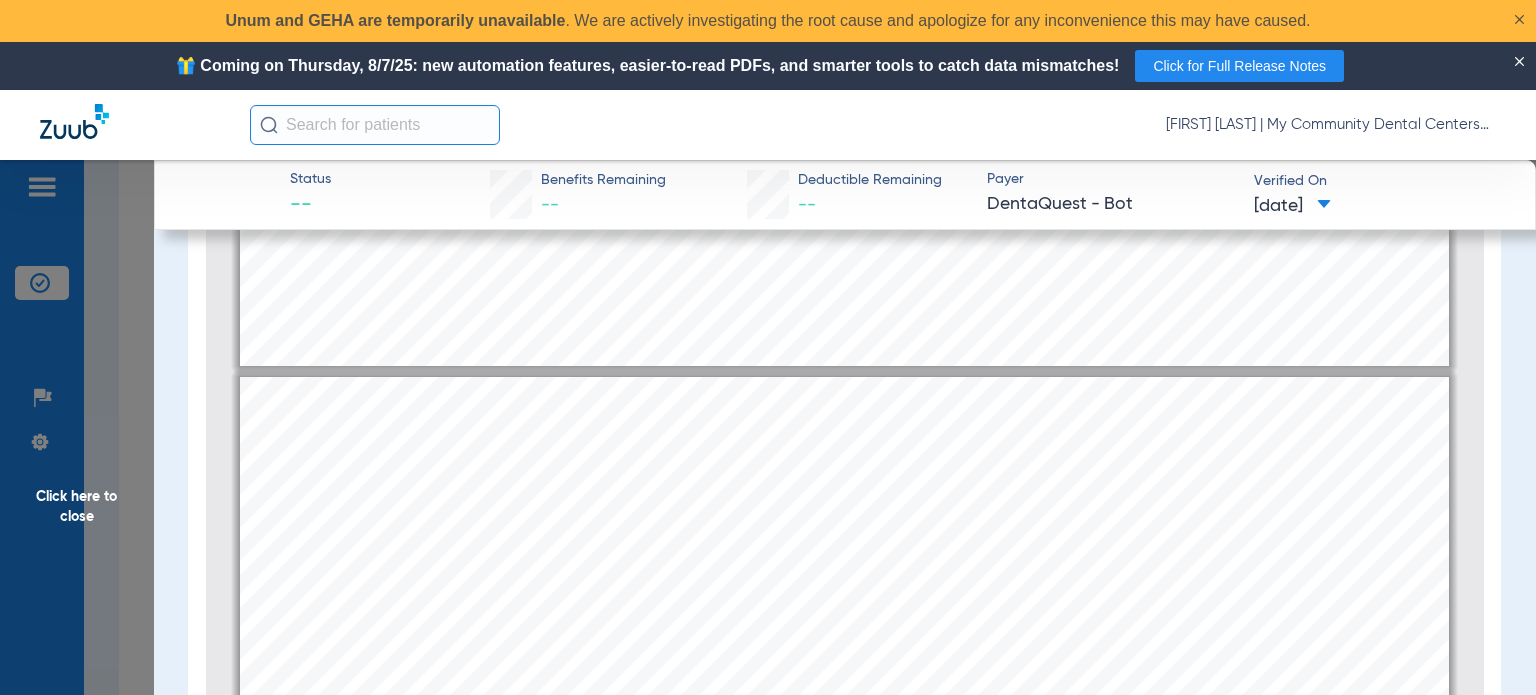 drag, startPoint x: 80, startPoint y: 523, endPoint x: 125, endPoint y: 490, distance: 55.803226 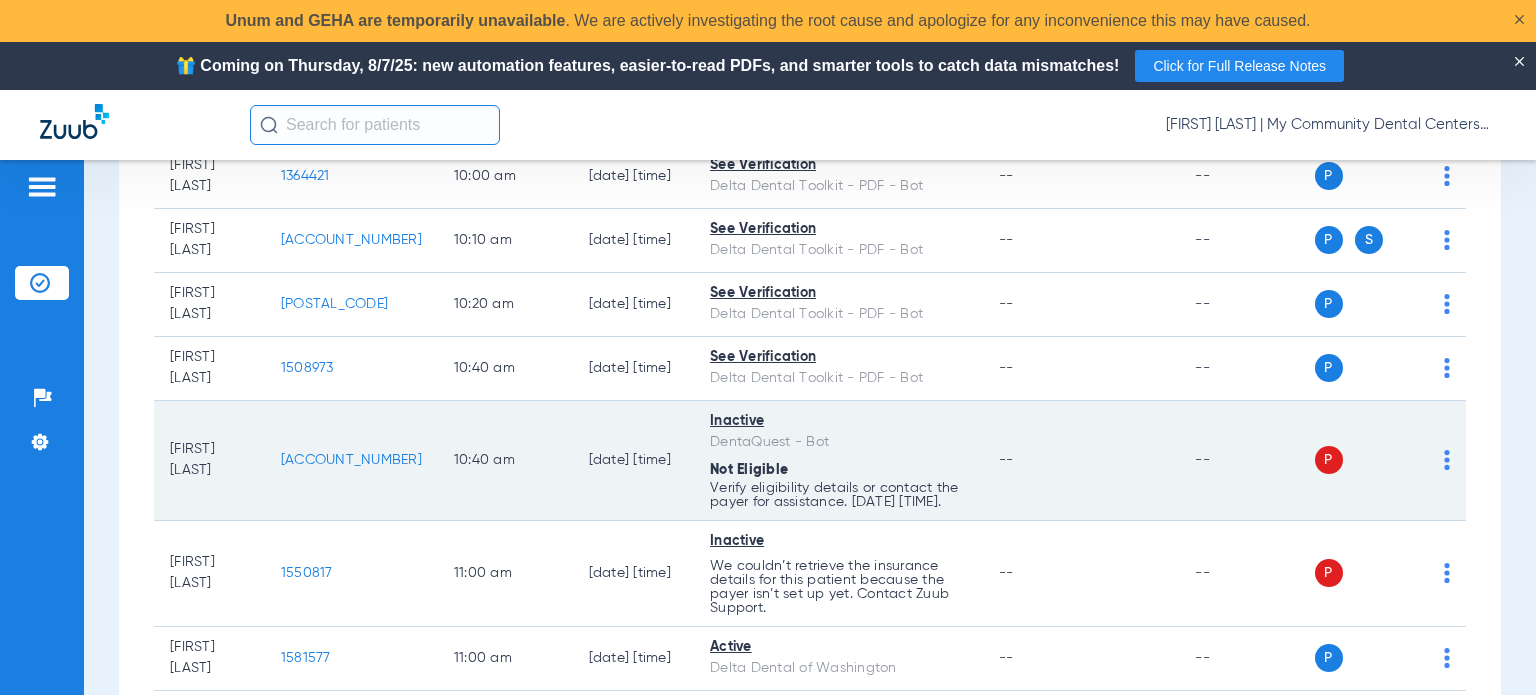scroll, scrollTop: 768, scrollLeft: 0, axis: vertical 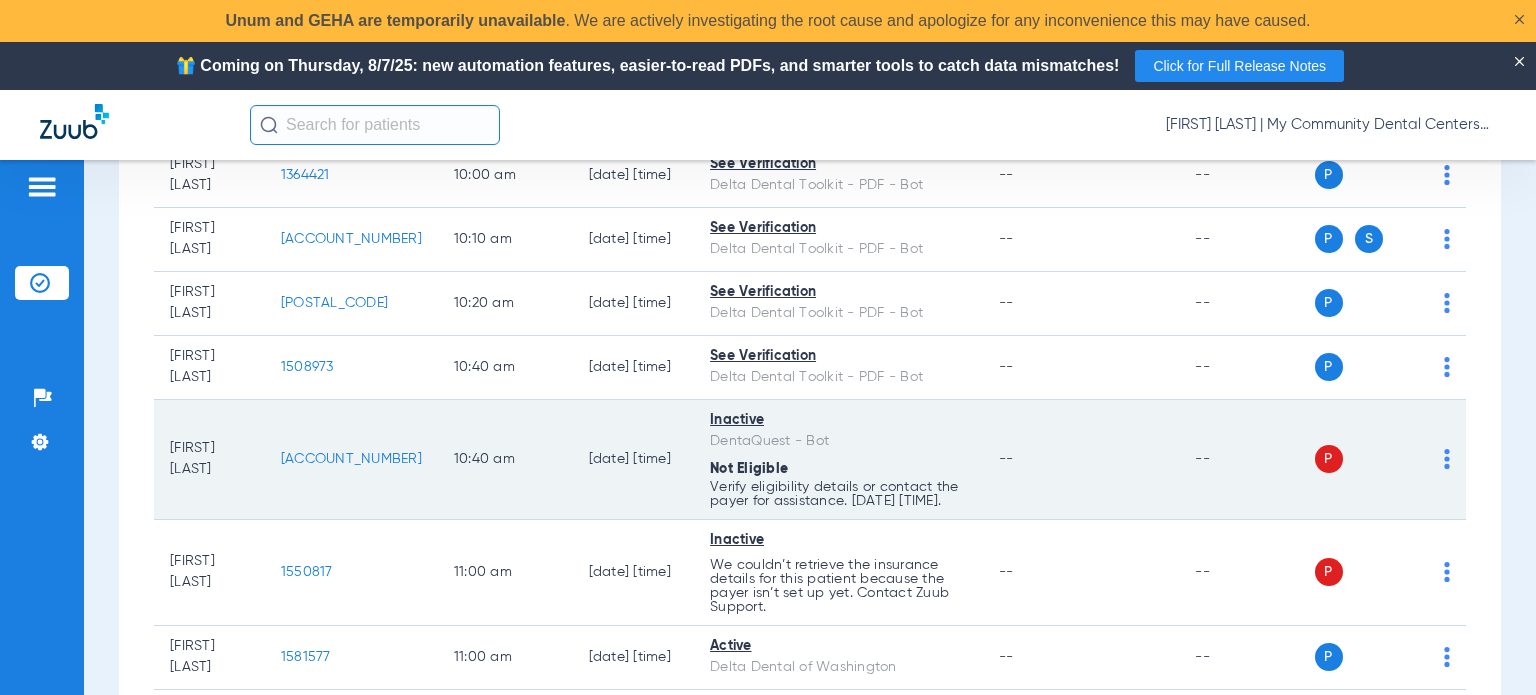 click on "[ACCOUNT_NUMBER]" 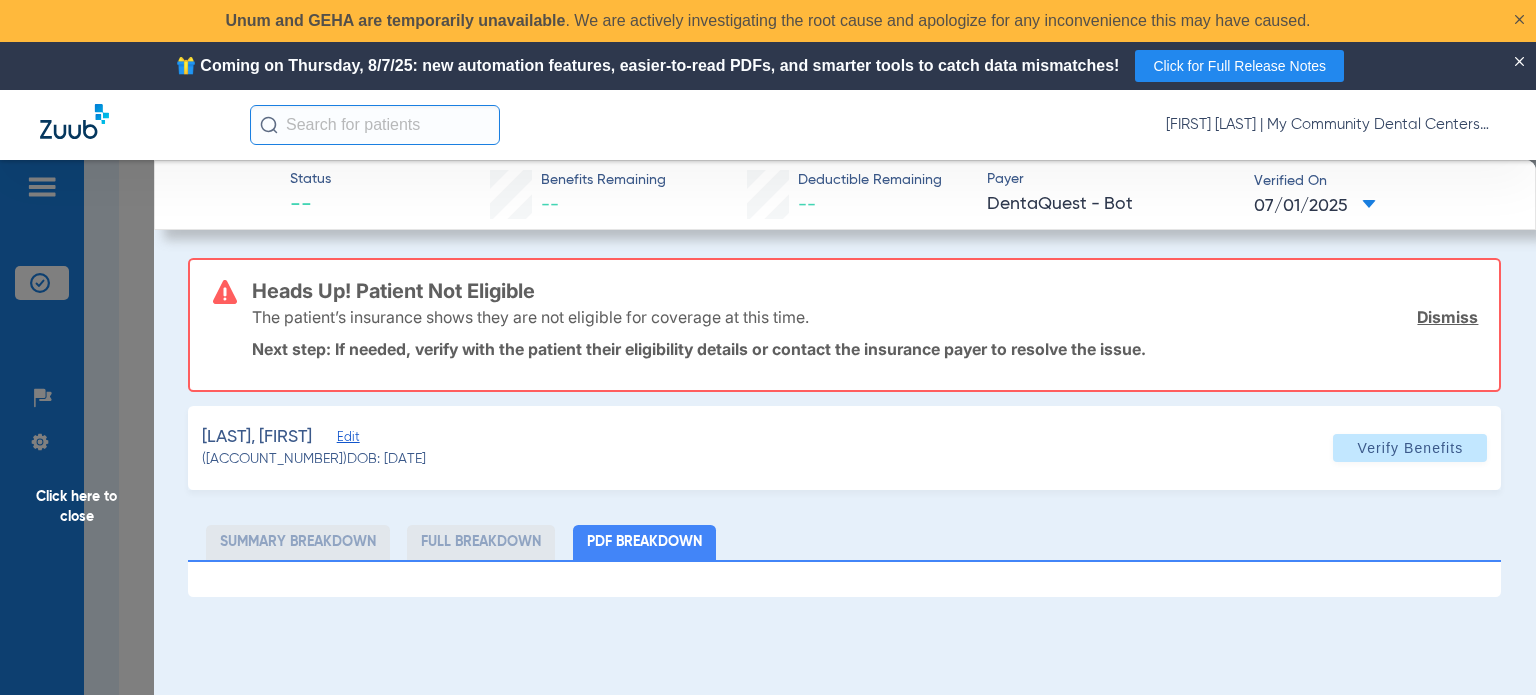 click on "Click here to close" 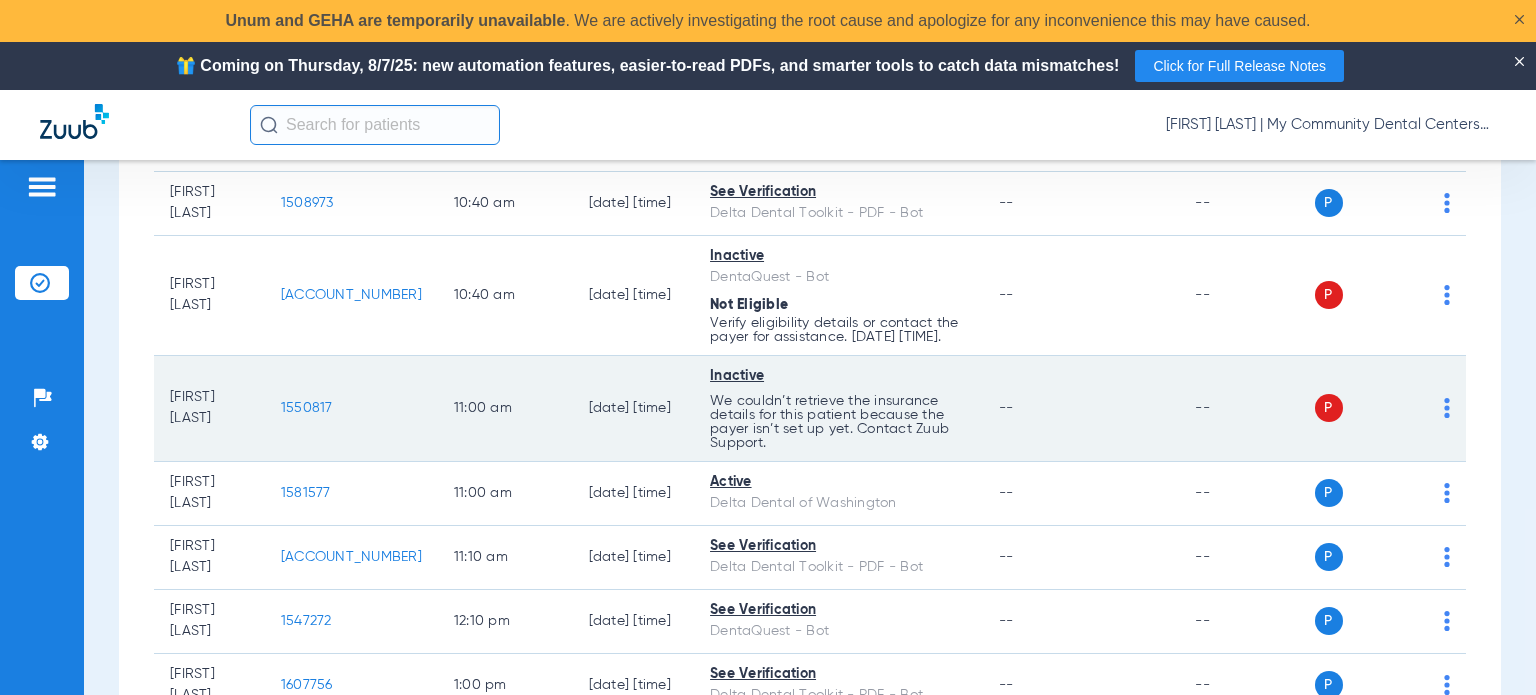 scroll, scrollTop: 968, scrollLeft: 0, axis: vertical 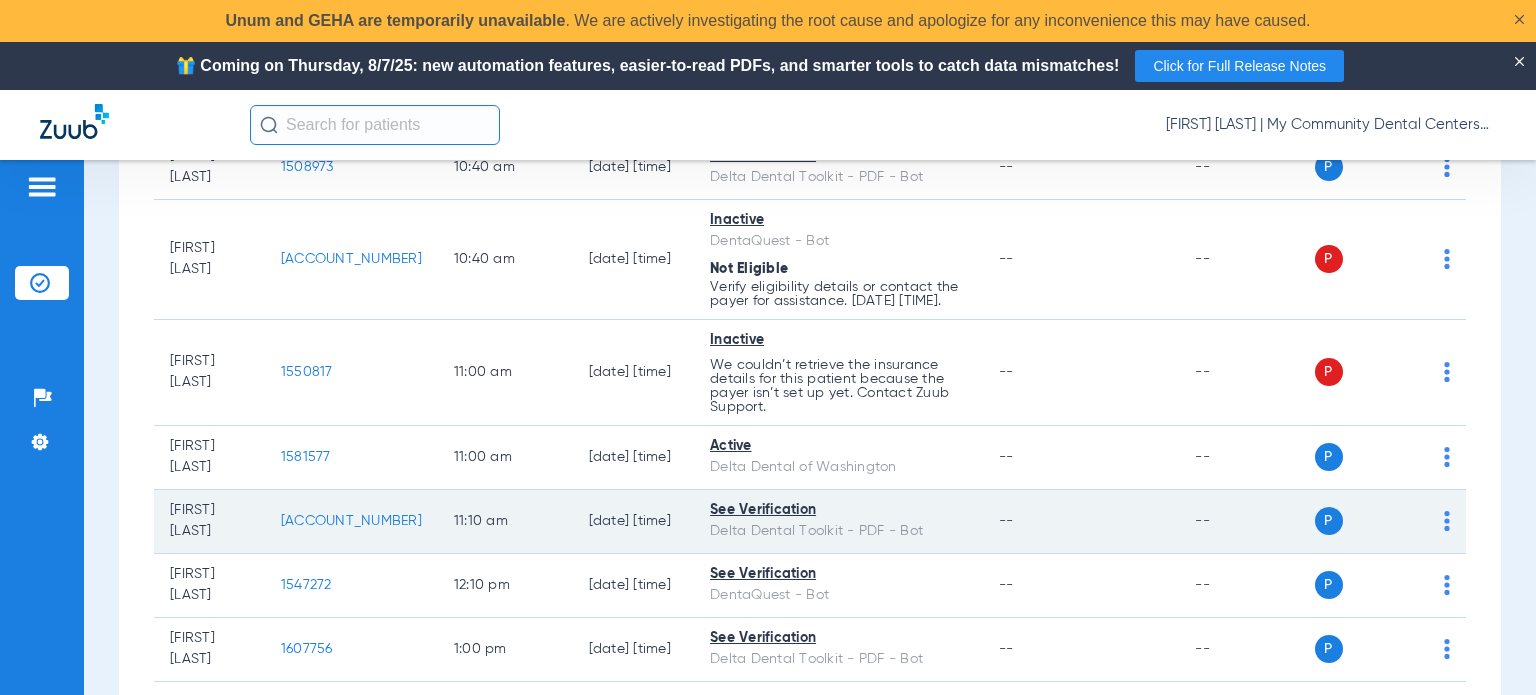 click on "[ACCOUNT_NUMBER]" 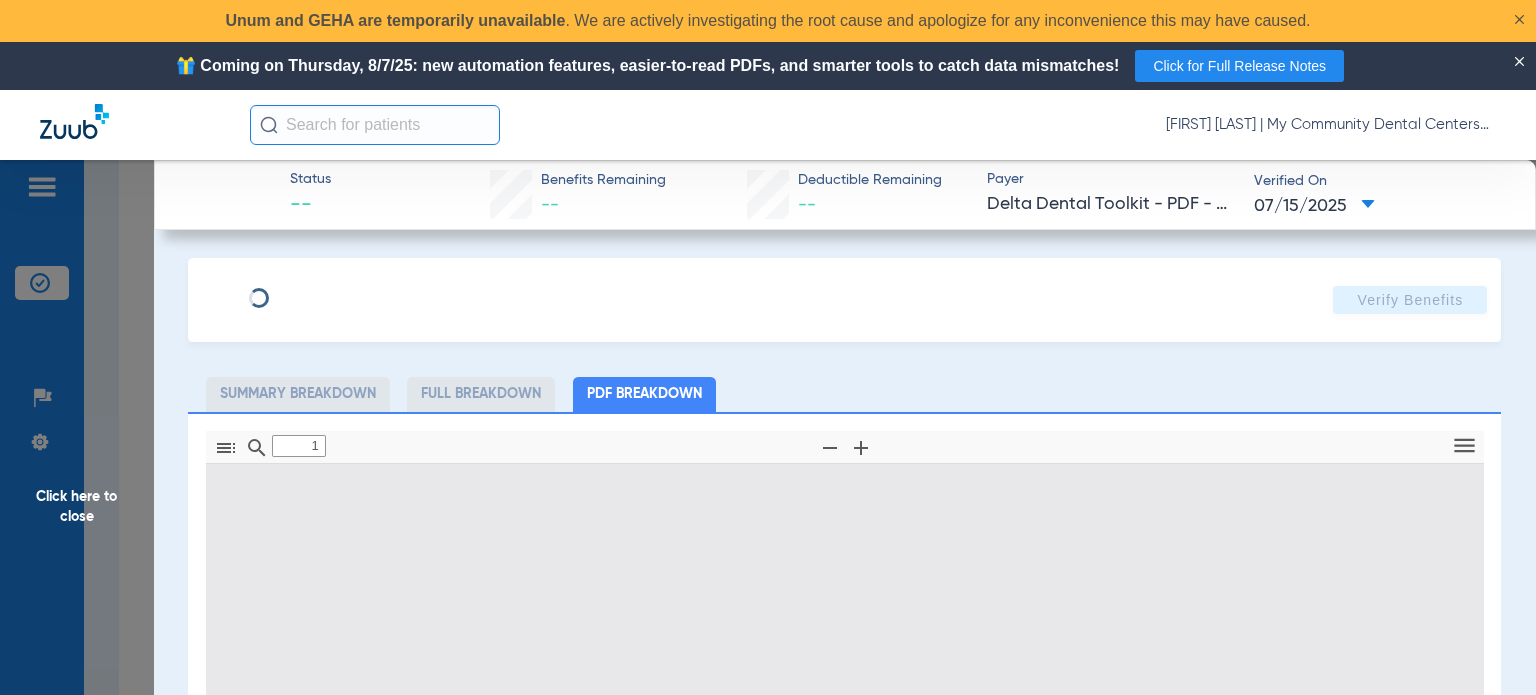 type on "0" 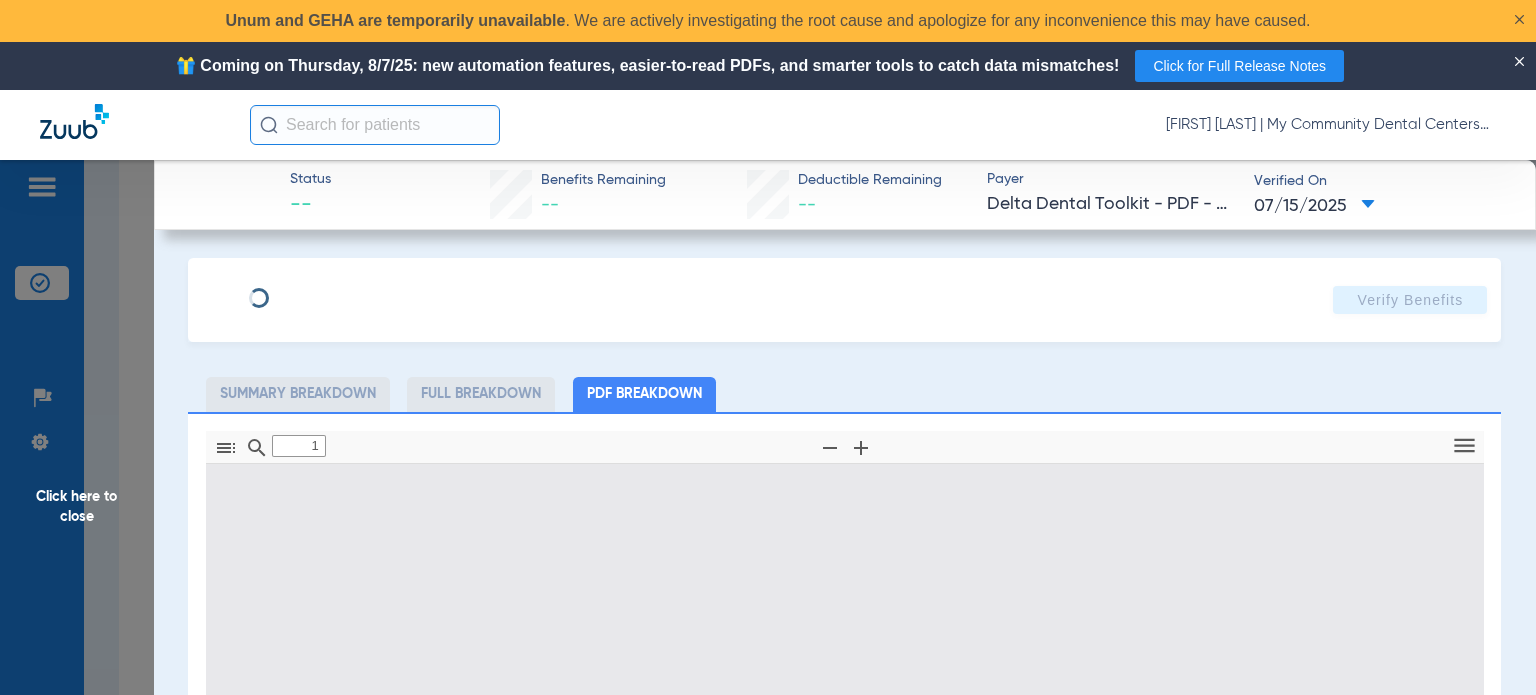 select on "page-width" 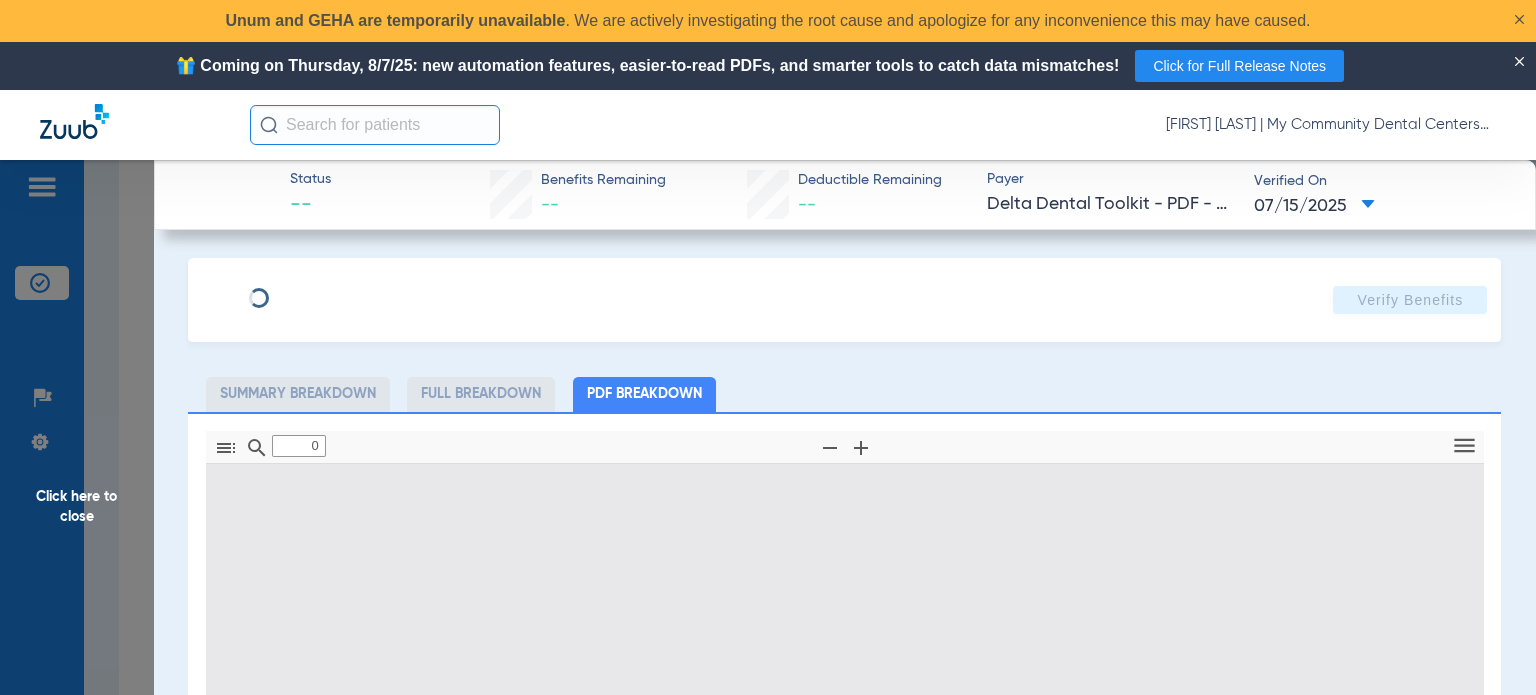 type on "1" 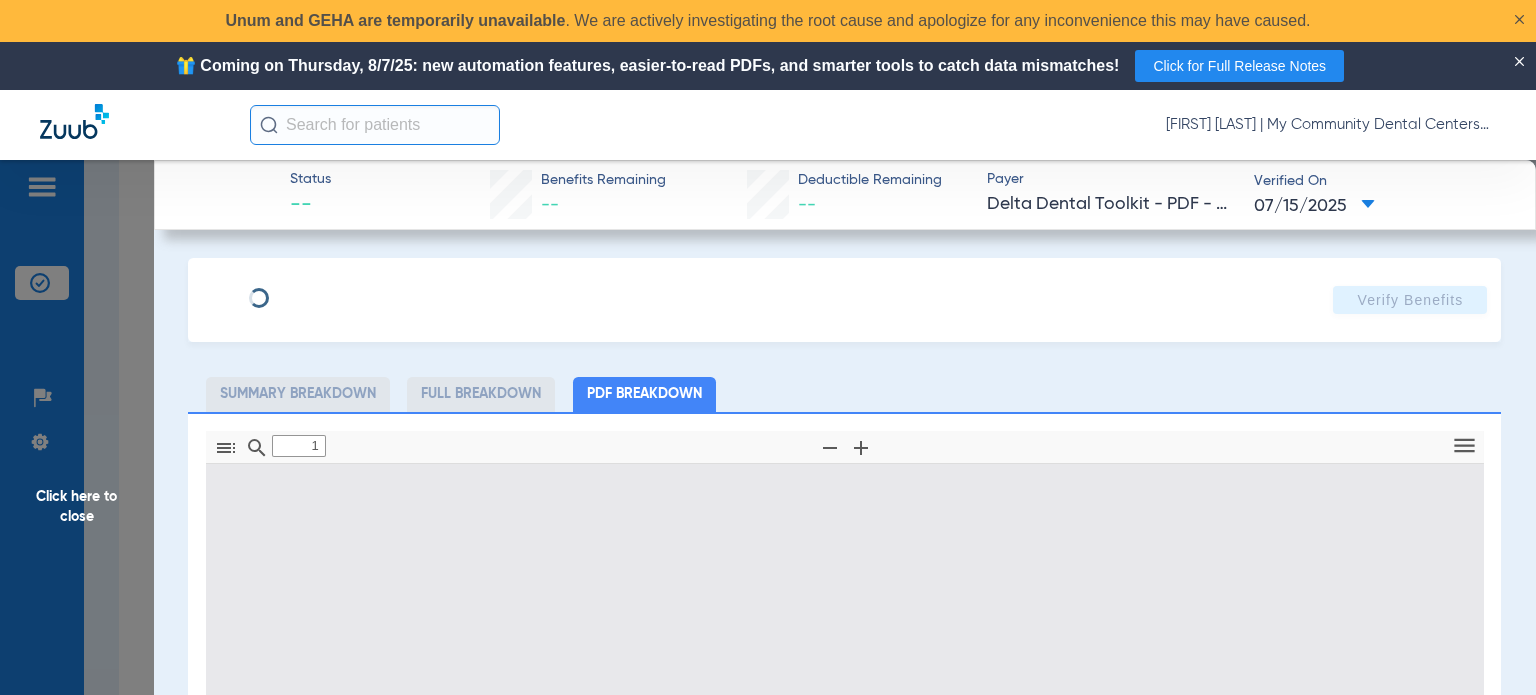 scroll, scrollTop: 10, scrollLeft: 0, axis: vertical 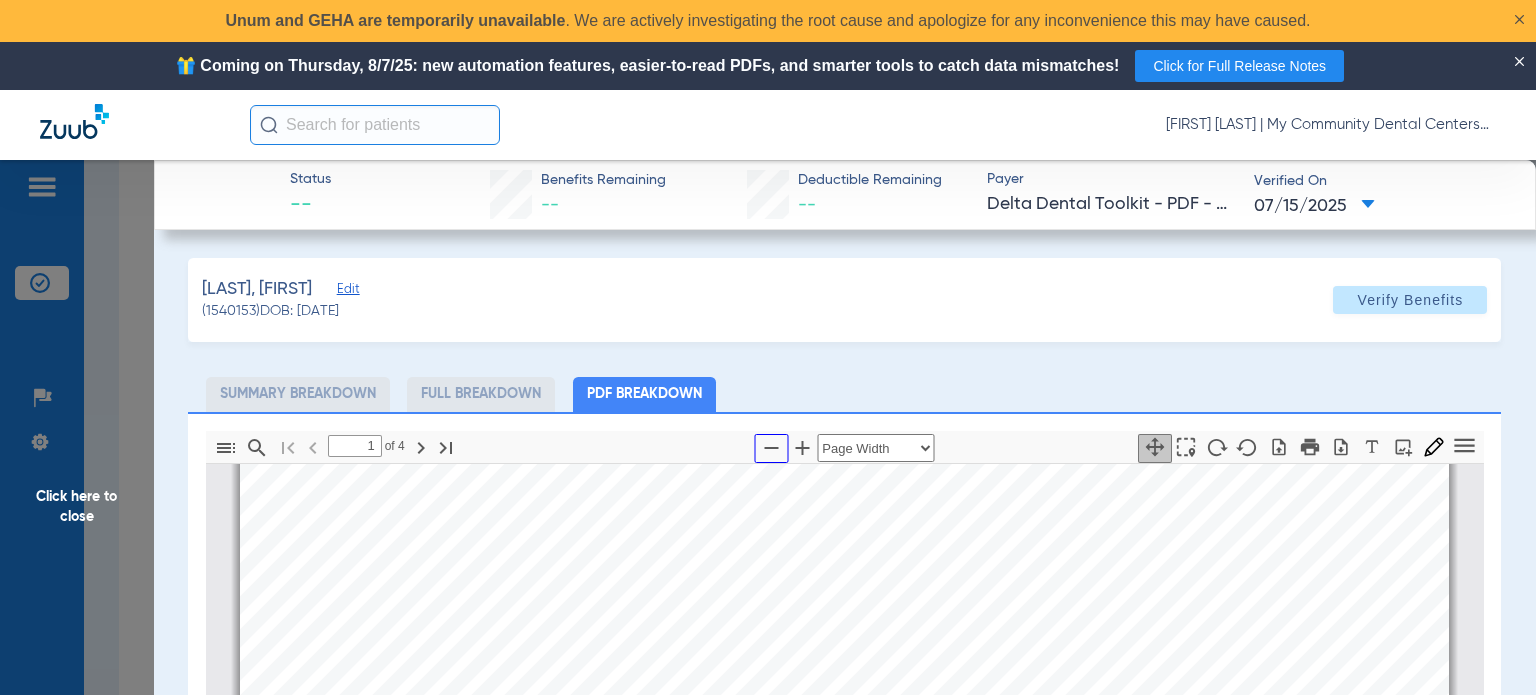 click 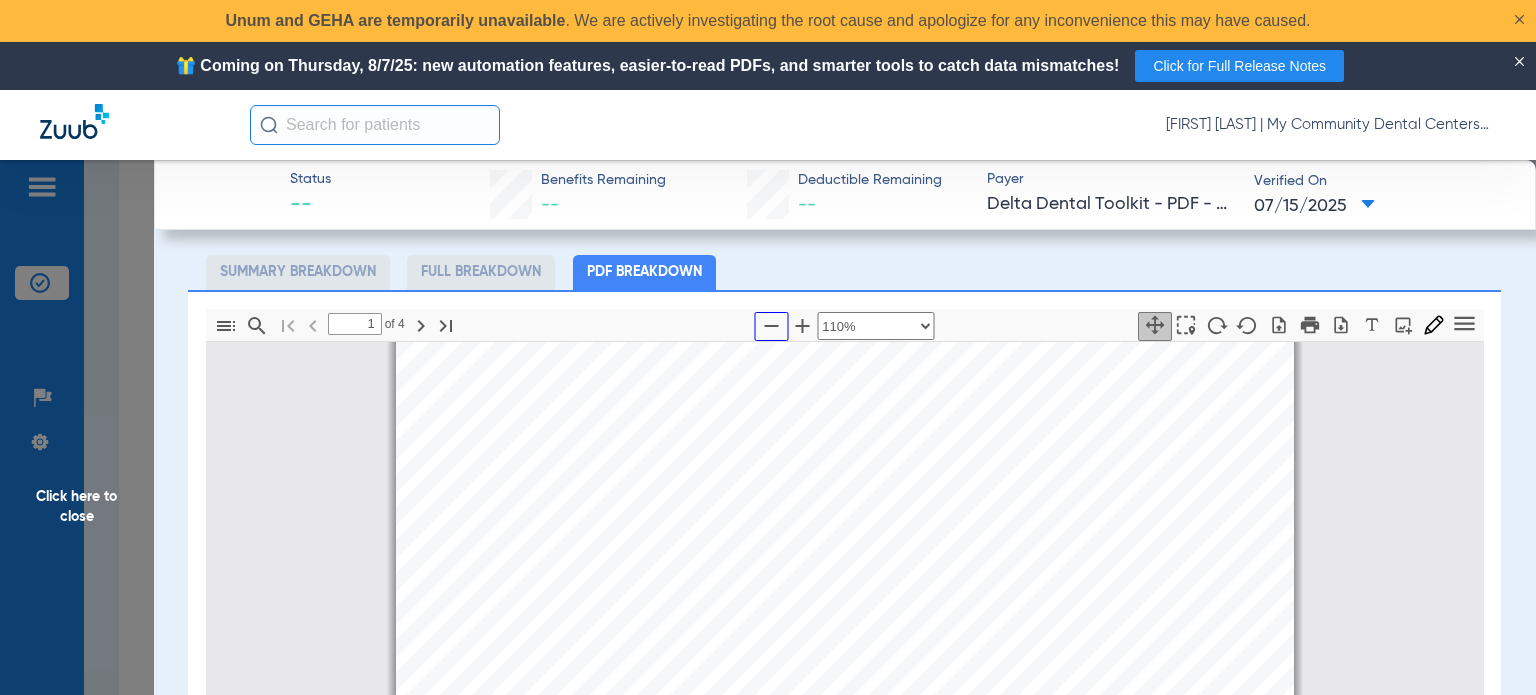 scroll, scrollTop: 200, scrollLeft: 0, axis: vertical 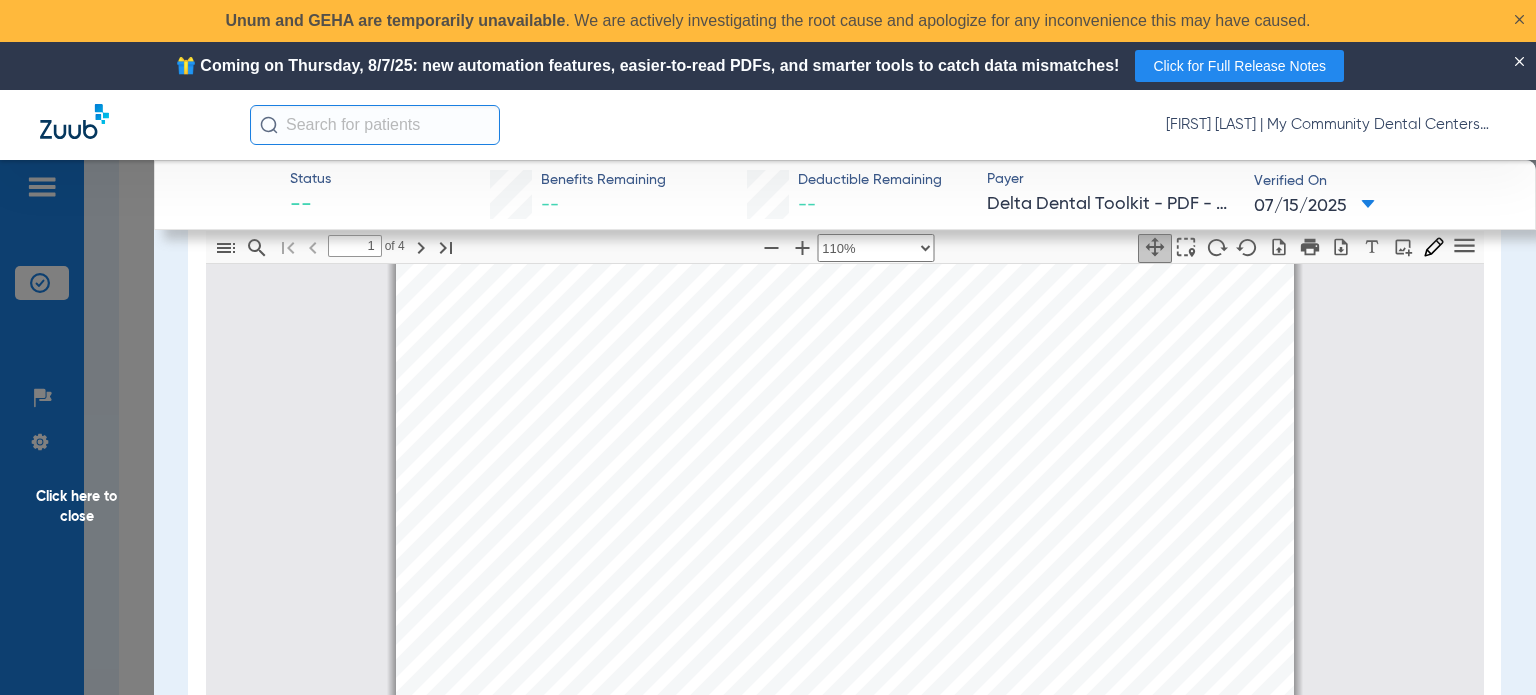 click on "Click here to close" 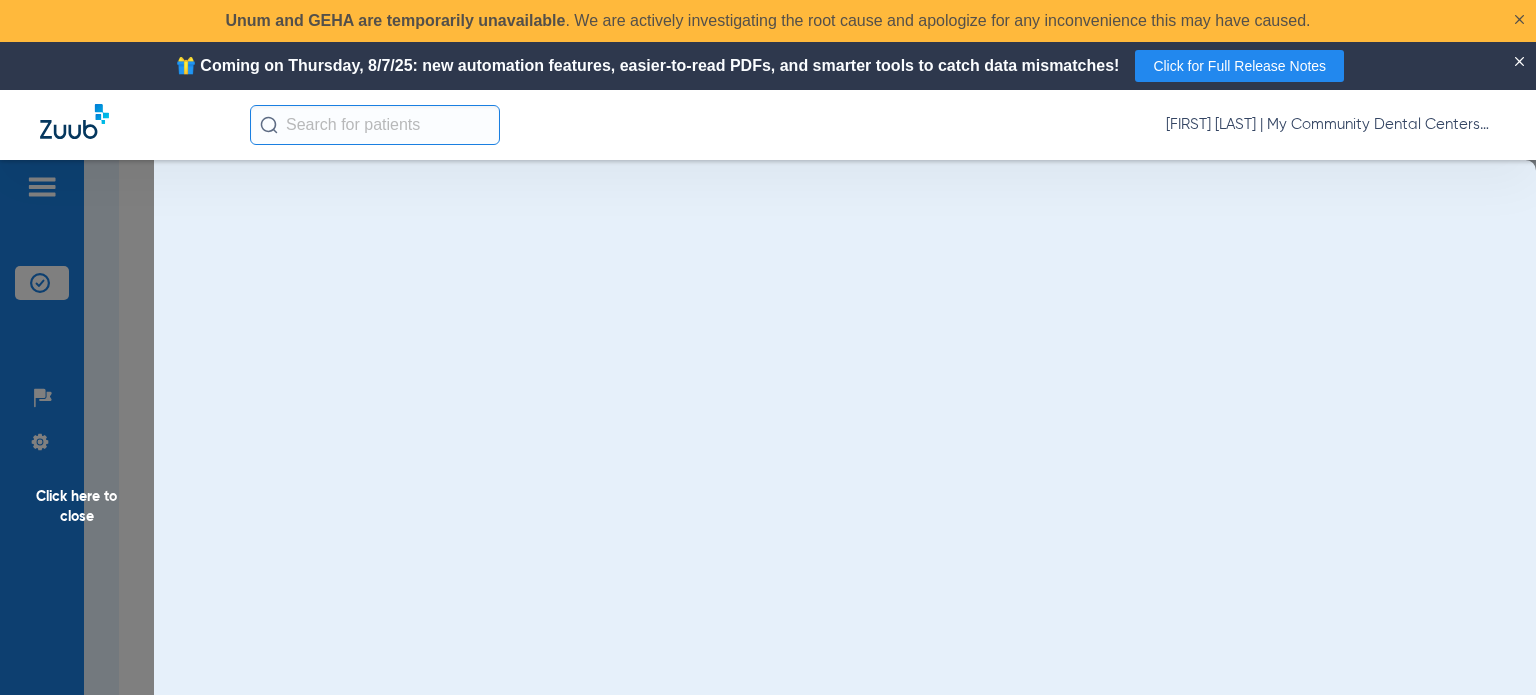 scroll, scrollTop: 0, scrollLeft: 0, axis: both 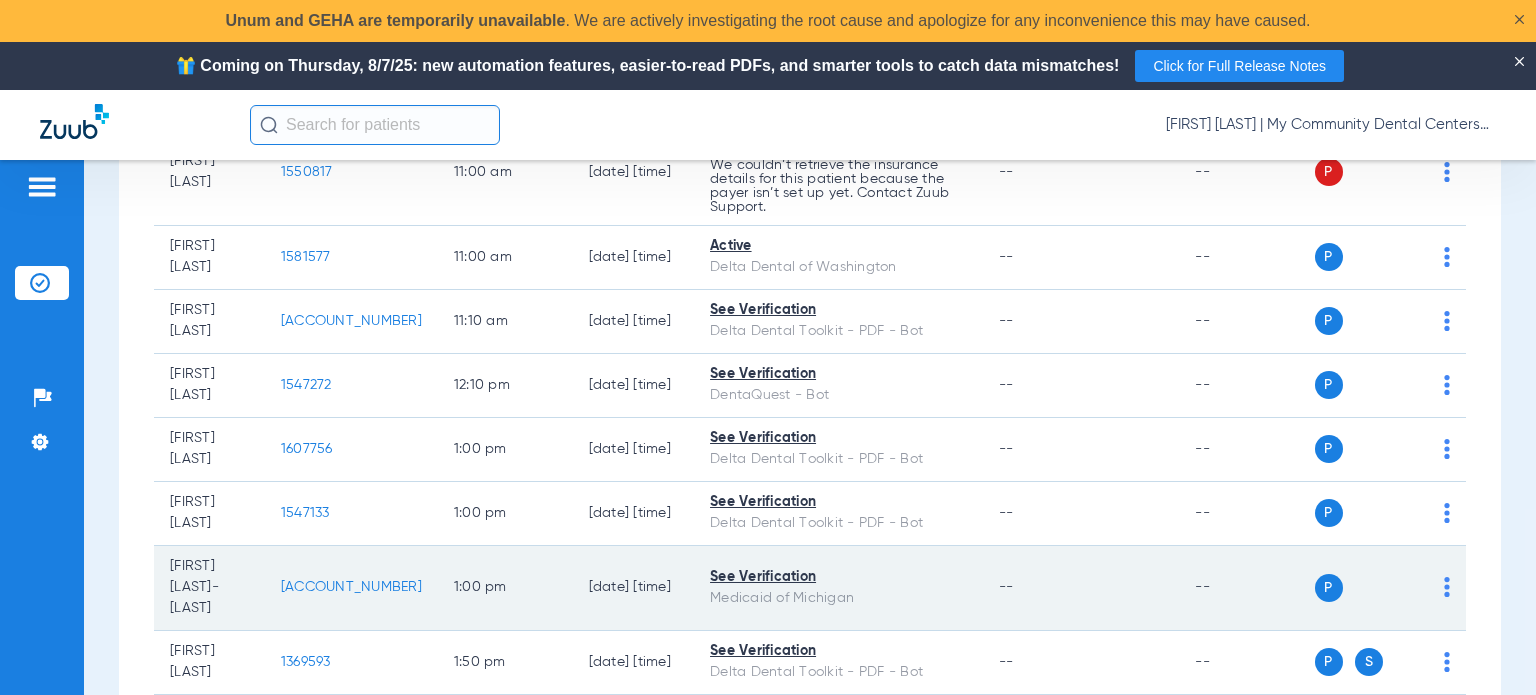 click on "[ACCOUNT_NUMBER]" 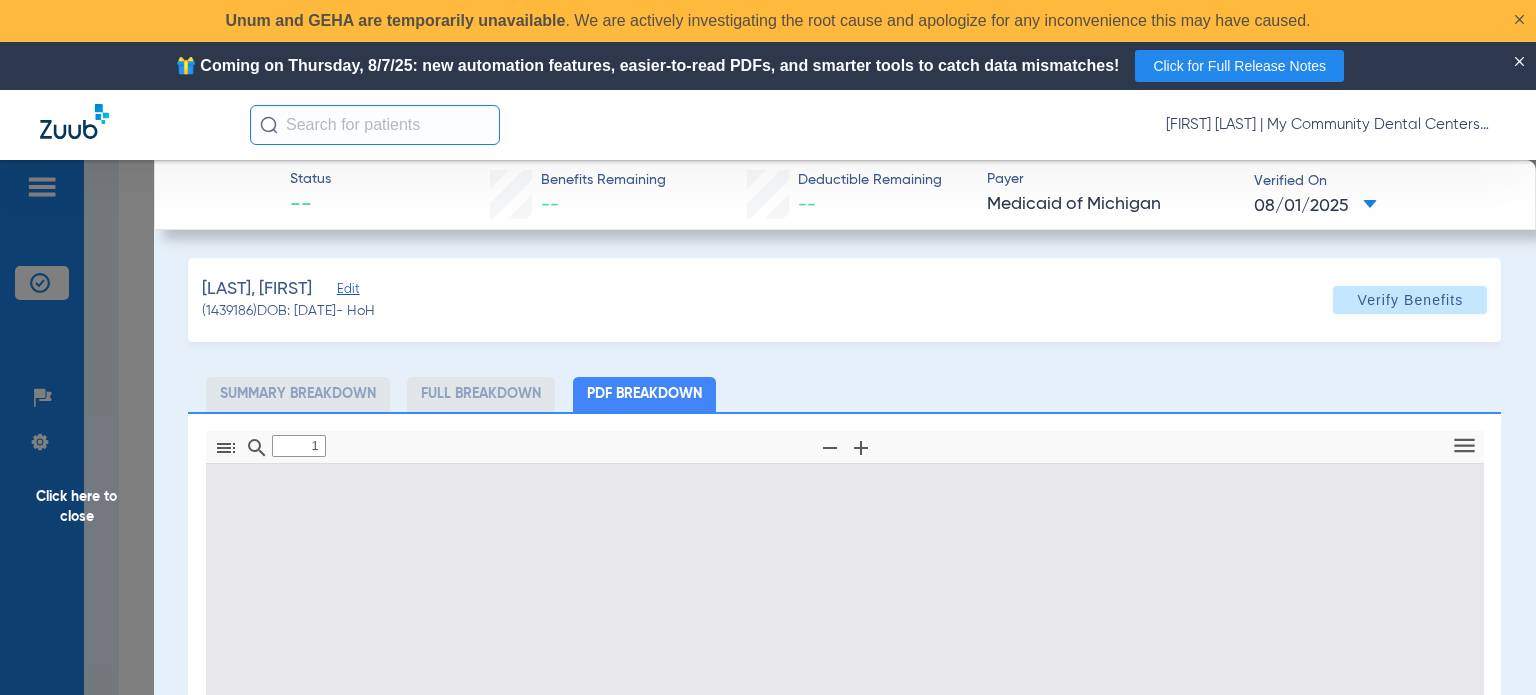 type on "0" 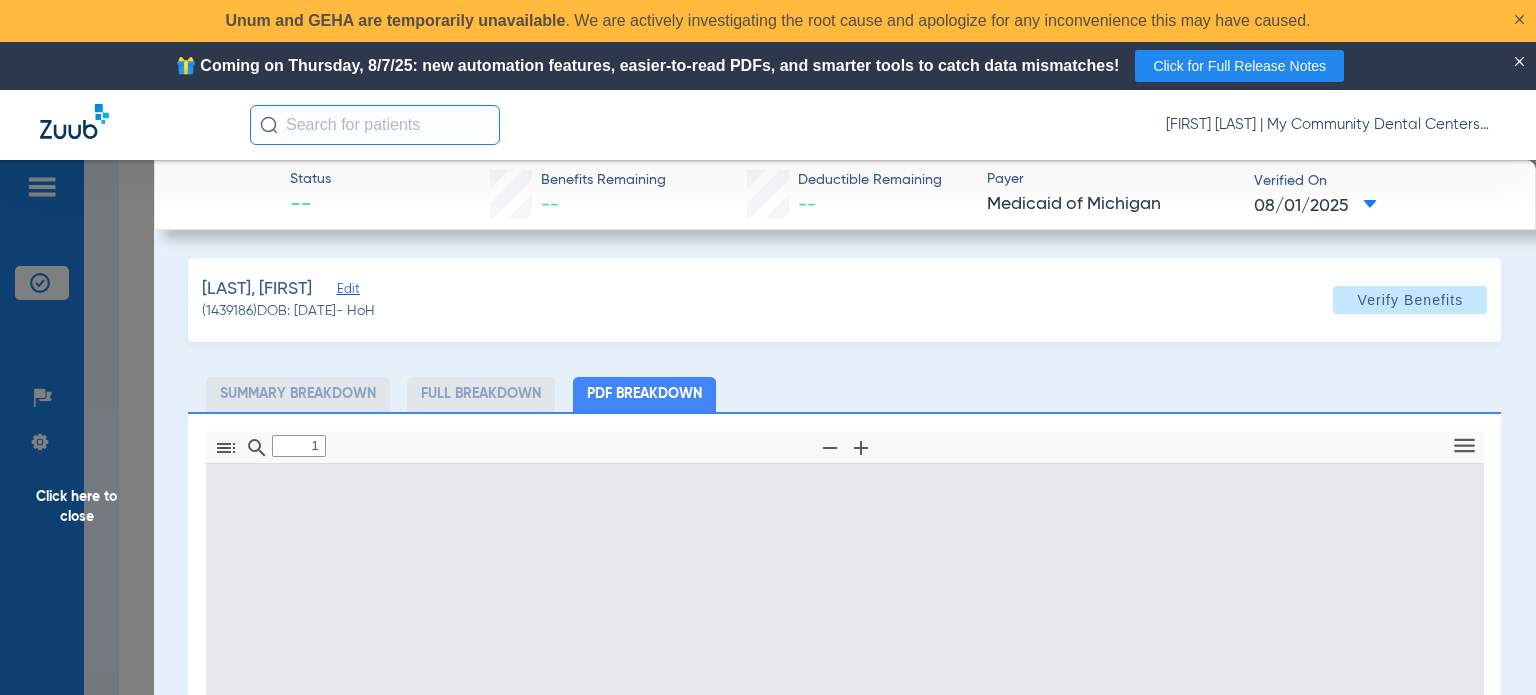 select on "page-width" 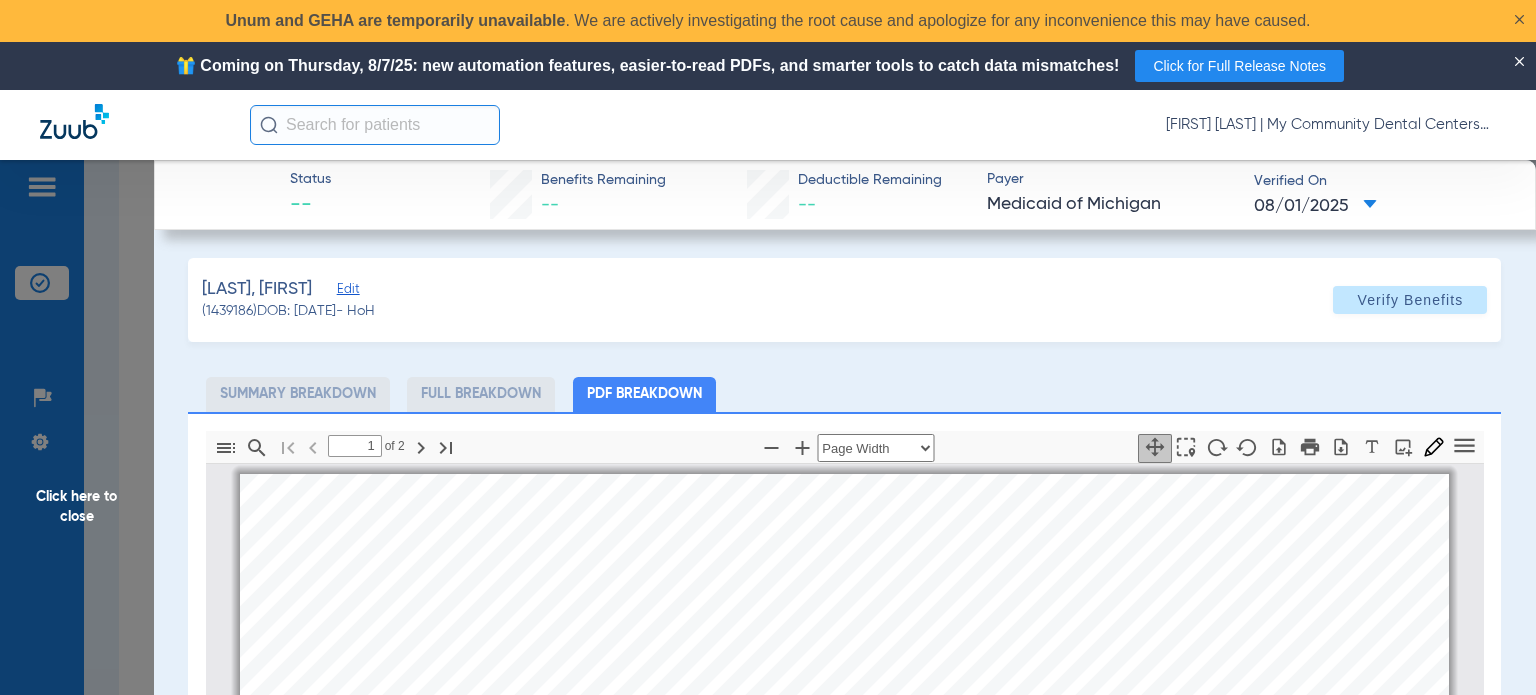 scroll, scrollTop: 10, scrollLeft: 0, axis: vertical 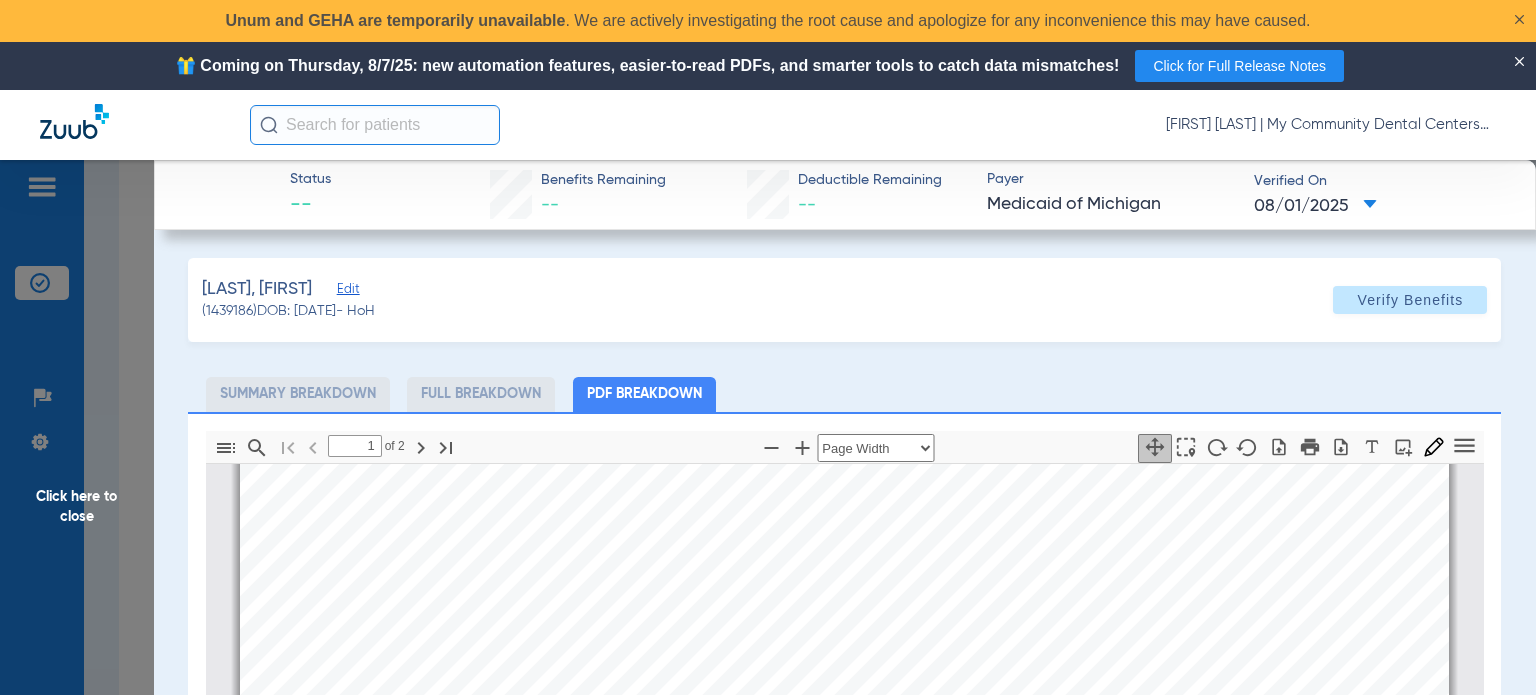 click on "[LAST]-[LAST], [FIRST]   Edit   ([NUMBER])   DOB: [DATE]   - HoH   Verify Benefits" 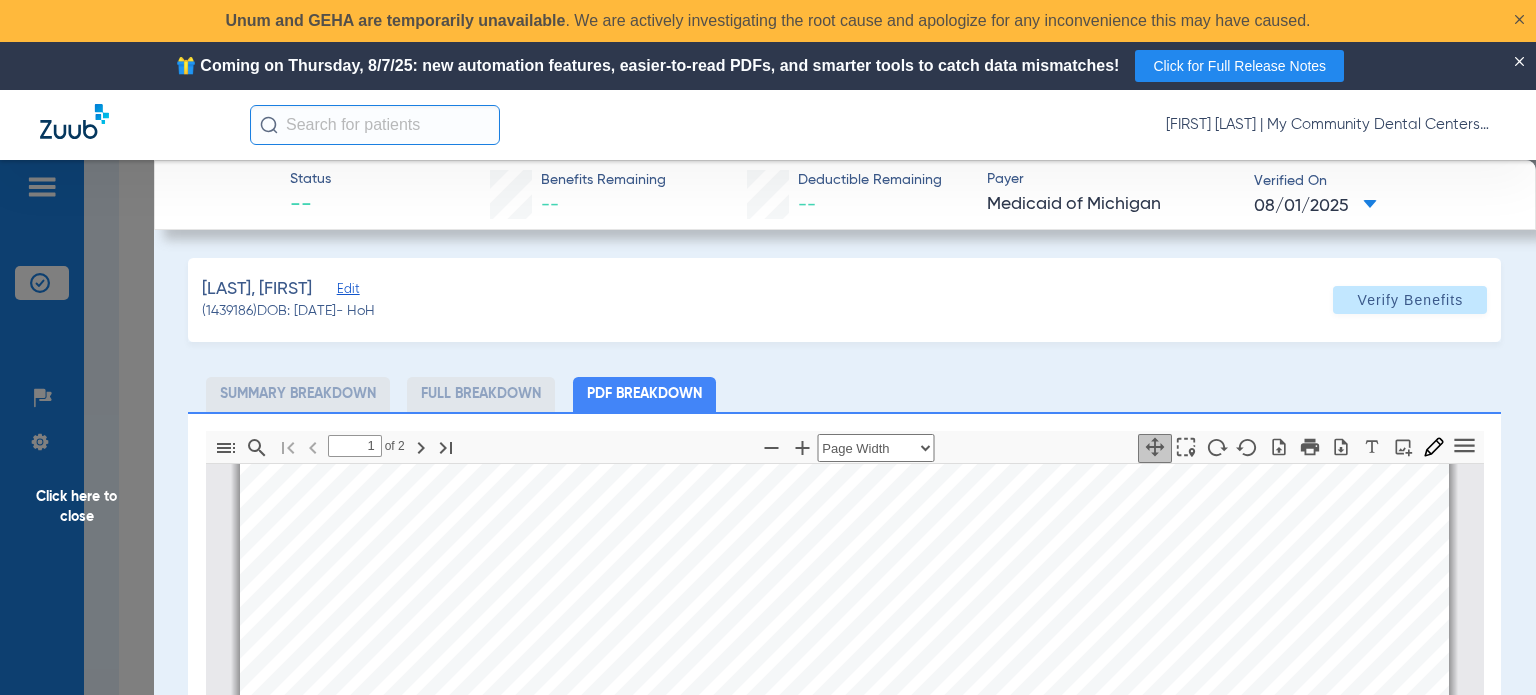 scroll, scrollTop: 610, scrollLeft: 0, axis: vertical 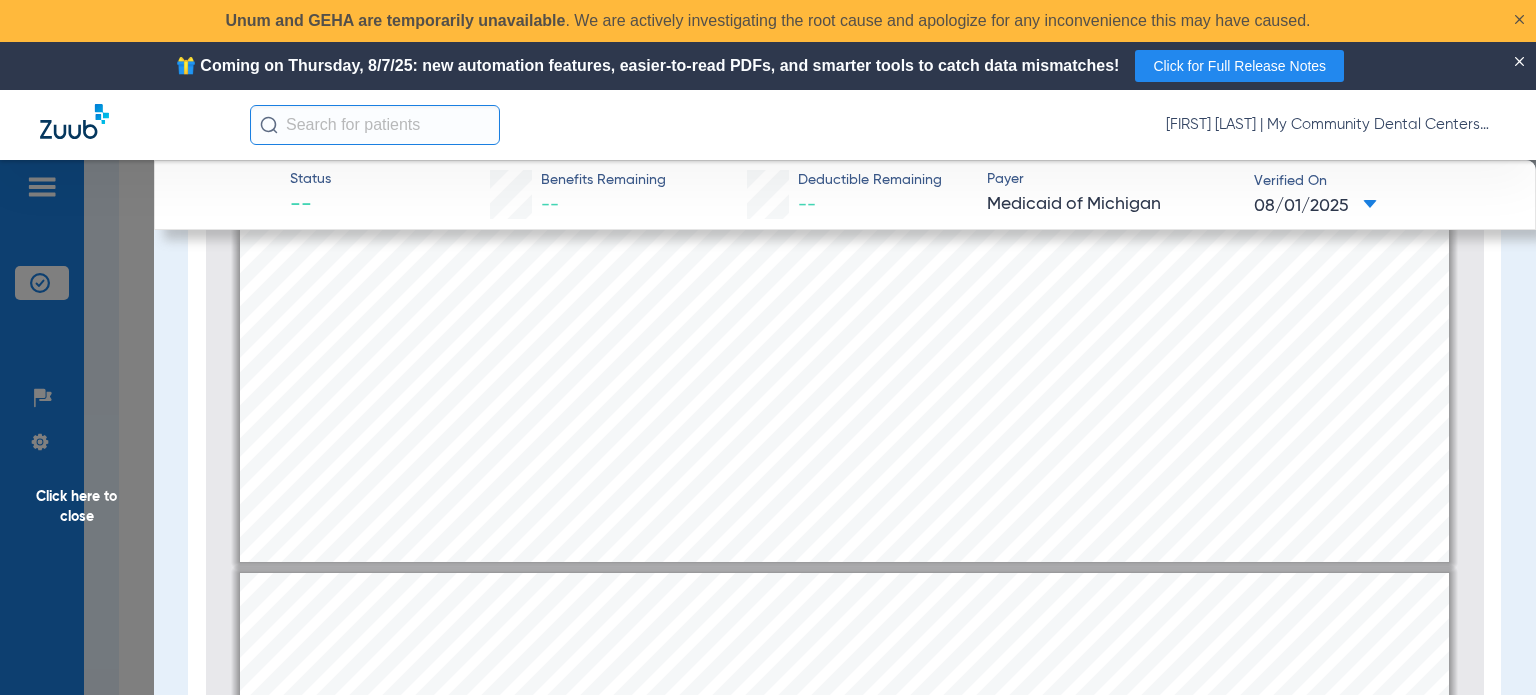 type on "2" 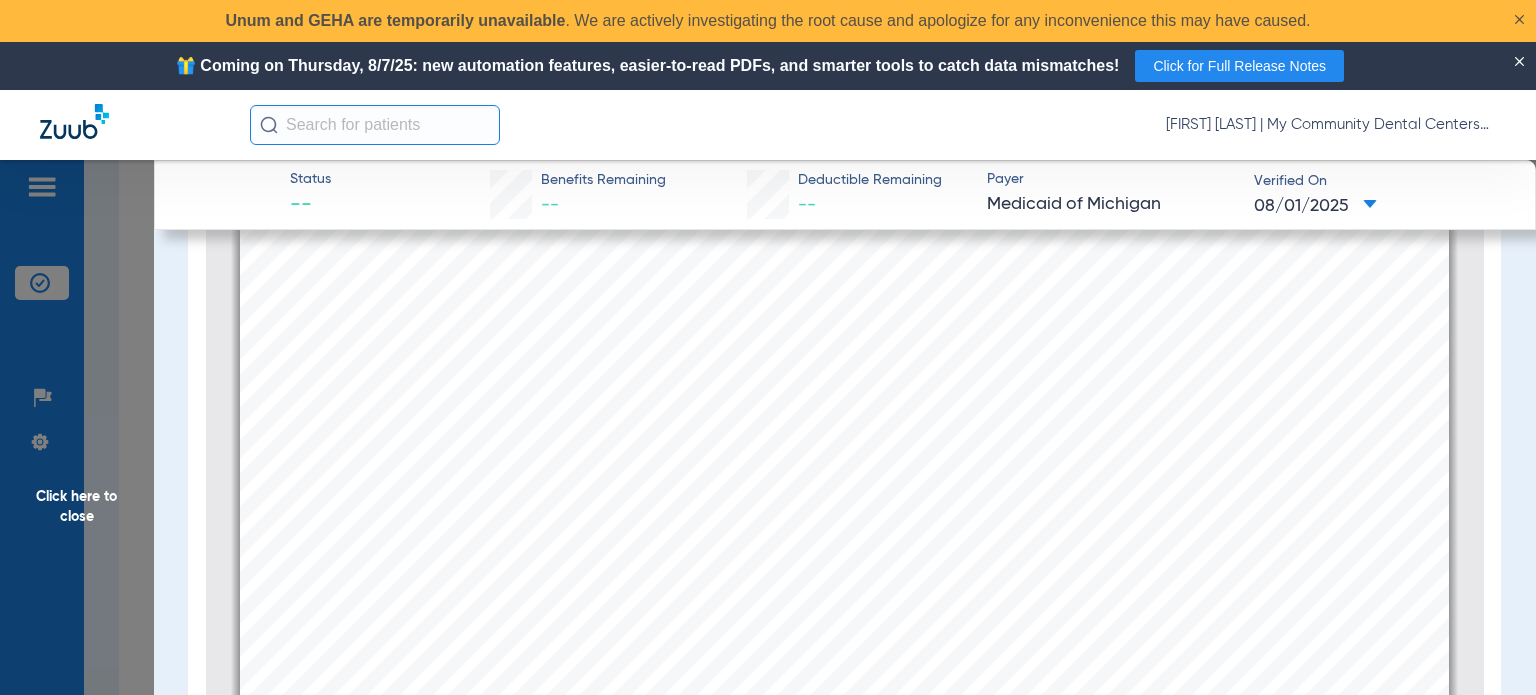 scroll, scrollTop: 2110, scrollLeft: 0, axis: vertical 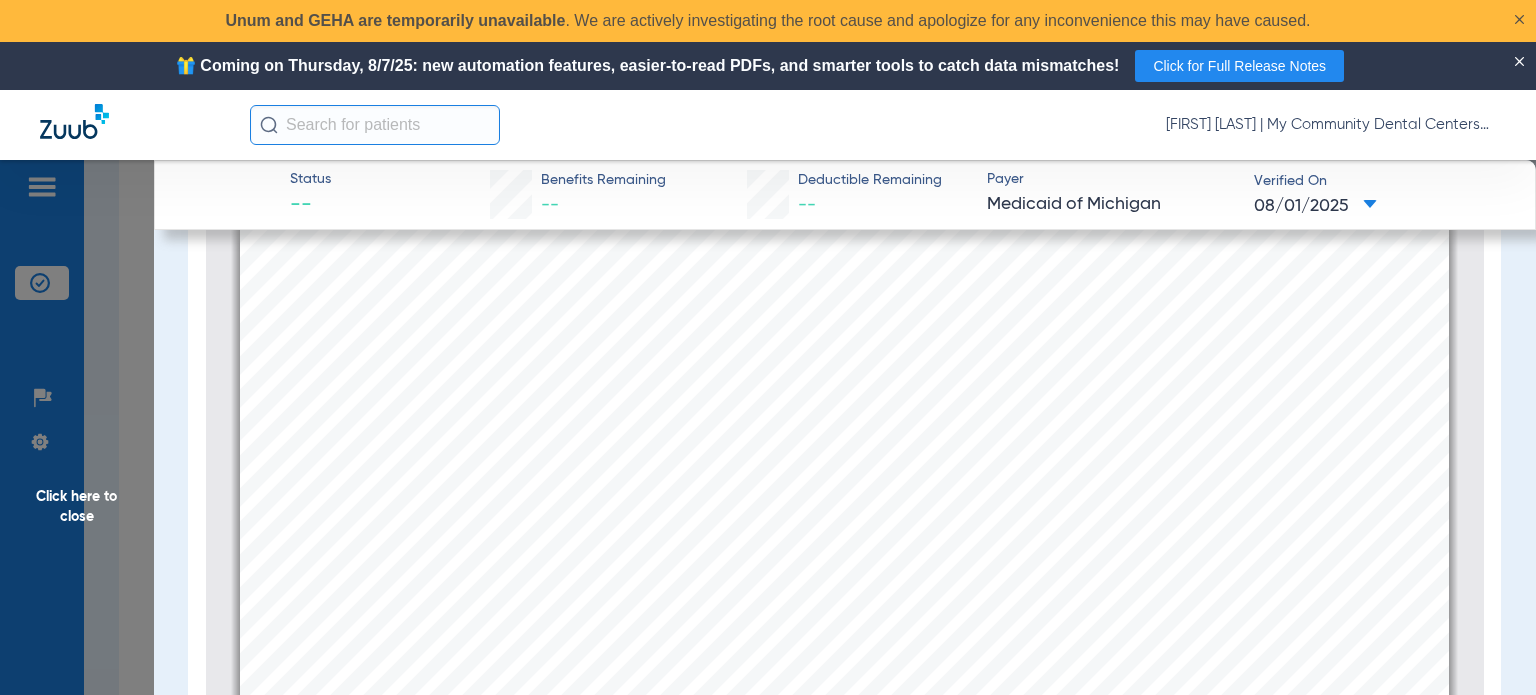 click on "Click here to close" 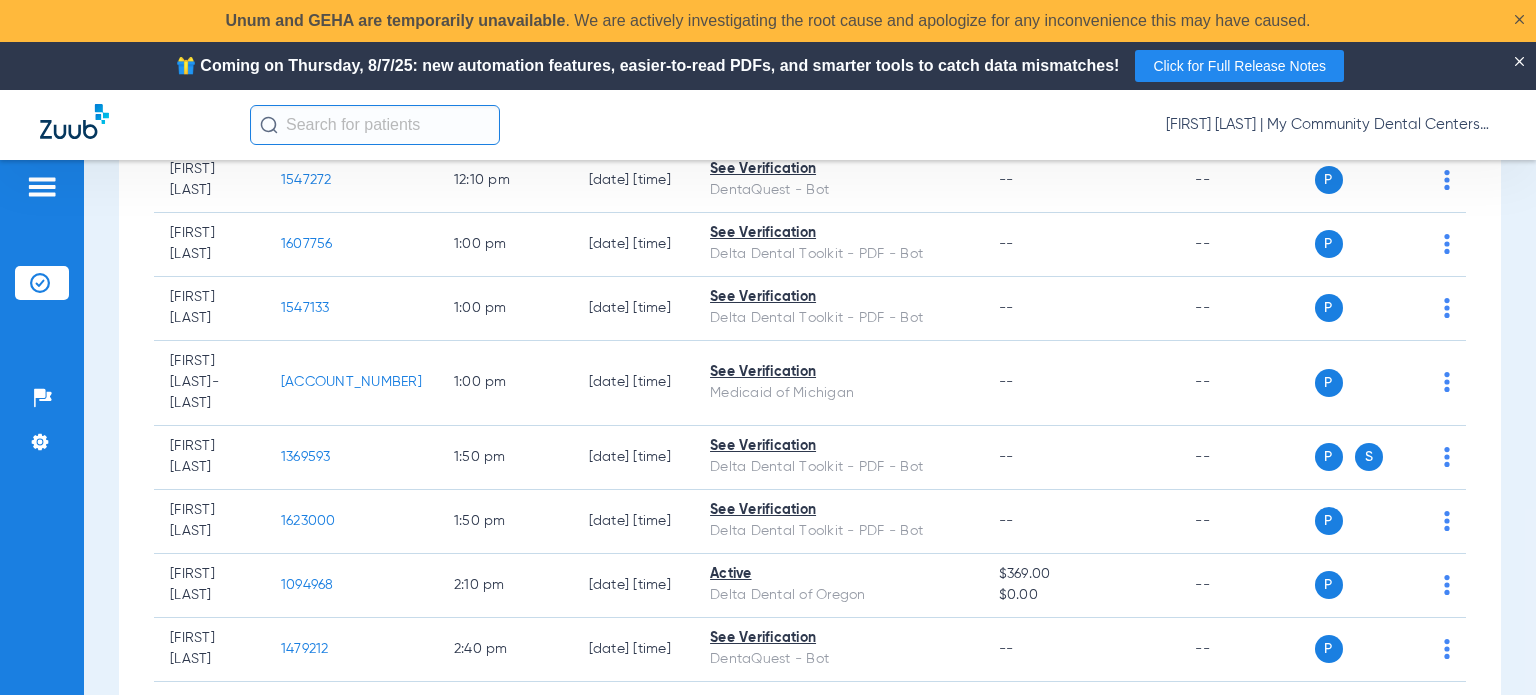 scroll, scrollTop: 1468, scrollLeft: 0, axis: vertical 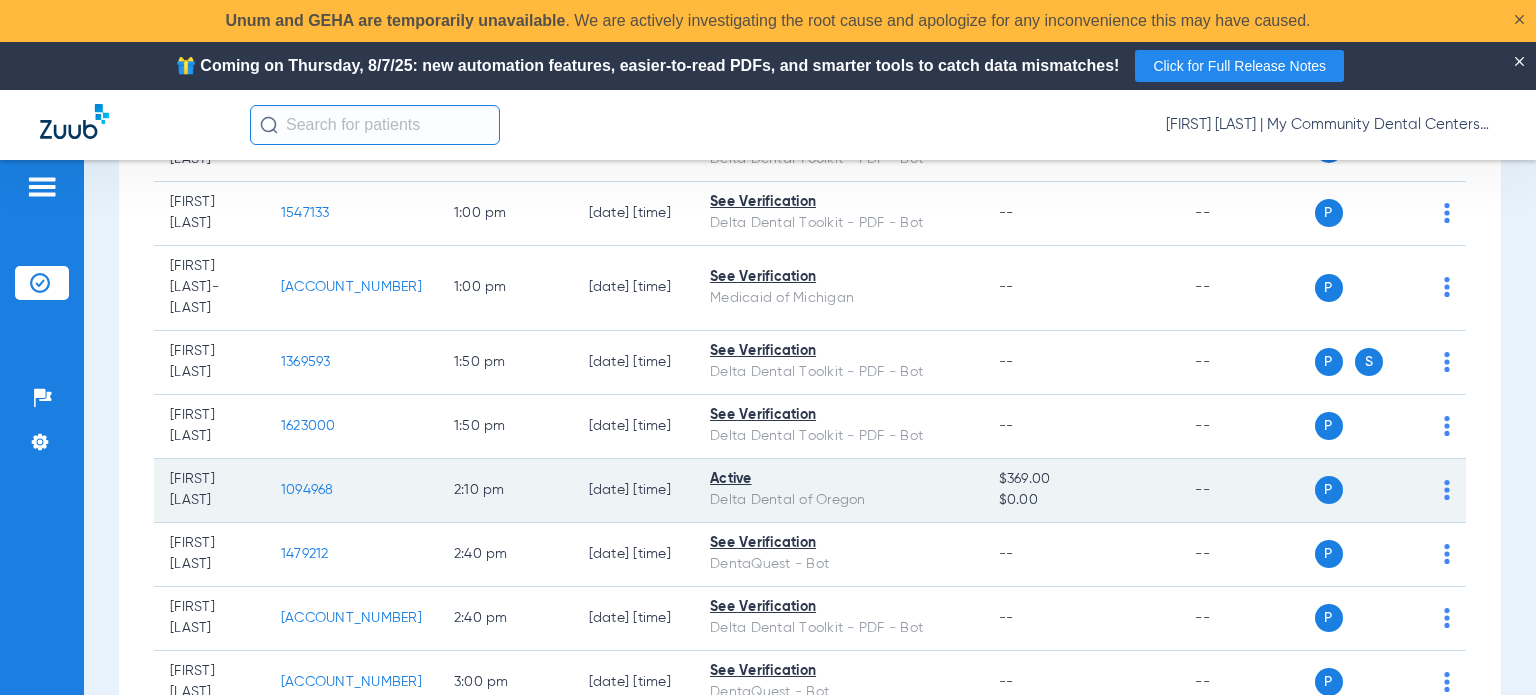 click on "1094968" 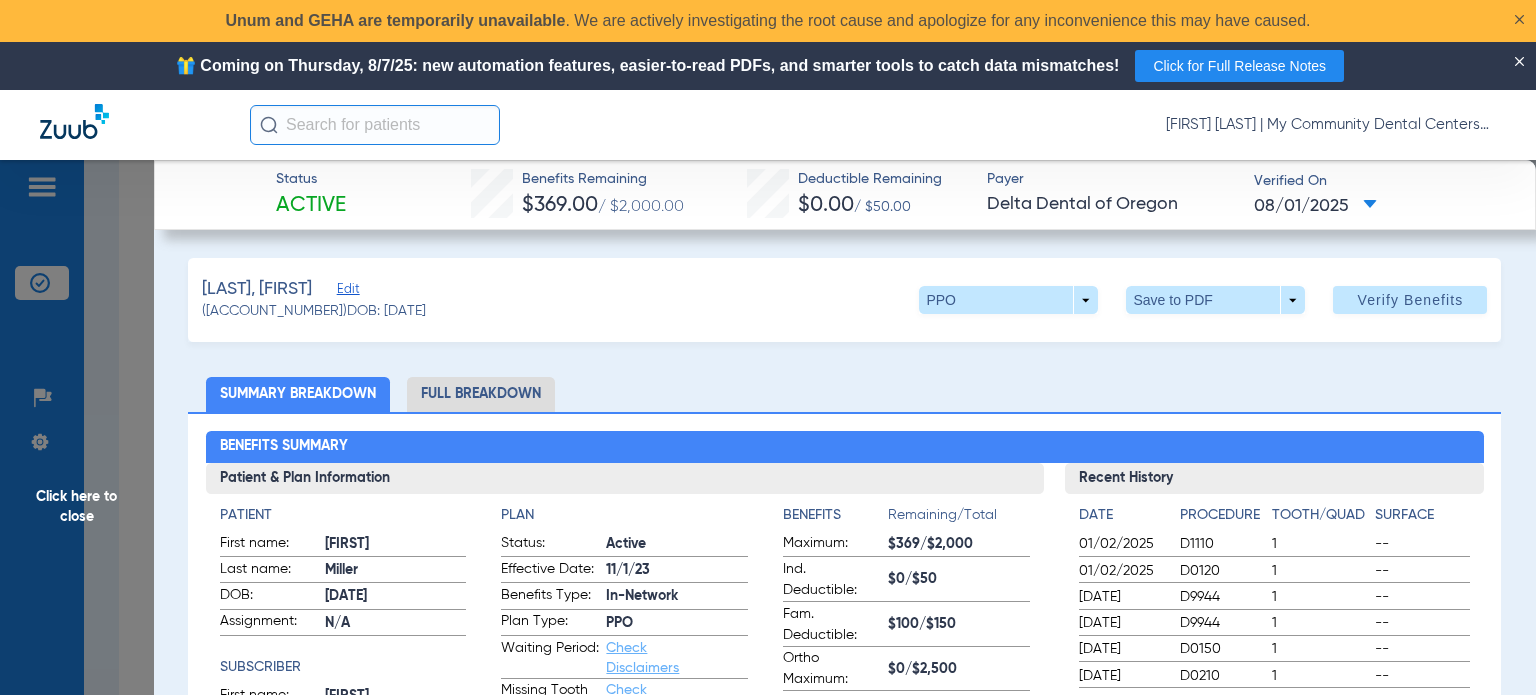 click on "Summary Breakdown   Full Breakdown" 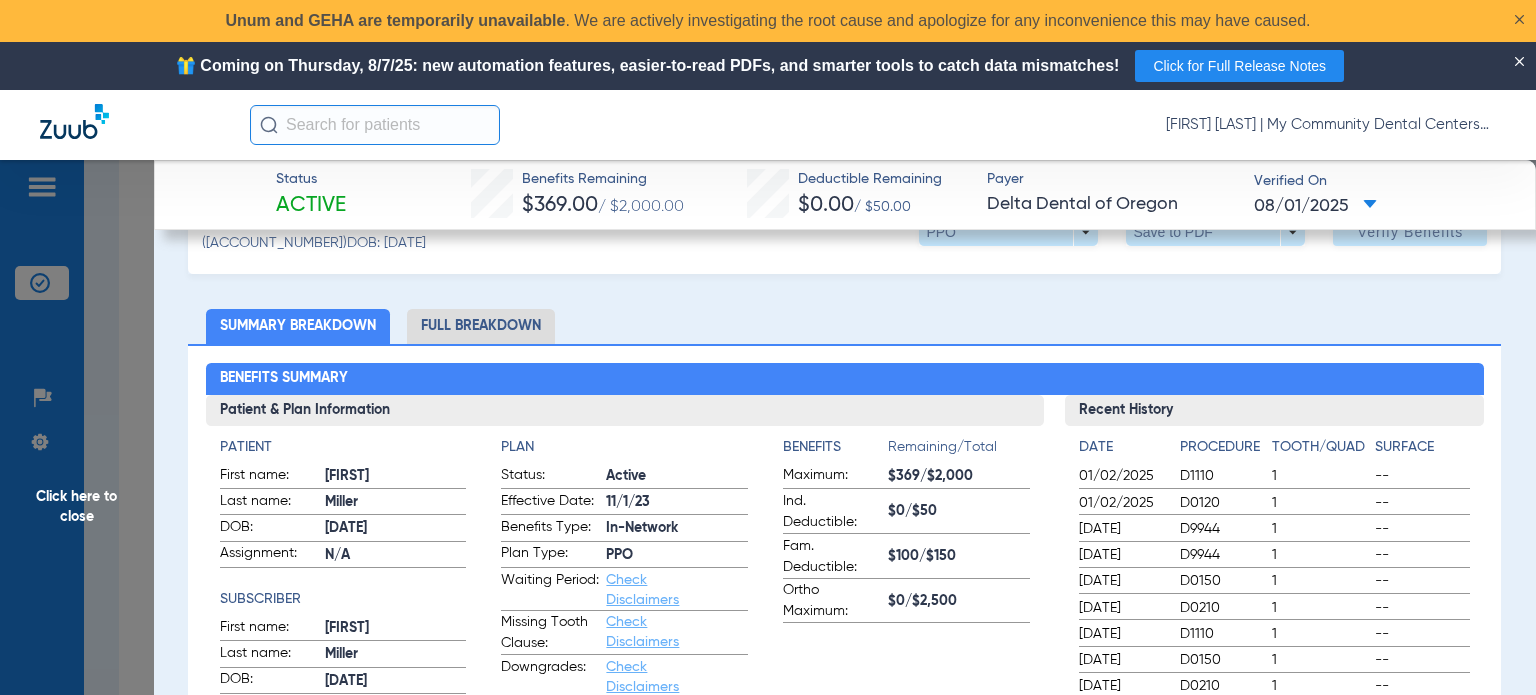 scroll, scrollTop: 100, scrollLeft: 0, axis: vertical 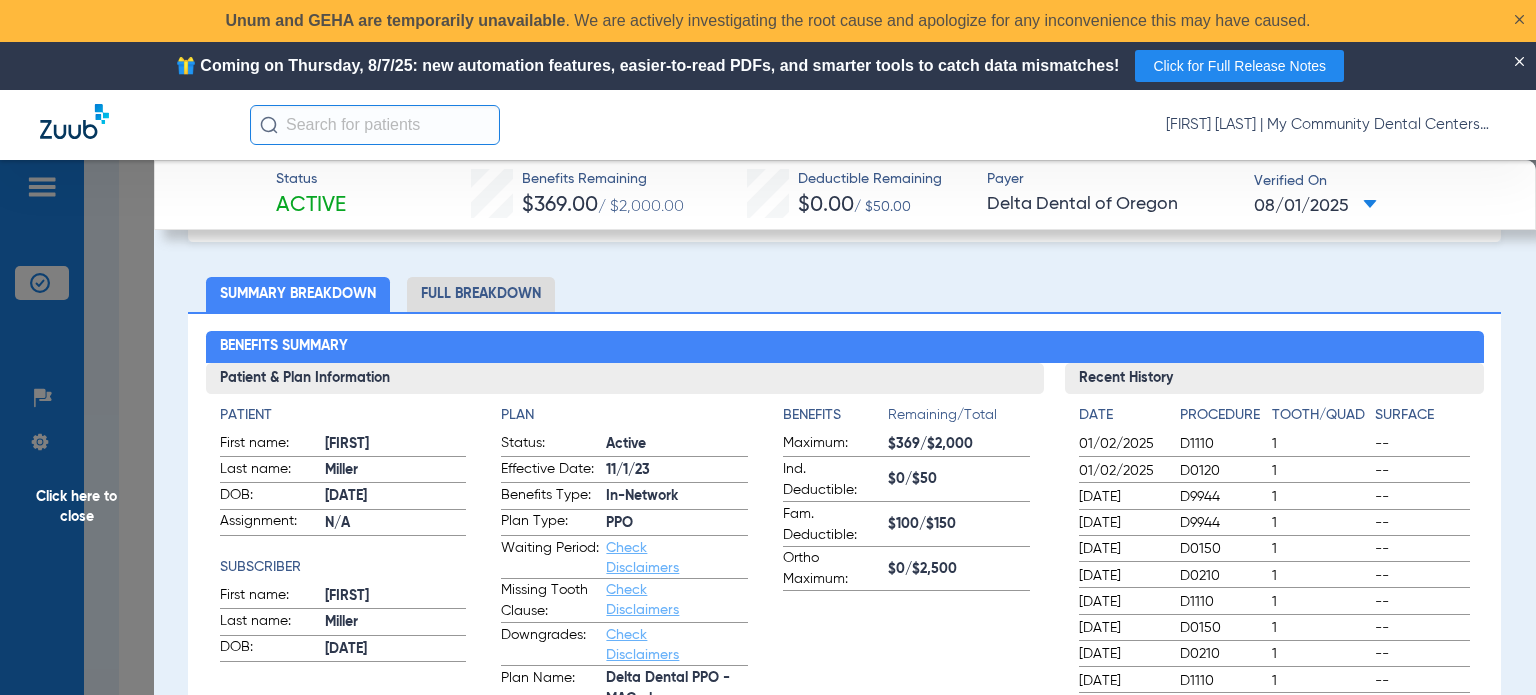 click on "Full Breakdown" 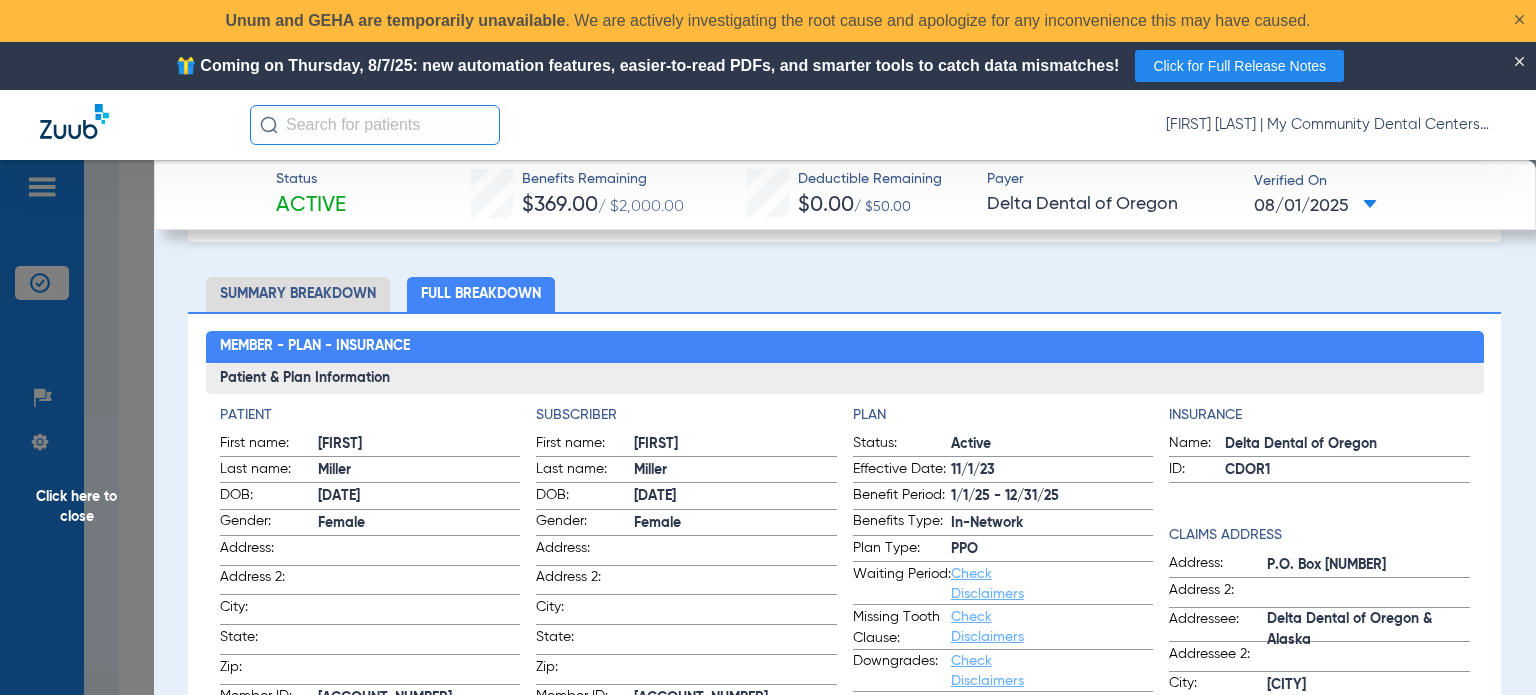 click on "Patient First name: [FIRST] Last name: [LAST] DOB: [DATE] Gender: Female Address: Address 2: City: State: Zip: Member ID: [NUMBER] Group ID: [NUMBER] Sub-Group ID: Assignment: N/A Subscriber First name: [FIRST] Last name: [LAST] DOB: [DATE] Gender: Female Address: Address 2: City: State: Zip: Member ID: [NUMBER] Group ID: [NUMBER] Sub-Group ID: Plan Status: Active Effective Date: [DATE] Benefit Period: [DATE] - [DATE] Benefits Type: In-Network Plan Type: PPO Waiting Period: Check Disclaimers Missing Tooth Clause: Check Disclaimers Downgrades: Check Disclaimers COB: Check Disclaimers Plan Name: Delta Dental PPO - MAC plan Group Name: KinderCare Education LLC Sub-group Name: Fee Schedule: Coming Soon Office Effective Date: N/A Insurance Name: Delta Dental of Oregon ID: CDOR1 Claims Address Address: P.O. Box [NUMBER] Address 2: Addressee: Addressee 2:" 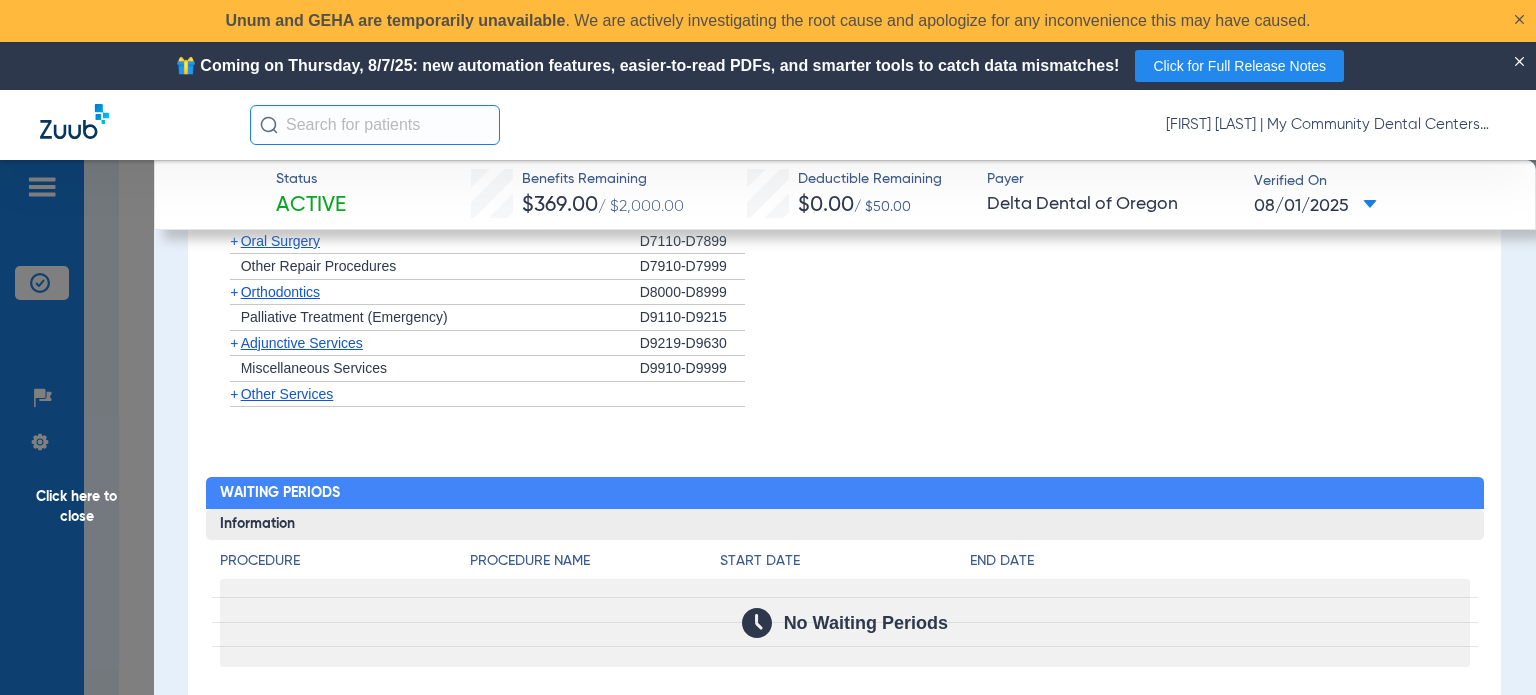 scroll, scrollTop: 2742, scrollLeft: 0, axis: vertical 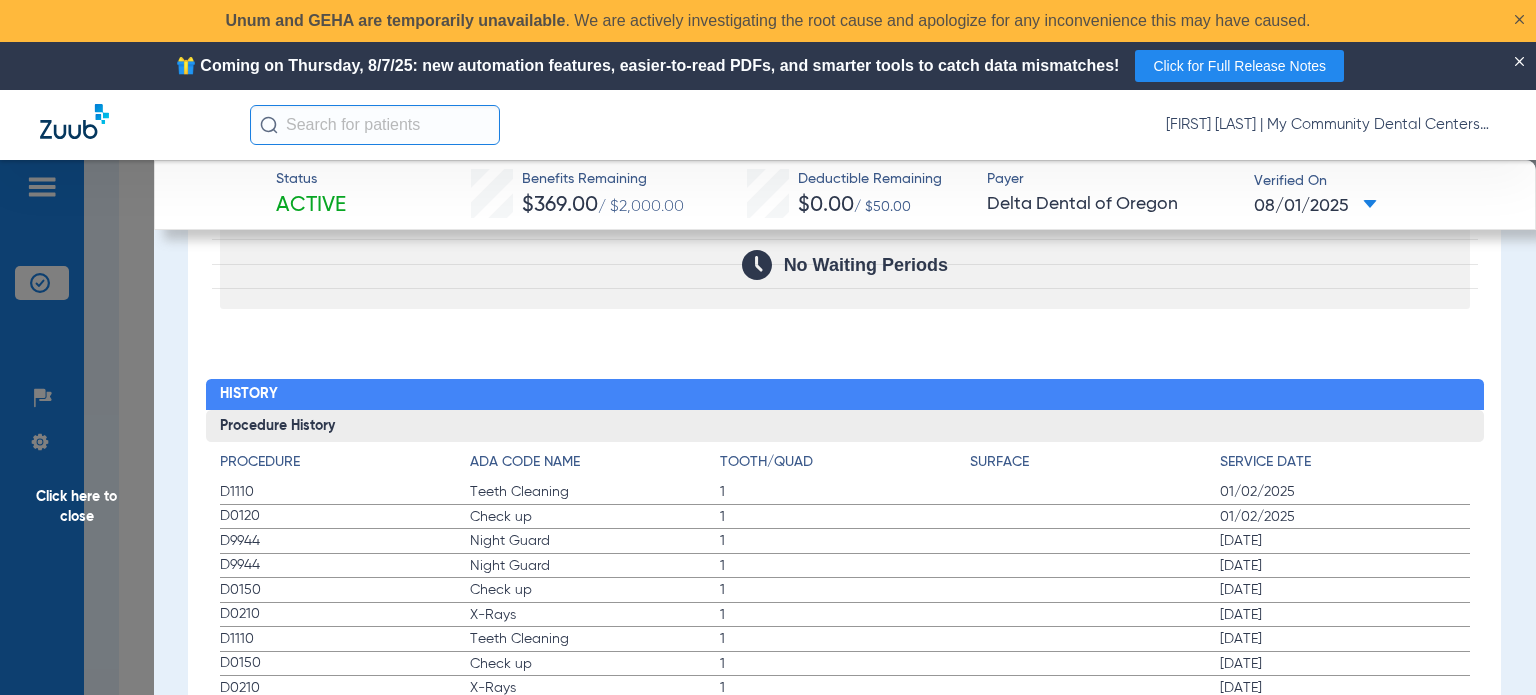 click on "Click here to close" 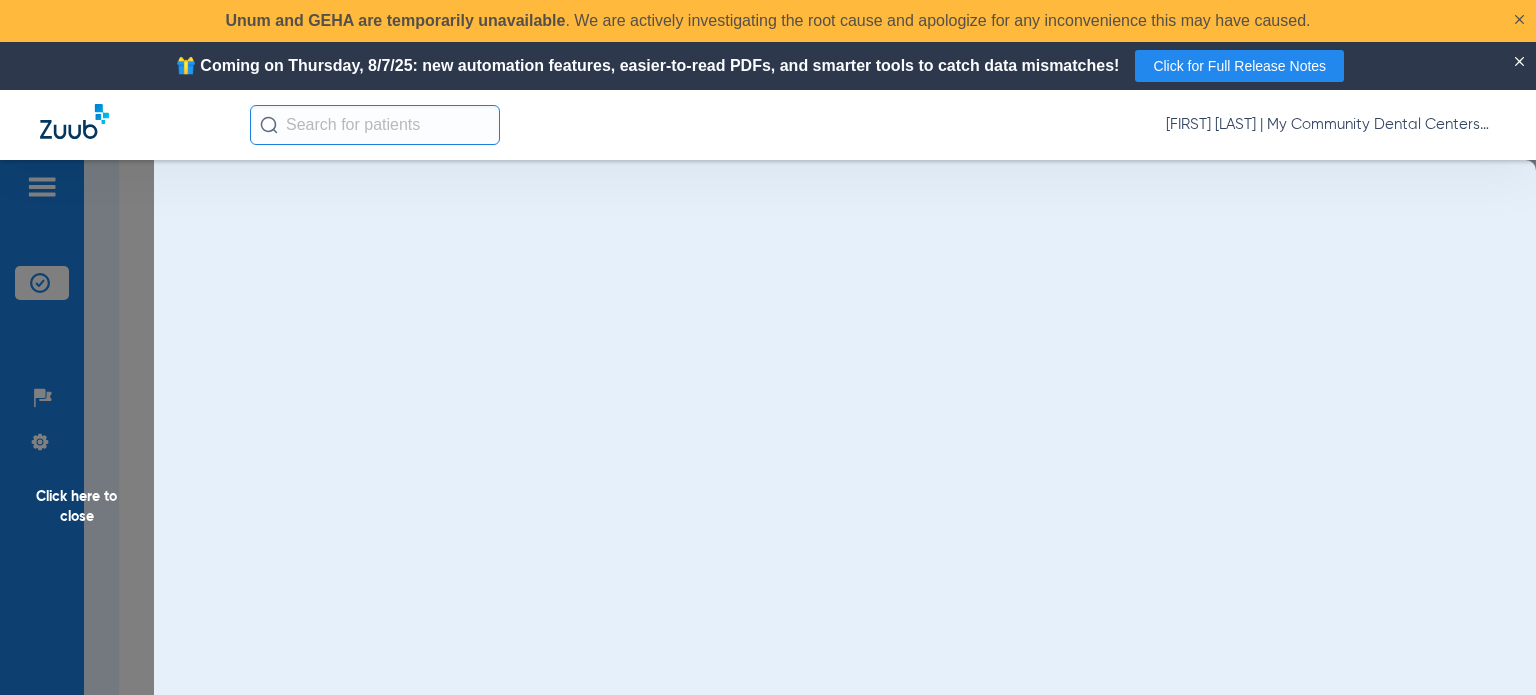 scroll, scrollTop: 0, scrollLeft: 0, axis: both 